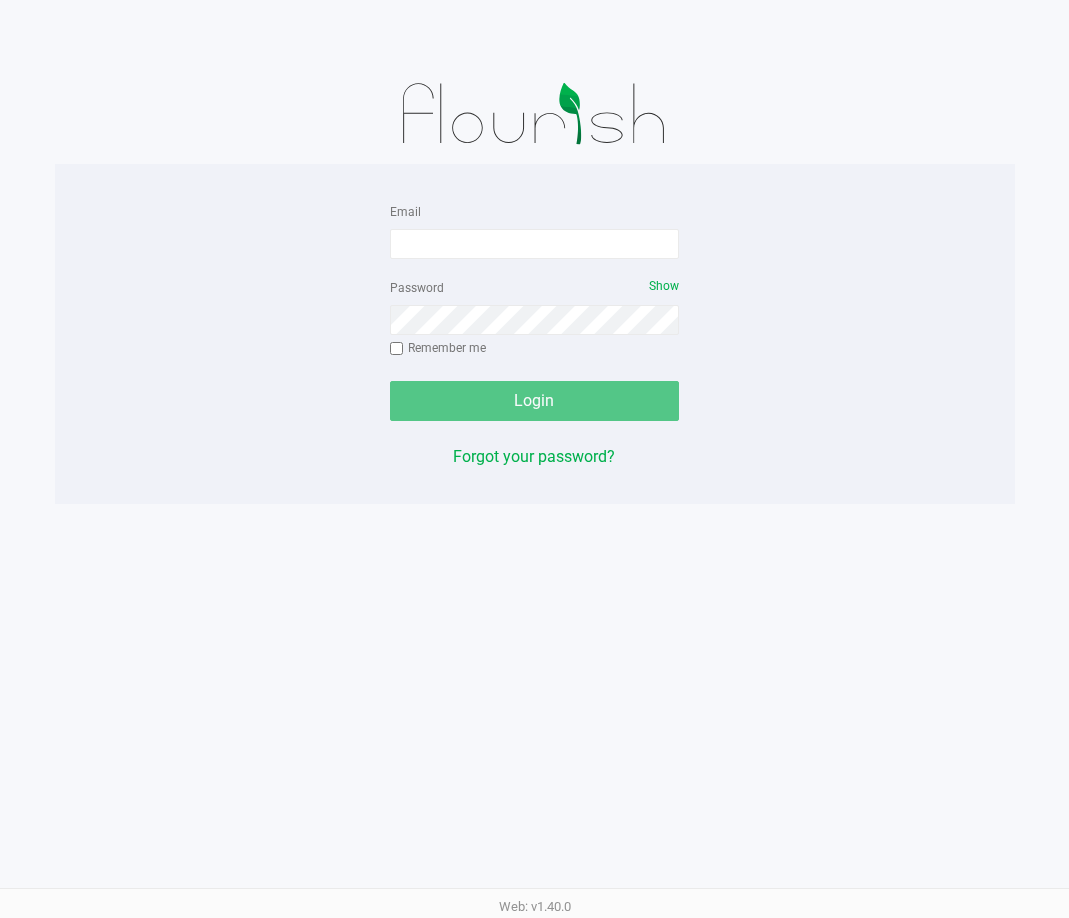 scroll, scrollTop: 0, scrollLeft: 0, axis: both 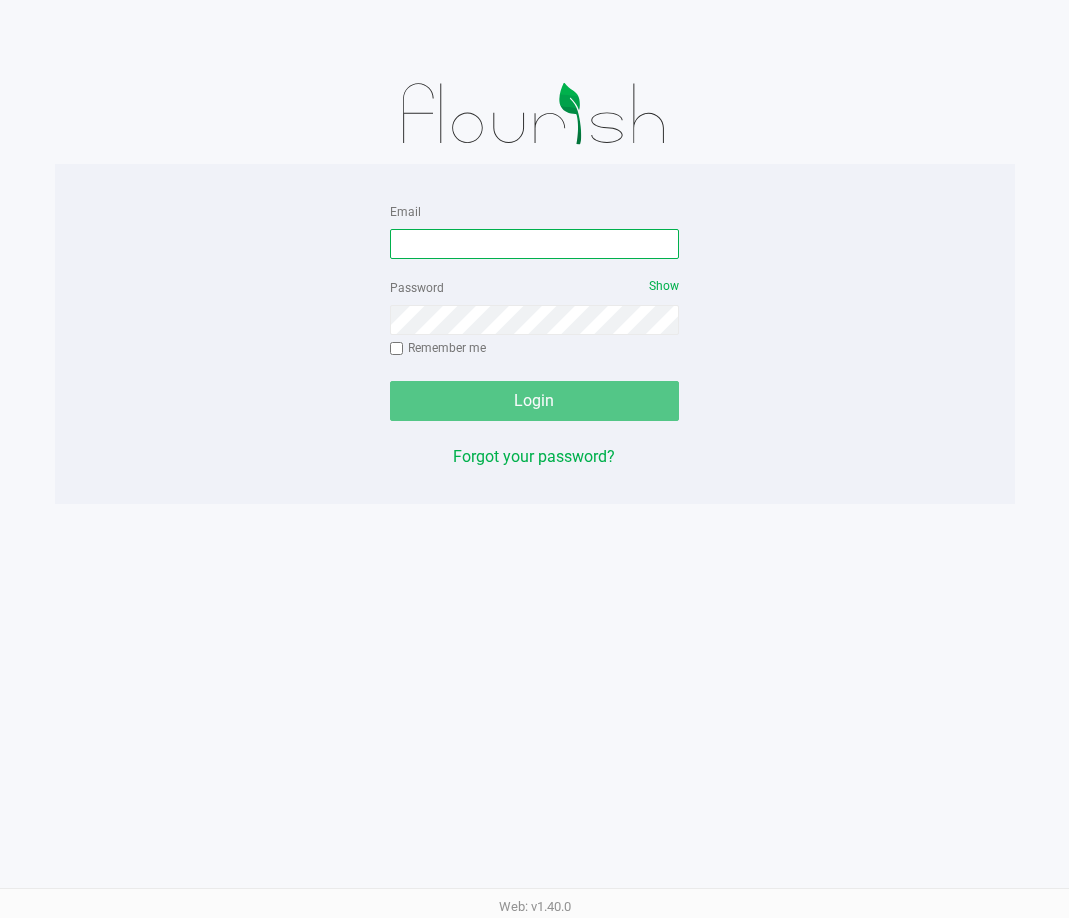 click on "Email" at bounding box center [535, 244] 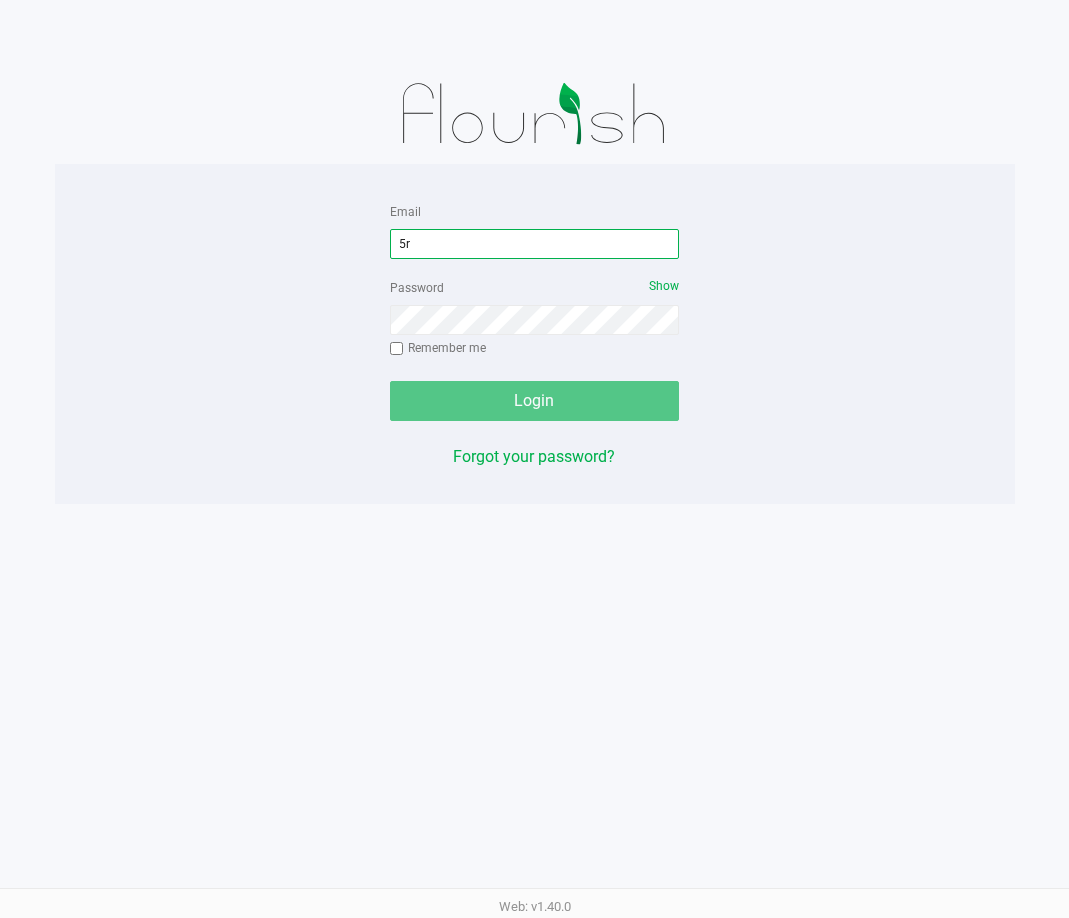 type on "5" 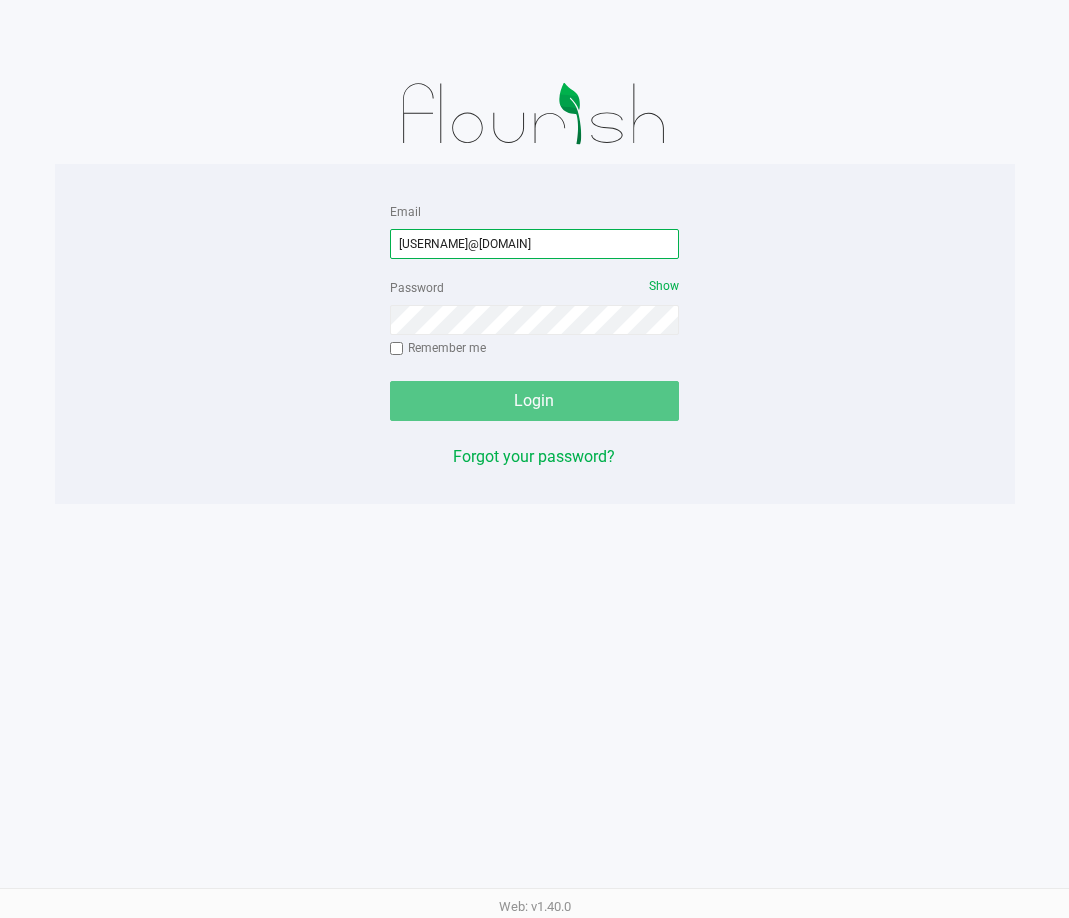 type on "[USERNAME]@[DOMAIN]" 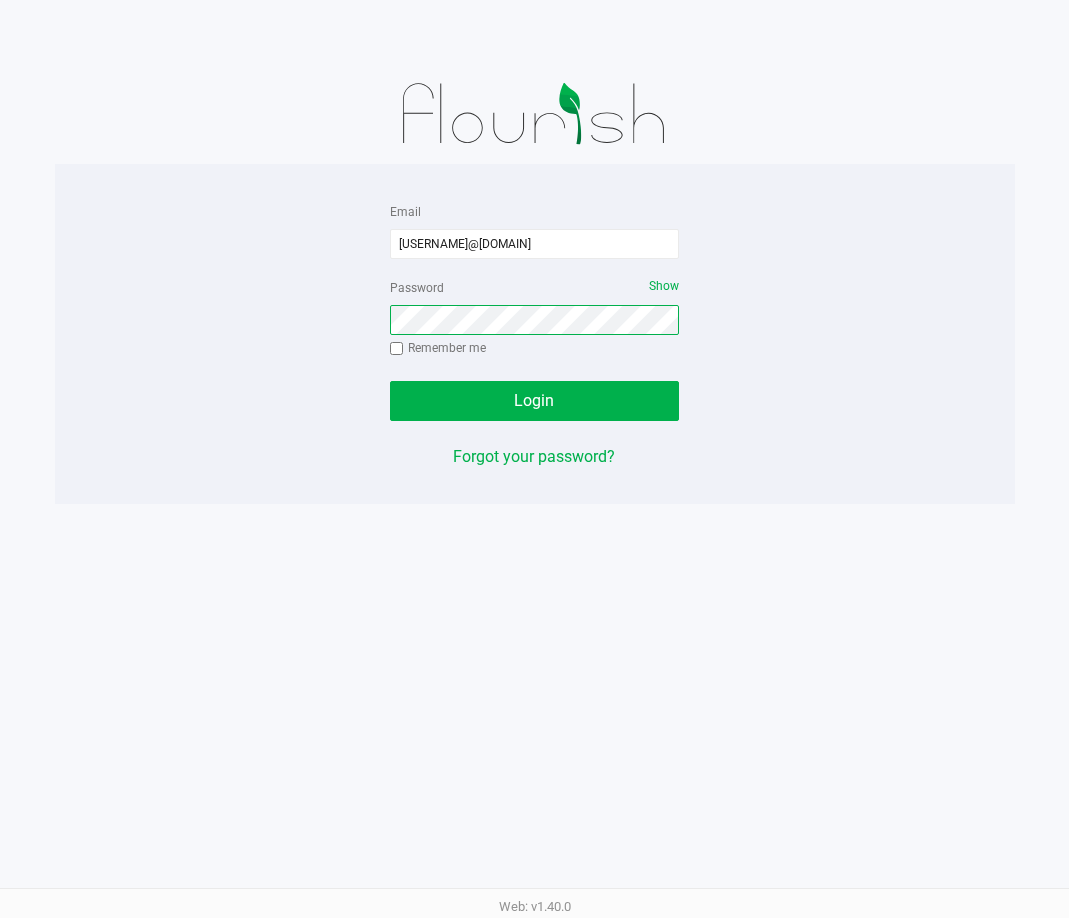 click on "Login" 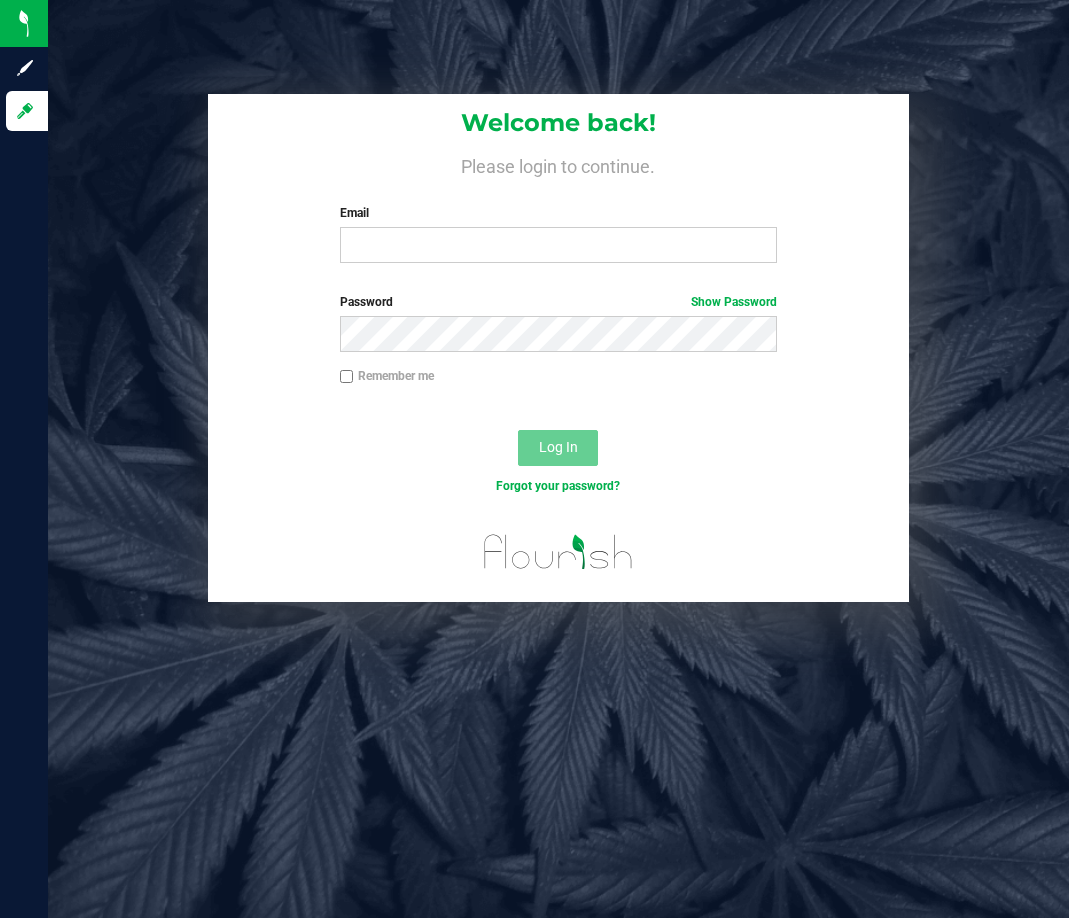 scroll, scrollTop: 0, scrollLeft: 0, axis: both 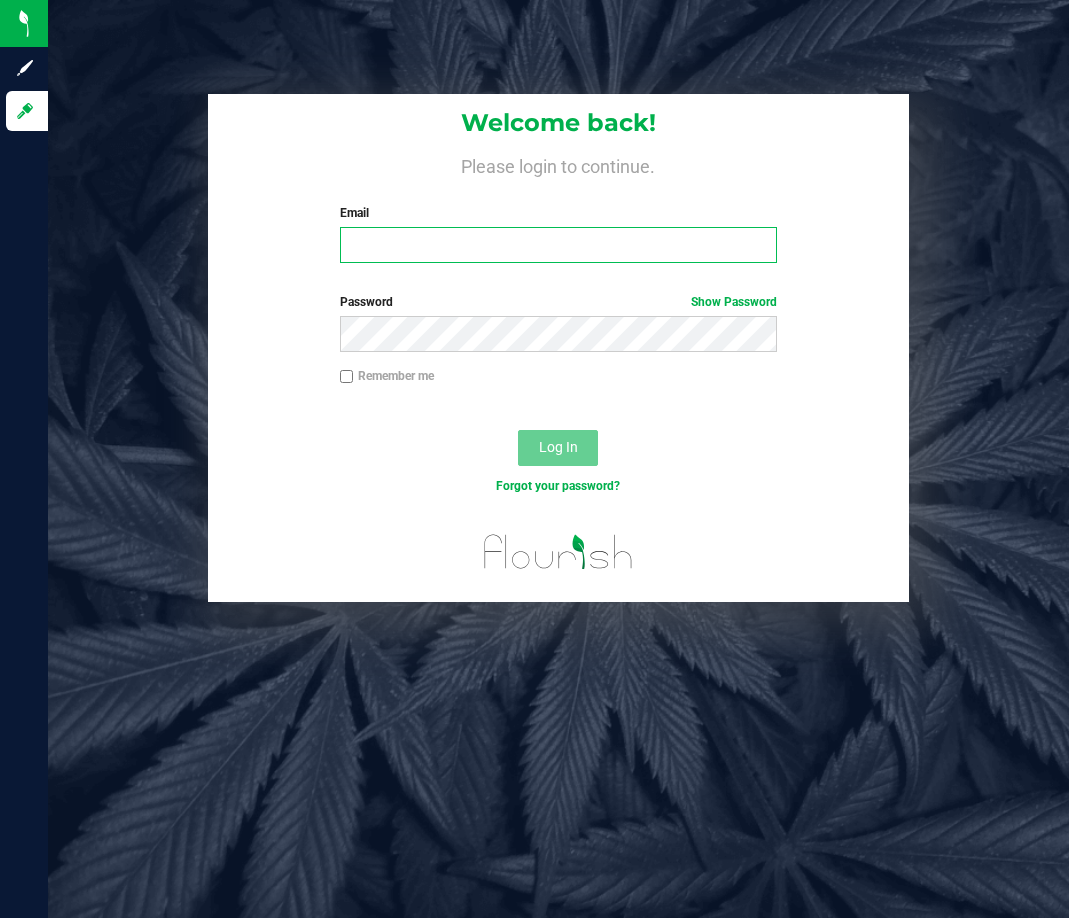 click on "Email" at bounding box center [558, 245] 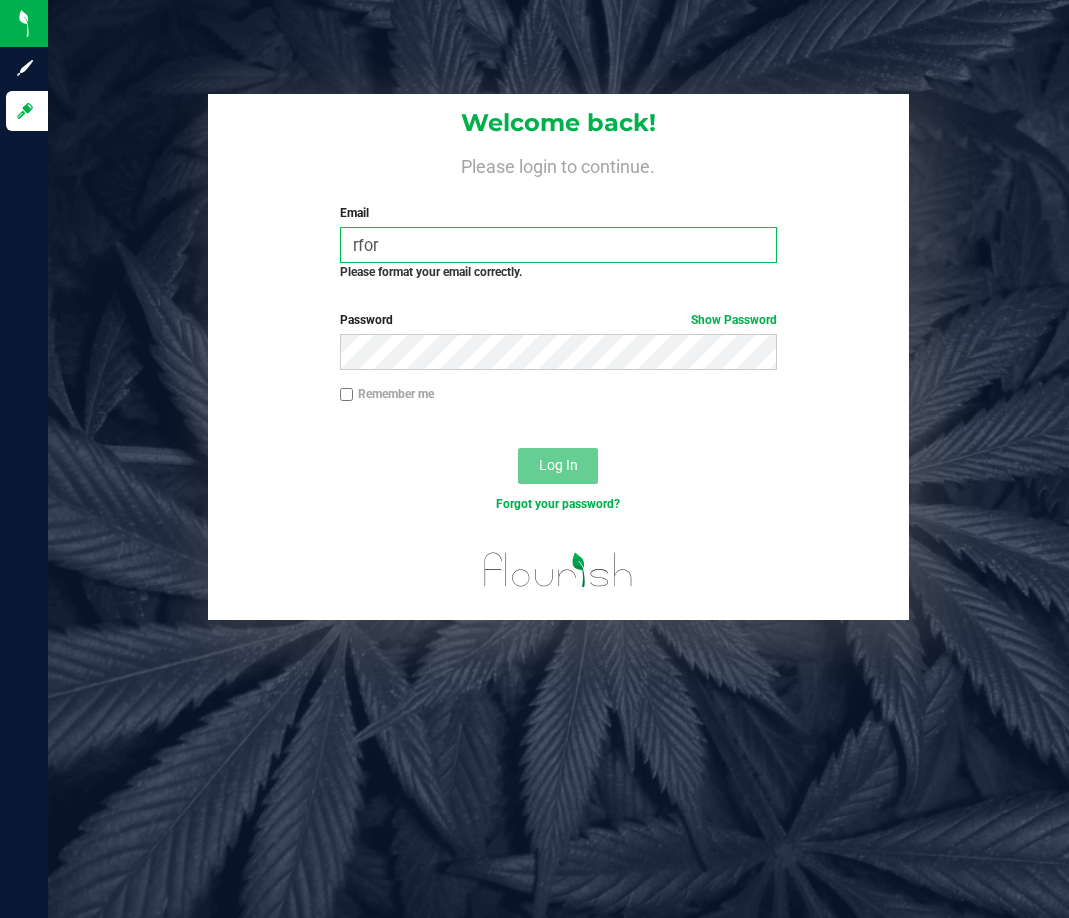 scroll, scrollTop: 0, scrollLeft: 0, axis: both 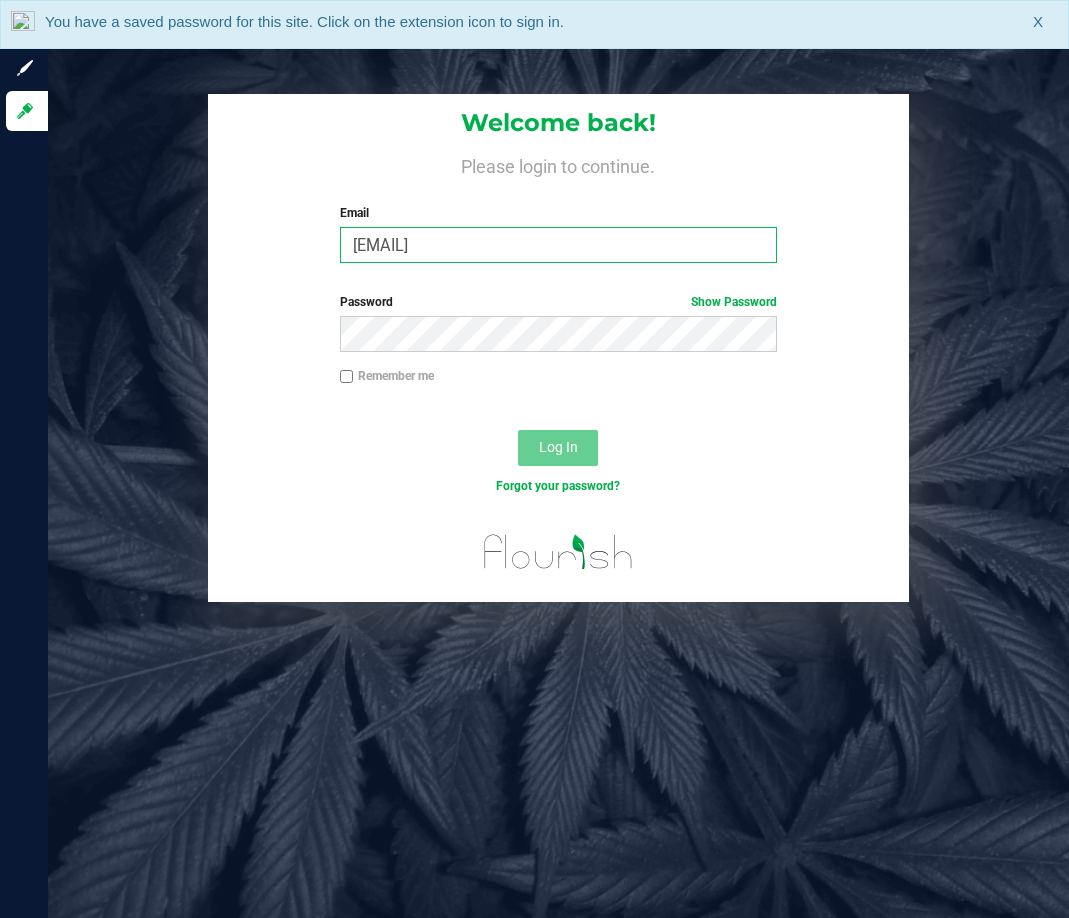type on "rfortier@liveparallel.com" 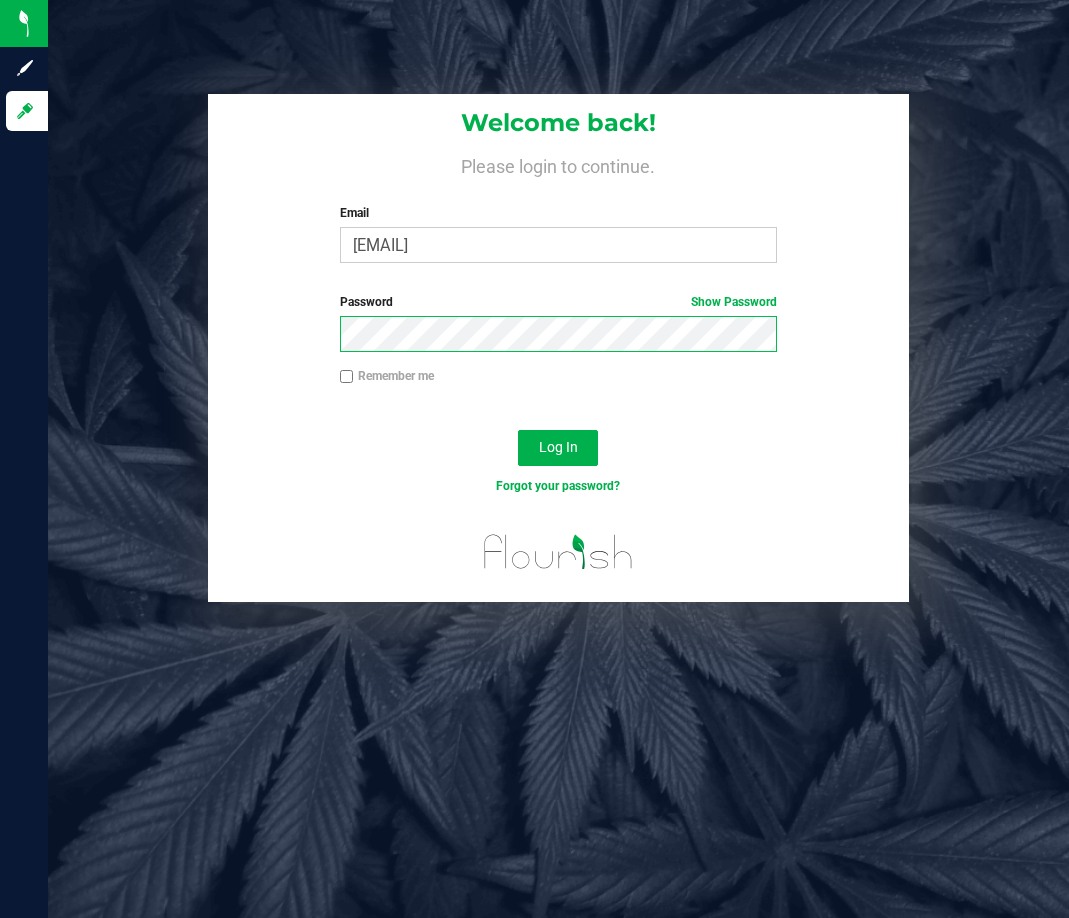 click on "Log In" at bounding box center (558, 448) 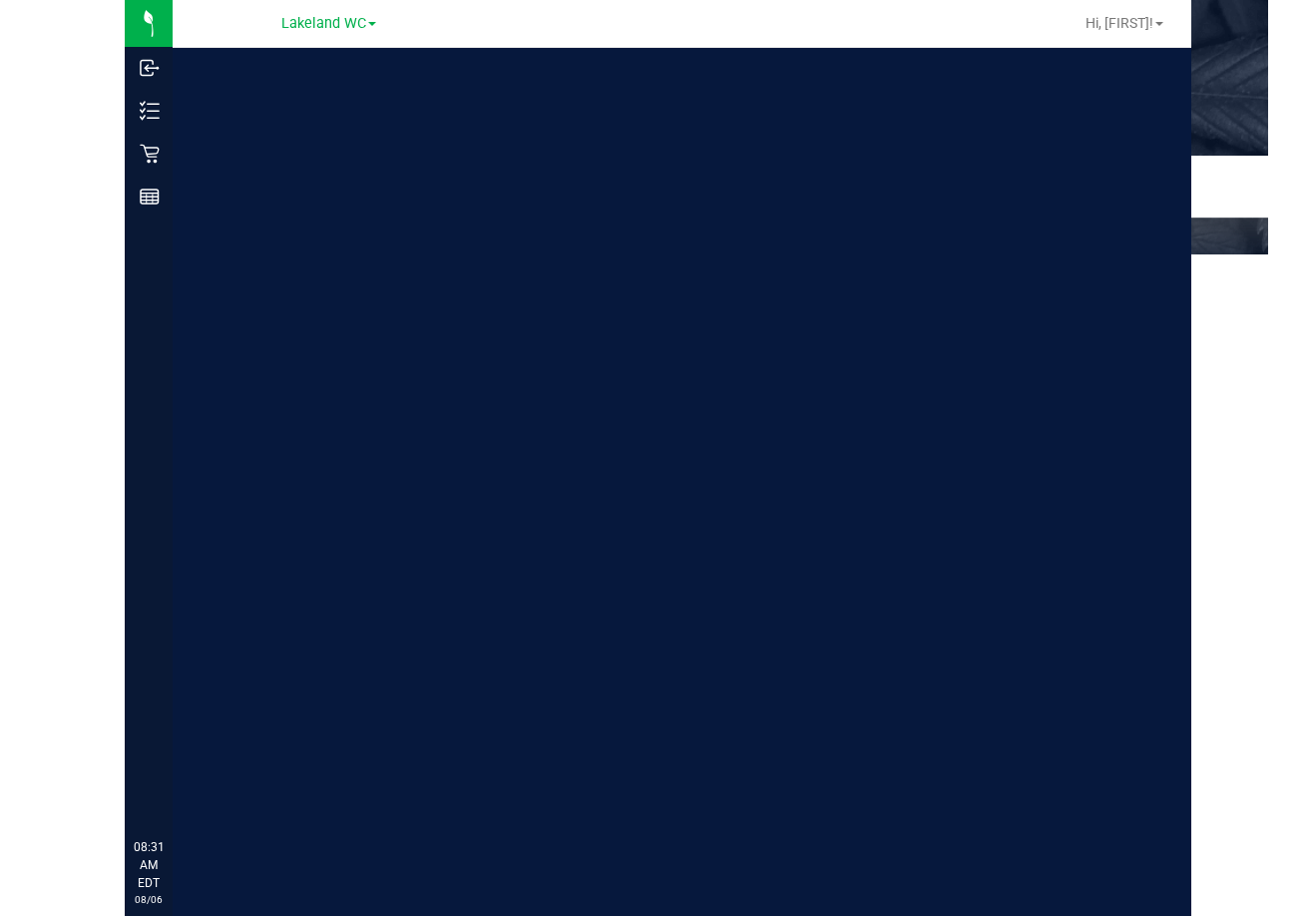 scroll, scrollTop: 0, scrollLeft: 0, axis: both 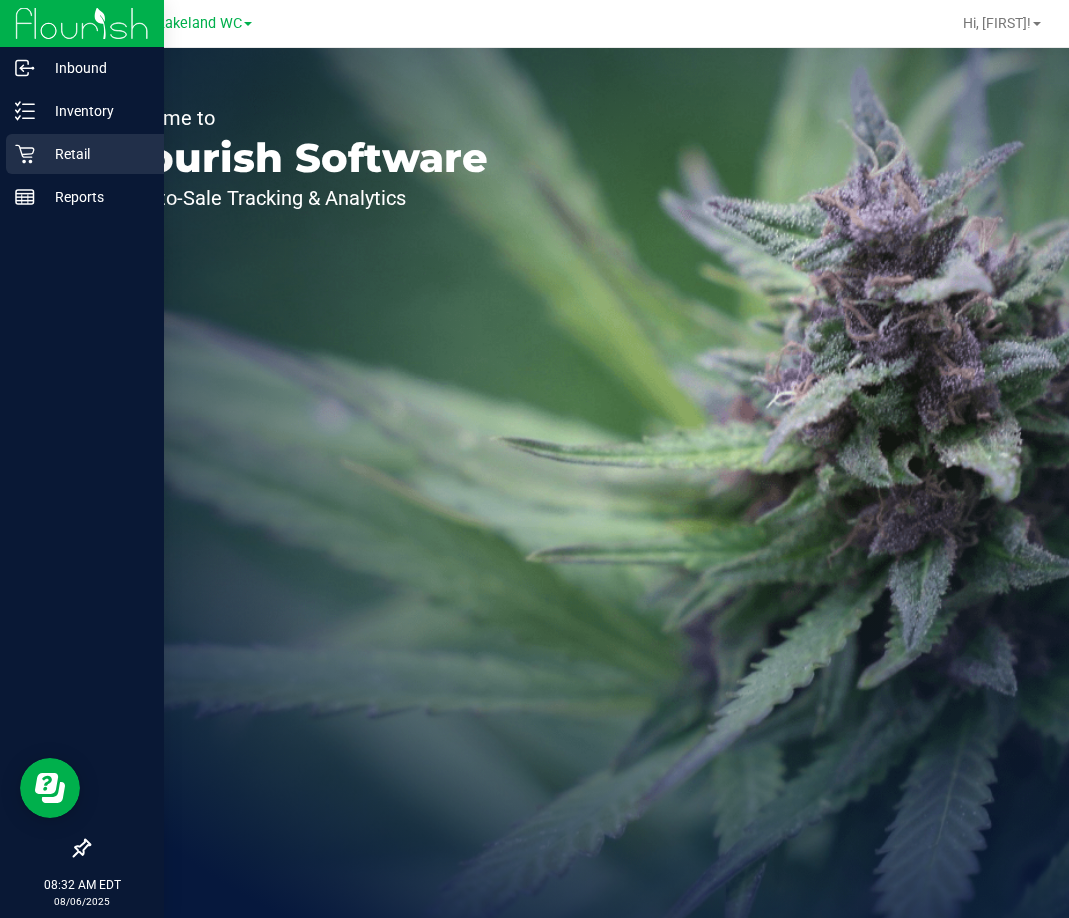 click on "Retail" at bounding box center [95, 154] 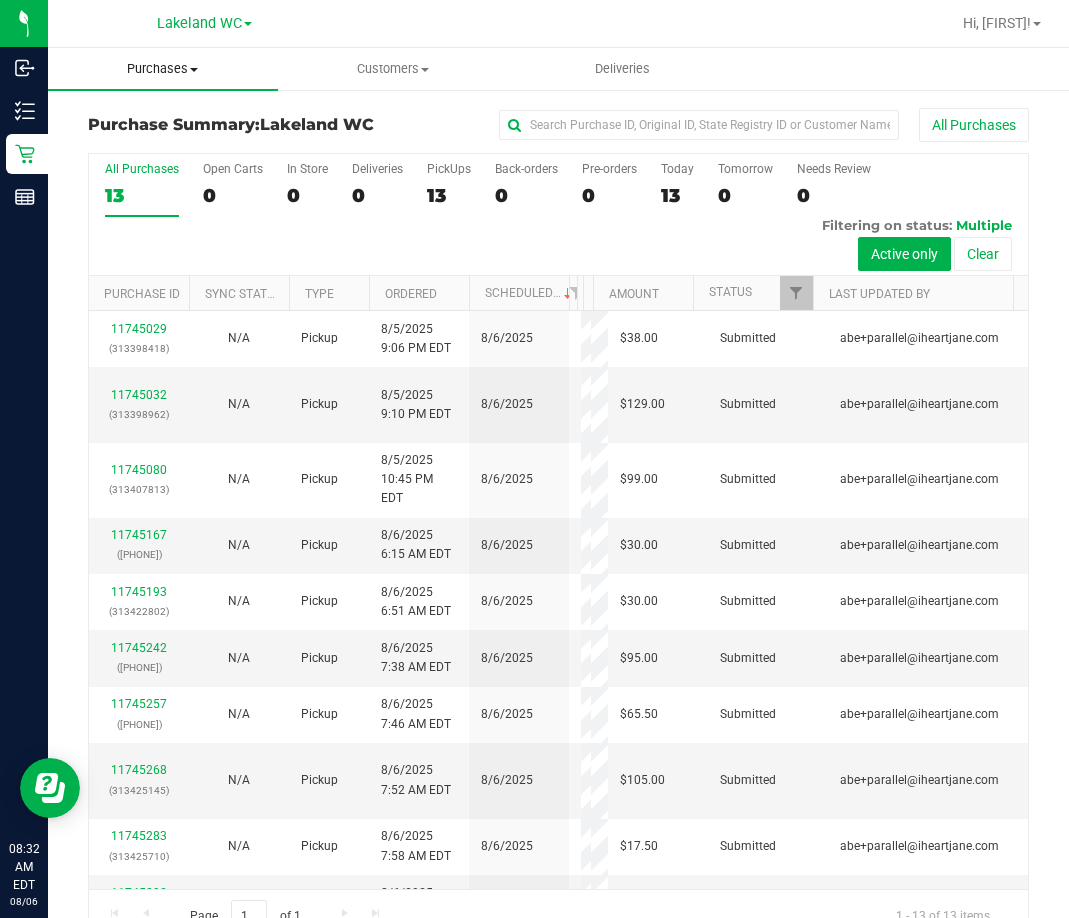 click on "Purchases" at bounding box center [163, 69] 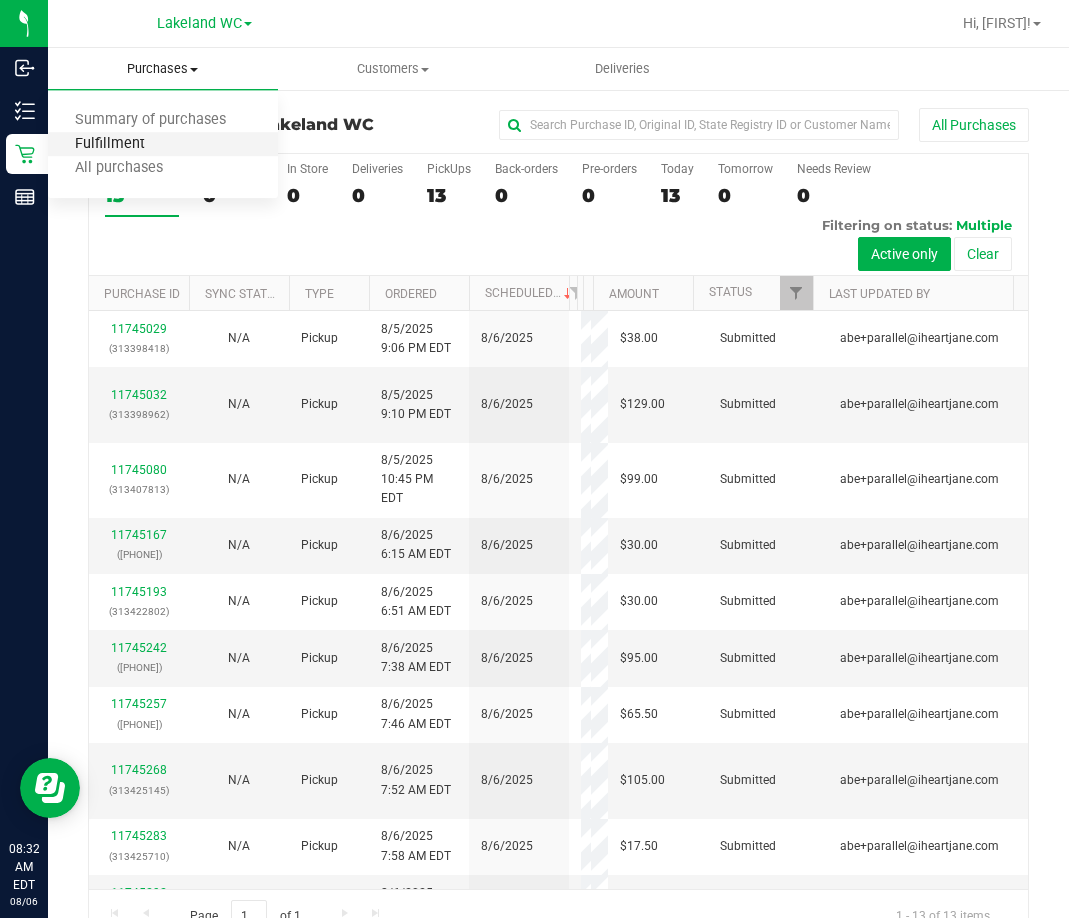 click on "Fulfillment" at bounding box center [110, 144] 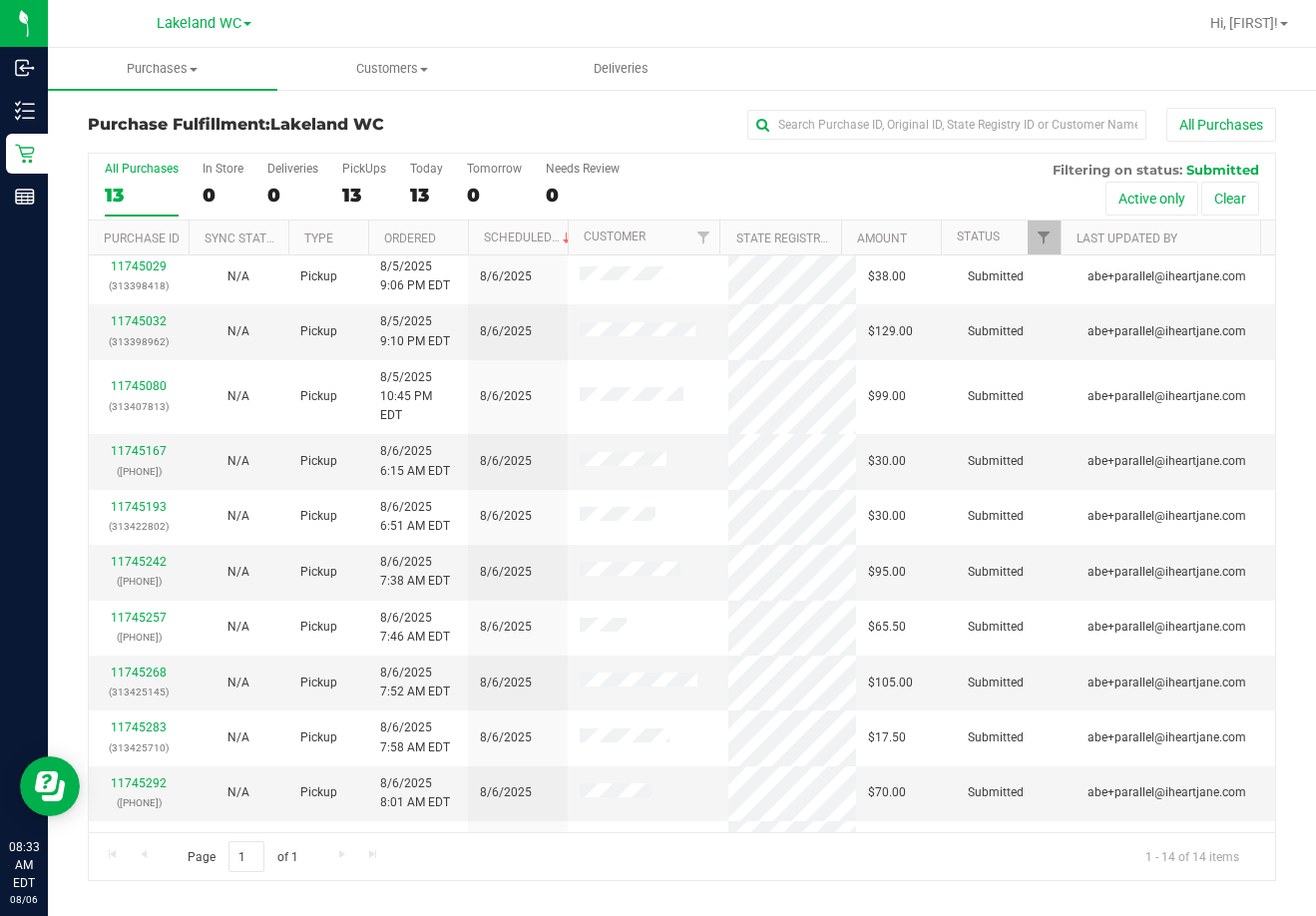 scroll, scrollTop: 0, scrollLeft: 0, axis: both 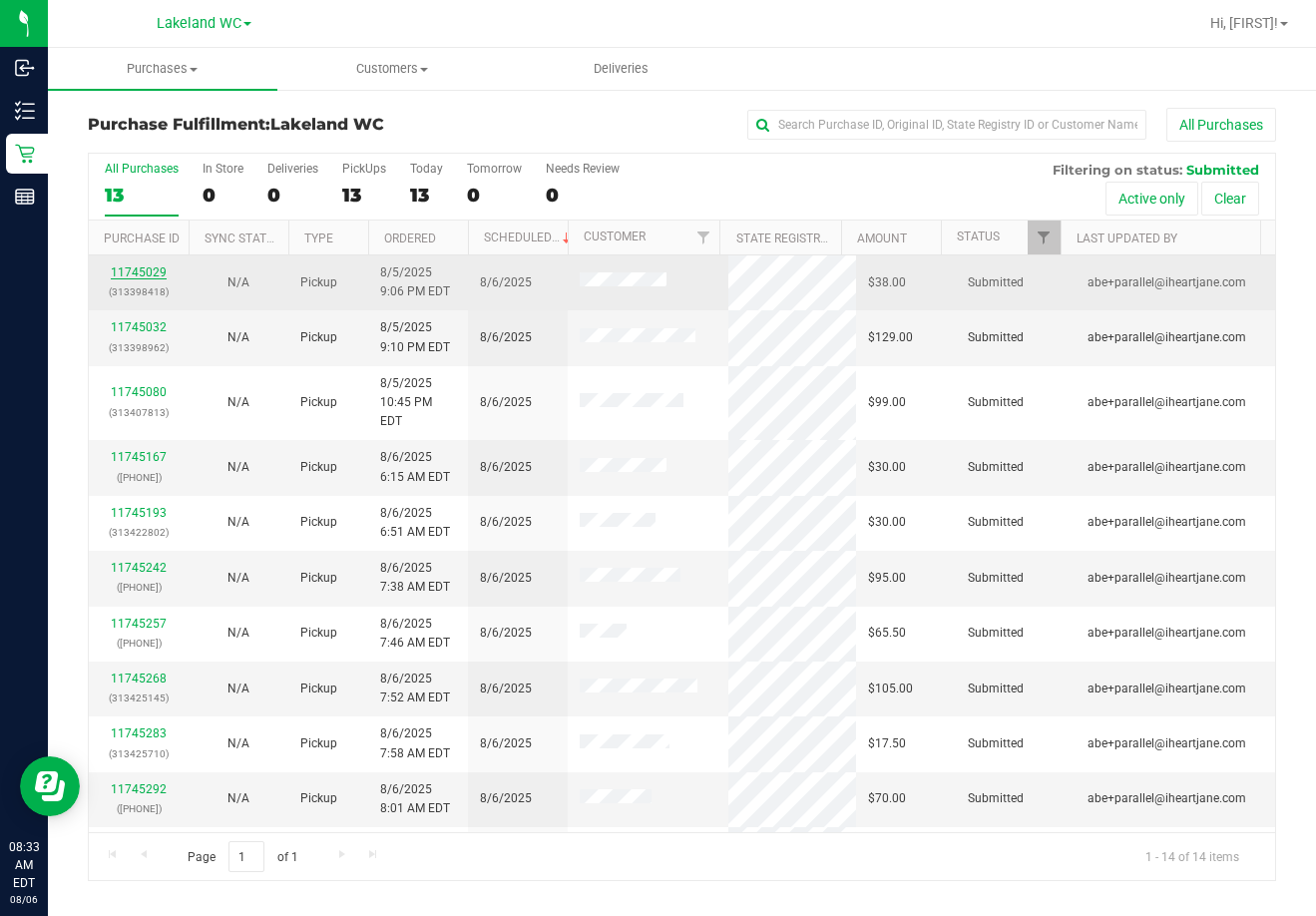 click on "11745029" at bounding box center (139, 272) 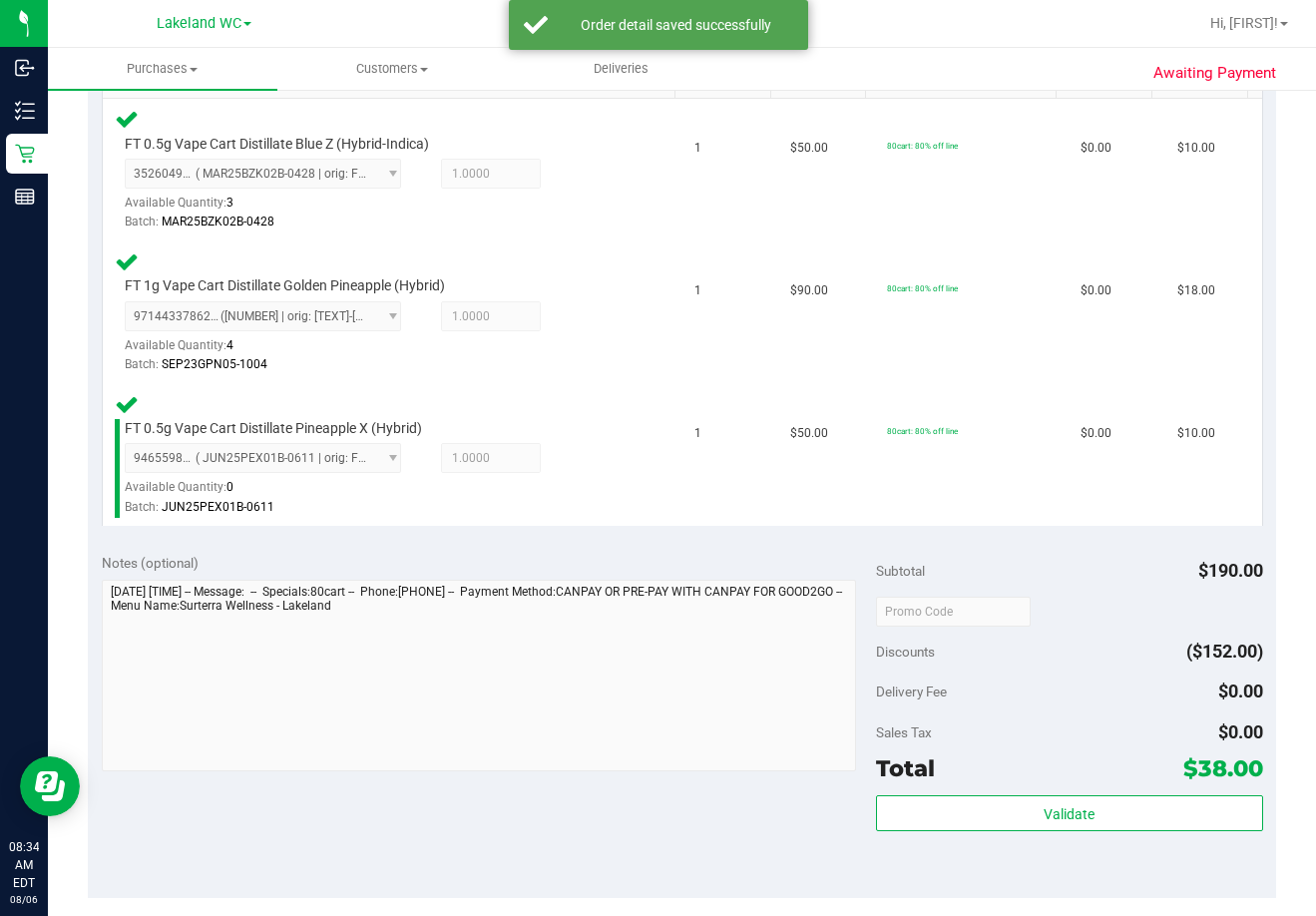 scroll, scrollTop: 599, scrollLeft: 0, axis: vertical 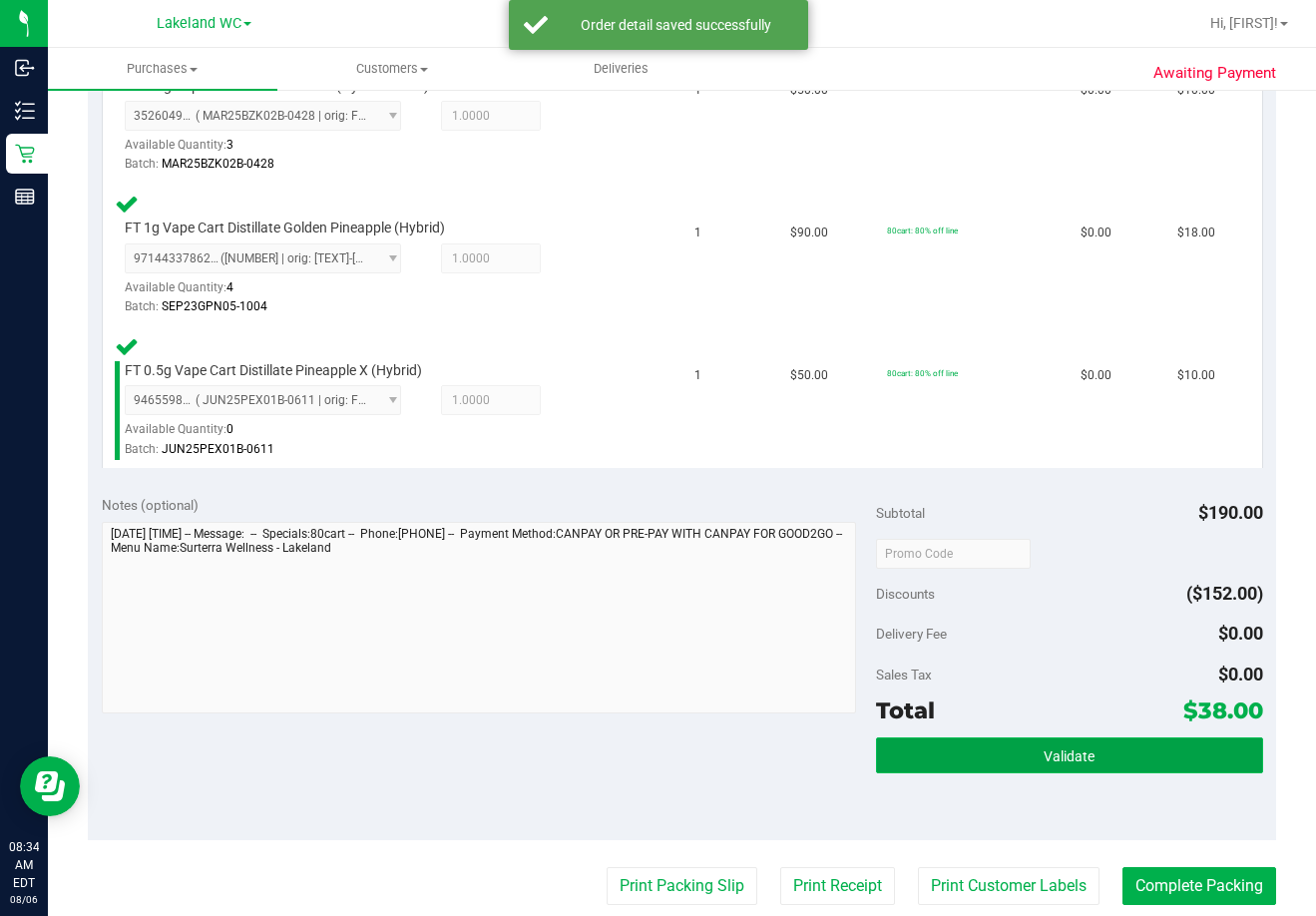 click on "Validate" at bounding box center [1070, 755] 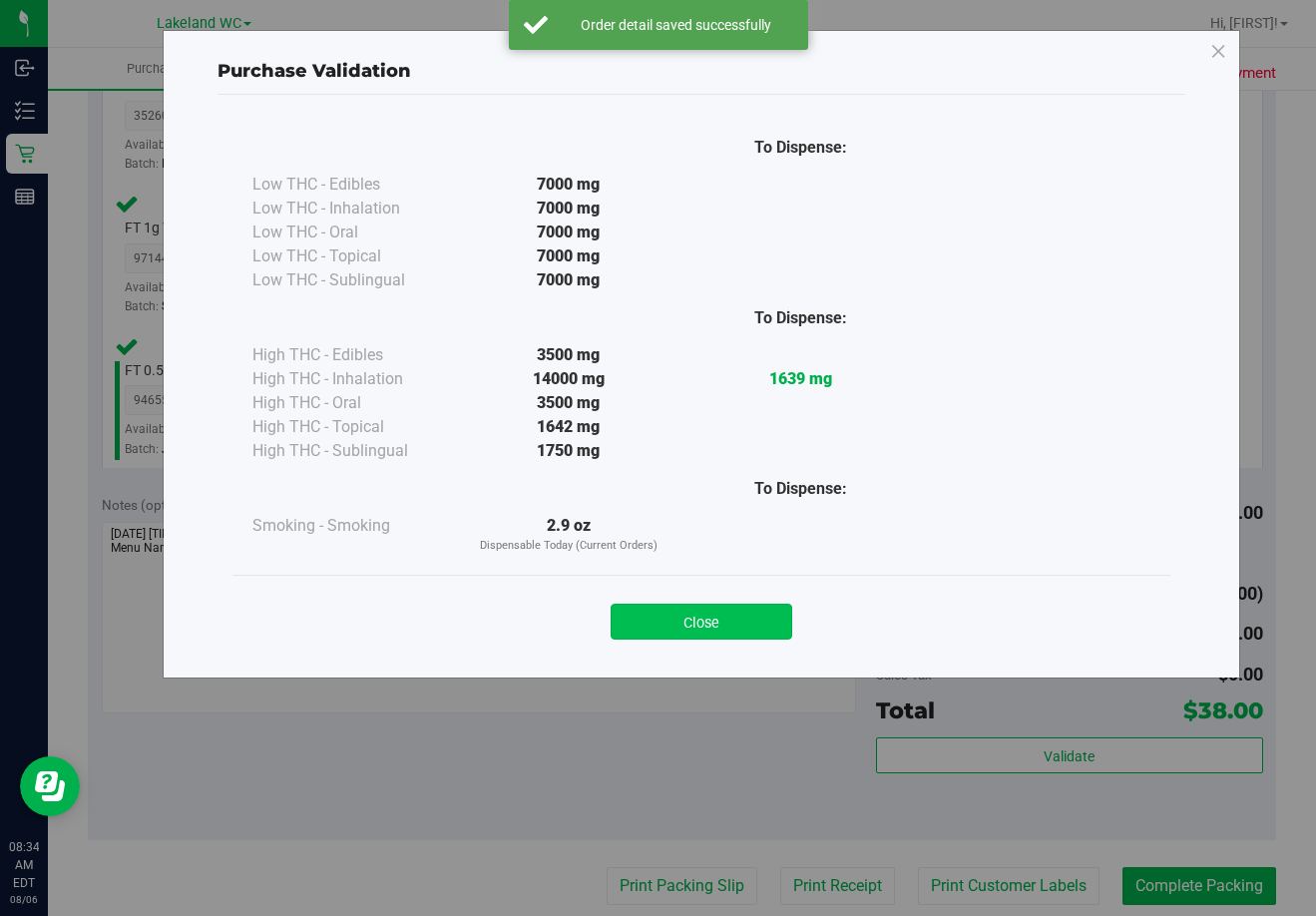 click on "Close" at bounding box center (701, 622) 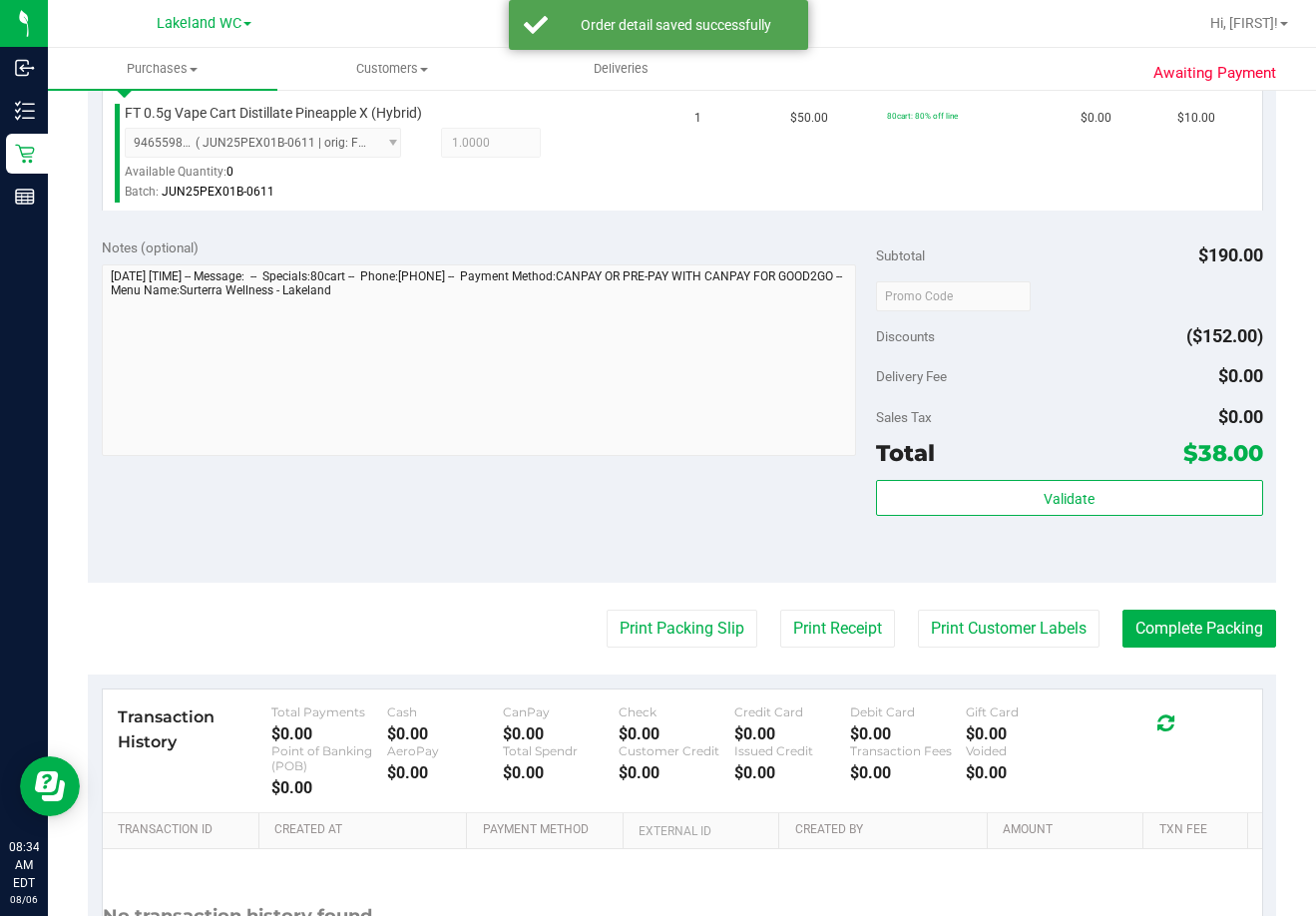 scroll, scrollTop: 898, scrollLeft: 0, axis: vertical 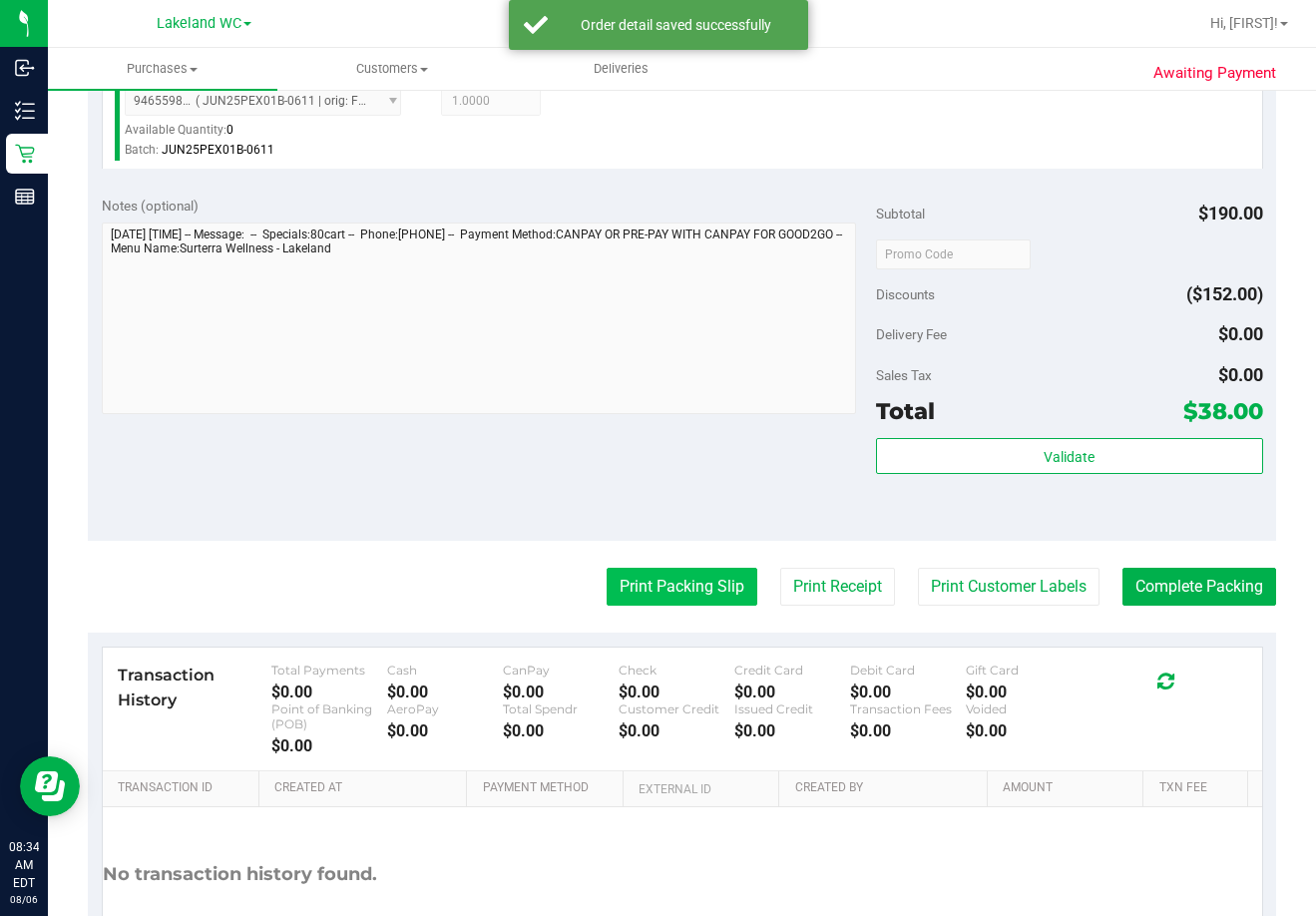 click on "Print Packing Slip" at bounding box center (681, 587) 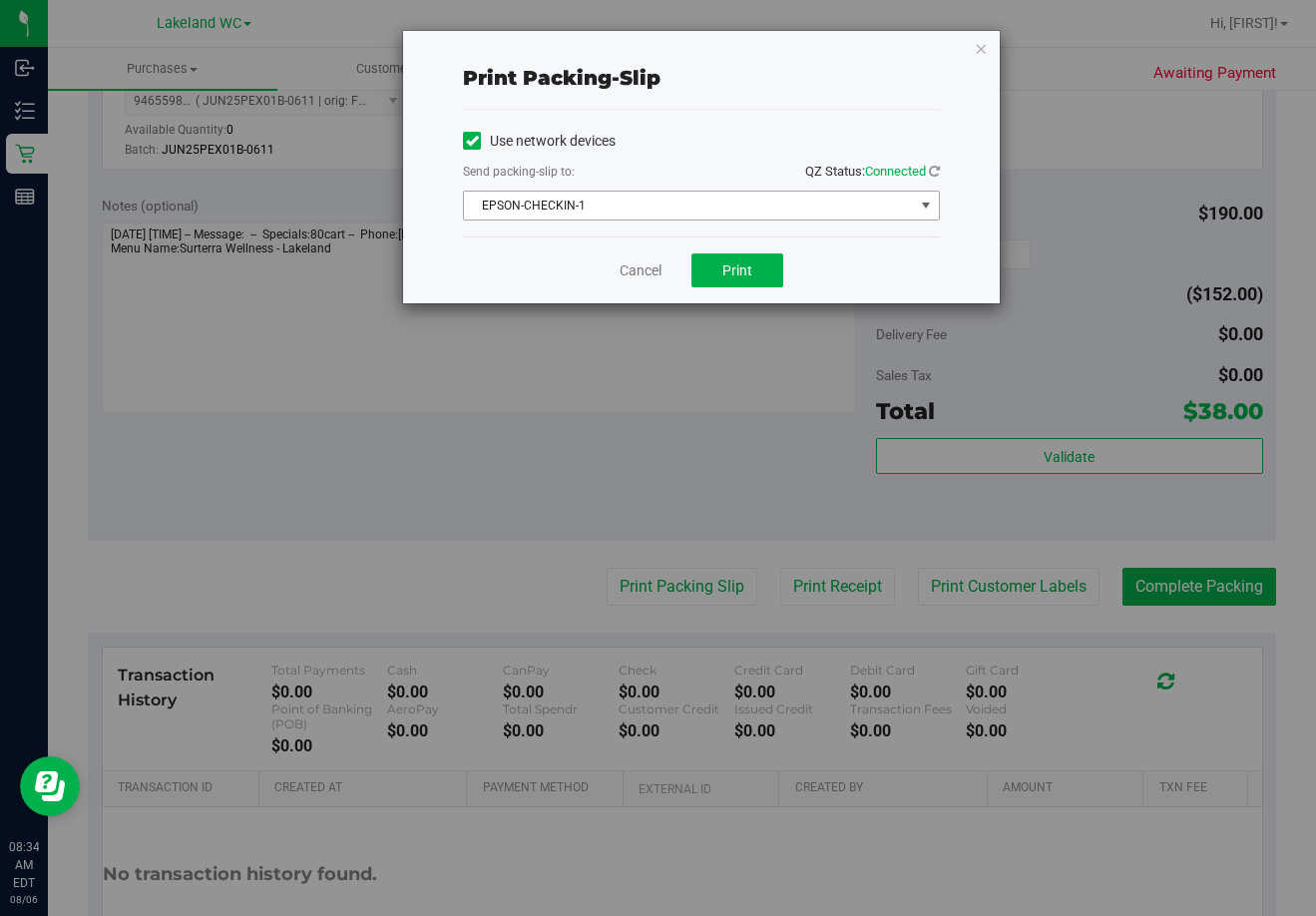 click on "EPSON-CHECKIN-1" at bounding box center [688, 206] 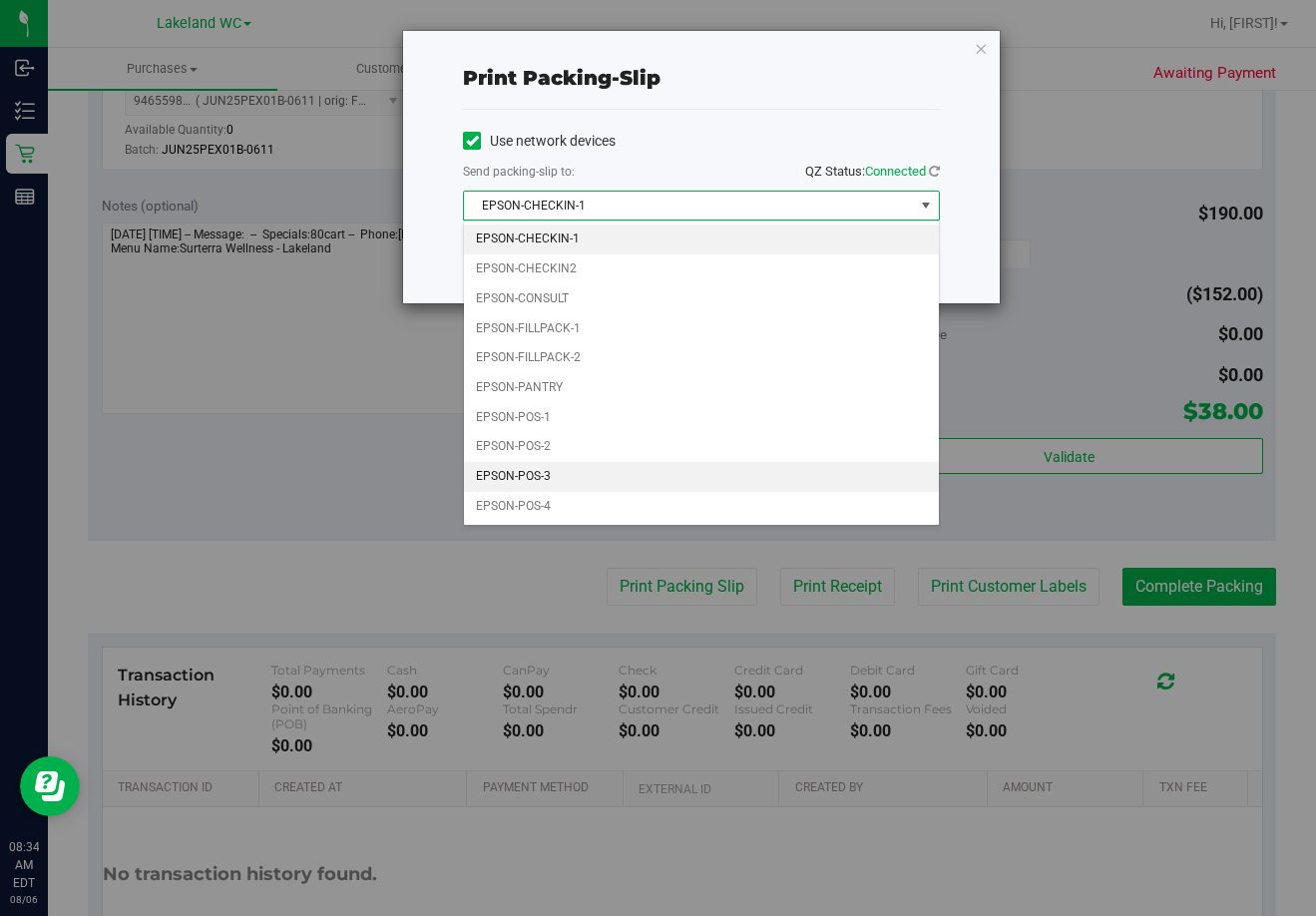 click on "EPSON-POS-3" at bounding box center [701, 477] 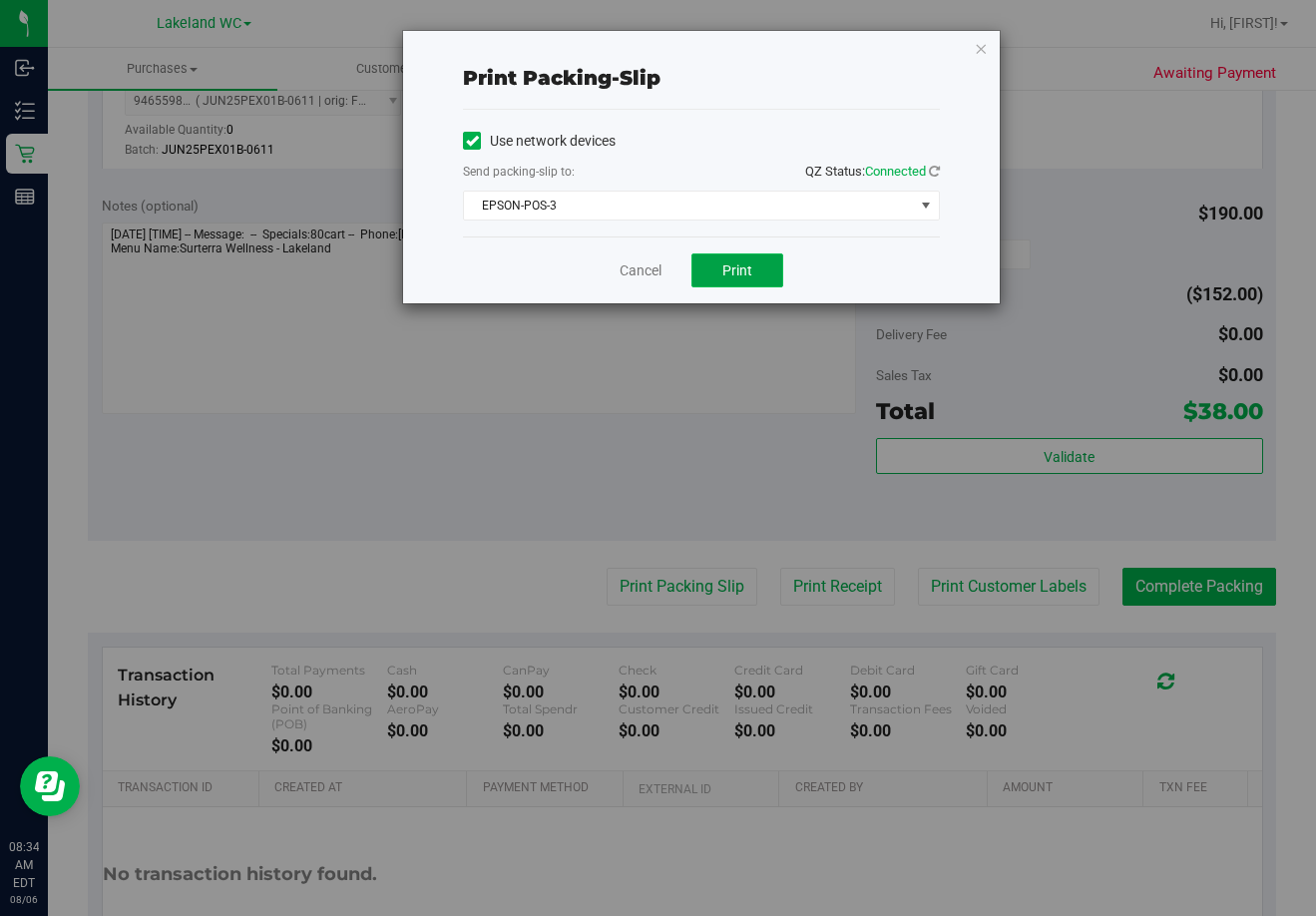 click on "Print" at bounding box center [737, 270] 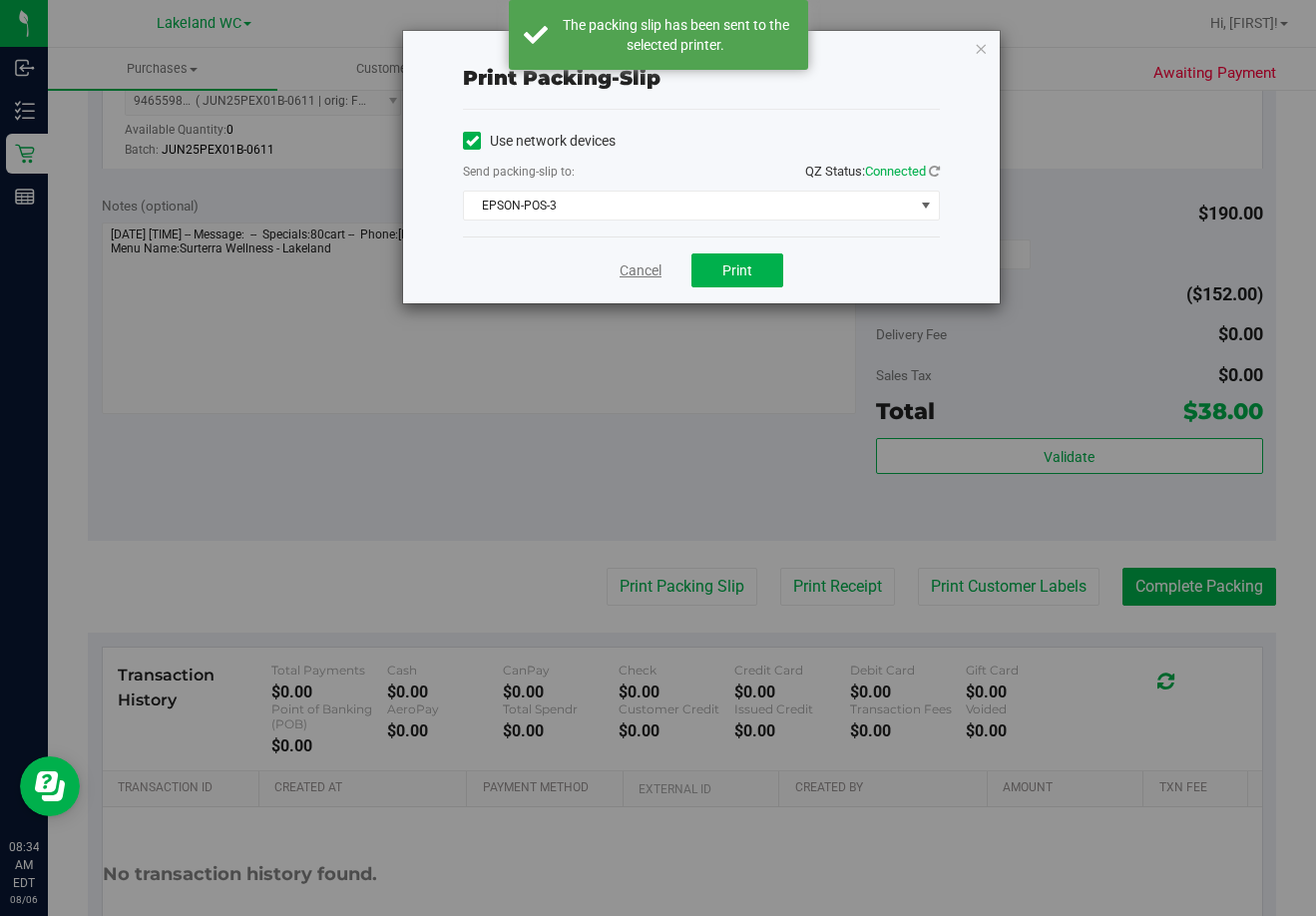 click on "Cancel" at bounding box center [641, 270] 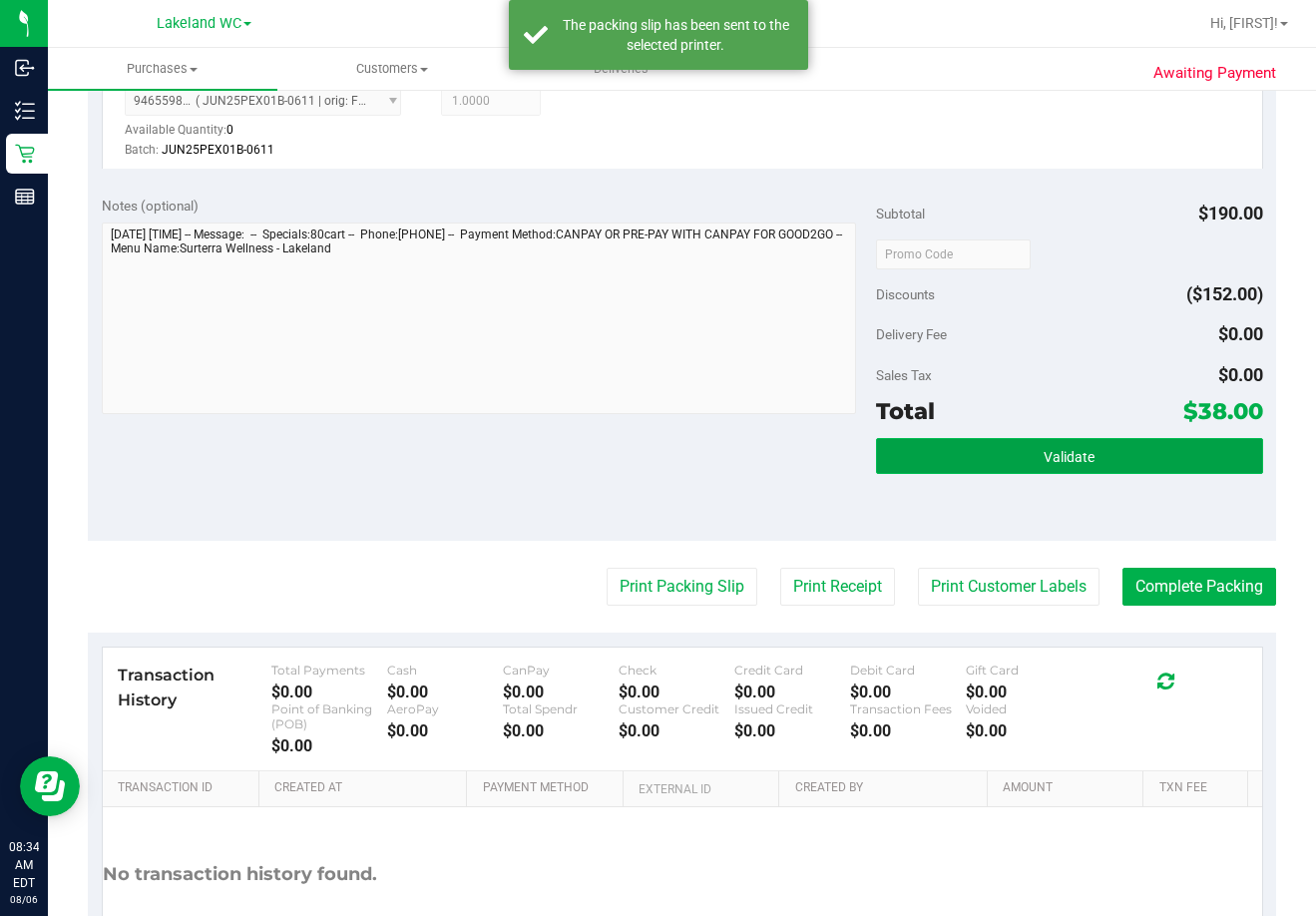 drag, startPoint x: 1097, startPoint y: 458, endPoint x: 1039, endPoint y: 455, distance: 58.07753 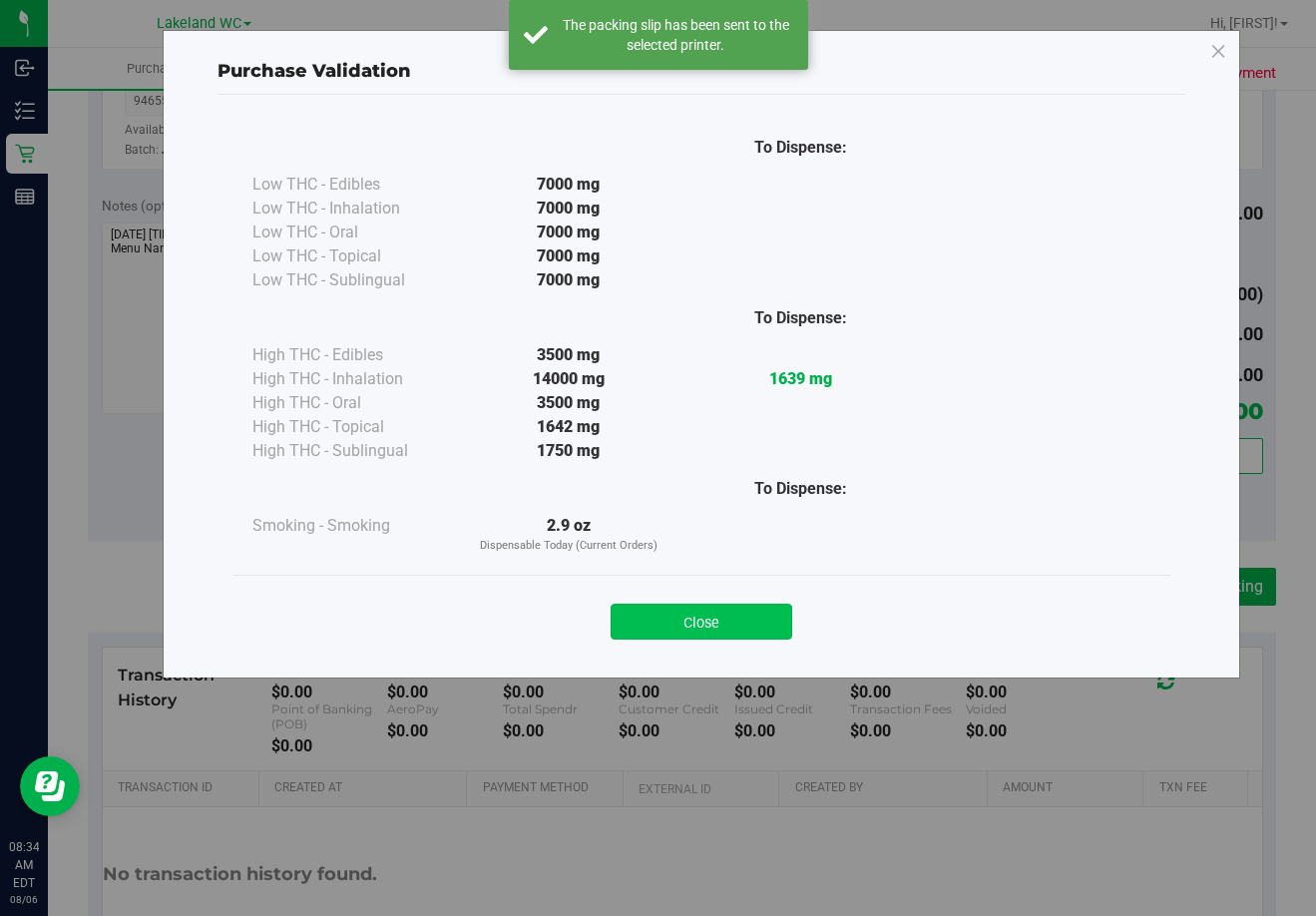 click on "Close" at bounding box center (701, 622) 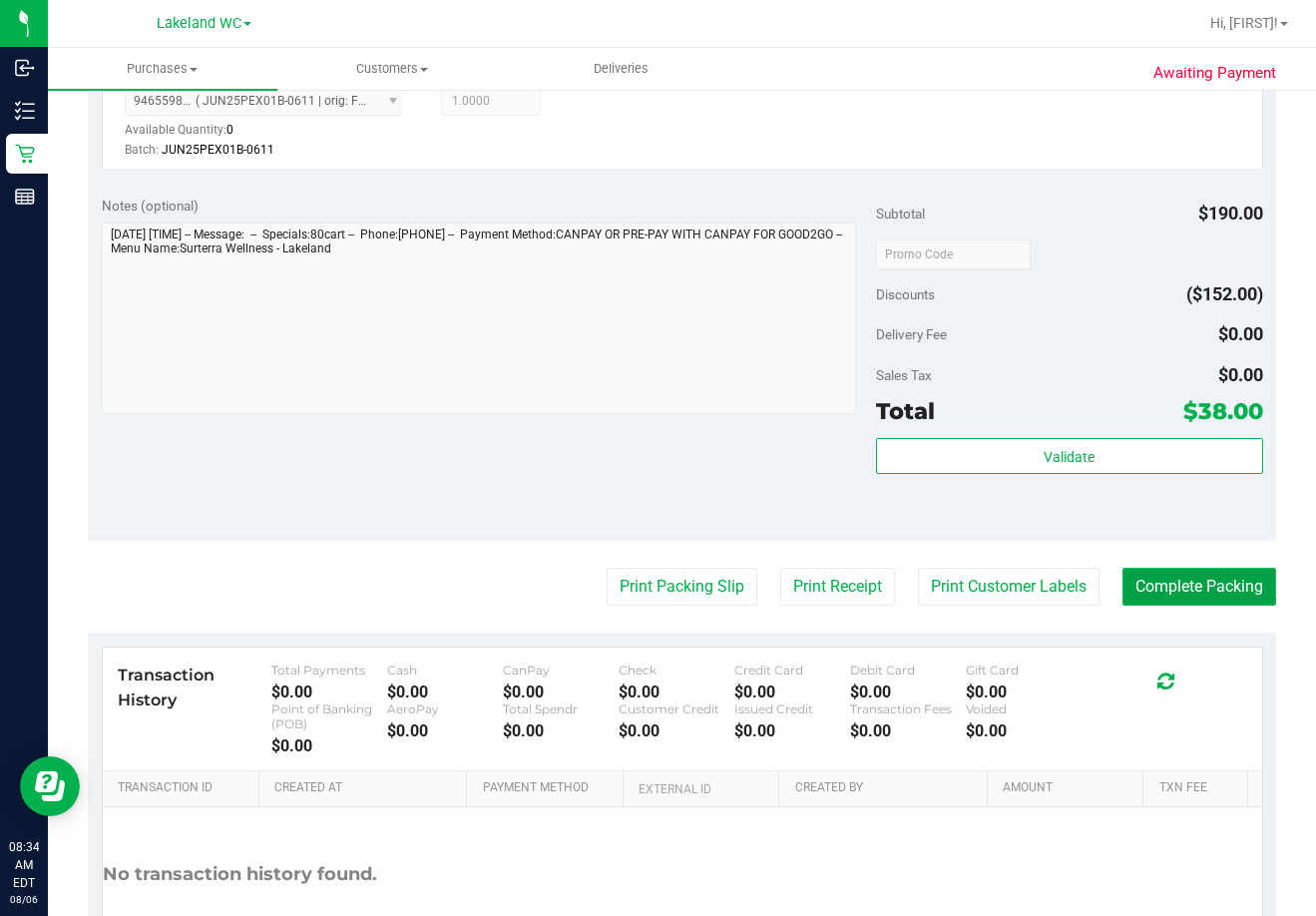 click on "Complete Packing" at bounding box center [1199, 587] 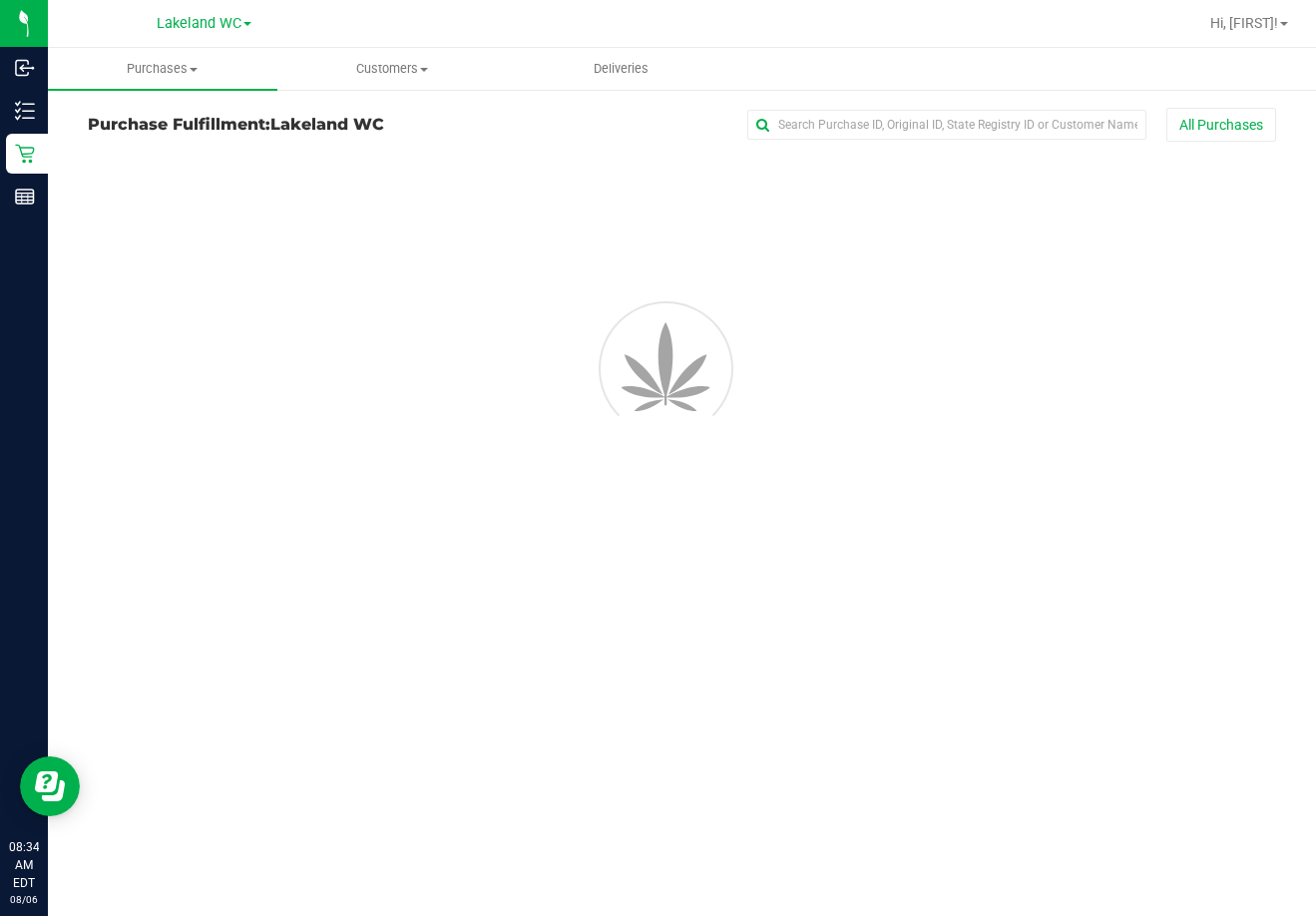 scroll, scrollTop: 0, scrollLeft: 0, axis: both 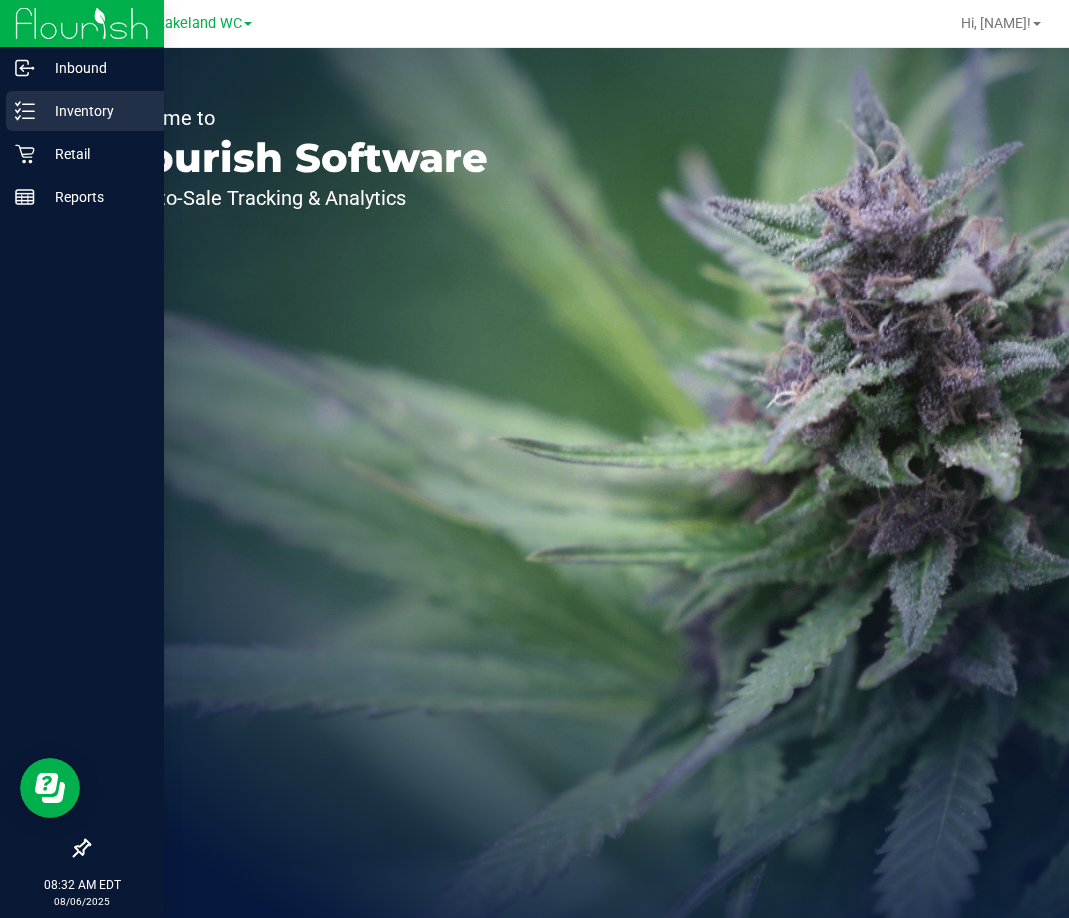 click on "Inventory" at bounding box center [95, 111] 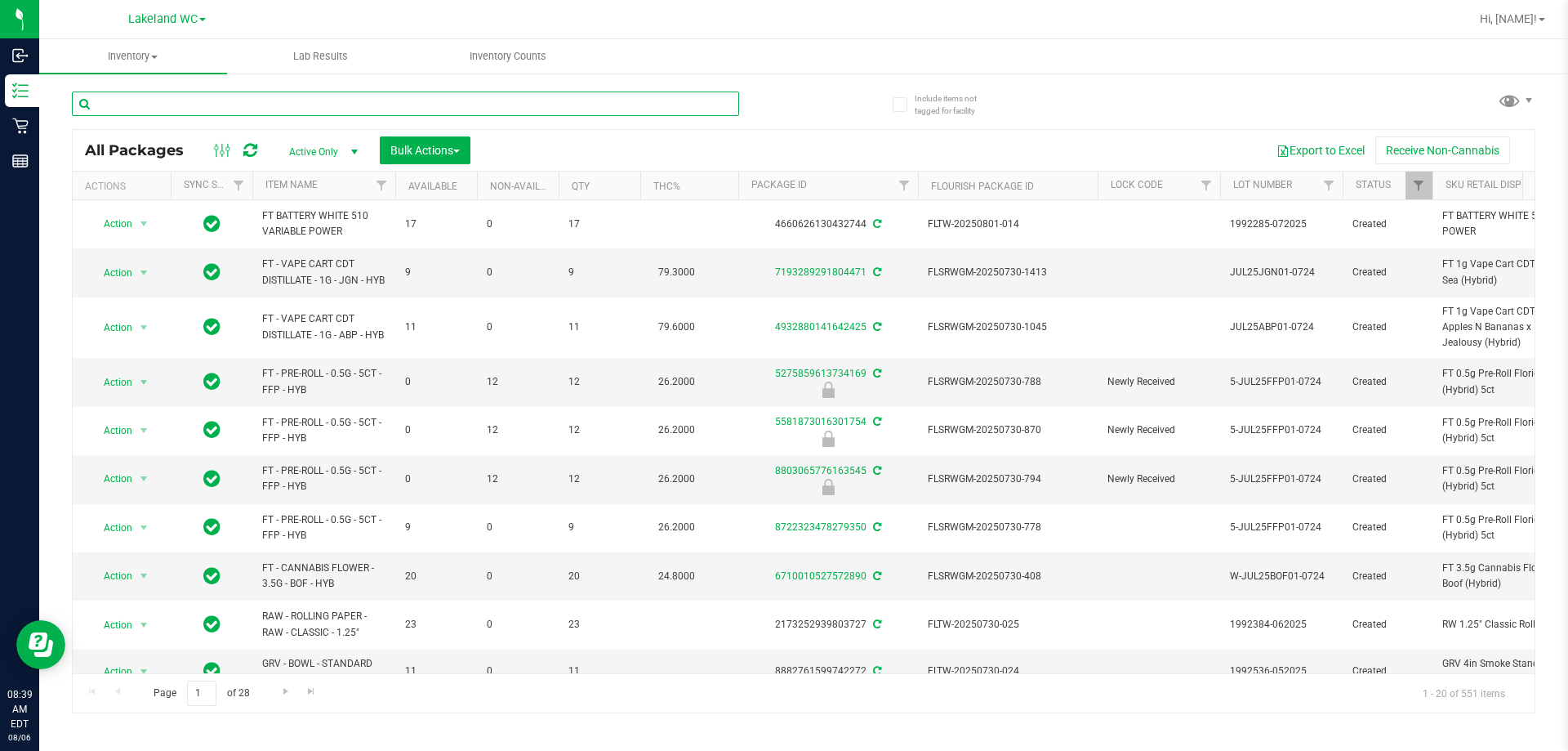 click at bounding box center (405, 104) 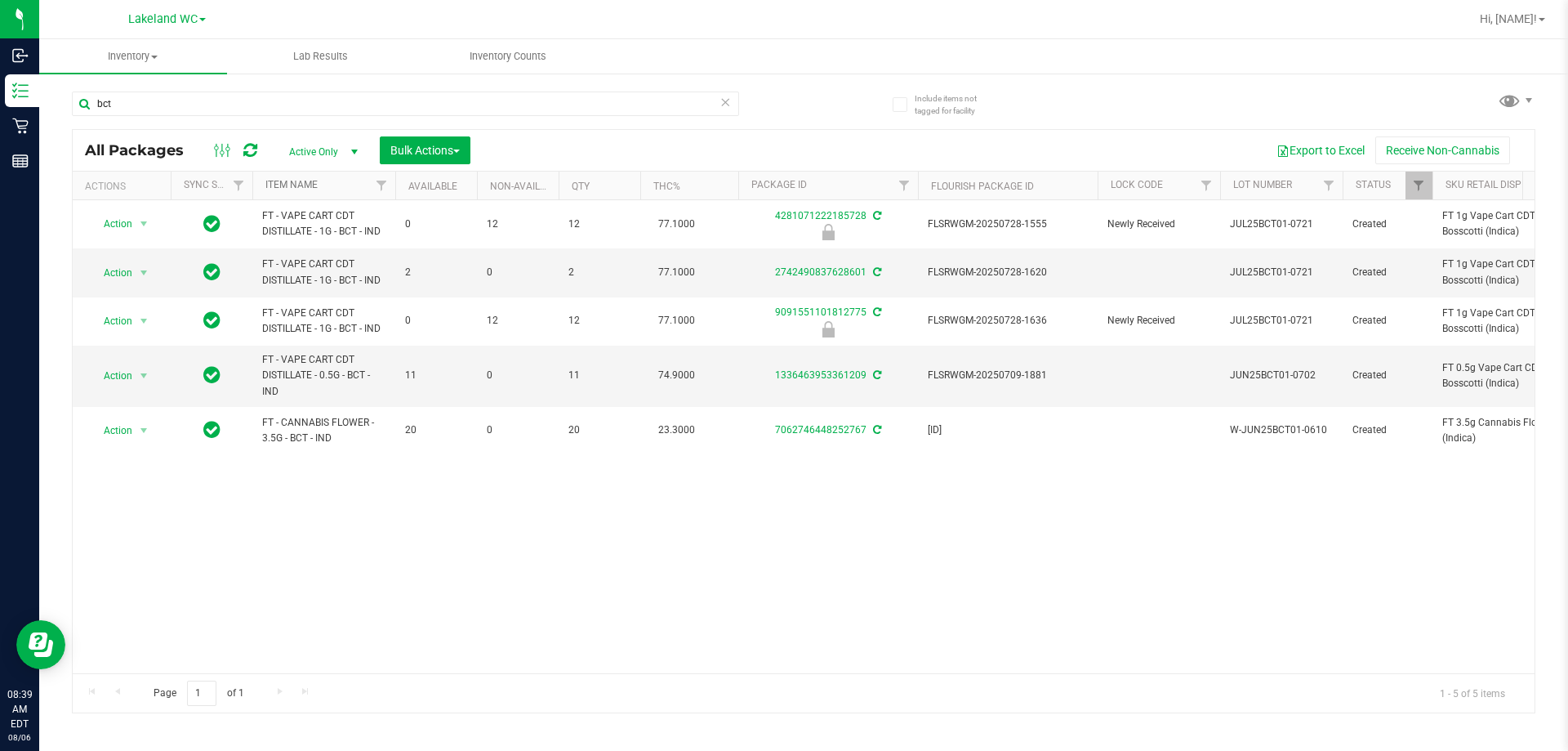click on "Item Name" at bounding box center (292, 185) 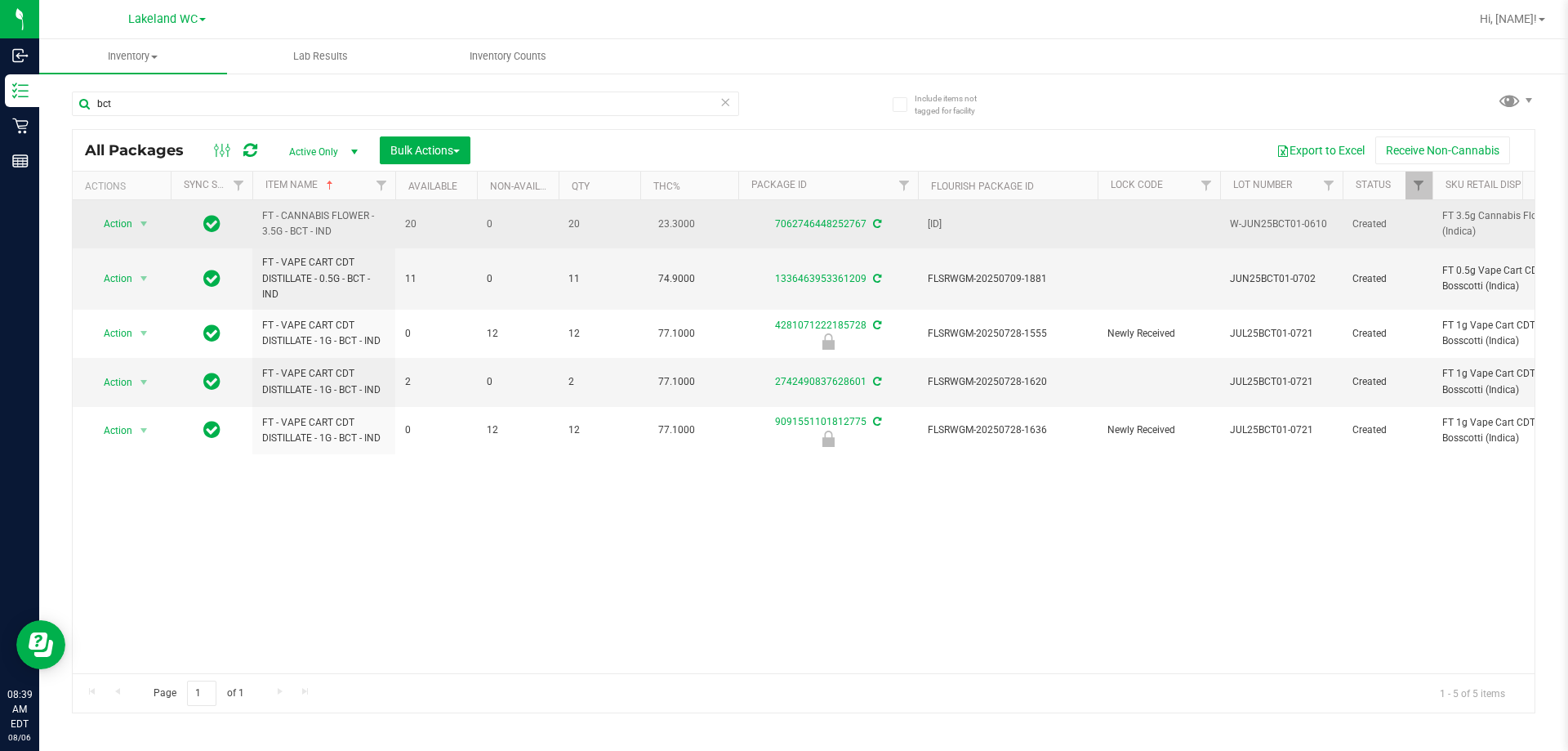 click on "FLSRWGM-20250616-2626" at bounding box center (1008, 224) 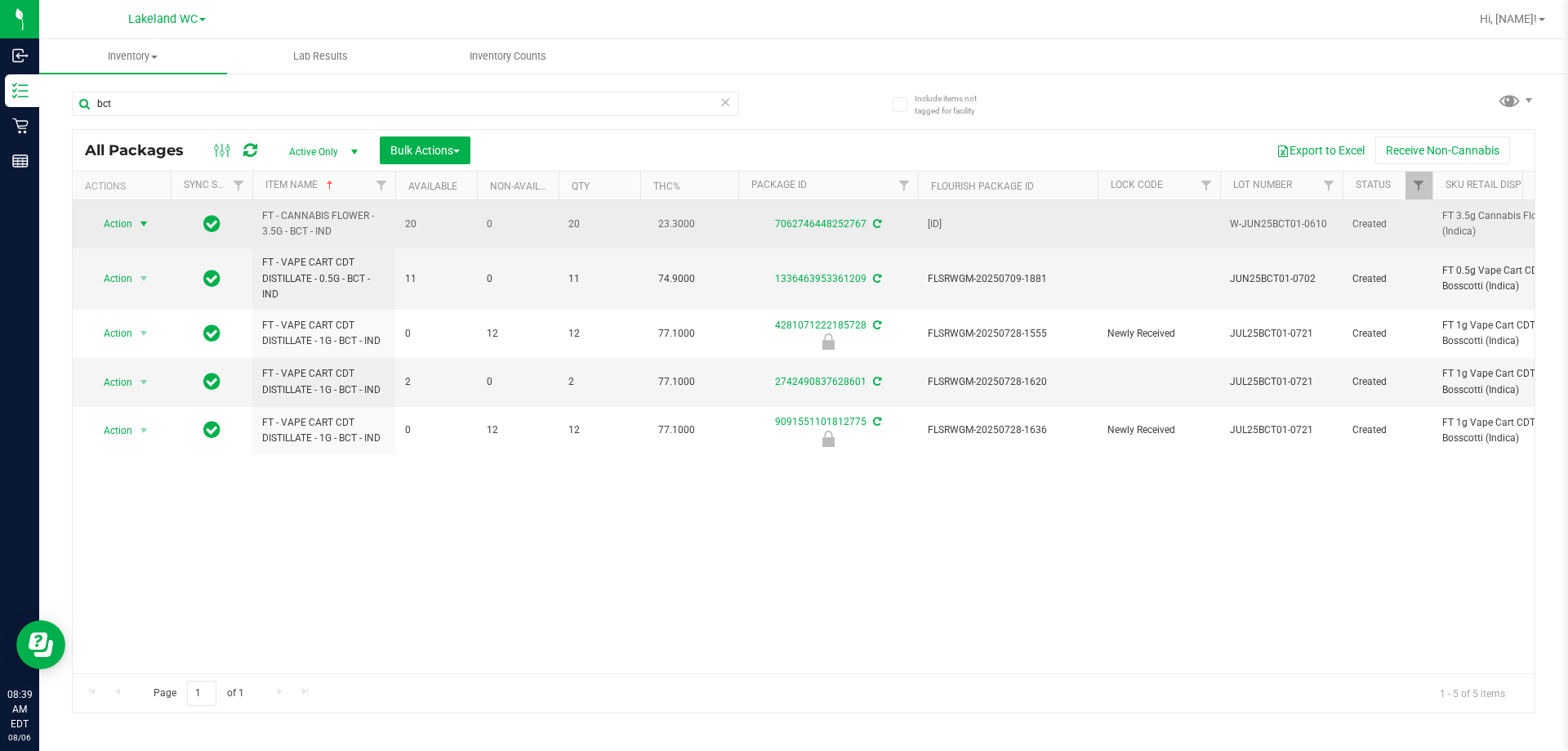 click on "Action" at bounding box center [111, 224] 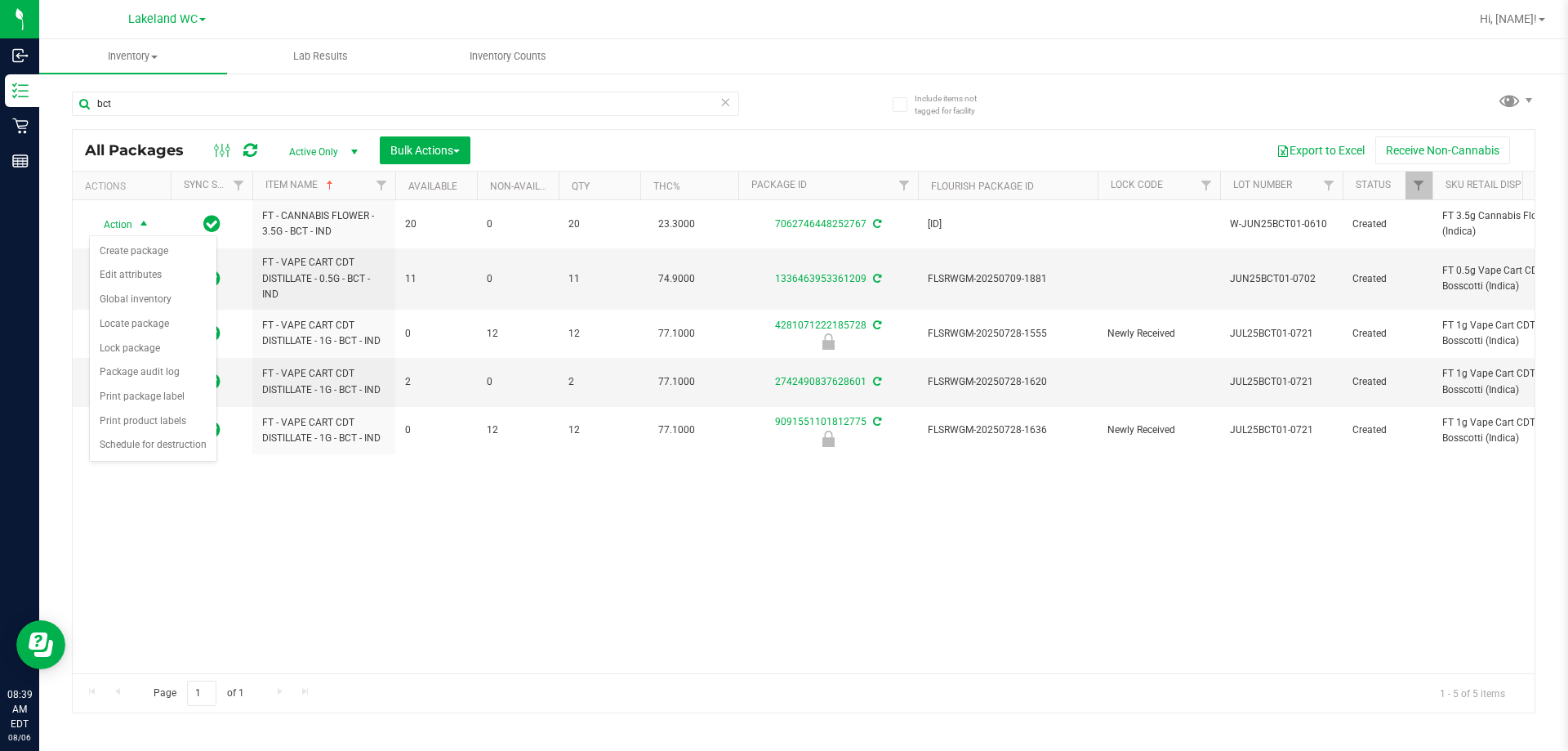 click on "bct
All Packages
Active Only Active Only Lab Samples Locked All External Internal
Bulk Actions
Add to manufacturing run
Add to outbound order" at bounding box center [804, 395] 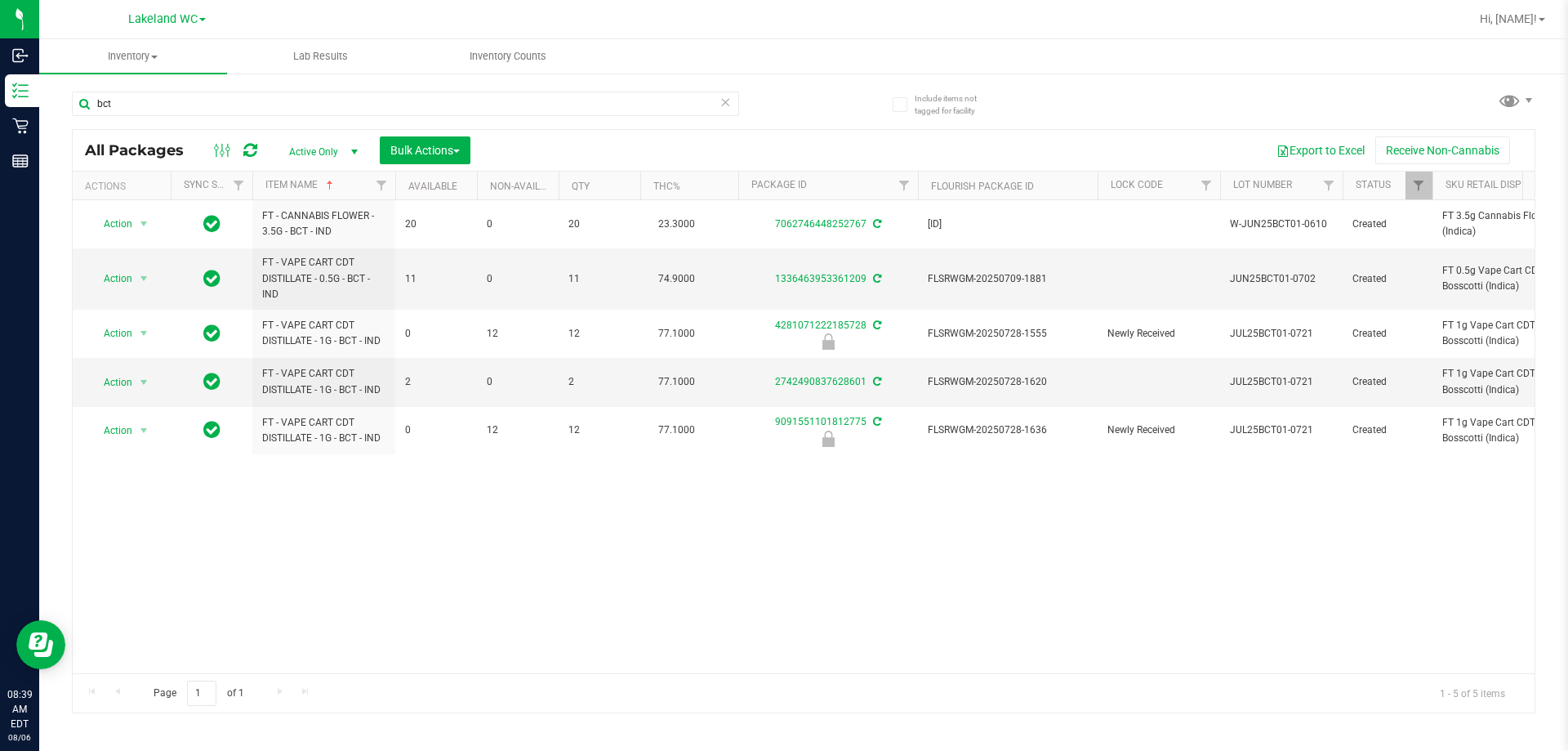 drag, startPoint x: 908, startPoint y: 658, endPoint x: 912, endPoint y: 646, distance: 12.649111 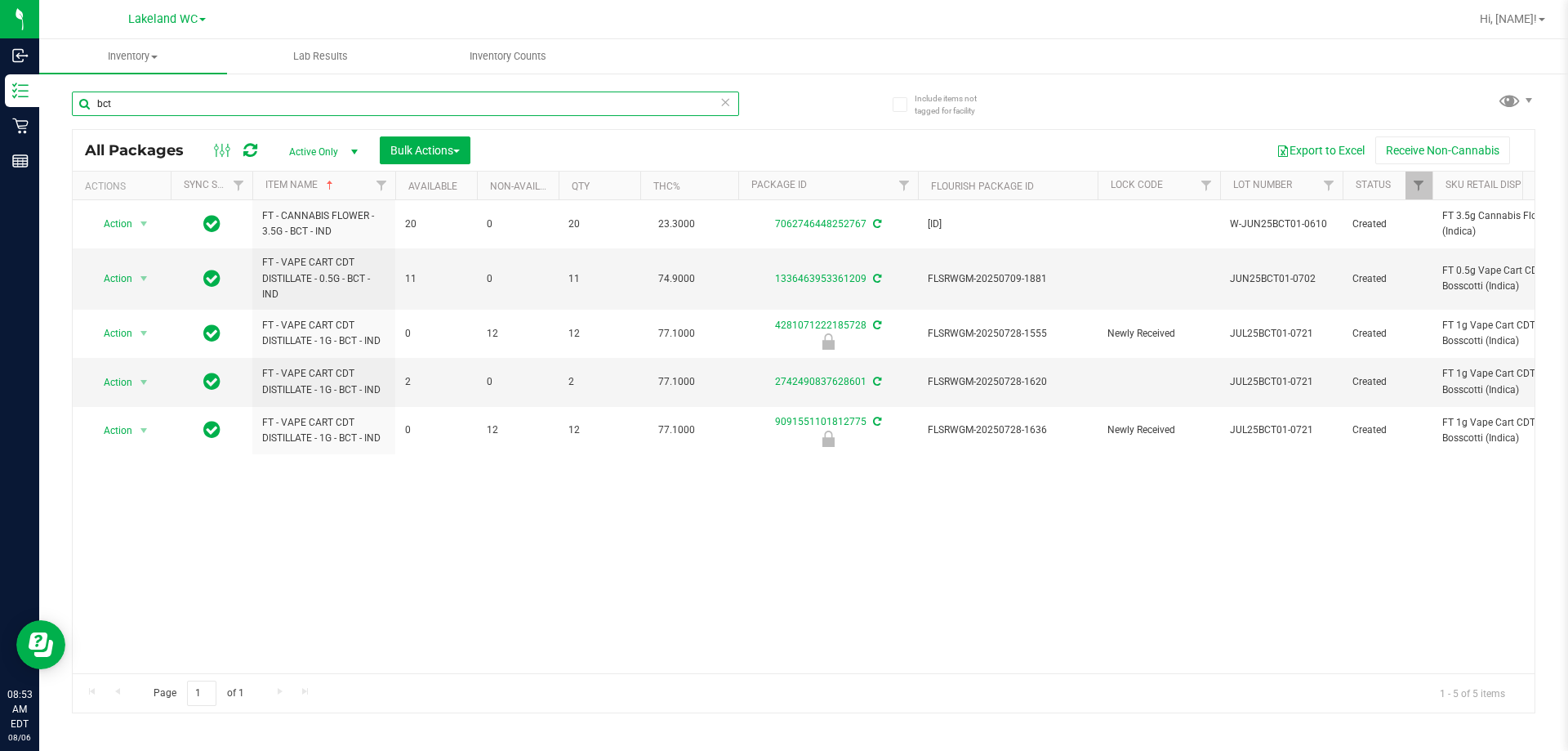 click on "bct" at bounding box center (405, 104) 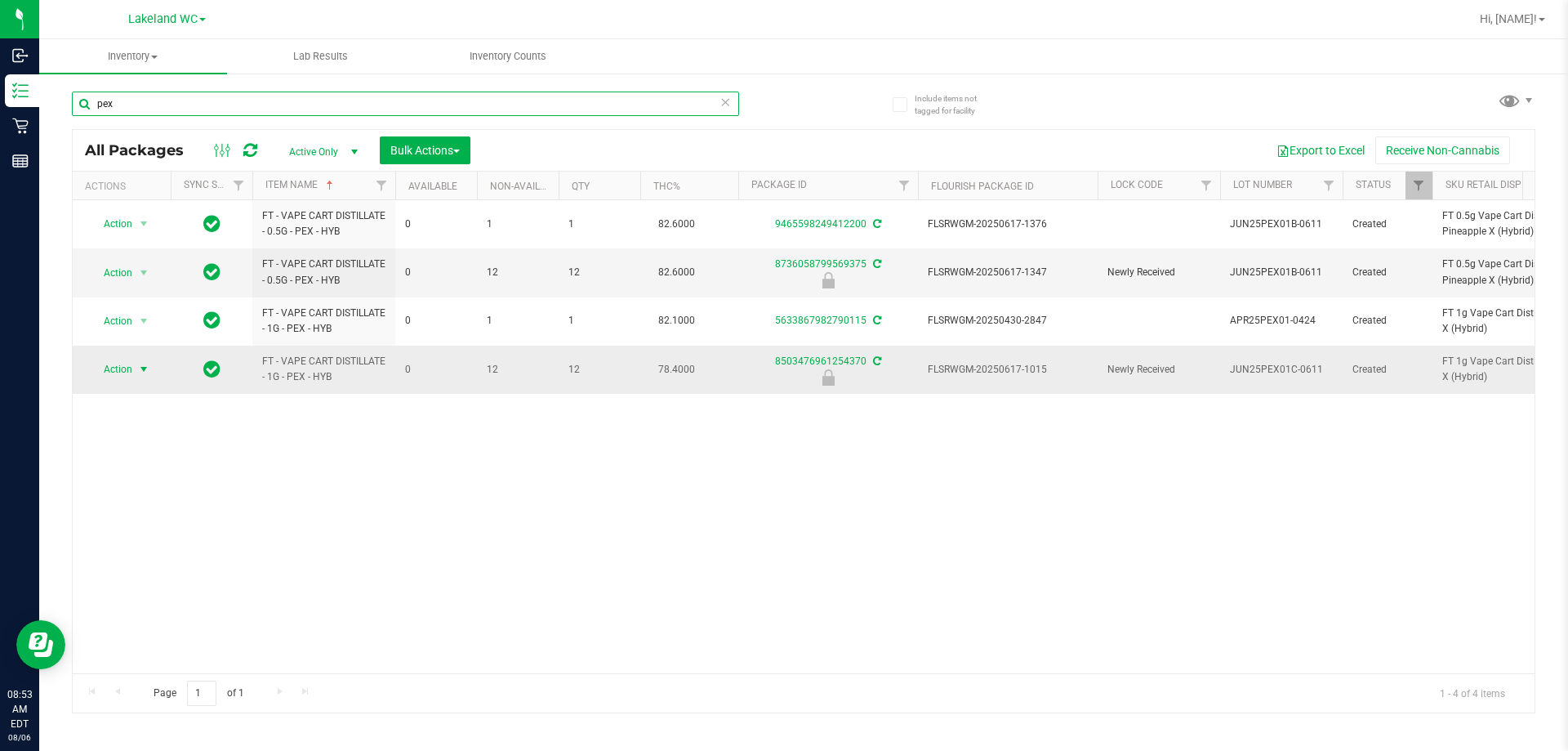 type on "pex" 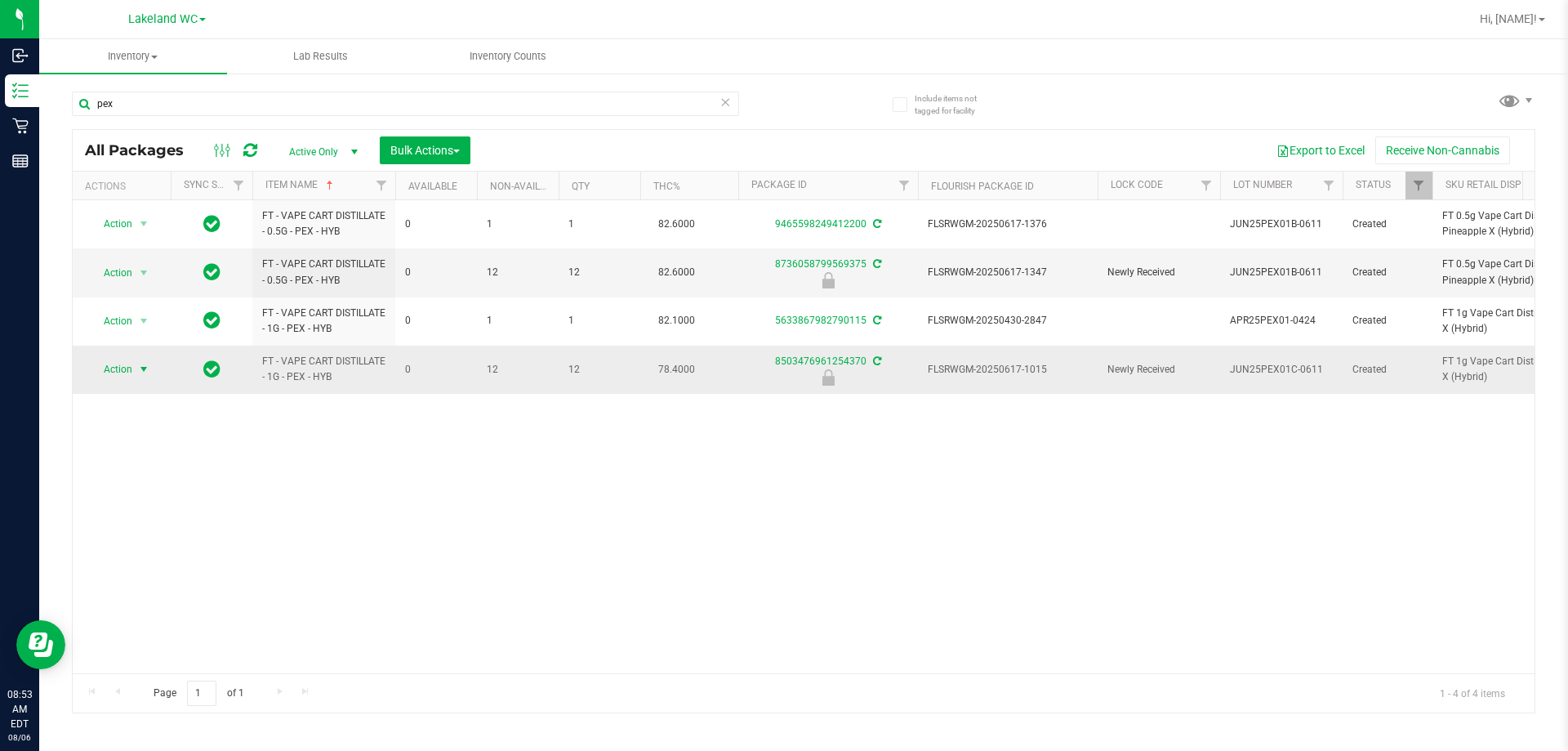 click on "Action" at bounding box center [111, 369] 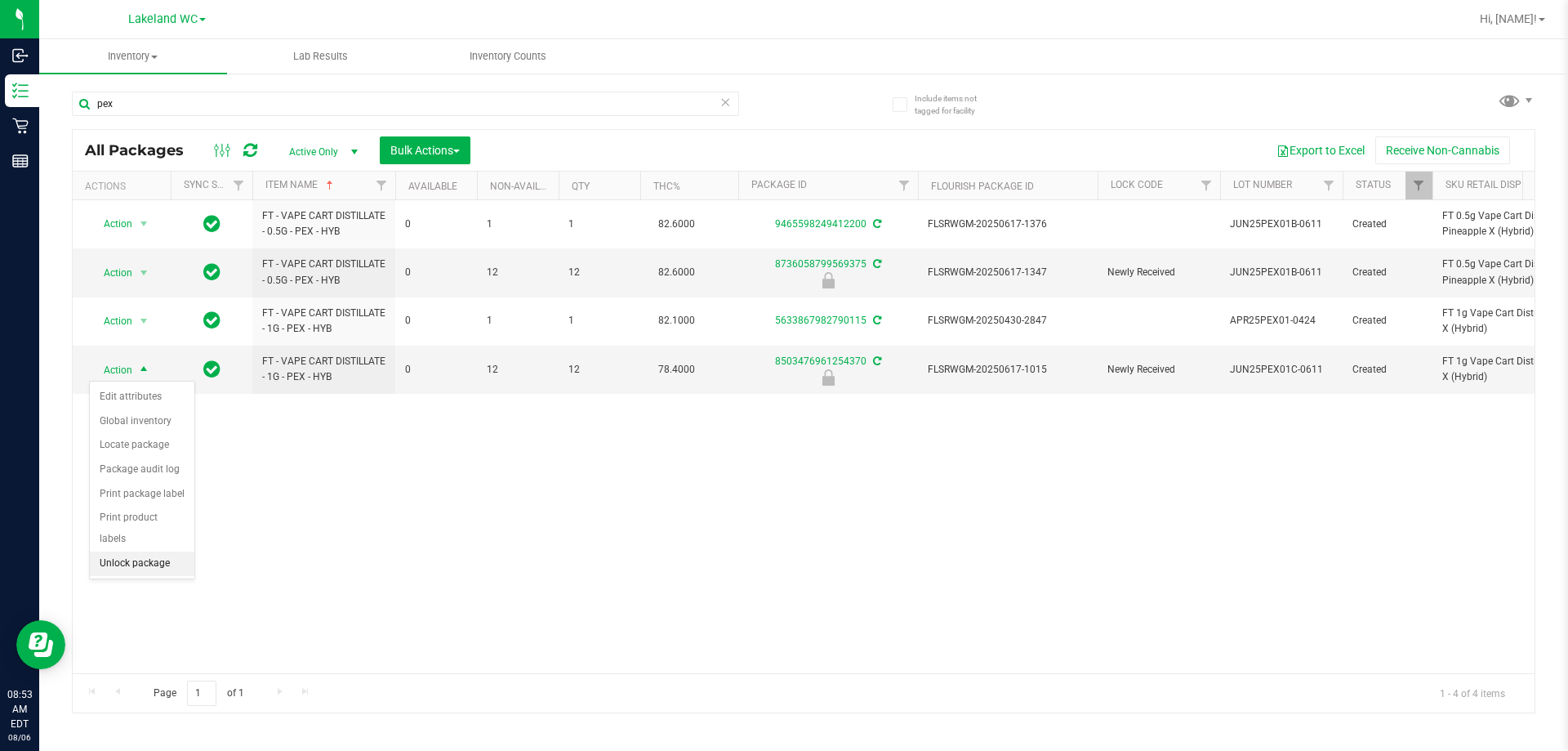 click on "Unlock package" at bounding box center [142, 564] 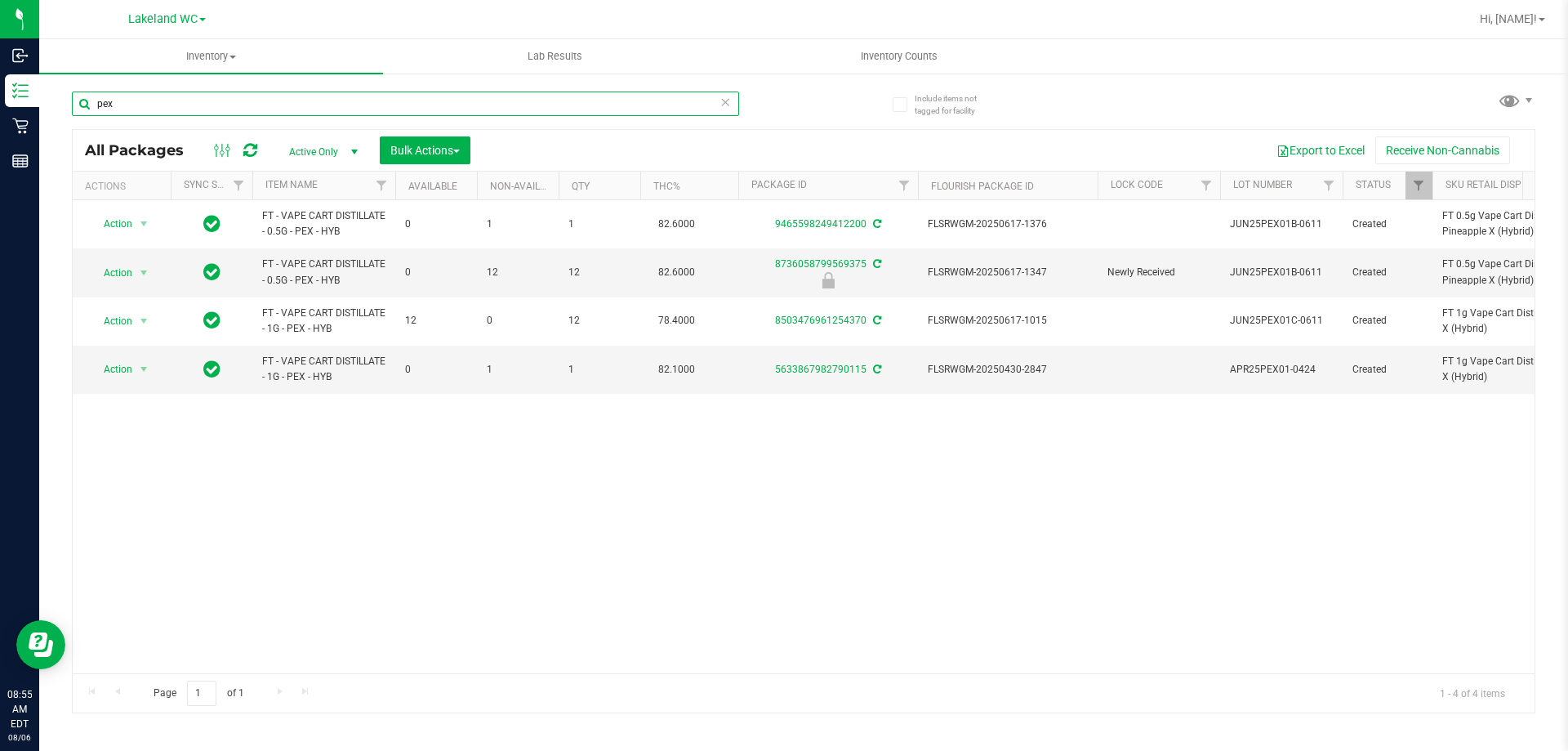click on "pex" at bounding box center [405, 104] 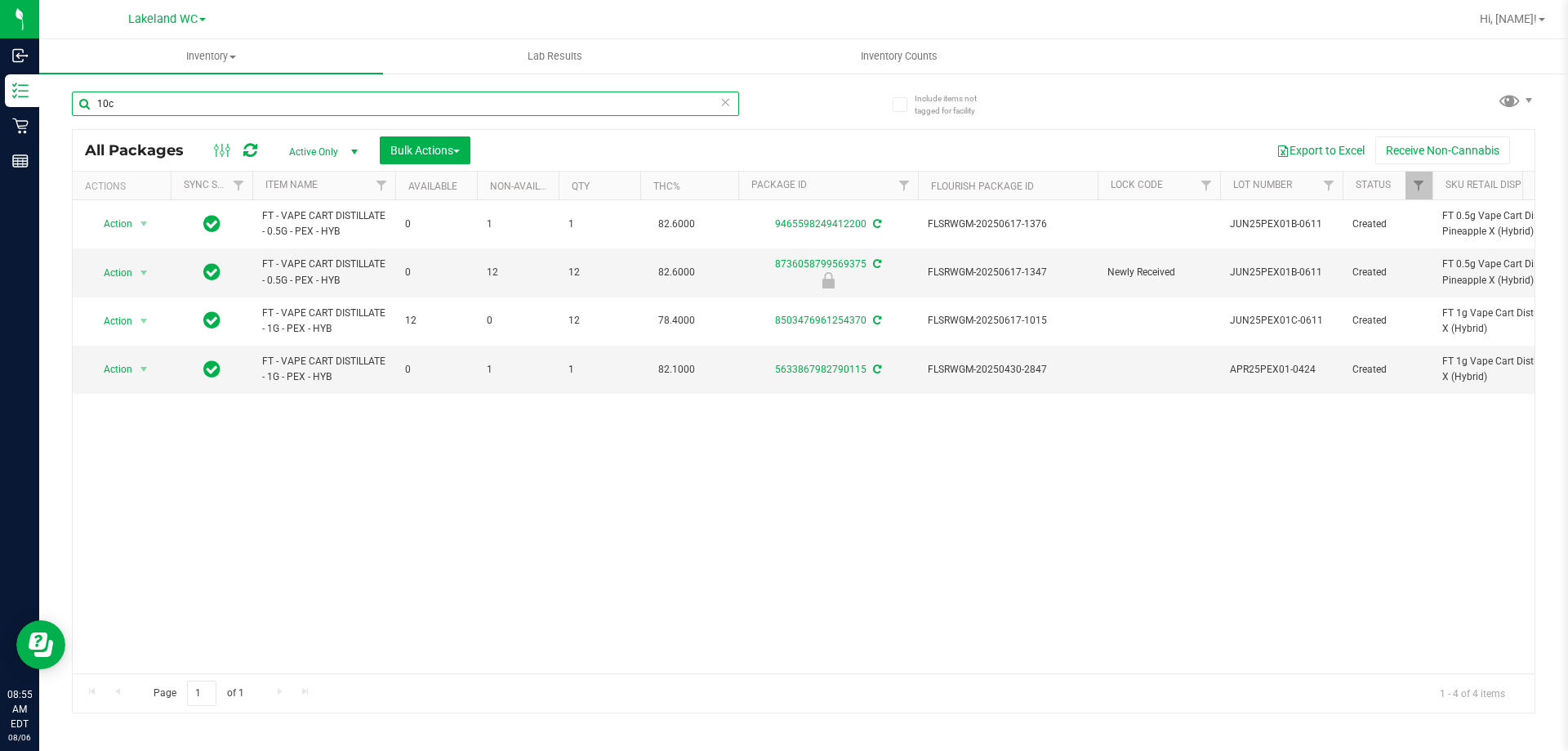 type on "10ct" 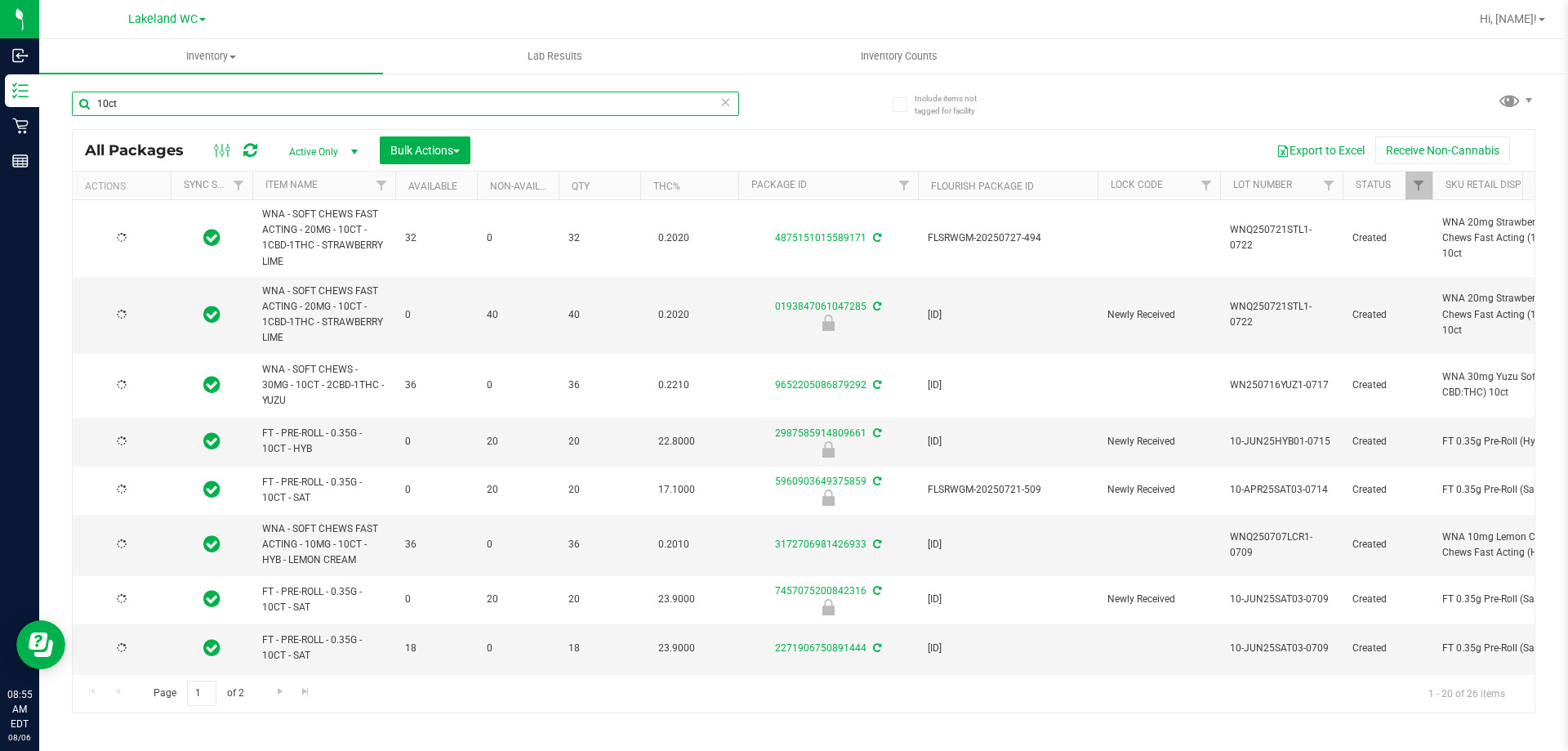 type on "2026-07-21" 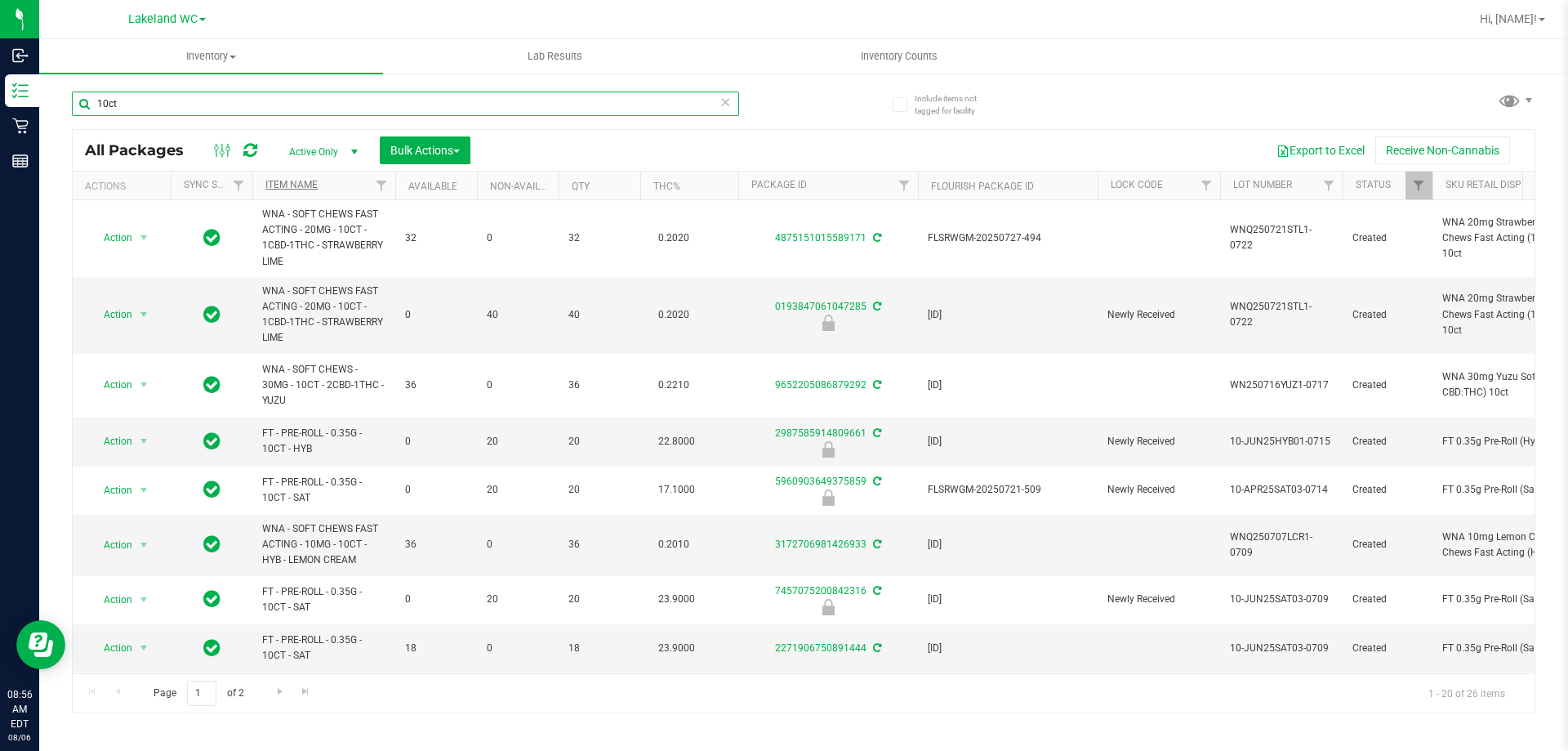 type on "10ct" 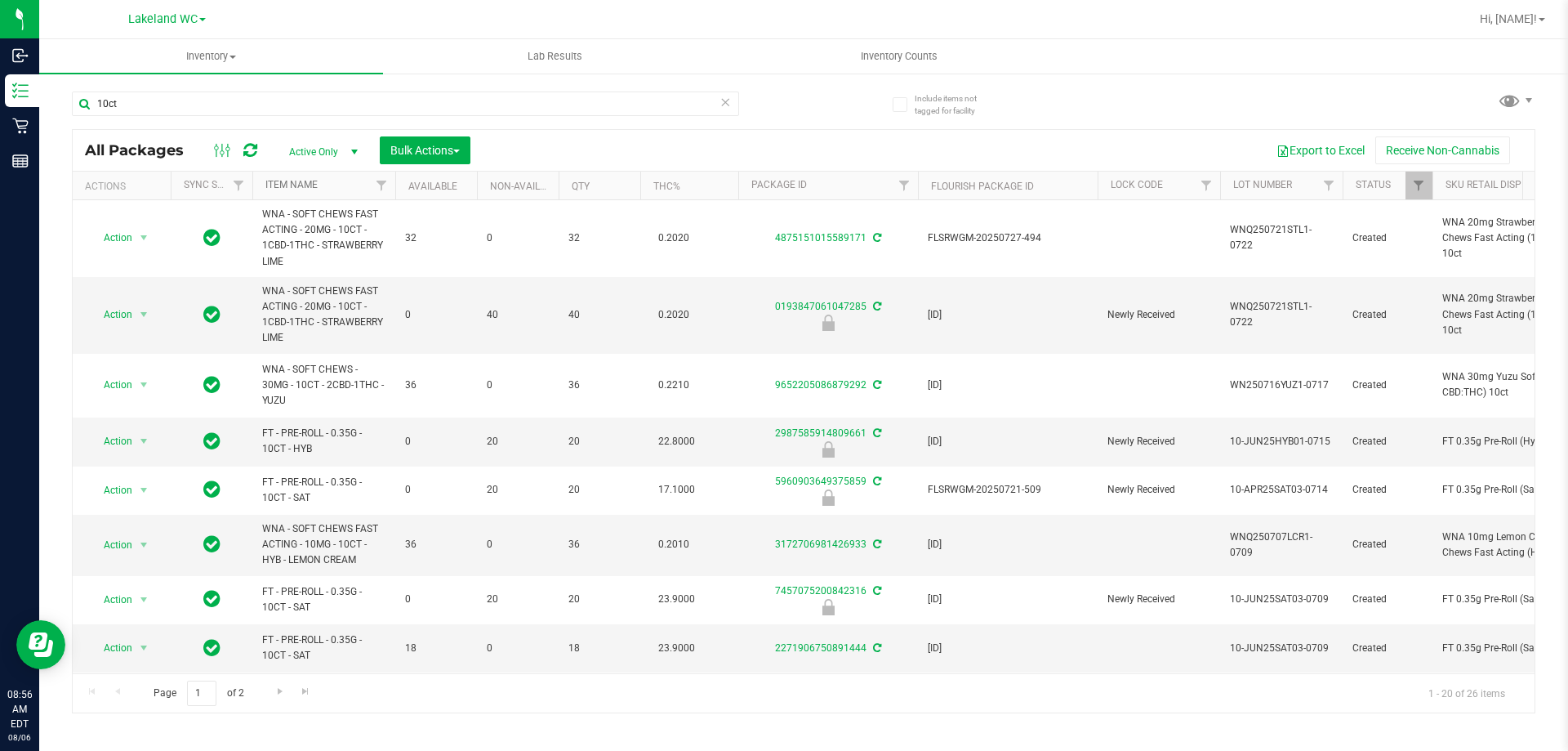 click on "Item Name" at bounding box center [292, 185] 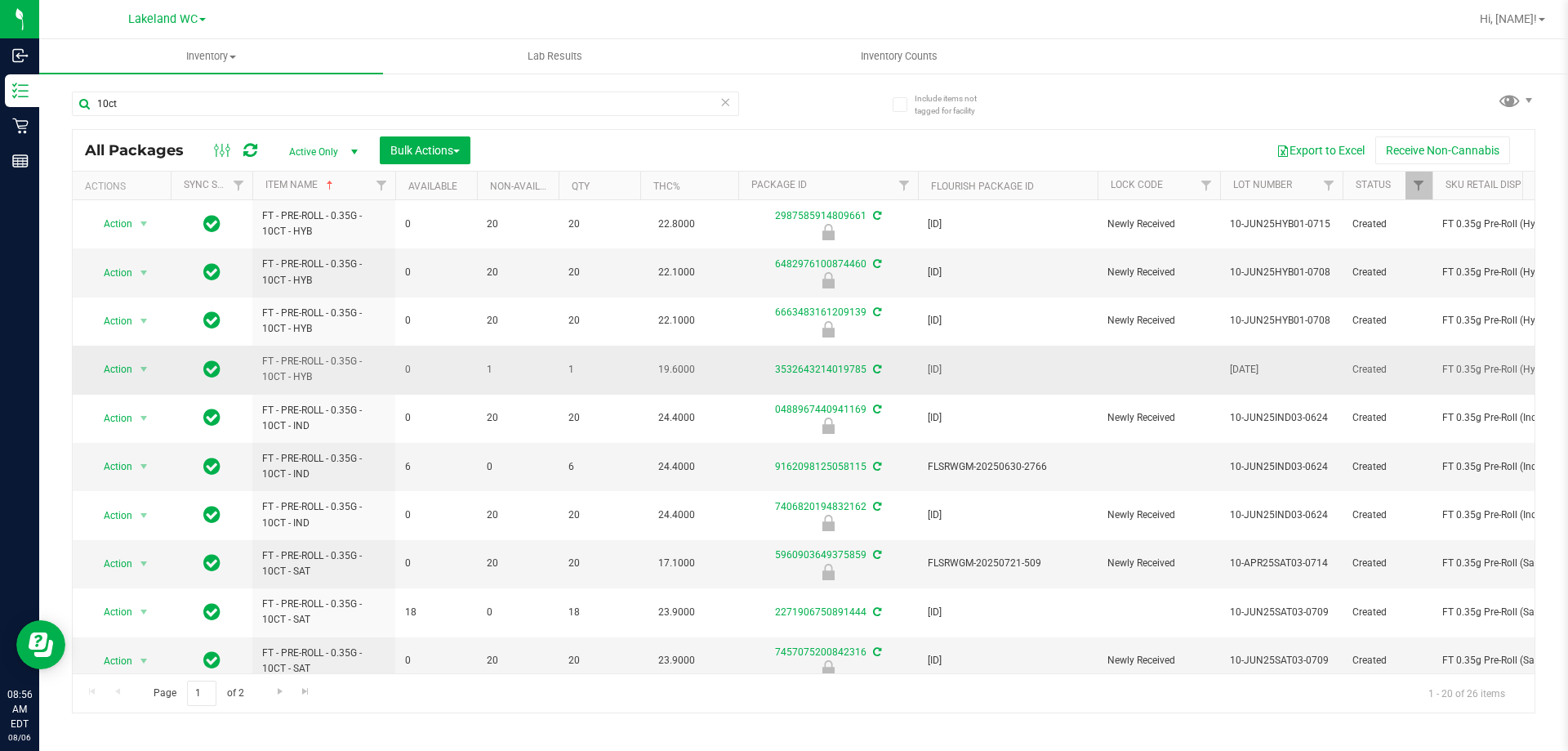 drag, startPoint x: 262, startPoint y: 211, endPoint x: 541, endPoint y: 386, distance: 329.3418 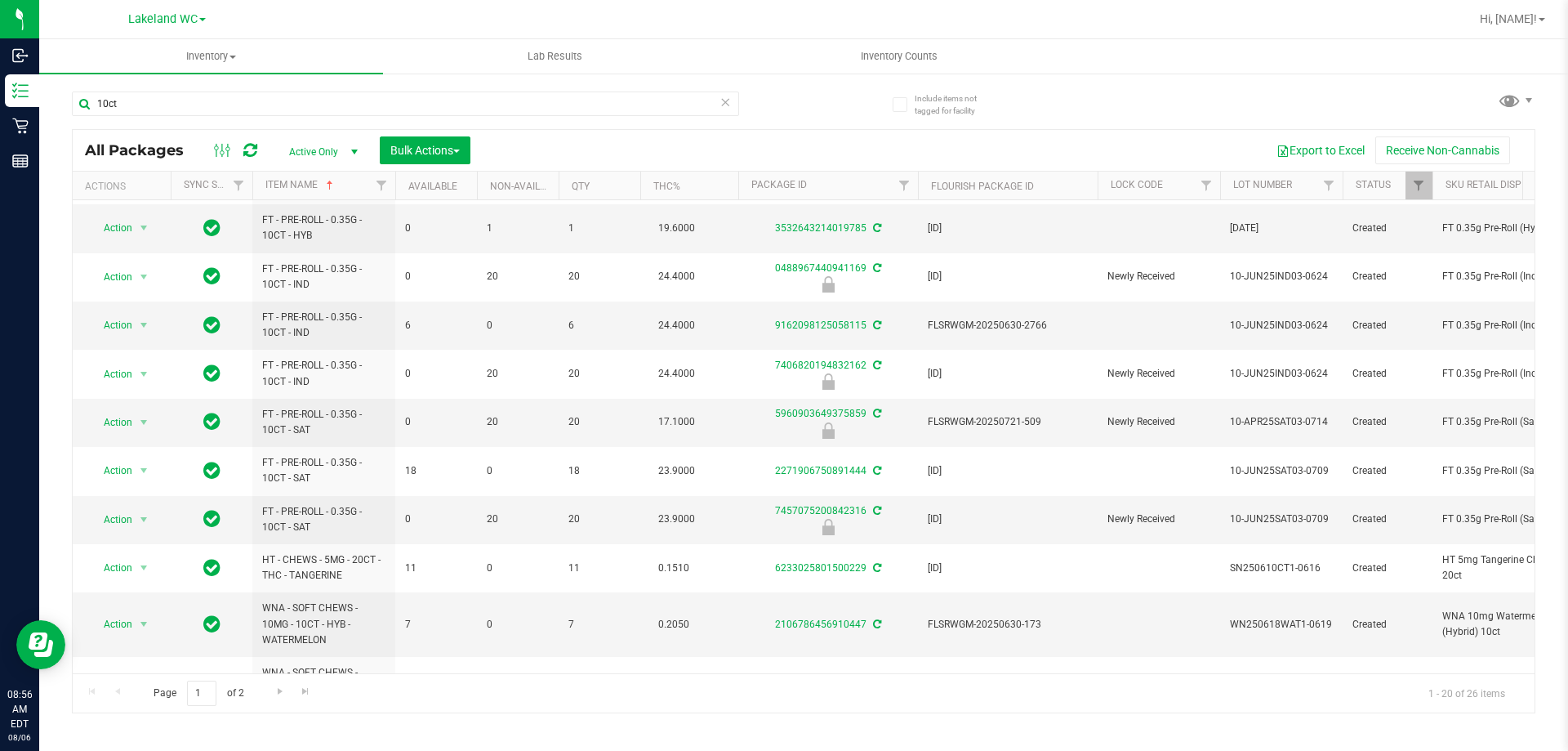 scroll, scrollTop: 0, scrollLeft: 0, axis: both 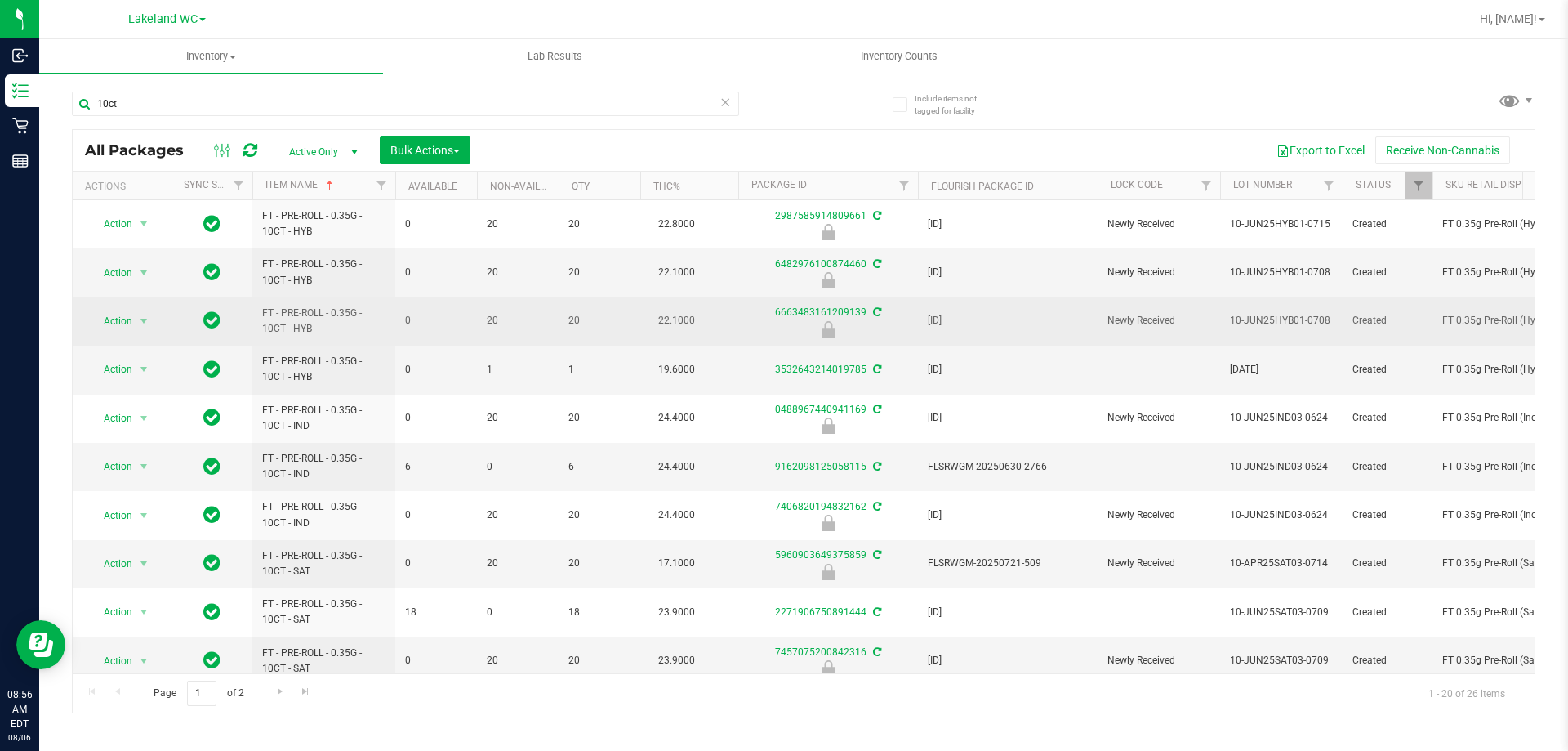 click on "FLSRWGM-20250714-673" at bounding box center [1008, 320] 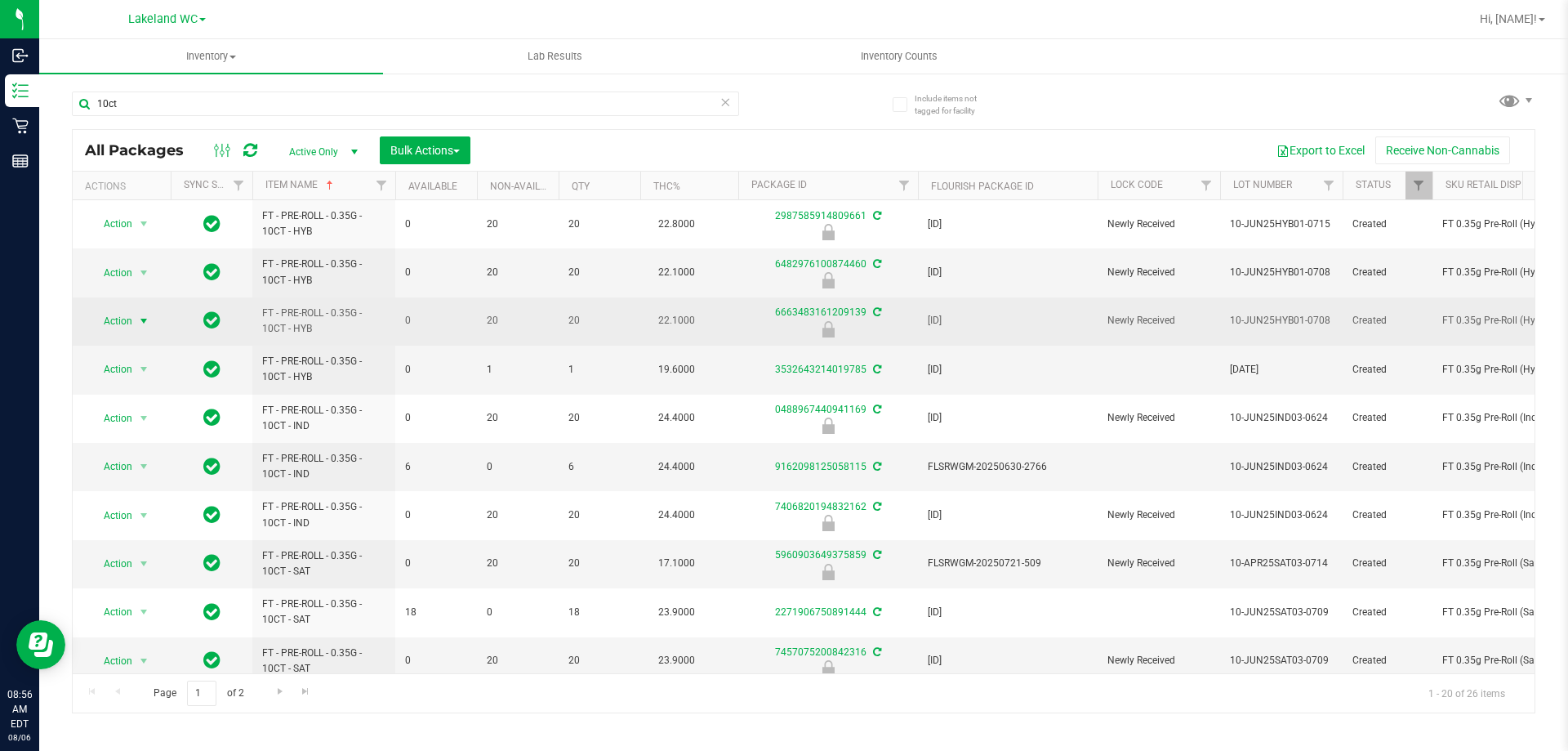 click on "Action" at bounding box center [111, 321] 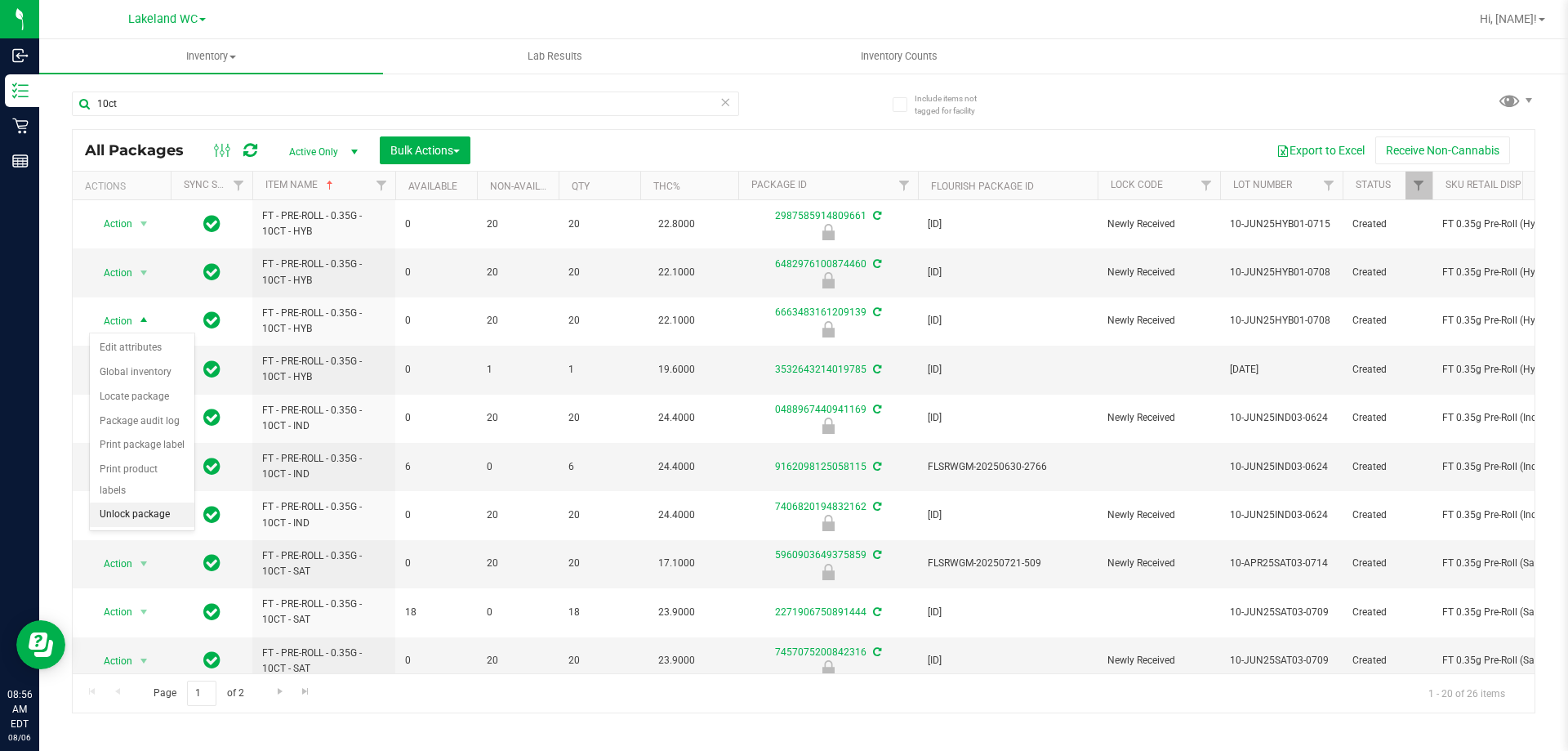 click on "Unlock package" at bounding box center (142, 515) 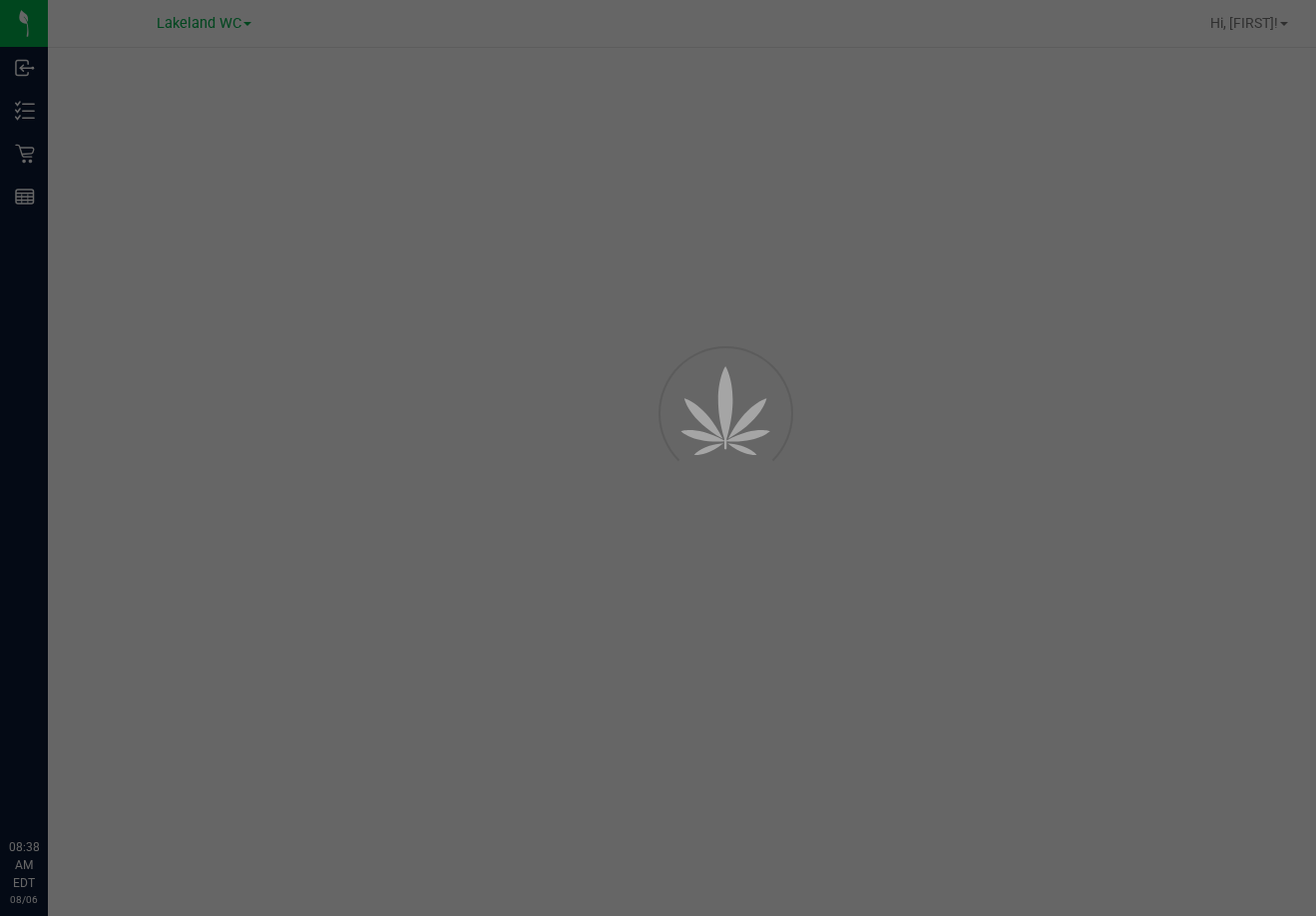 scroll, scrollTop: 0, scrollLeft: 0, axis: both 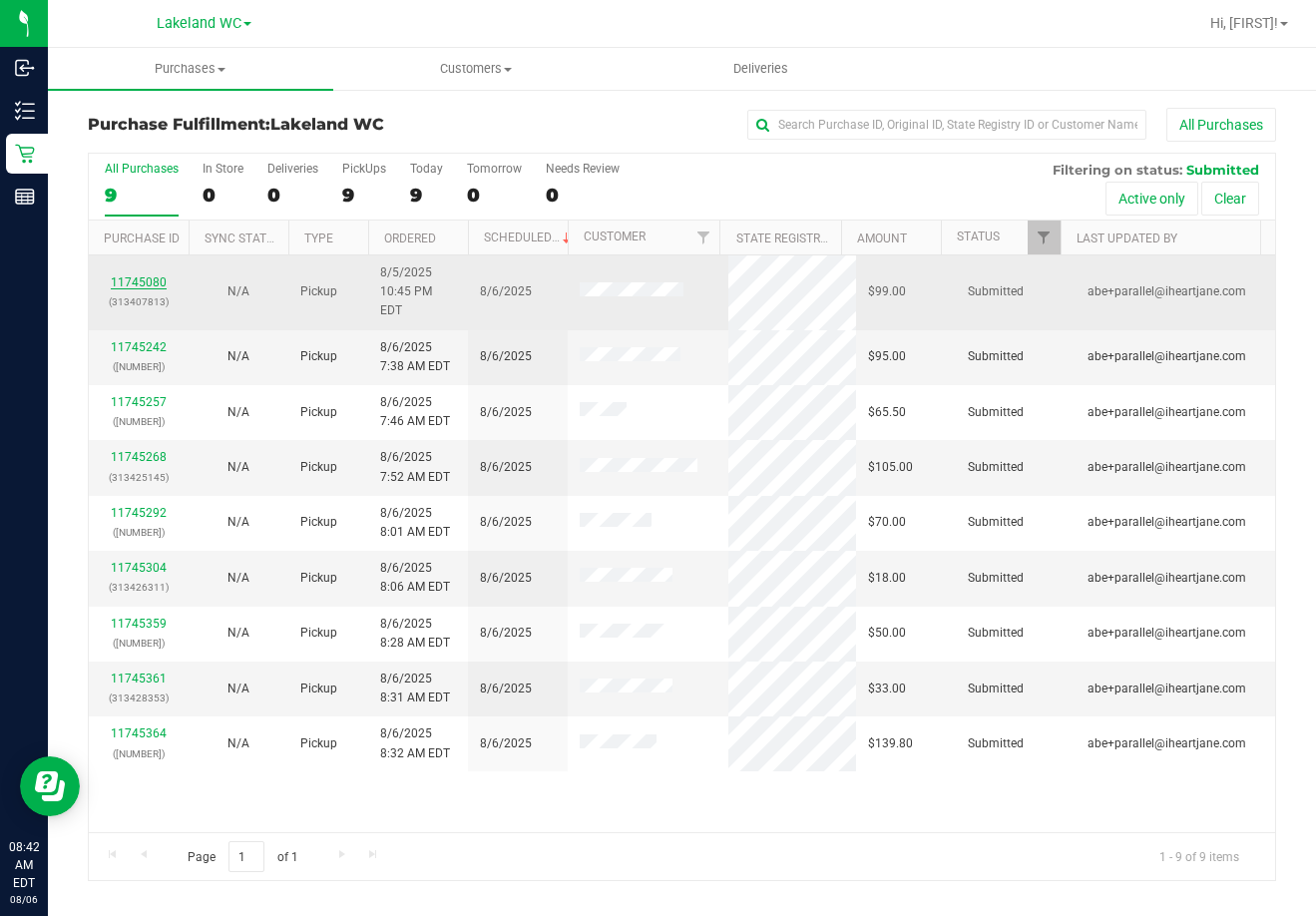 click on "11745080" at bounding box center (139, 282) 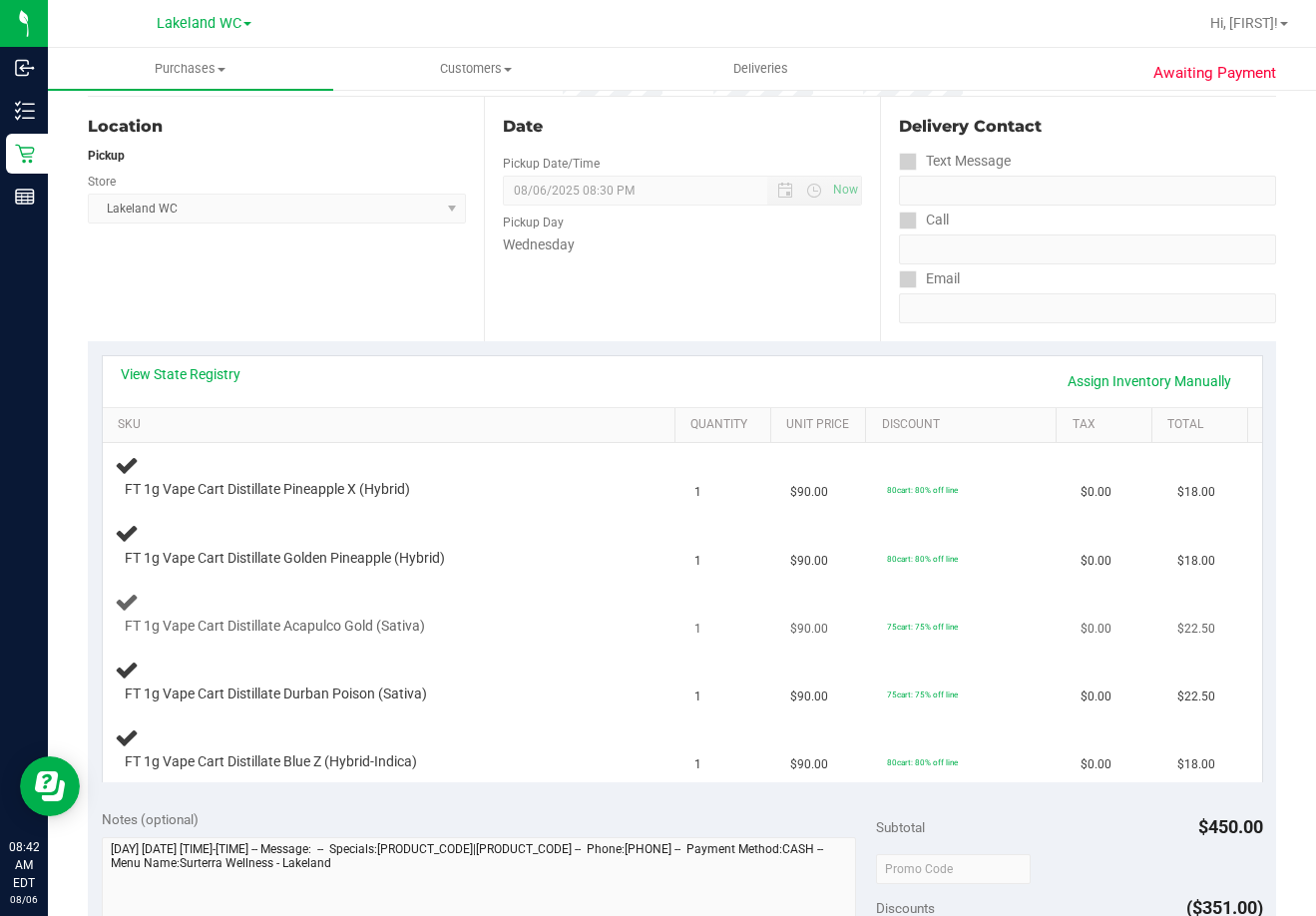 scroll, scrollTop: 200, scrollLeft: 0, axis: vertical 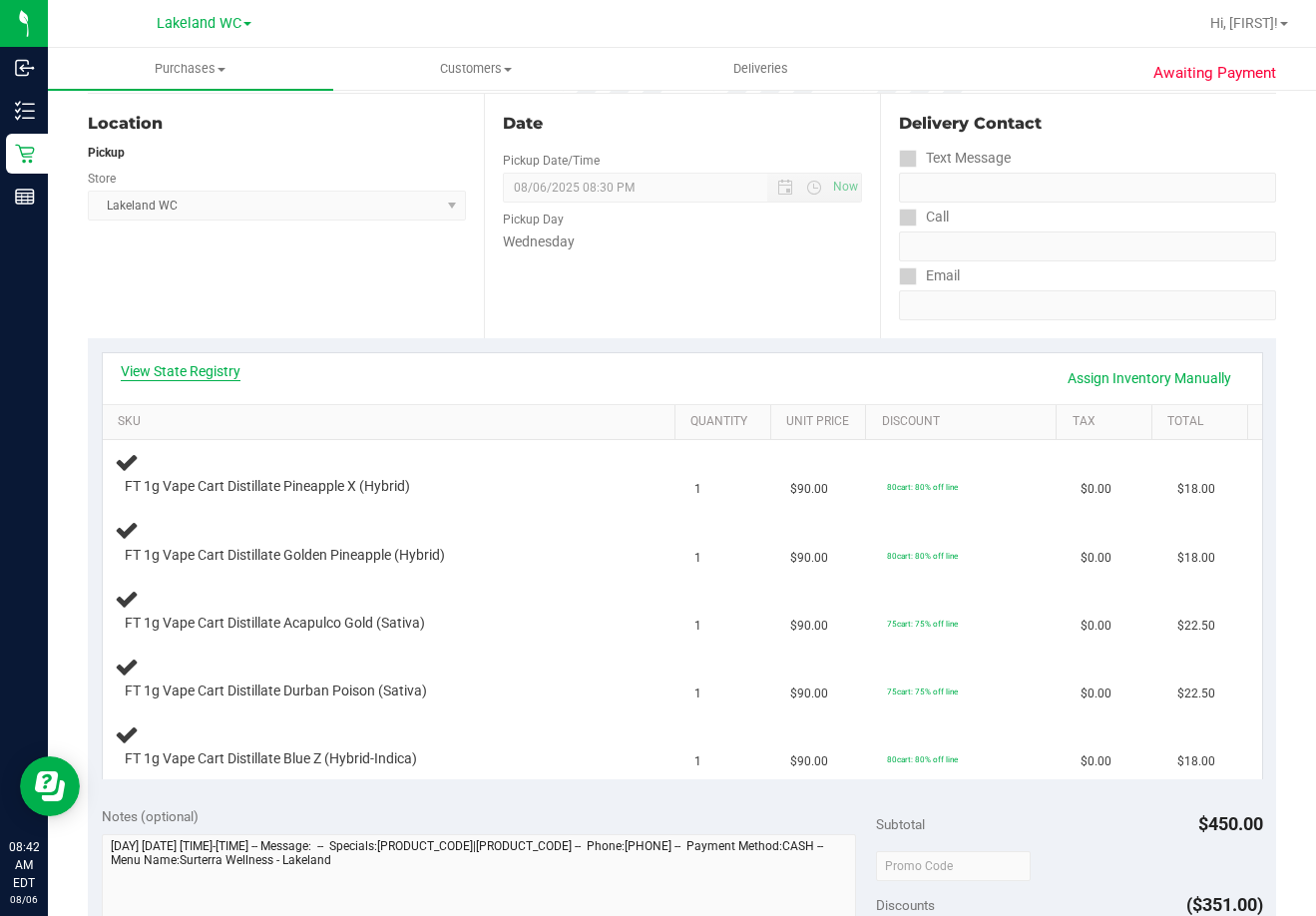 click on "View State Registry" at bounding box center [181, 371] 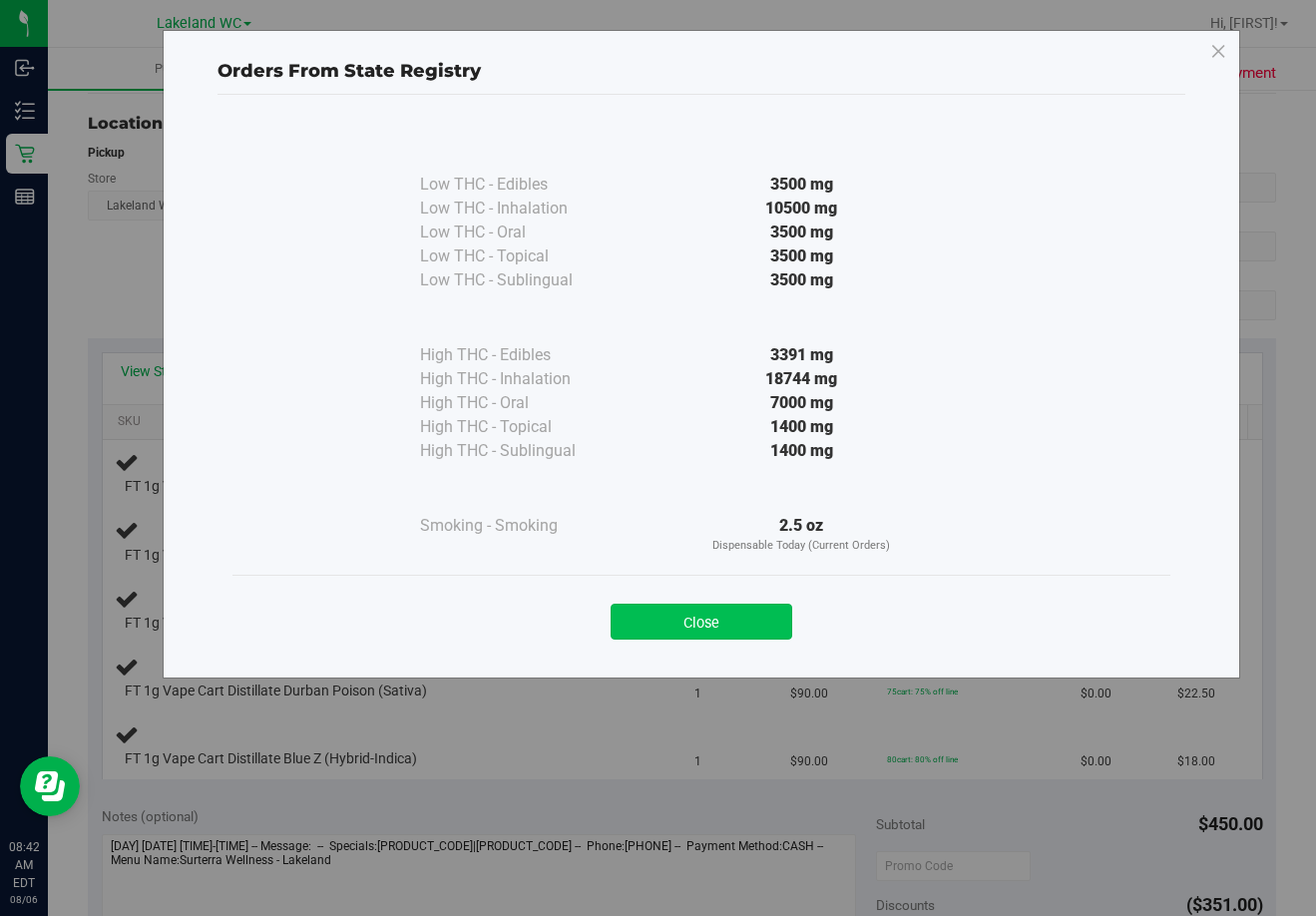 click on "Close" at bounding box center [701, 622] 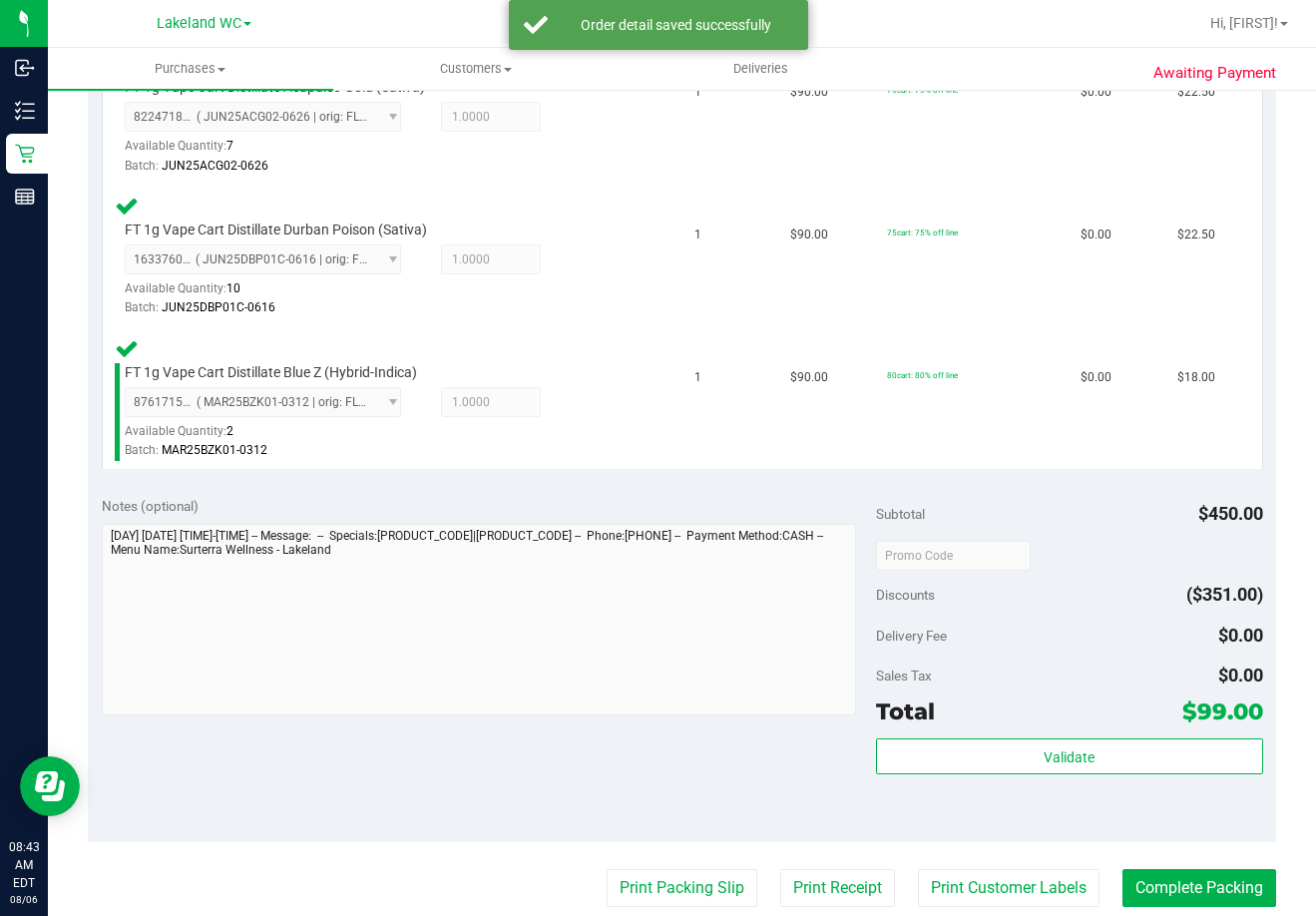 scroll, scrollTop: 898, scrollLeft: 0, axis: vertical 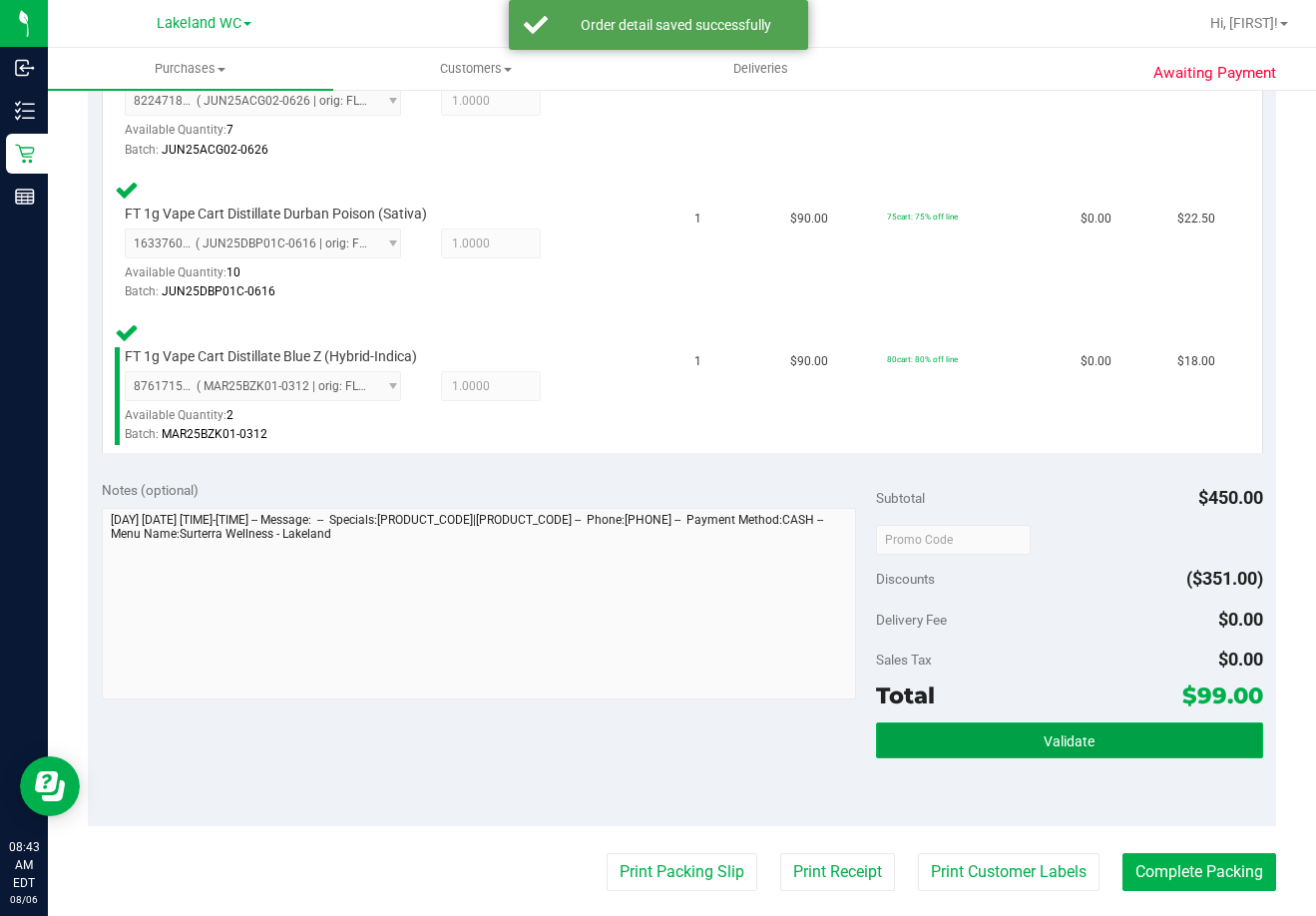 click on "Validate" at bounding box center [1069, 741] 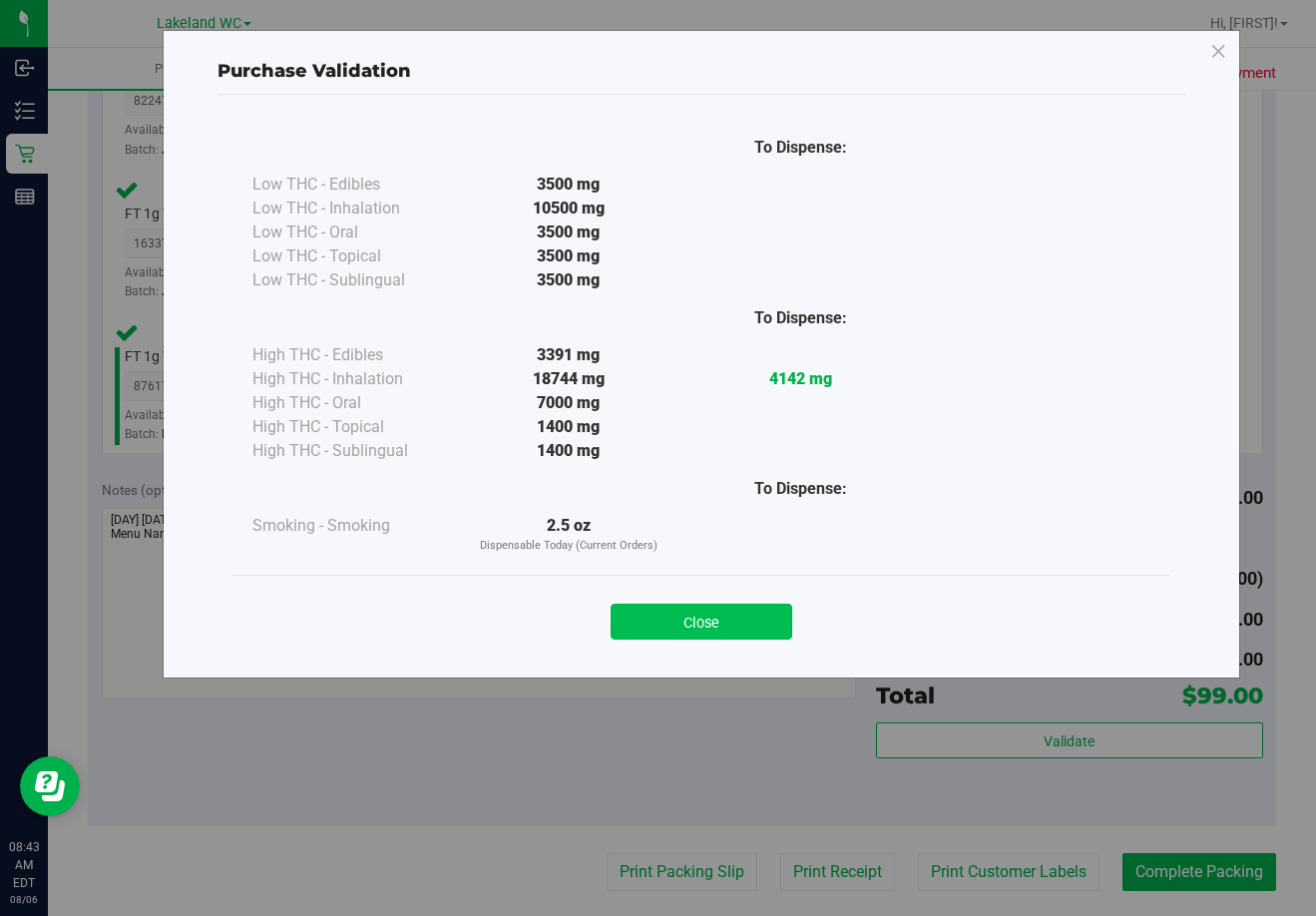 click on "Close" at bounding box center [701, 622] 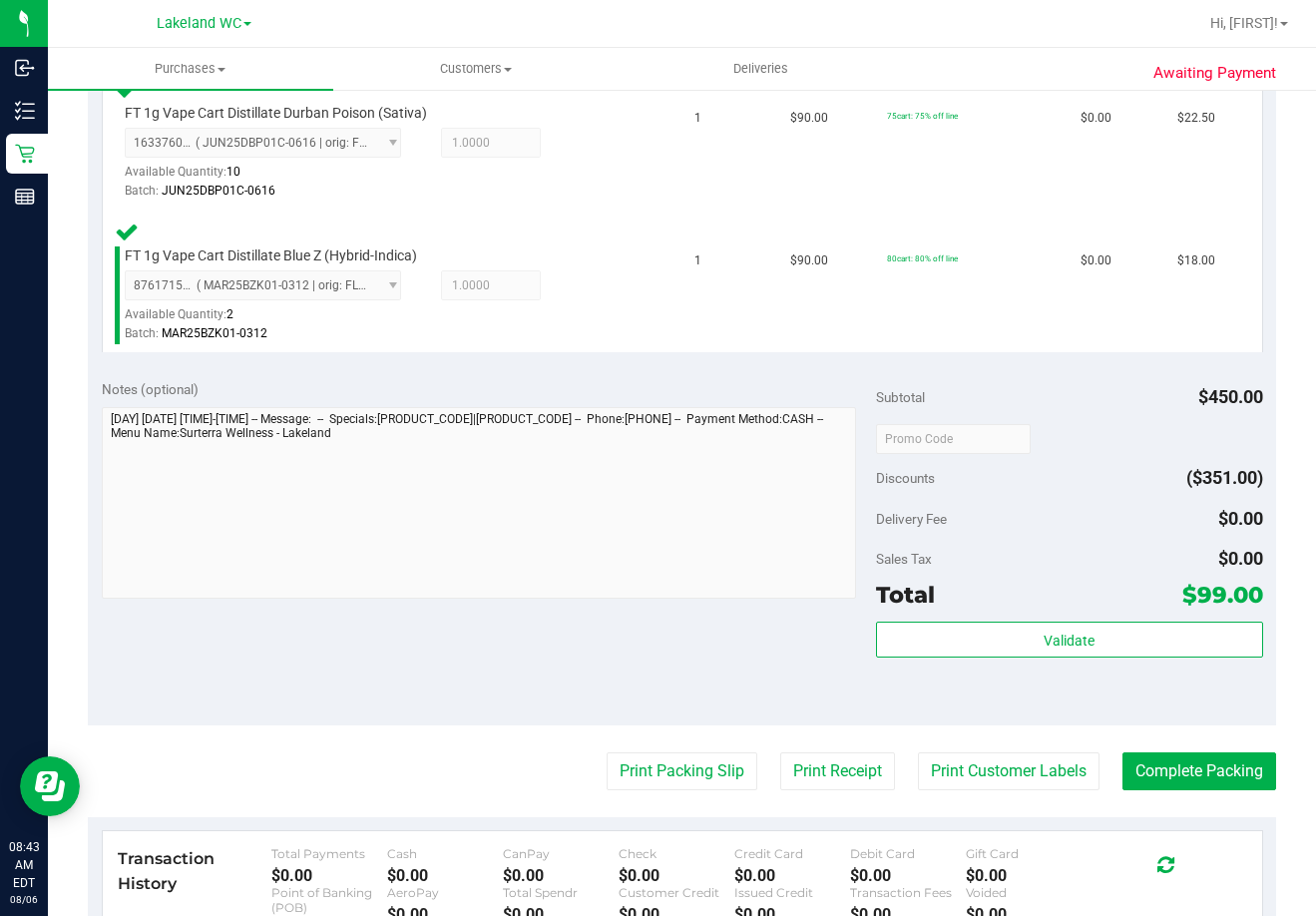 scroll, scrollTop: 1197, scrollLeft: 0, axis: vertical 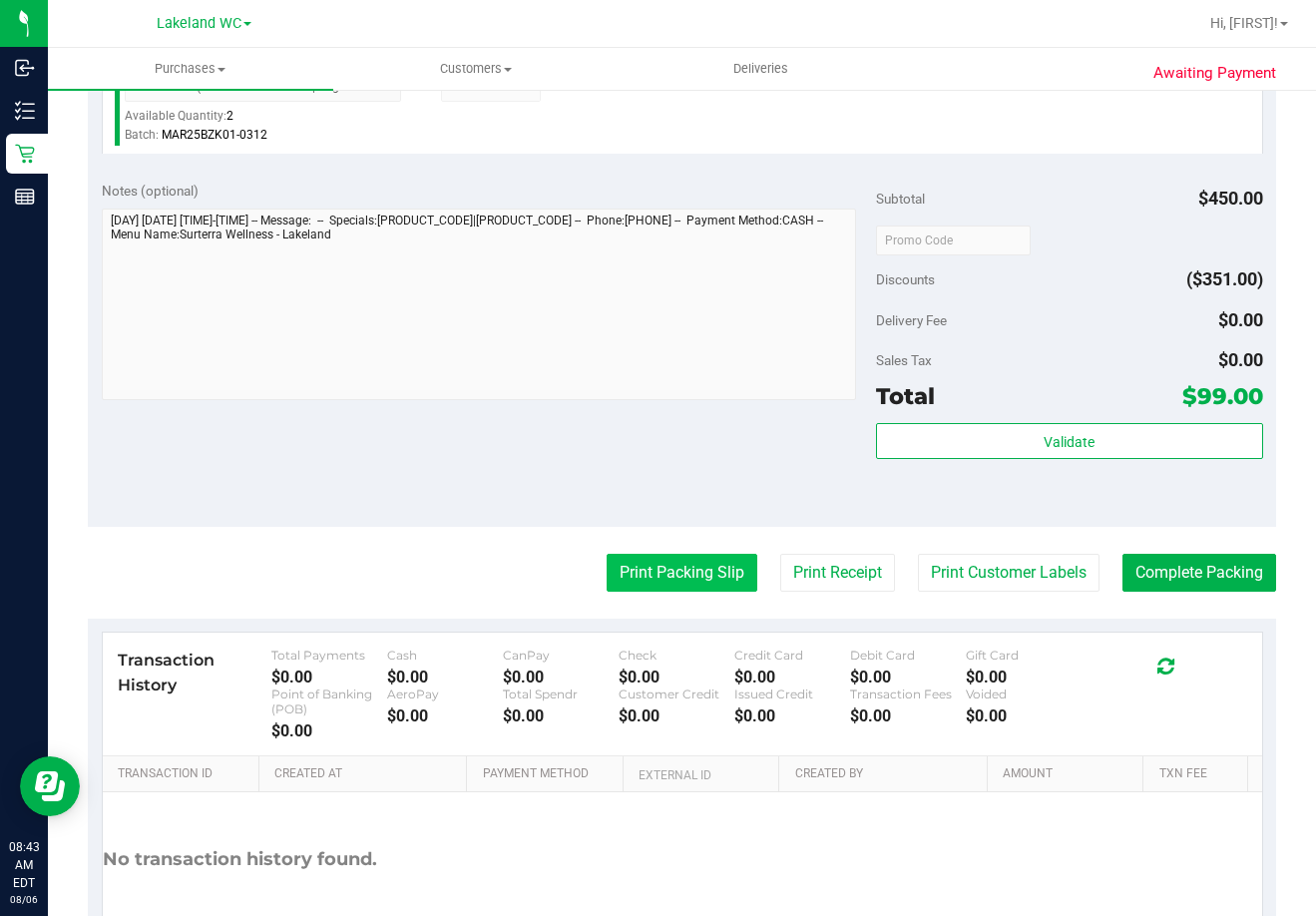 click on "Print Packing Slip" at bounding box center [681, 573] 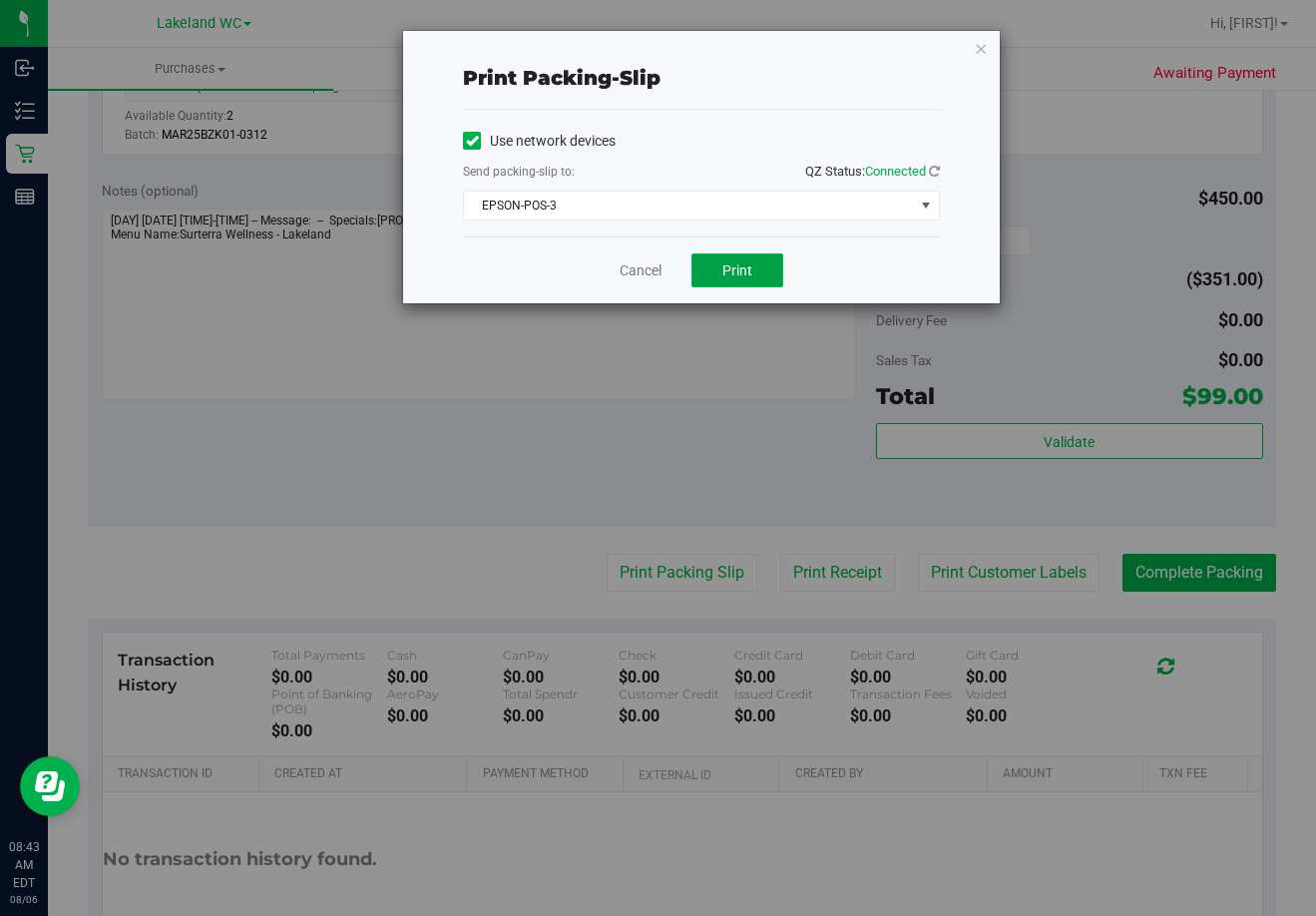 click on "Print" at bounding box center [737, 270] 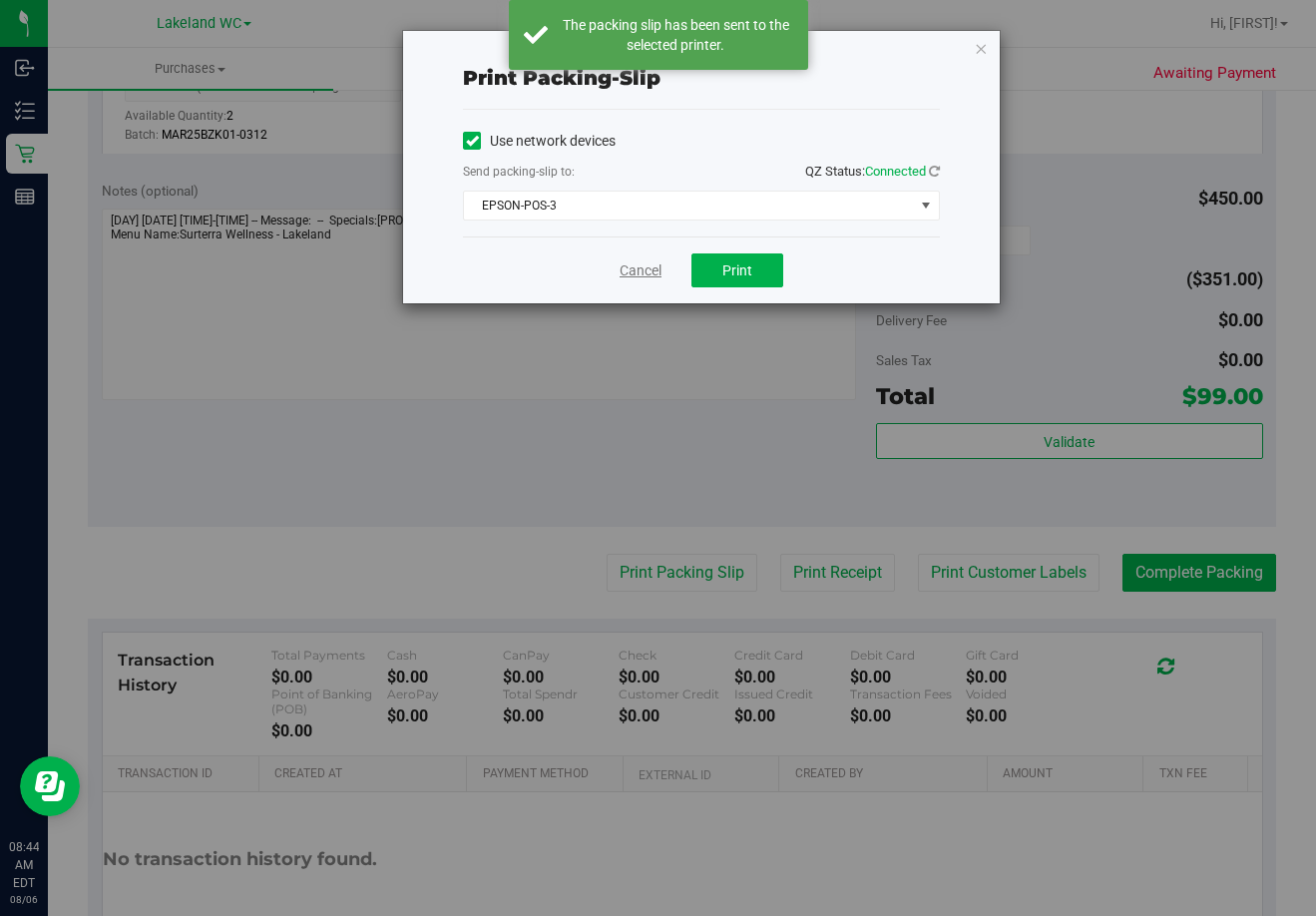 click on "Cancel" at bounding box center (641, 270) 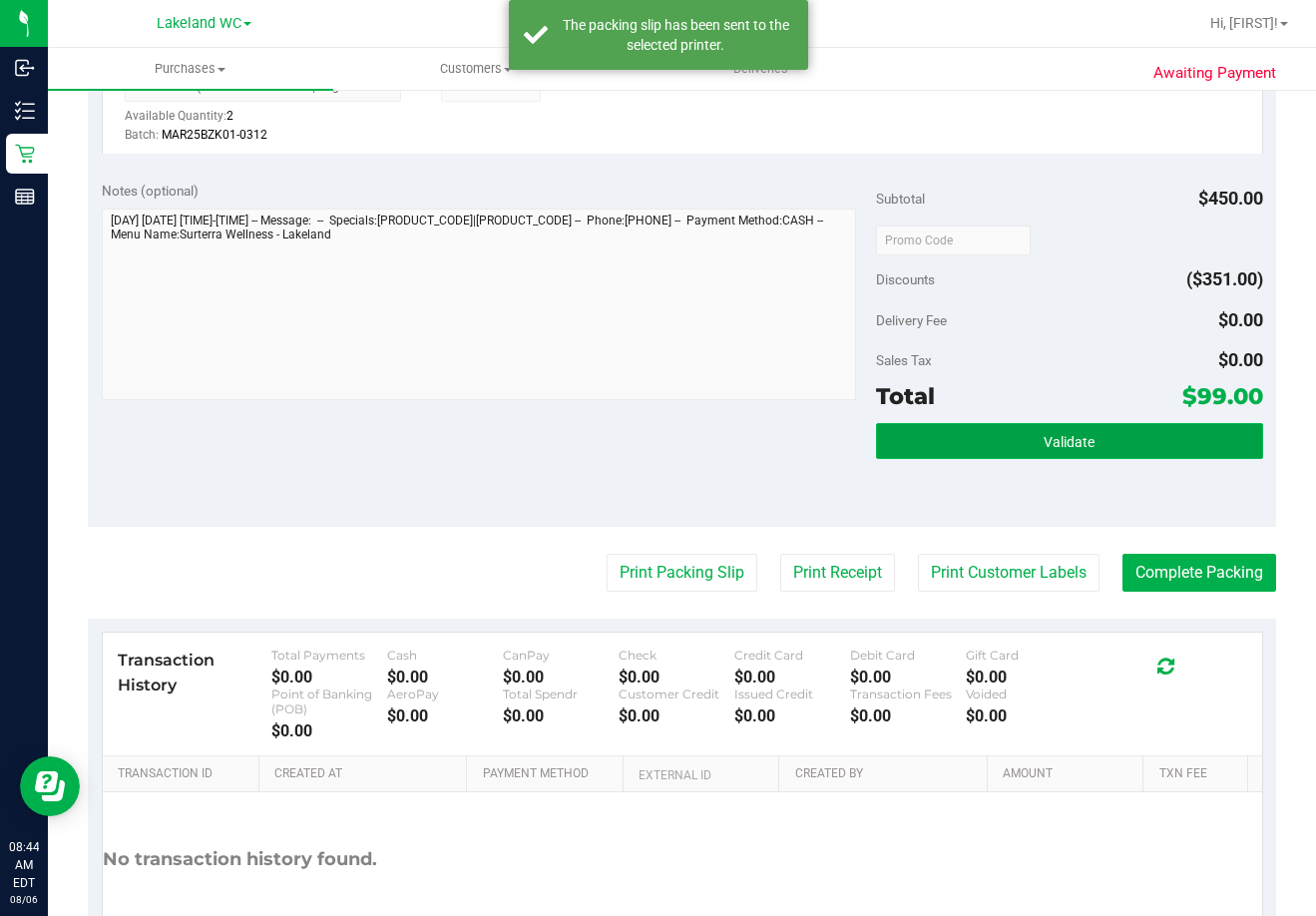 click on "Validate" at bounding box center (1069, 442) 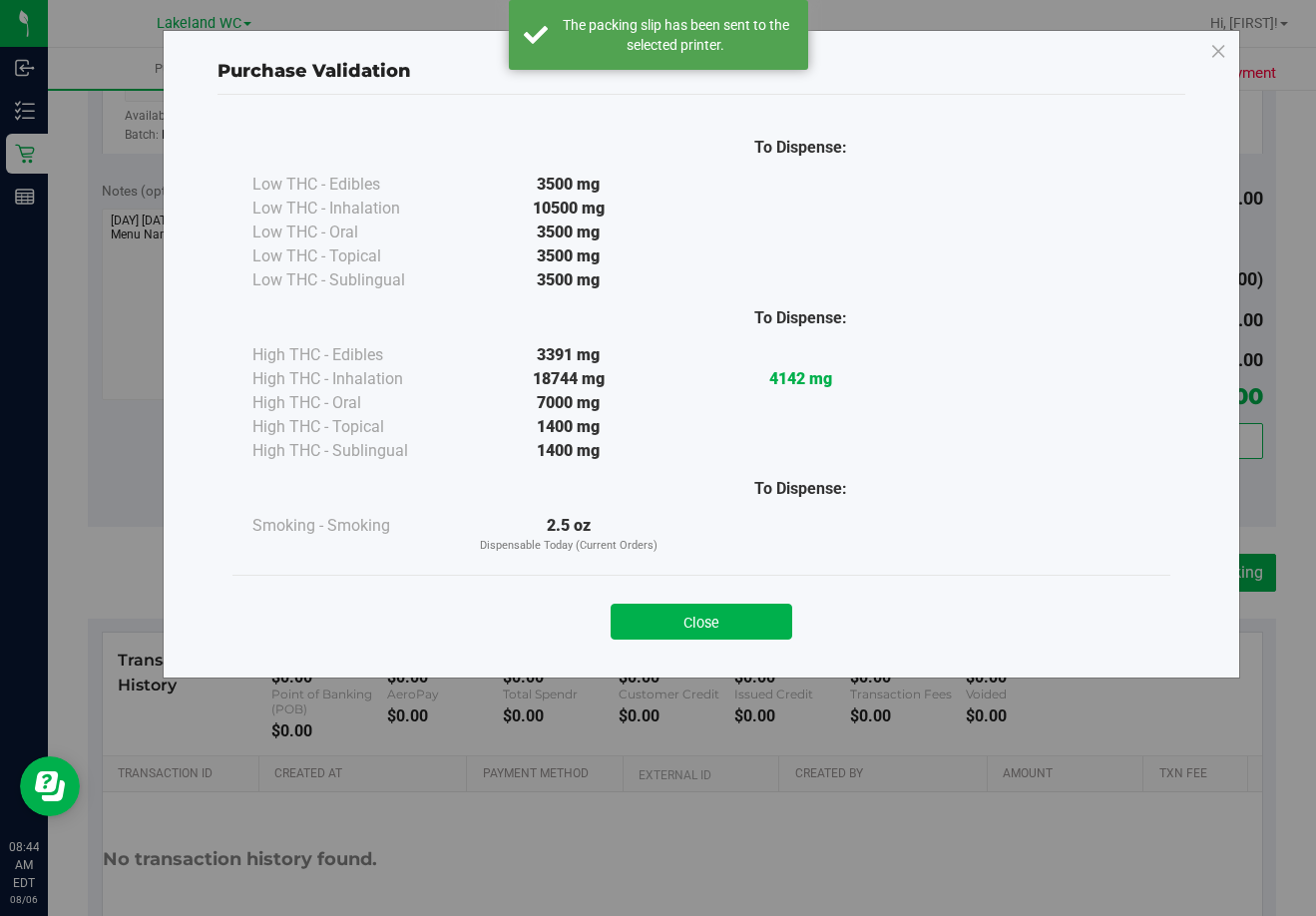drag, startPoint x: 728, startPoint y: 627, endPoint x: 970, endPoint y: 585, distance: 245.61759 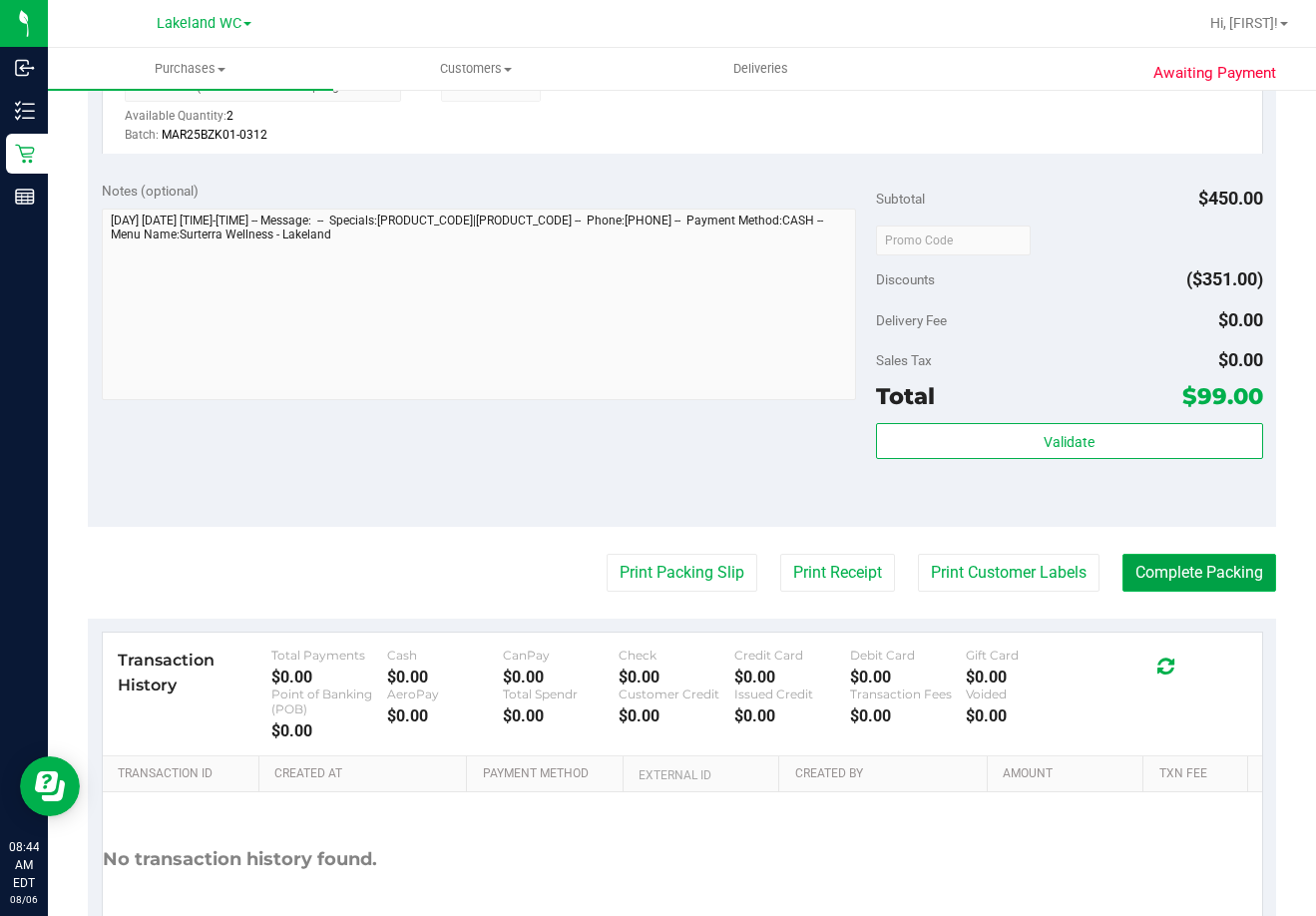 click on "Complete Packing" at bounding box center (1199, 573) 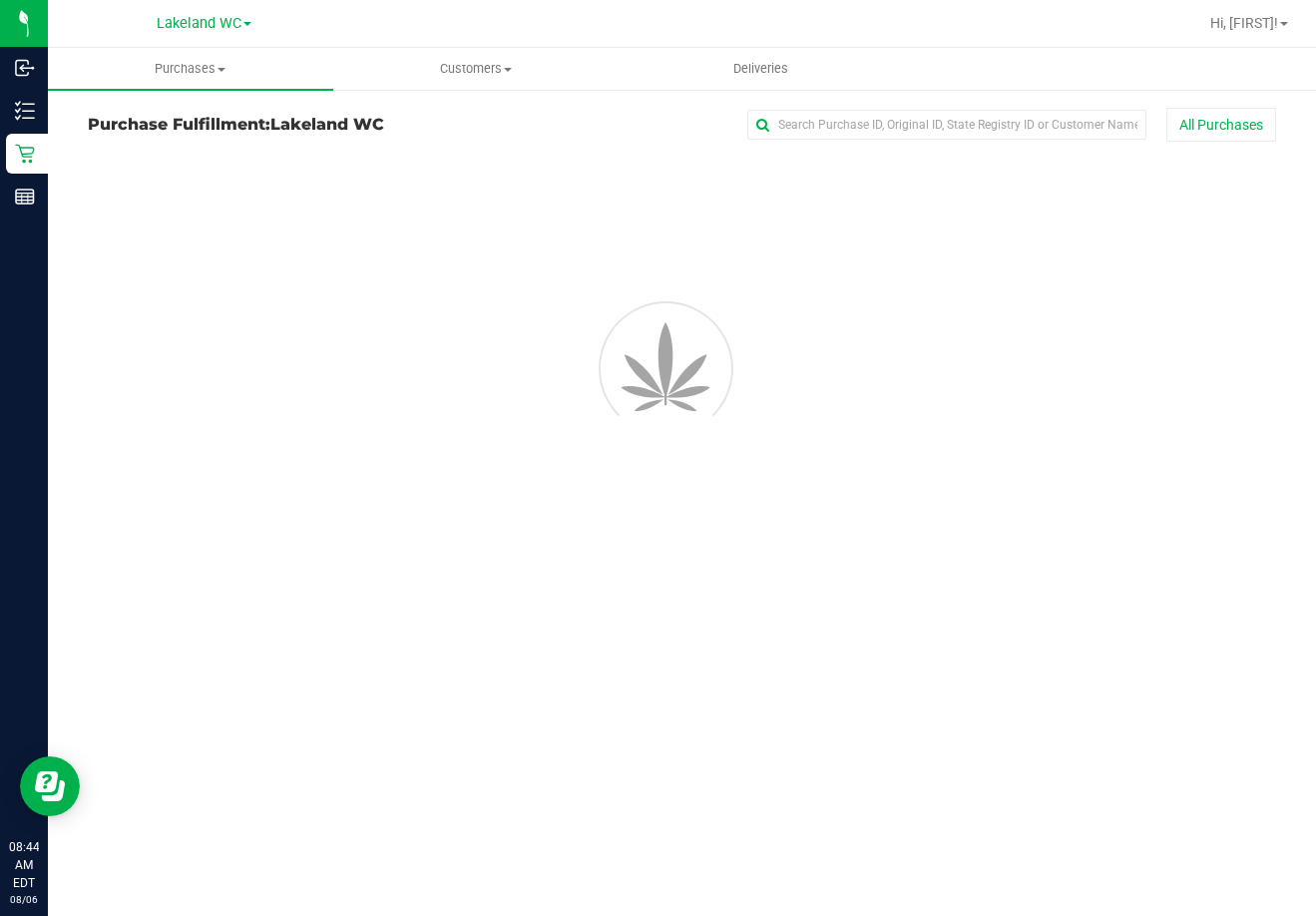 scroll, scrollTop: 0, scrollLeft: 0, axis: both 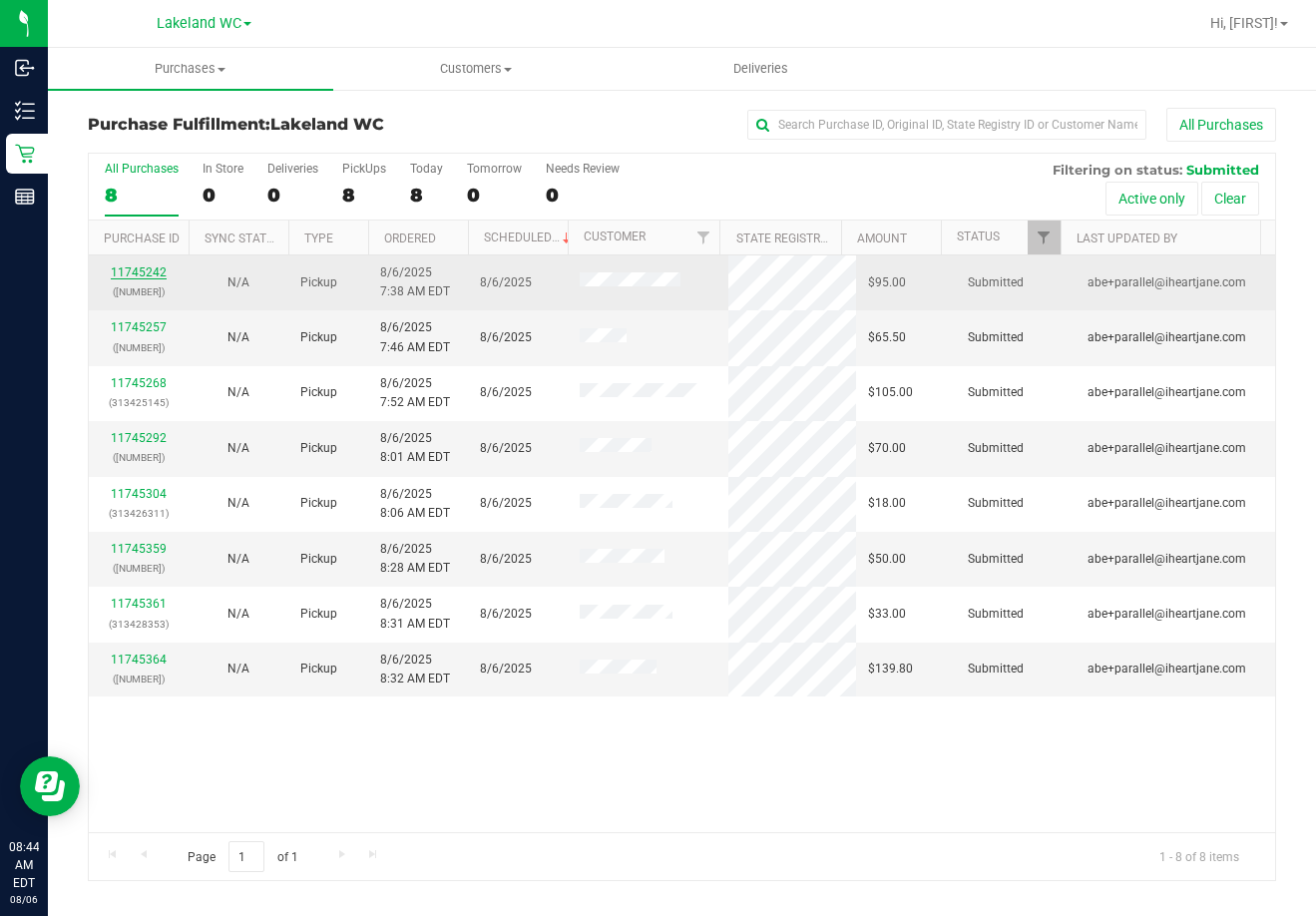 click on "11745242" at bounding box center [139, 272] 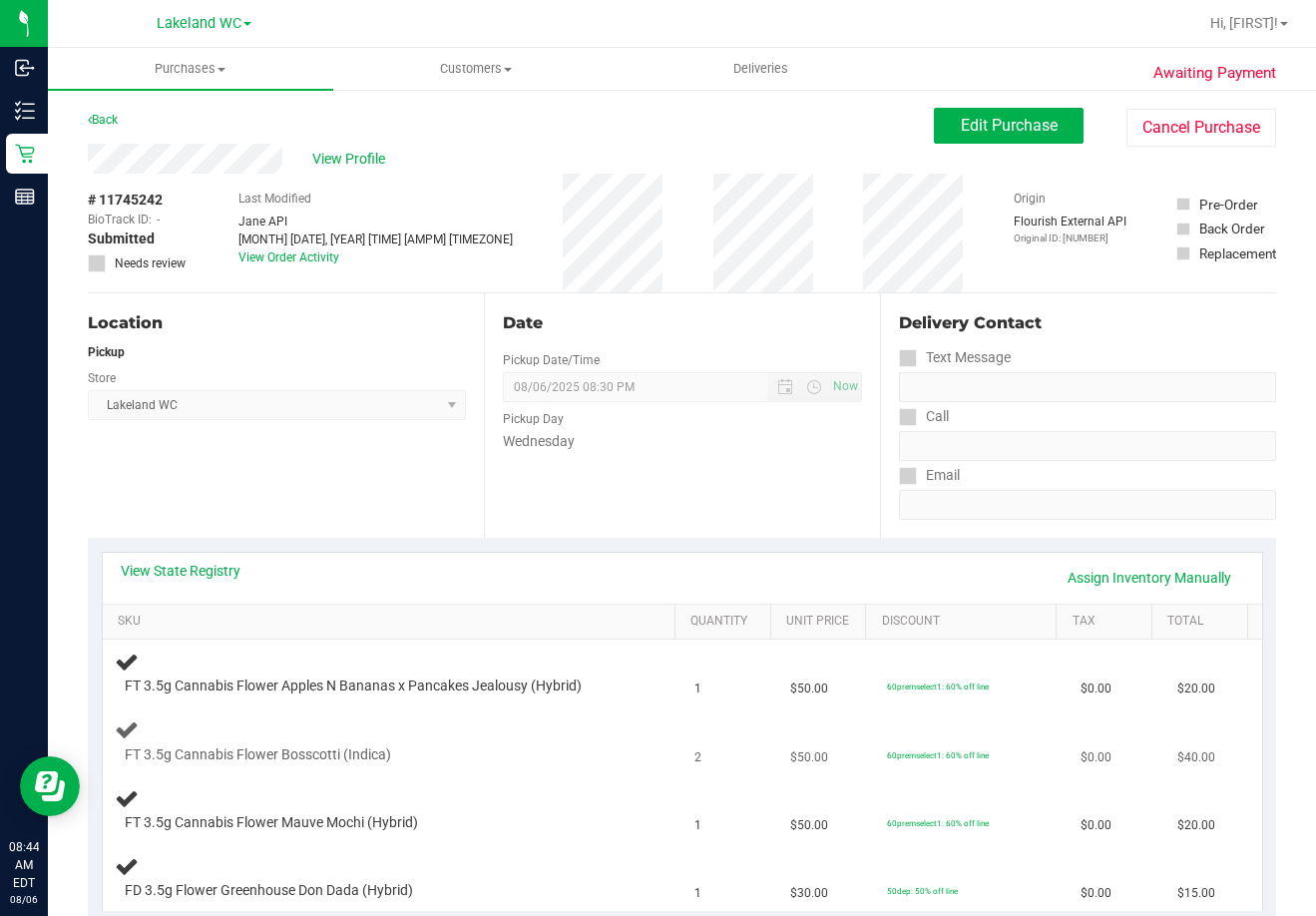 scroll, scrollTop: 100, scrollLeft: 0, axis: vertical 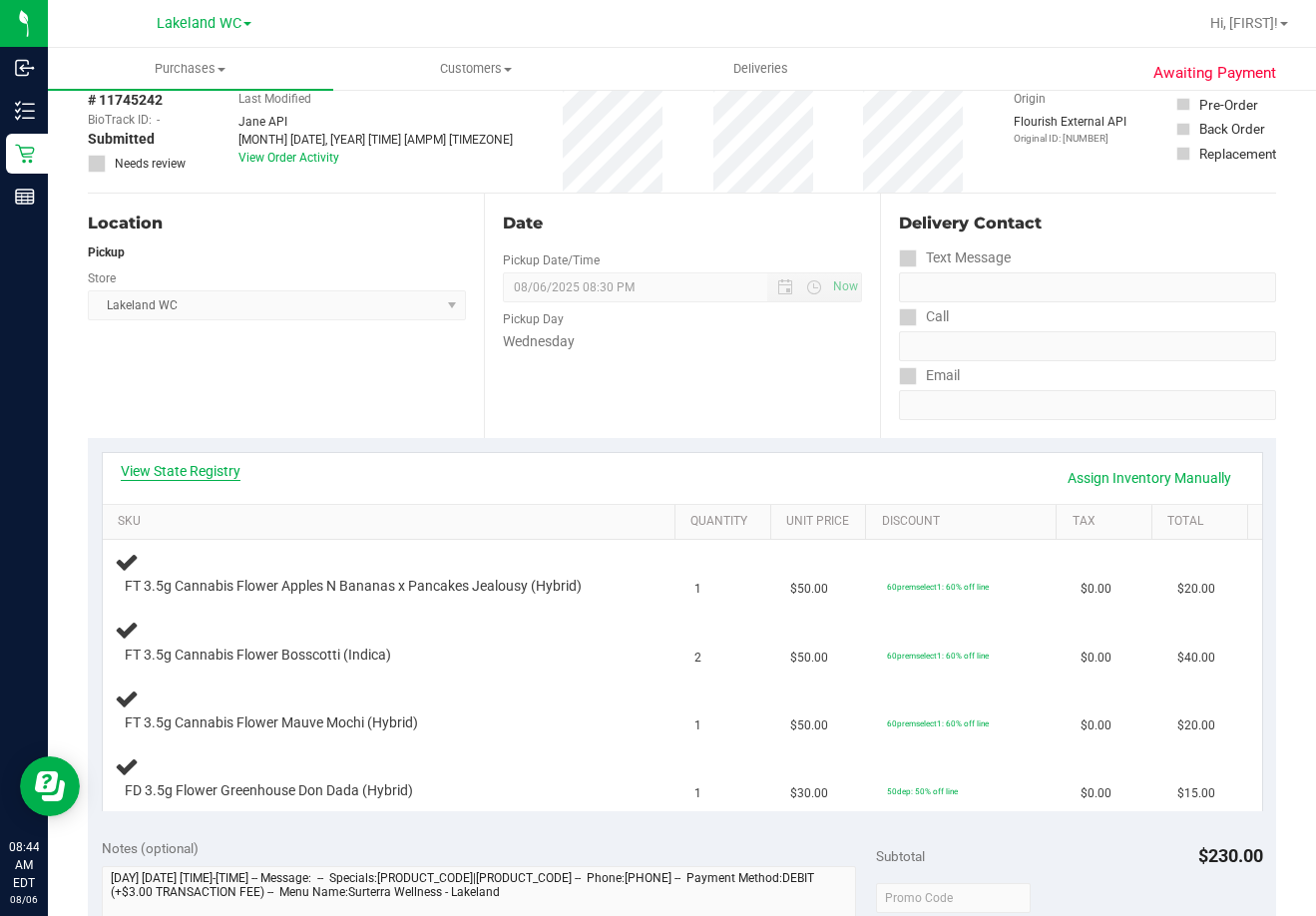 click on "View State Registry" at bounding box center [181, 471] 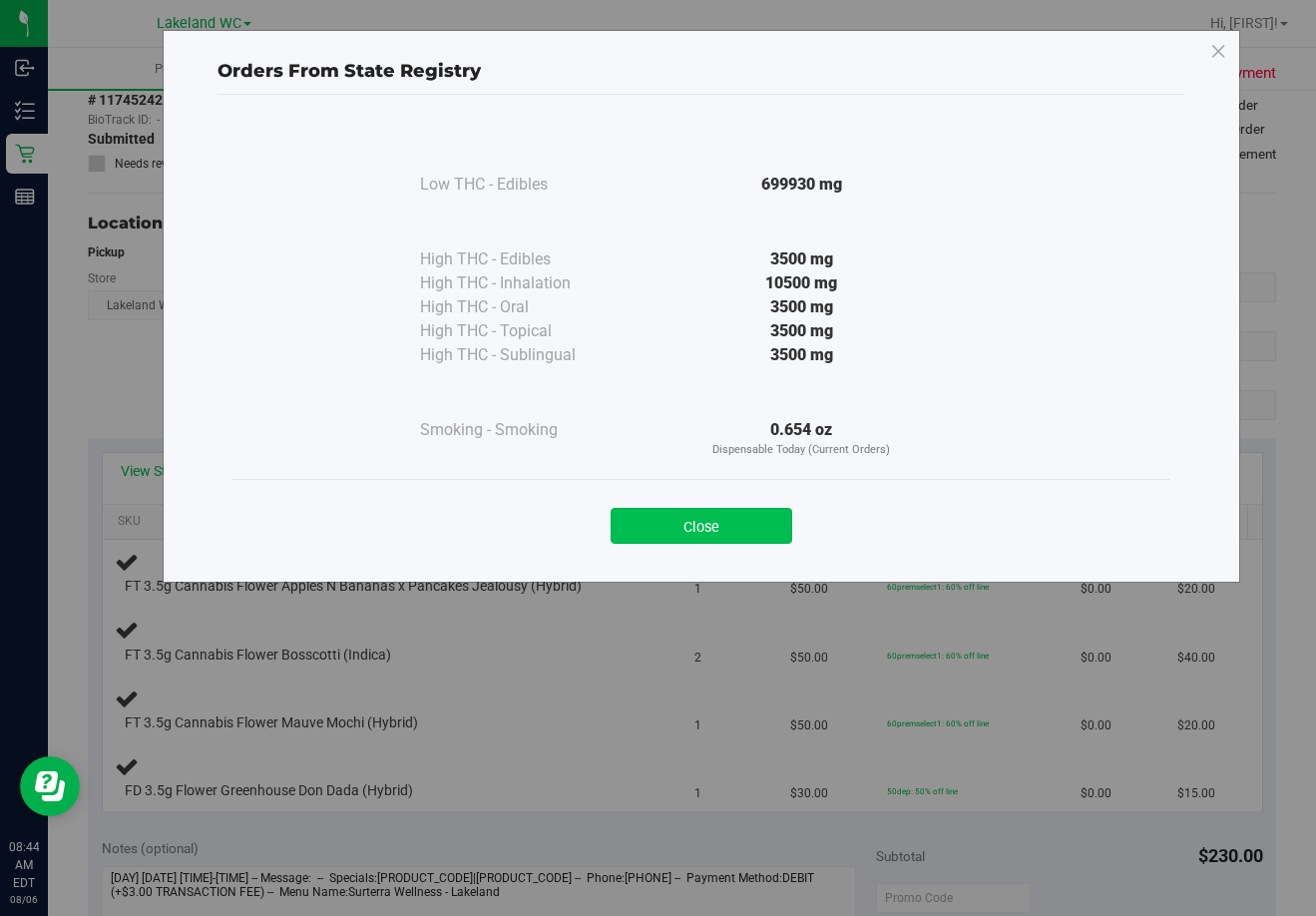 click on "Close" at bounding box center (701, 526) 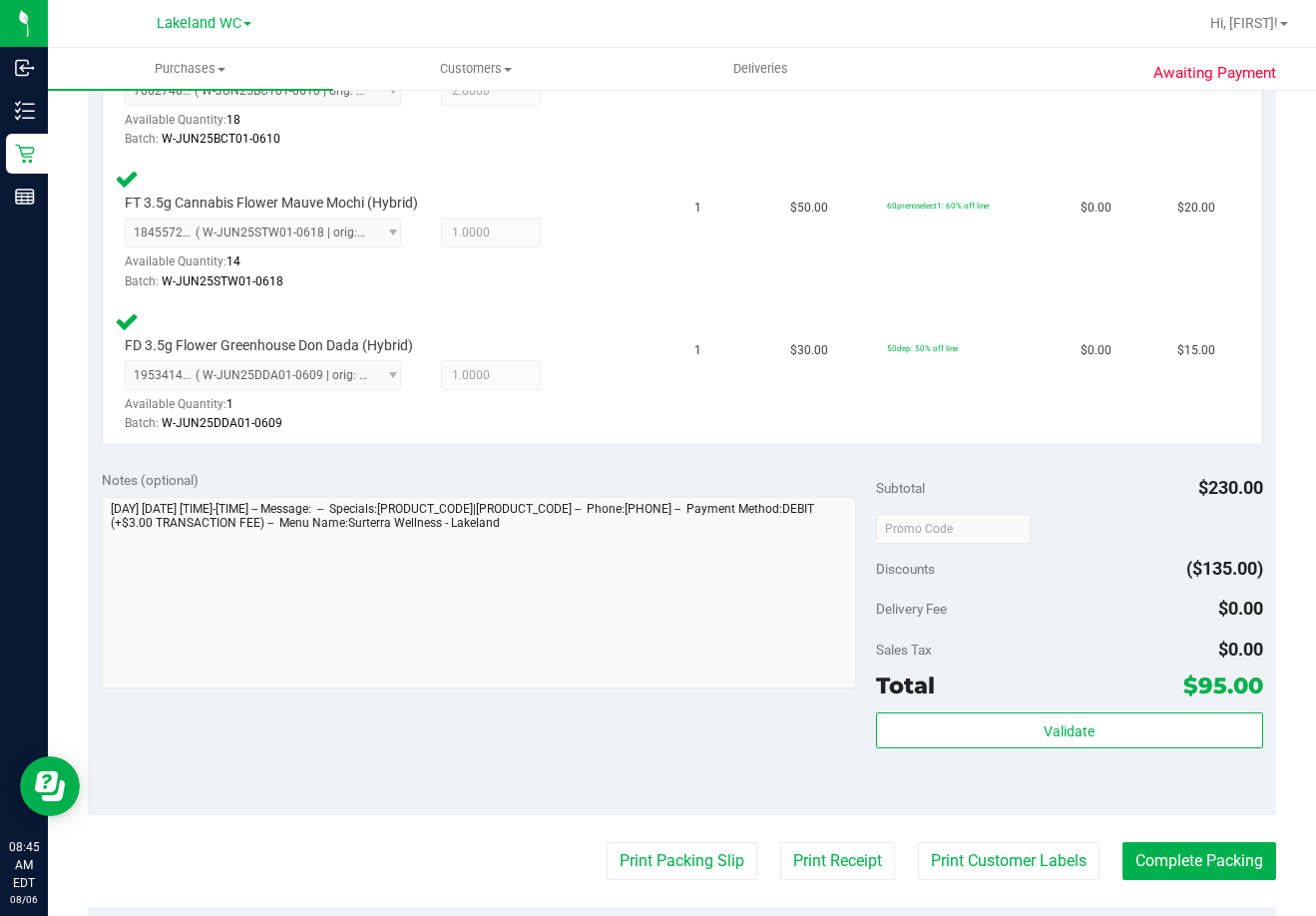 scroll, scrollTop: 898, scrollLeft: 0, axis: vertical 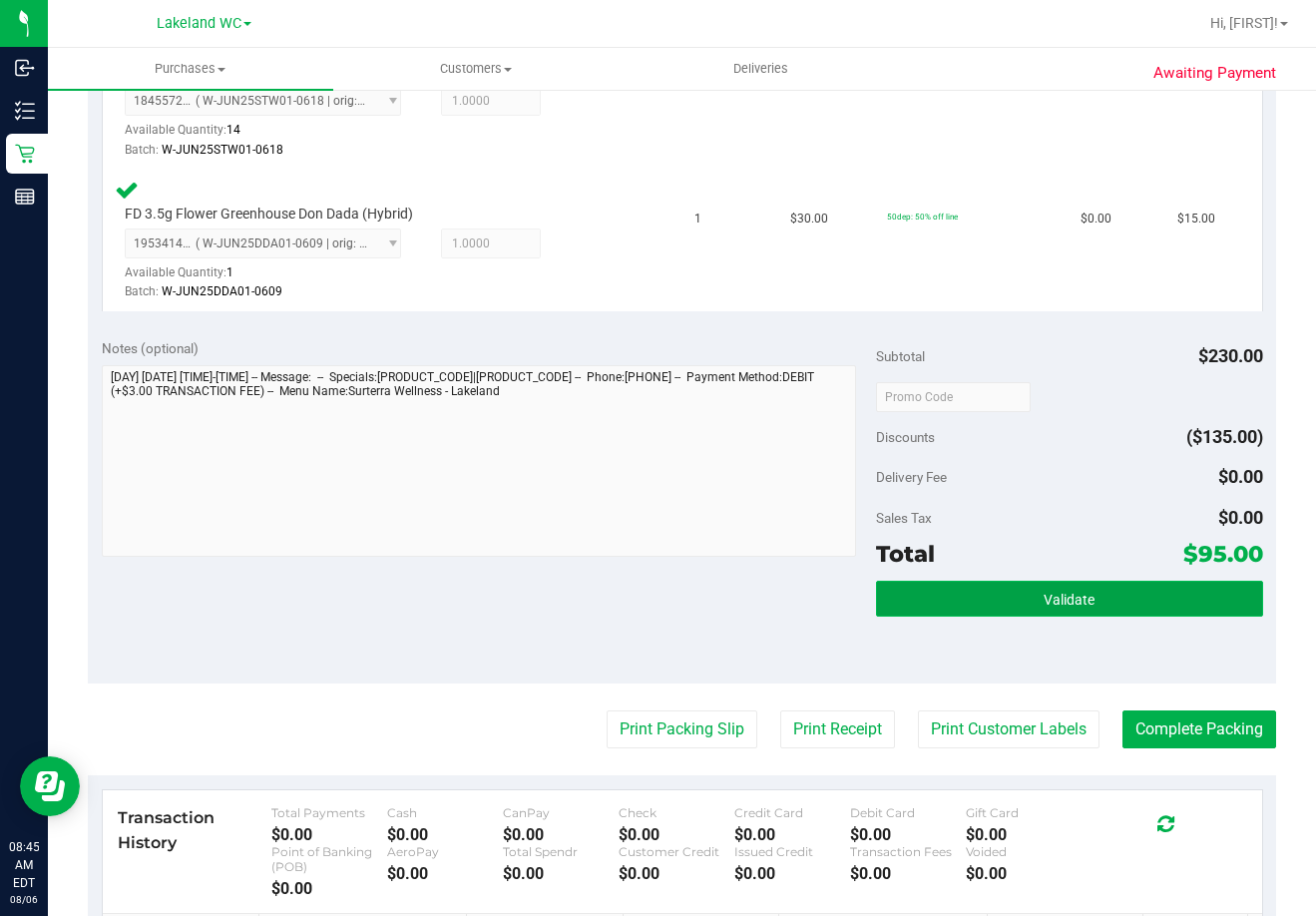 click on "Validate" at bounding box center (1069, 600) 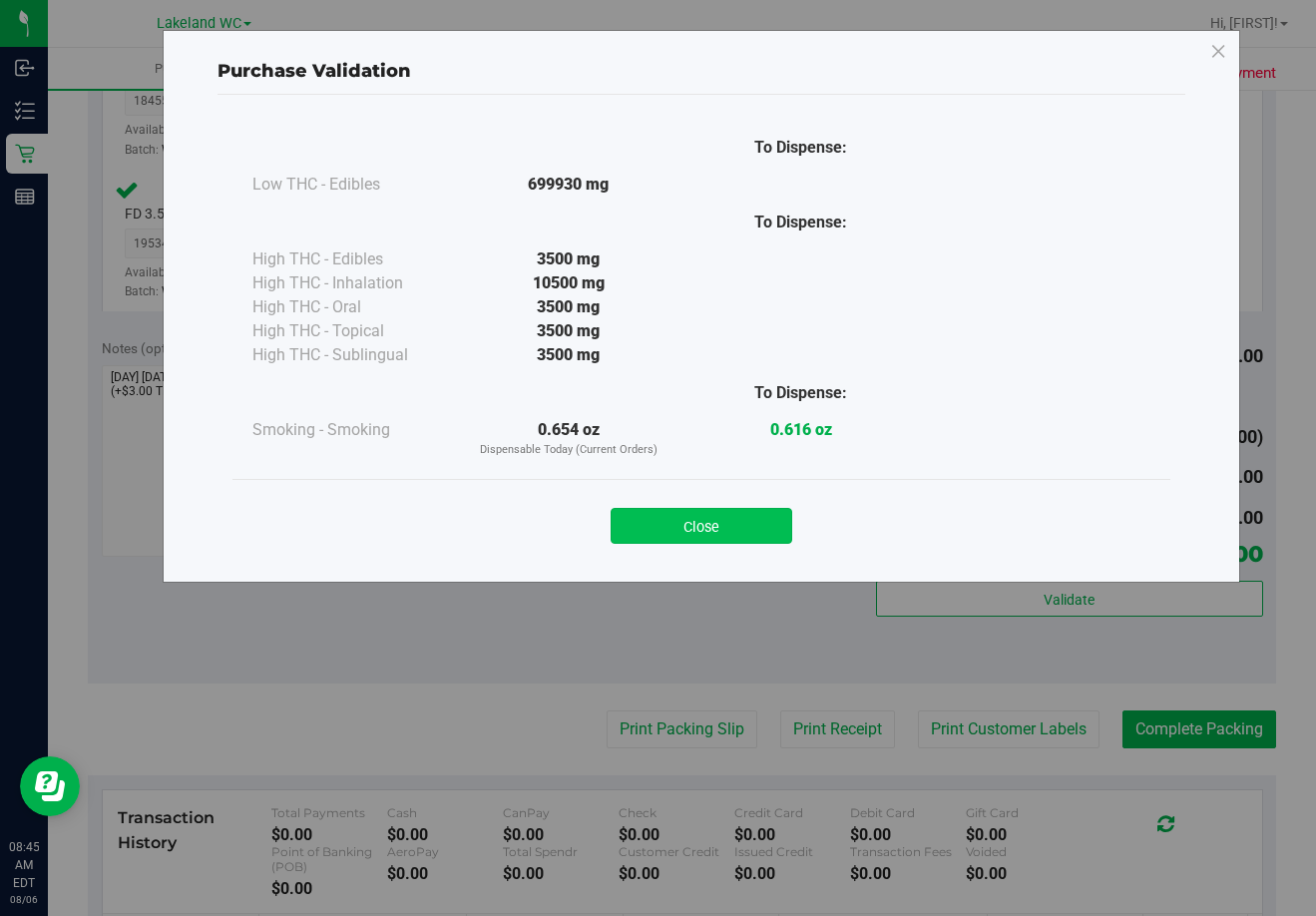 click on "Close" at bounding box center [701, 526] 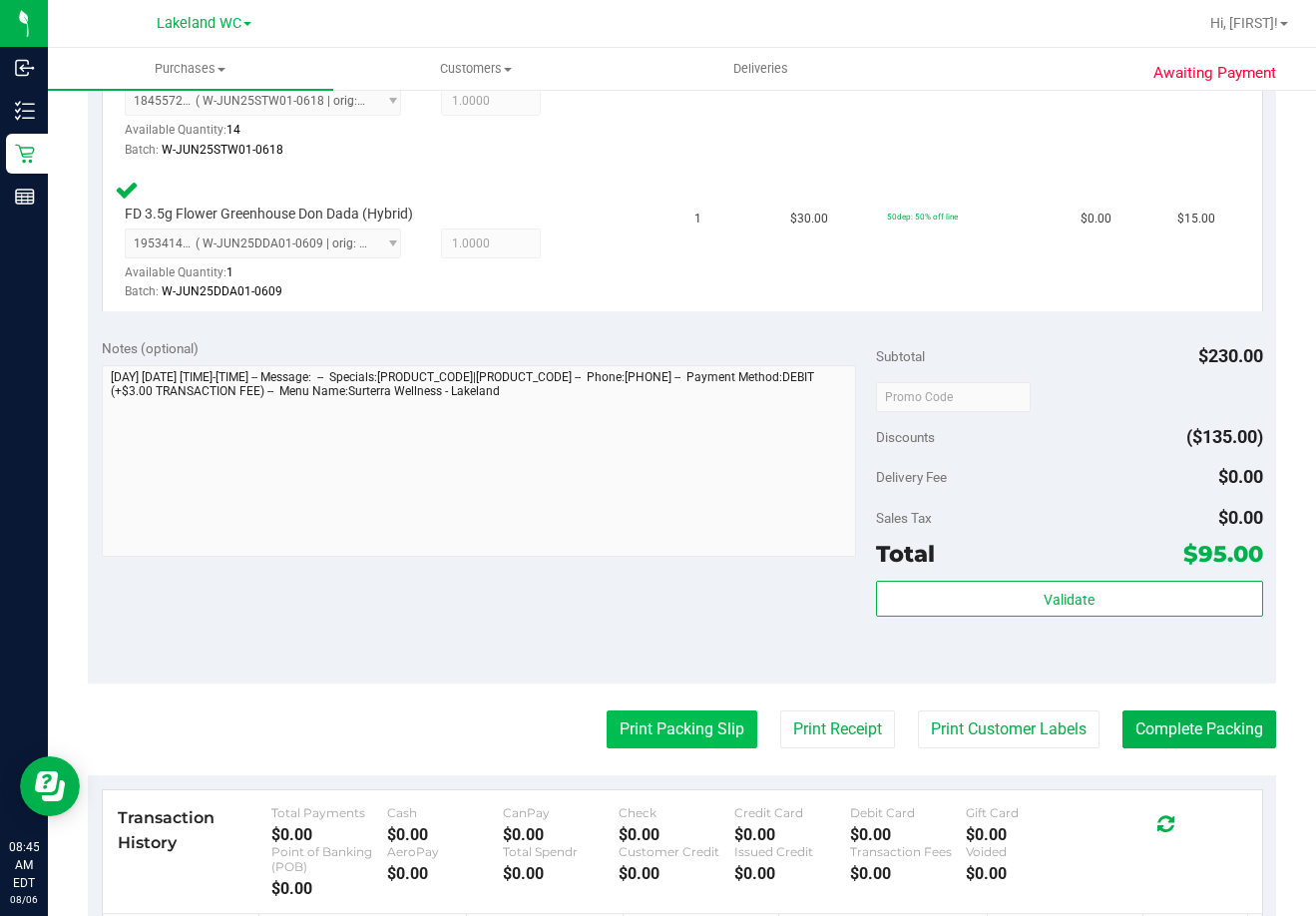 click on "Print Packing Slip" at bounding box center (681, 729) 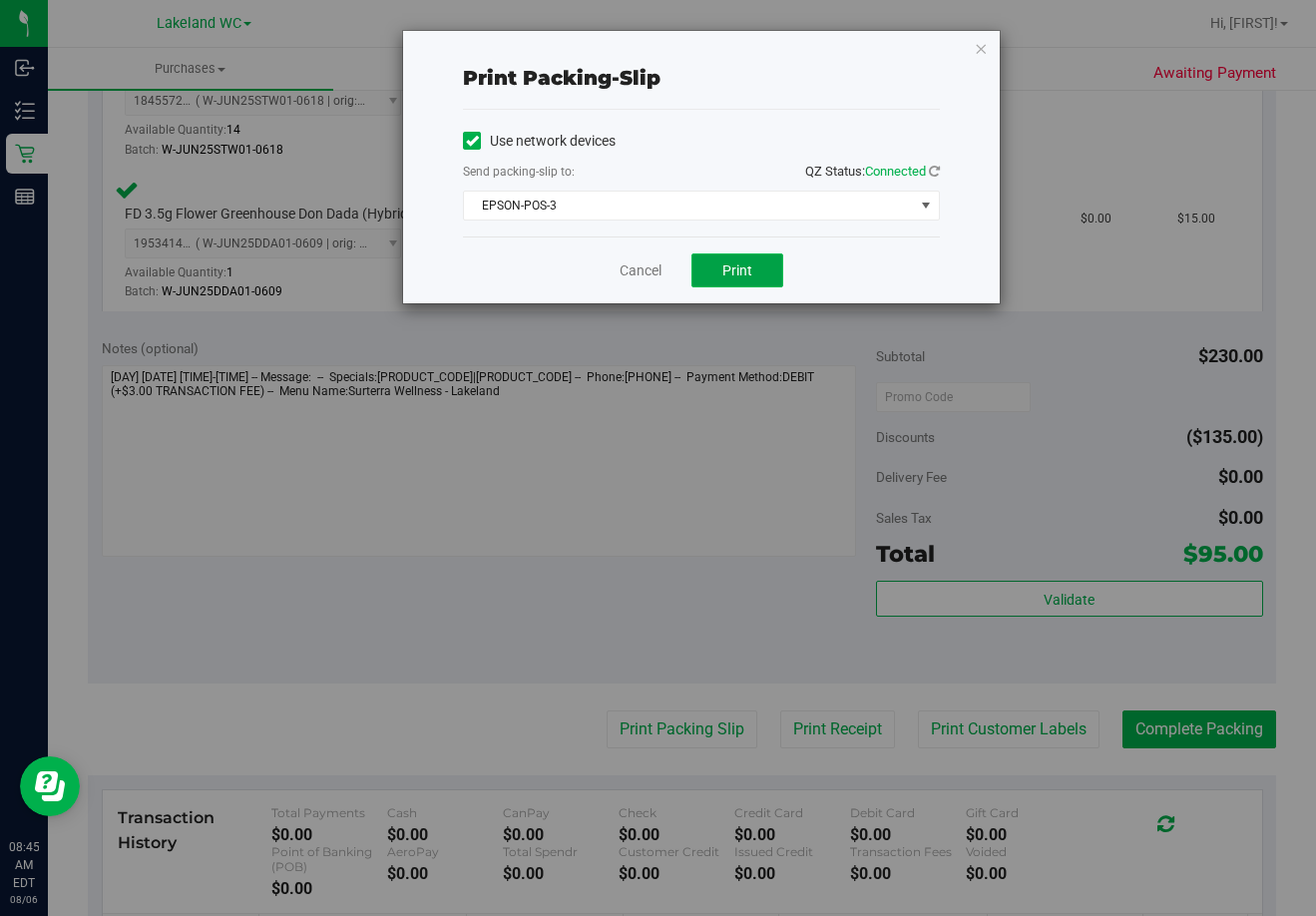 click on "Print" at bounding box center (737, 270) 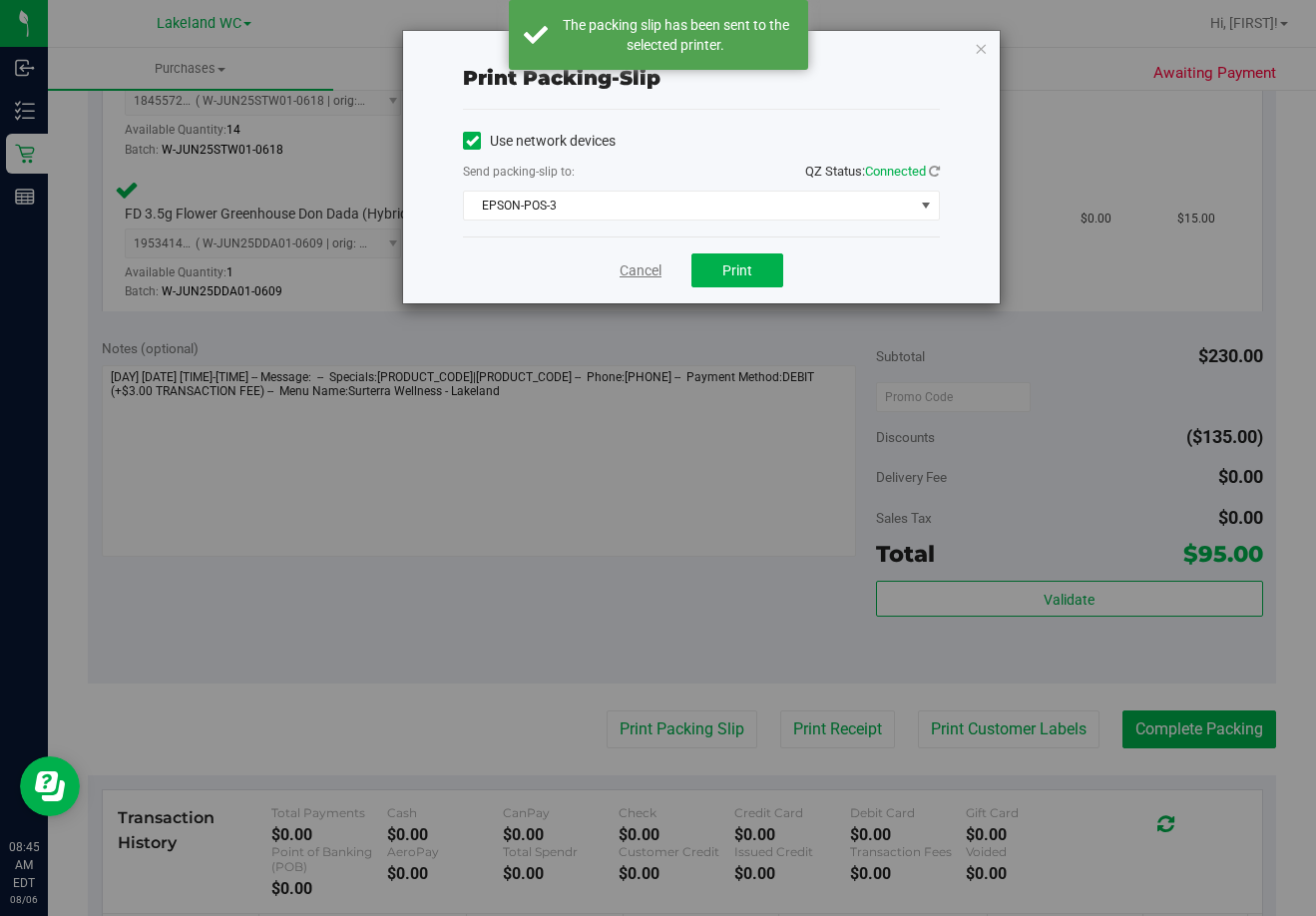 click on "Cancel" at bounding box center (641, 270) 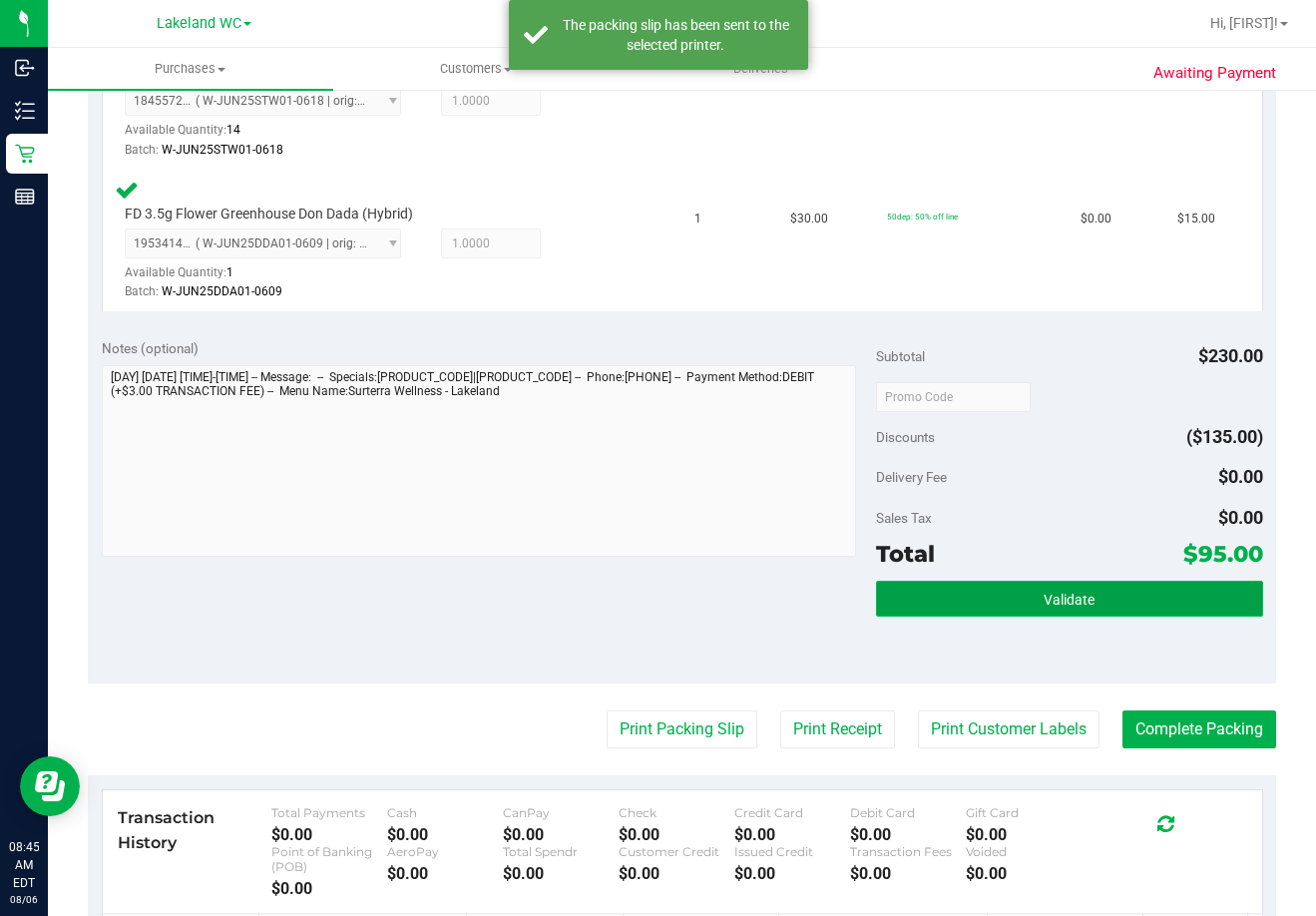 click on "Validate" at bounding box center [1070, 599] 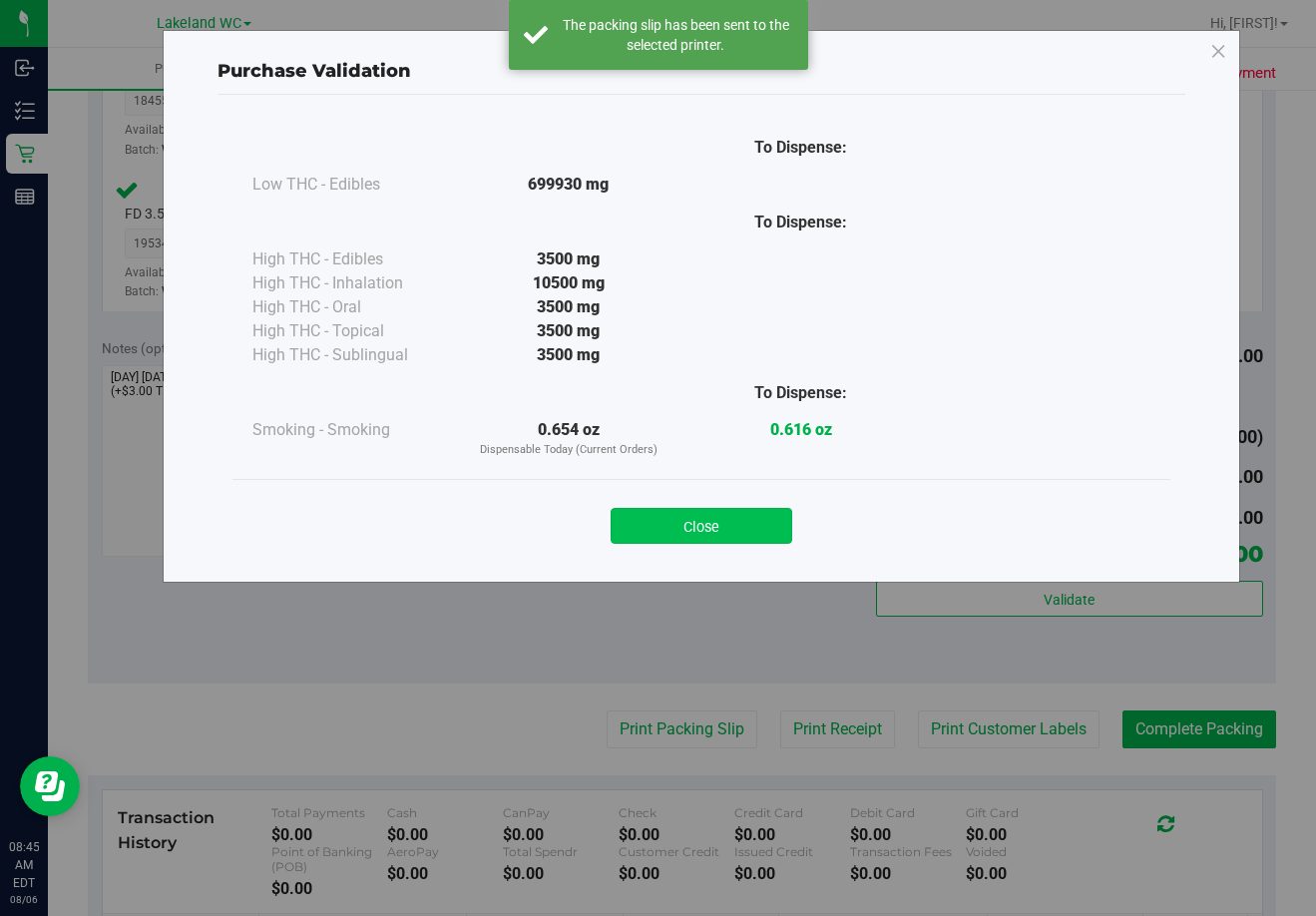 click on "Close" at bounding box center [701, 526] 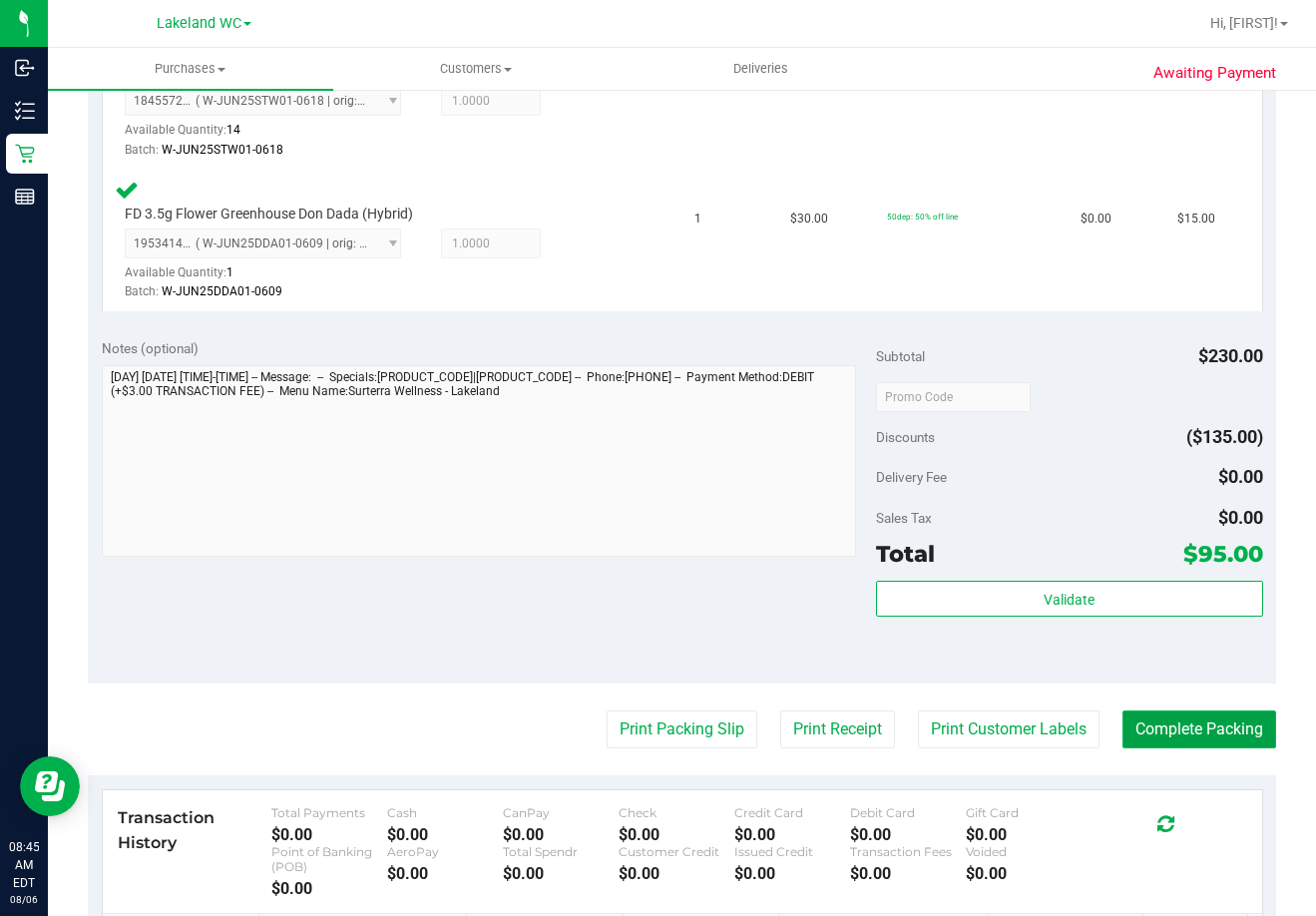 click on "Complete Packing" at bounding box center (1199, 729) 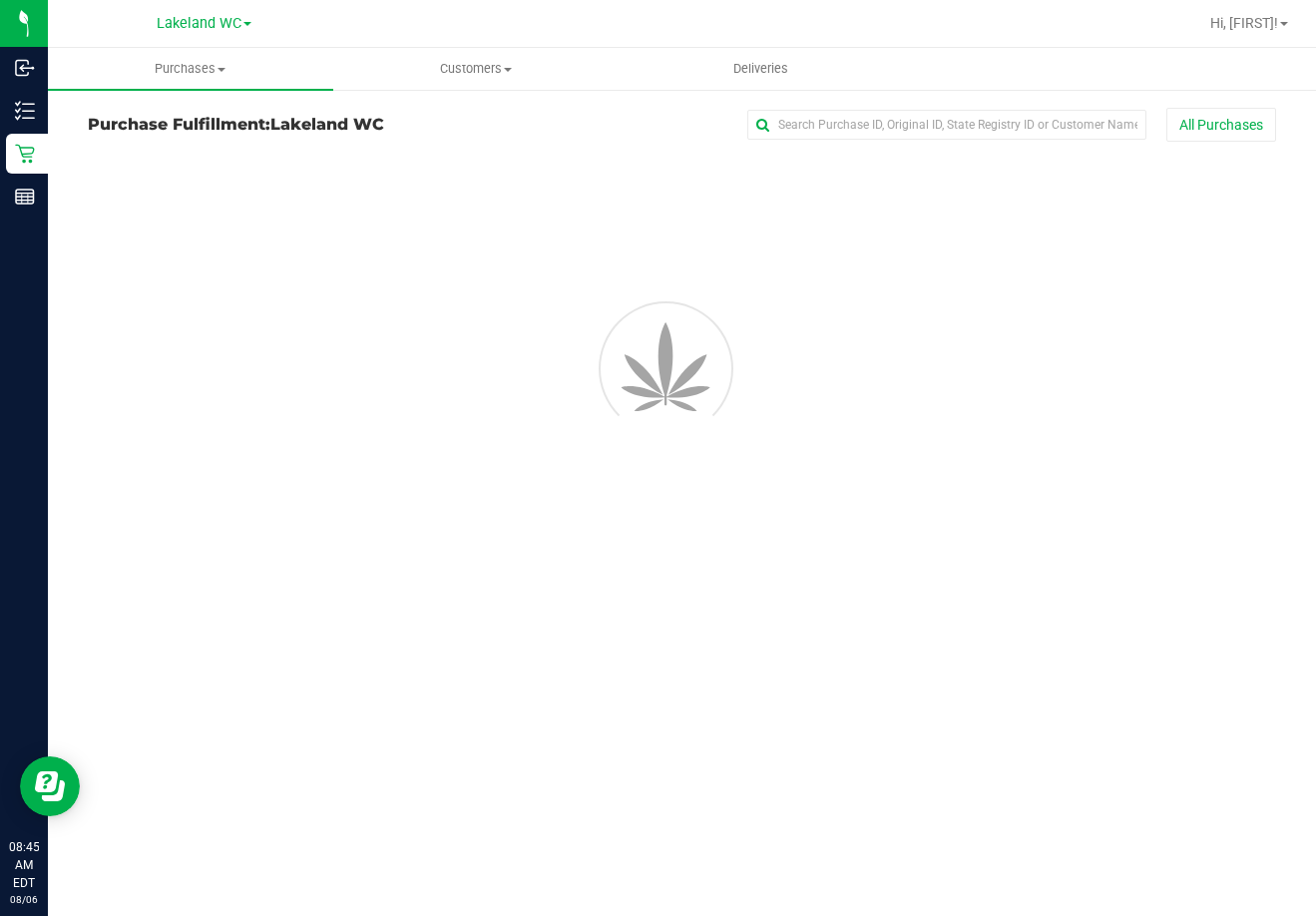 scroll, scrollTop: 0, scrollLeft: 0, axis: both 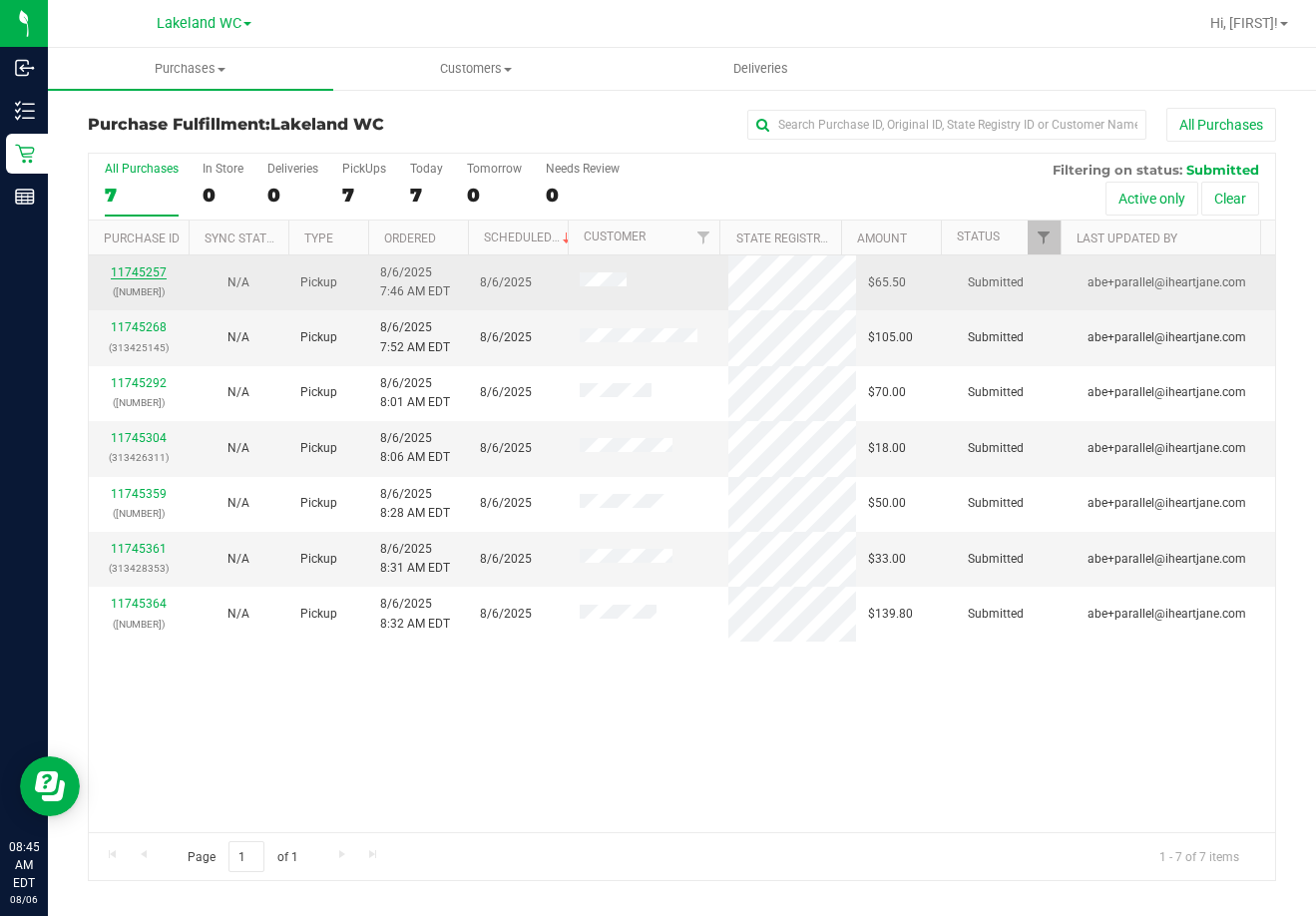 click on "11745257" at bounding box center [139, 272] 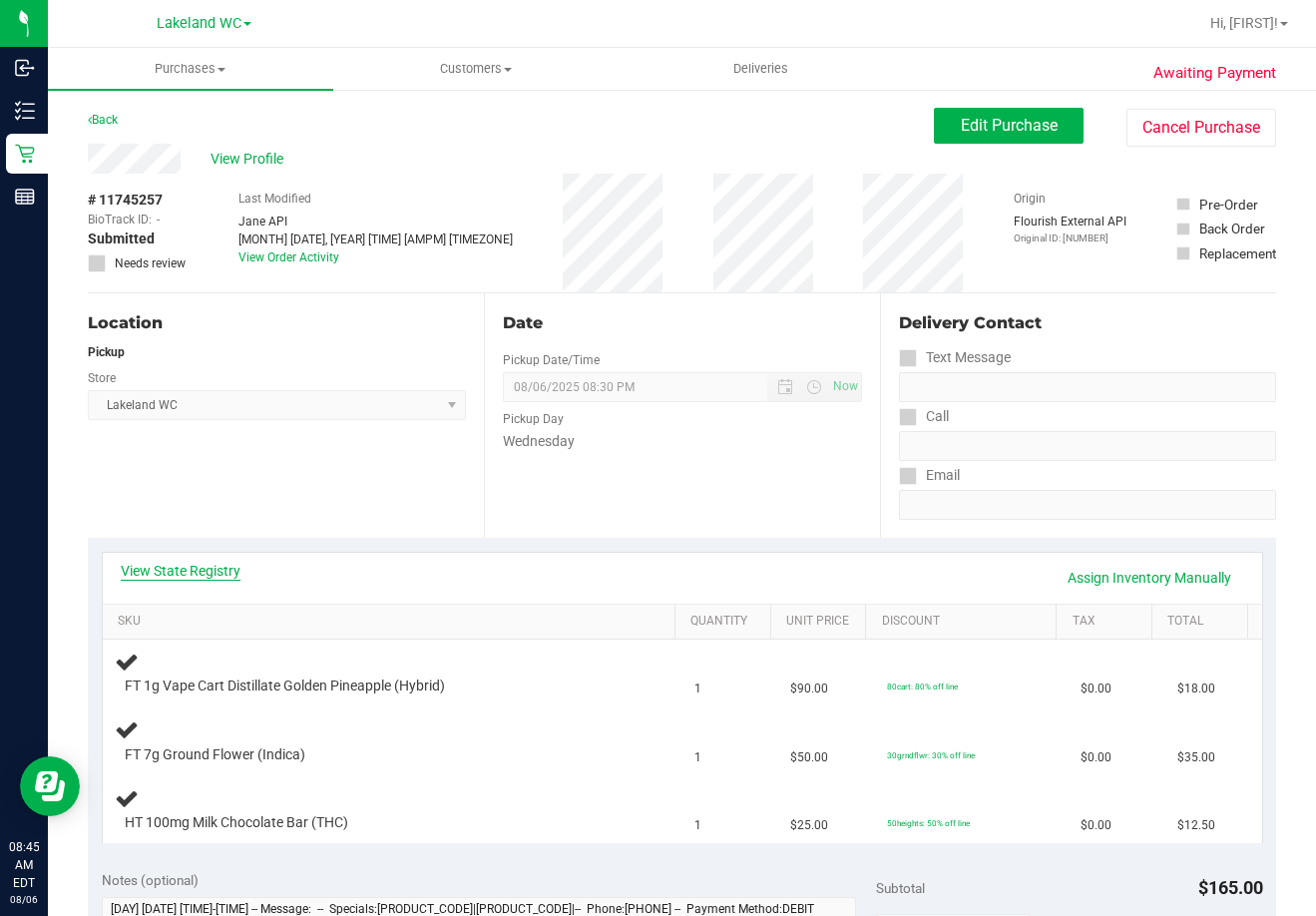 click on "View State Registry" at bounding box center [181, 571] 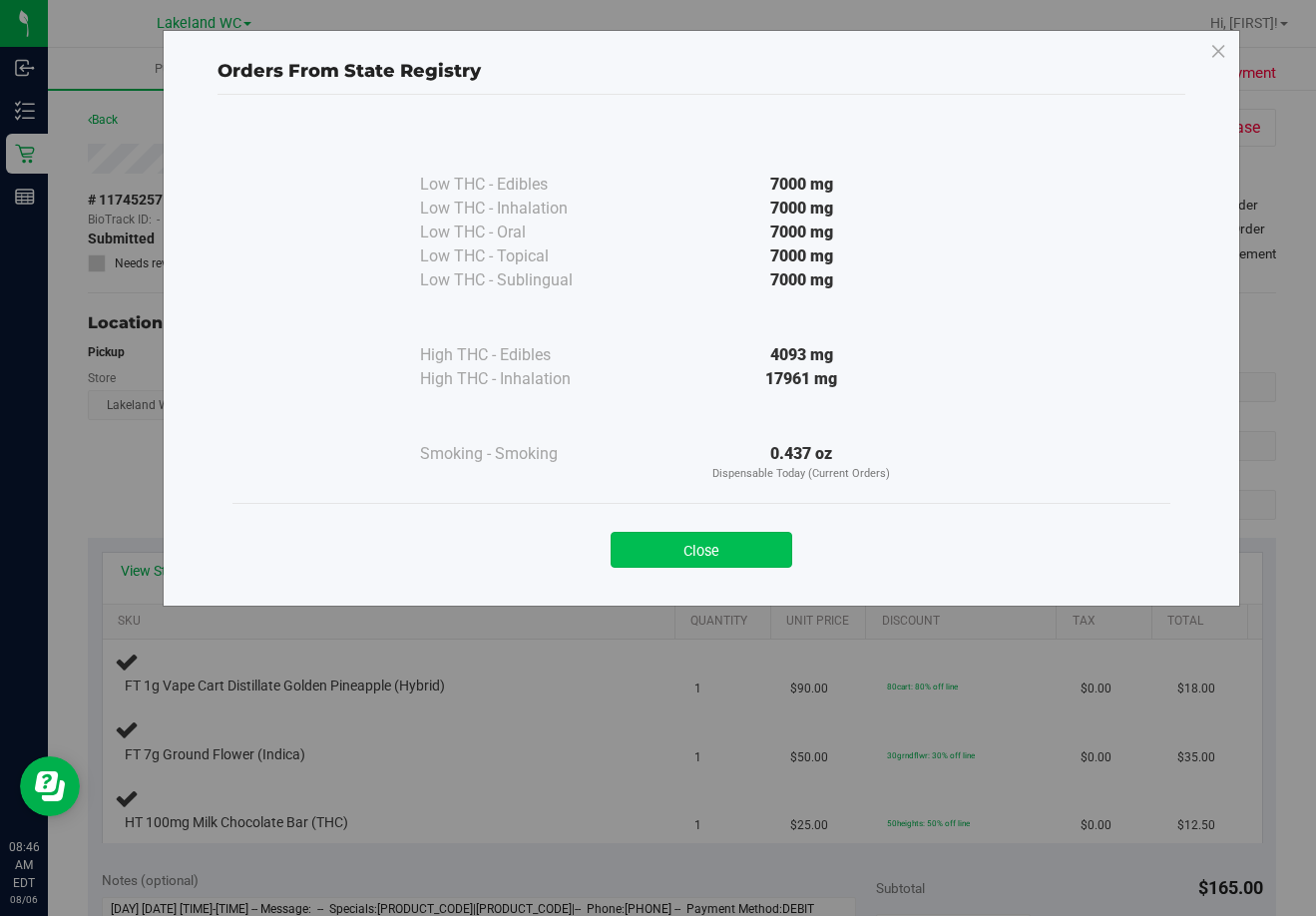 click on "Close" at bounding box center (701, 550) 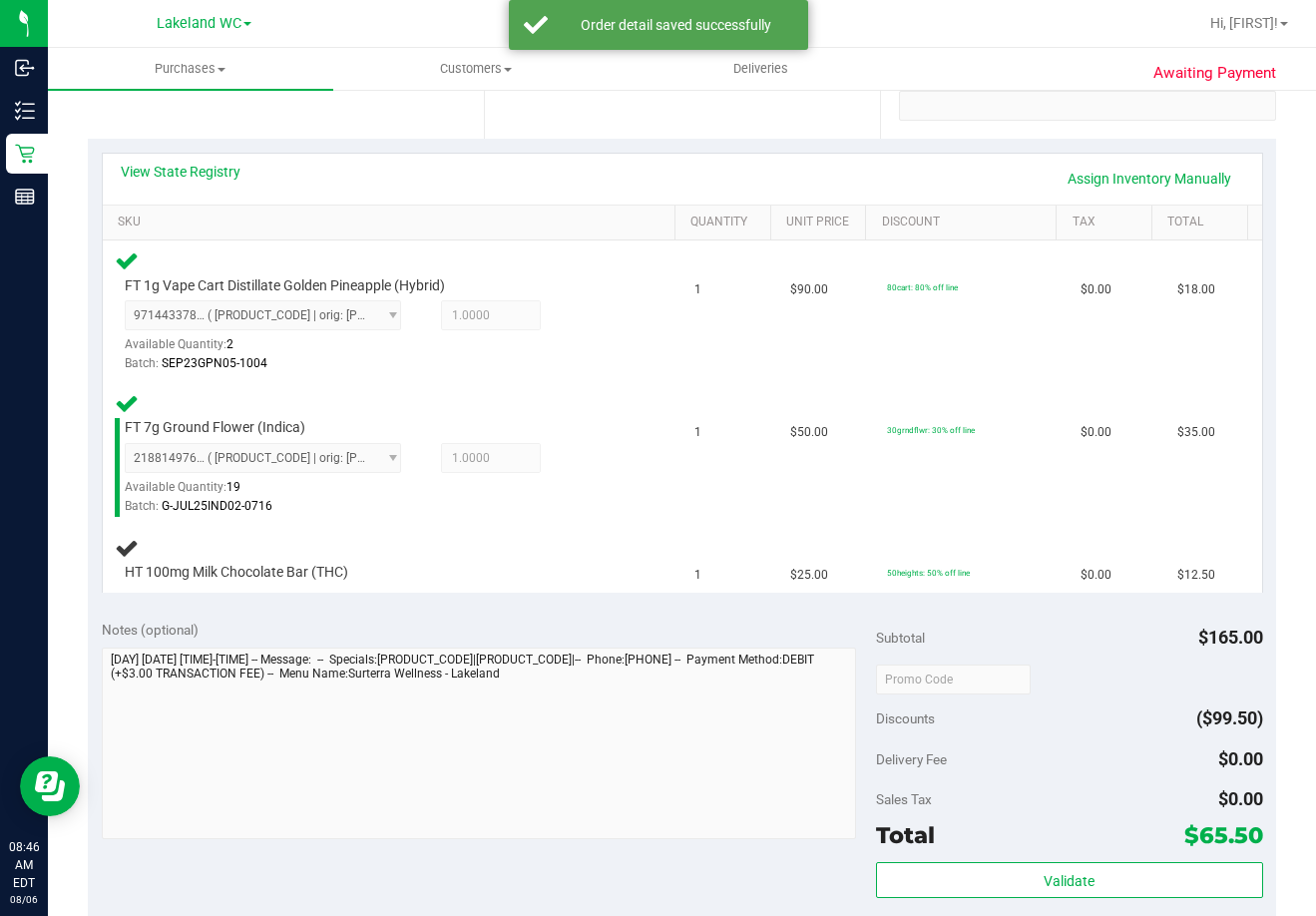 scroll, scrollTop: 599, scrollLeft: 0, axis: vertical 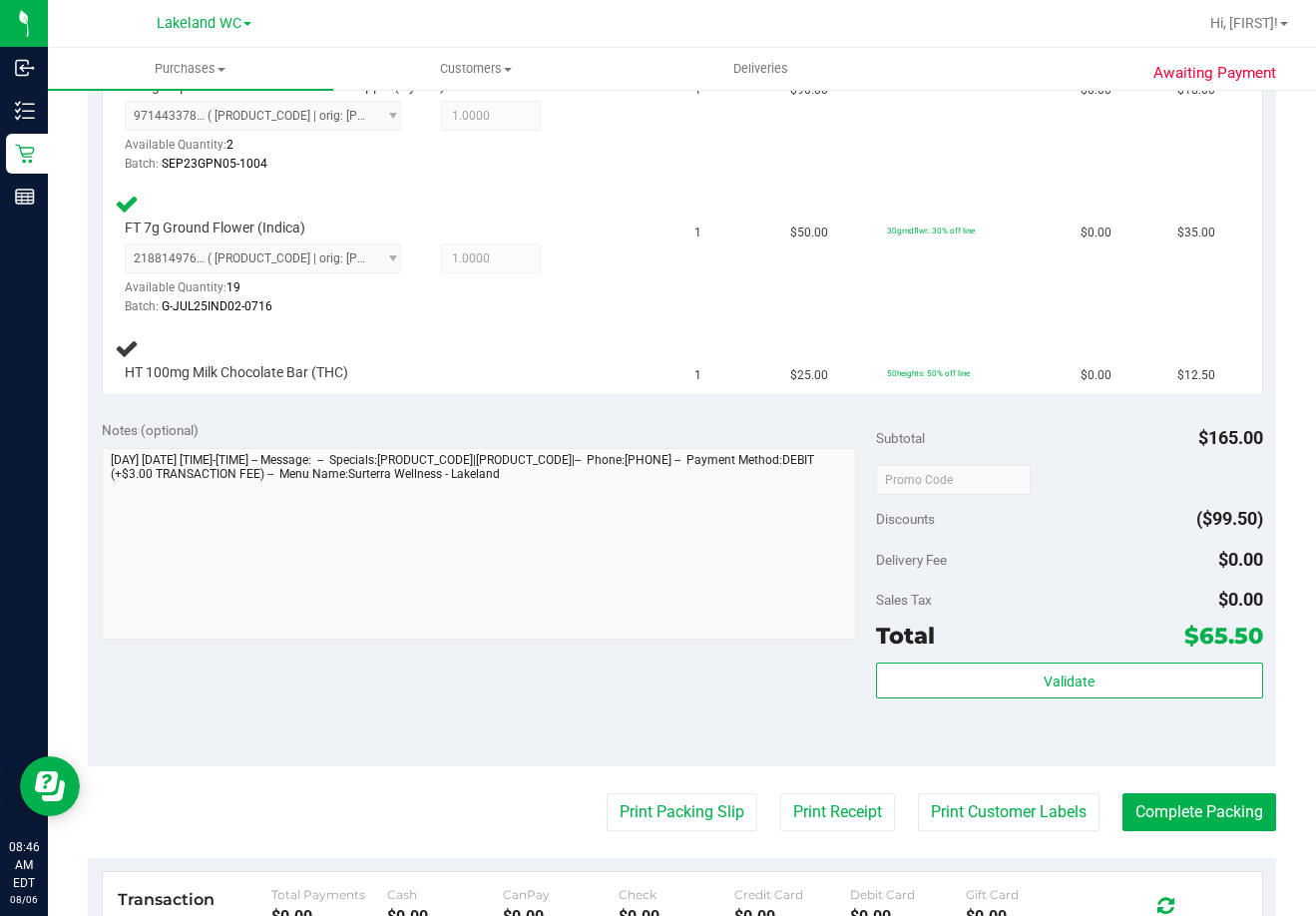 drag, startPoint x: 687, startPoint y: 687, endPoint x: 686, endPoint y: 628, distance: 59.008474 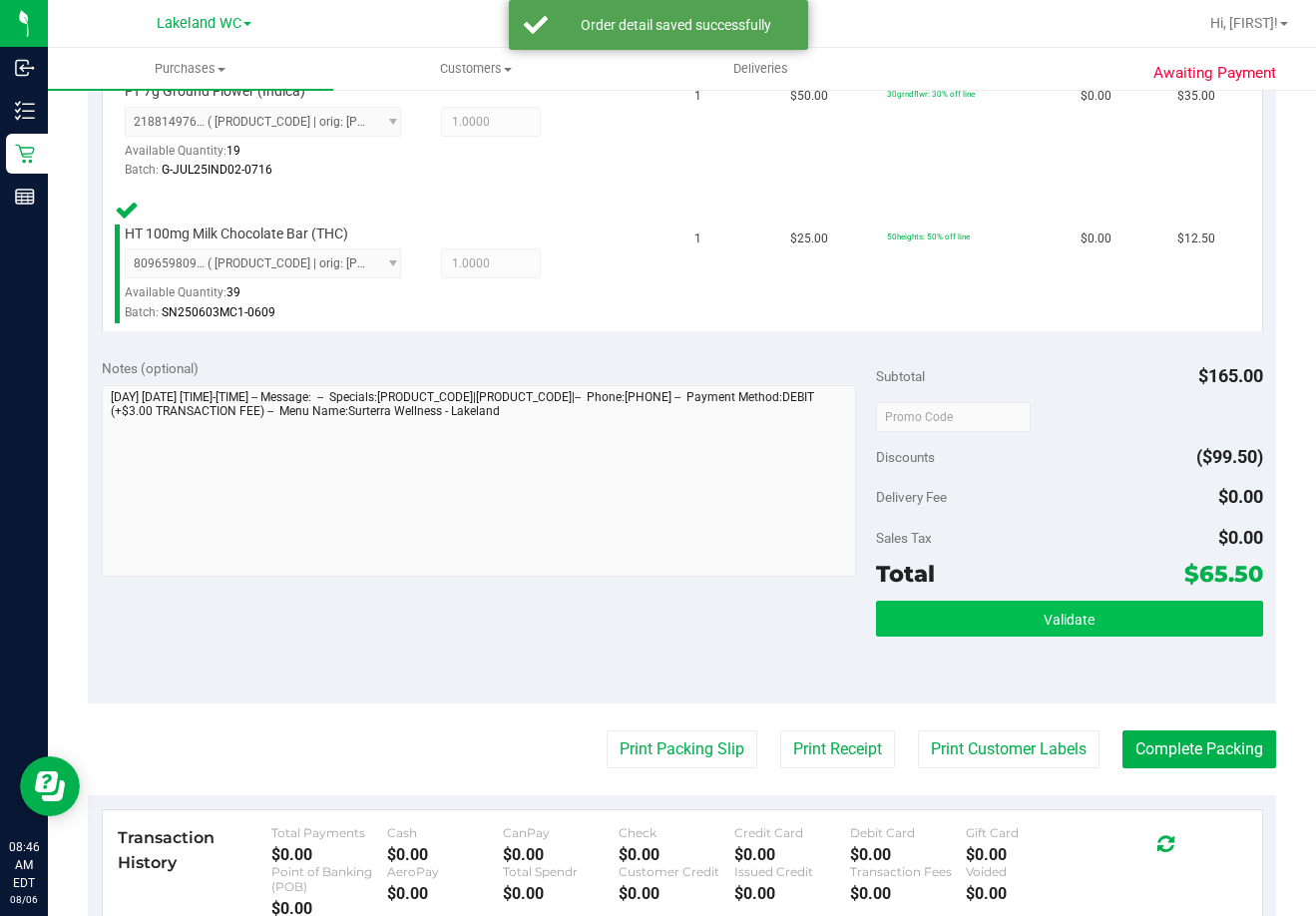 scroll, scrollTop: 998, scrollLeft: 0, axis: vertical 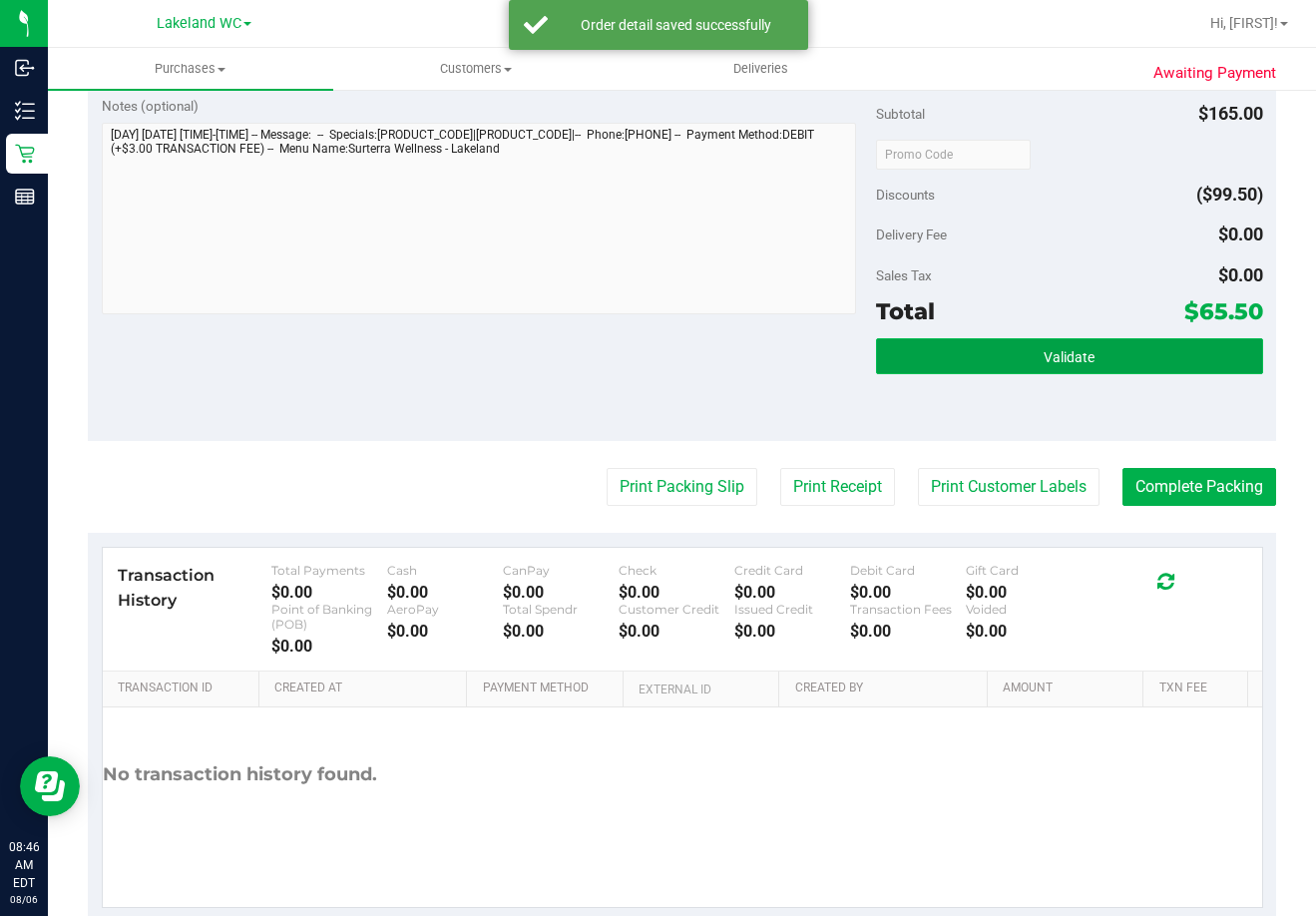 click on "Validate" at bounding box center [1070, 356] 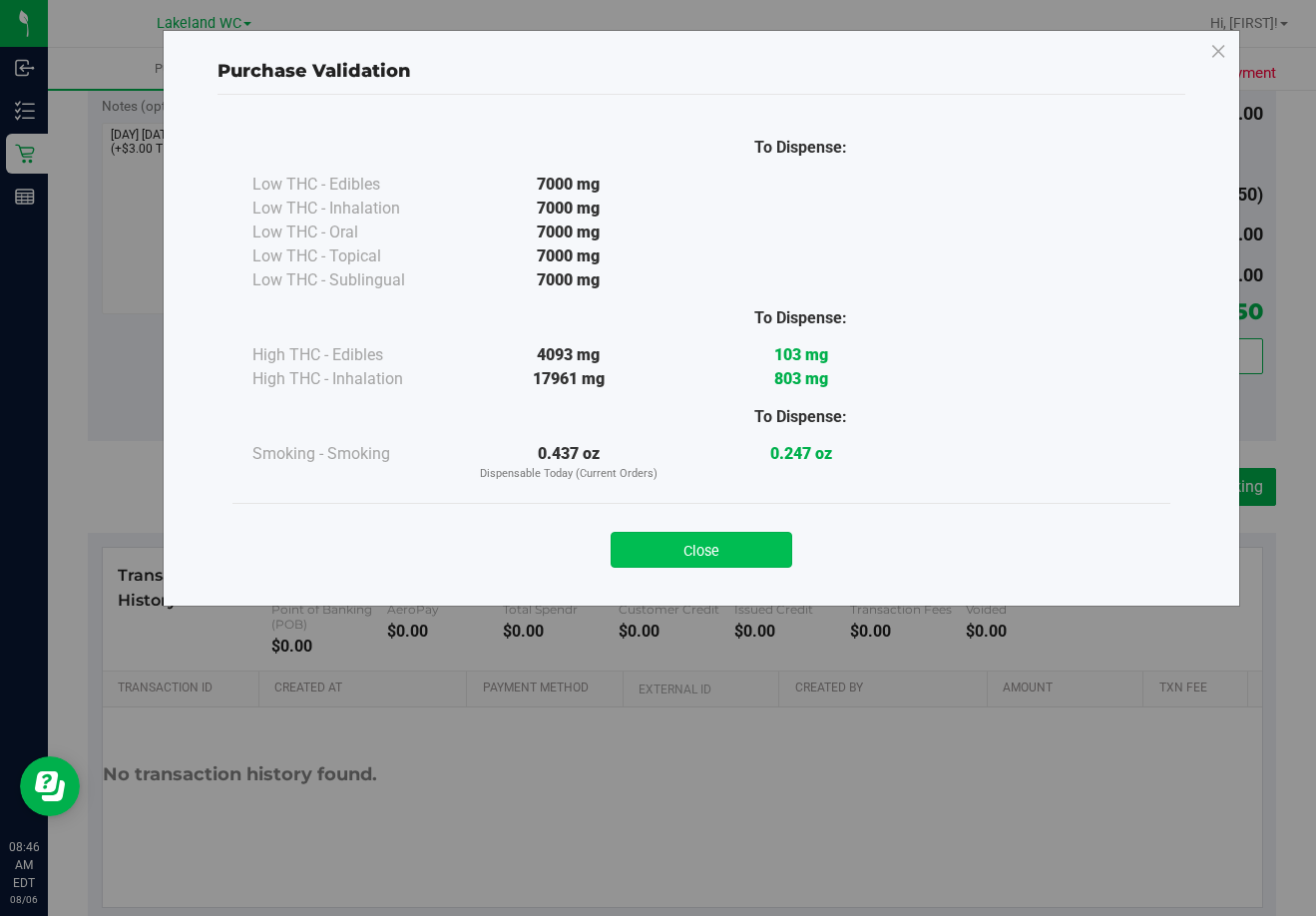 click on "Close" at bounding box center [701, 550] 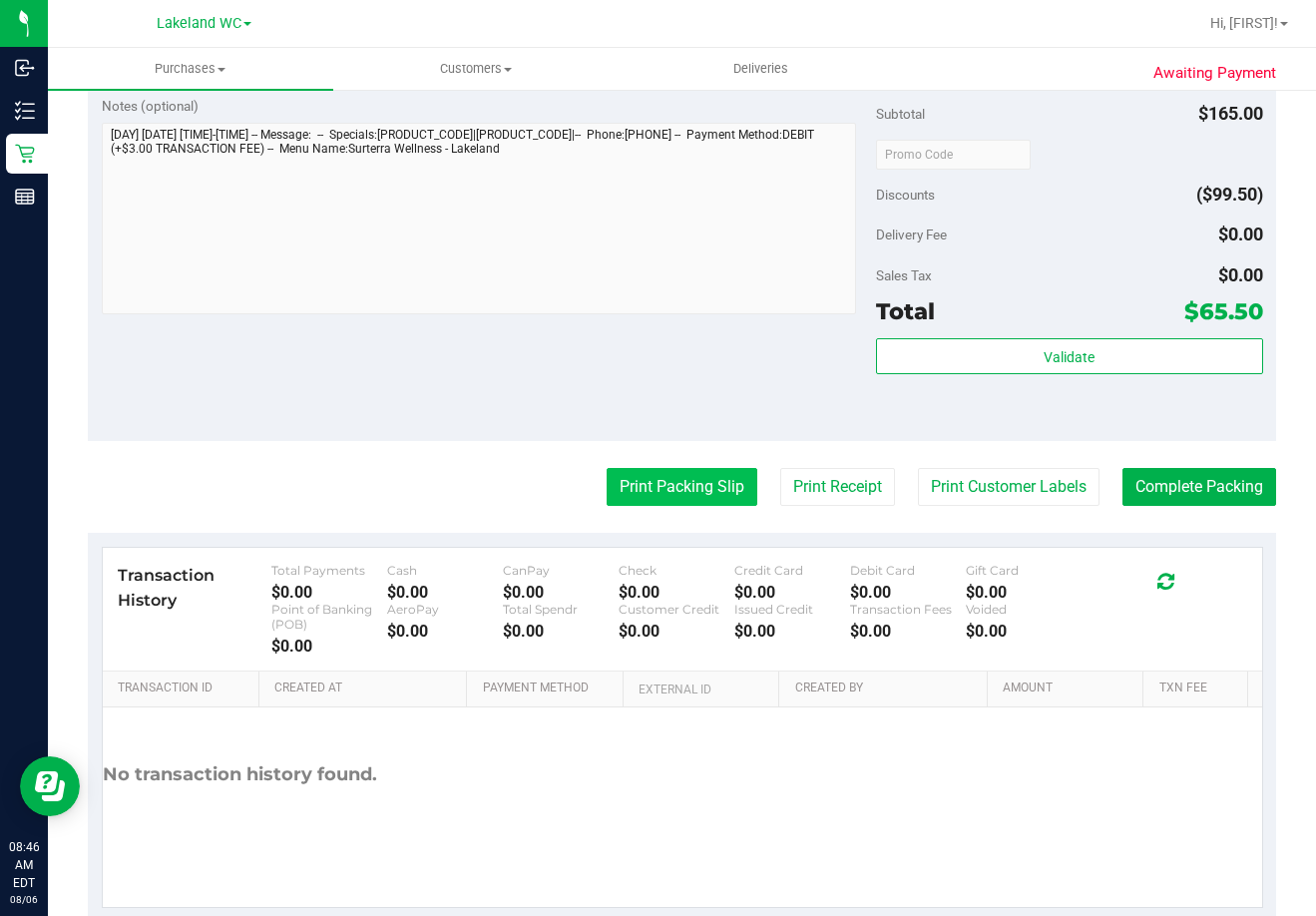 click on "Print Packing Slip" at bounding box center (681, 487) 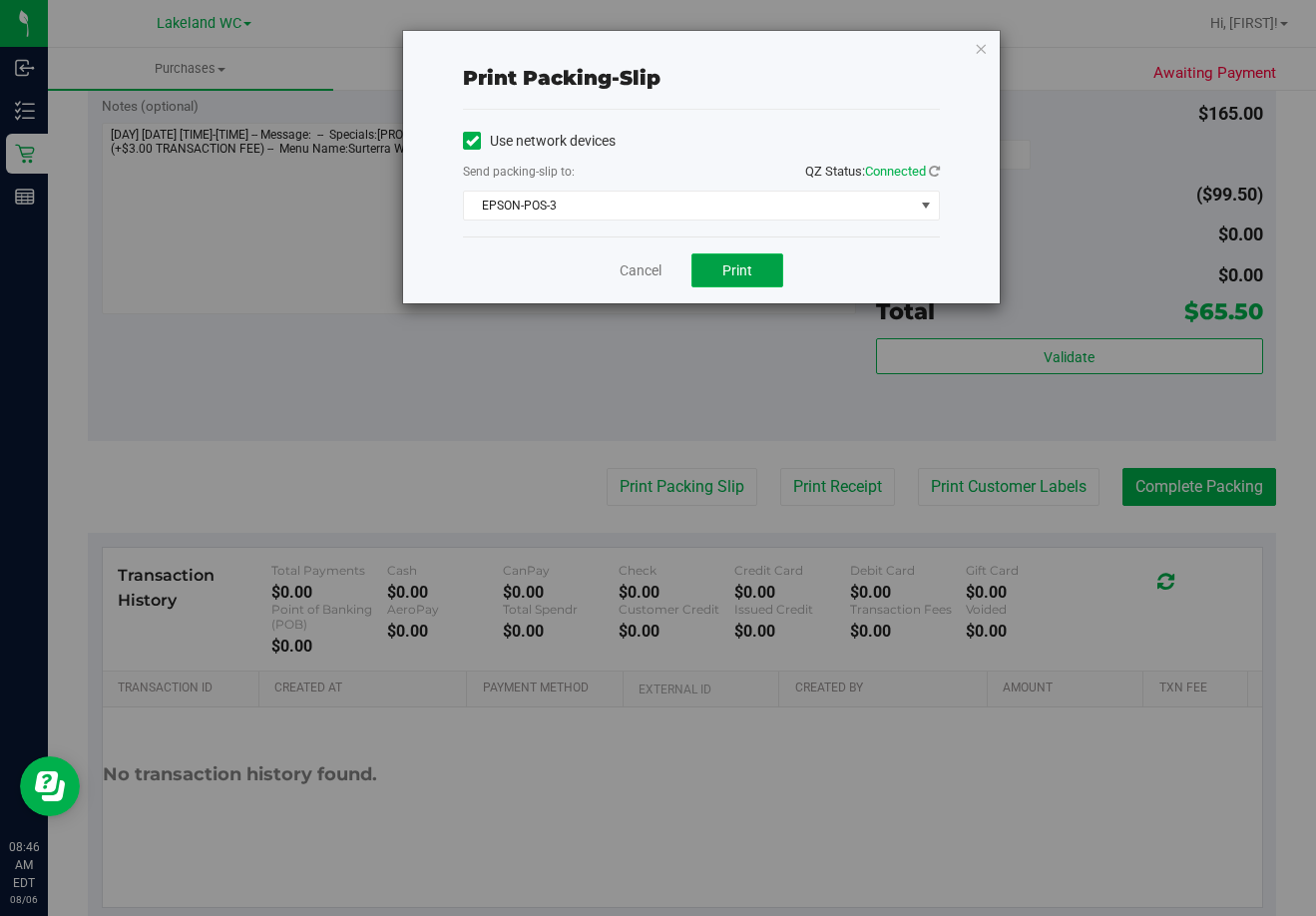 click on "Print" at bounding box center [737, 270] 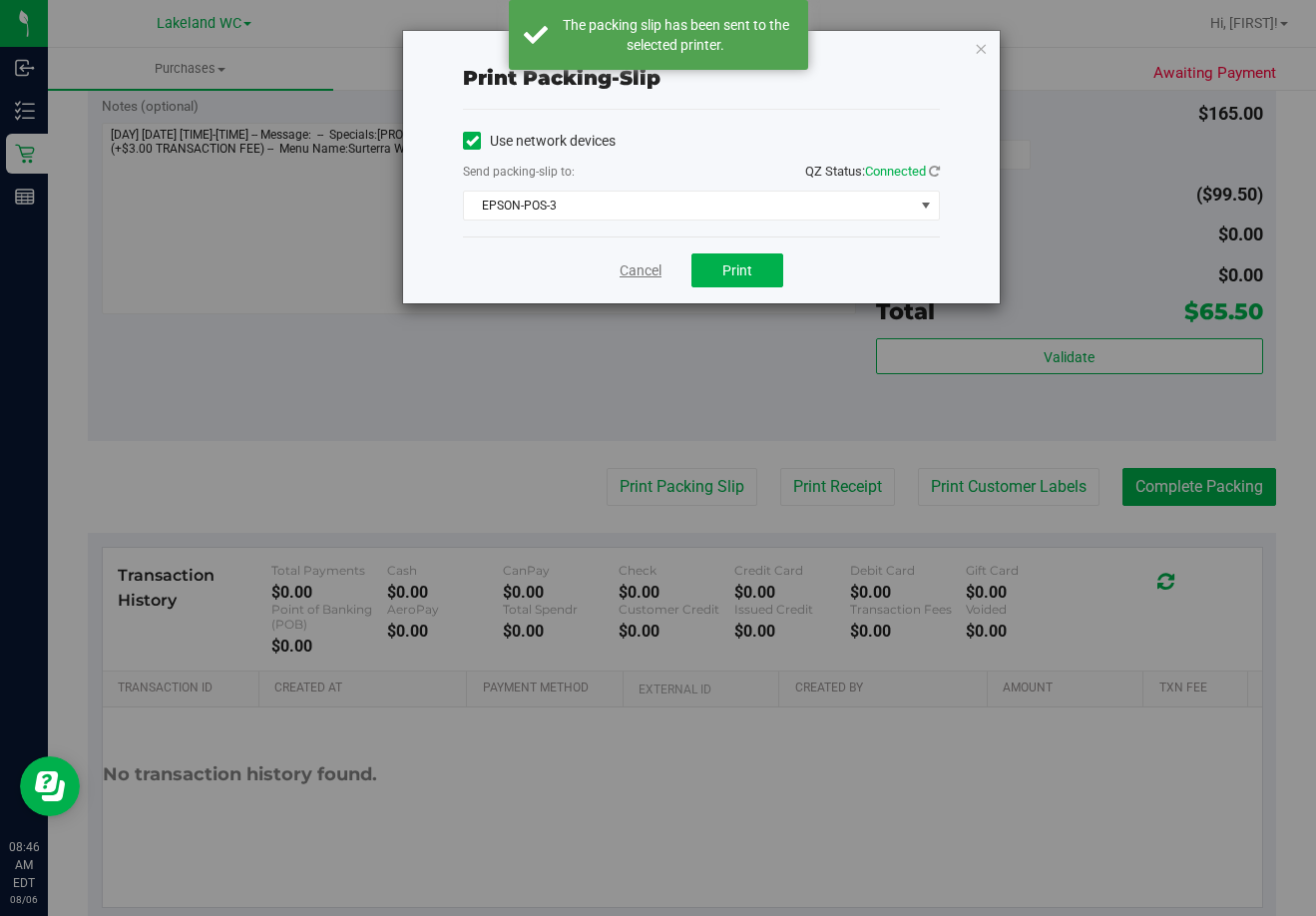 click on "Cancel" at bounding box center (641, 270) 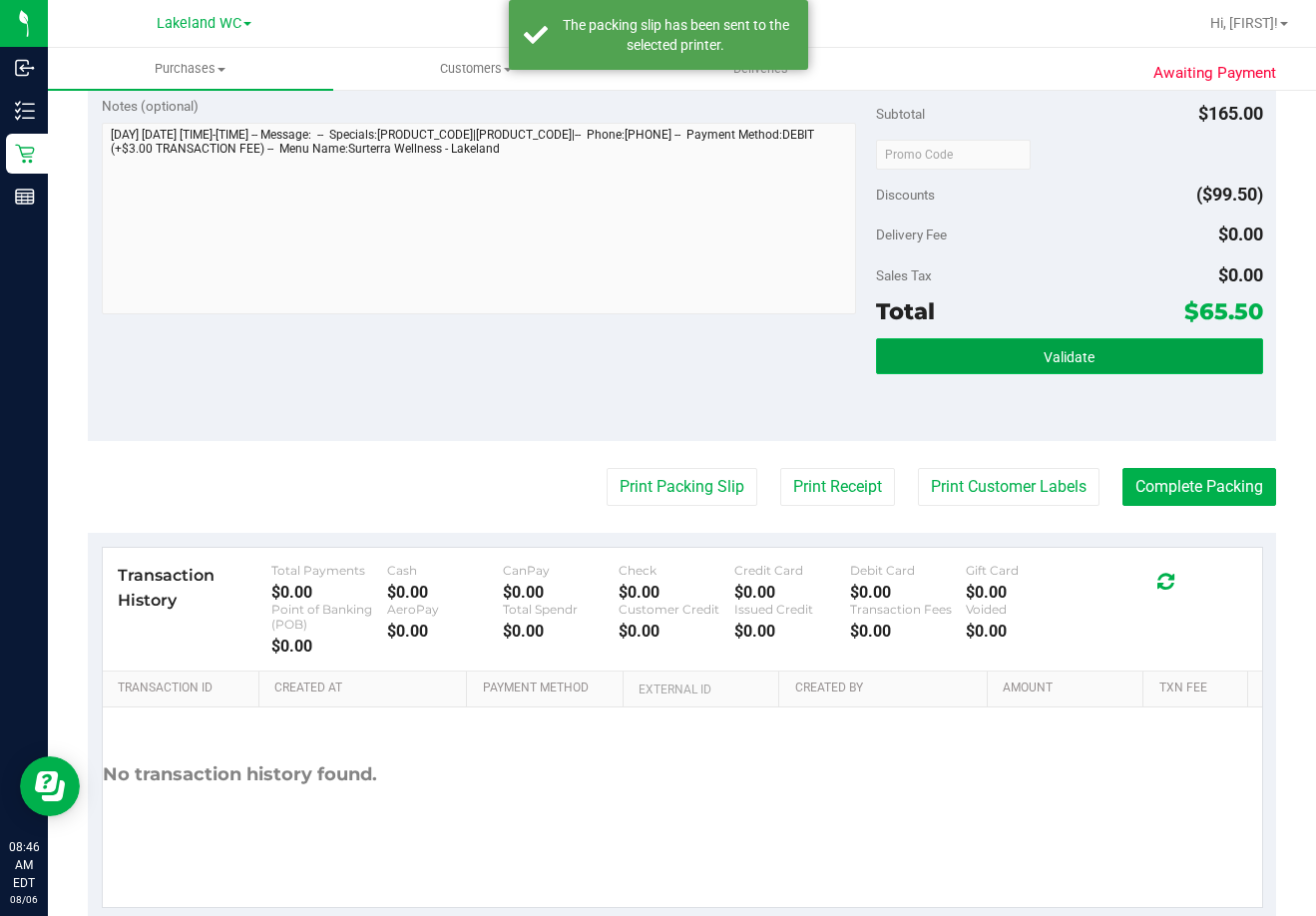 click on "Validate" at bounding box center [1070, 356] 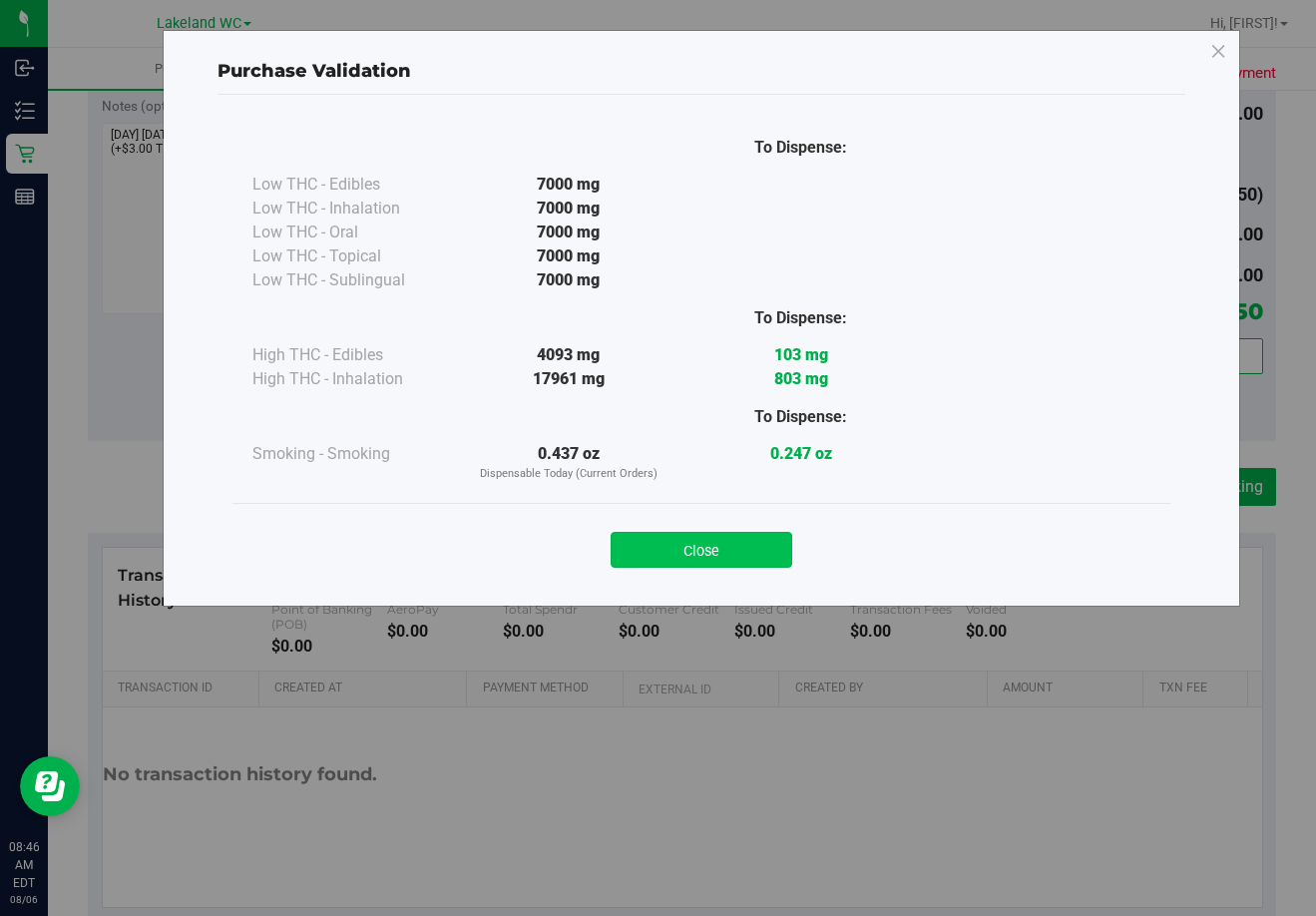 click on "Close" at bounding box center (701, 550) 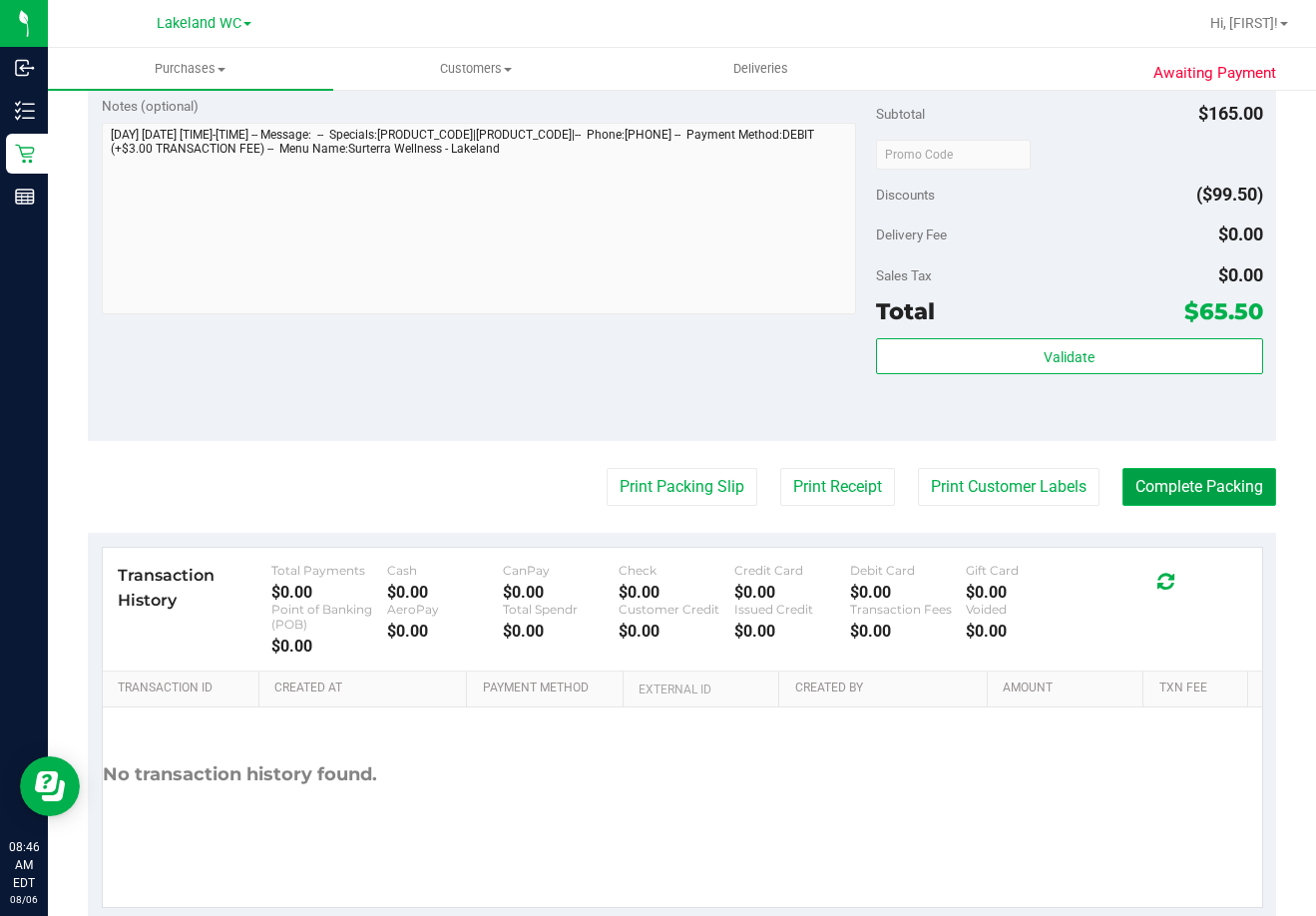 click on "Complete Packing" at bounding box center [1199, 487] 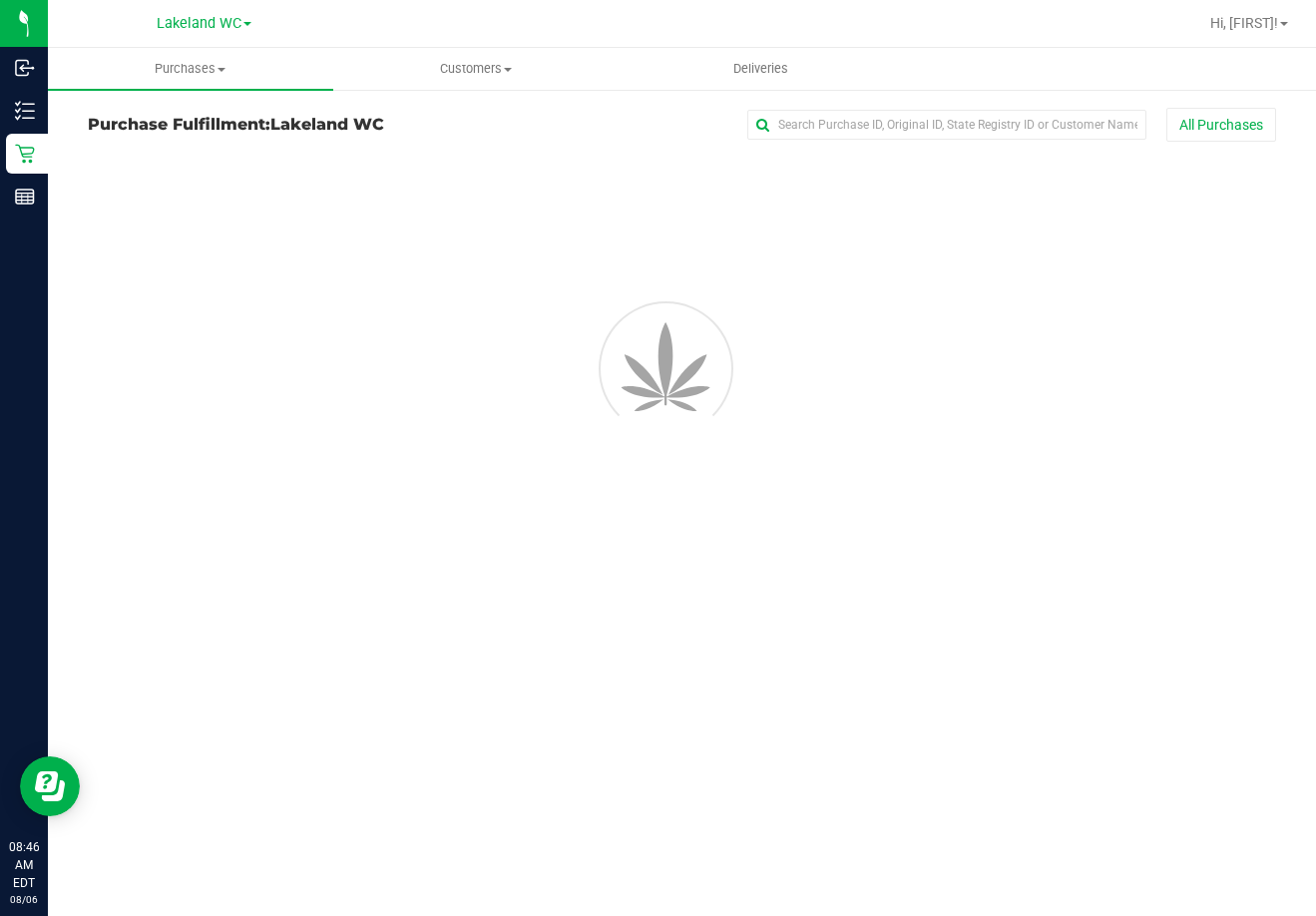 scroll, scrollTop: 0, scrollLeft: 0, axis: both 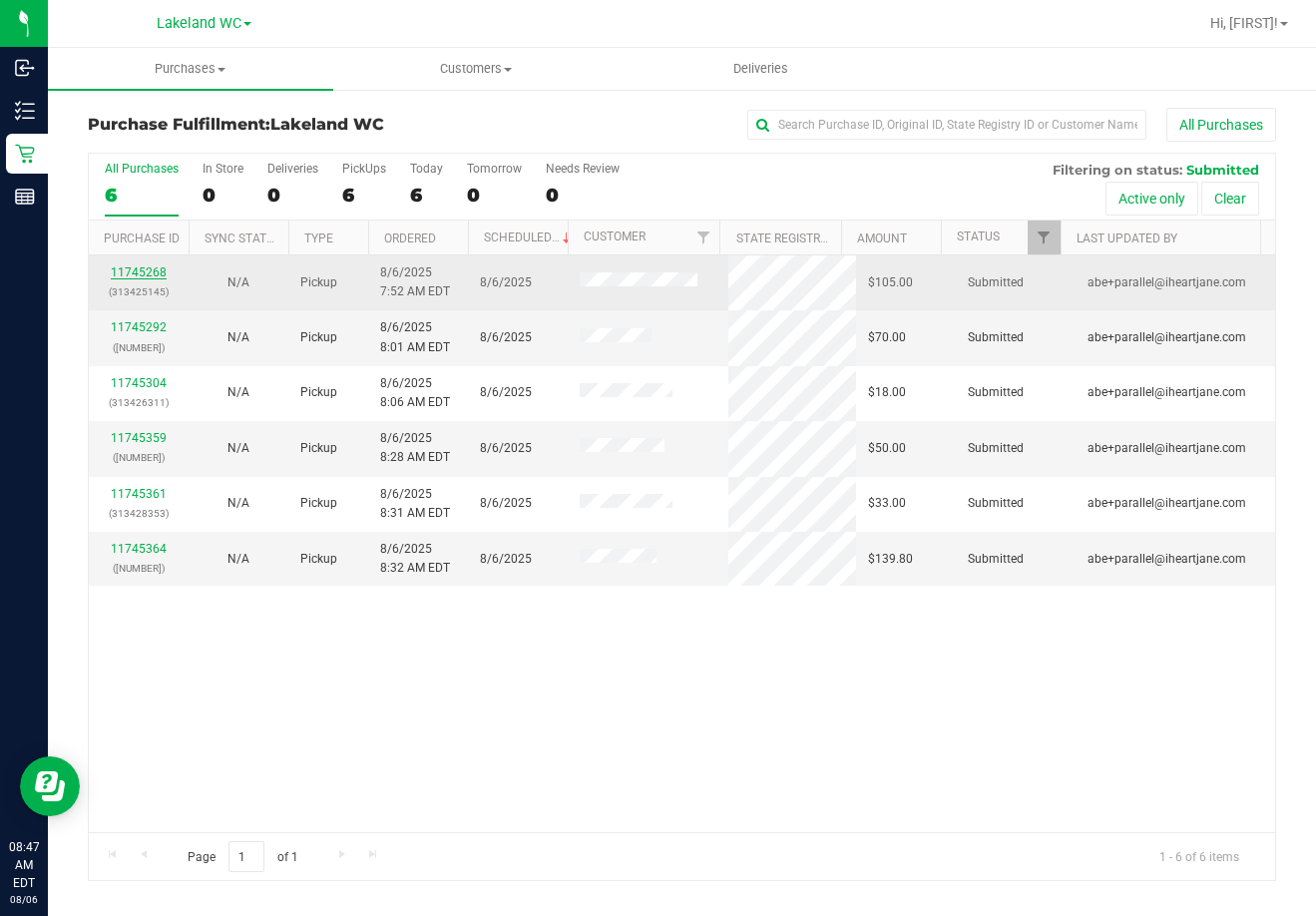 click on "11745268" at bounding box center (139, 272) 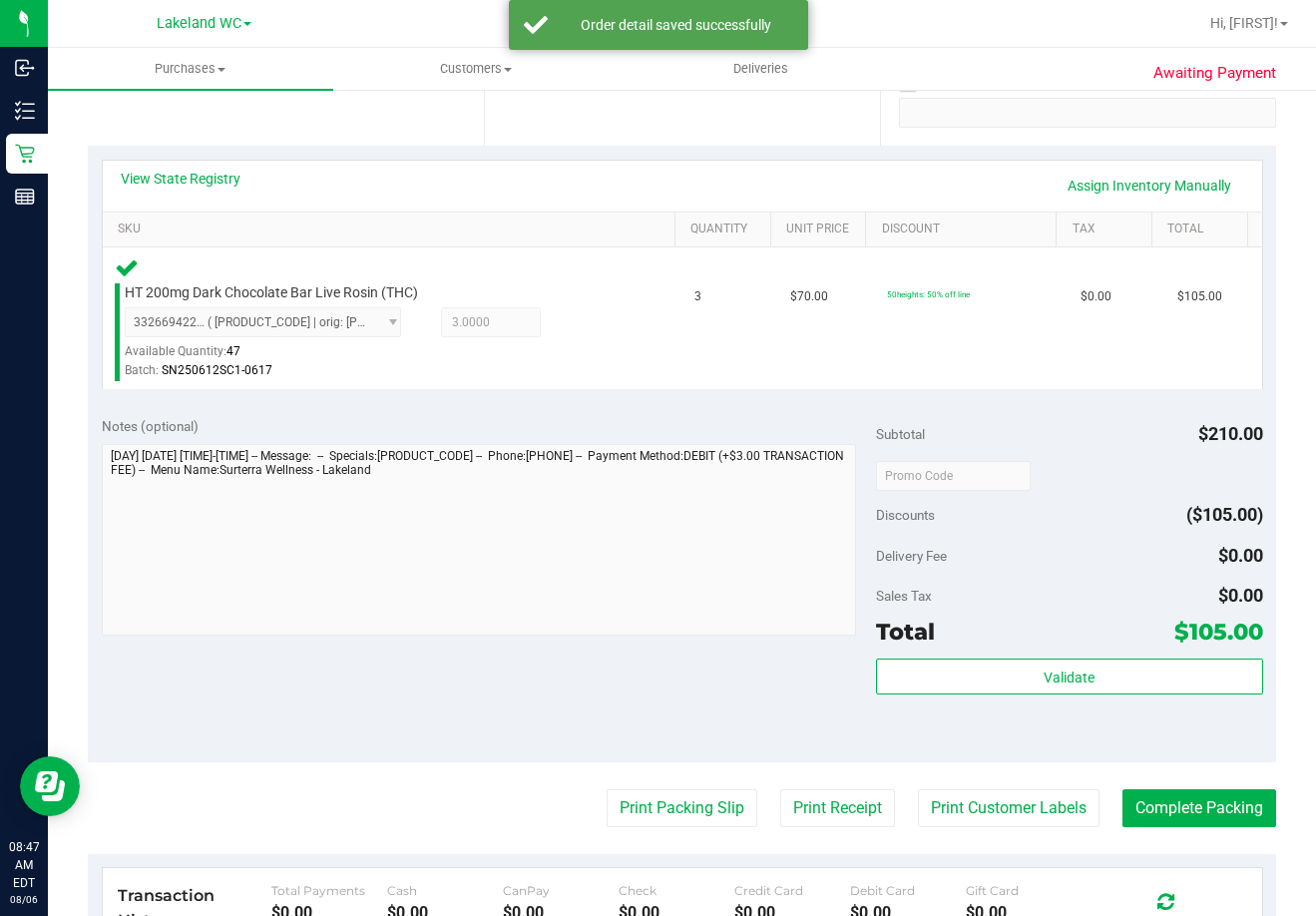 scroll, scrollTop: 399, scrollLeft: 0, axis: vertical 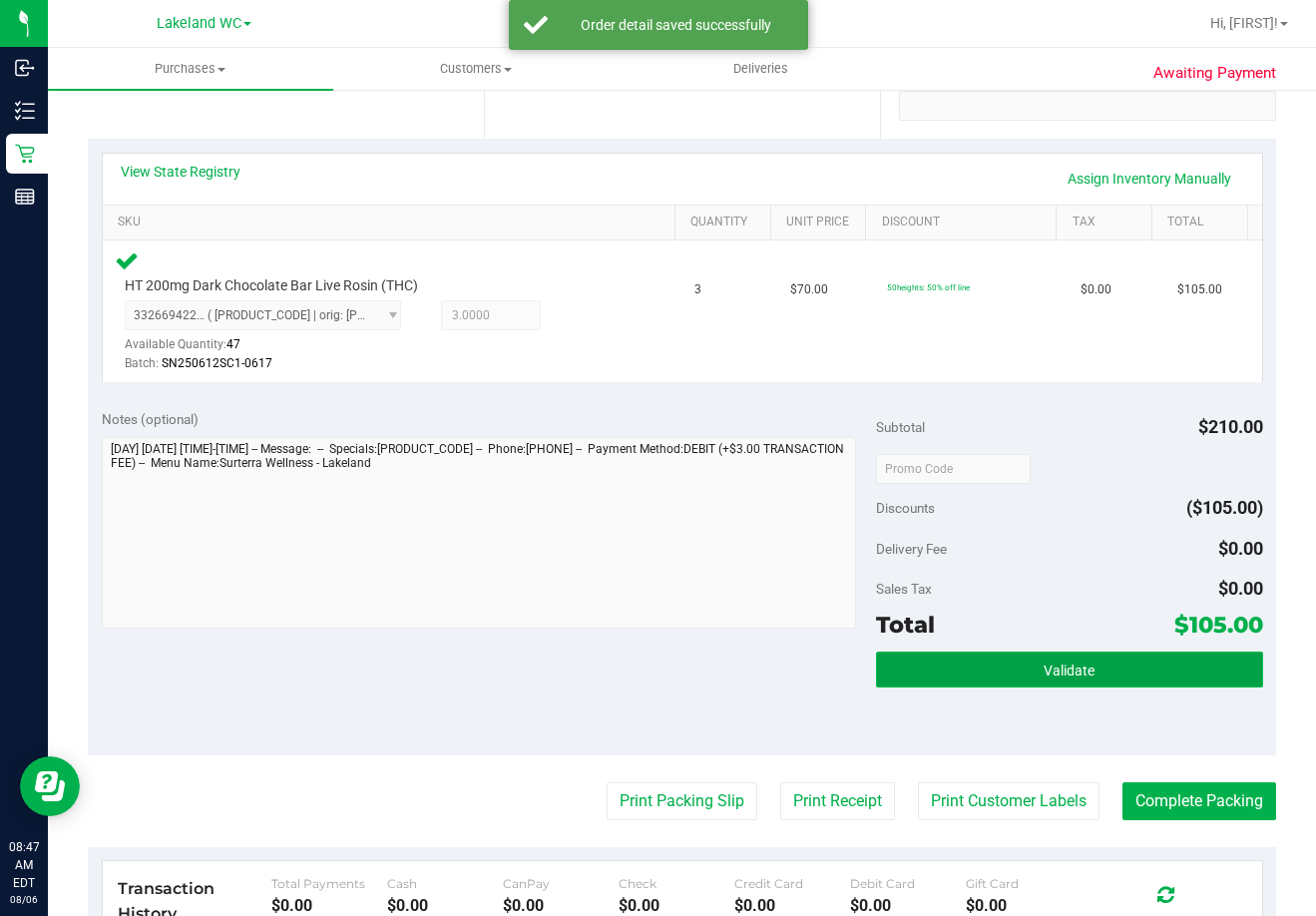 click on "Validate" at bounding box center [1070, 670] 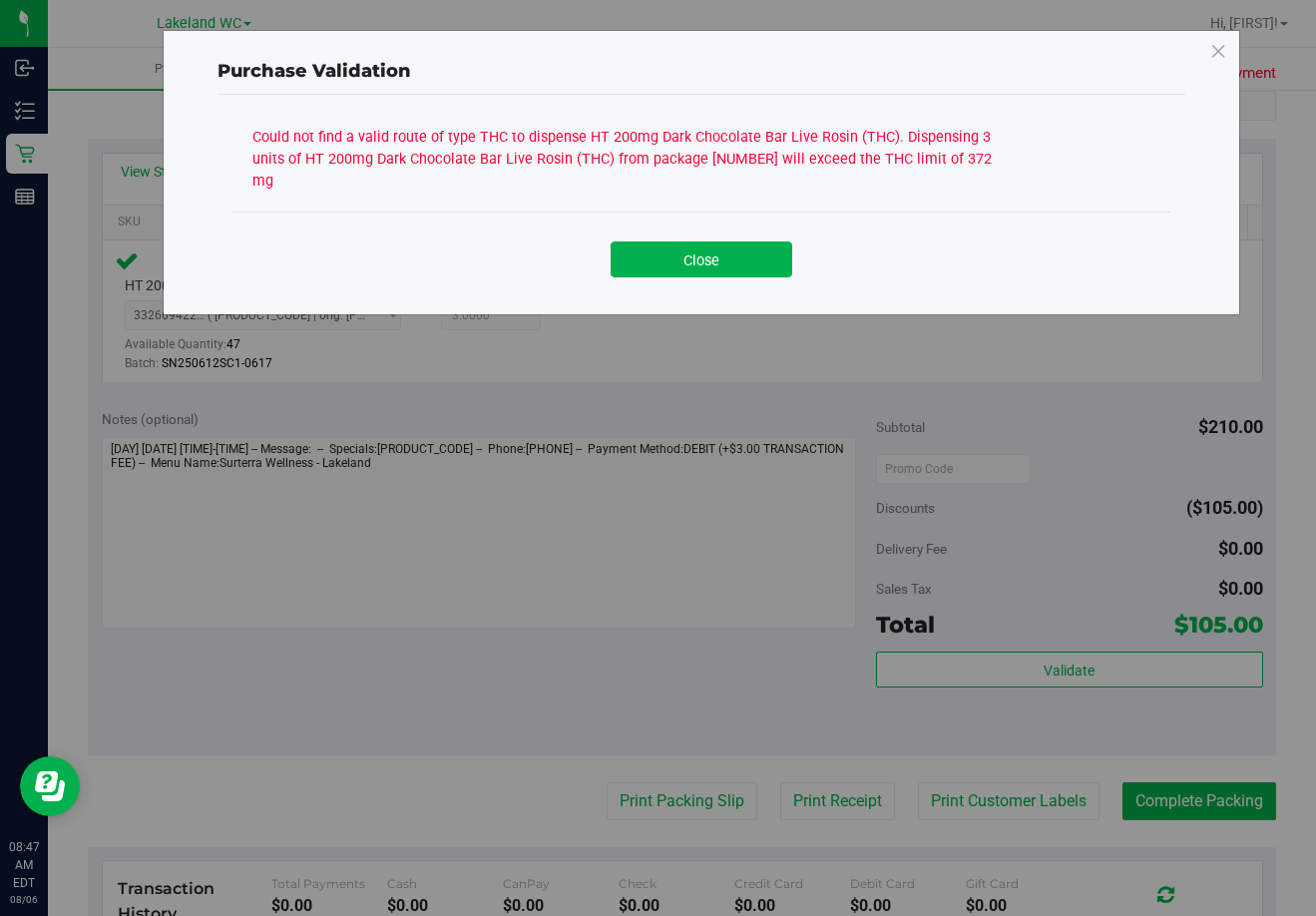 click on "Could not find a valid route of type THC to dispense HT 200mg Dark Chocolate Bar Live Rosin (THC). Dispensing 3 units of HT 200mg Dark Chocolate Bar Live Rosin (THC) from package 3326694229335059 will exceed the THC limit of 372 mg" at bounding box center [627, 157] 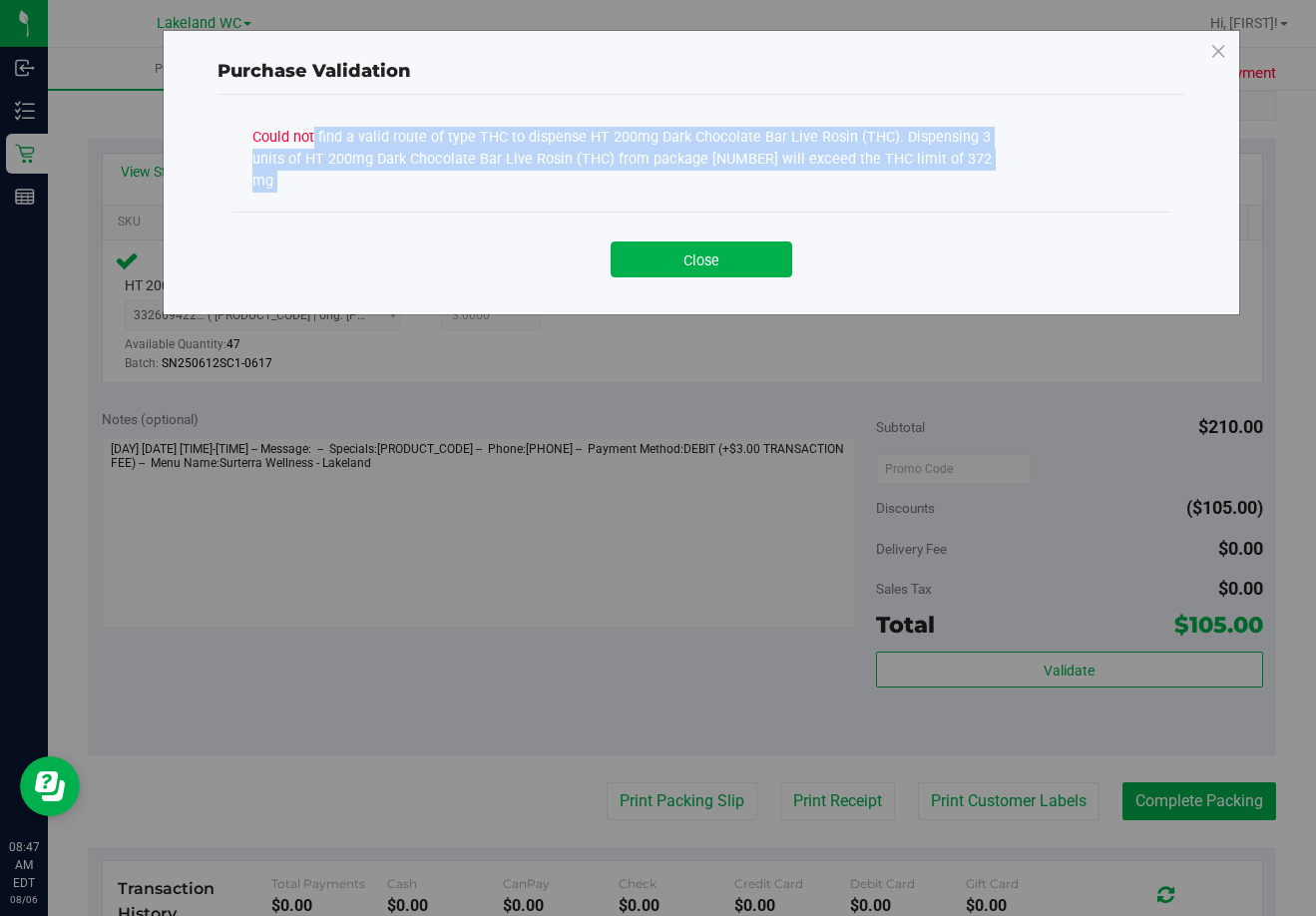 click on "Could not find a valid route of type THC to dispense HT 200mg Dark Chocolate Bar Live Rosin (THC). Dispensing 3 units of HT 200mg Dark Chocolate Bar Live Rosin (THC) from package 3326694229335059 will exceed the THC limit of 372 mg" at bounding box center [627, 157] 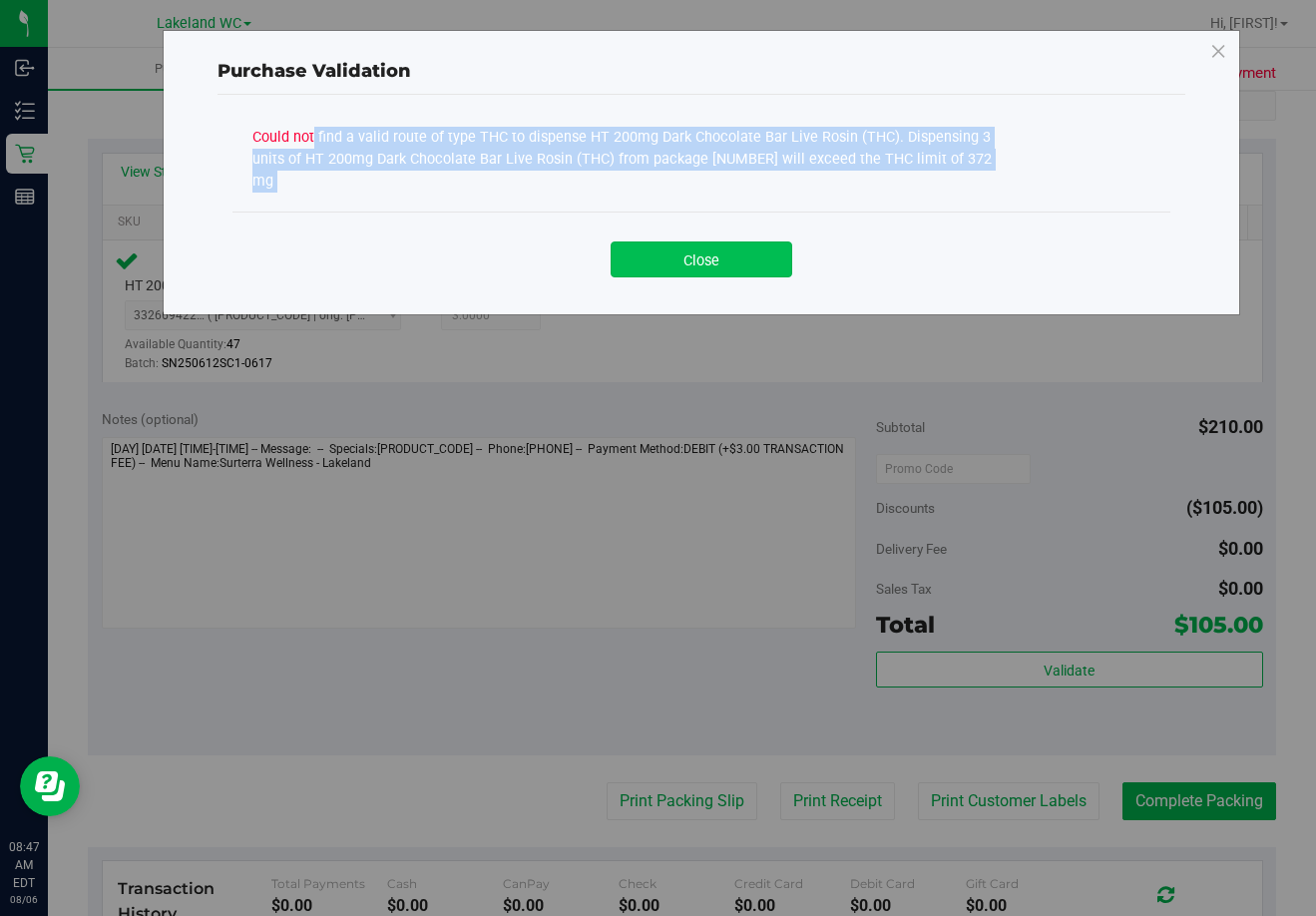 click on "Close" at bounding box center [701, 259] 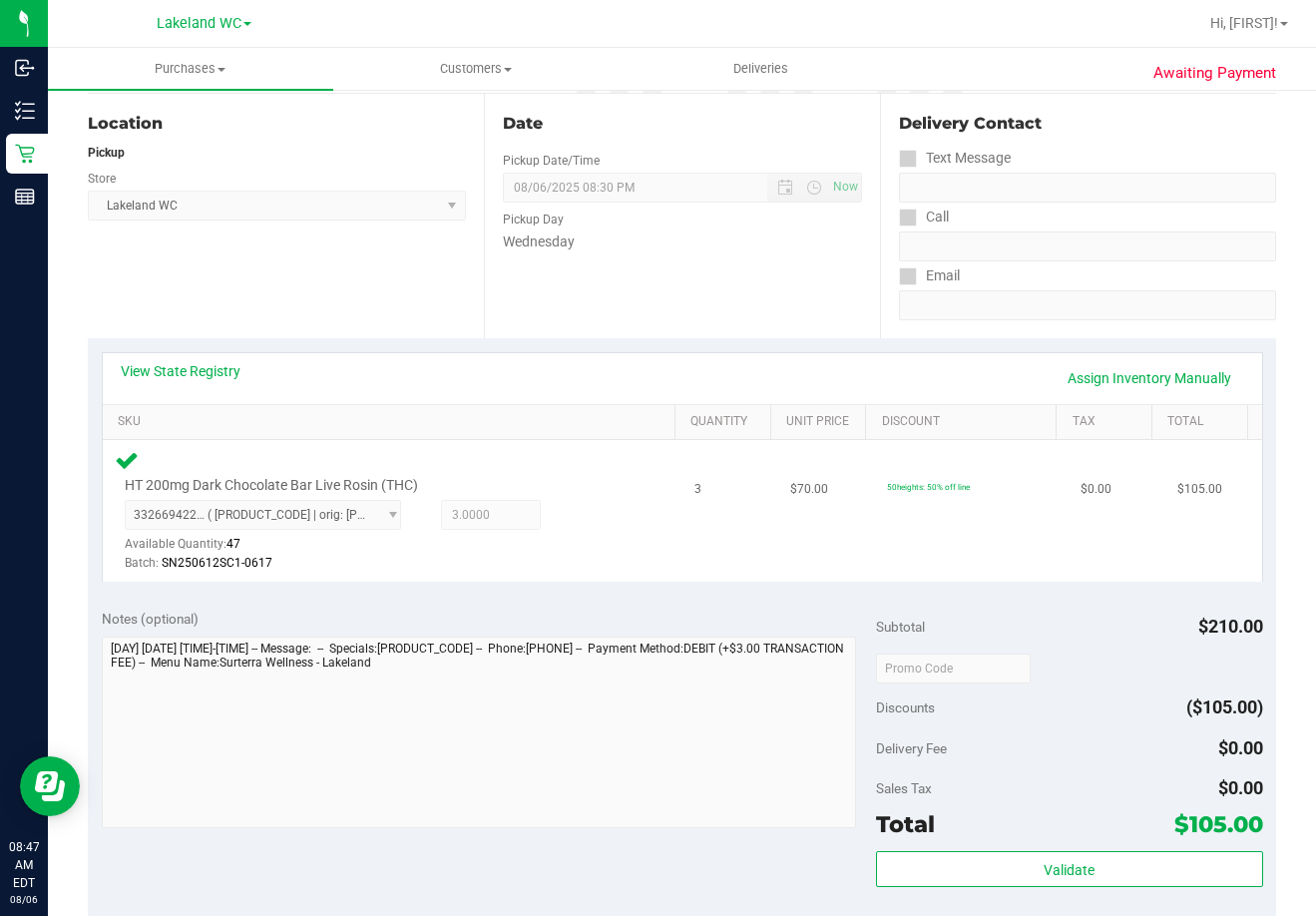scroll, scrollTop: 0, scrollLeft: 0, axis: both 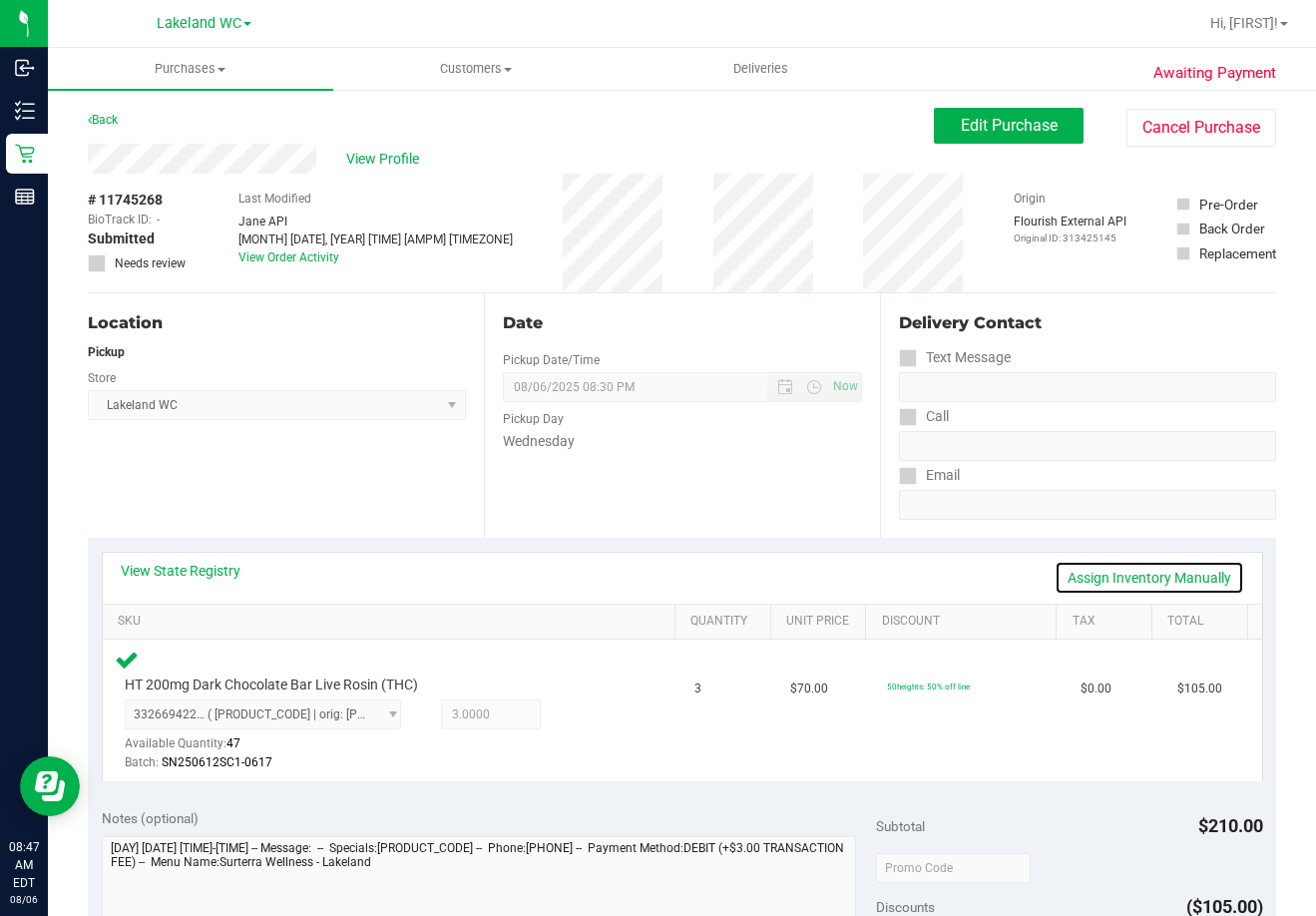 click on "Assign Inventory Manually" at bounding box center [1149, 578] 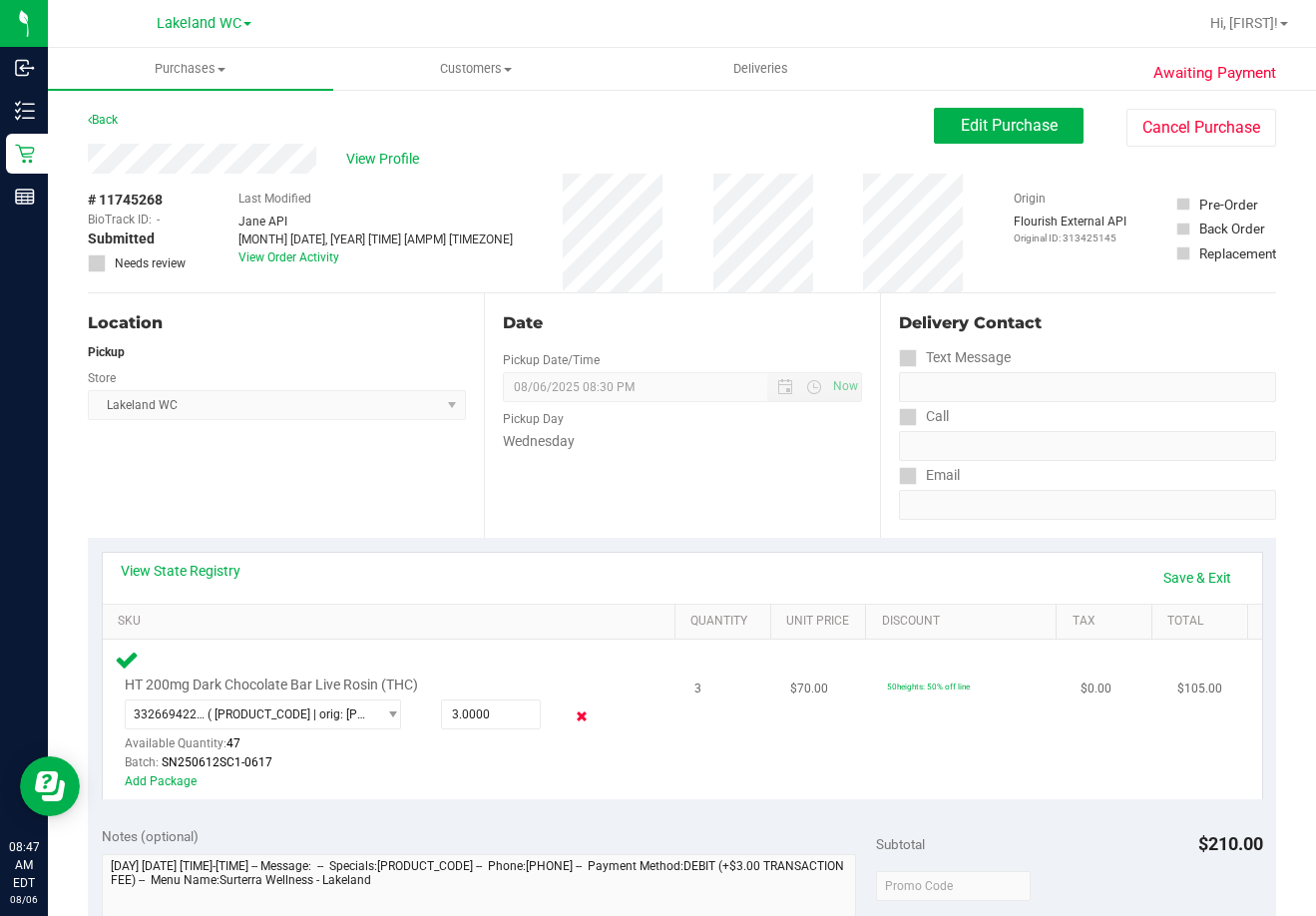 click at bounding box center [581, 716] 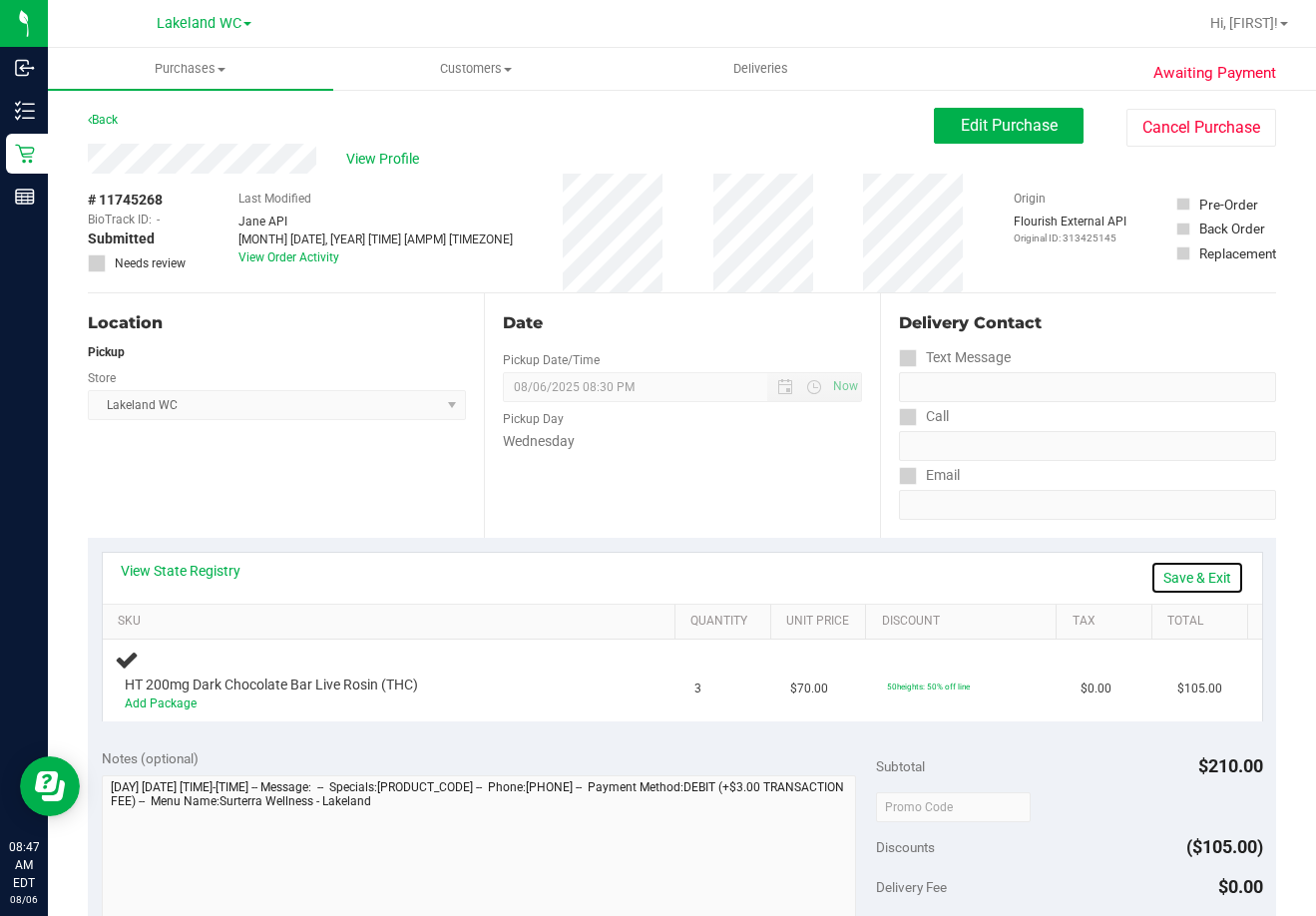 click on "Save & Exit" at bounding box center (1197, 578) 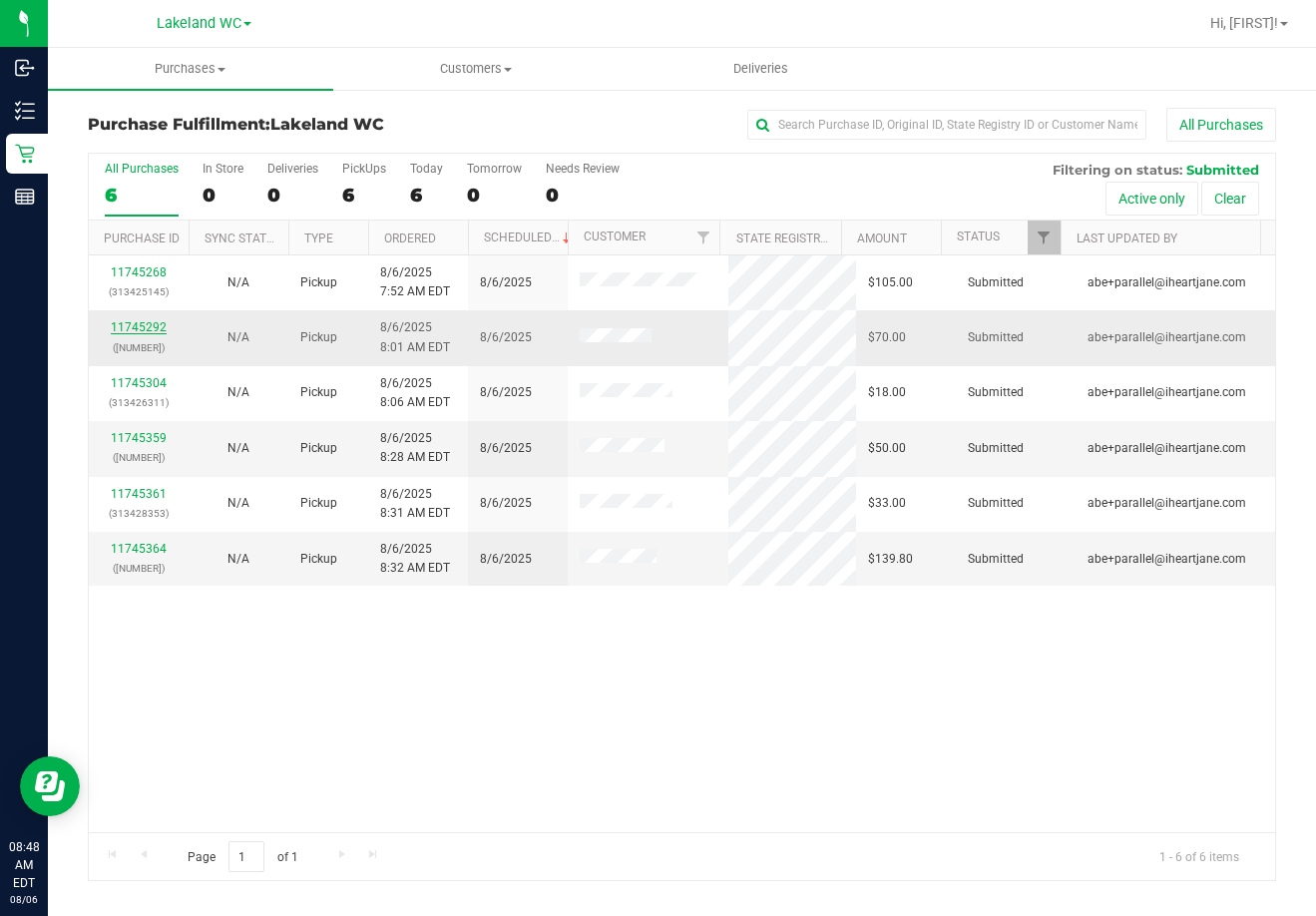 click on "11745292" at bounding box center [139, 327] 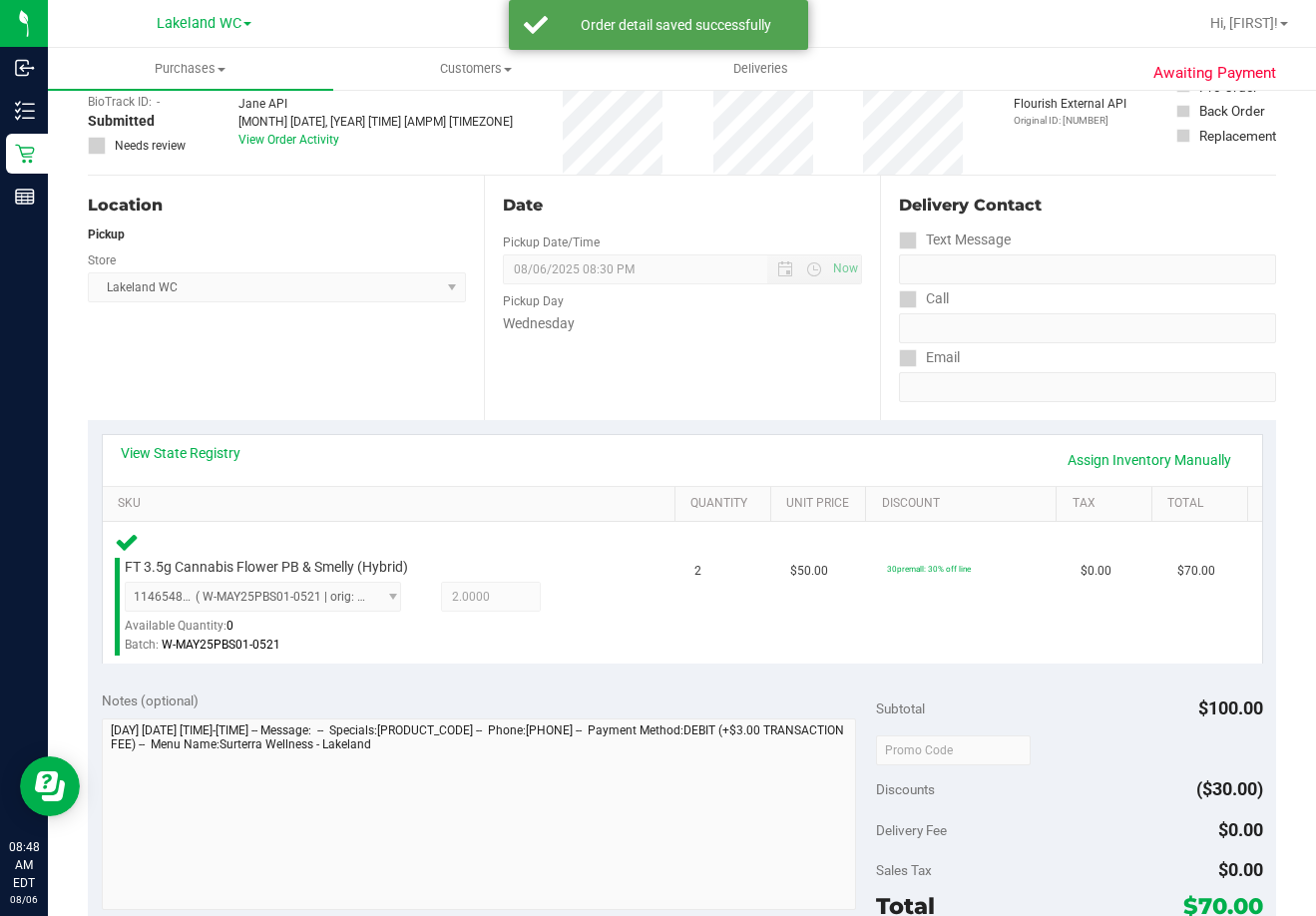 scroll, scrollTop: 299, scrollLeft: 0, axis: vertical 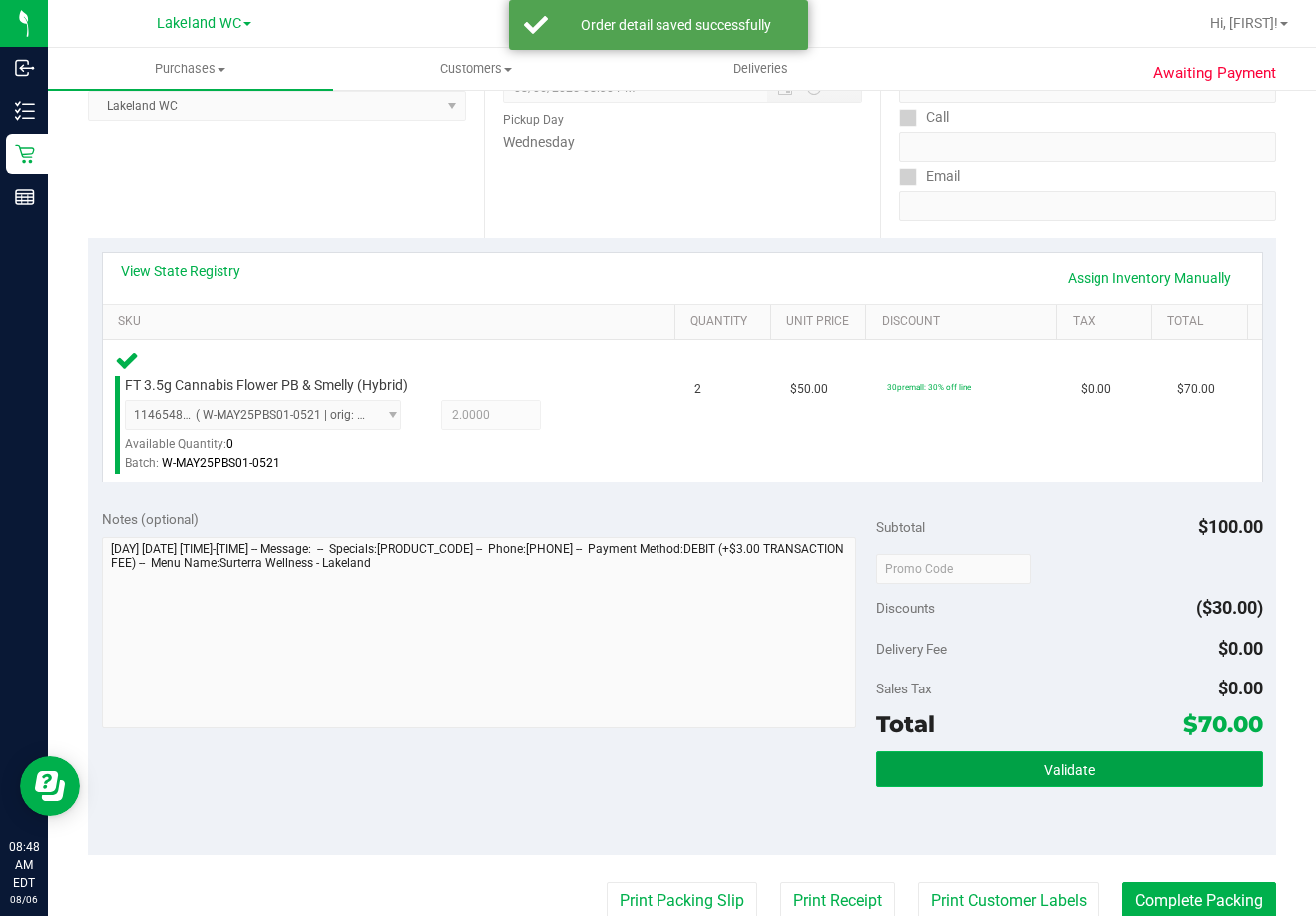 click on "Validate" at bounding box center [1070, 769] 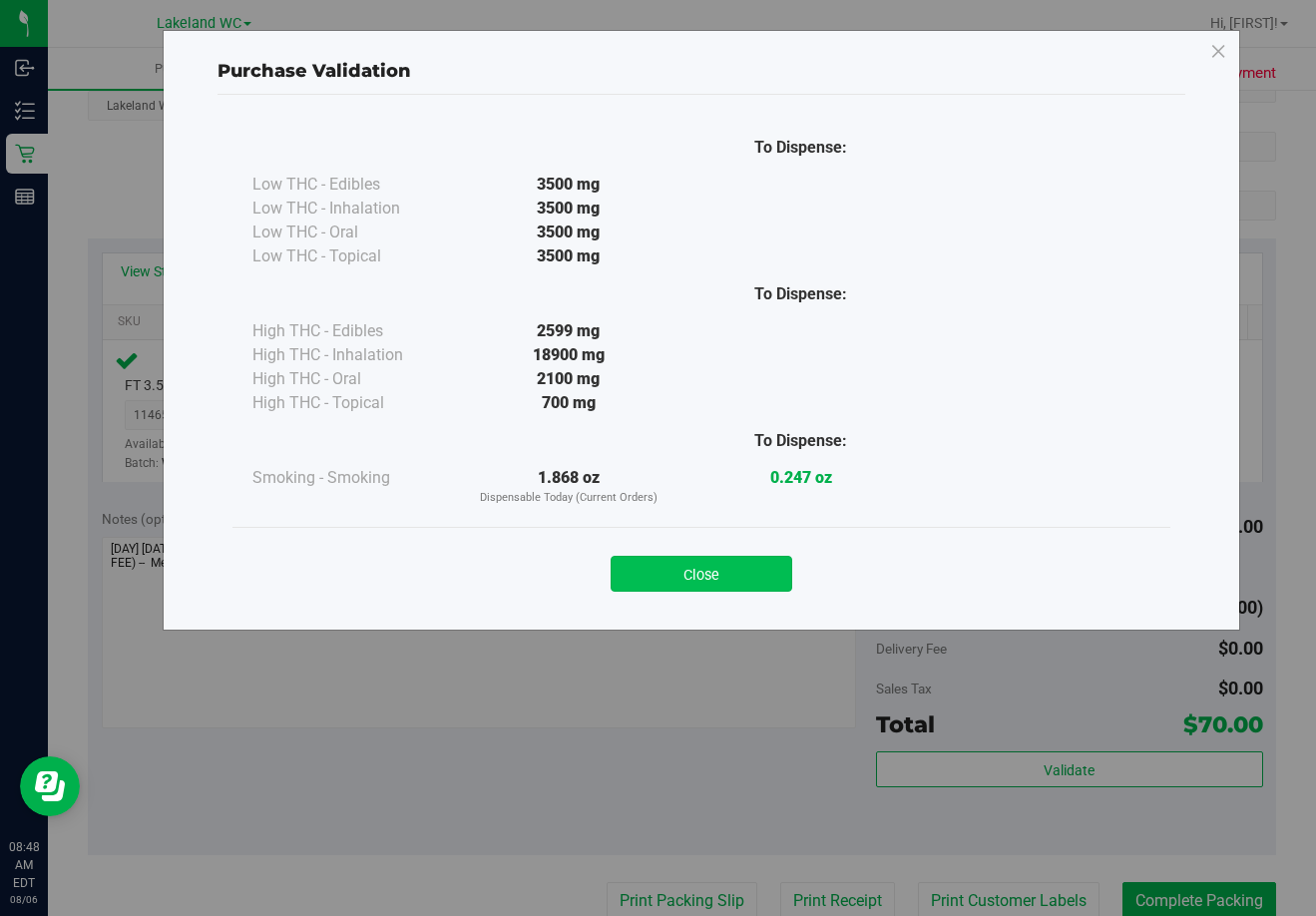 click on "Close" at bounding box center (701, 574) 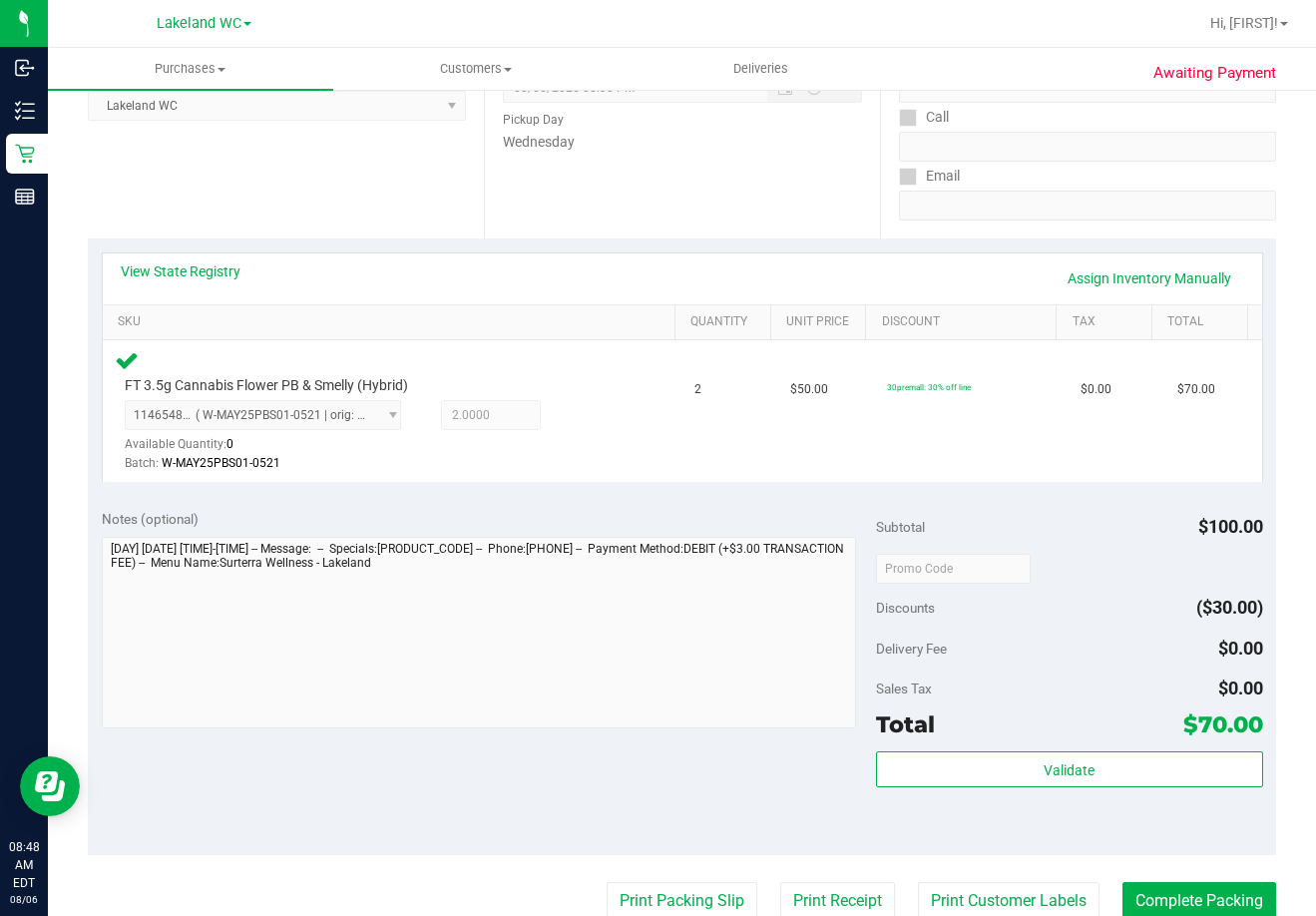 scroll, scrollTop: 758, scrollLeft: 0, axis: vertical 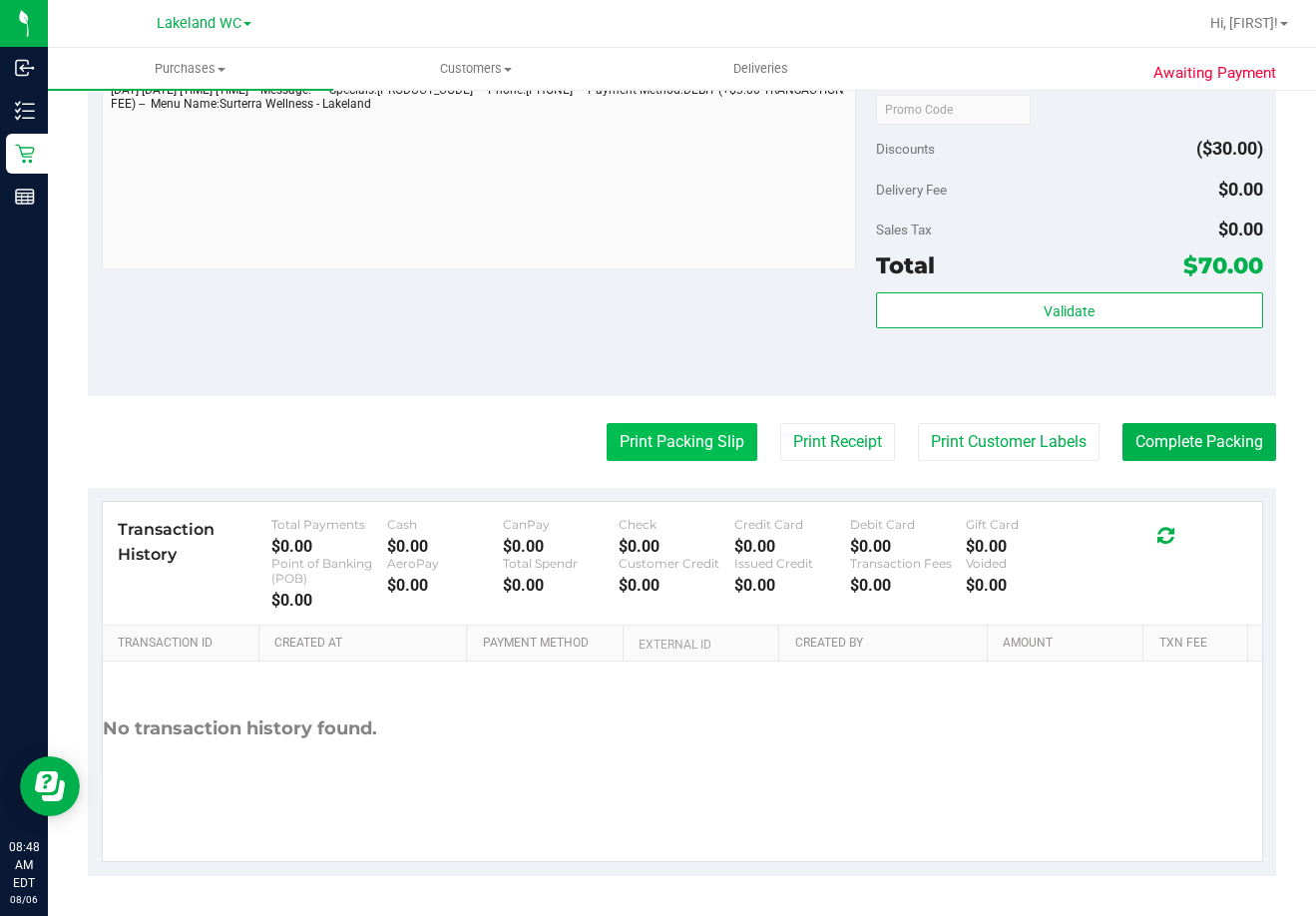 click on "Print Packing Slip" at bounding box center (681, 442) 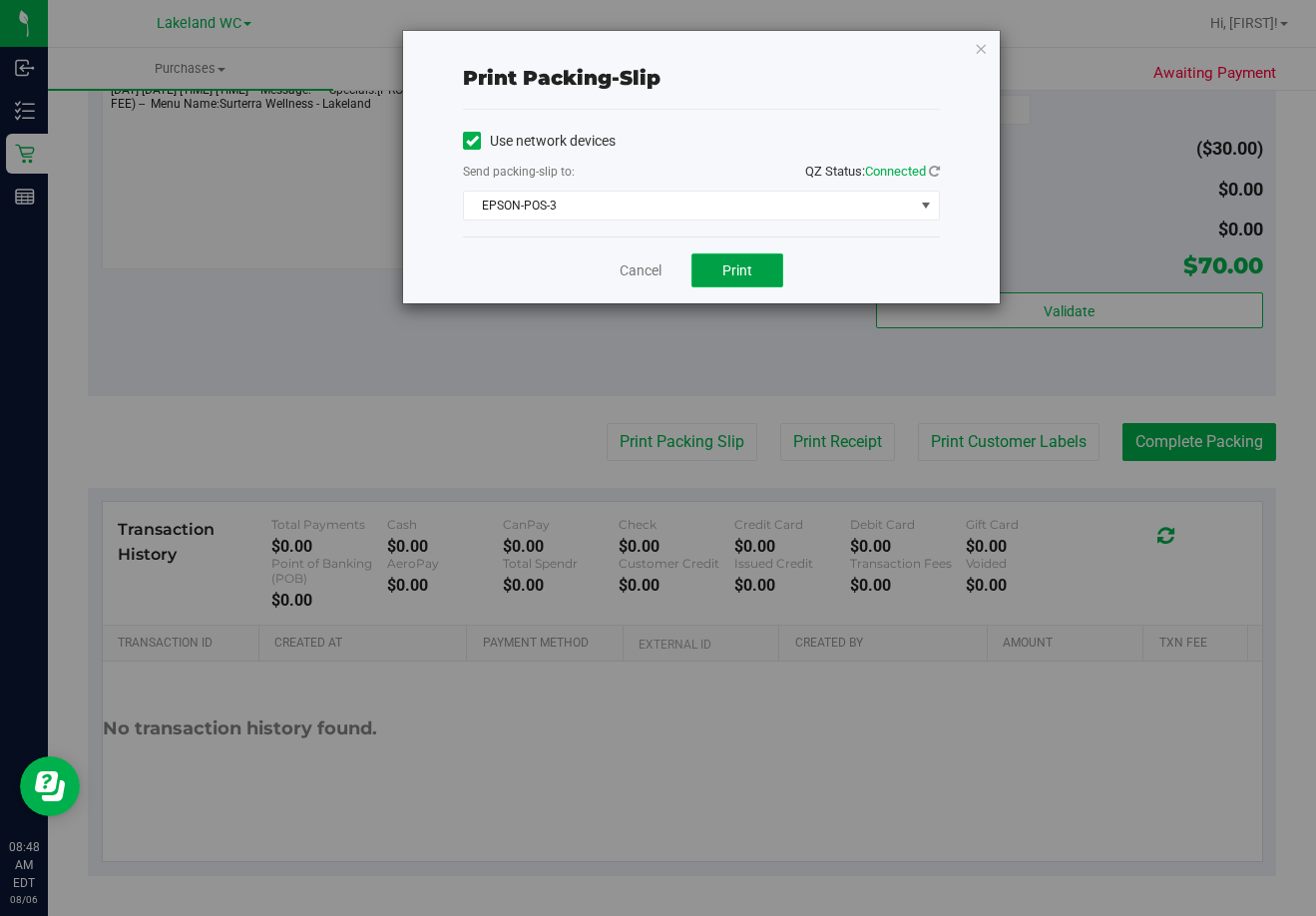 click on "Print" at bounding box center (737, 270) 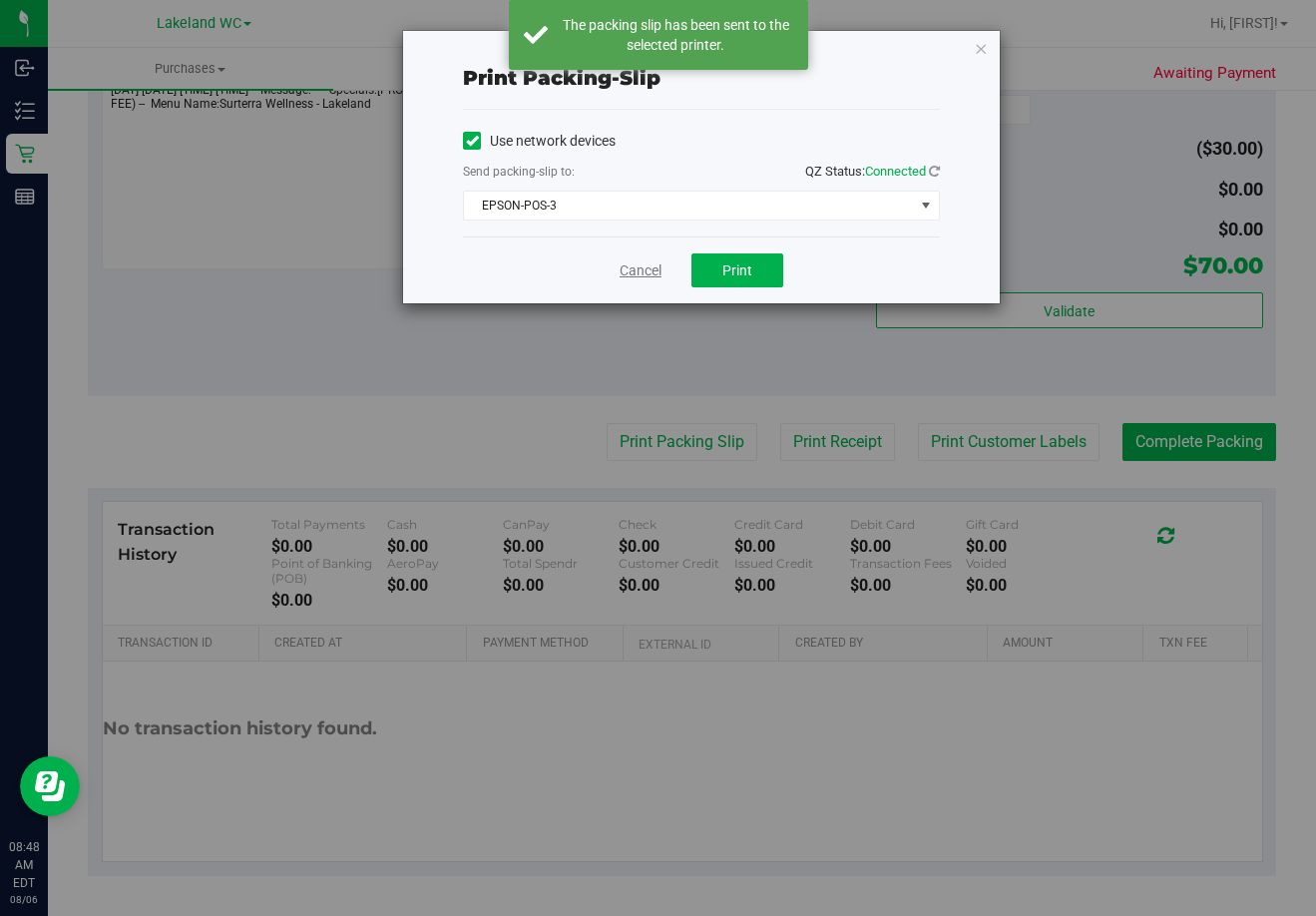 click on "Cancel" at bounding box center [641, 270] 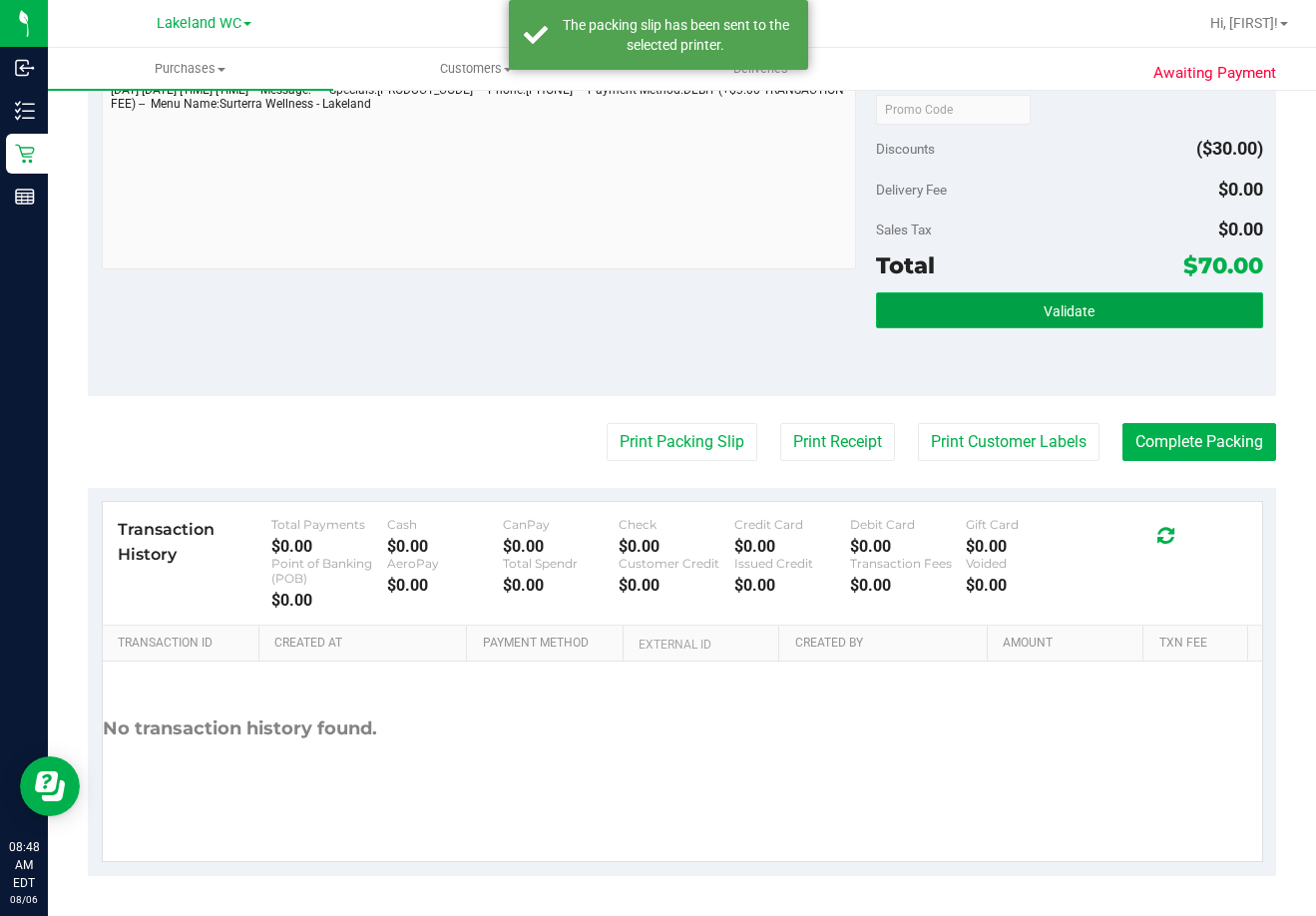 click on "Validate" at bounding box center [1070, 310] 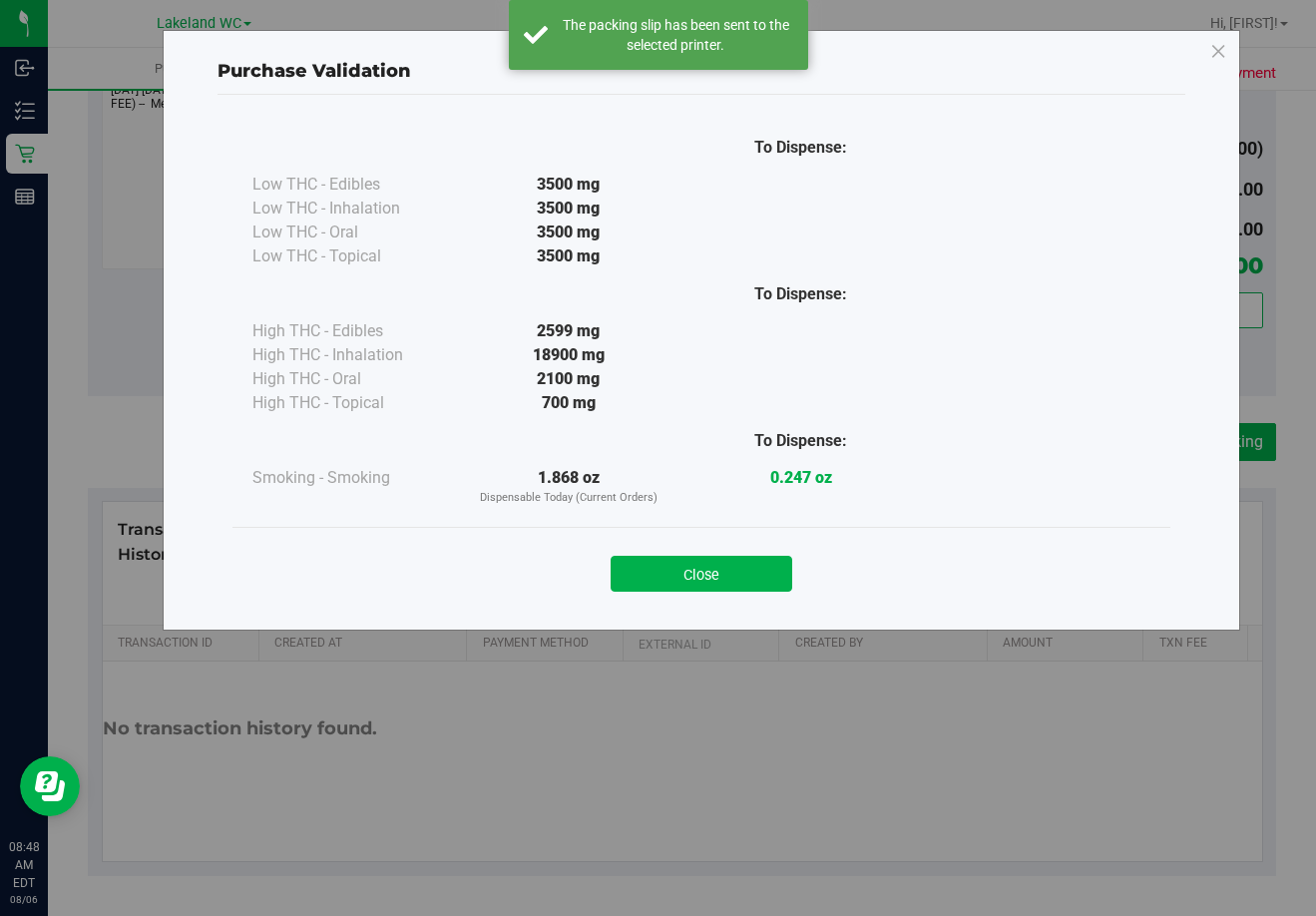 drag, startPoint x: 741, startPoint y: 565, endPoint x: 796, endPoint y: 552, distance: 56.515485 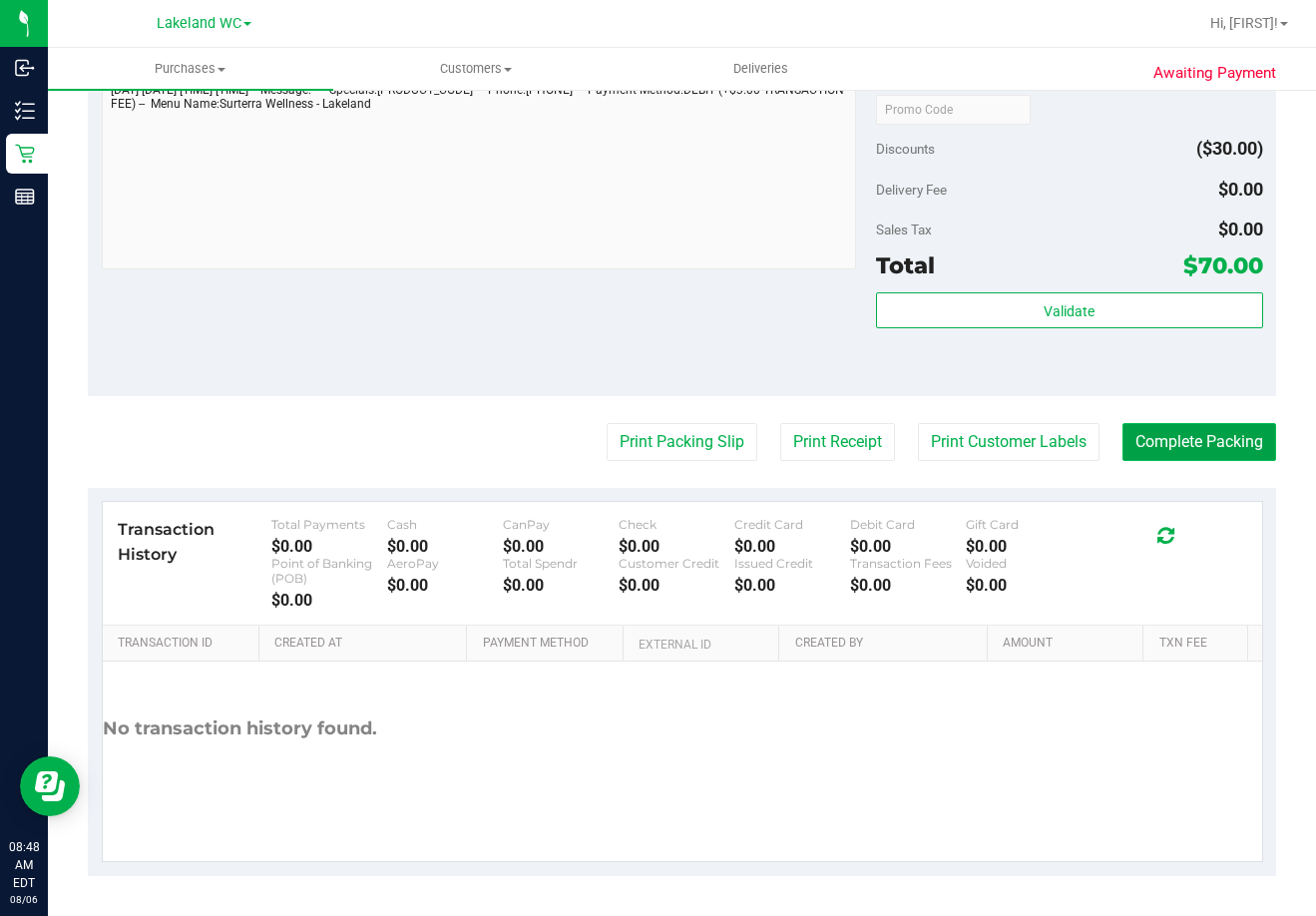 click on "Complete Packing" at bounding box center [1199, 442] 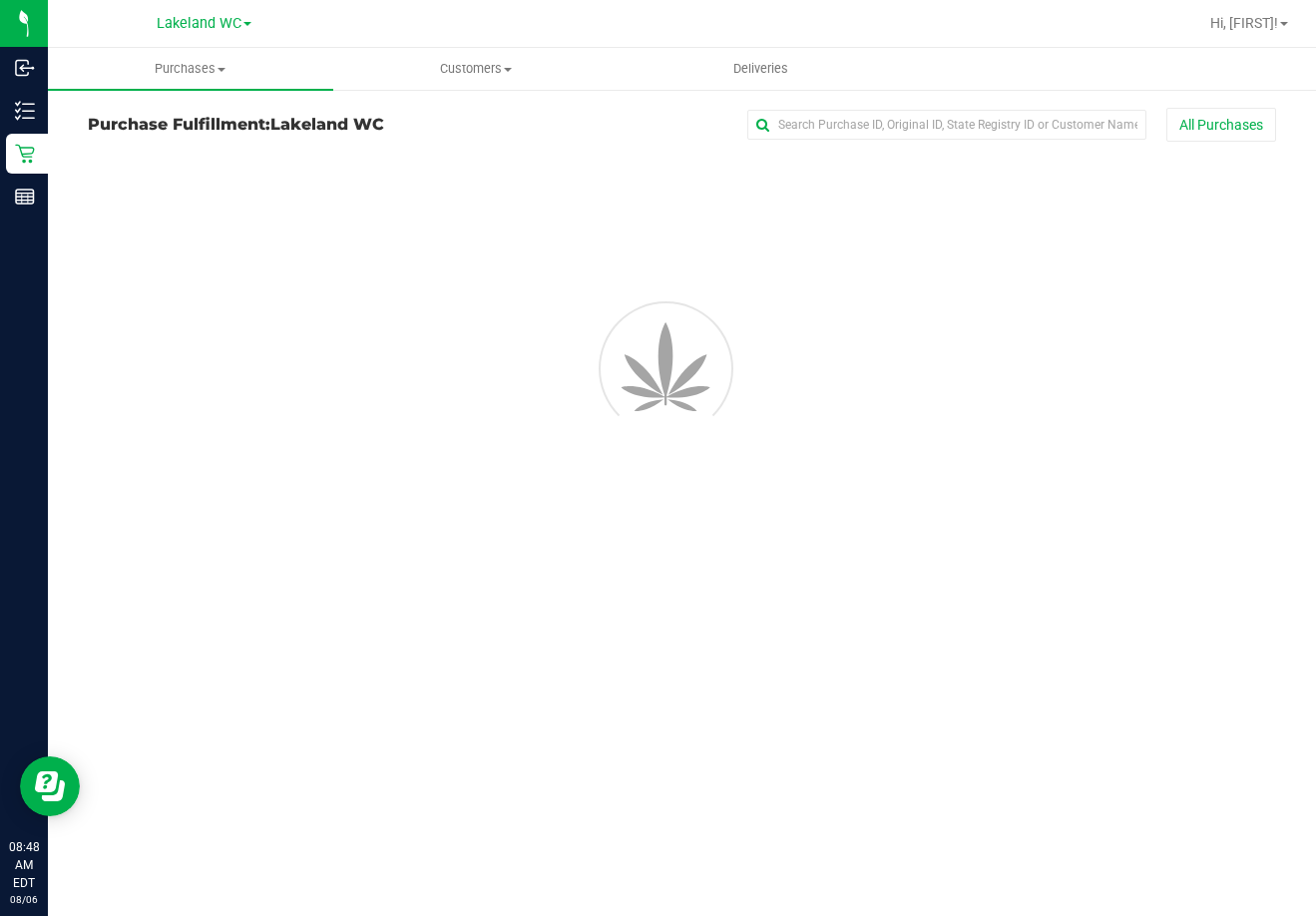 scroll, scrollTop: 0, scrollLeft: 0, axis: both 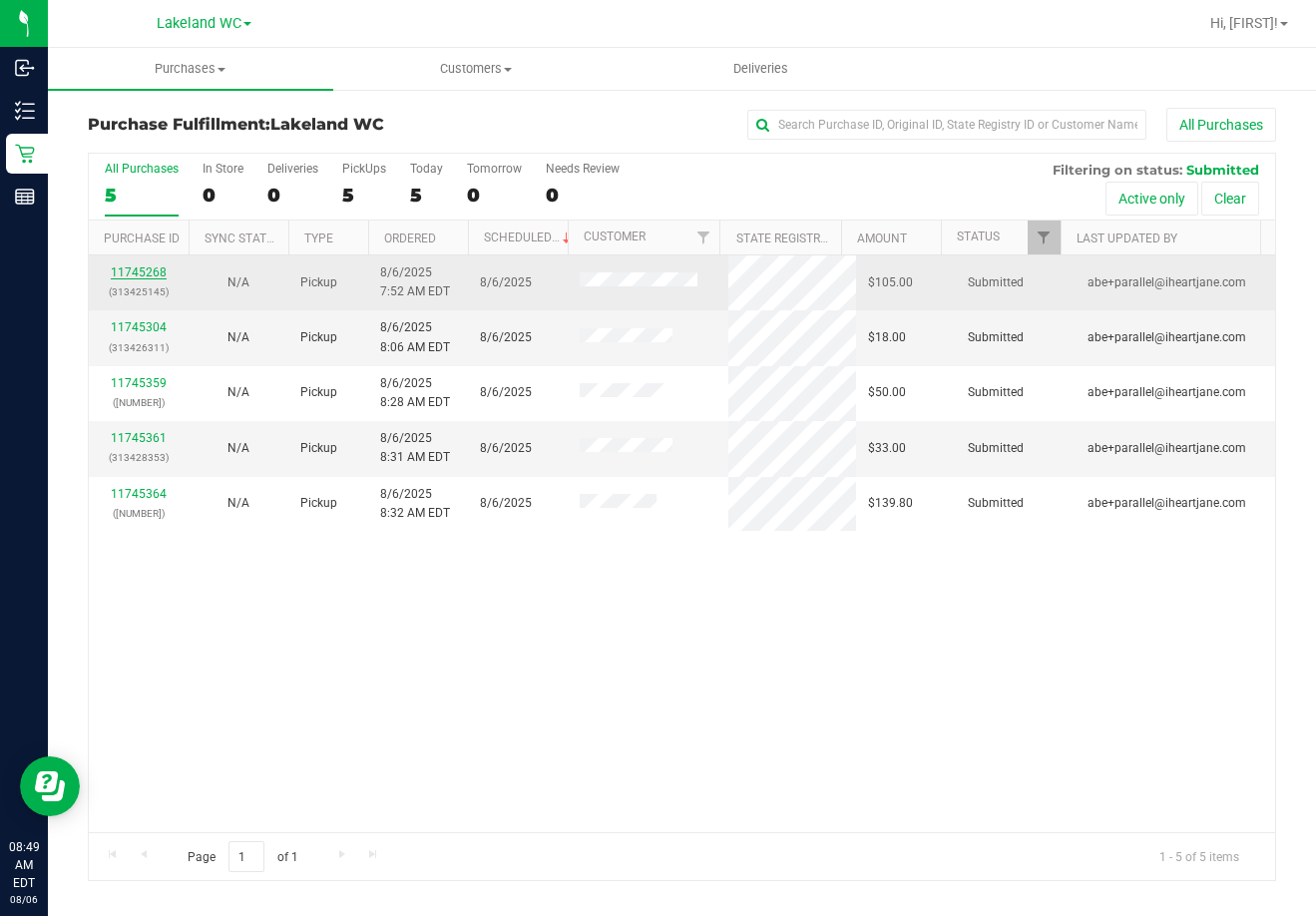 click on "11745268" at bounding box center [139, 272] 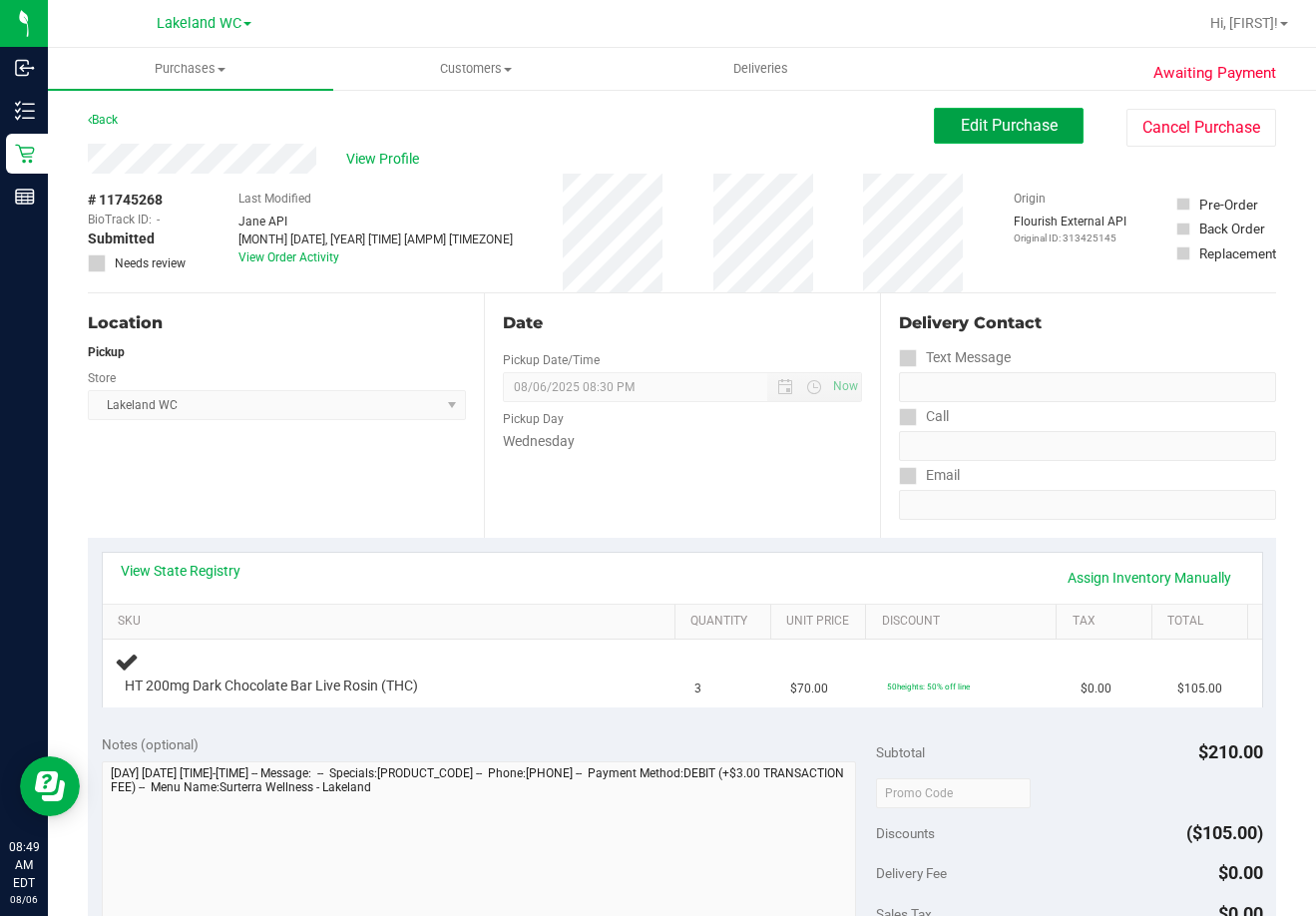 click on "Edit Purchase" at bounding box center [1009, 125] 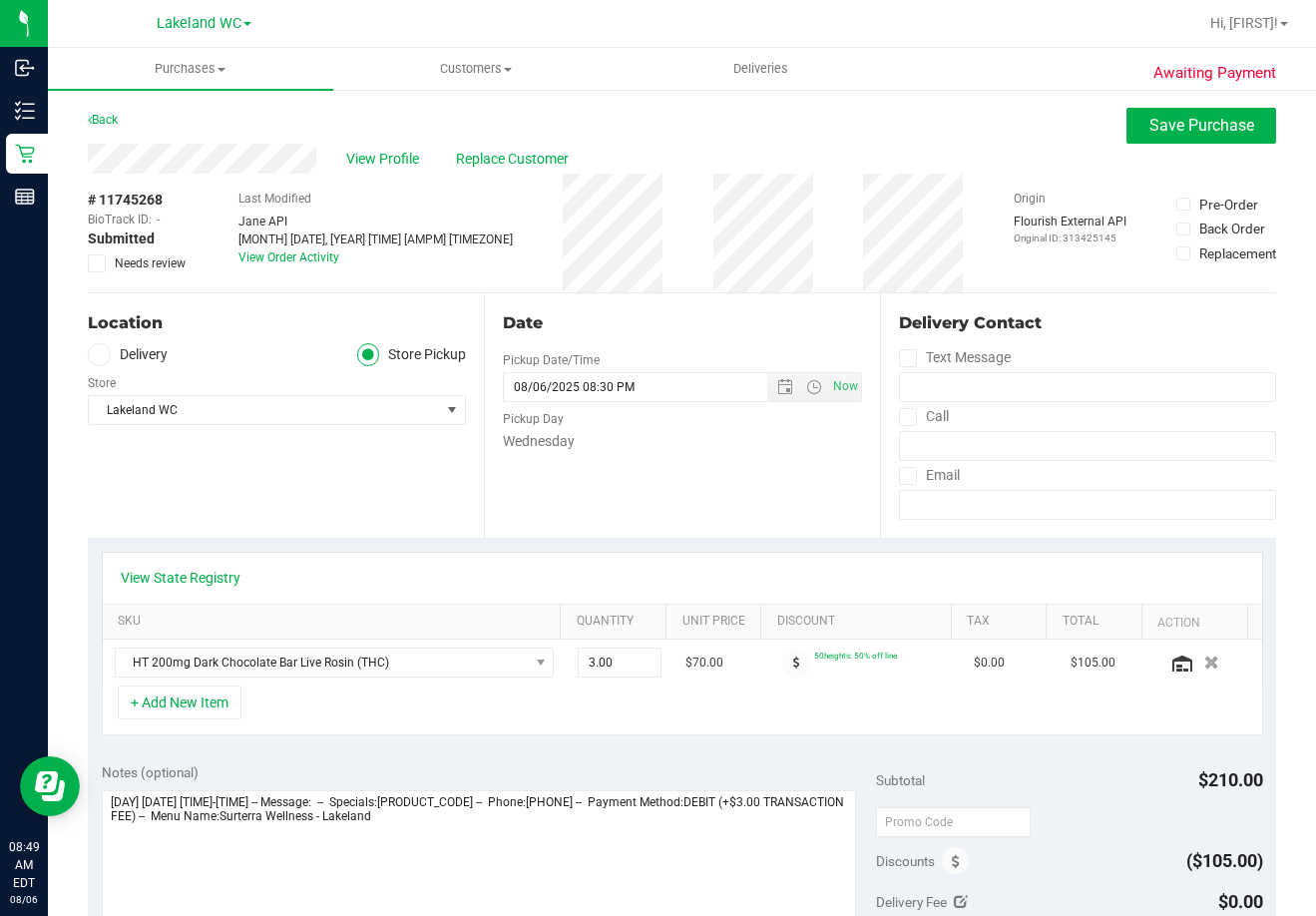 click at bounding box center (97, 263) 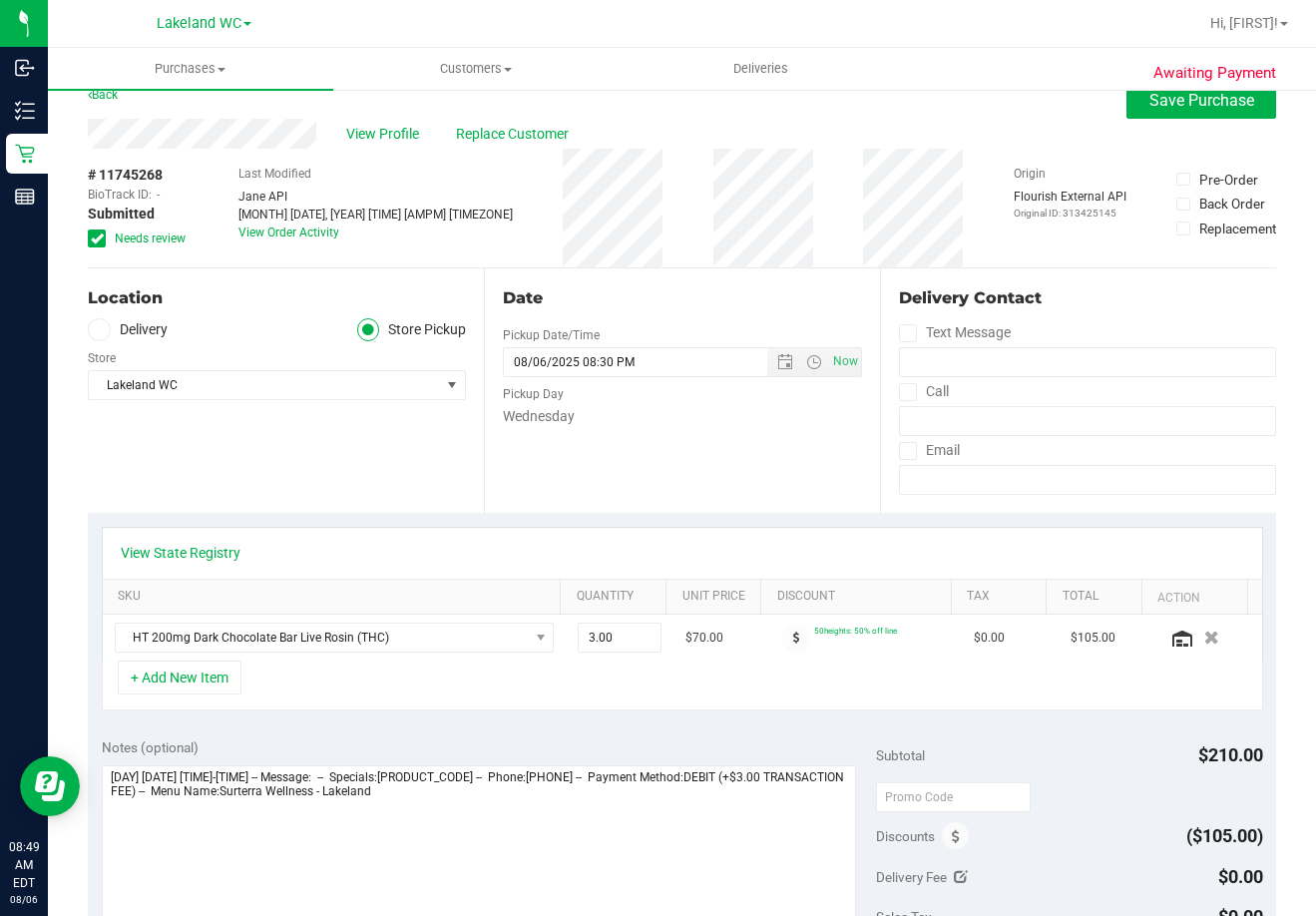 scroll, scrollTop: 100, scrollLeft: 0, axis: vertical 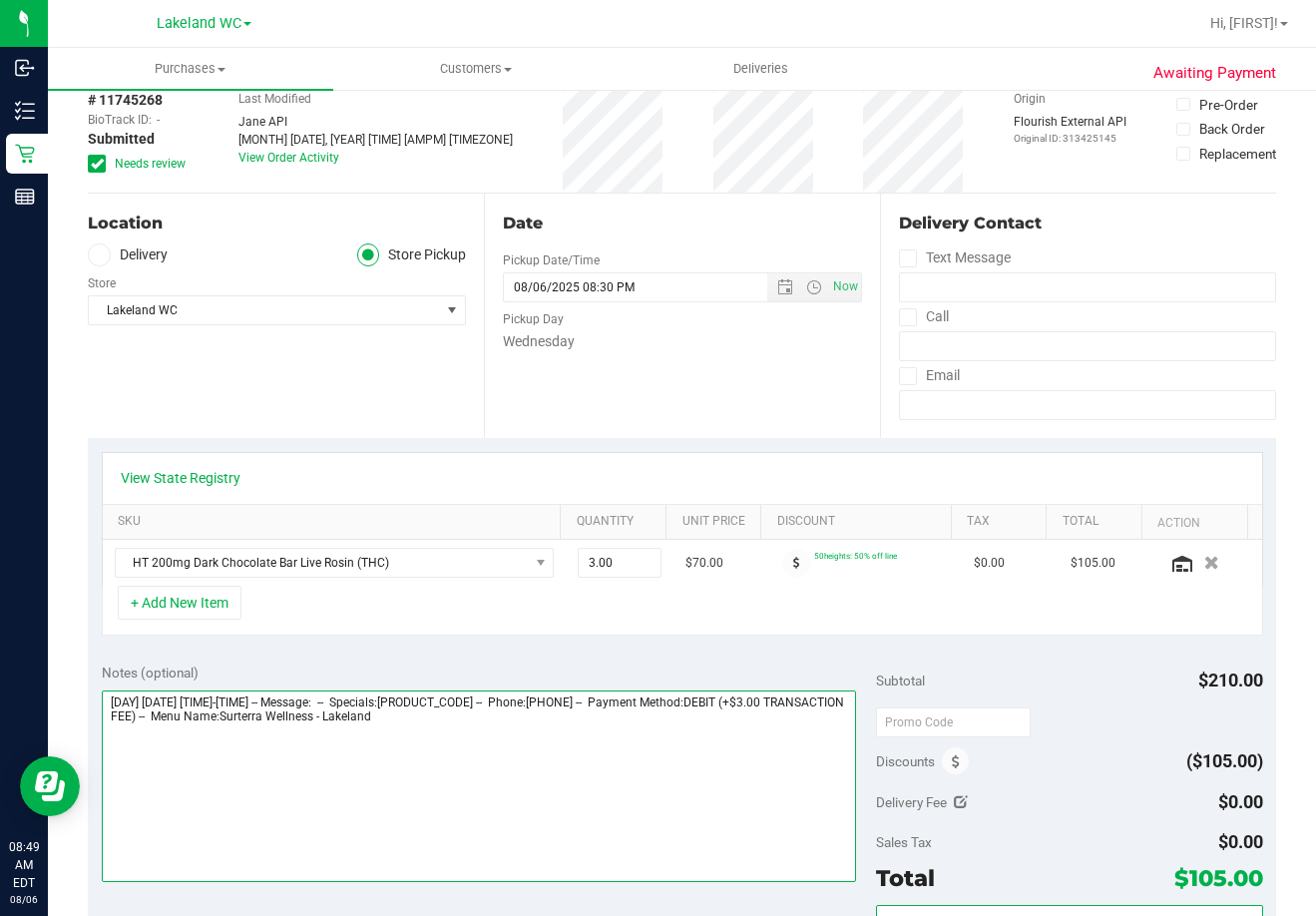 click at bounding box center [479, 786] 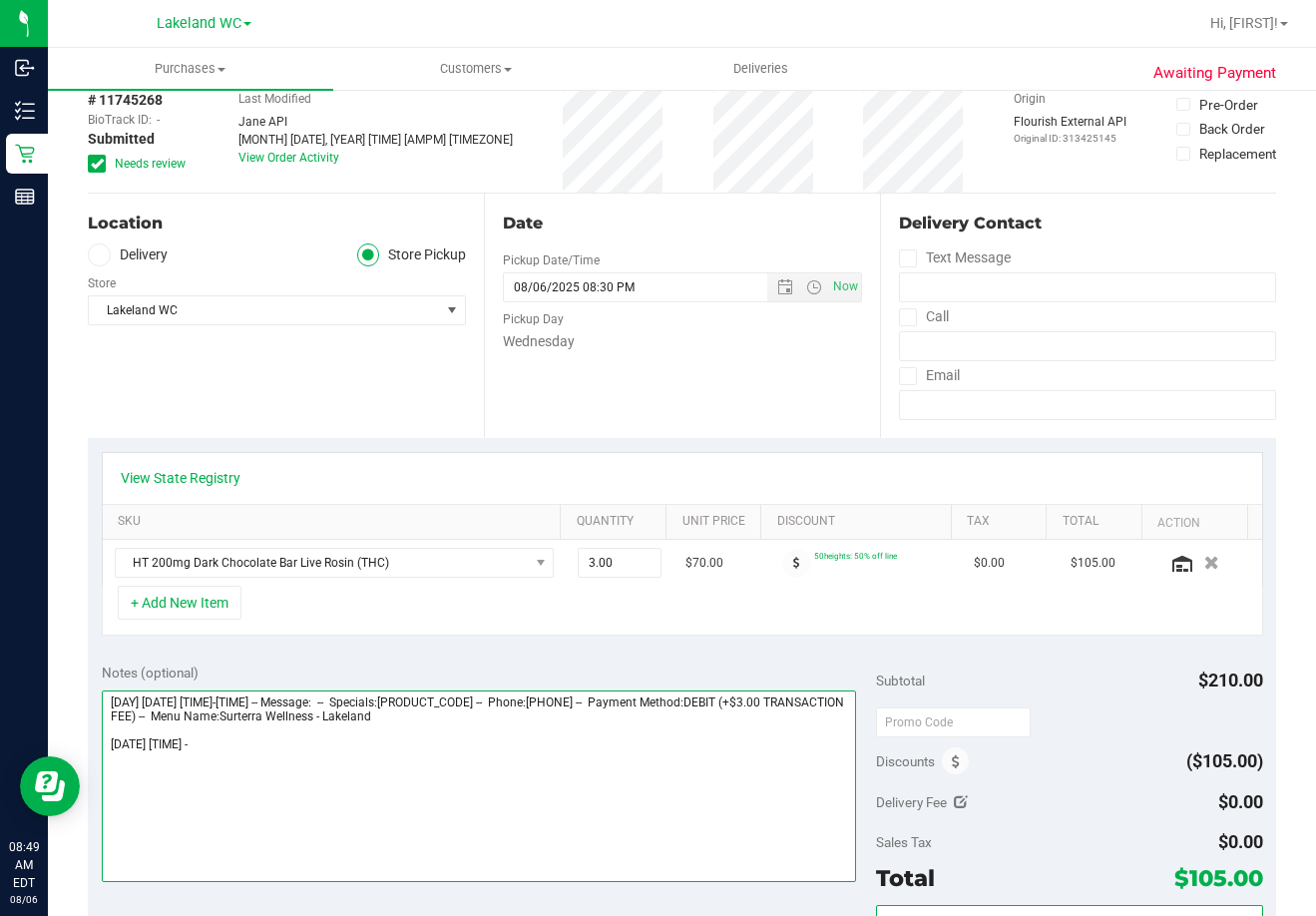 paste on "Could not find a valid route of type THC to dispense HT 200mg Dark Chocolate Bar Live Rosin (THC). Dispensing 3 units of HT 200mg Dark Chocolate Bar Live Rosin (THC) from package 3326694229335059 will exceed the THC limit of 372 mg" 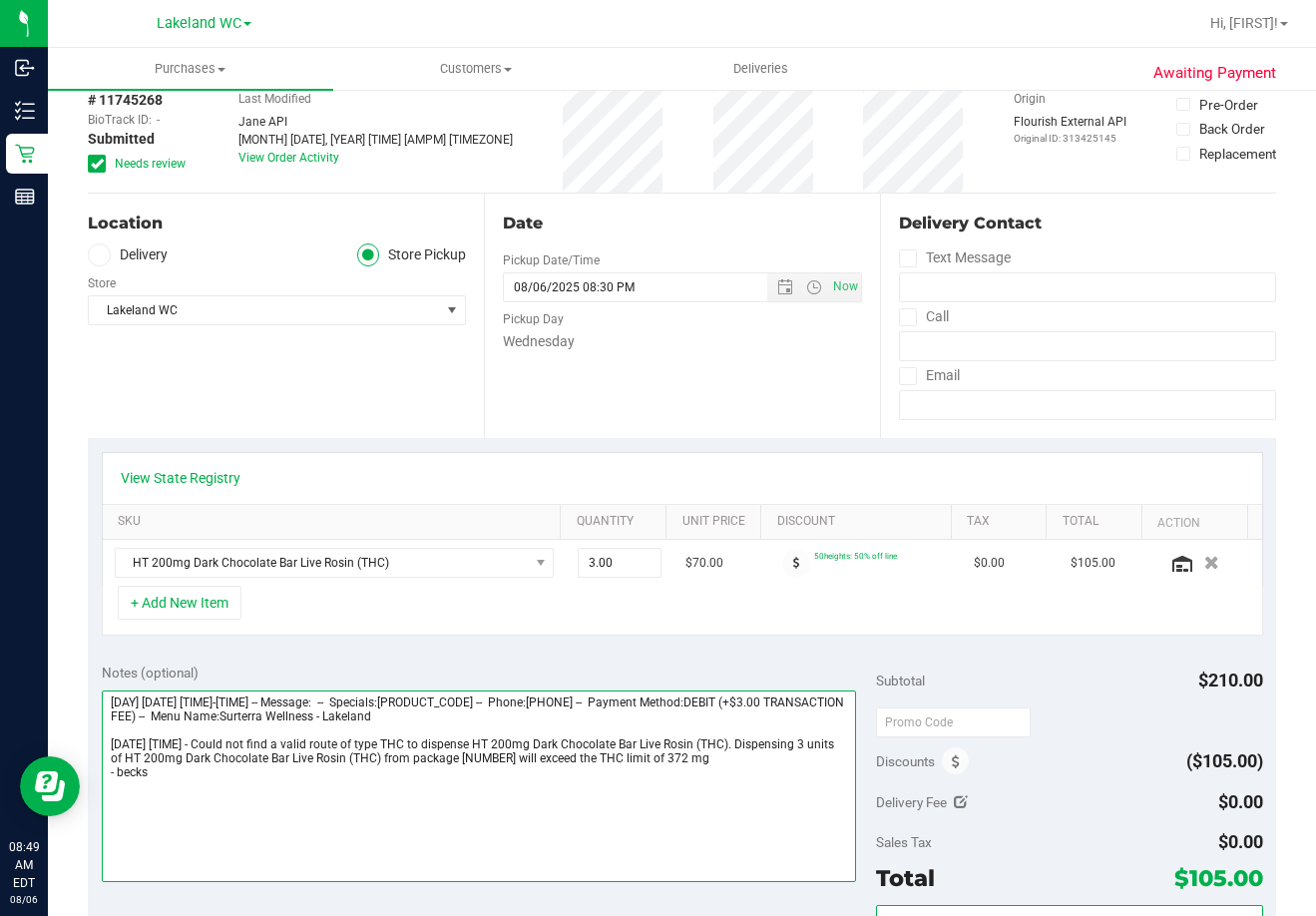 type on "Wednesday 08/06/2025 09:00-20:30 -- Message:  --  Specials:50heights --  Phone:5182656654 --  Payment Method:DEBIT (+$3.00 TRANSACTION FEE) --  Menu Name:Surterra Wellness - Lakeland
8/6/25 849am - Could not find a valid route of type THC to dispense HT 200mg Dark Chocolate Bar Live Rosin (THC). Dispensing 3 units of HT 200mg Dark Chocolate Bar Live Rosin (THC) from package 3326694229335059 will exceed the THC limit of 372 mg
- becks" 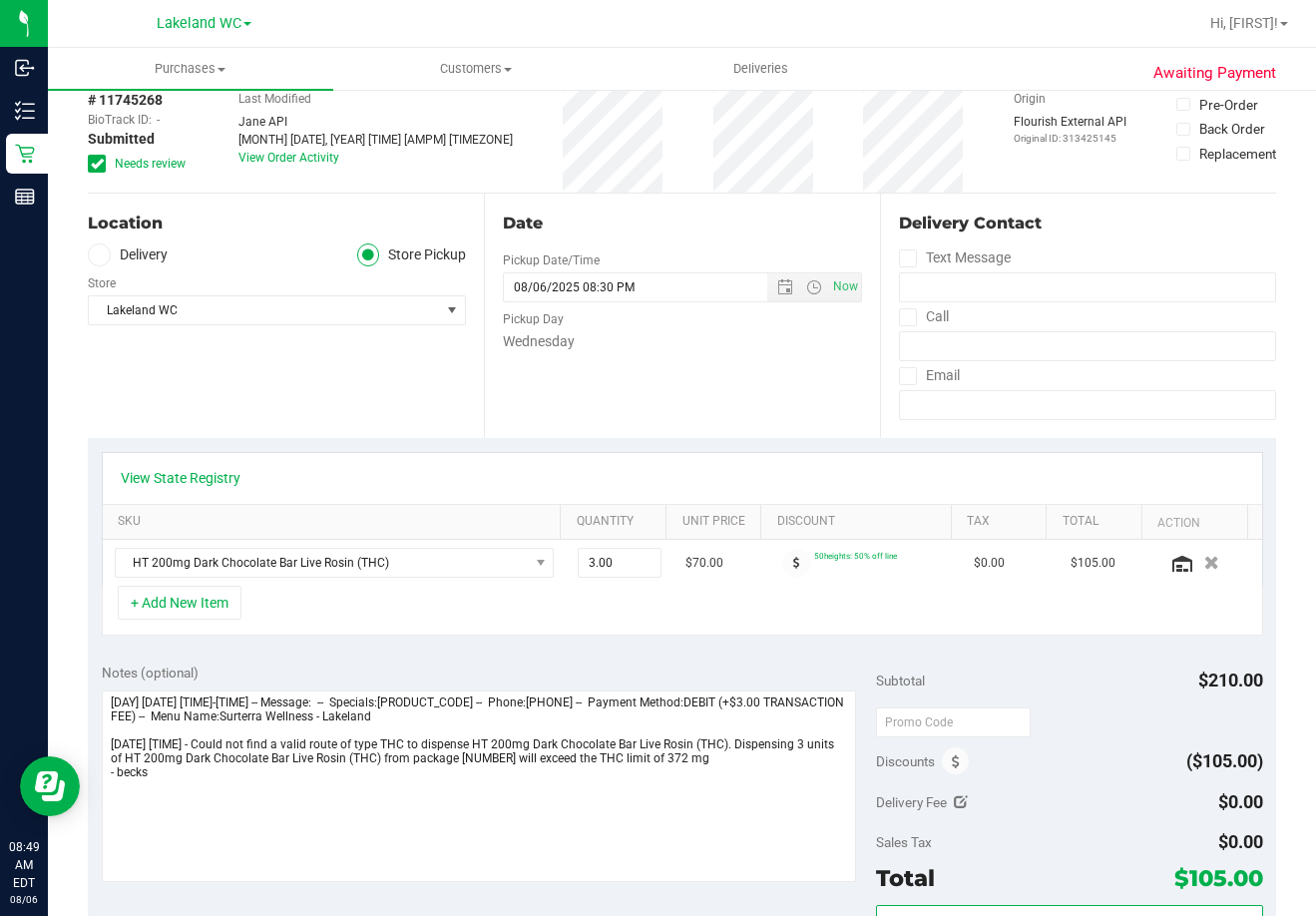 scroll, scrollTop: 0, scrollLeft: 0, axis: both 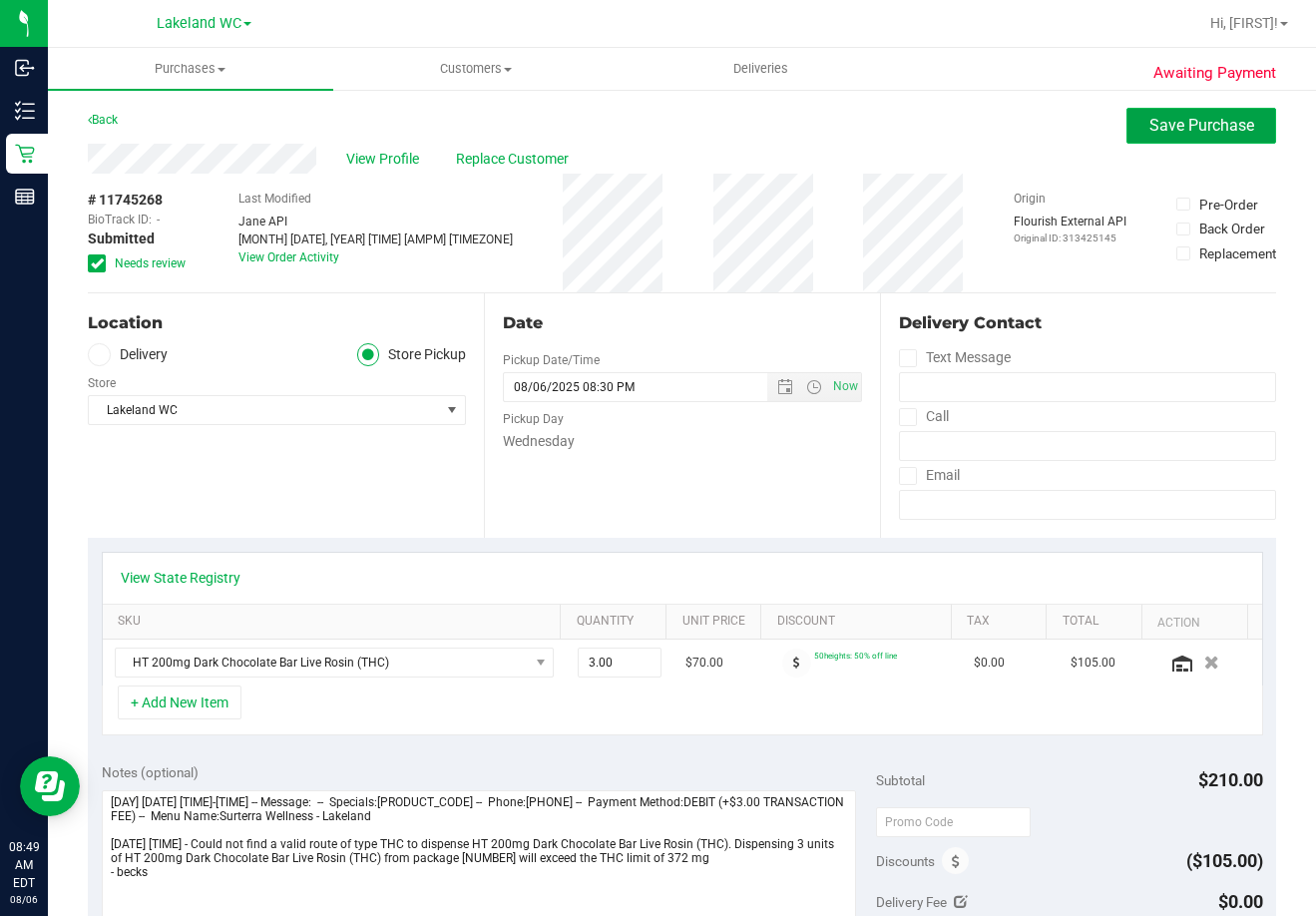 click on "Save Purchase" at bounding box center [1201, 126] 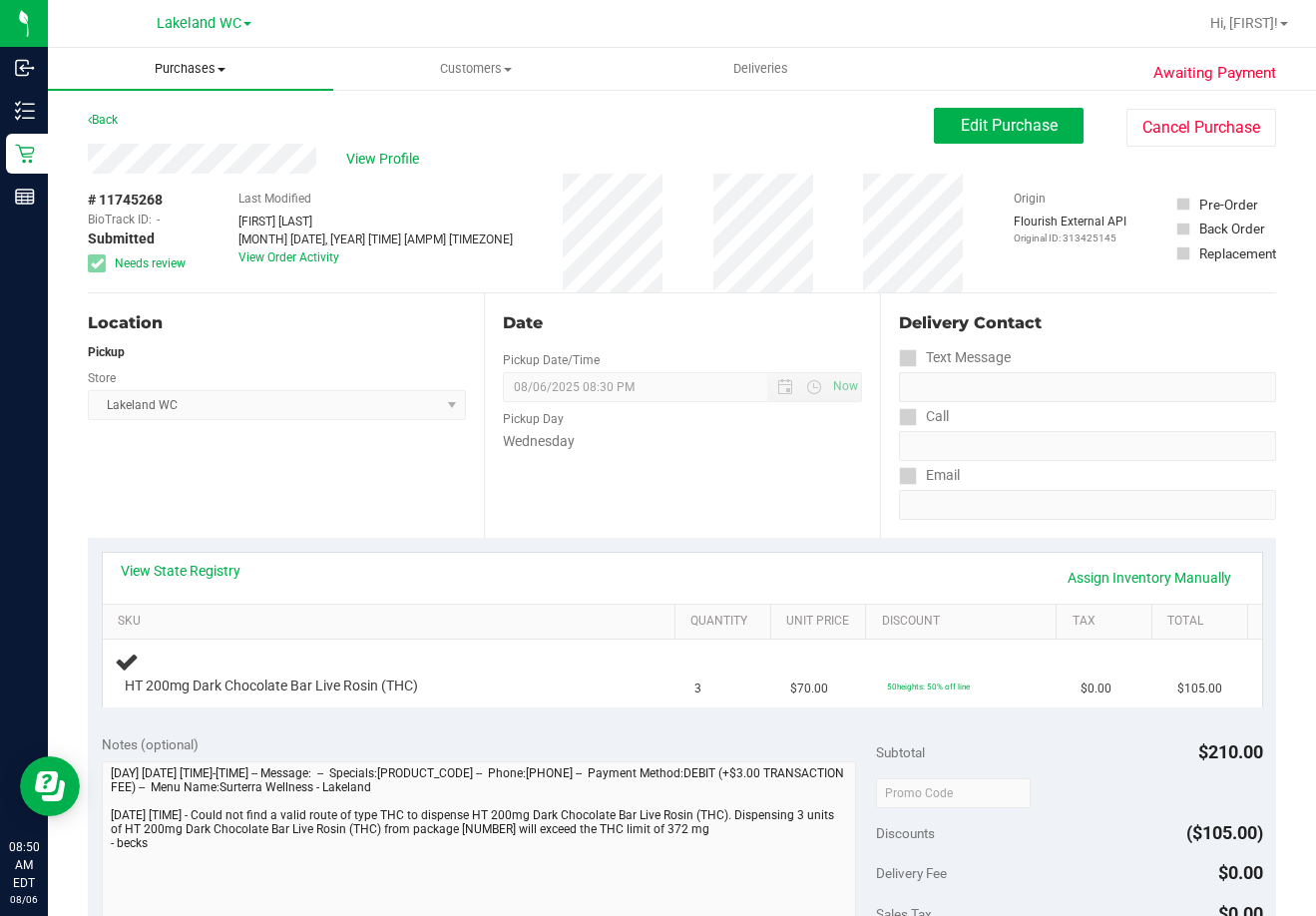 click on "Purchases" at bounding box center [191, 69] 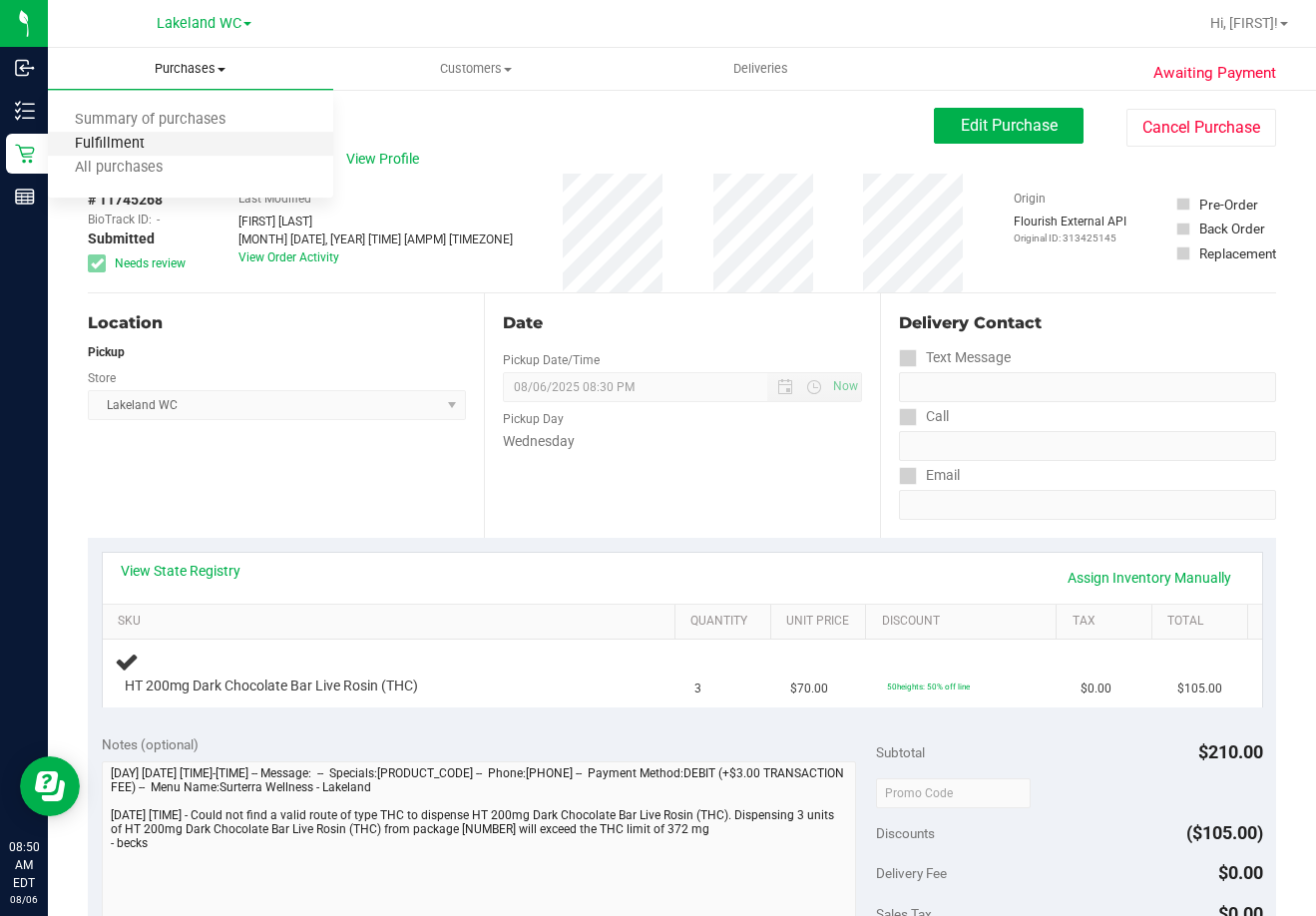 click on "Fulfillment" at bounding box center (110, 144) 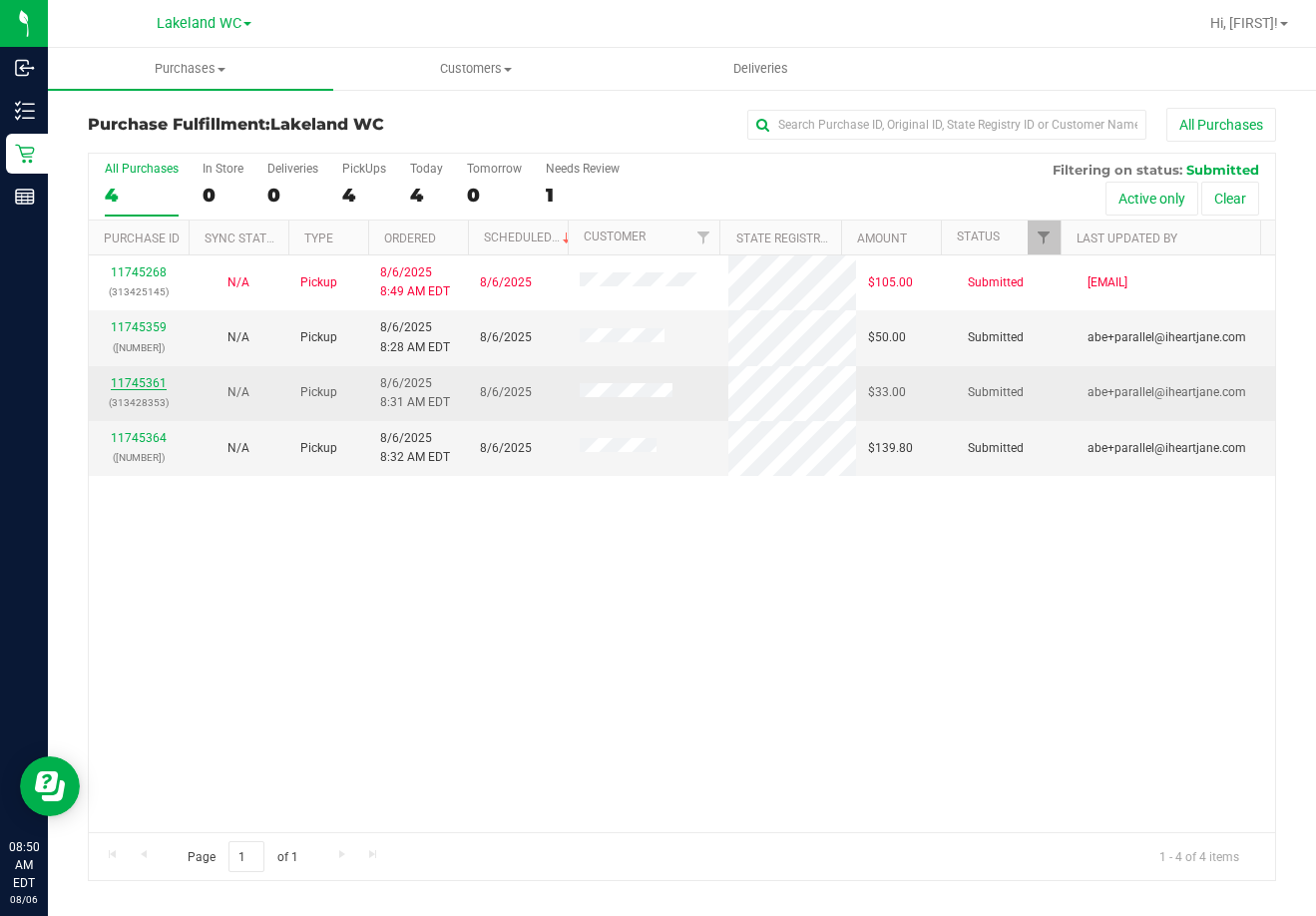 click on "11745361" at bounding box center [139, 383] 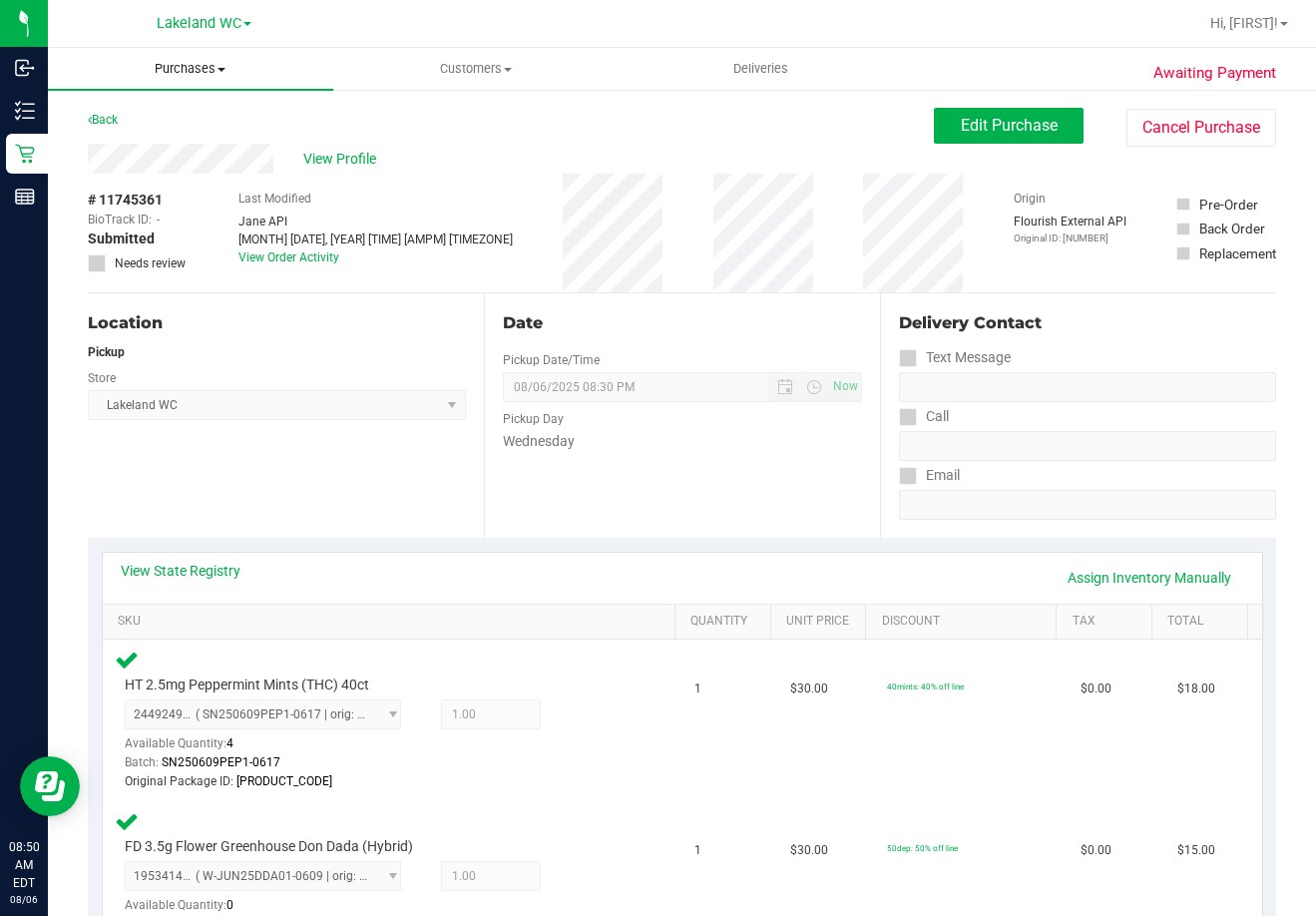 click on "Purchases" at bounding box center [191, 69] 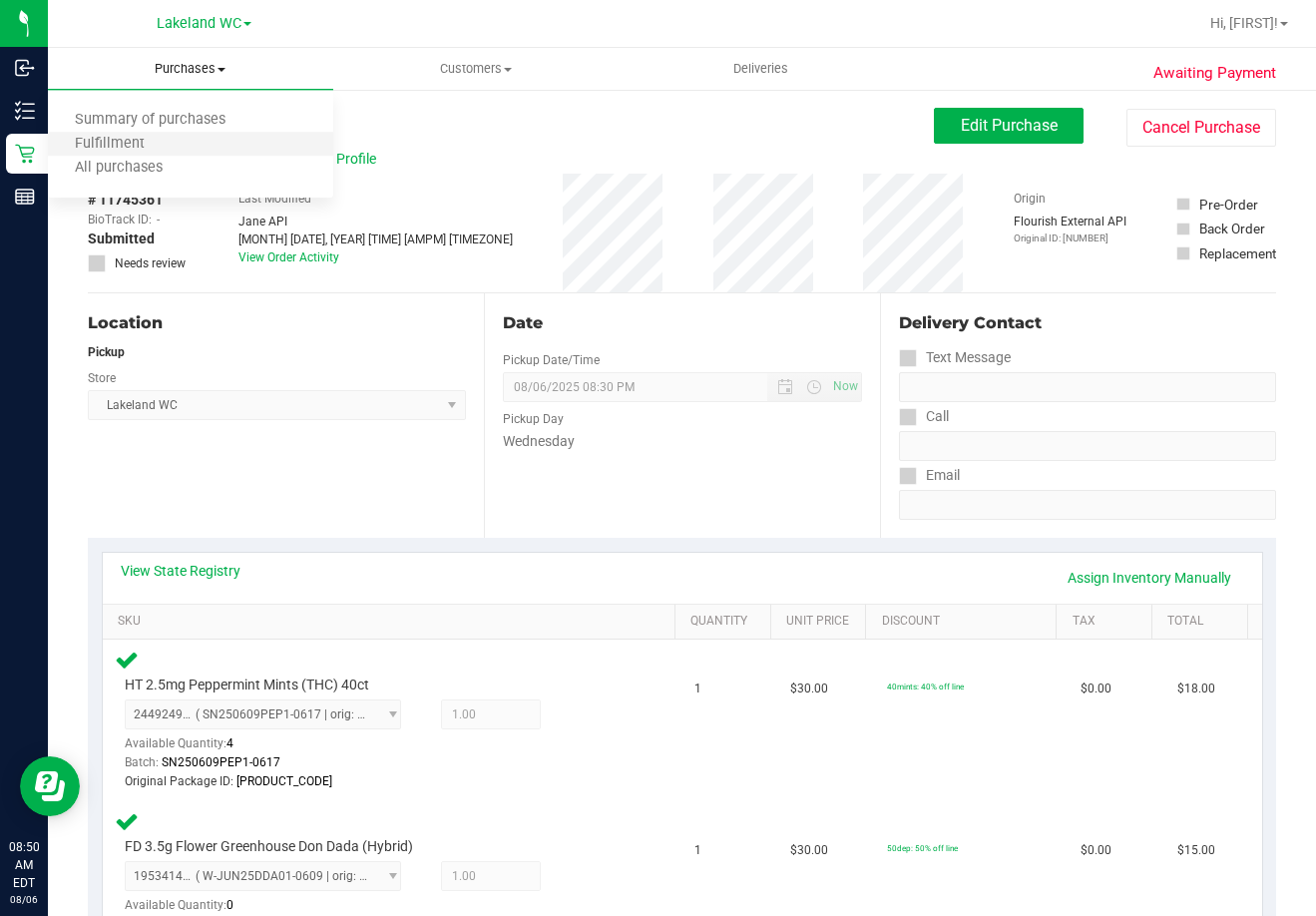 click on "Fulfillment" at bounding box center [191, 145] 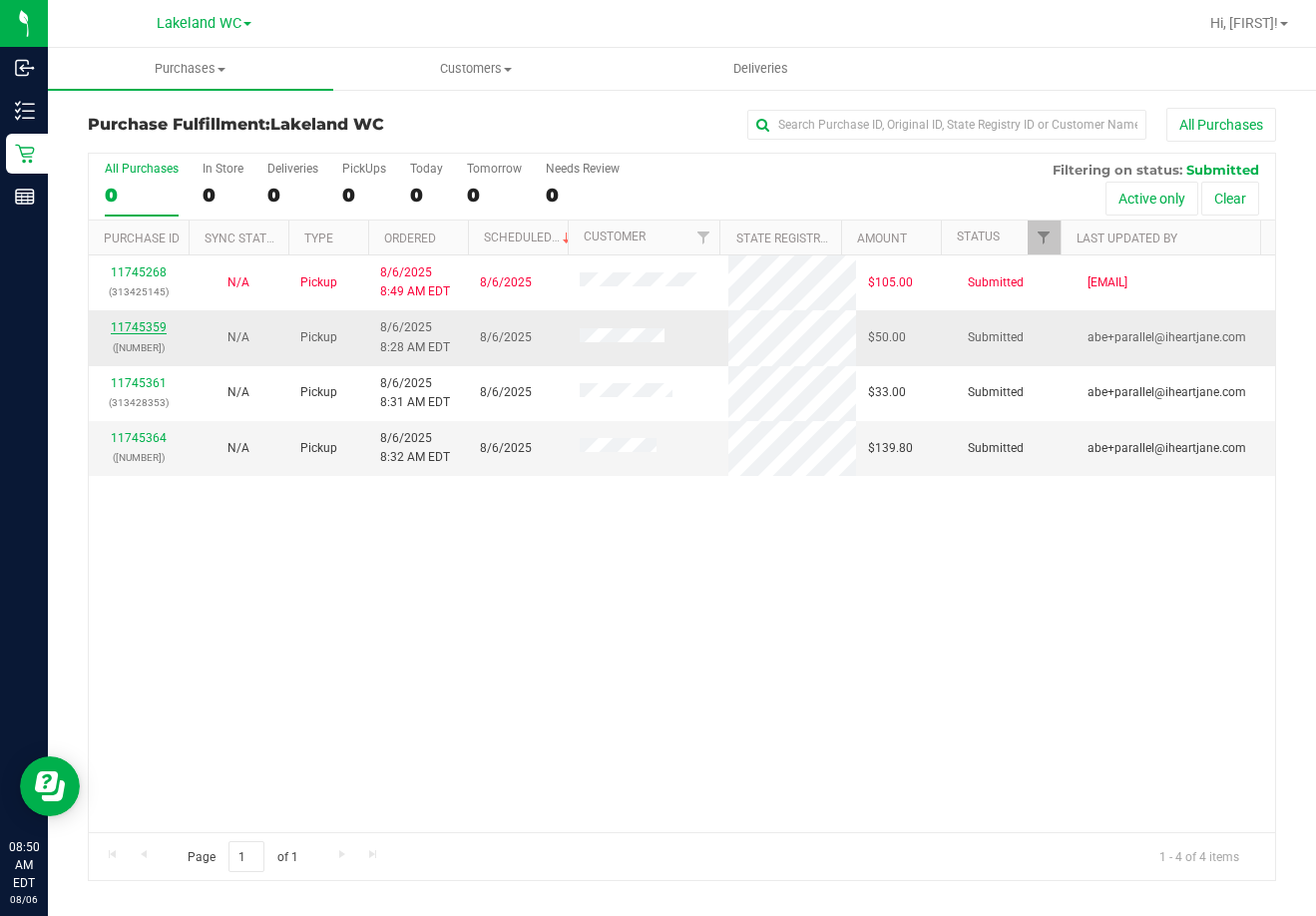 click on "11745359" at bounding box center [139, 327] 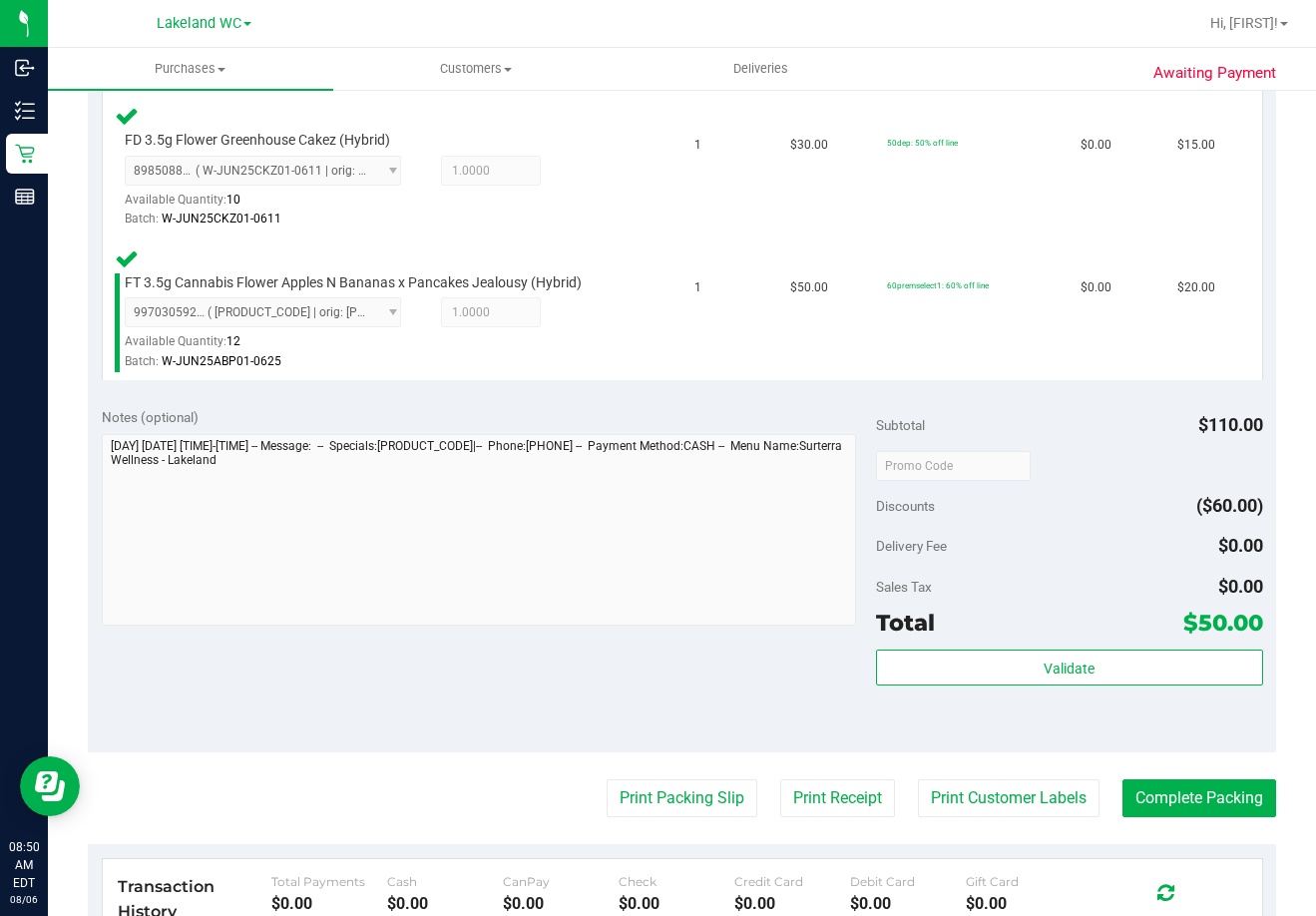 scroll, scrollTop: 698, scrollLeft: 0, axis: vertical 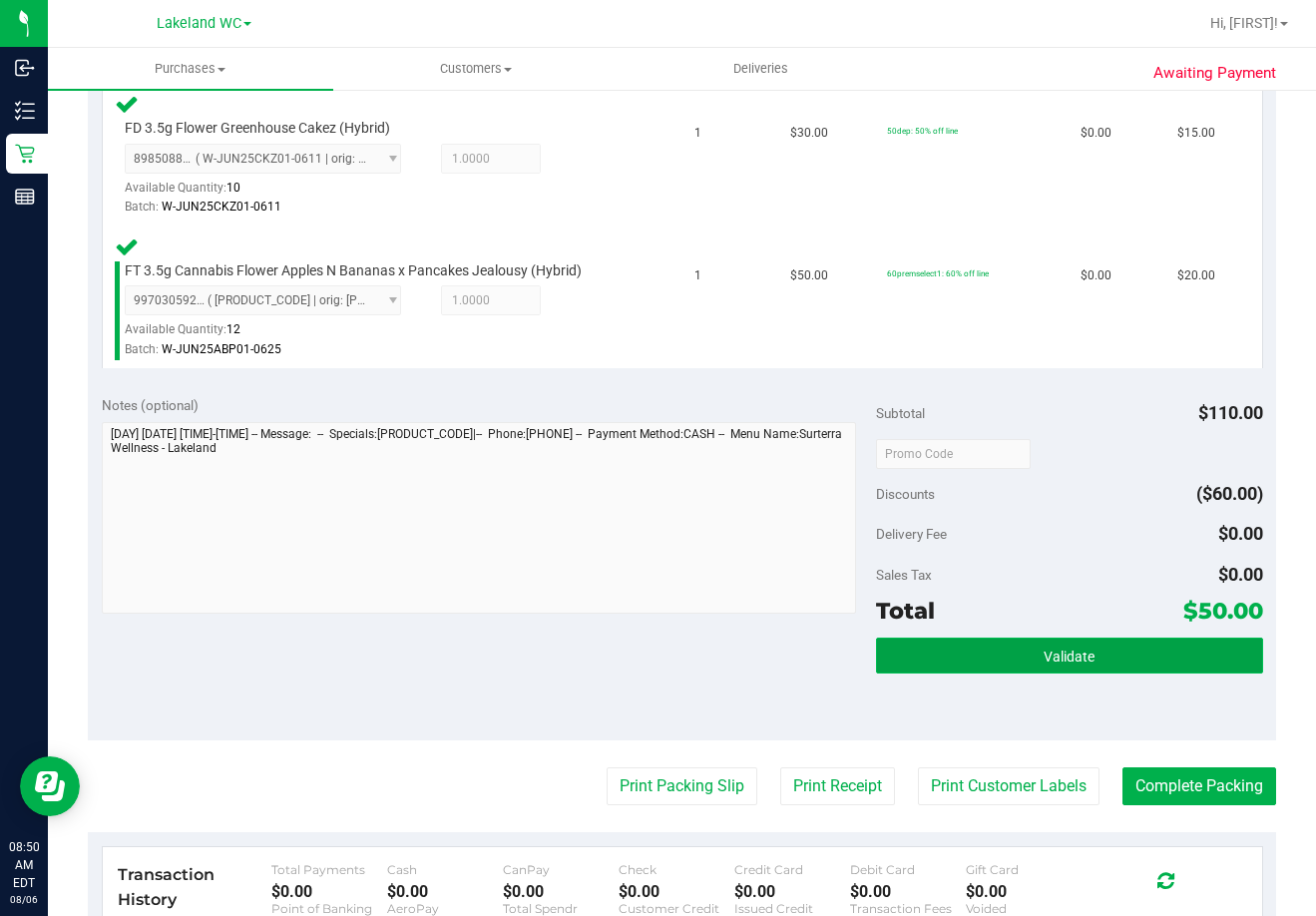 click on "Validate" at bounding box center (1070, 656) 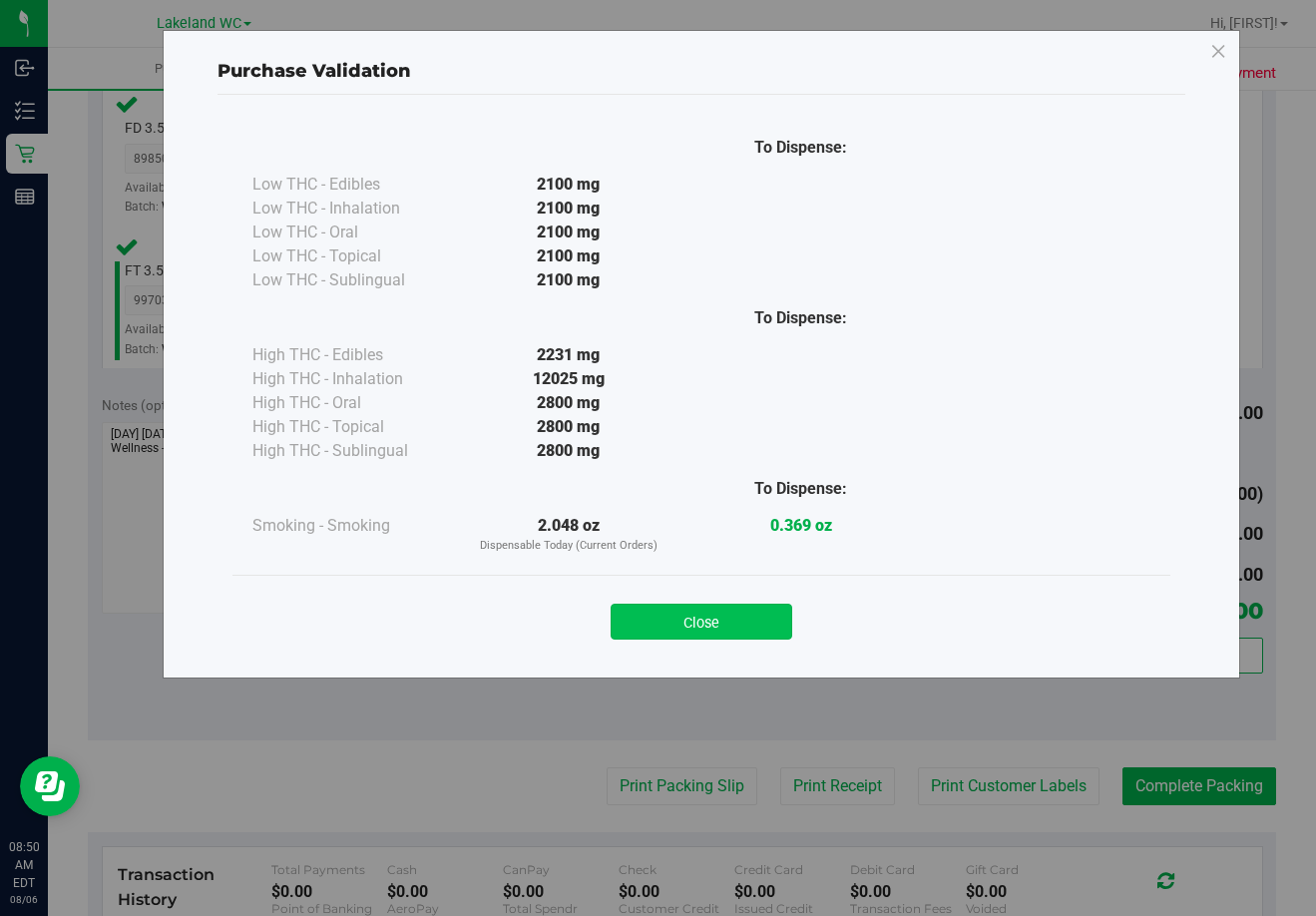 click on "Close" at bounding box center (701, 622) 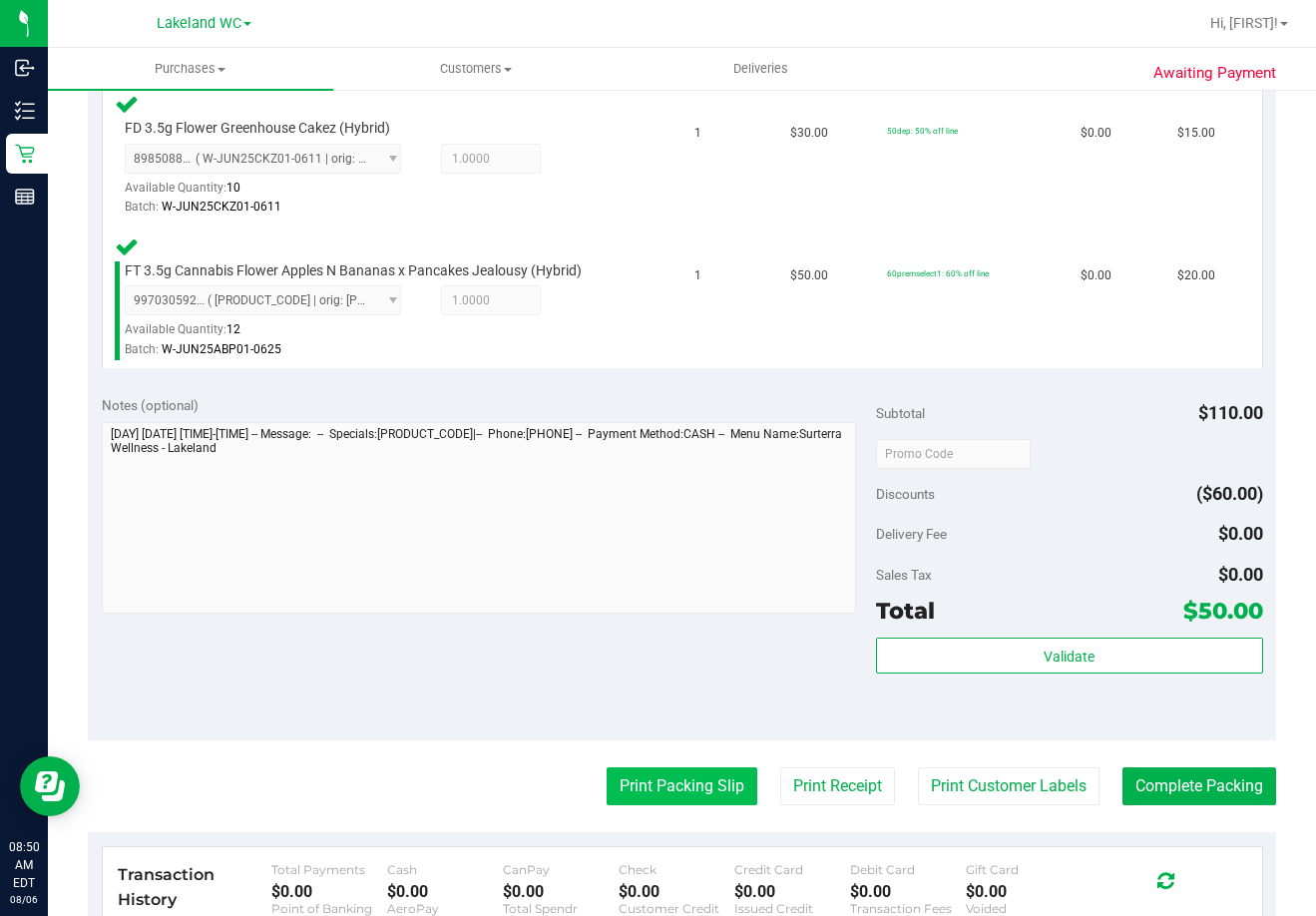 click on "Print Packing Slip" at bounding box center (681, 786) 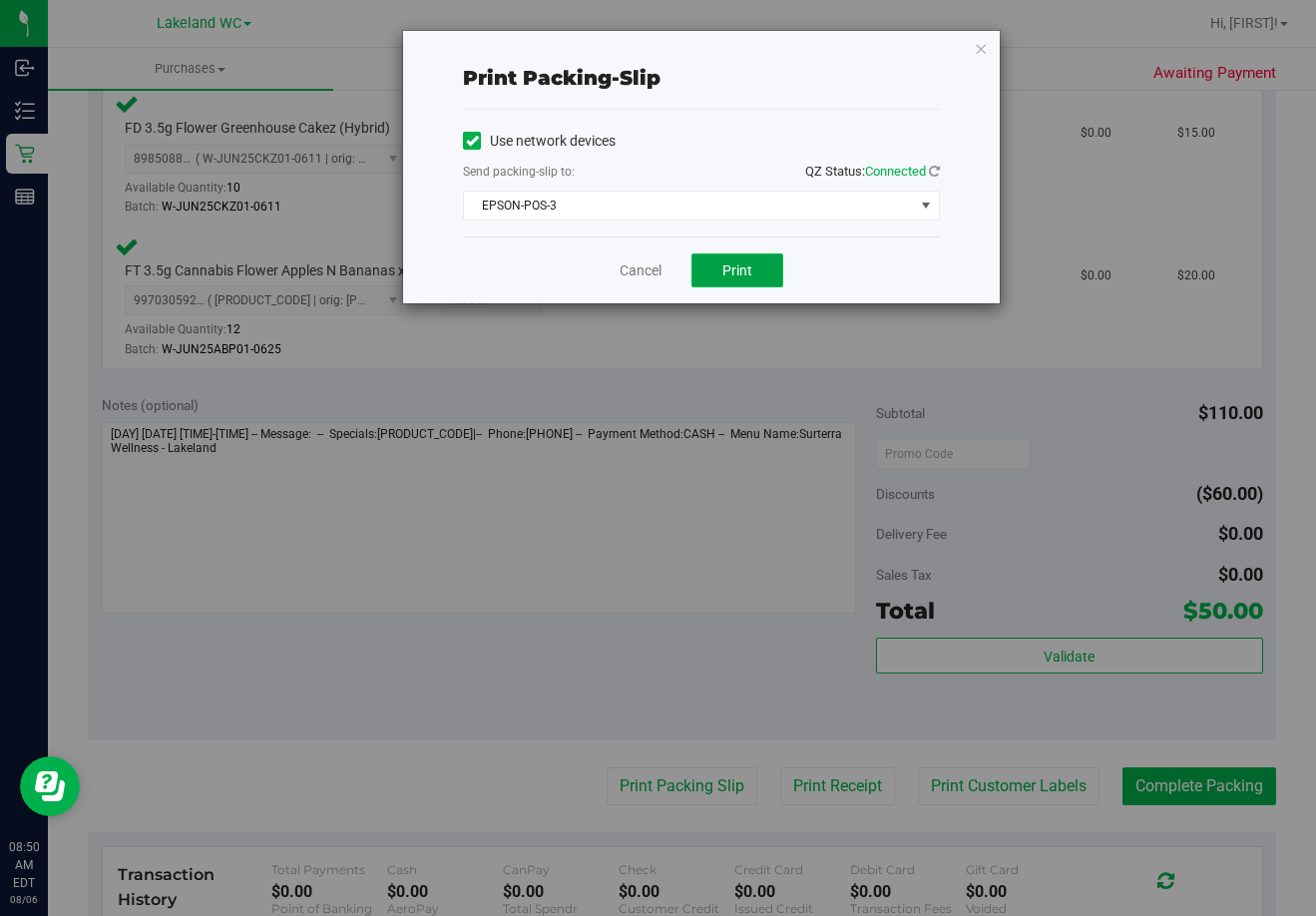 click on "Print" at bounding box center (737, 270) 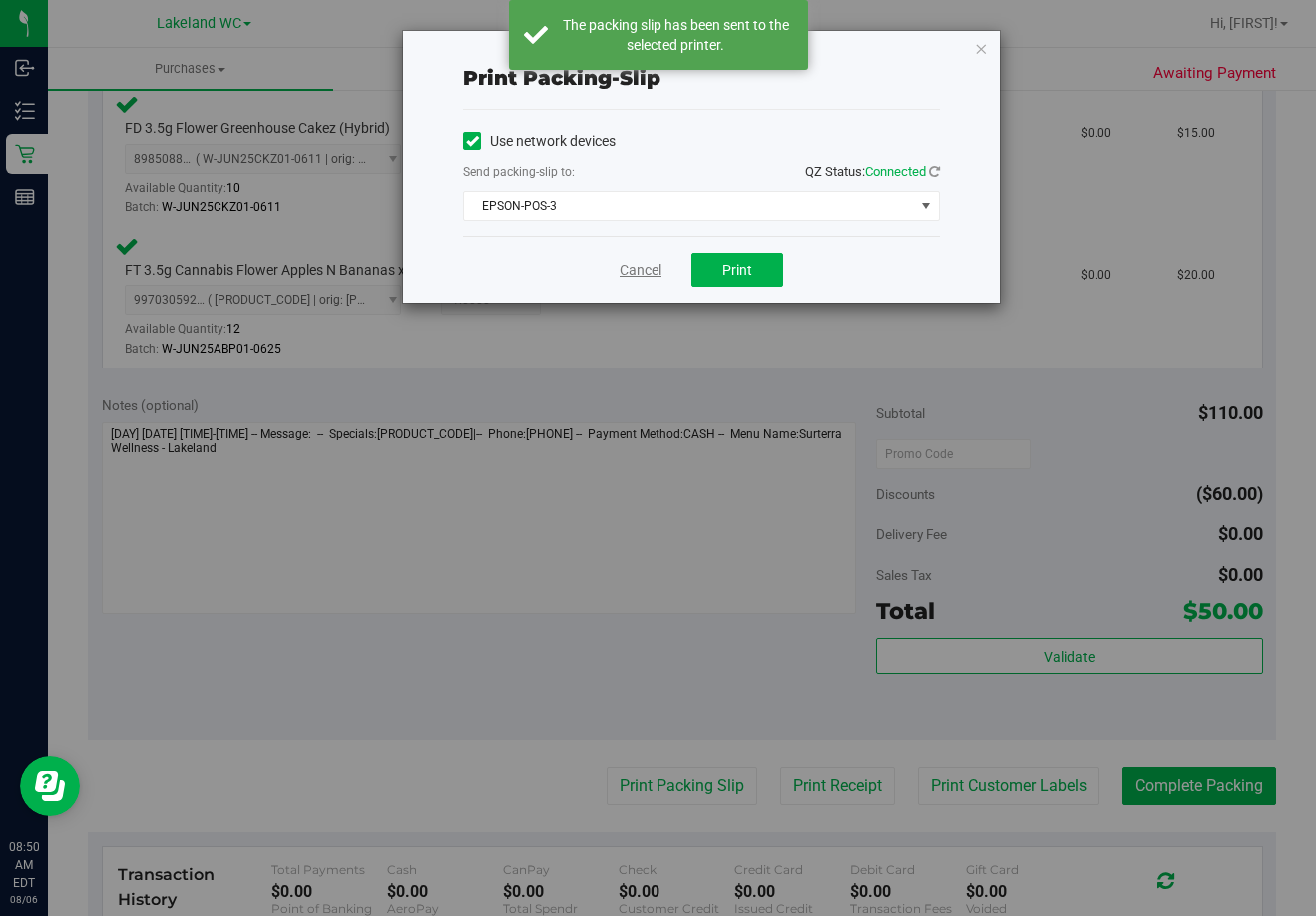 click on "Cancel" at bounding box center [641, 270] 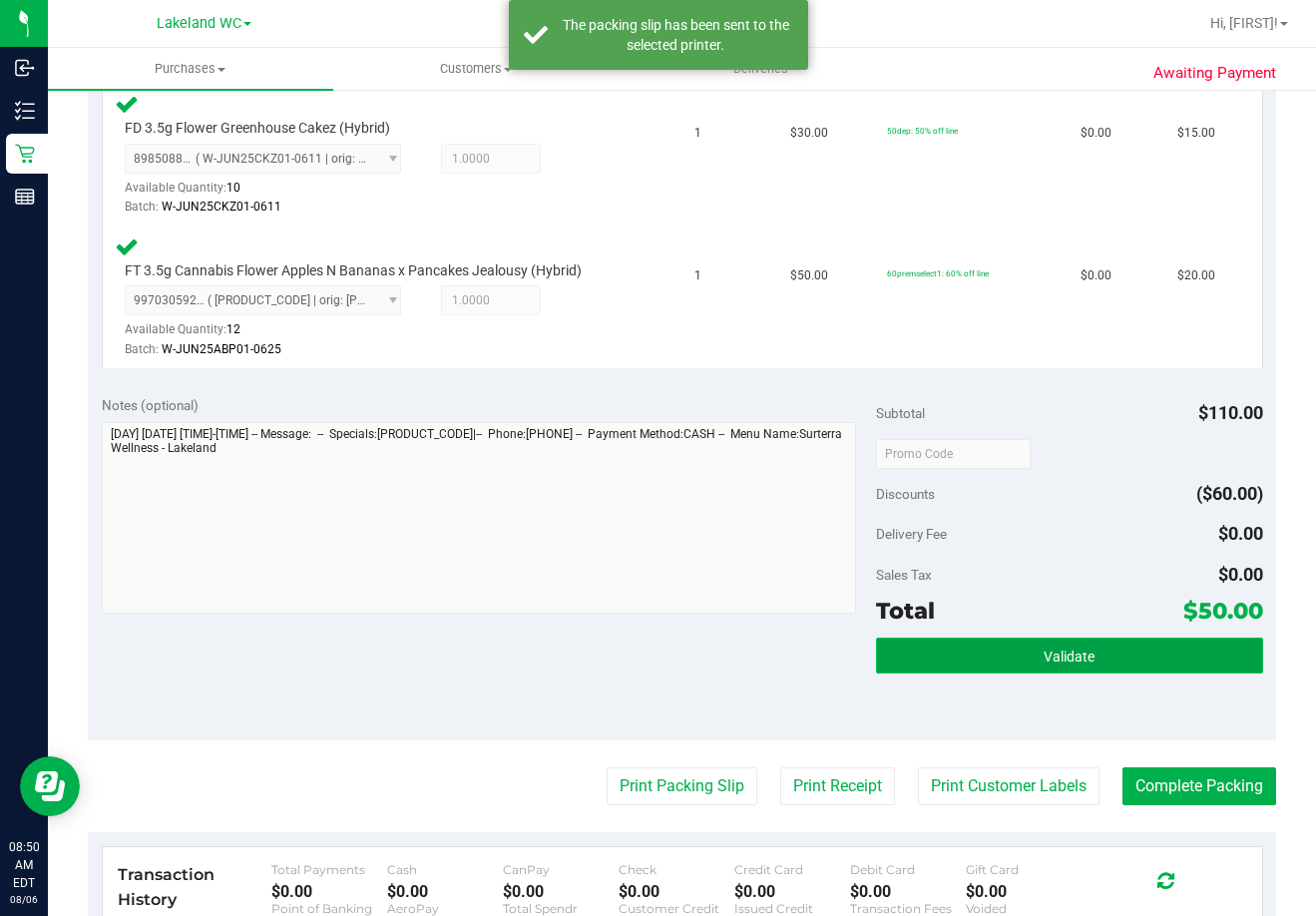 click on "Validate" at bounding box center [1069, 657] 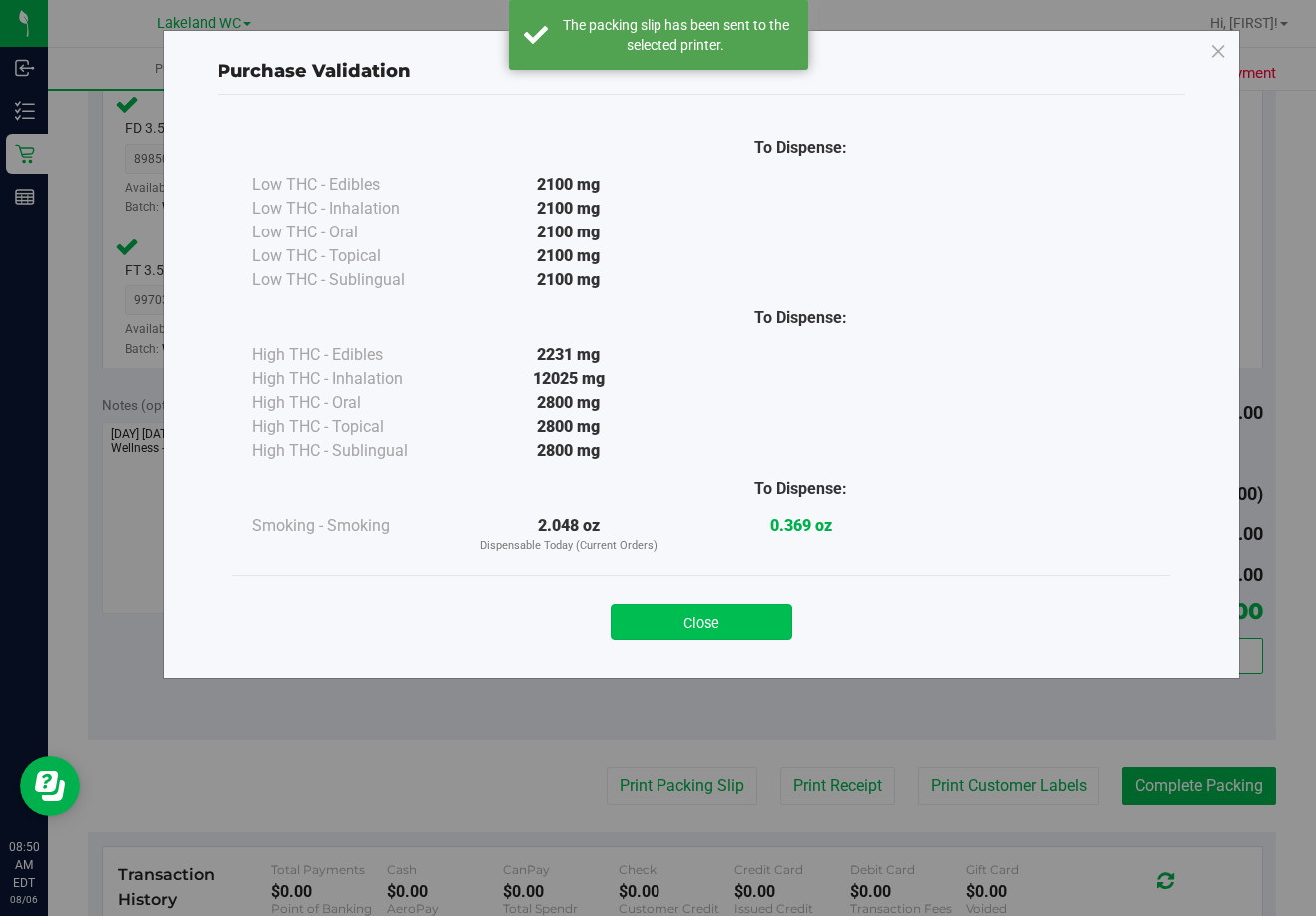 click on "Close" at bounding box center (701, 622) 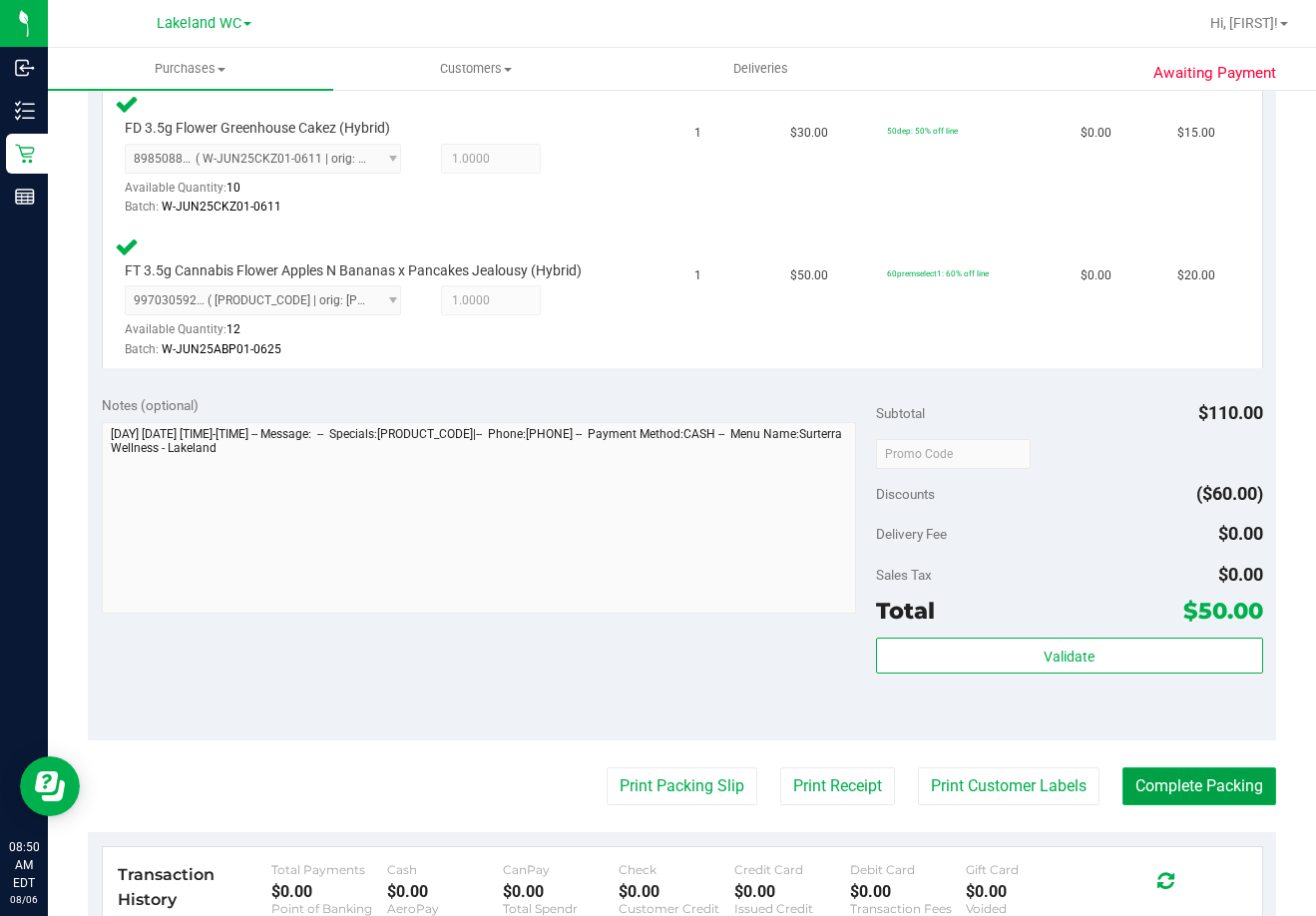 click on "Complete Packing" at bounding box center [1199, 786] 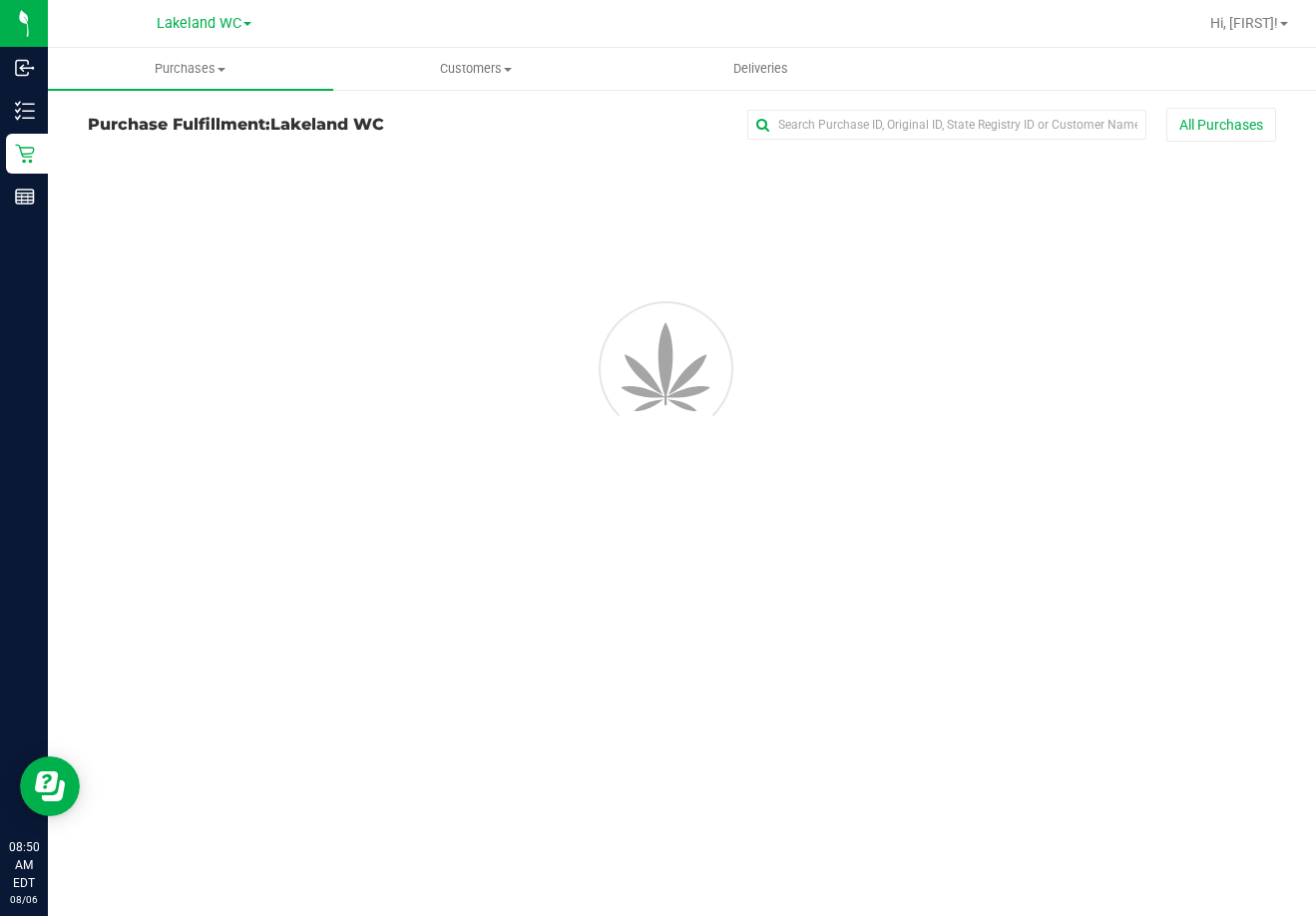 scroll, scrollTop: 0, scrollLeft: 0, axis: both 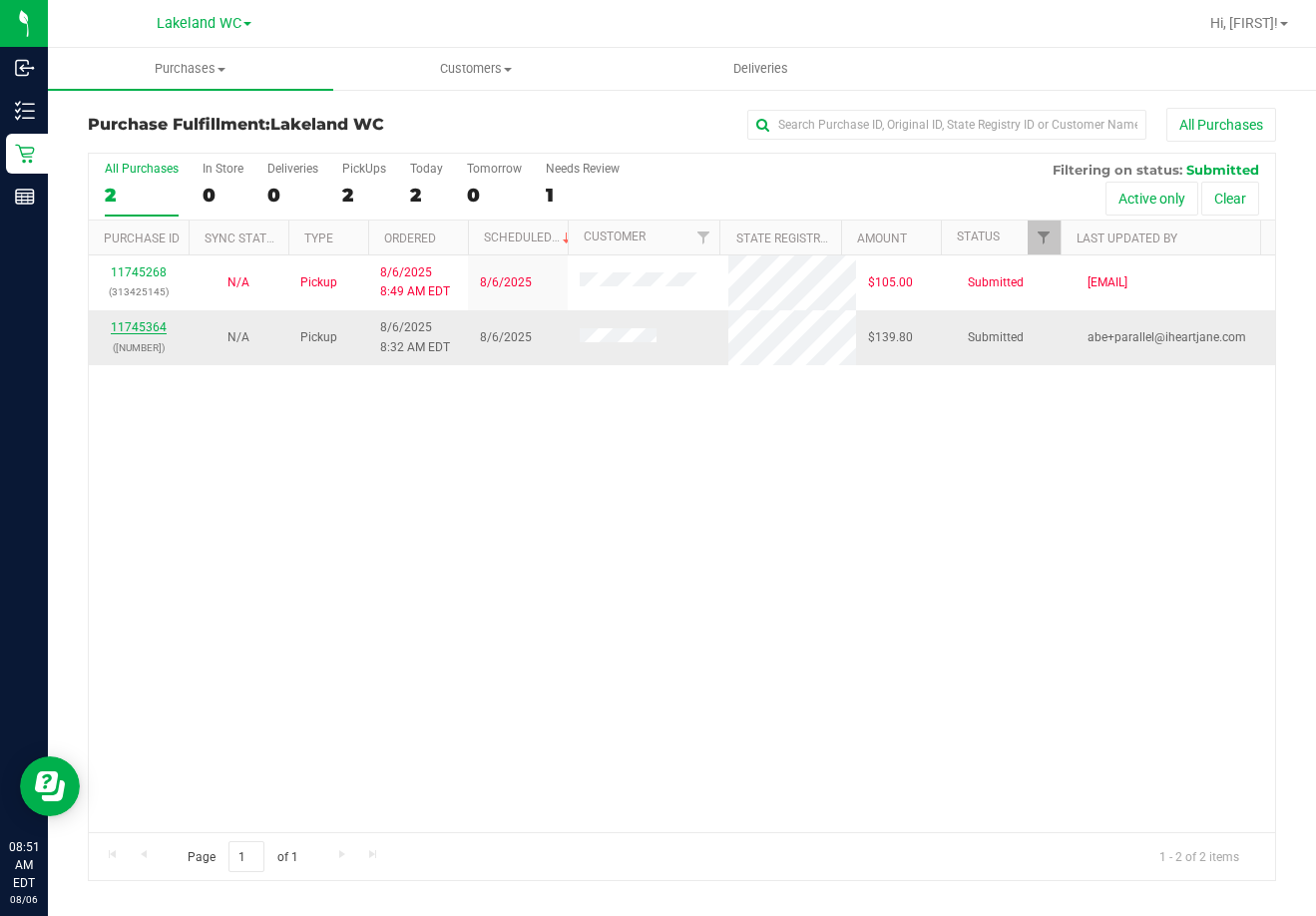 click on "11745364" at bounding box center [139, 327] 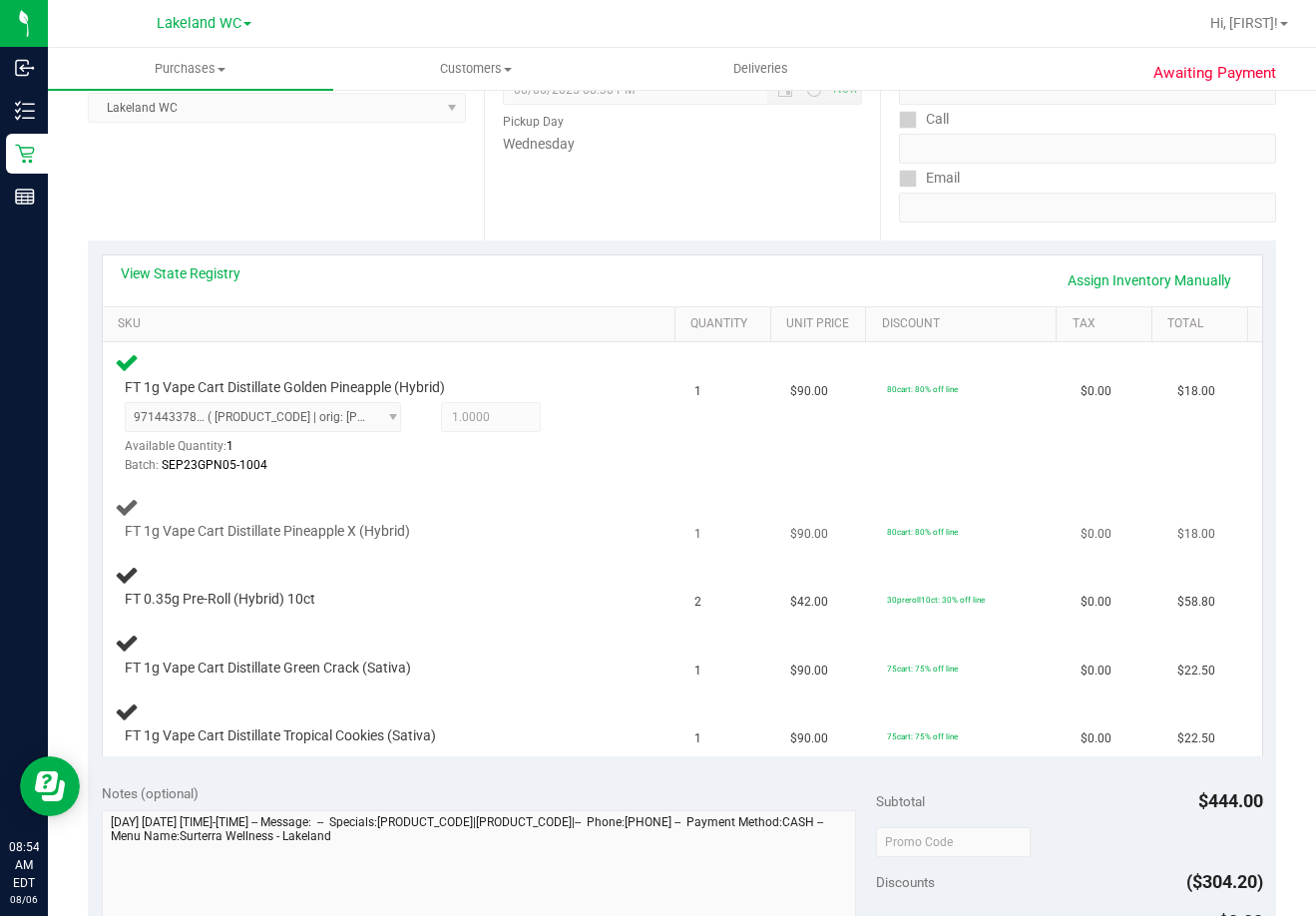 scroll, scrollTop: 299, scrollLeft: 0, axis: vertical 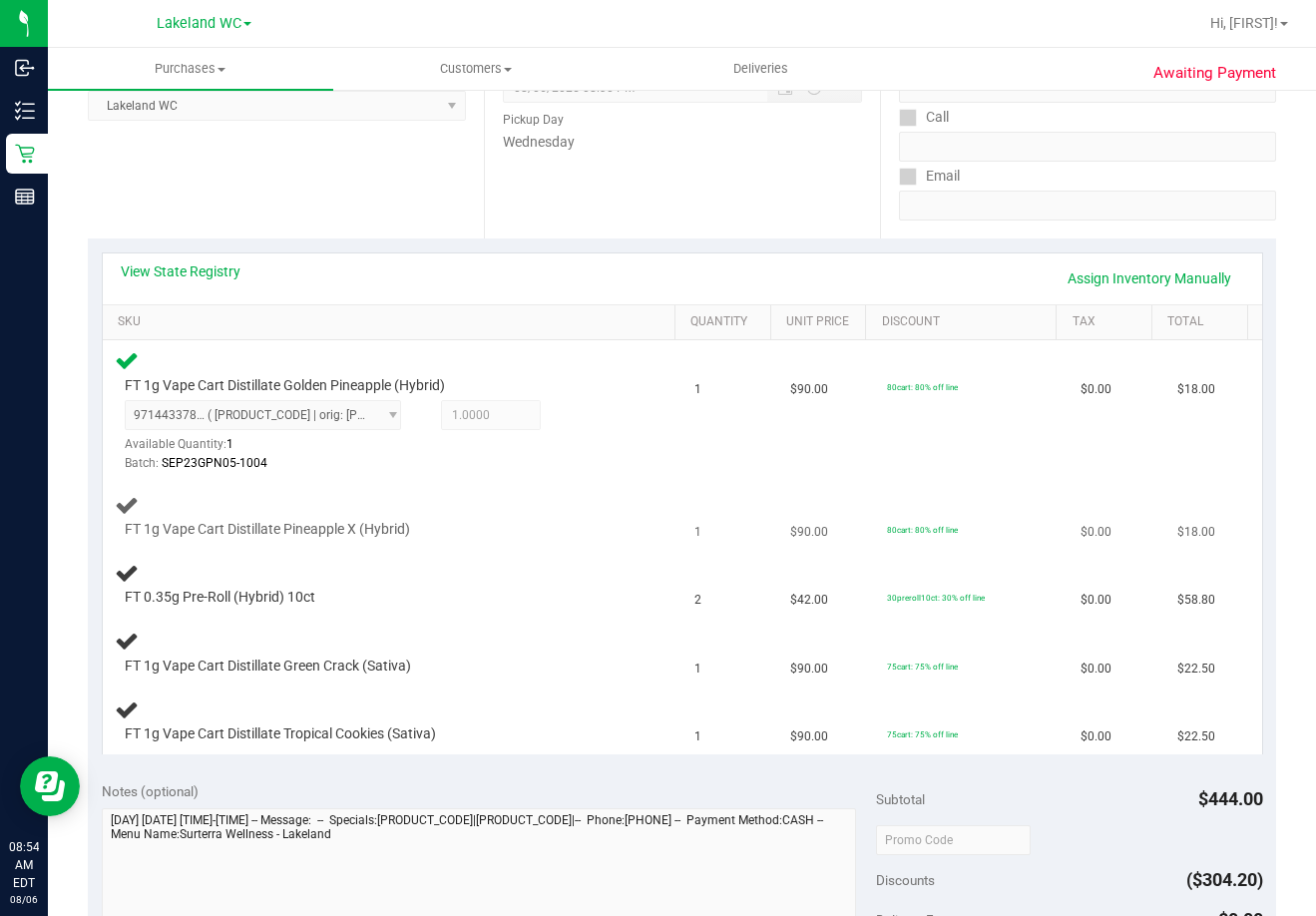 click on "FT 1g Vape Cart Distillate Pineapple X (Hybrid)" at bounding box center (392, 517) 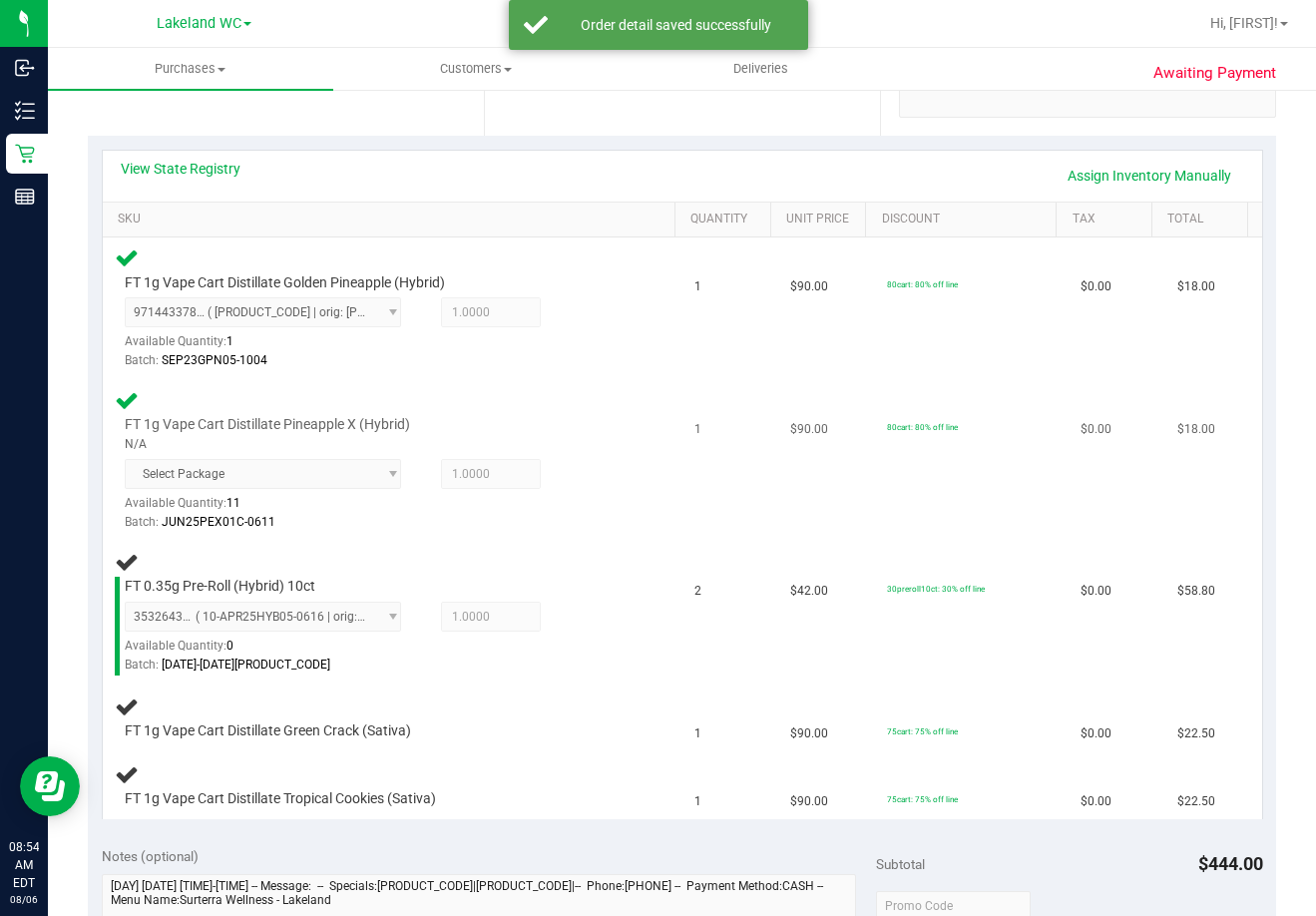 scroll, scrollTop: 499, scrollLeft: 0, axis: vertical 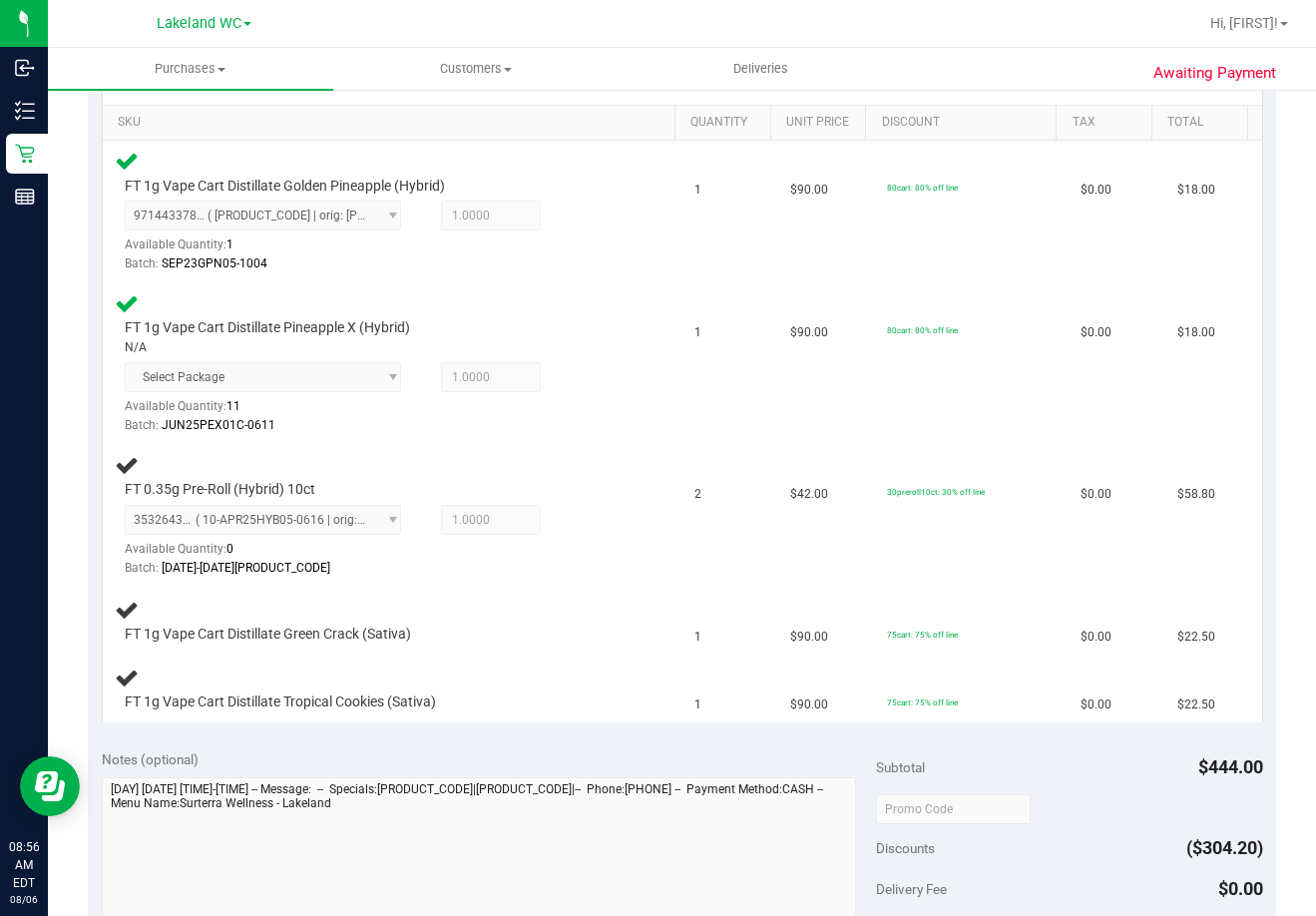 drag, startPoint x: 1058, startPoint y: 397, endPoint x: 1042, endPoint y: 63, distance: 334.38301 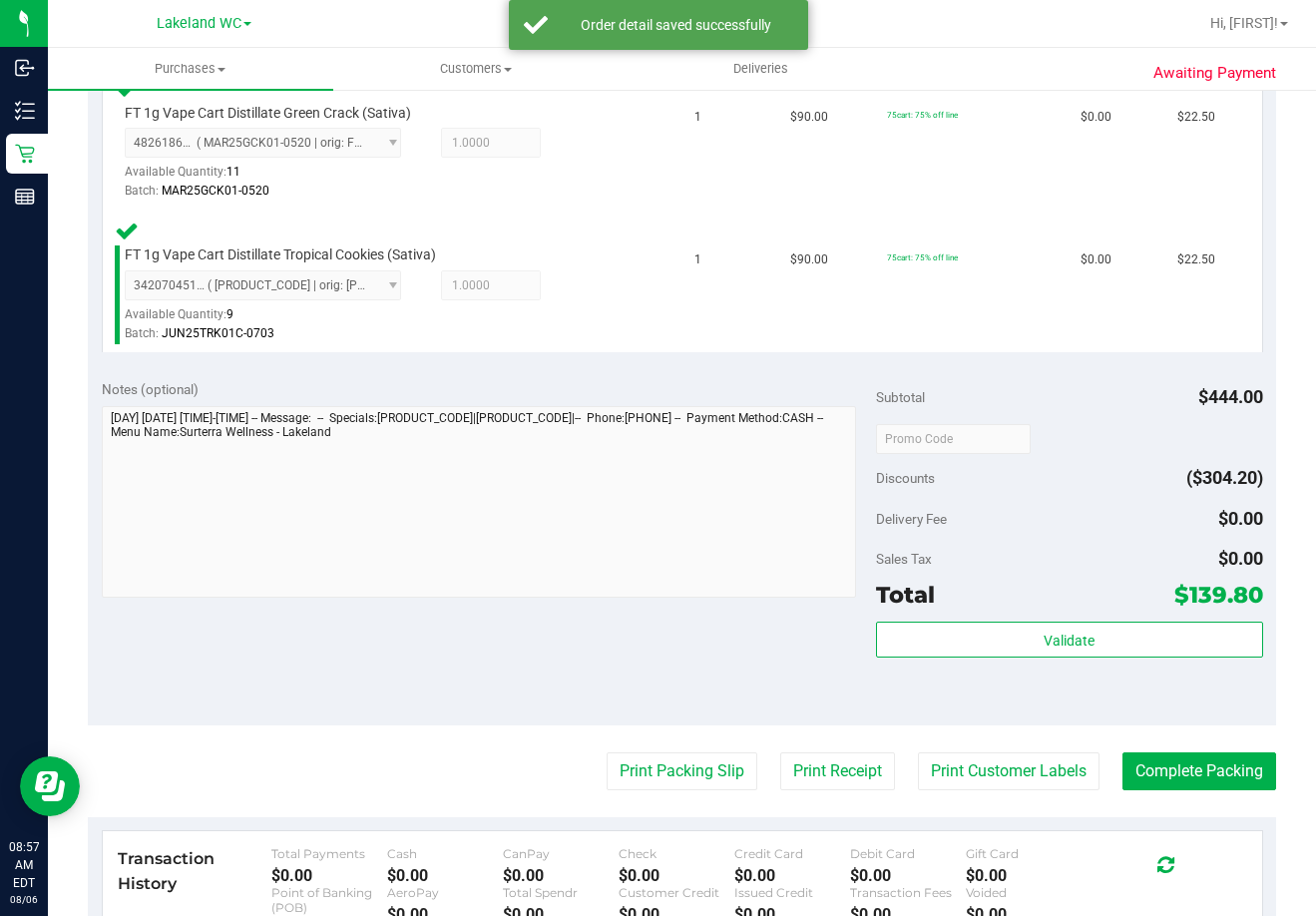 scroll, scrollTop: 1098, scrollLeft: 0, axis: vertical 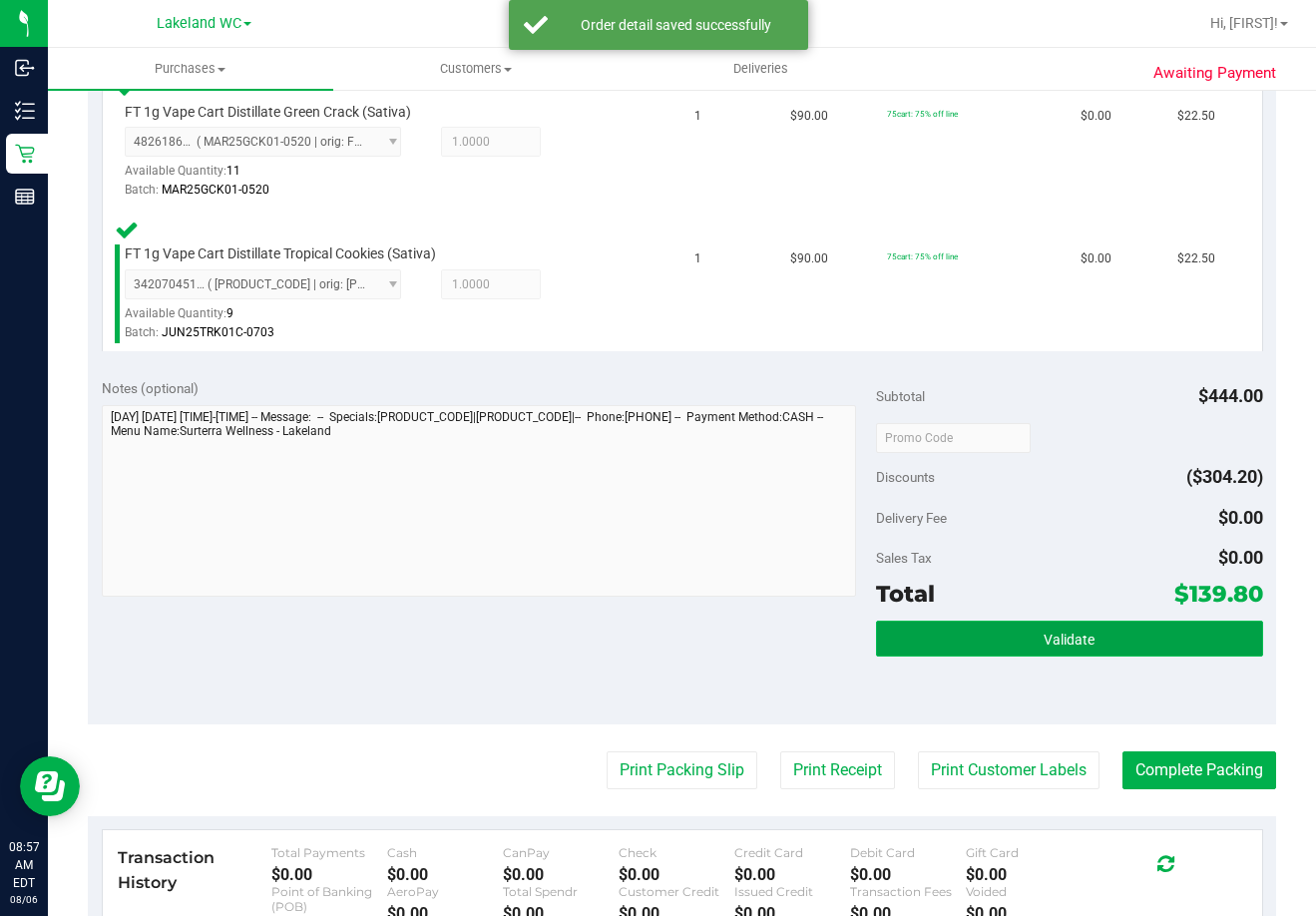 click on "Validate" at bounding box center [1070, 639] 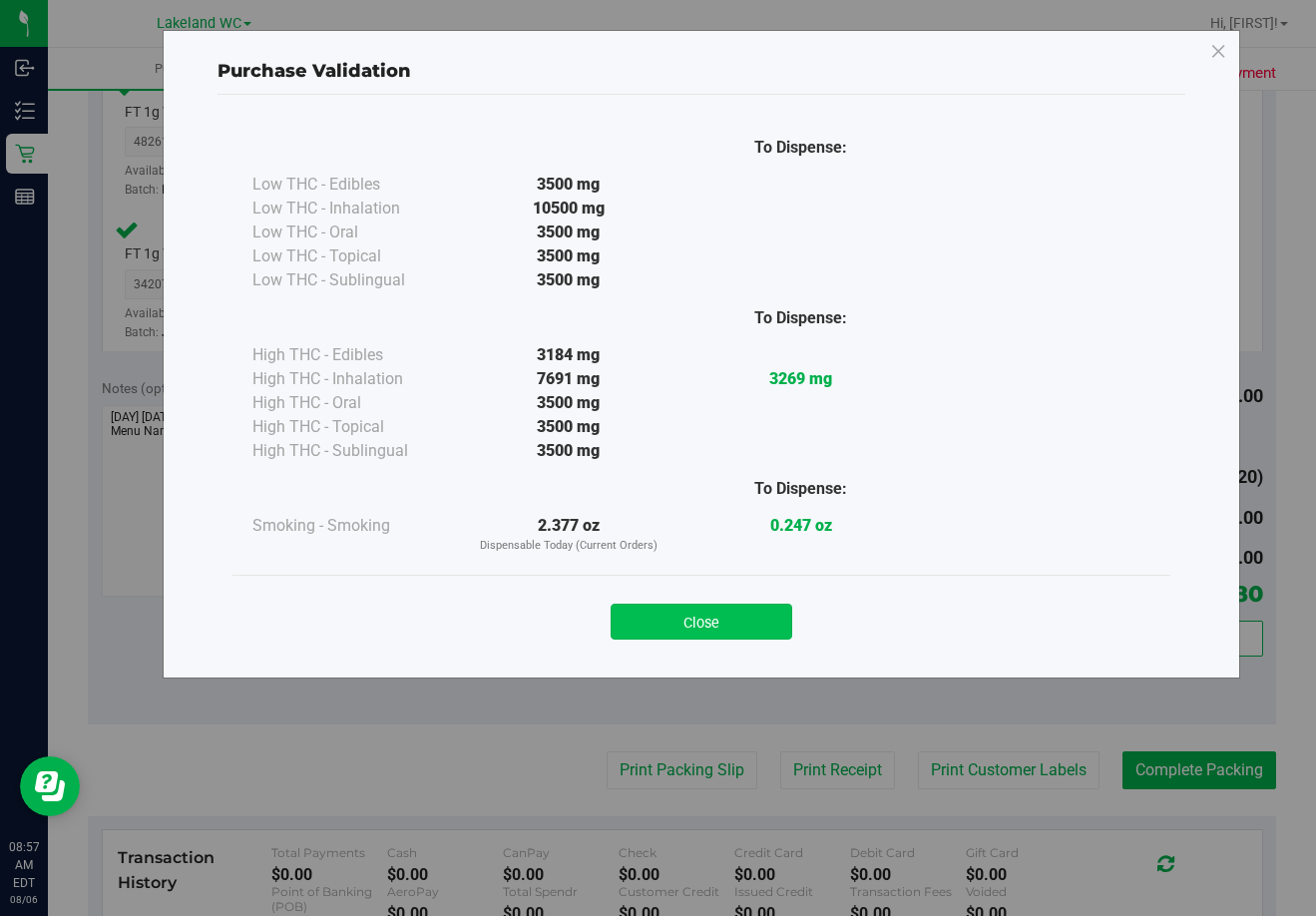 click on "Close" at bounding box center [701, 622] 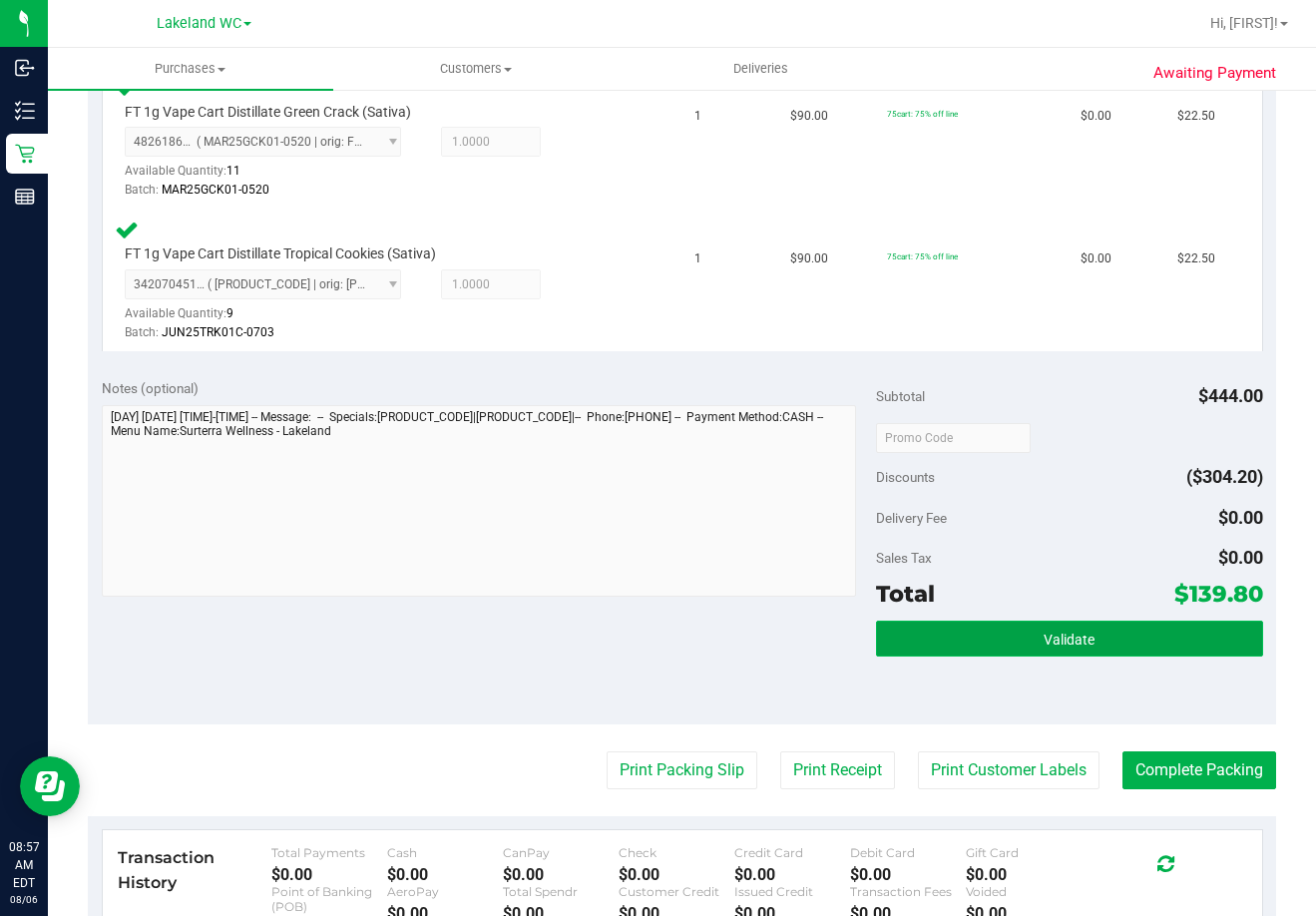 click on "Validate" at bounding box center (1070, 639) 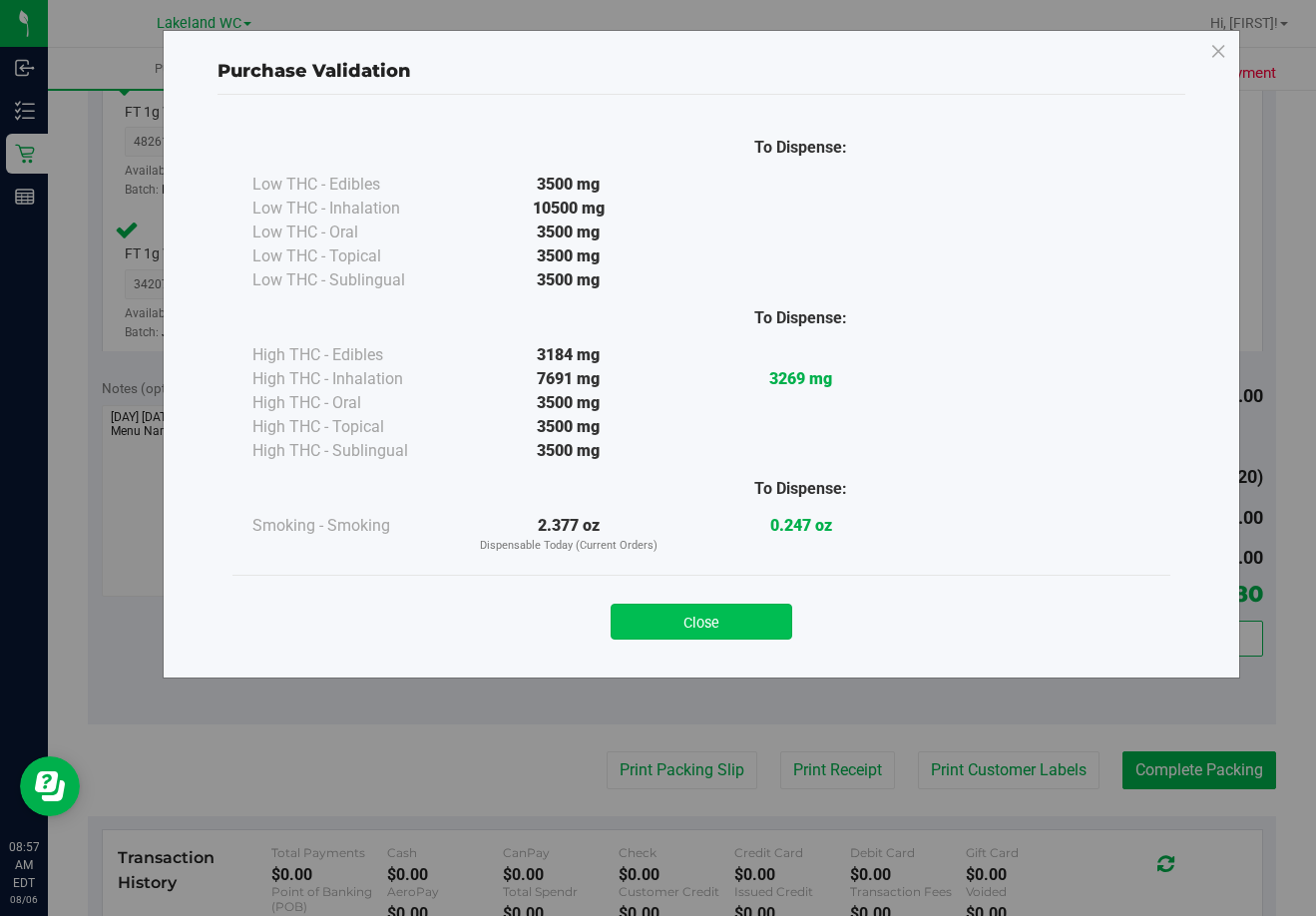 click on "Close" at bounding box center (701, 622) 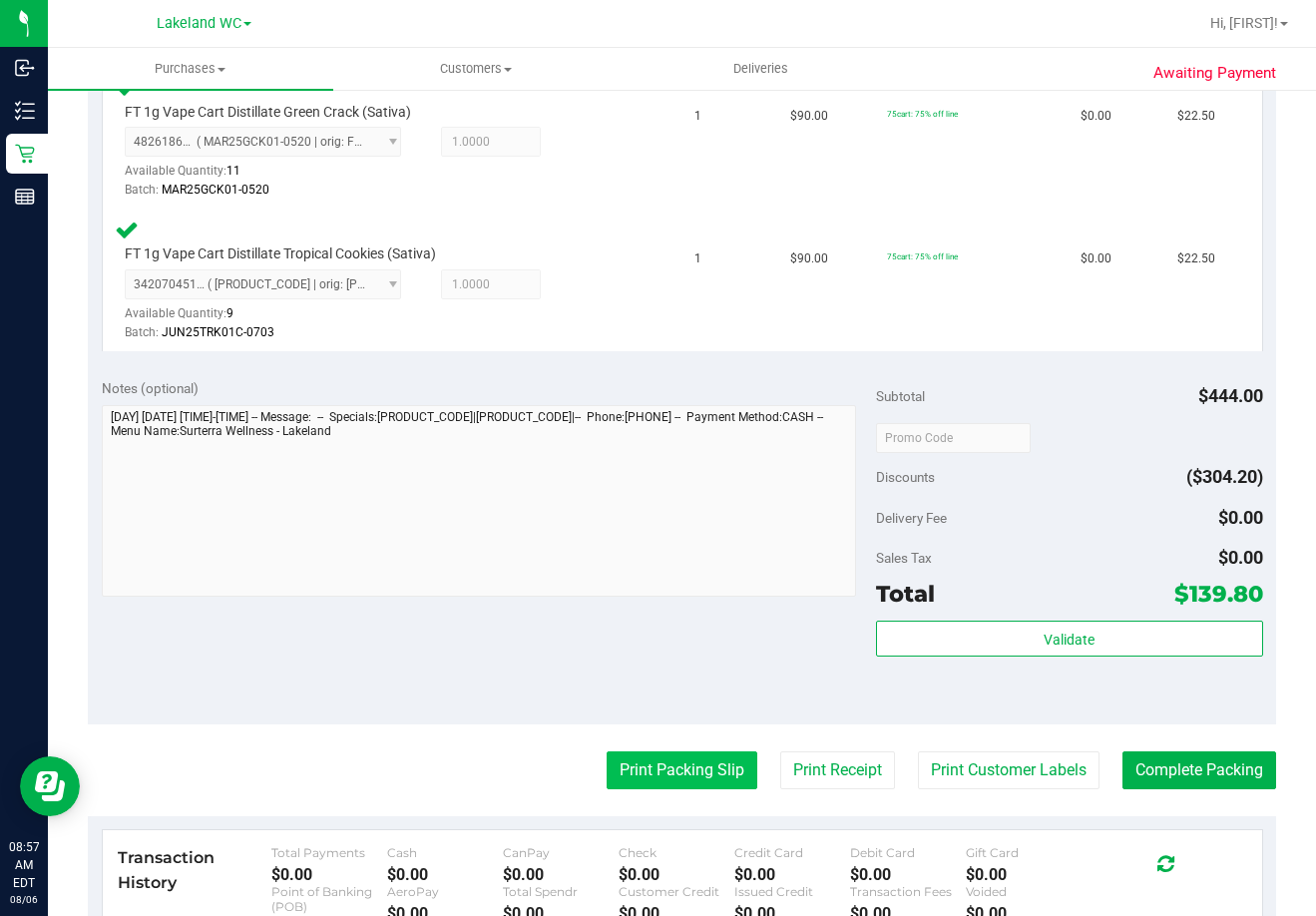 click on "Print Packing Slip" at bounding box center (681, 770) 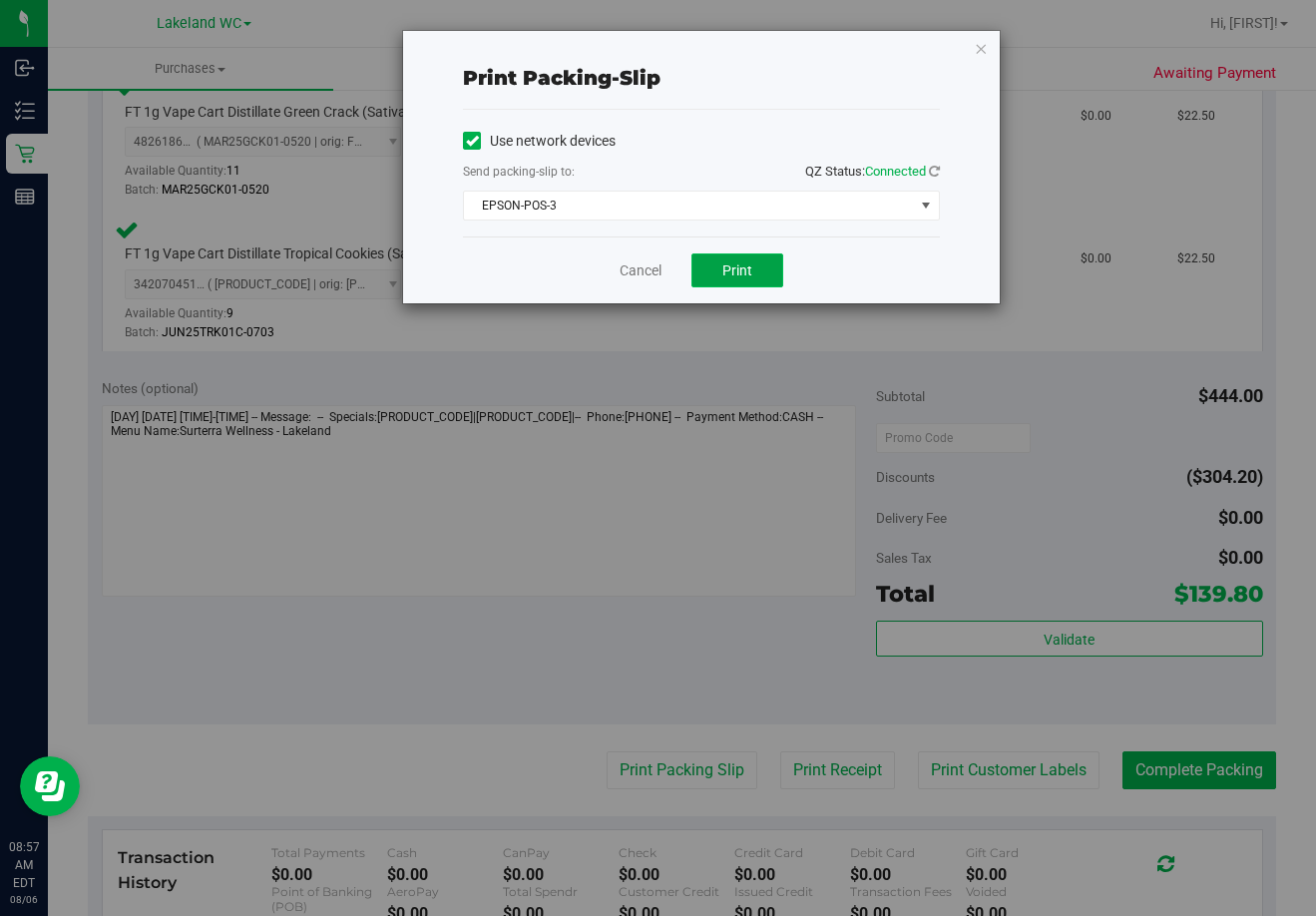click on "Print" at bounding box center [737, 270] 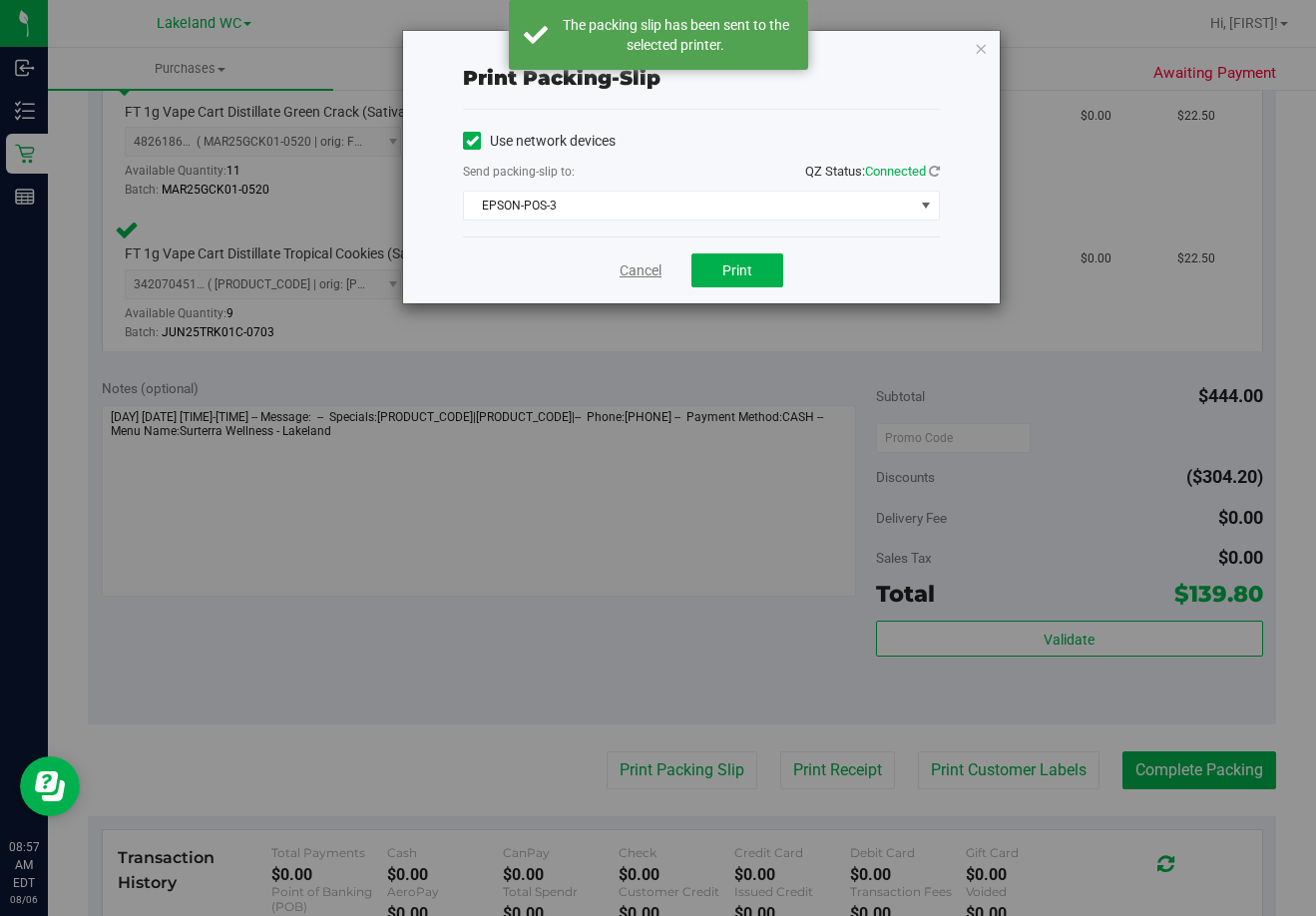 click on "Cancel" at bounding box center (641, 270) 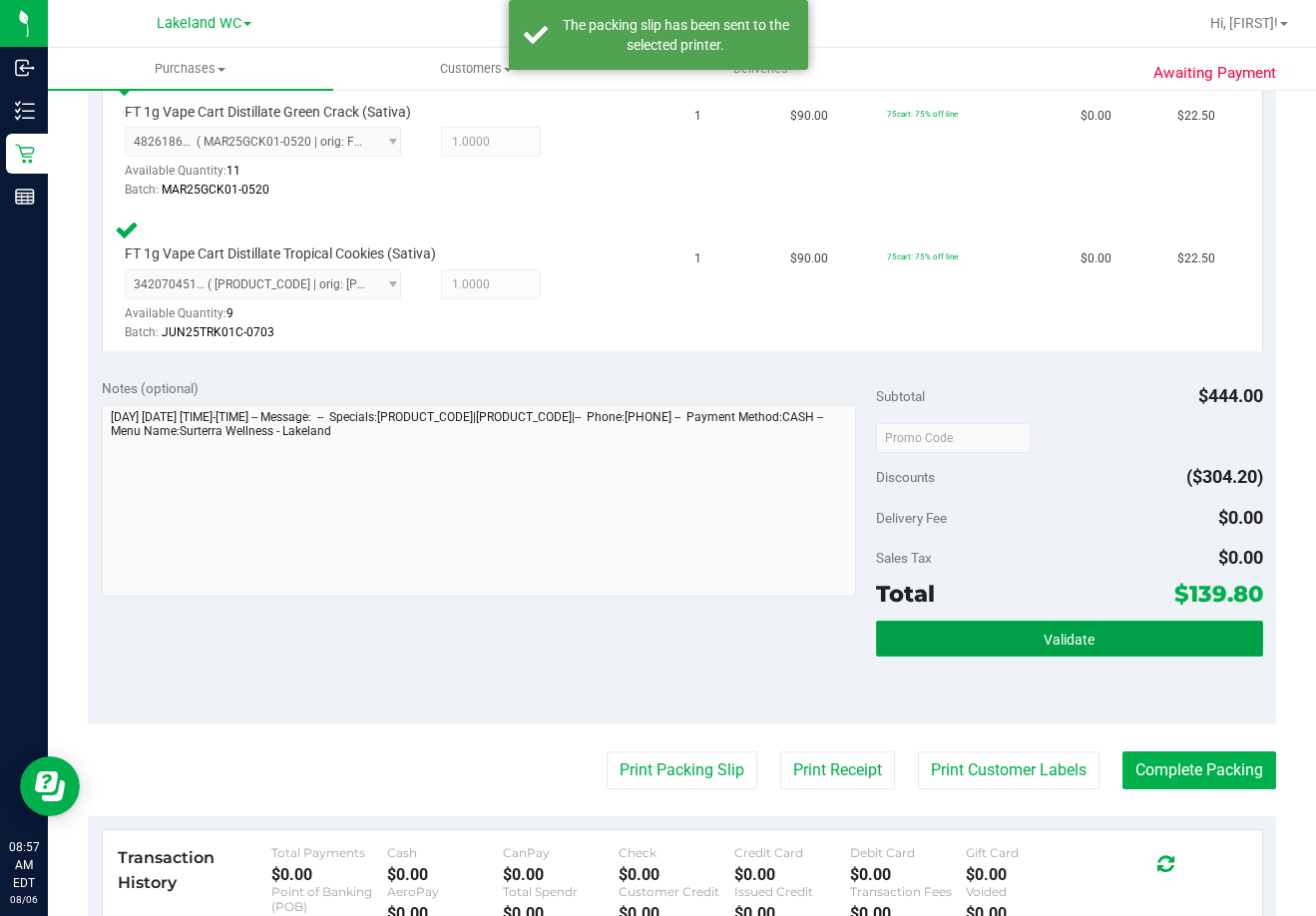 click on "Validate" at bounding box center [1070, 639] 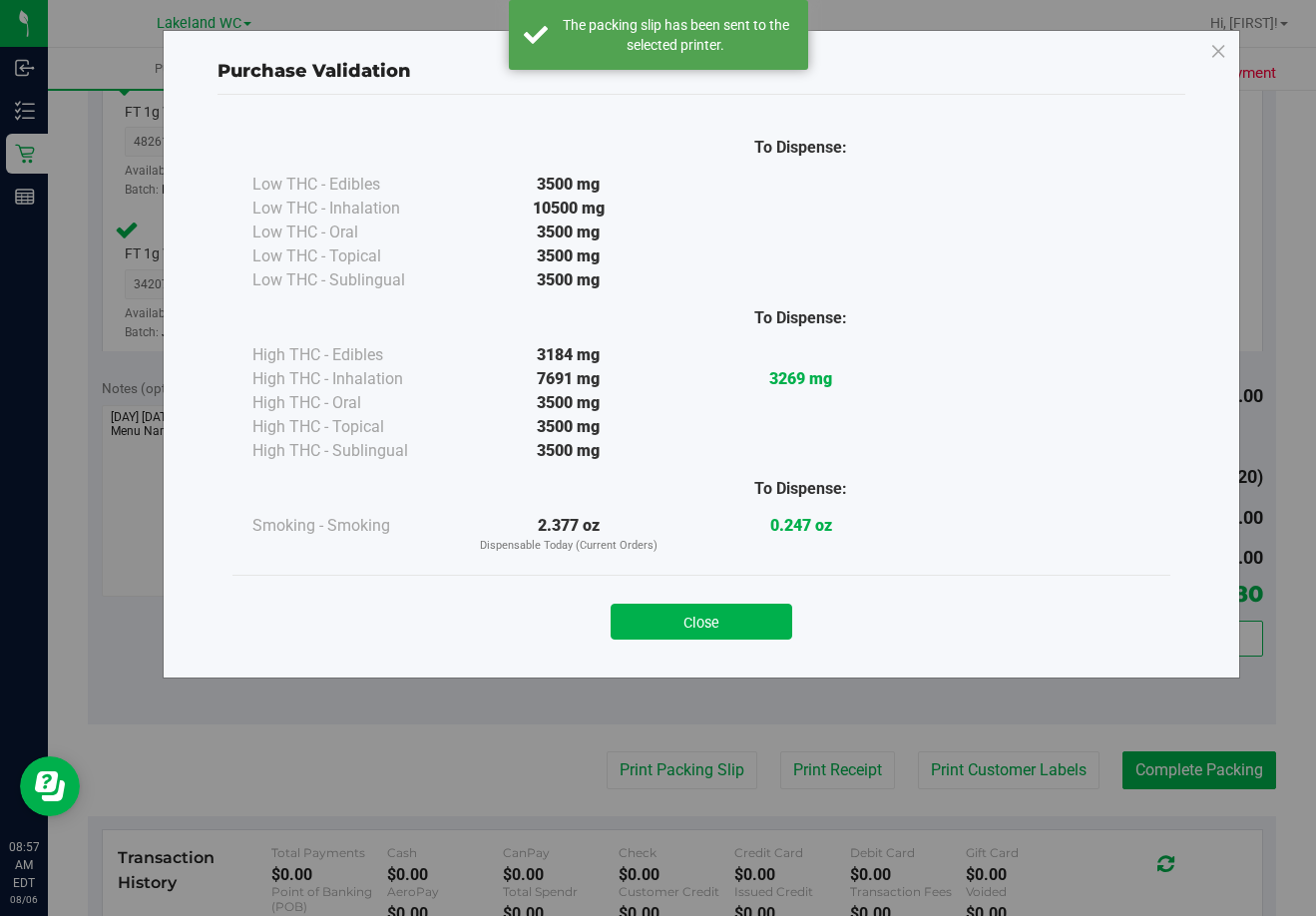 click on "Close" at bounding box center [701, 622] 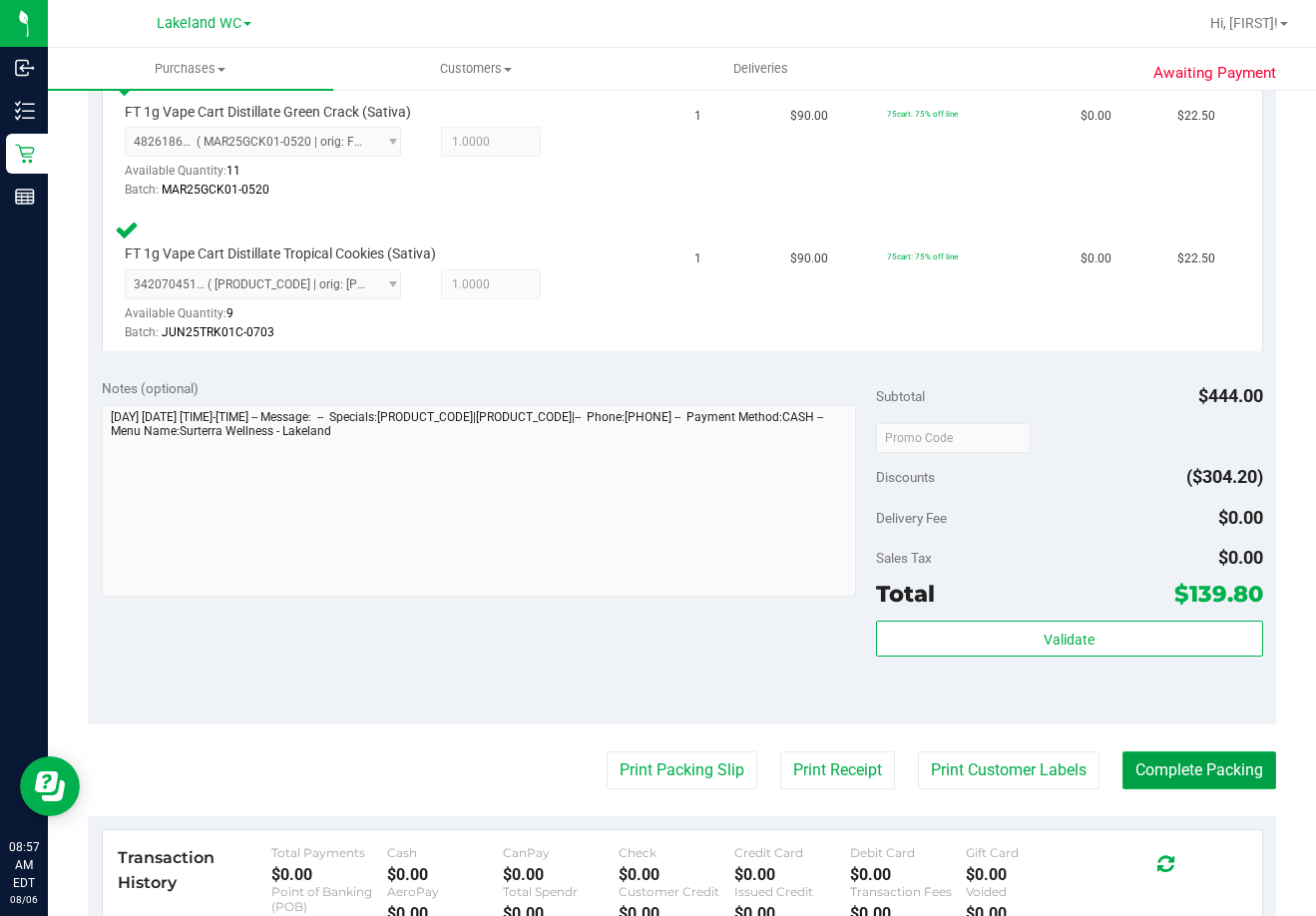 click on "Complete Packing" at bounding box center [1199, 770] 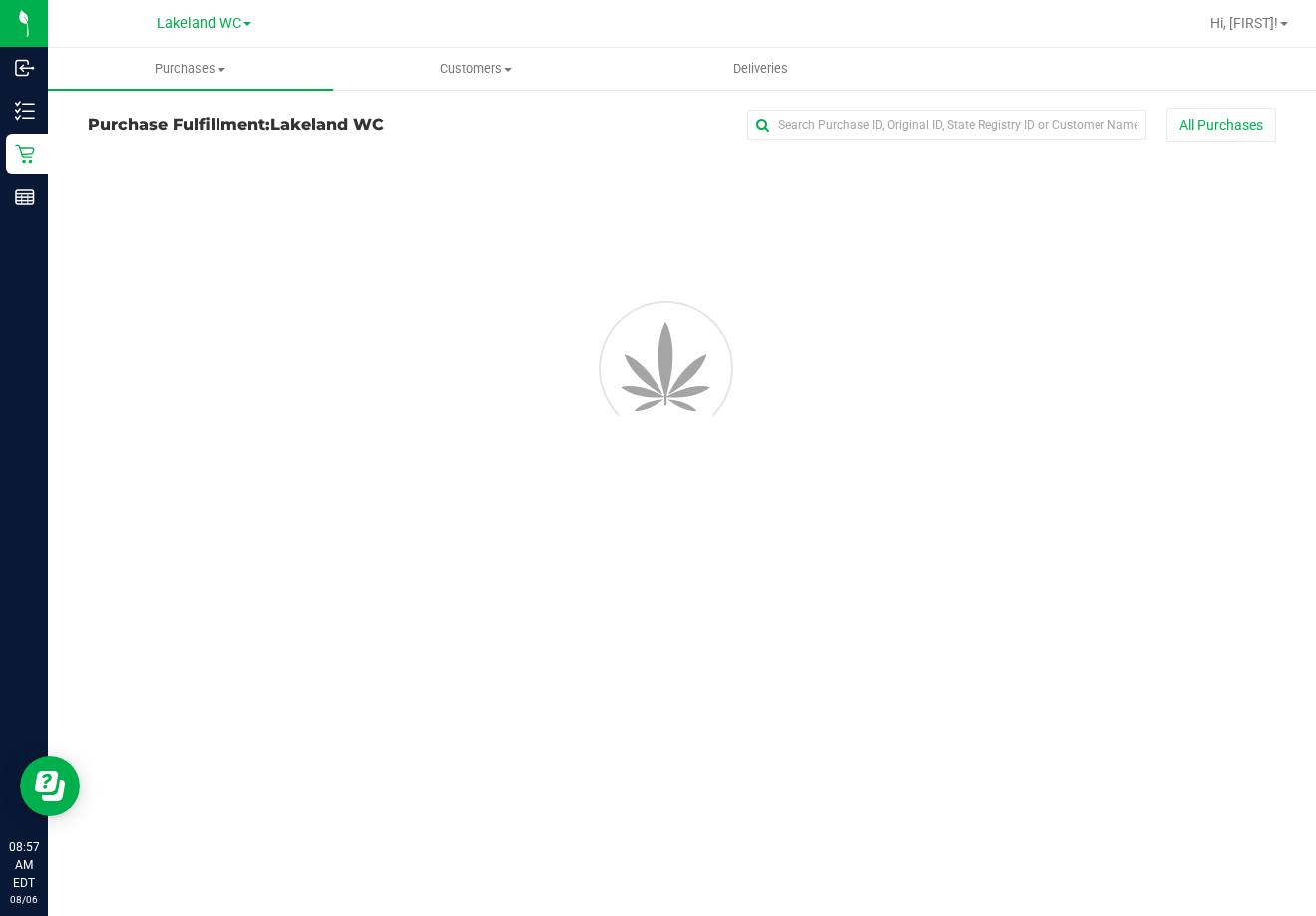 scroll, scrollTop: 0, scrollLeft: 0, axis: both 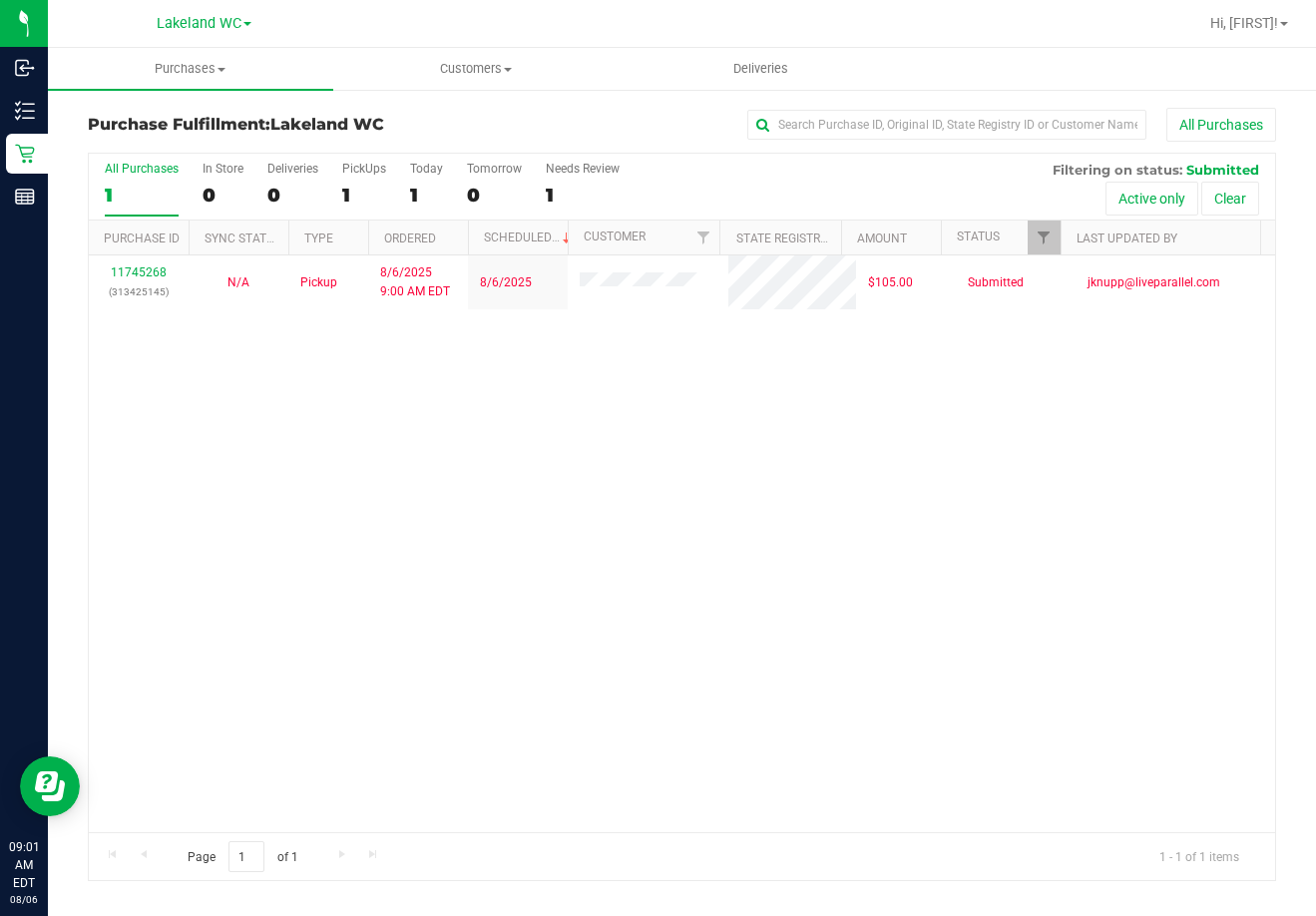 drag, startPoint x: 868, startPoint y: 377, endPoint x: 499, endPoint y: 36, distance: 502.43607 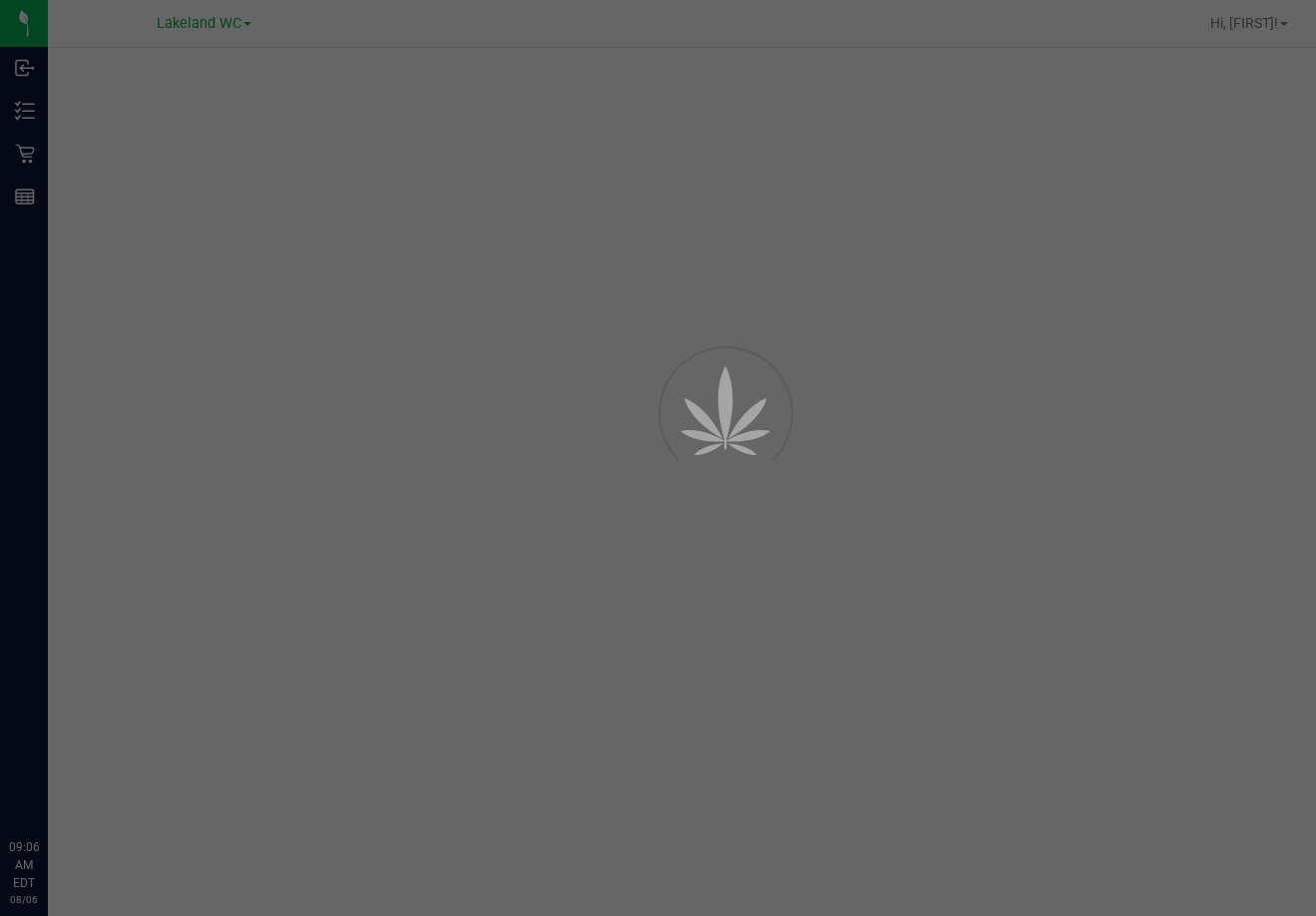 scroll, scrollTop: 0, scrollLeft: 0, axis: both 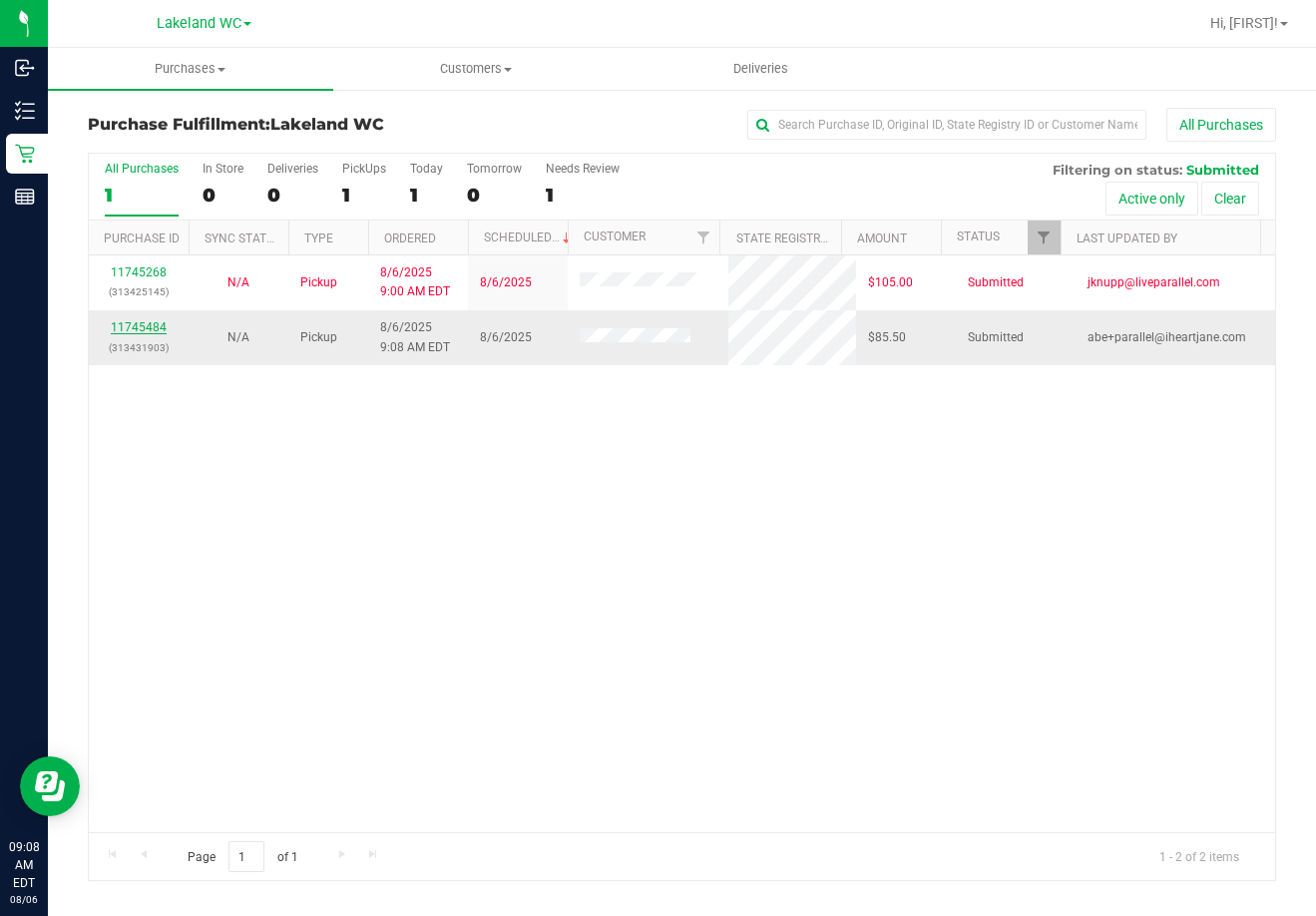 click on "11745484" at bounding box center (139, 327) 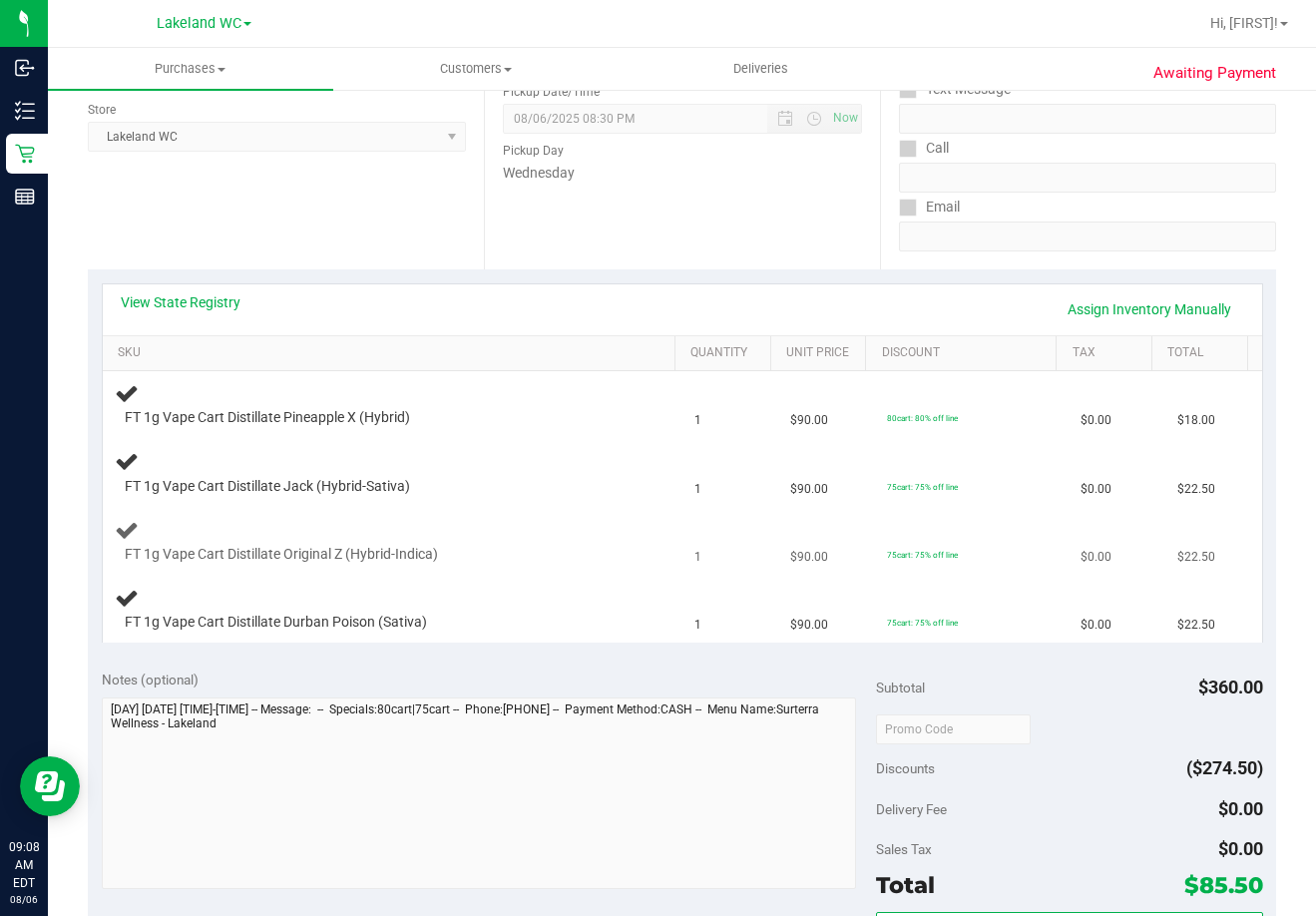 scroll, scrollTop: 299, scrollLeft: 0, axis: vertical 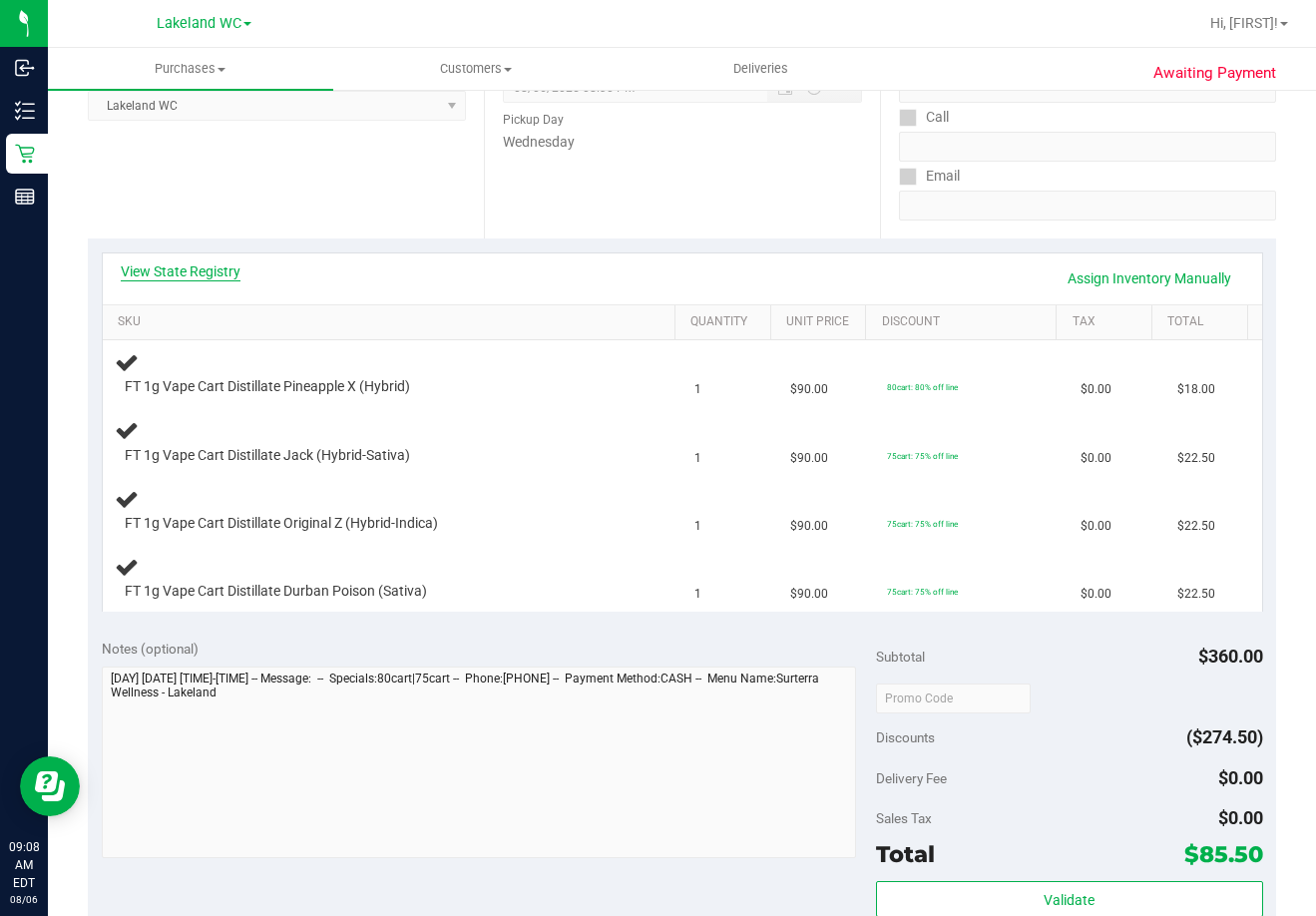 click on "View State Registry" at bounding box center [181, 271] 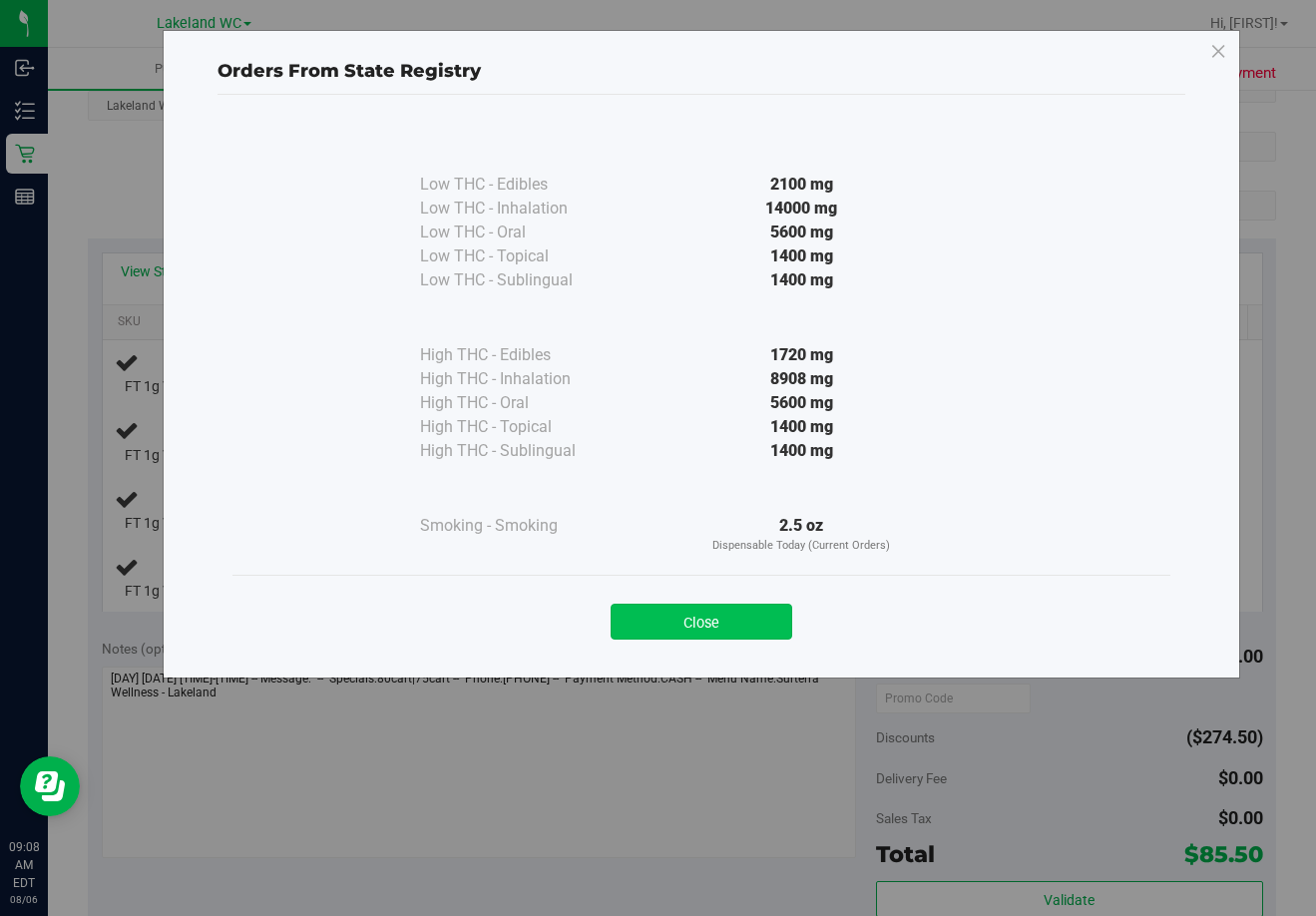 click on "Close" at bounding box center (701, 622) 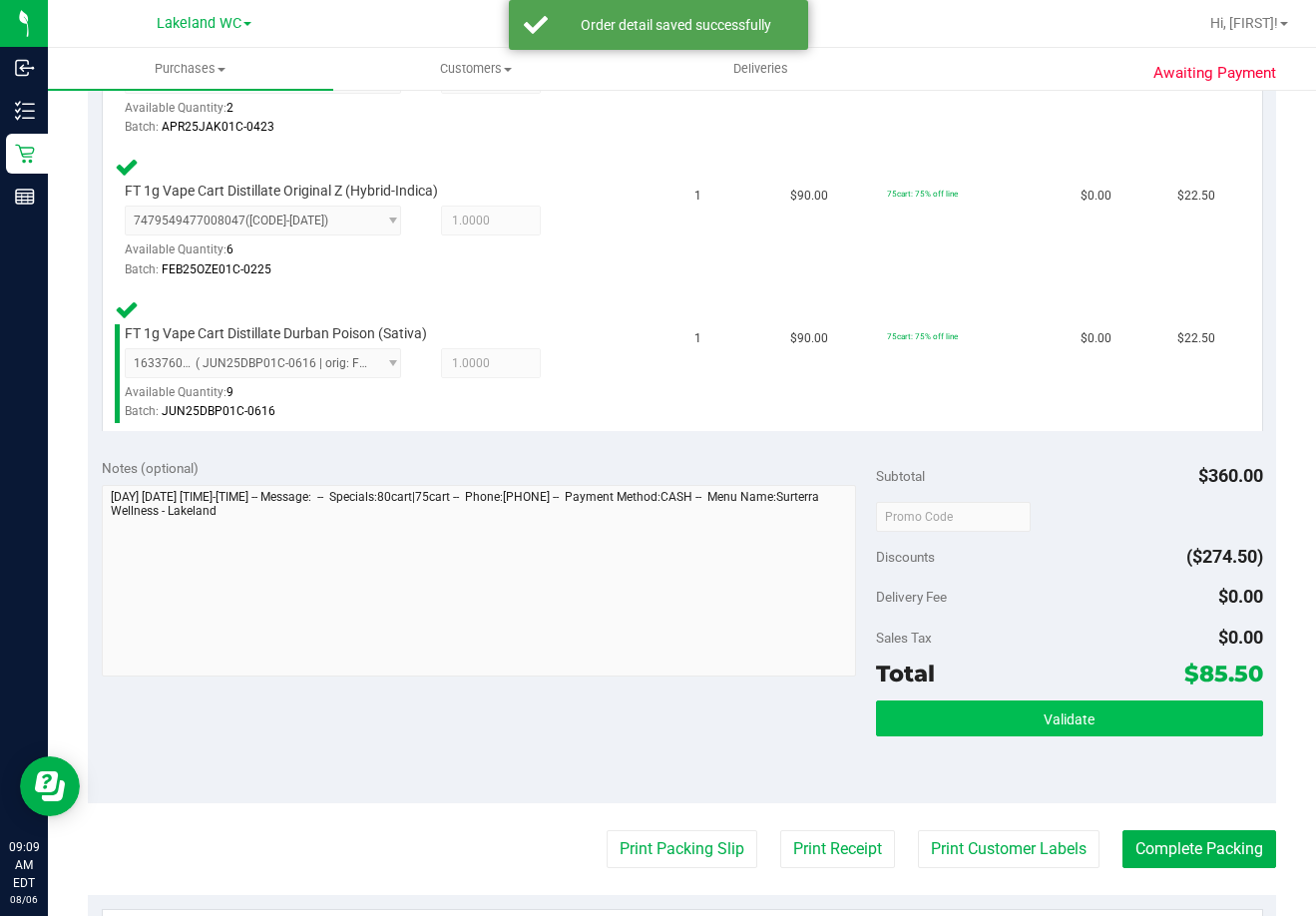 scroll, scrollTop: 798, scrollLeft: 0, axis: vertical 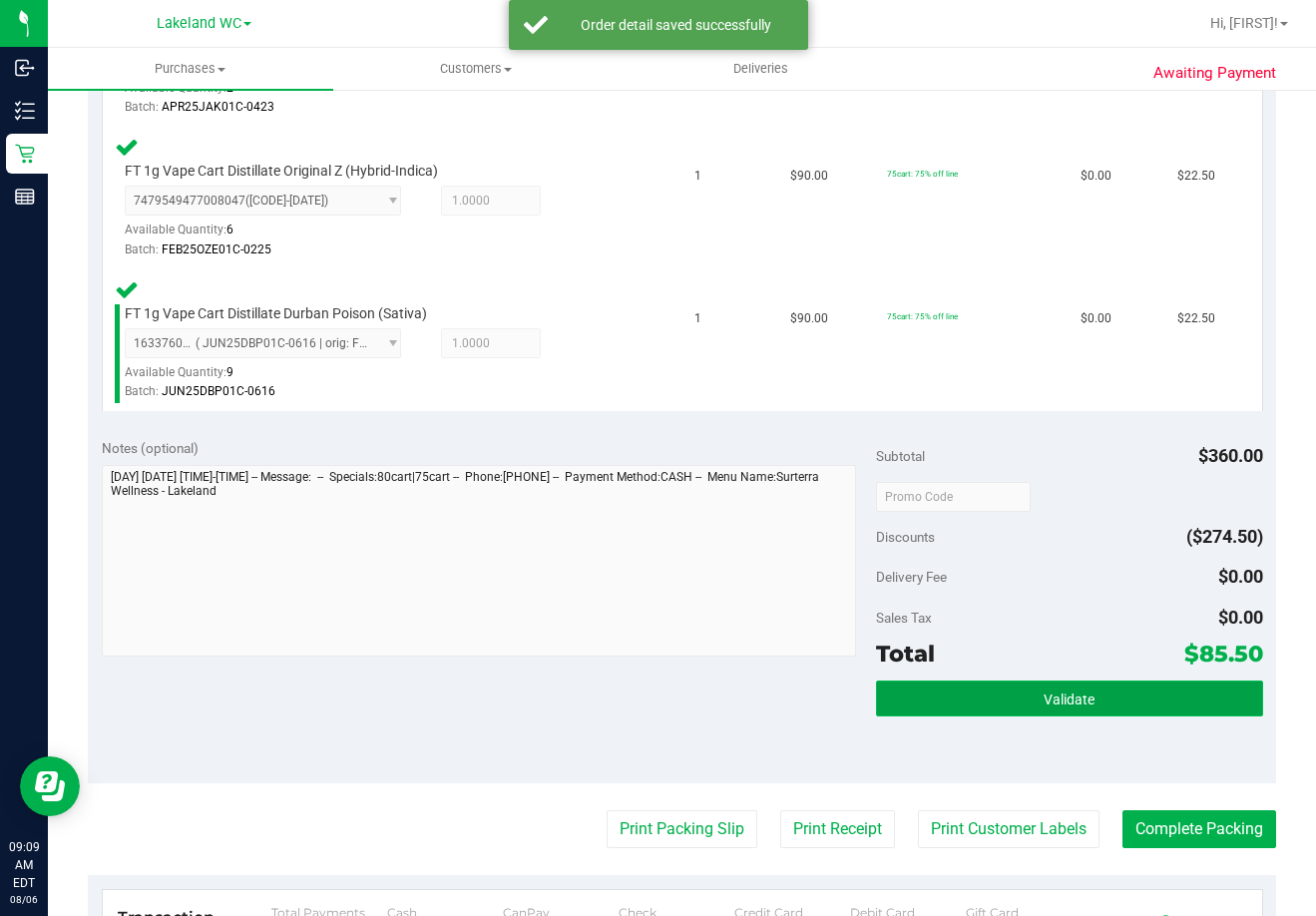click on "Validate" at bounding box center (1069, 699) 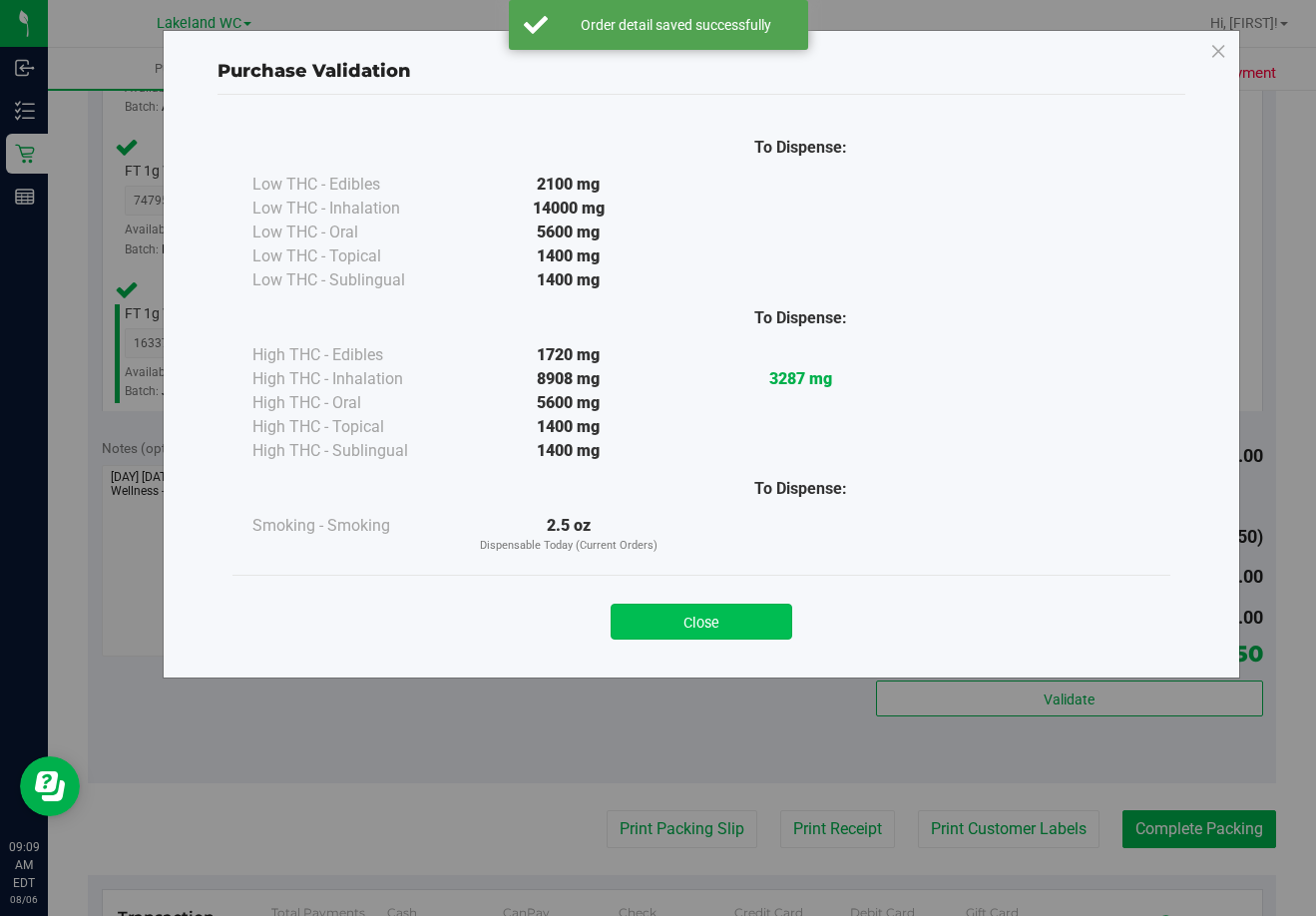 click on "Close" at bounding box center [701, 622] 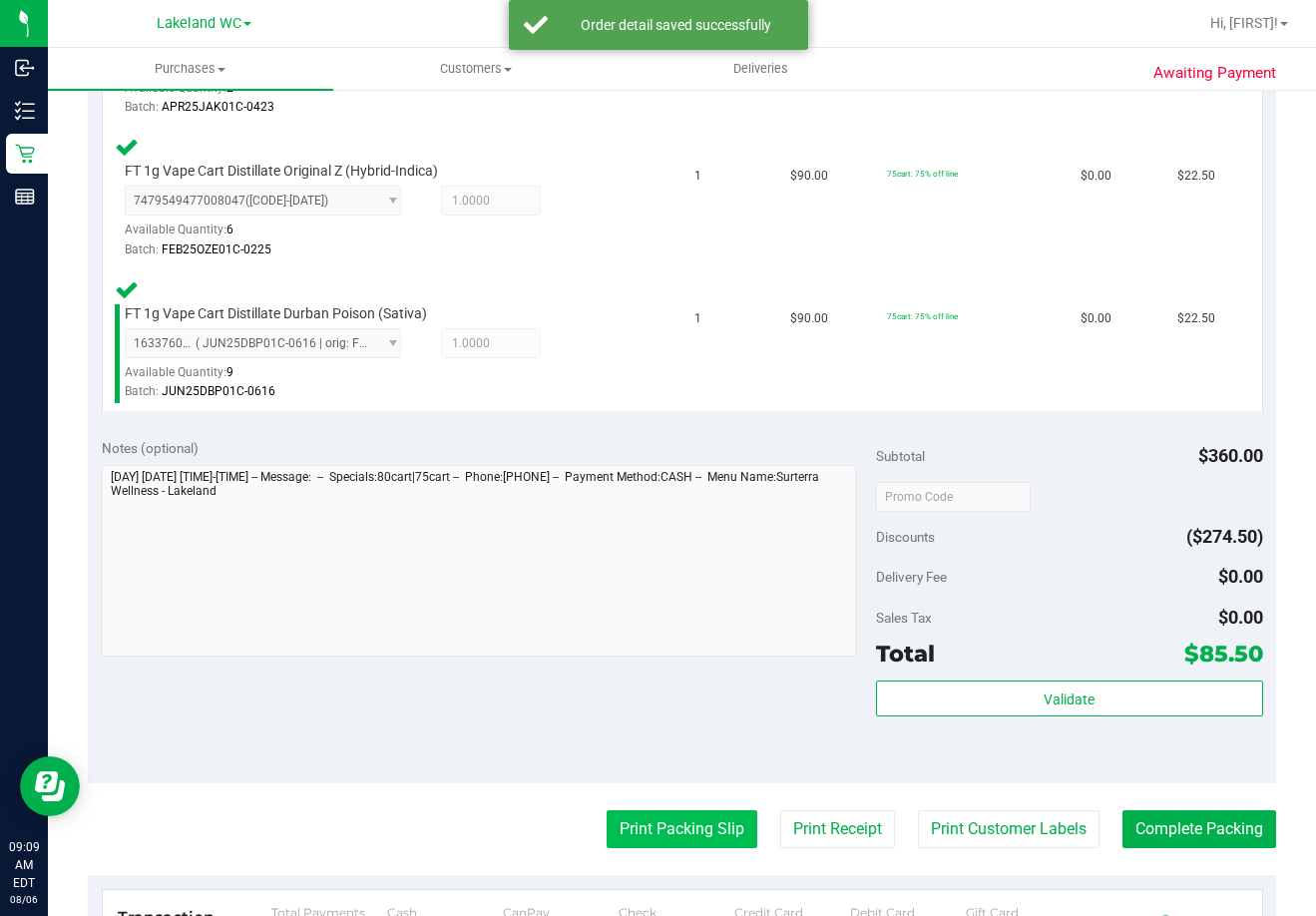 click on "Print Packing Slip" at bounding box center (681, 829) 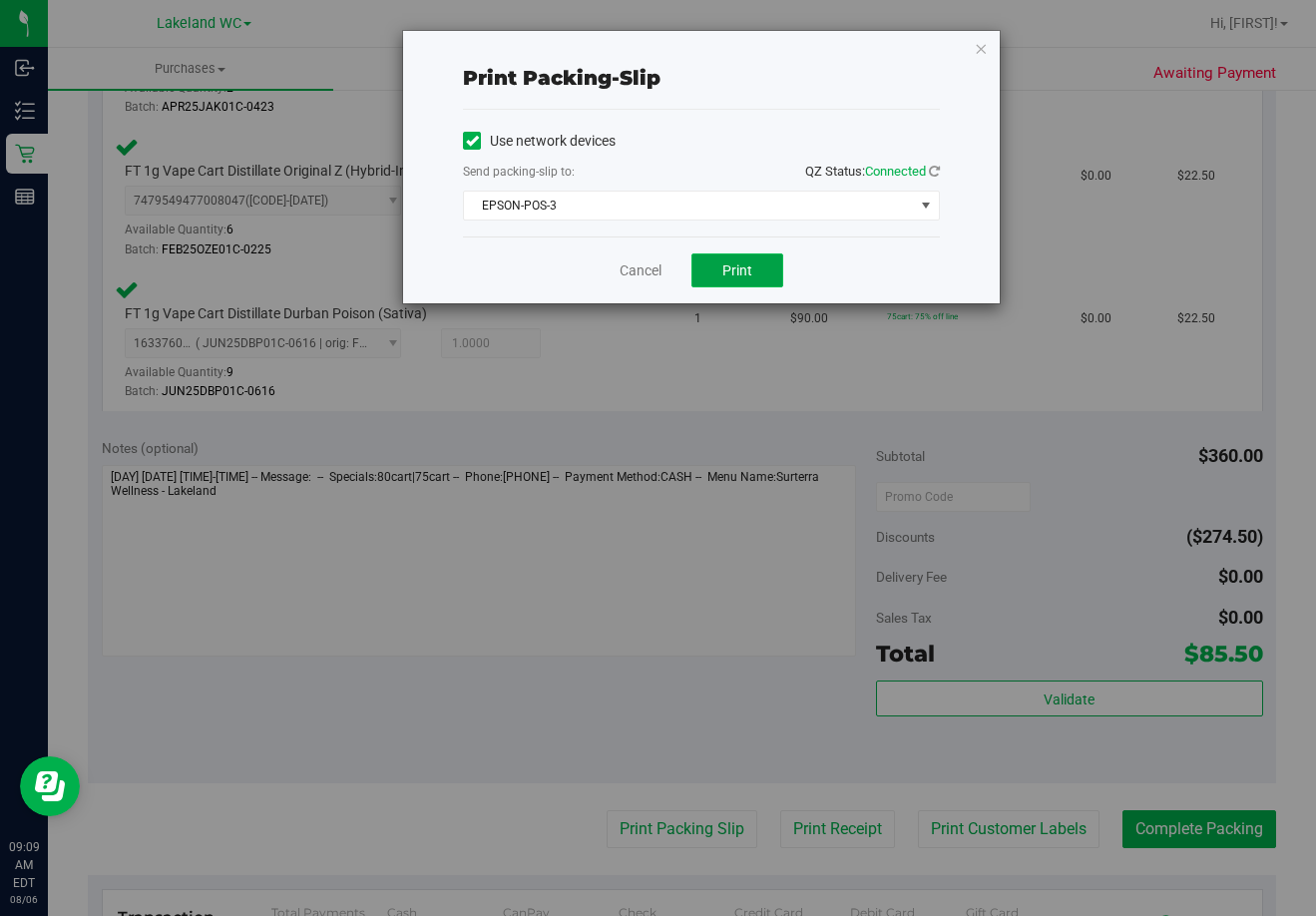 click on "Print" at bounding box center [737, 270] 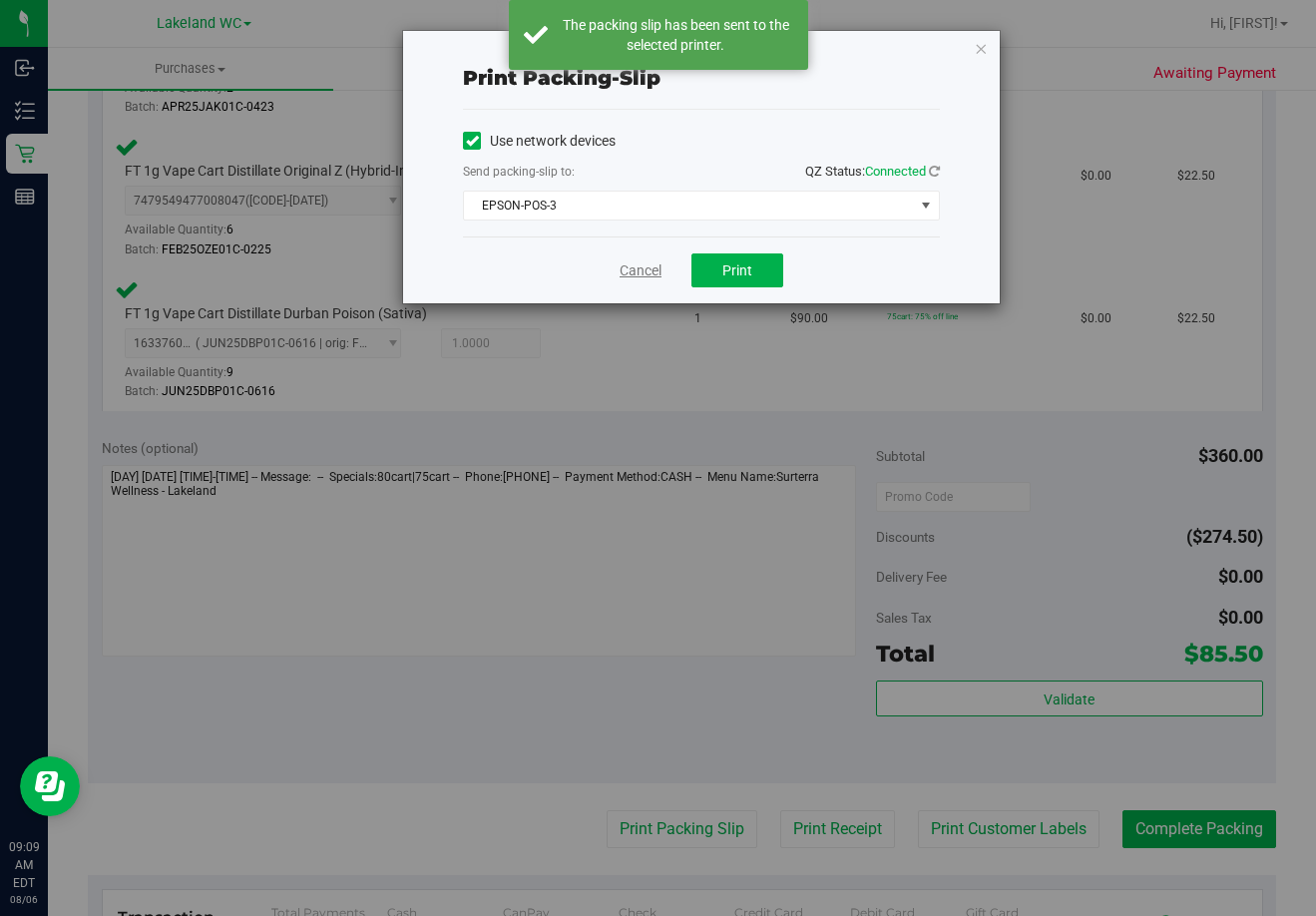 click on "Cancel" at bounding box center [641, 270] 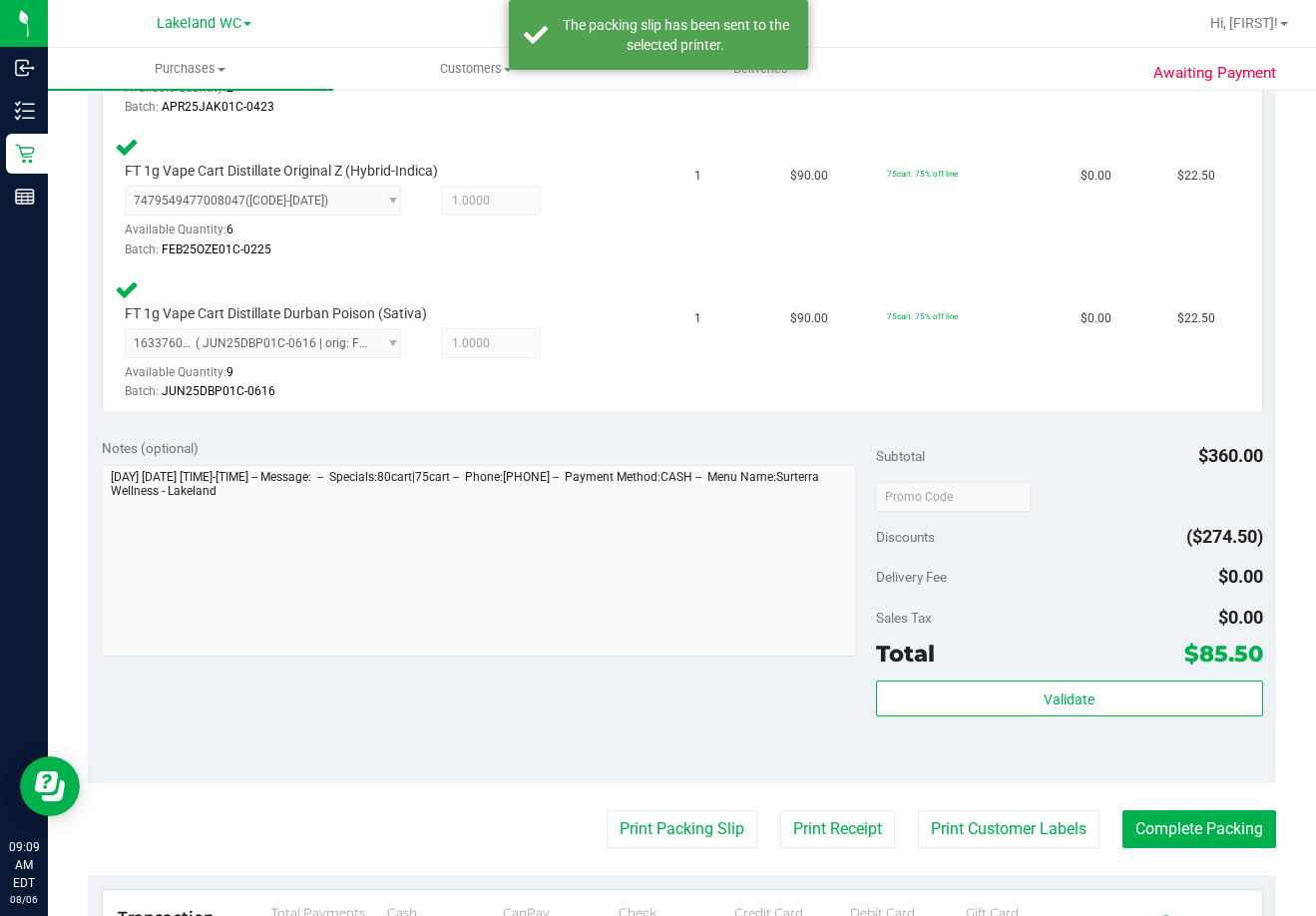 click on "Subtotal
$360.00
Discounts
($274.50)
Delivery Fee
$0.00
Sales Tax
$0.00
Total
$85.50
Validate" at bounding box center [1070, 604] 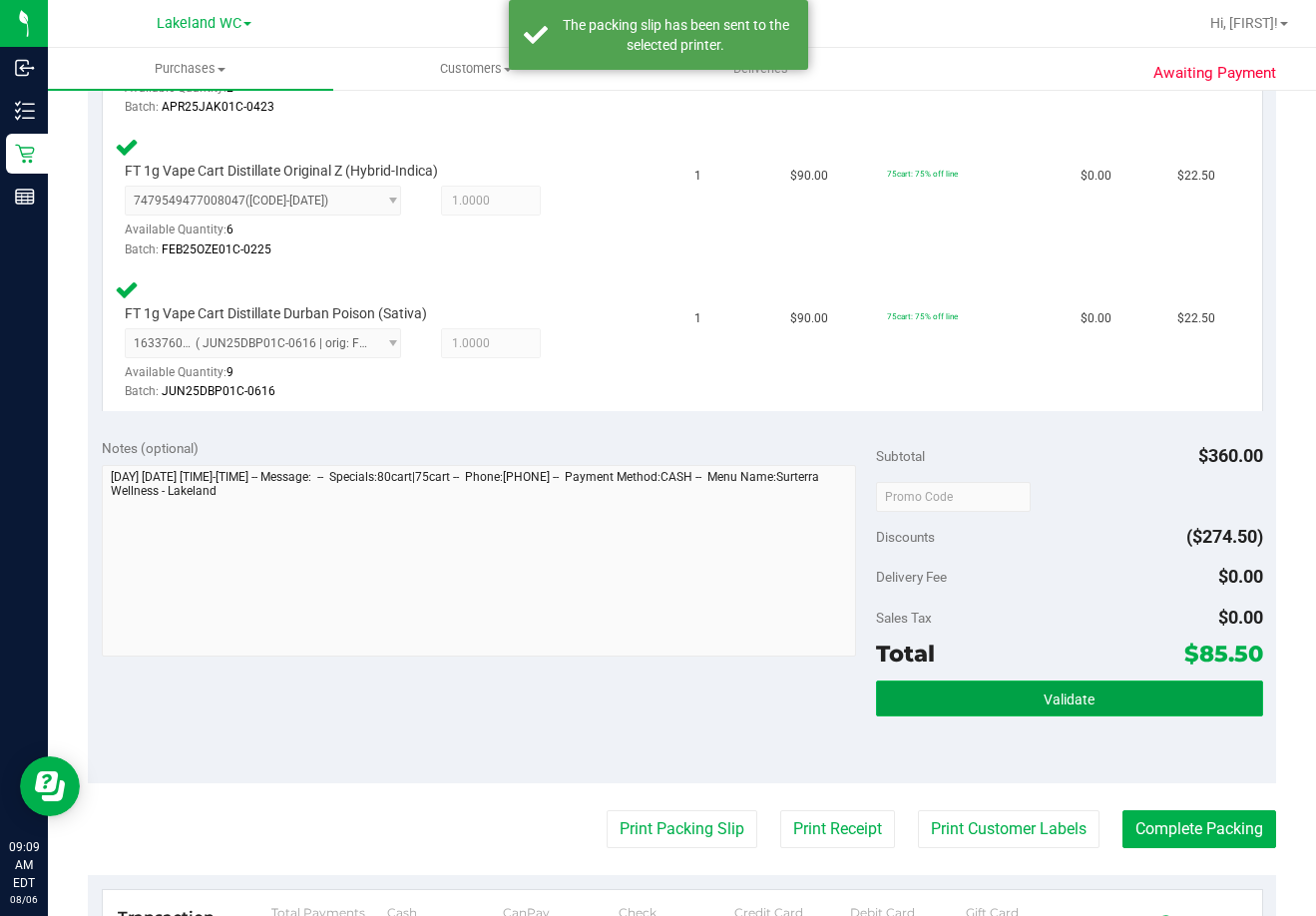 click on "Validate" at bounding box center [1070, 698] 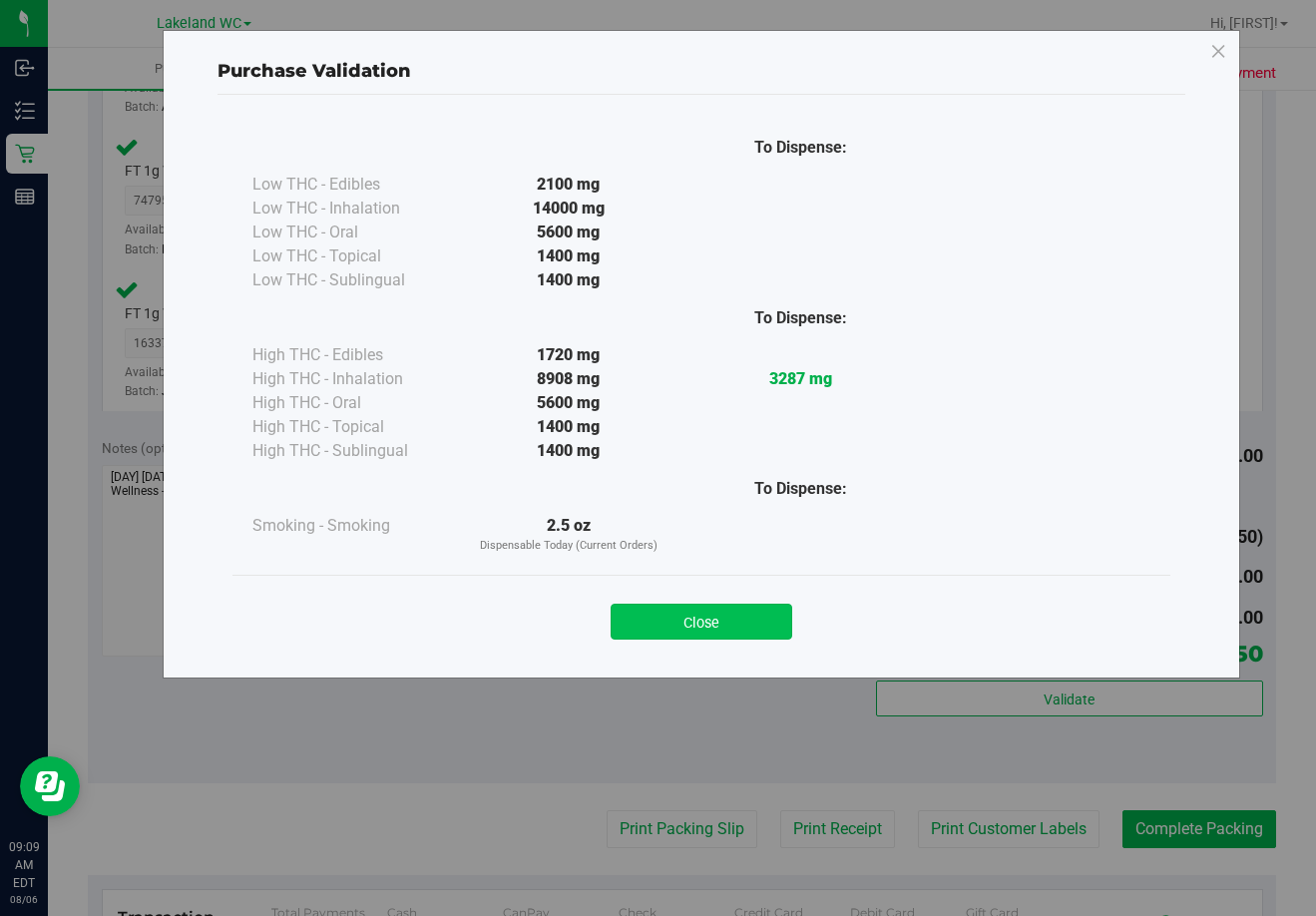 click on "Close" at bounding box center (701, 622) 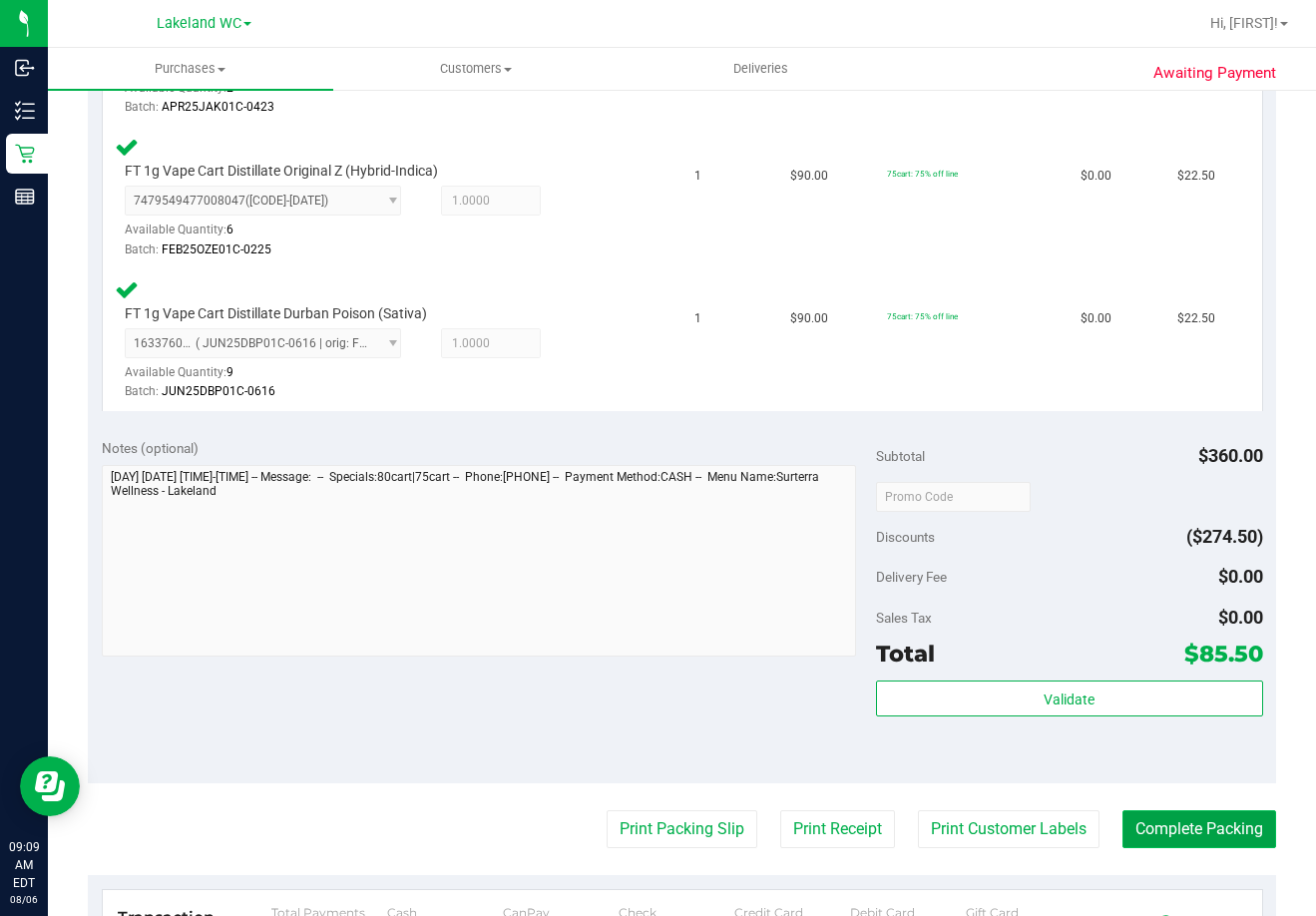 click on "Complete Packing" at bounding box center (1199, 829) 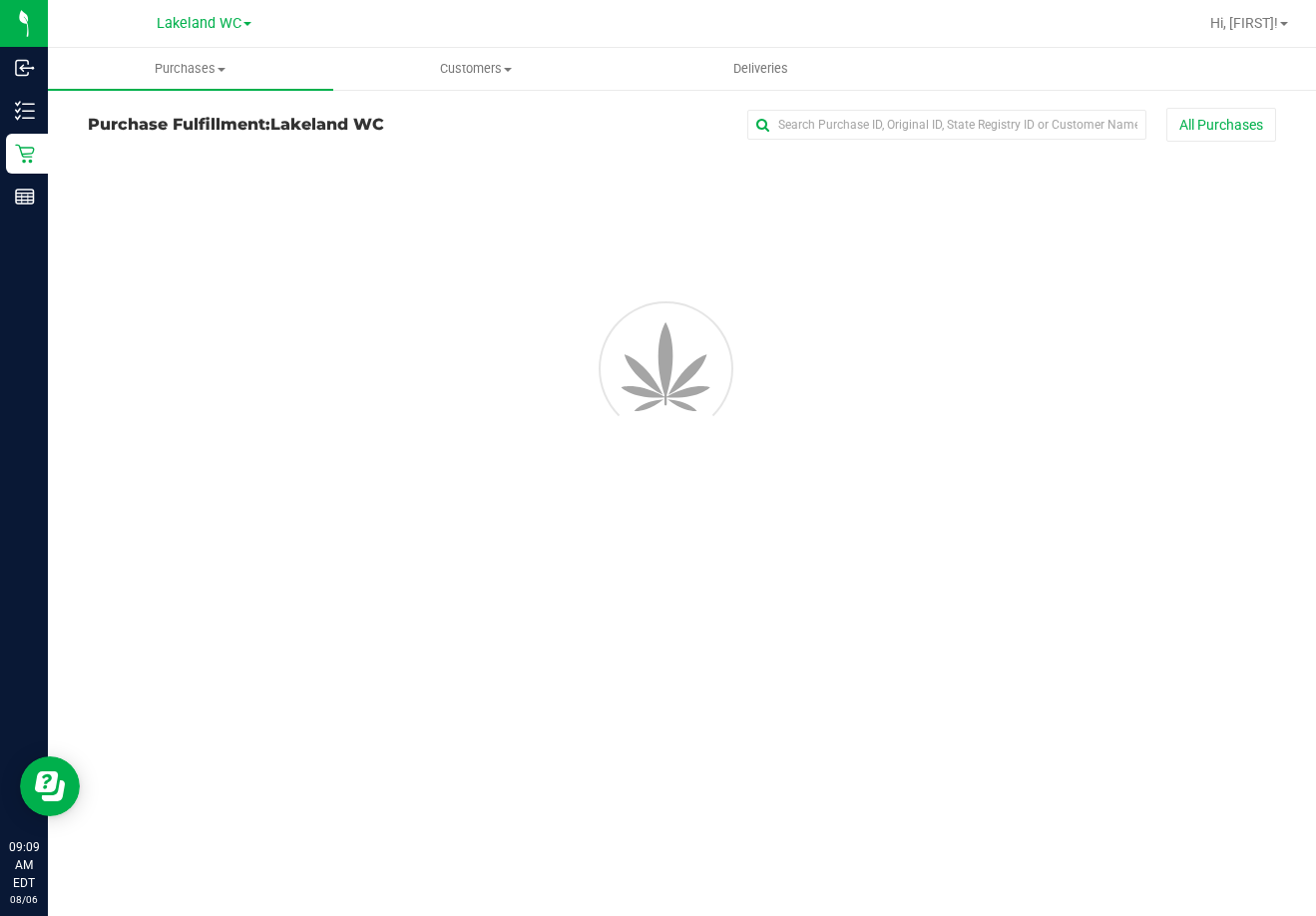 scroll, scrollTop: 0, scrollLeft: 0, axis: both 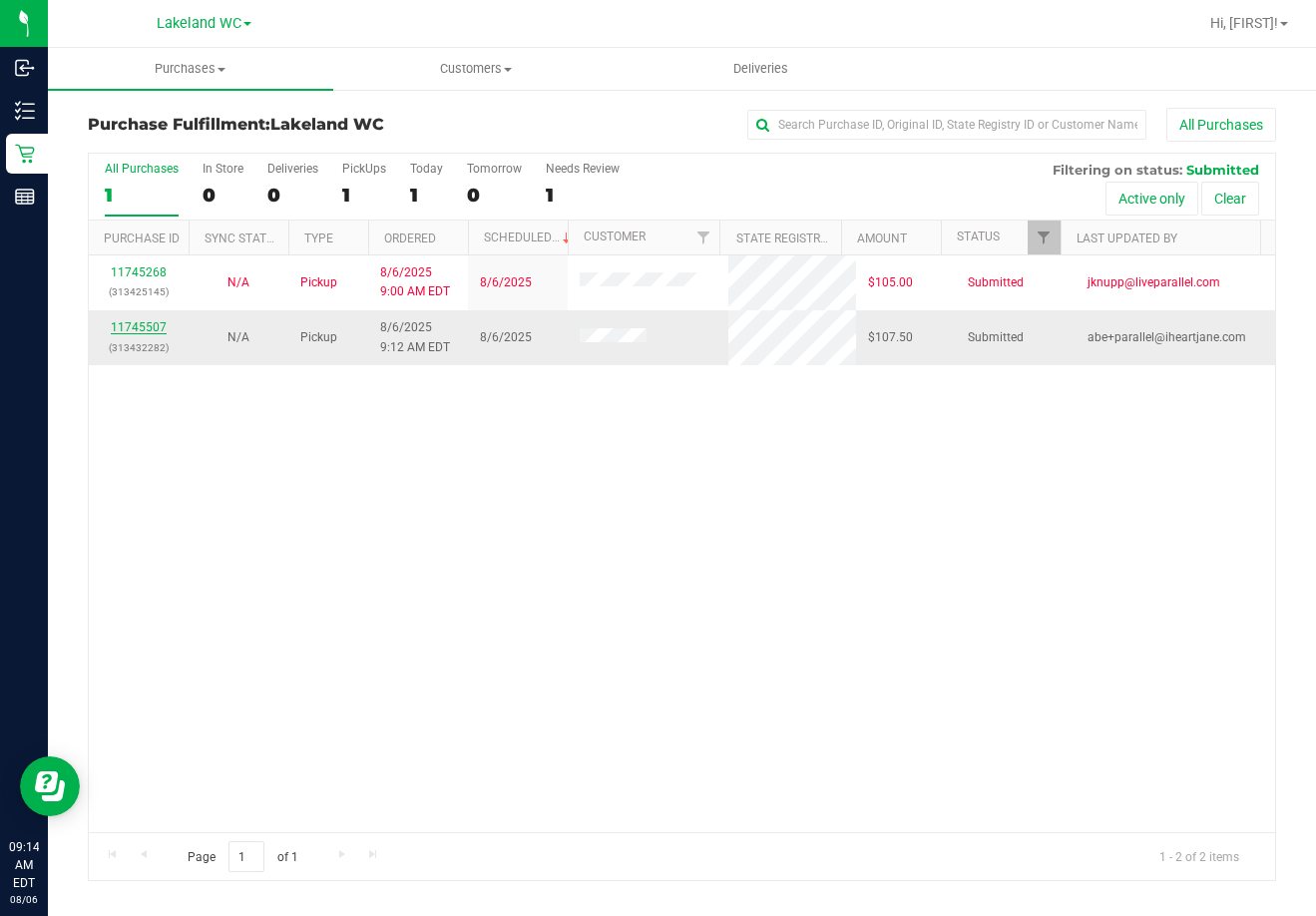 click on "11745507" at bounding box center (139, 327) 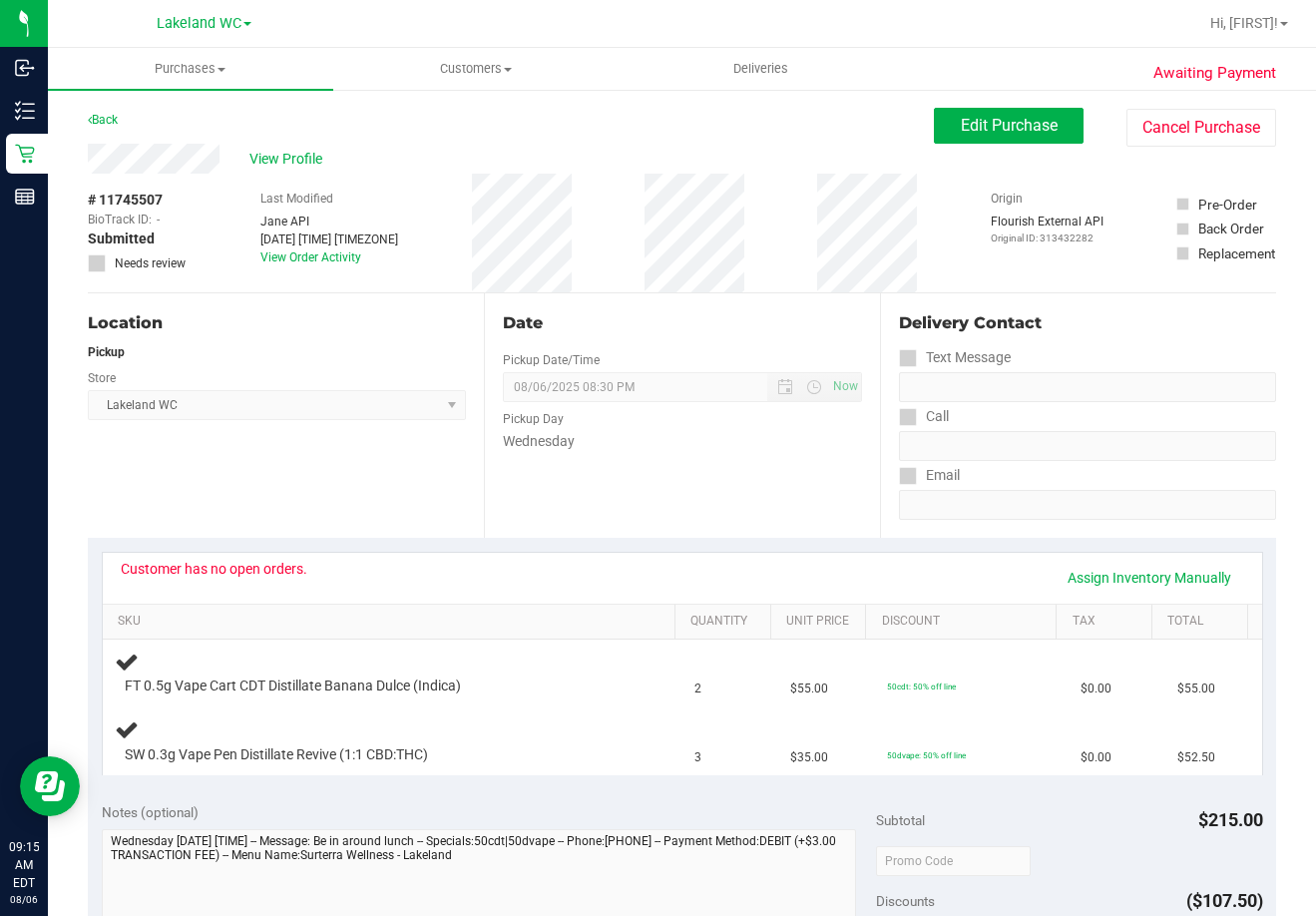 click on "# 11745507
BioTrack ID:
-
Submitted
Needs review
Last Modified
Jane API
Aug 6, 2025 9:12:23 AM EDT
View Order Activity
Origin
Flourish External API
Original ID: 313432282" at bounding box center (681, 232) 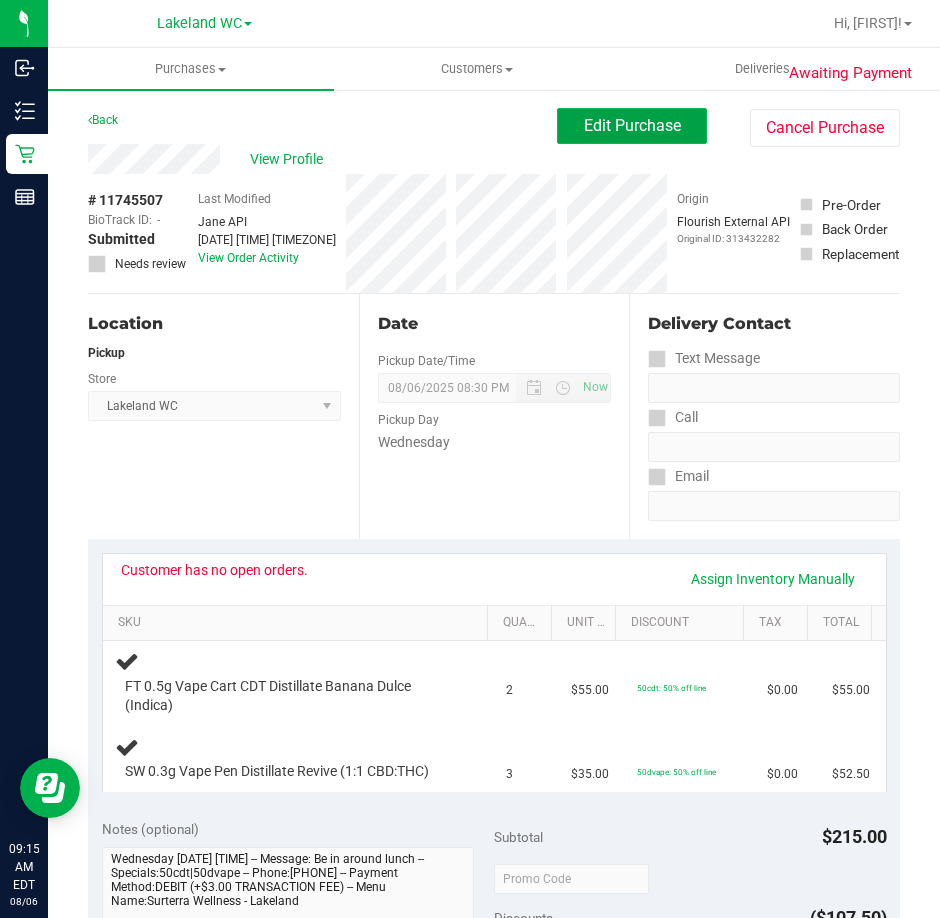 click on "Edit Purchase" at bounding box center (632, 125) 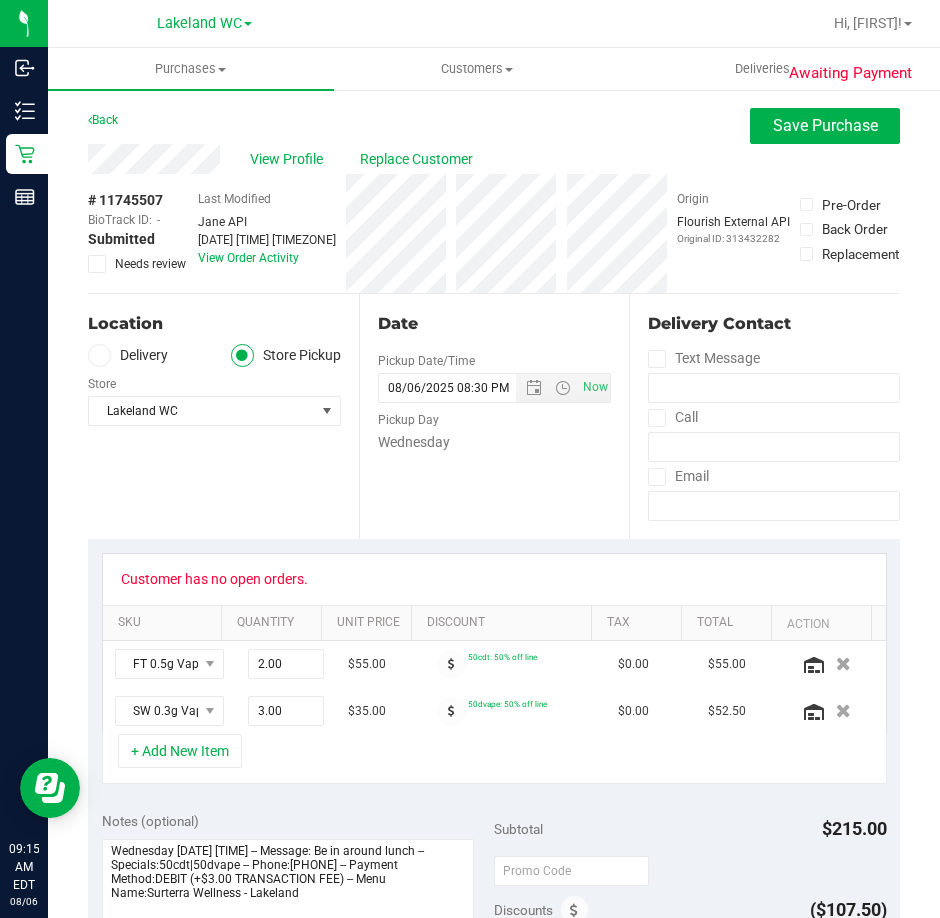 click at bounding box center [97, 264] 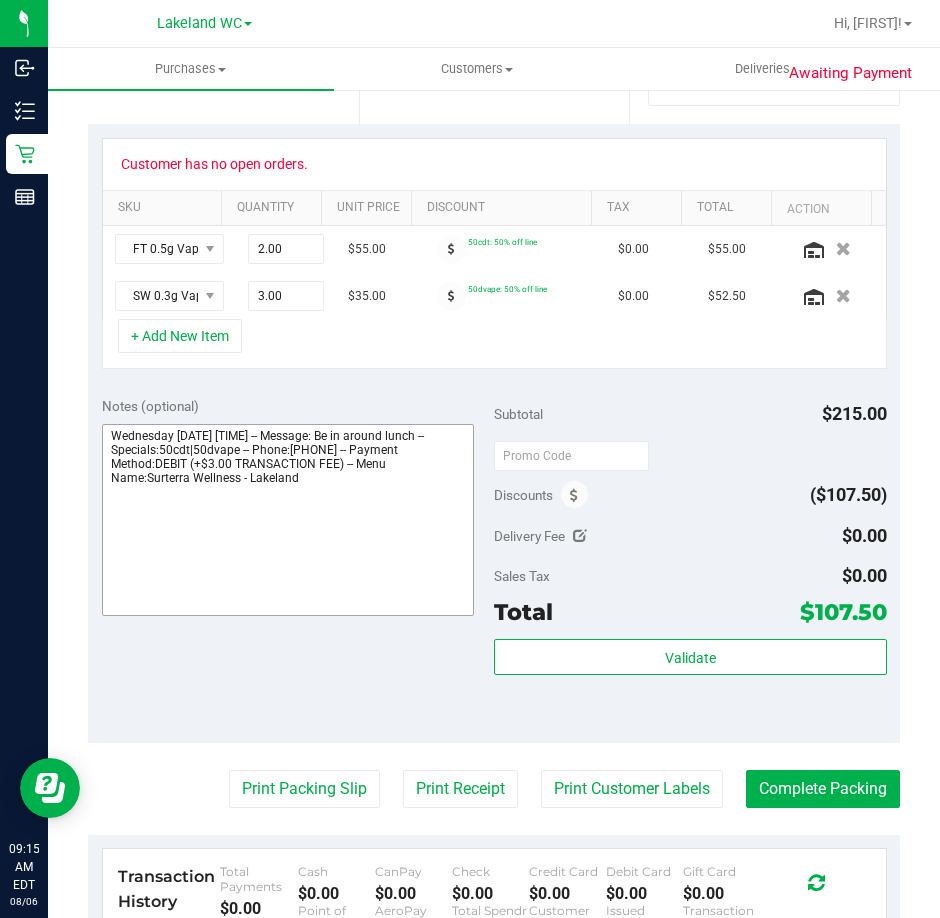 scroll, scrollTop: 500, scrollLeft: 0, axis: vertical 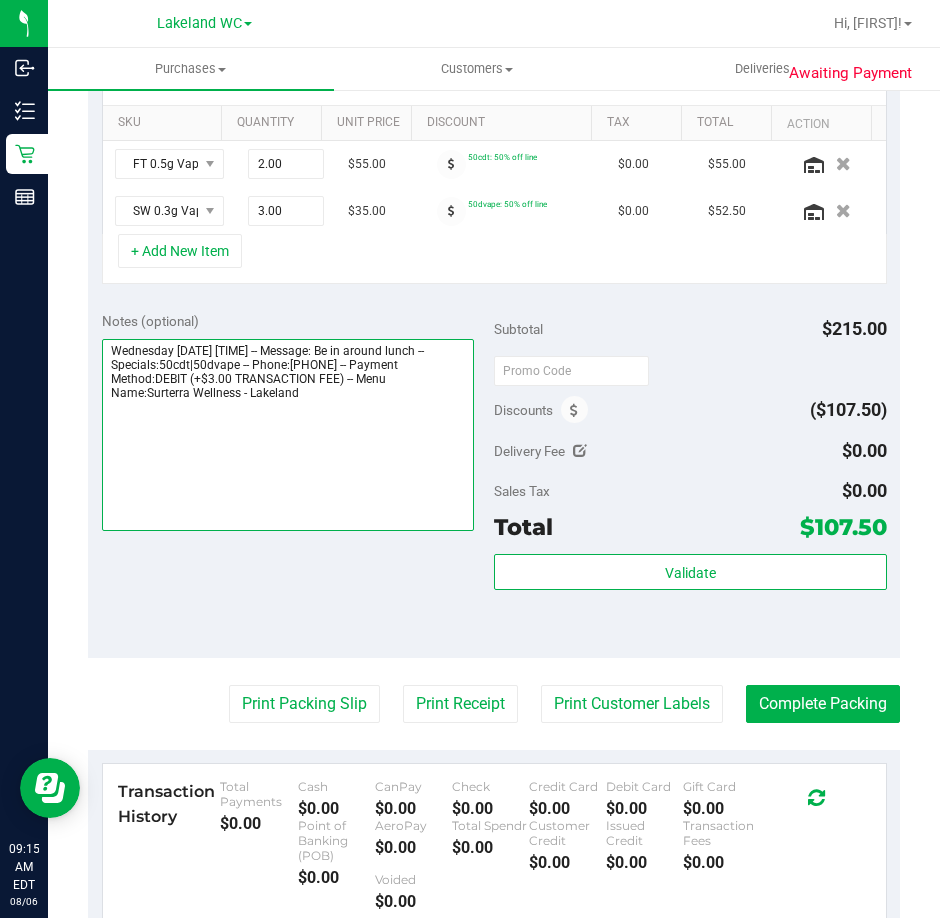 click at bounding box center (288, 435) 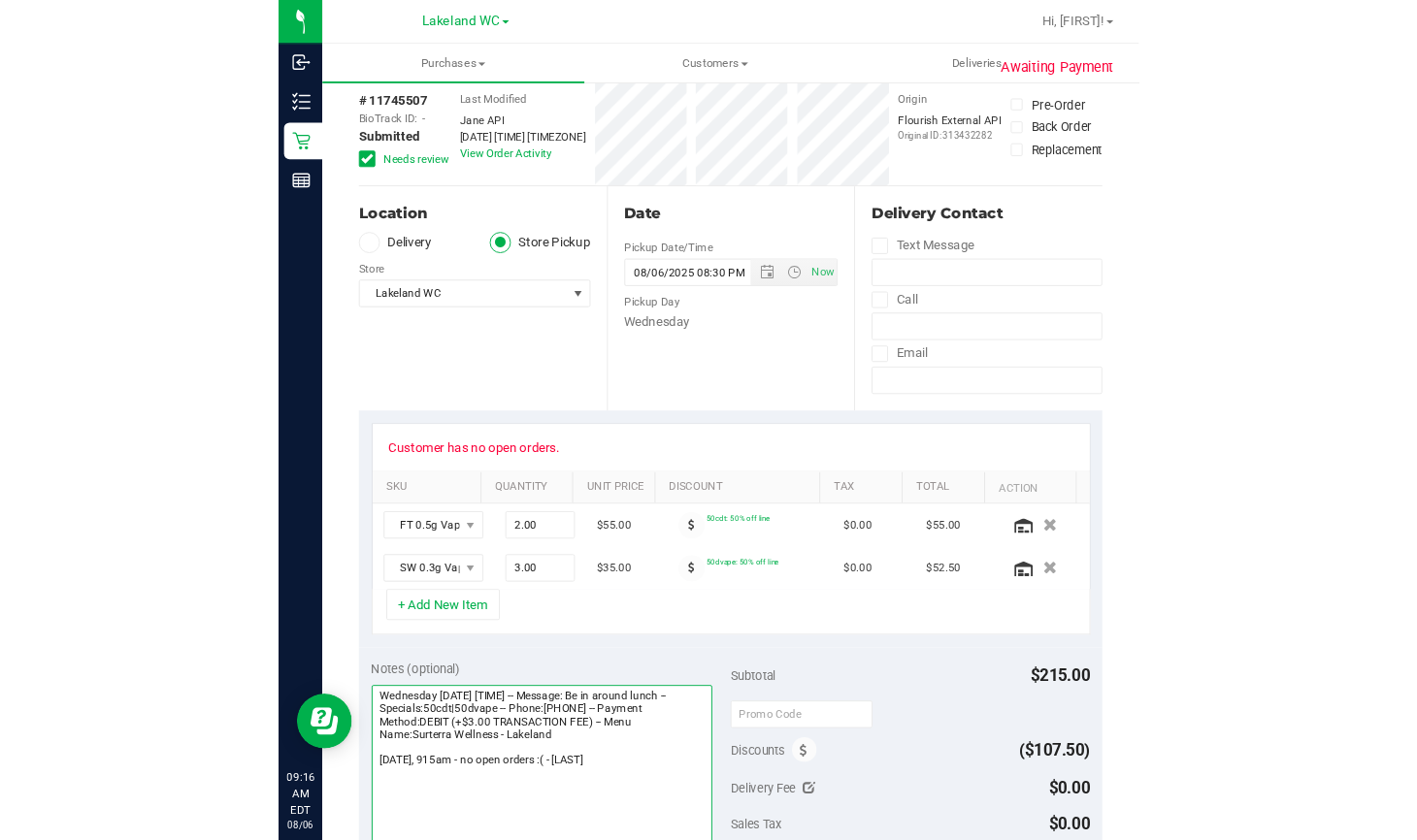 scroll, scrollTop: 0, scrollLeft: 0, axis: both 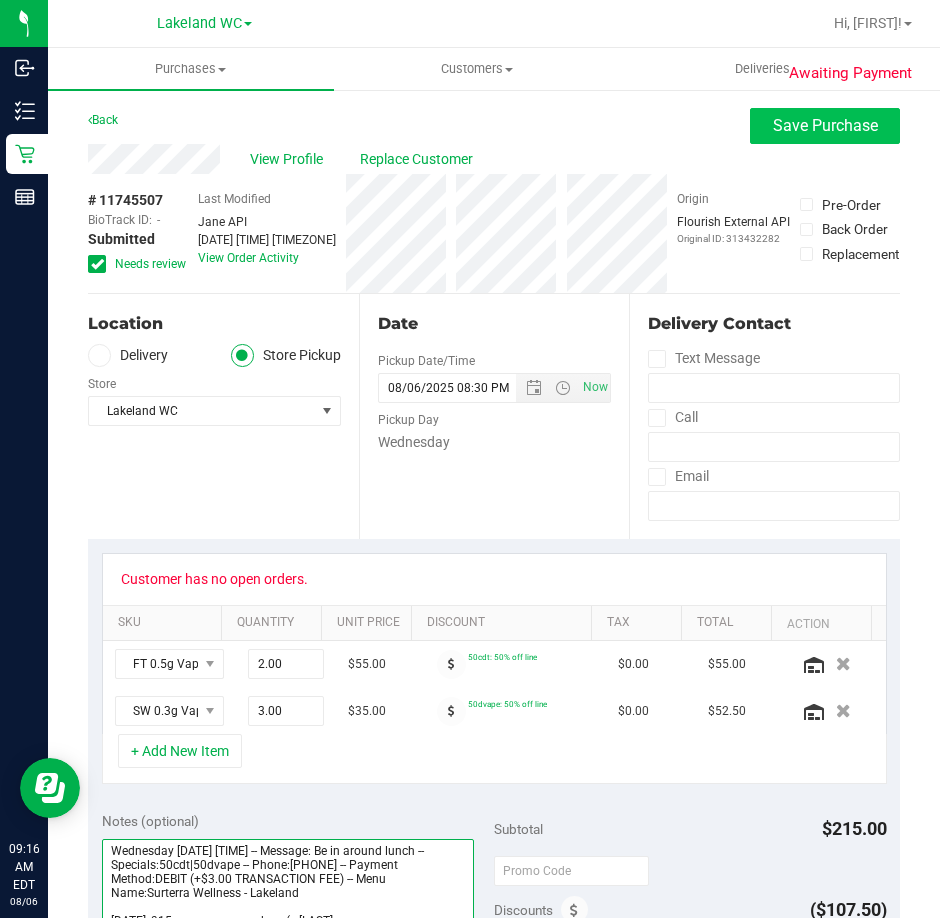 type on "Wednesday 08/06/2025 09:00-20:30 -- Message: Be in around lunch --  Specials:50cdt|50dvape --  Phone:2054415311 --  Payment Method:DEBIT (+$3.00 TRANSACTION FEE) --  Menu Name:Surterra Wellness - Lakeland
8/6/25, 915am - no open orders :( - becks" 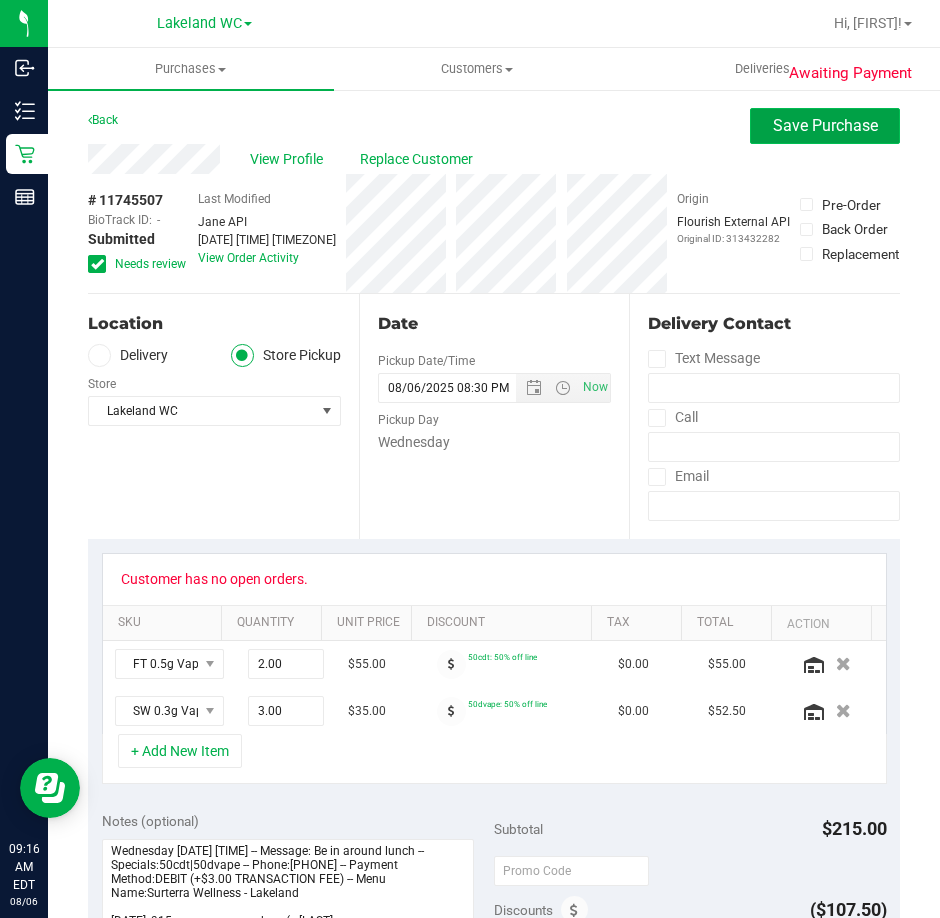 click on "Save Purchase" at bounding box center [825, 125] 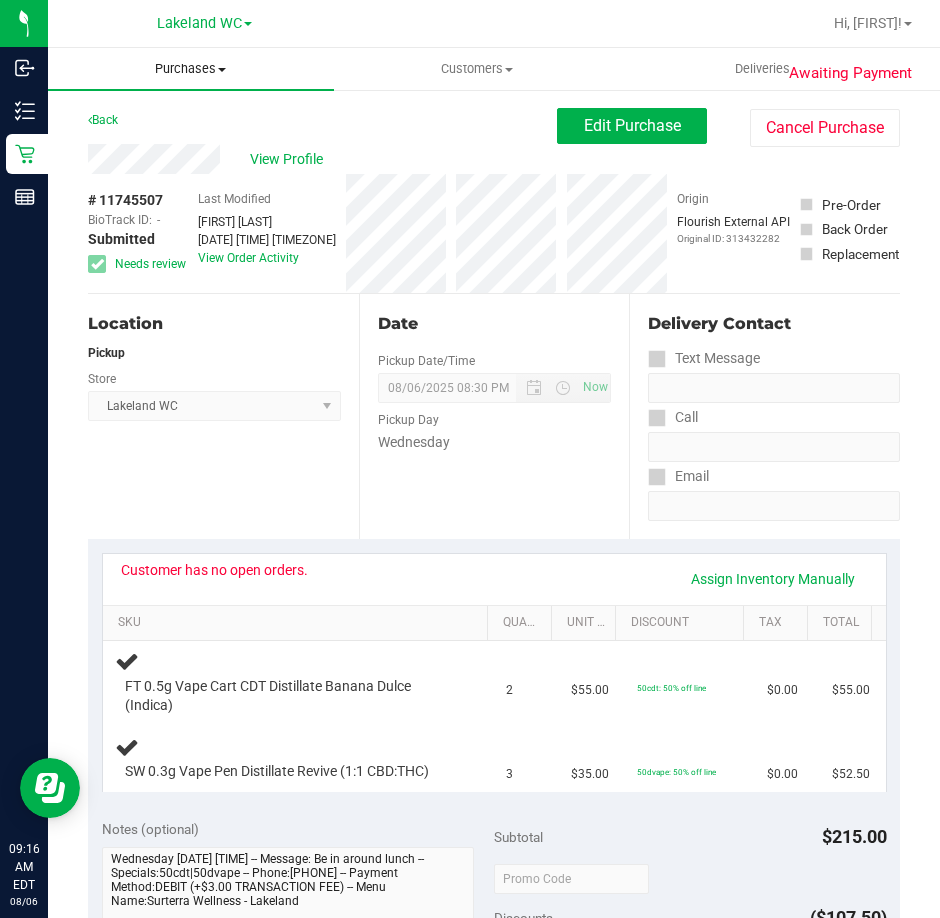 click on "Purchases" at bounding box center (191, 69) 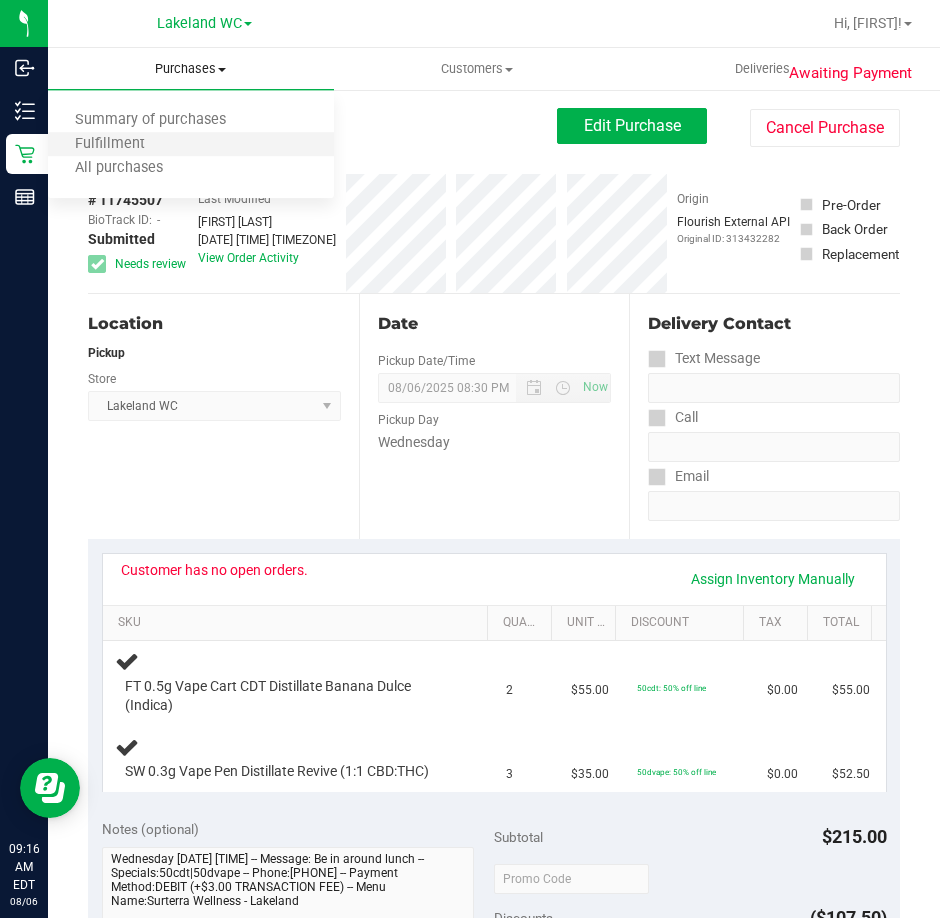 click on "Fulfillment" at bounding box center (191, 145) 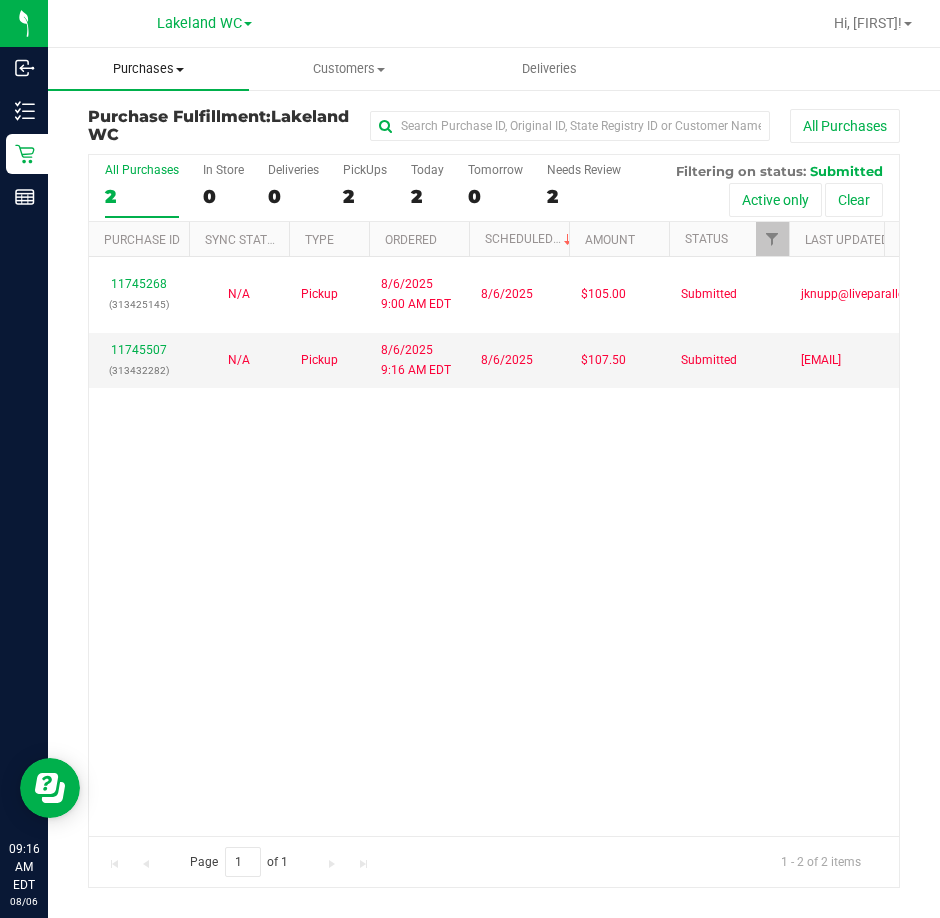 click on "Purchases" at bounding box center (148, 69) 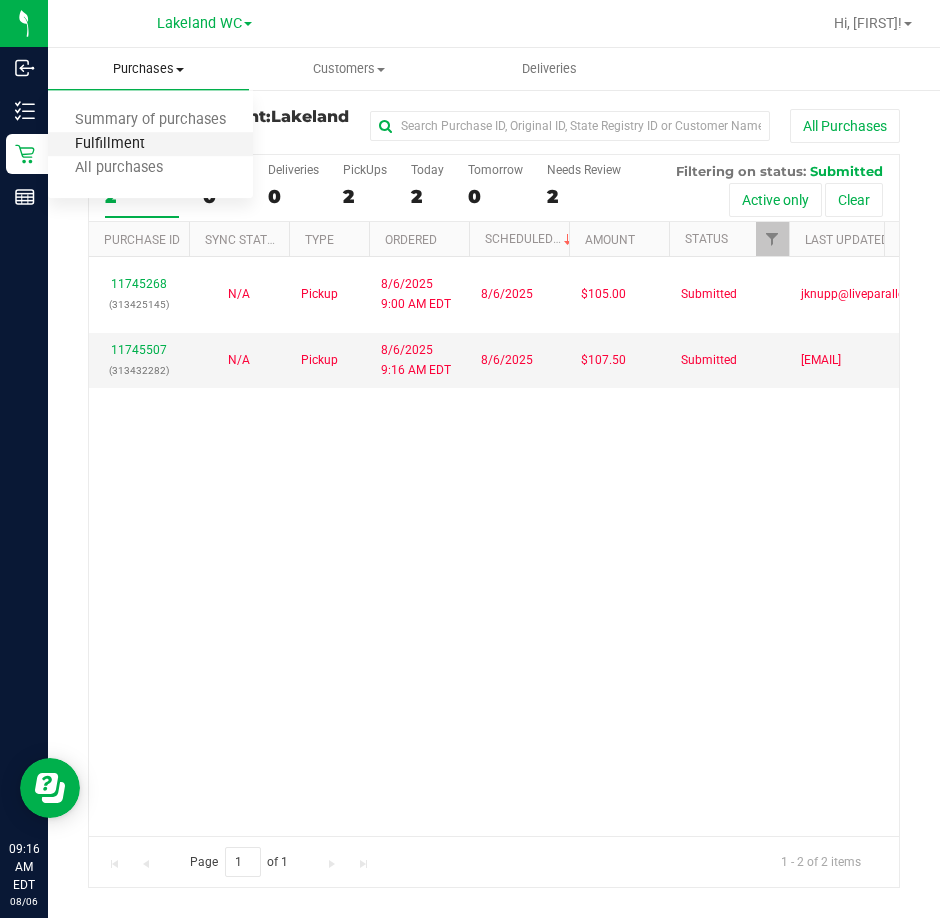 click on "Fulfillment" at bounding box center (110, 144) 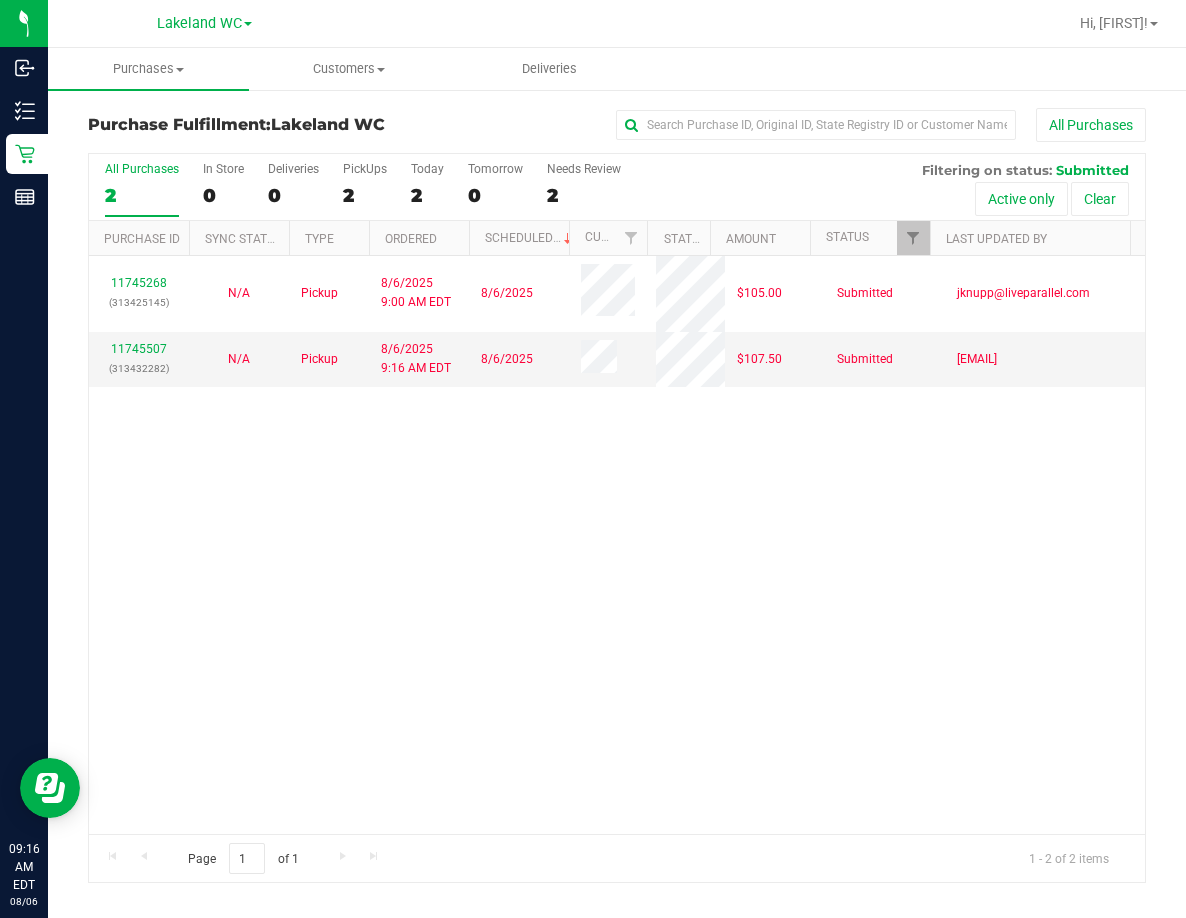 click on "11745268
(313425145)
N/A
Pickup 8/6/2025 9:00 AM EDT 8/6/2025
$105.00
Submitted jknupp@liveparallel.com
11745507
(313432282)
N/A
Pickup 8/6/2025 9:16 AM EDT 8/6/2025
$107.50
Submitted rfortier@liveparallel.com" at bounding box center [617, 545] 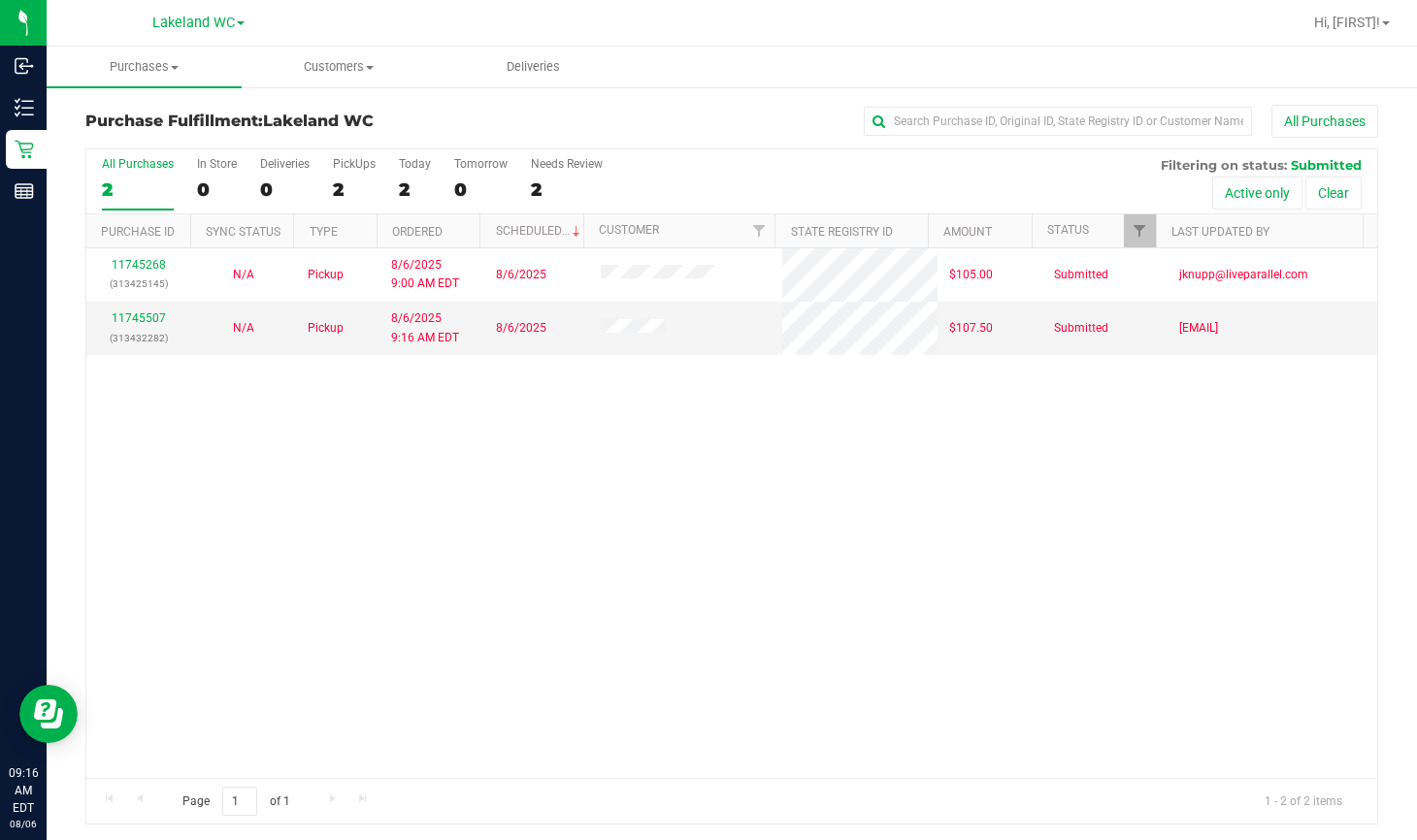 click on "11745268
(313425145)
N/A
Pickup 8/6/2025 9:00 AM EDT 8/6/2025
$105.00
Submitted jknupp@liveparallel.com
11745507
(313432282)
N/A
Pickup 8/6/2025 9:16 AM EDT 8/6/2025
$107.50
Submitted rfortier@liveparallel.com" at bounding box center (732, 513) 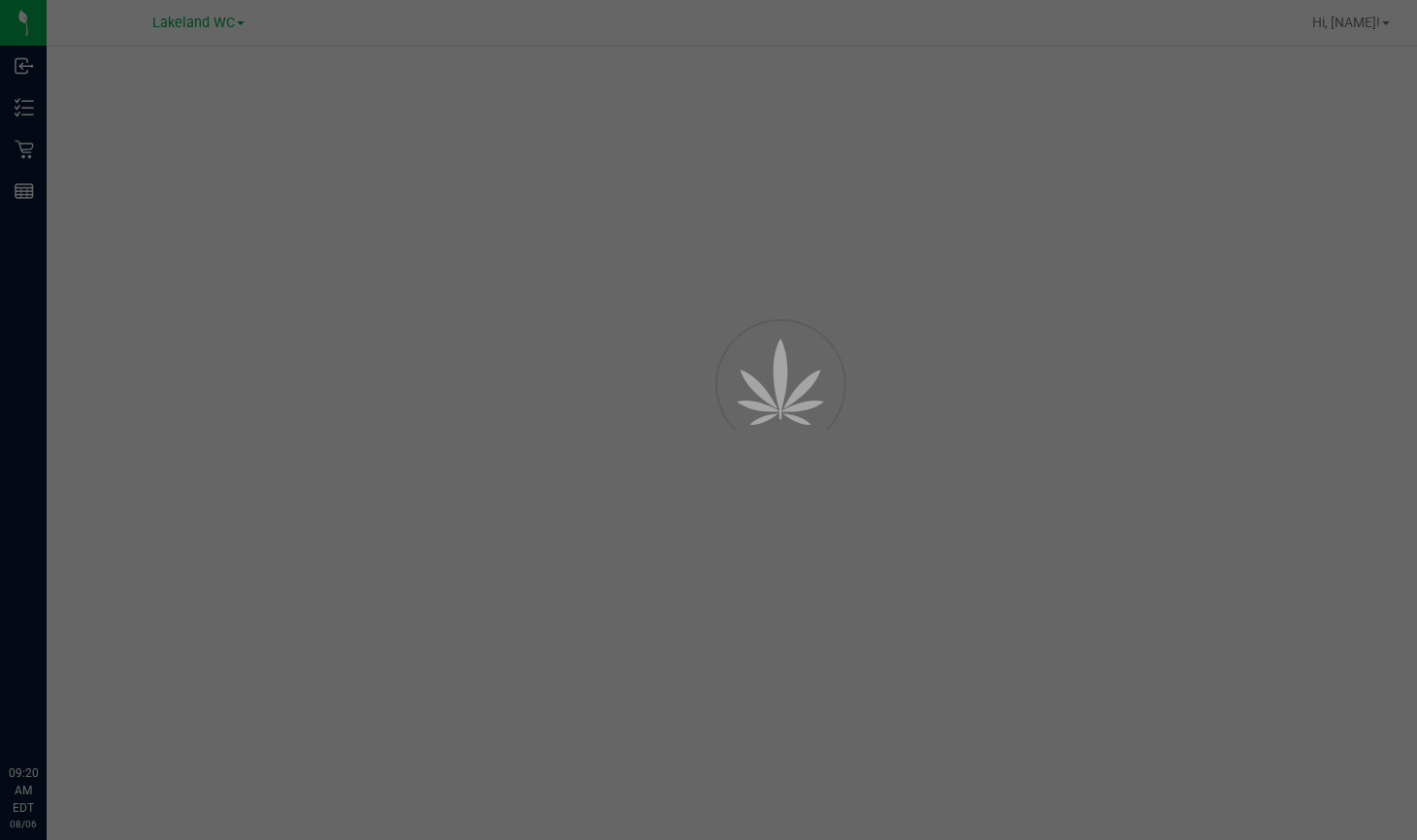 scroll, scrollTop: 0, scrollLeft: 0, axis: both 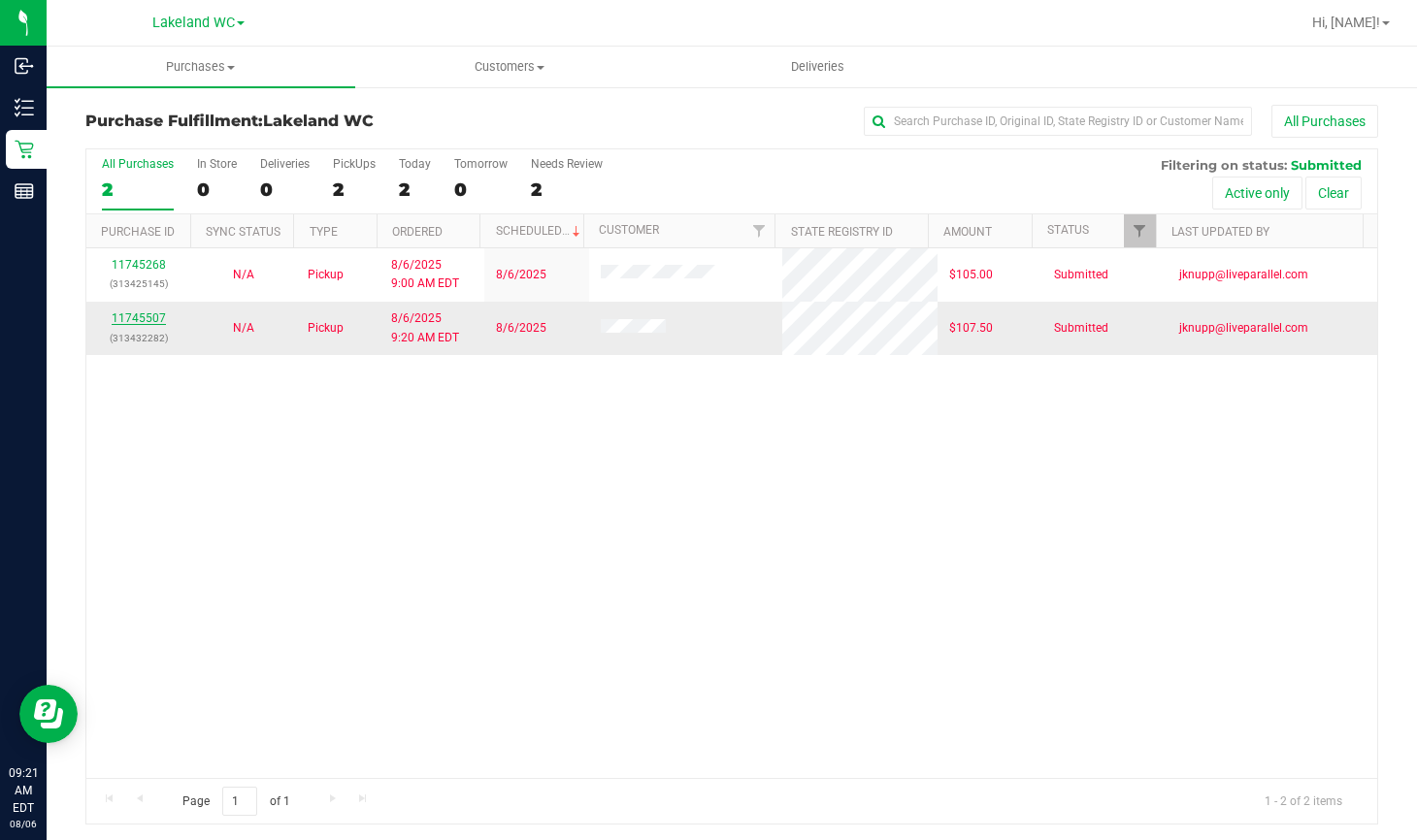 click on "11745507" at bounding box center [139, 318] 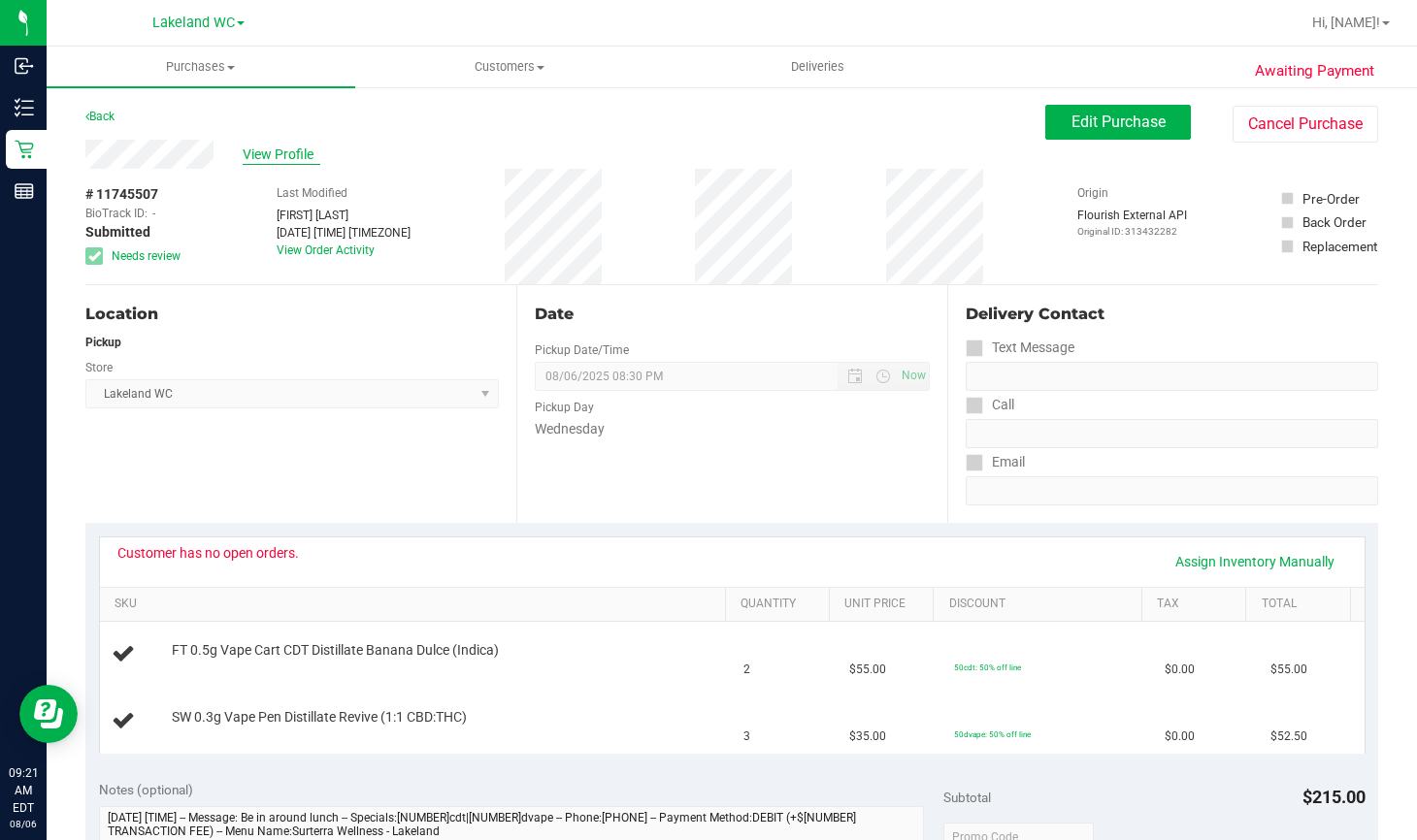 click on "View Profile" at bounding box center [281, 154] 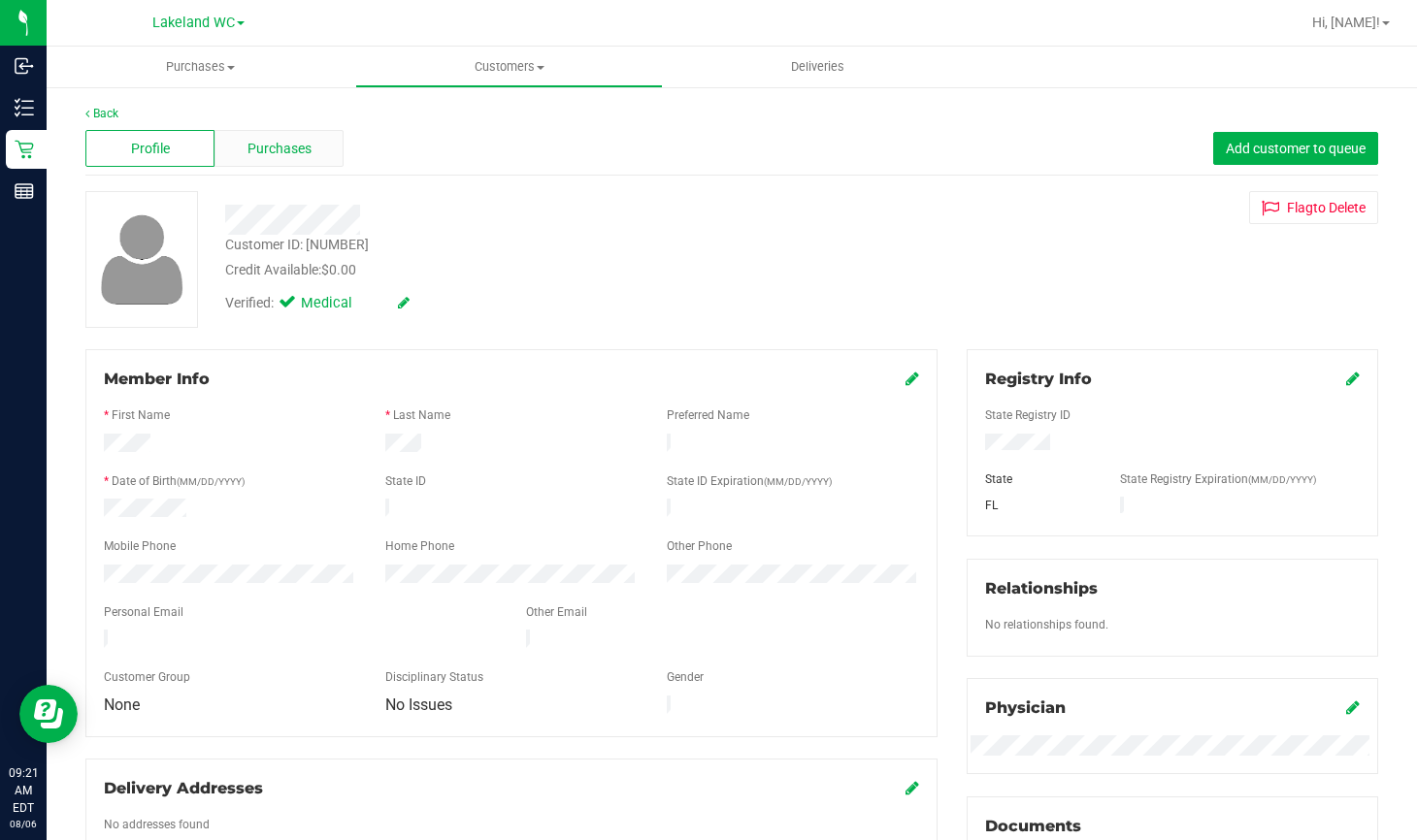 click on "Purchases" at bounding box center [280, 148] 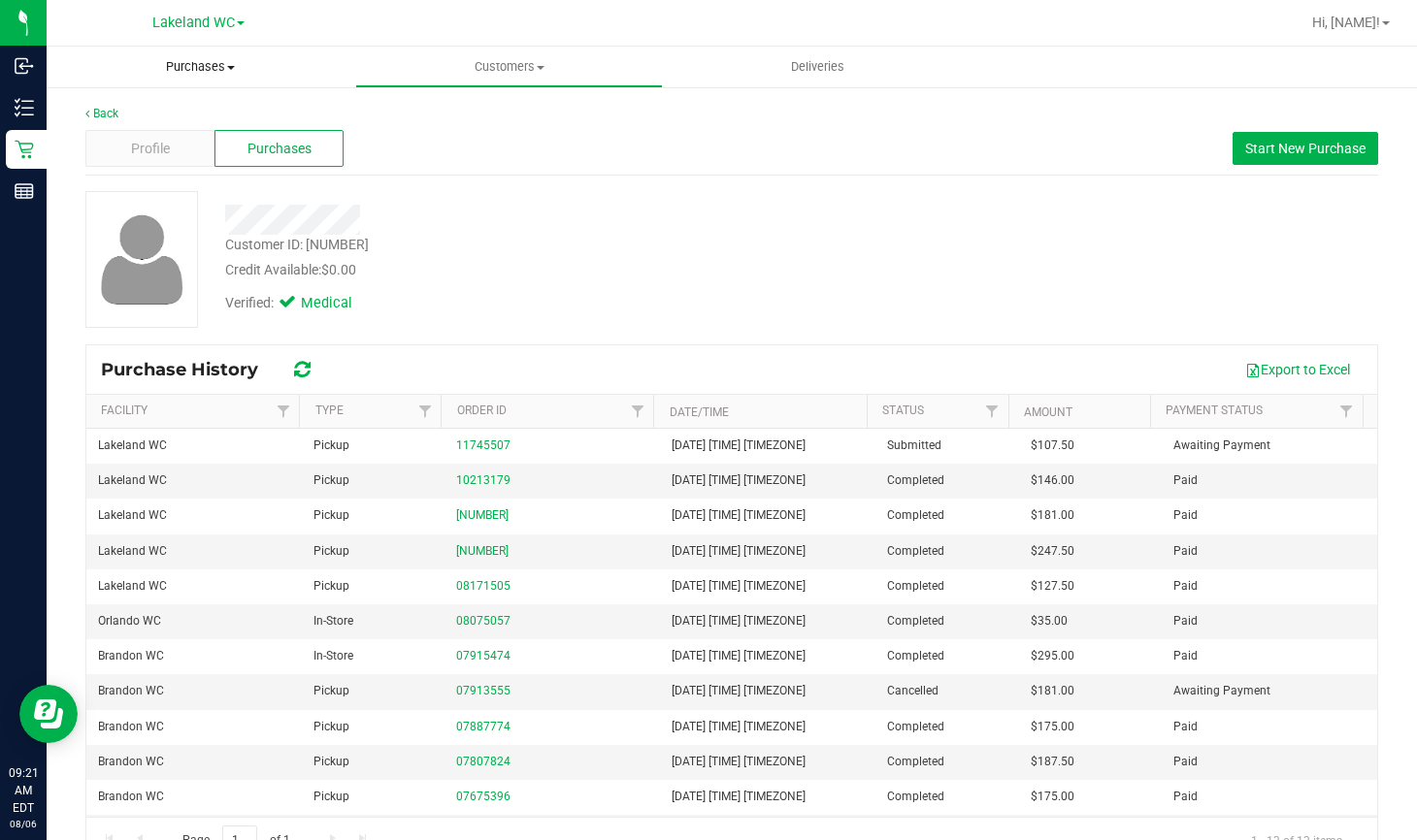 click on "Purchases" at bounding box center (201, 67) 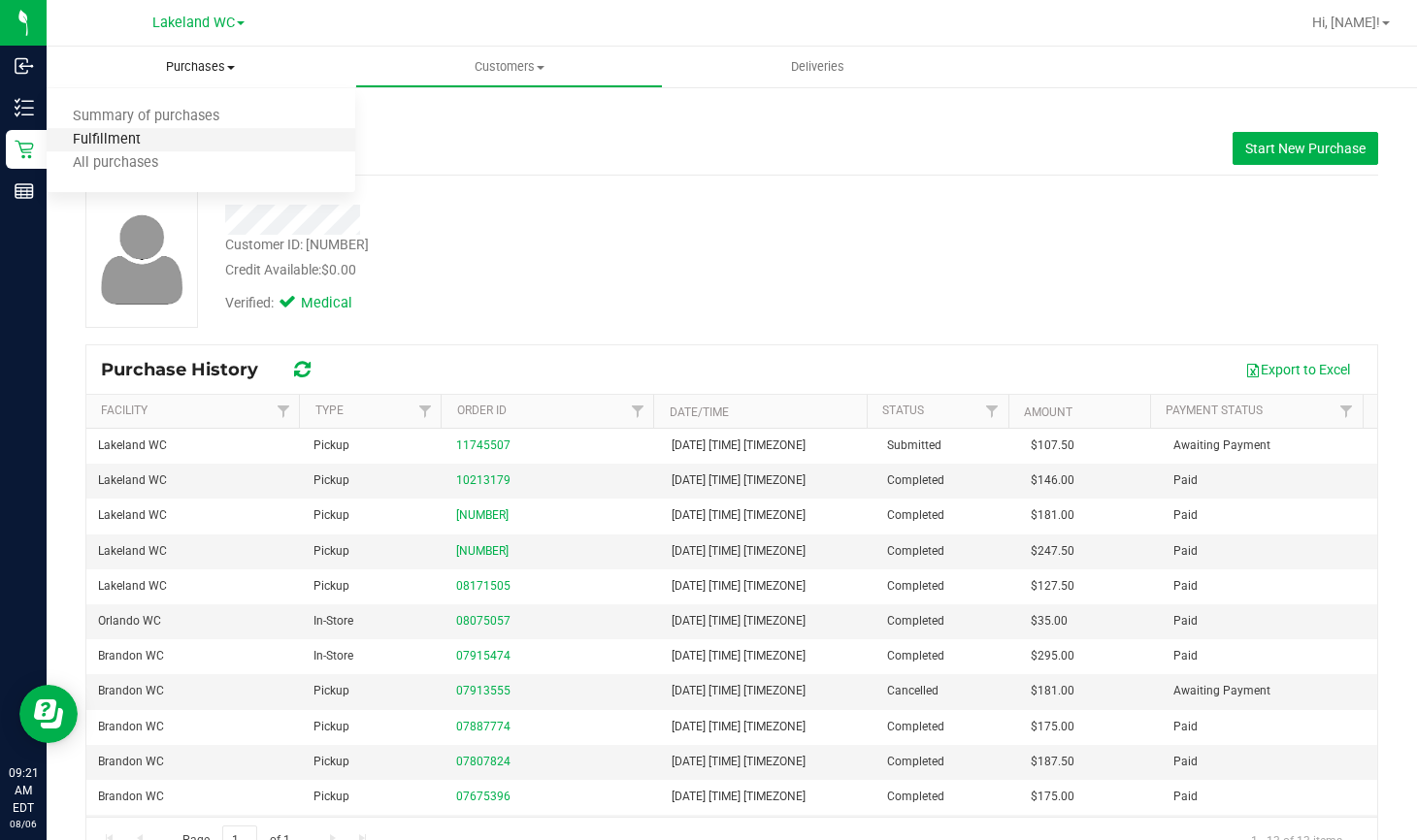 click on "Fulfillment" at bounding box center (107, 140) 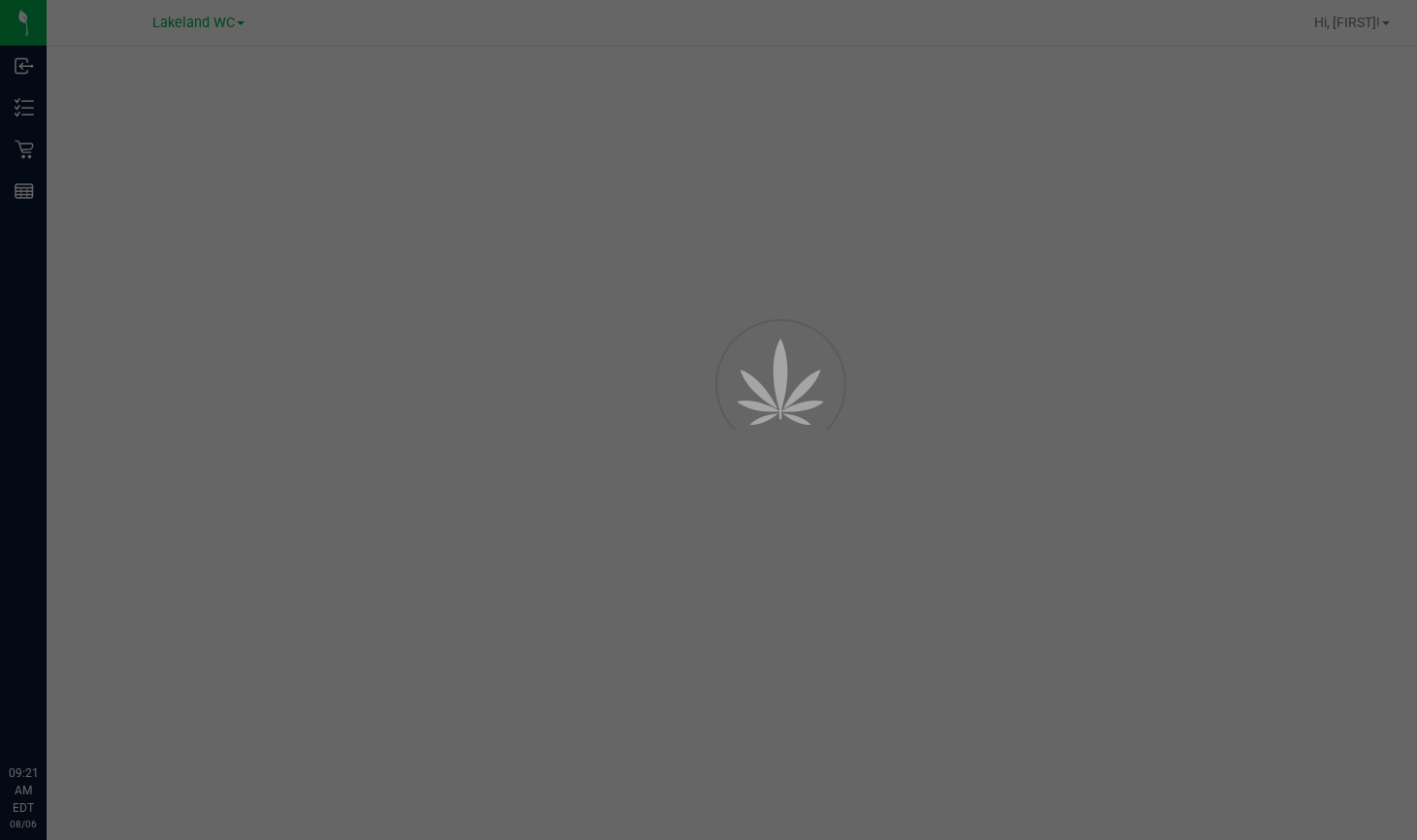 scroll, scrollTop: 0, scrollLeft: 0, axis: both 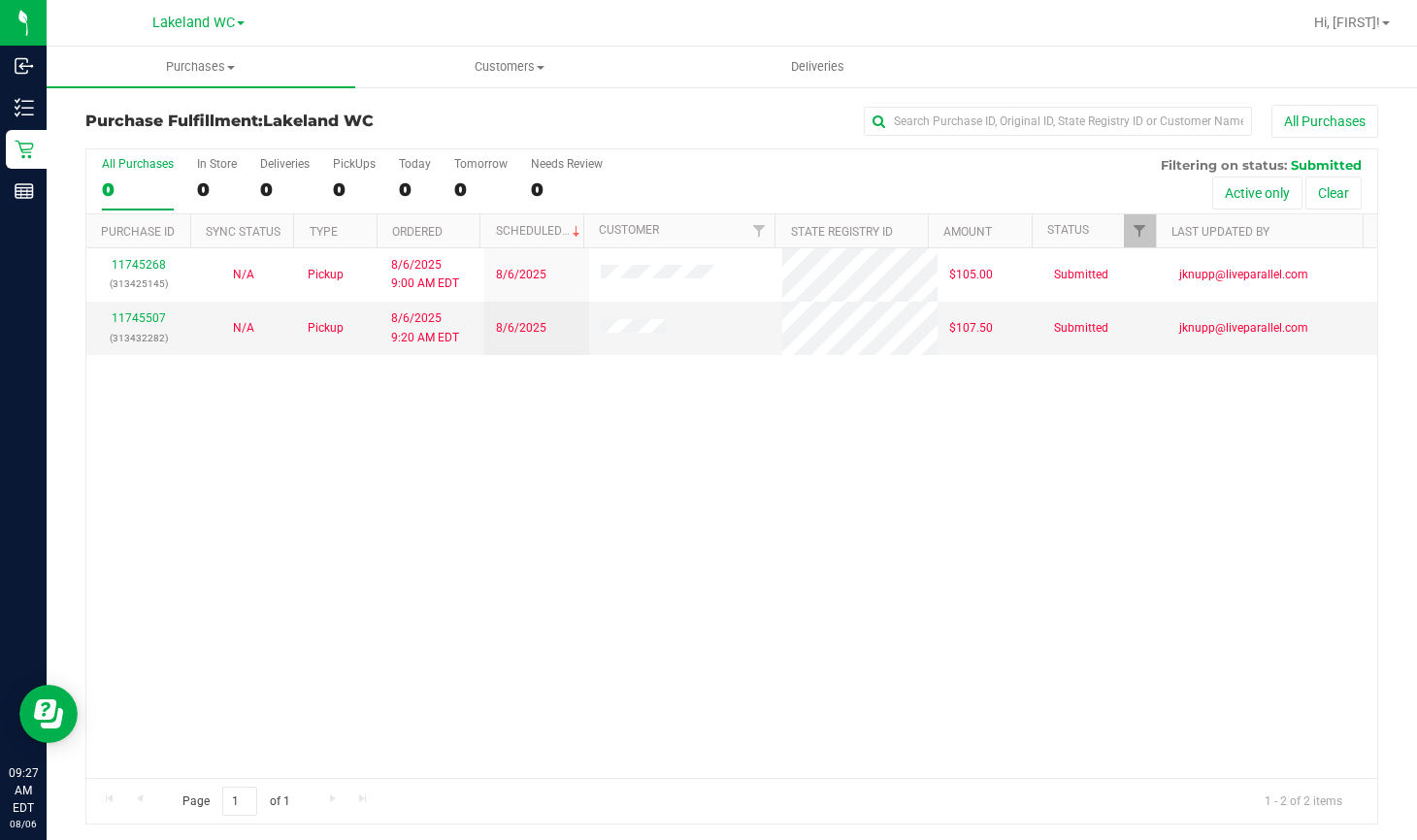 click on "11745268
([PHONE])
N/A
Pickup [DATE] [TIME] EDT [DATE]
$105.00
Submitted [EMAIL]
11745507
([PHONE])
N/A
Pickup [DATE] [TIME] EDT [DATE]
$107.50
Submitted [EMAIL]" at bounding box center [732, 513] 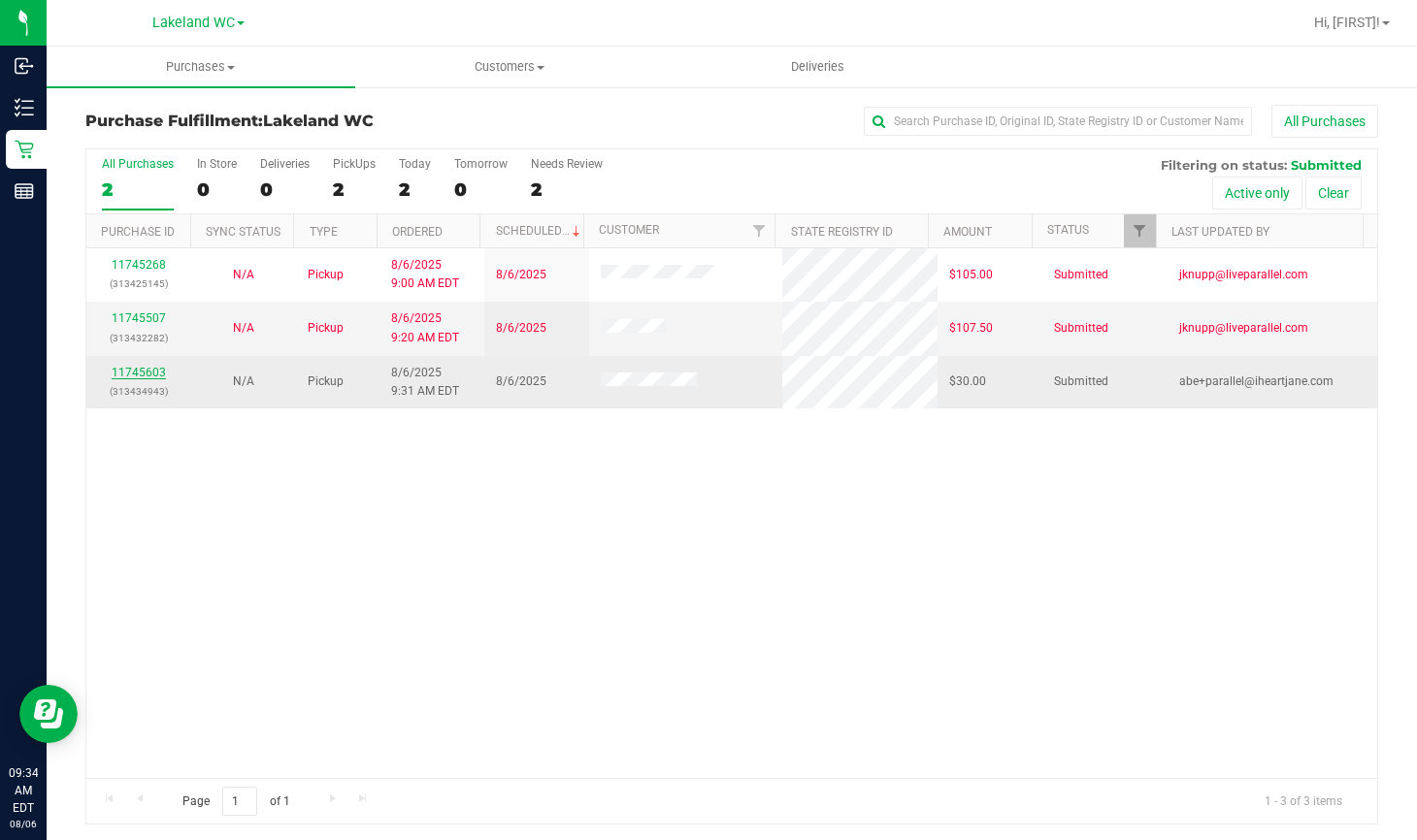 click on "11745603" at bounding box center [139, 372] 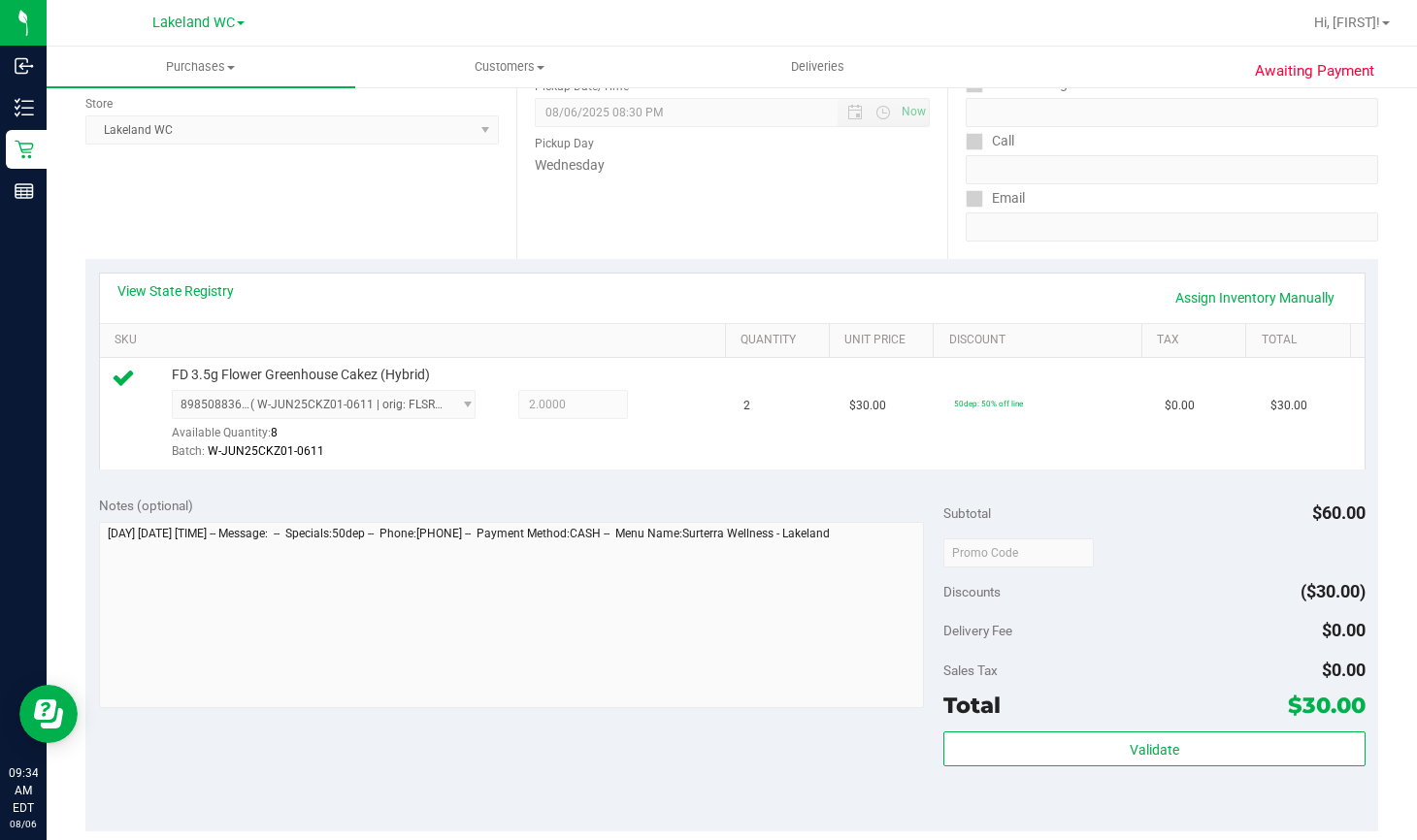 scroll, scrollTop: 291, scrollLeft: 0, axis: vertical 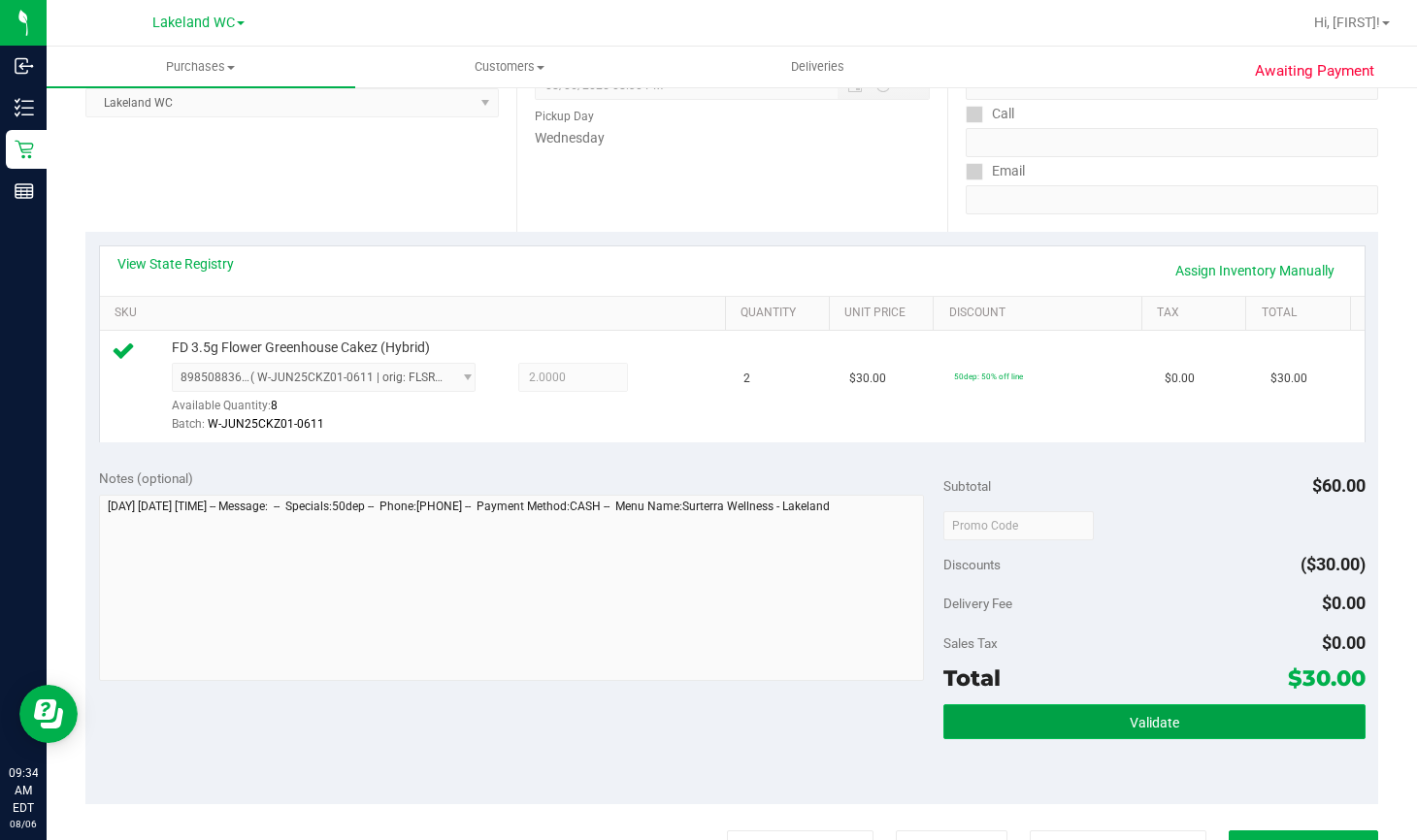 click on "Validate" at bounding box center [1154, 722] 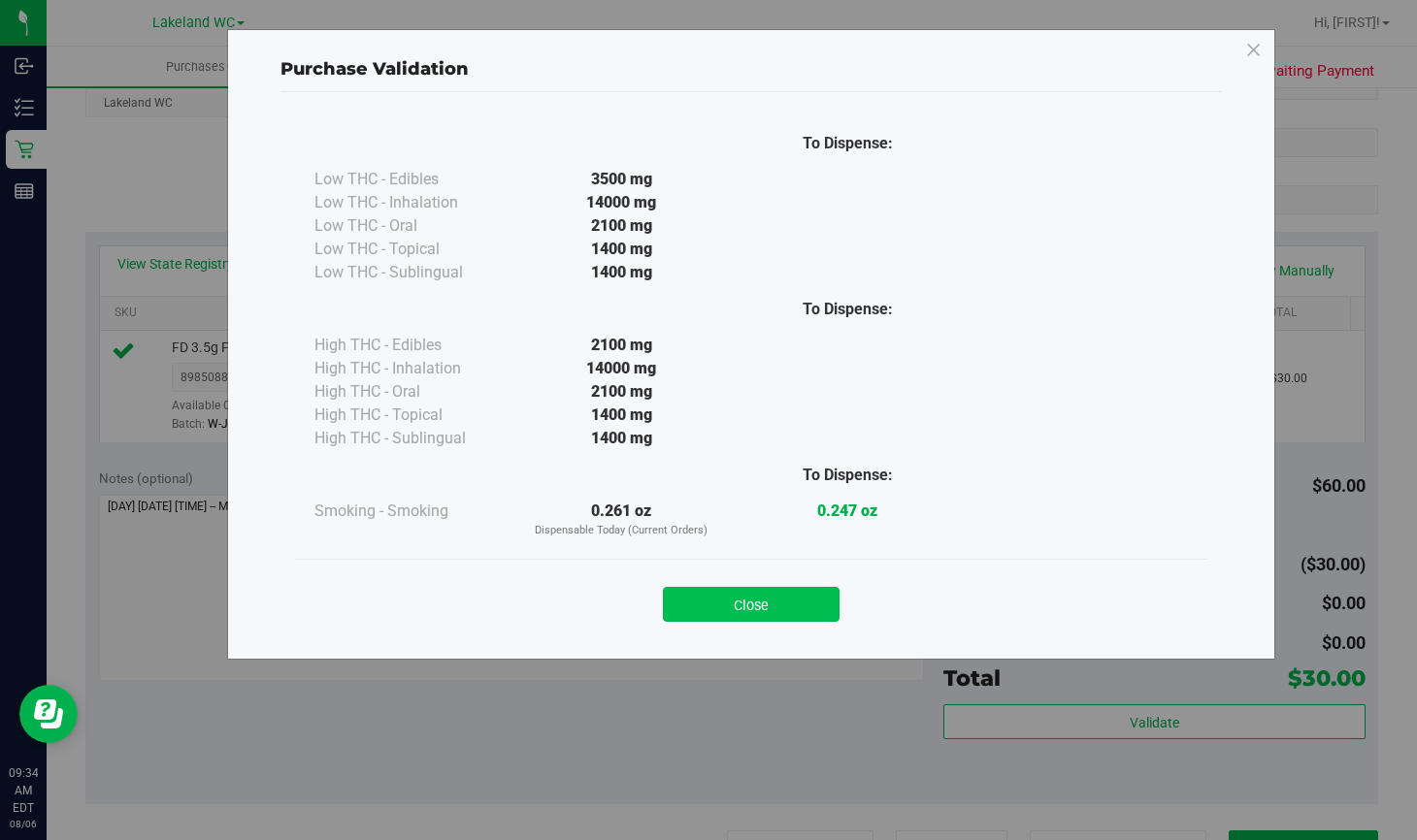 click on "Close" at bounding box center [751, 604] 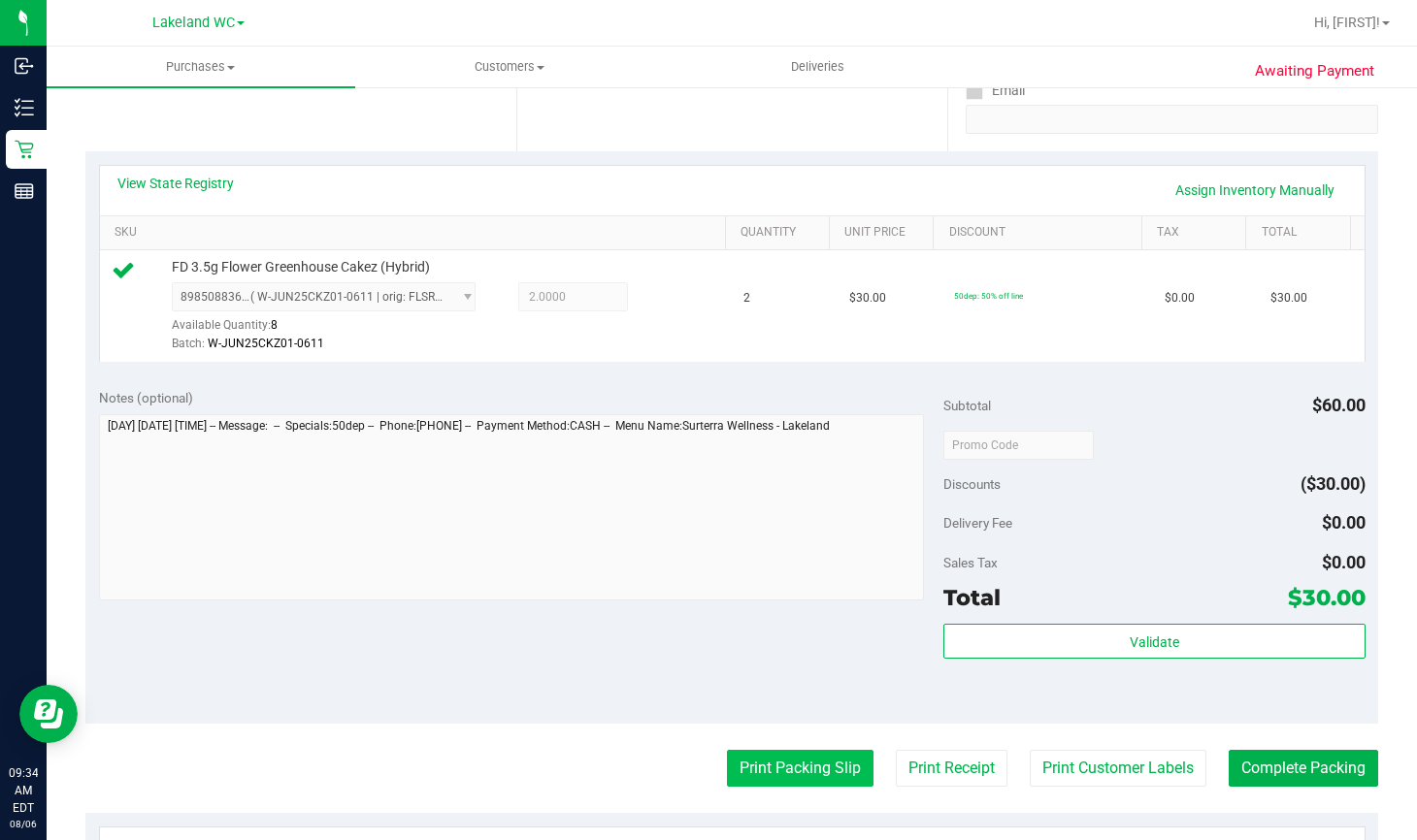 scroll, scrollTop: 582, scrollLeft: 0, axis: vertical 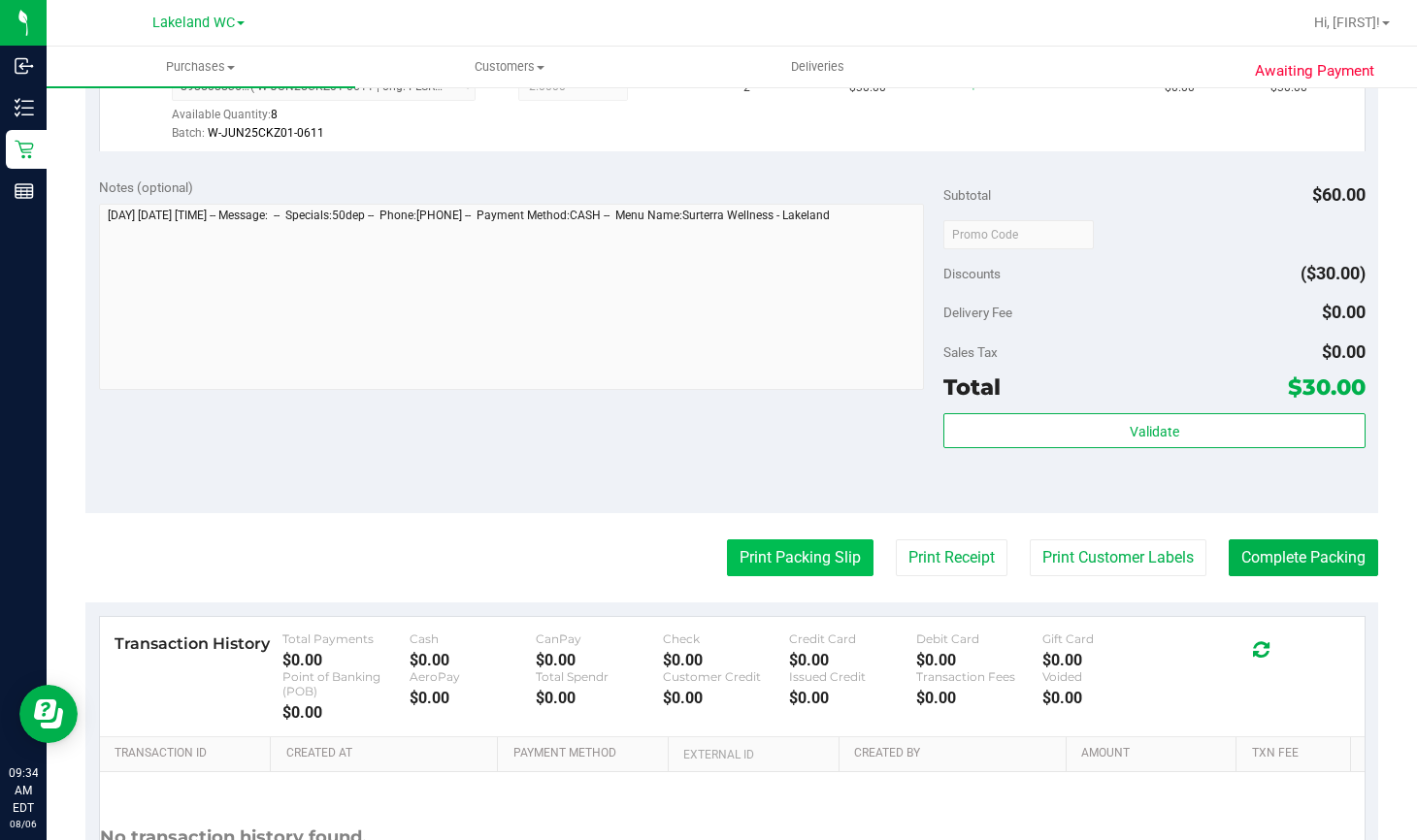 click on "Print Packing Slip" at bounding box center (800, 558) 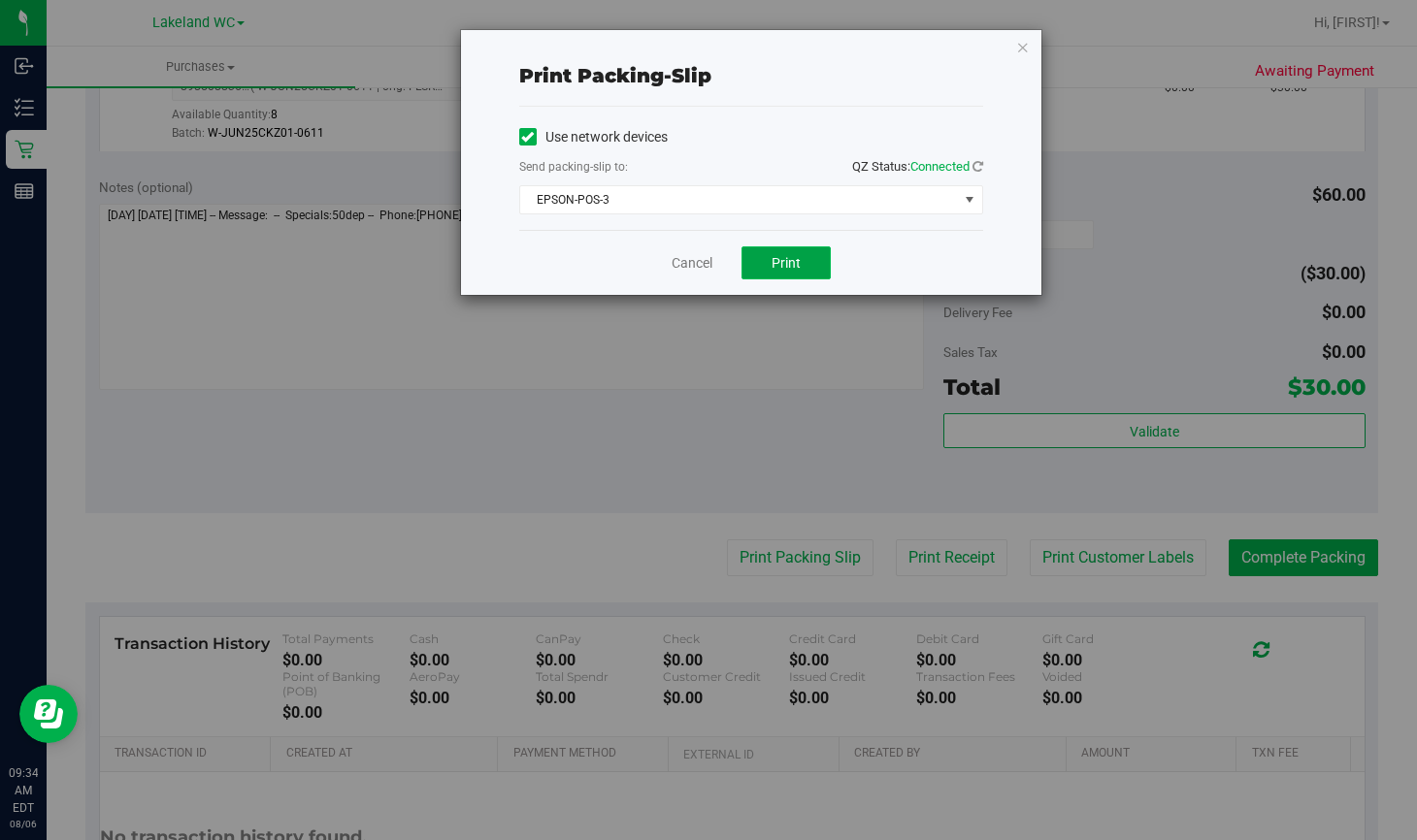 click on "Print" at bounding box center [786, 263] 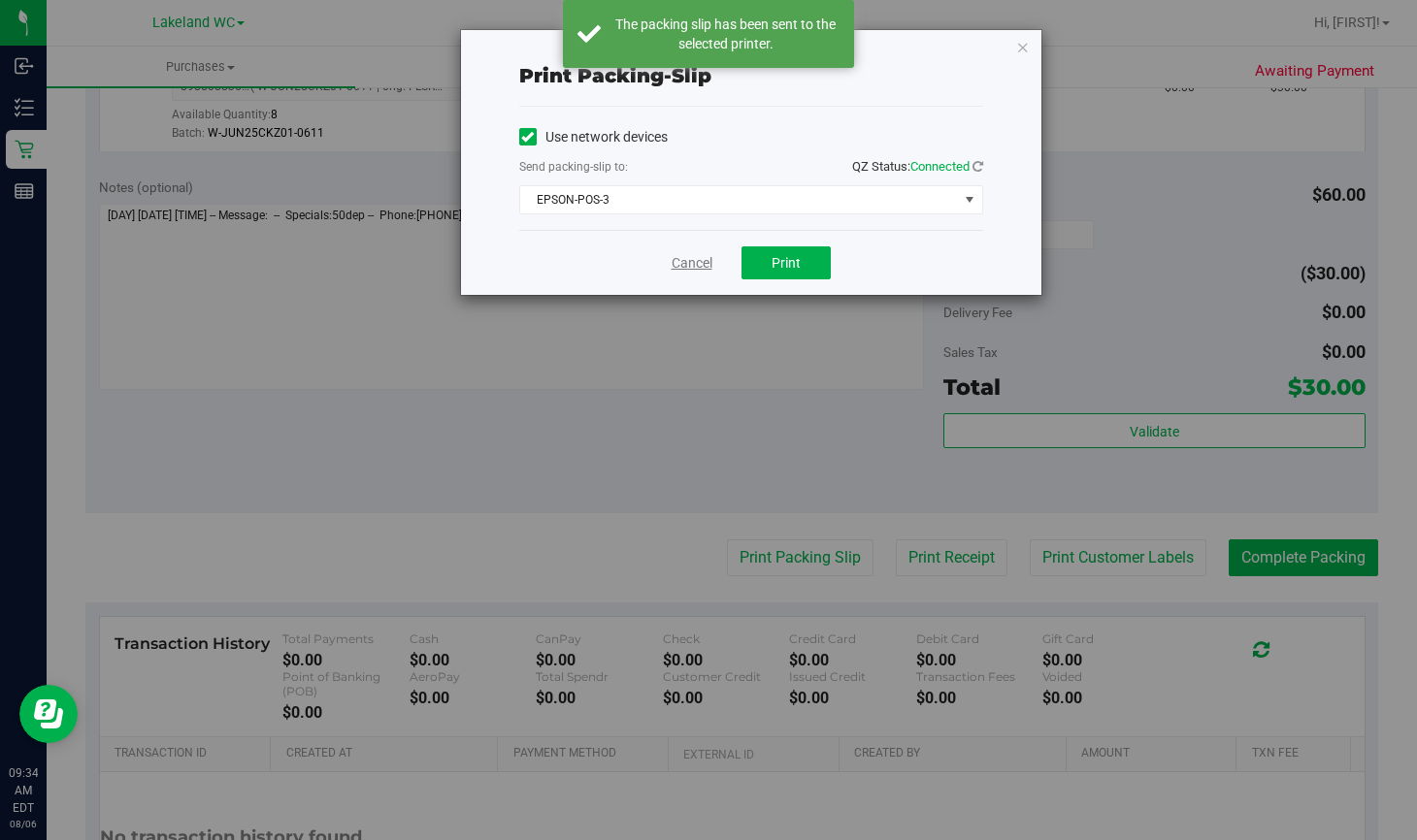 click on "Cancel" at bounding box center [692, 263] 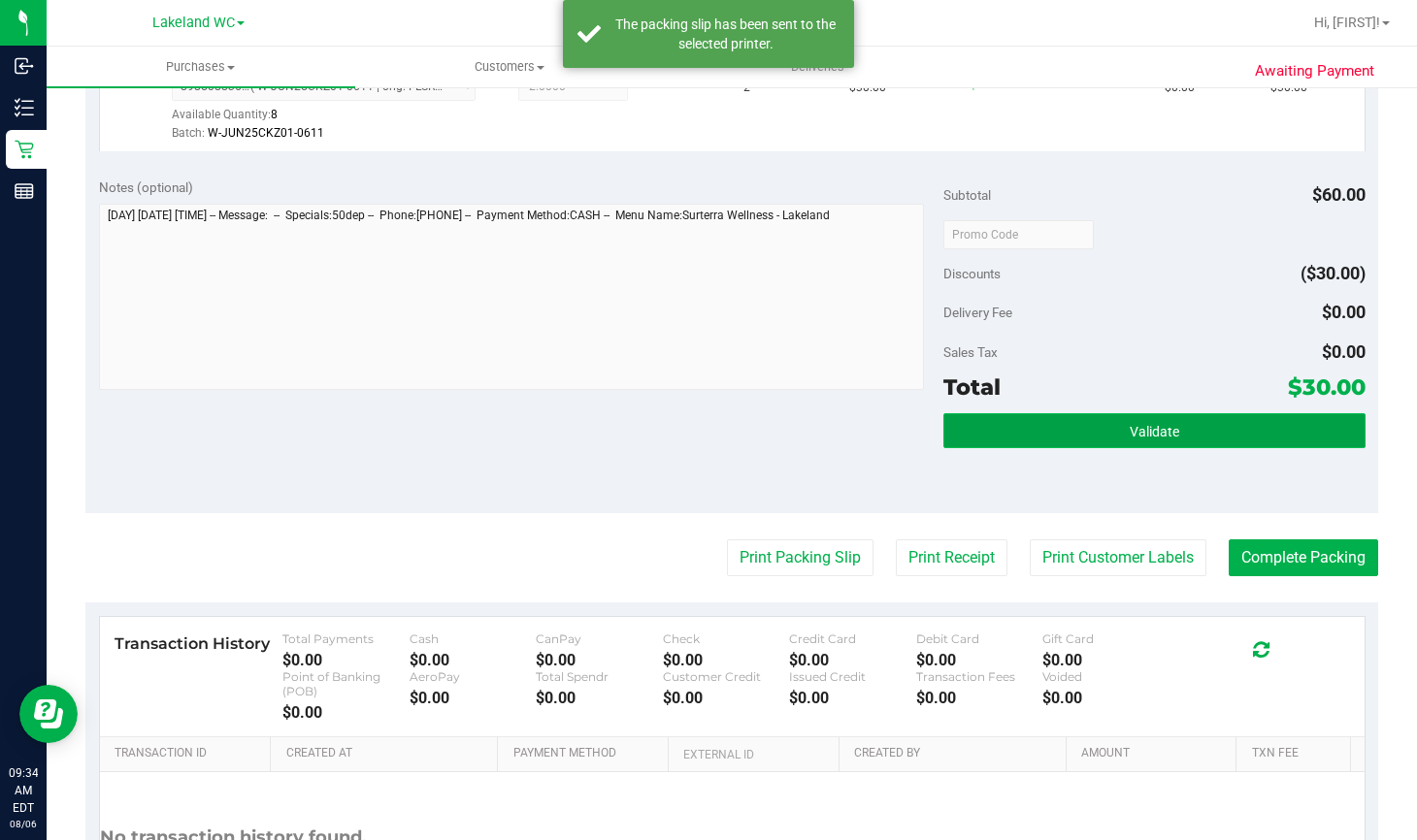 click on "Validate" at bounding box center [1154, 431] 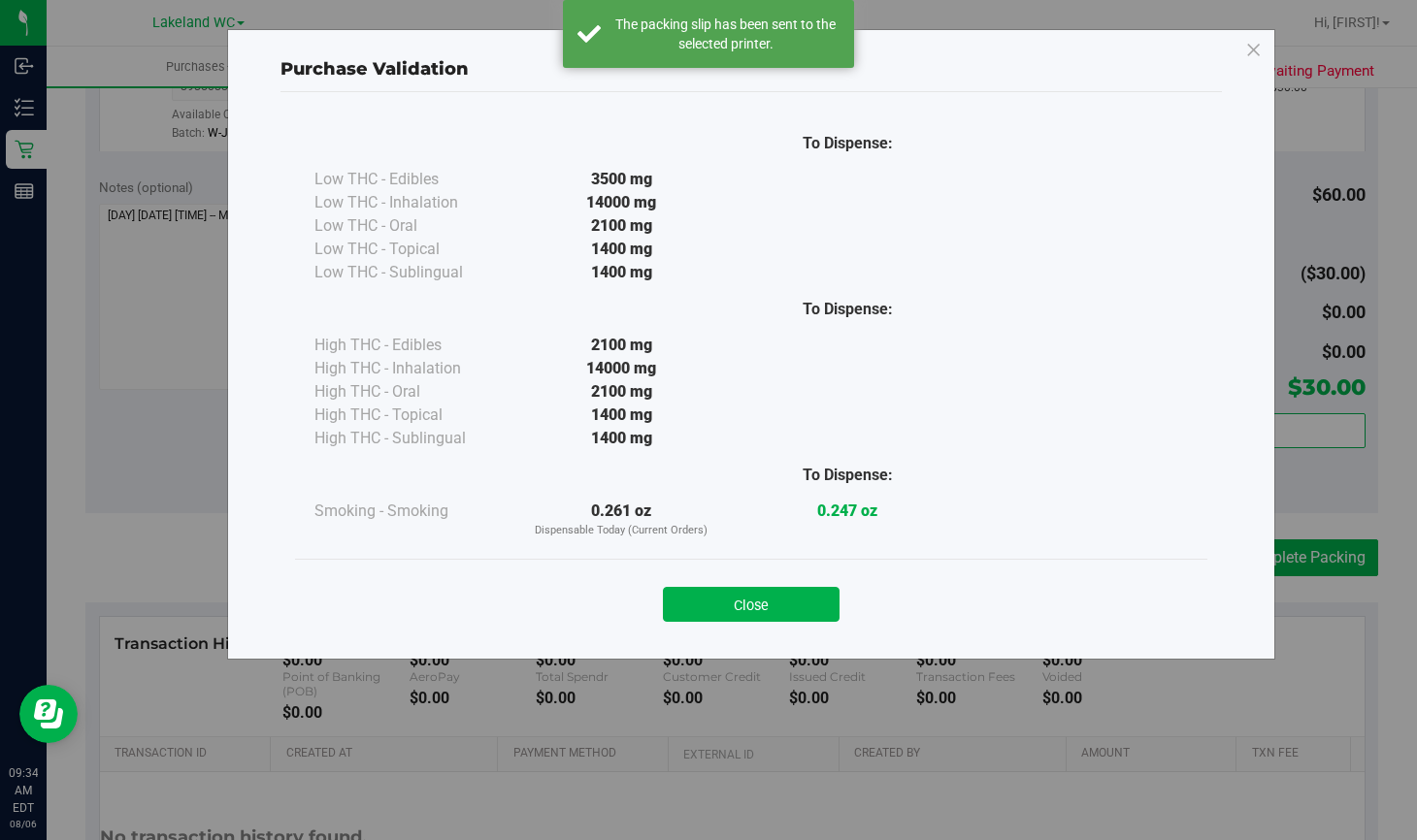 click on "Close" at bounding box center (751, 604) 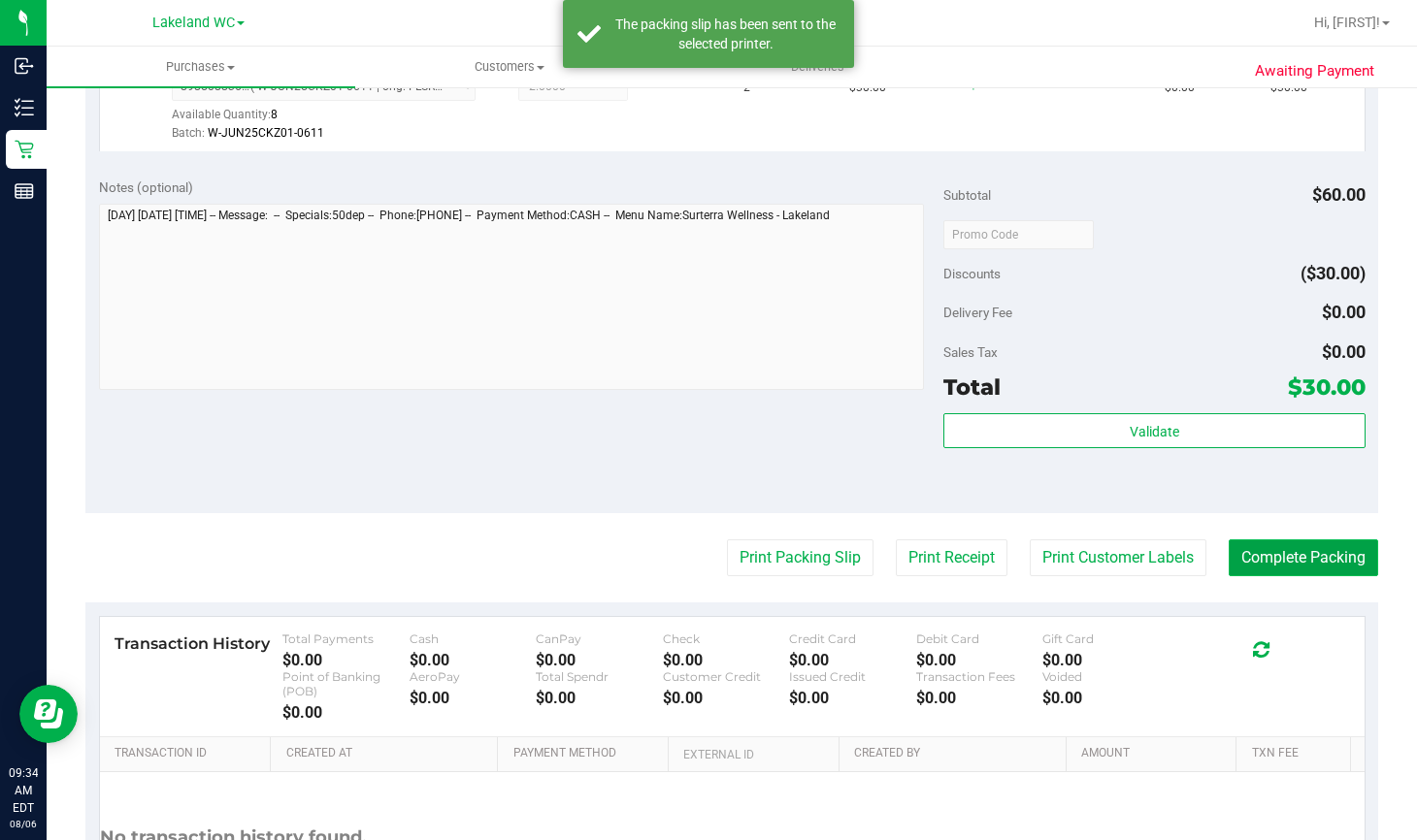 click on "Complete Packing" at bounding box center (1303, 558) 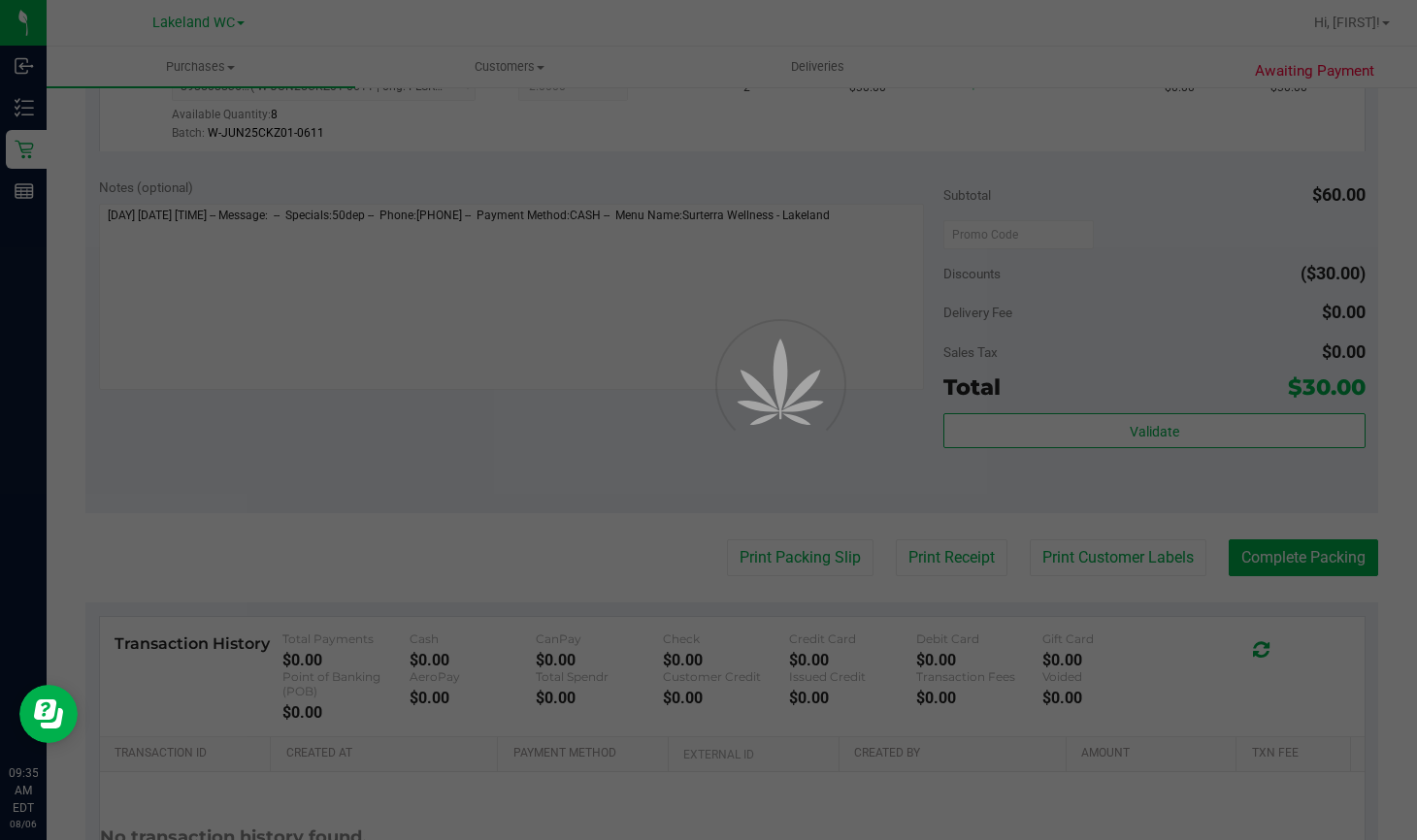 scroll, scrollTop: 0, scrollLeft: 0, axis: both 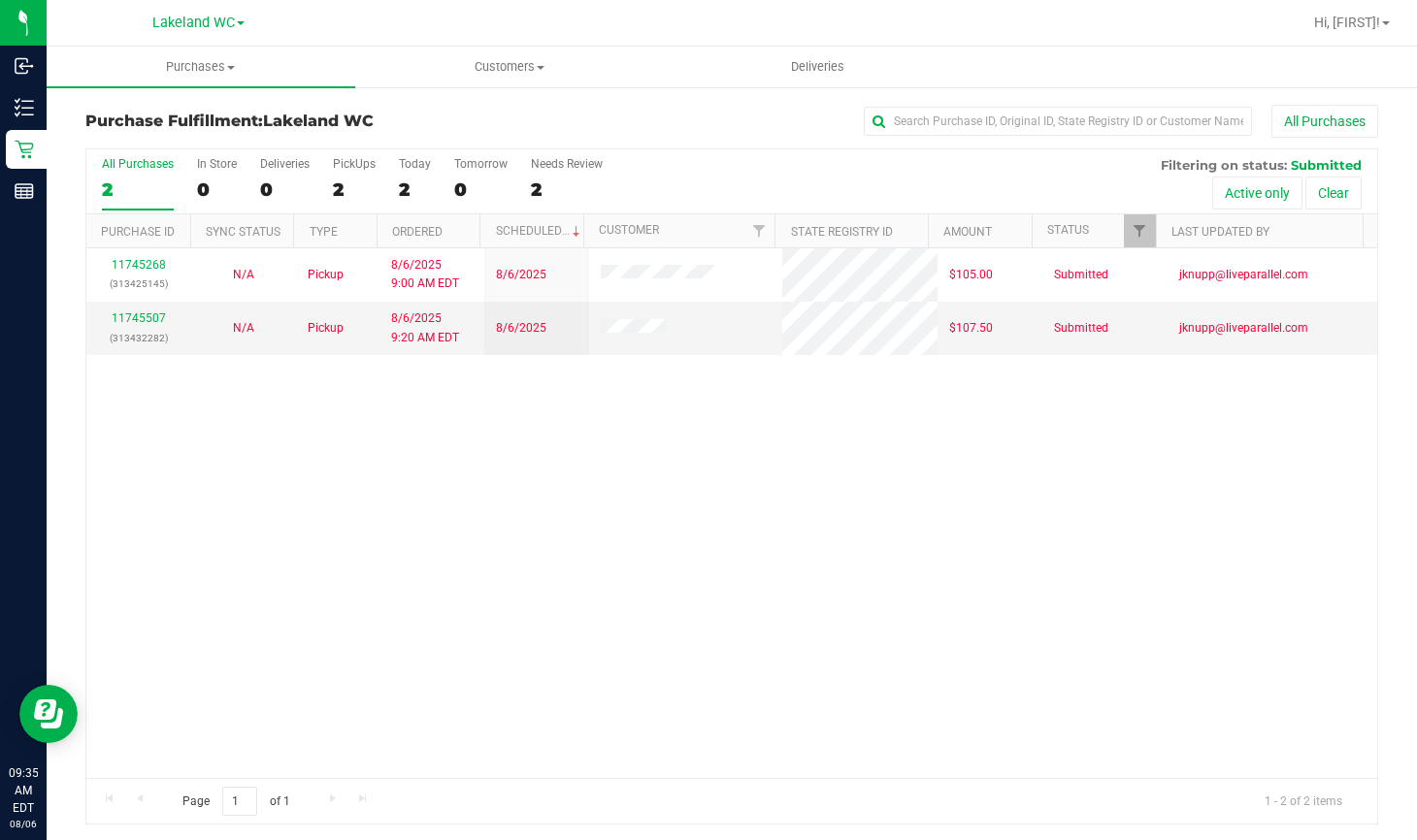 click on "11745268
([PHONE])
N/A
Pickup [DATE] [TIME] EDT [DATE]
$105.00
Submitted [EMAIL]
11745507
([PHONE])
N/A
Pickup [DATE] [TIME] EDT [DATE]
$107.50
Submitted [EMAIL]" at bounding box center (732, 513) 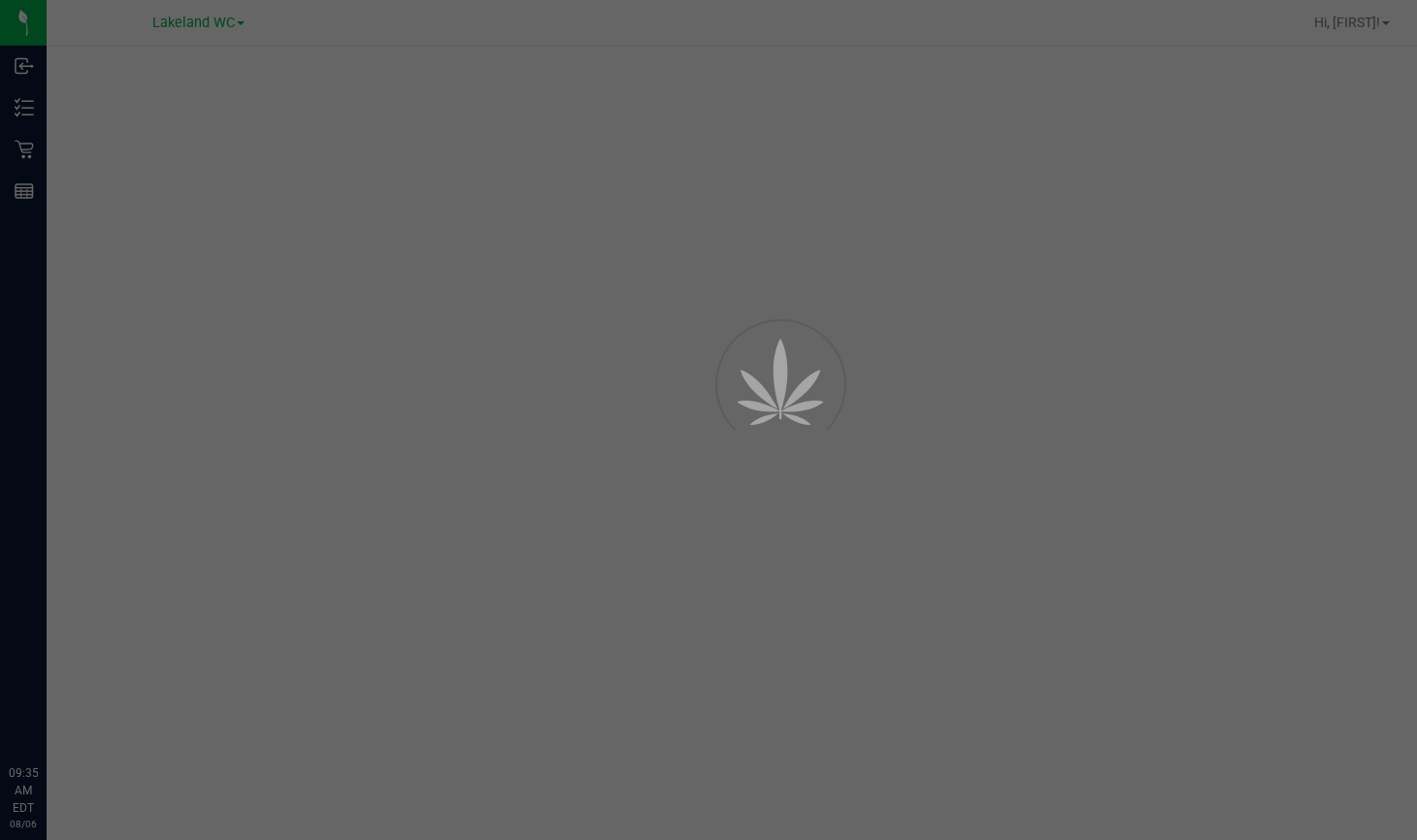 scroll, scrollTop: 0, scrollLeft: 0, axis: both 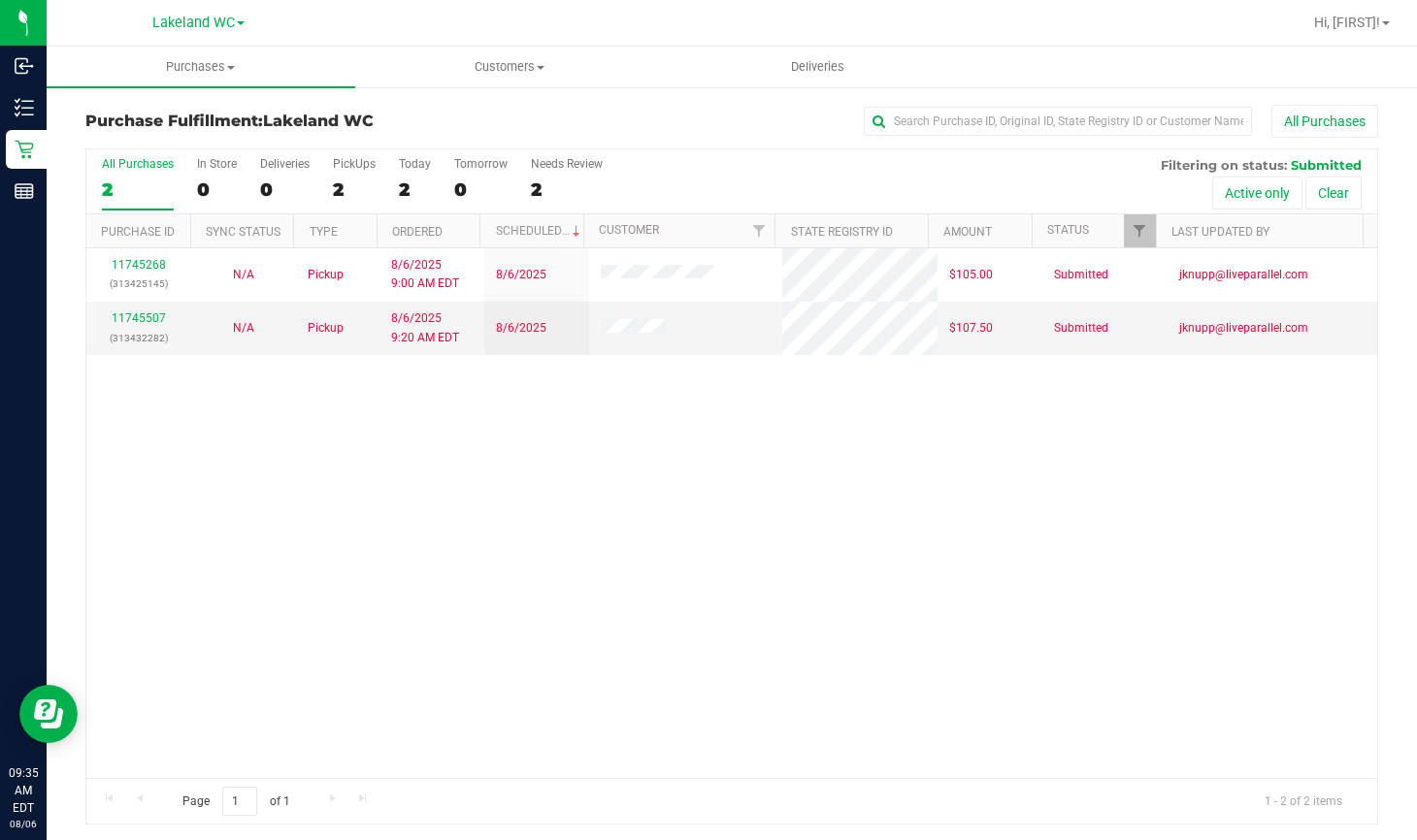 click on "11745268
([NUMBER])
N/A
Pickup [DATE] [TIME] EDT [DATE]
$105.00
Submitted [EMAIL]
11745507
([NUMBER])
N/A
Pickup [DATE] [TIME] EDT [DATE]
$107.50
Submitted [EMAIL]" at bounding box center [732, 513] 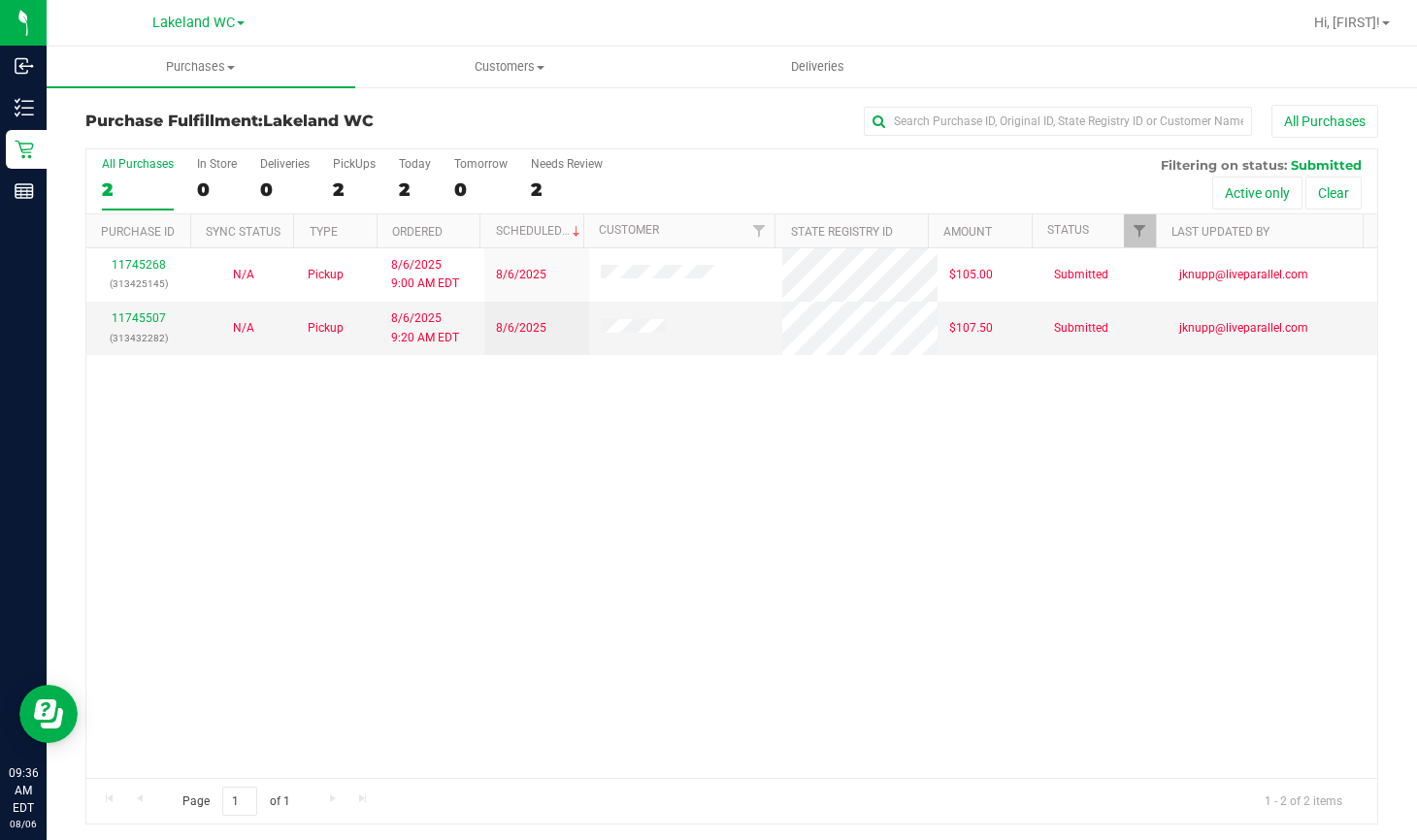 drag, startPoint x: 988, startPoint y: 608, endPoint x: 896, endPoint y: 393, distance: 233.85679 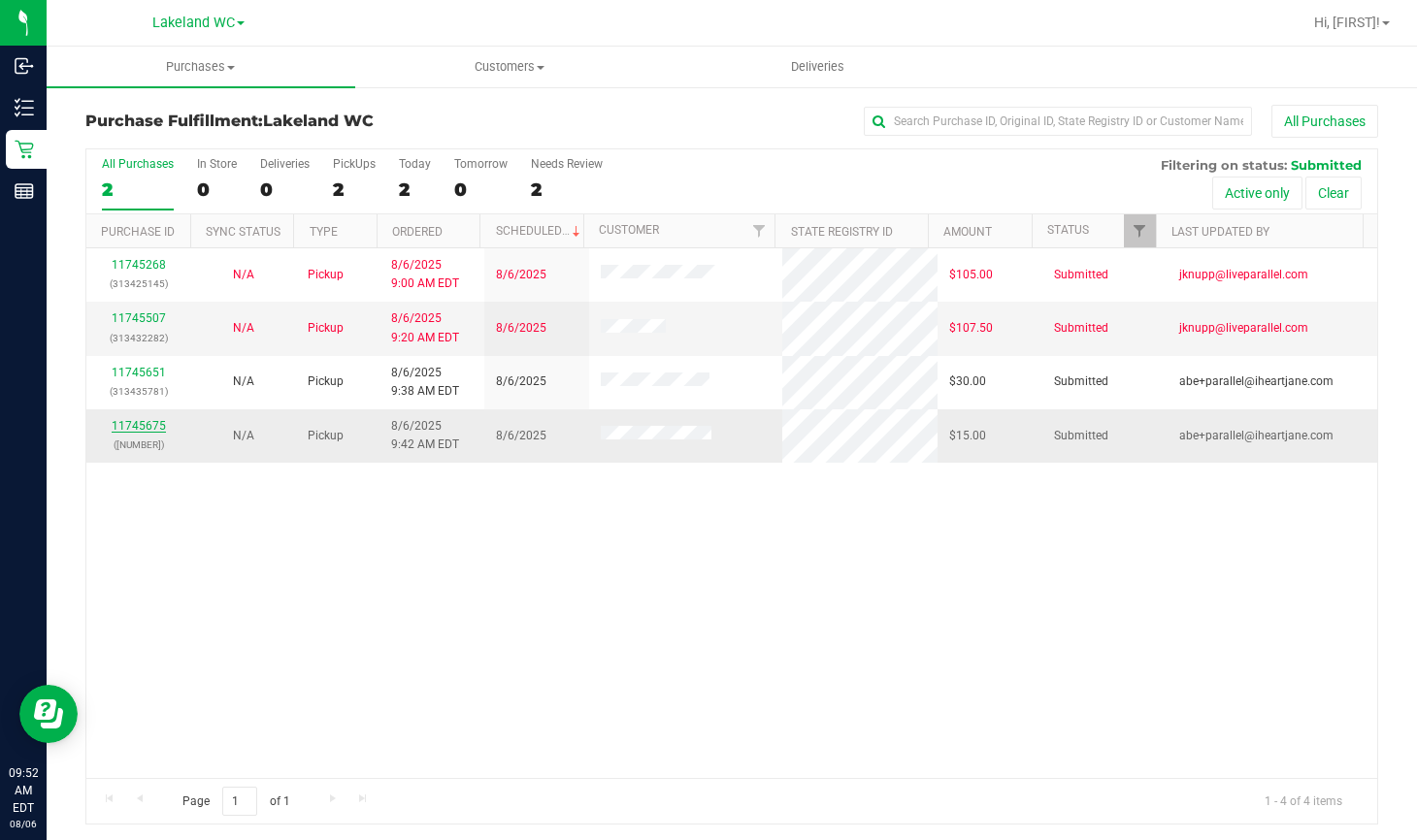 click on "11745675" at bounding box center [139, 426] 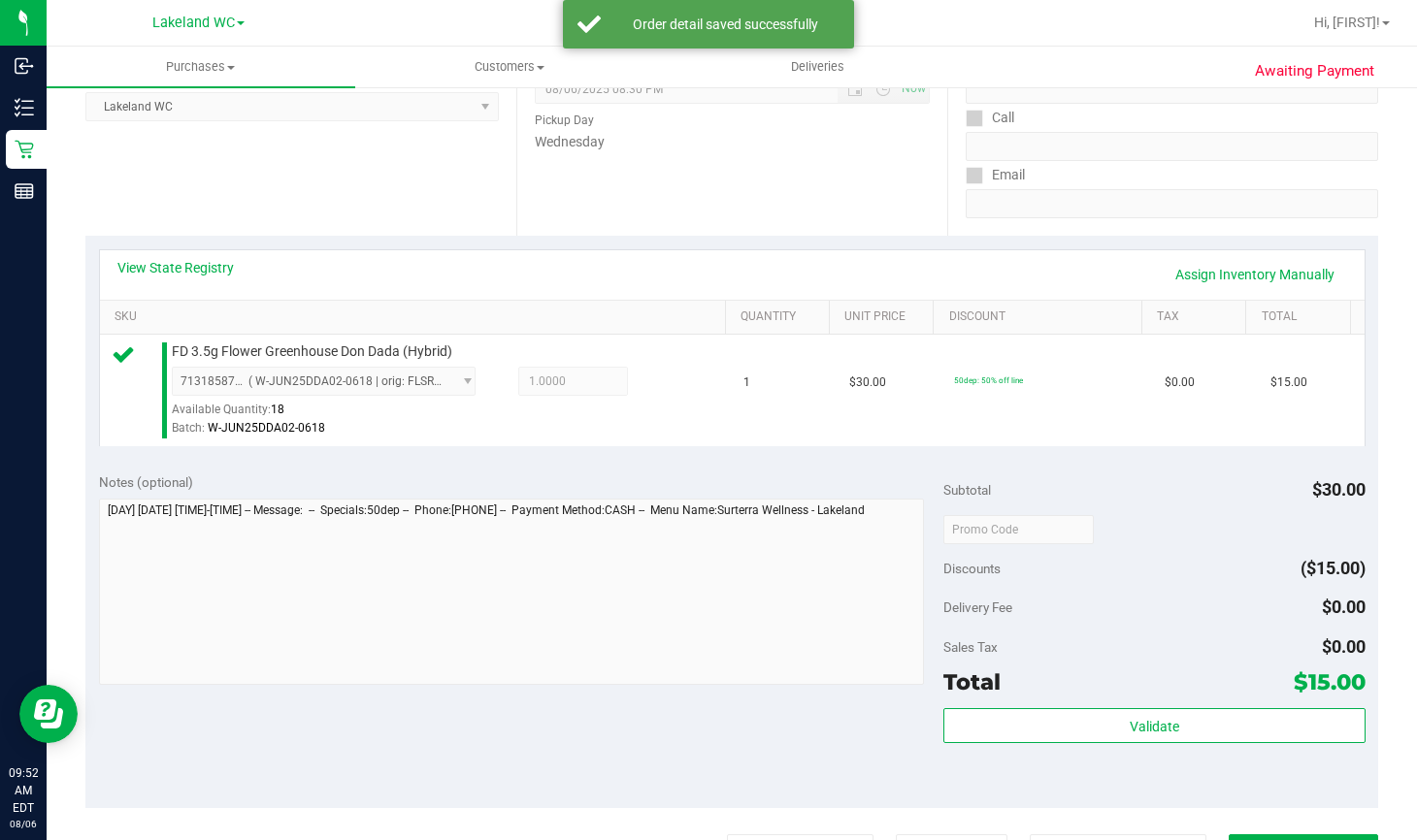 scroll, scrollTop: 388, scrollLeft: 0, axis: vertical 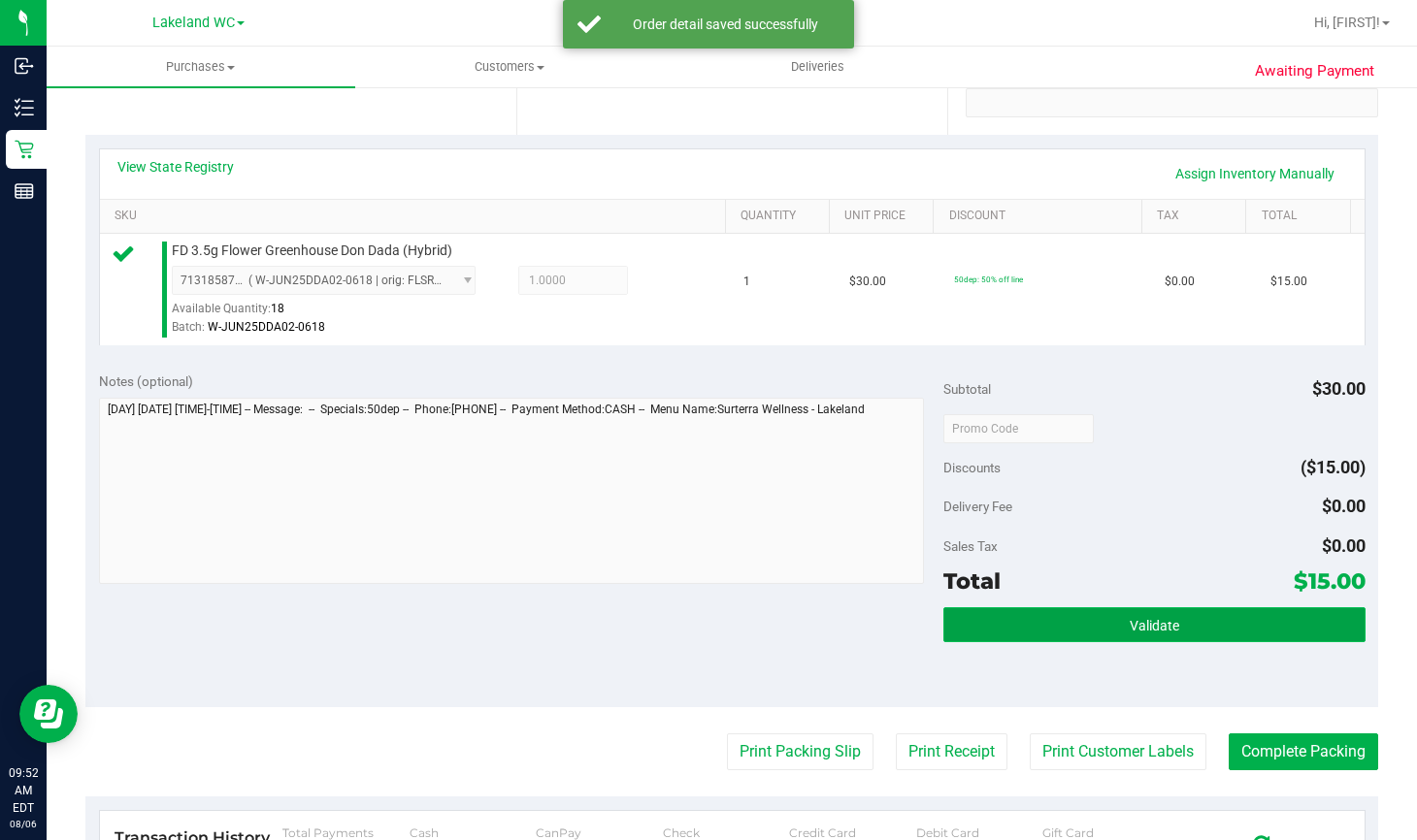 click on "Validate" at bounding box center (1154, 625) 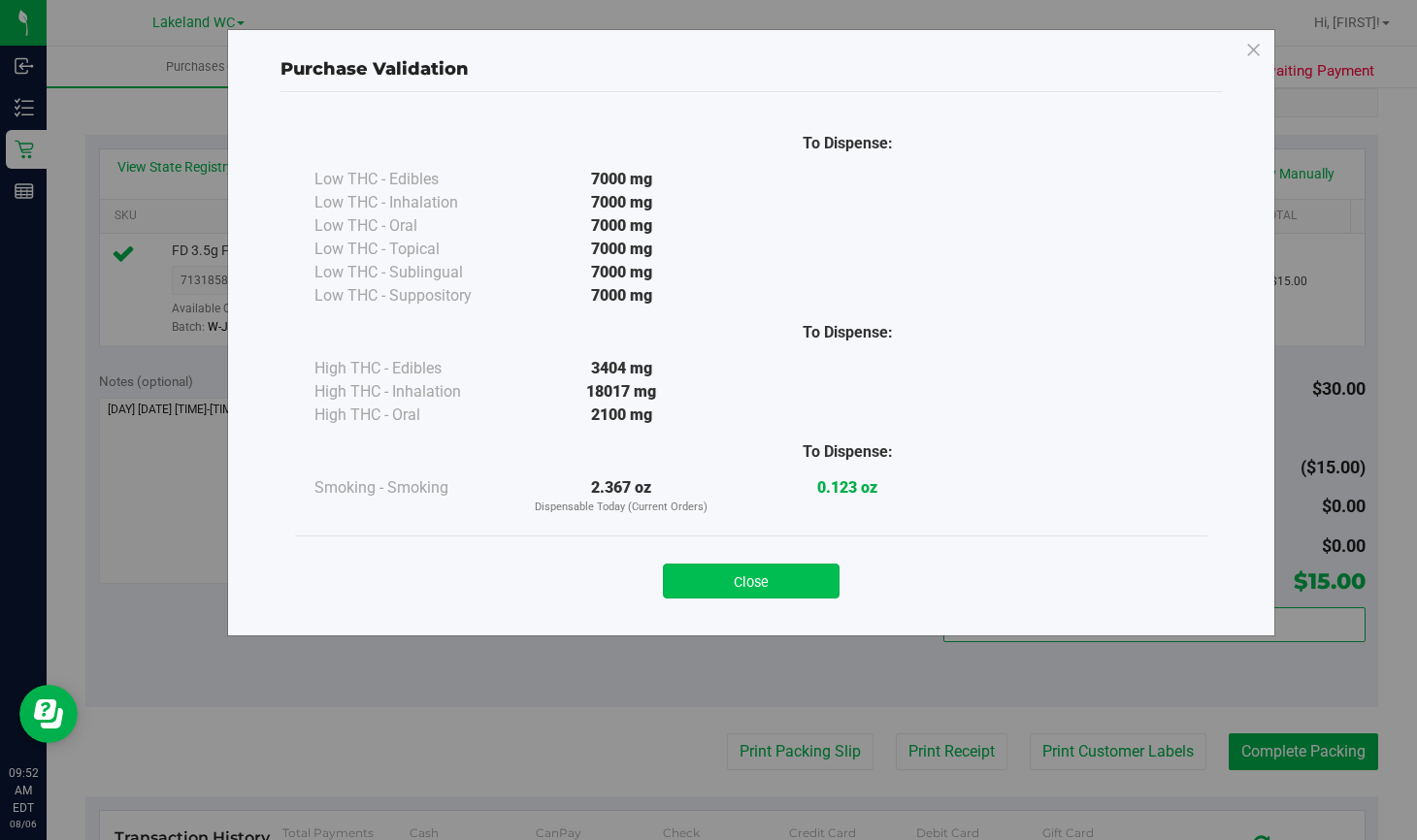 click on "Close" at bounding box center (751, 581) 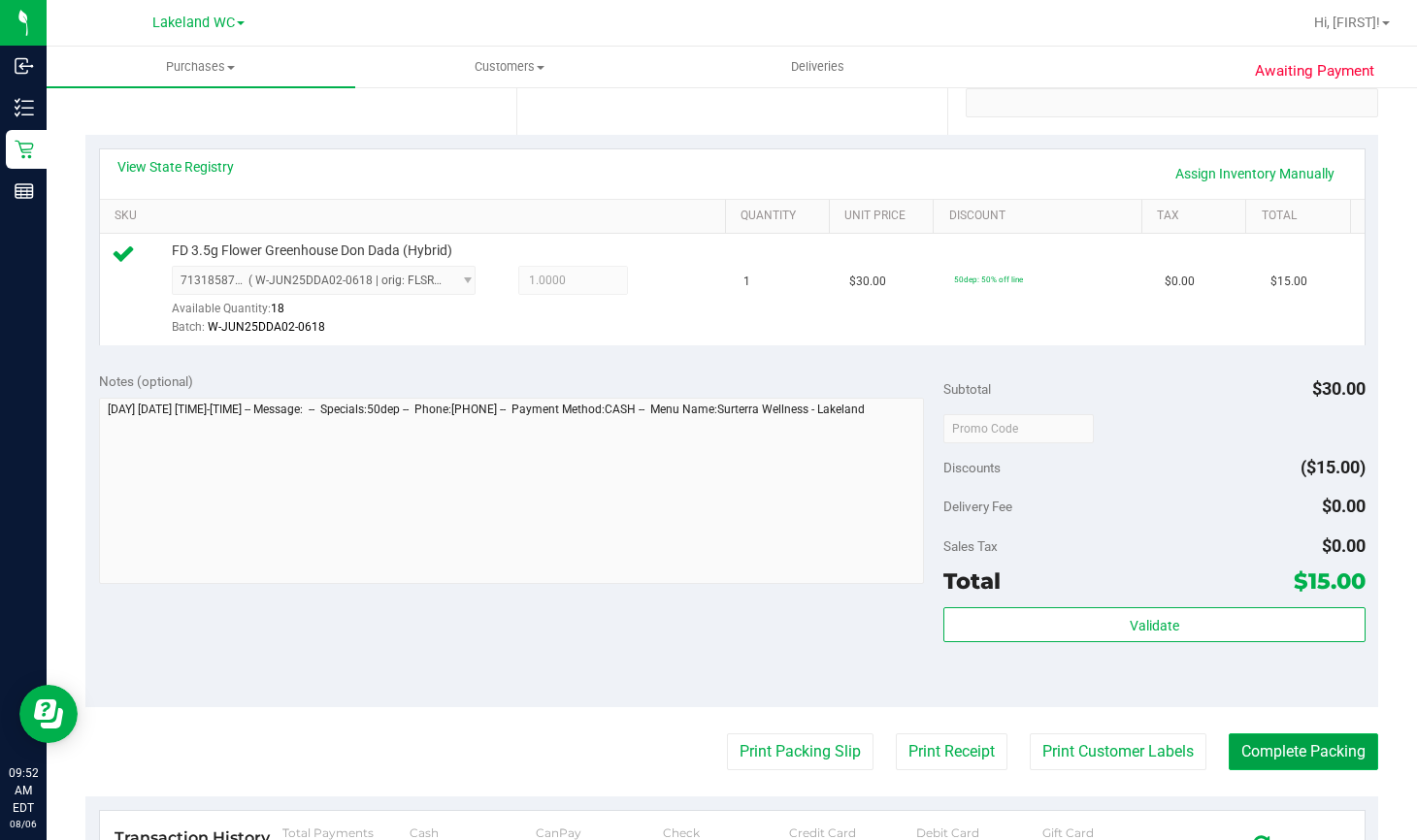 drag, startPoint x: 1273, startPoint y: 747, endPoint x: 911, endPoint y: 404, distance: 498.6913 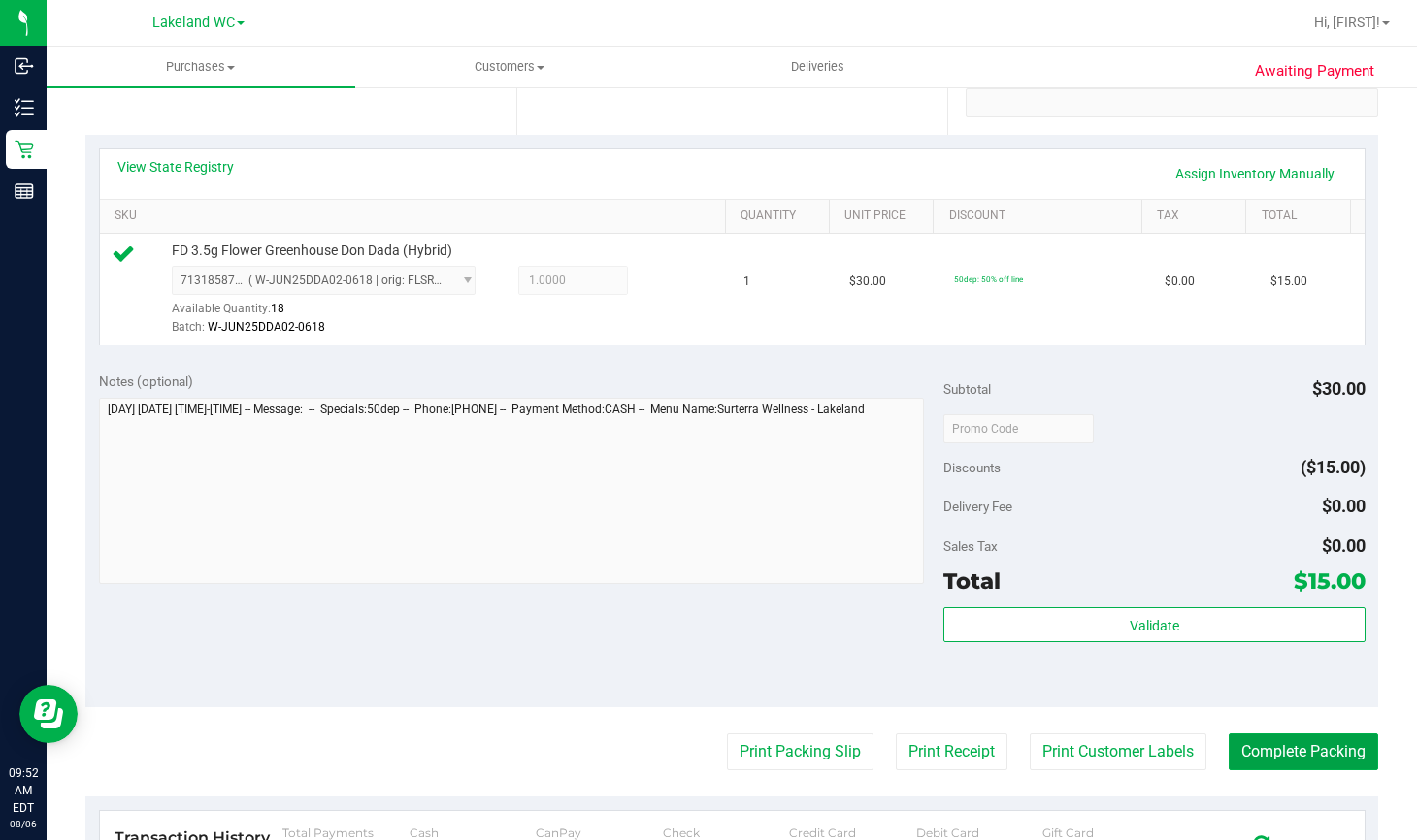 click on "Complete Packing" at bounding box center (1303, 752) 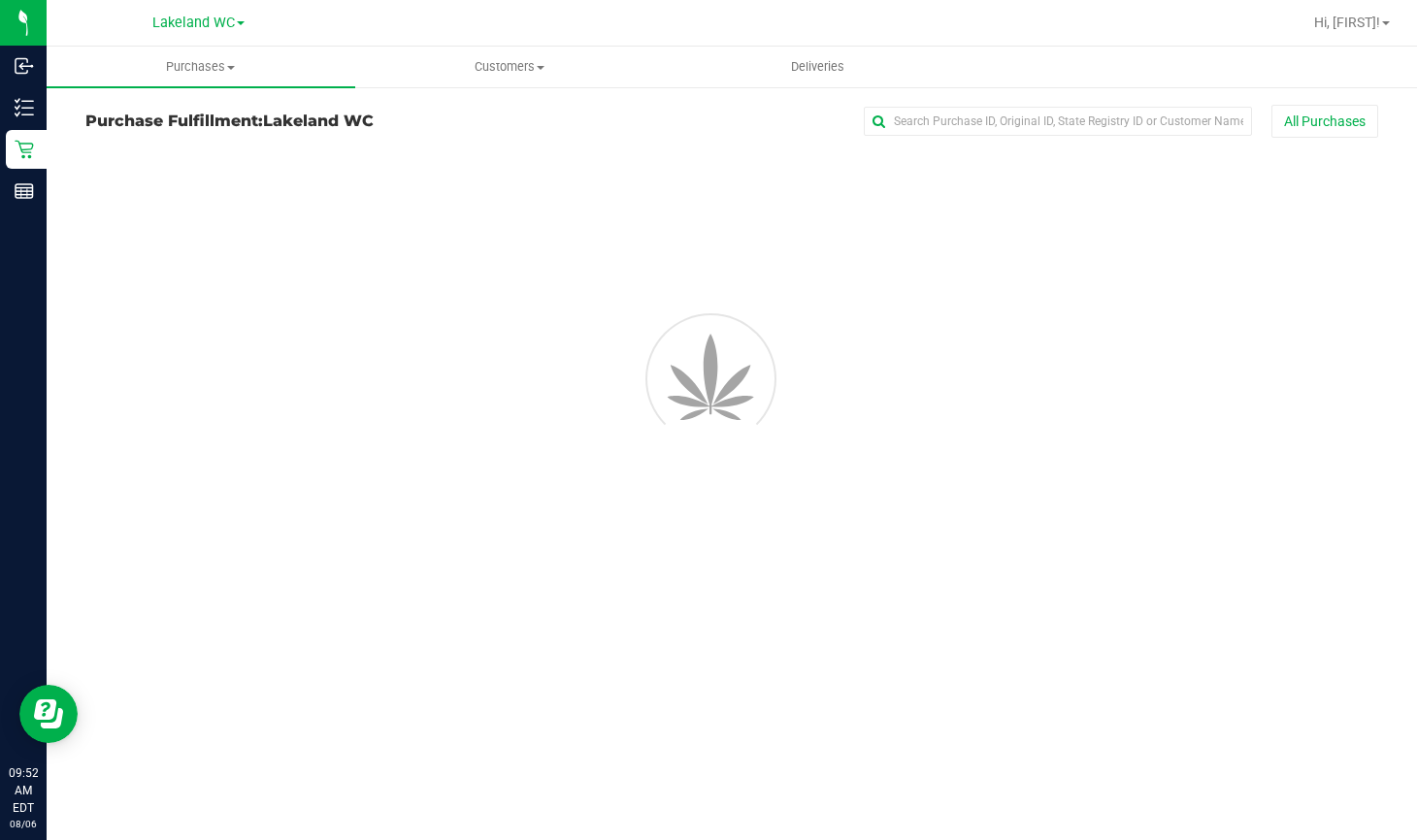 scroll, scrollTop: 0, scrollLeft: 0, axis: both 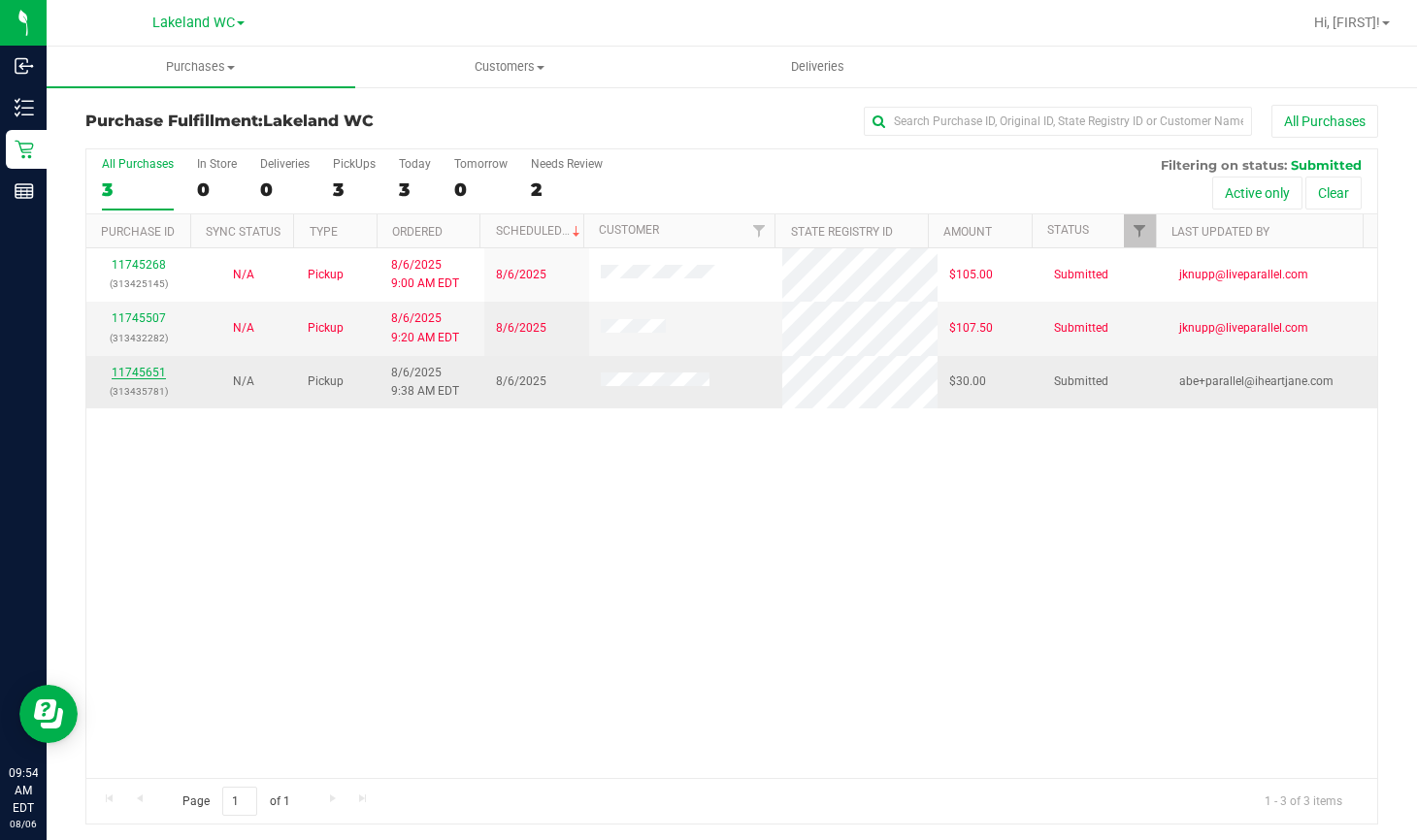 click on "11745651" at bounding box center [139, 372] 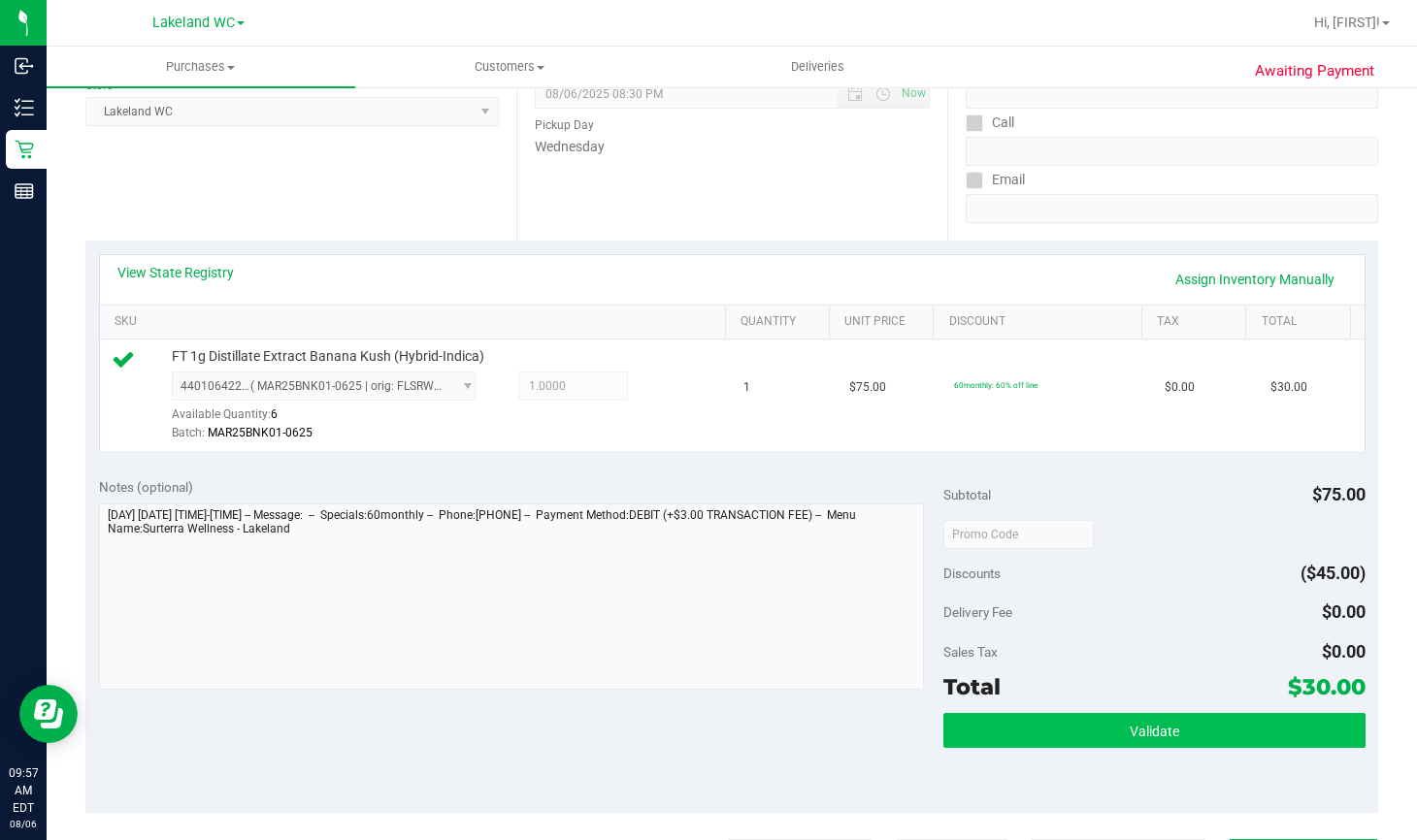 scroll, scrollTop: 291, scrollLeft: 0, axis: vertical 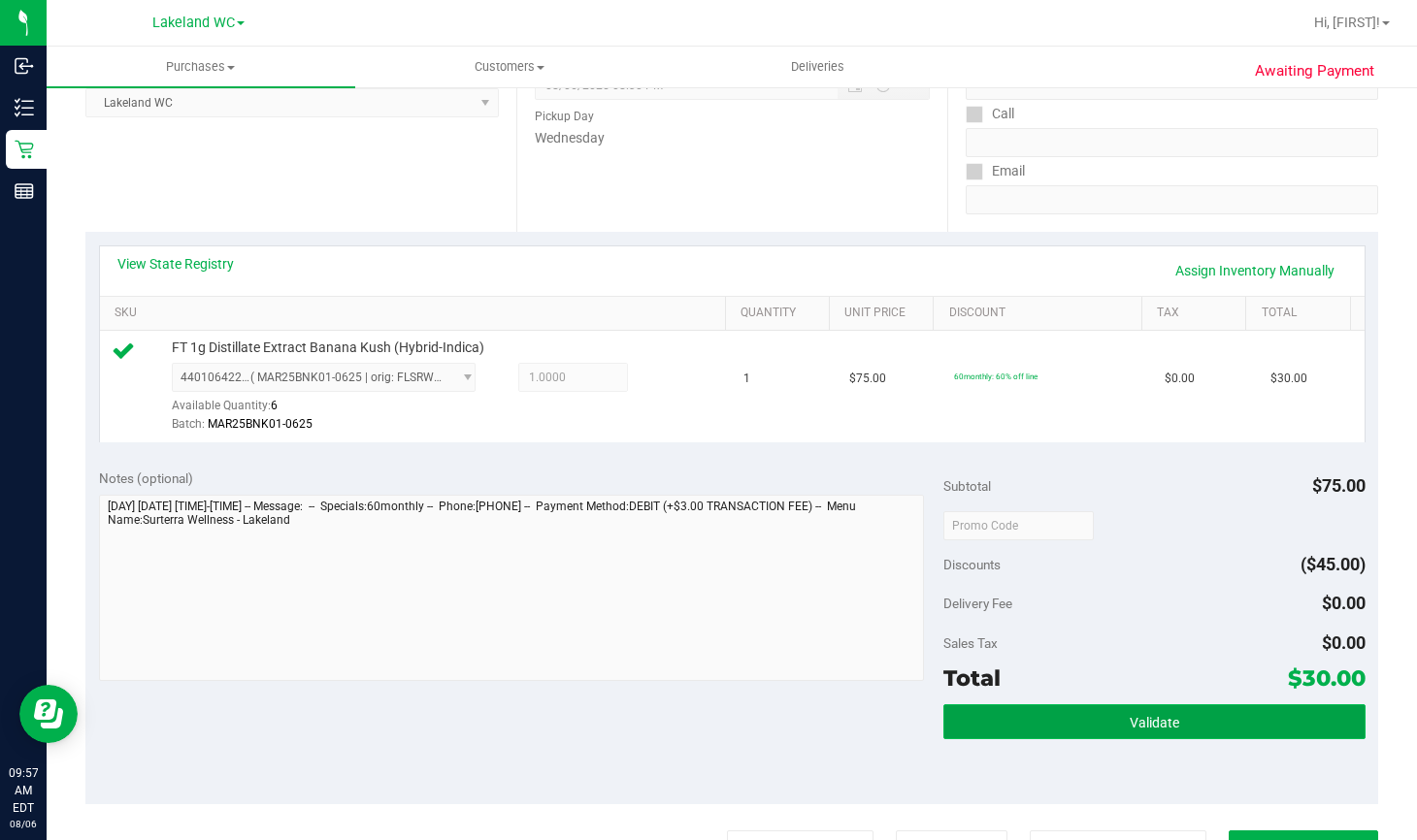 click on "Validate" at bounding box center (1154, 722) 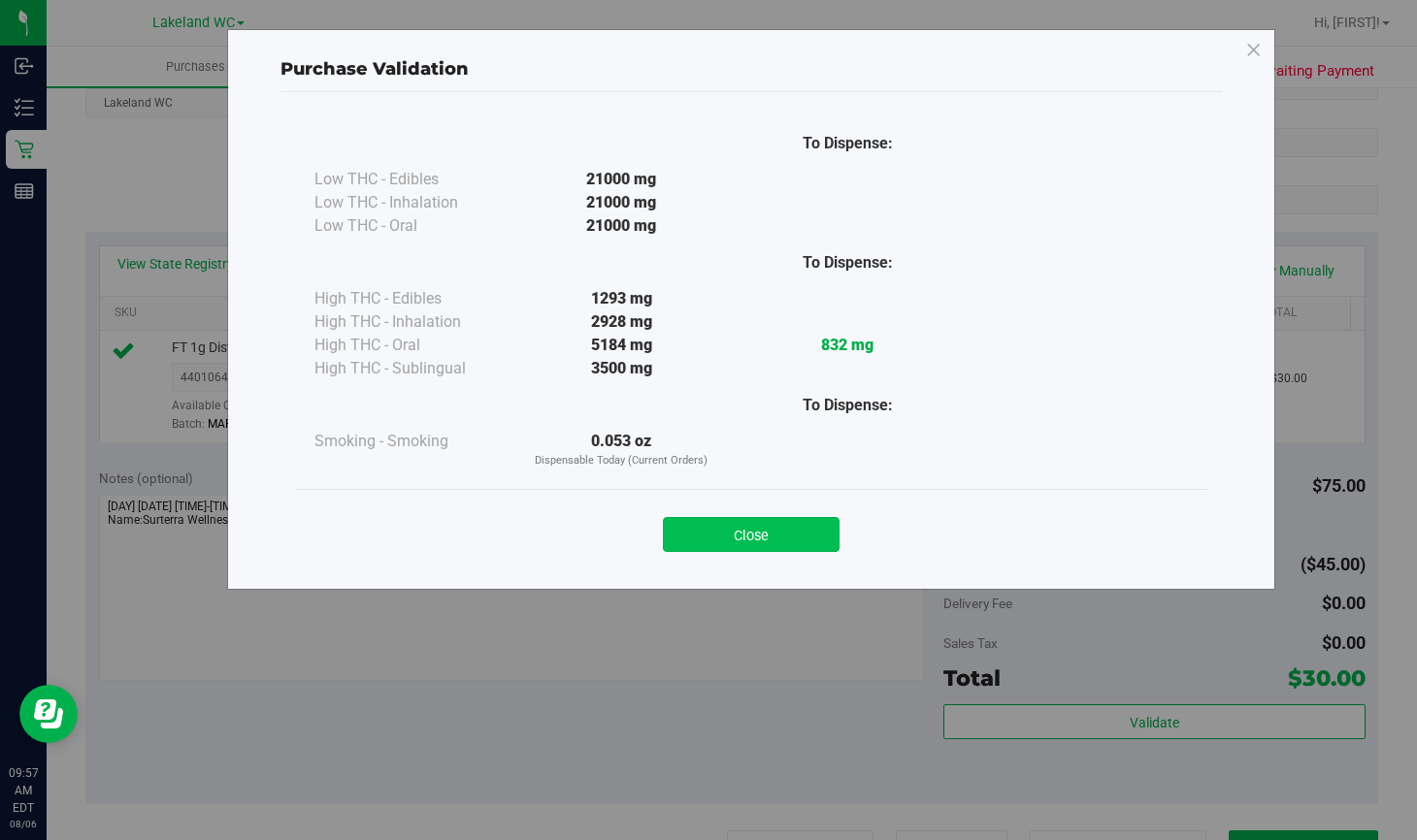 click on "Close" at bounding box center [751, 534] 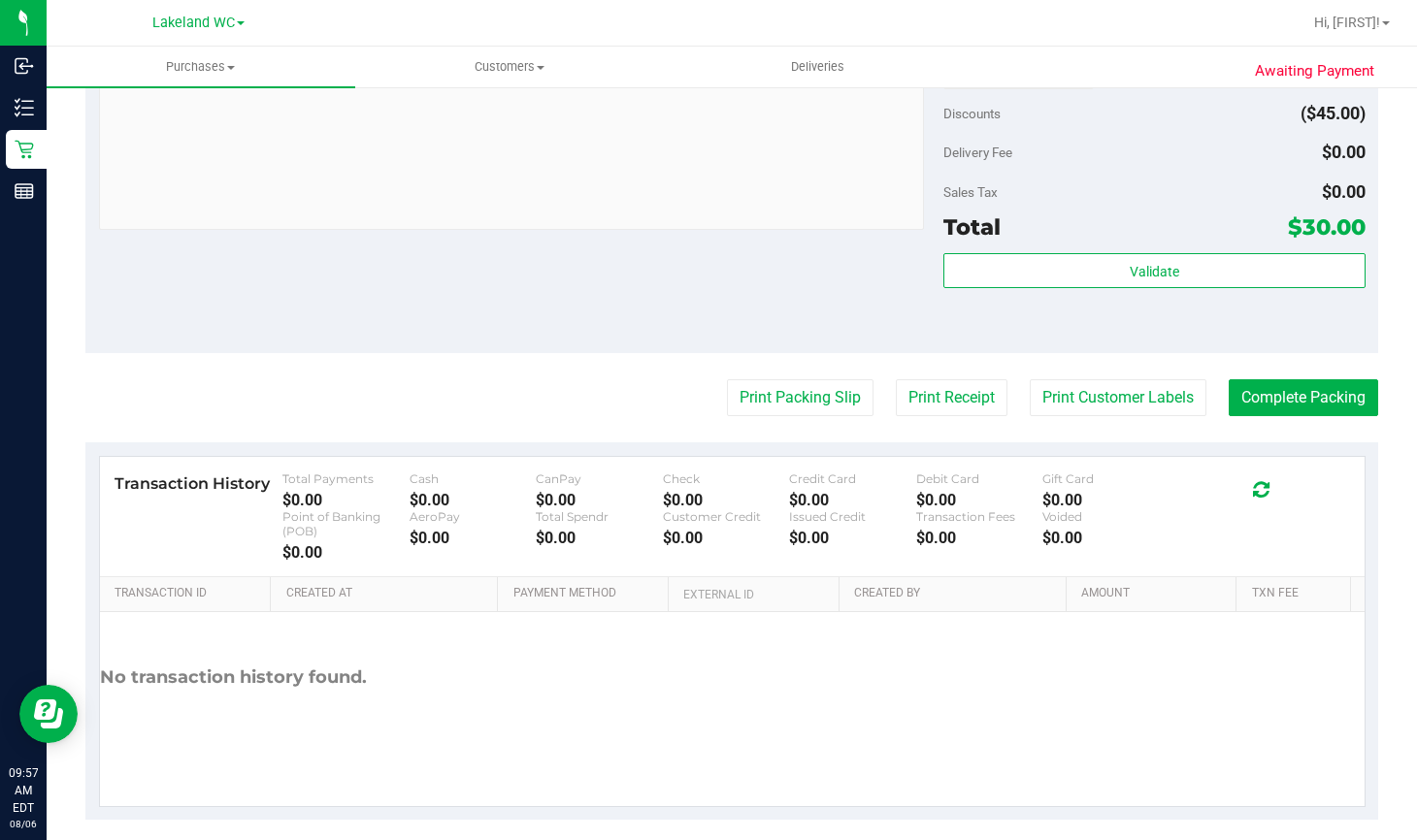 scroll, scrollTop: 760, scrollLeft: 0, axis: vertical 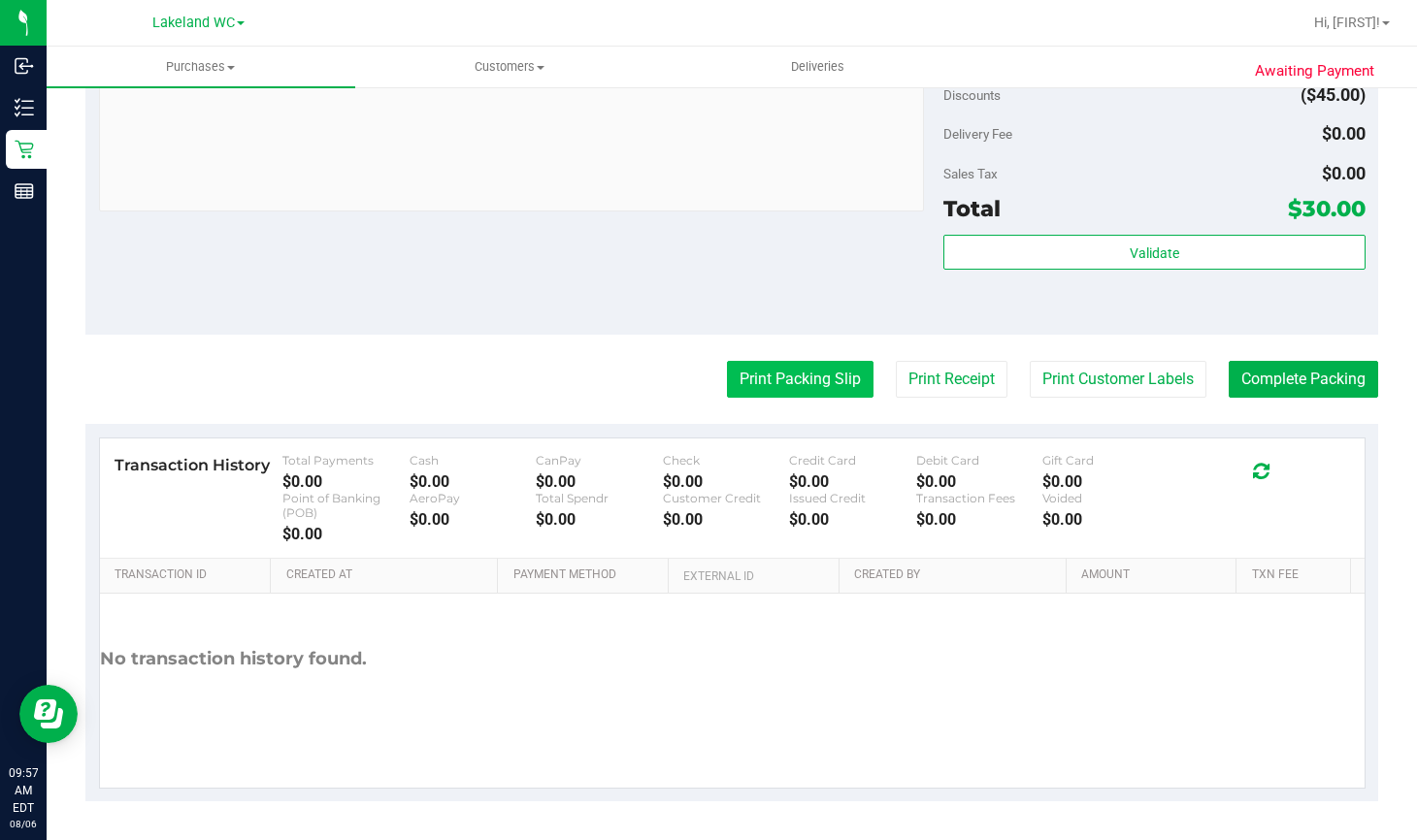 click on "Print Packing Slip" at bounding box center [800, 379] 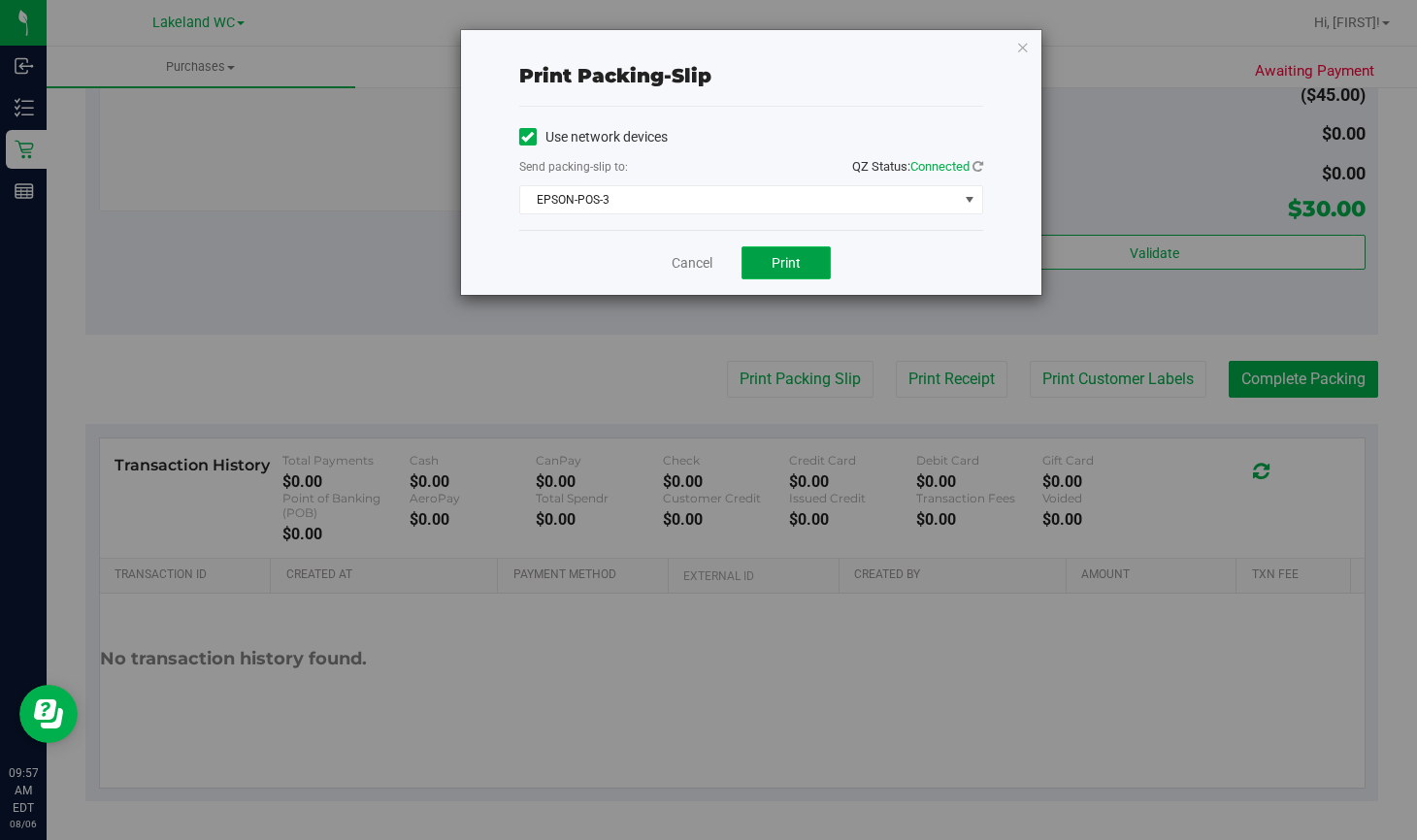 click on "Print" at bounding box center (786, 263) 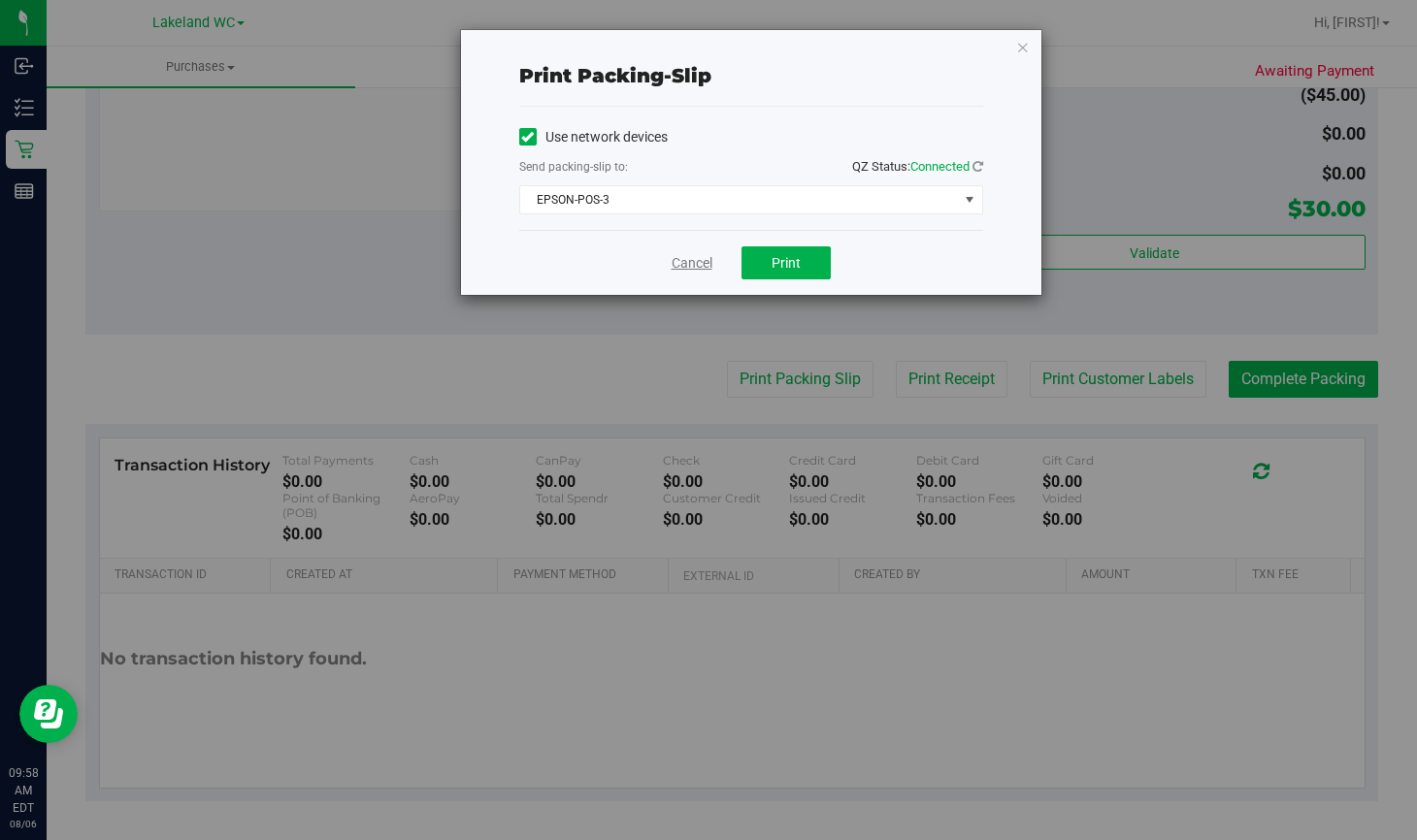 click on "Cancel" at bounding box center [692, 263] 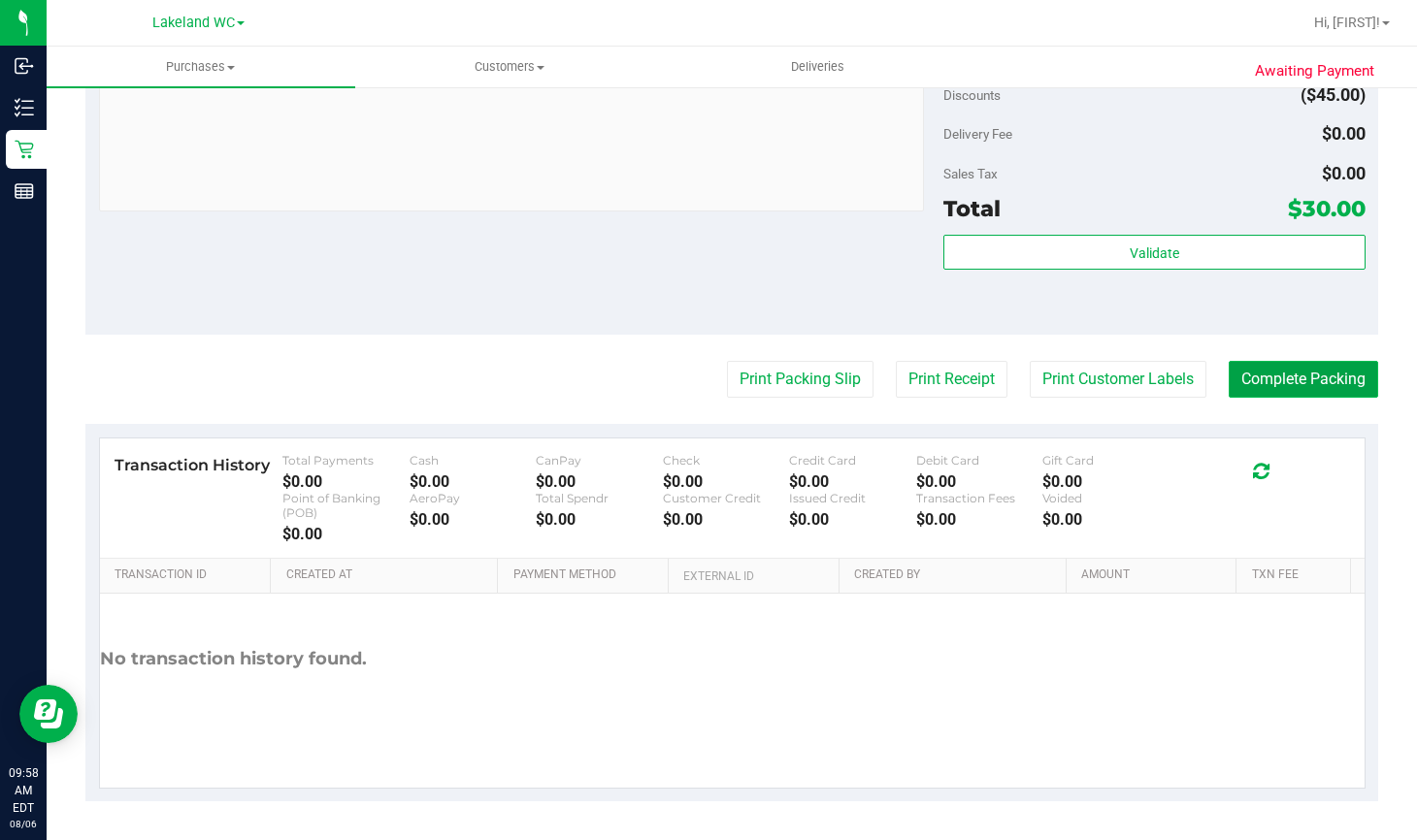 click on "Complete Packing" at bounding box center [1303, 379] 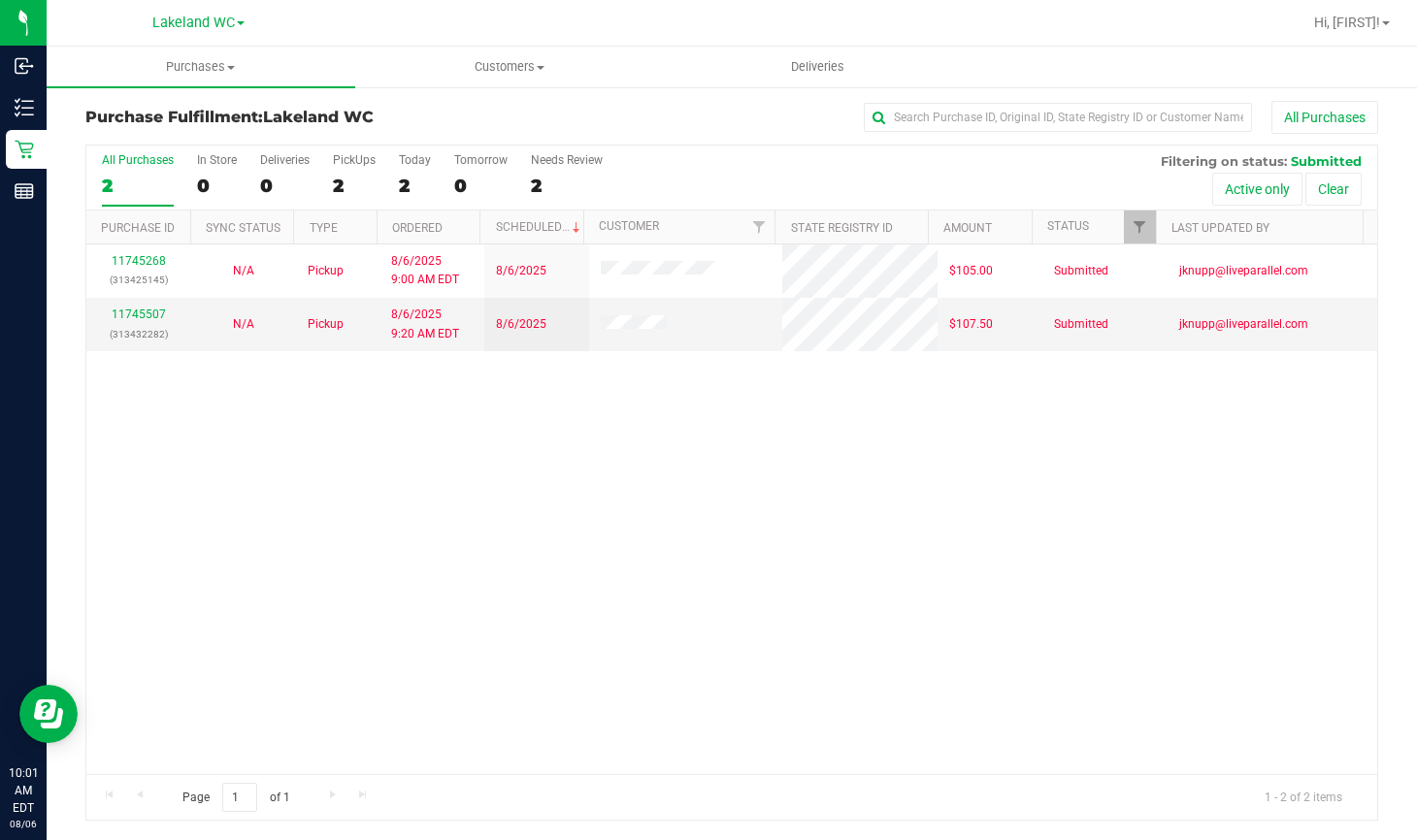 scroll, scrollTop: 0, scrollLeft: 0, axis: both 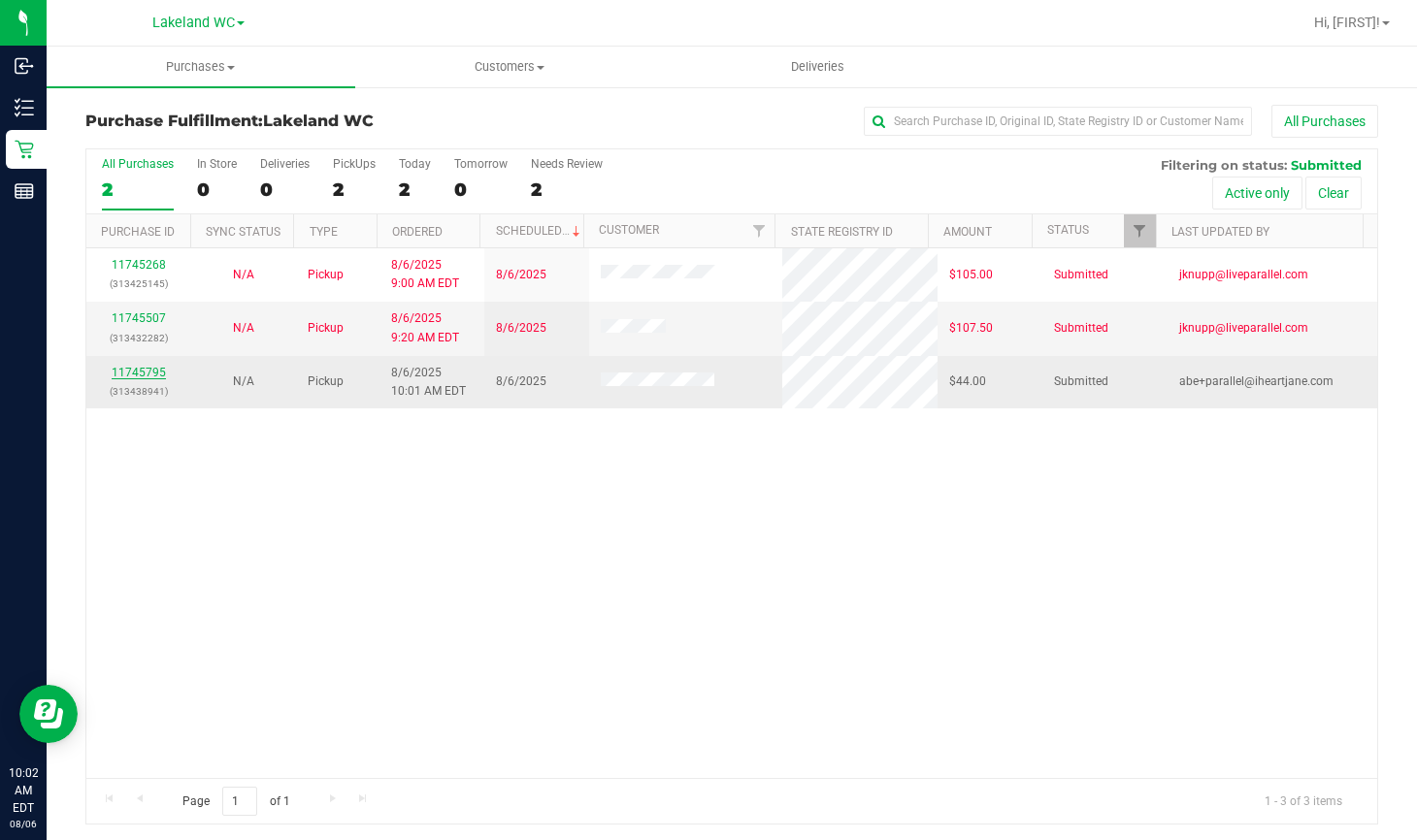 click on "11745795" at bounding box center (139, 372) 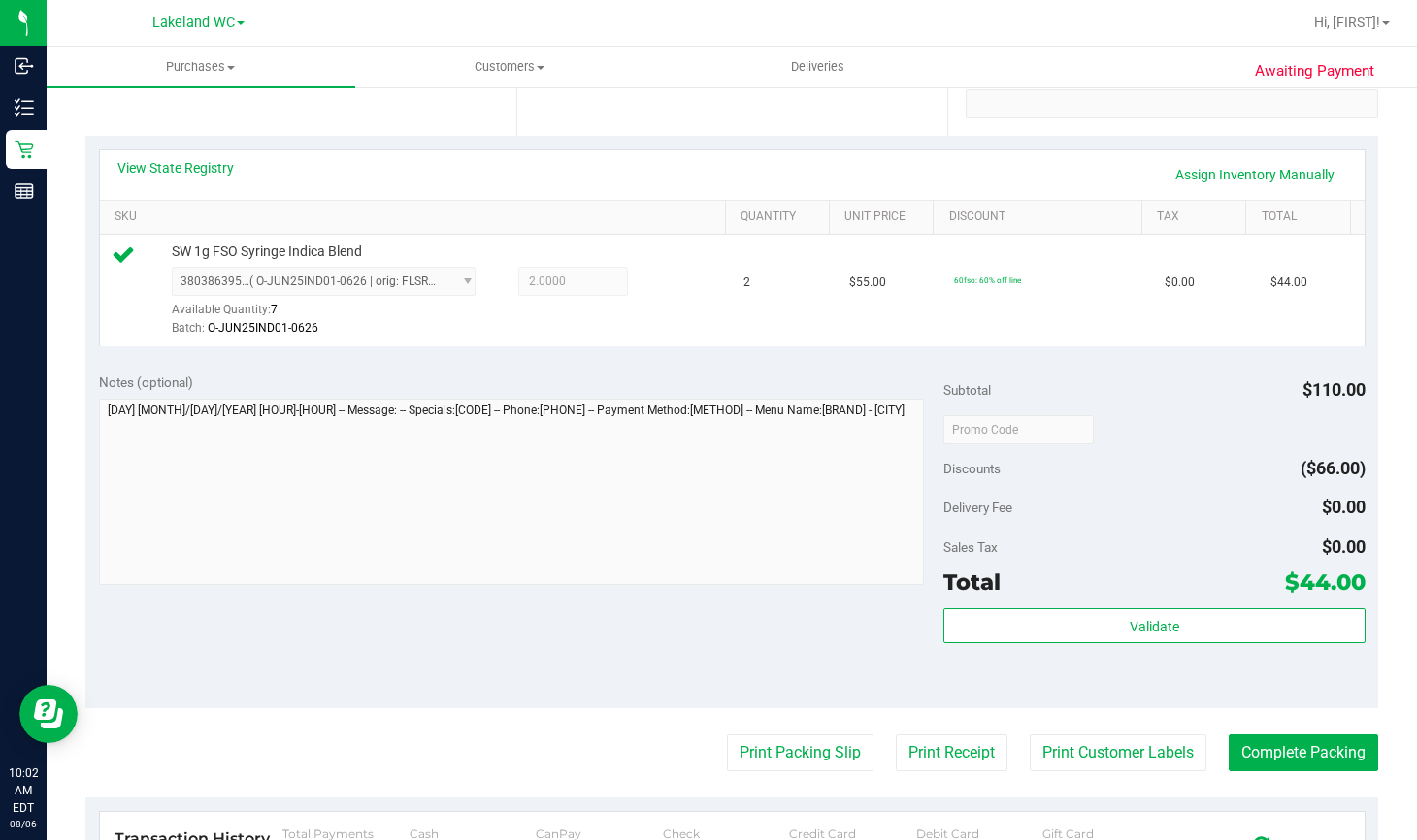 scroll, scrollTop: 388, scrollLeft: 0, axis: vertical 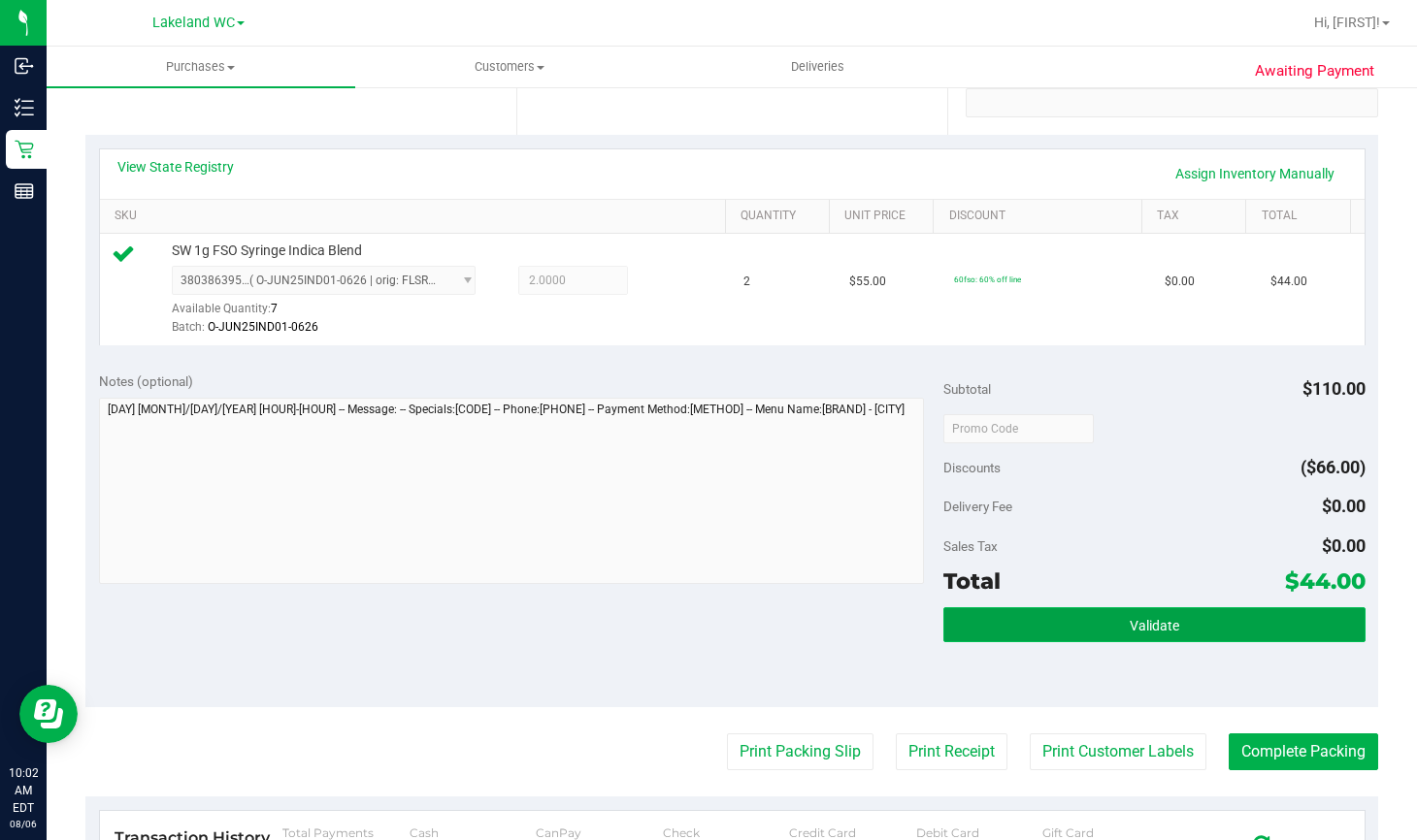 click on "Validate" at bounding box center (1154, 625) 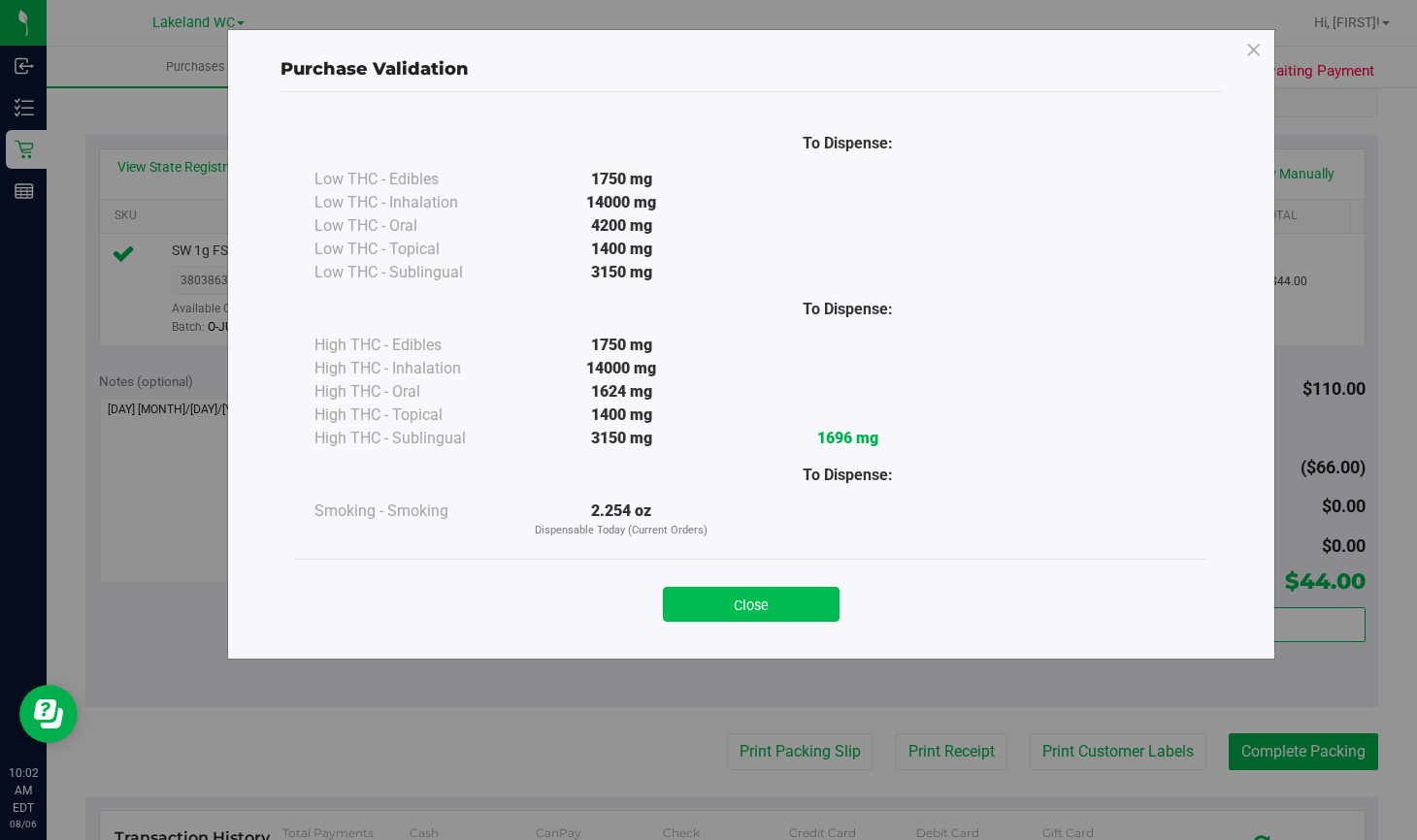 click on "Close" at bounding box center (751, 604) 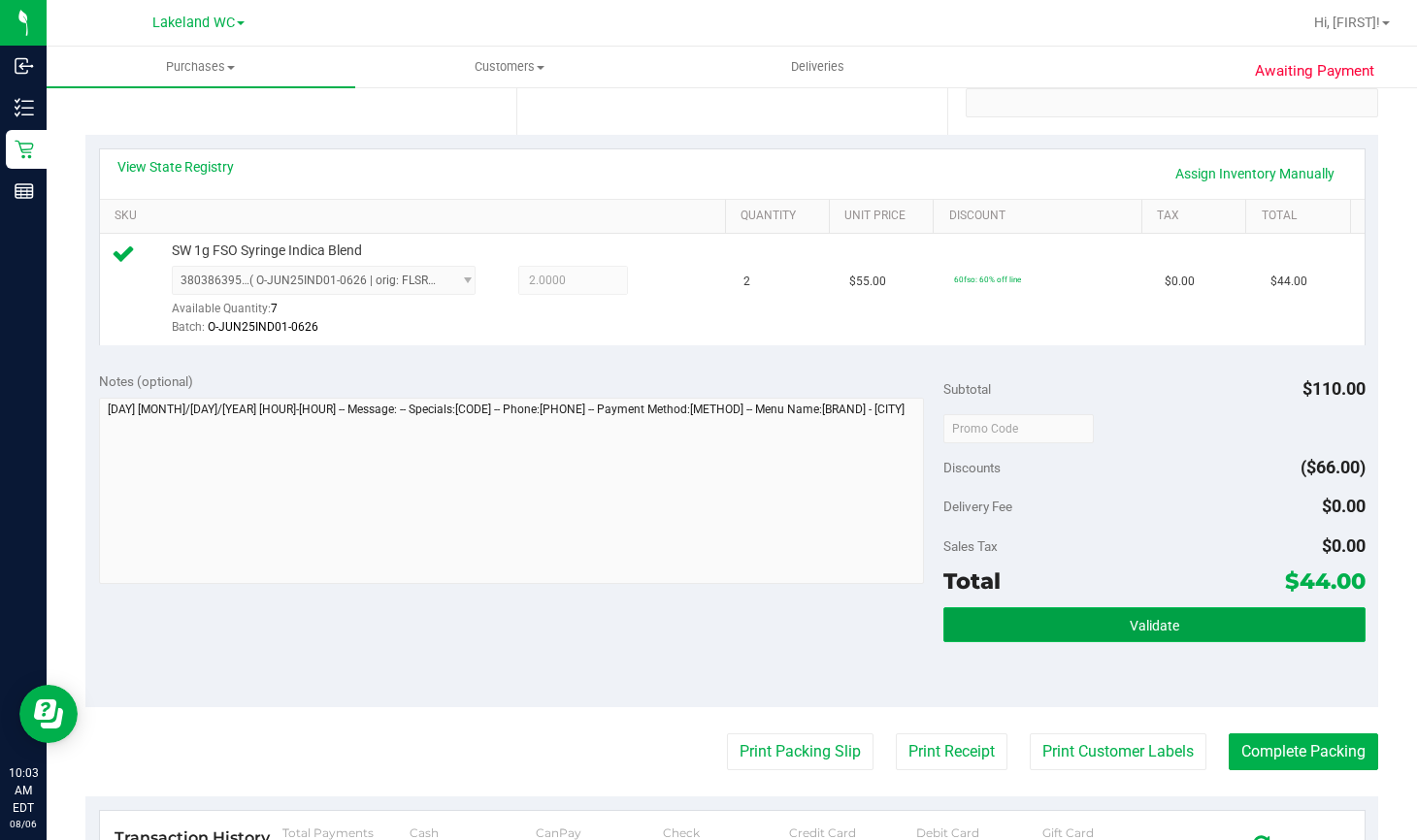 click on "Validate" at bounding box center (1154, 625) 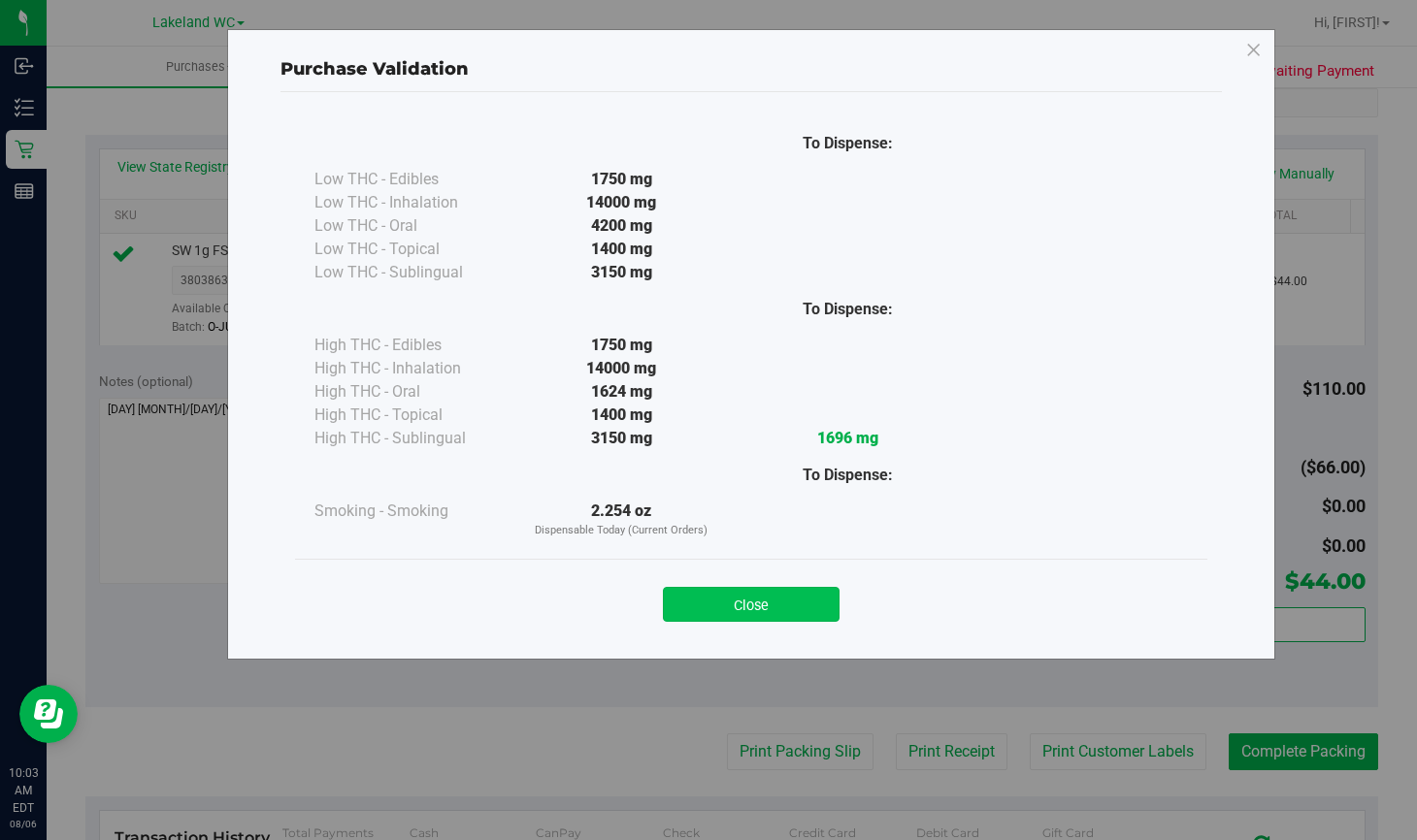 click on "Close" at bounding box center (751, 604) 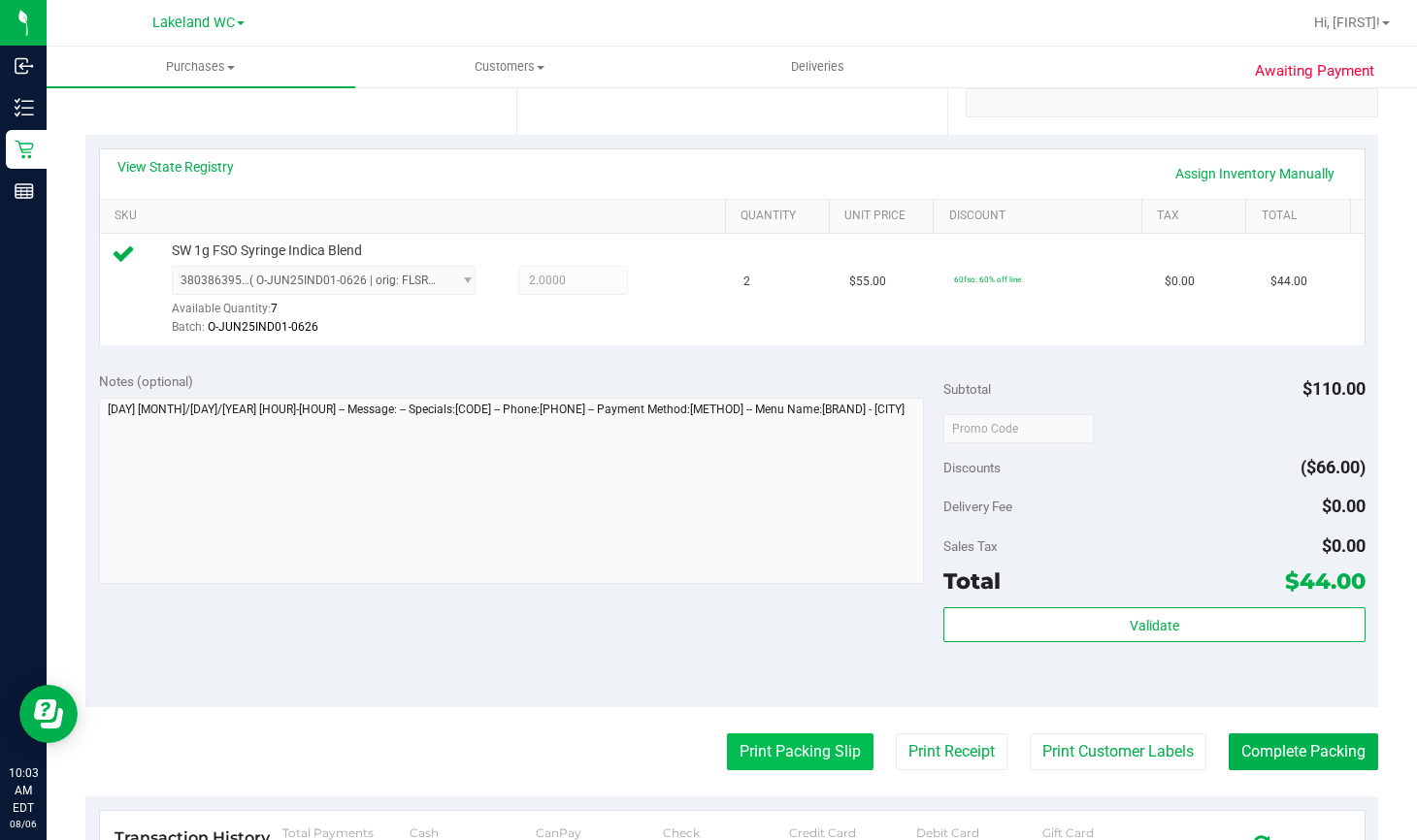 click on "Print Packing Slip" at bounding box center [800, 752] 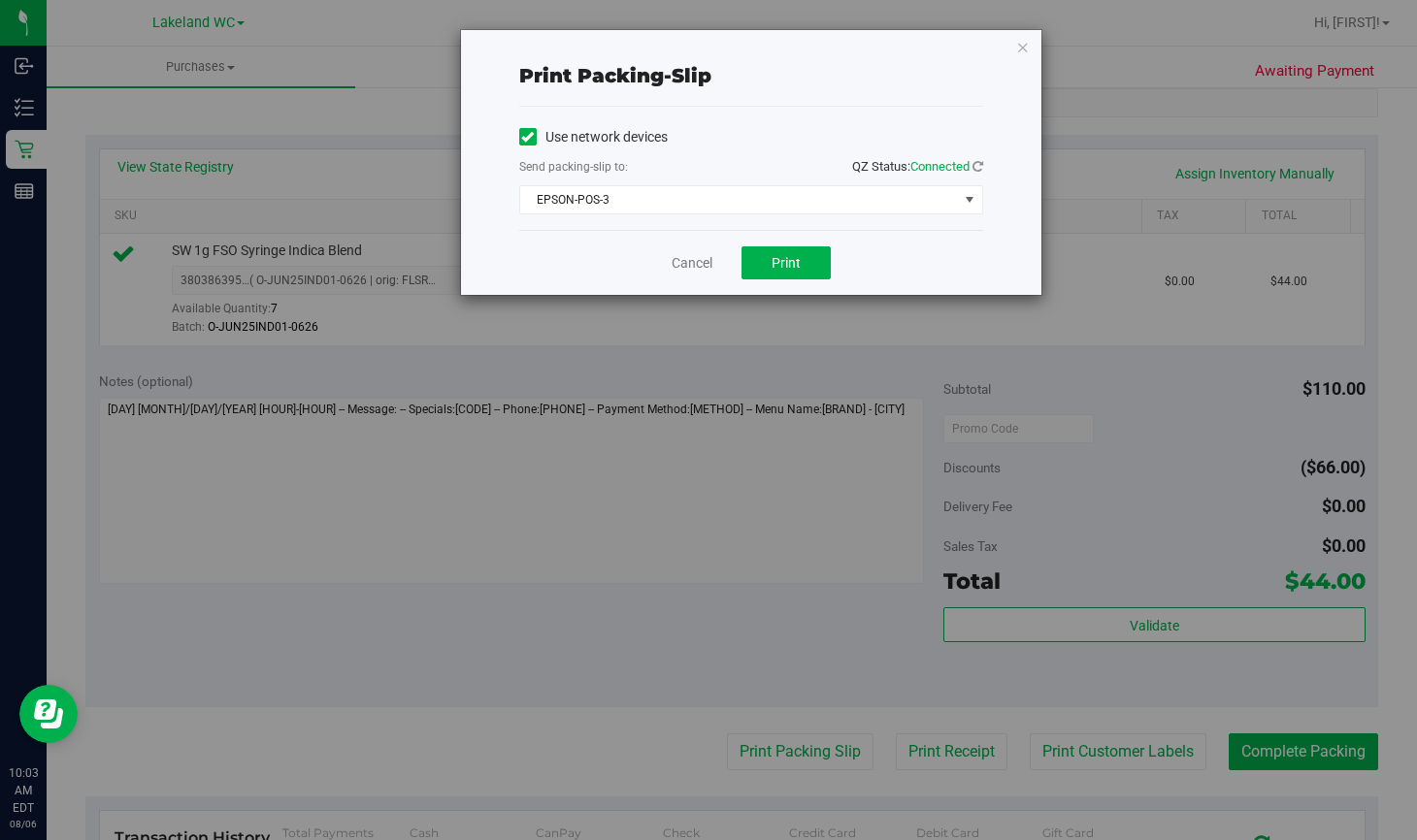 click on "Cancel
Print" at bounding box center (751, 262) 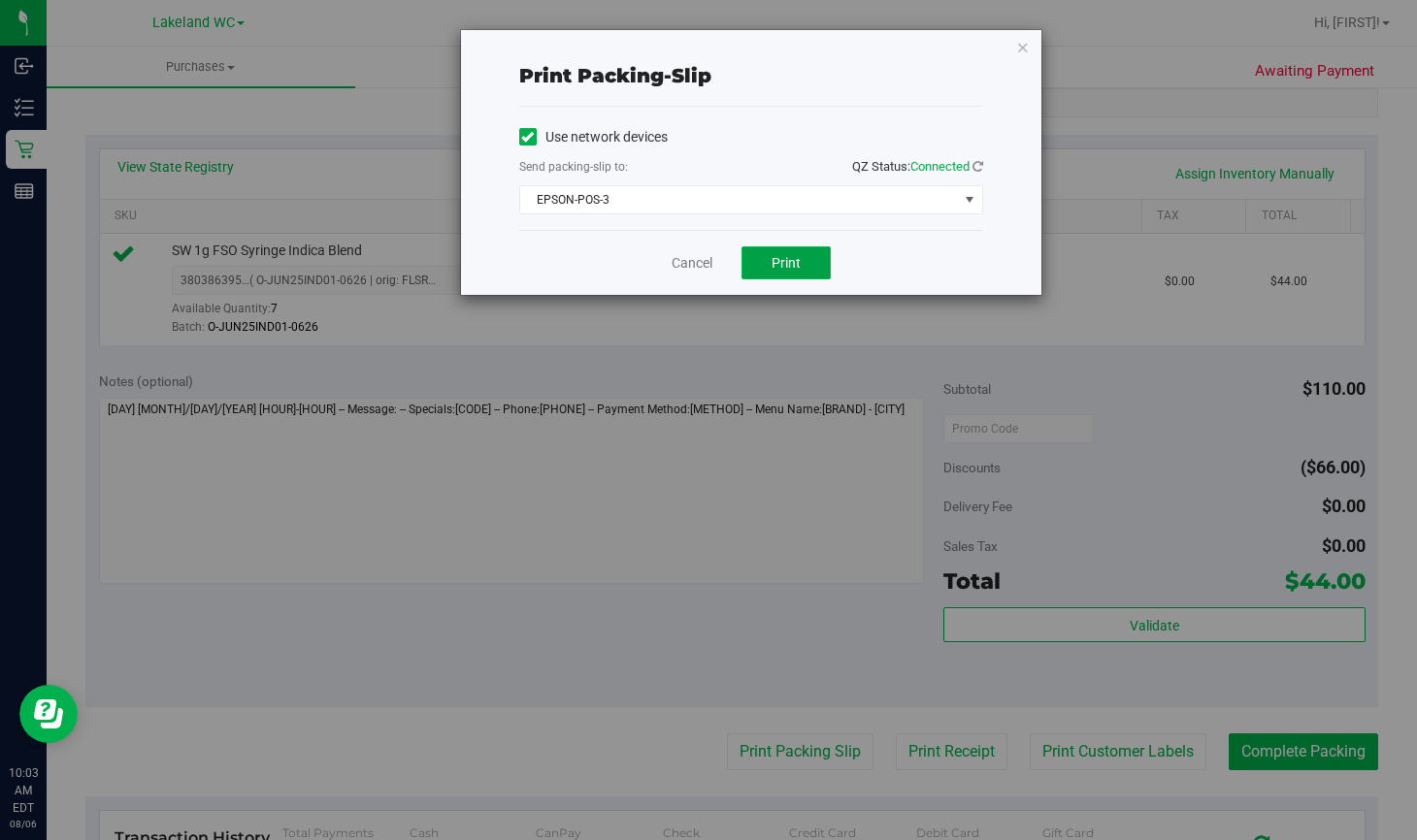 click on "Print" at bounding box center (786, 263) 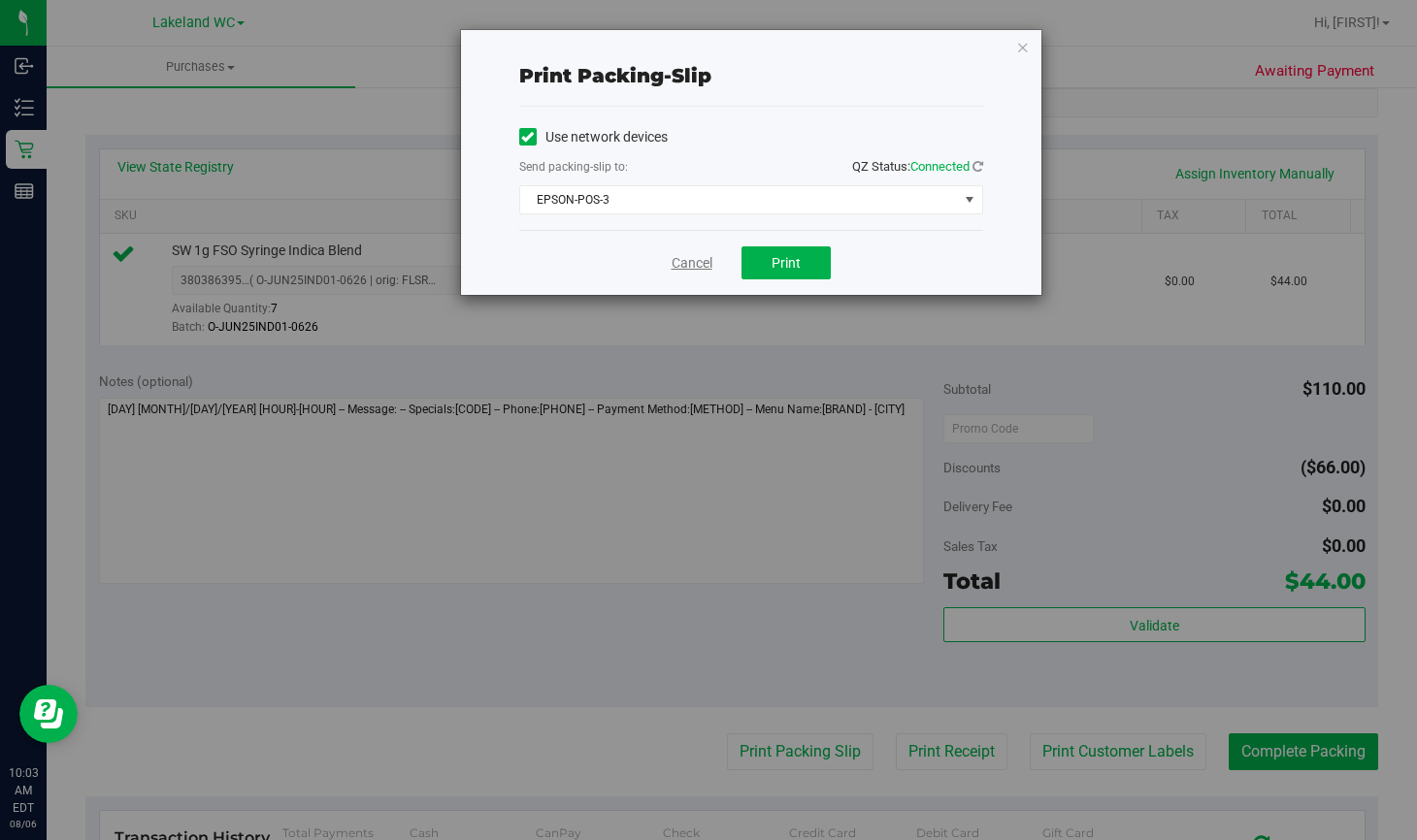 click on "Cancel" at bounding box center (692, 263) 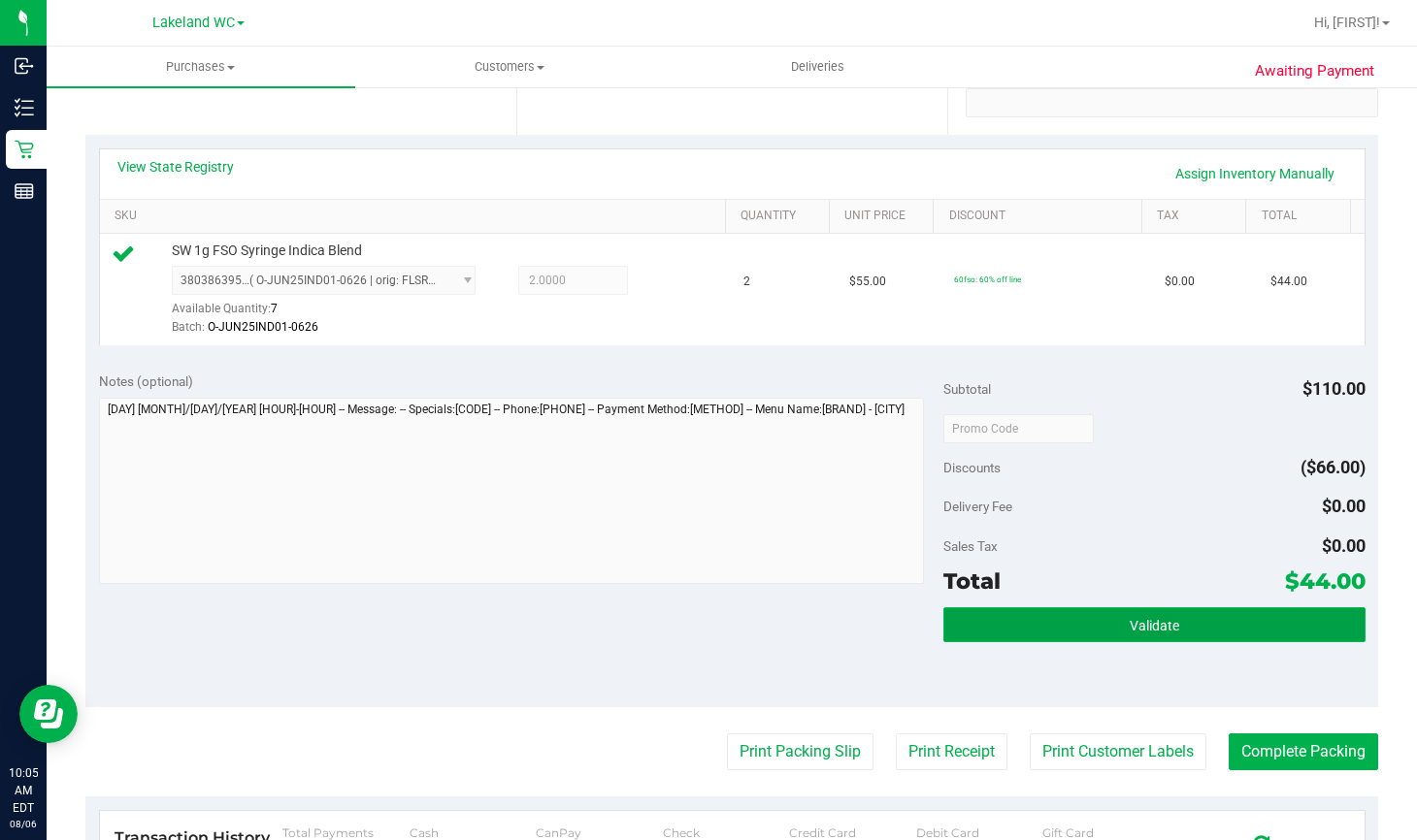 click on "Validate" at bounding box center (1154, 626) 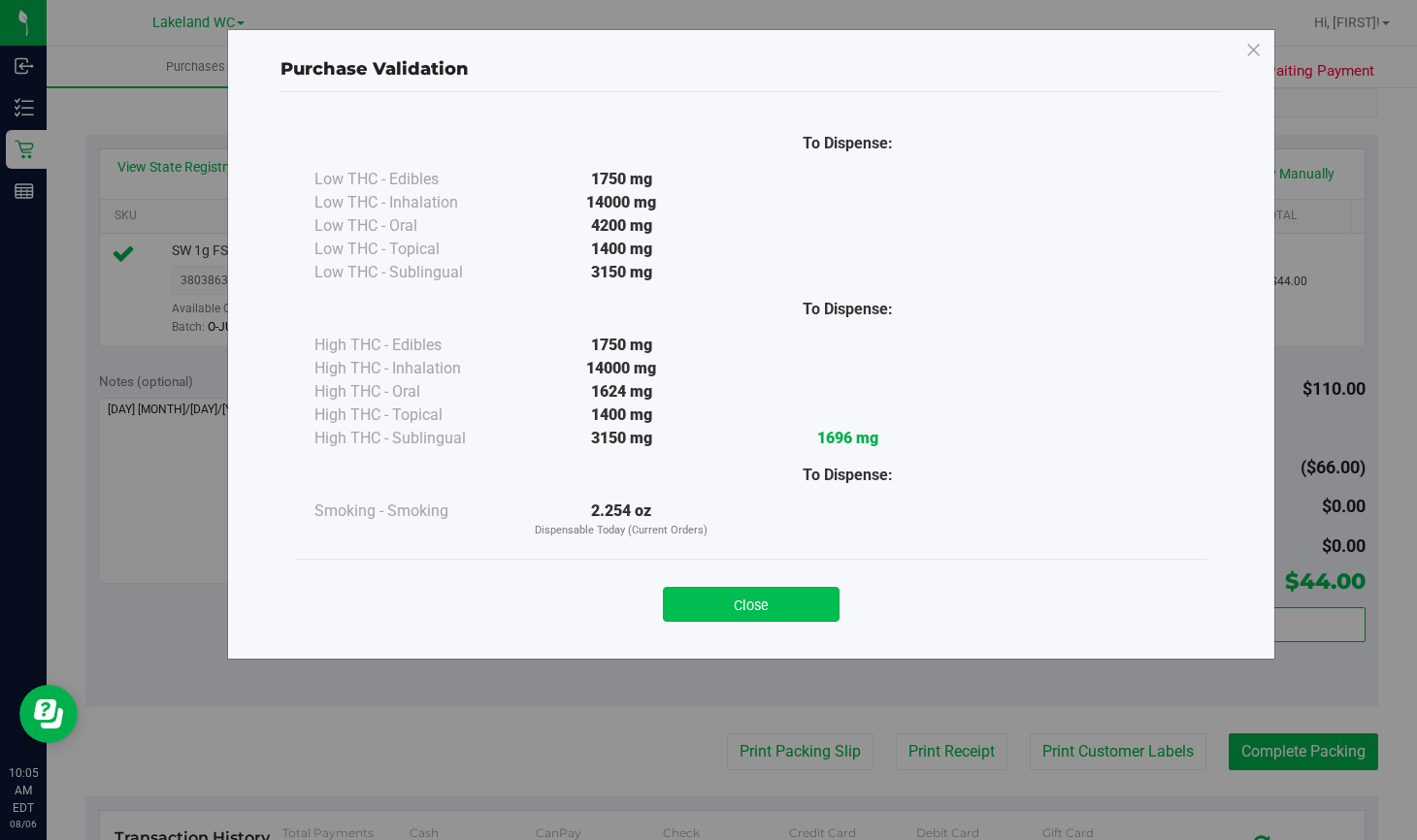 click on "Close" at bounding box center [751, 604] 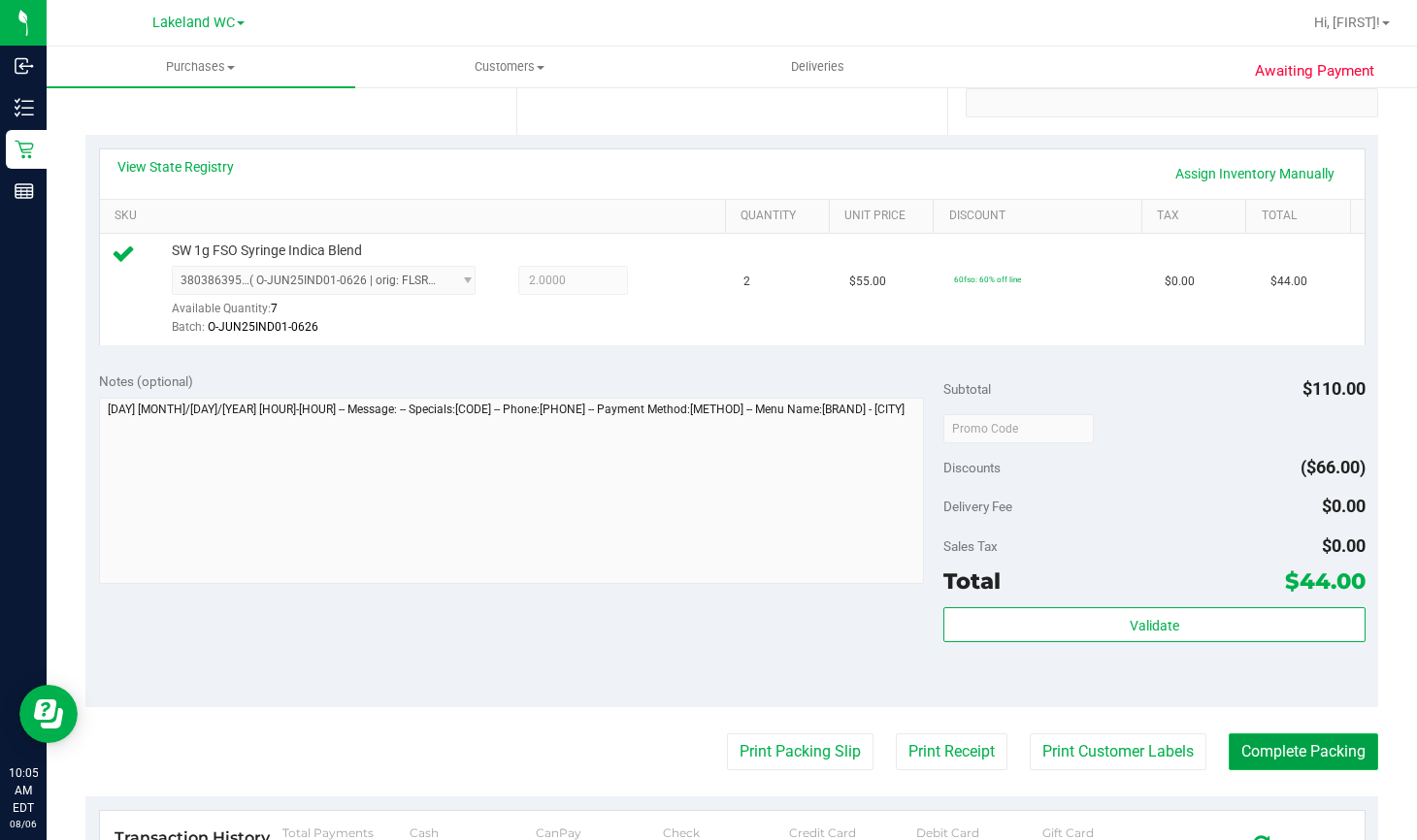 click on "Complete Packing" at bounding box center [1303, 752] 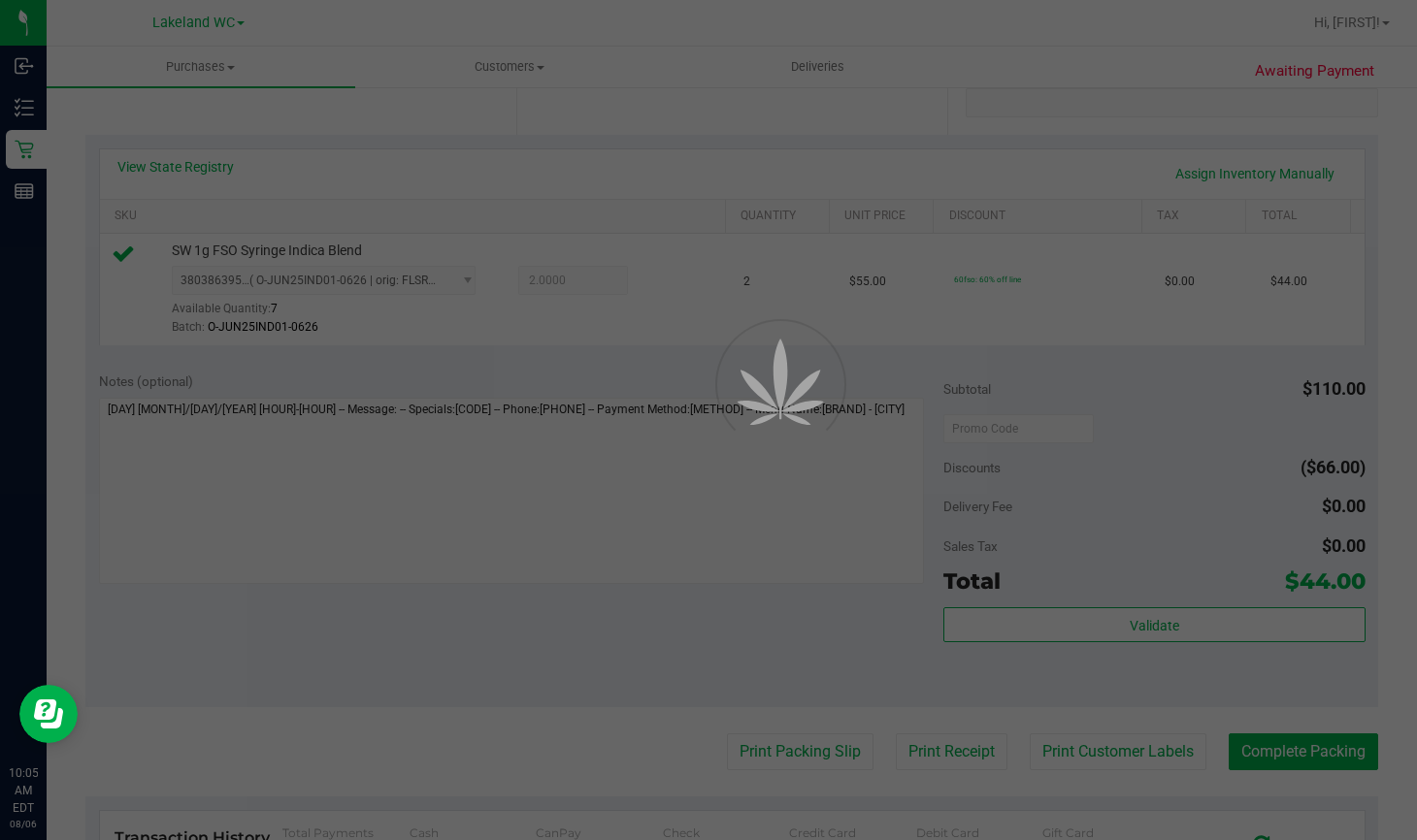 scroll, scrollTop: 0, scrollLeft: 0, axis: both 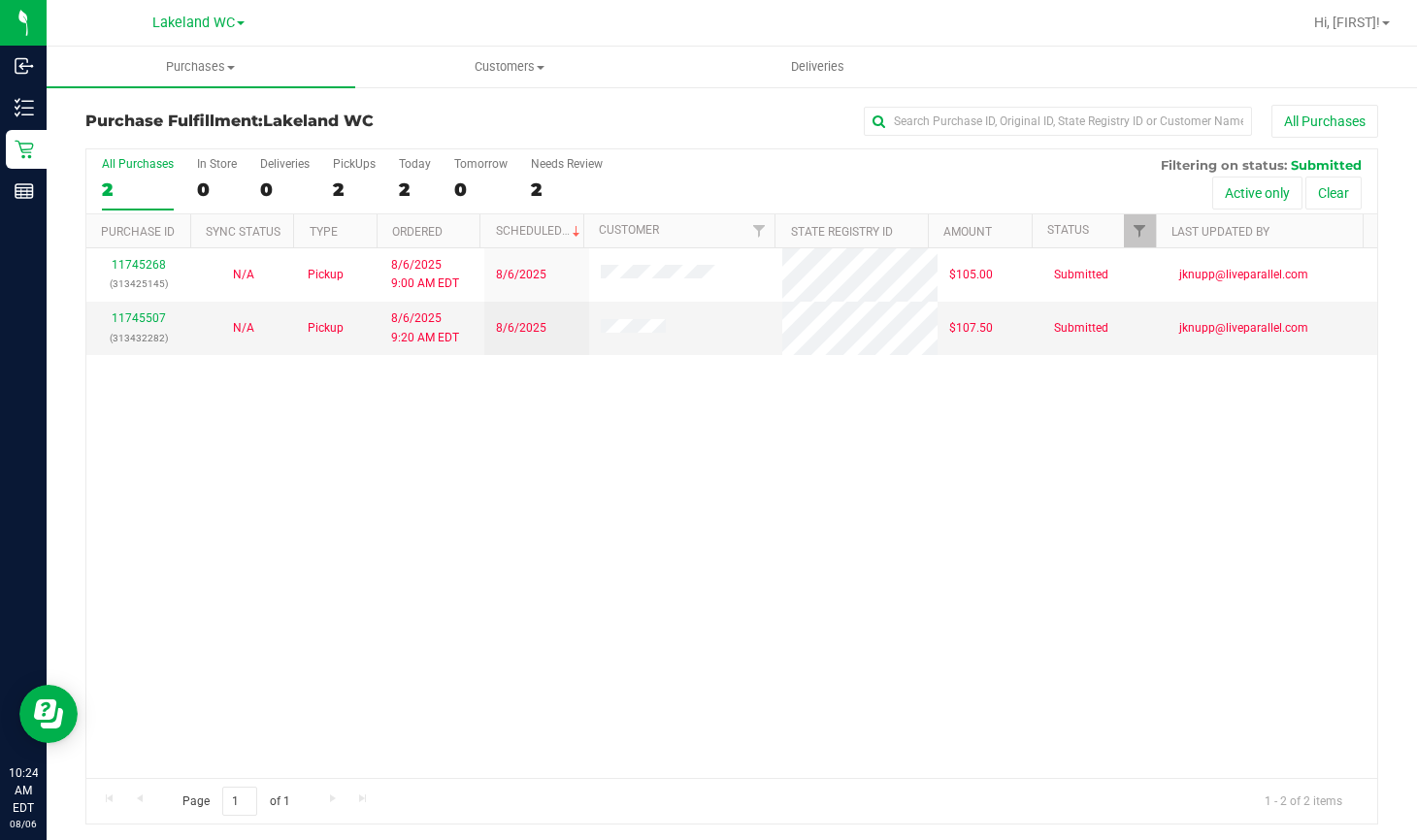 click on "11745268
(313425145)
N/A
Pickup 8/6/2025 9:00 AM EDT 8/6/2025
$105.00
Submitted jknupp@liveparallel.com
11745507
(313432282)
N/A
Pickup 8/6/2025 9:20 AM EDT 8/6/2025
$107.50
Submitted jknupp@liveparallel.com" at bounding box center [732, 513] 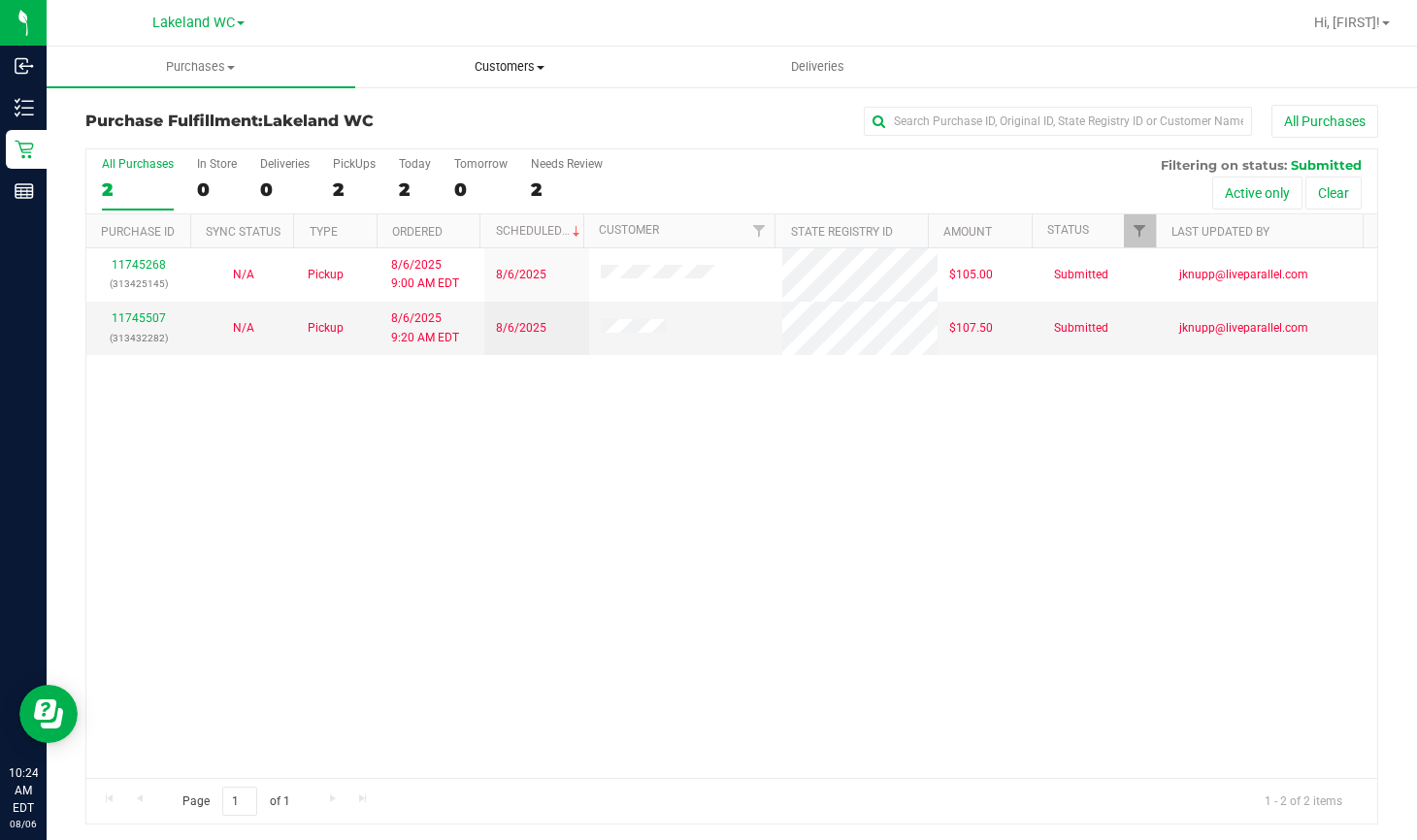 drag, startPoint x: 480, startPoint y: 372, endPoint x: 368, endPoint y: 83, distance: 309.9435 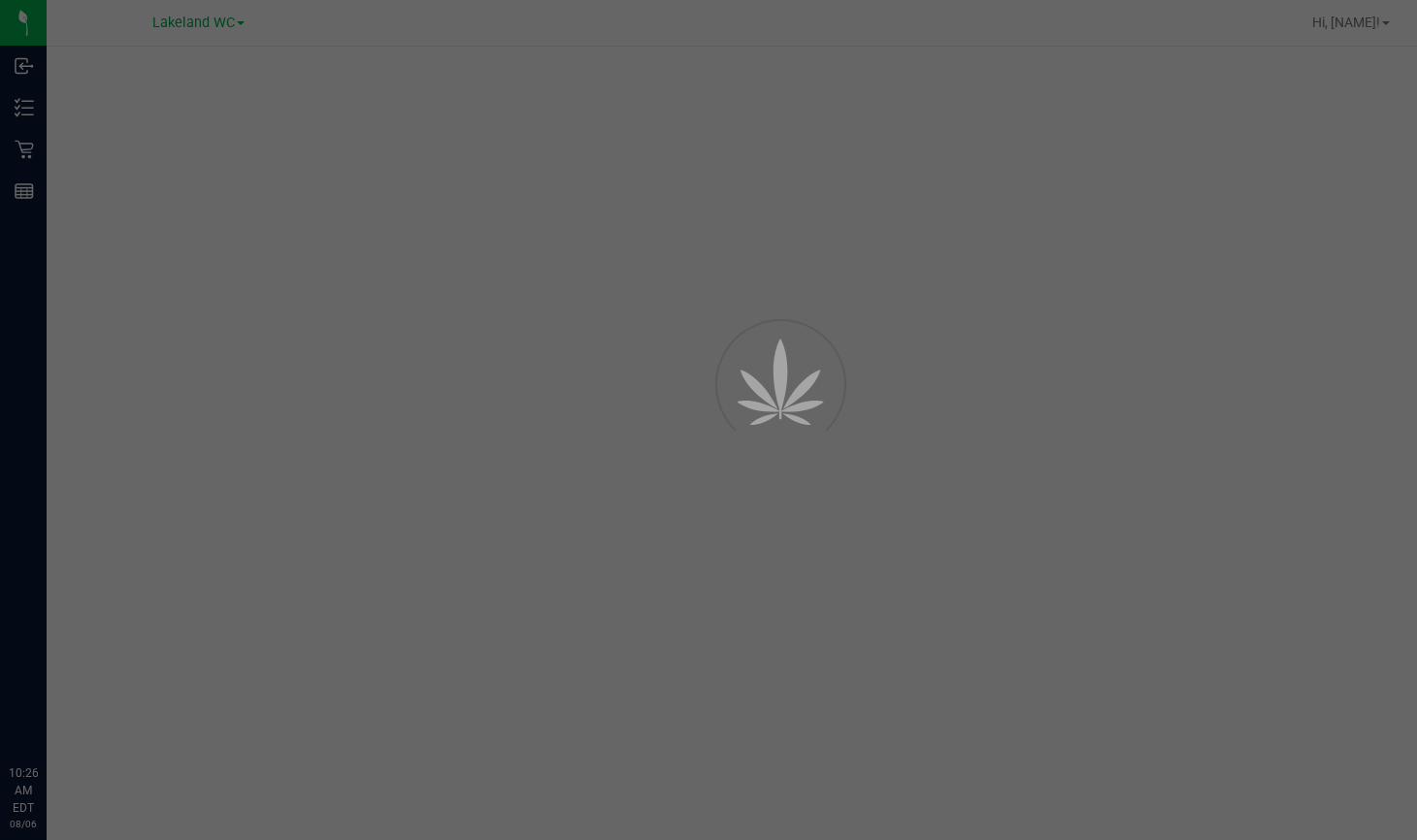 scroll, scrollTop: 0, scrollLeft: 0, axis: both 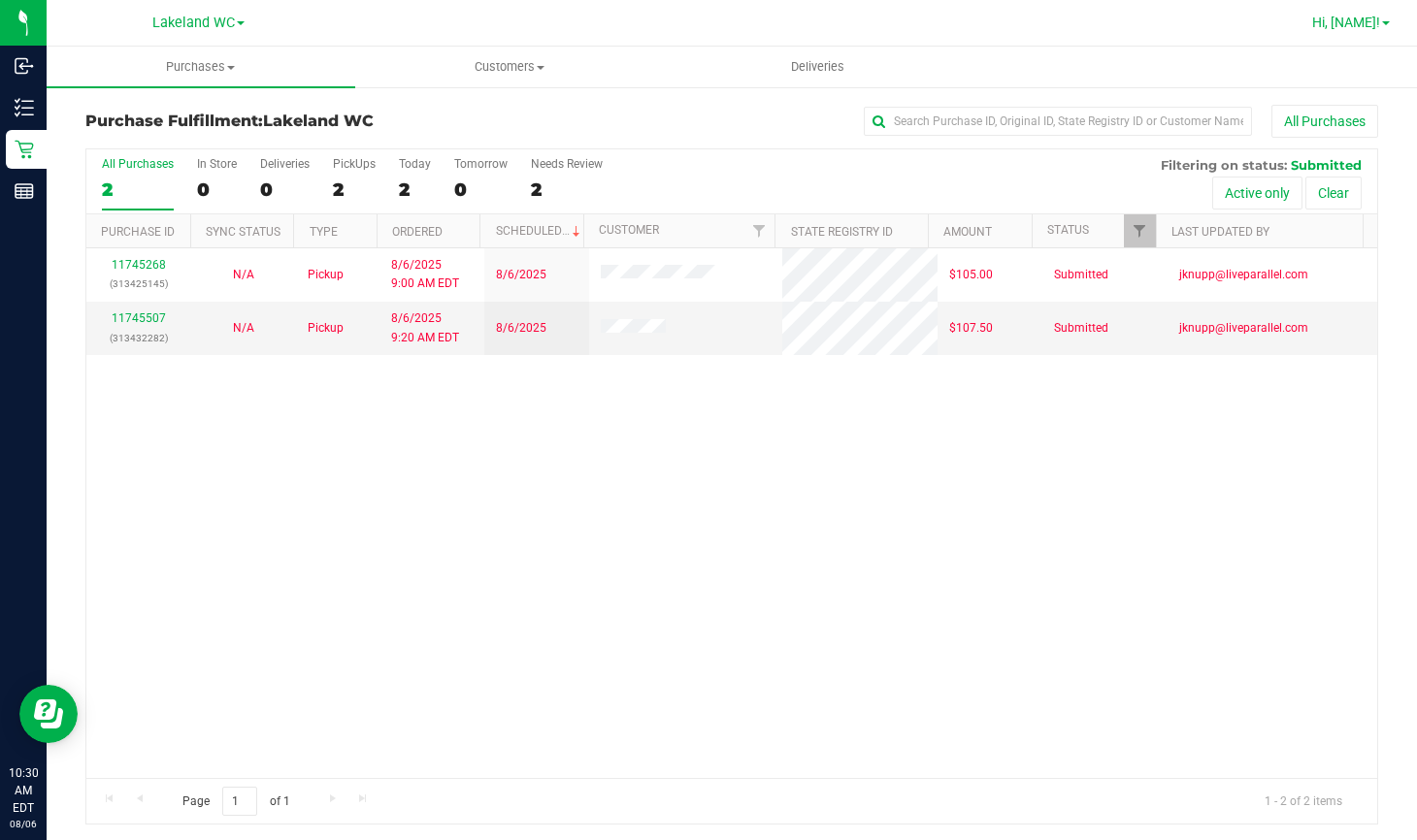 click on "Hi, [FIRST]!" at bounding box center [1346, 22] 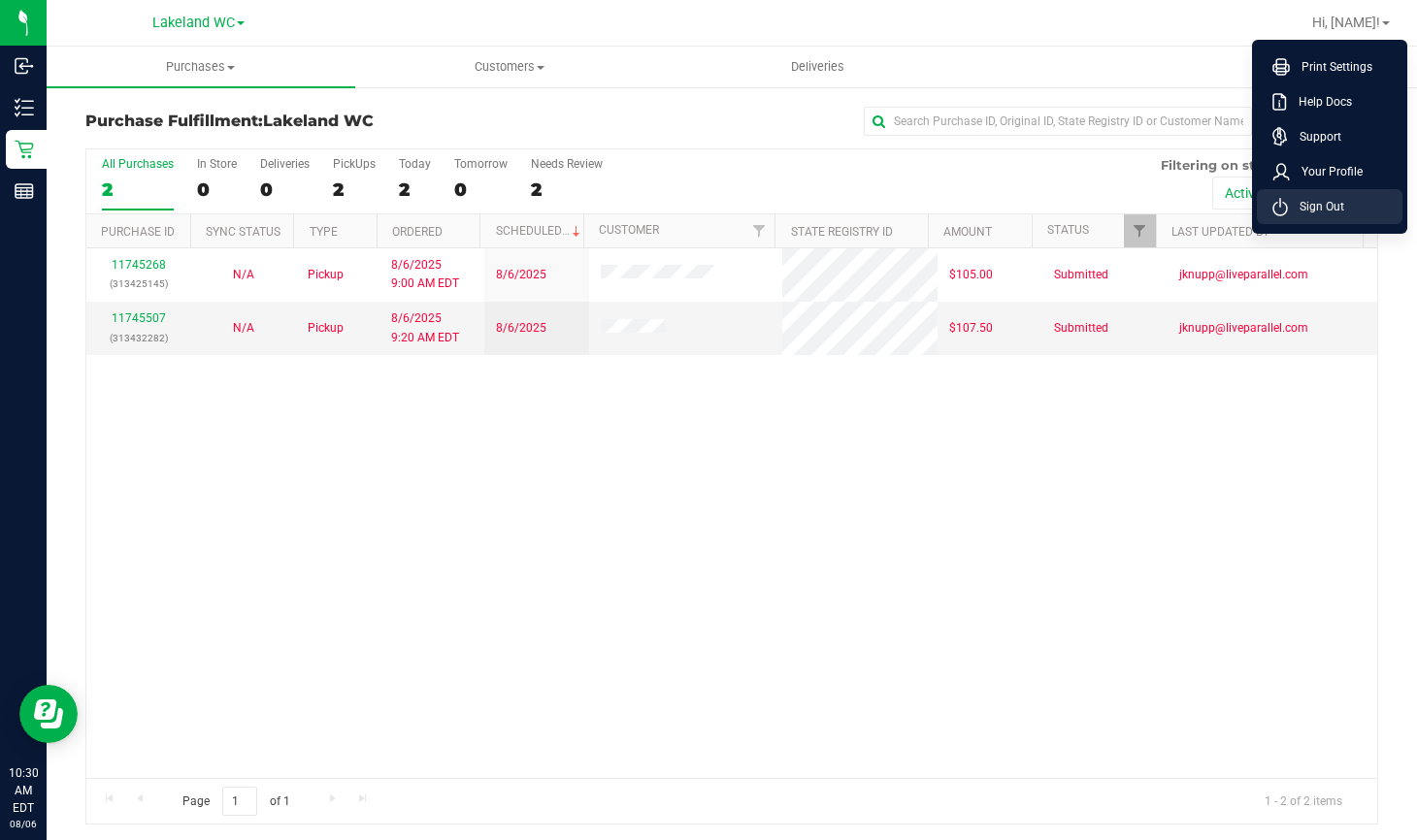 click on "Sign Out" at bounding box center (1330, 207) 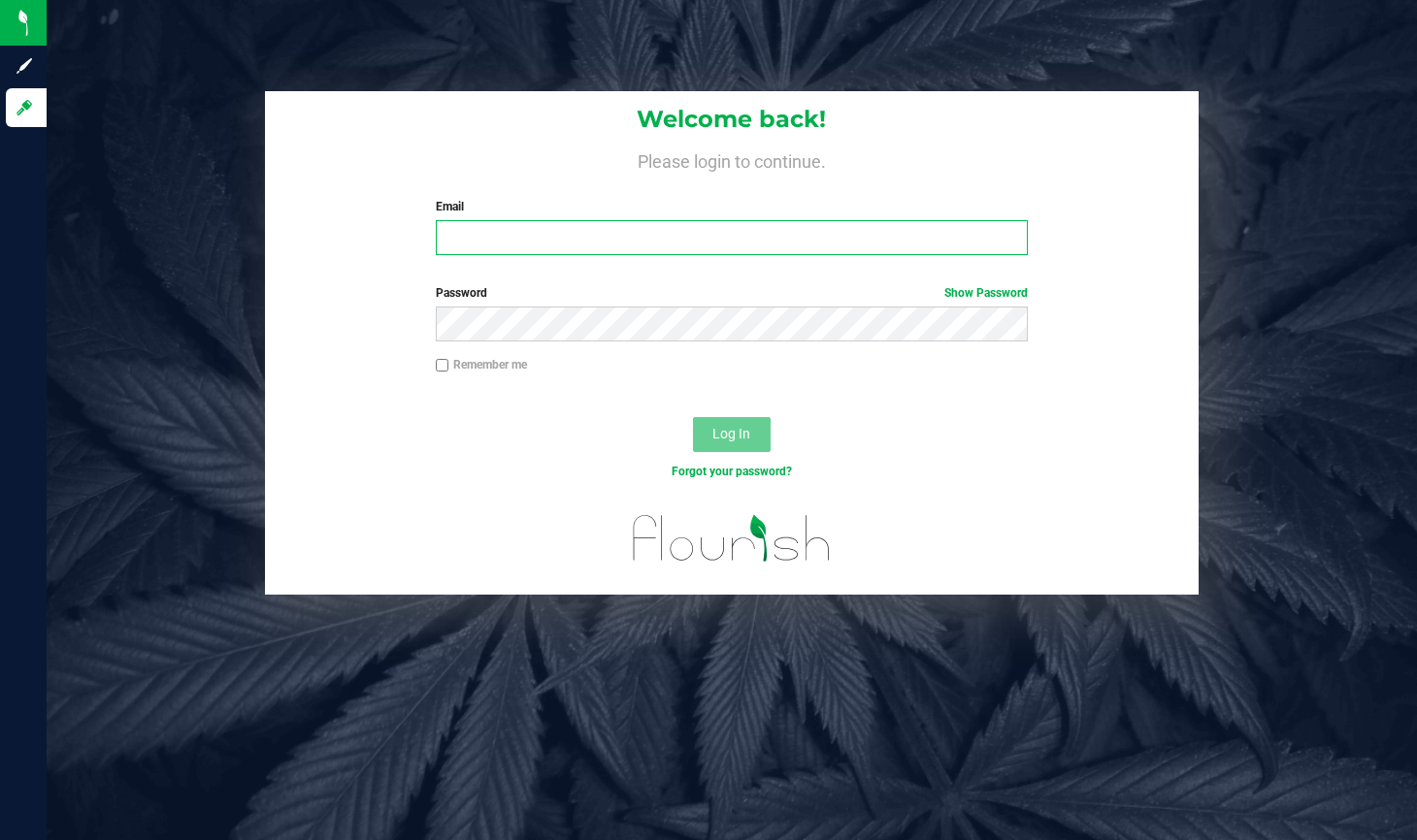 click on "Email" at bounding box center (732, 238) 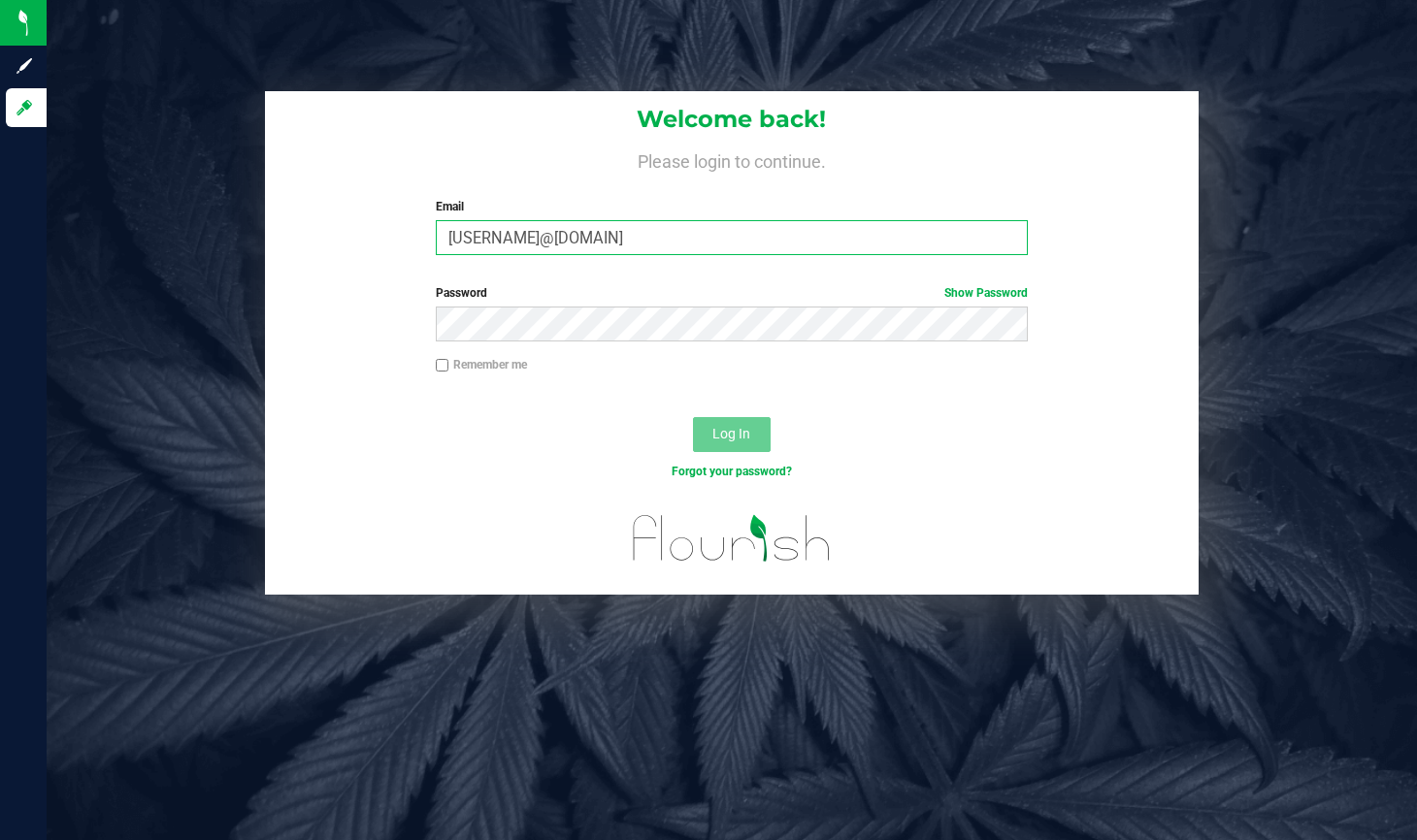 type on "rfortier@liveparallel.com" 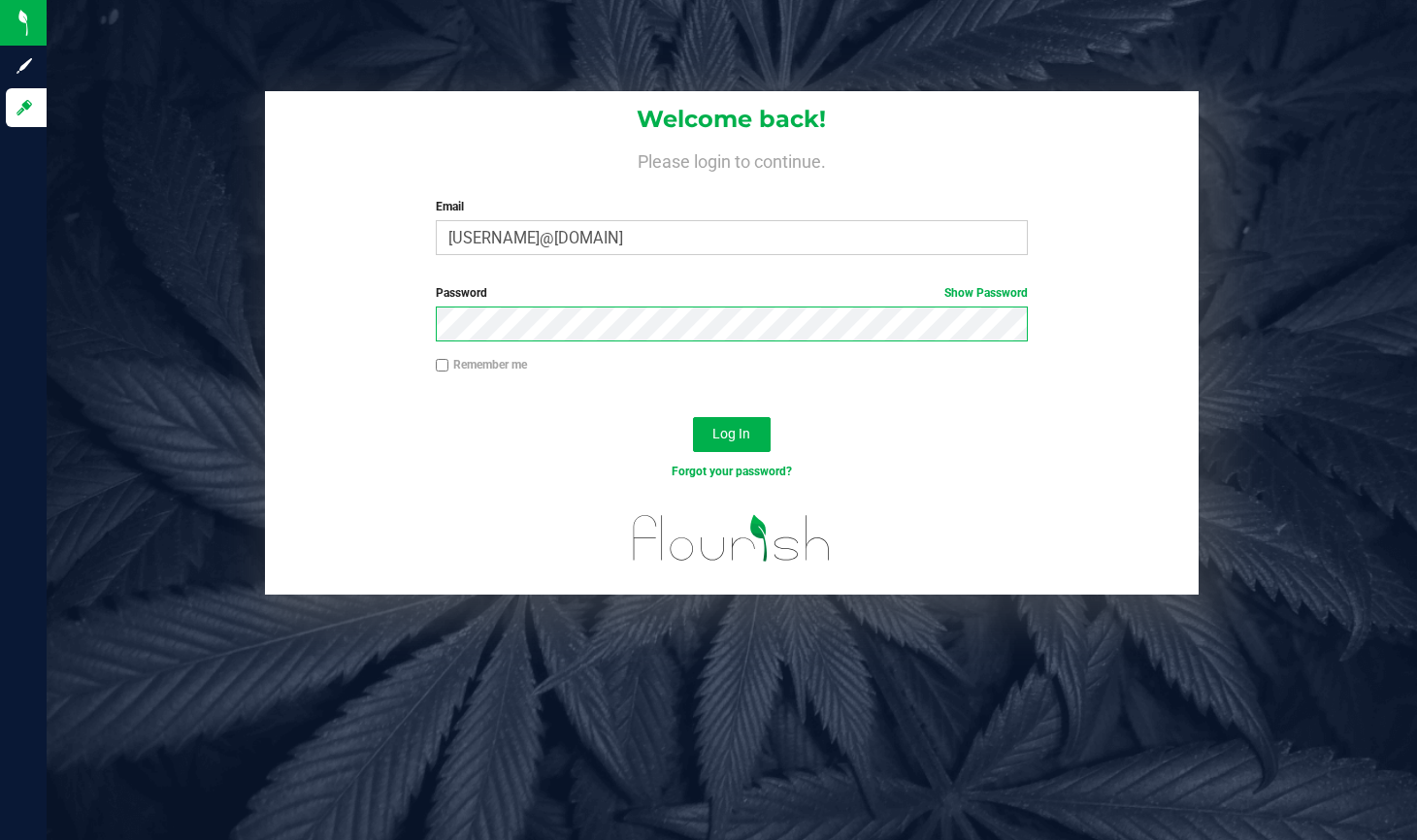 click on "Log In" at bounding box center (732, 435) 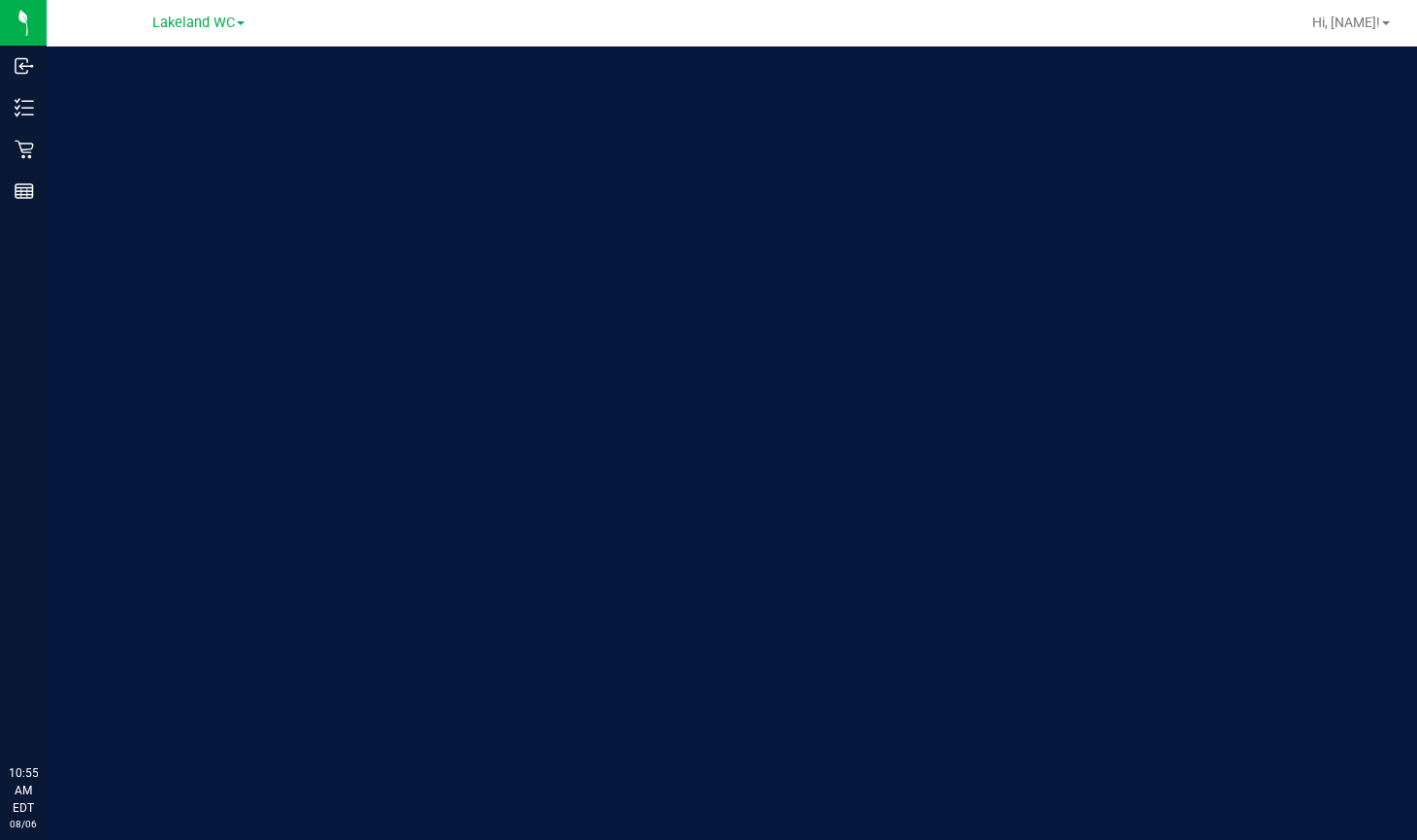 scroll, scrollTop: 0, scrollLeft: 0, axis: both 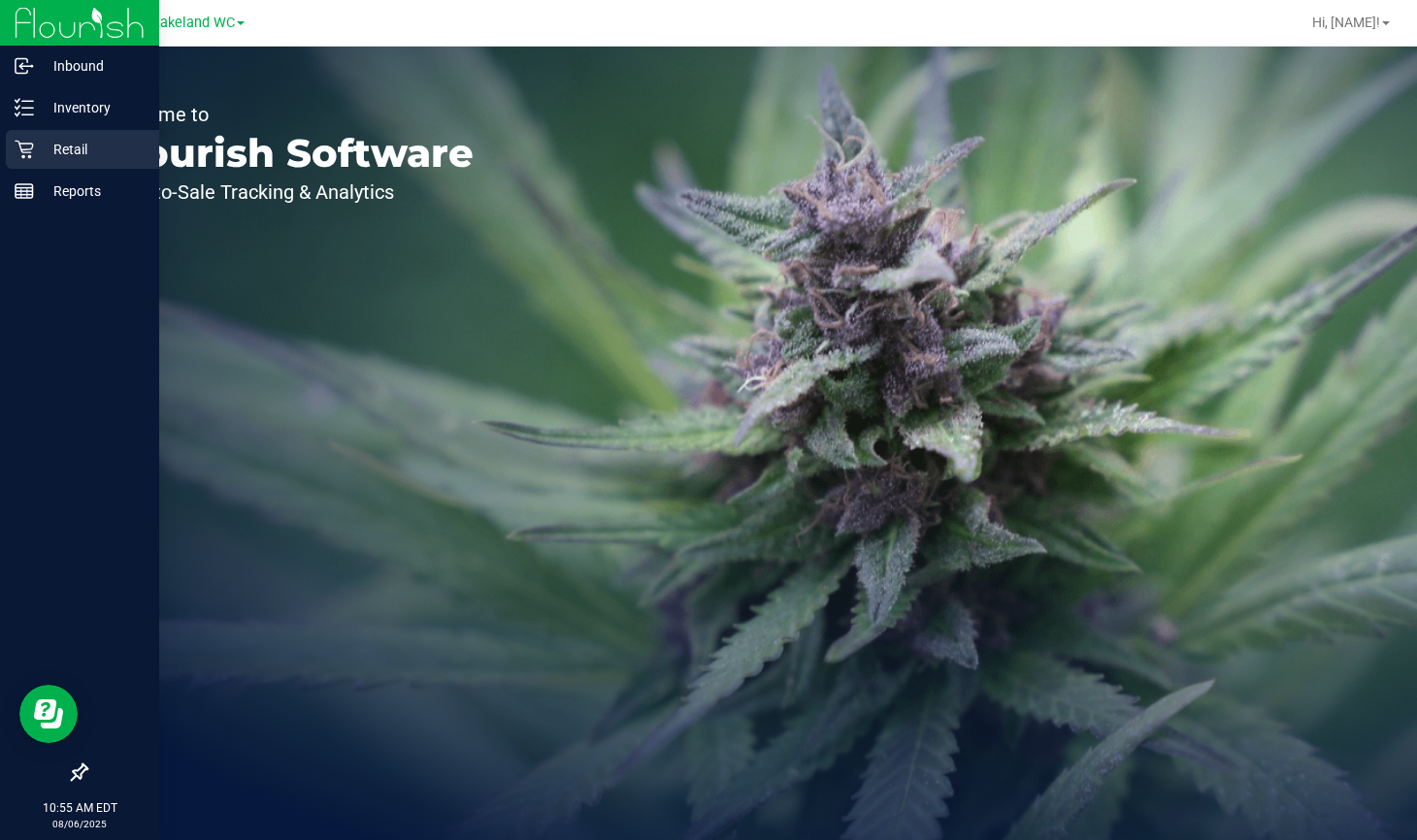 click on "Retail" at bounding box center (92, 149) 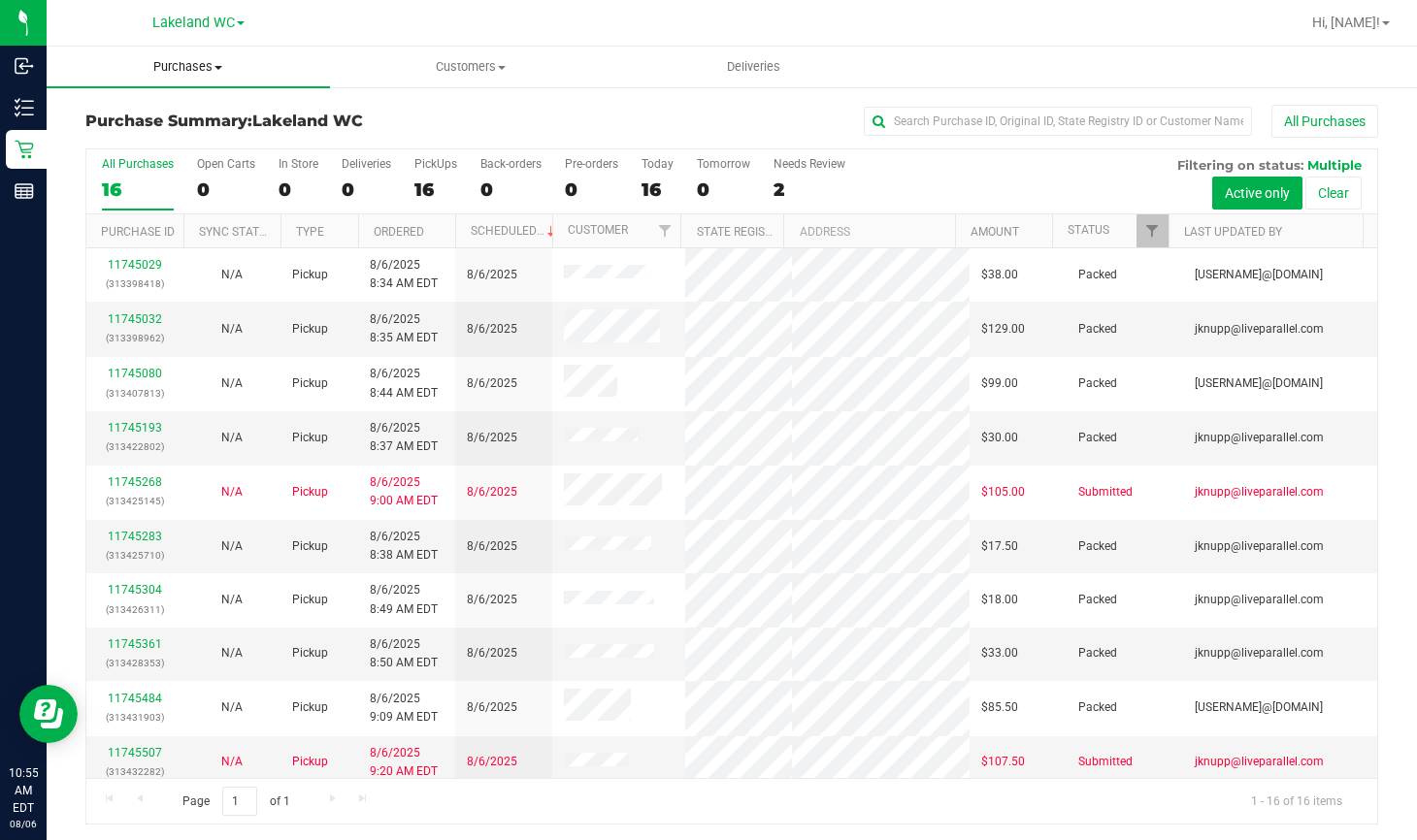click on "Purchases" at bounding box center (188, 67) 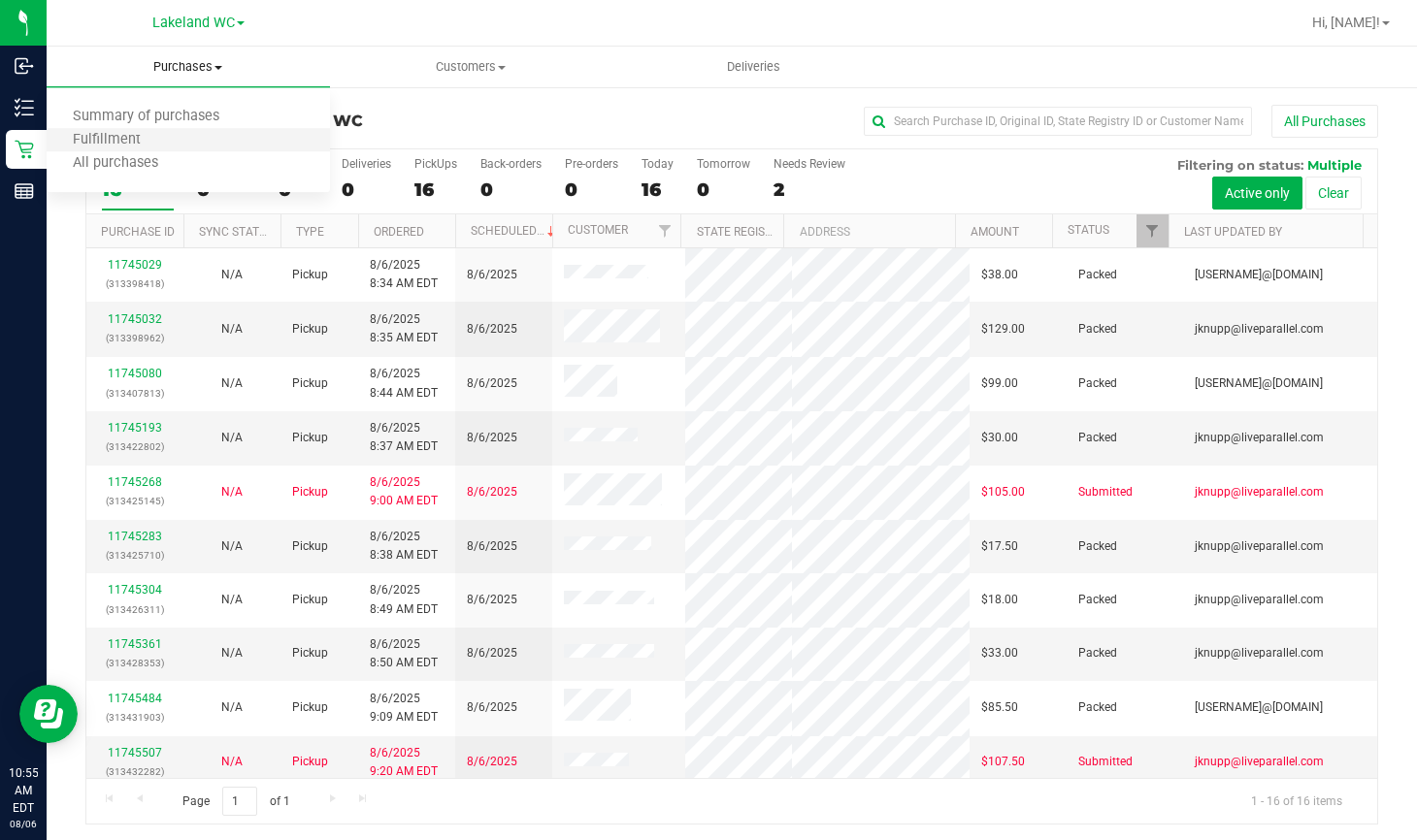 click on "Fulfillment" at bounding box center [188, 141] 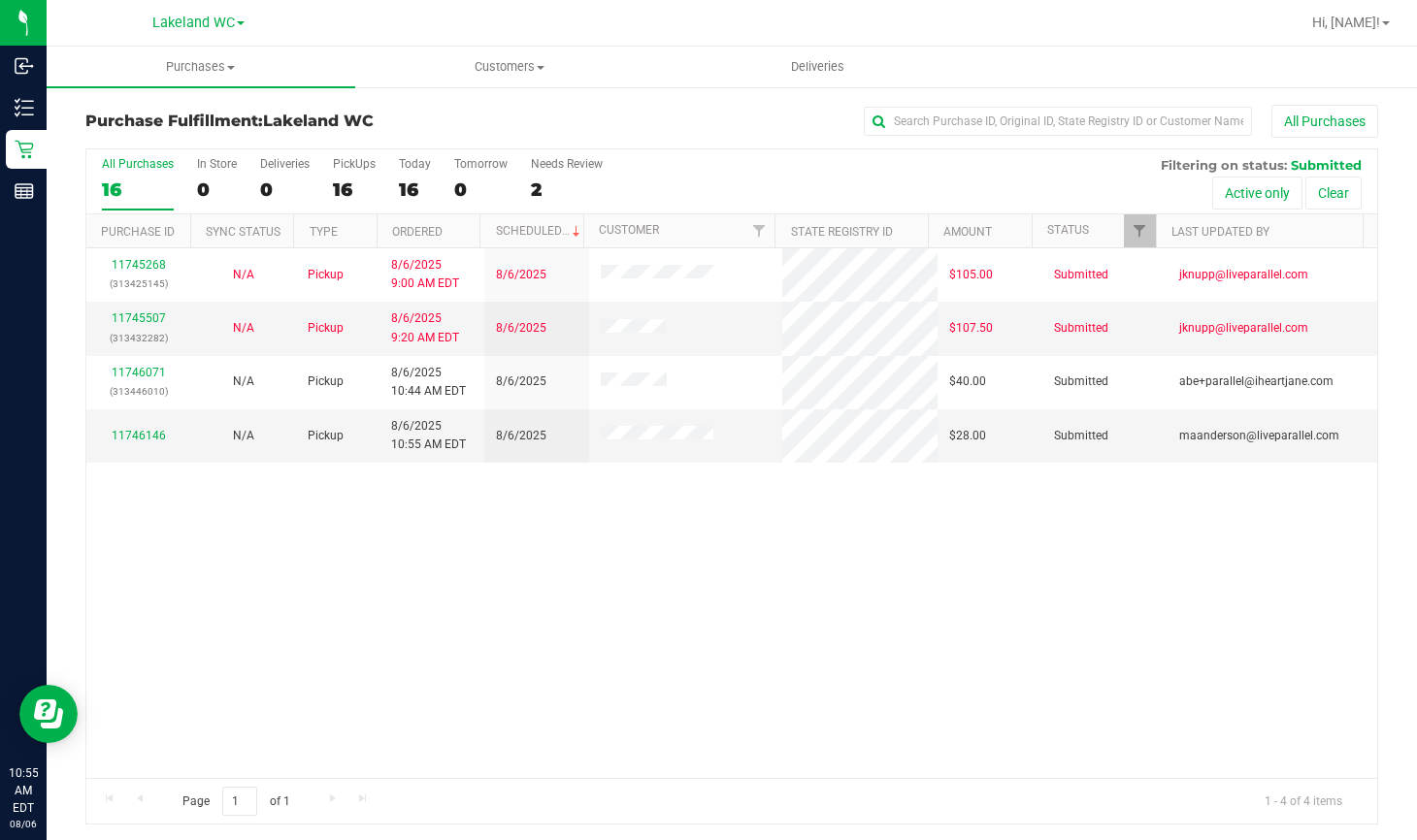 click on "11745268
(313425145)
N/A
Pickup 8/6/2025 9:00 AM EDT 8/6/2025
$105.00
Submitted jknupp@liveparallel.com
11745507
(313432282)
N/A
Pickup 8/6/2025 9:20 AM EDT 8/6/2025
$107.50
Submitted jknupp@liveparallel.com
11746071
(313446010)
N/A
Pickup 8/6/2025 10:44 AM EDT 8/6/2025
$40.00
Submitted abe+parallel@iheartjane.com" at bounding box center [732, 513] 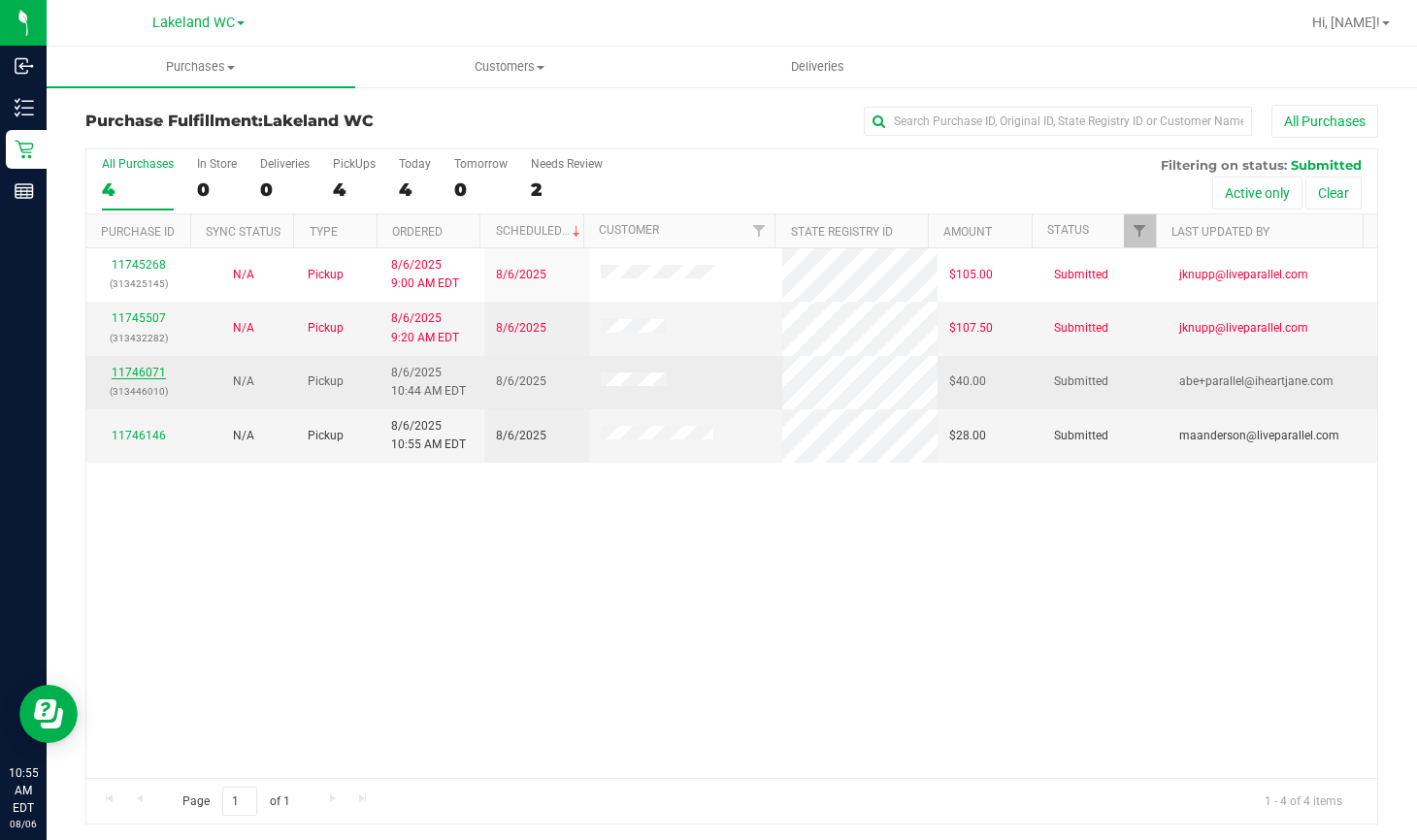 click on "11746071" at bounding box center (139, 372) 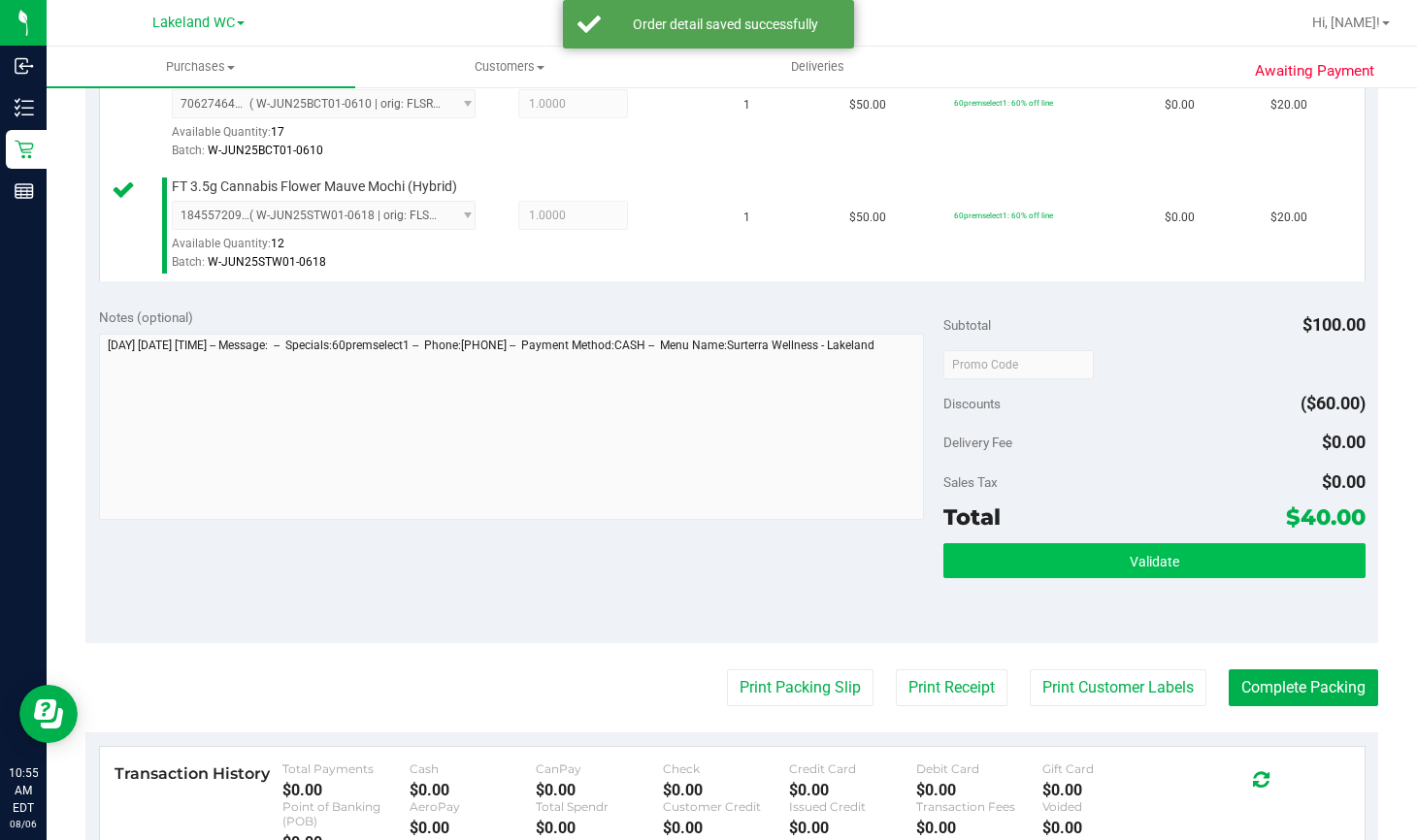 scroll, scrollTop: 582, scrollLeft: 0, axis: vertical 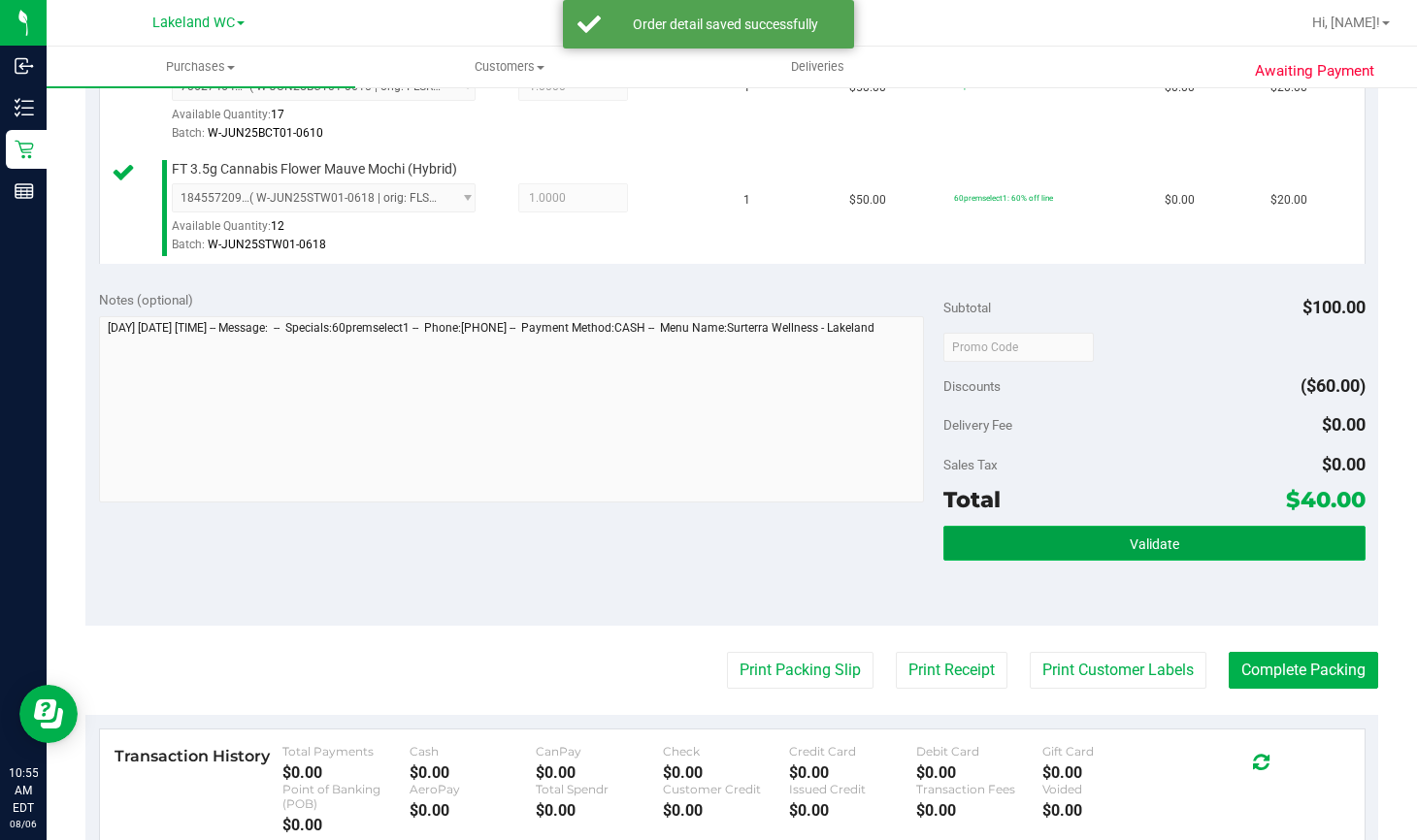 click on "Validate" at bounding box center (1154, 543) 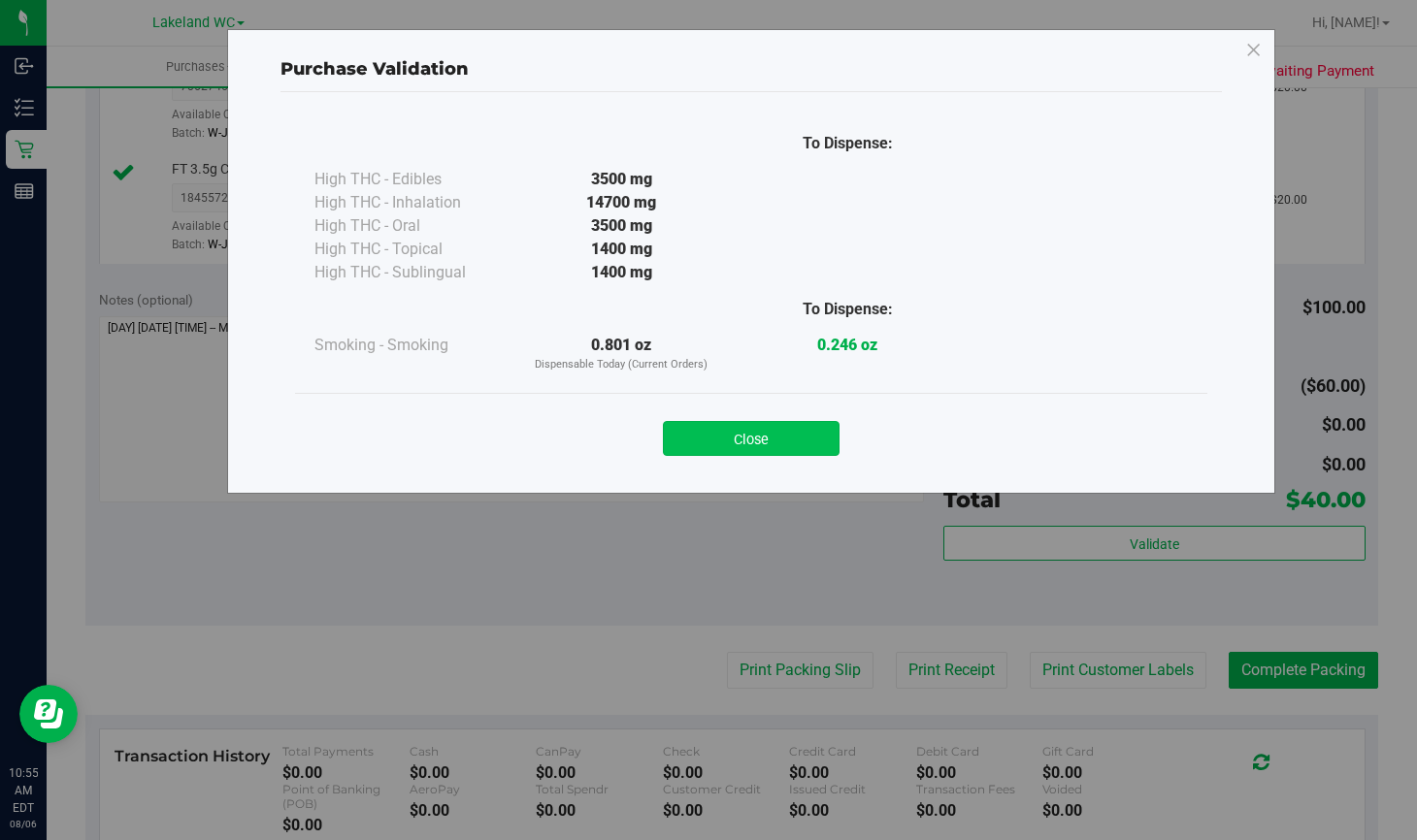 click on "Close" at bounding box center [751, 438] 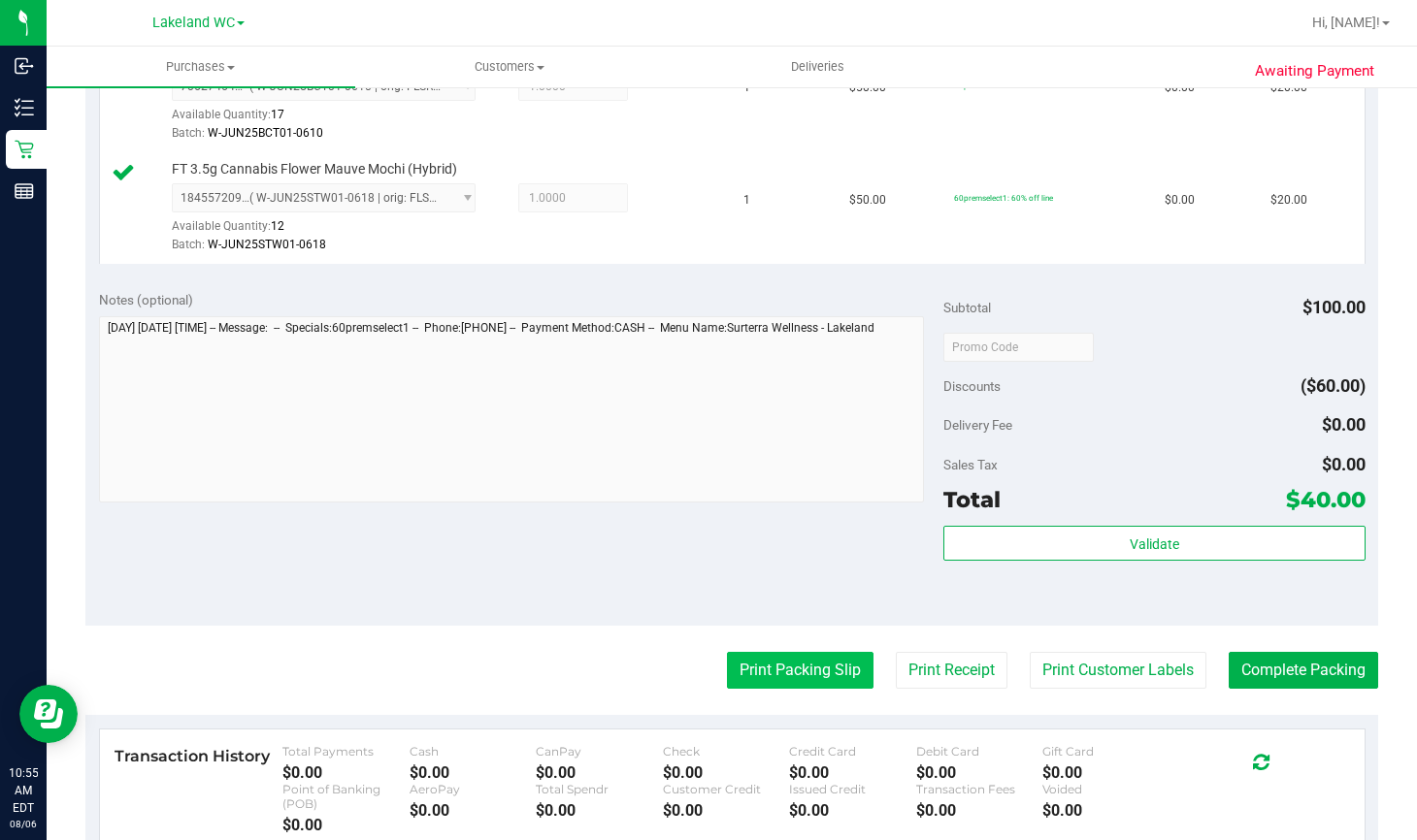 click on "Print Packing Slip" at bounding box center [800, 670] 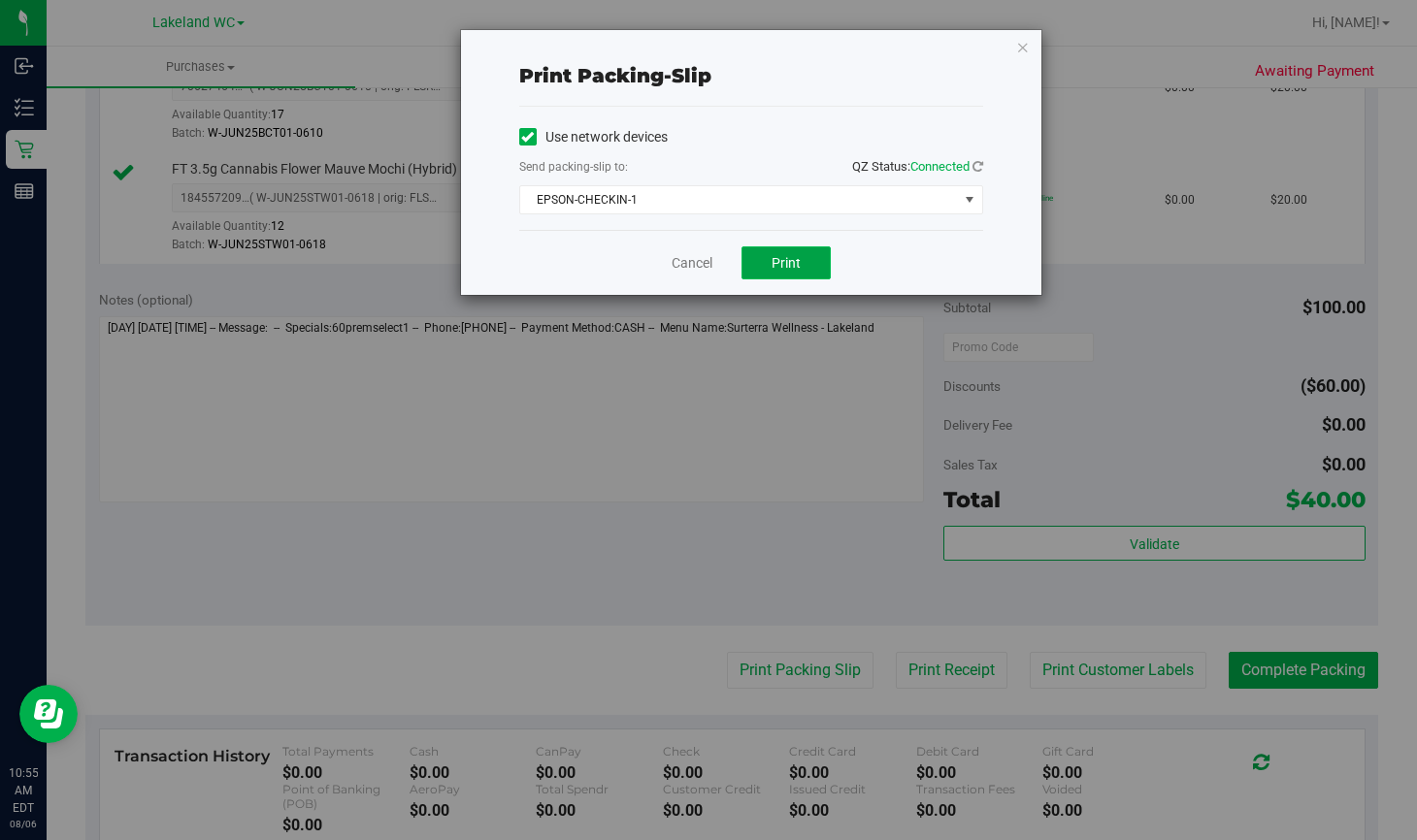click on "Print" at bounding box center [786, 263] 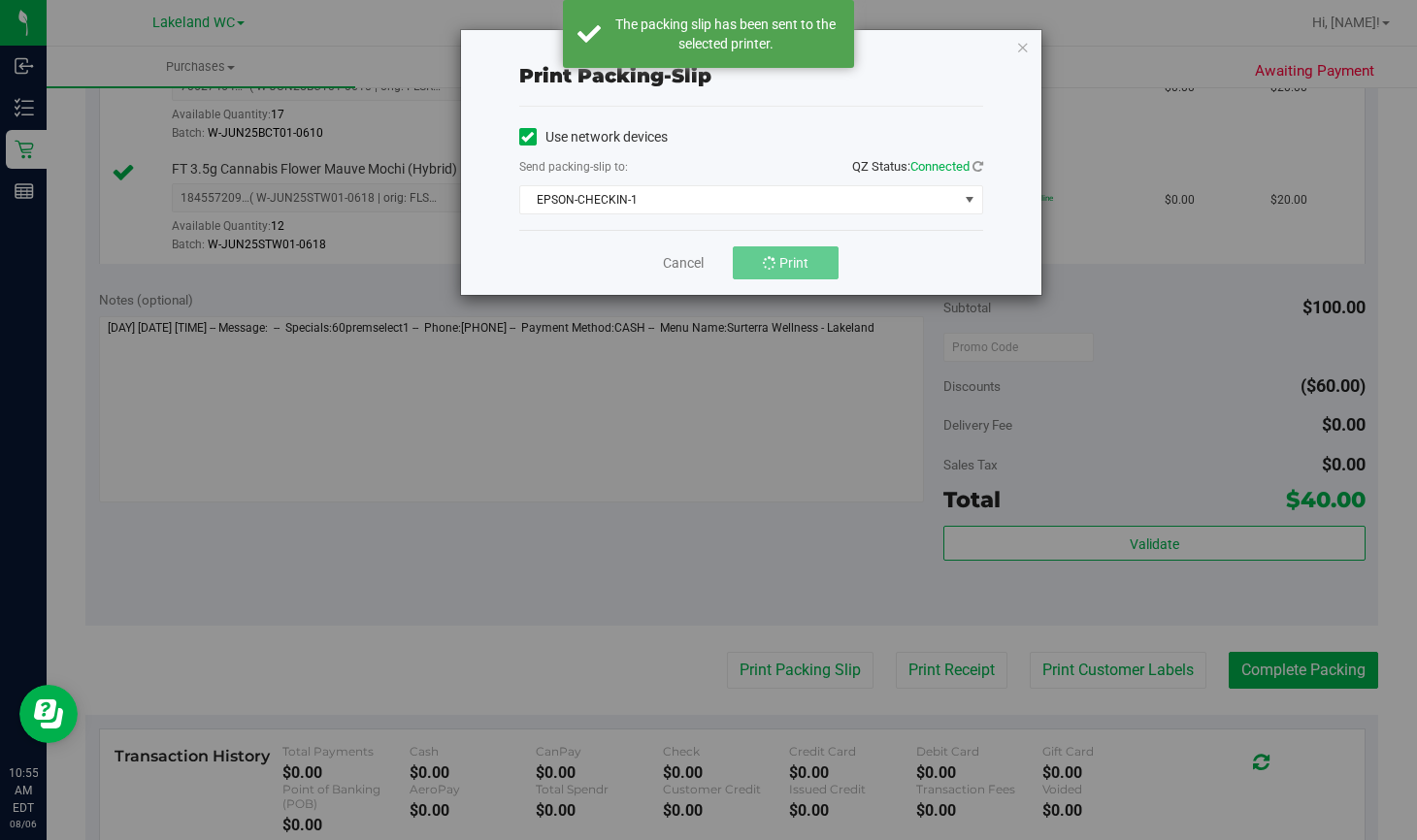 click on "Cancel
Print" at bounding box center (751, 262) 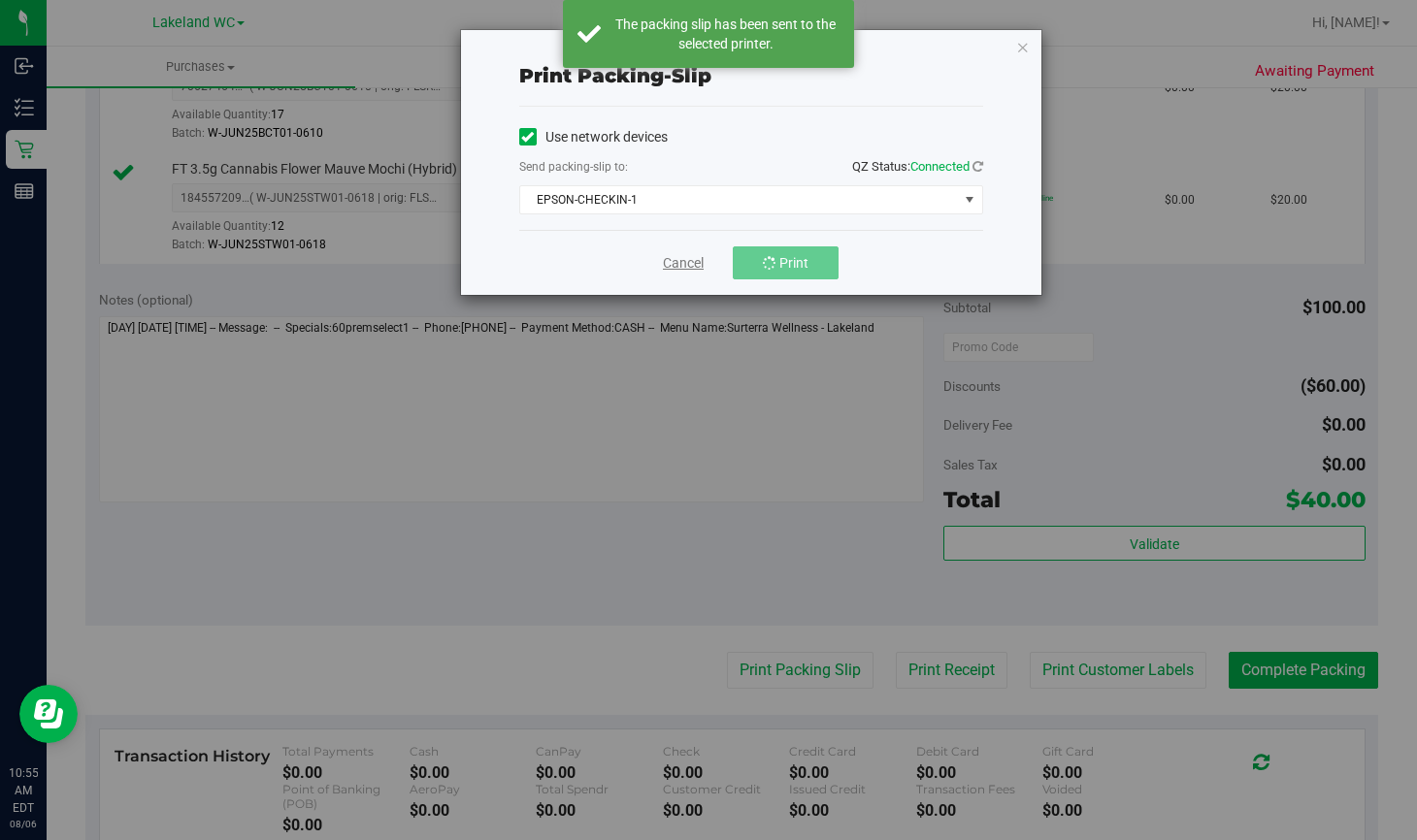 click on "Cancel" at bounding box center [683, 263] 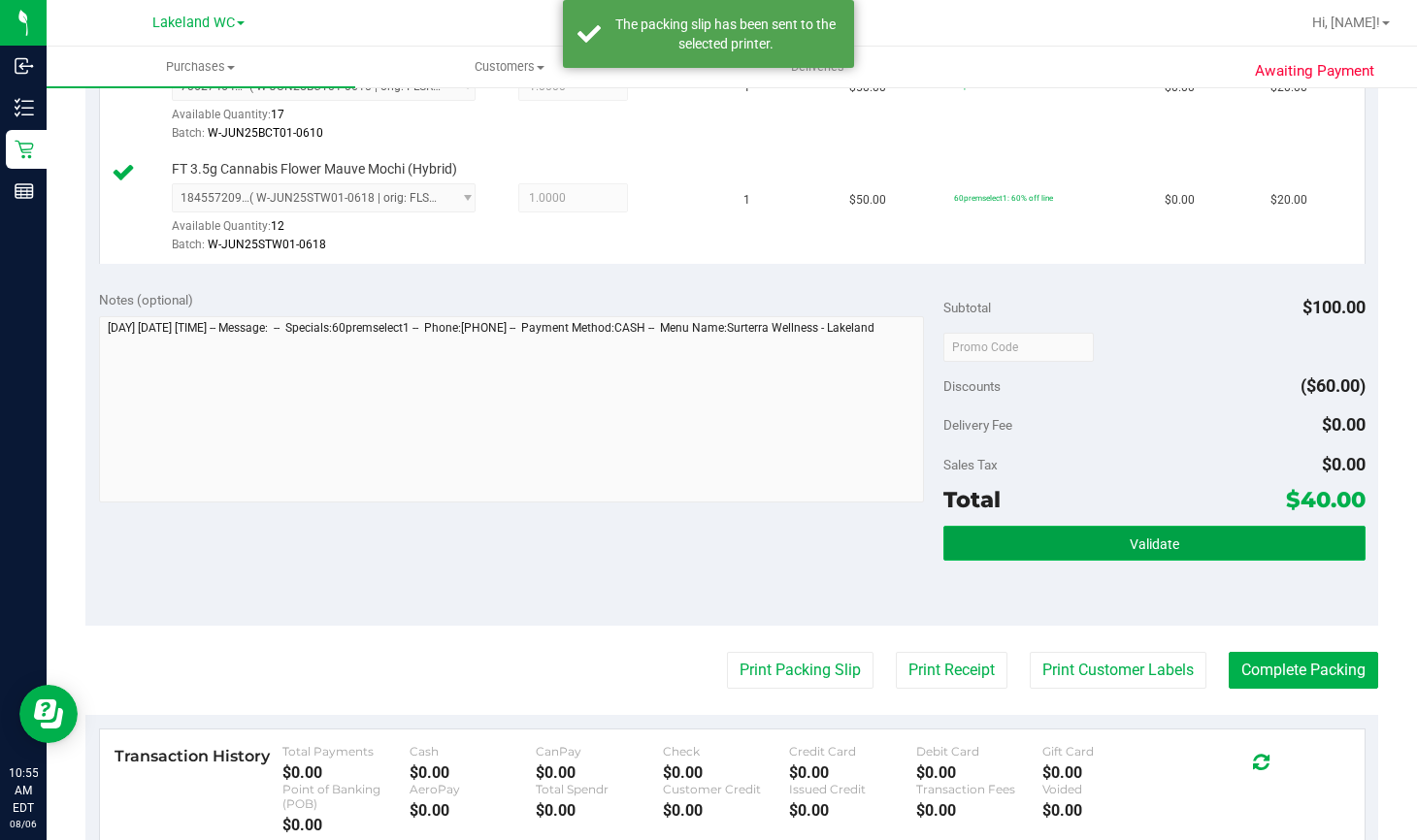 click on "Validate" at bounding box center (1154, 543) 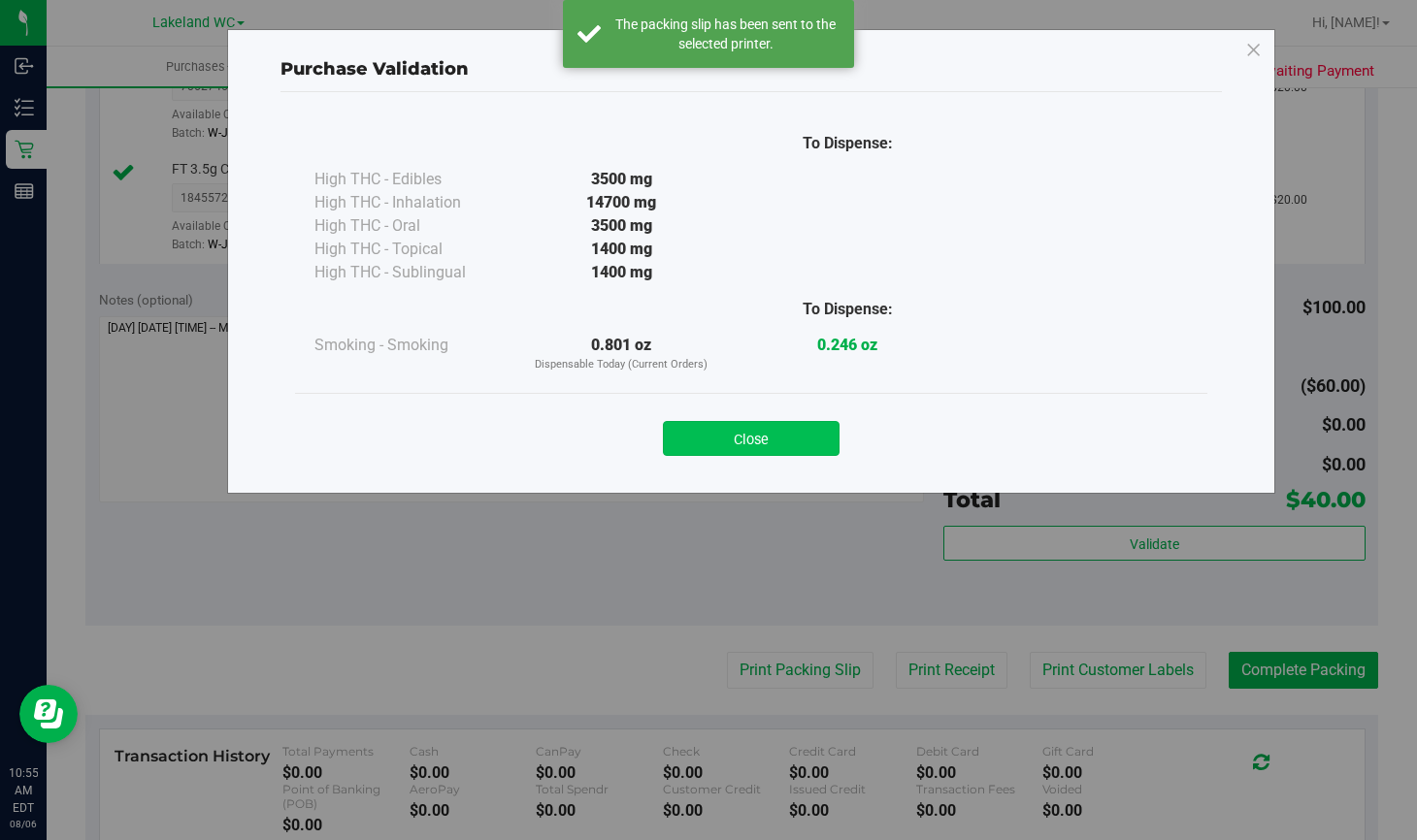 click on "Close" at bounding box center (751, 438) 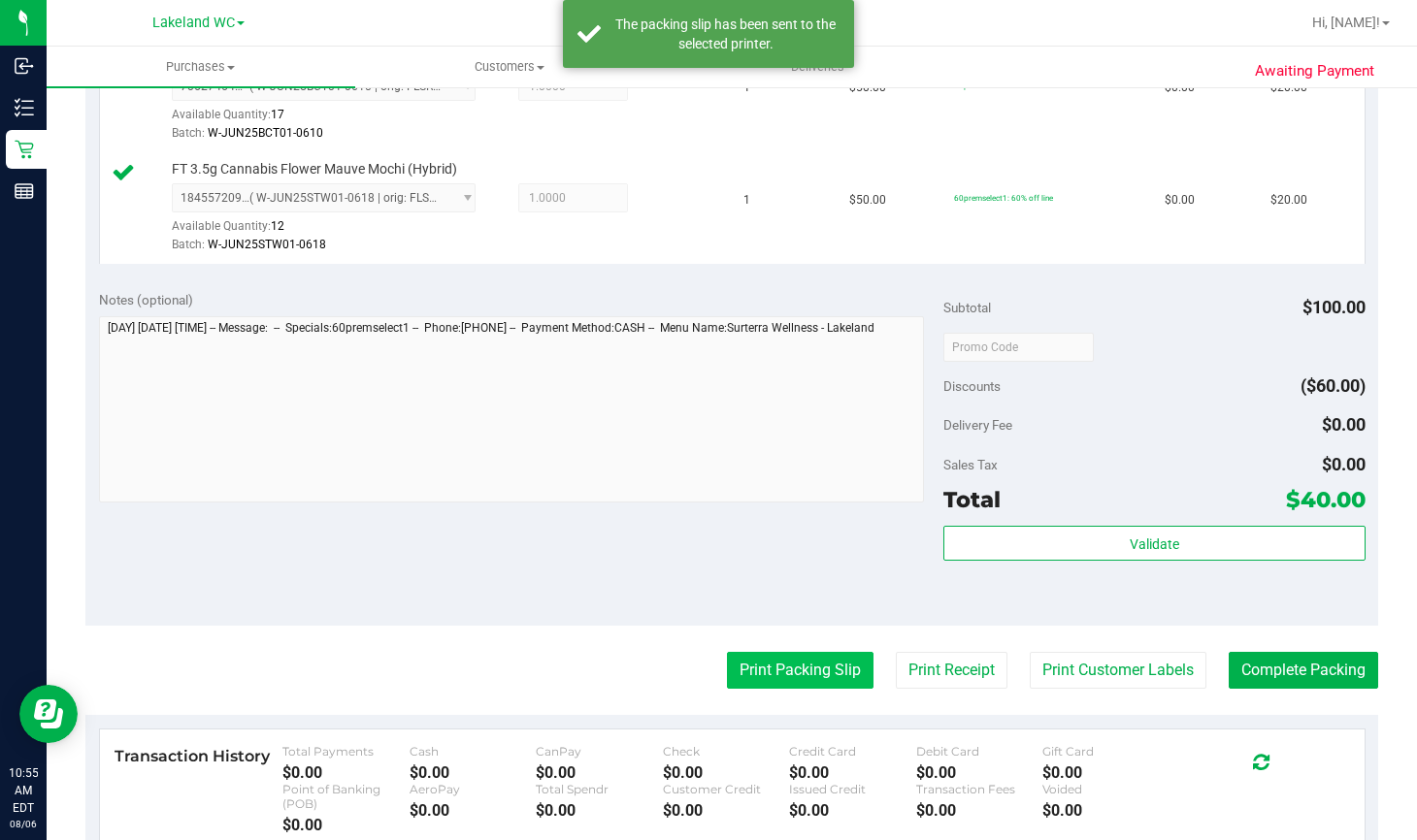 click on "Print Packing Slip" at bounding box center [800, 670] 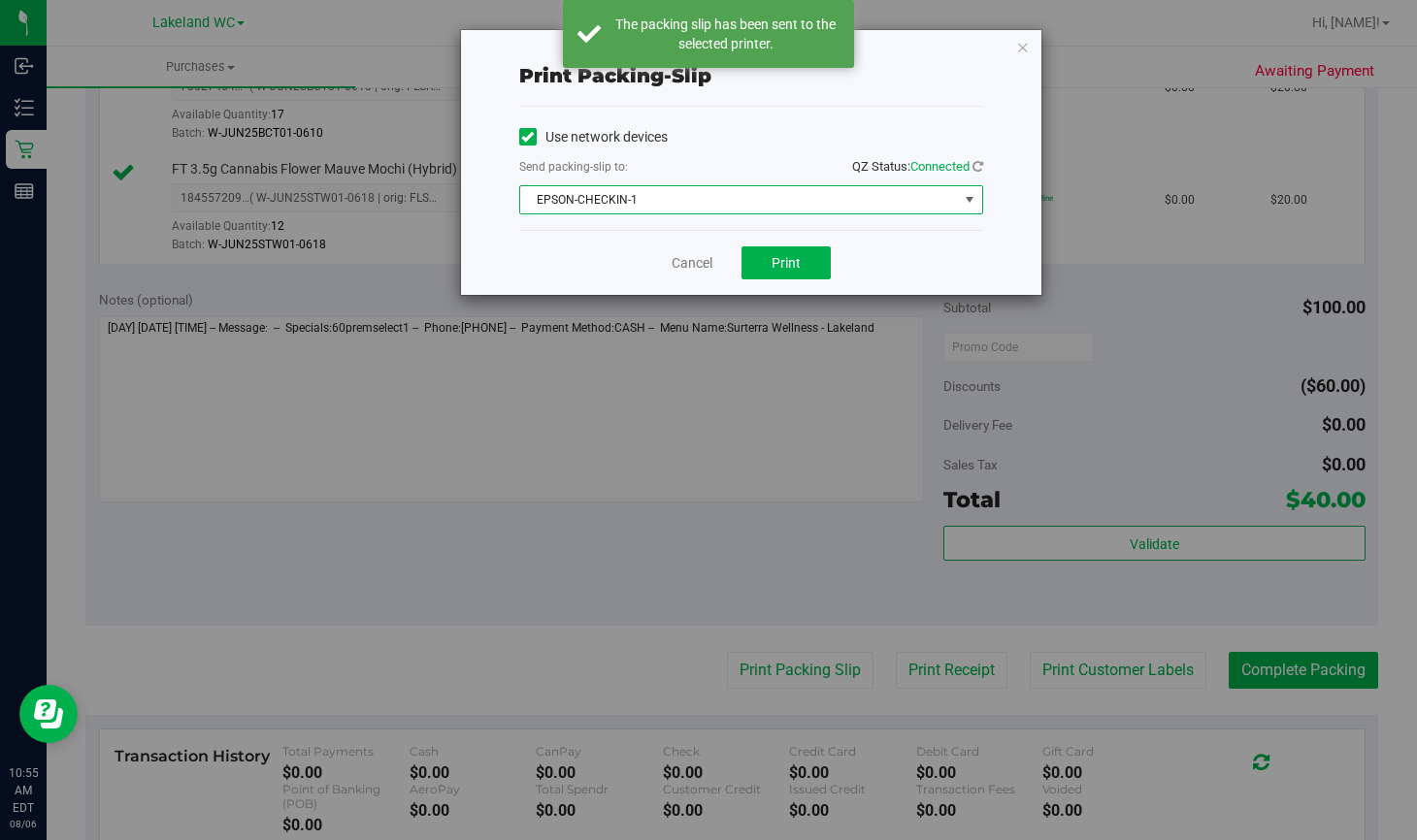 click on "EPSON-CHECKIN-1" at bounding box center (739, 200) 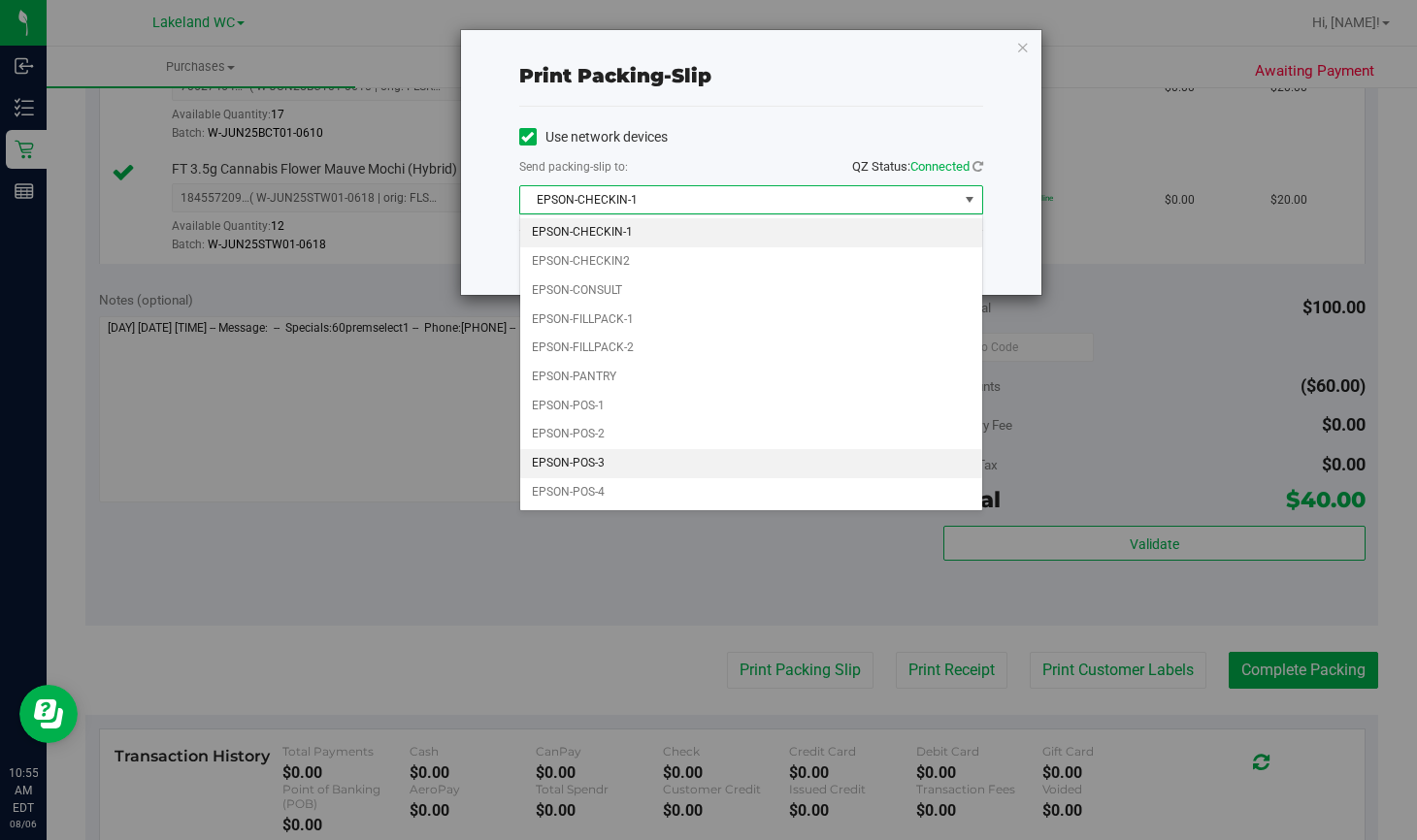 click on "EPSON-POS-3" at bounding box center [751, 464] 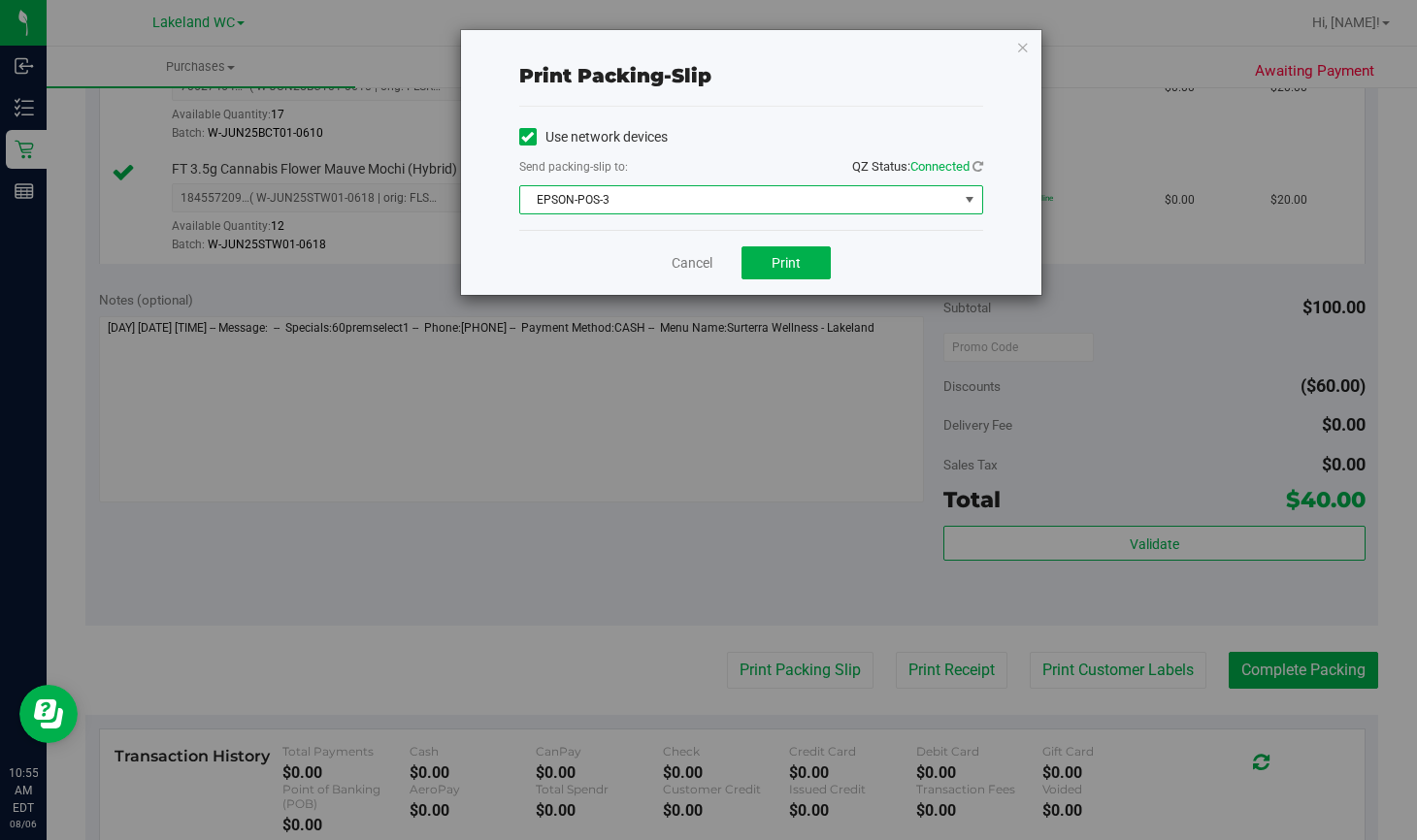 click on "Cancel
Print" at bounding box center [751, 262] 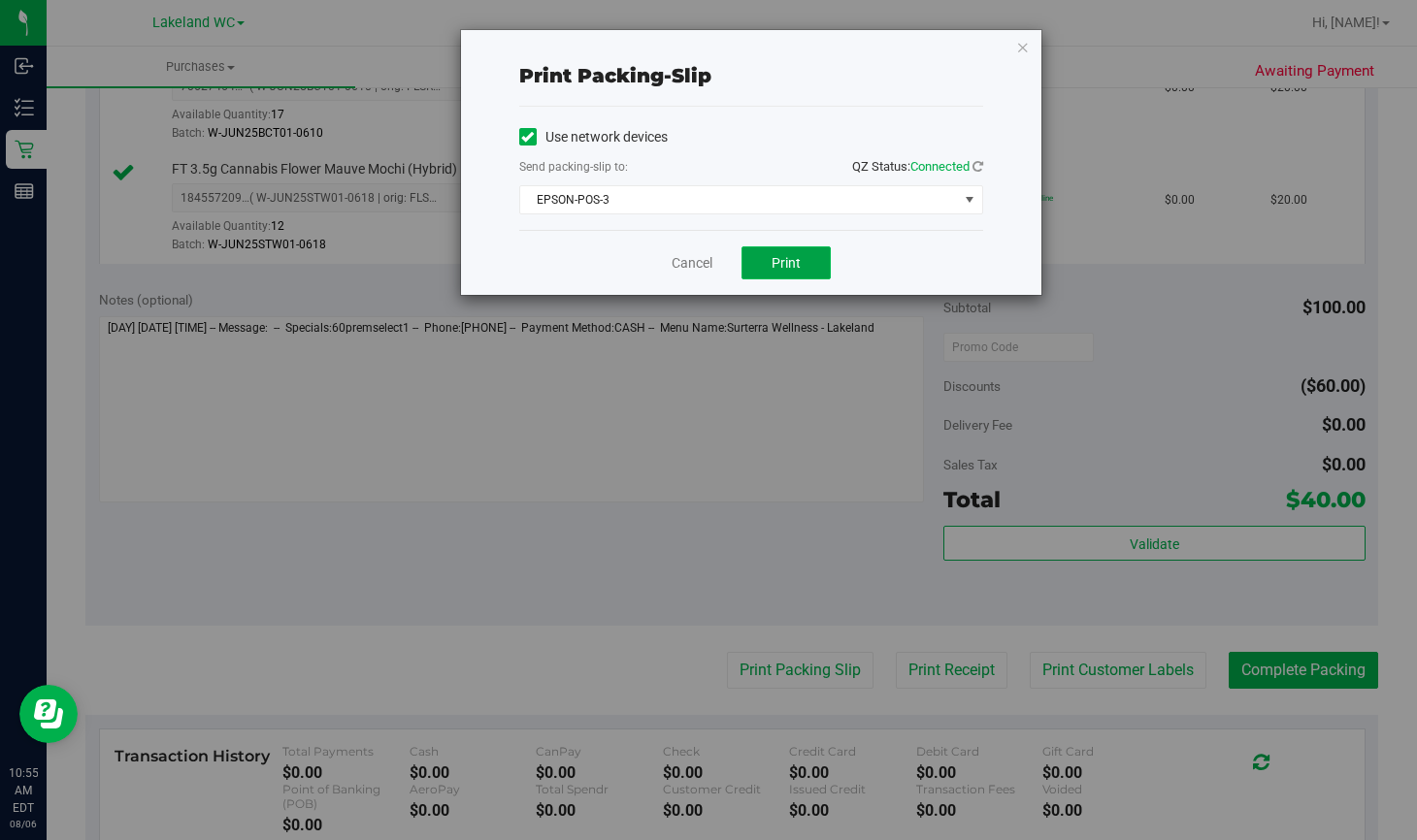 click on "Print" at bounding box center [786, 263] 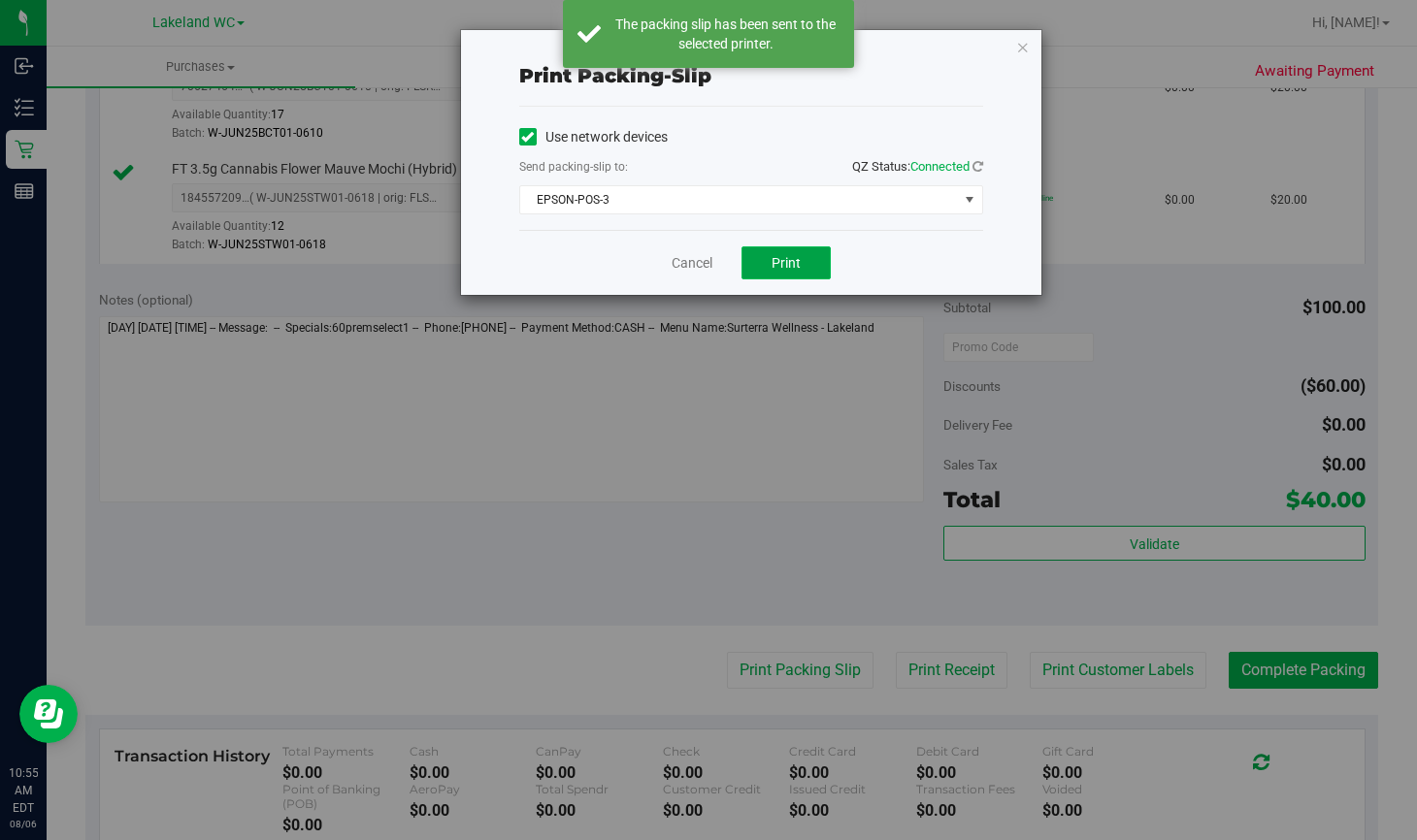 click on "Print" at bounding box center (786, 263) 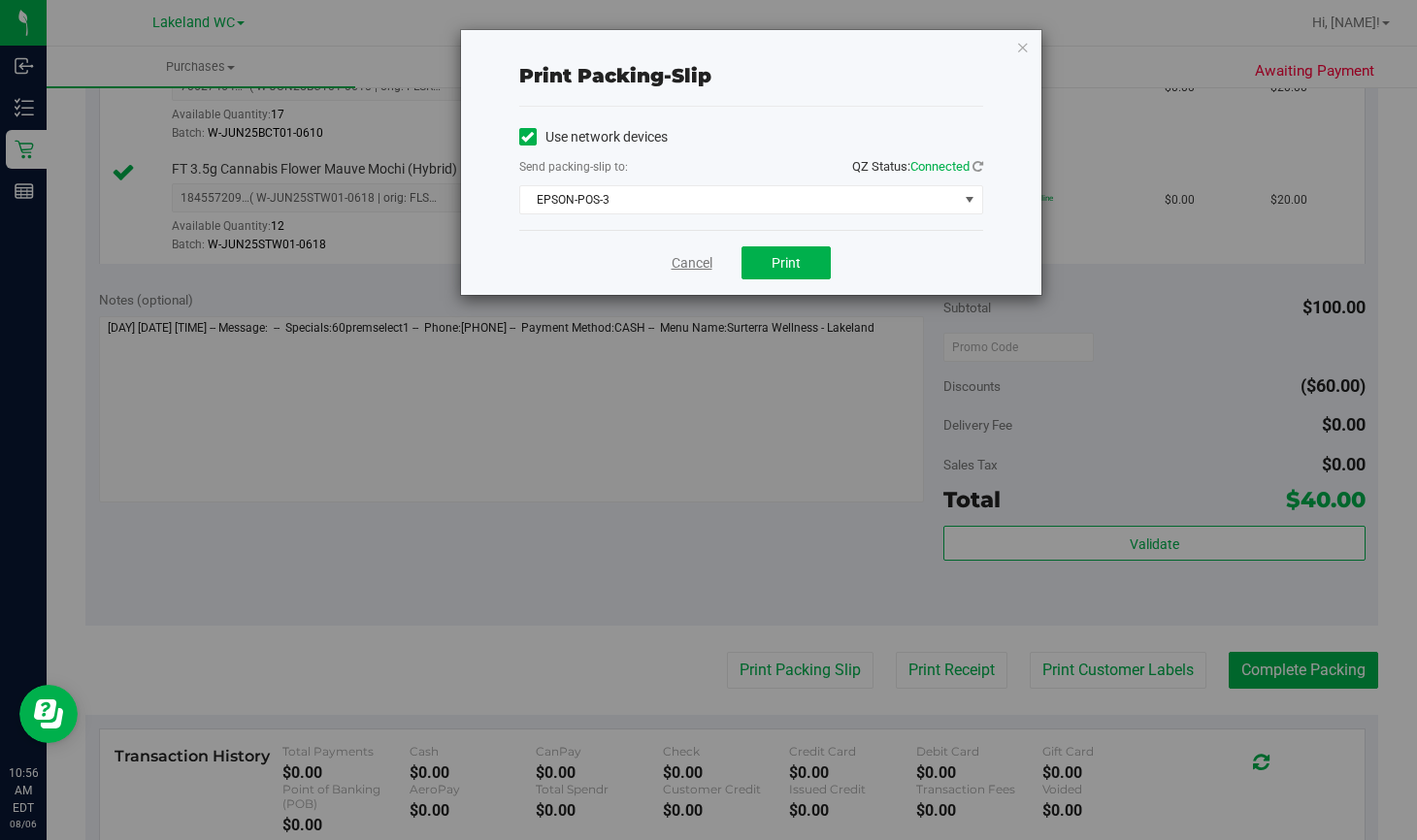click on "Cancel" at bounding box center [692, 263] 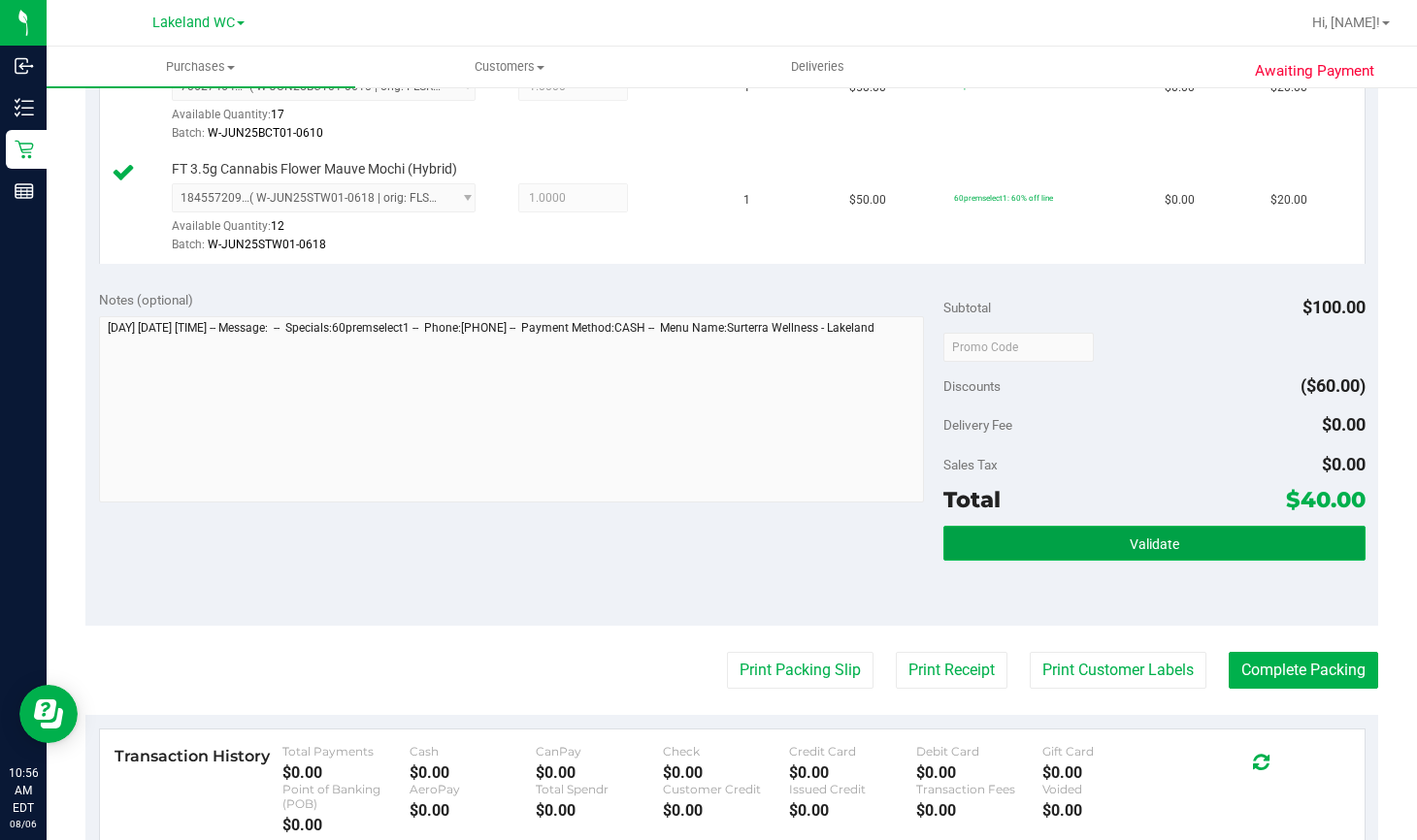 click on "Validate" at bounding box center [1154, 543] 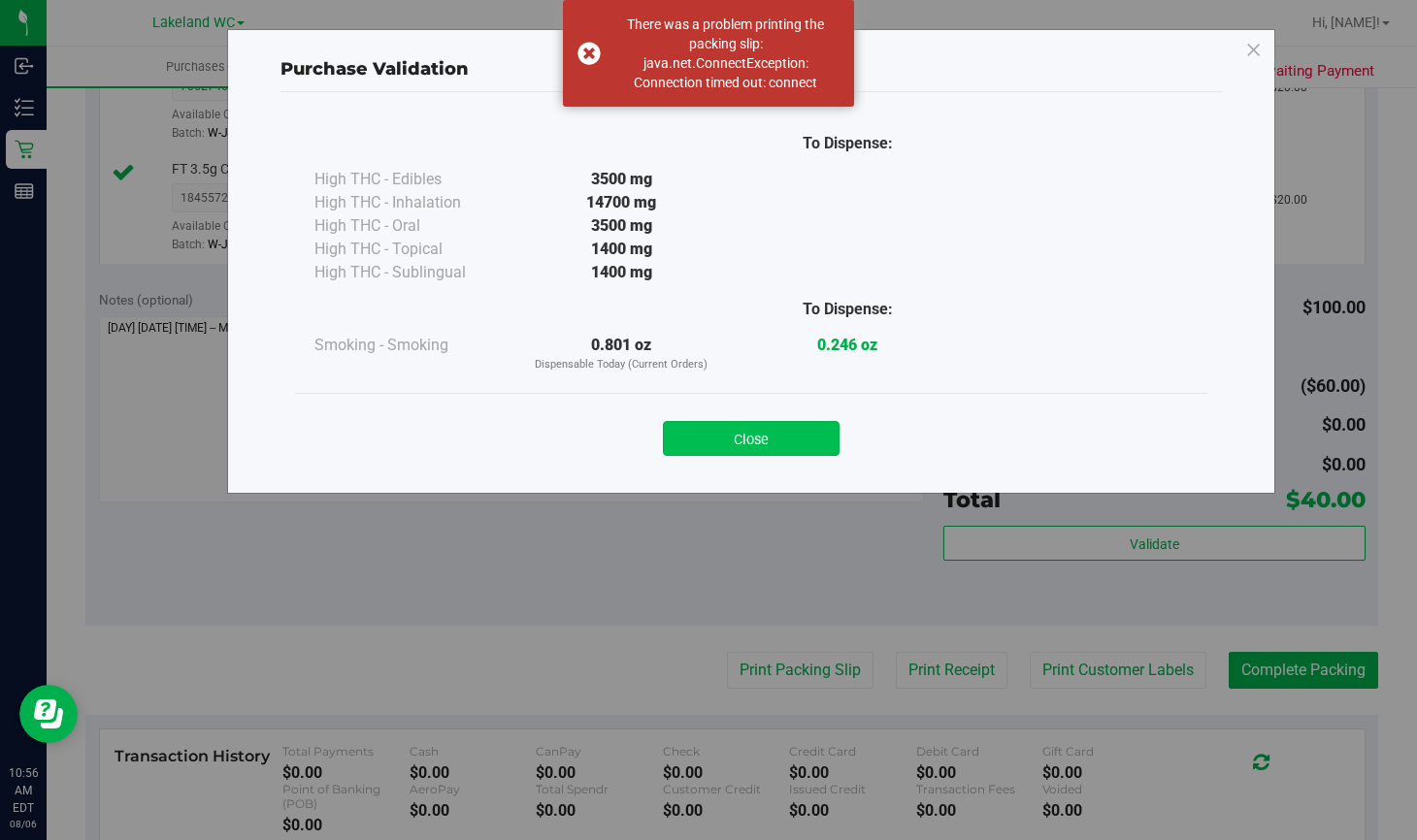 click on "Close" at bounding box center (751, 438) 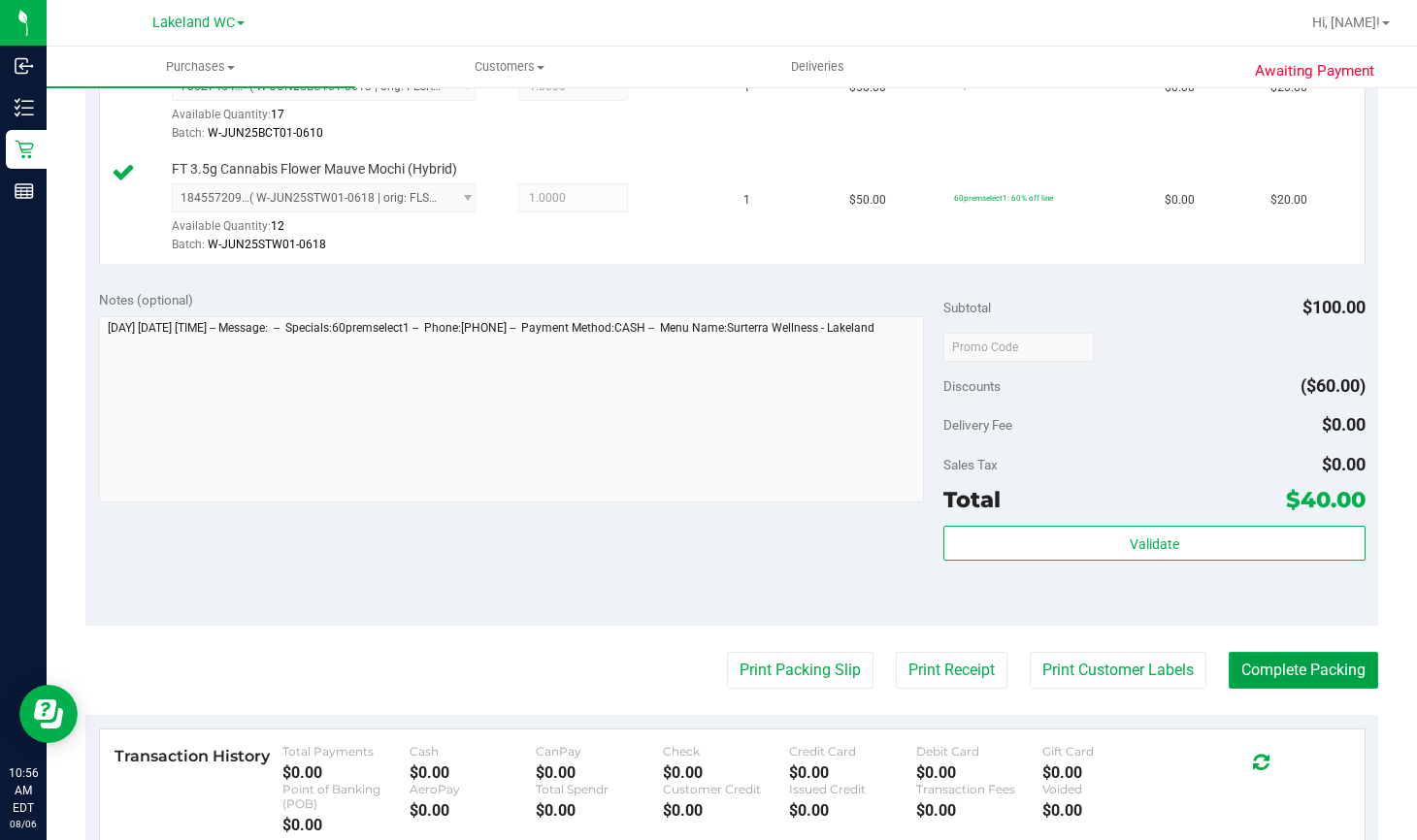 click on "Complete Packing" at bounding box center [1303, 670] 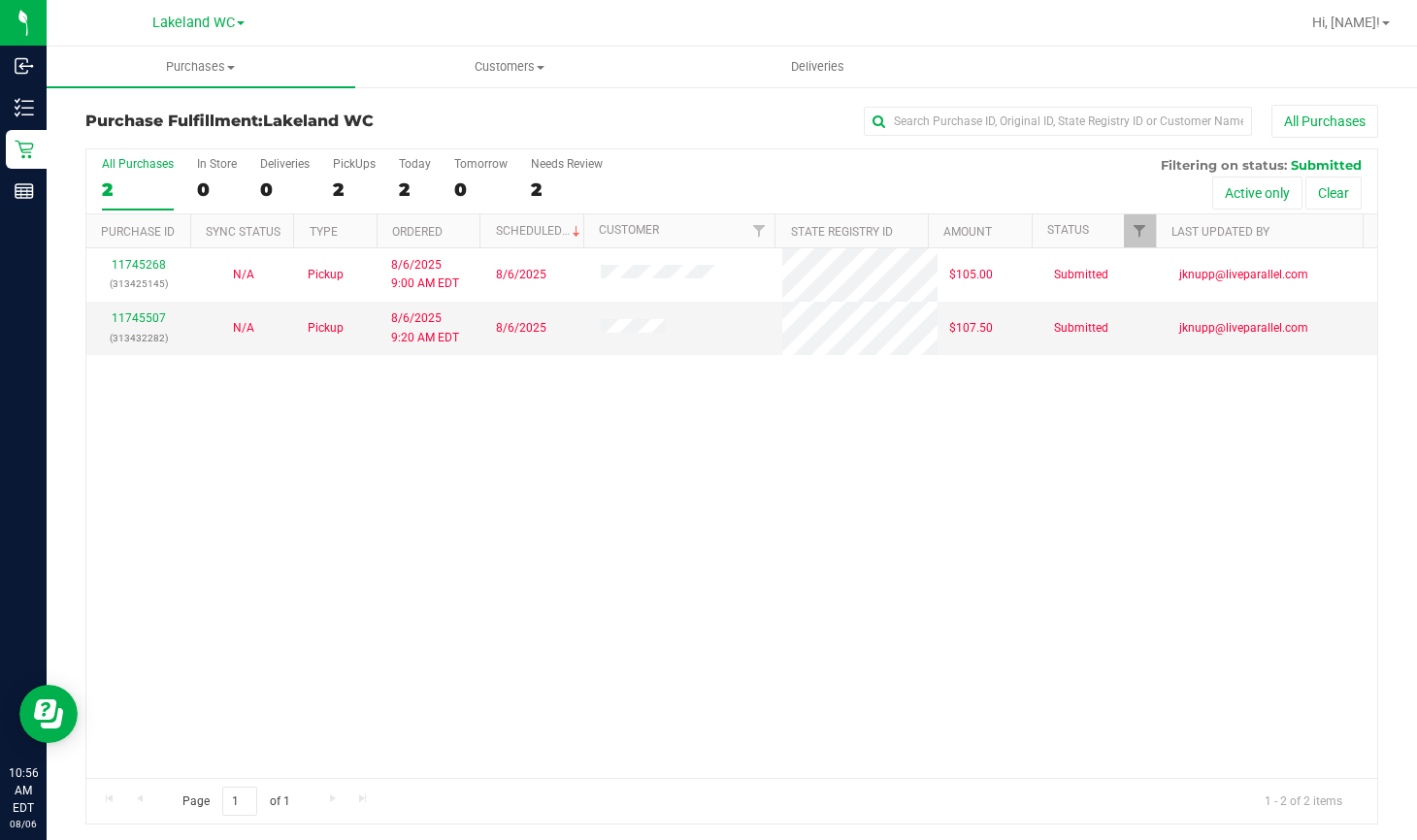 scroll, scrollTop: 0, scrollLeft: 0, axis: both 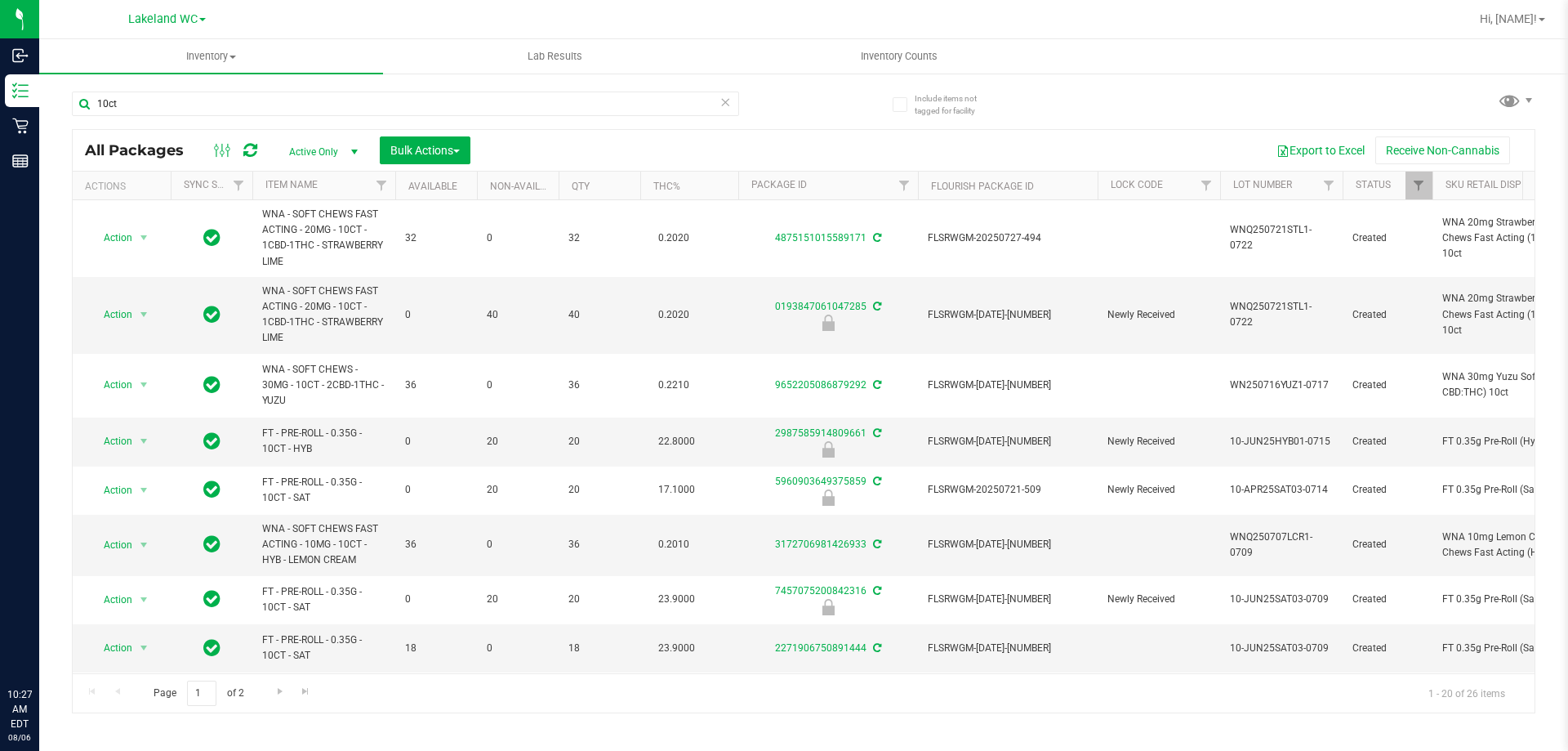 click on "10ct" at bounding box center (405, 104) 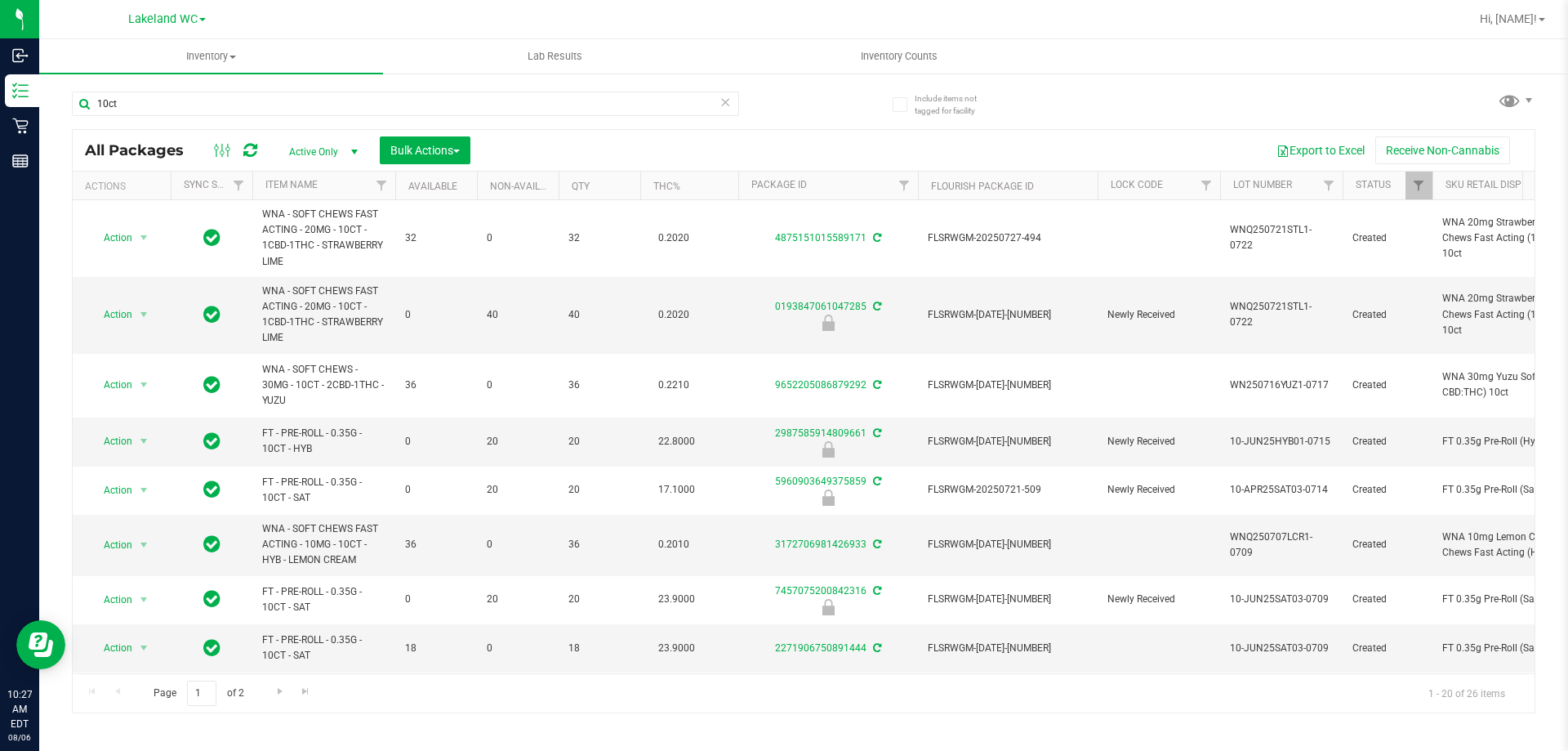 scroll, scrollTop: 0, scrollLeft: 0, axis: both 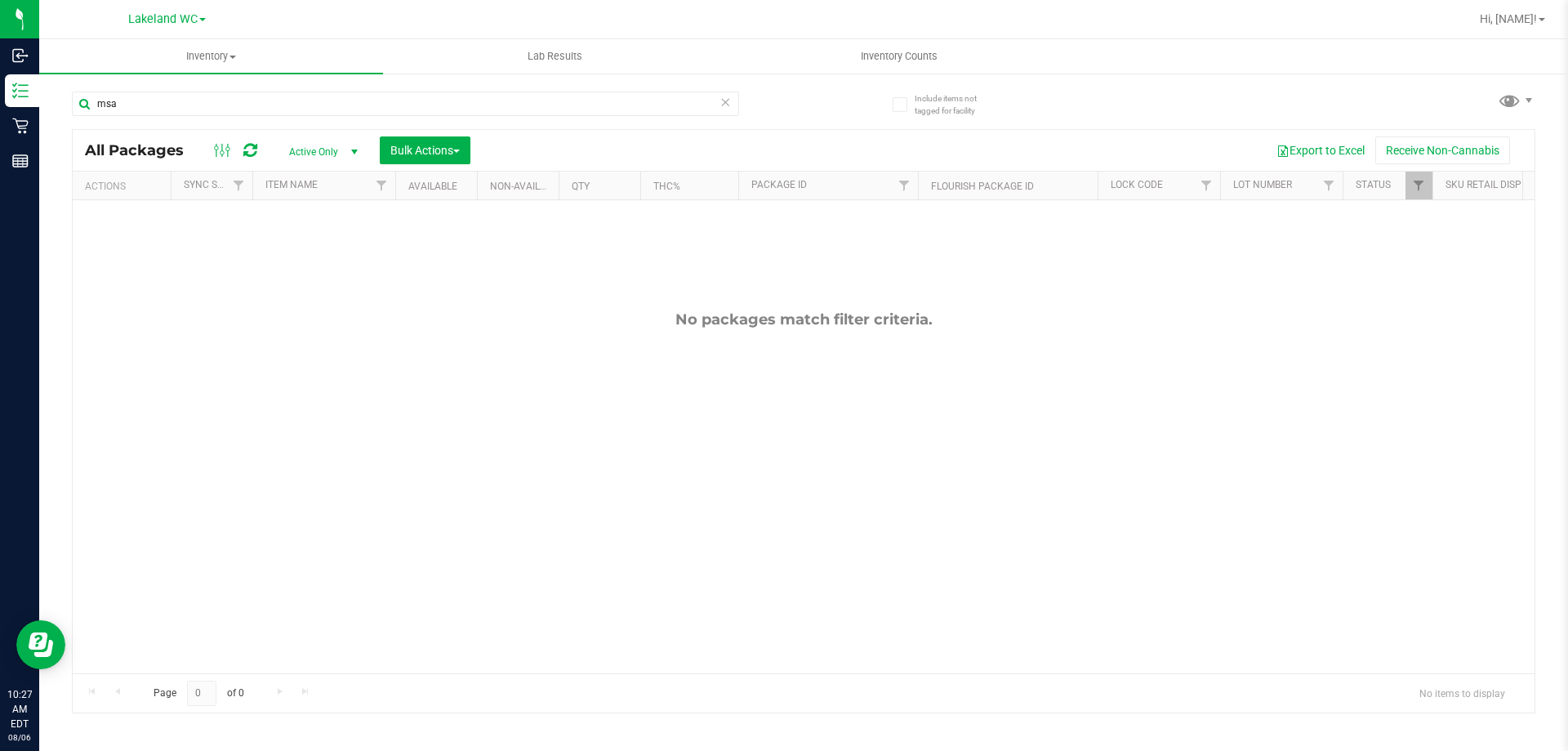 type on "msa" 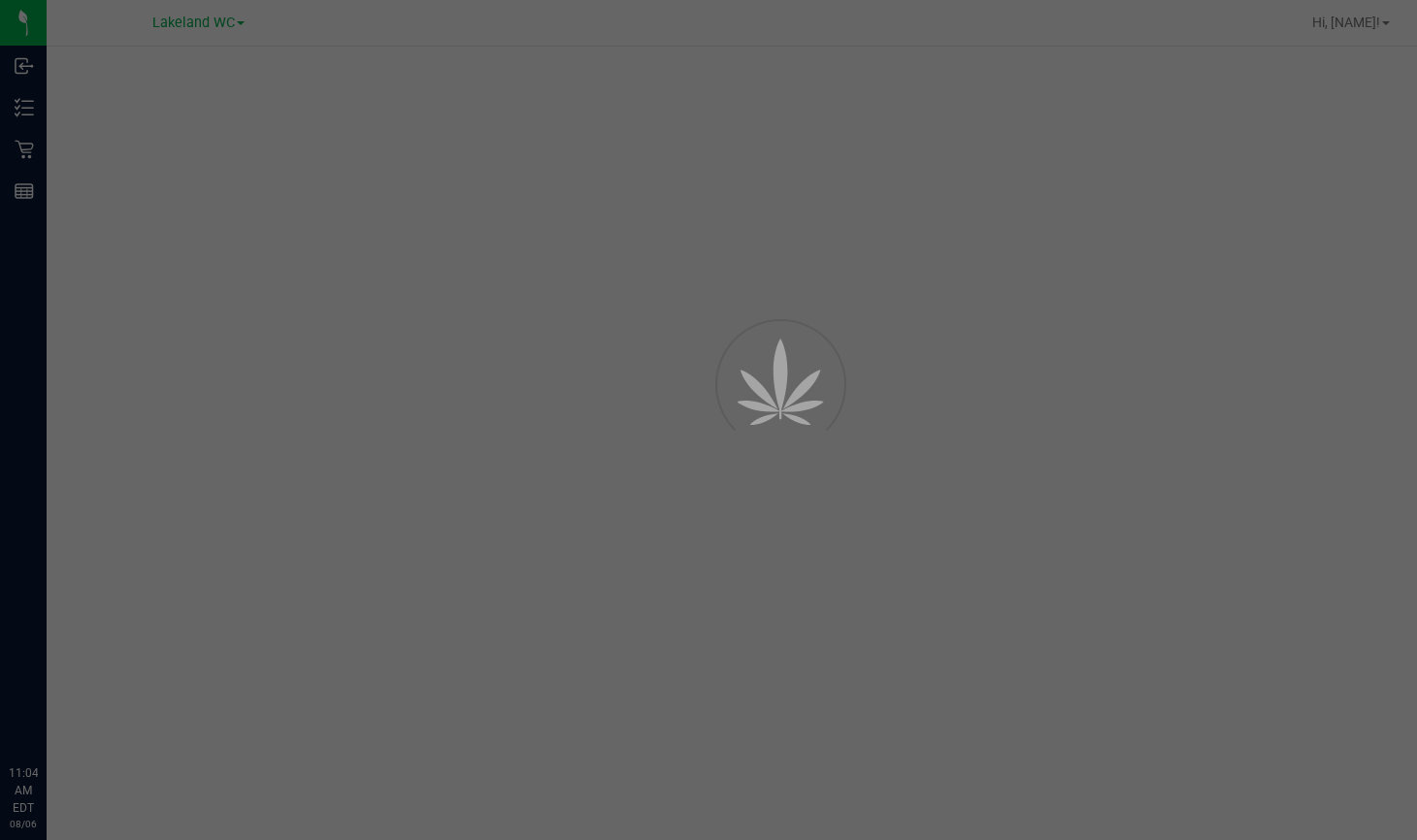scroll, scrollTop: 0, scrollLeft: 0, axis: both 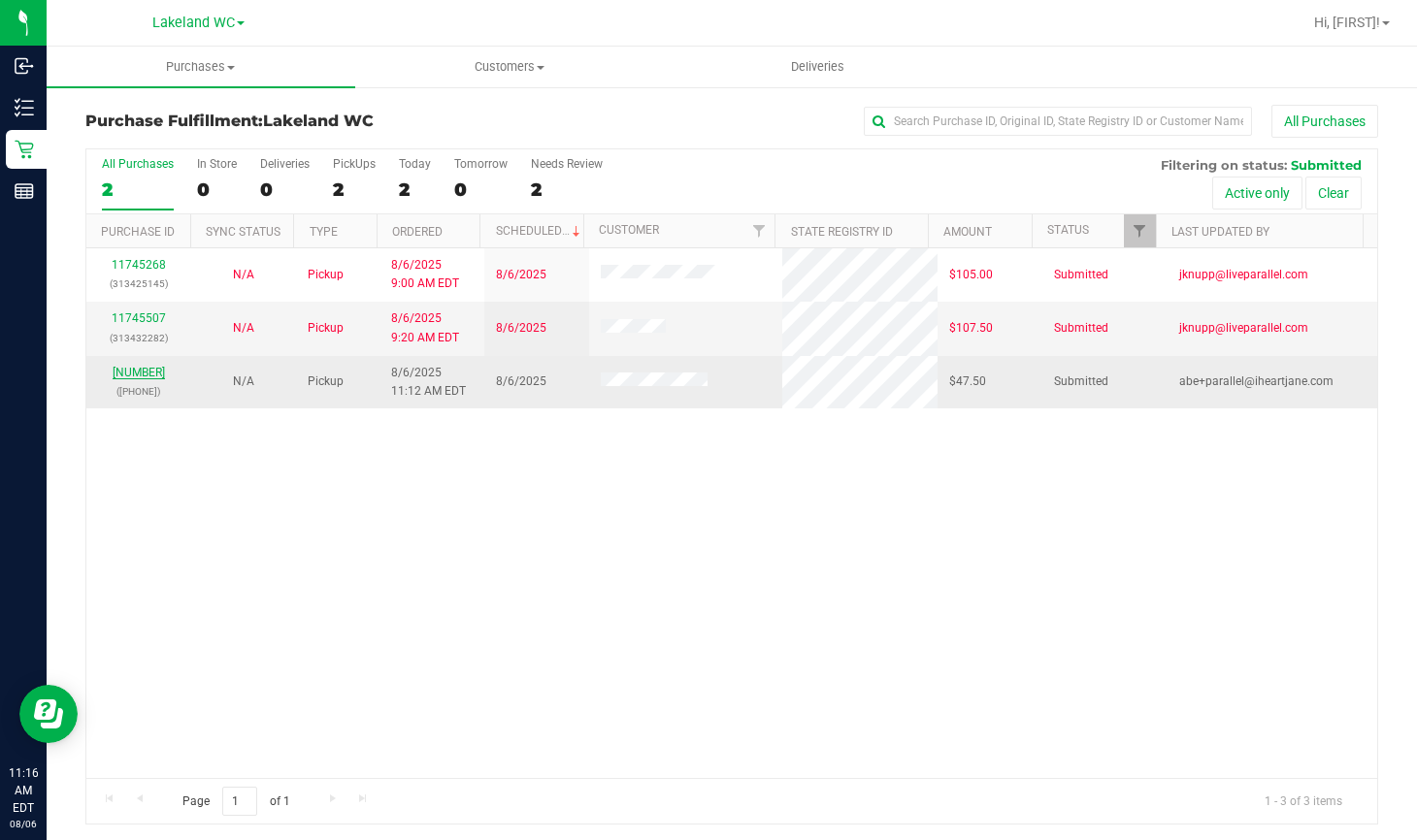 click on "11746265" 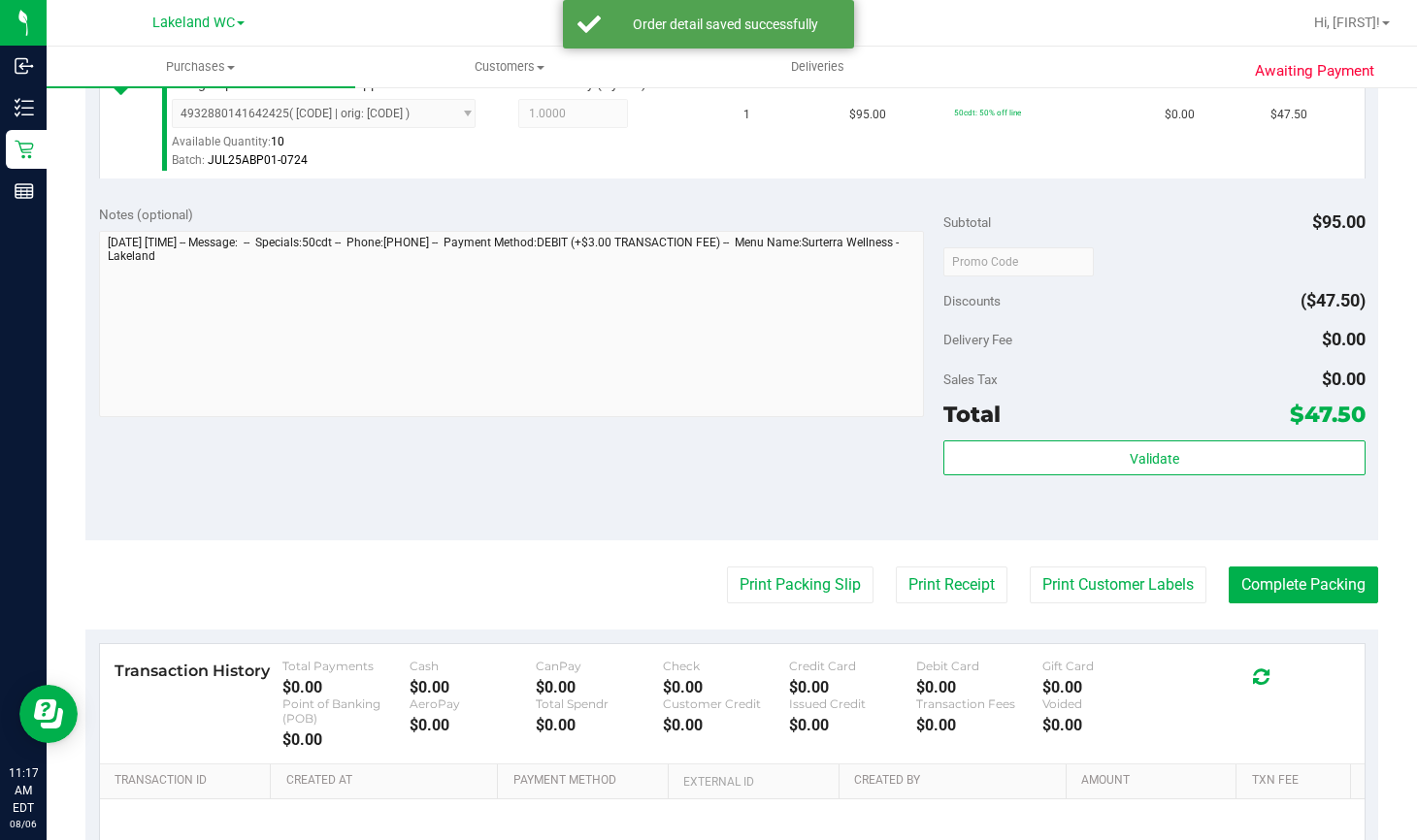 scroll, scrollTop: 582, scrollLeft: 0, axis: vertical 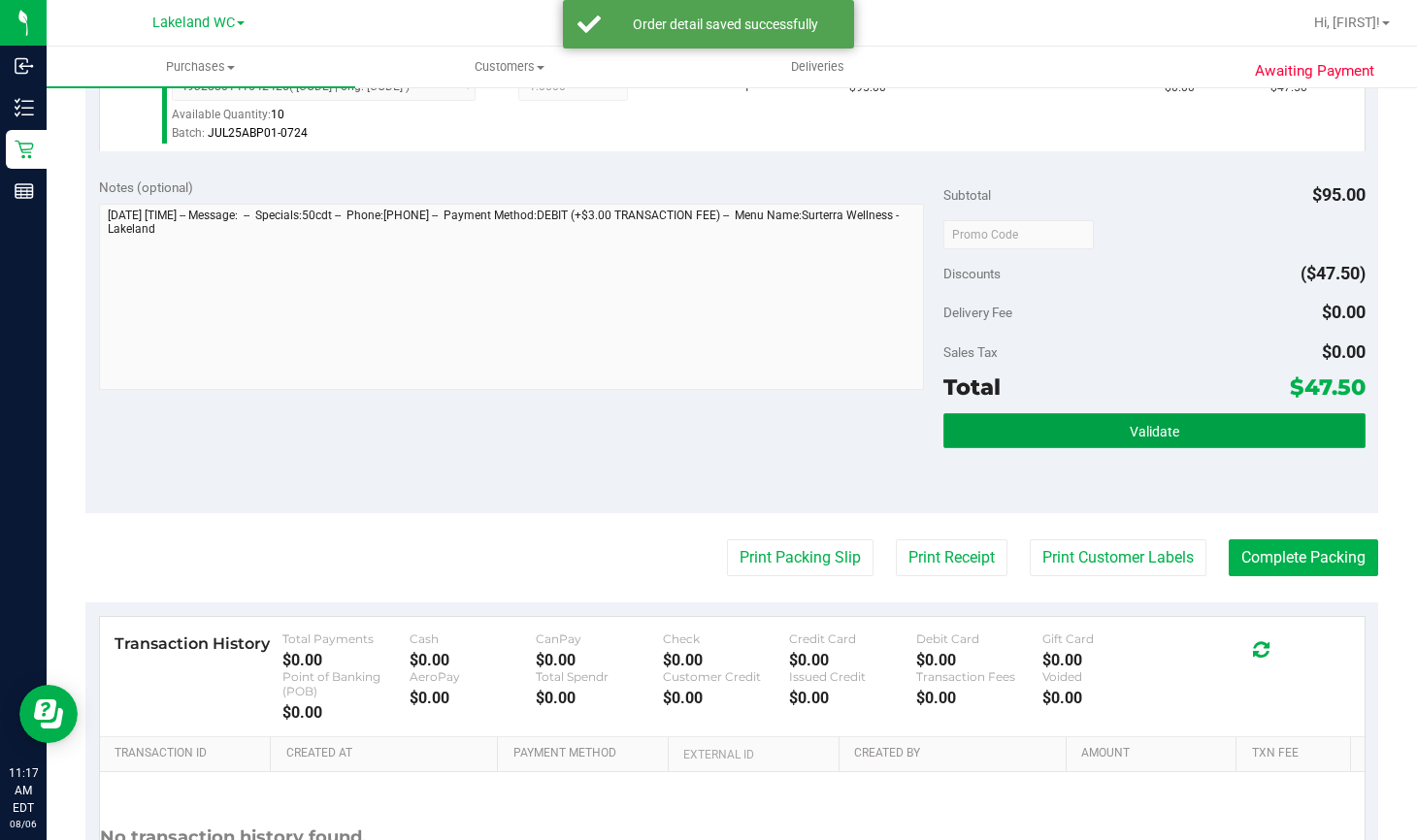 click on "Validate" 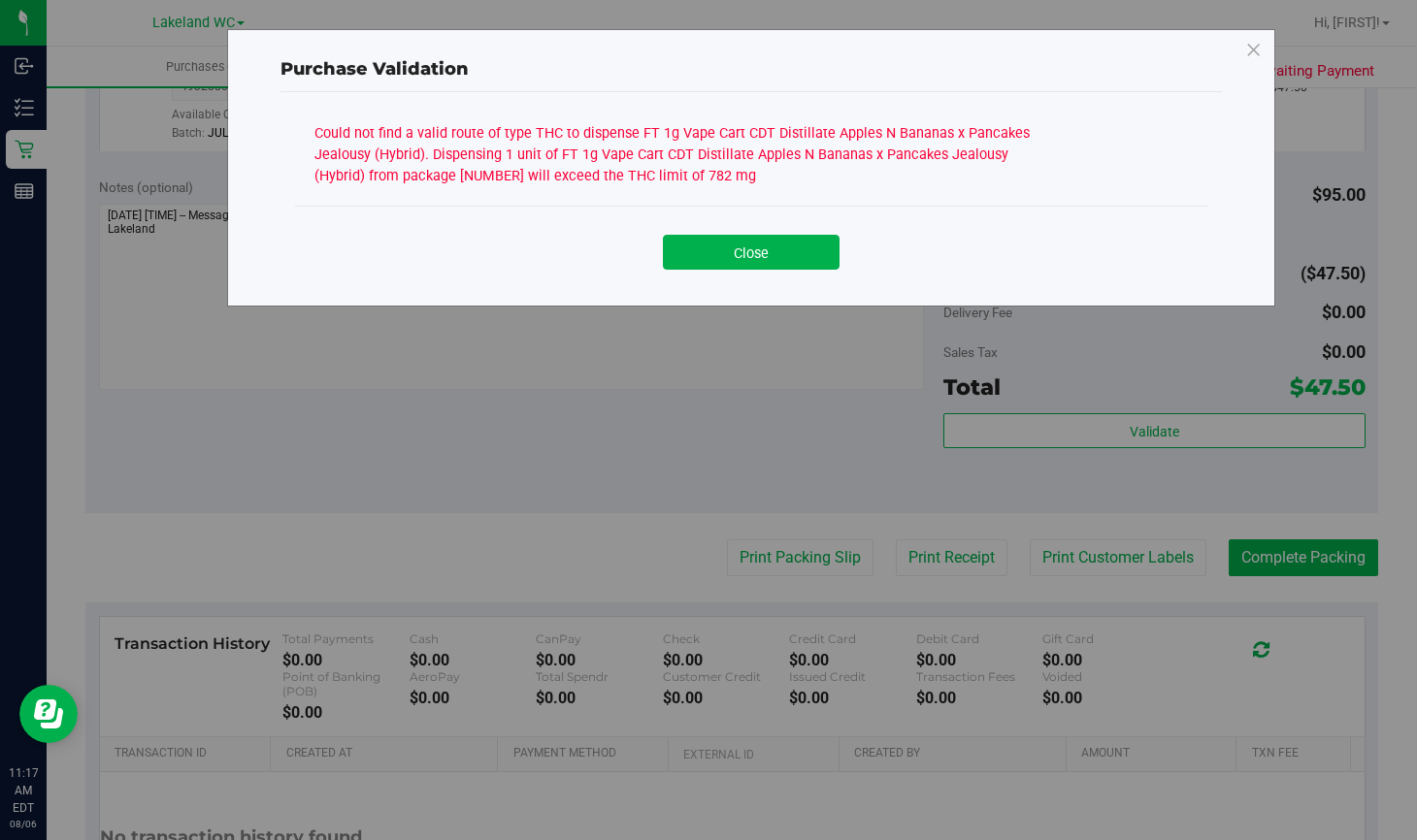 click on "Could not find a valid route of type THC to dispense FT 1g Vape Cart CDT Distillate Apples N Bananas x Pancakes Jealousy (Hybrid). Dispensing 1 unit of FT 1g Vape Cart CDT Distillate Apples N Bananas x Pancakes Jealousy (Hybrid) from package 4932880141642425 will exceed the THC limit of 782 mg" 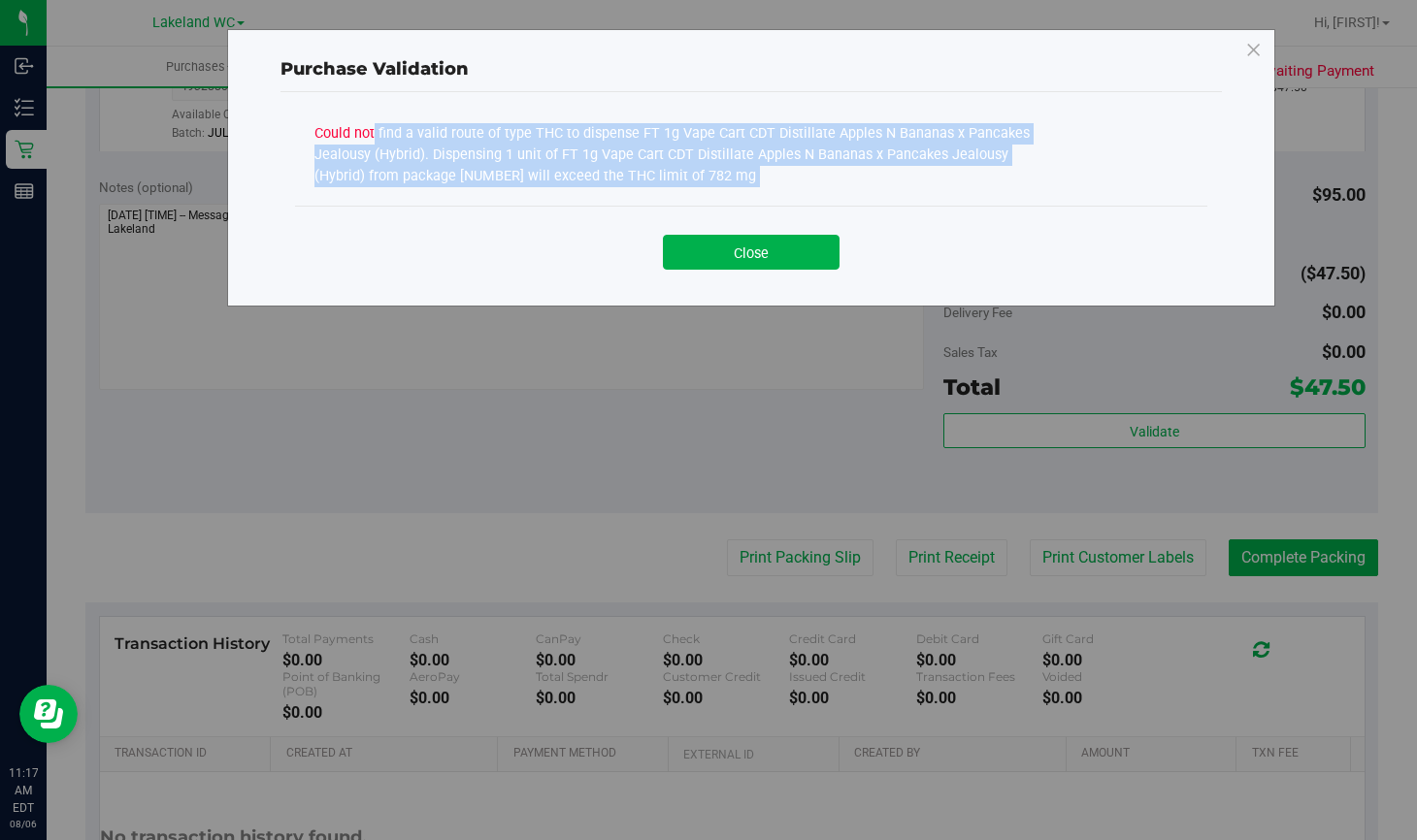 click on "Could not find a valid route of type THC to dispense FT 1g Vape Cart CDT Distillate Apples N Bananas x Pancakes Jealousy (Hybrid). Dispensing 1 unit of FT 1g Vape Cart CDT Distillate Apples N Bananas x Pancakes Jealousy (Hybrid) from package 4932880141642425 will exceed the THC limit of 782 mg" 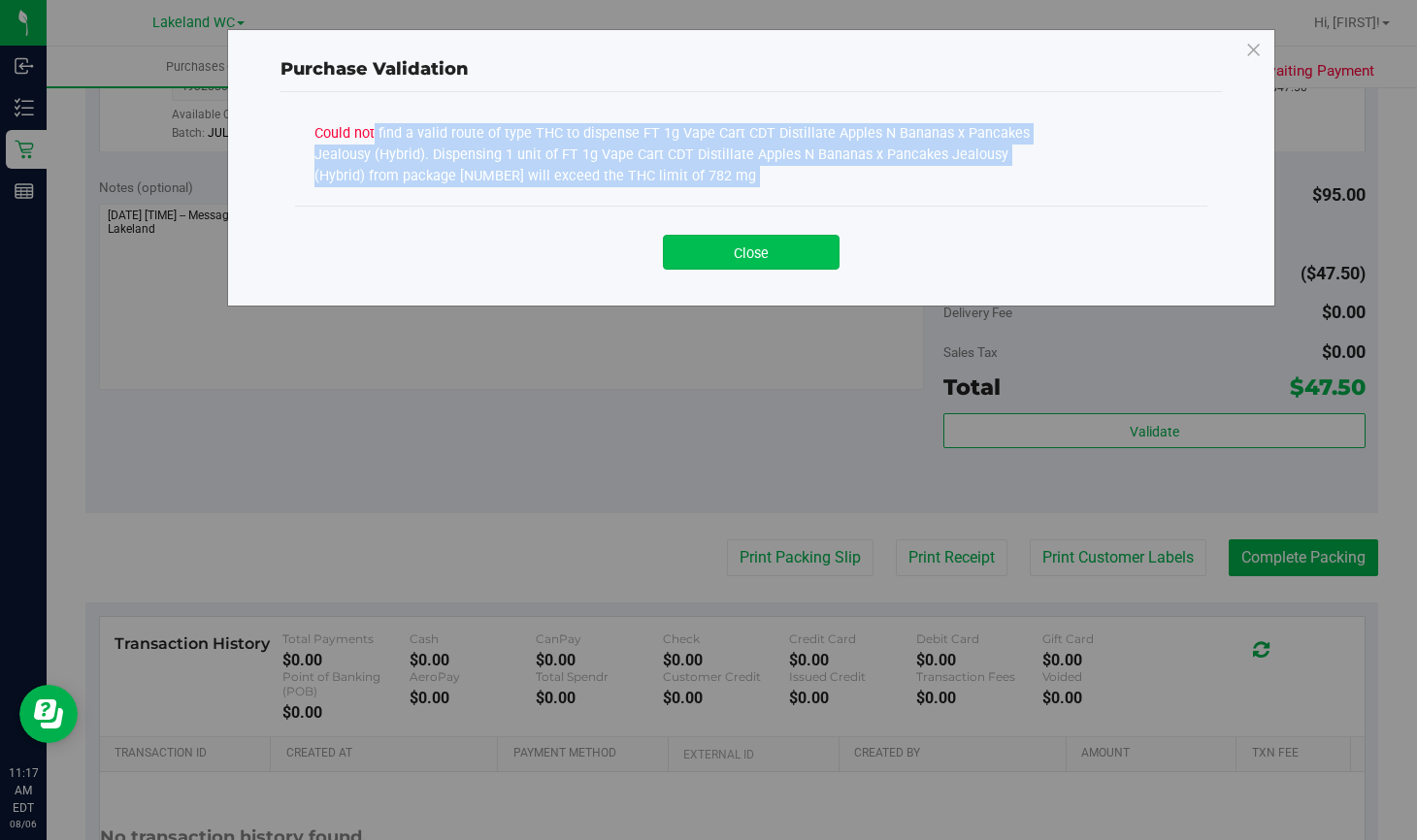 click on "Close" 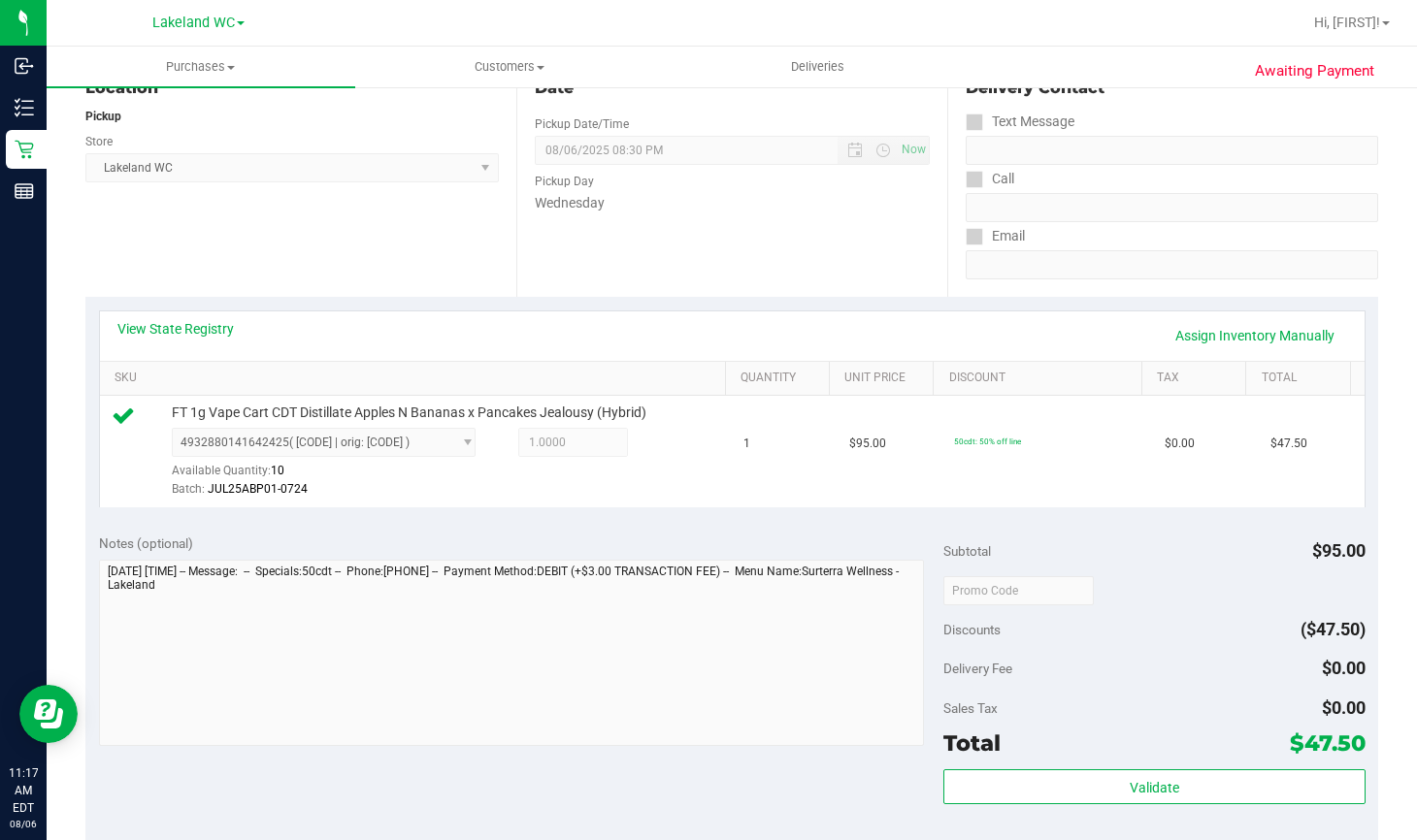 scroll, scrollTop: 194, scrollLeft: 0, axis: vertical 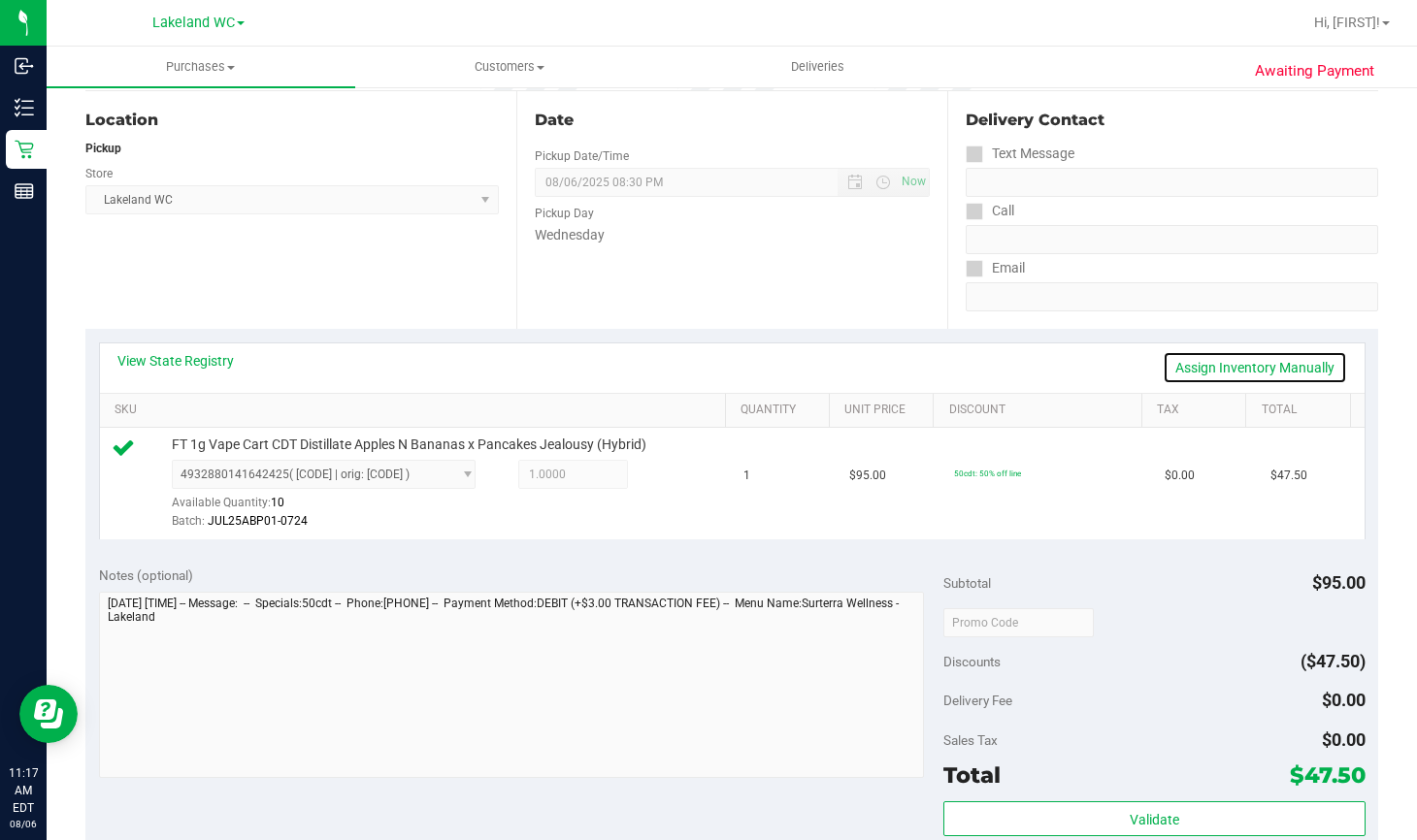 click on "Assign Inventory Manually" 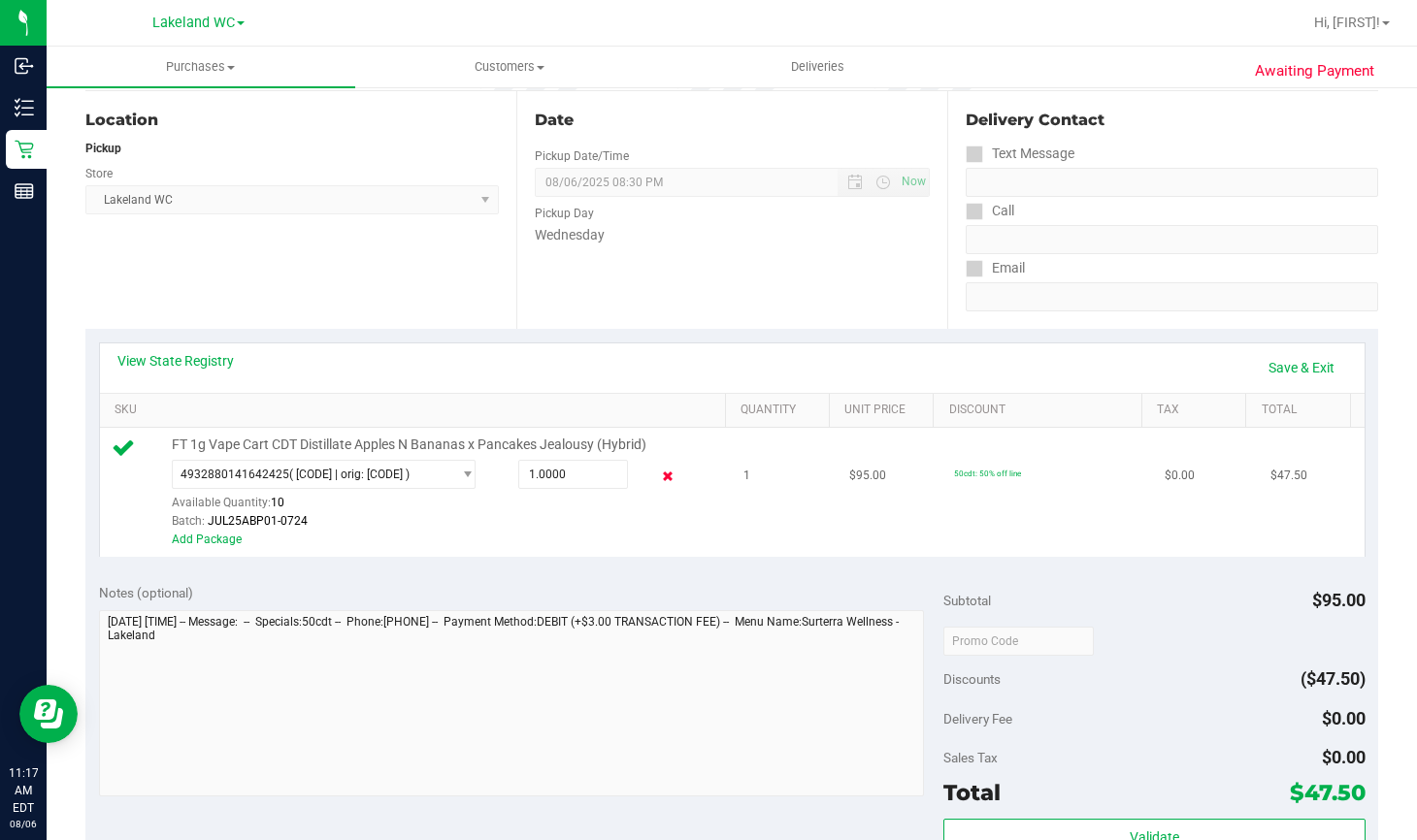 click 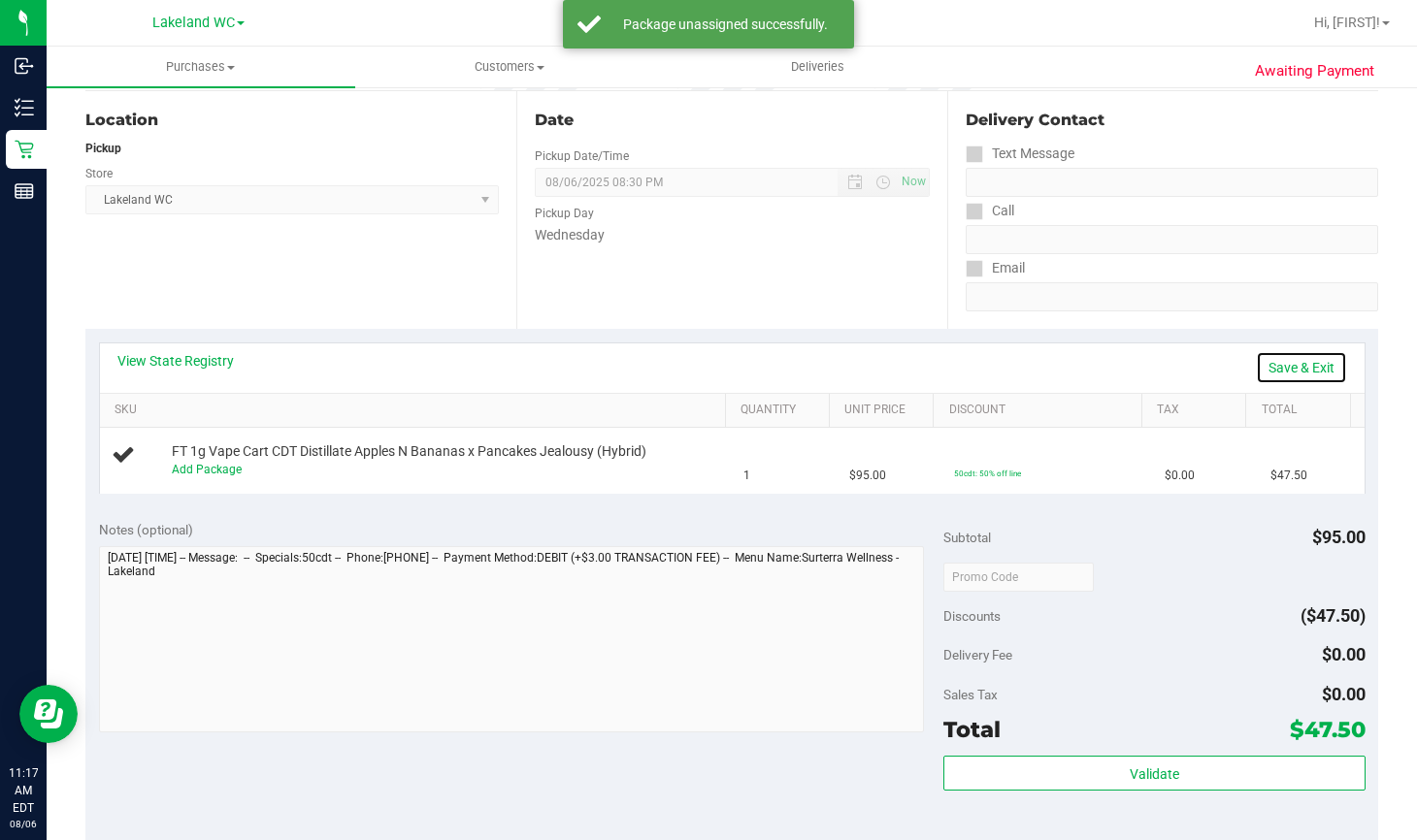 click on "Save & Exit" 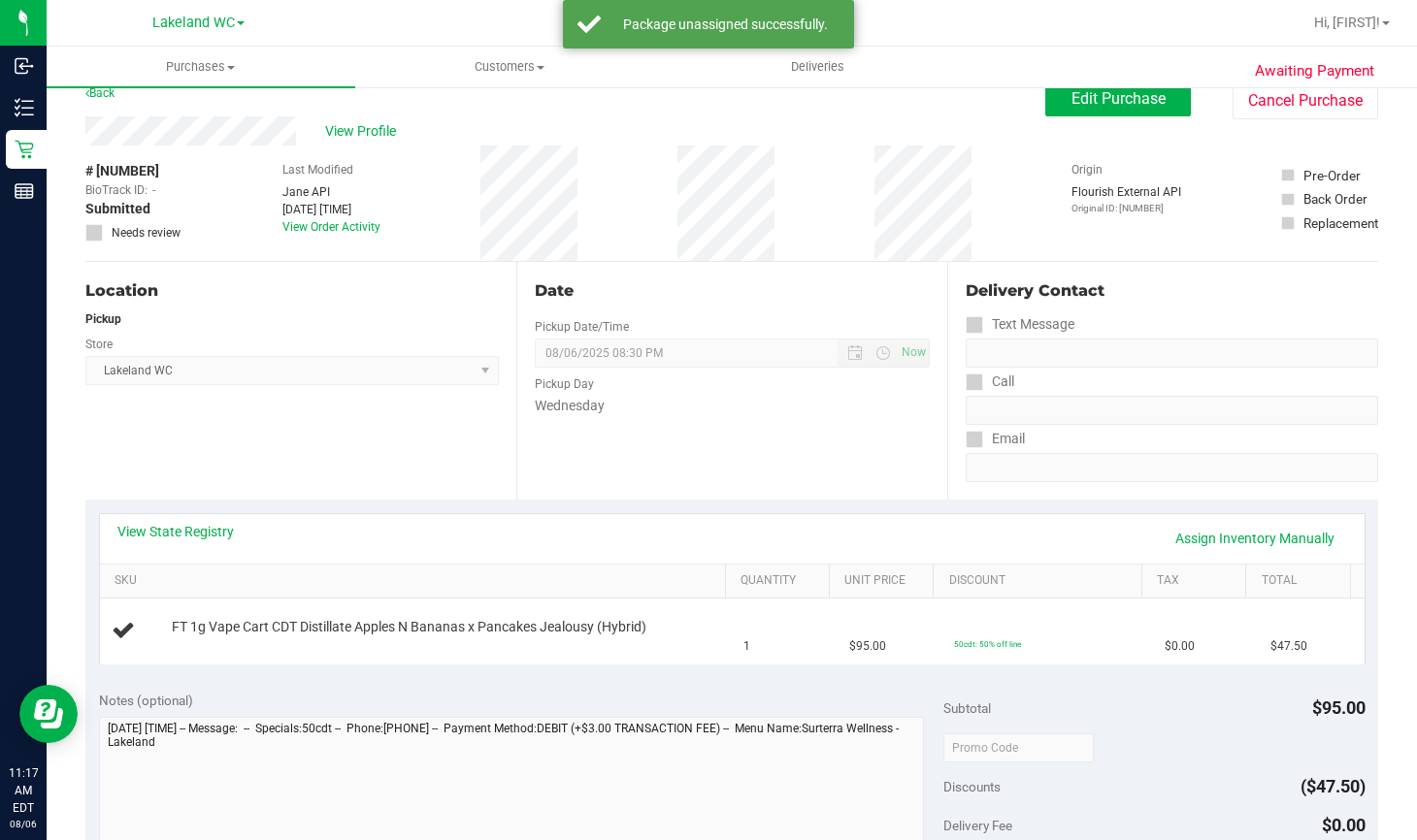 scroll, scrollTop: 0, scrollLeft: 0, axis: both 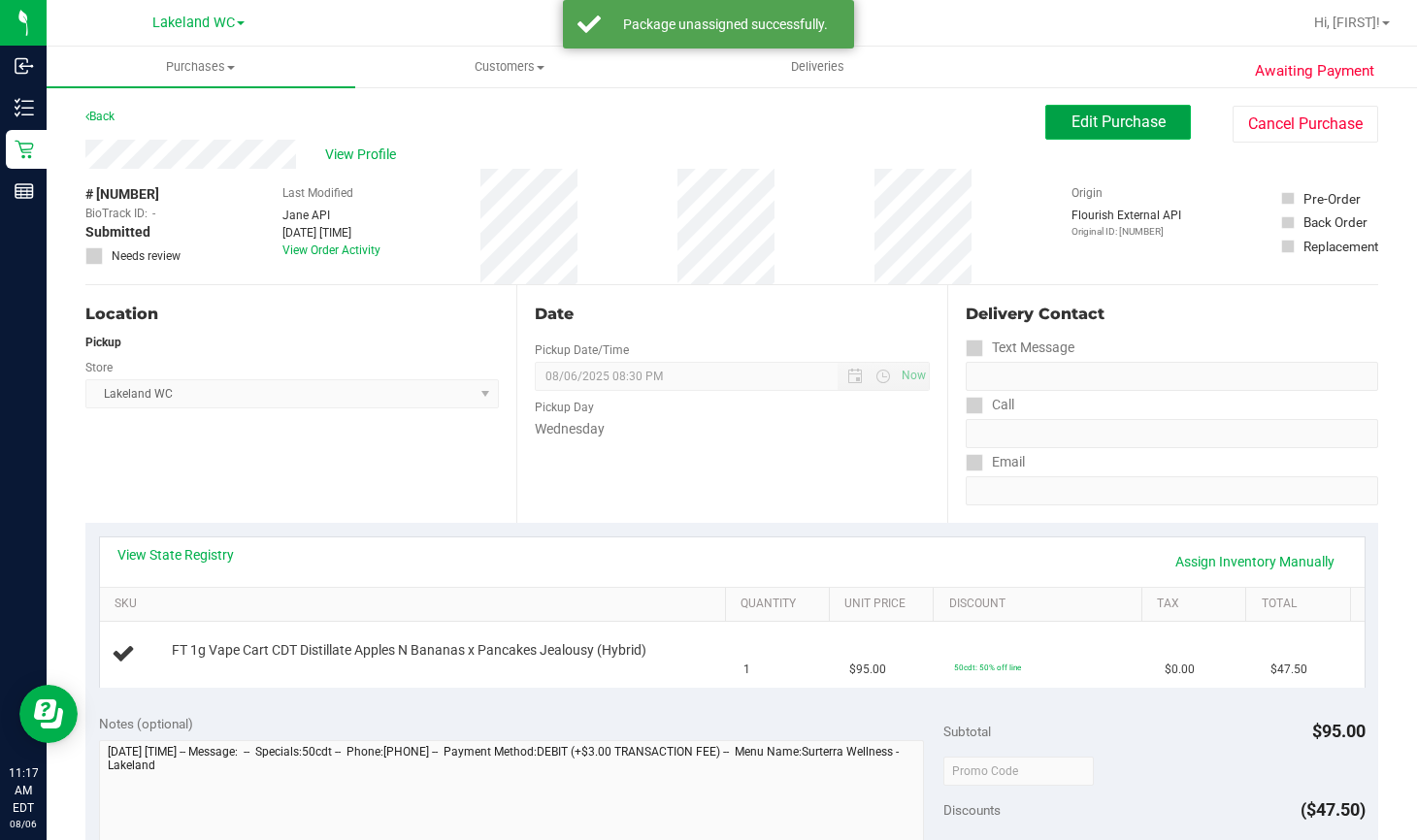 click on "Edit Purchase" 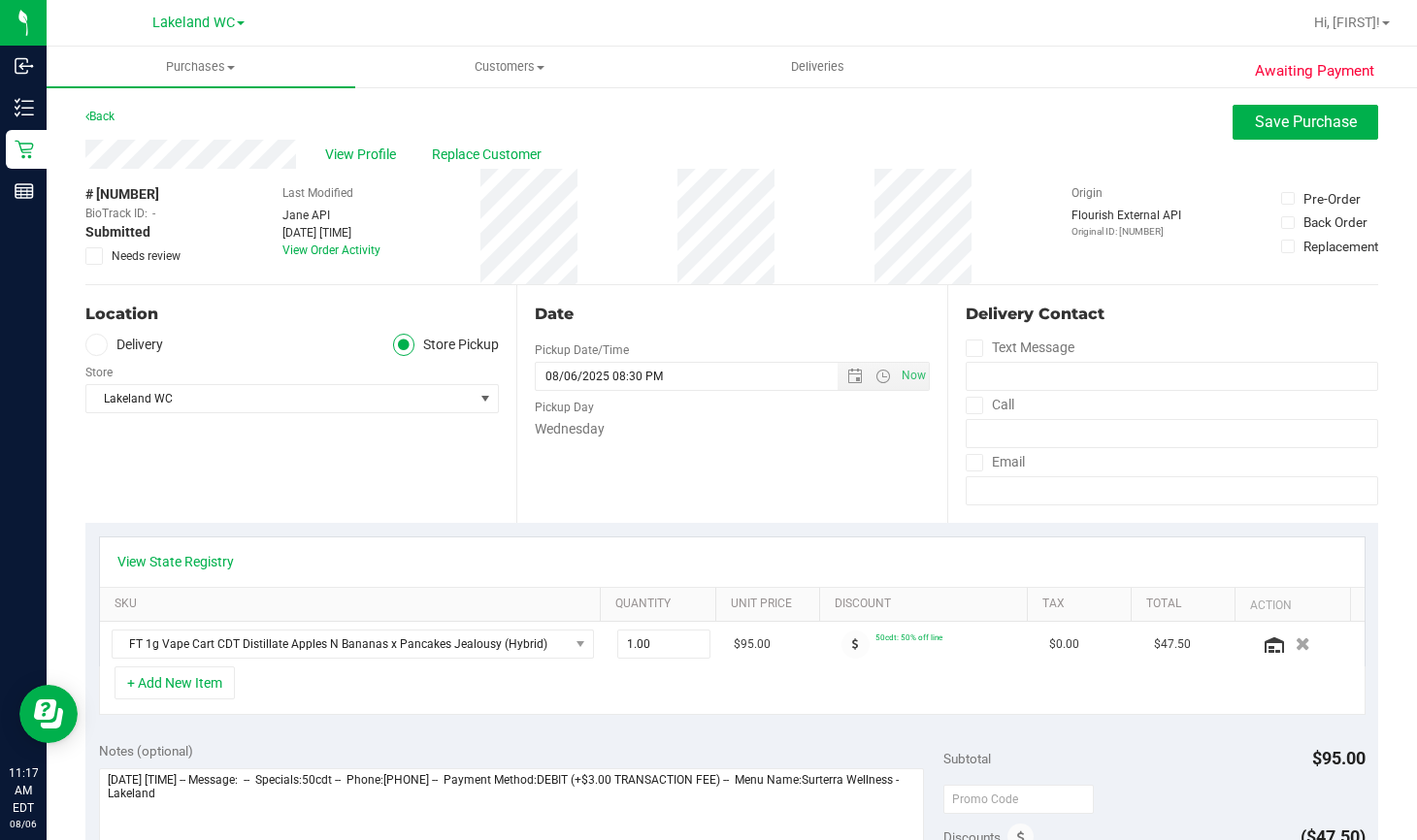 click 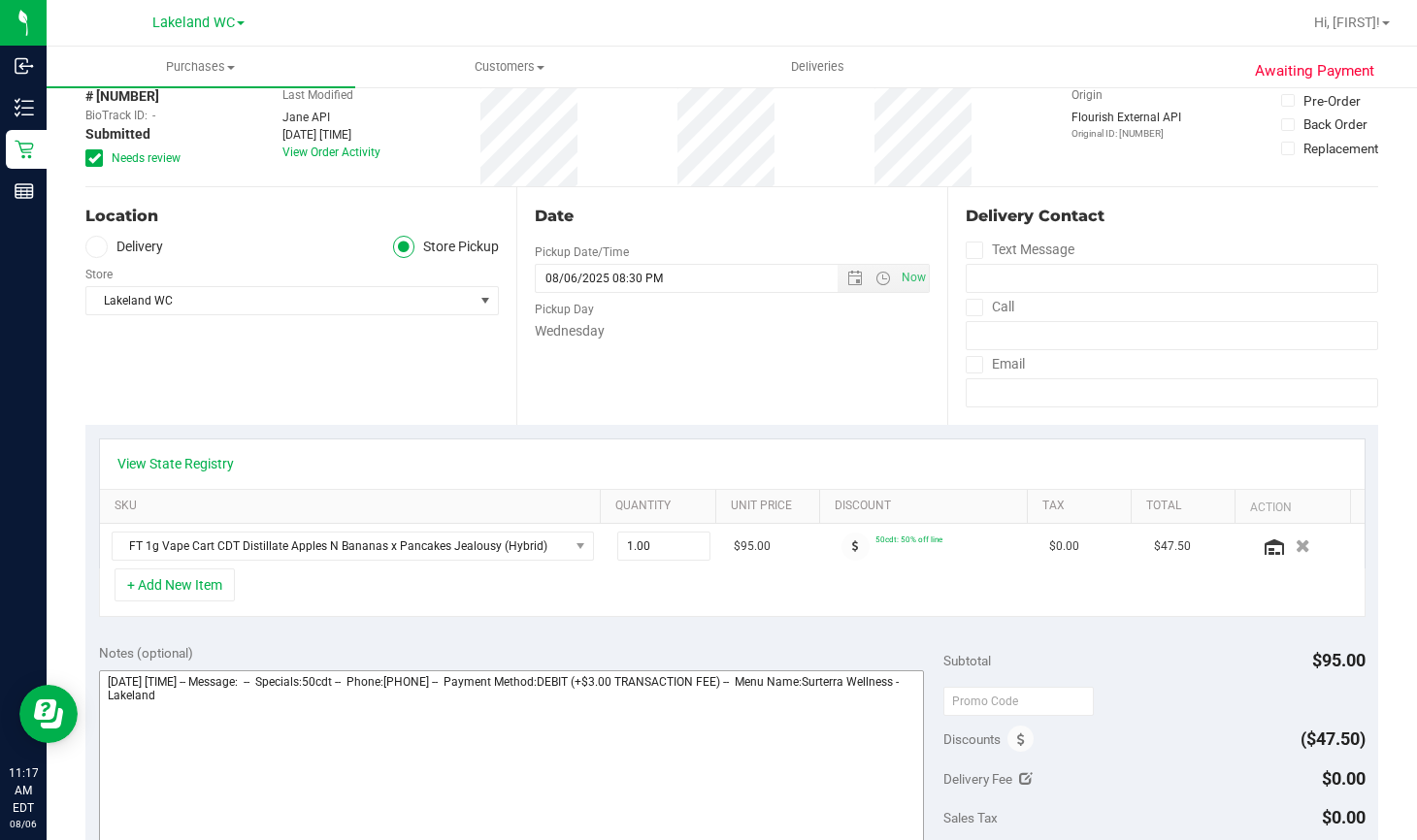 scroll, scrollTop: 485, scrollLeft: 0, axis: vertical 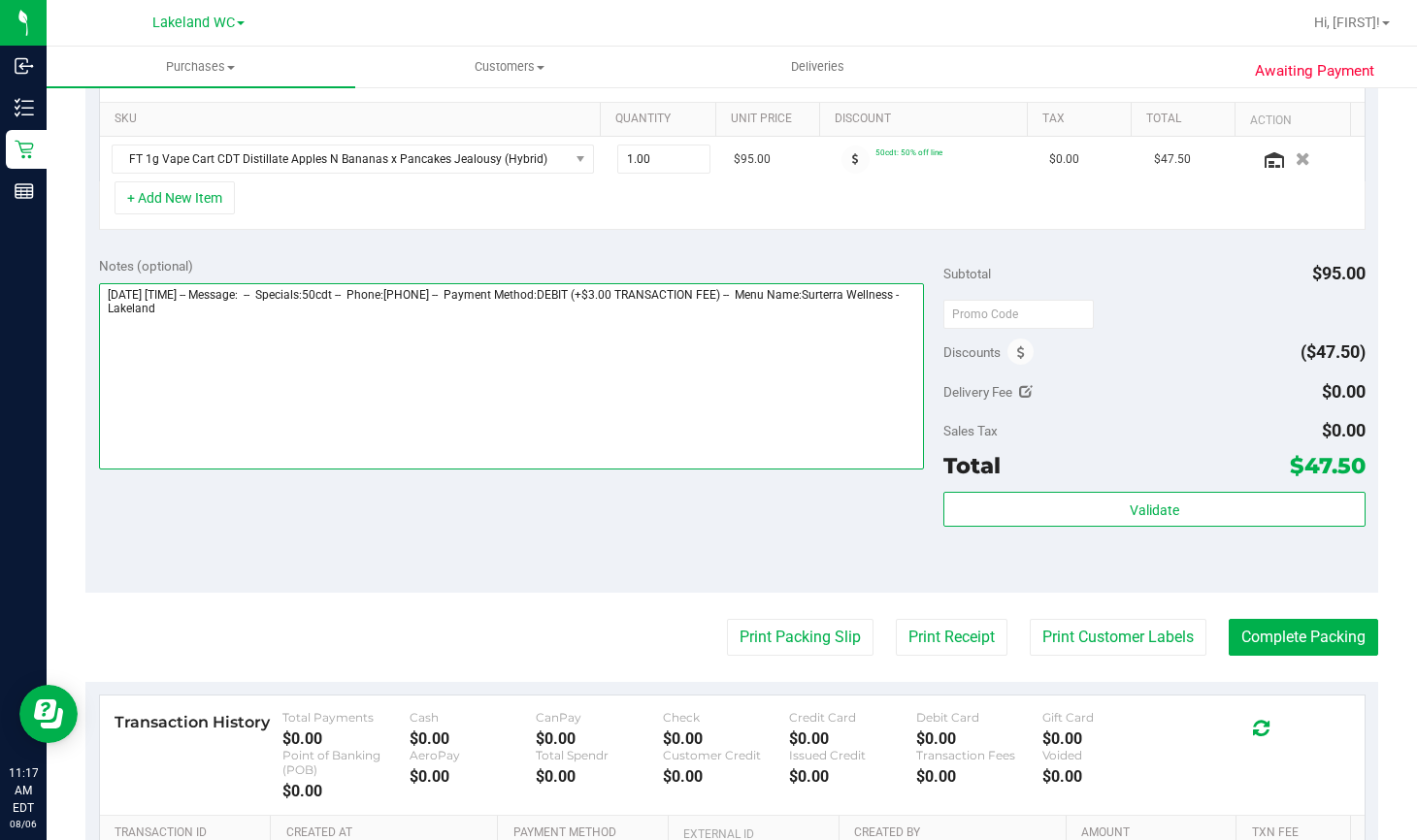 click 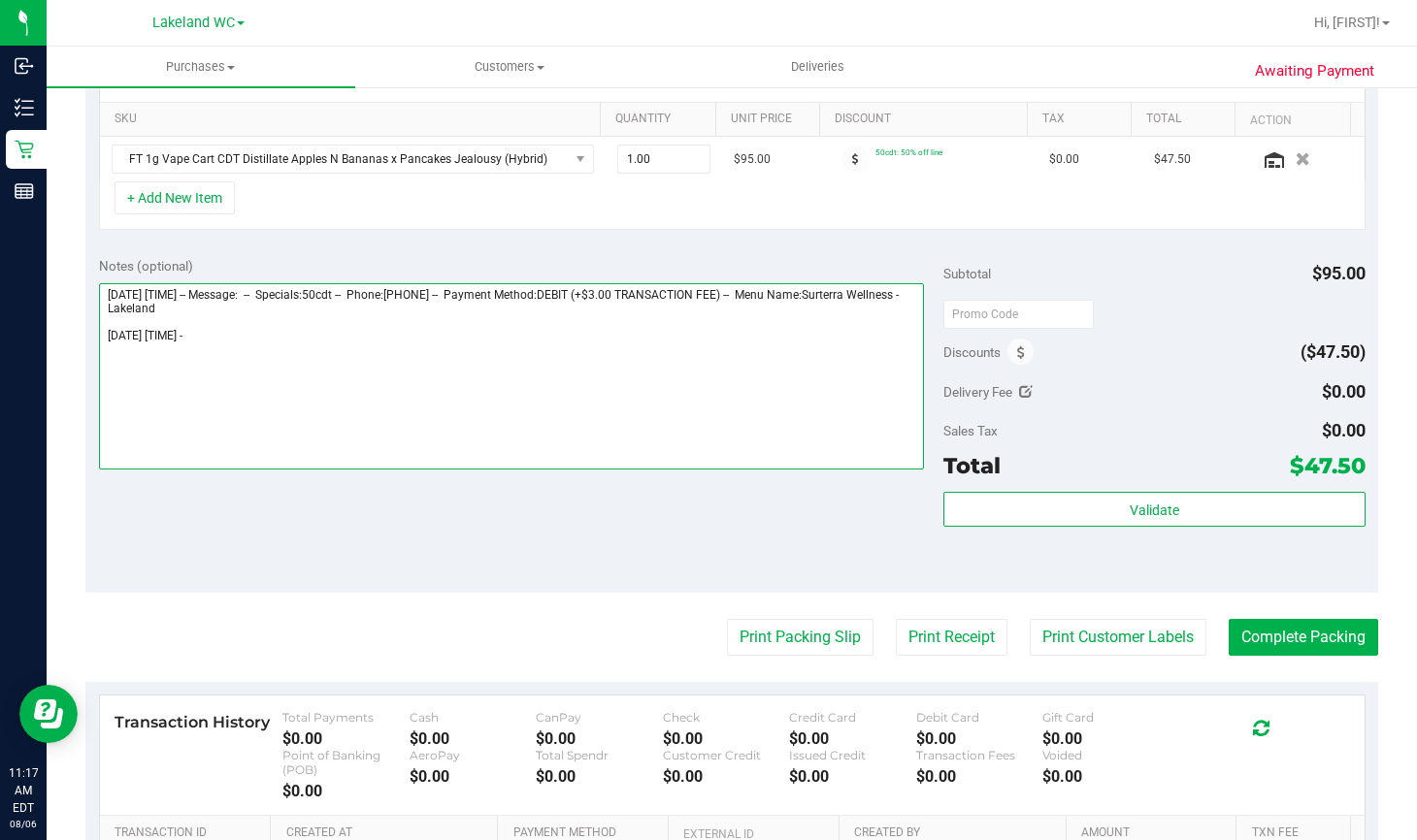 paste on "Could not find a valid route of type THC to dispense FT 1g Vape Cart CDT Distillate Apples N Bananas x Pancakes Jealousy (Hybrid). Dispensing 1 unit of FT 1g Vape Cart CDT Distillate Apples N Bananas x Pancakes Jealousy (Hybrid) from package 4932880141642425 will exceed the THC limit of 782 mg" 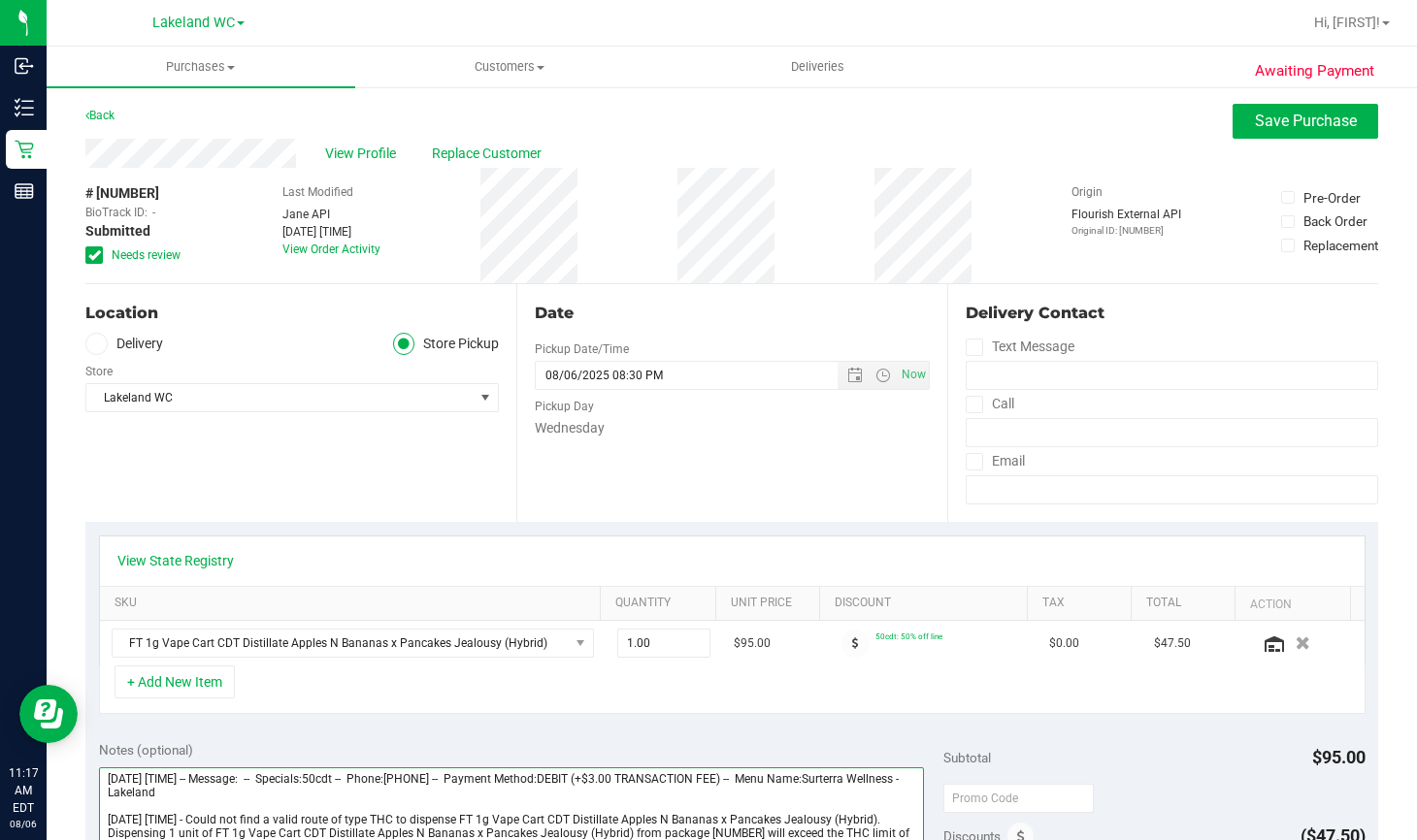 scroll, scrollTop: 0, scrollLeft: 0, axis: both 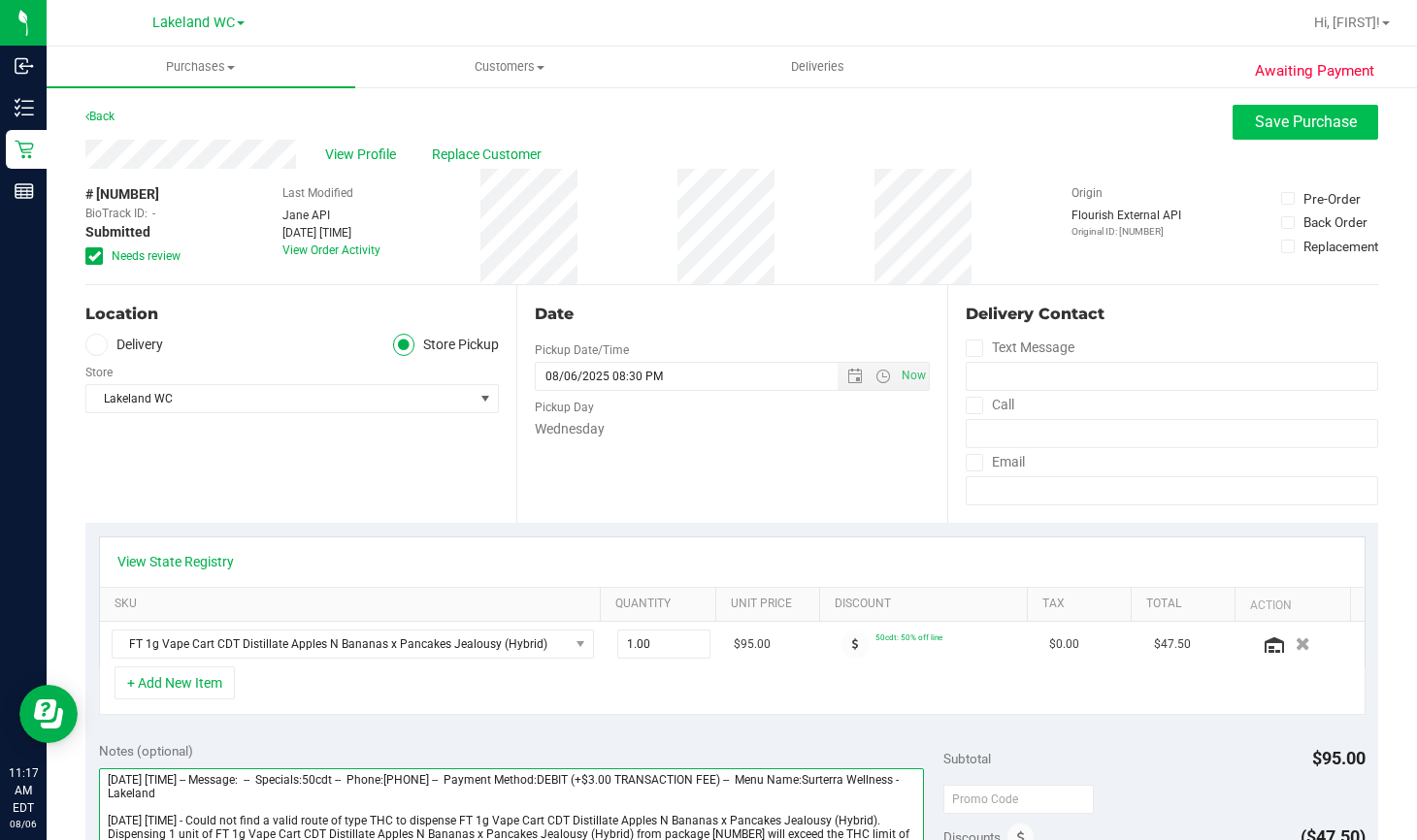 type on "Wednesday 08/06/2025 09:00-20:30 -- Message:  --  Specials:50cdt --  Phone:7274529793 --  Payment Method:DEBIT (+$3.00 TRANSACTION FEE) --  Menu Name:Surterra Wellness - Lakeland
8/6/25 1117am - Could not find a valid route of type THC to dispense FT 1g Vape Cart CDT Distillate Apples N Bananas x Pancakes Jealousy (Hybrid). Dispensing 1 unit of FT 1g Vape Cart CDT Distillate Apples N Bananas x Pancakes Jealousy (Hybrid) from package 4932880141642425 will exceed the THC limit of 782 mg
- becks" 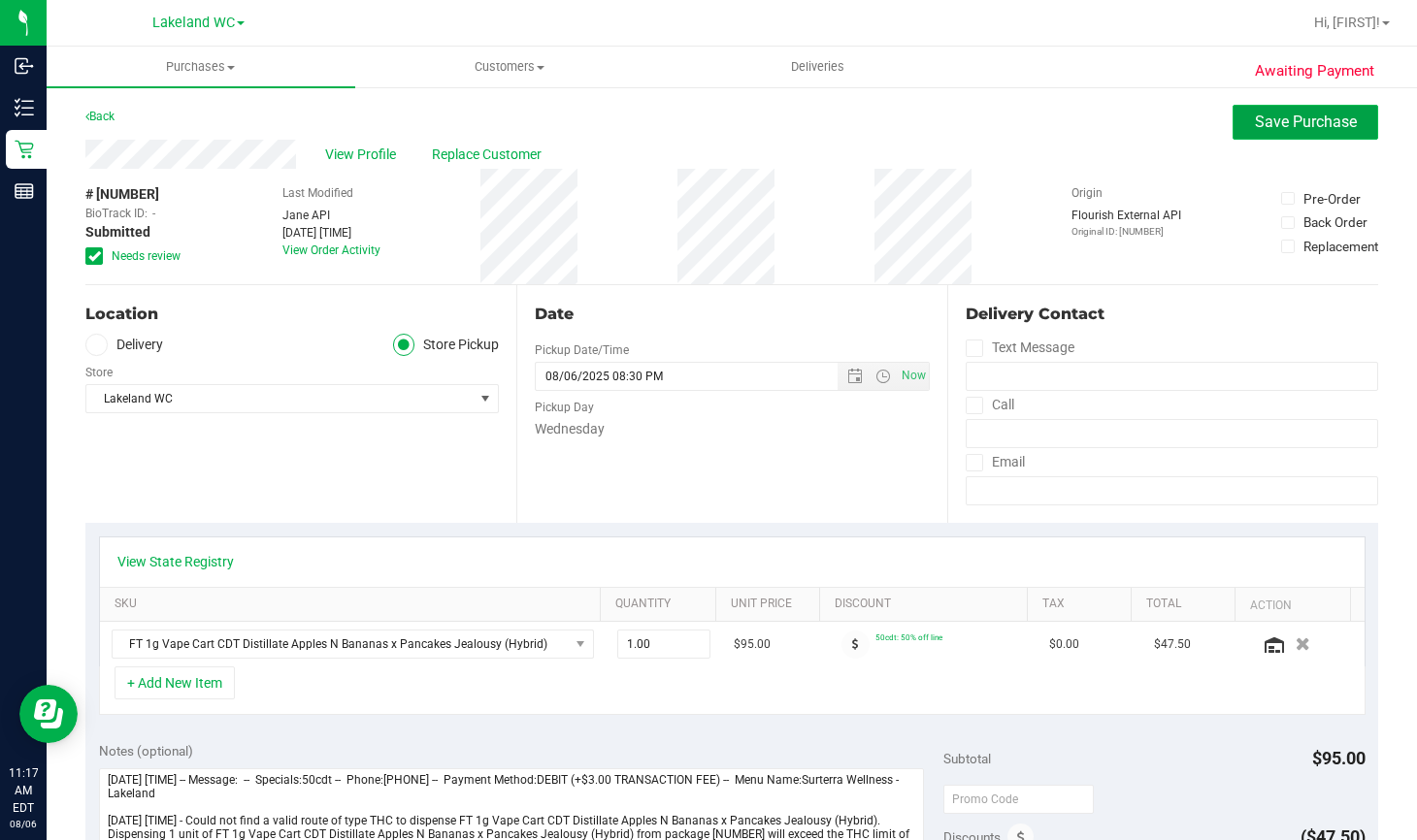 click on "Save Purchase" 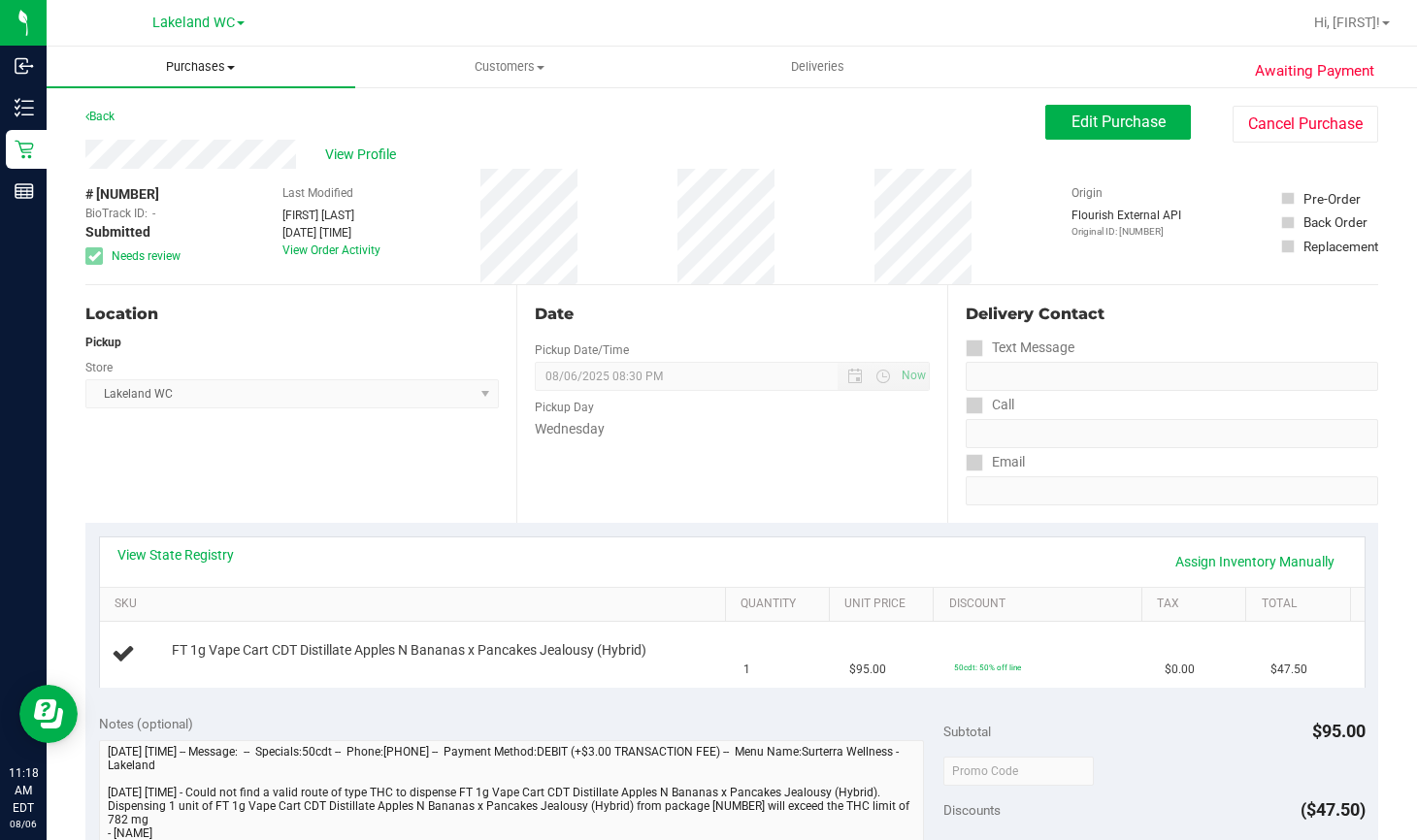 click on "Purchases" 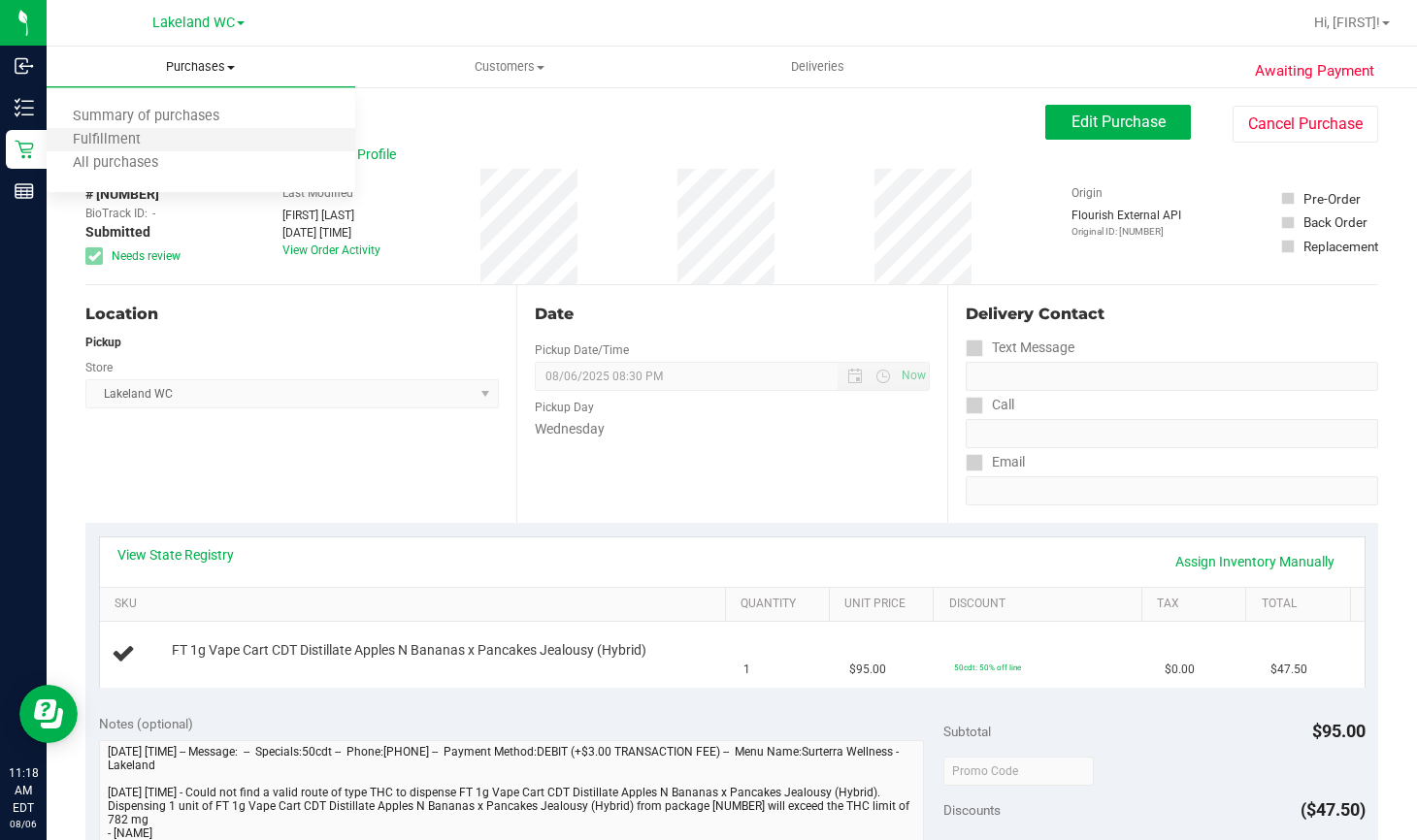 click on "Fulfillment" 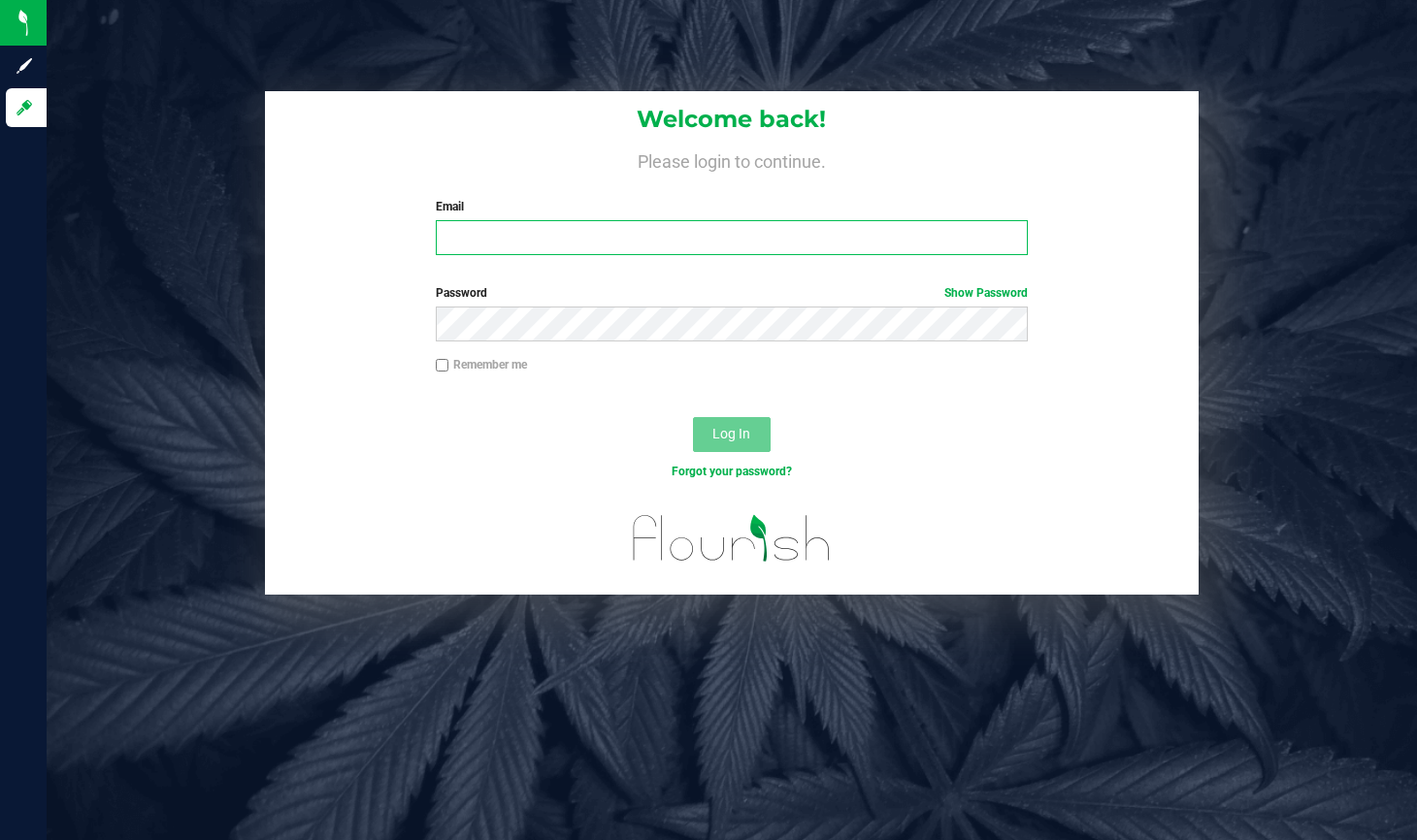 click on "Email" 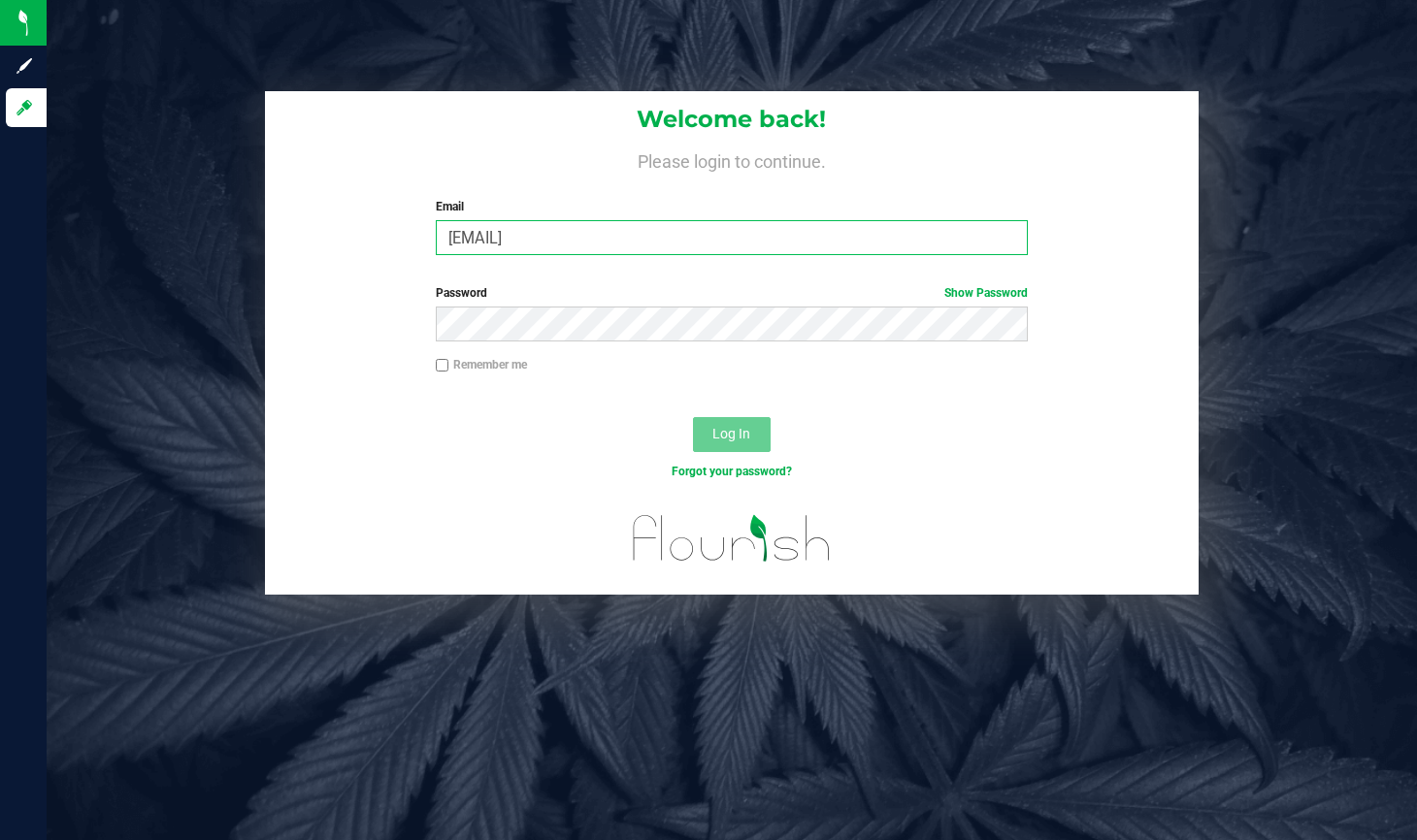 type on "rfortier@liveparallel.com" 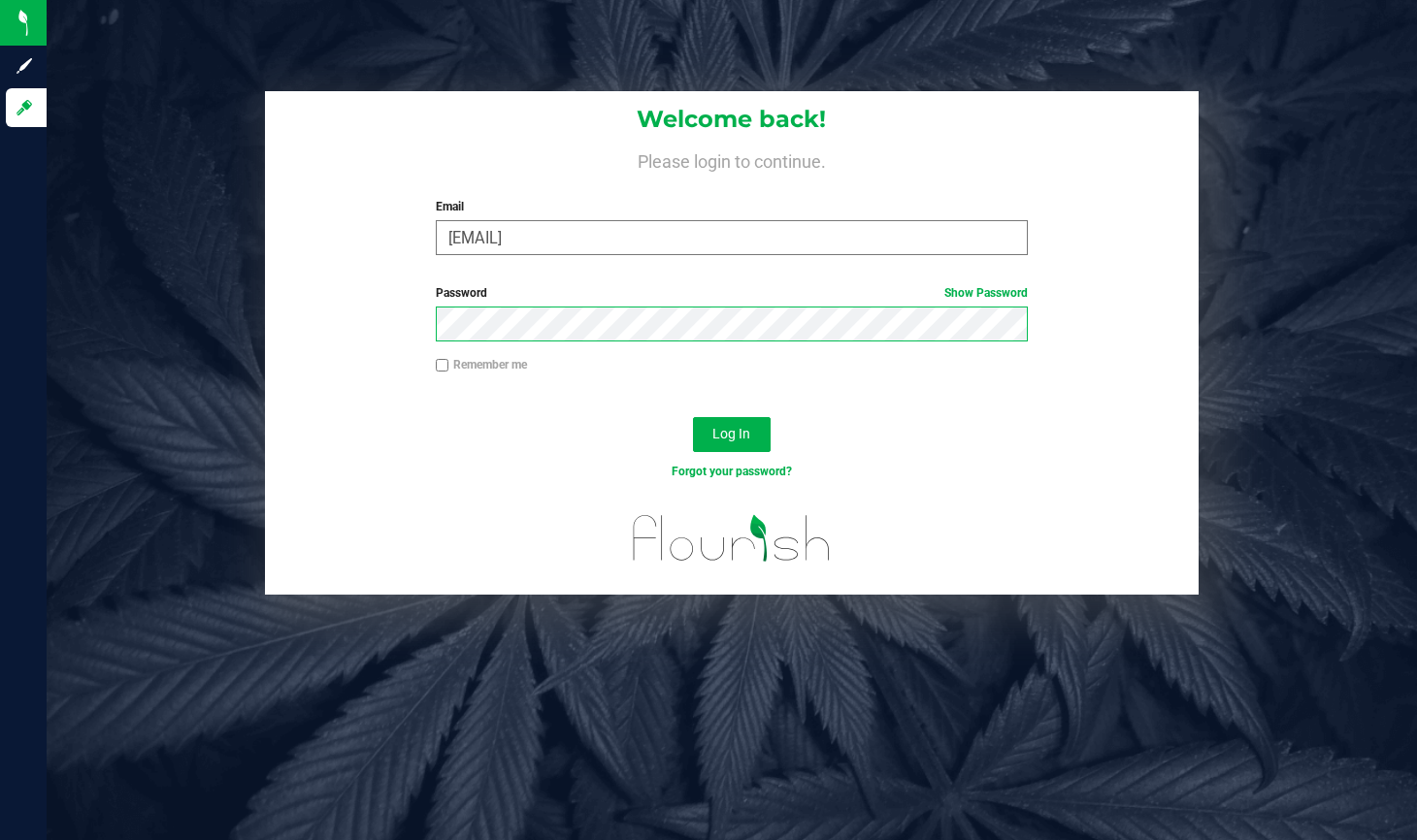 click on "Log In" 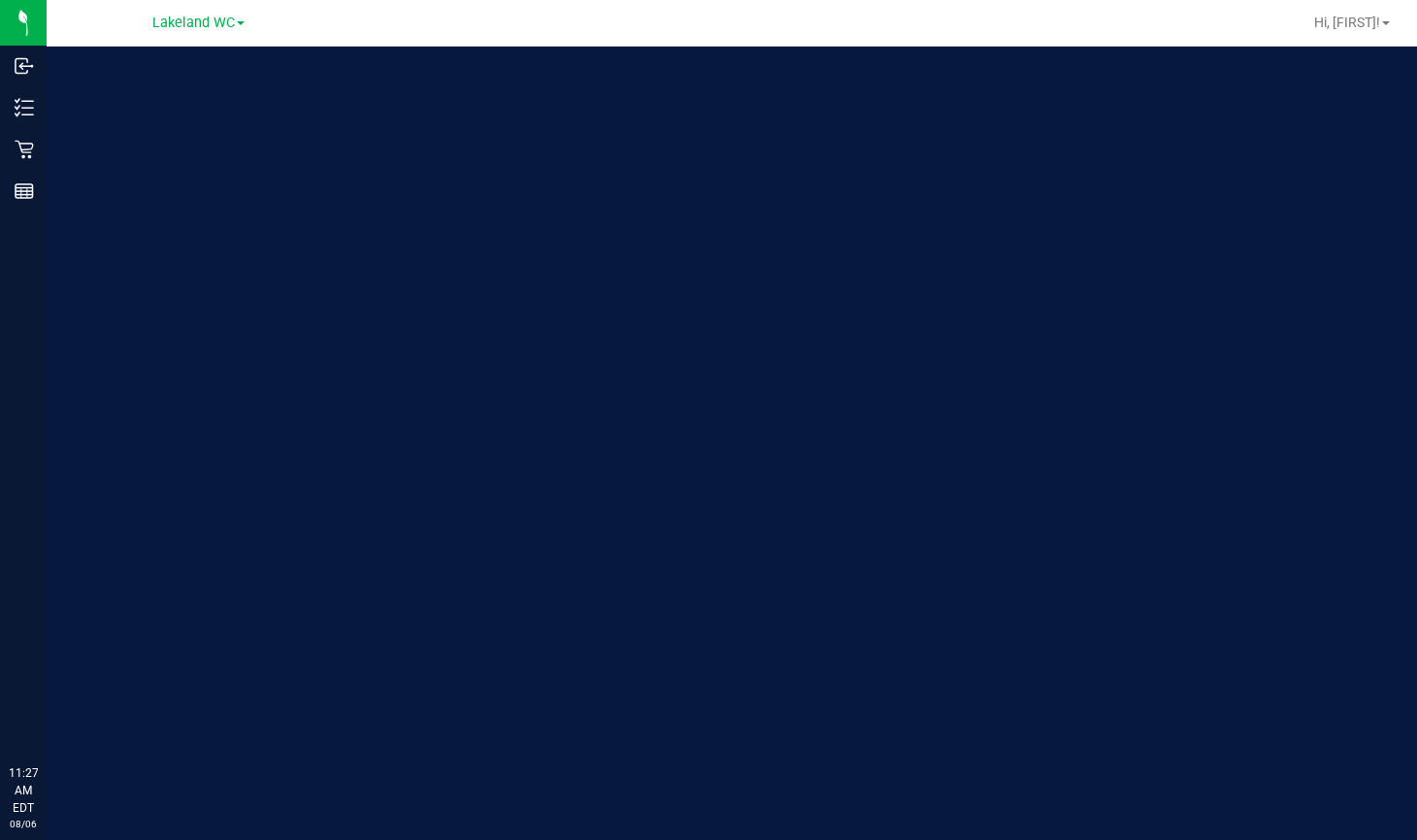 scroll, scrollTop: 0, scrollLeft: 0, axis: both 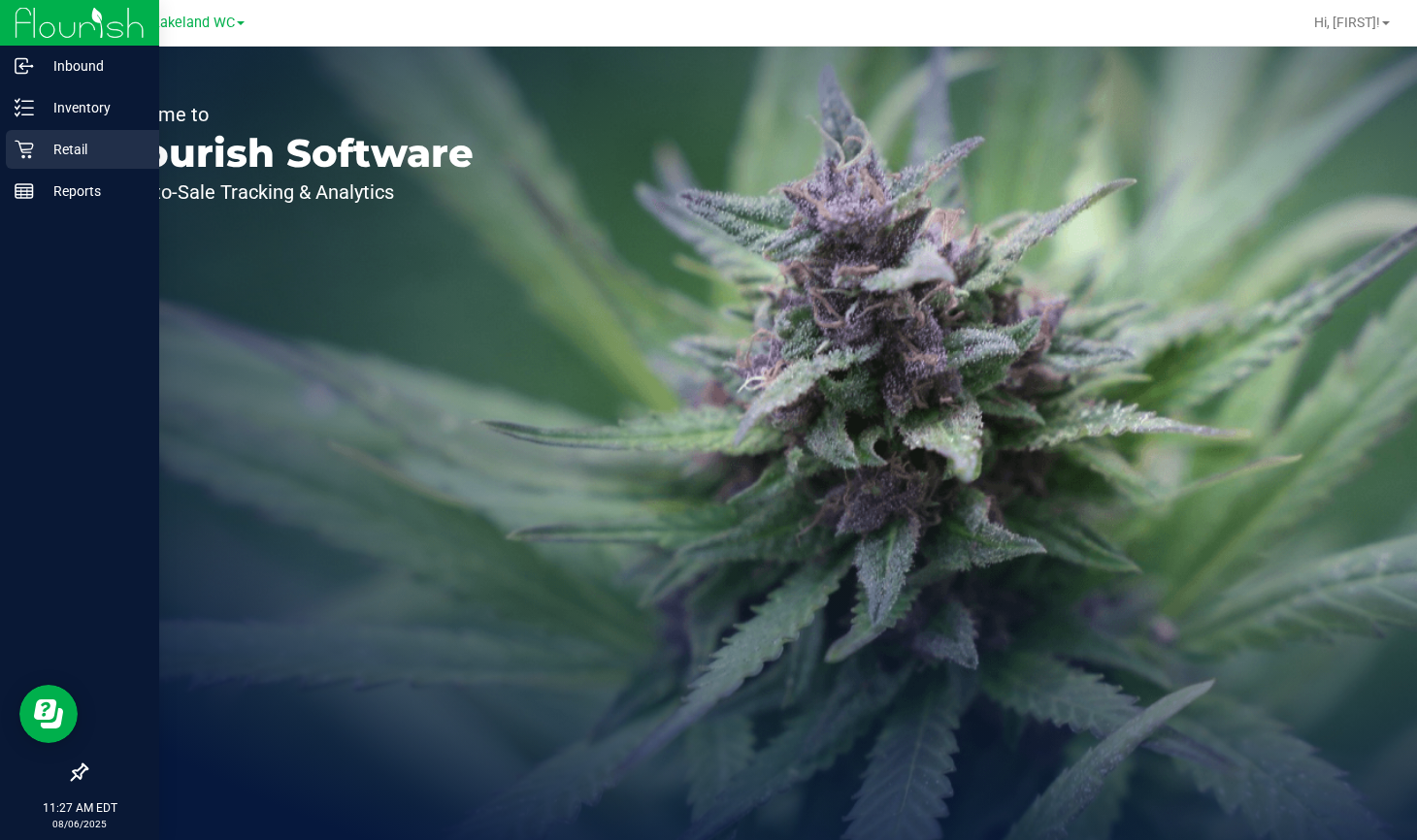click on "Retail" 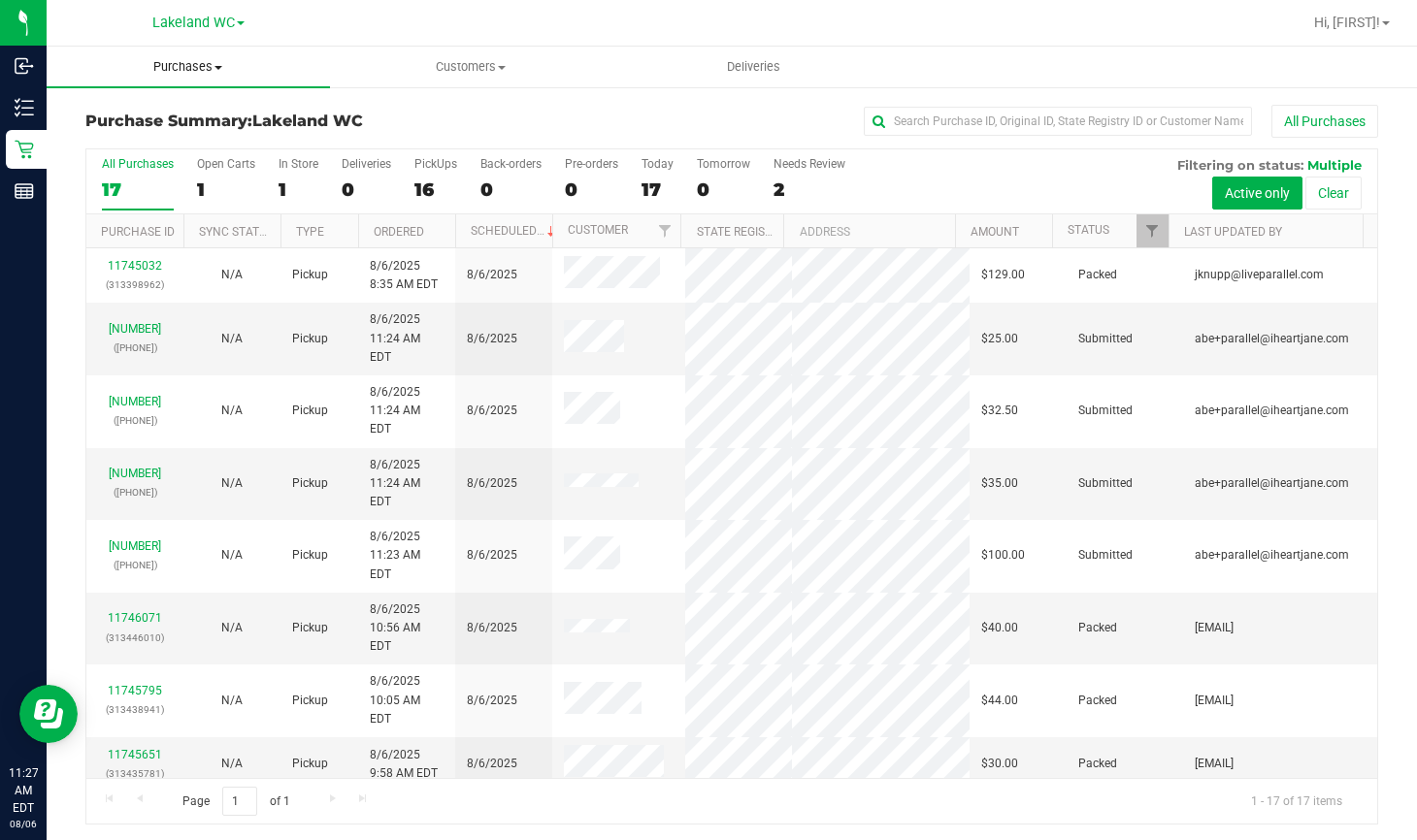 click on "Purchases" 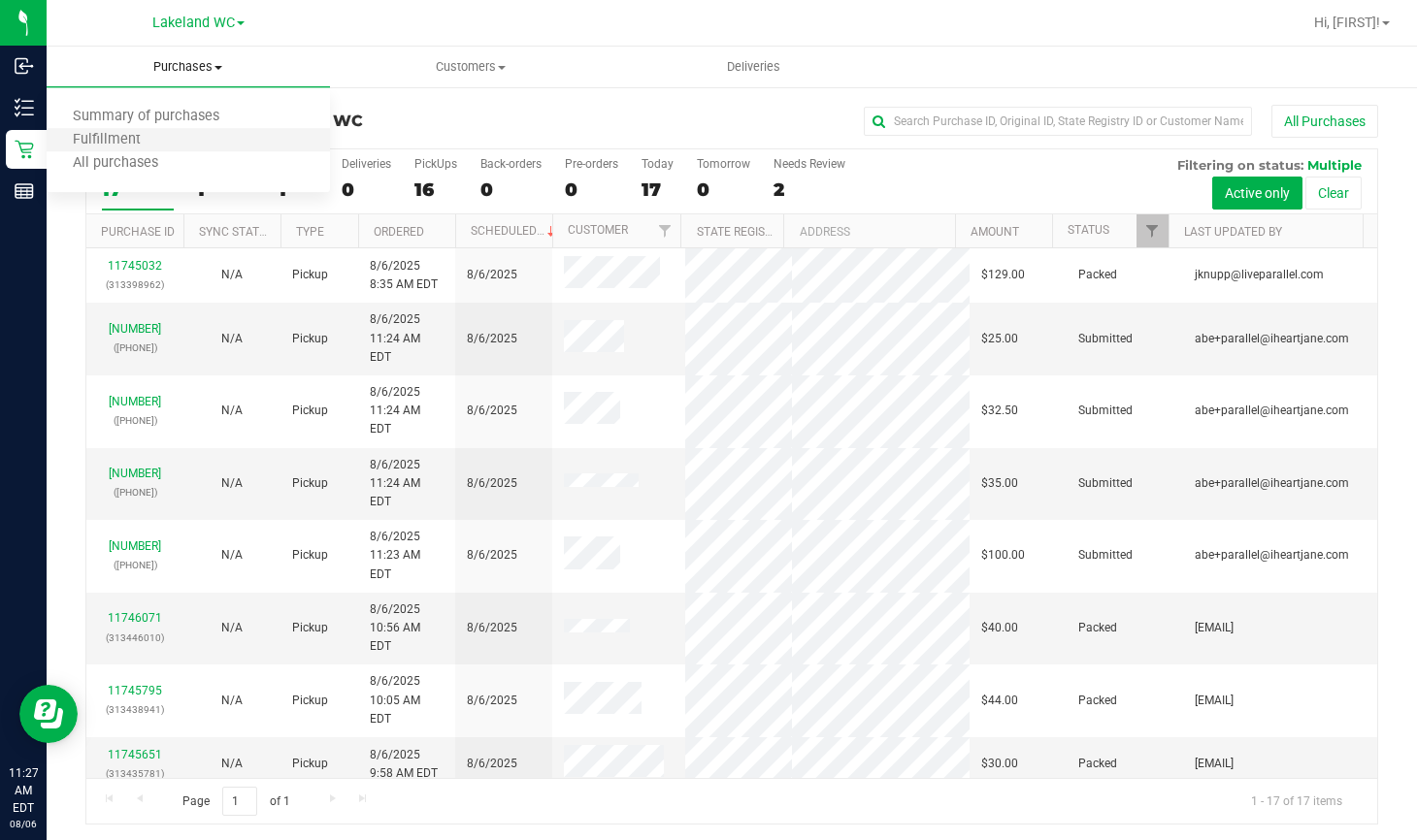 click on "Fulfillment" 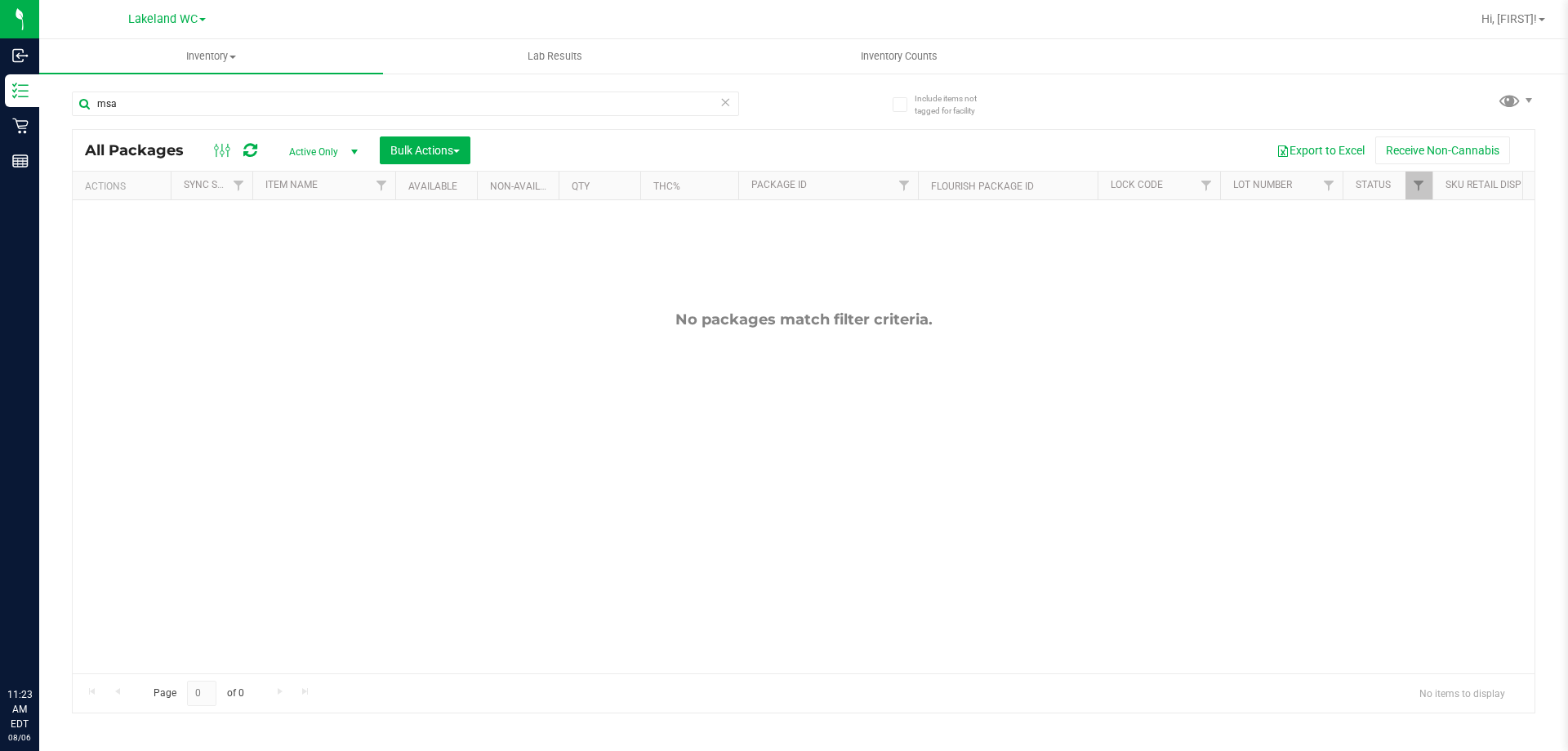 click on "msa" at bounding box center [405, 104] 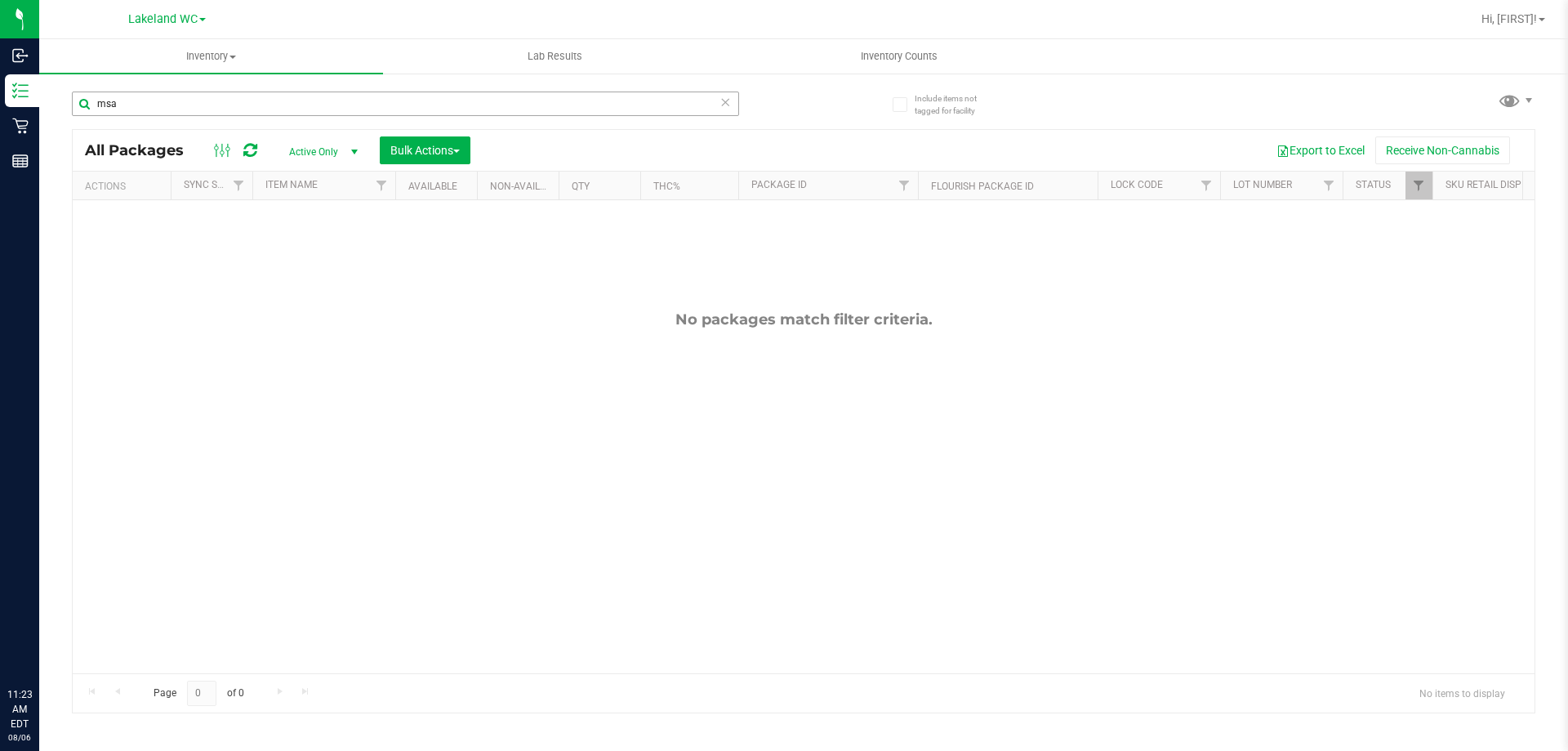 scroll, scrollTop: 0, scrollLeft: 0, axis: both 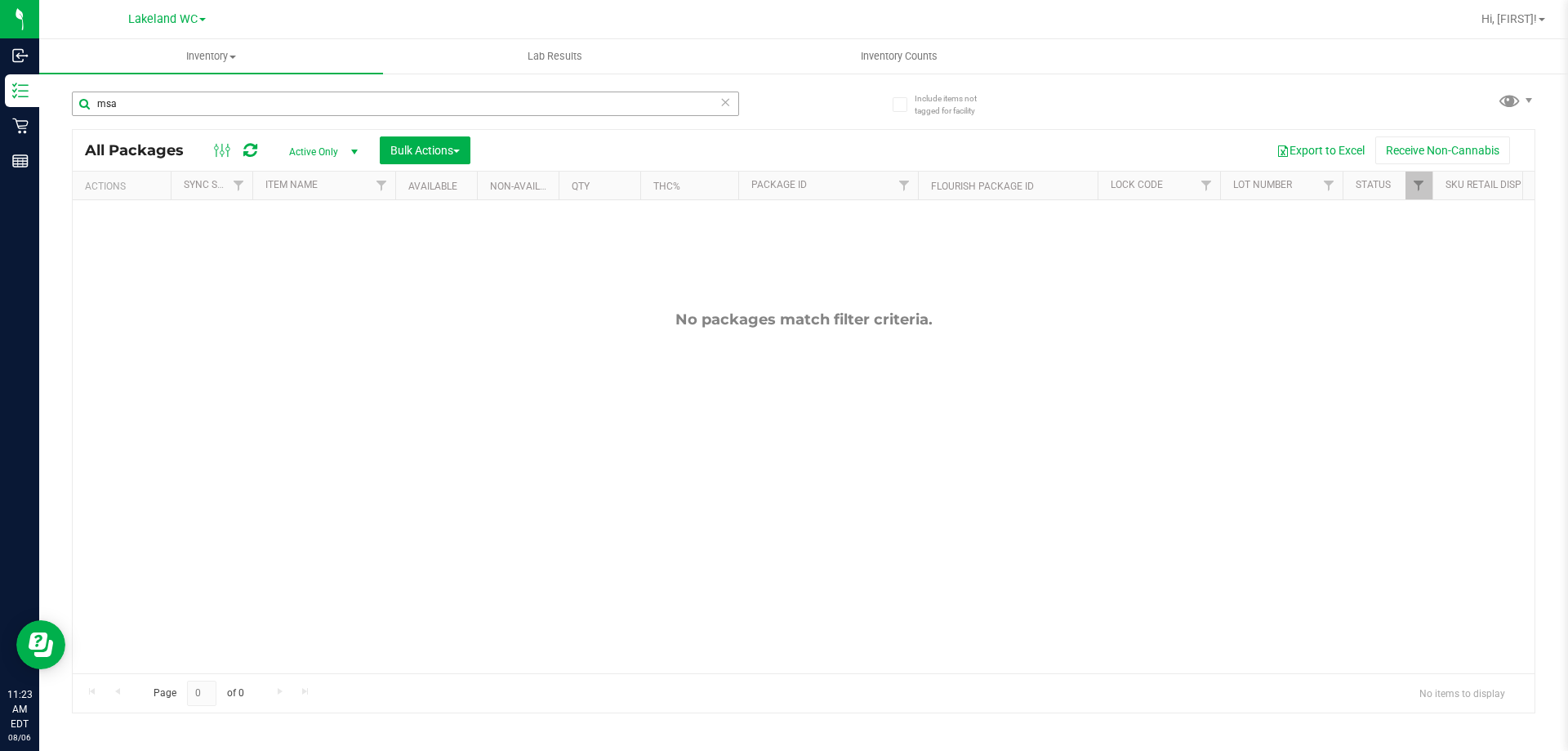 click on "msa" at bounding box center [405, 104] 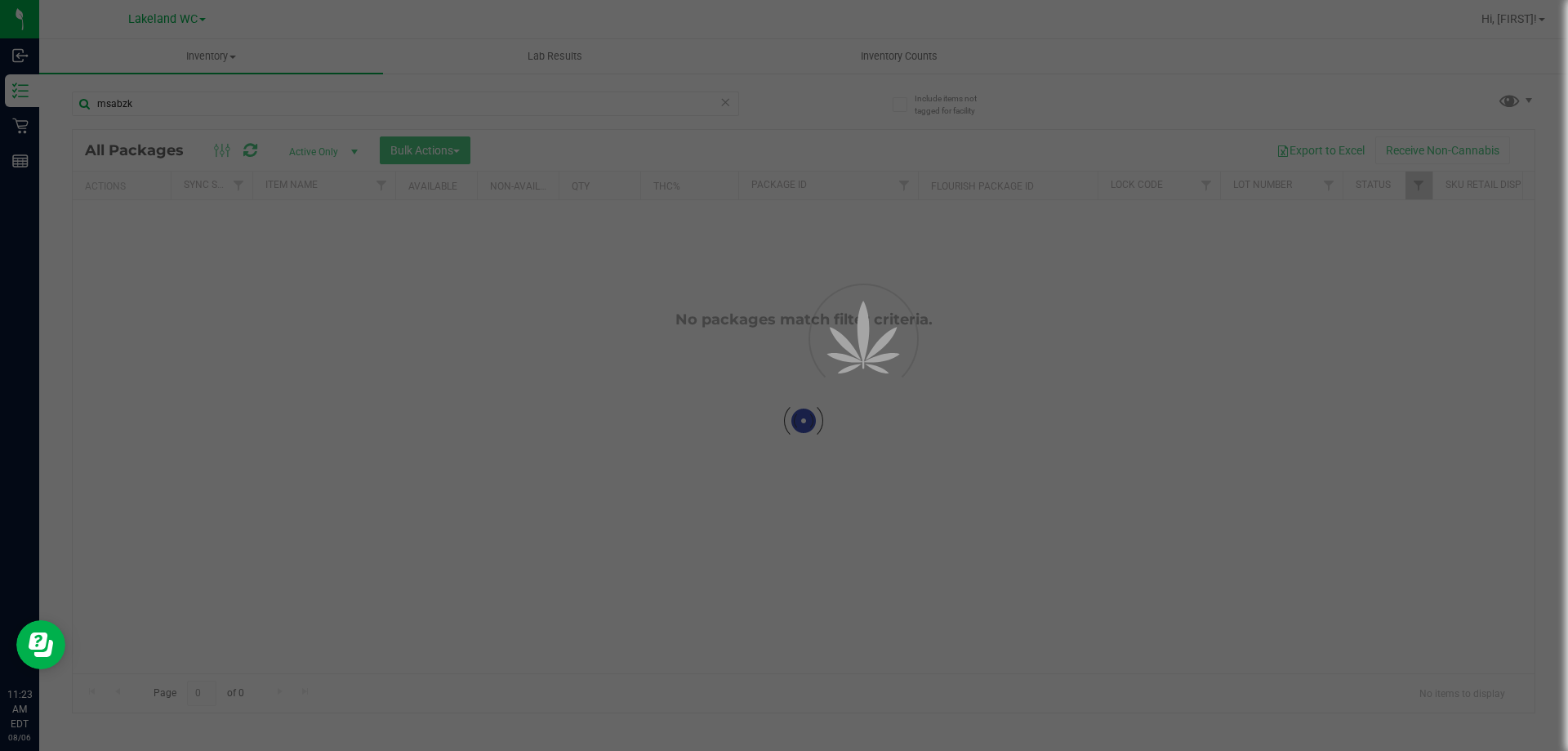 type on "msabzk" 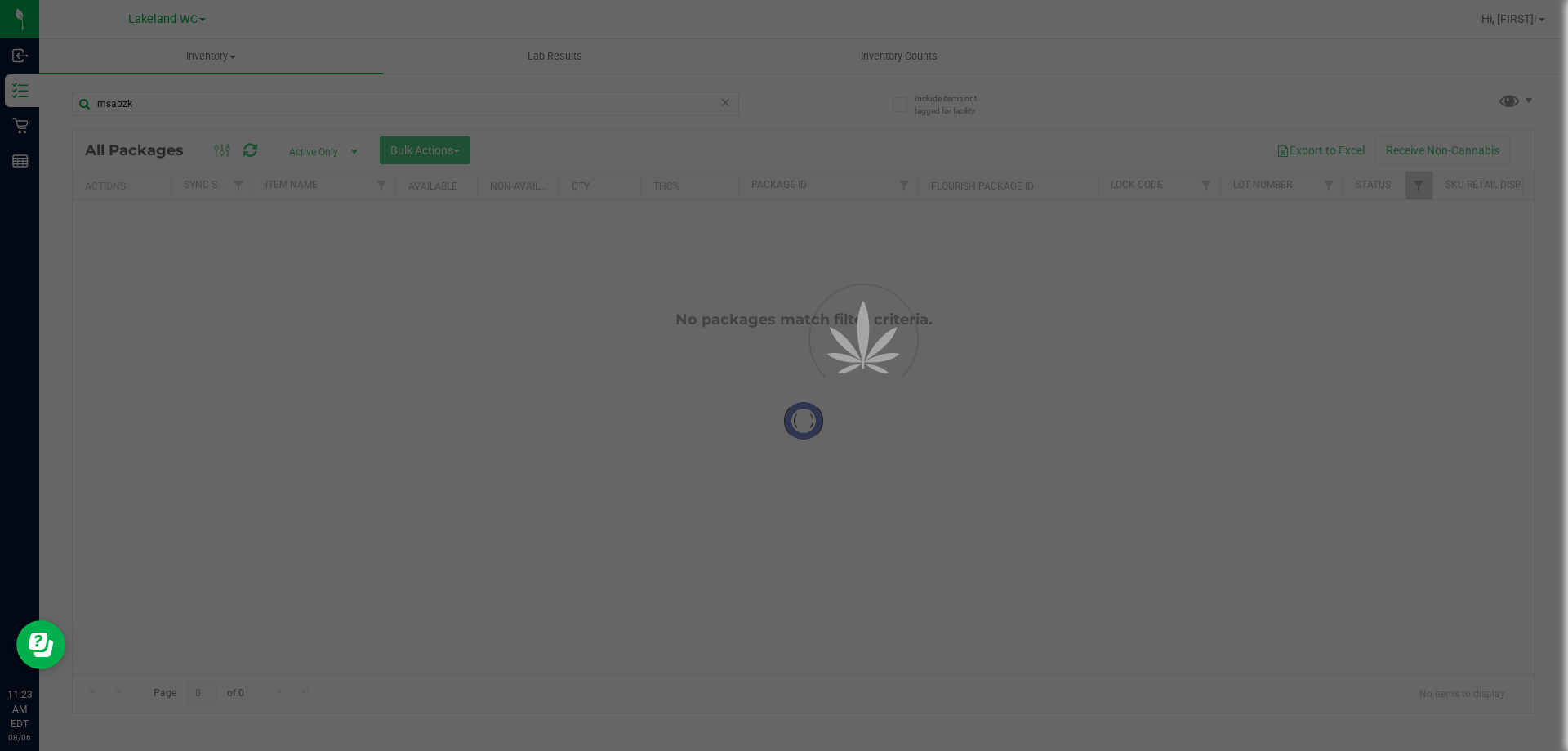 click at bounding box center (784, 375) 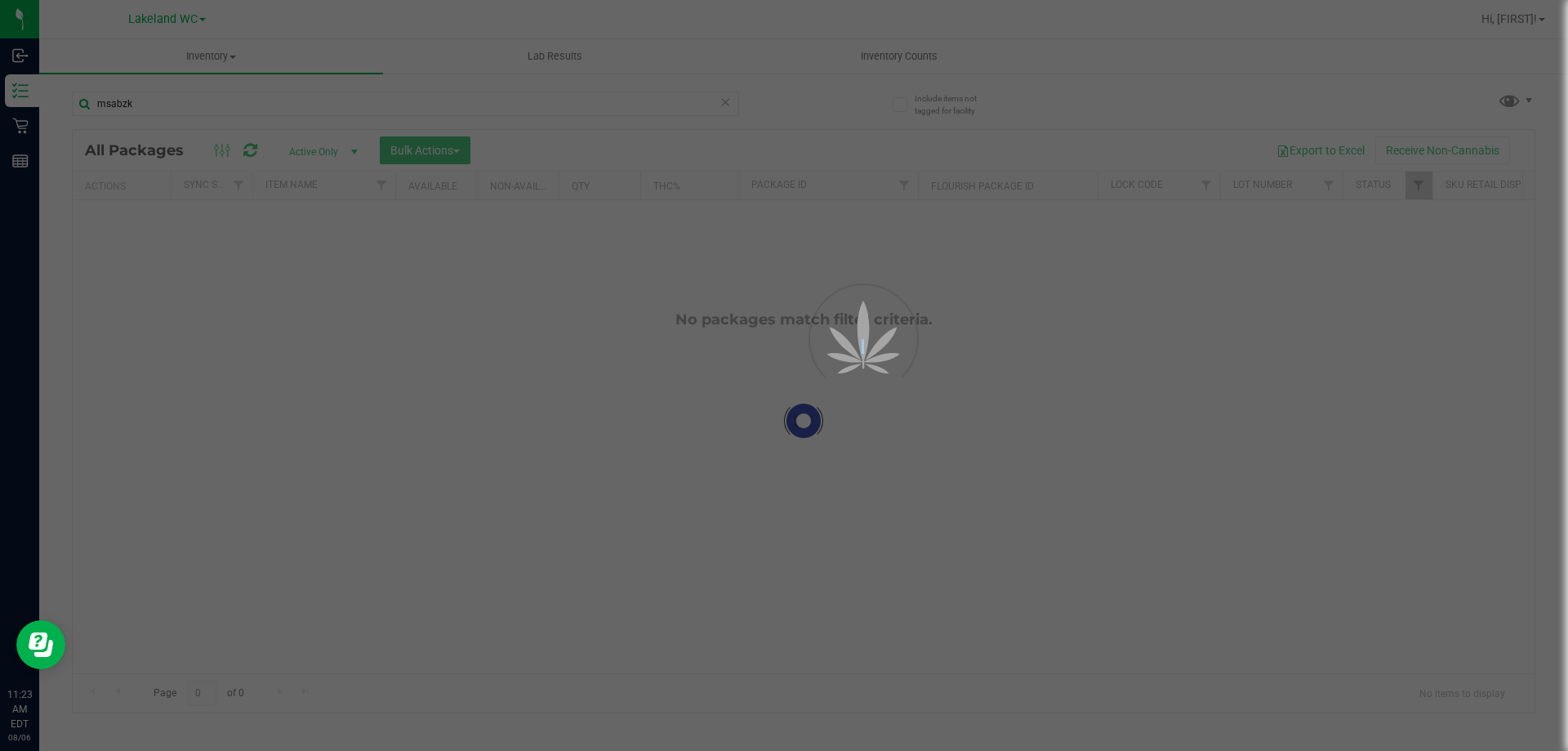 click at bounding box center (784, 375) 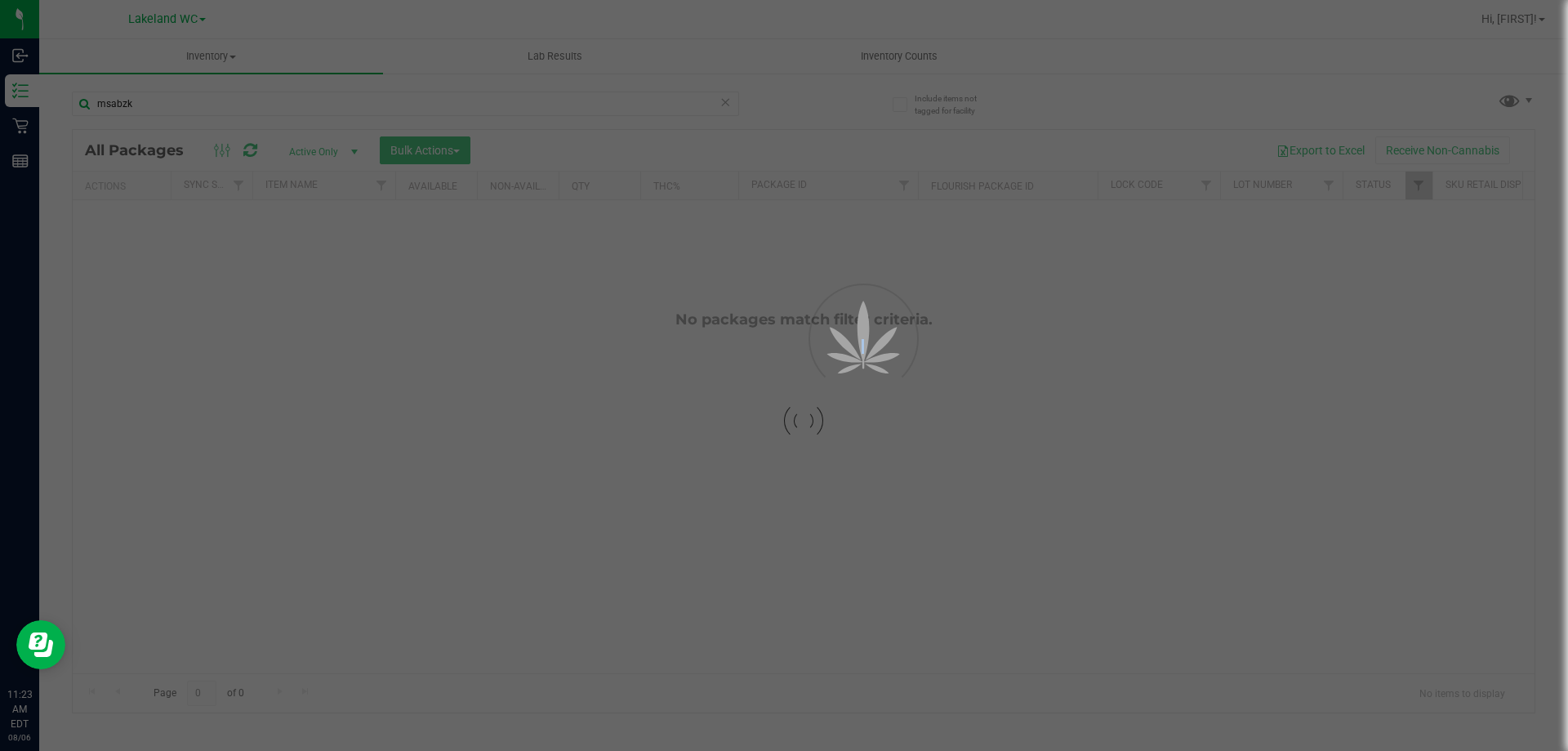 click at bounding box center (784, 375) 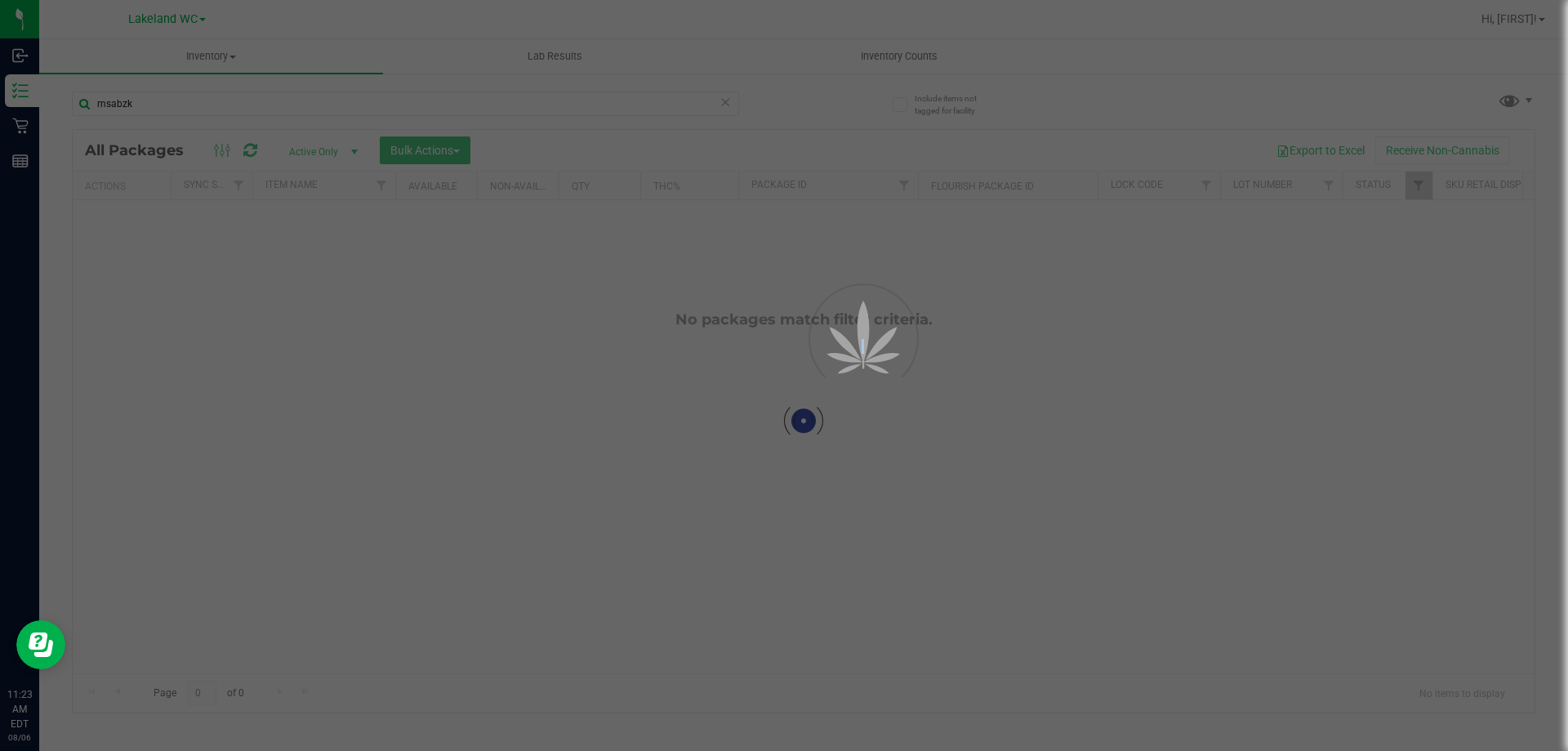 click at bounding box center [784, 375] 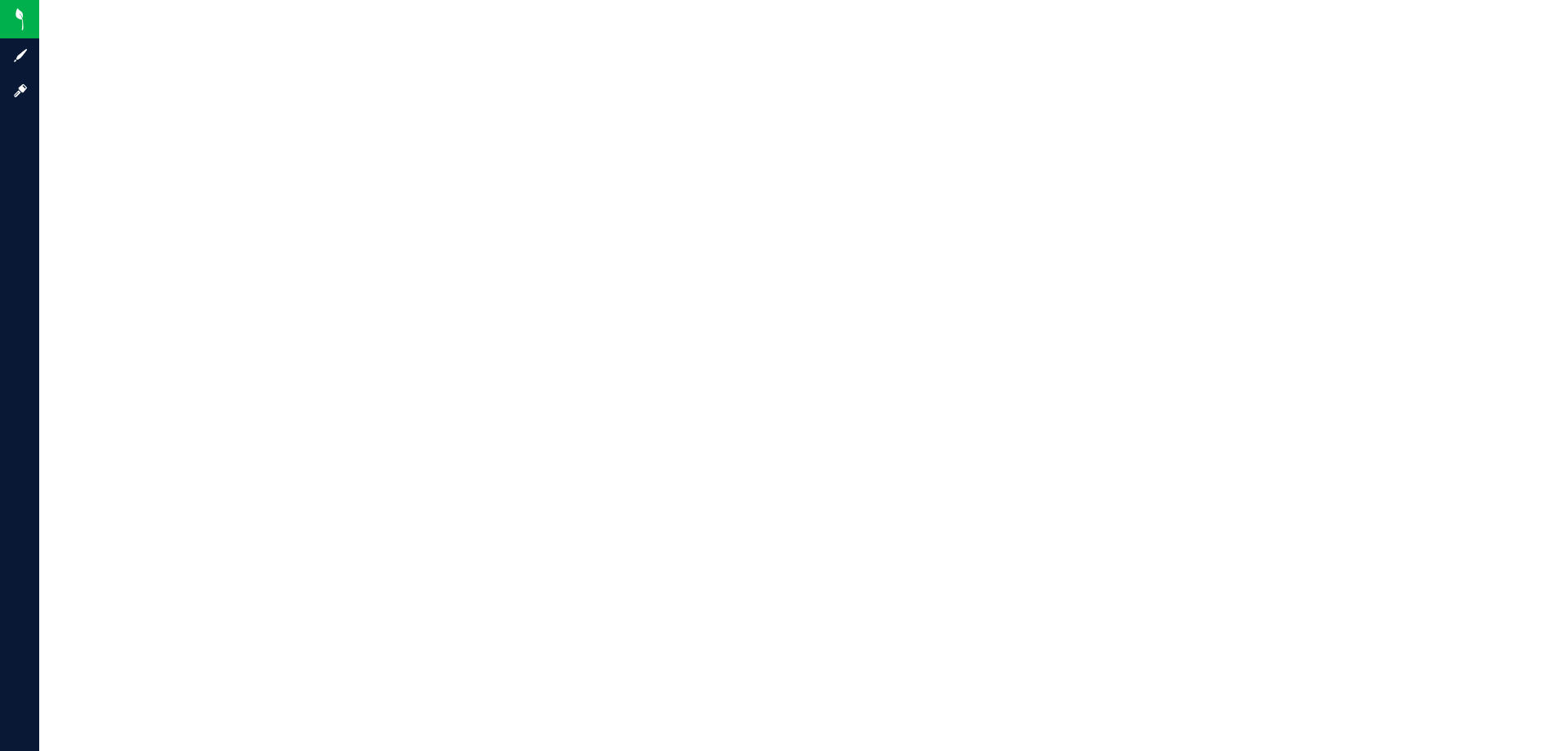 scroll, scrollTop: 0, scrollLeft: 0, axis: both 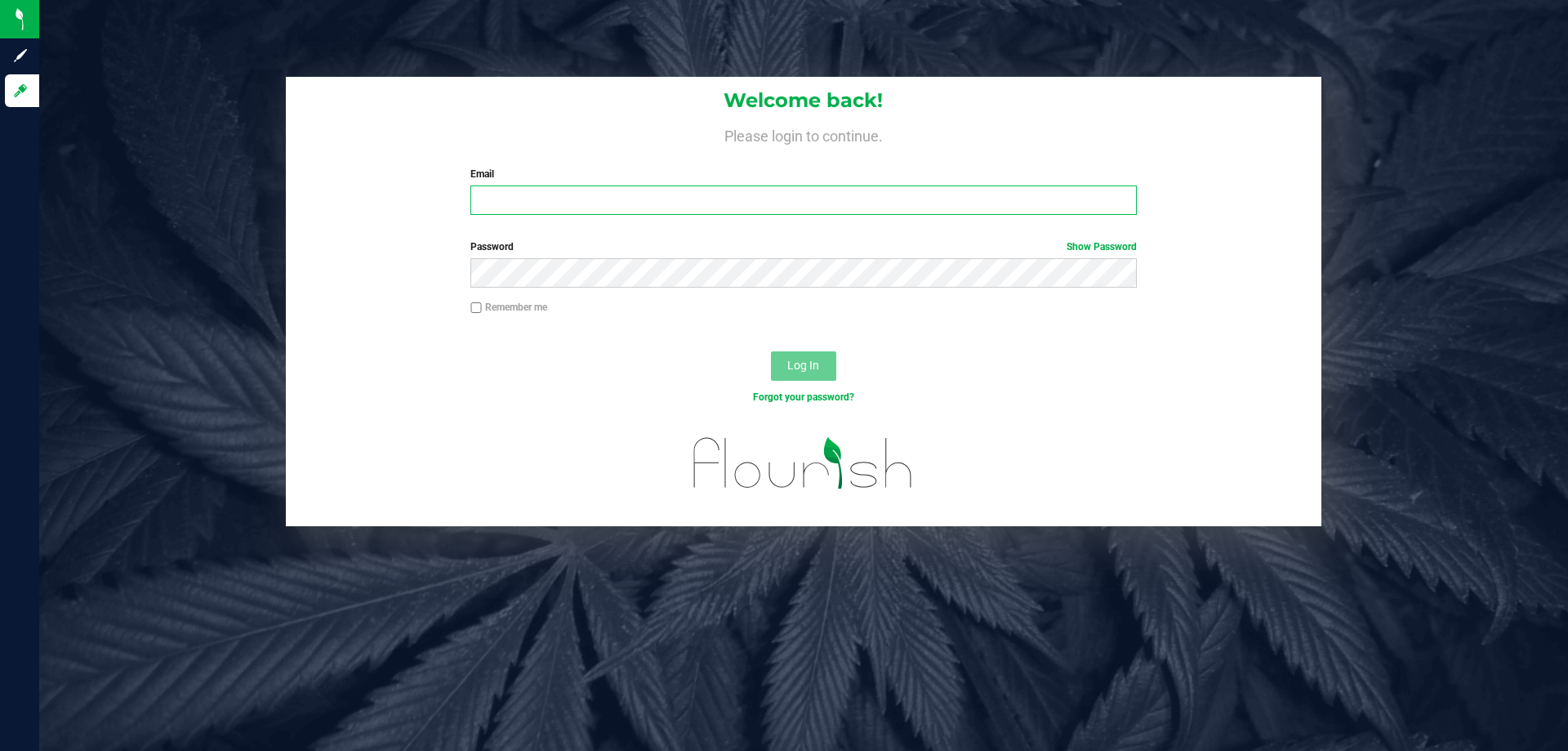 click on "Email" at bounding box center (803, 200) 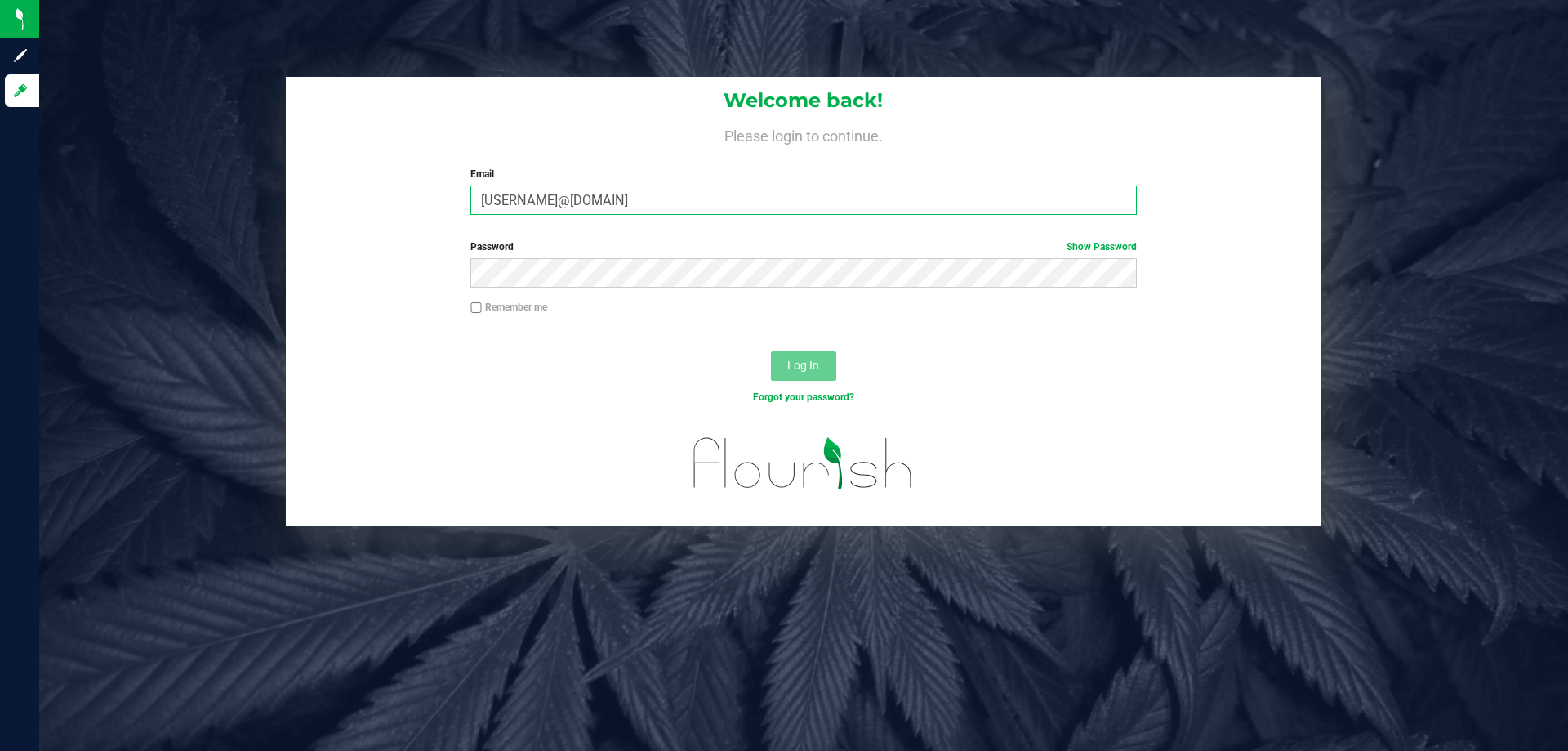 type on "[USERNAME]@[DOMAIN]" 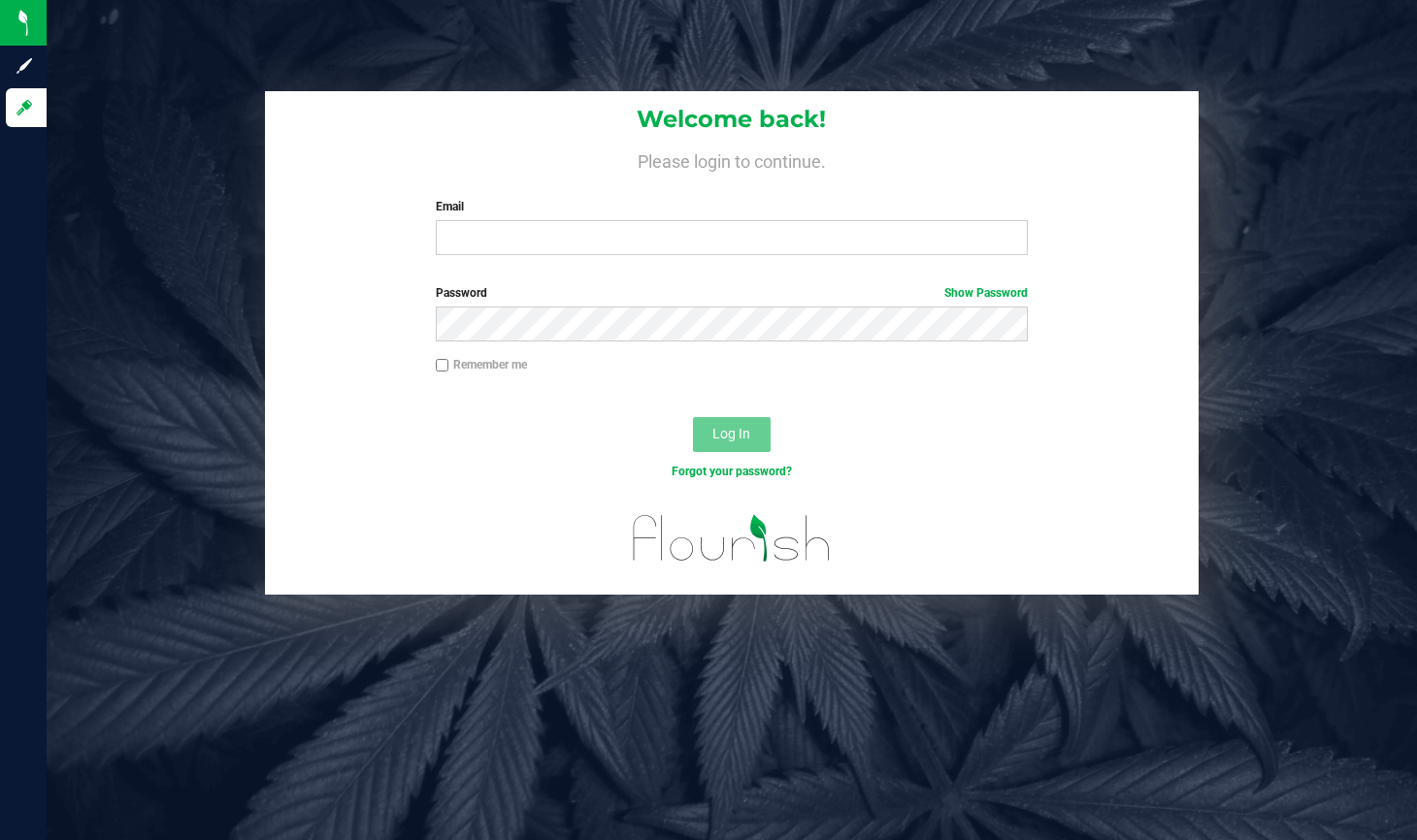 scroll, scrollTop: 0, scrollLeft: 0, axis: both 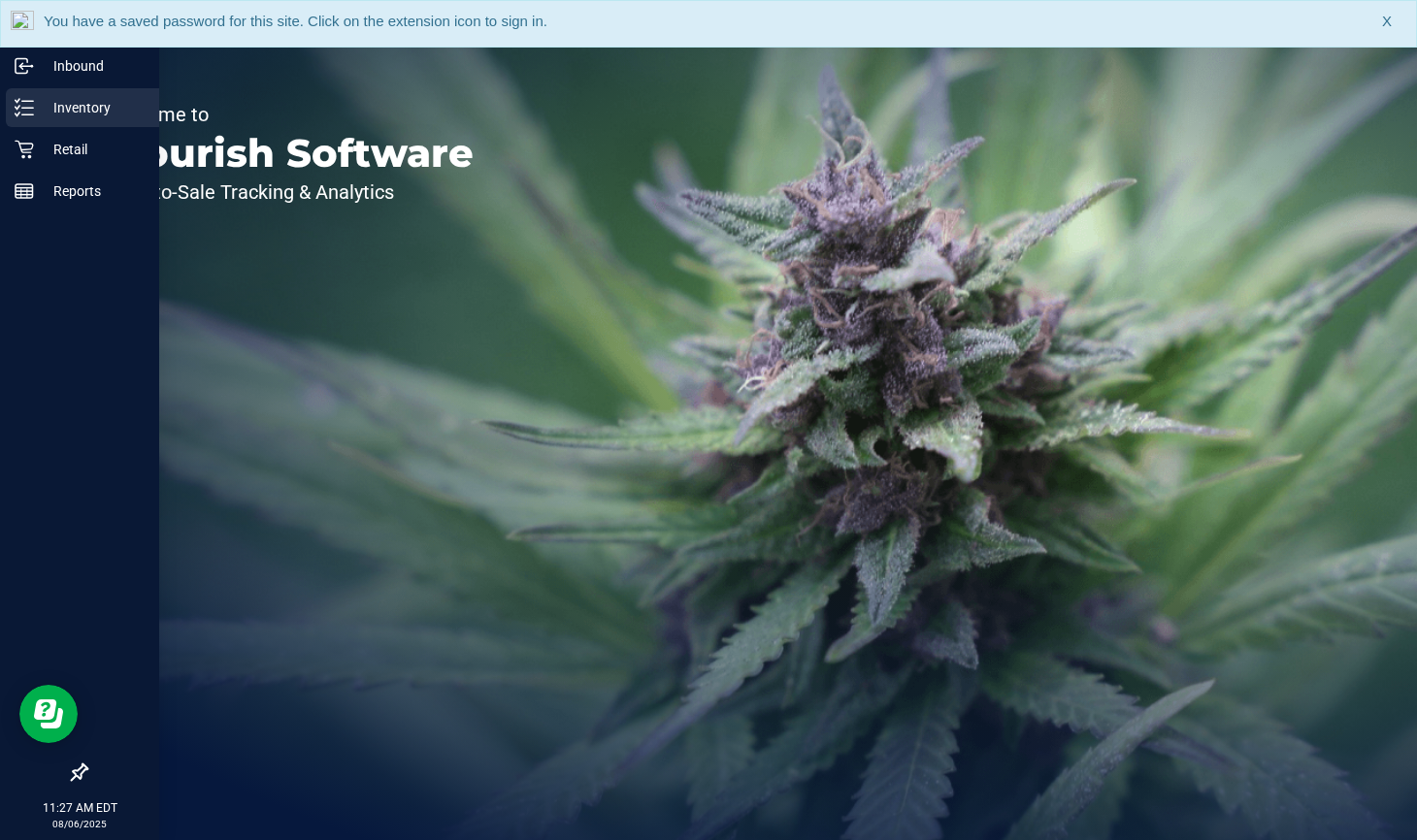 click on "Inventory" at bounding box center [92, 108] 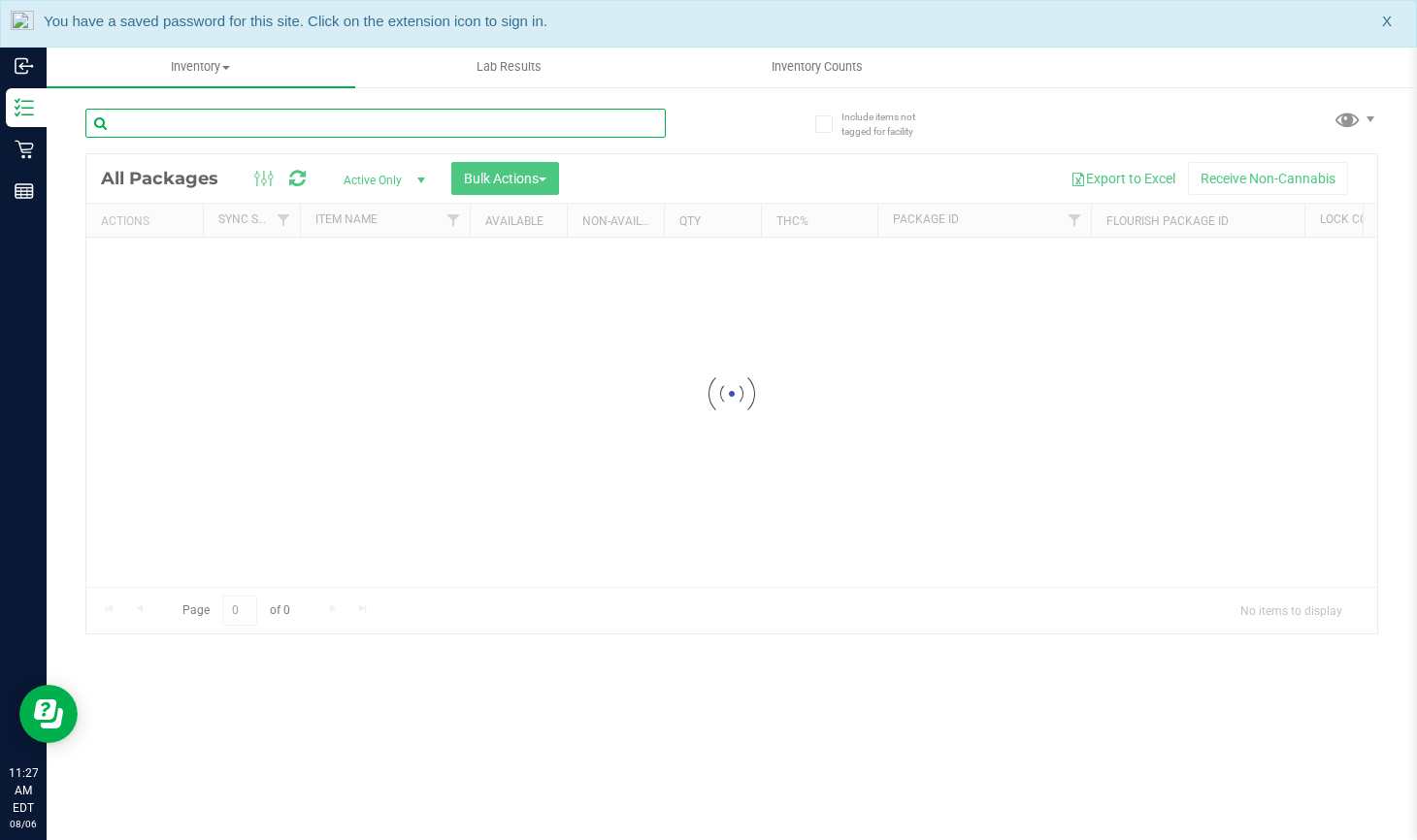 click at bounding box center (376, 123) 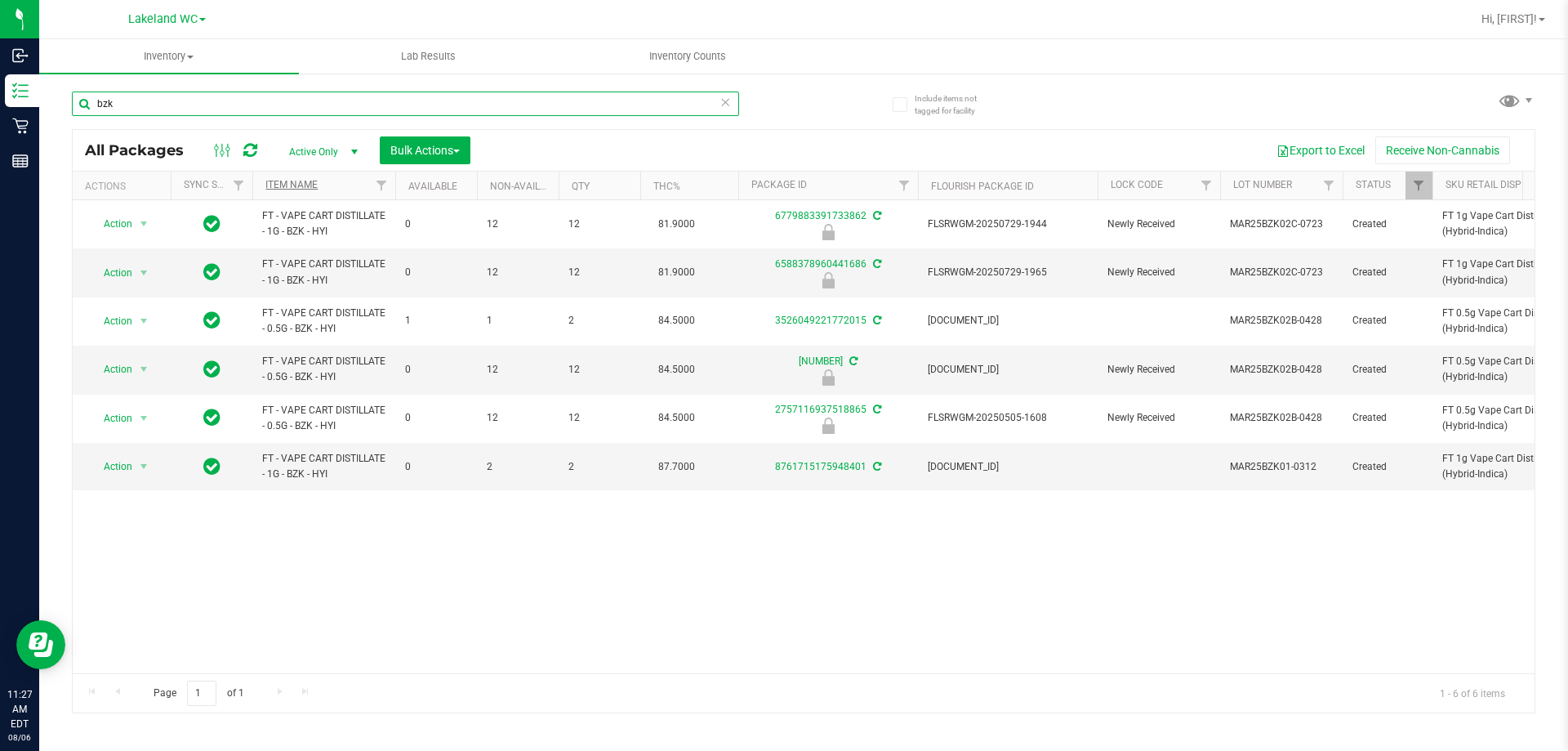 type on "bzk" 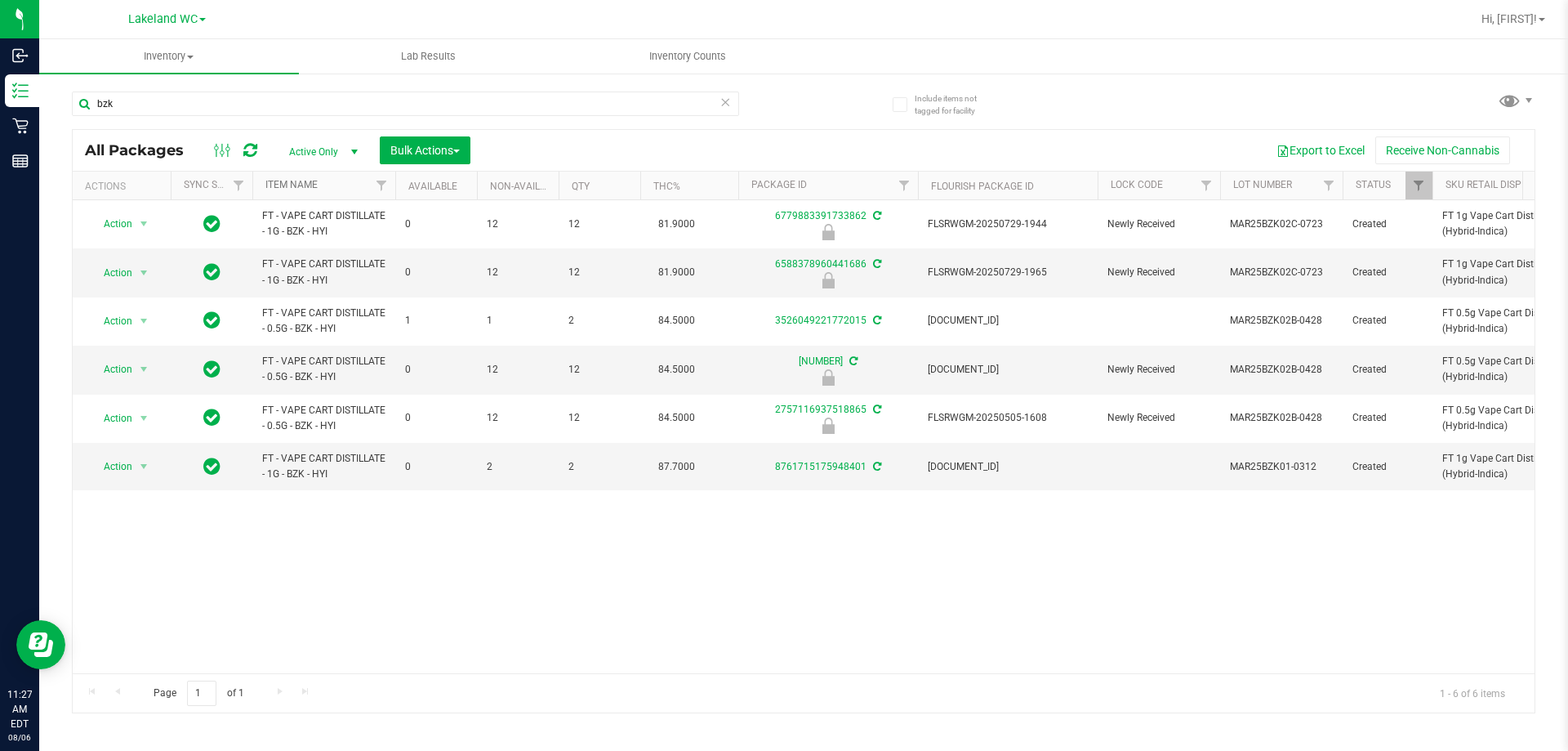click on "Item Name" at bounding box center (292, 185) 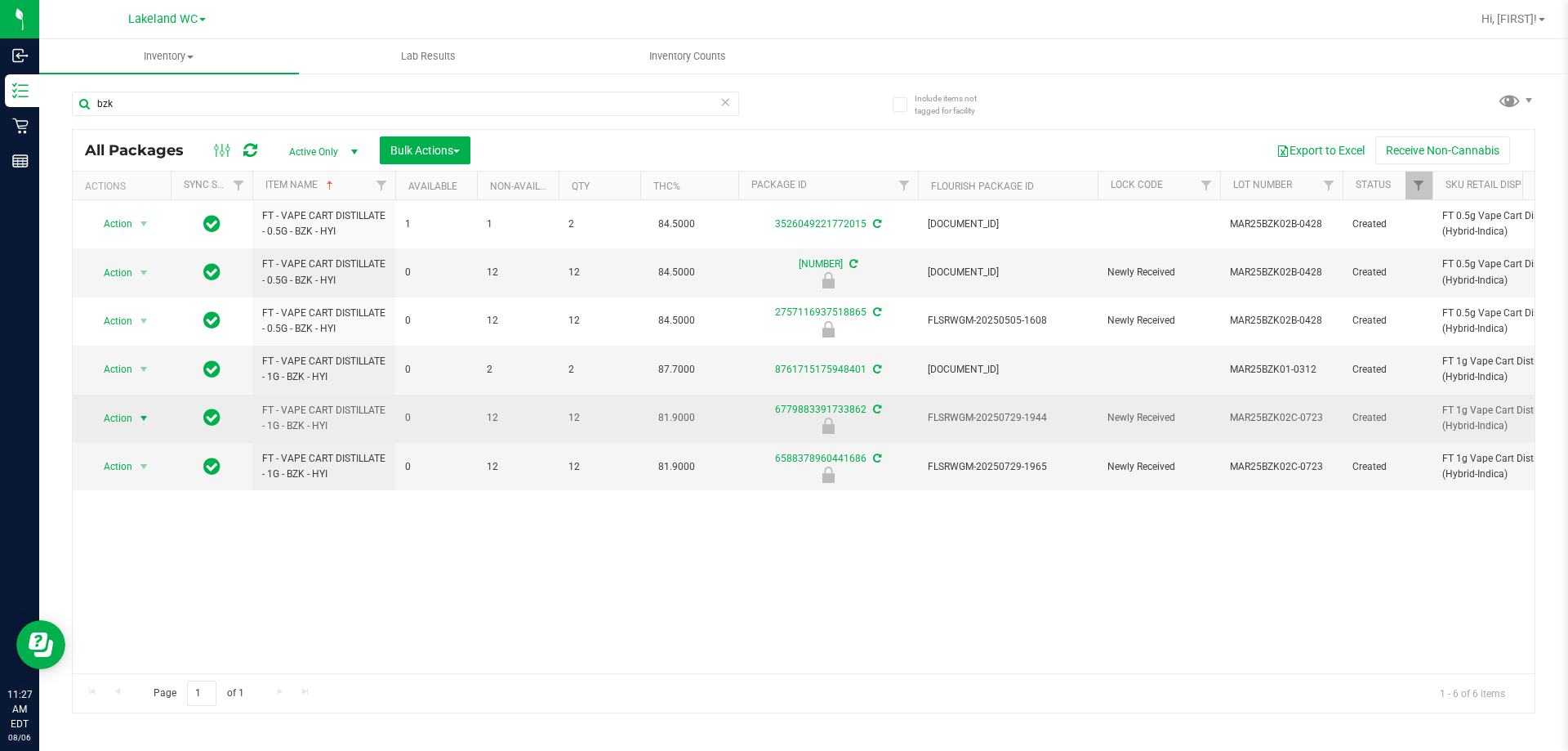click on "Action" at bounding box center (111, 418) 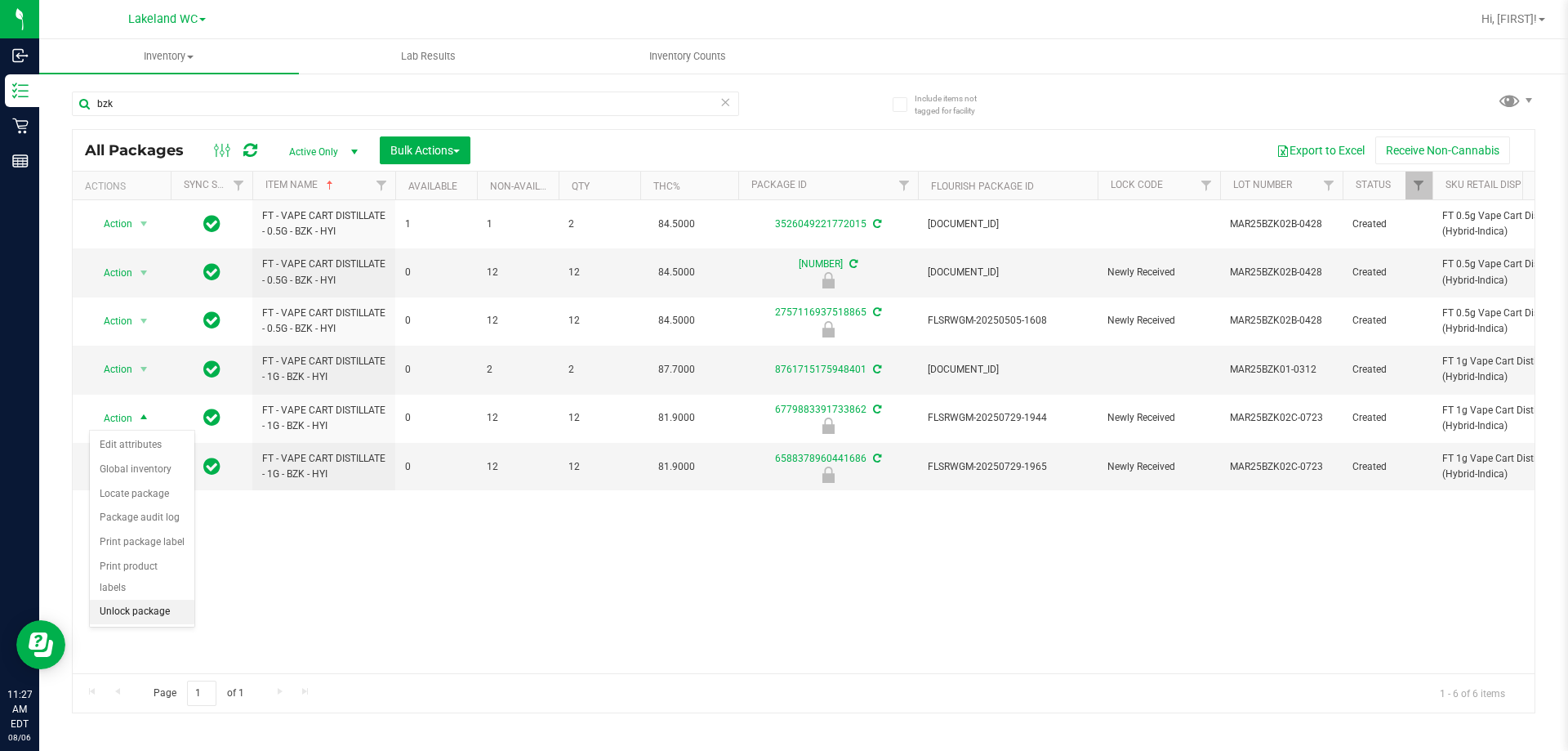 click on "Unlock package" at bounding box center [142, 612] 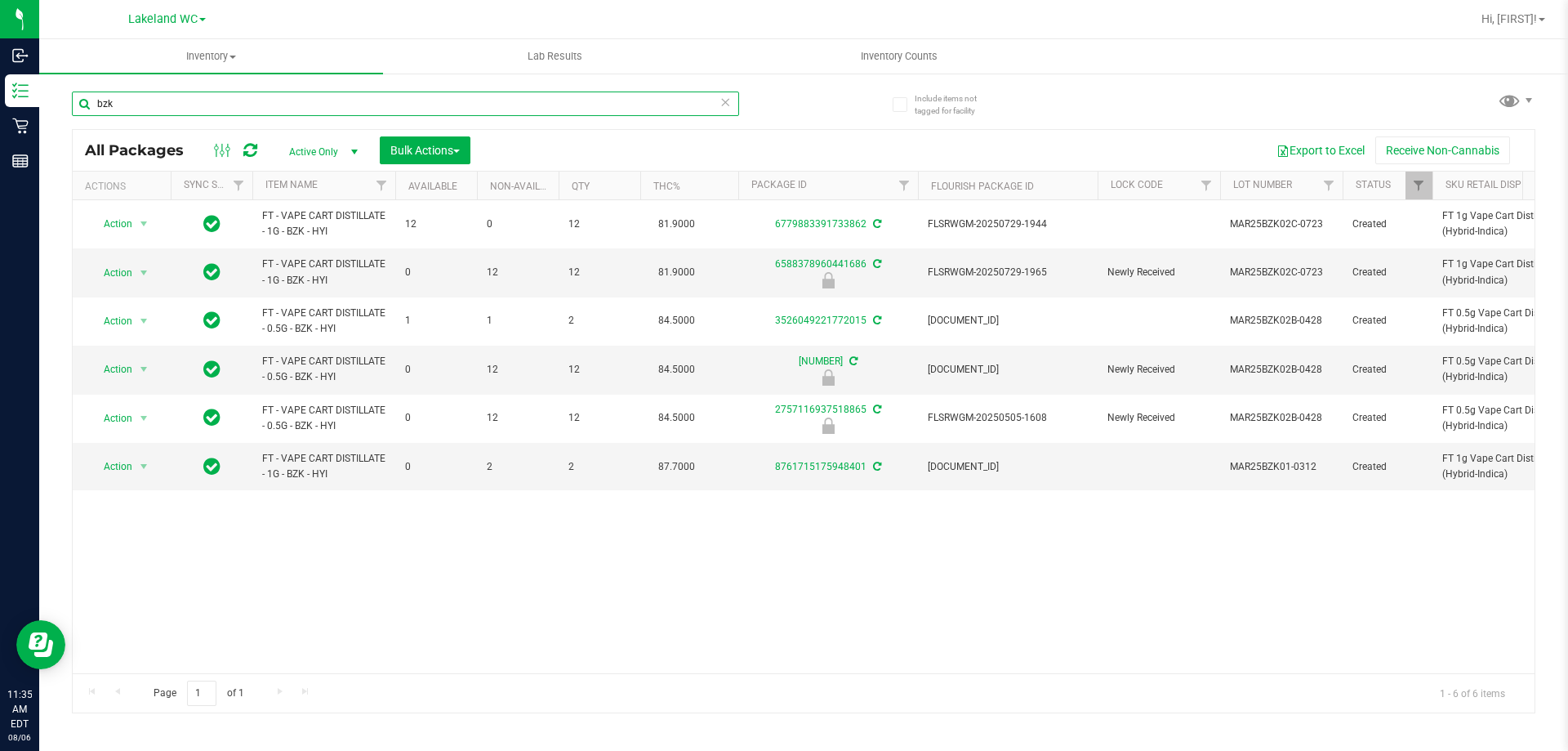 click on "bzk" at bounding box center [405, 104] 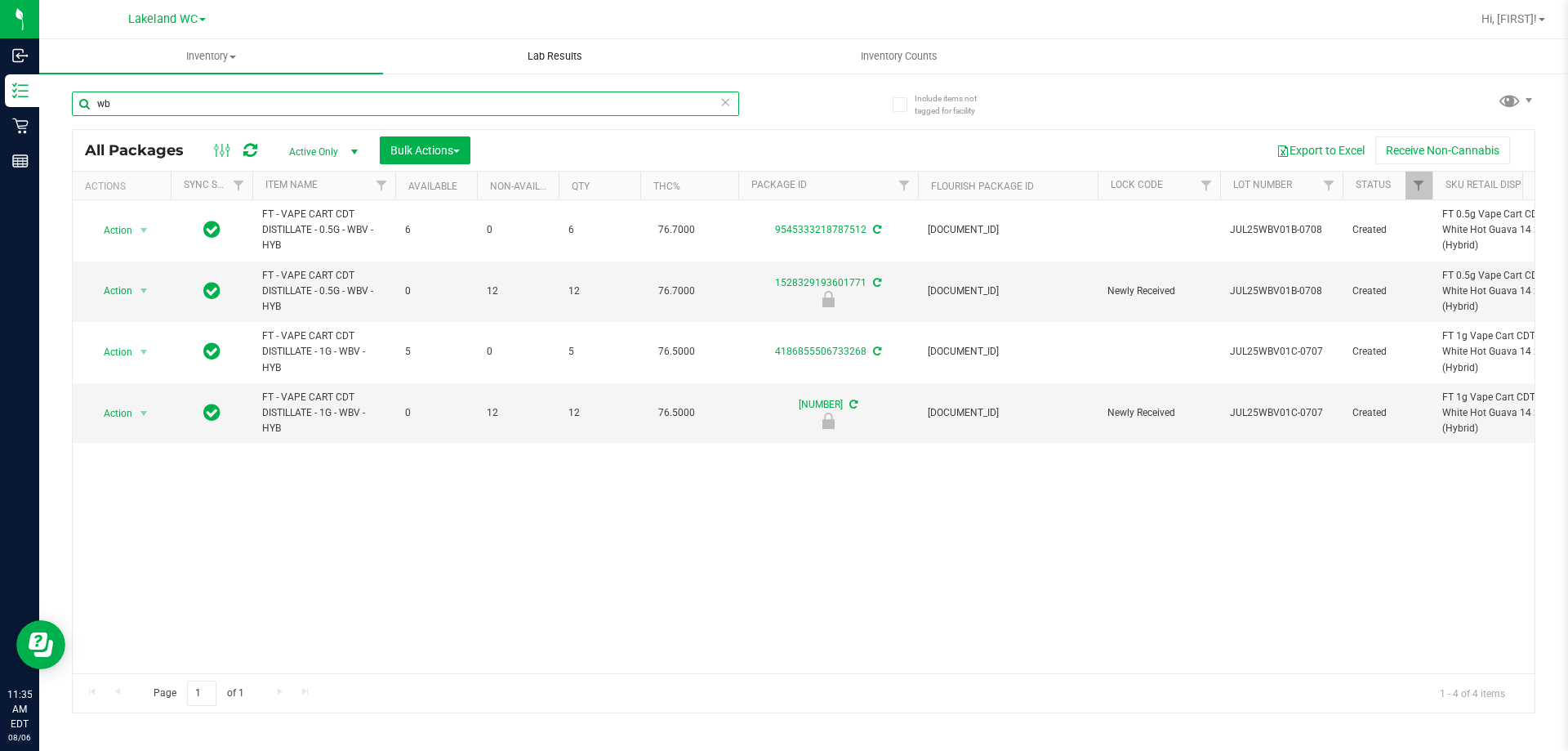 type on "w" 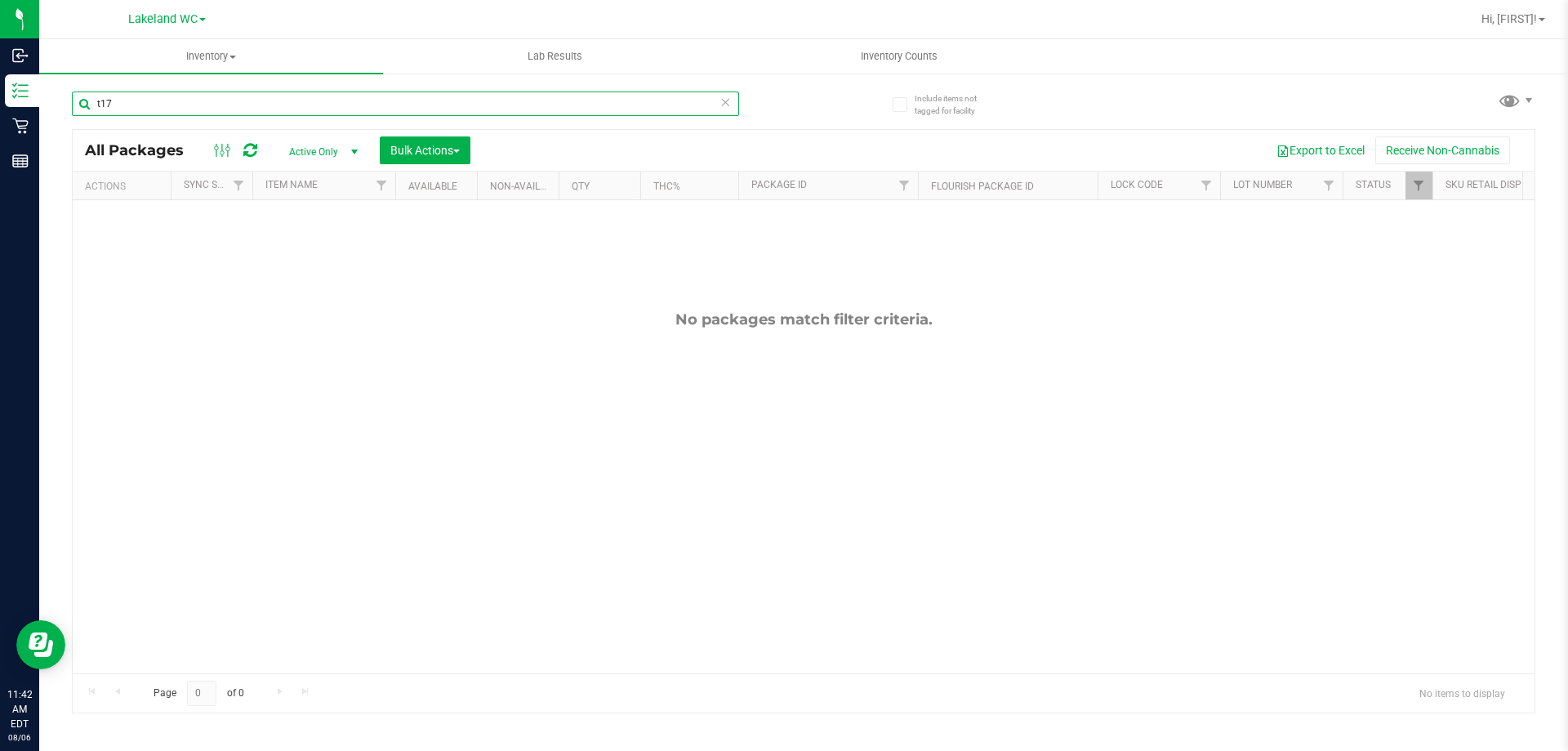 click on "t17" at bounding box center (405, 104) 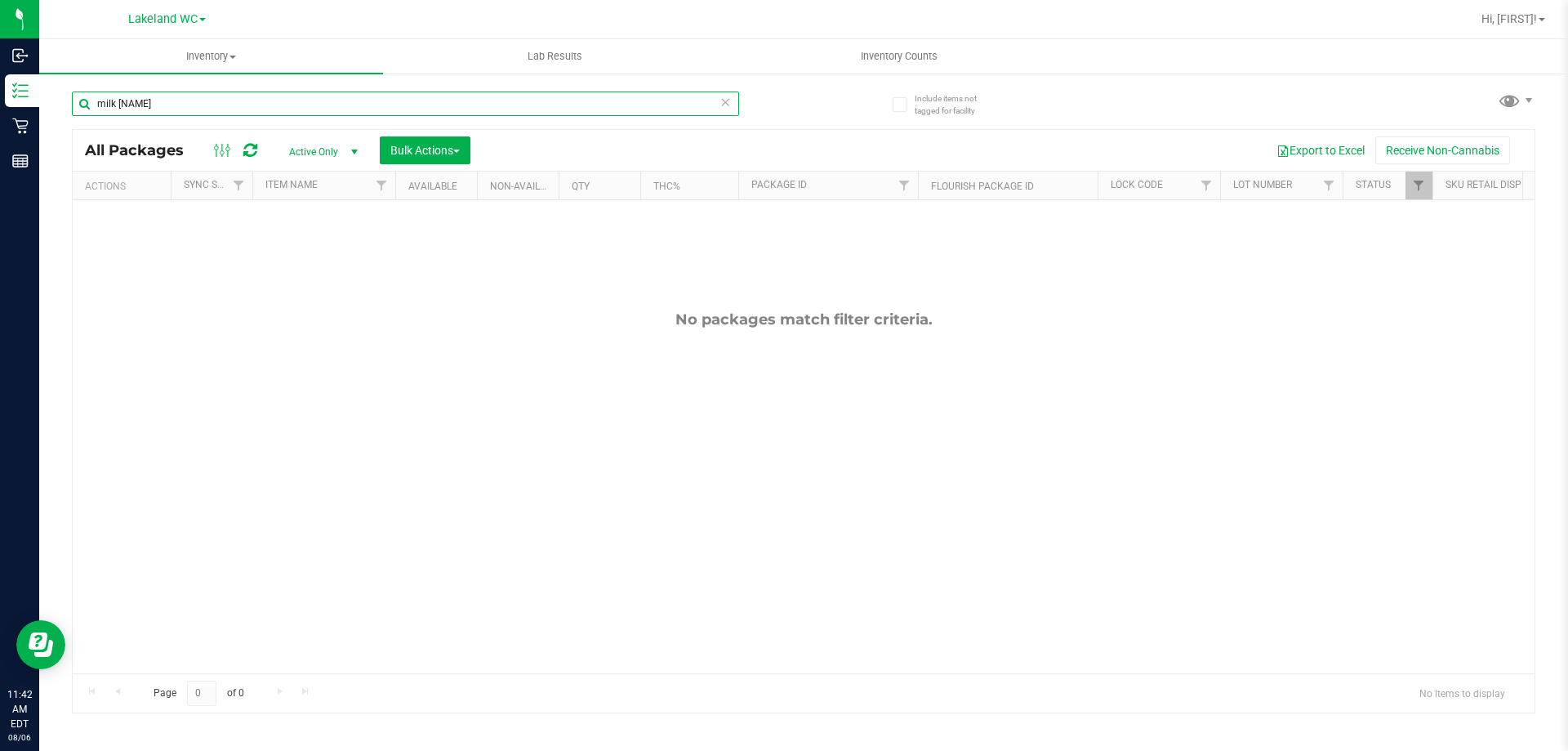 click on "milk caramel" at bounding box center (405, 104) 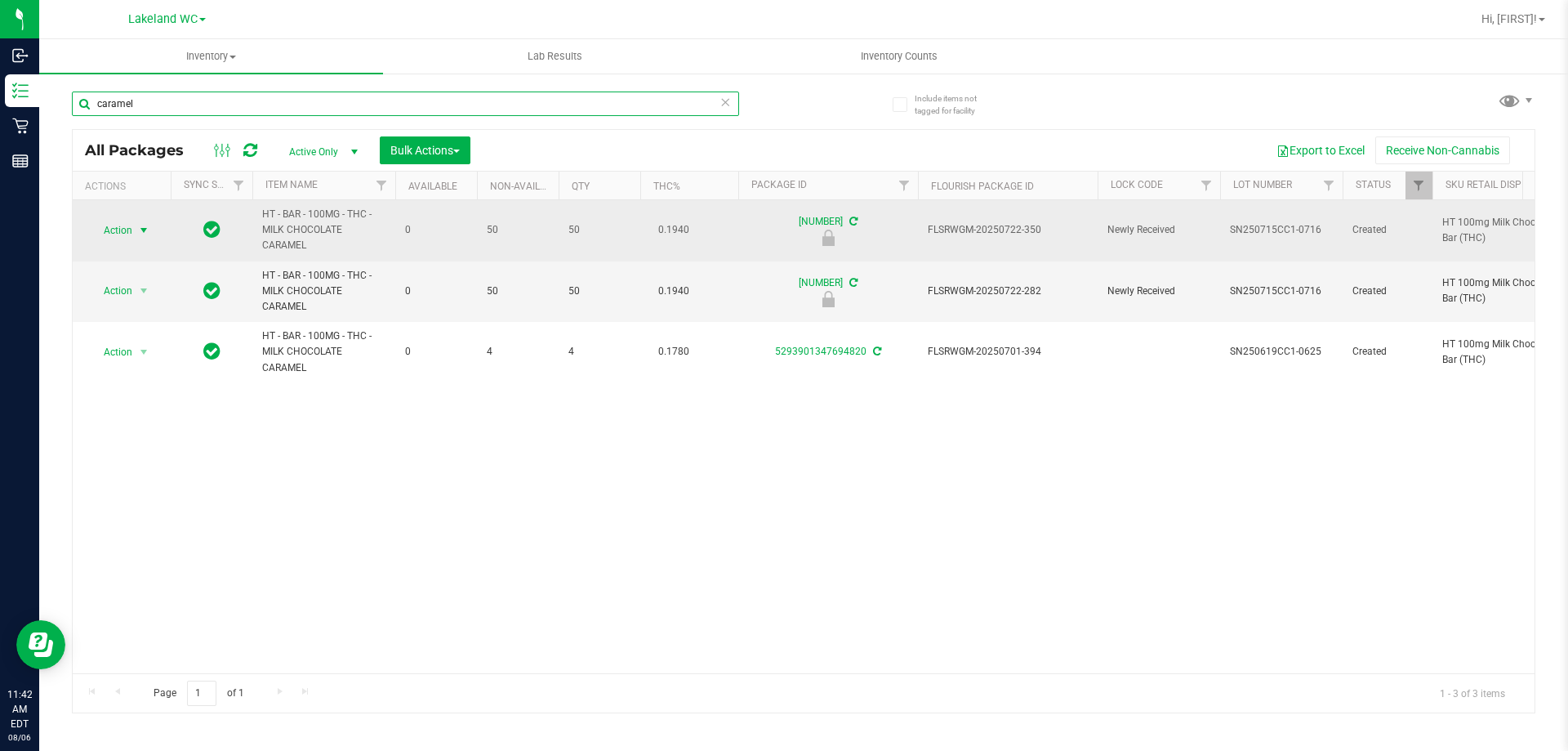 type on "caramel" 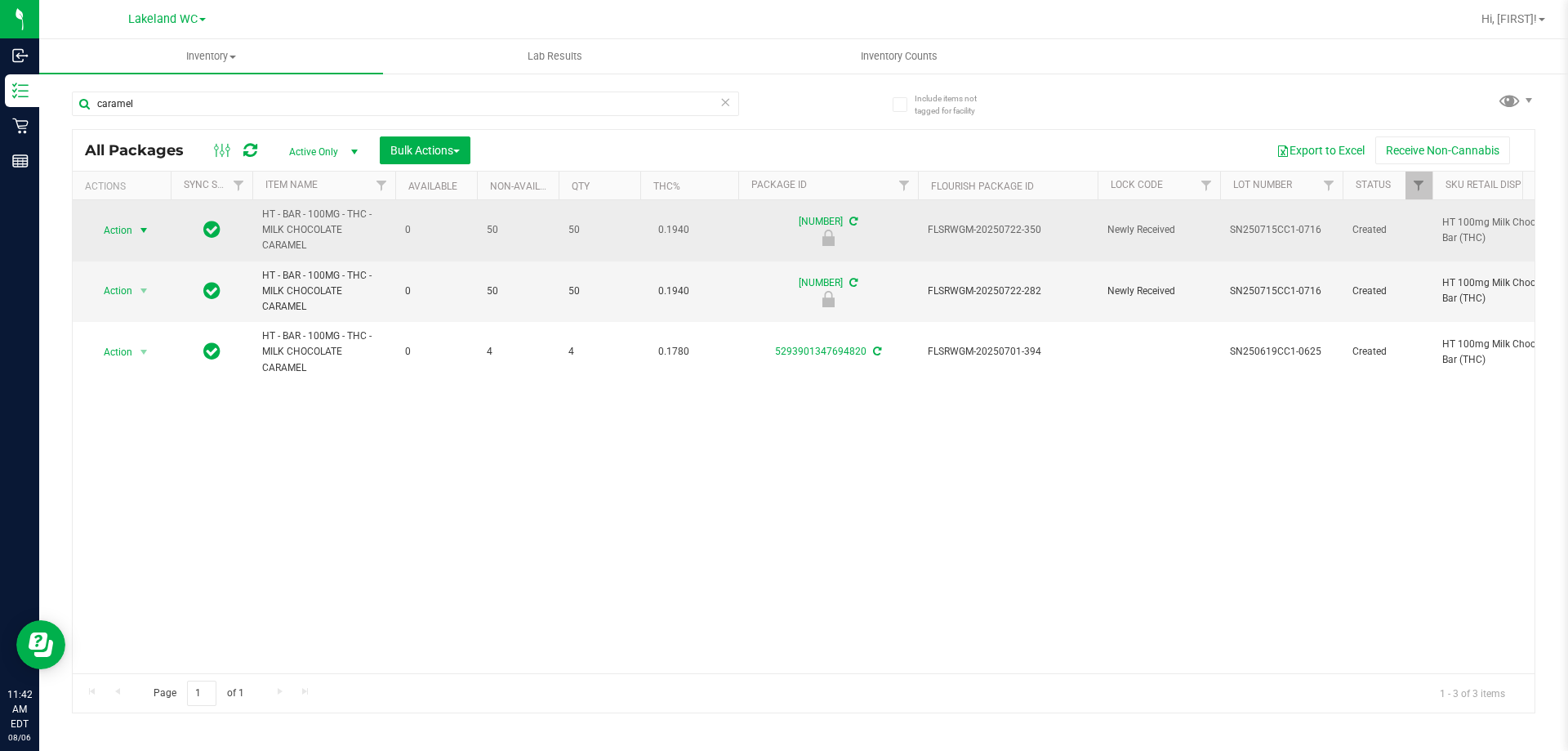 click on "Action" at bounding box center (111, 230) 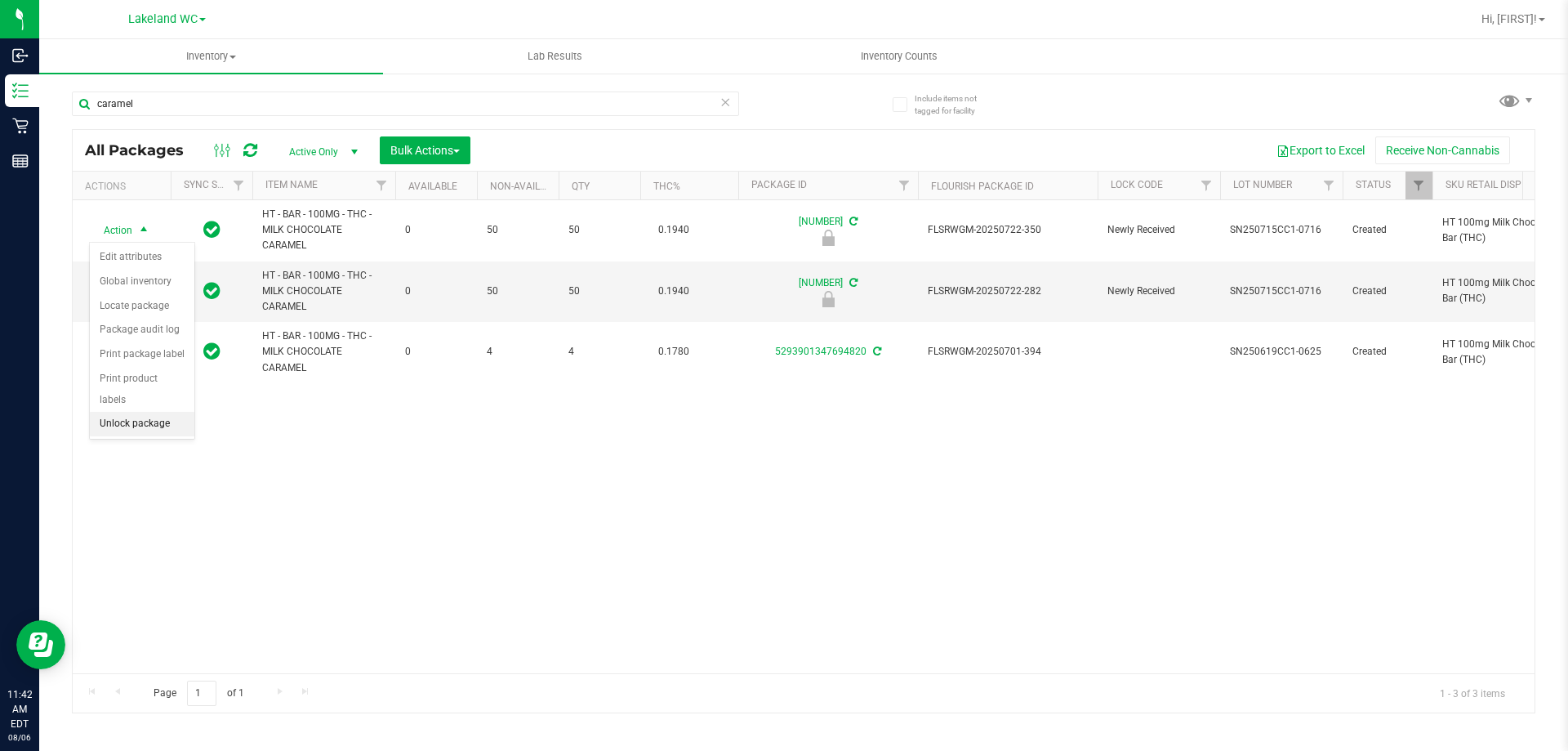 click on "Unlock package" at bounding box center [142, 424] 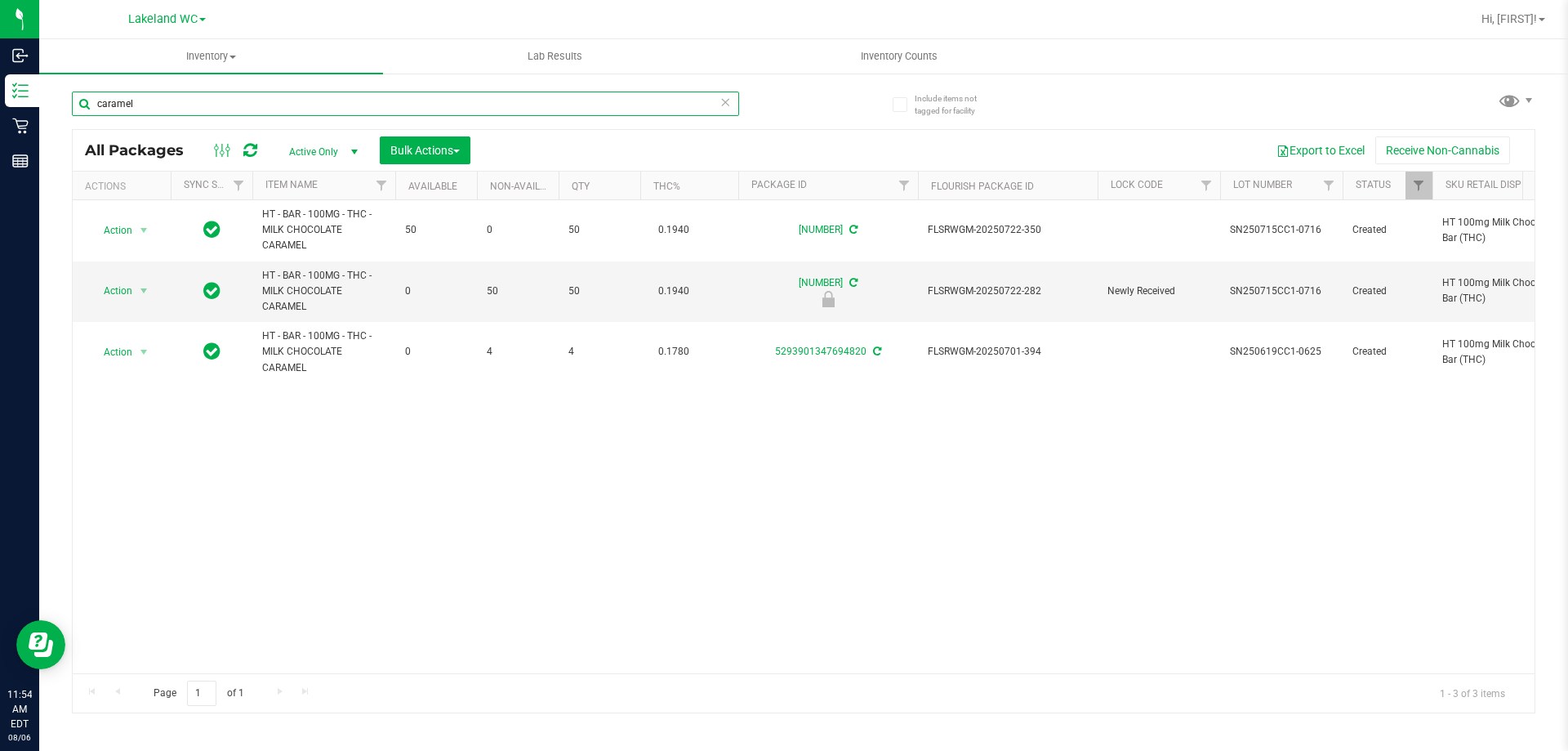 click on "caramel" at bounding box center [405, 104] 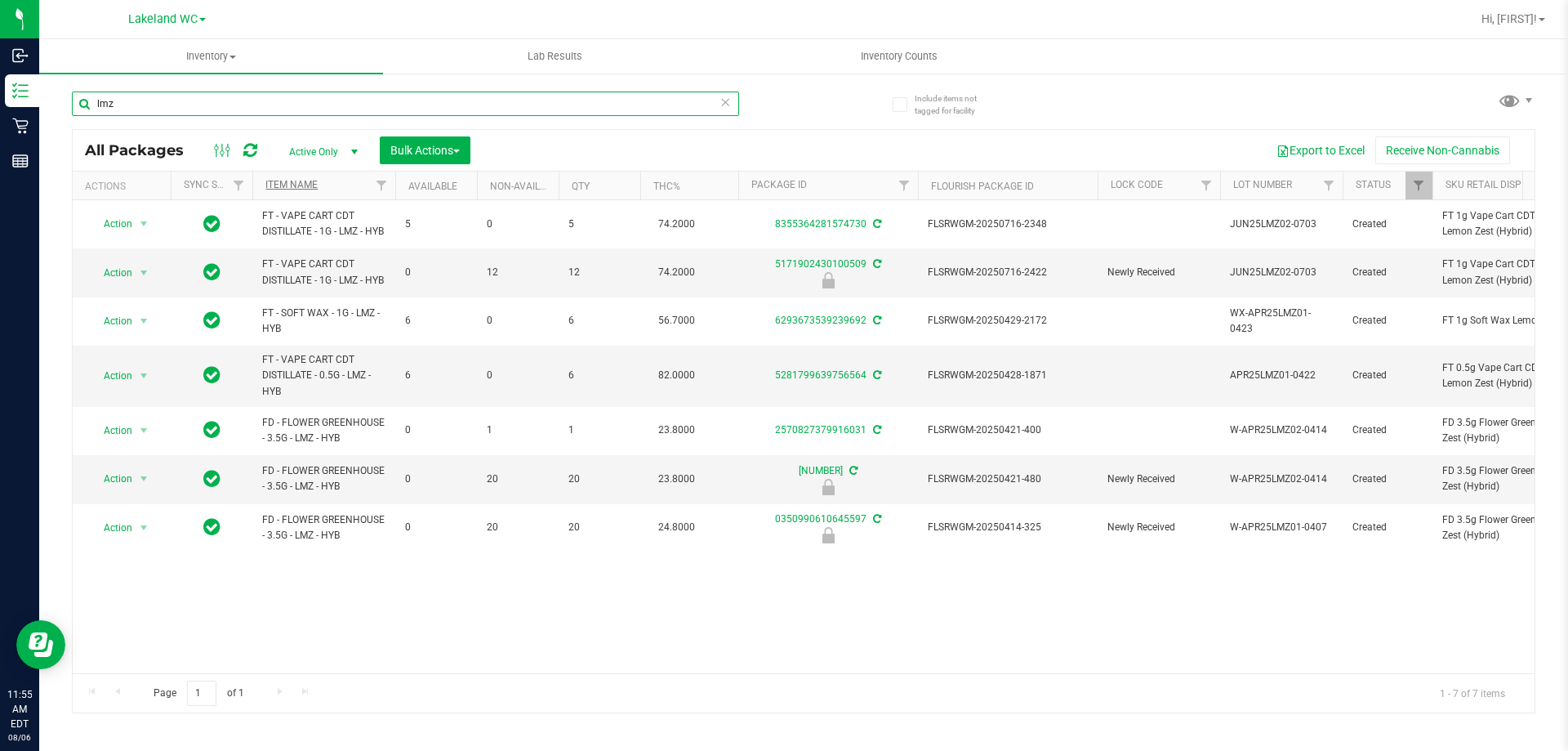 type on "lmz" 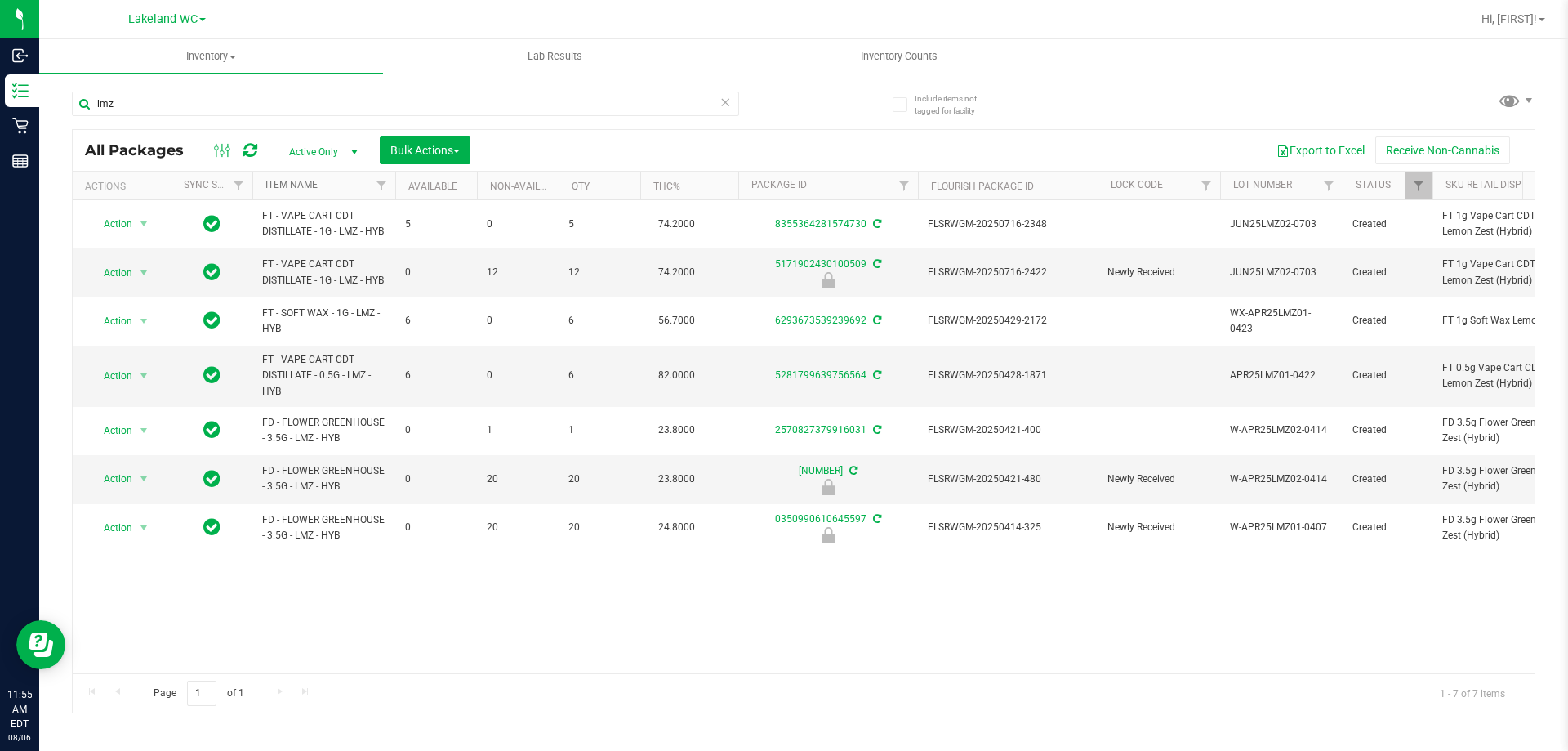 click on "Item Name" at bounding box center [292, 185] 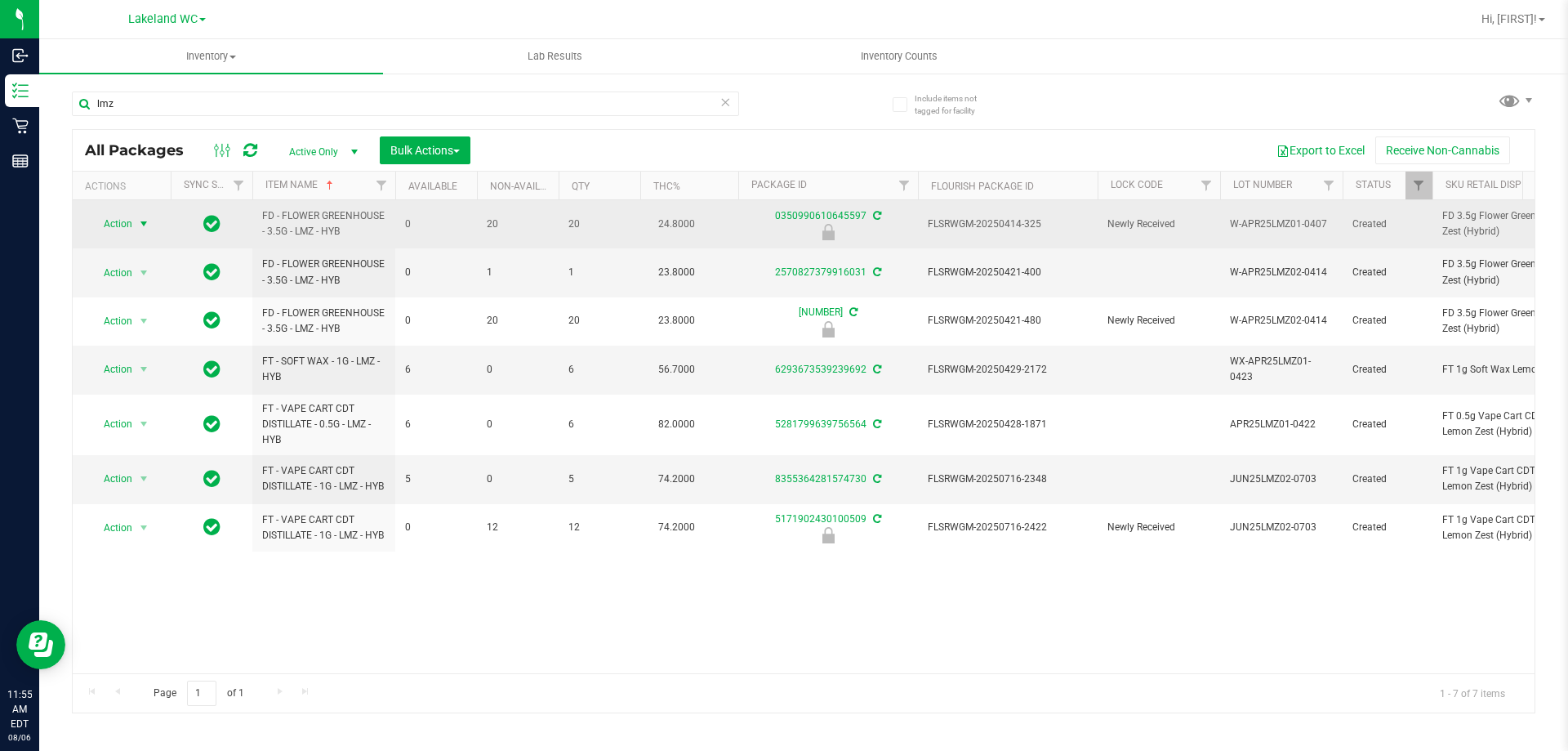 click on "Action" at bounding box center [111, 224] 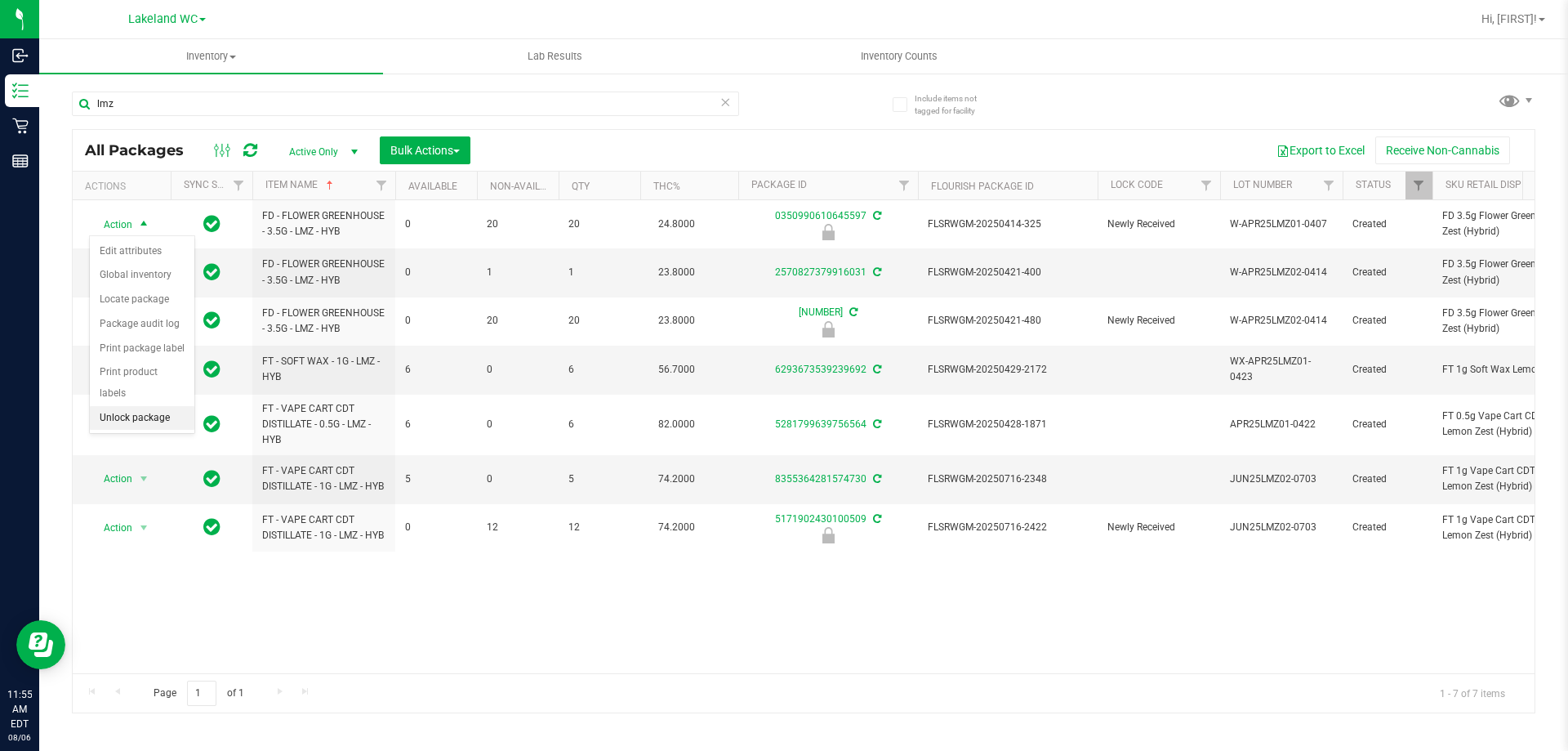 click on "Unlock package" at bounding box center [142, 418] 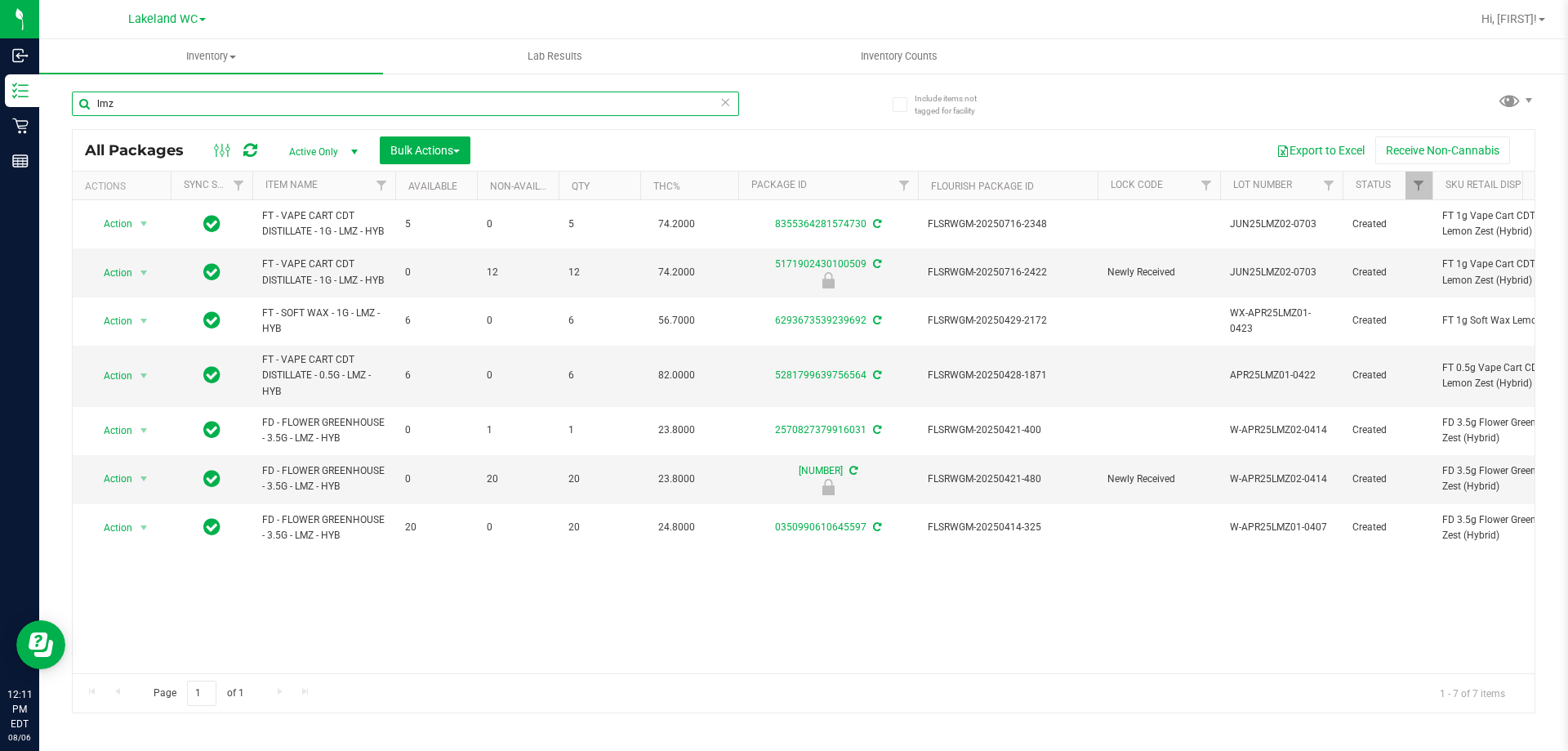 click on "lmz" at bounding box center [405, 104] 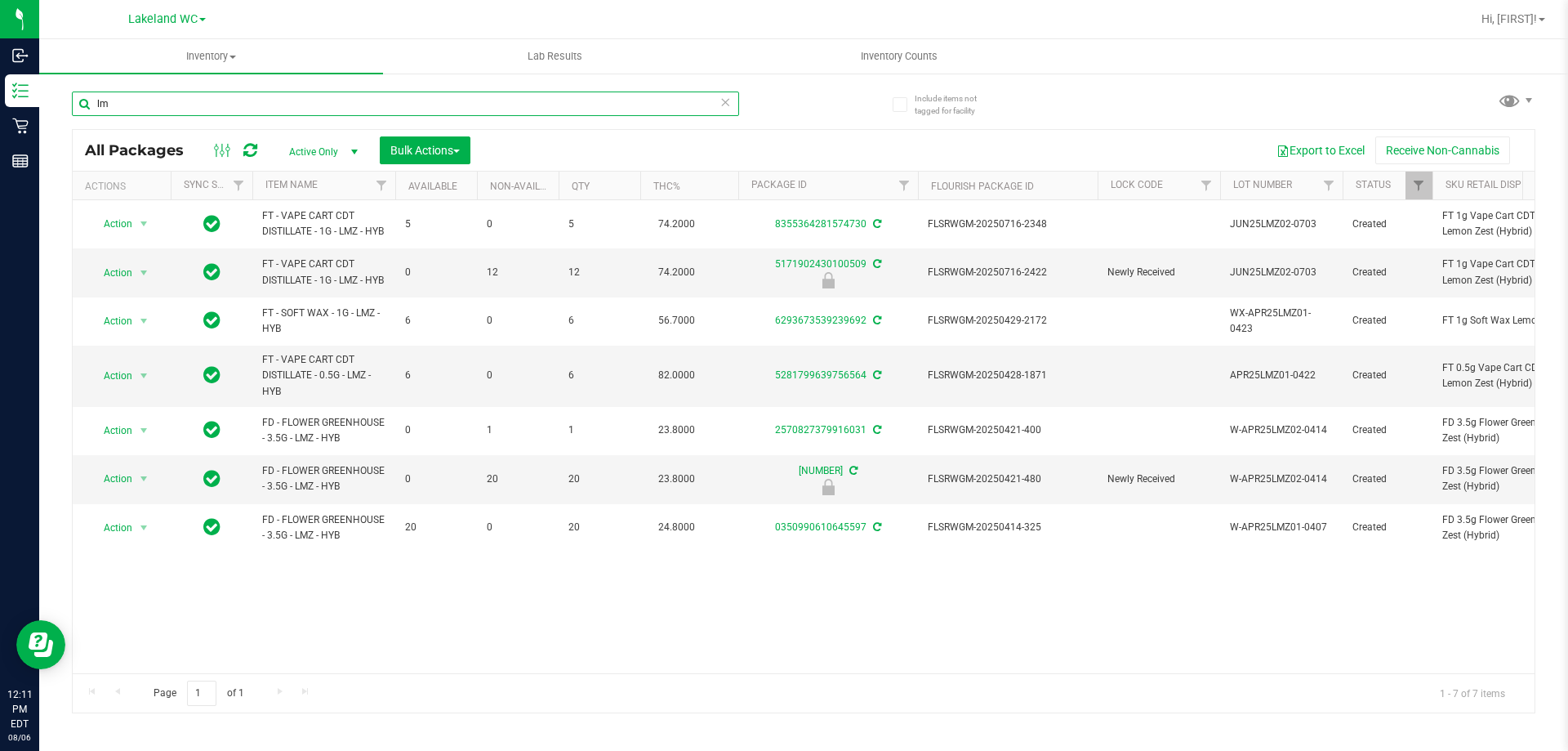 type on "l" 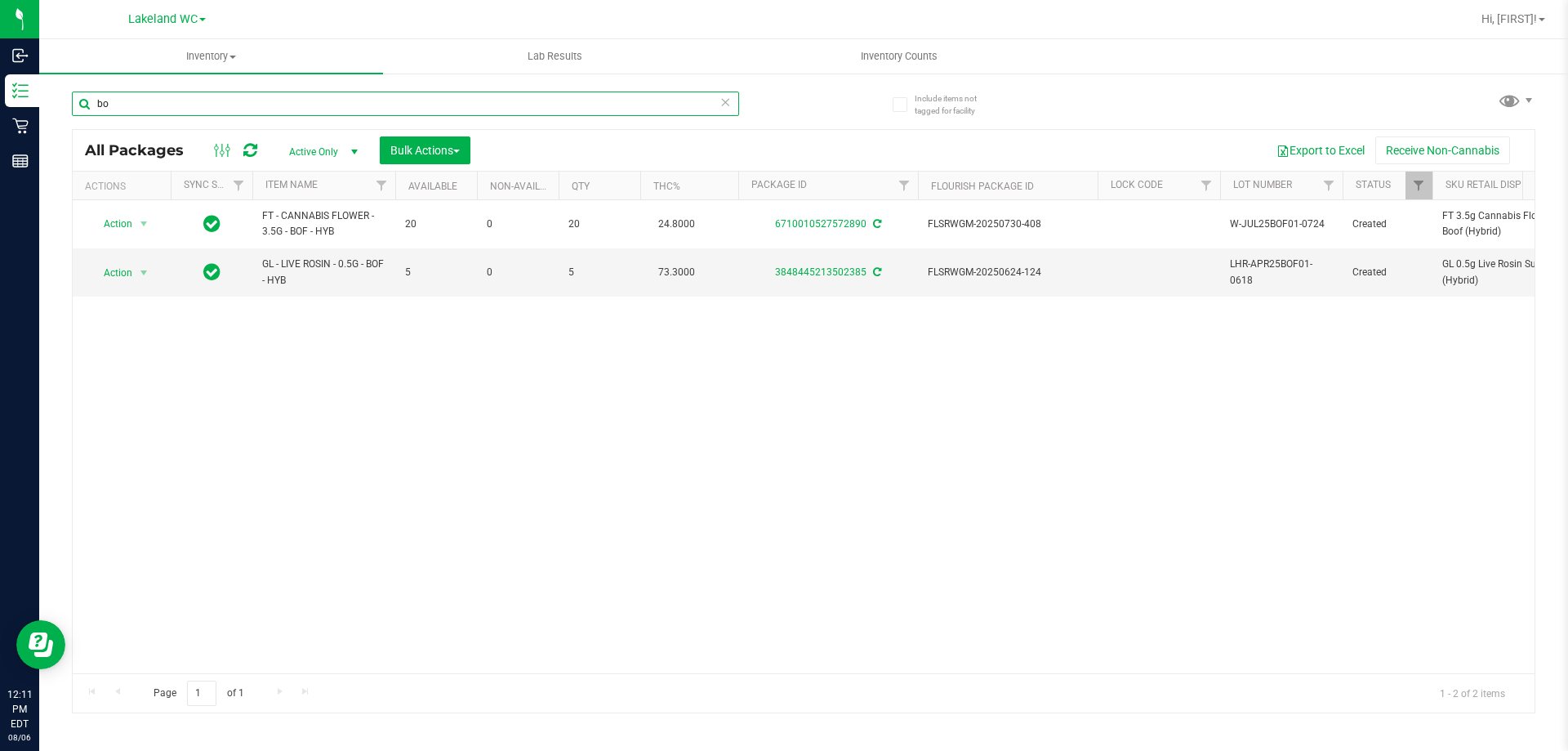 type on "b" 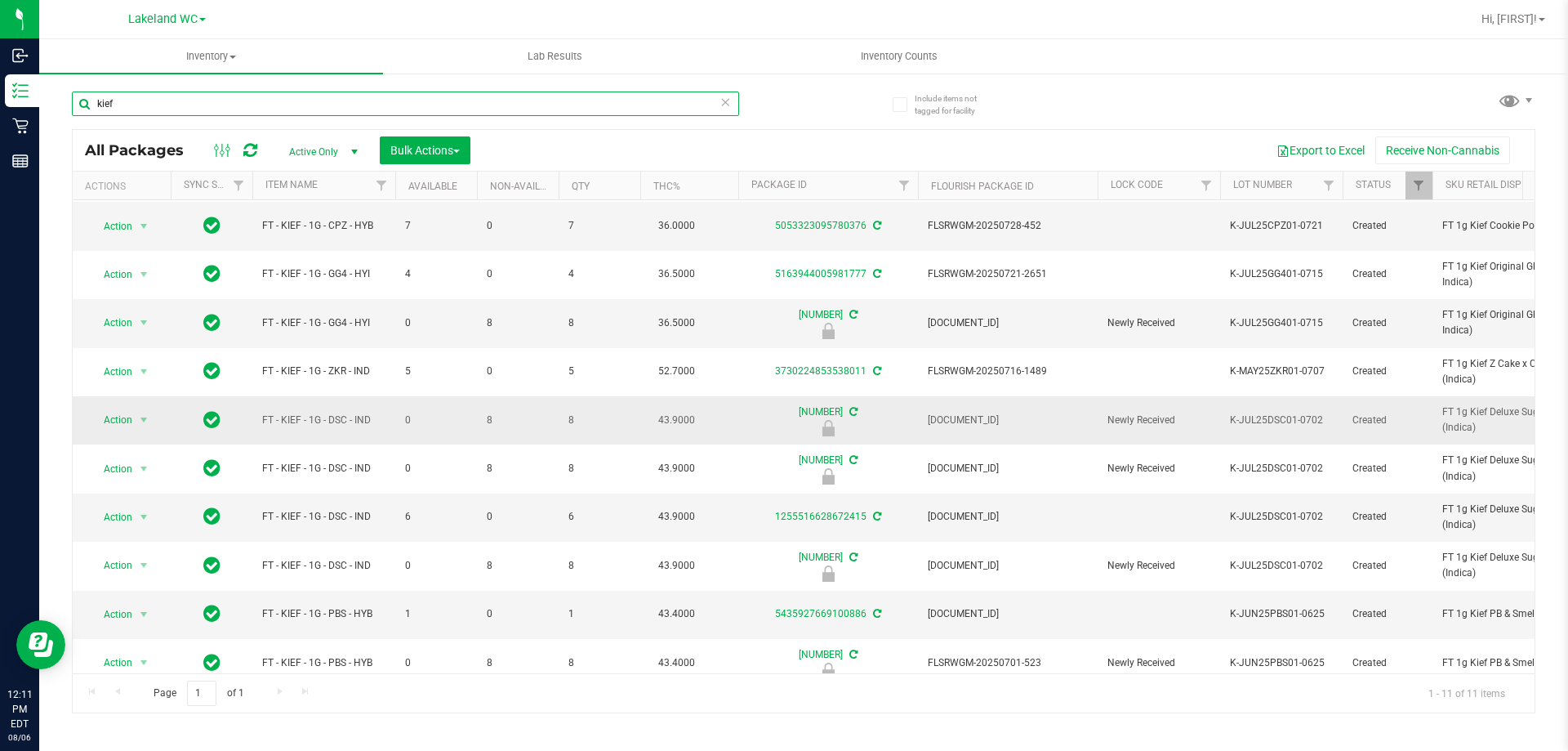 scroll, scrollTop: 72, scrollLeft: 0, axis: vertical 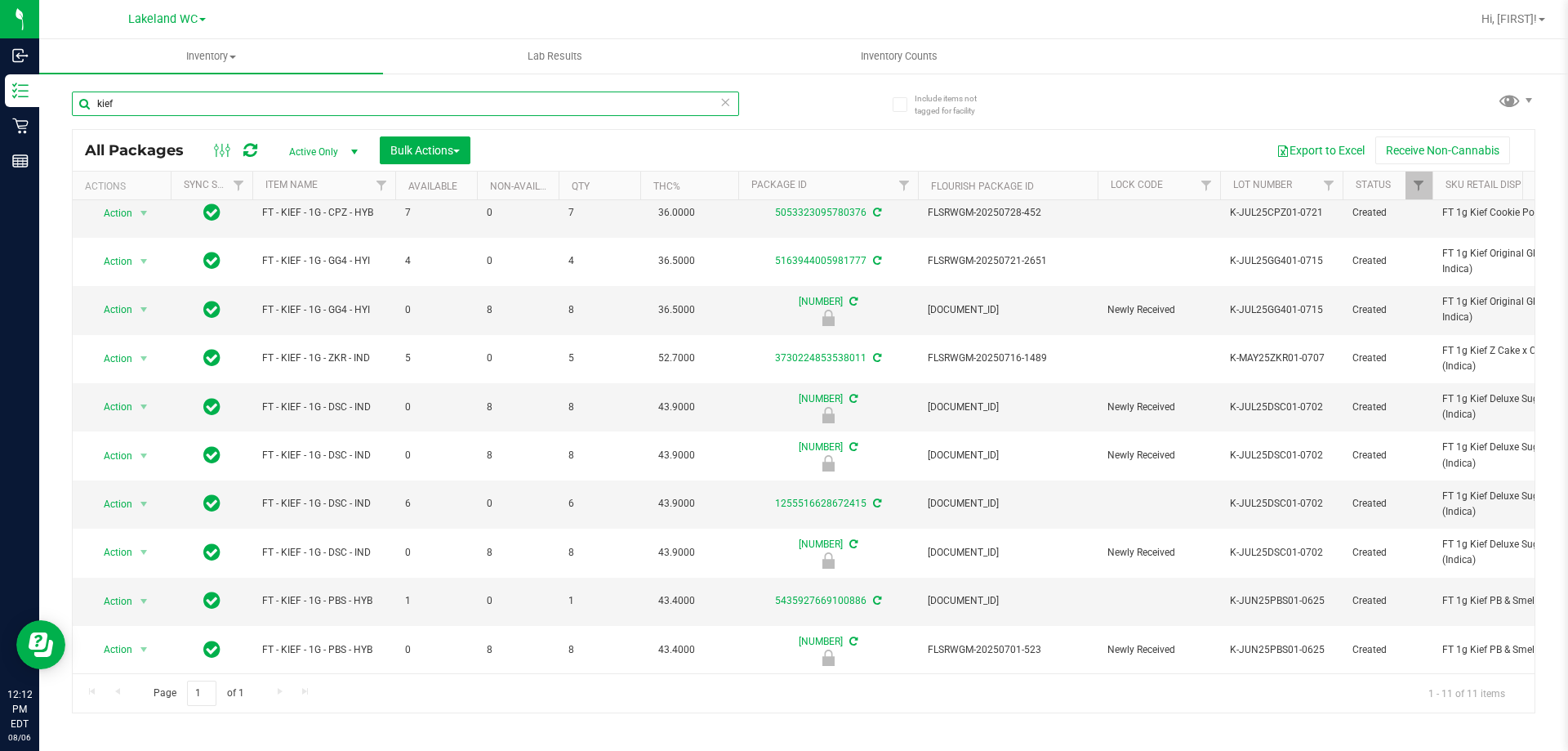 click on "kief" at bounding box center [405, 104] 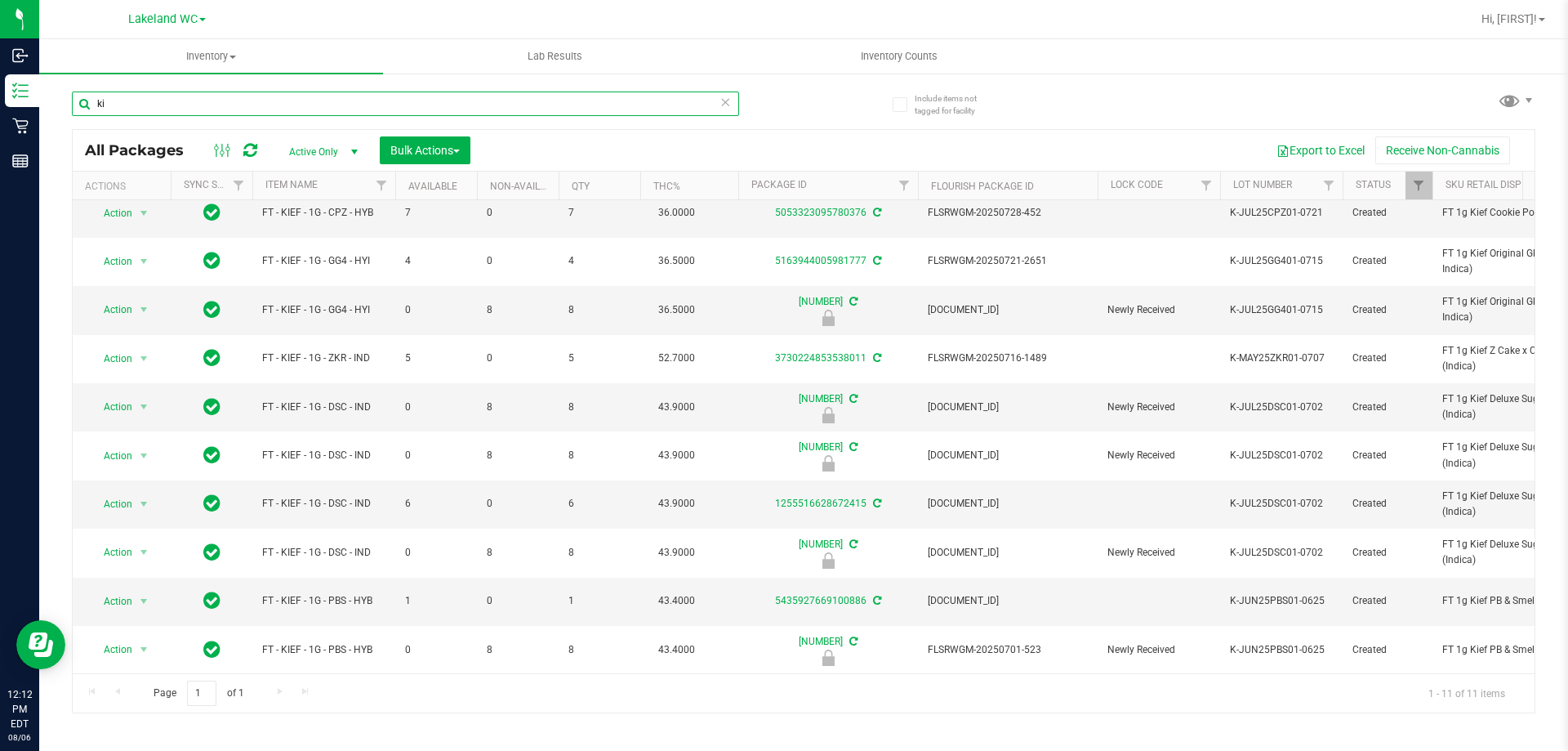 type on "k" 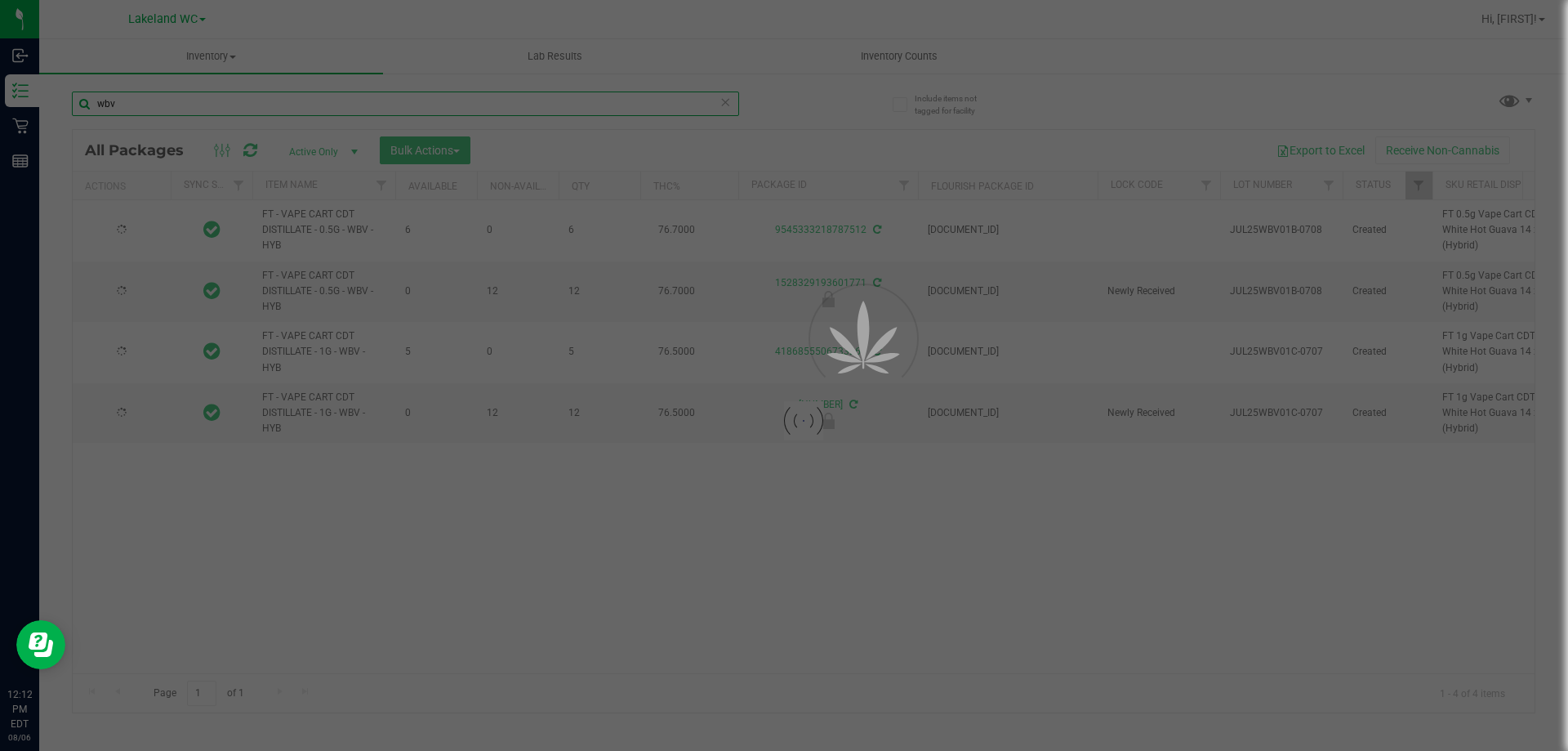 scroll, scrollTop: 0, scrollLeft: 0, axis: both 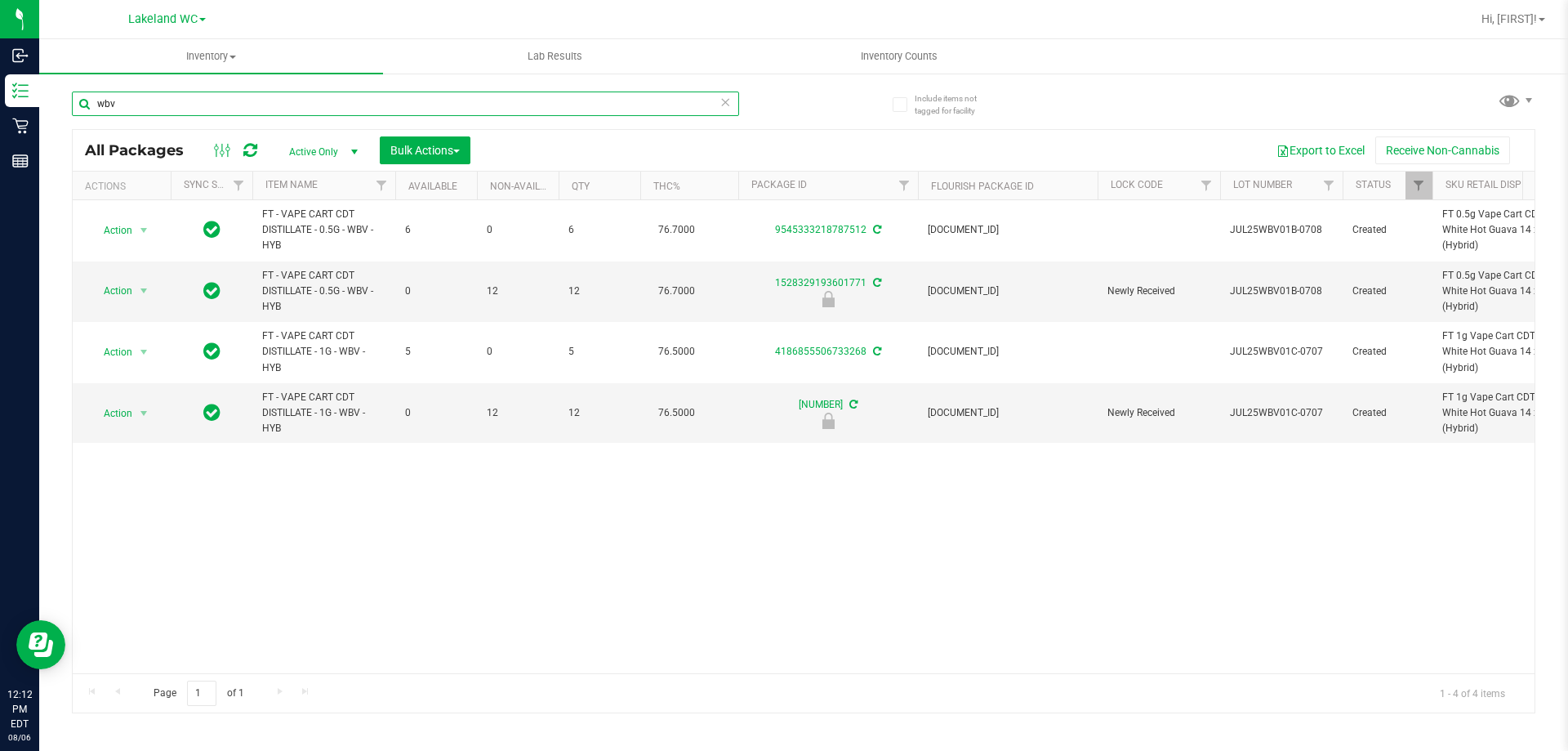 click on "wbv" at bounding box center (405, 104) 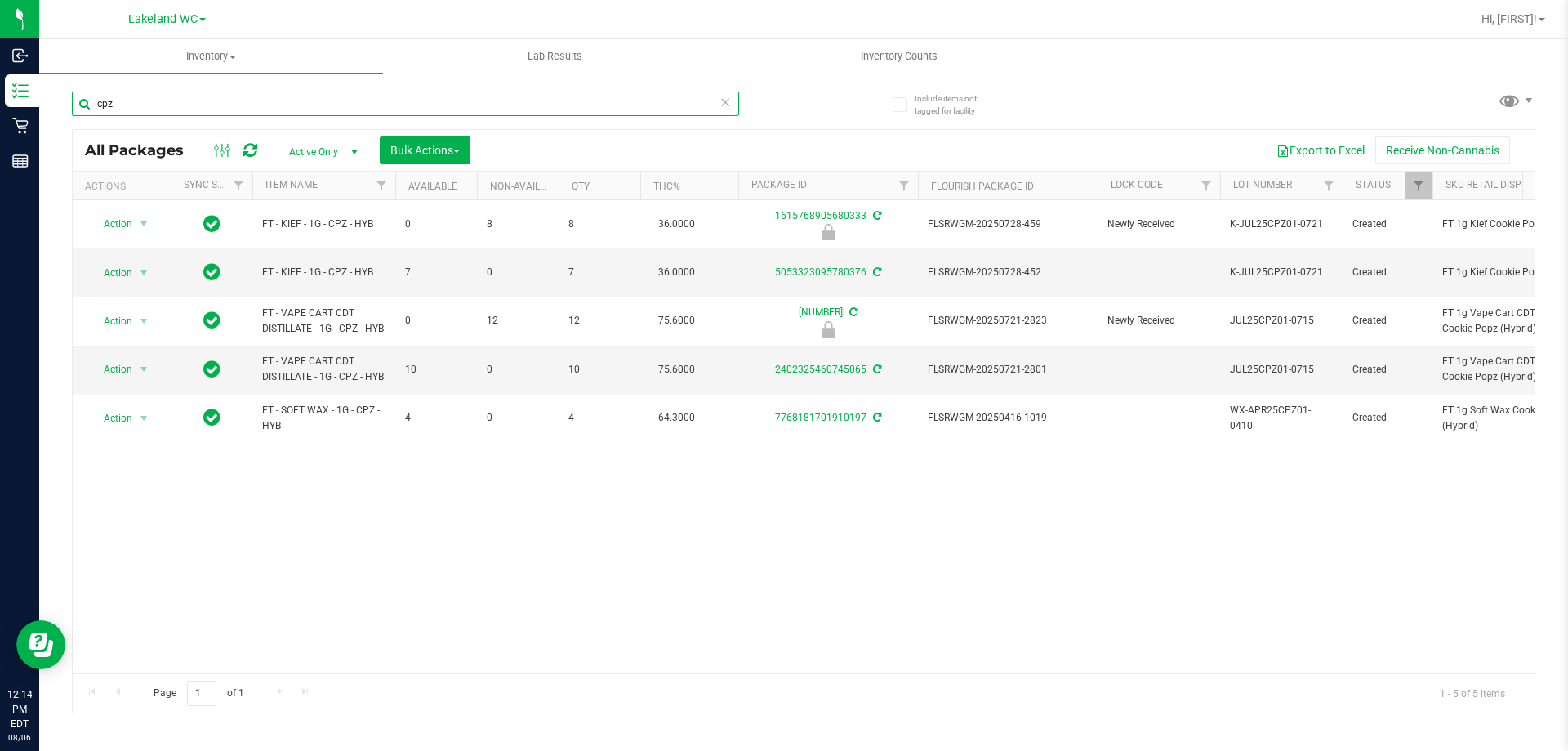 type on "cpz" 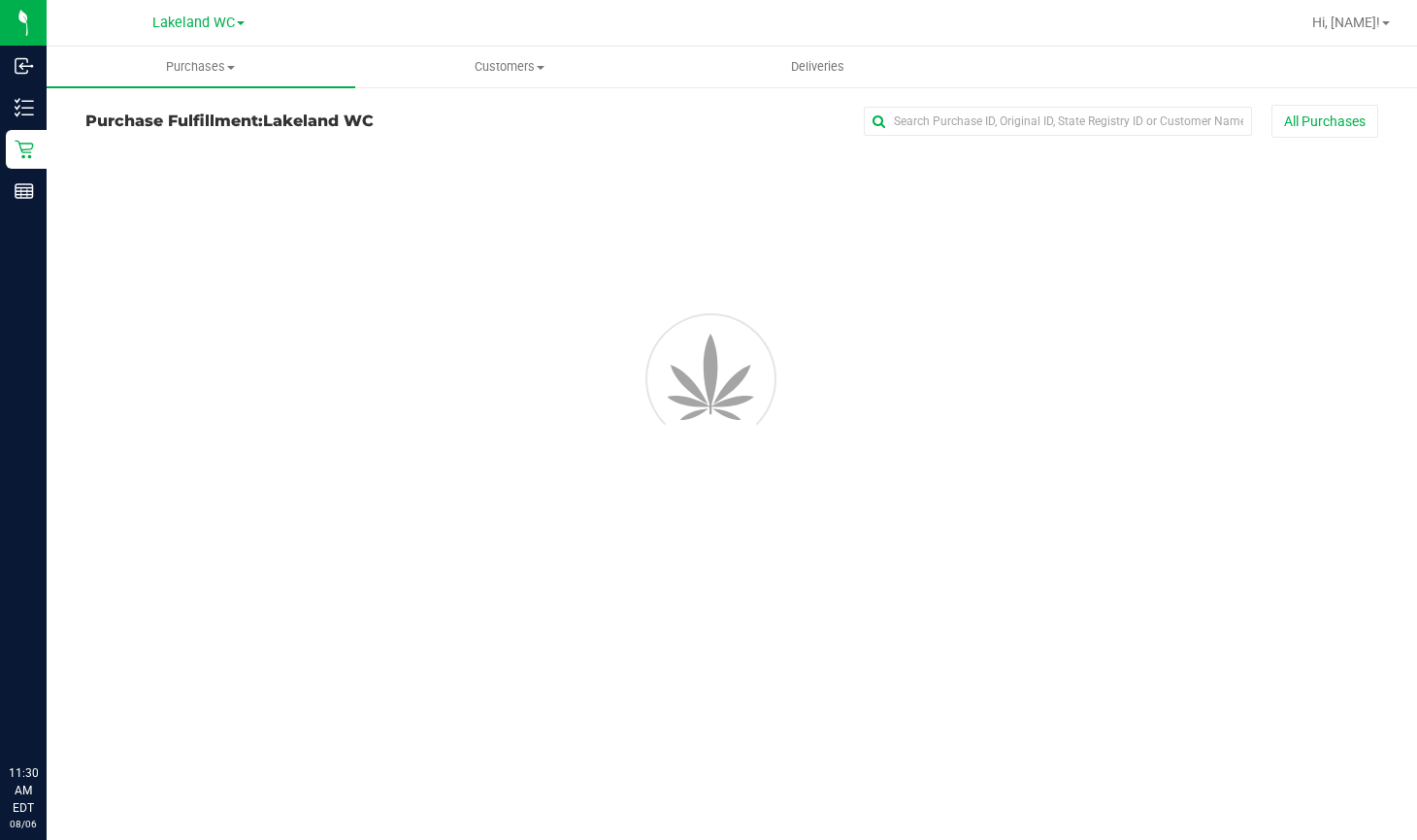 scroll, scrollTop: 0, scrollLeft: 0, axis: both 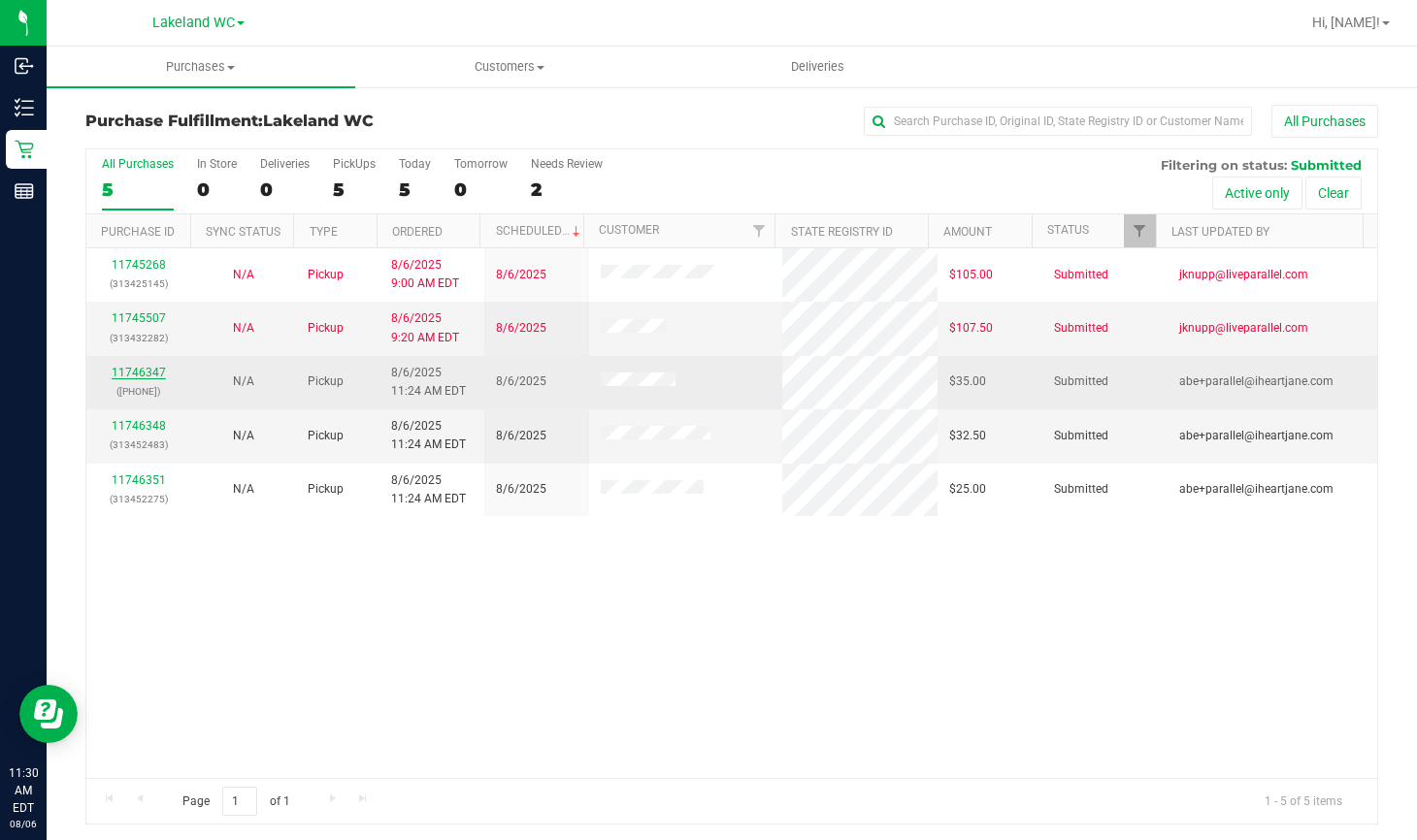 click on "11746347" at bounding box center (139, 372) 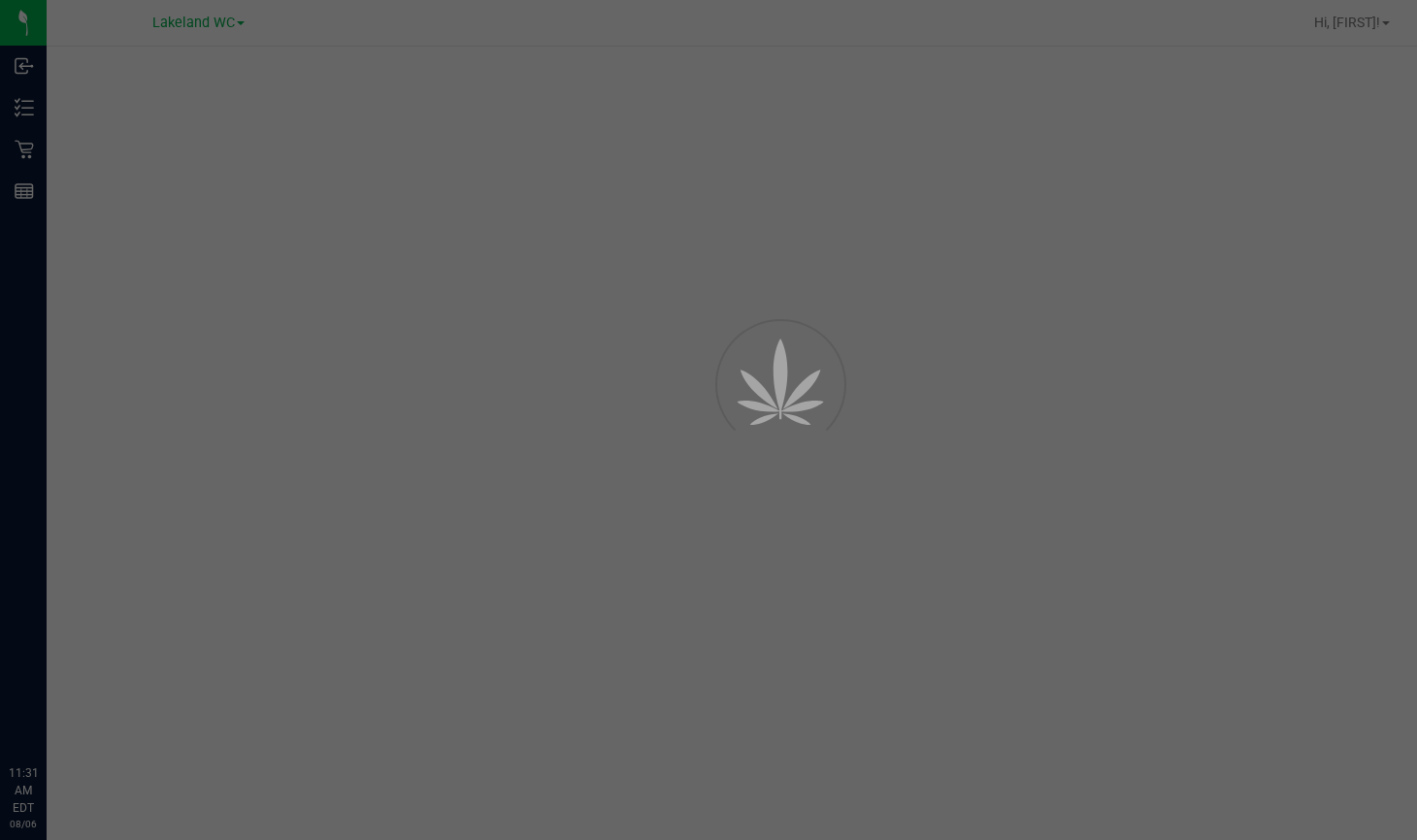 scroll, scrollTop: 0, scrollLeft: 0, axis: both 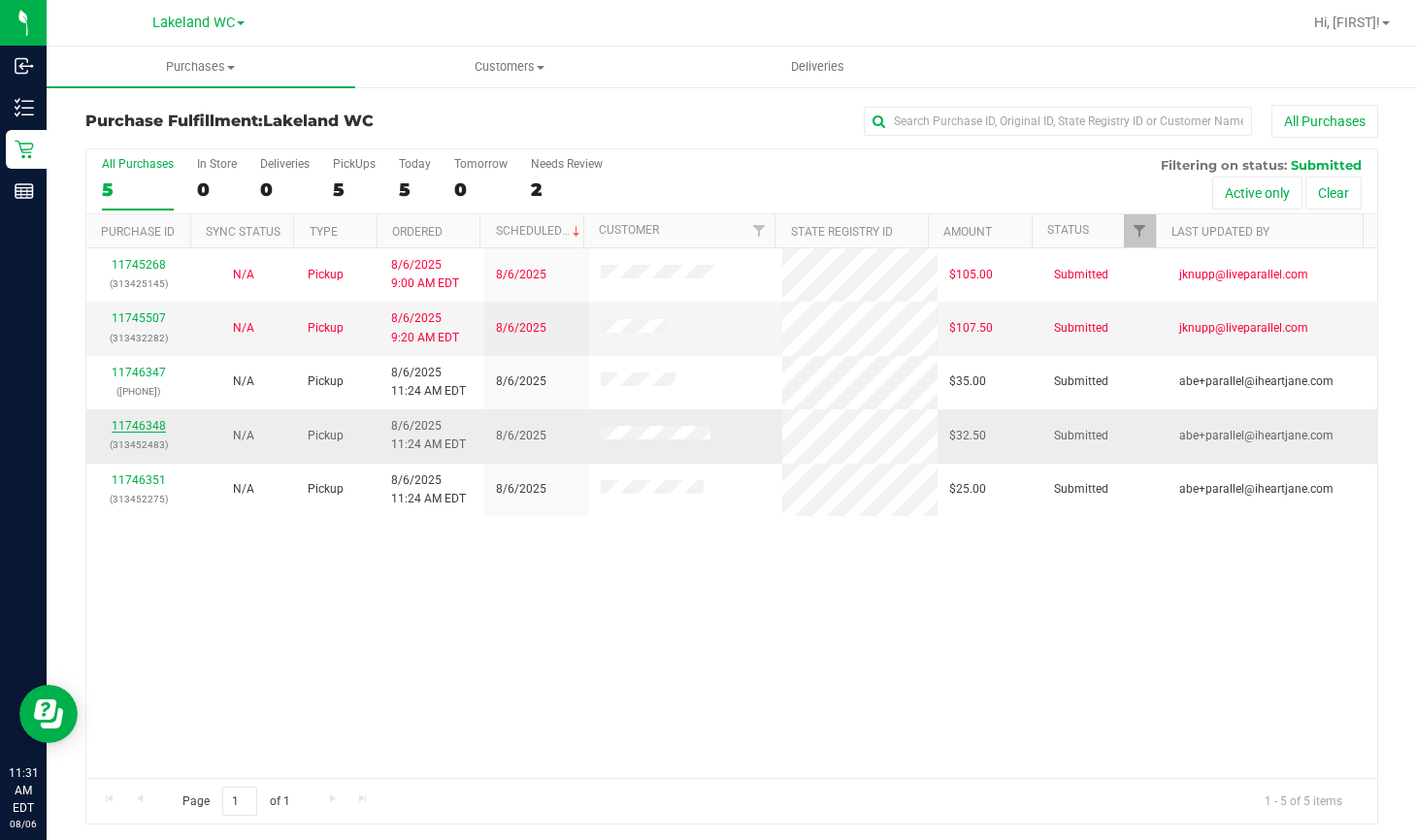 click on "11746348" at bounding box center [139, 426] 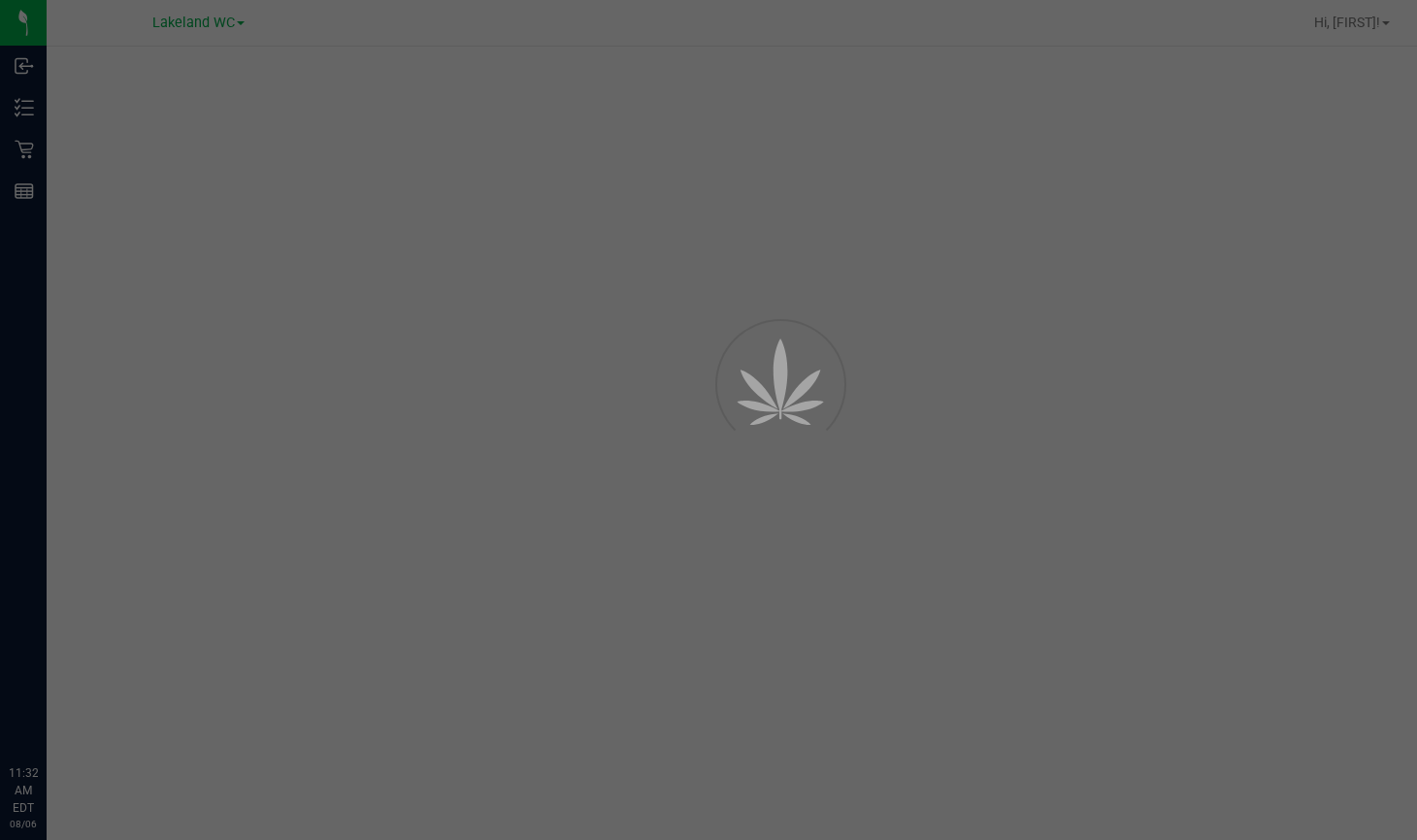 scroll, scrollTop: 0, scrollLeft: 0, axis: both 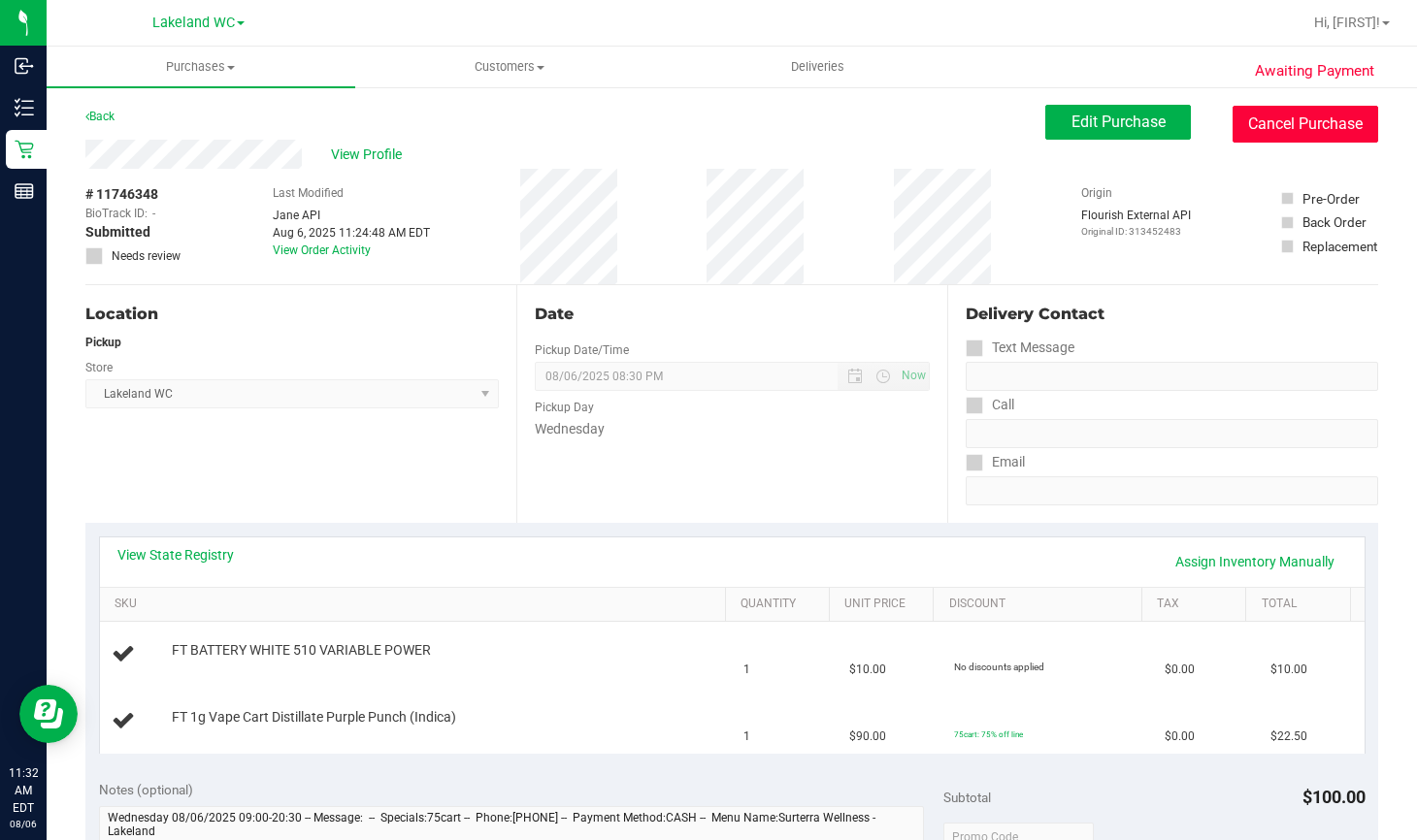 click on "Cancel Purchase" at bounding box center (1305, 124) 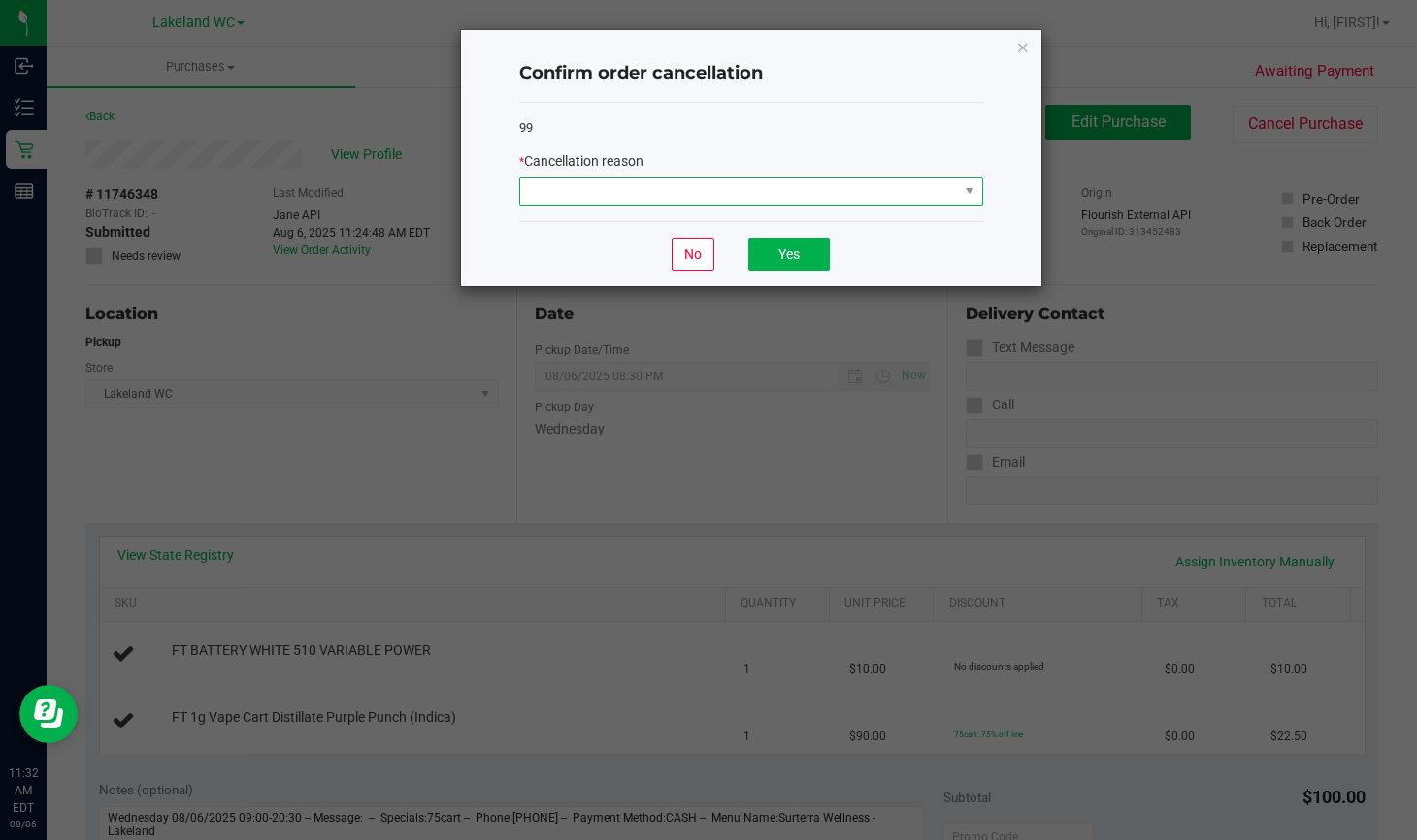 click at bounding box center [739, 191] 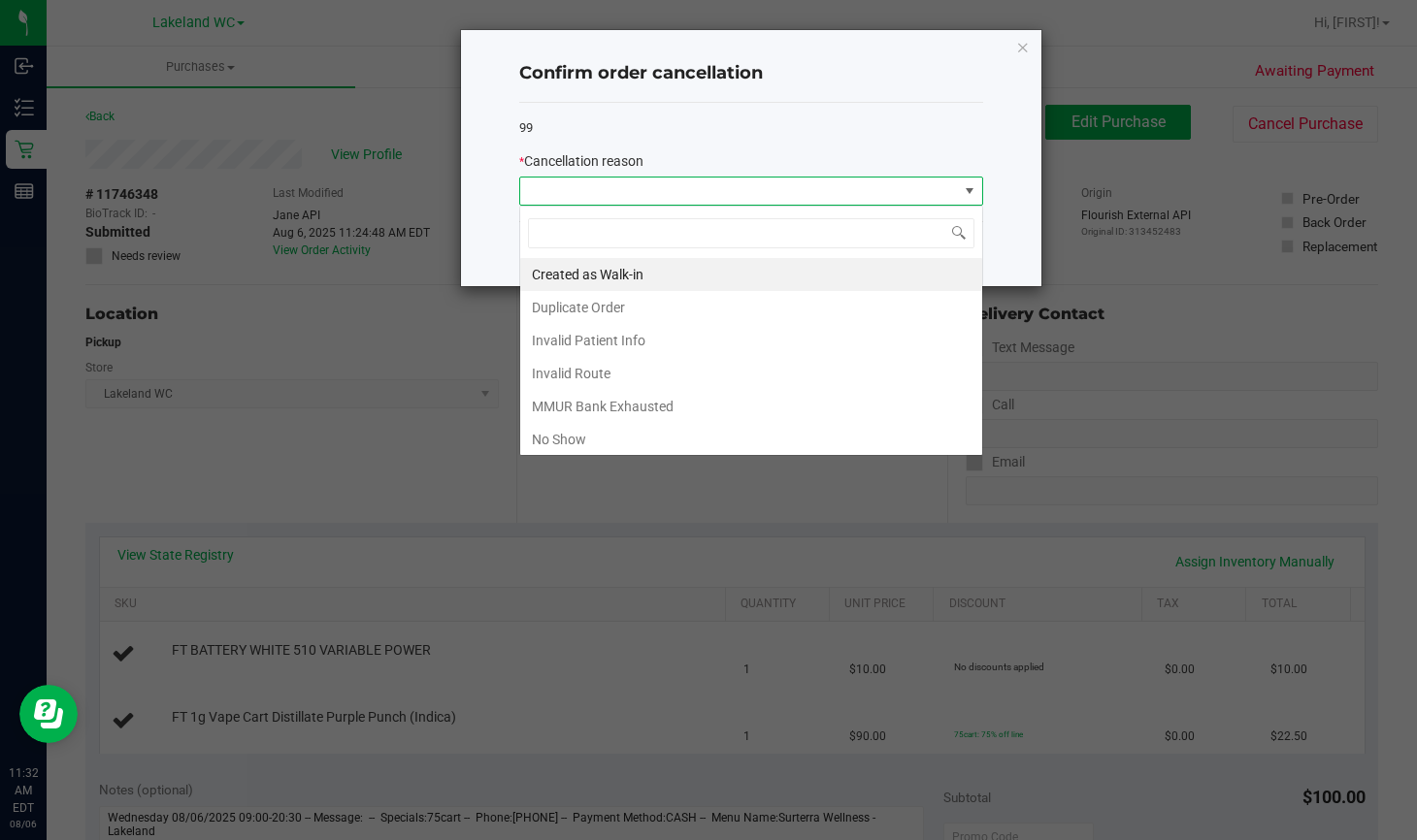 scroll, scrollTop: 96969, scrollLeft: 96591, axis: both 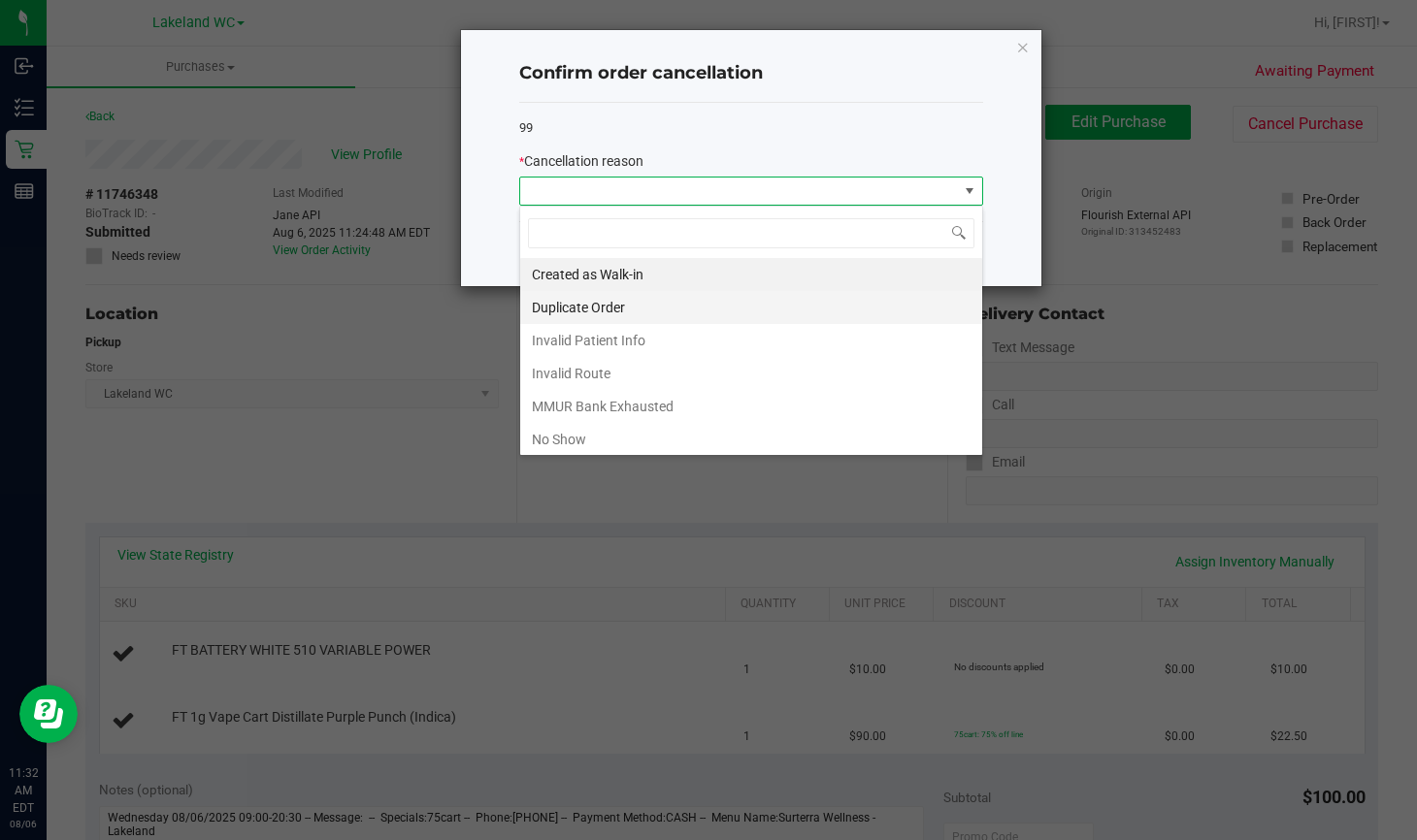 click on "Duplicate Order" at bounding box center (751, 307) 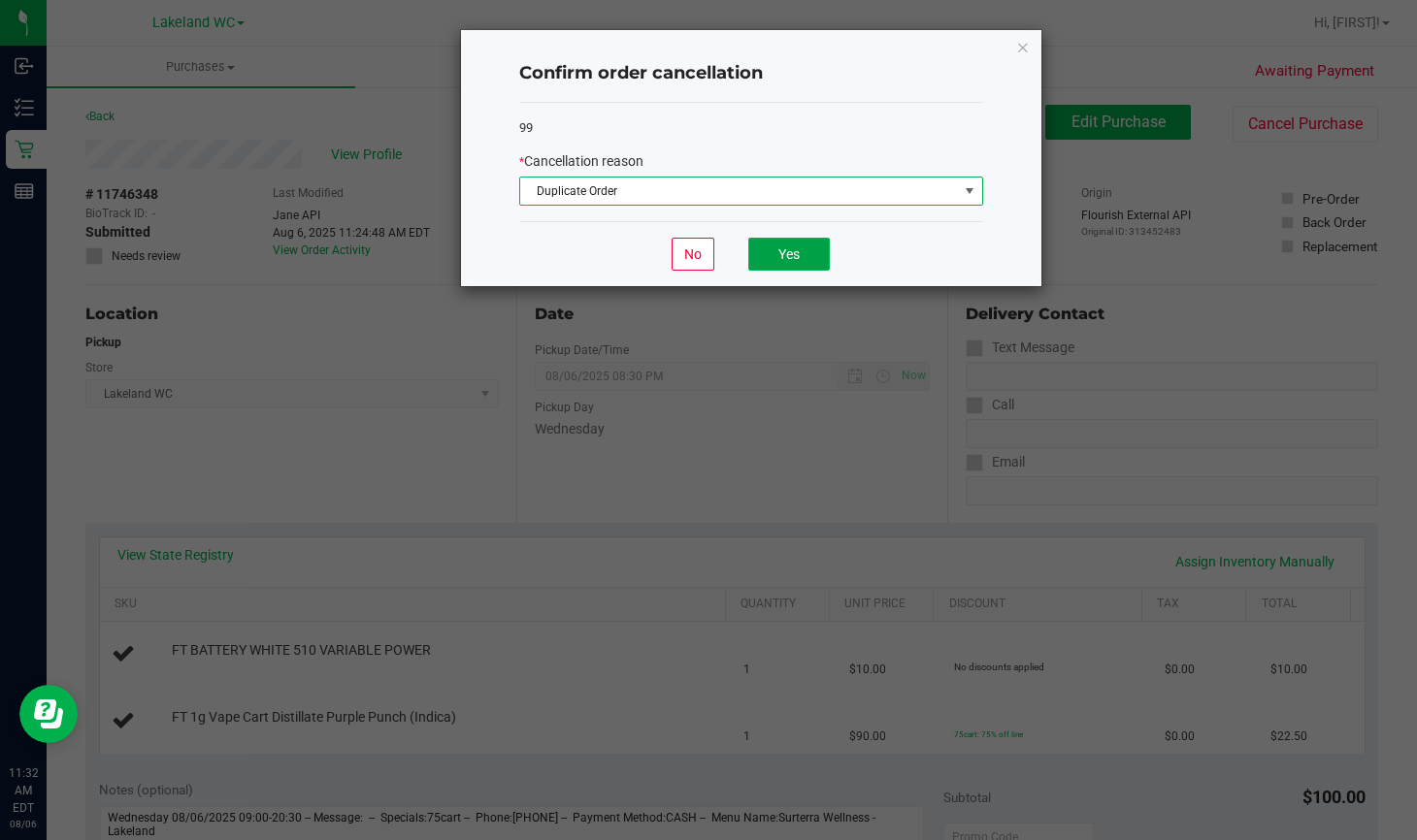 click on "Yes" 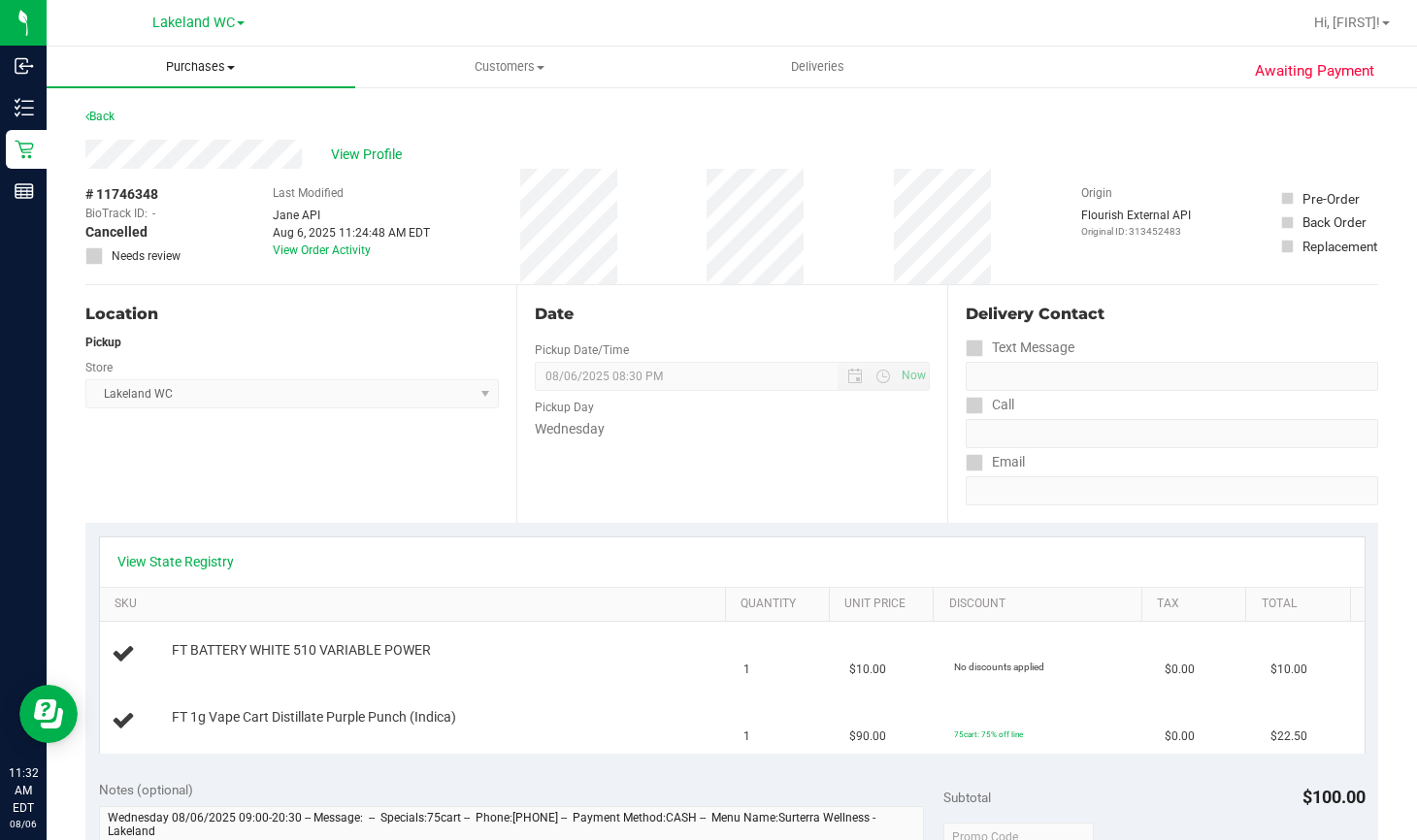 click on "Purchases" at bounding box center (201, 67) 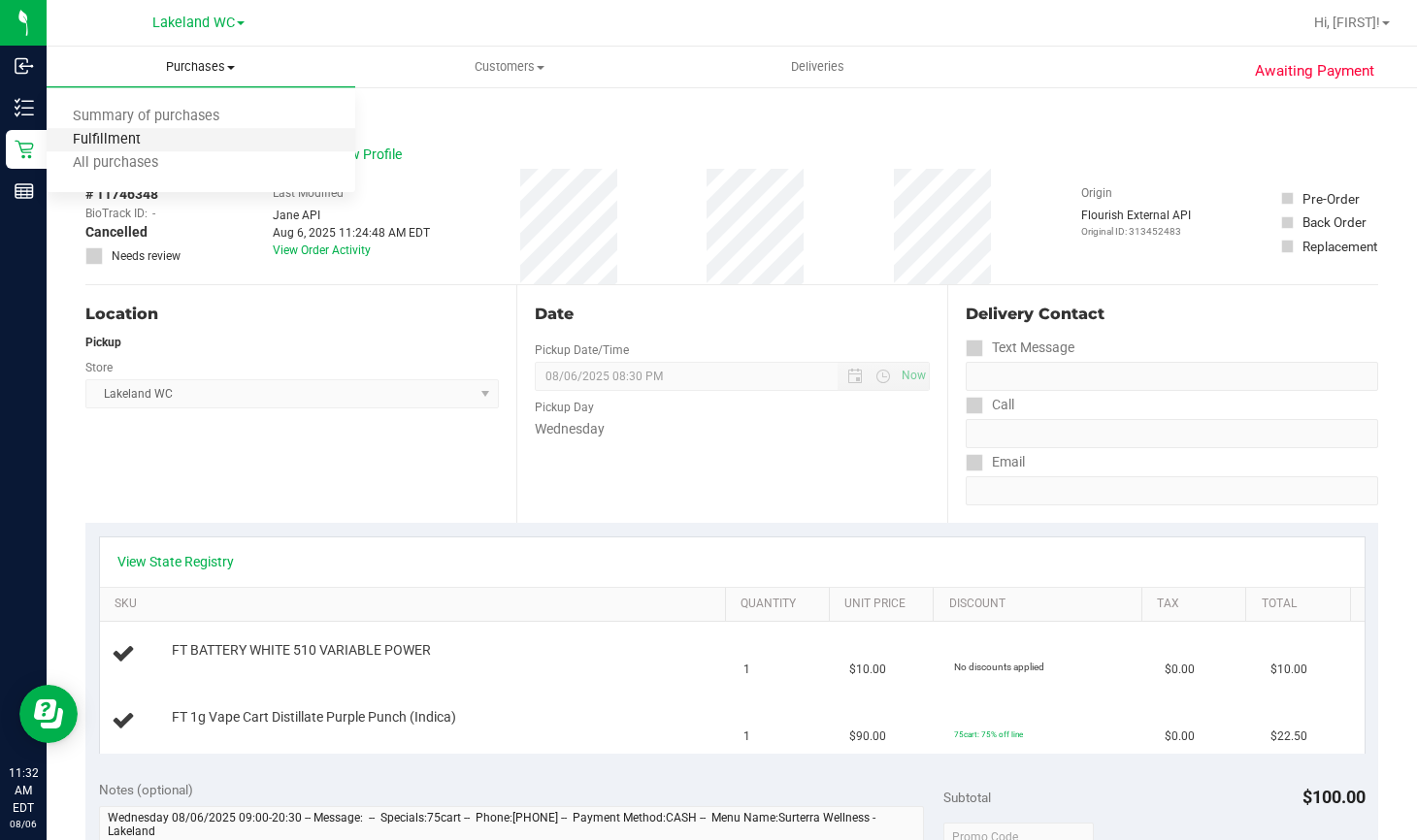 click on "Fulfillment" at bounding box center (107, 140) 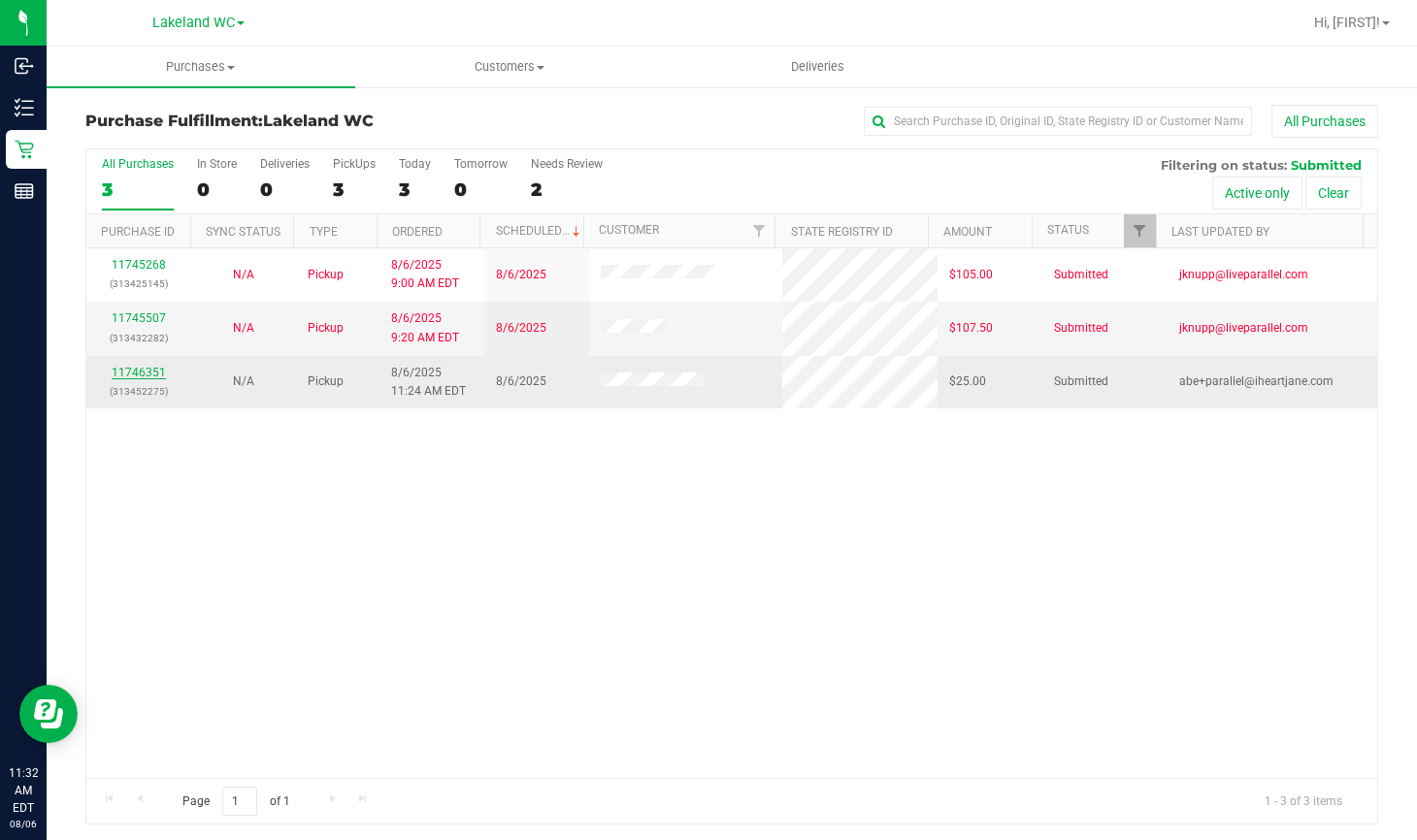 click on "11746351" at bounding box center [139, 372] 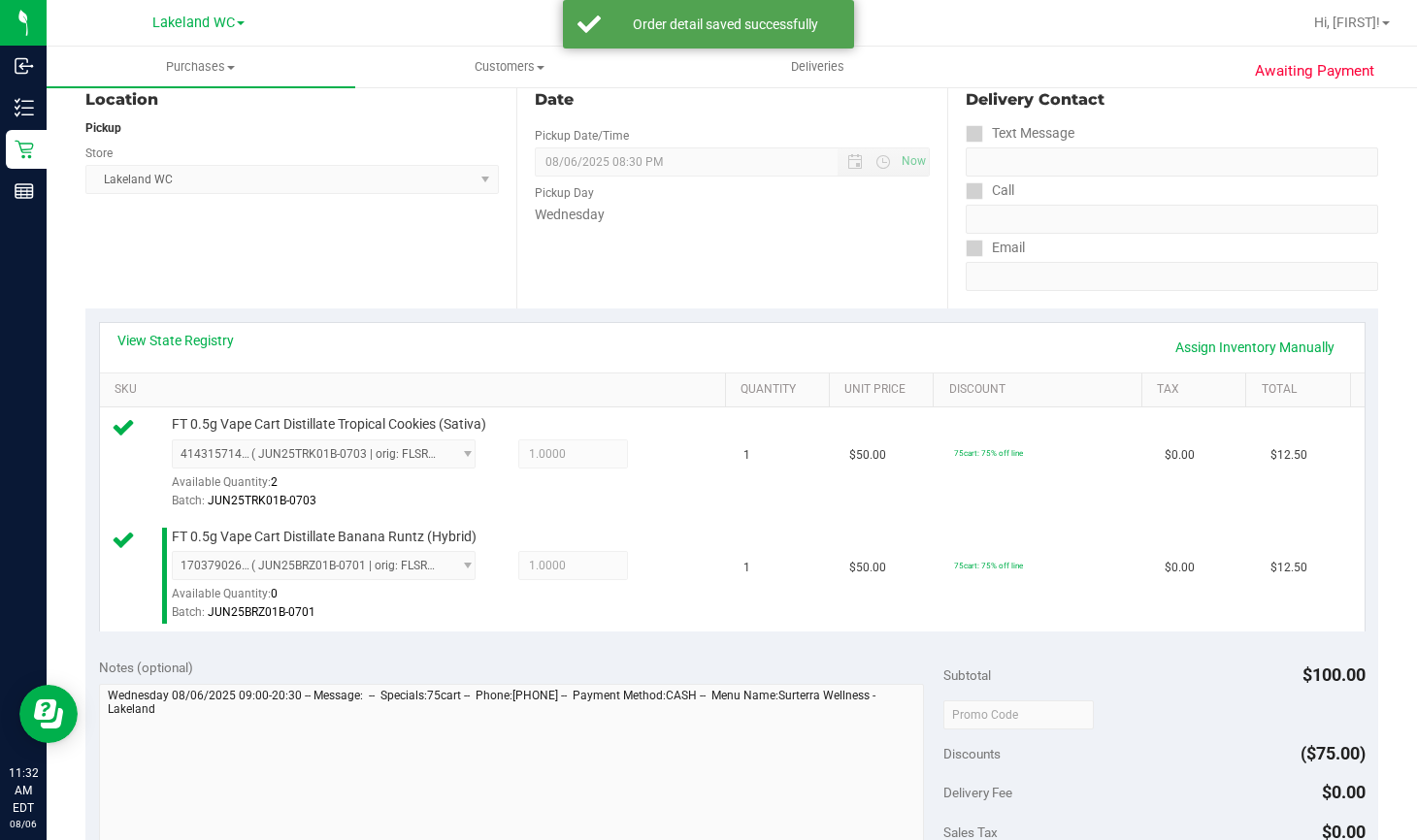 scroll, scrollTop: 0, scrollLeft: 0, axis: both 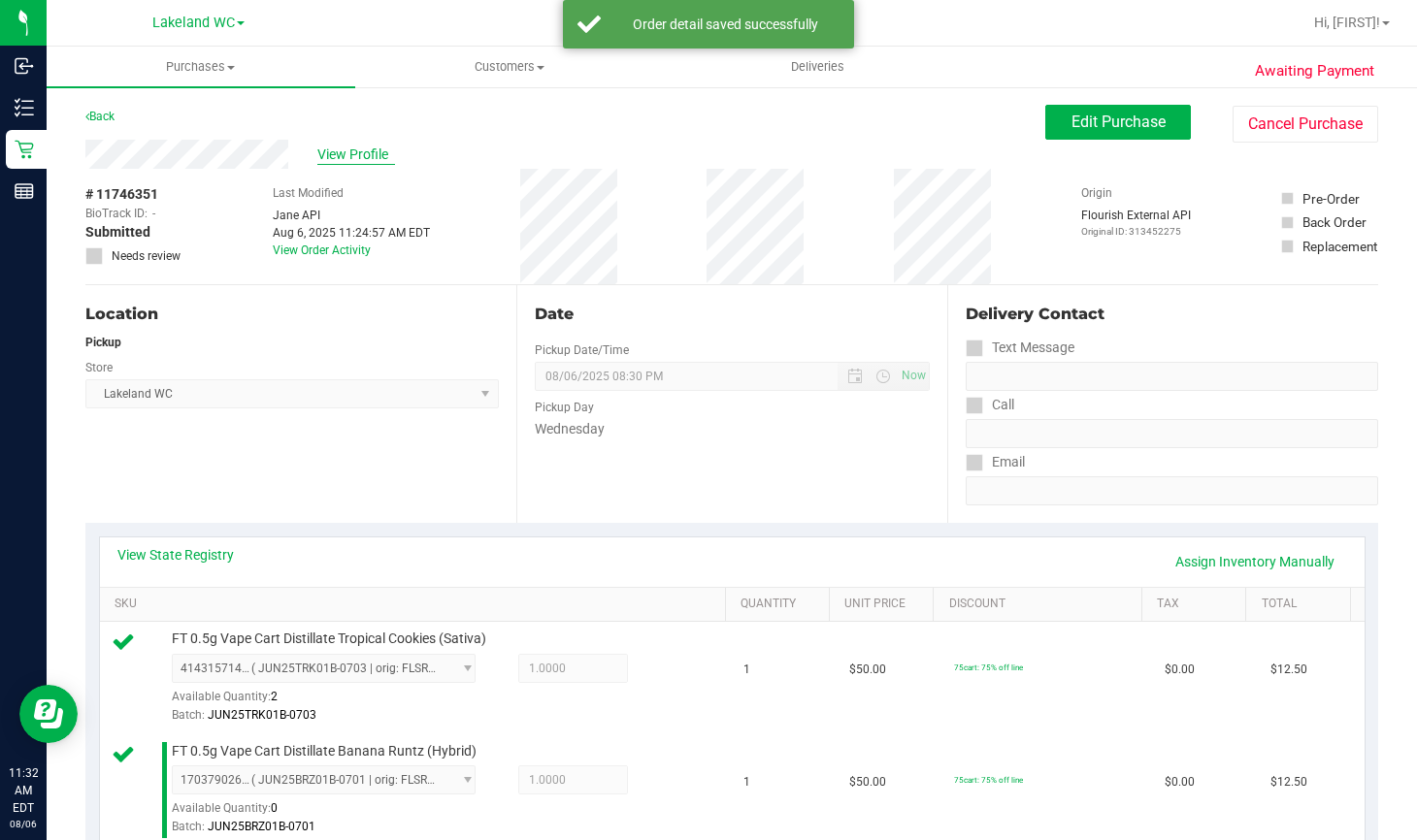 click on "View Profile" at bounding box center (356, 154) 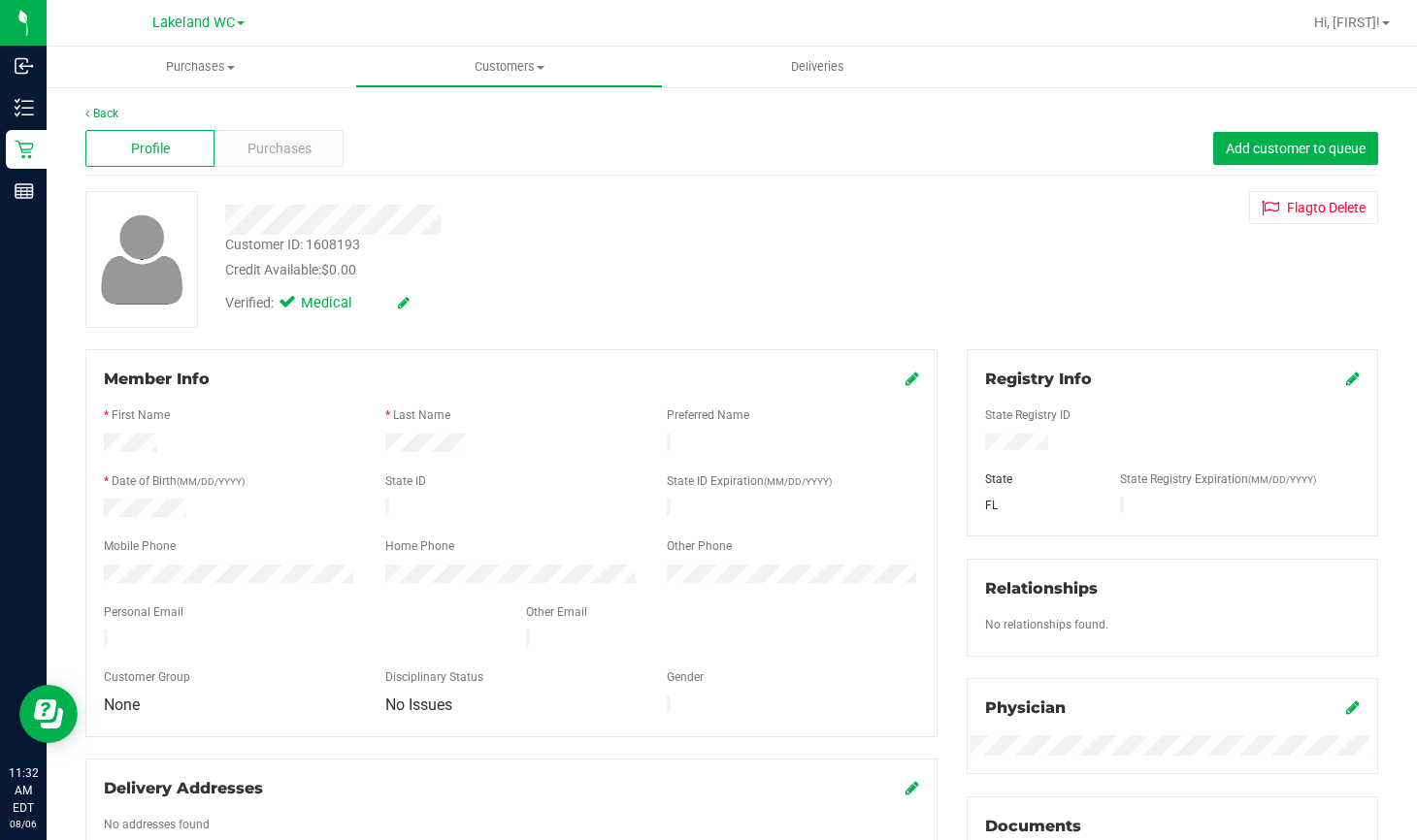drag, startPoint x: 903, startPoint y: 380, endPoint x: 849, endPoint y: 374, distance: 54.332311 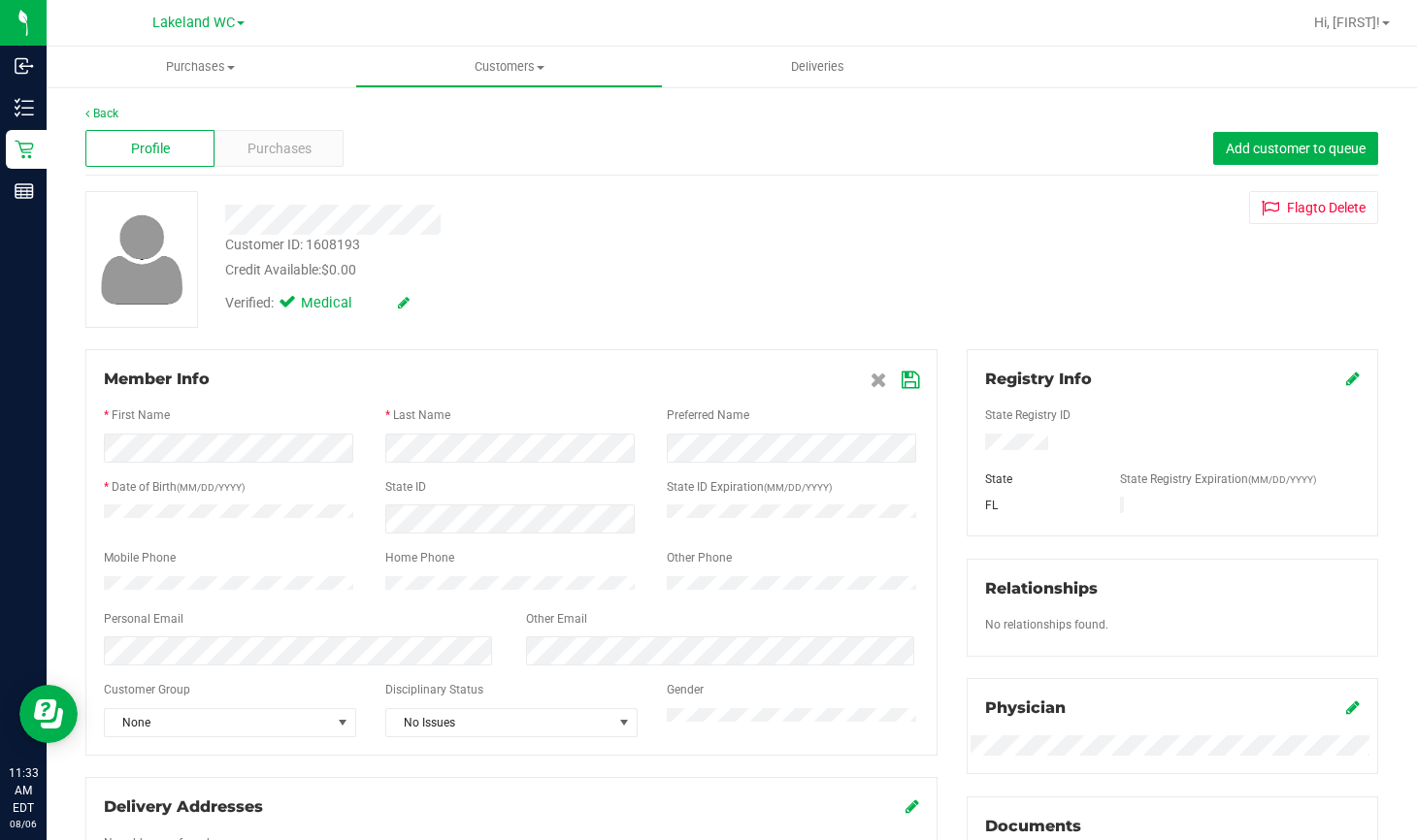 click at bounding box center (910, 380) 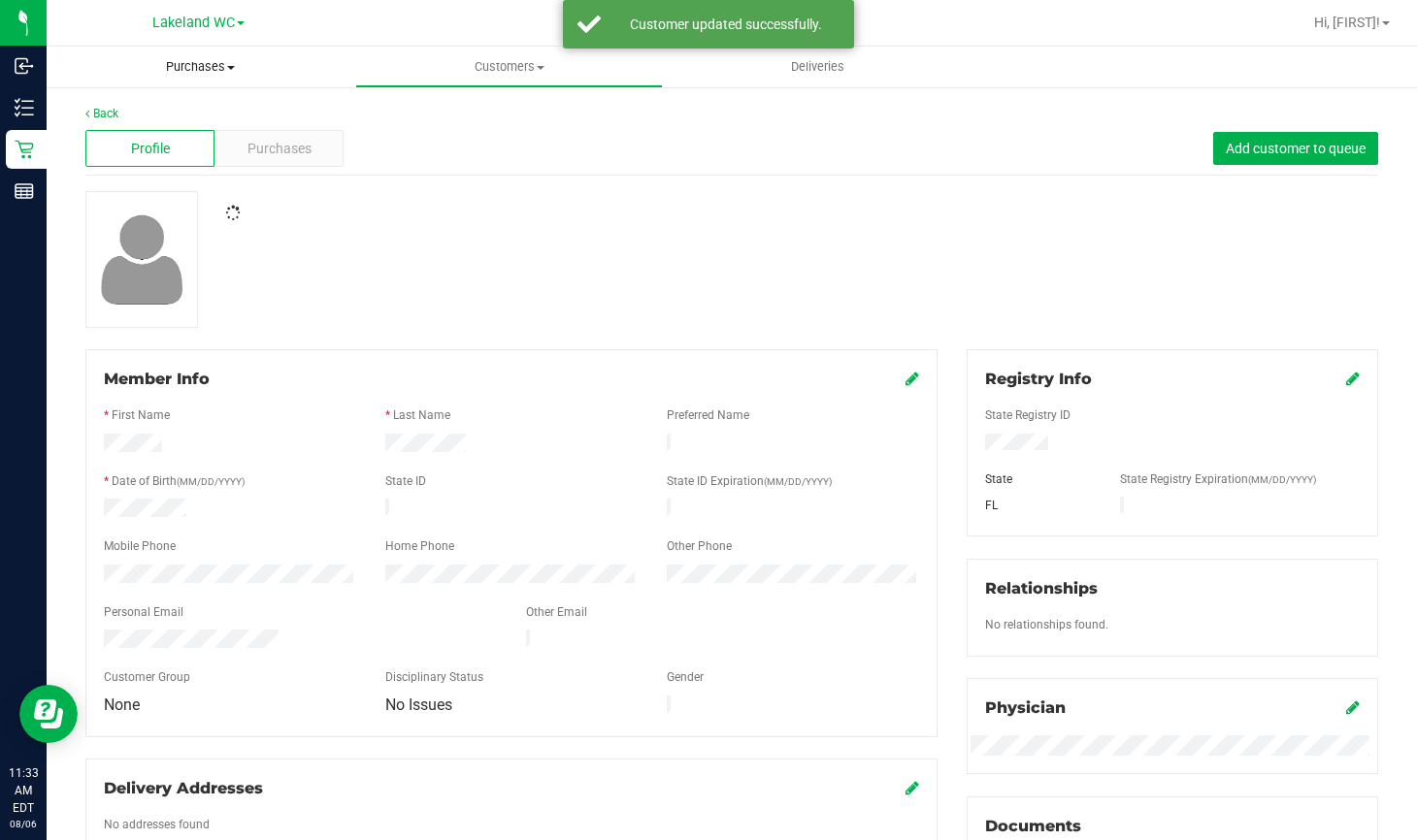 click on "Purchases" at bounding box center (201, 67) 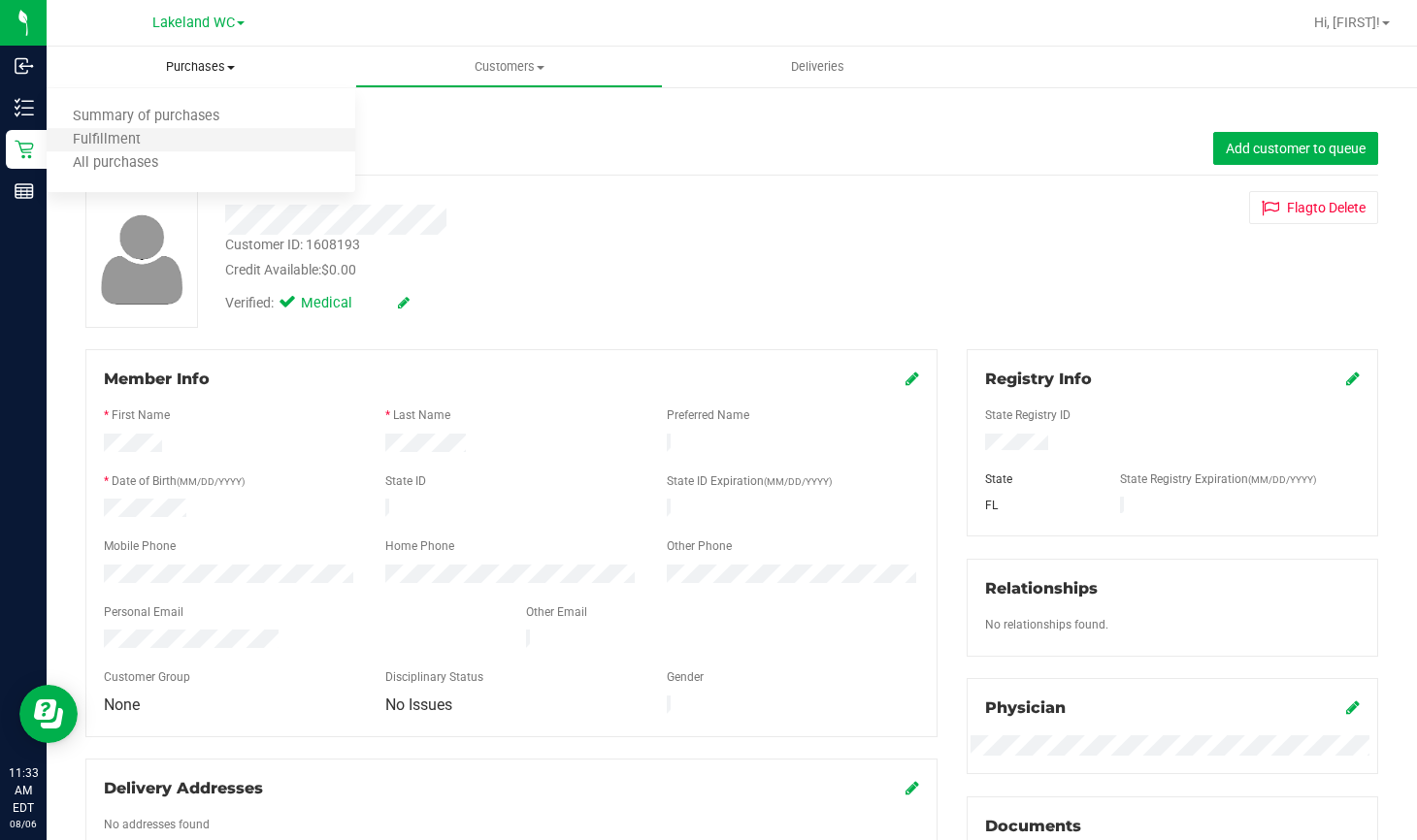 click on "Fulfillment" at bounding box center [201, 141] 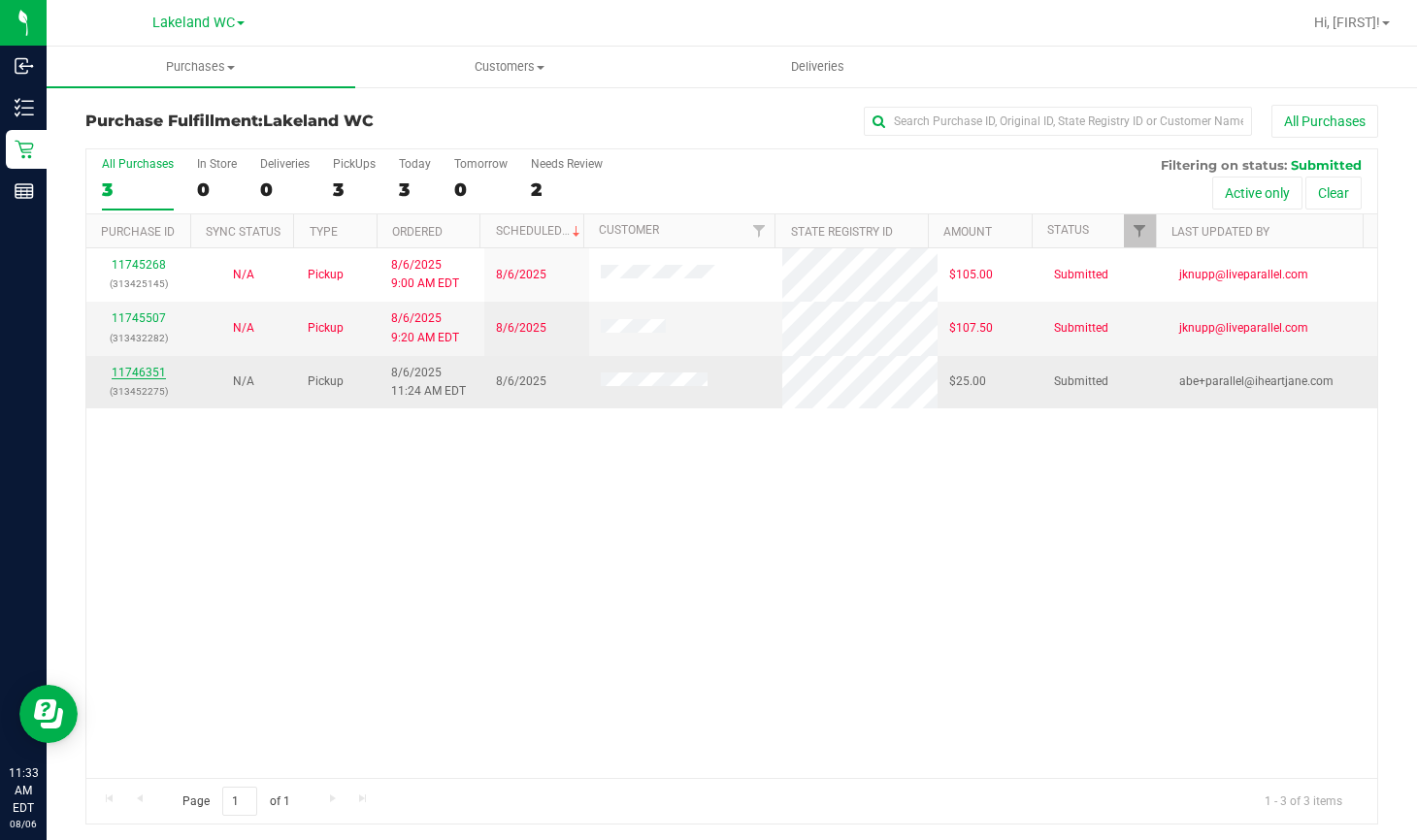click on "11746351" at bounding box center [139, 372] 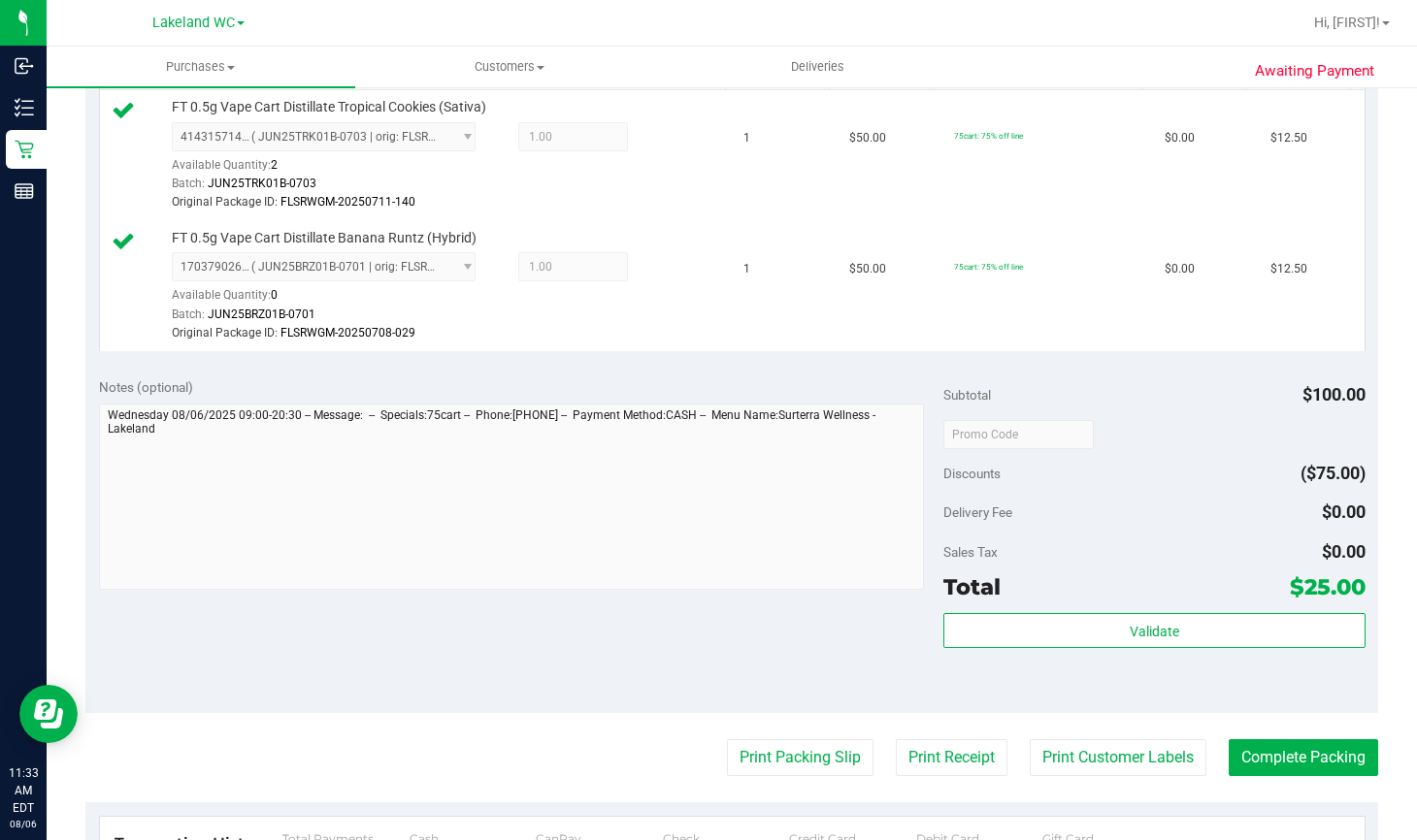 scroll, scrollTop: 582, scrollLeft: 0, axis: vertical 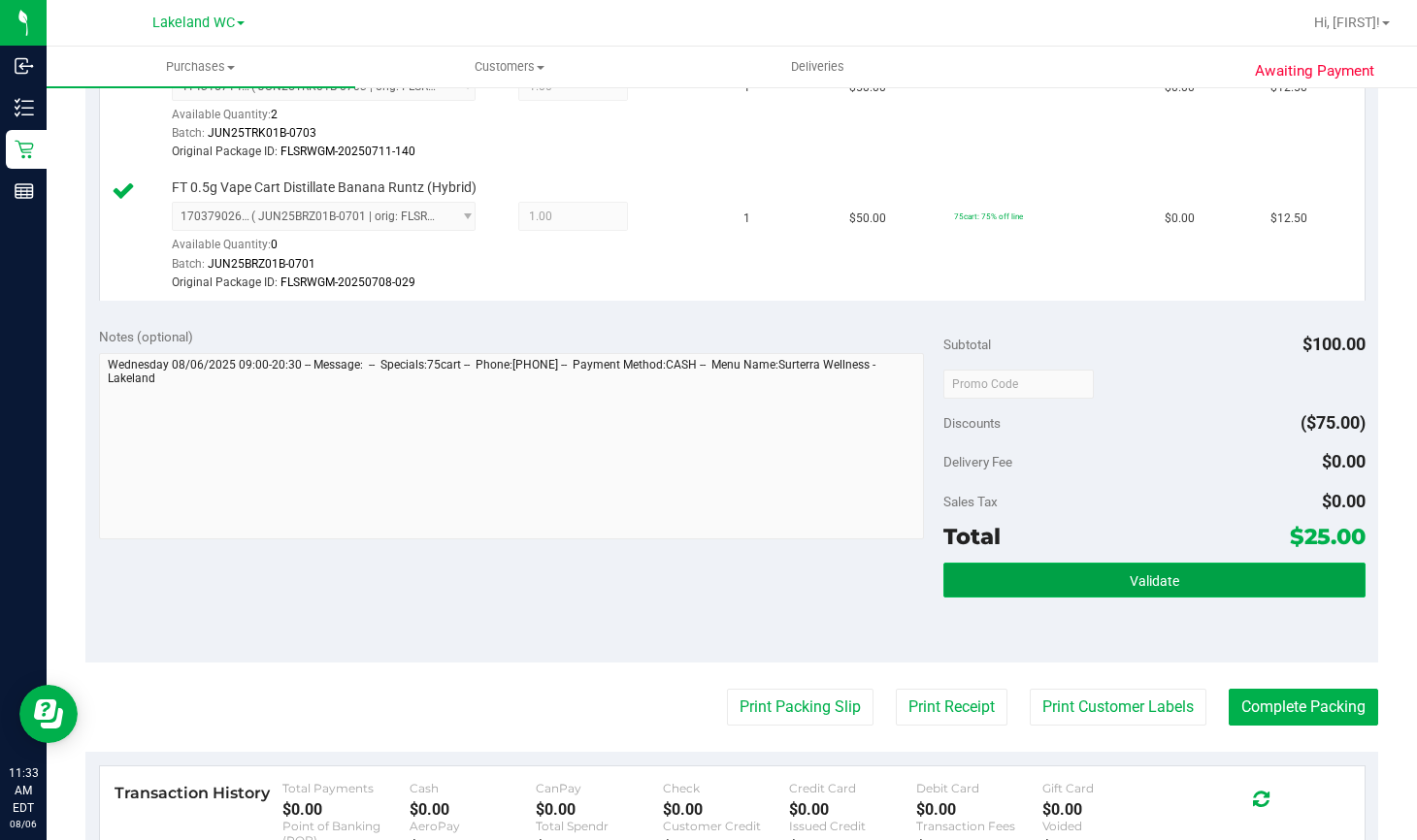 click on "Validate" at bounding box center [1154, 581] 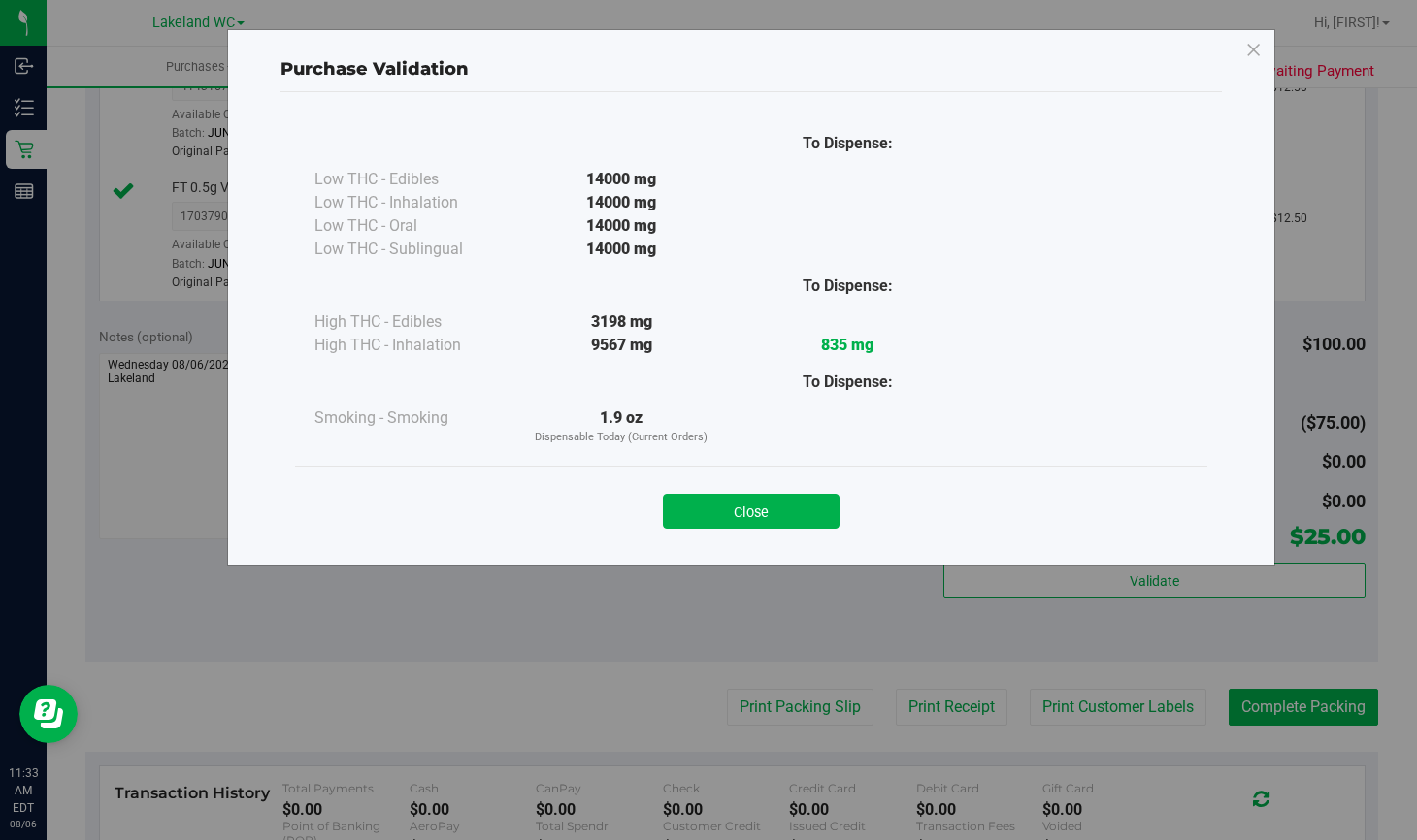 drag, startPoint x: 776, startPoint y: 506, endPoint x: 769, endPoint y: 554, distance: 48.507731 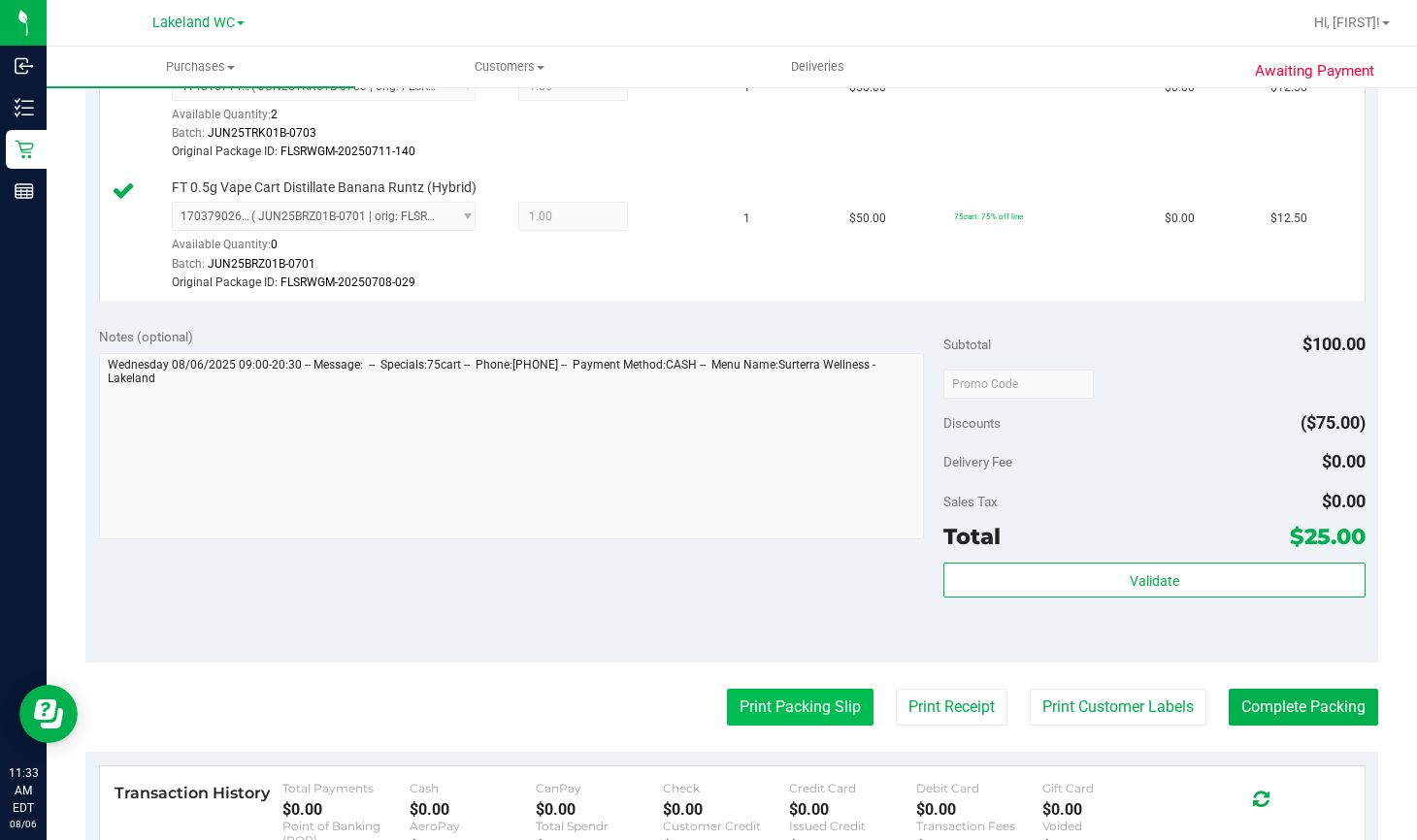 click on "Print Packing Slip" at bounding box center [800, 707] 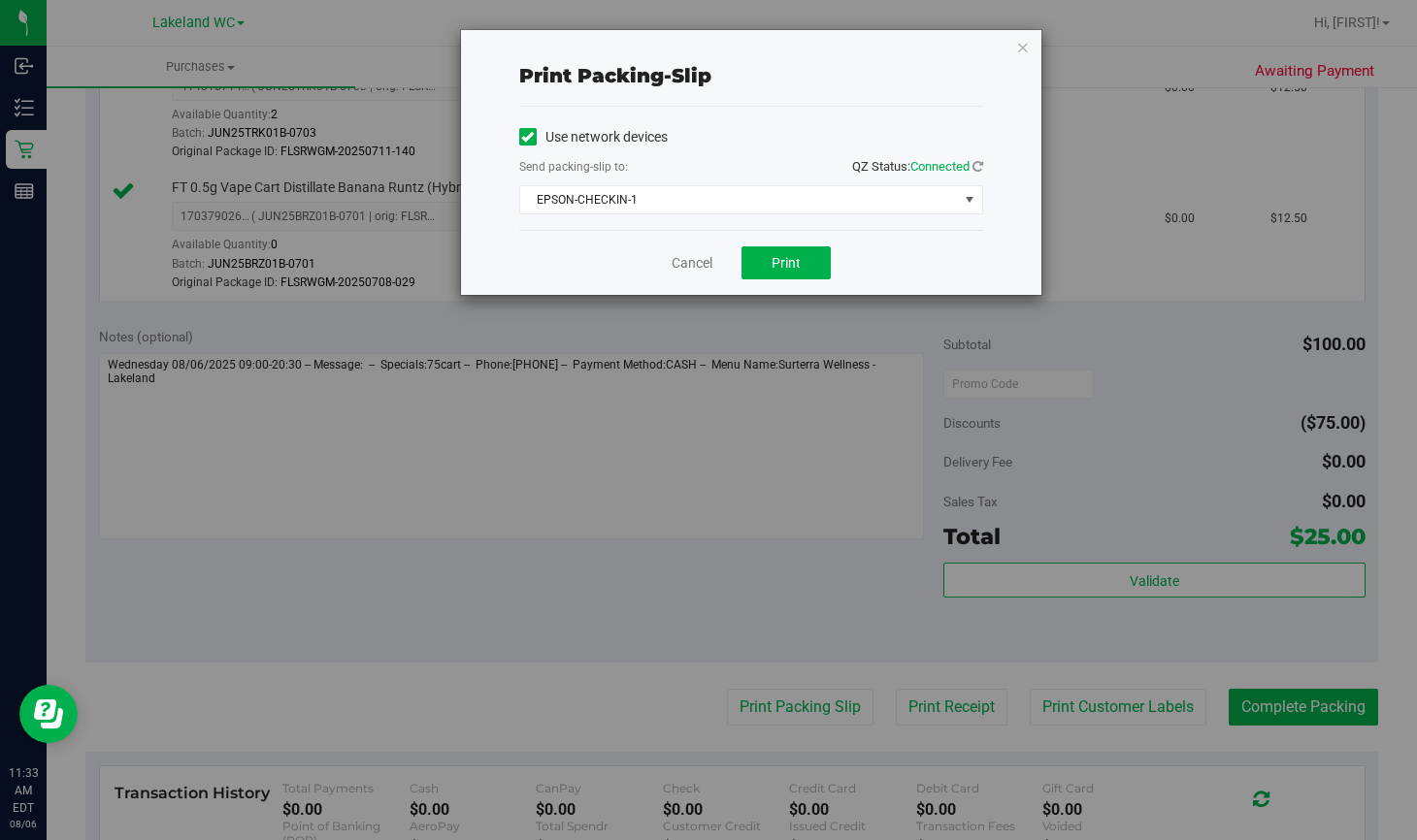 click on "Cancel
Print" at bounding box center (751, 262) 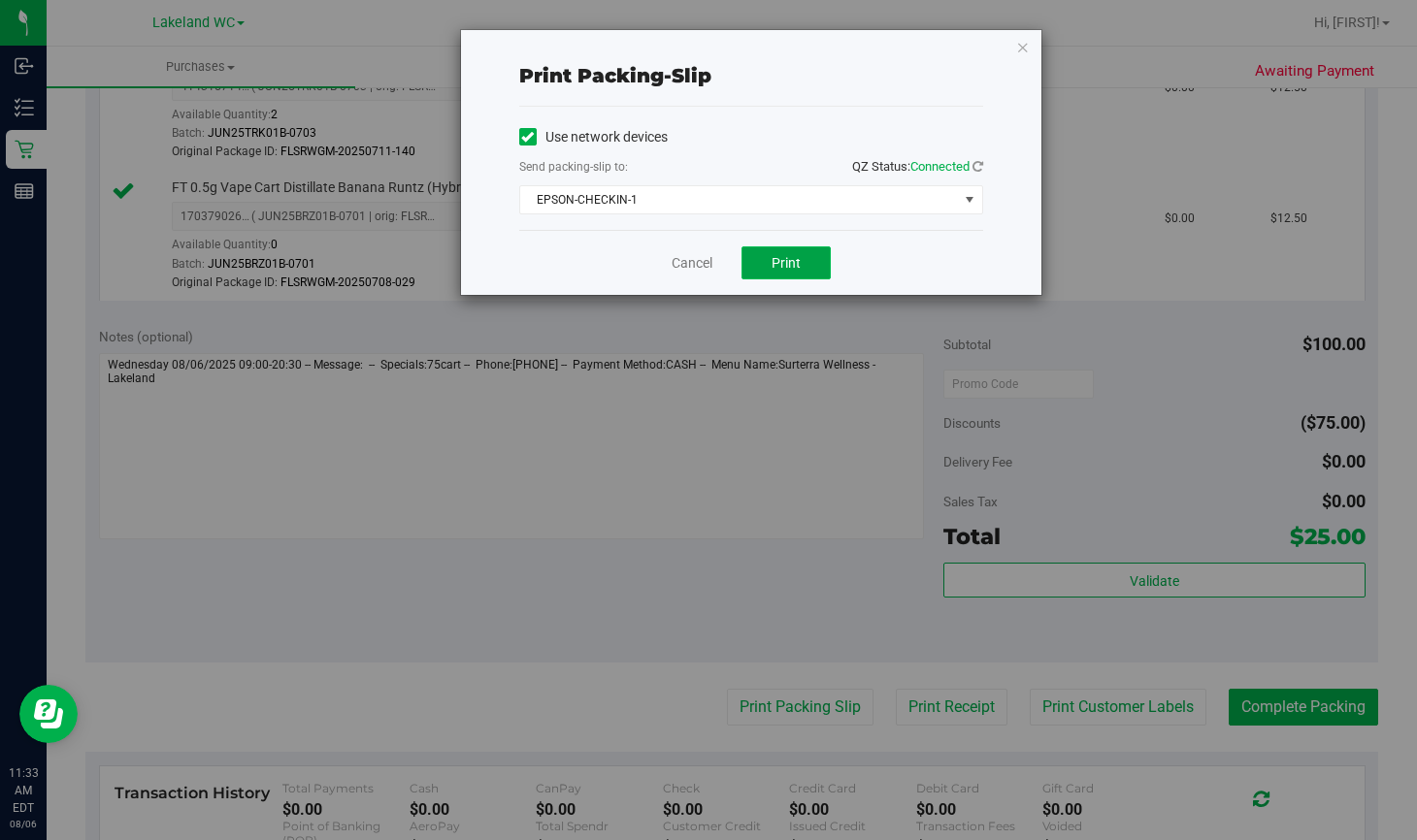 click on "Print" at bounding box center (786, 263) 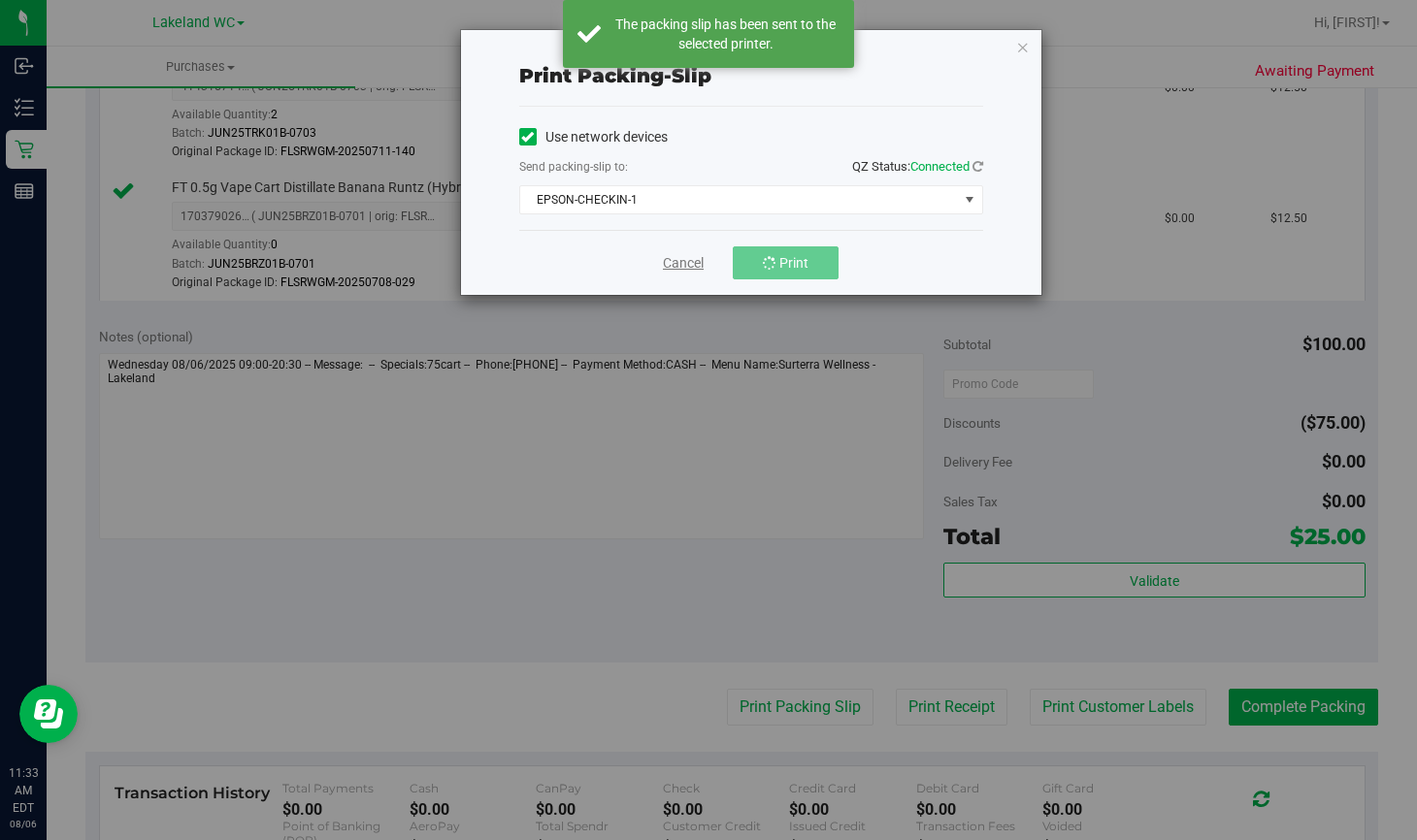 click on "Cancel" at bounding box center [683, 263] 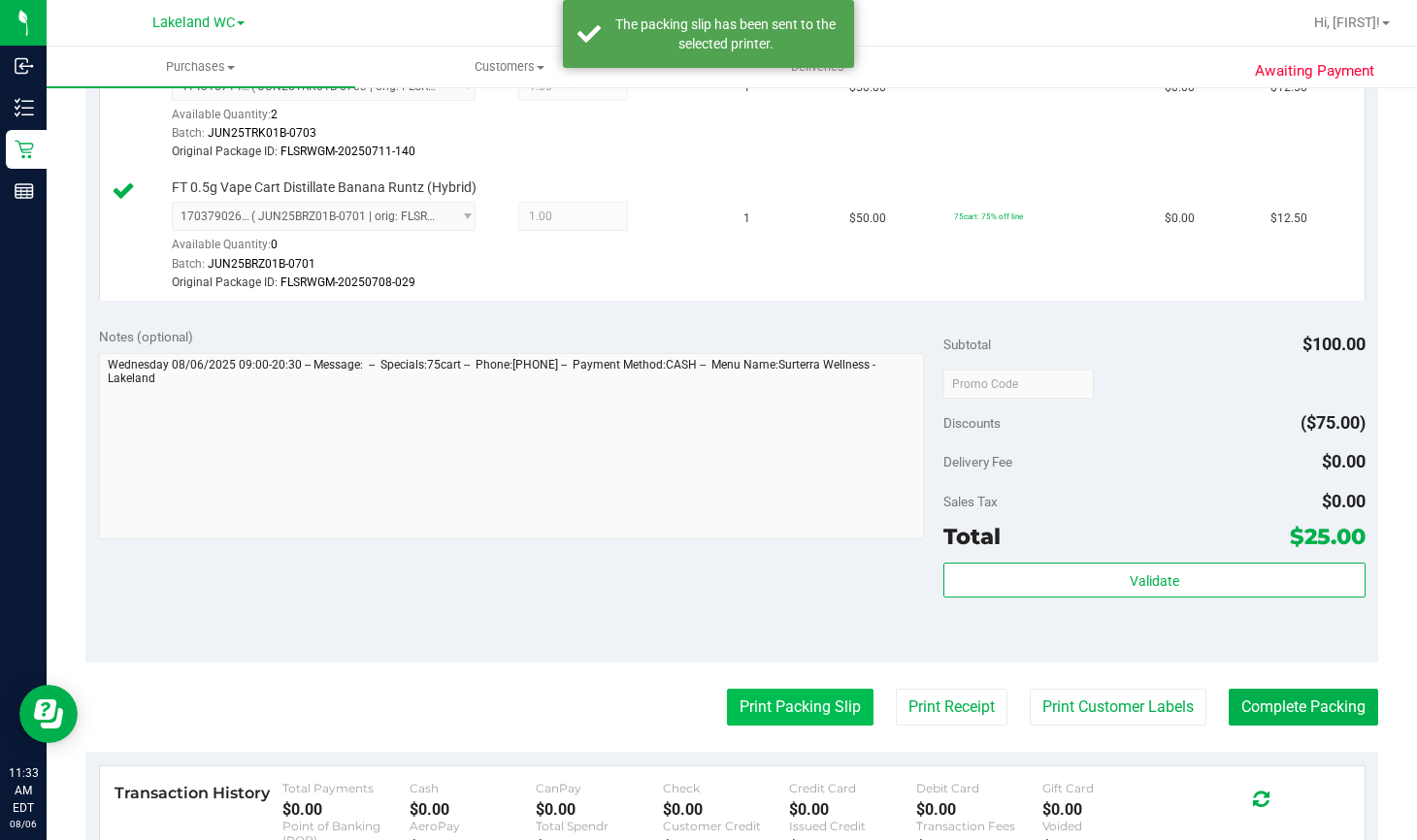click on "Print Packing Slip" at bounding box center (800, 707) 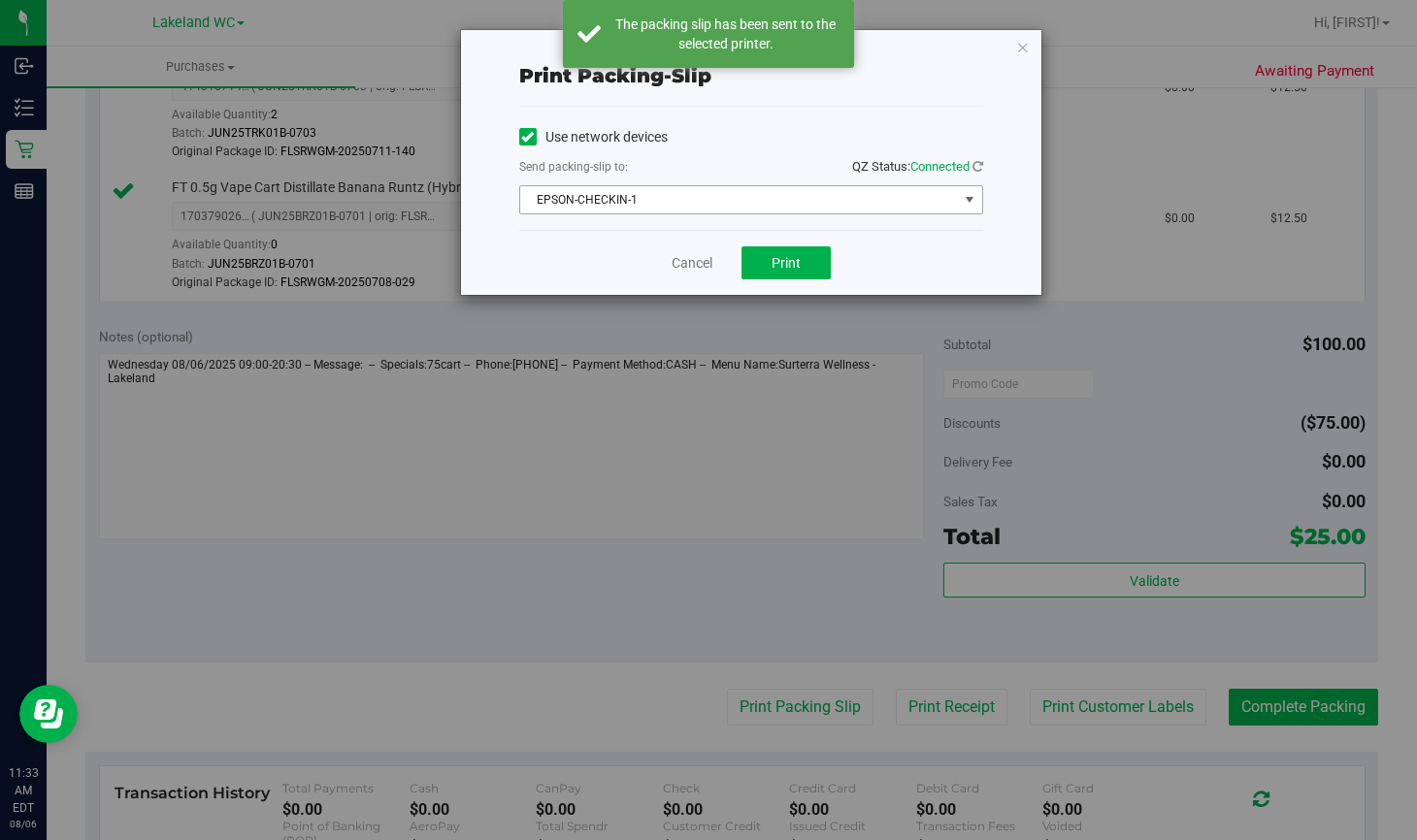 click on "EPSON-CHECKIN-1" at bounding box center [739, 200] 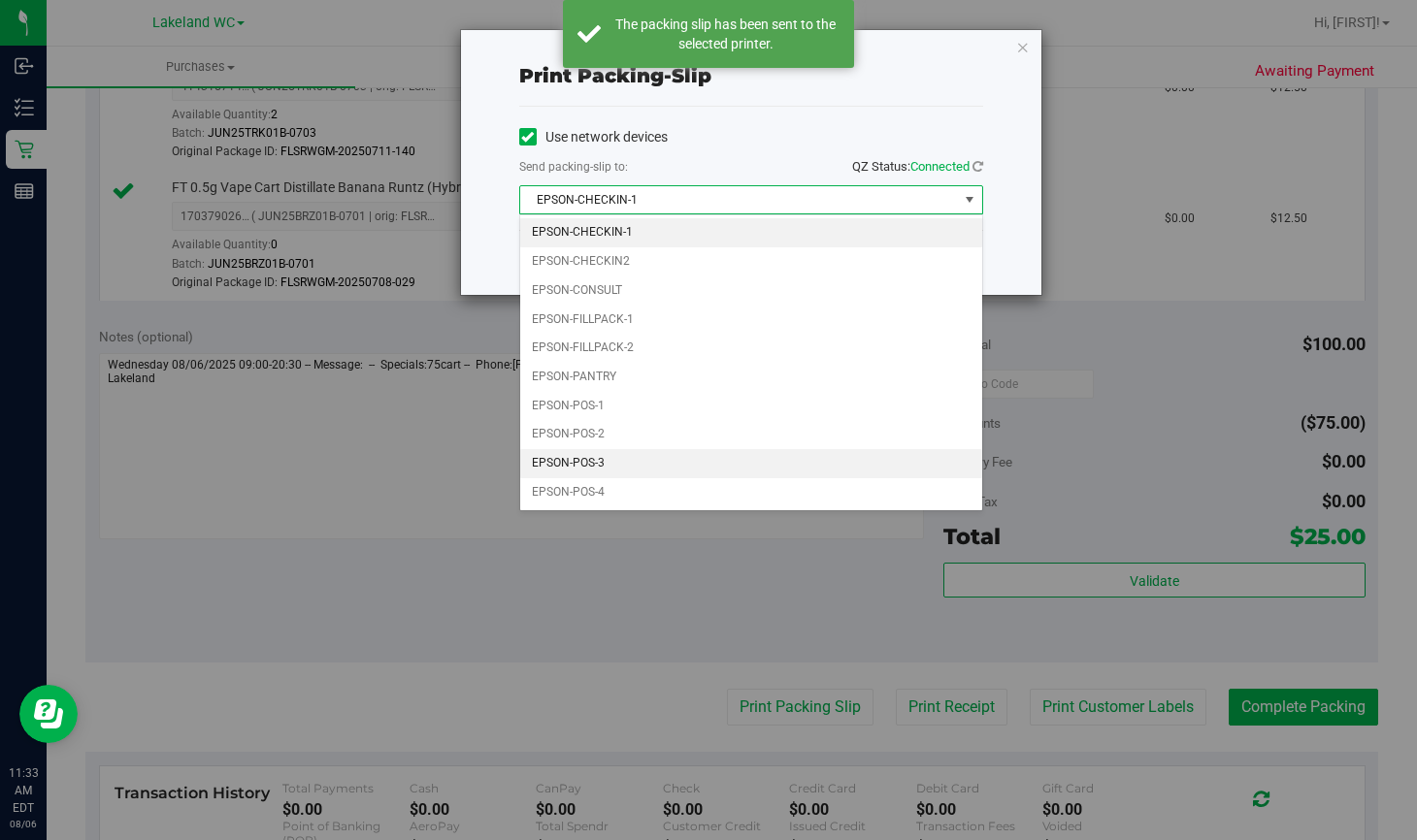 click on "EPSON-POS-3" at bounding box center (751, 464) 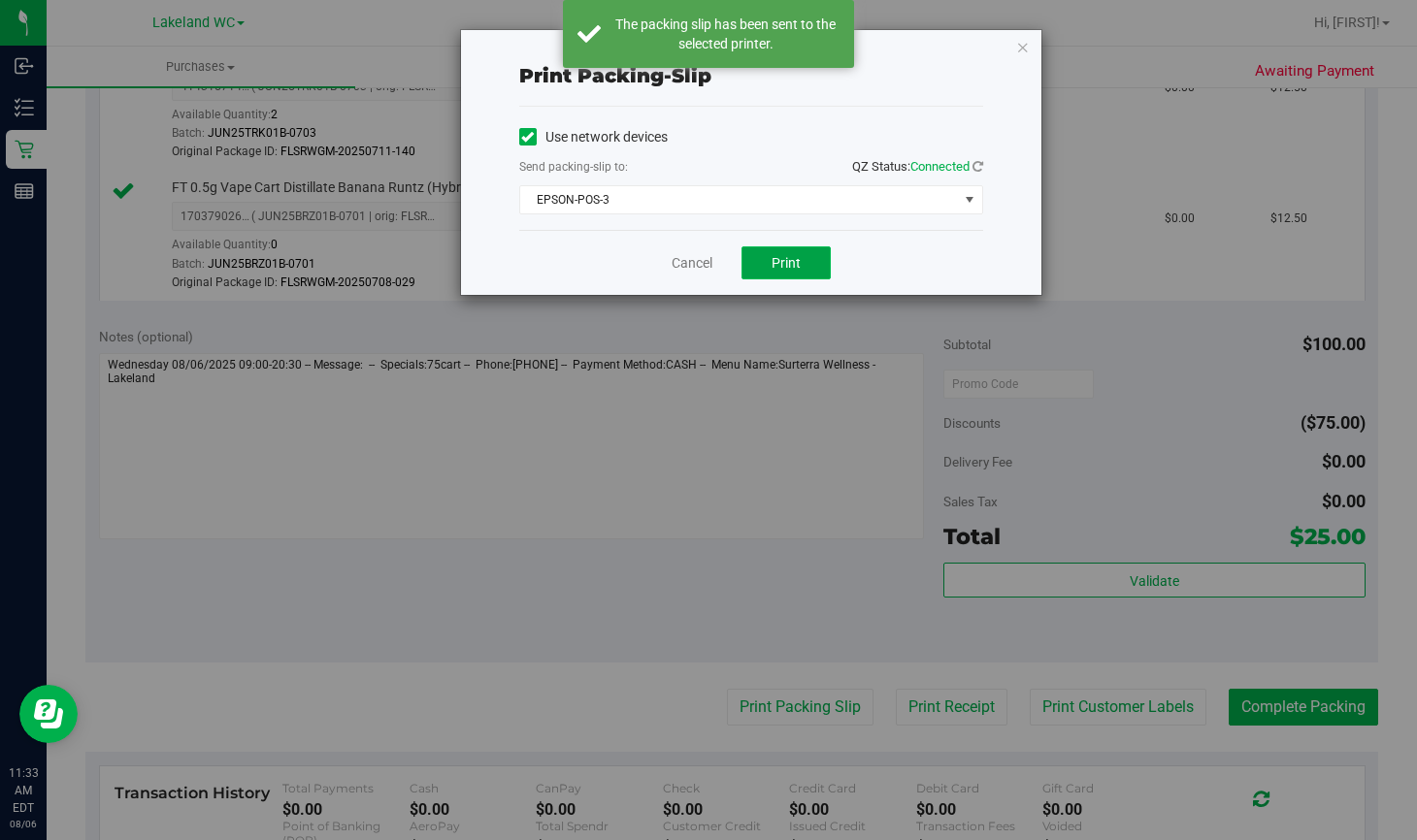 click on "Print" at bounding box center [786, 263] 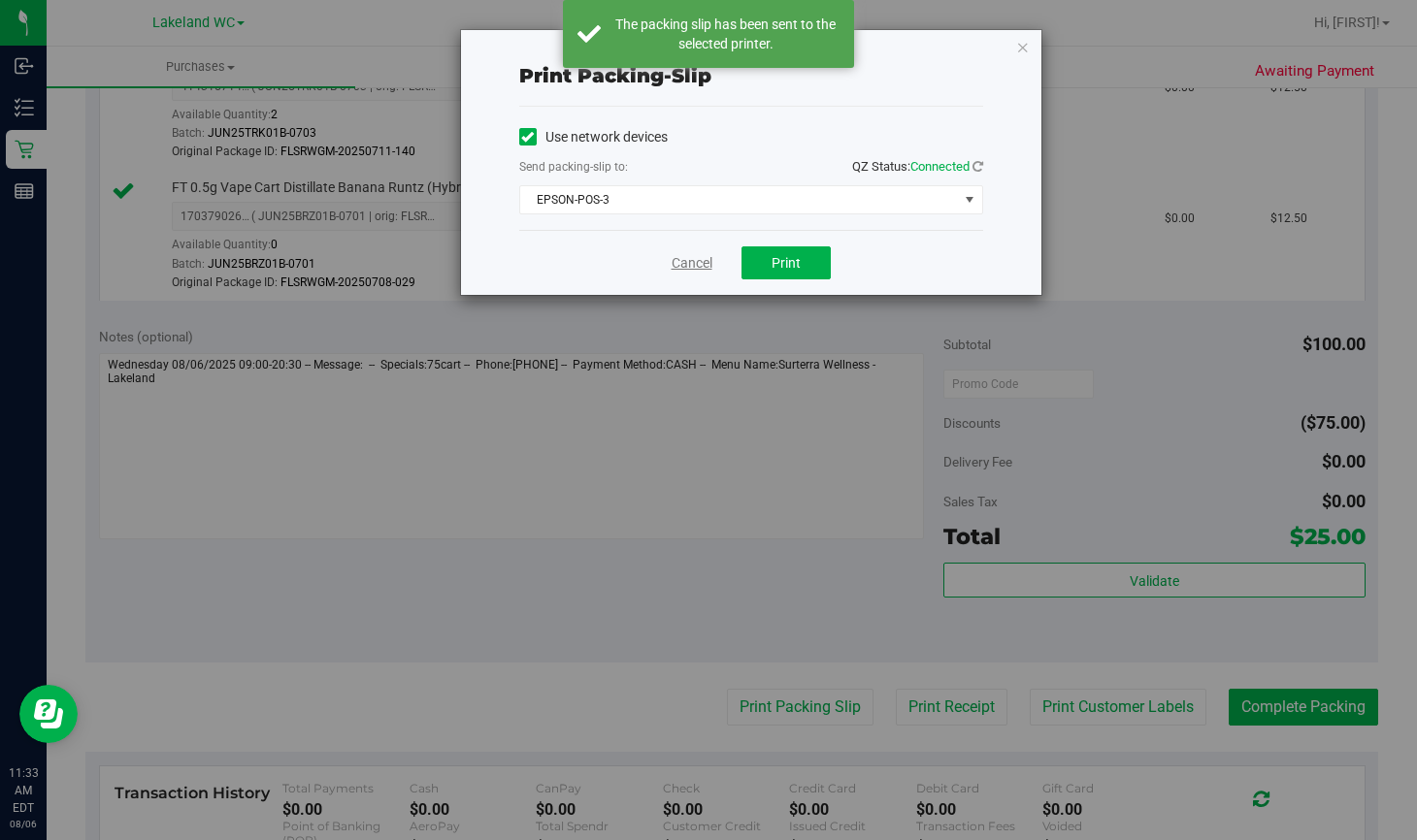 click on "Cancel" at bounding box center (692, 263) 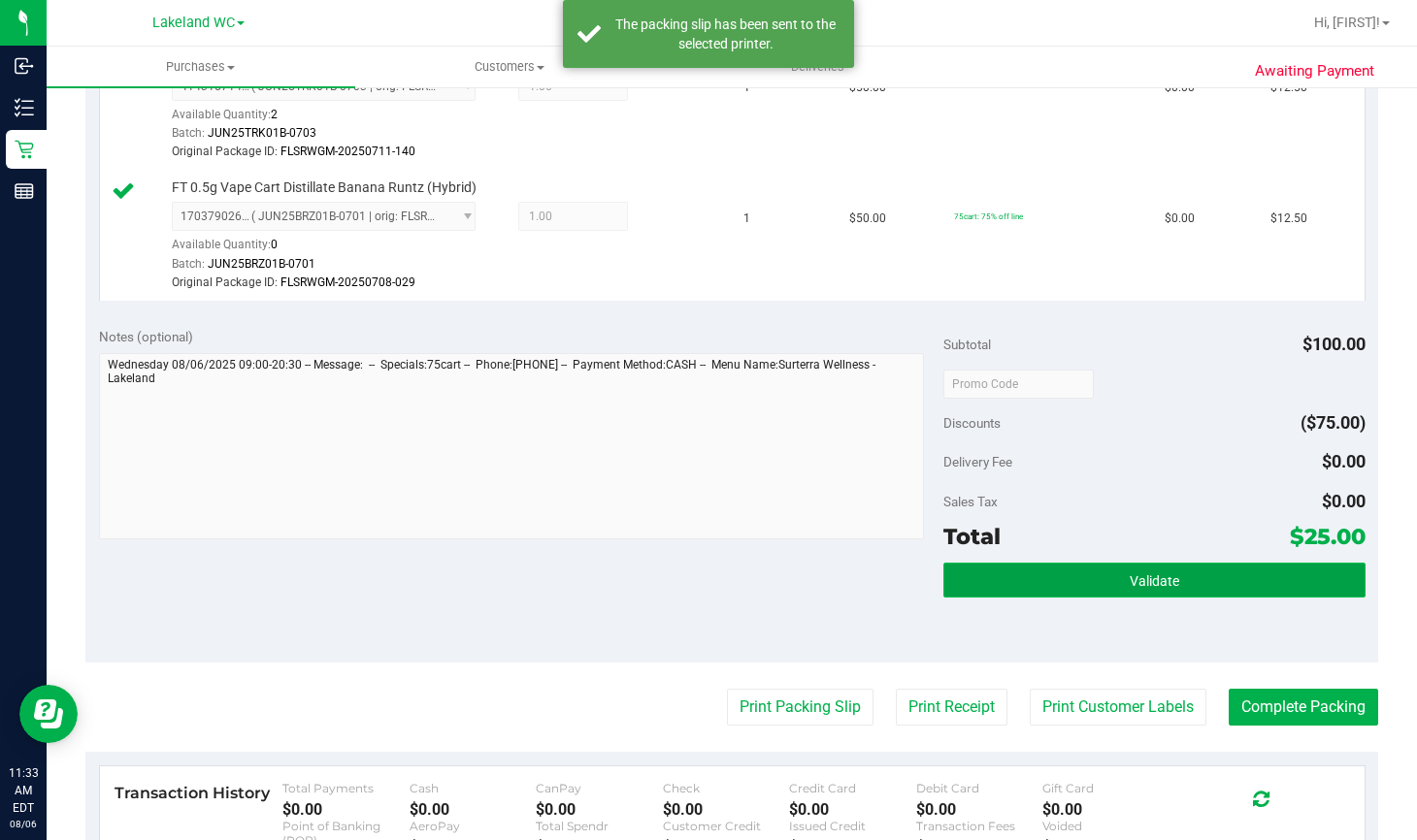 click on "Validate" at bounding box center (1154, 580) 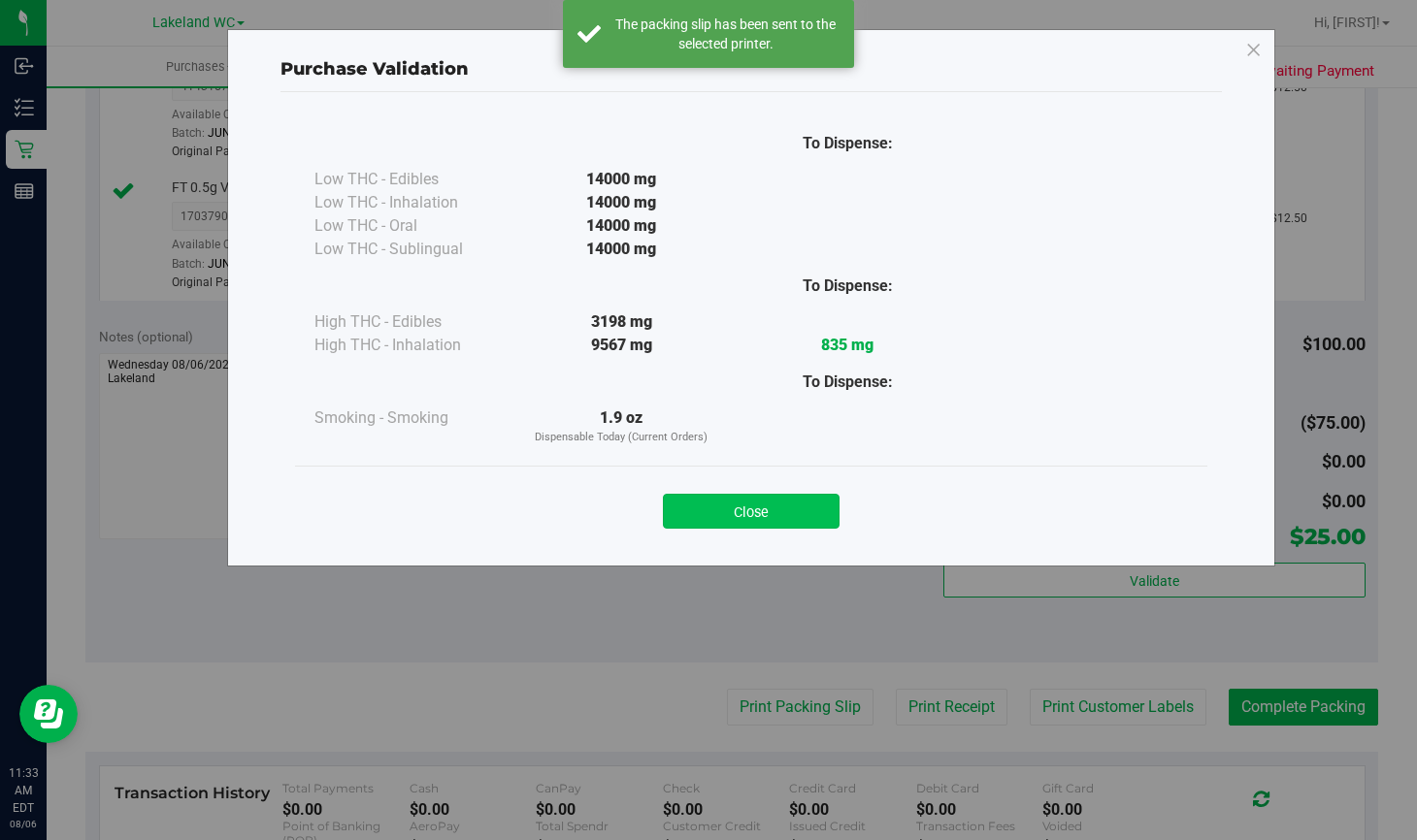 click on "Close" at bounding box center [751, 511] 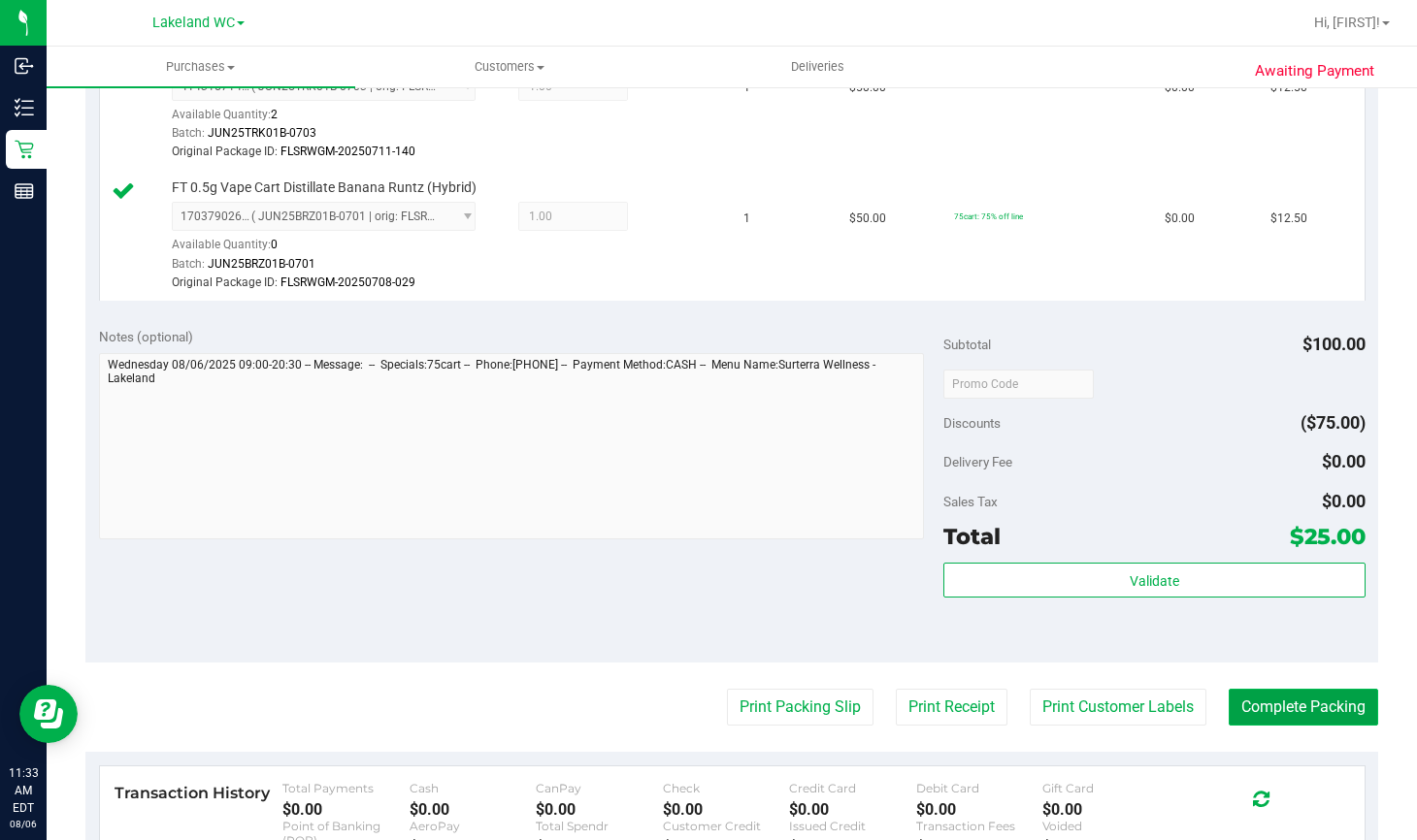 click on "Complete Packing" at bounding box center (1303, 707) 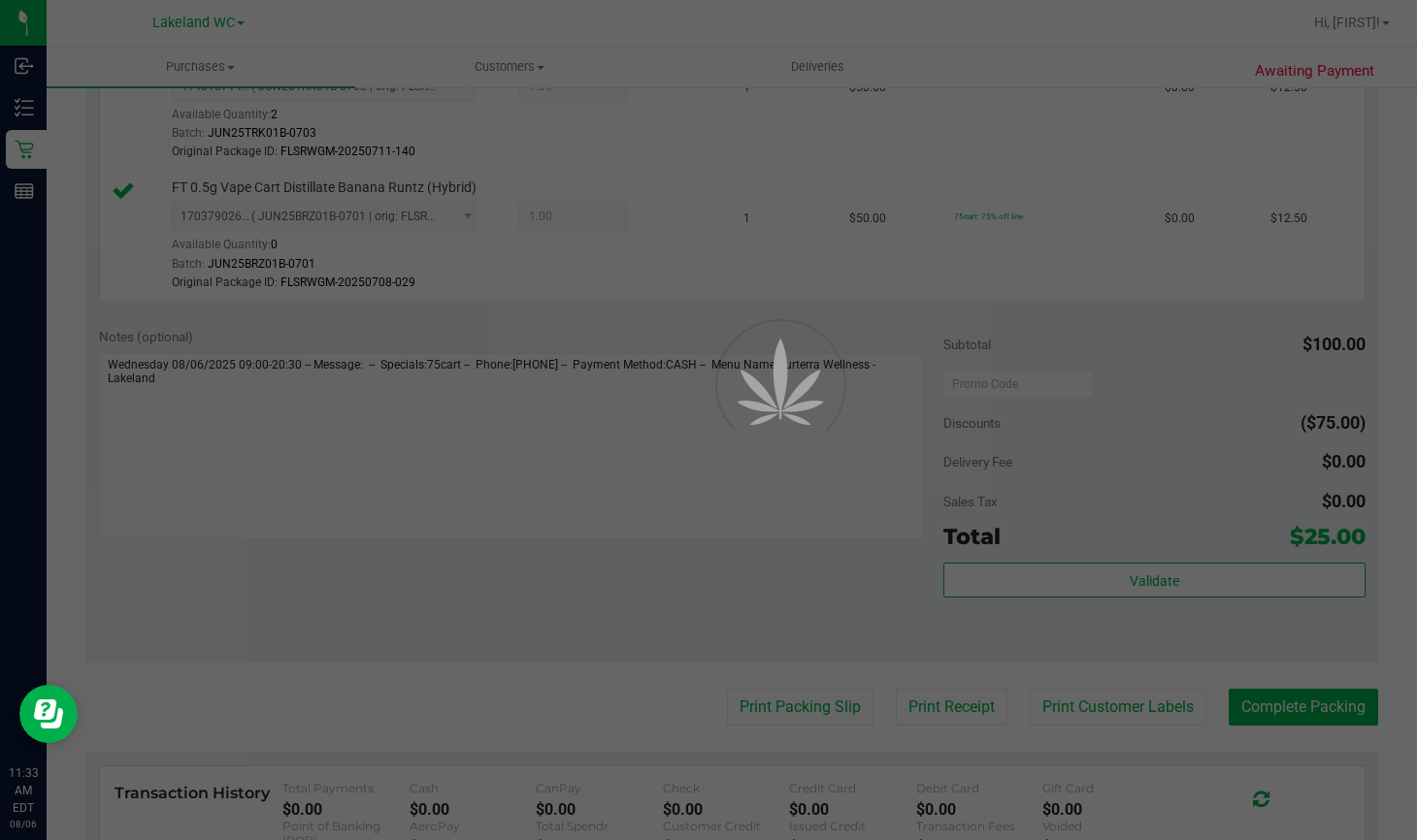 scroll, scrollTop: 0, scrollLeft: 0, axis: both 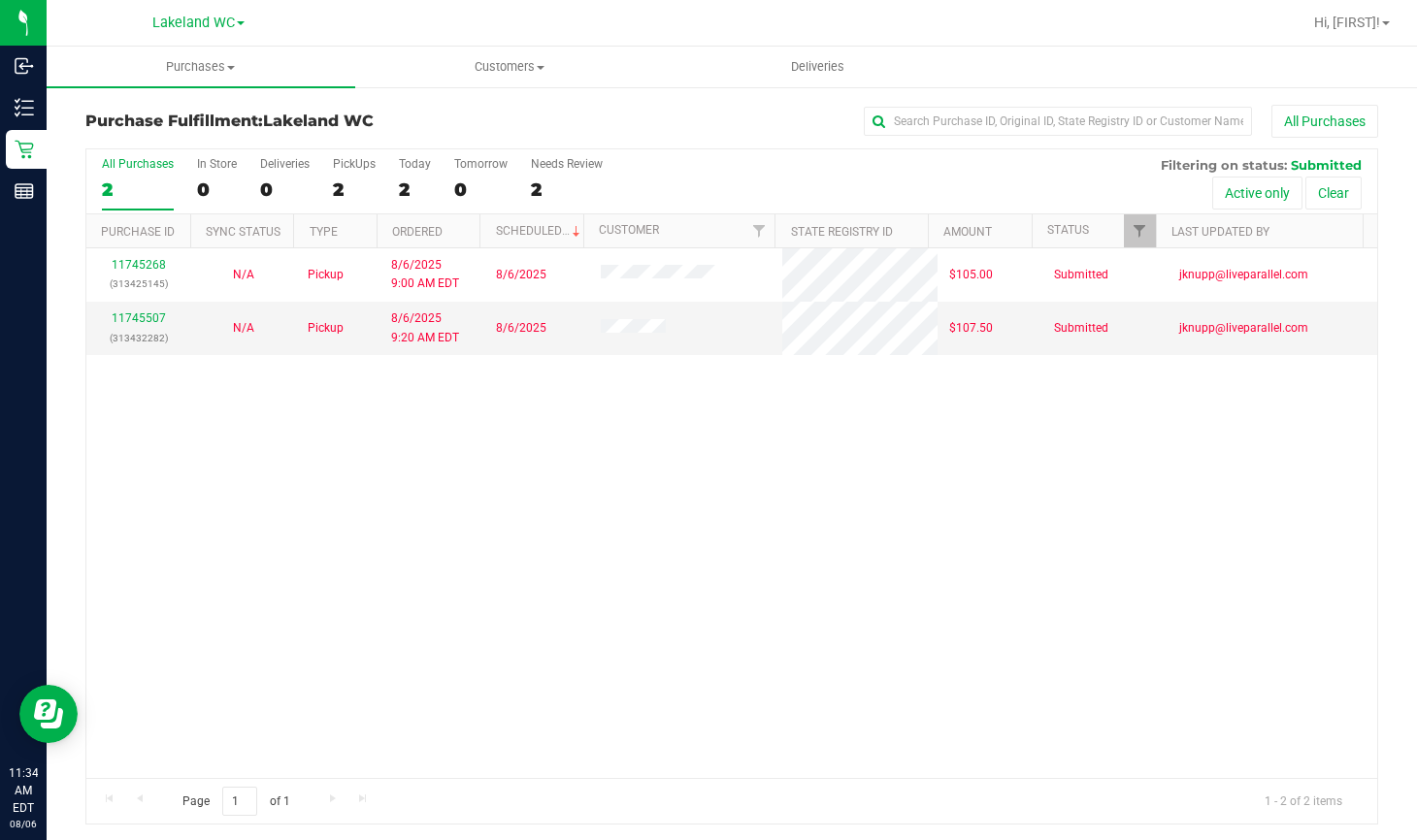 drag, startPoint x: 1134, startPoint y: 573, endPoint x: 792, endPoint y: 25, distance: 645.9628 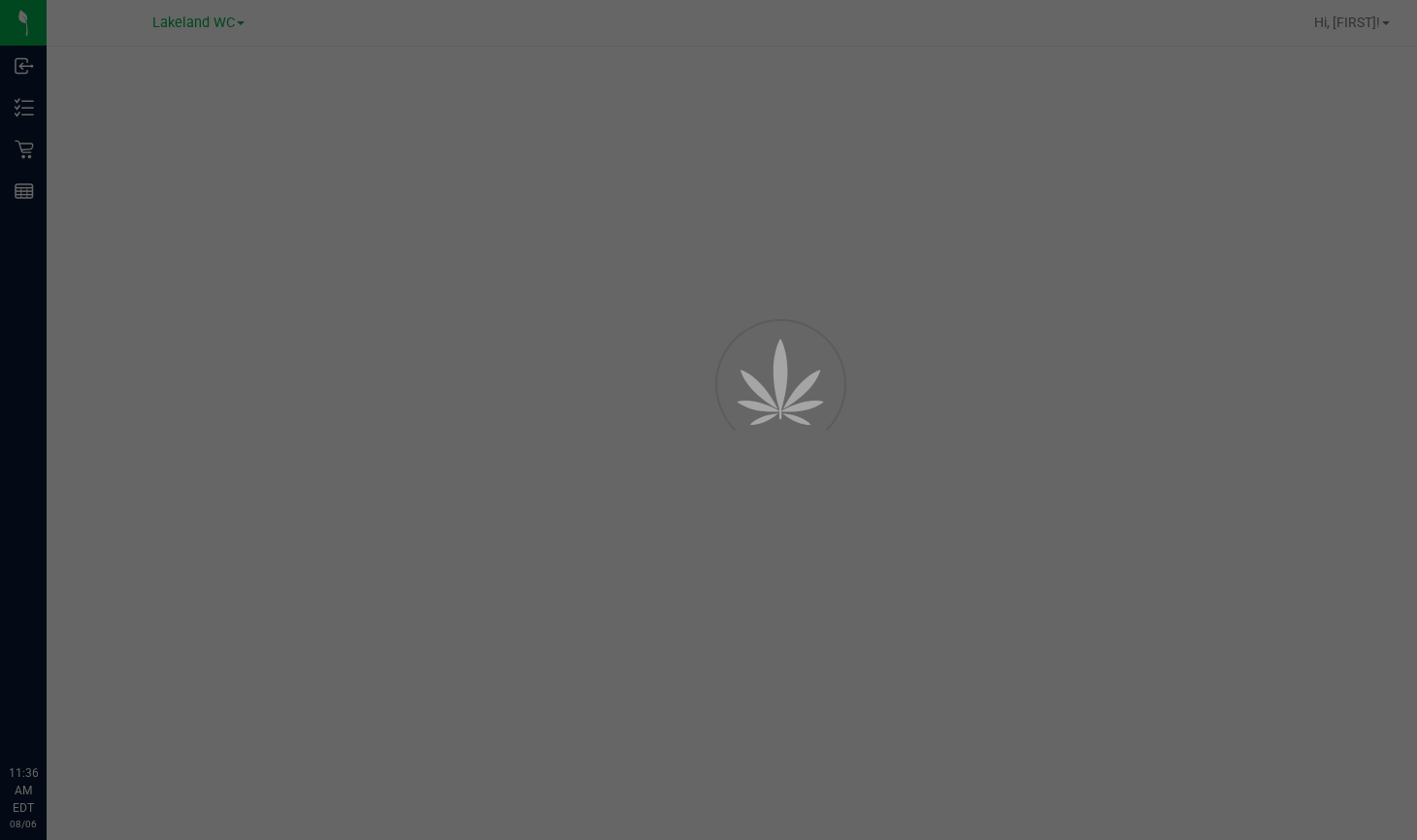 scroll, scrollTop: 0, scrollLeft: 0, axis: both 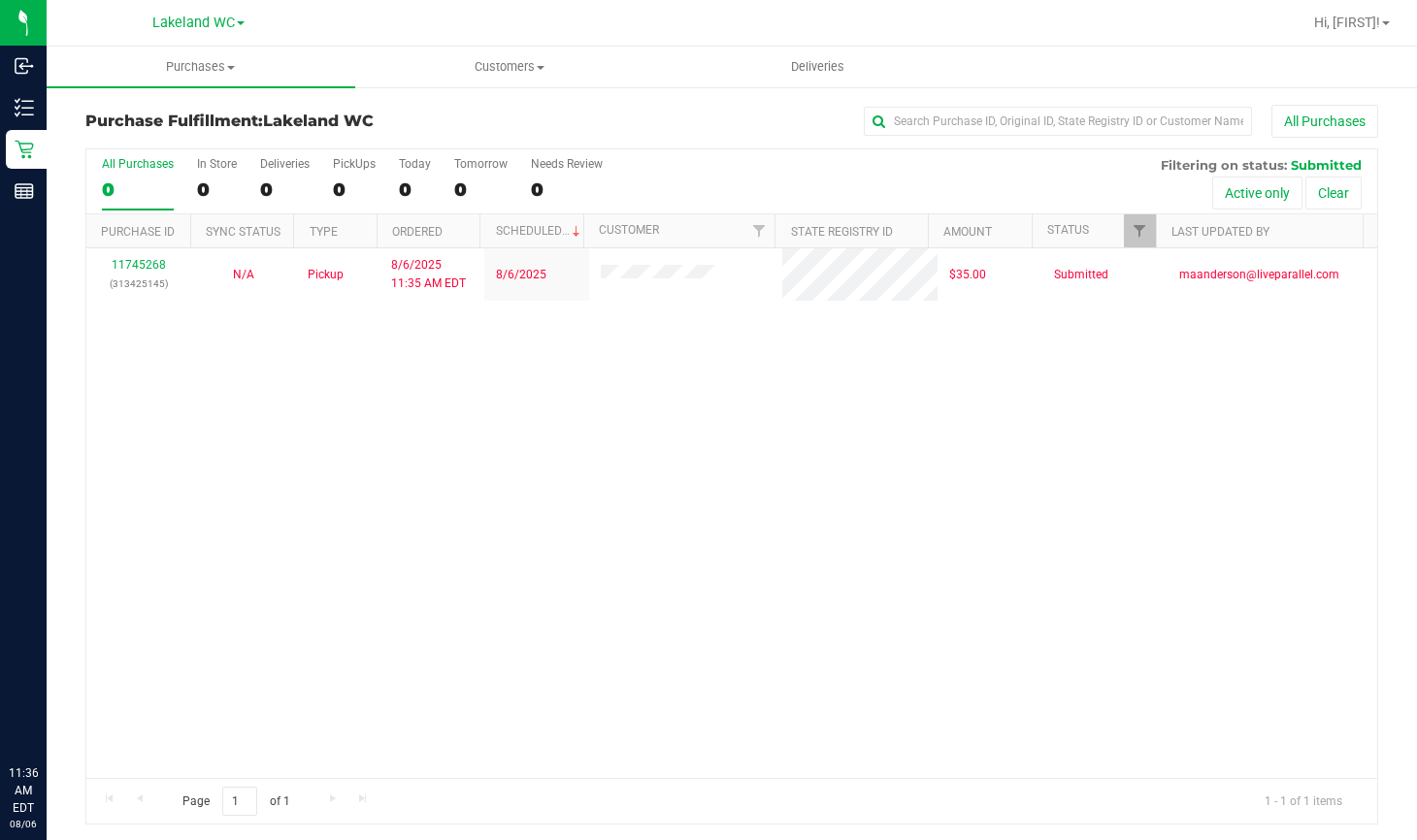 click on "11745268
(313425145)
N/A
Pickup 8/6/2025 11:35 AM EDT 8/6/2025
$35.00
Submitted [EMAIL]" at bounding box center [732, 513] 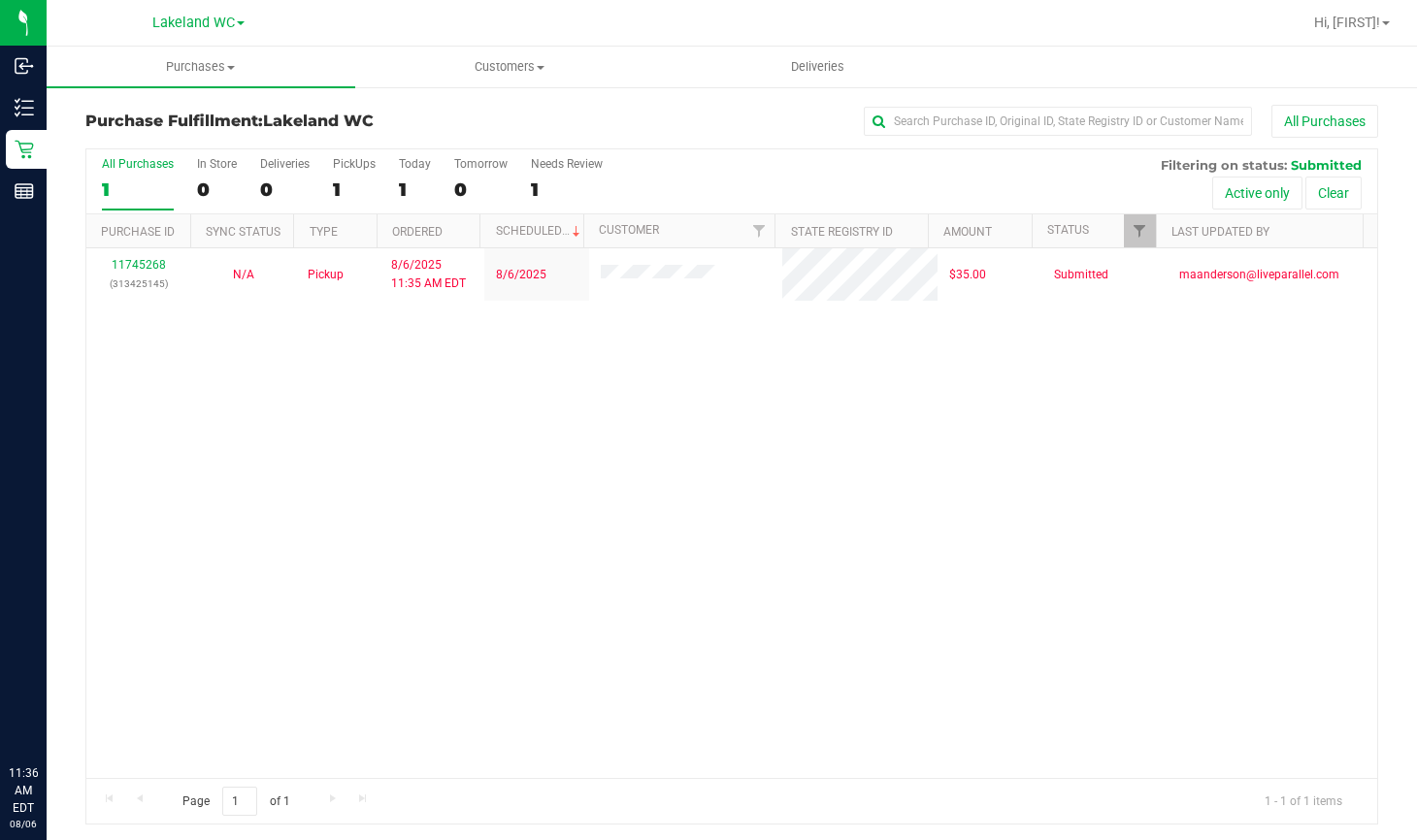 drag, startPoint x: 369, startPoint y: 478, endPoint x: 251, endPoint y: 167, distance: 332.6334 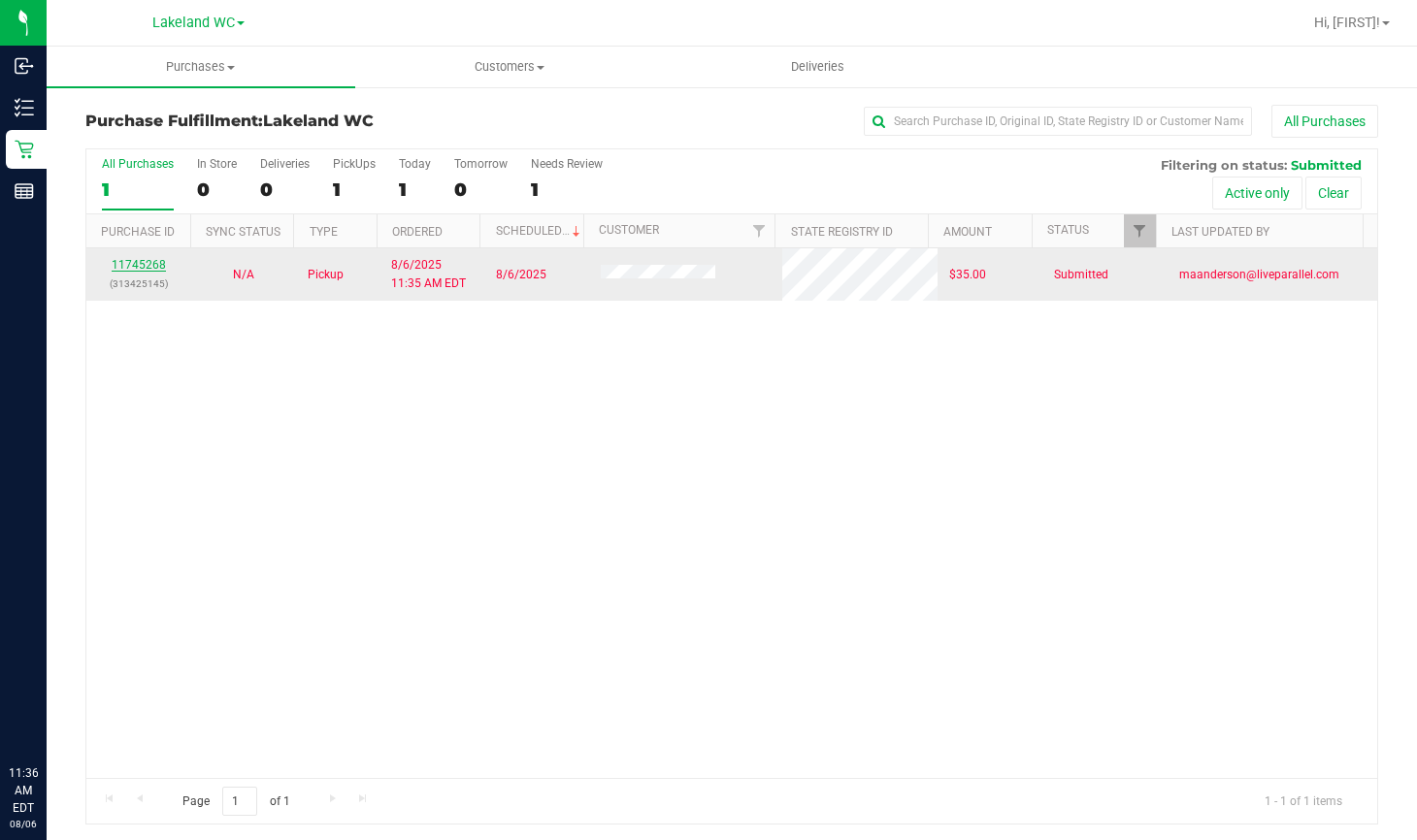 click on "11745268" at bounding box center (139, 265) 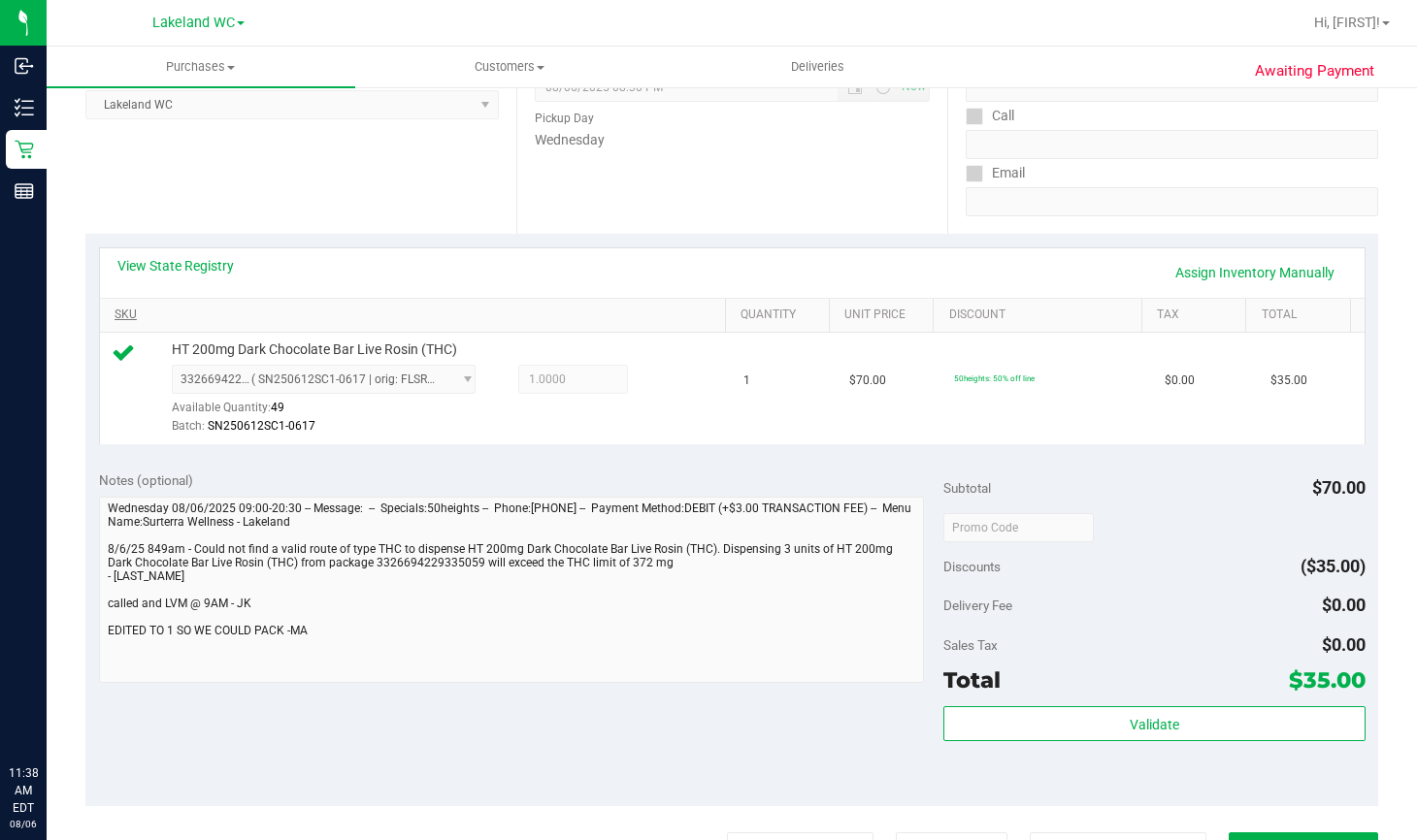 scroll, scrollTop: 388, scrollLeft: 0, axis: vertical 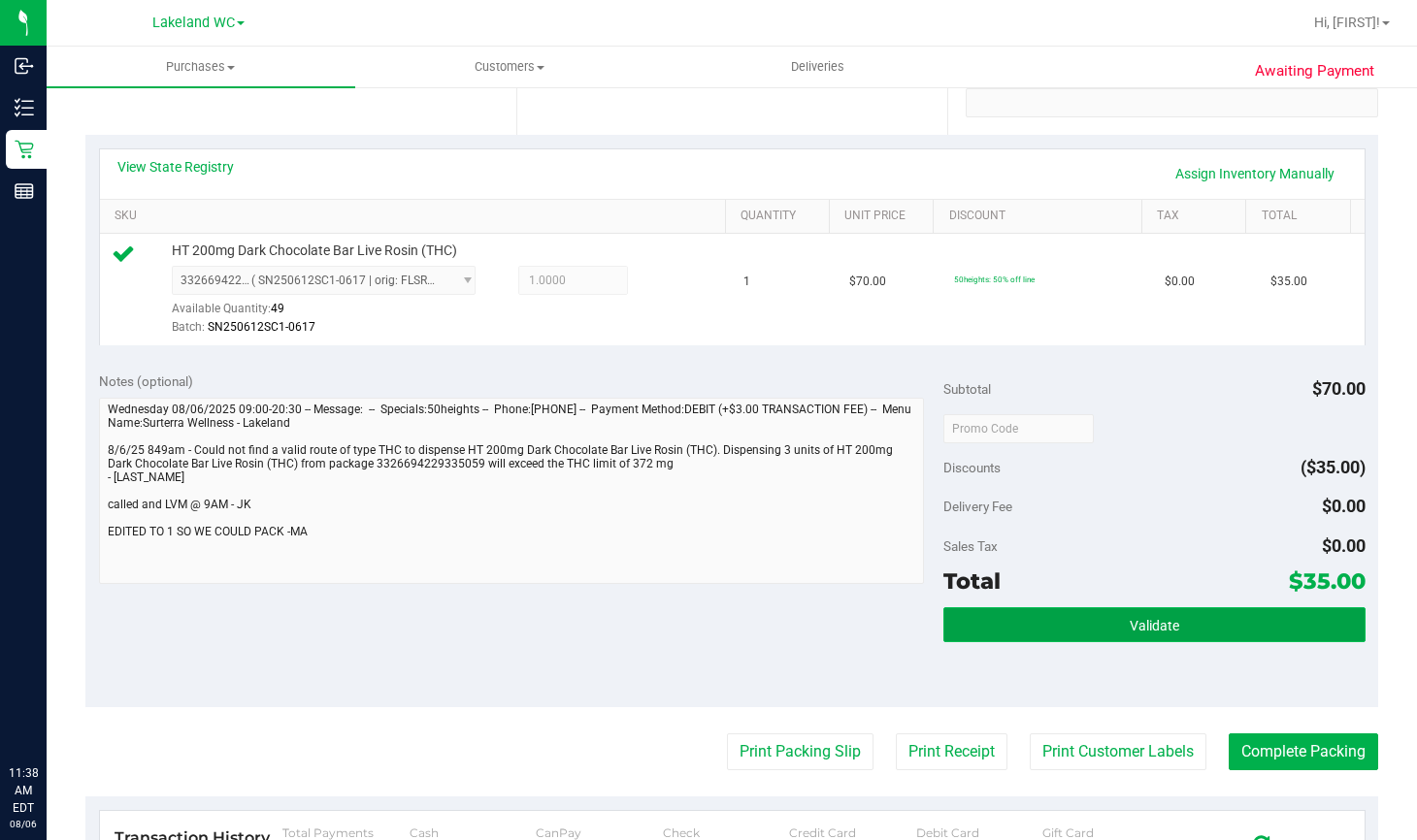 click on "Validate" at bounding box center [1154, 625] 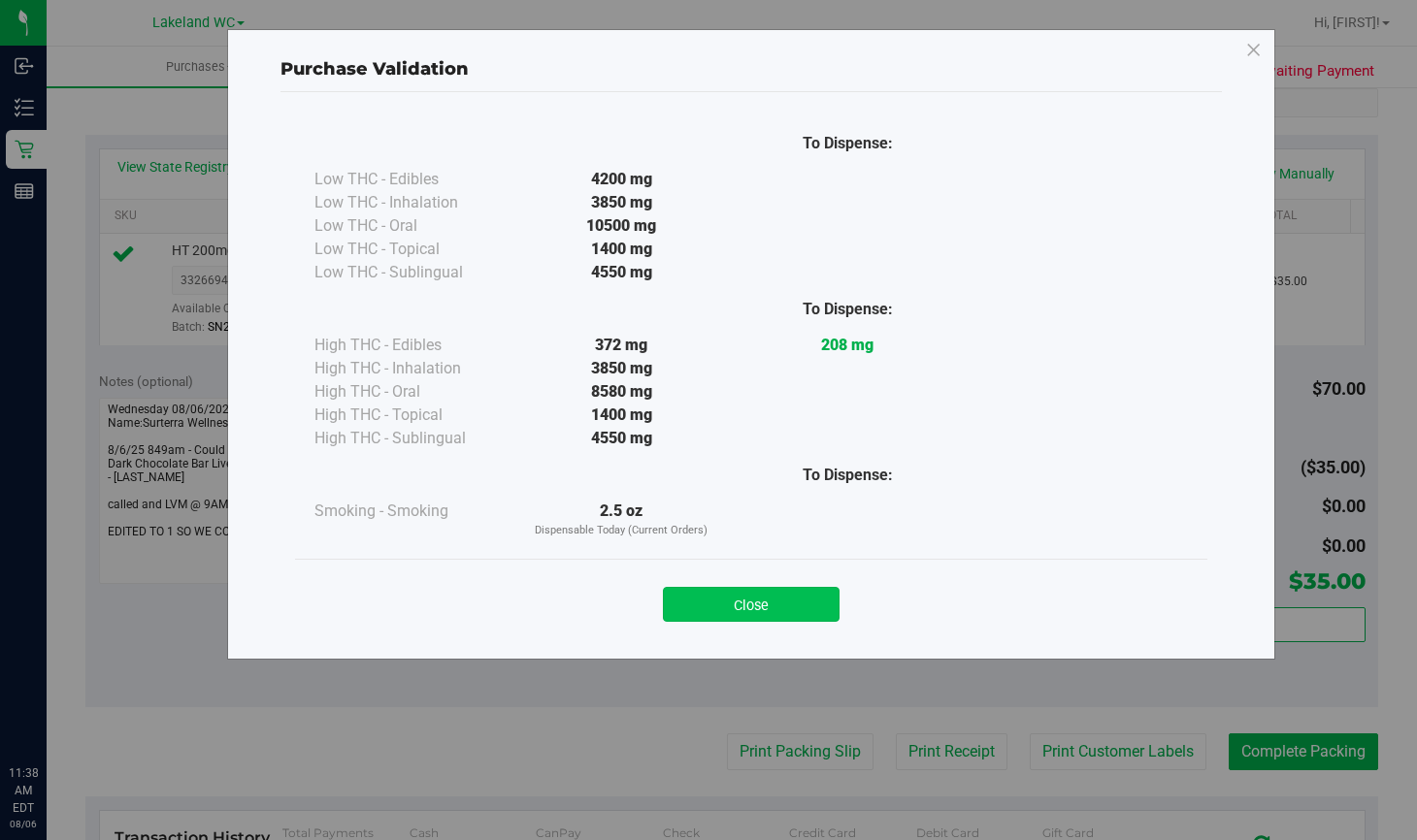 click on "Close" at bounding box center (751, 604) 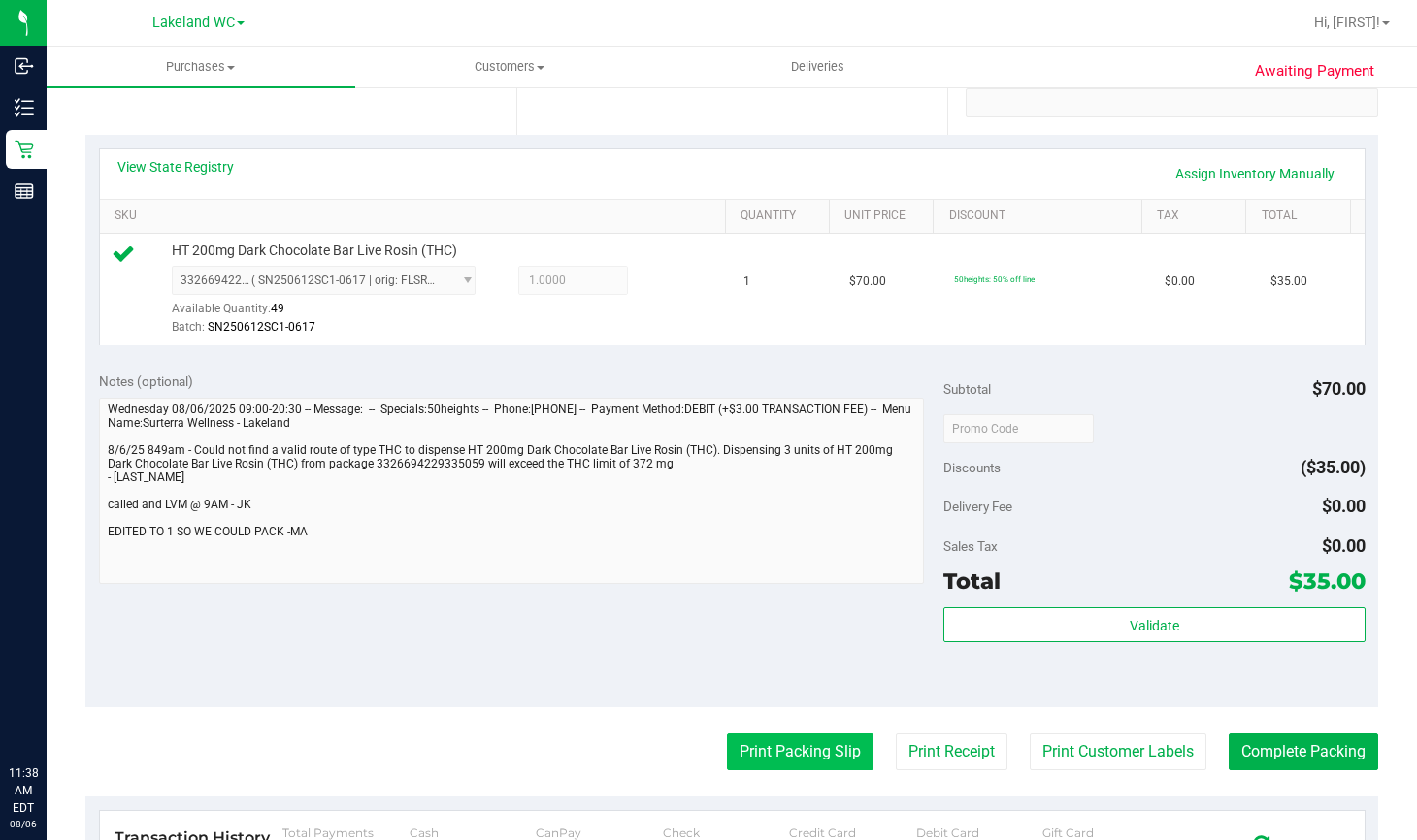 click on "Print Packing Slip" at bounding box center [800, 752] 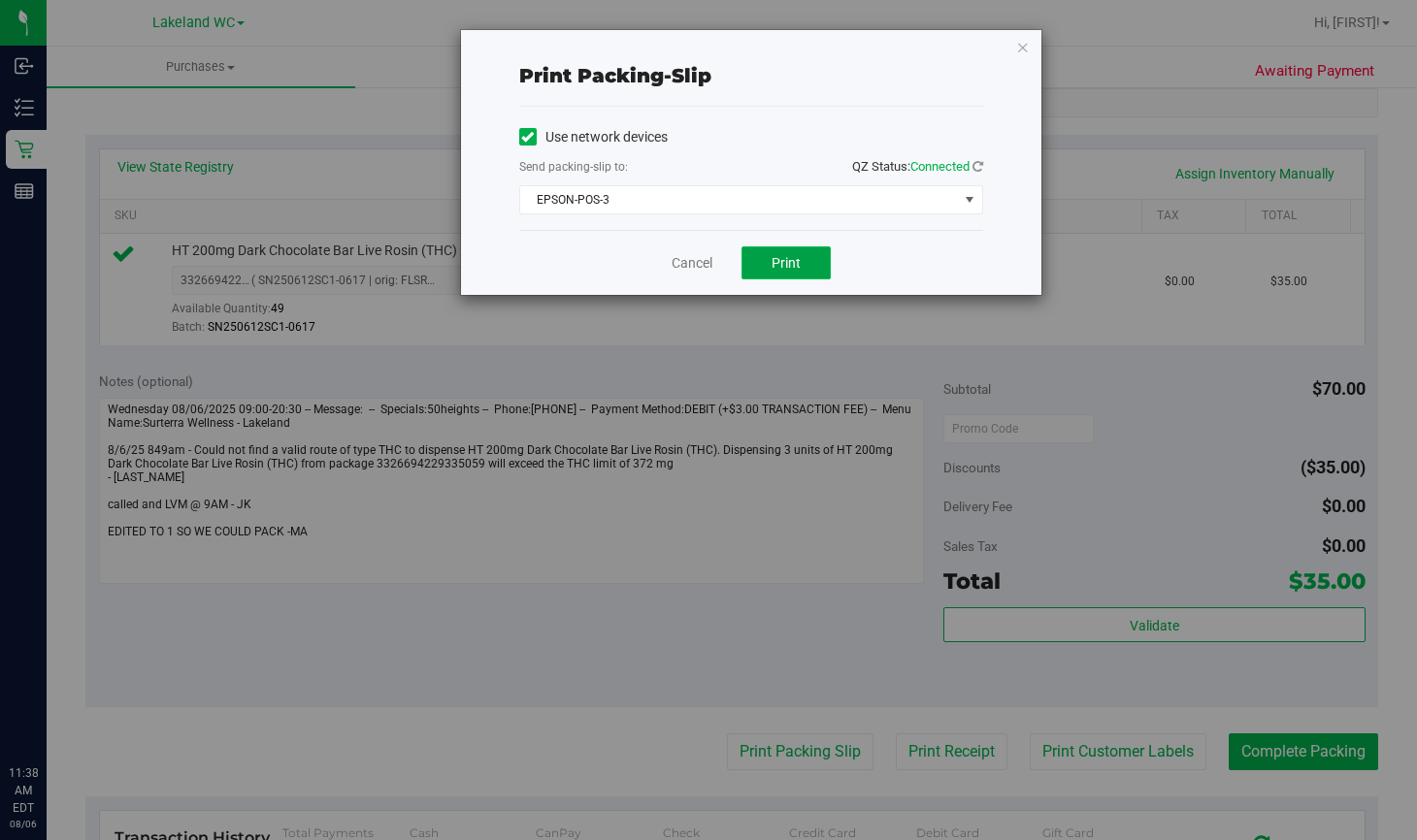 click on "Print" at bounding box center [786, 263] 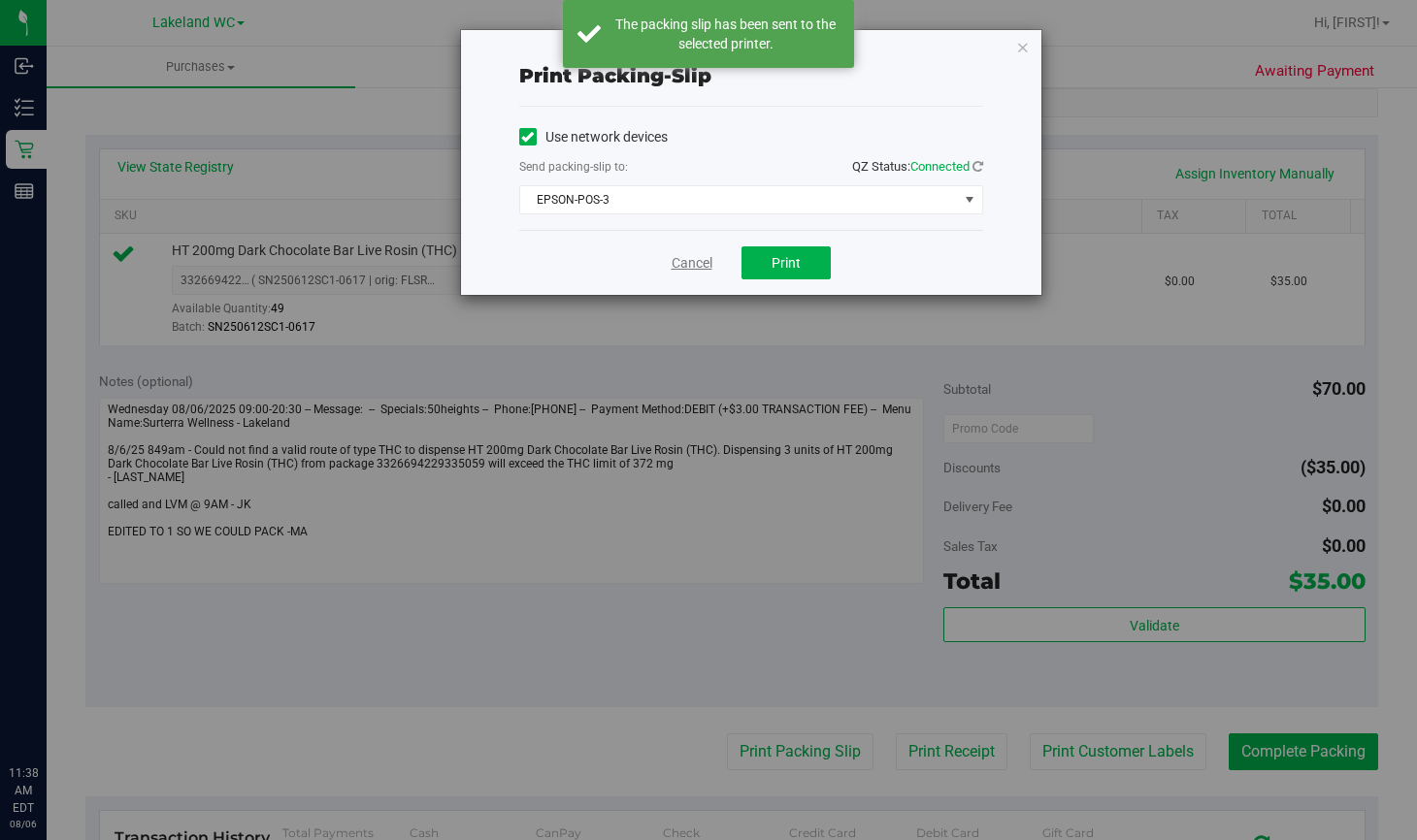 click on "Cancel" at bounding box center (692, 263) 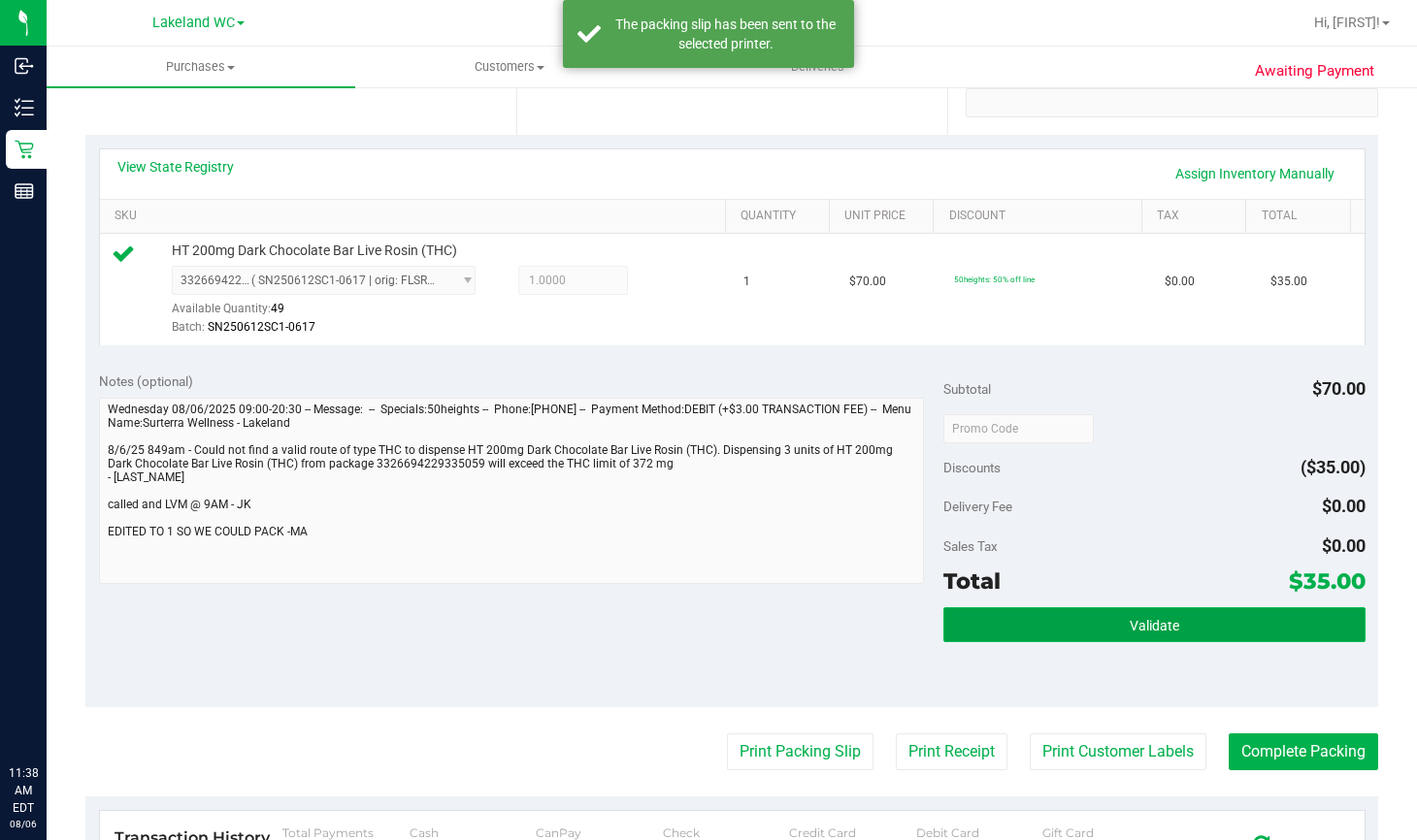 click on "Validate" at bounding box center (1154, 626) 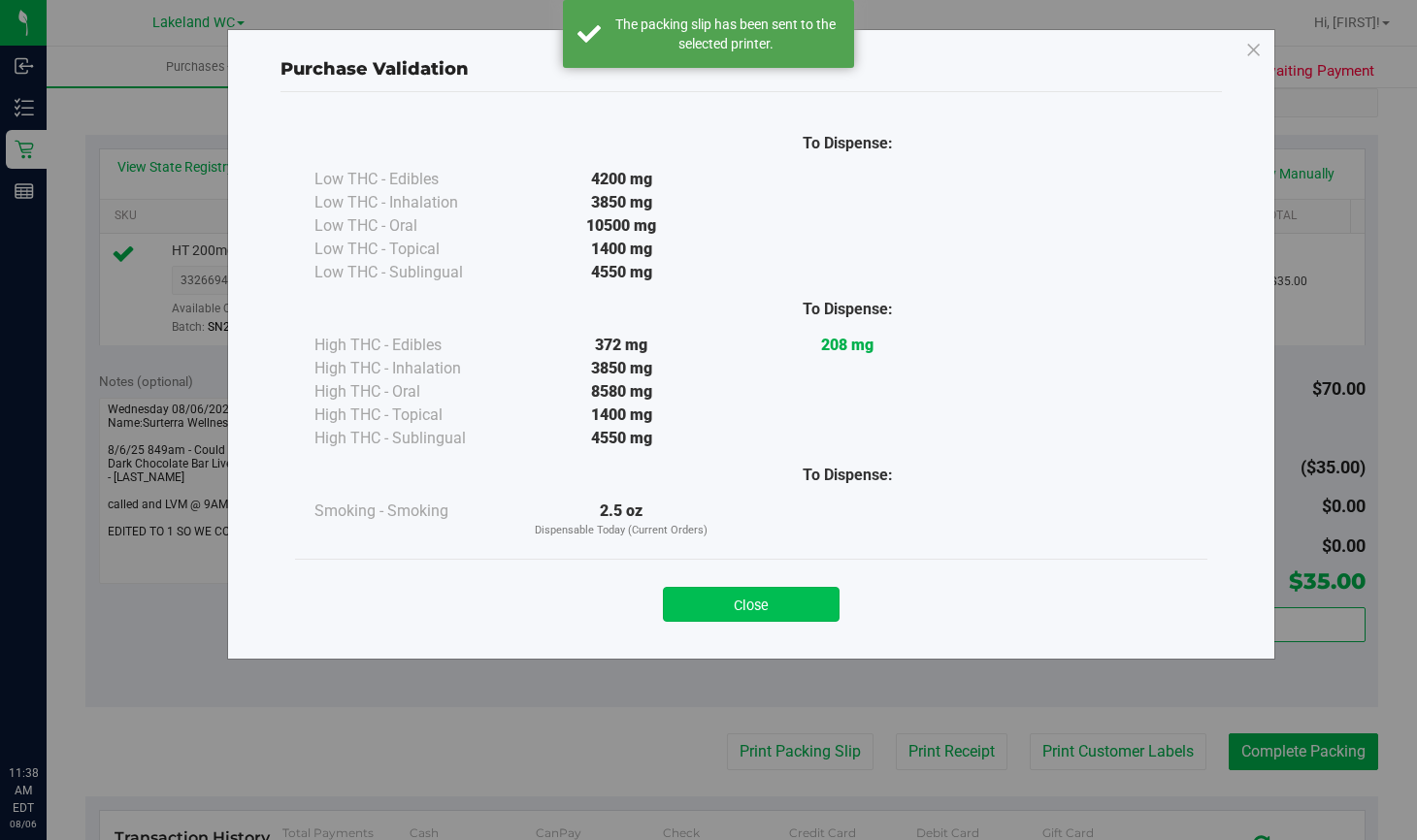 click on "Close" at bounding box center (751, 604) 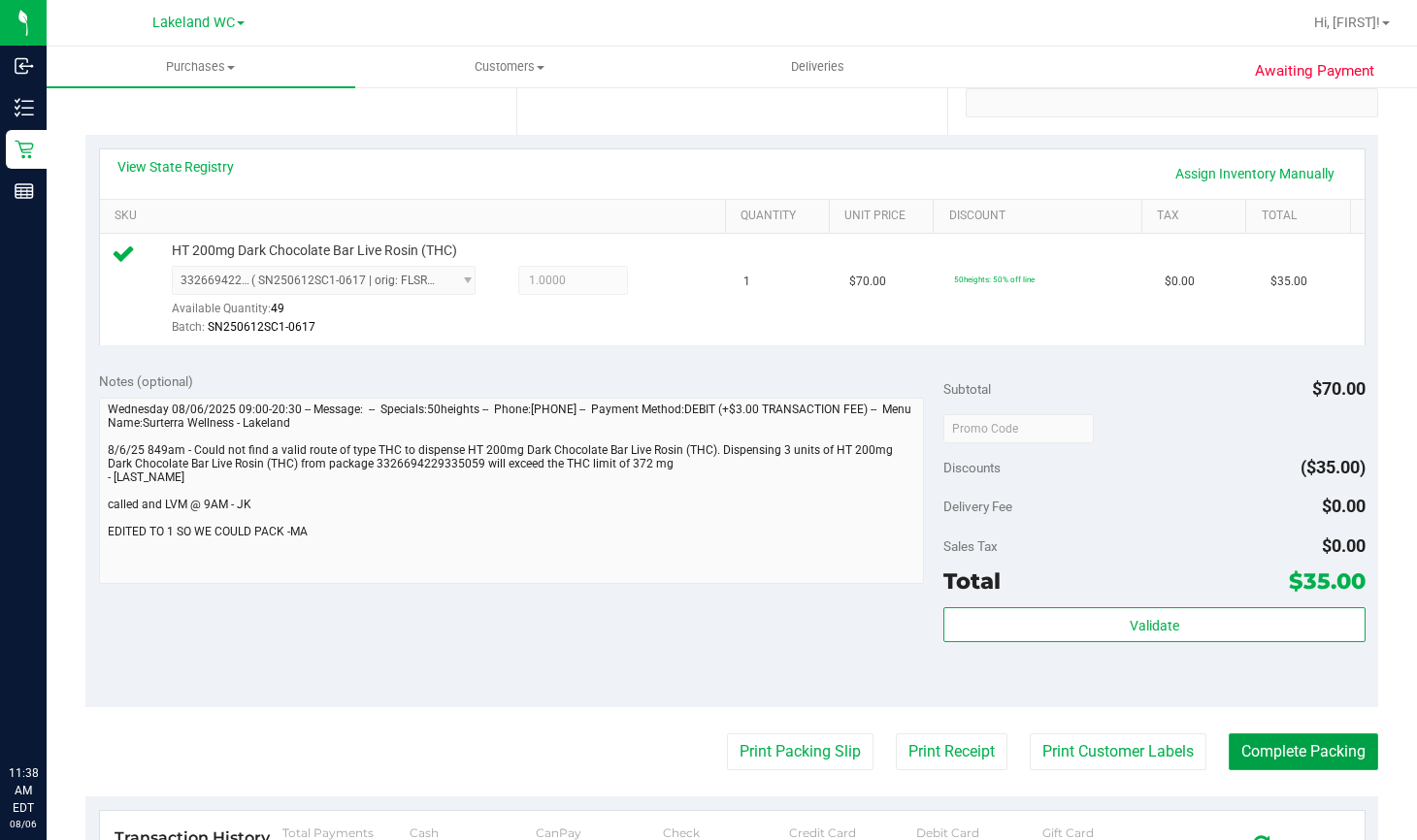 click on "Complete Packing" at bounding box center (1303, 752) 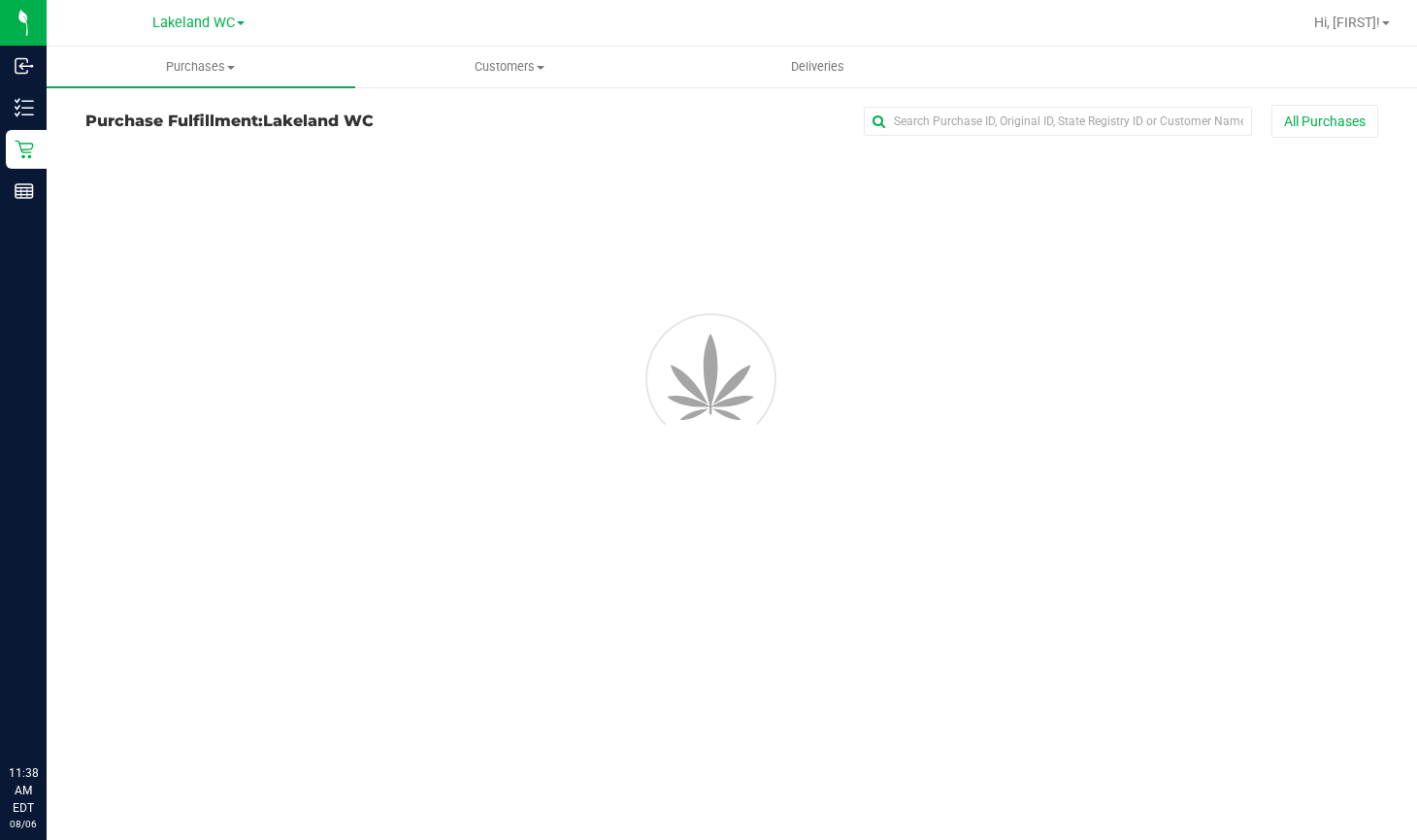 scroll, scrollTop: 0, scrollLeft: 0, axis: both 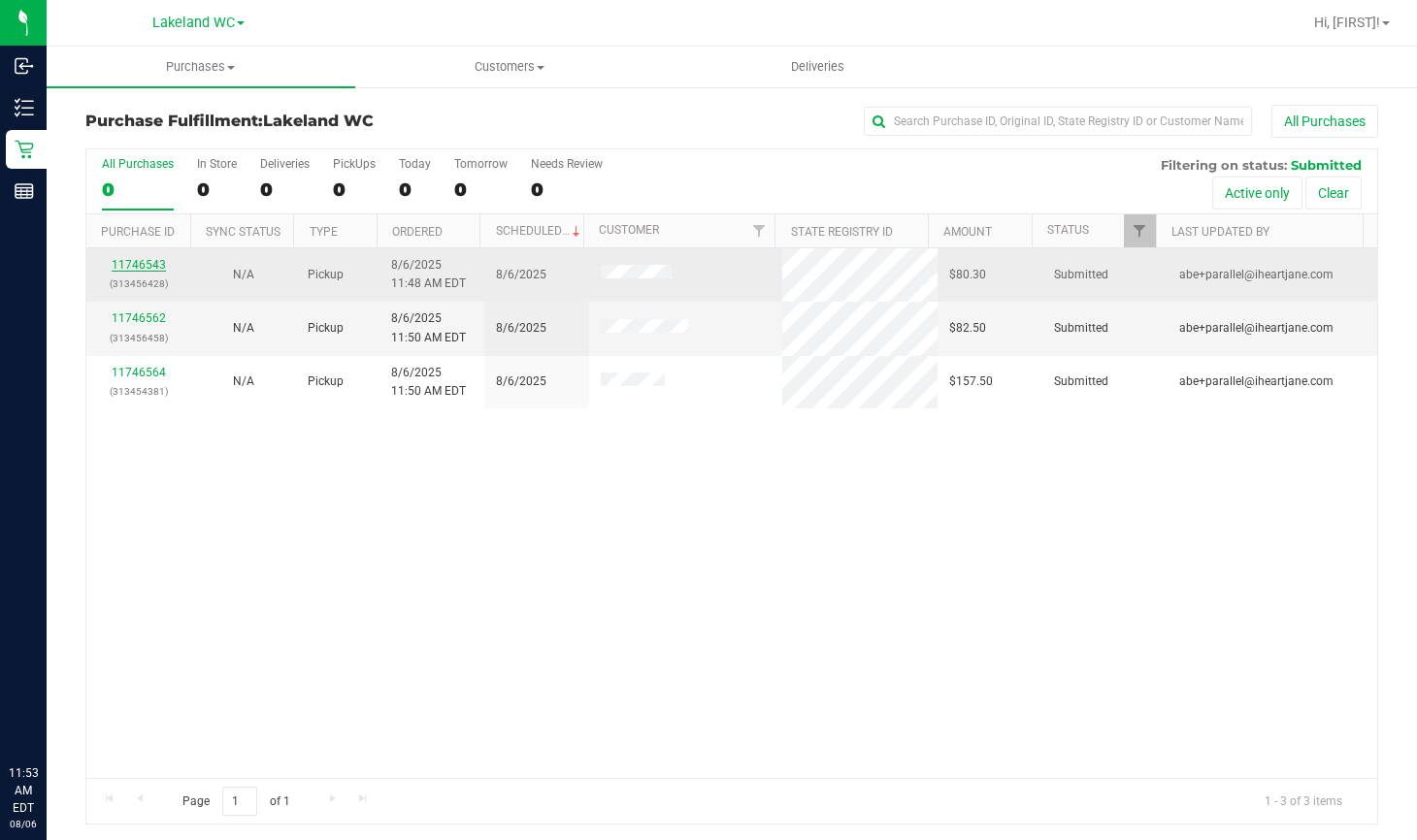 click on "11746543" at bounding box center [139, 265] 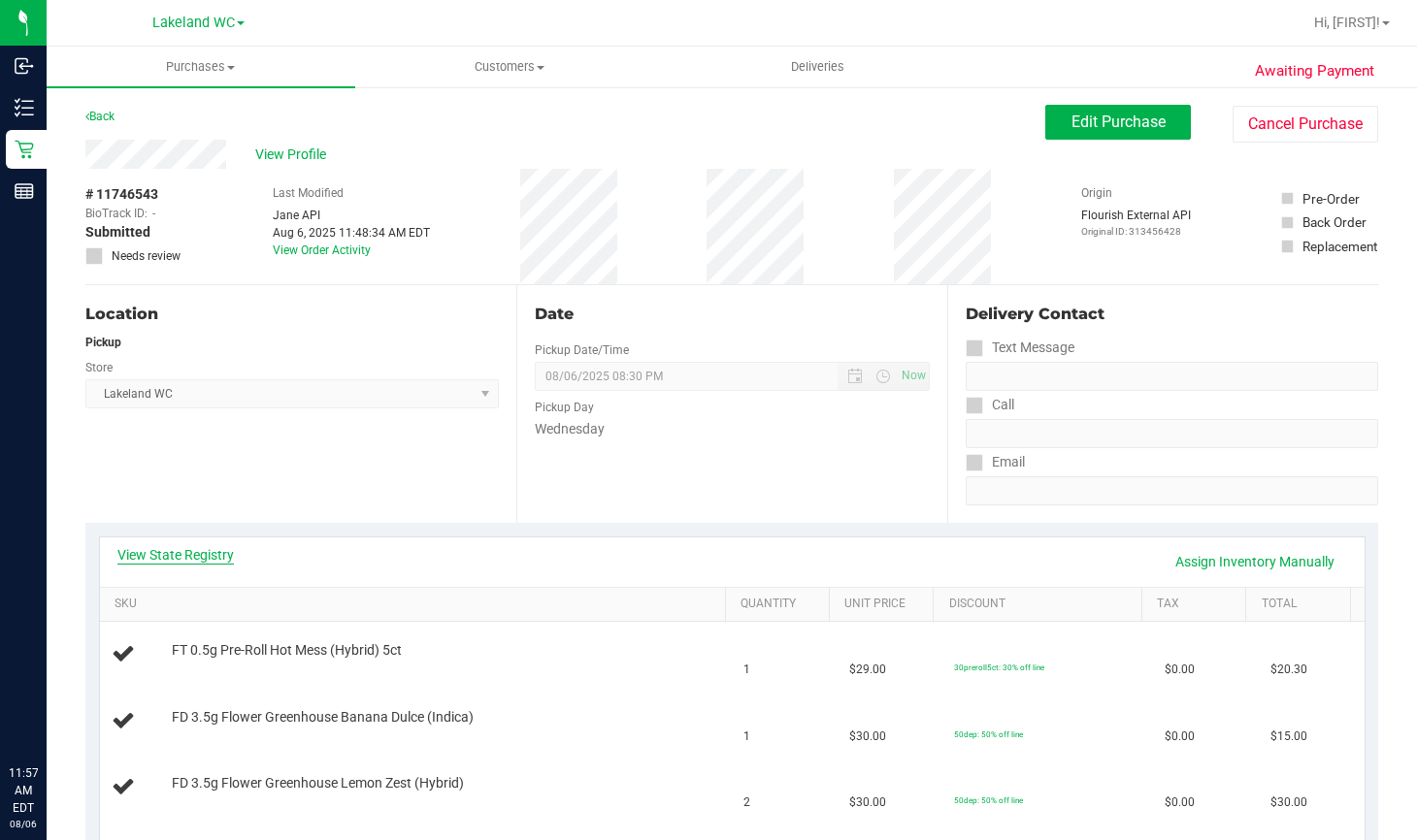 click on "View State Registry" at bounding box center [176, 555] 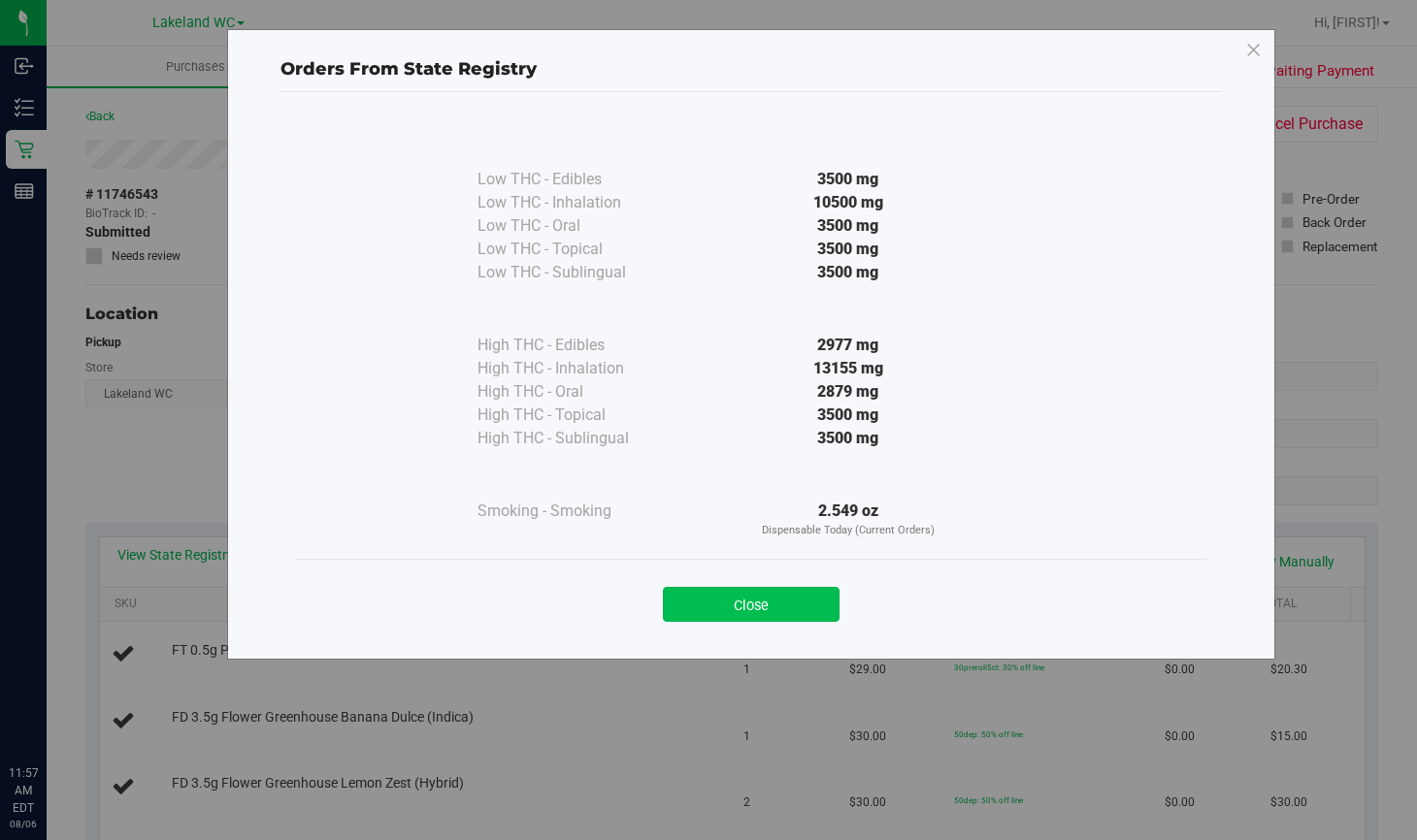 click on "Close" at bounding box center (751, 604) 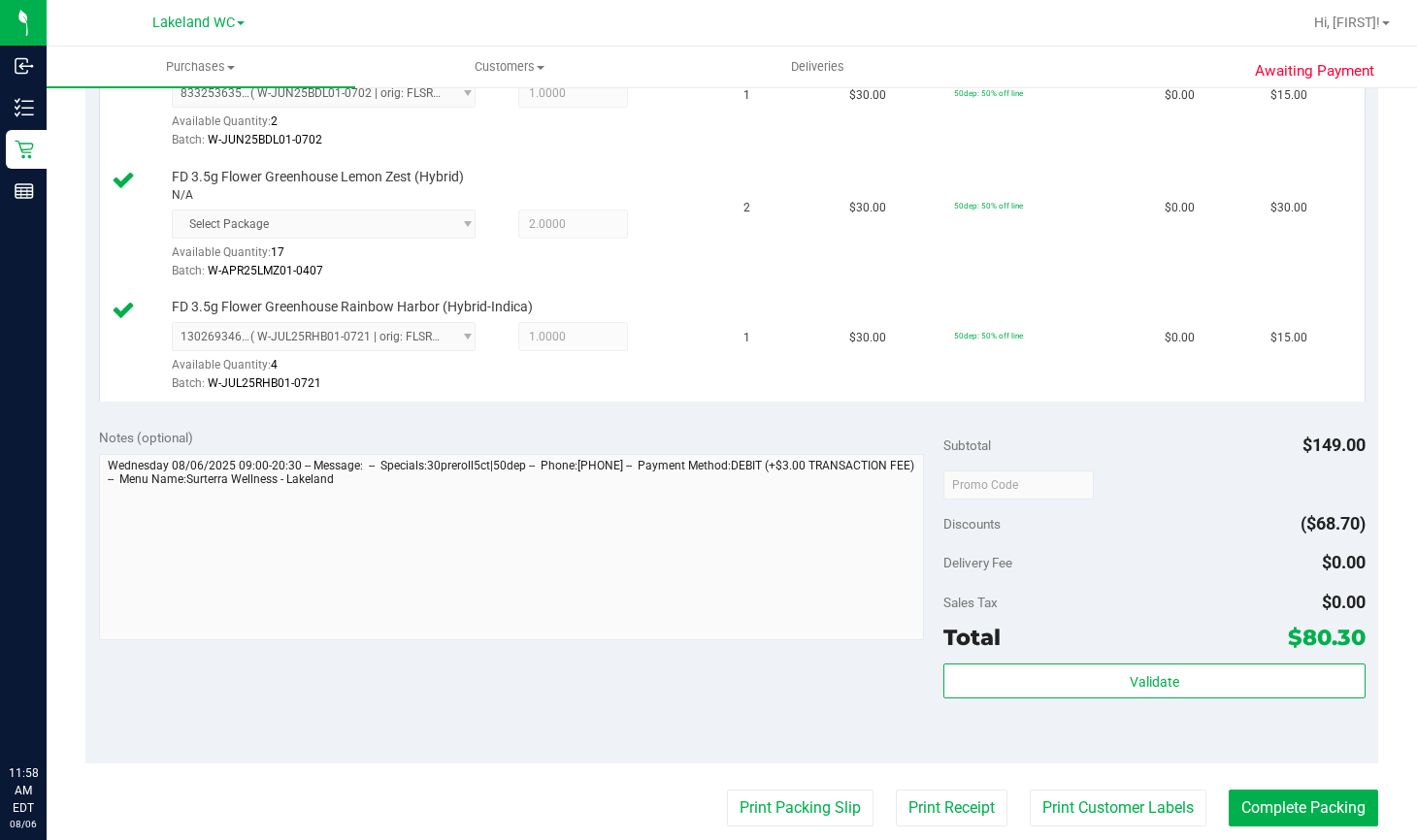 scroll, scrollTop: 776, scrollLeft: 0, axis: vertical 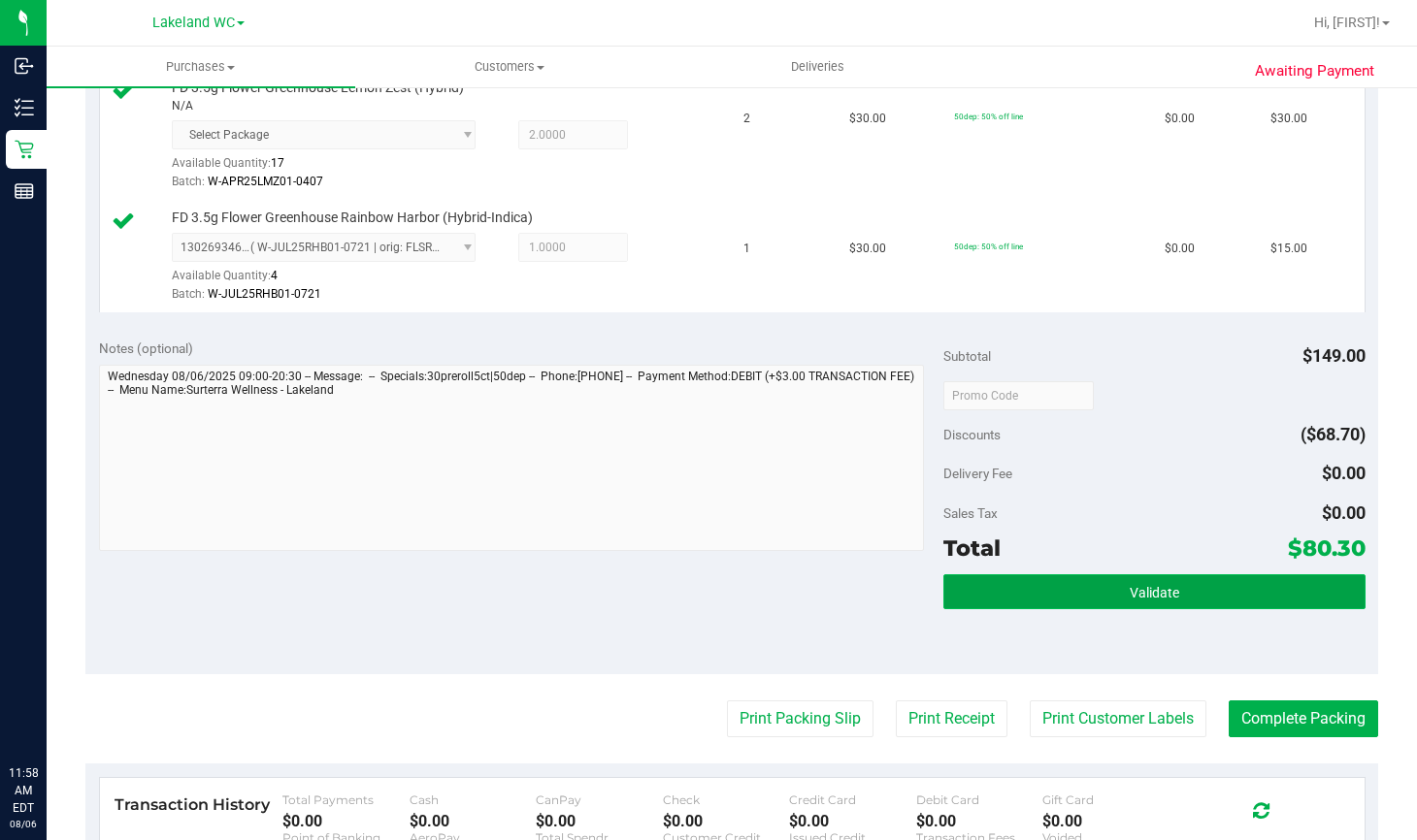 click on "Validate" at bounding box center [1154, 592] 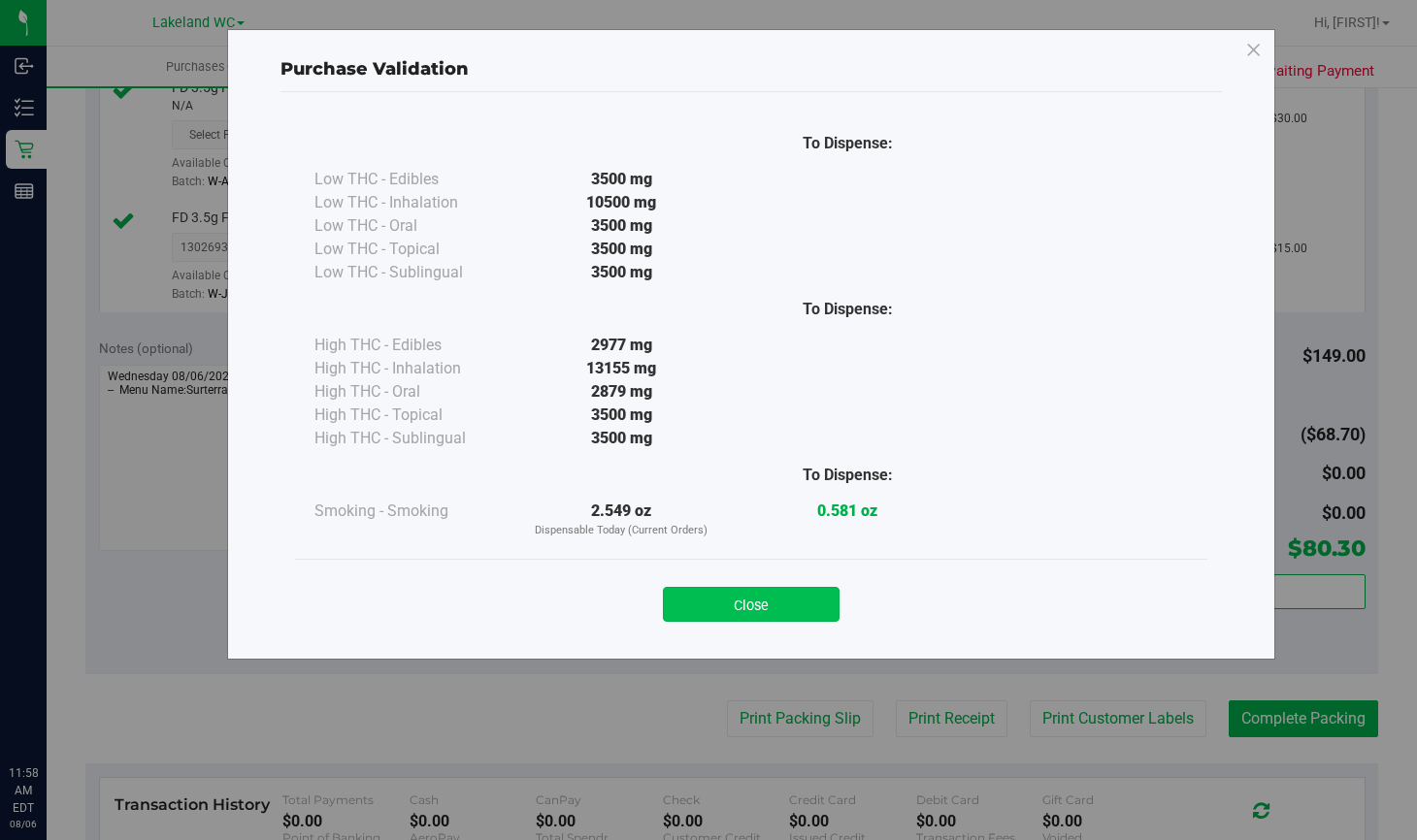 click on "Close" at bounding box center (751, 604) 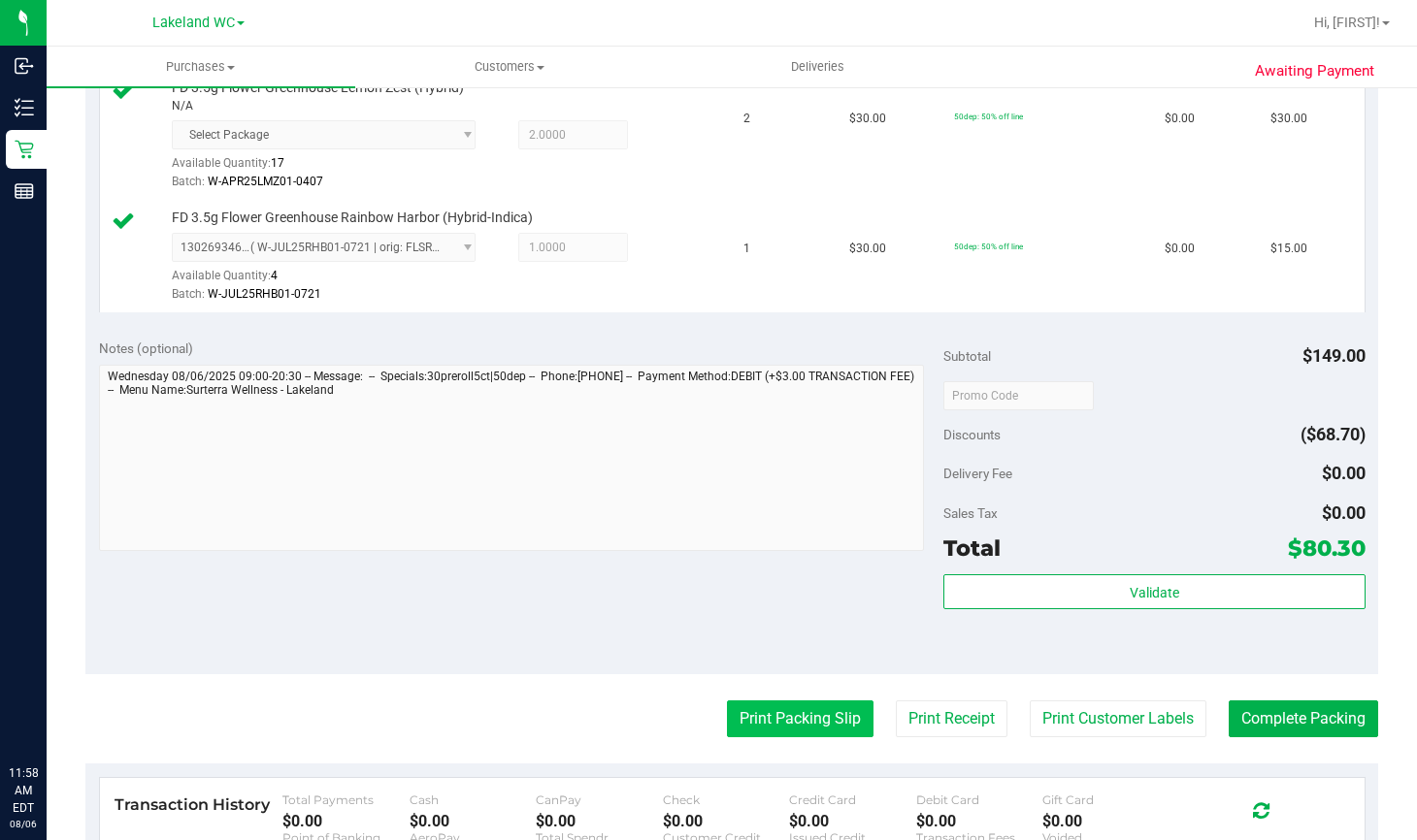 click on "Print Packing Slip" at bounding box center (800, 719) 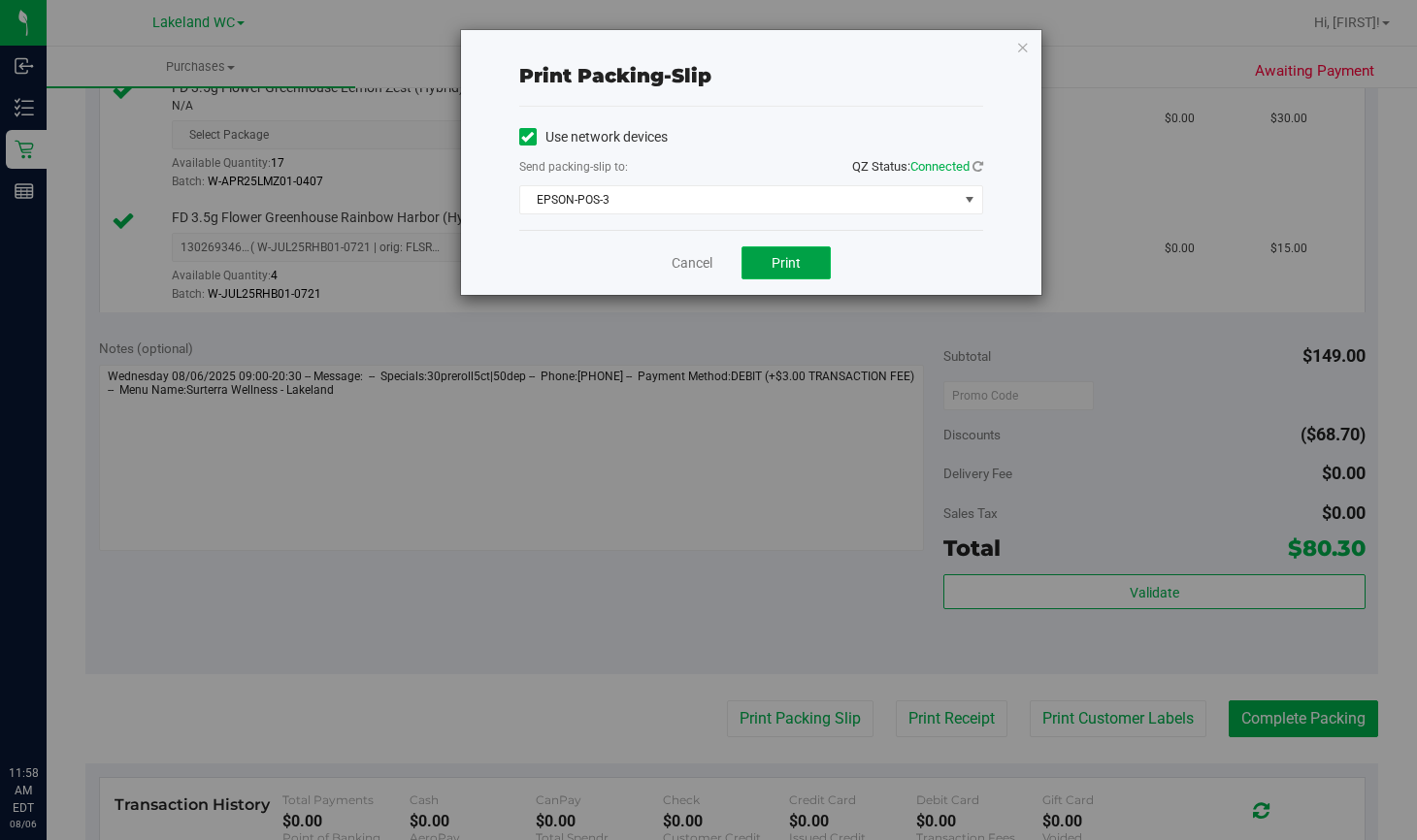 click on "Print" at bounding box center [786, 263] 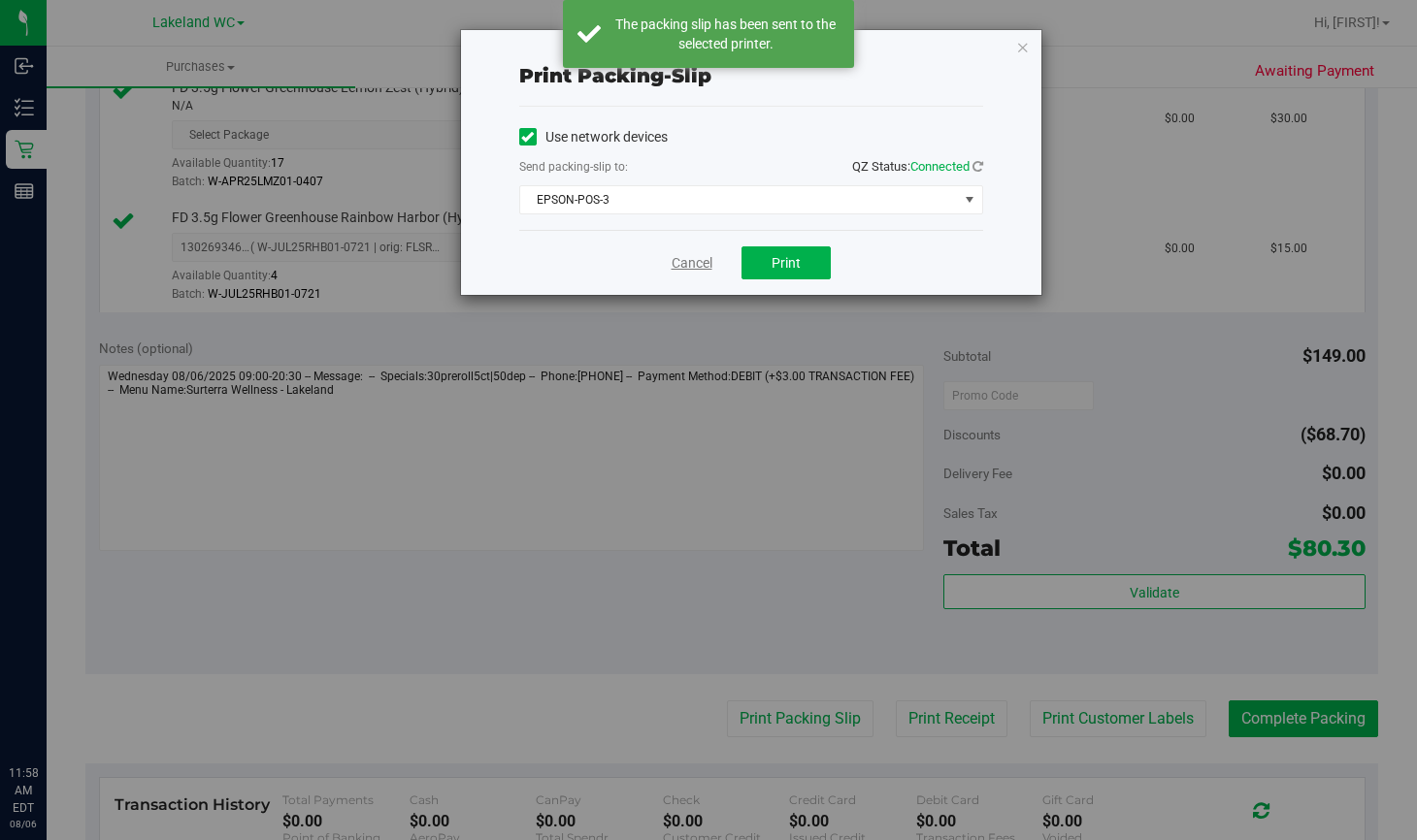 click on "Cancel" at bounding box center (692, 263) 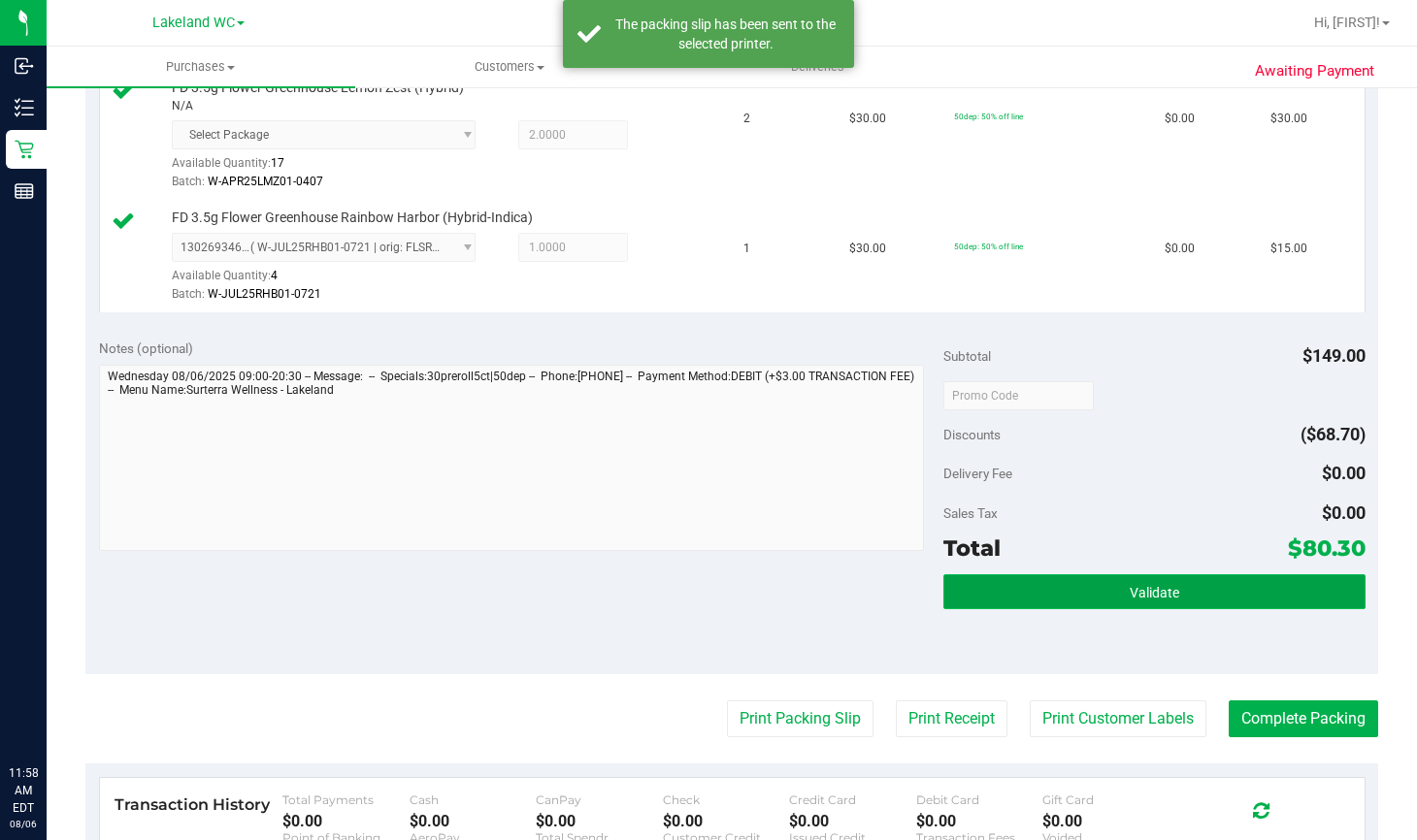 click on "Validate" at bounding box center [1154, 593] 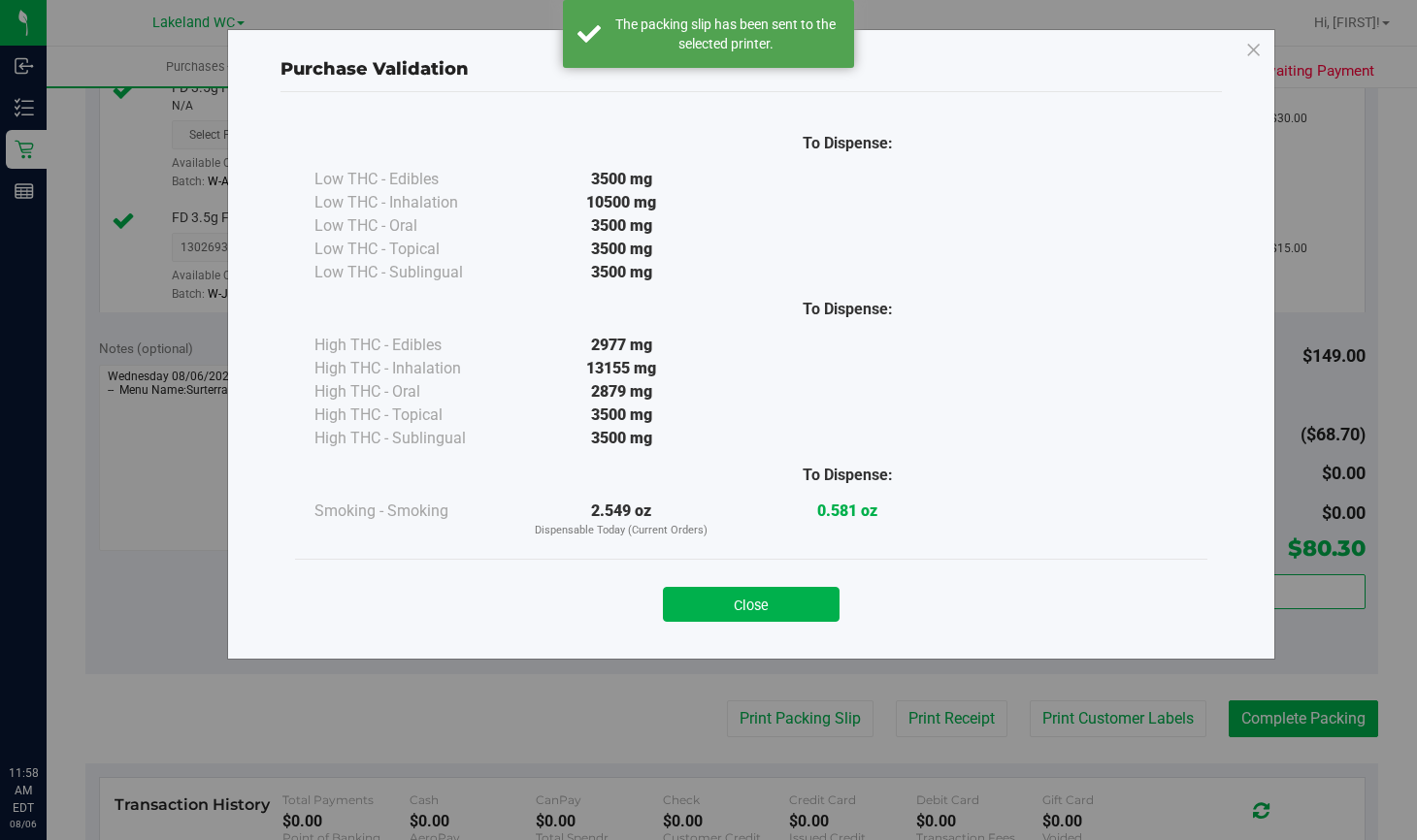 drag, startPoint x: 792, startPoint y: 607, endPoint x: 1057, endPoint y: 677, distance: 274.0894 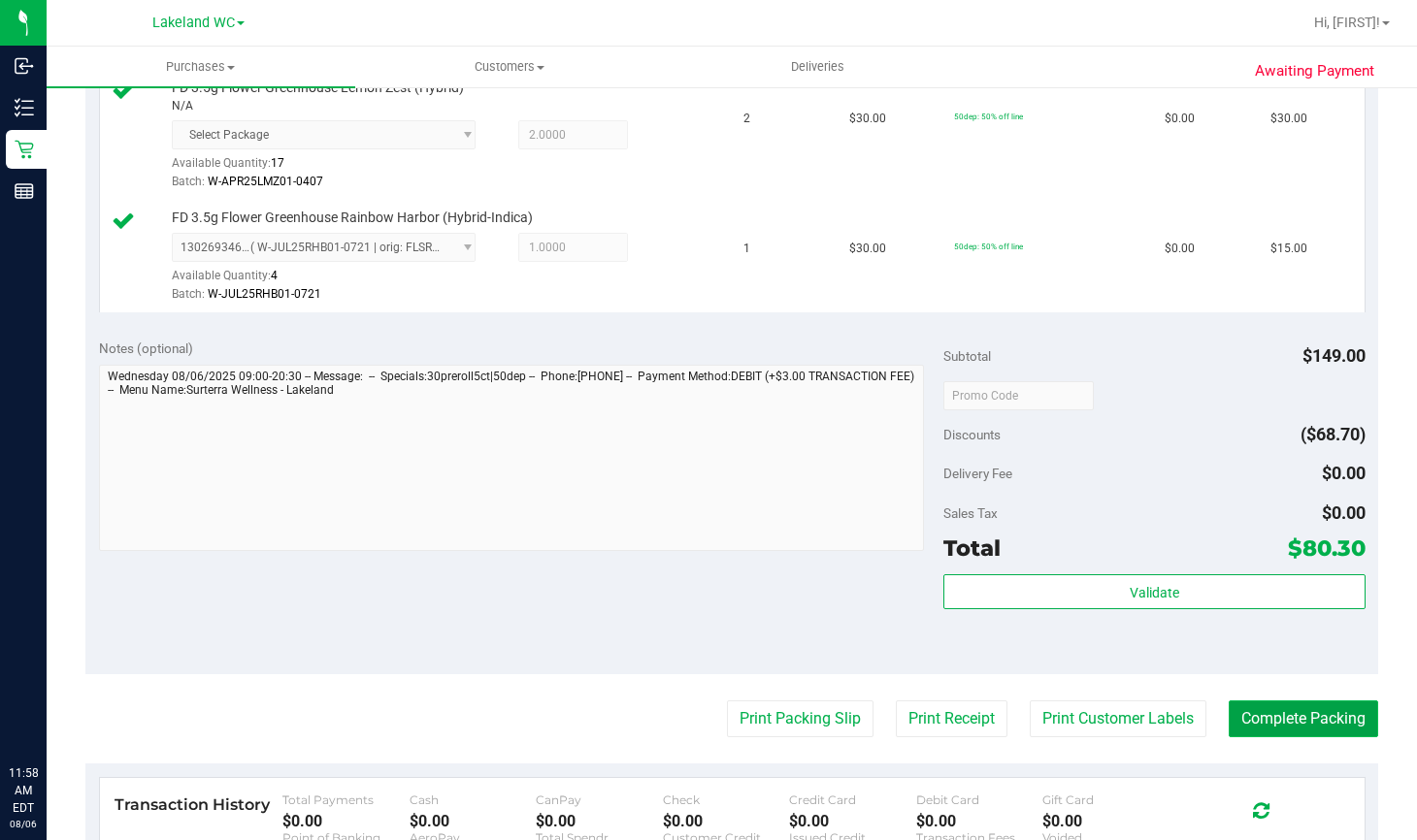 drag, startPoint x: 1301, startPoint y: 713, endPoint x: 1312, endPoint y: 716, distance: 11.401754 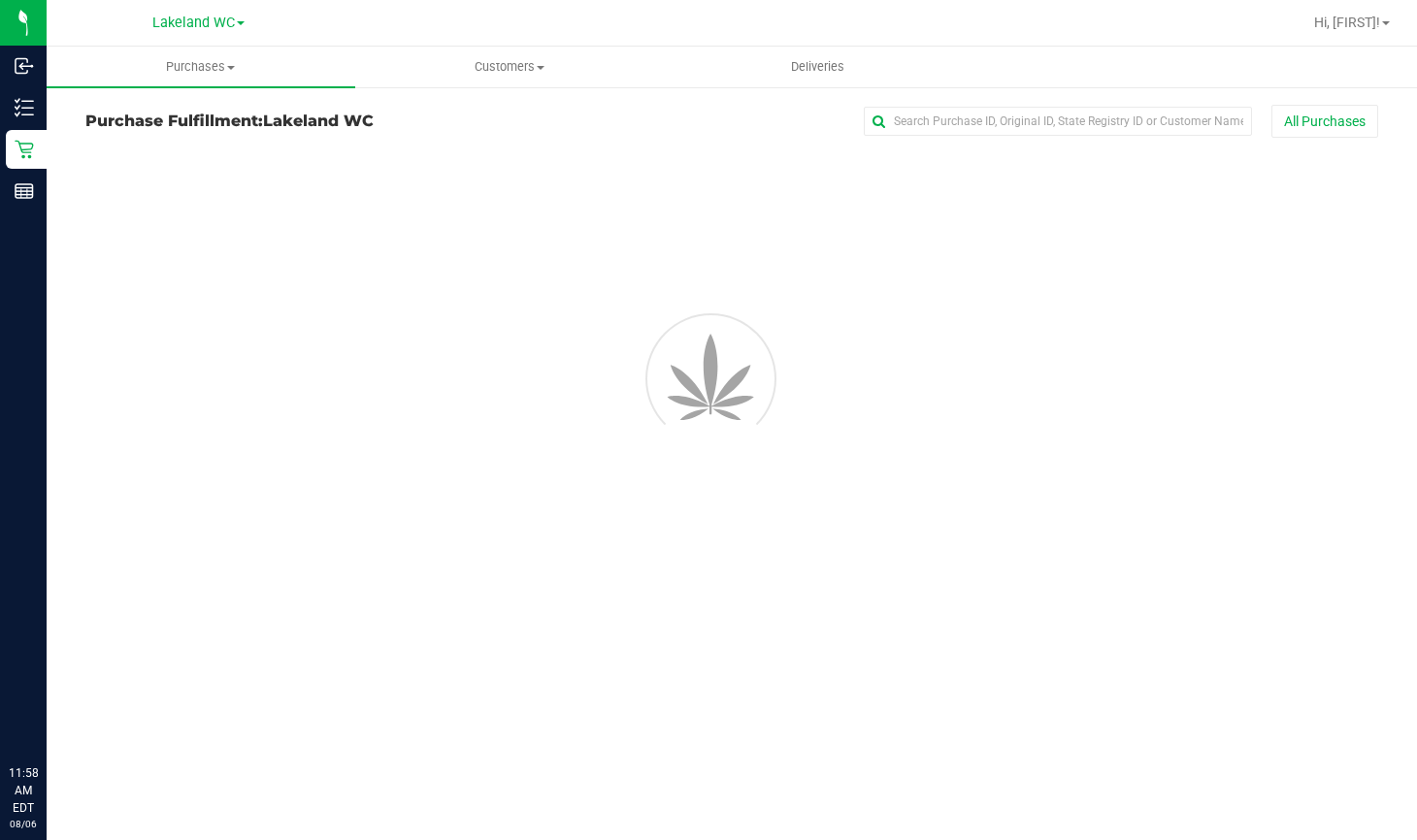 scroll, scrollTop: 0, scrollLeft: 0, axis: both 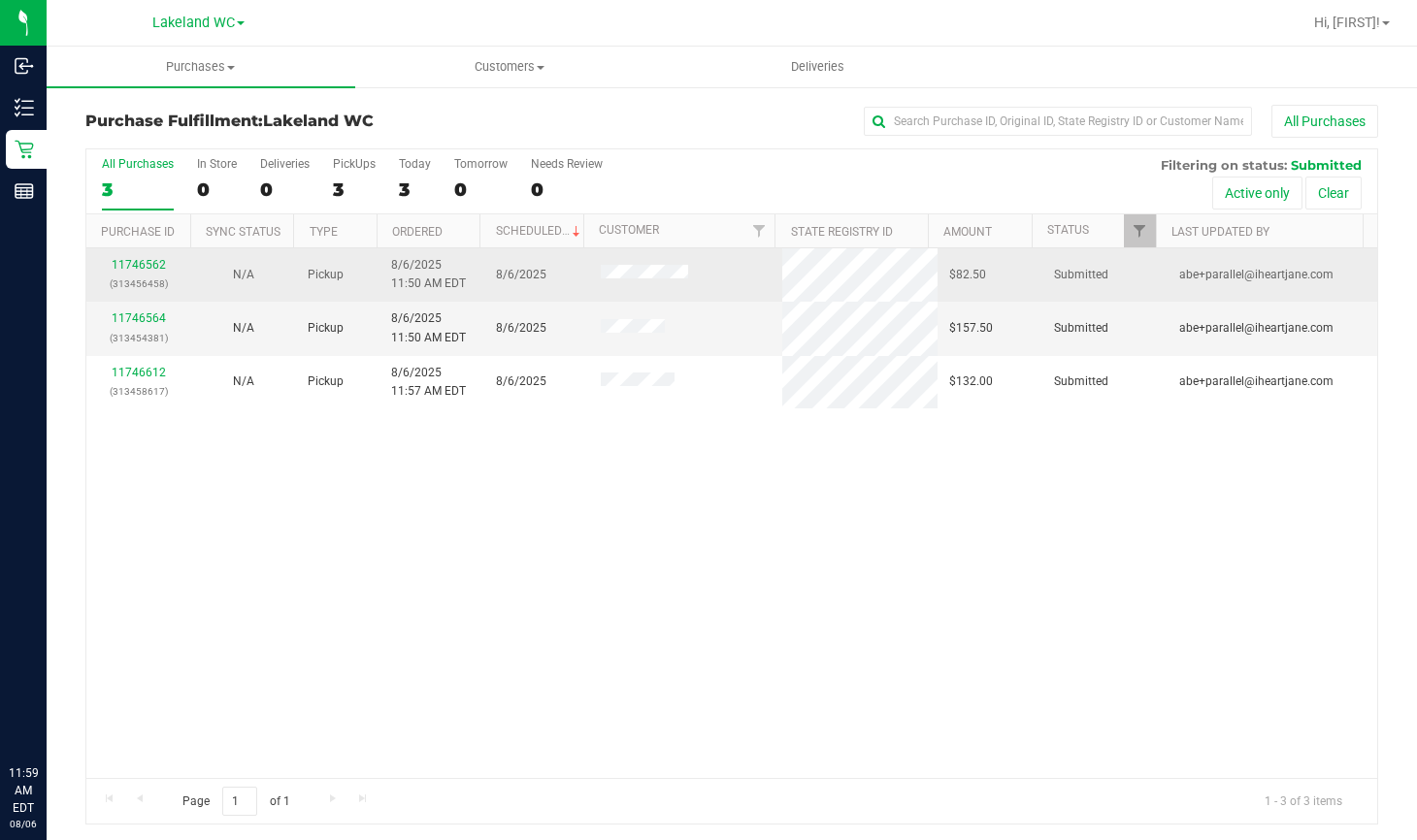 drag, startPoint x: 1064, startPoint y: 633, endPoint x: 396, endPoint y: 274, distance: 758.3568 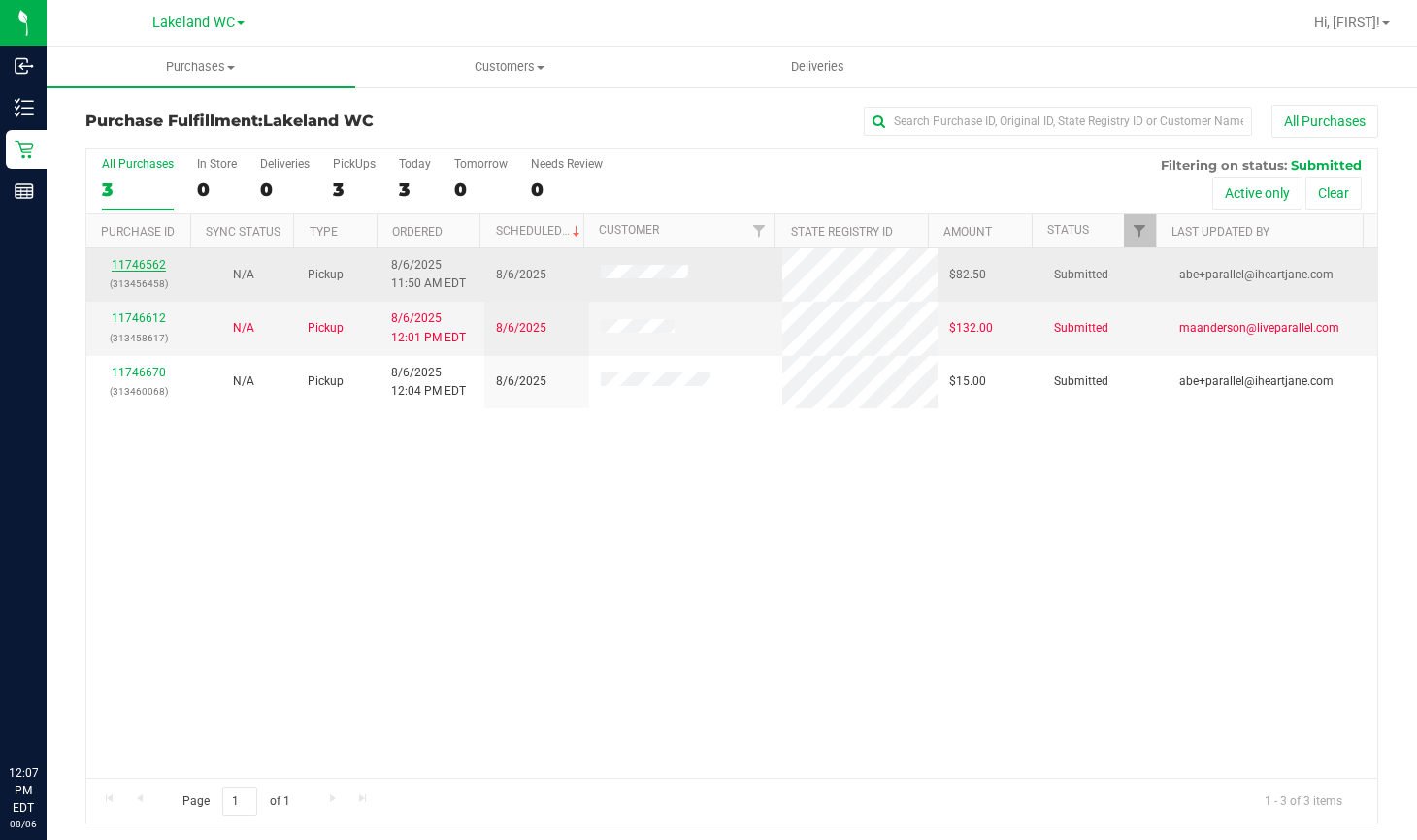 click on "11746562" at bounding box center [139, 265] 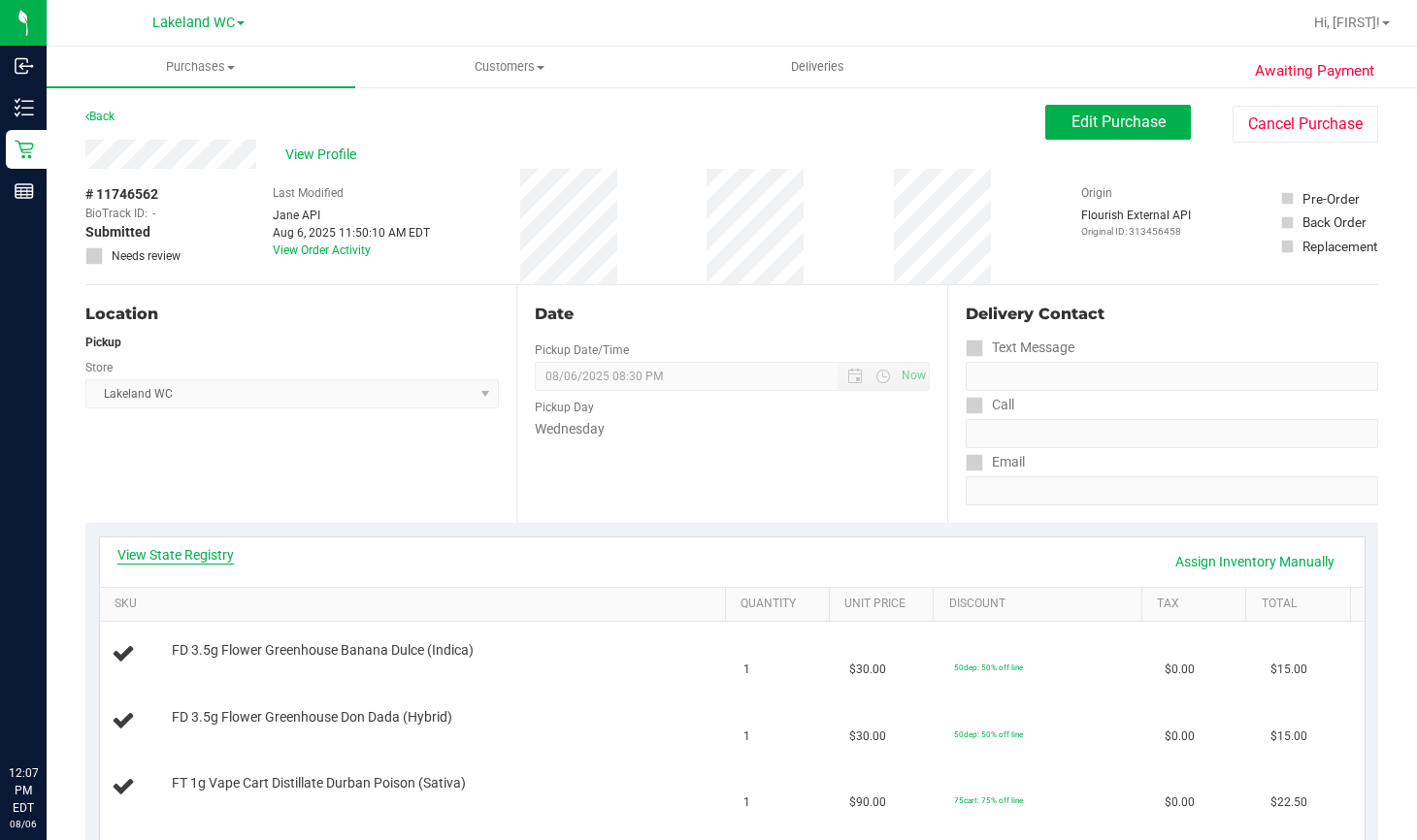 click on "View State Registry" at bounding box center [176, 555] 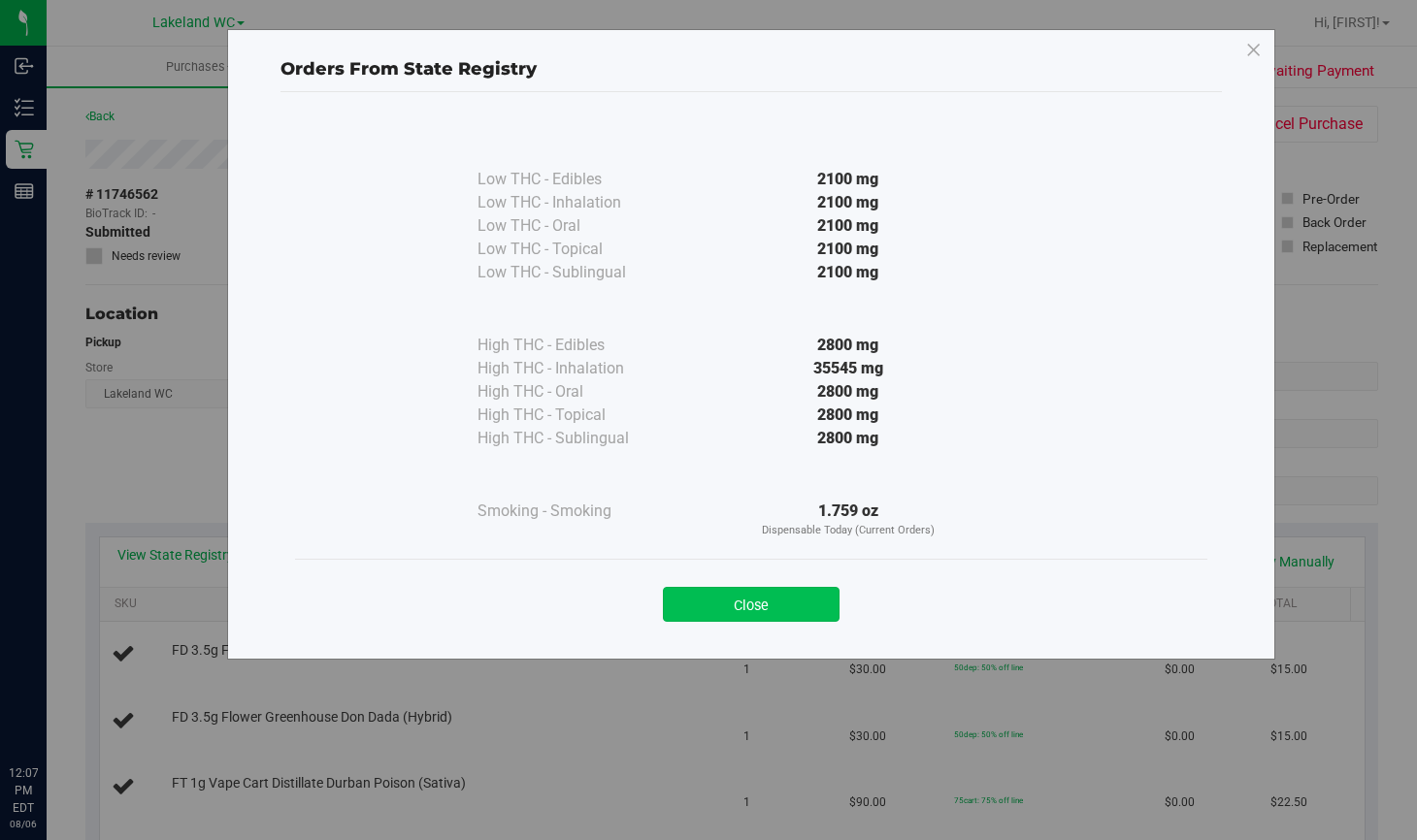 click on "Close" at bounding box center (751, 604) 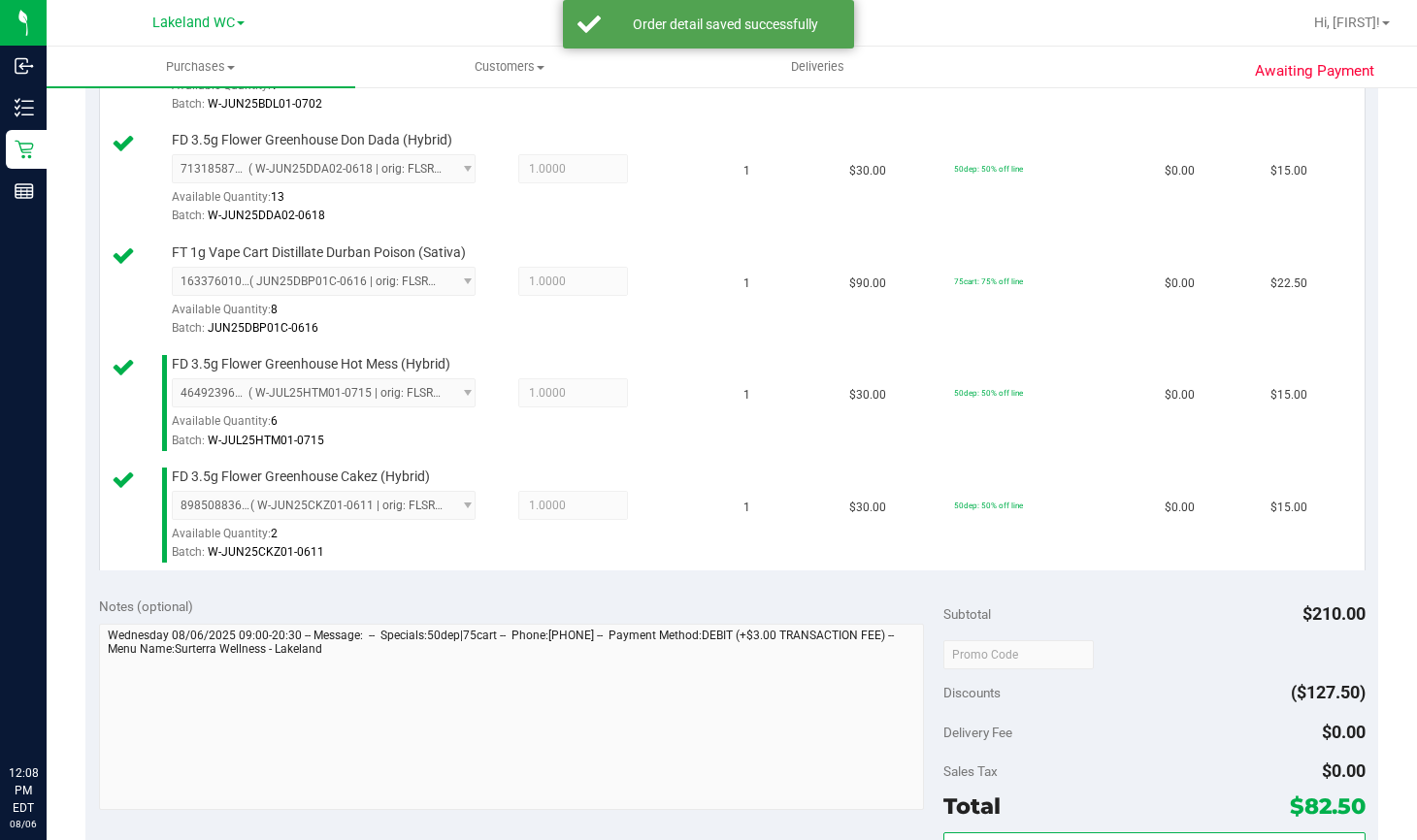 scroll, scrollTop: 873, scrollLeft: 0, axis: vertical 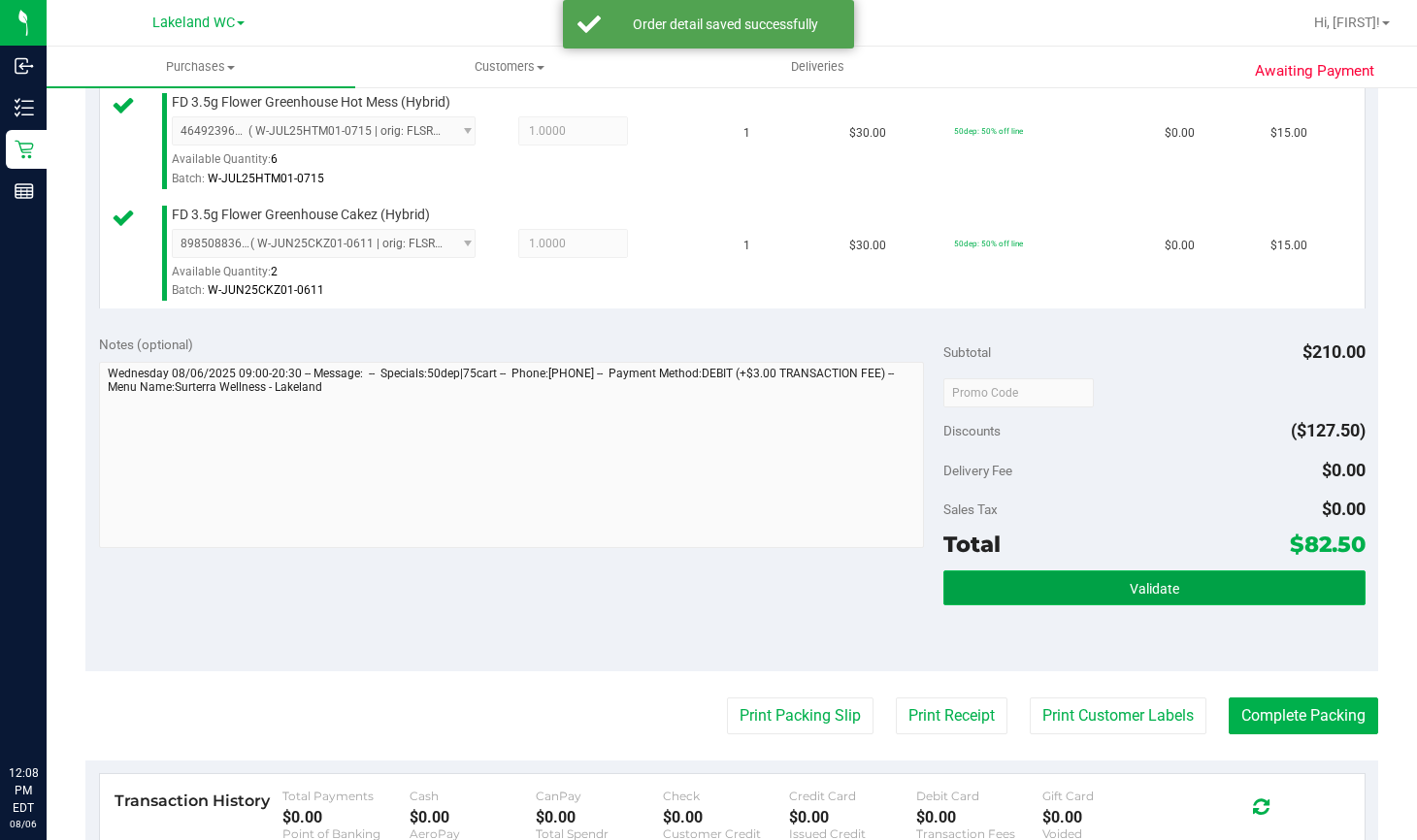 click on "Validate" at bounding box center (1154, 588) 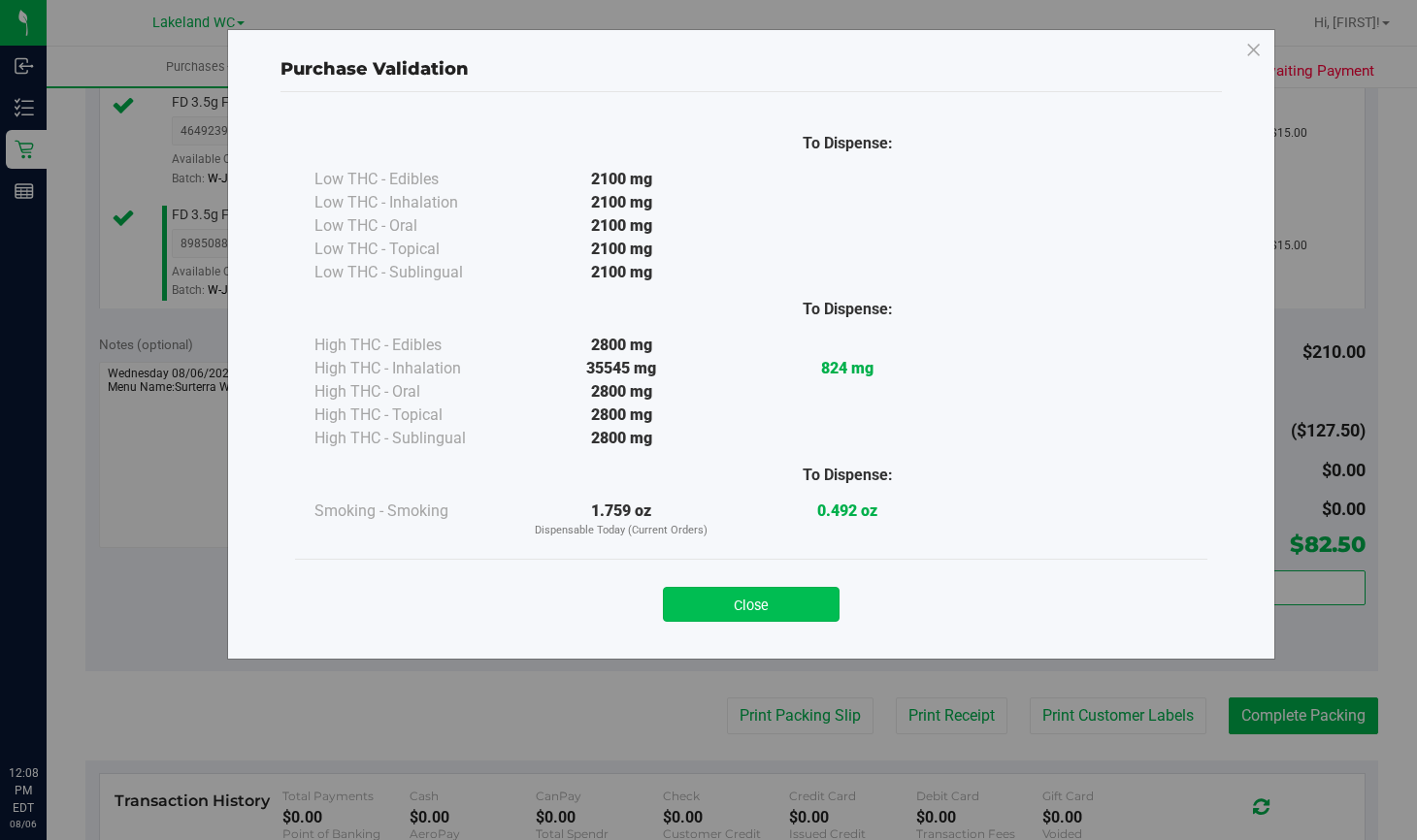 click on "Close" at bounding box center [751, 604] 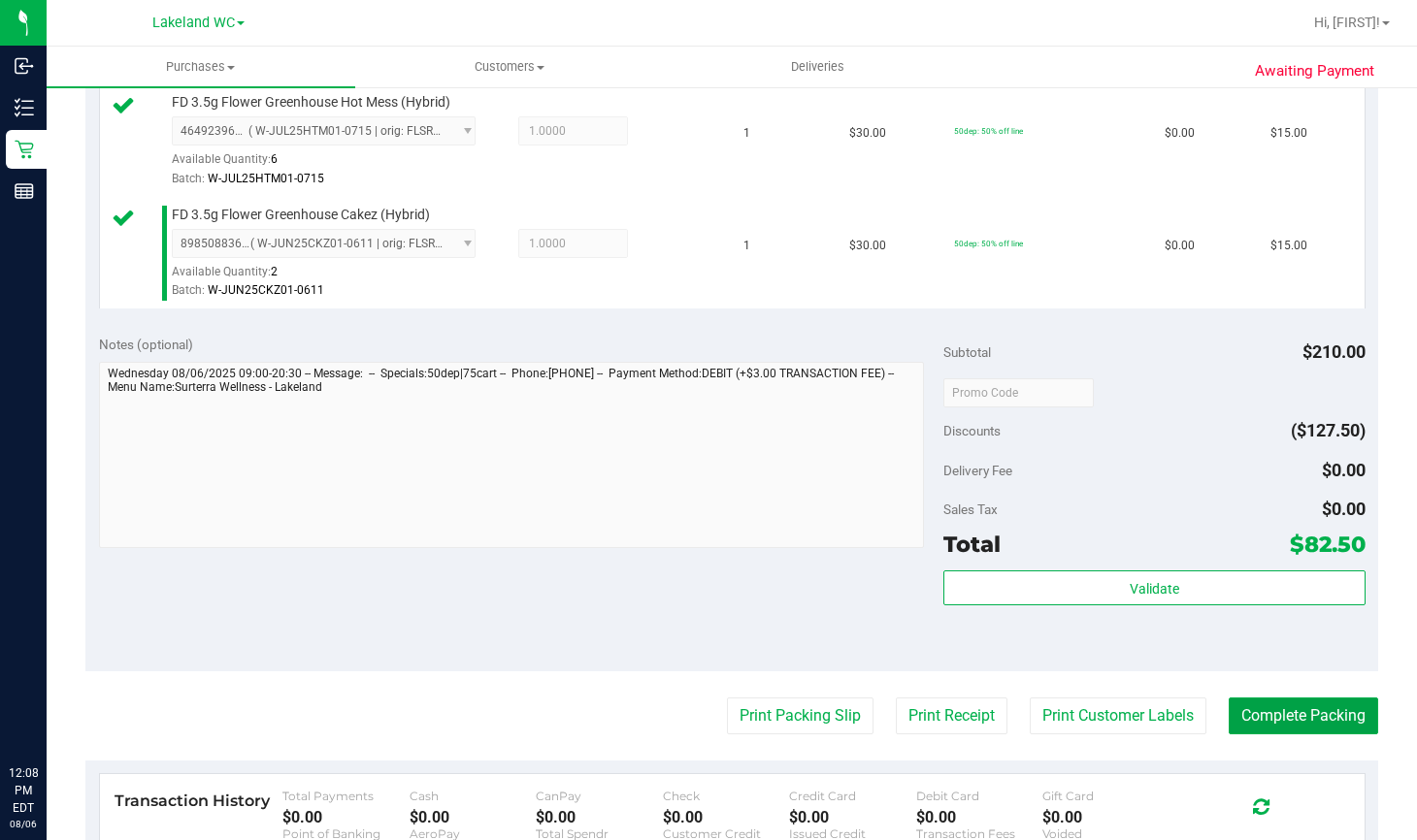 drag, startPoint x: 1322, startPoint y: 717, endPoint x: 1336, endPoint y: 507, distance: 210.4661 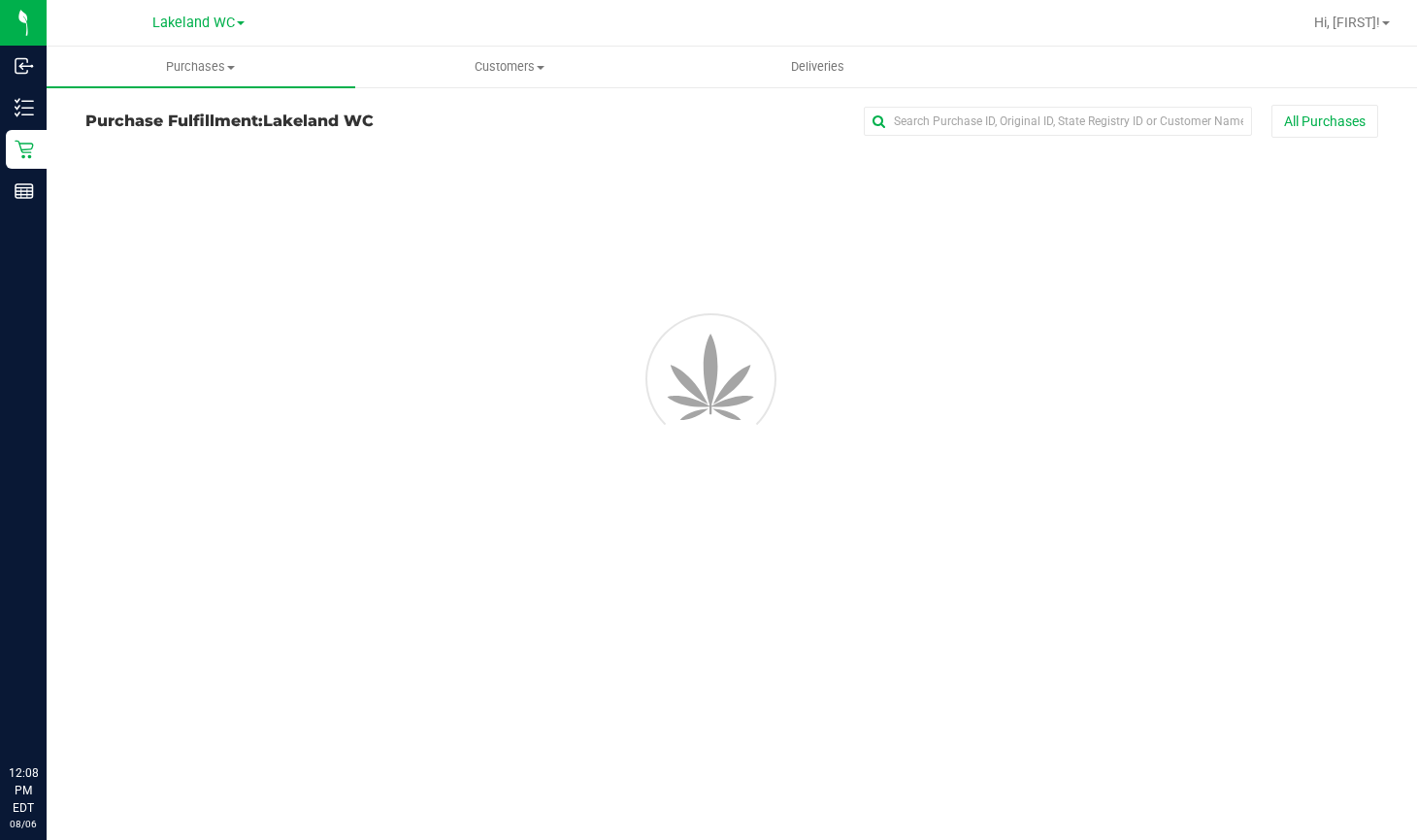 scroll, scrollTop: 0, scrollLeft: 0, axis: both 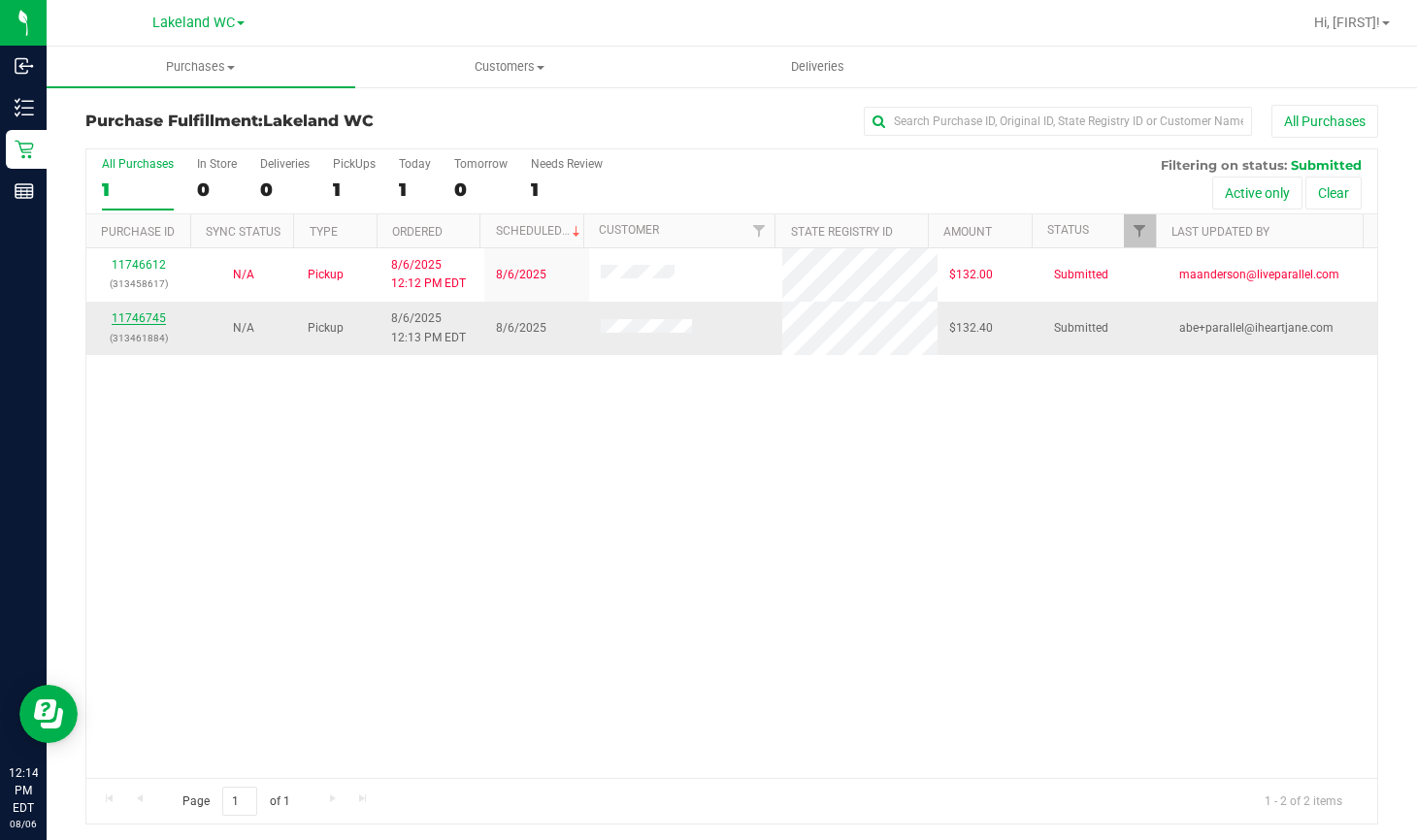 click on "11746745" at bounding box center (139, 318) 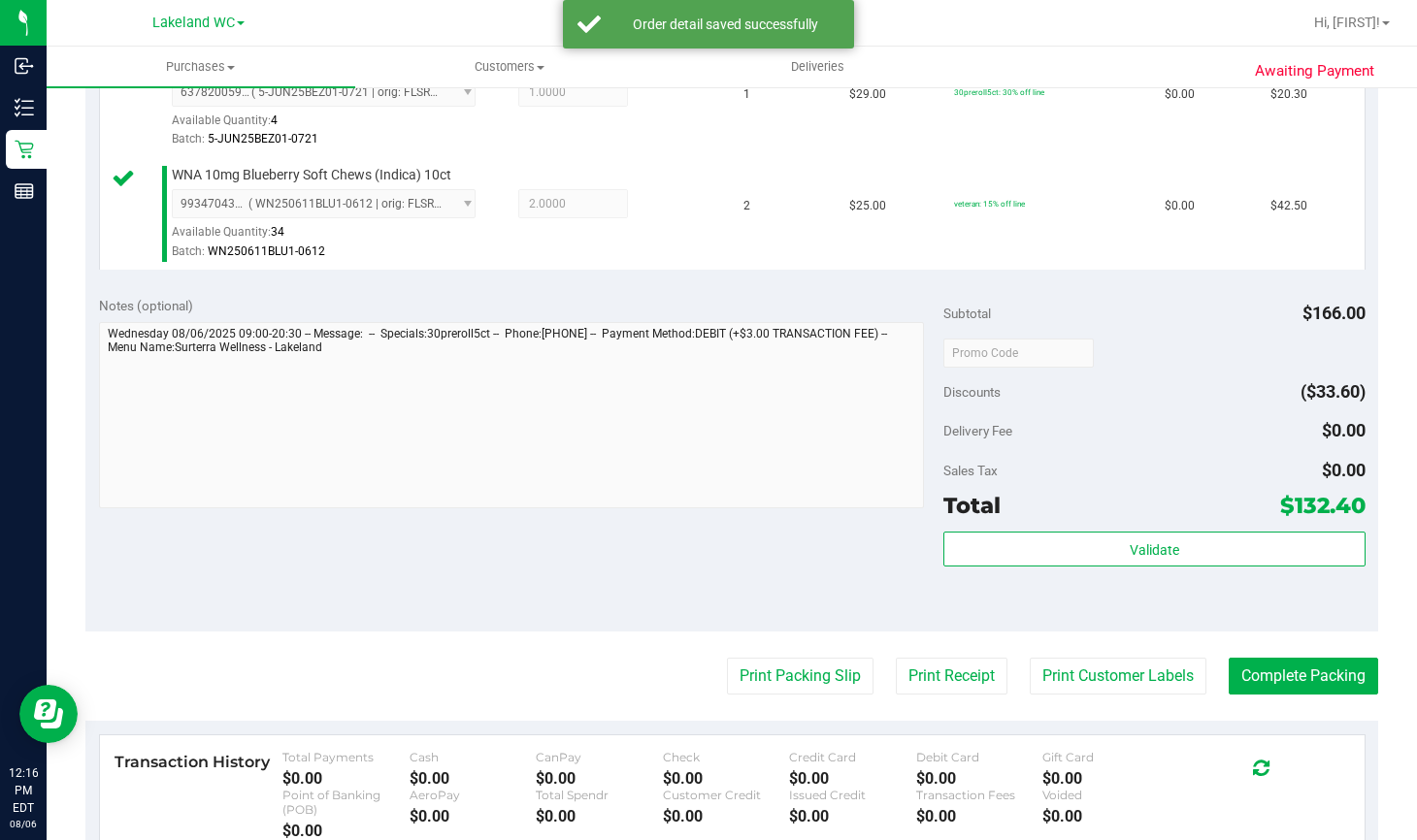 scroll, scrollTop: 873, scrollLeft: 0, axis: vertical 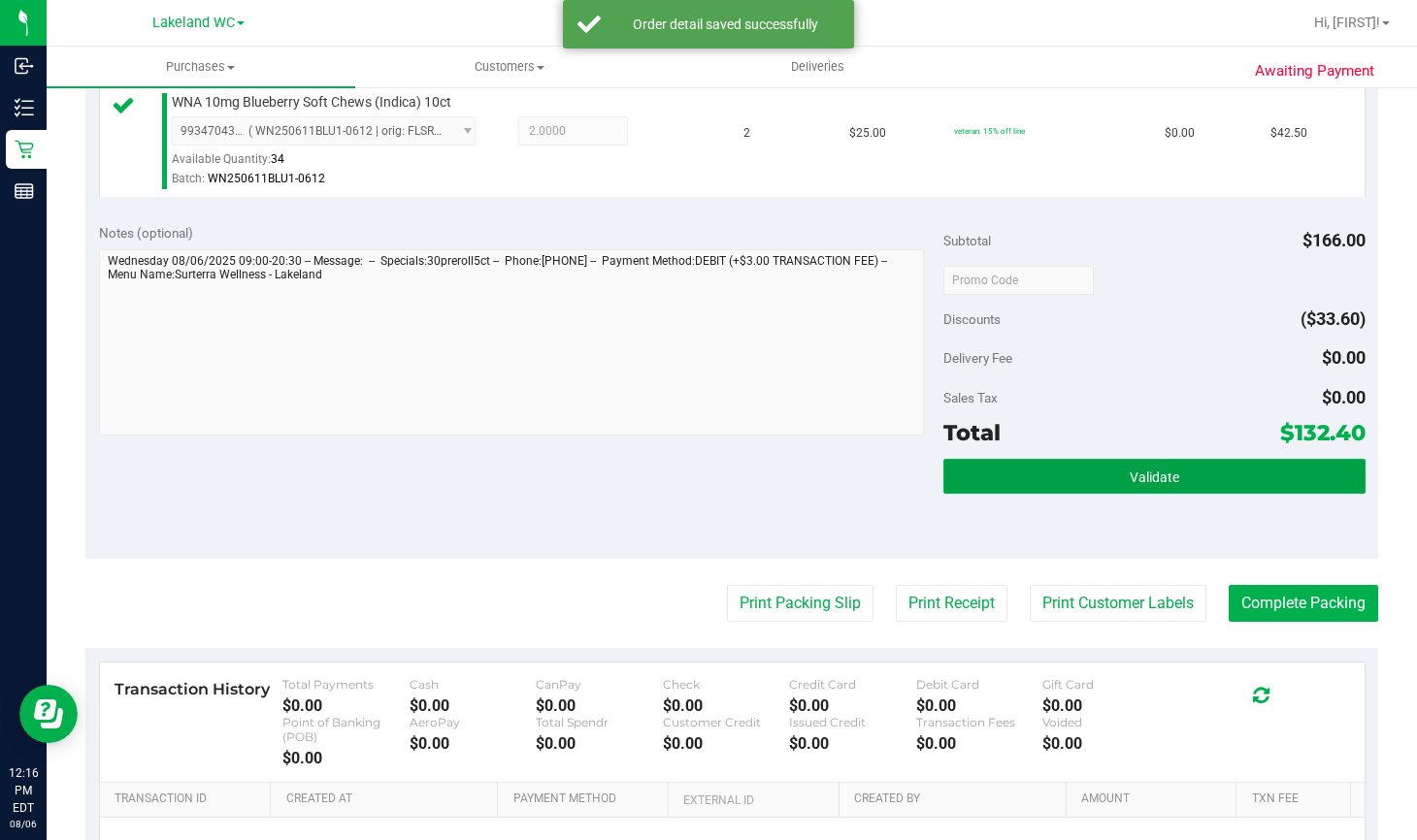 click on "Validate" at bounding box center (1154, 476) 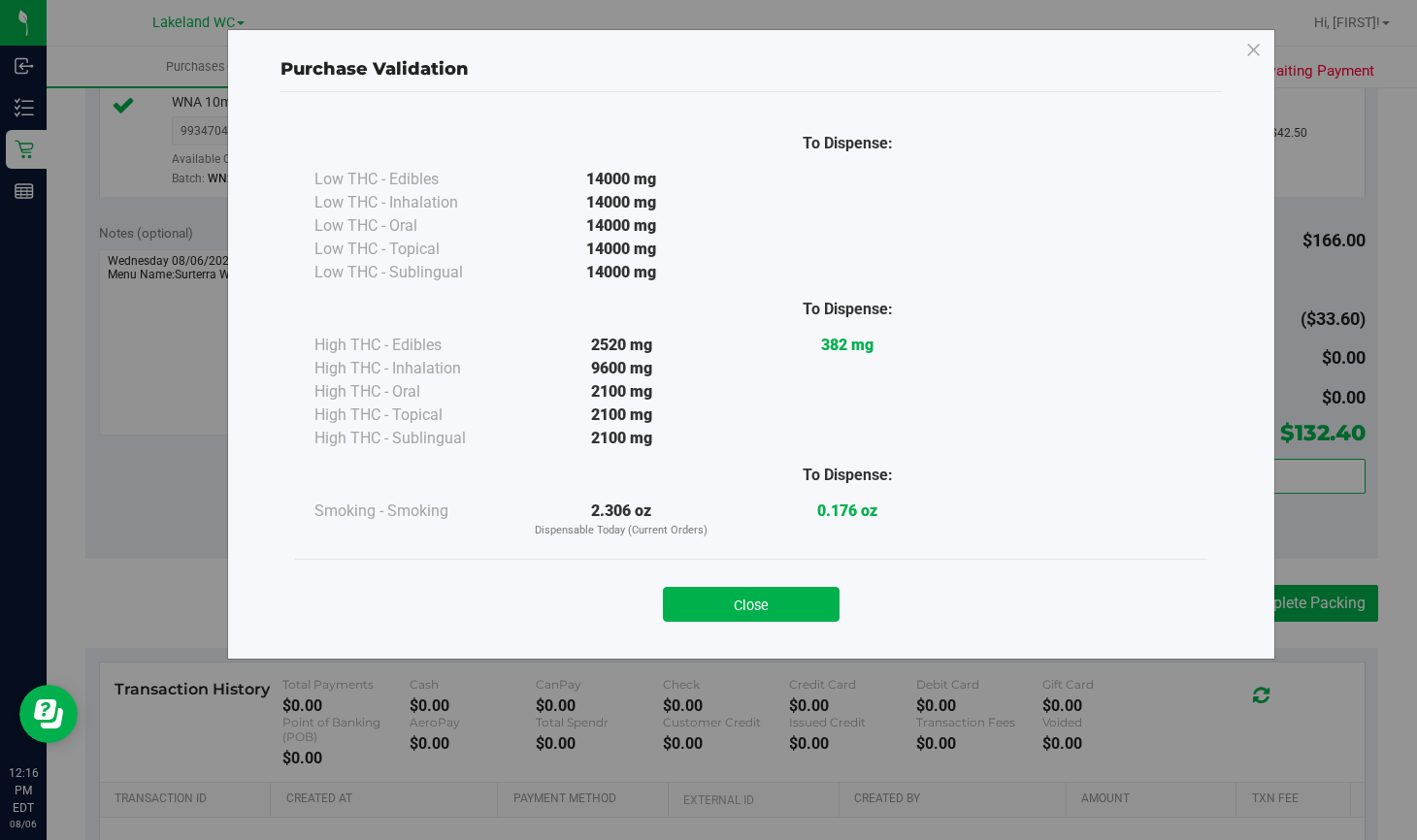 click on "Close" at bounding box center (751, 604) 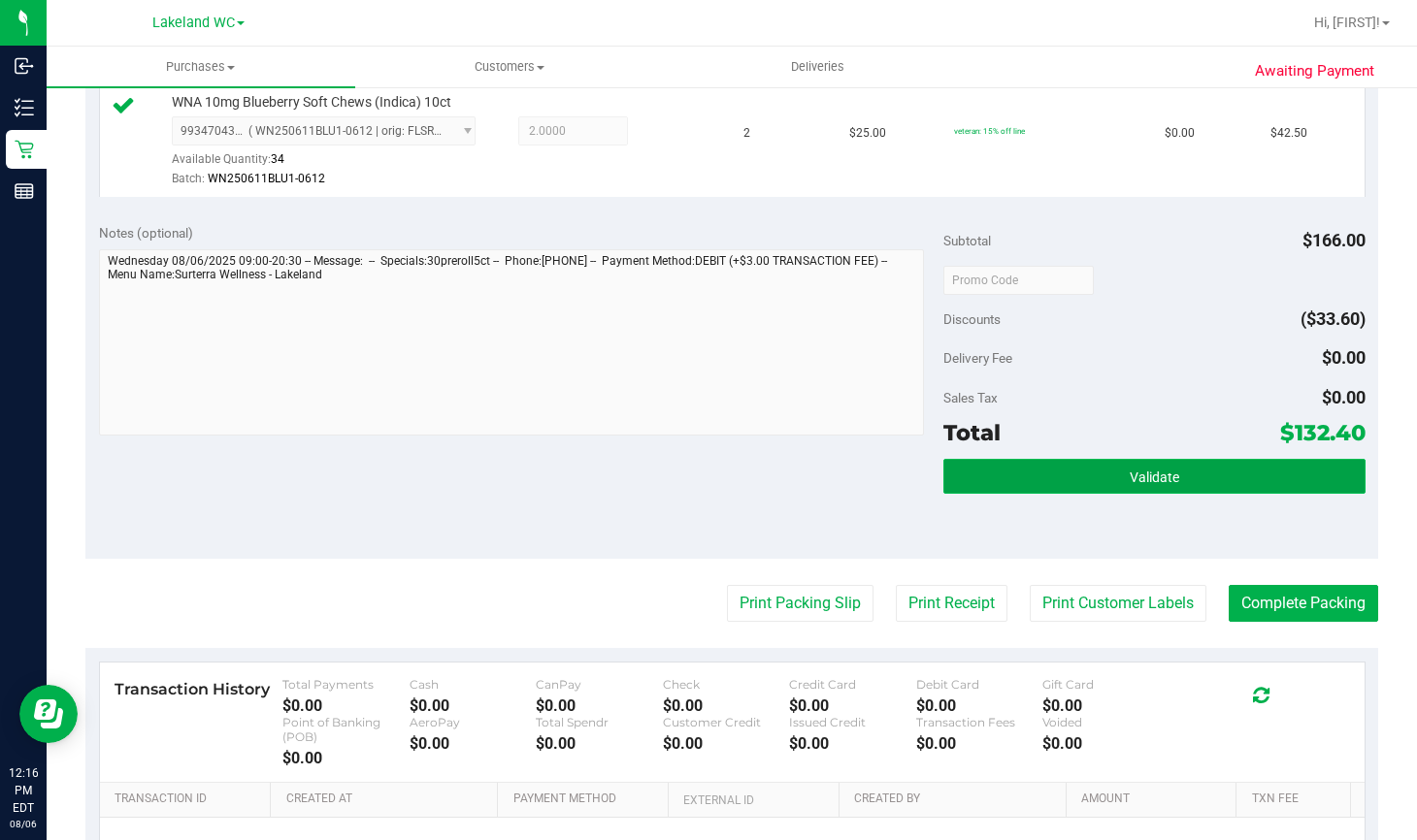 click on "Validate" at bounding box center [1154, 476] 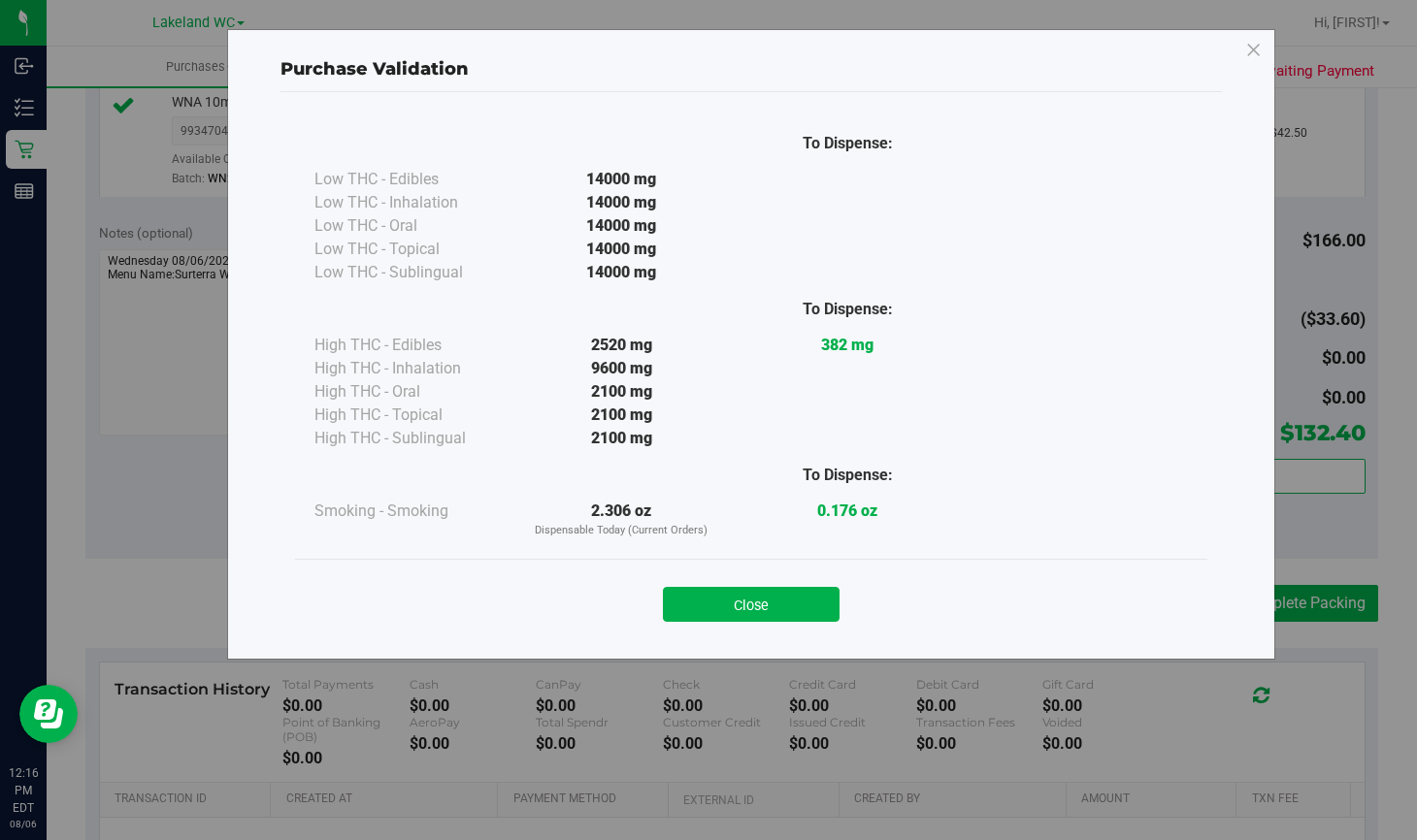 click on "Close" at bounding box center (751, 604) 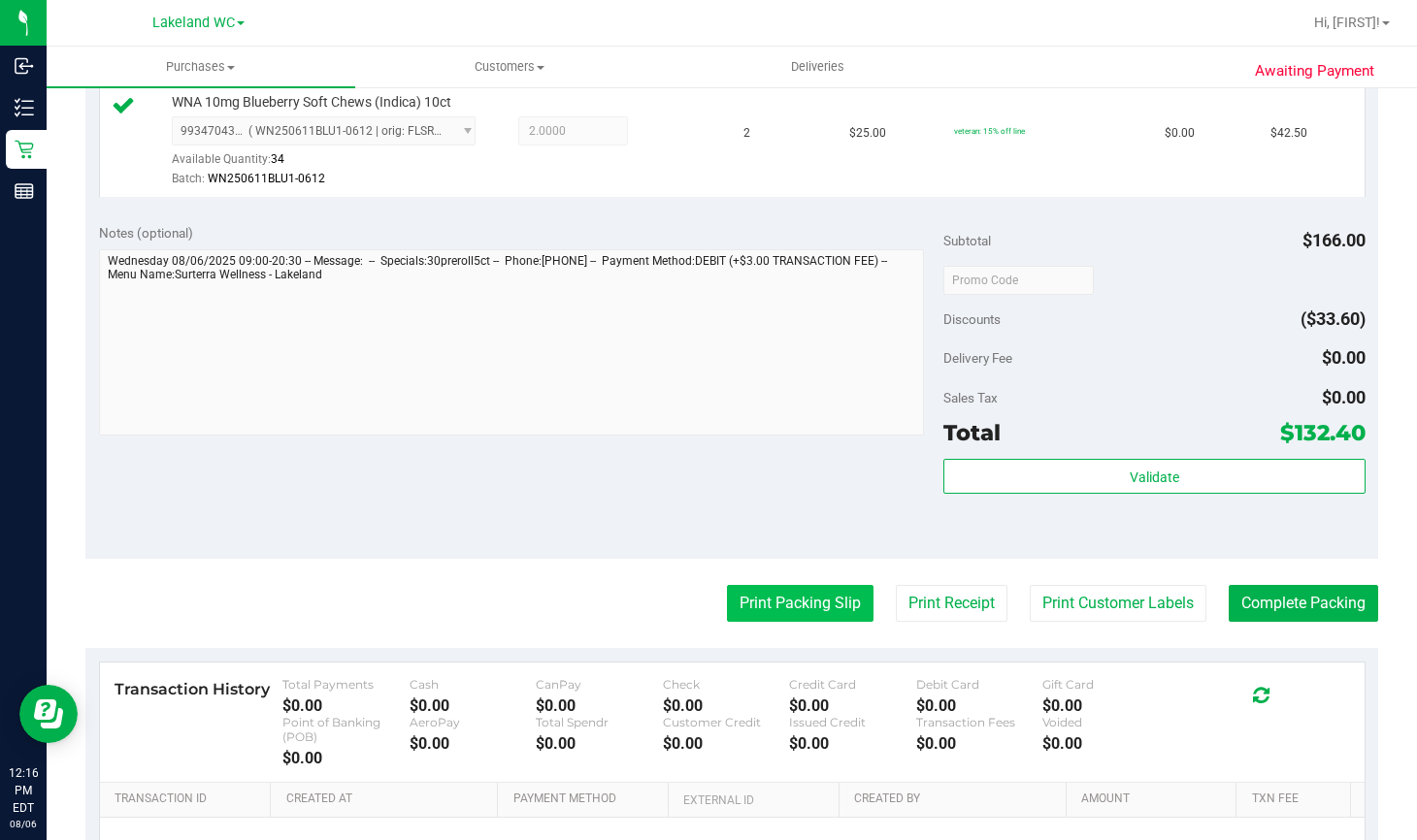 click on "Print Packing Slip" at bounding box center [800, 603] 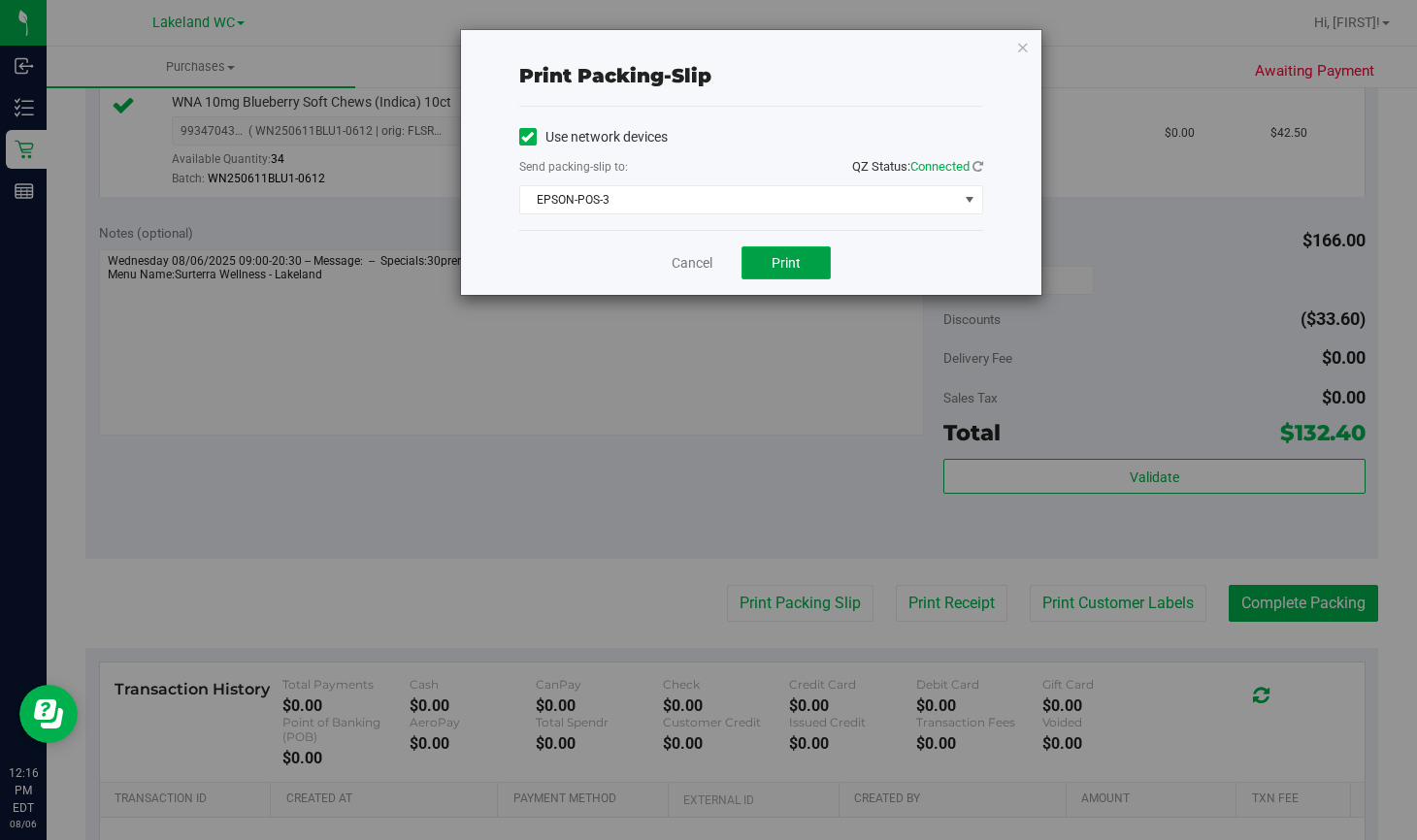 click on "Print" at bounding box center [786, 263] 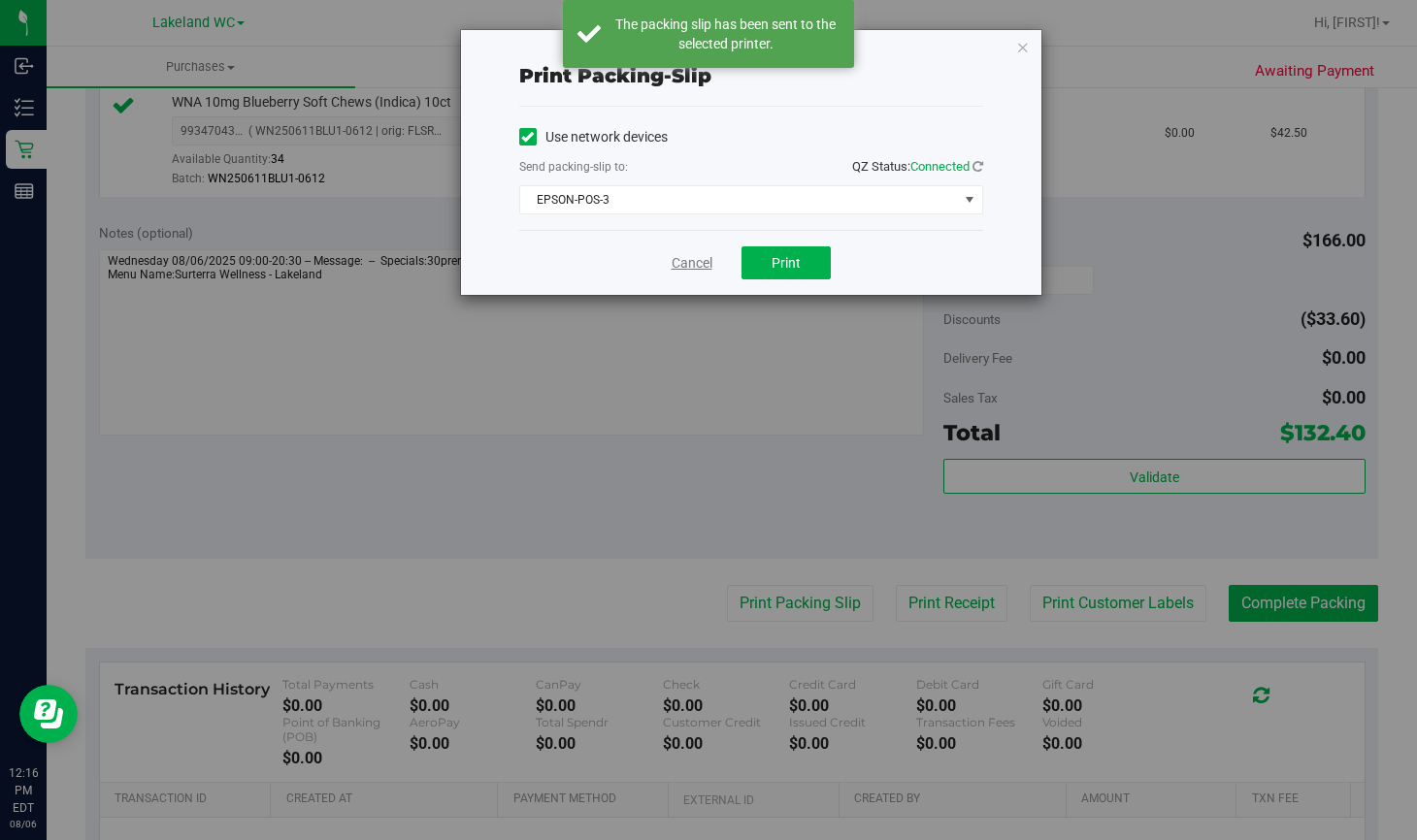 click on "Cancel" at bounding box center (692, 263) 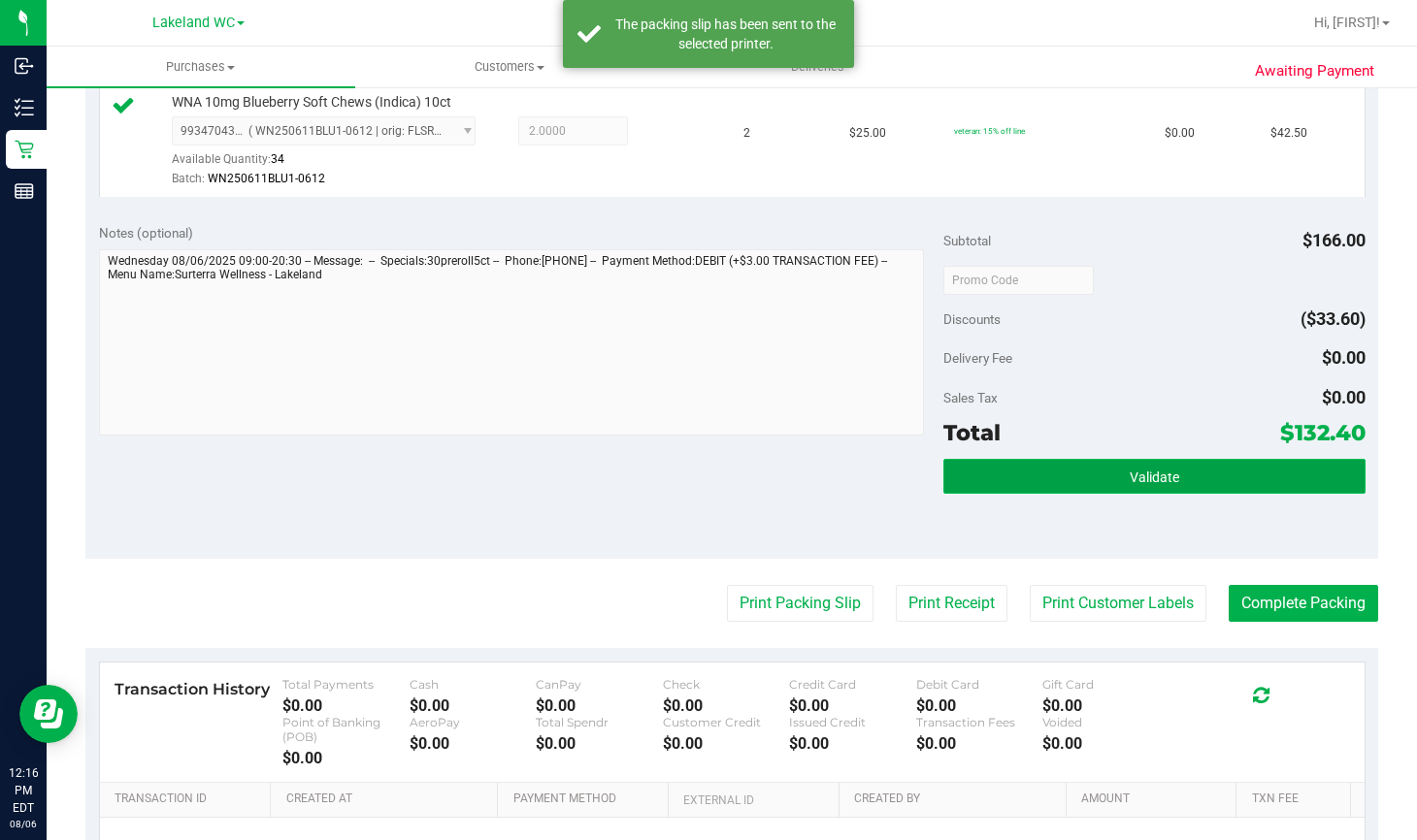 click on "Validate" at bounding box center (1154, 476) 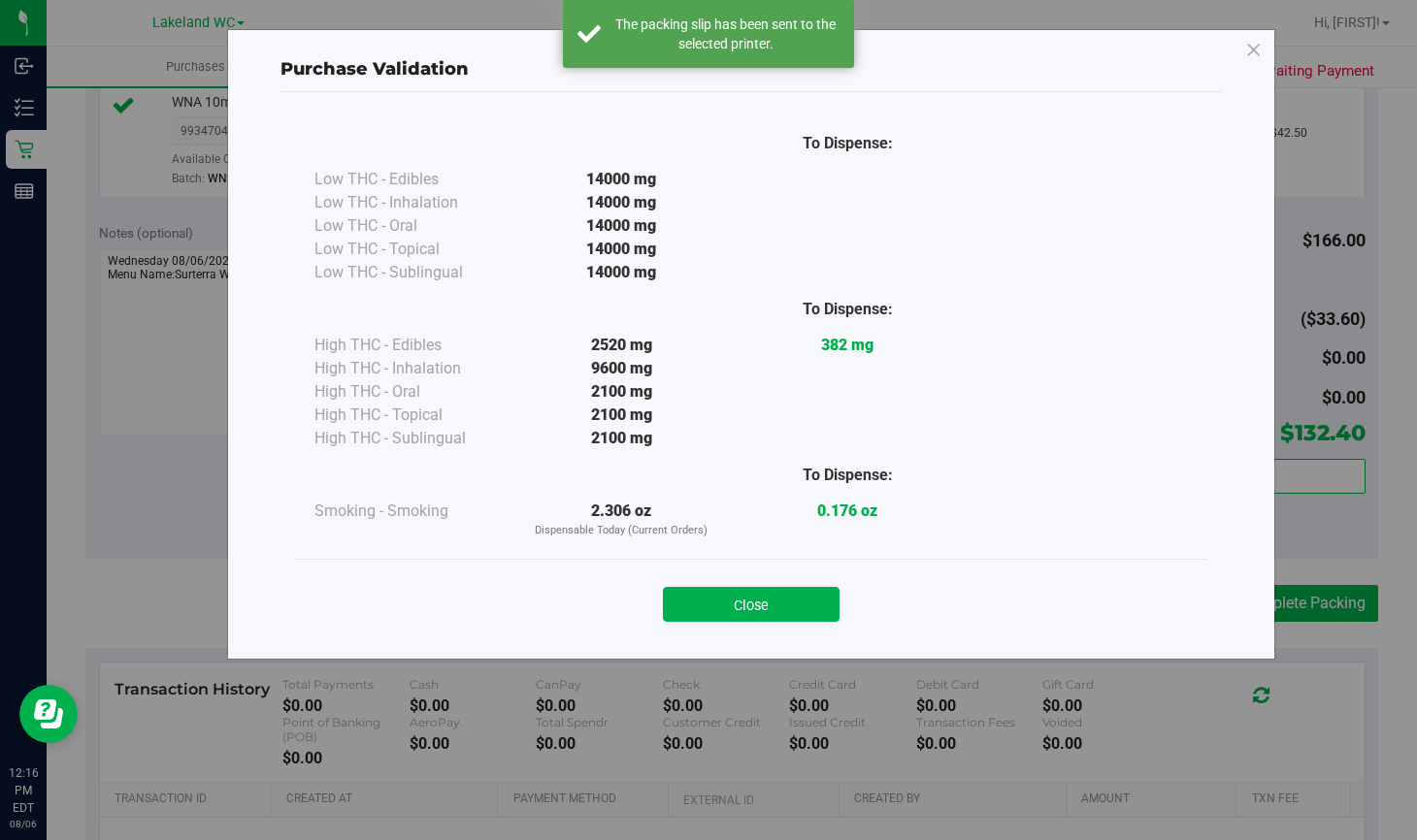 click on "Close" at bounding box center [751, 604] 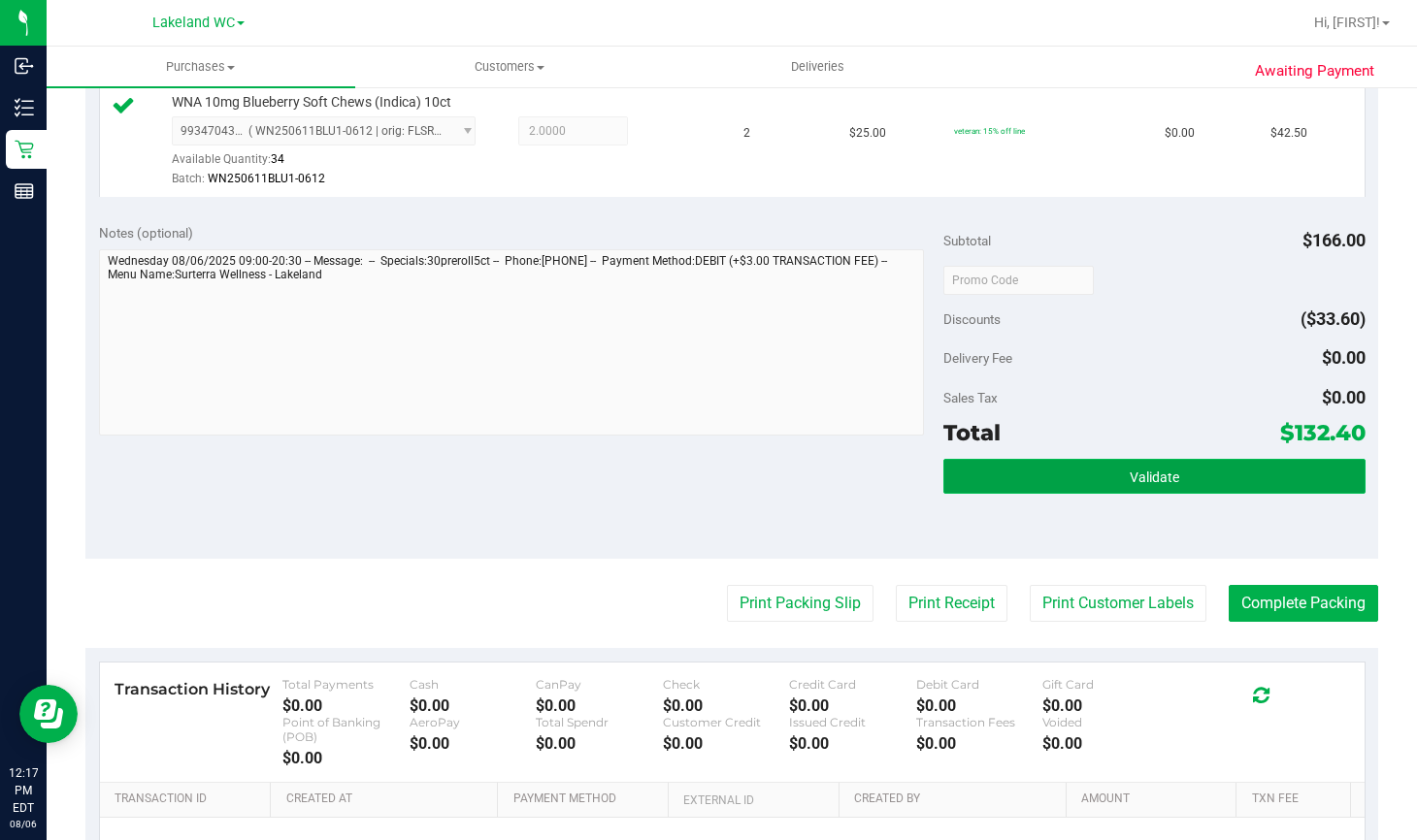click on "Validate" at bounding box center (1154, 476) 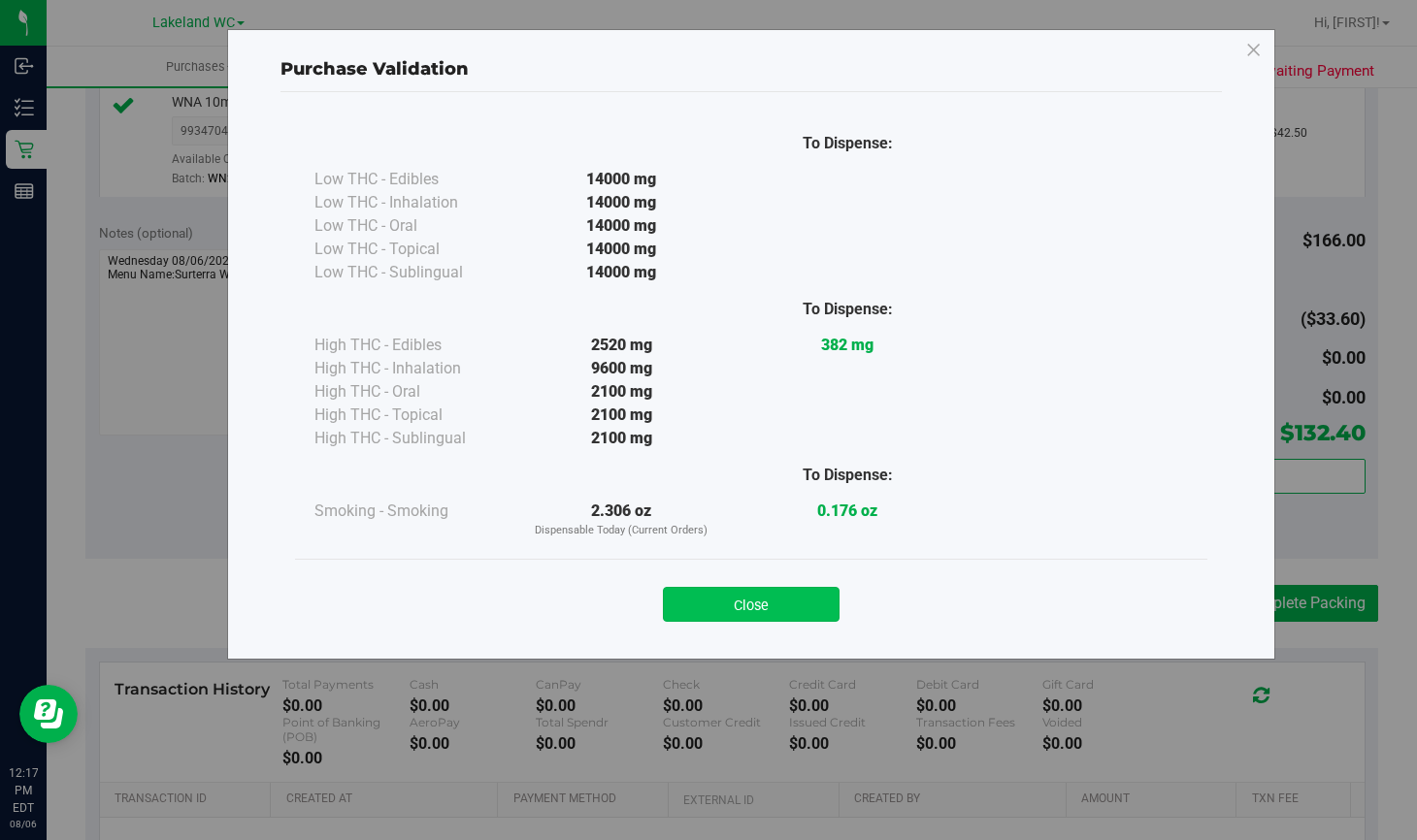 click on "Close" at bounding box center (751, 604) 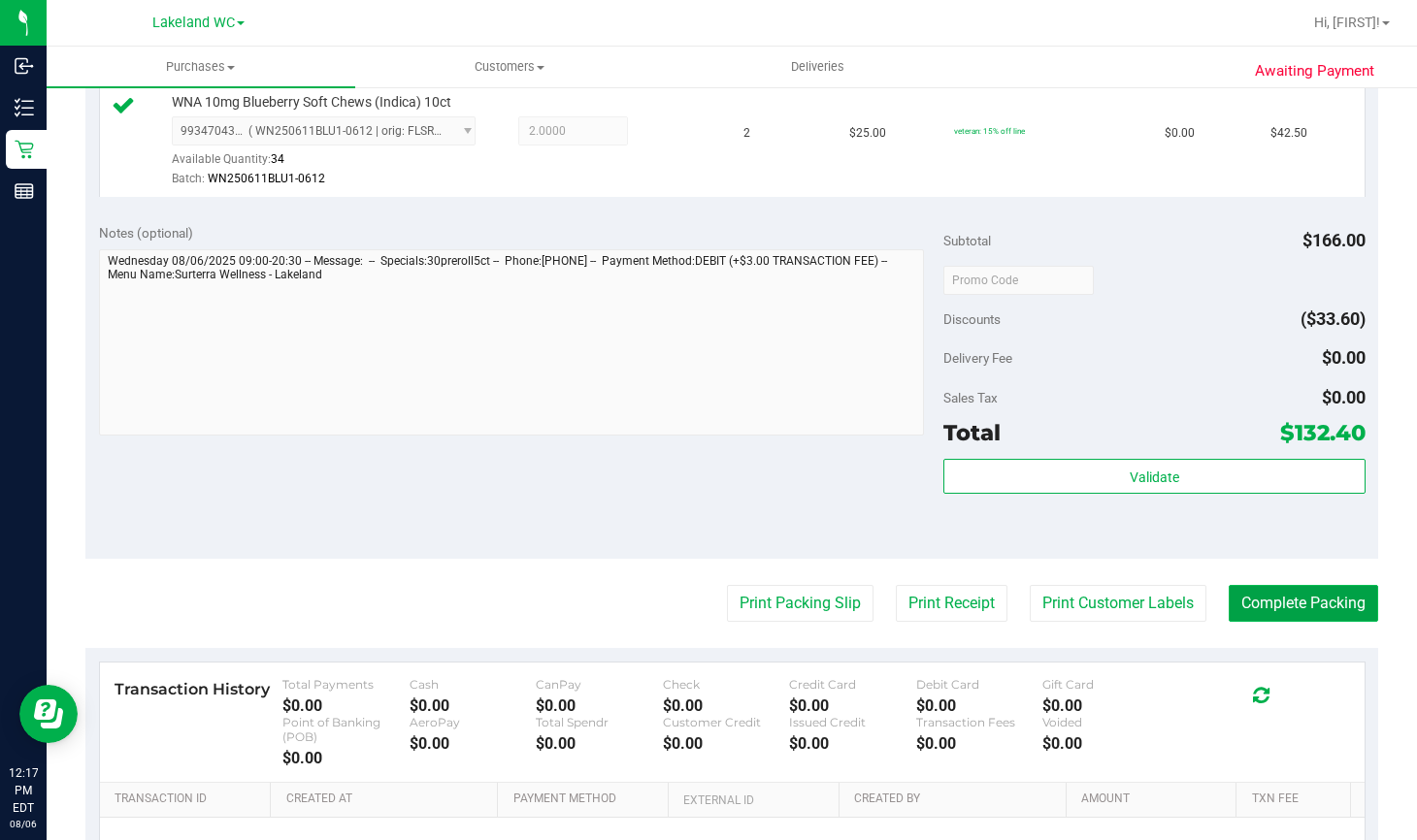 click on "Complete Packing" at bounding box center (1303, 603) 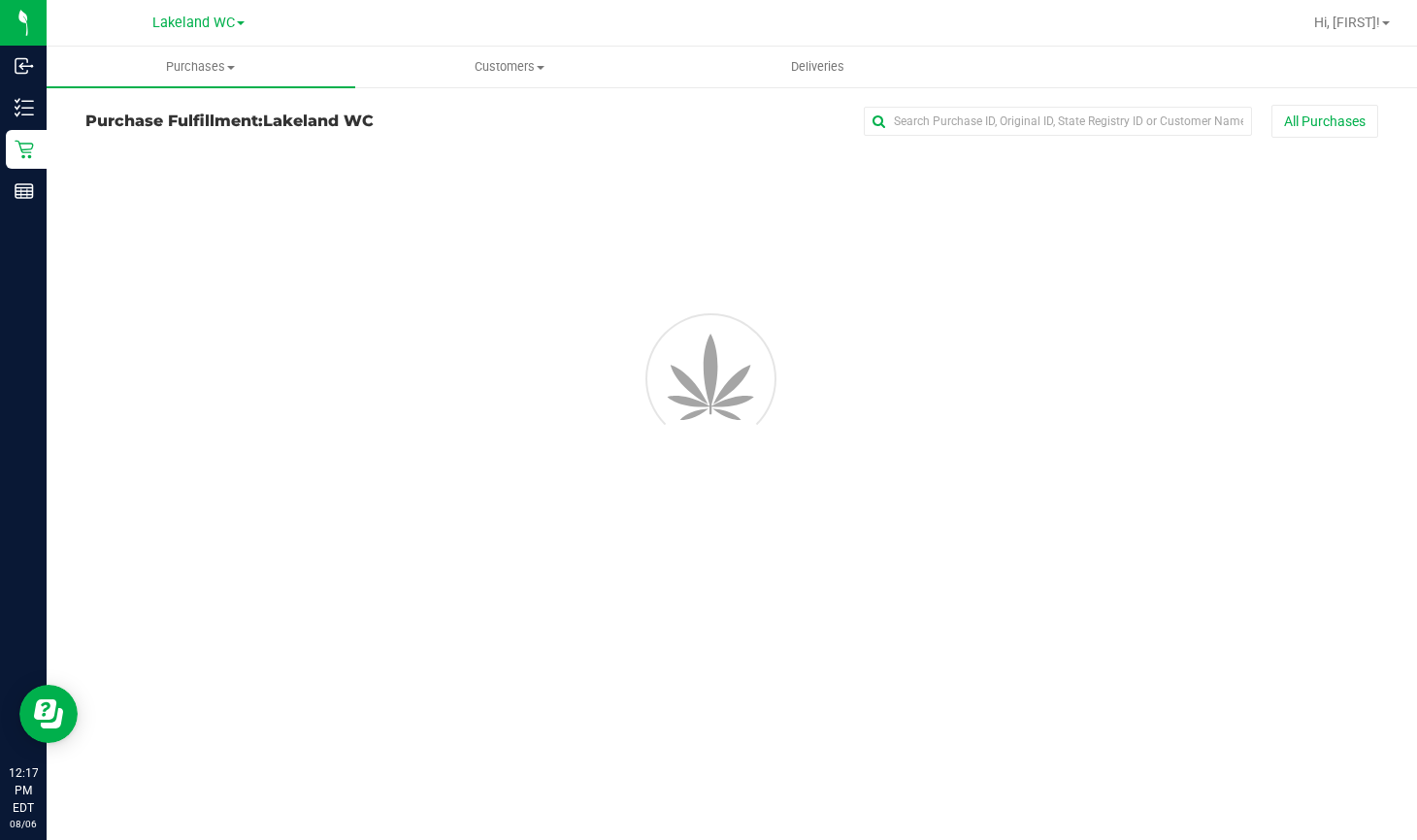 scroll, scrollTop: 0, scrollLeft: 0, axis: both 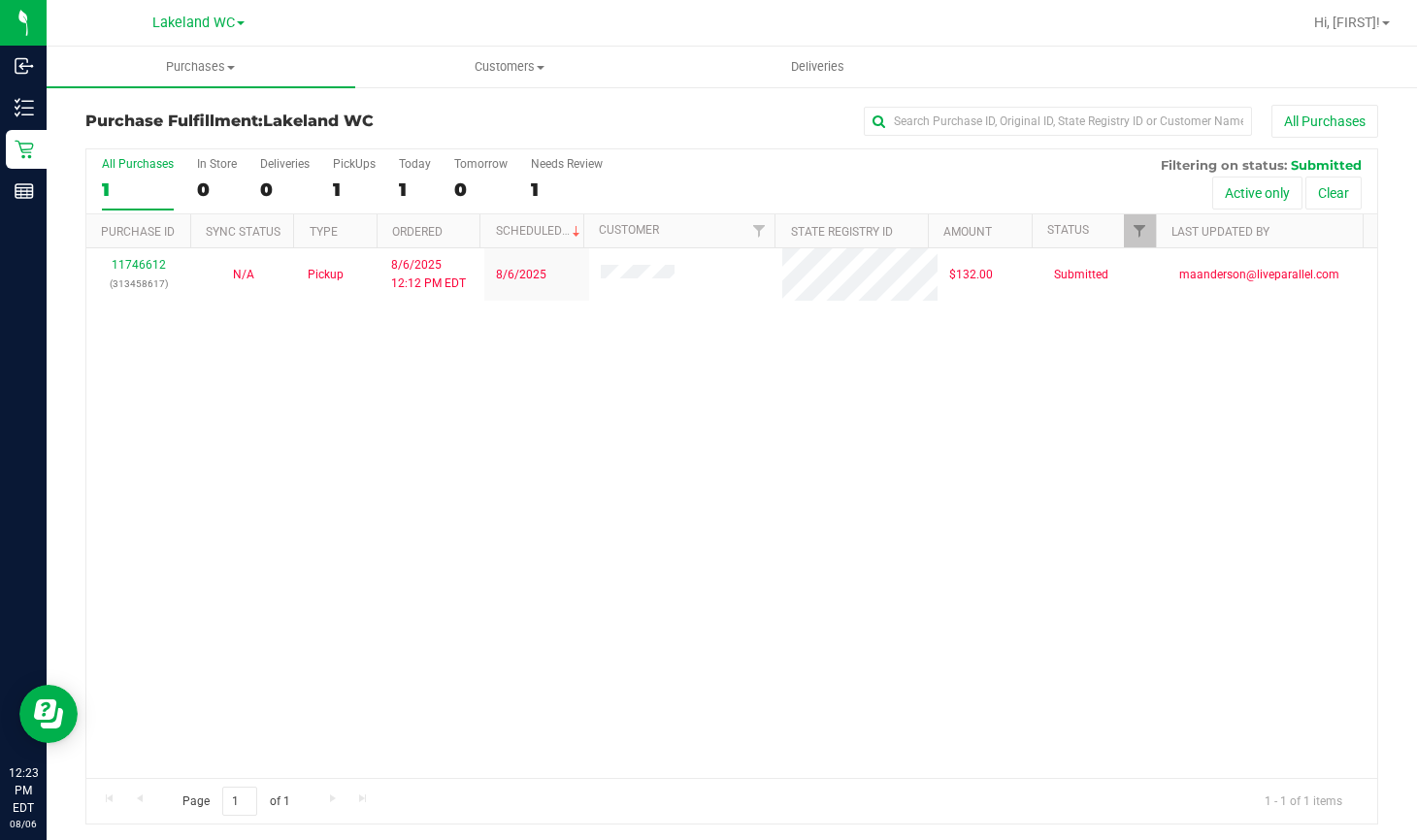 drag, startPoint x: 753, startPoint y: 638, endPoint x: 659, endPoint y: 452, distance: 208.4035 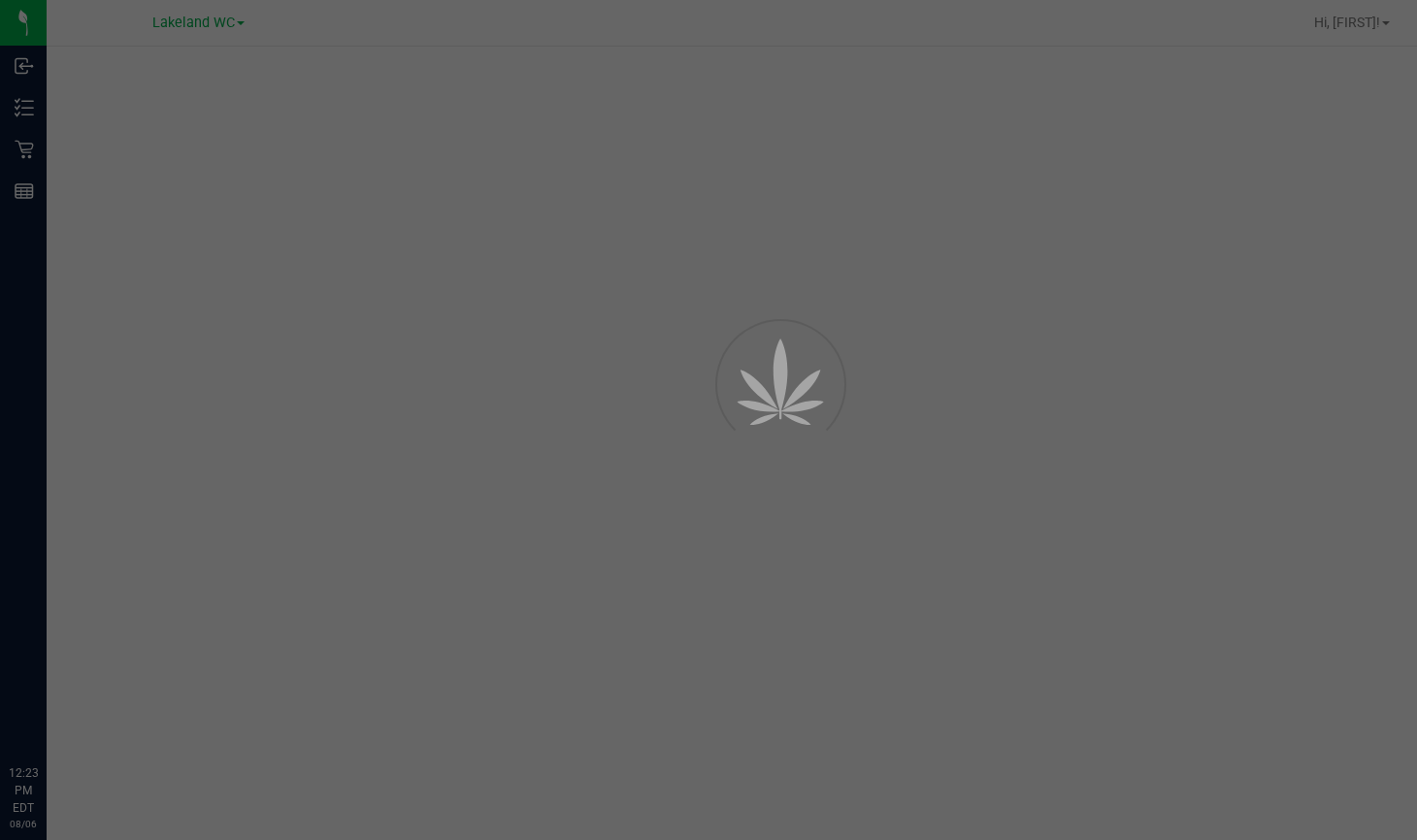 scroll, scrollTop: 0, scrollLeft: 0, axis: both 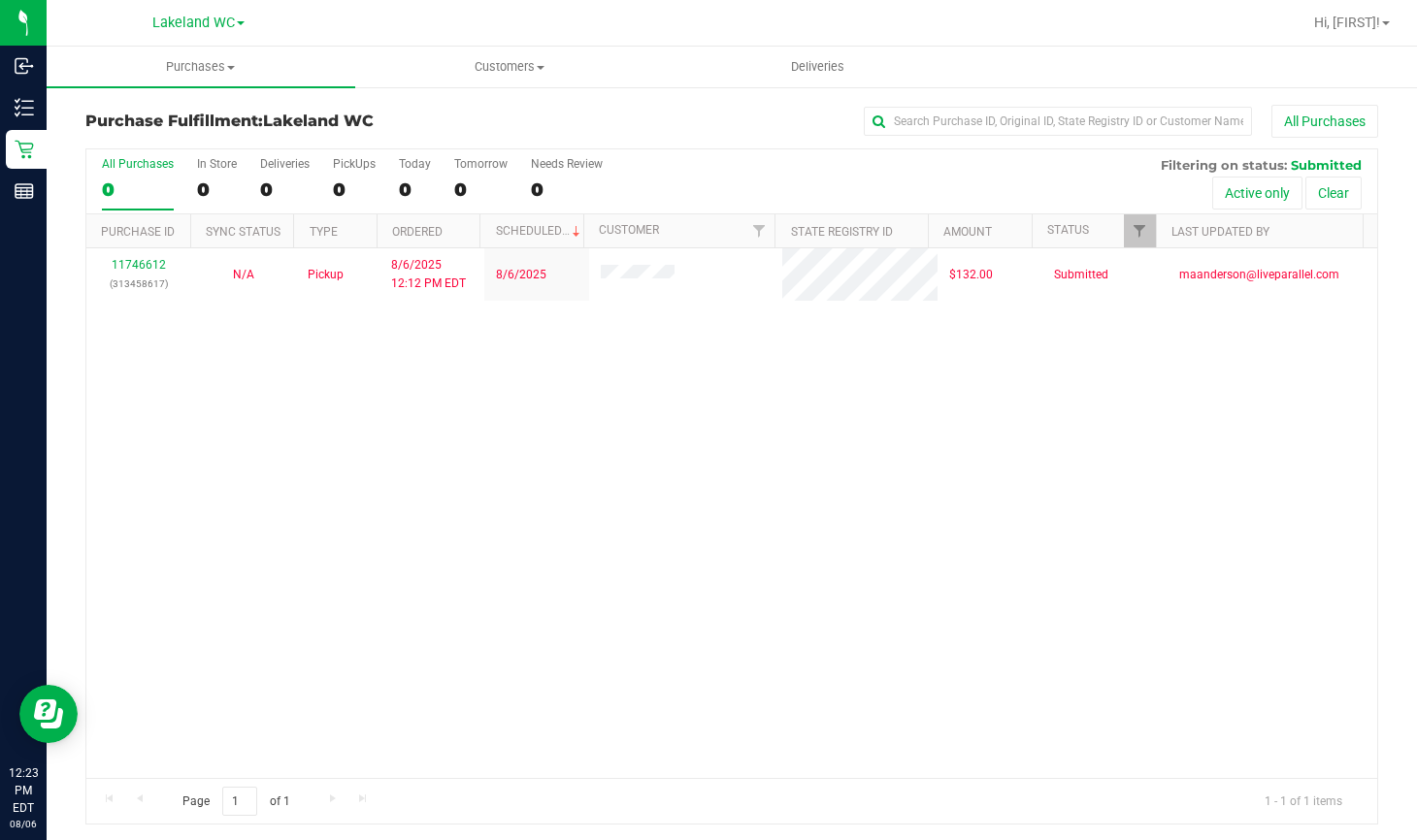 click on "[NUMBER]
([PHONE])
N/A
Pickup [DATE] [TIME] [TIMEZONE] [DATE]
$132.00
Submitted [EMAIL]" at bounding box center [732, 513] 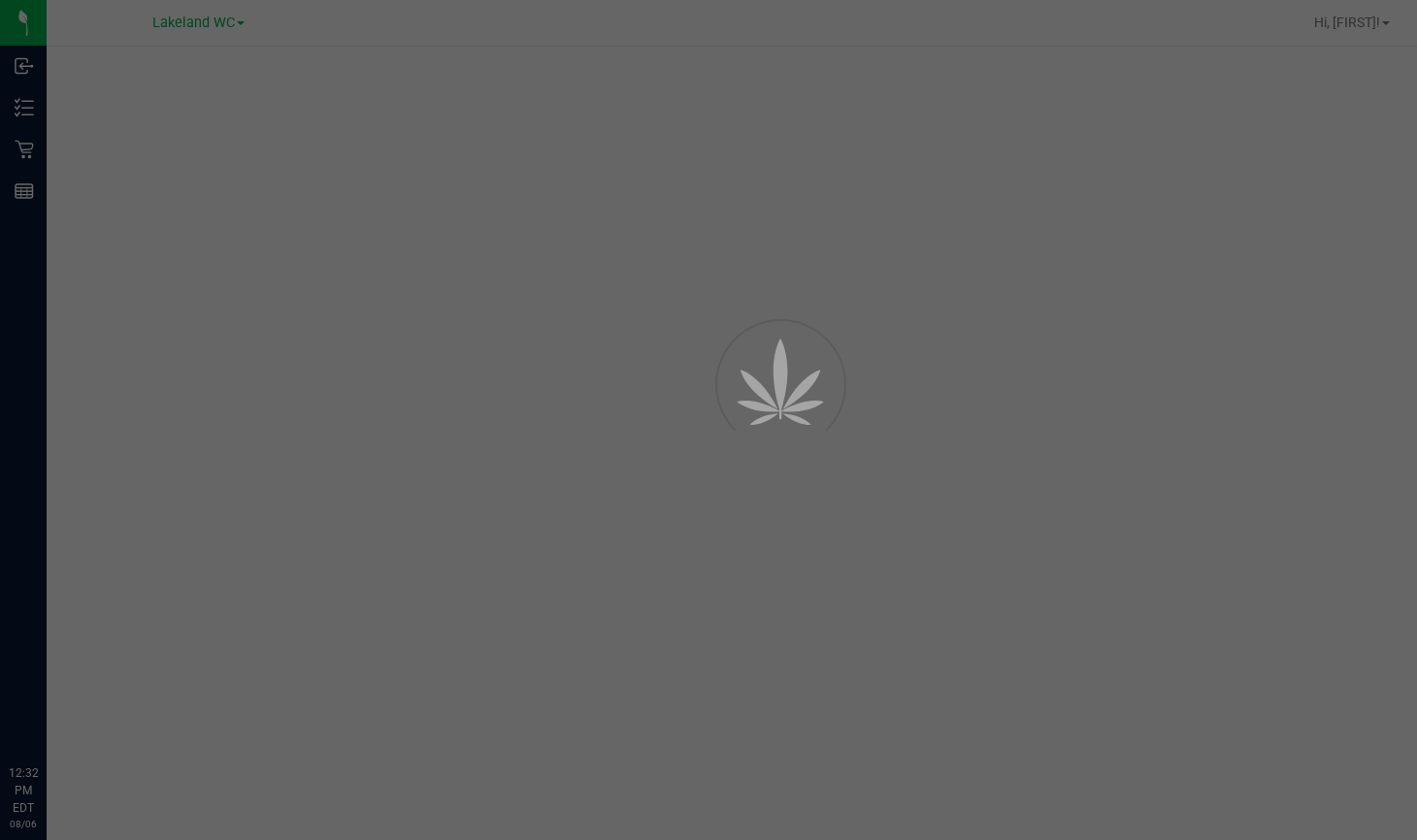 scroll, scrollTop: 0, scrollLeft: 0, axis: both 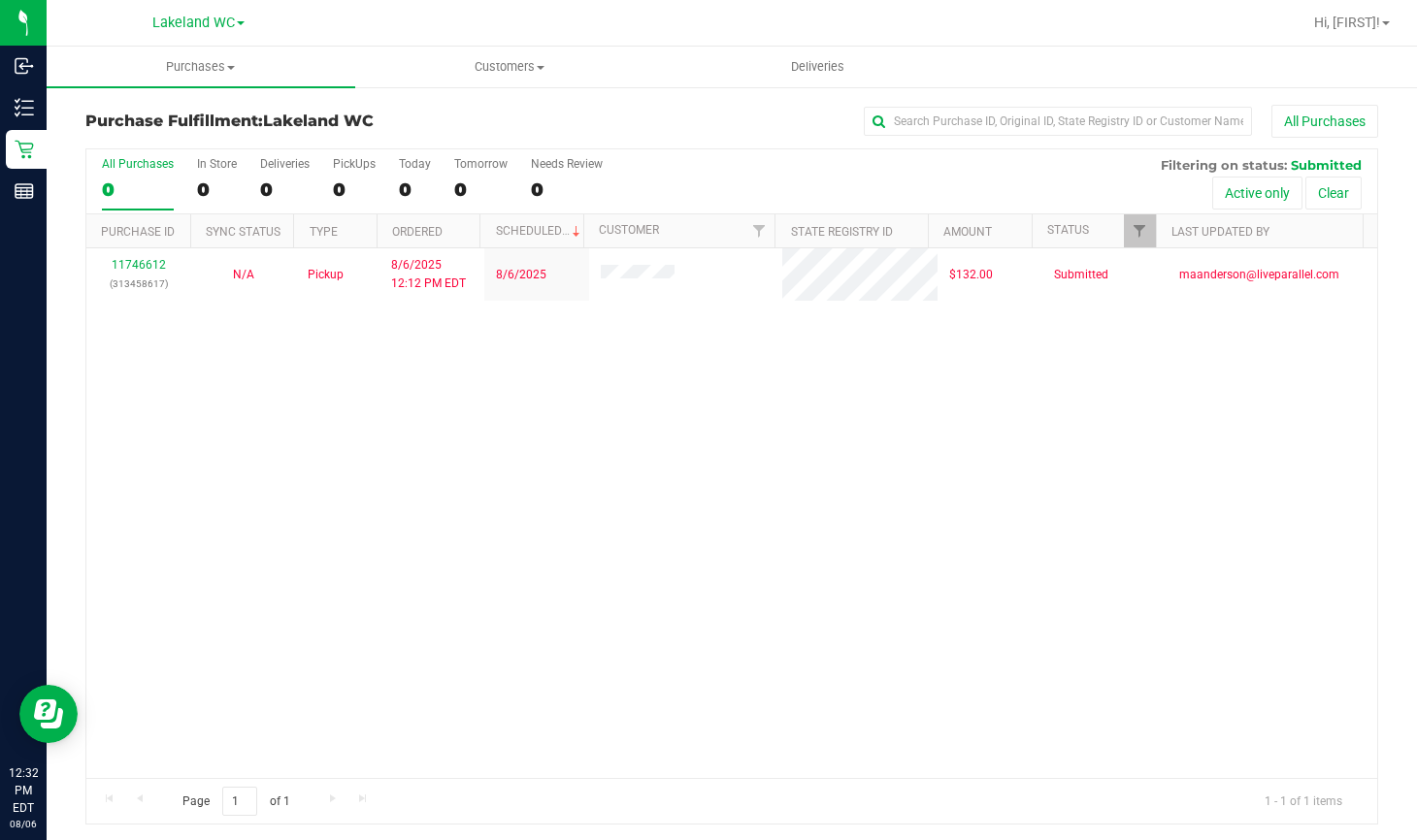 click on "11746612
(313458617)
N/A
Pickup 8/6/2025 12:12 PM EDT 8/6/2025
$132.00
Submitted maanderson@liveparallel.com" at bounding box center (732, 513) 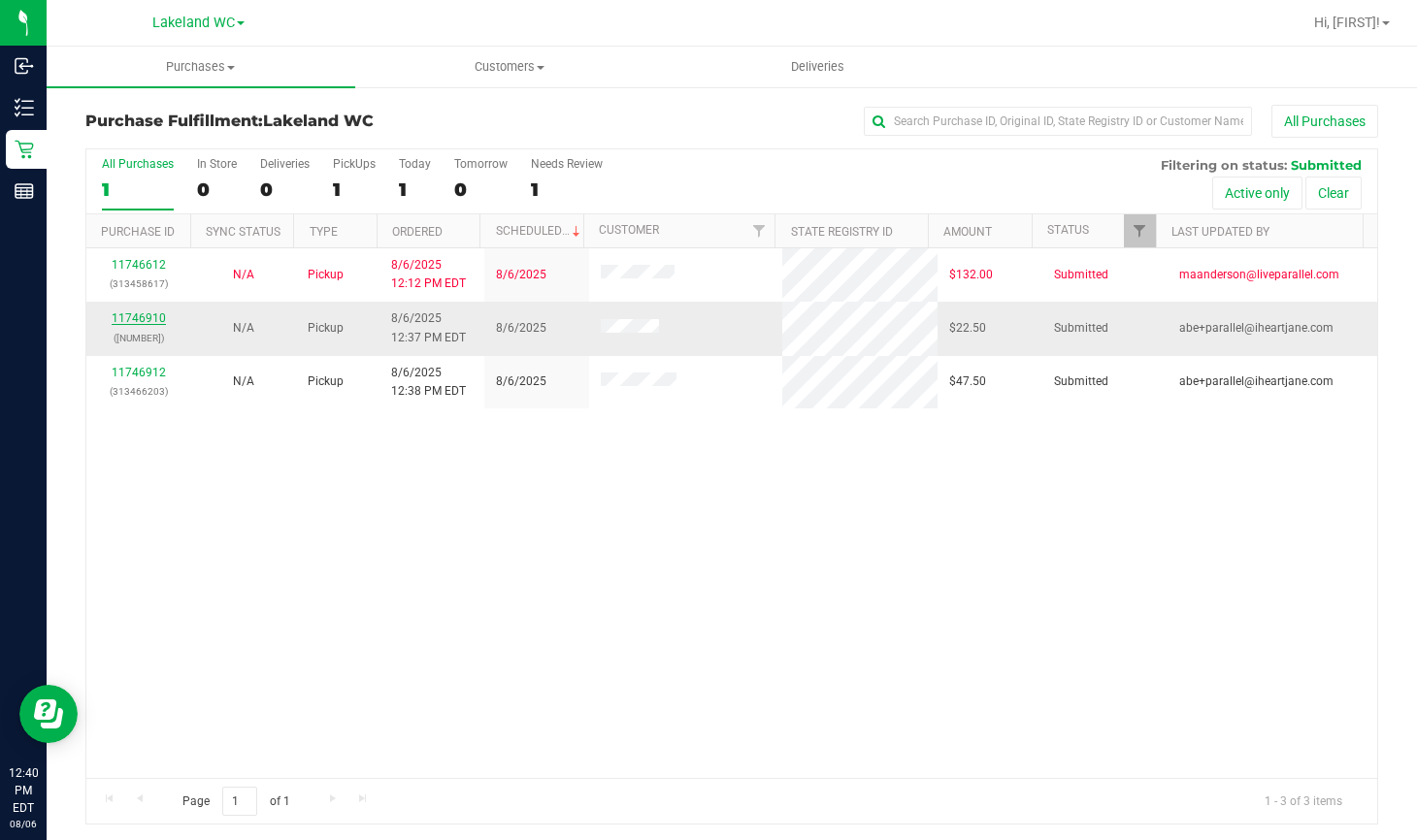 click on "11746910" at bounding box center [139, 318] 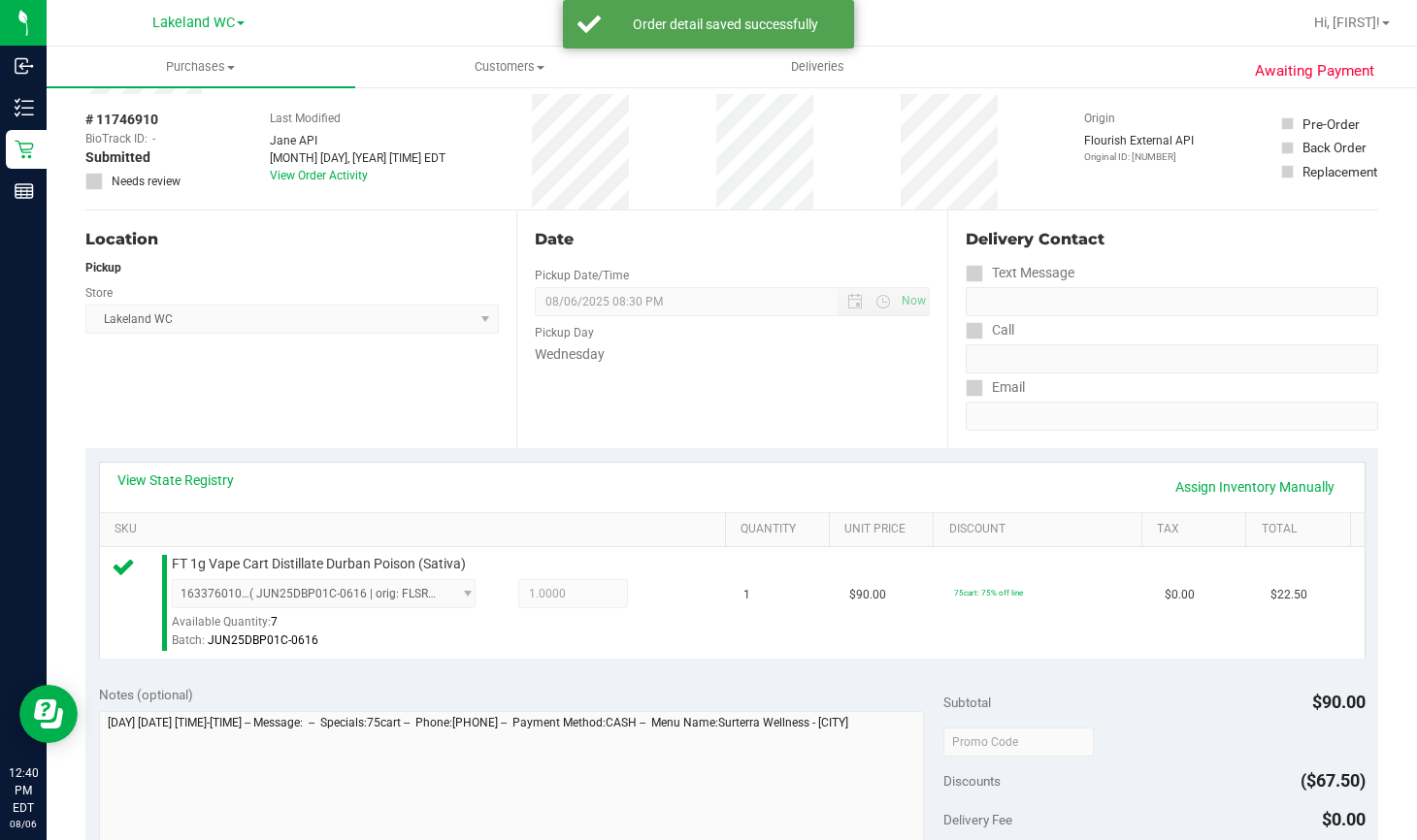 scroll, scrollTop: 194, scrollLeft: 0, axis: vertical 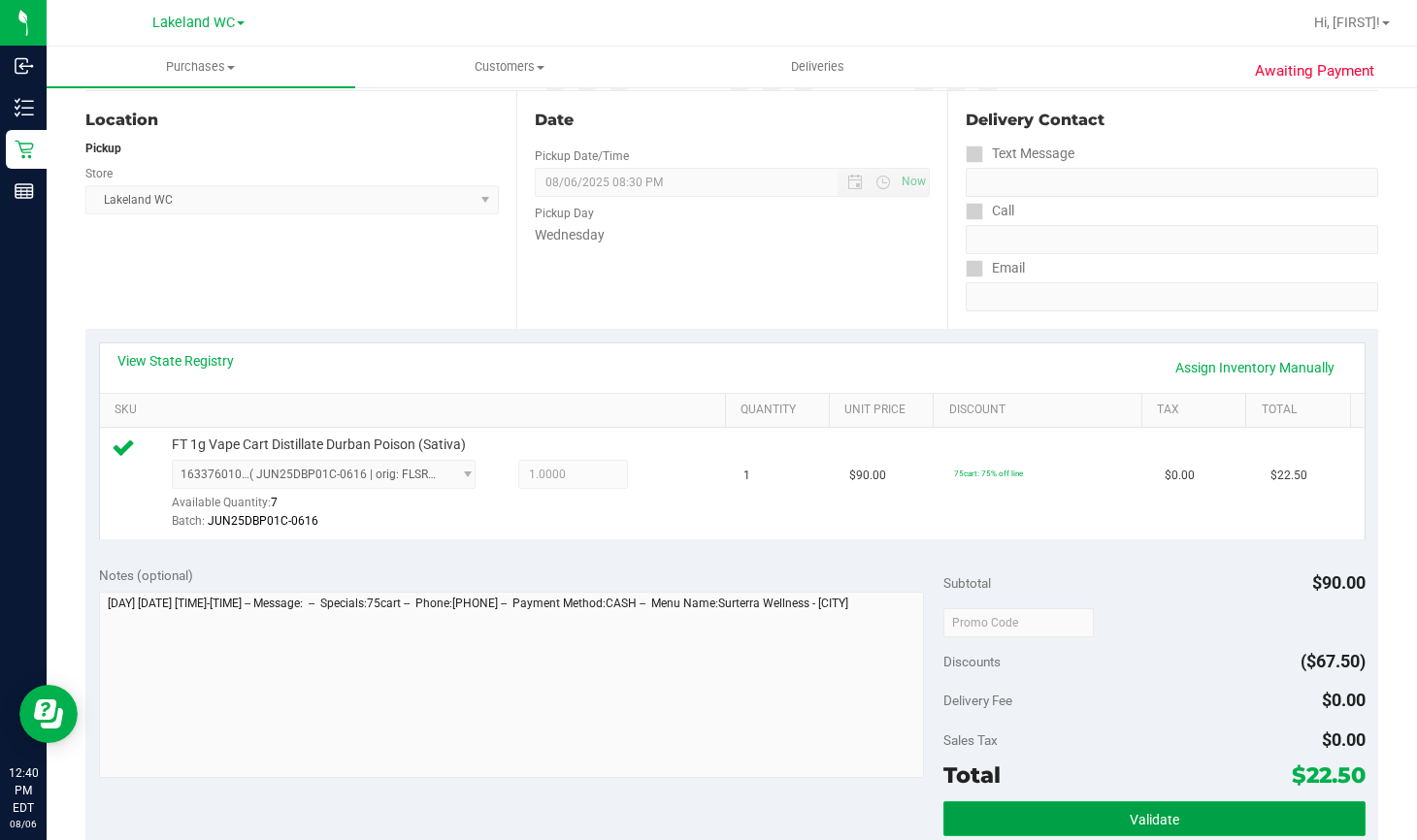click on "Validate" at bounding box center [1154, 819] 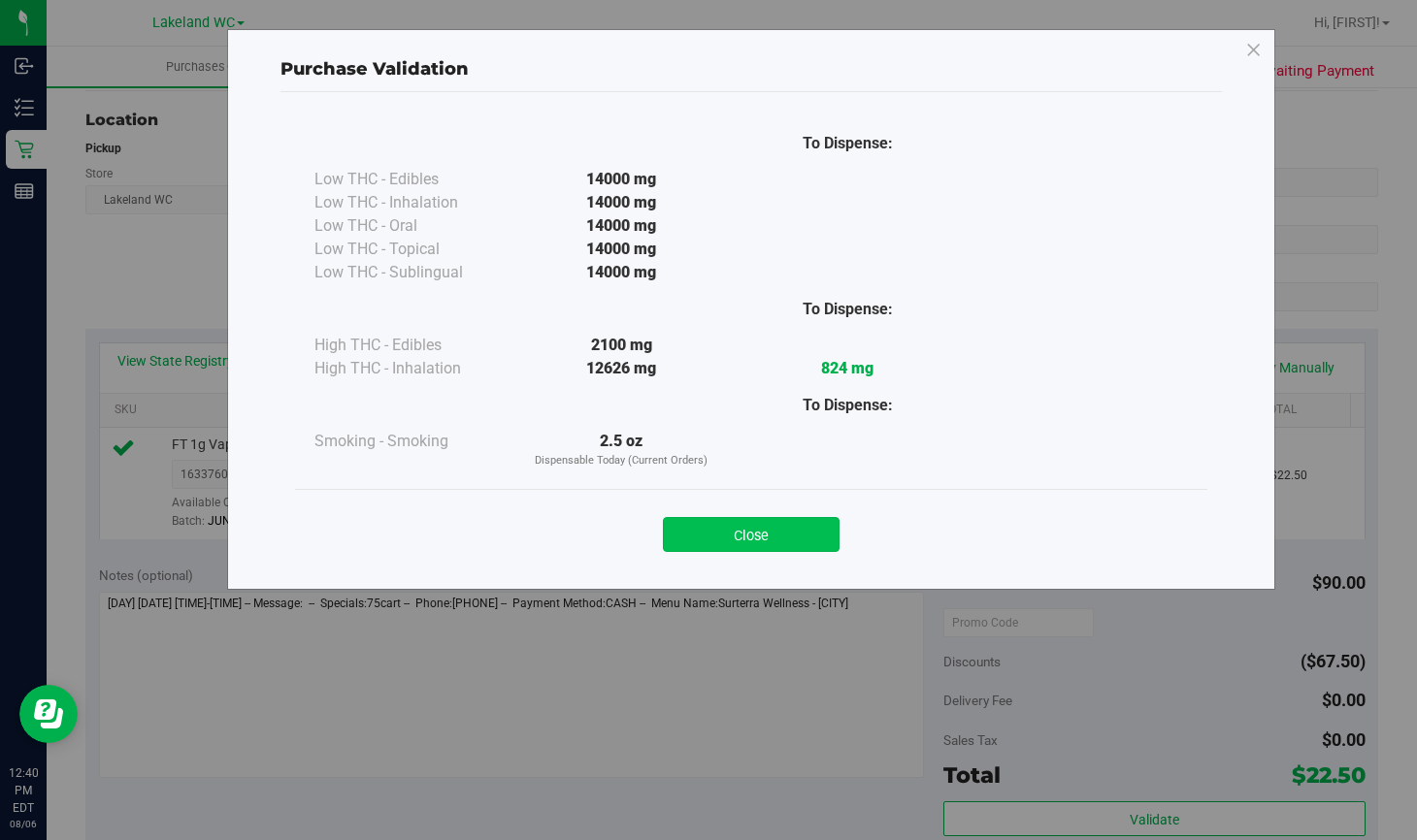 click on "Close" at bounding box center [751, 534] 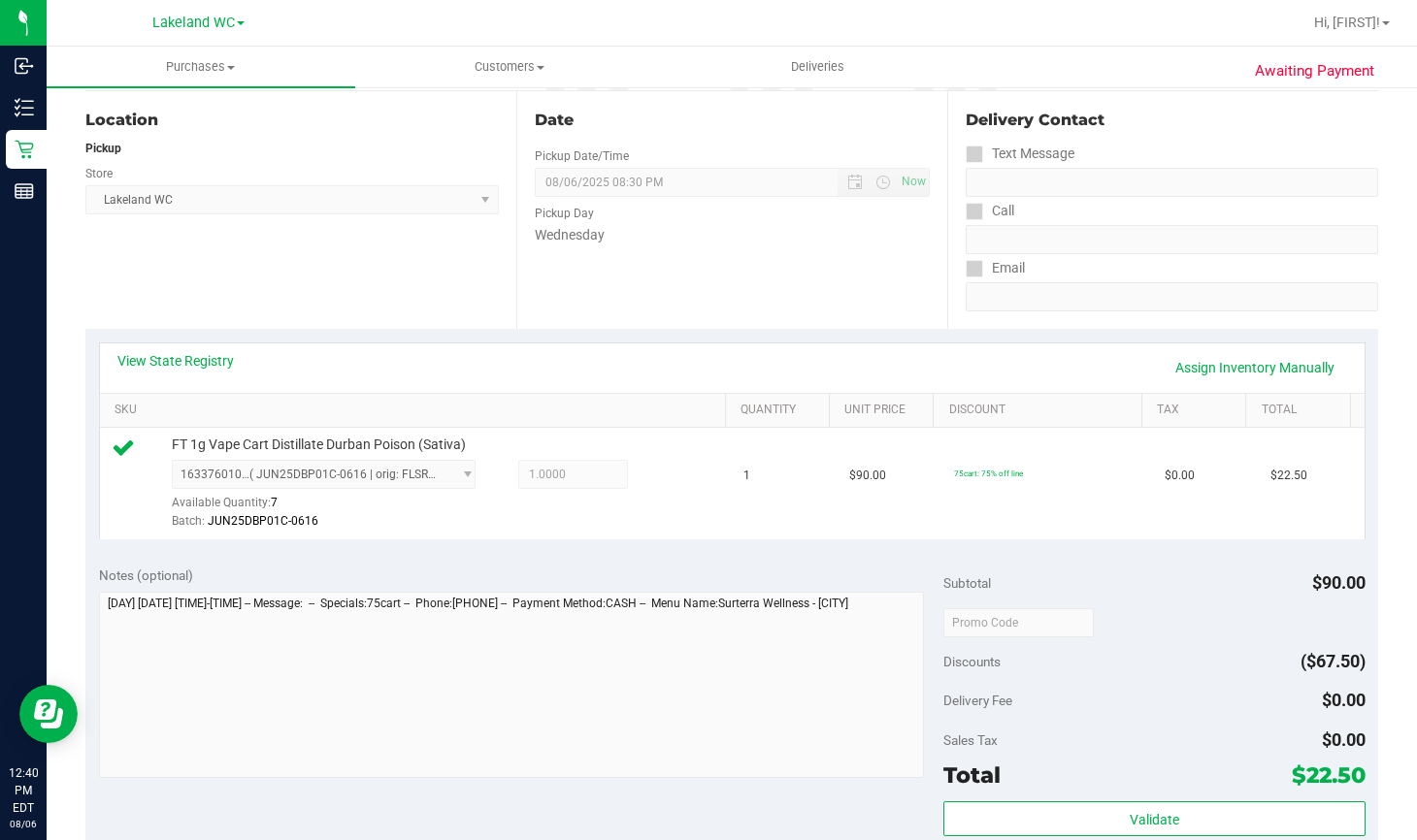 scroll, scrollTop: 485, scrollLeft: 0, axis: vertical 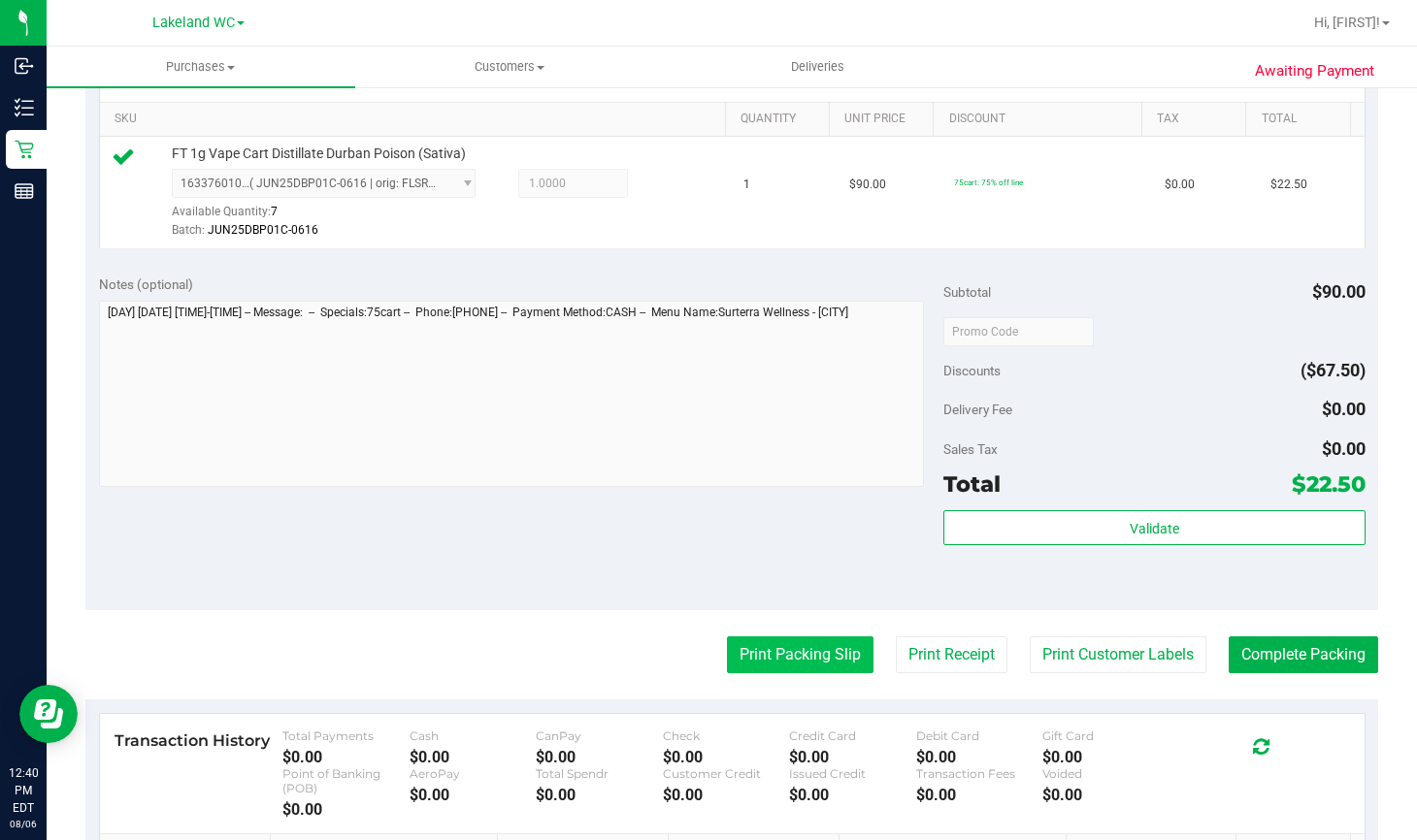 click on "Print Packing Slip" at bounding box center (800, 655) 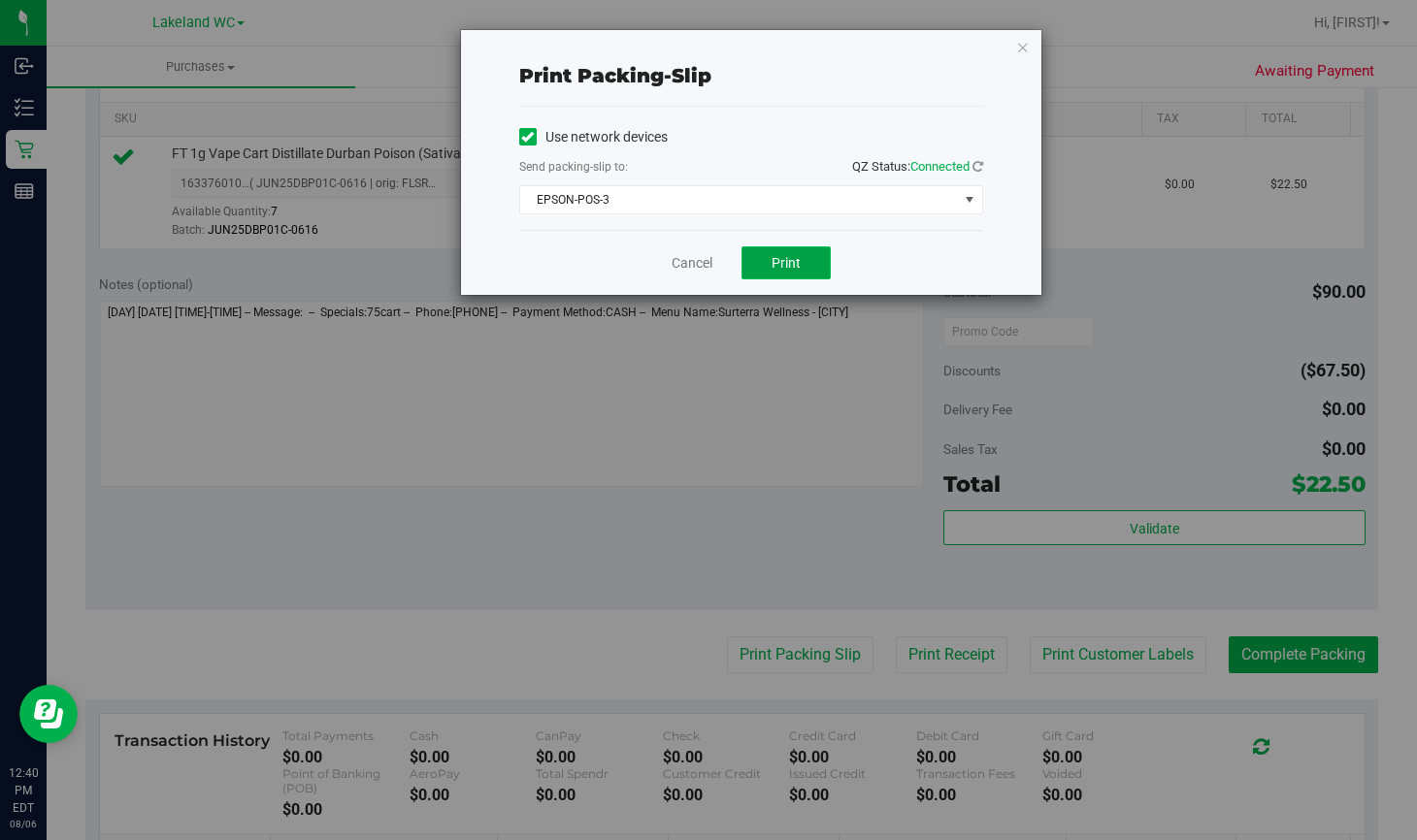 click on "Print" at bounding box center (786, 263) 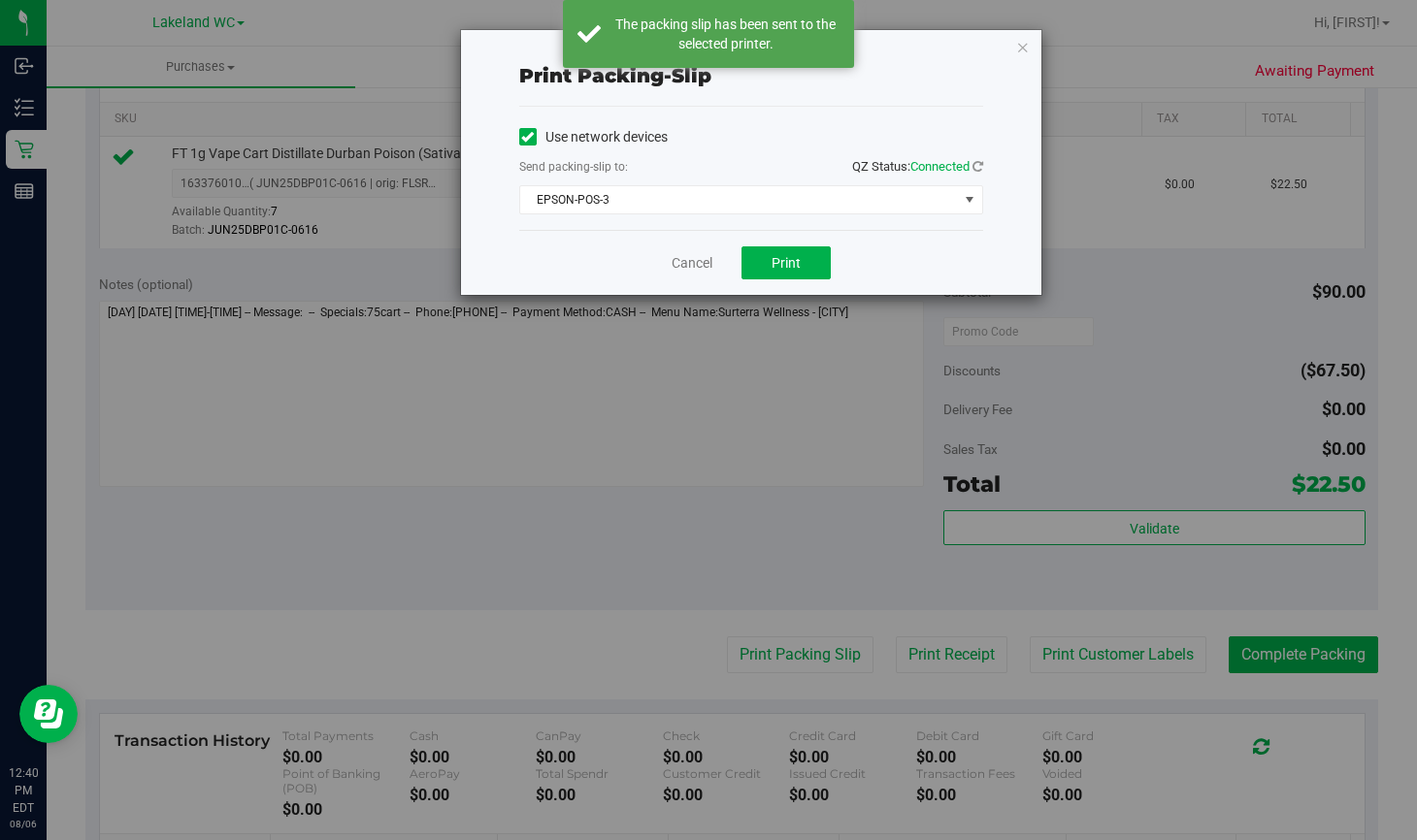 click on "Cancel
Print" at bounding box center [751, 262] 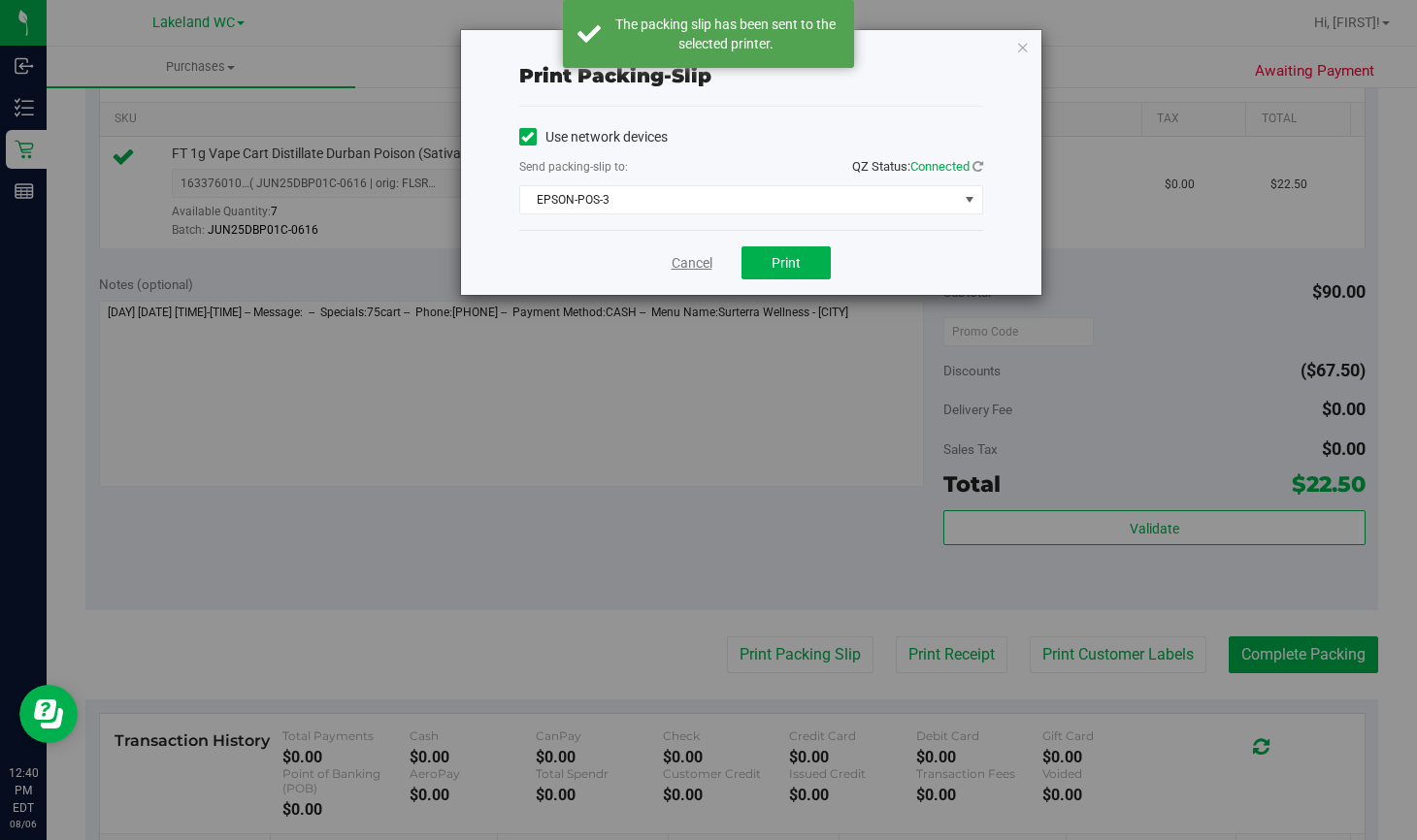 click on "Cancel" at bounding box center (692, 263) 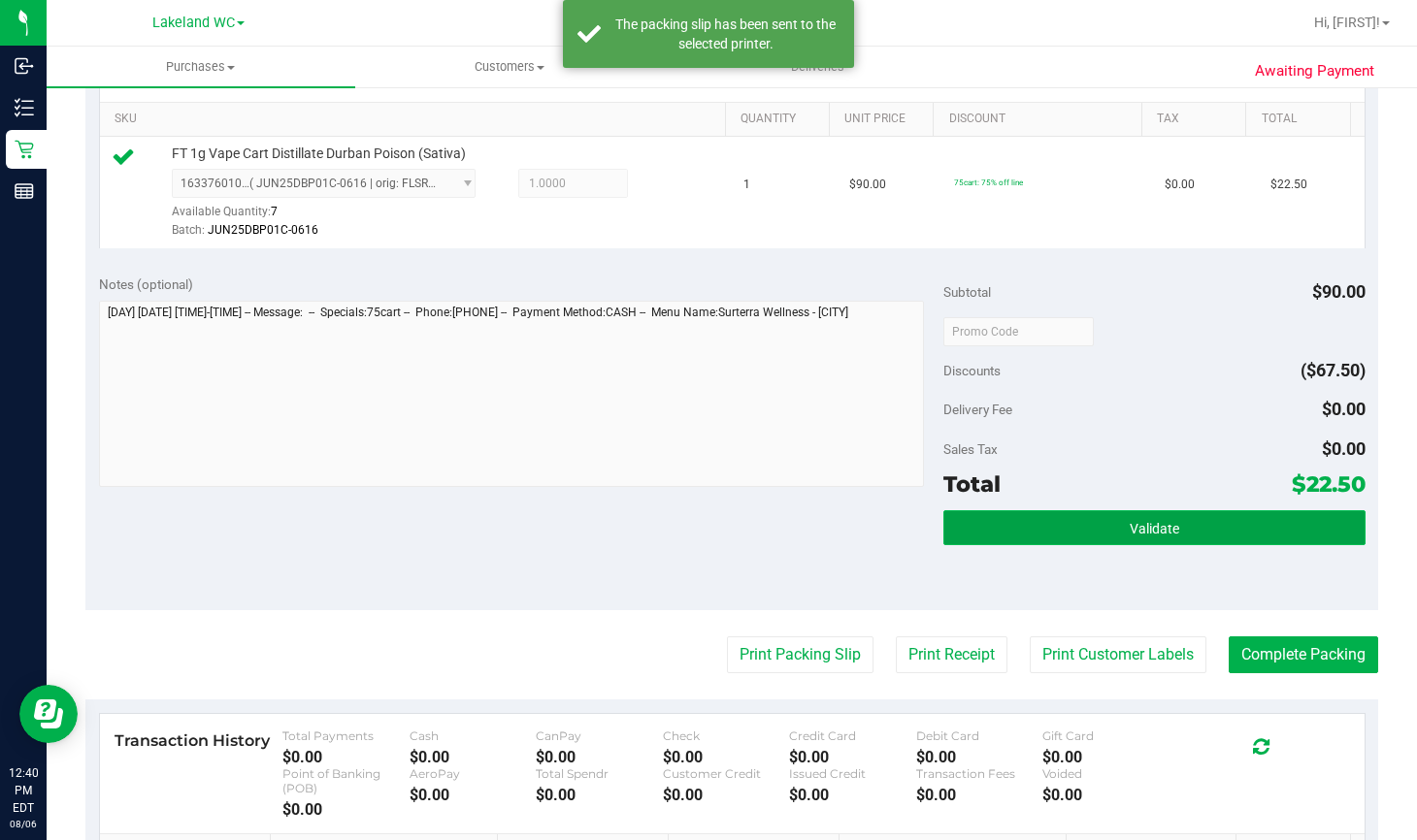click on "Validate" at bounding box center (1154, 529) 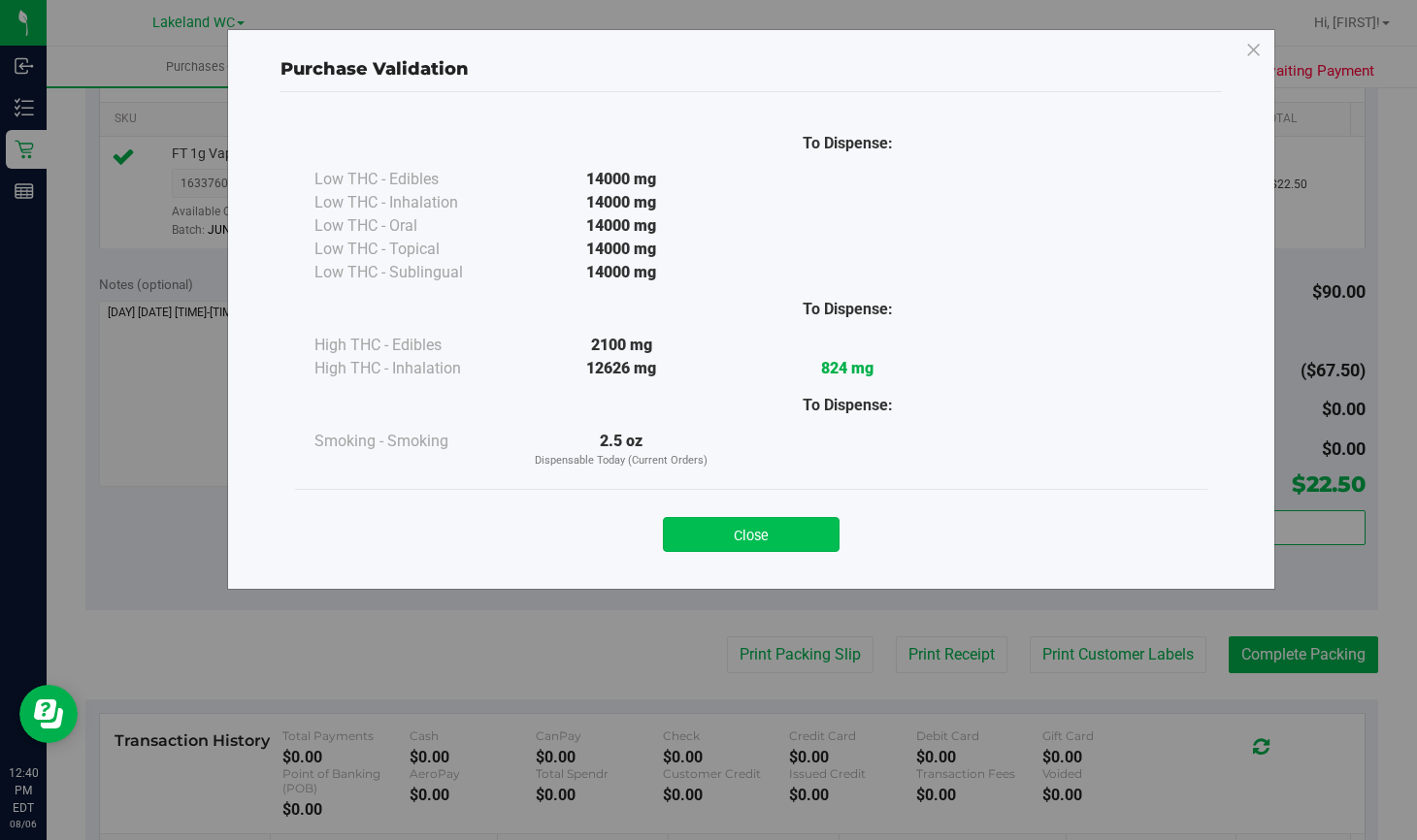 click on "Close" at bounding box center (751, 534) 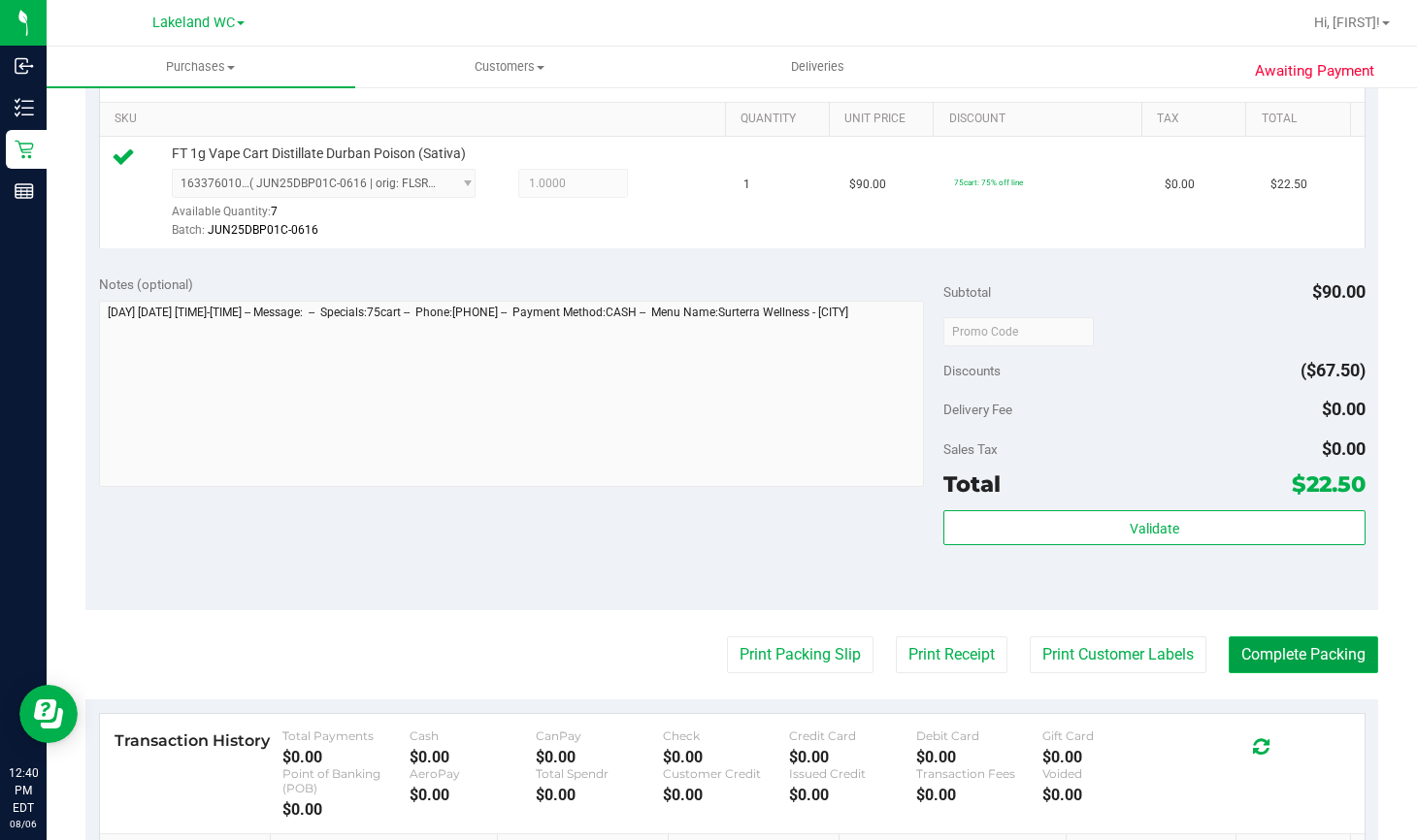 drag, startPoint x: 1315, startPoint y: 650, endPoint x: 1325, endPoint y: 657, distance: 12.206556 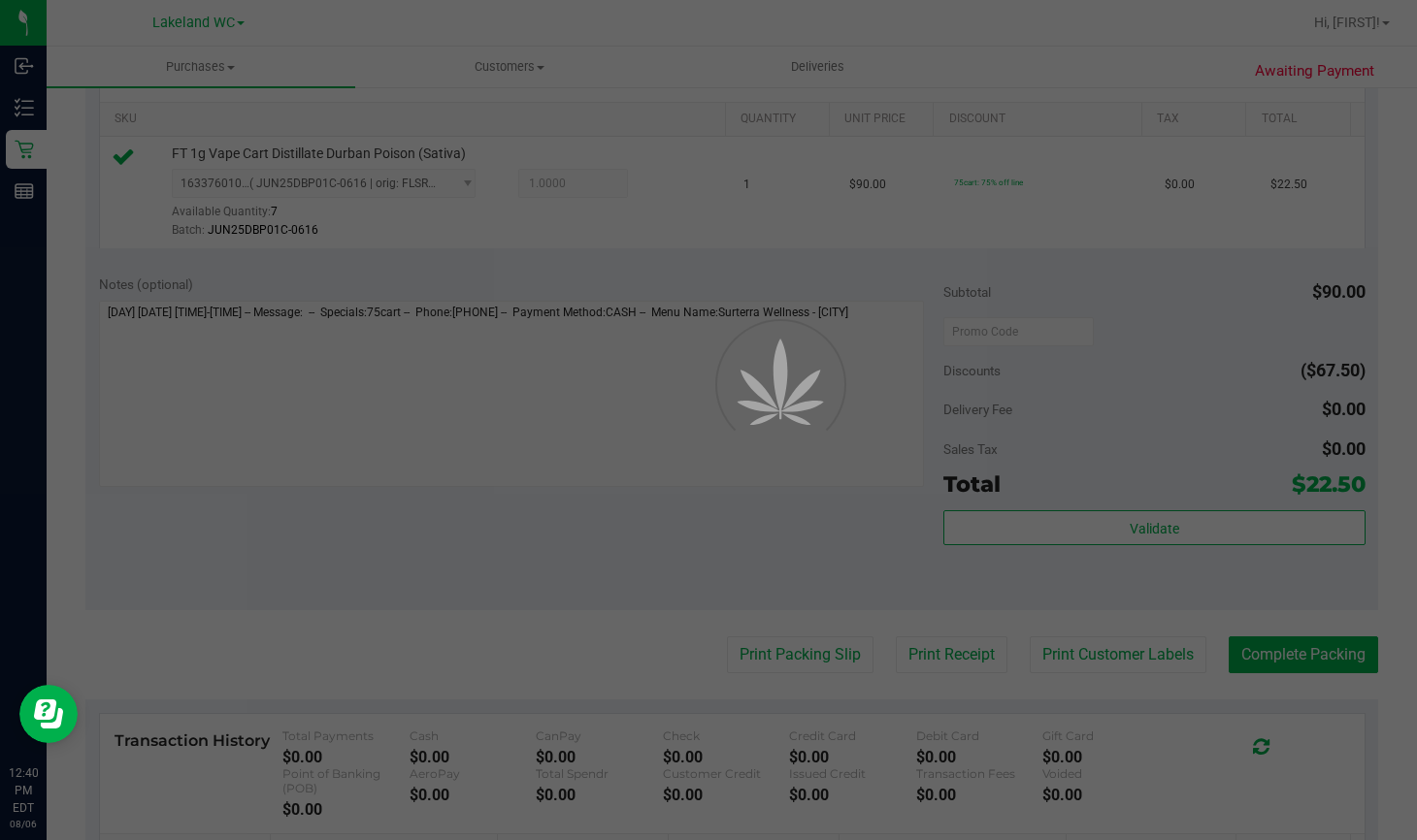 scroll, scrollTop: 0, scrollLeft: 0, axis: both 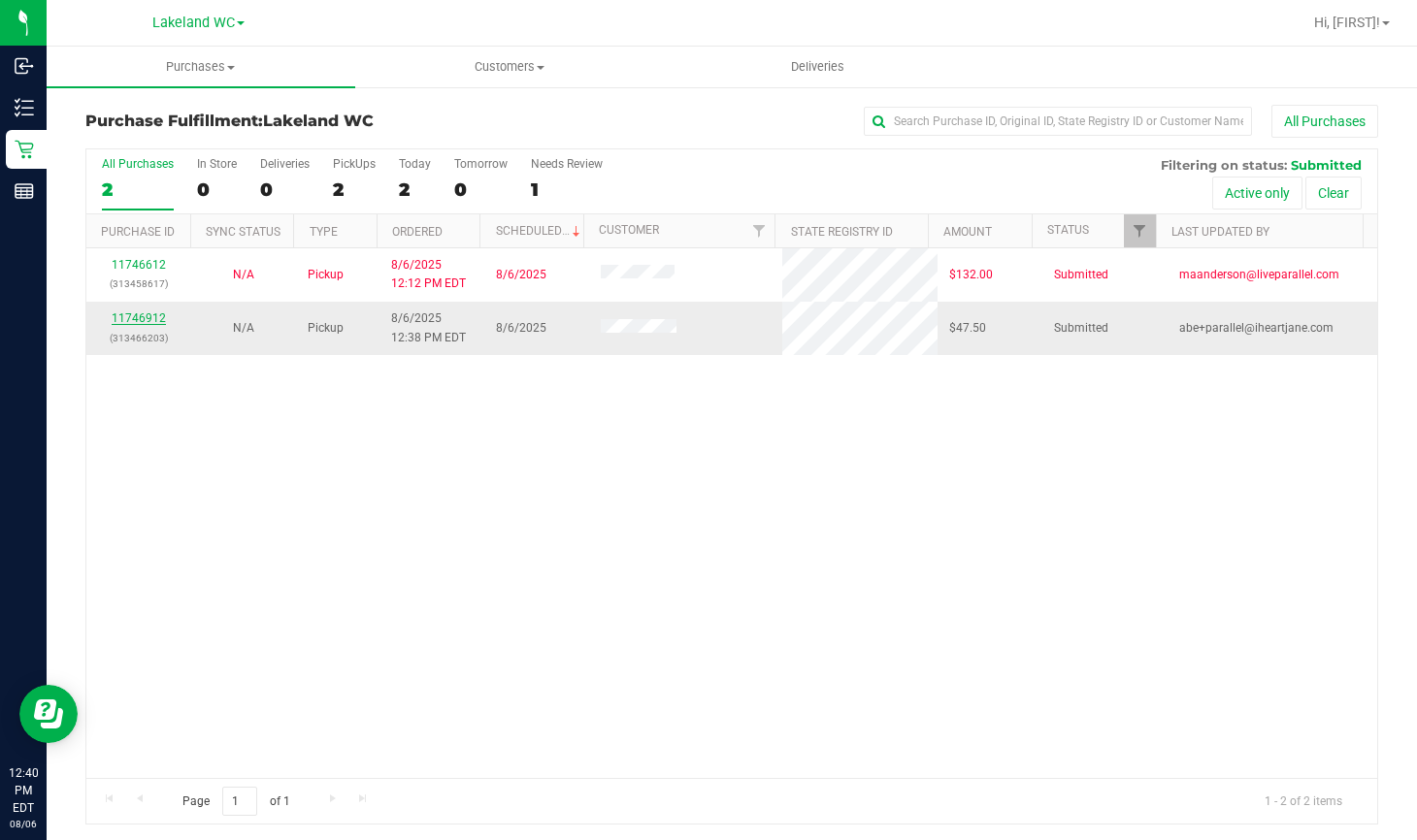click on "11746912" at bounding box center [139, 318] 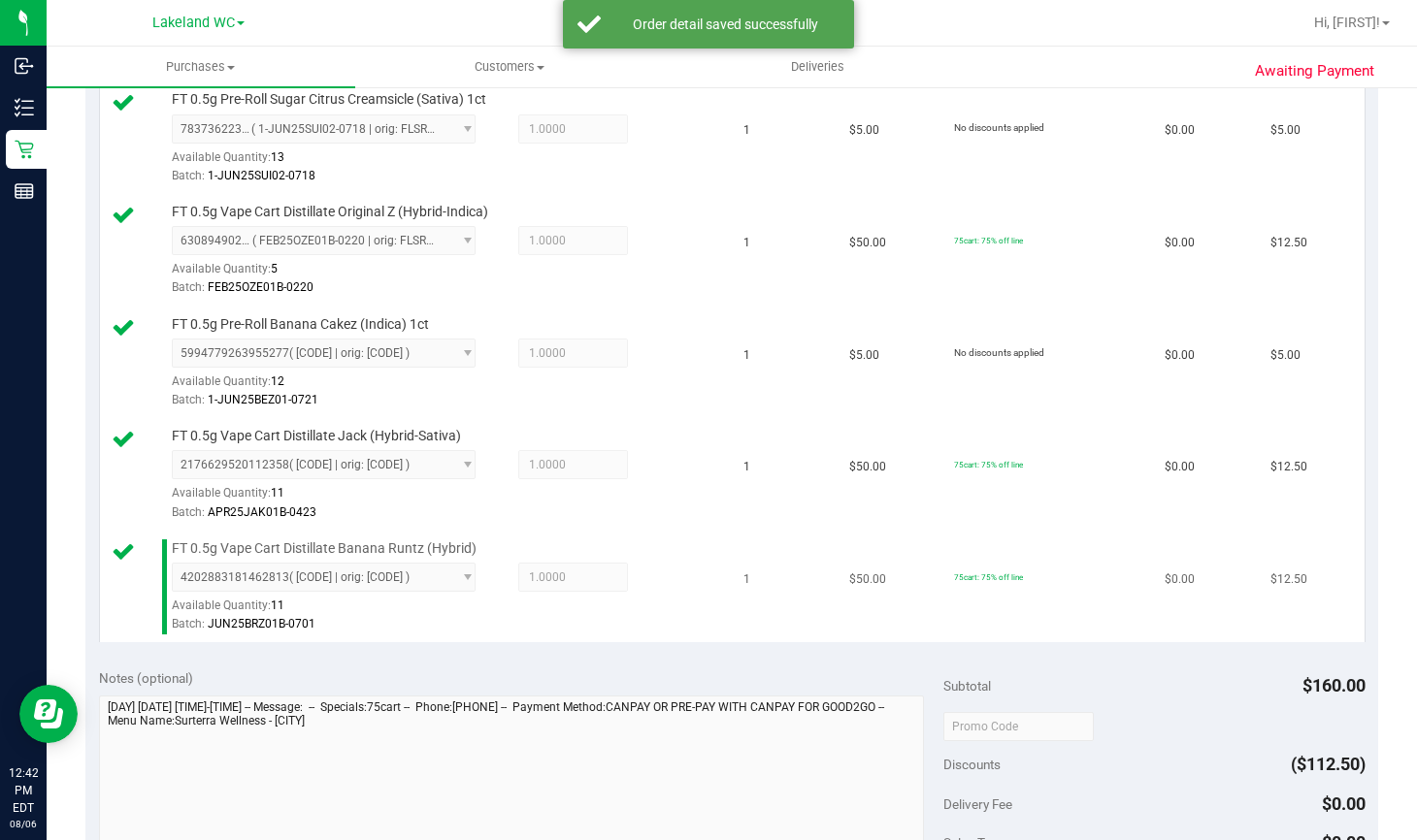 scroll, scrollTop: 776, scrollLeft: 0, axis: vertical 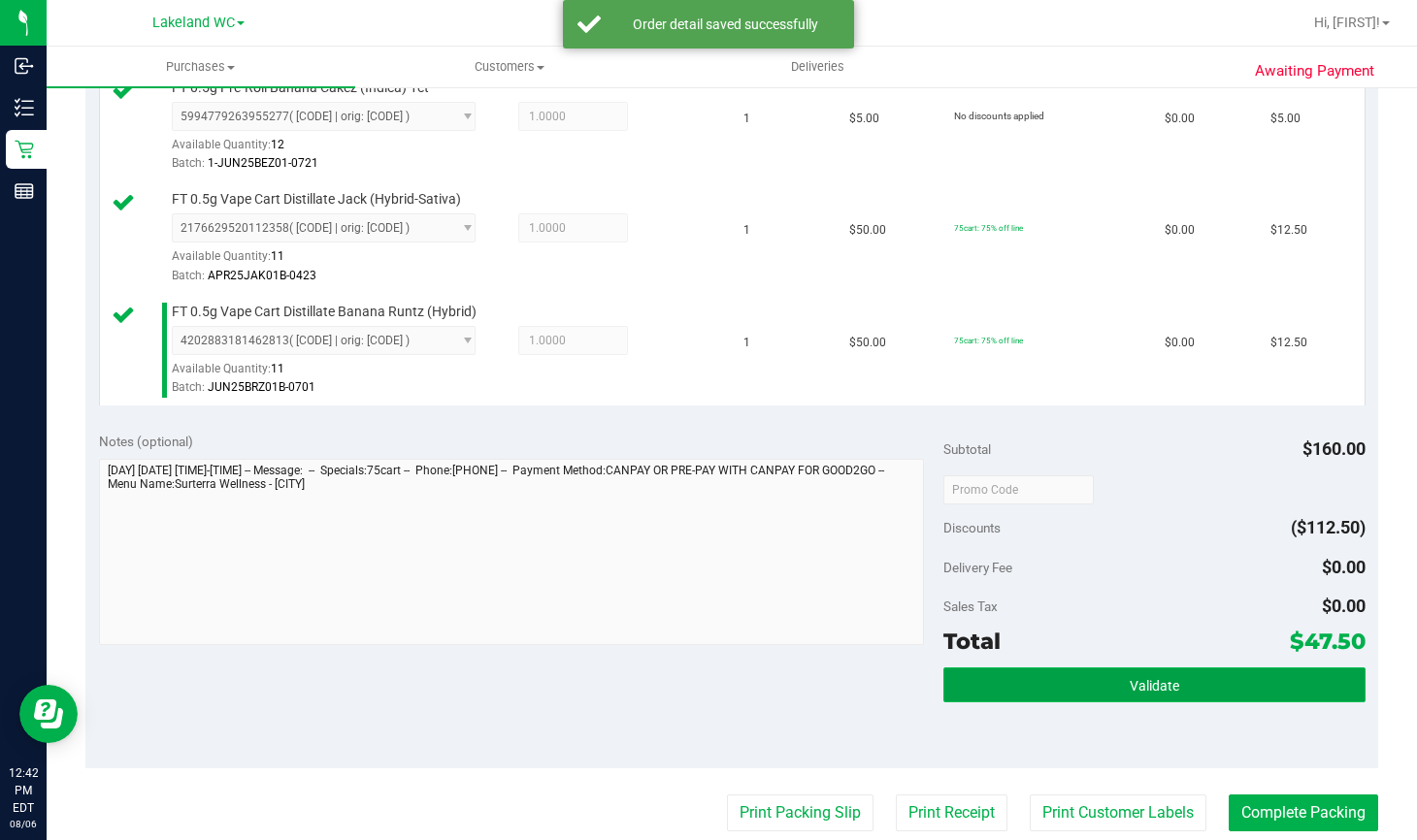 click on "Validate" at bounding box center [1154, 685] 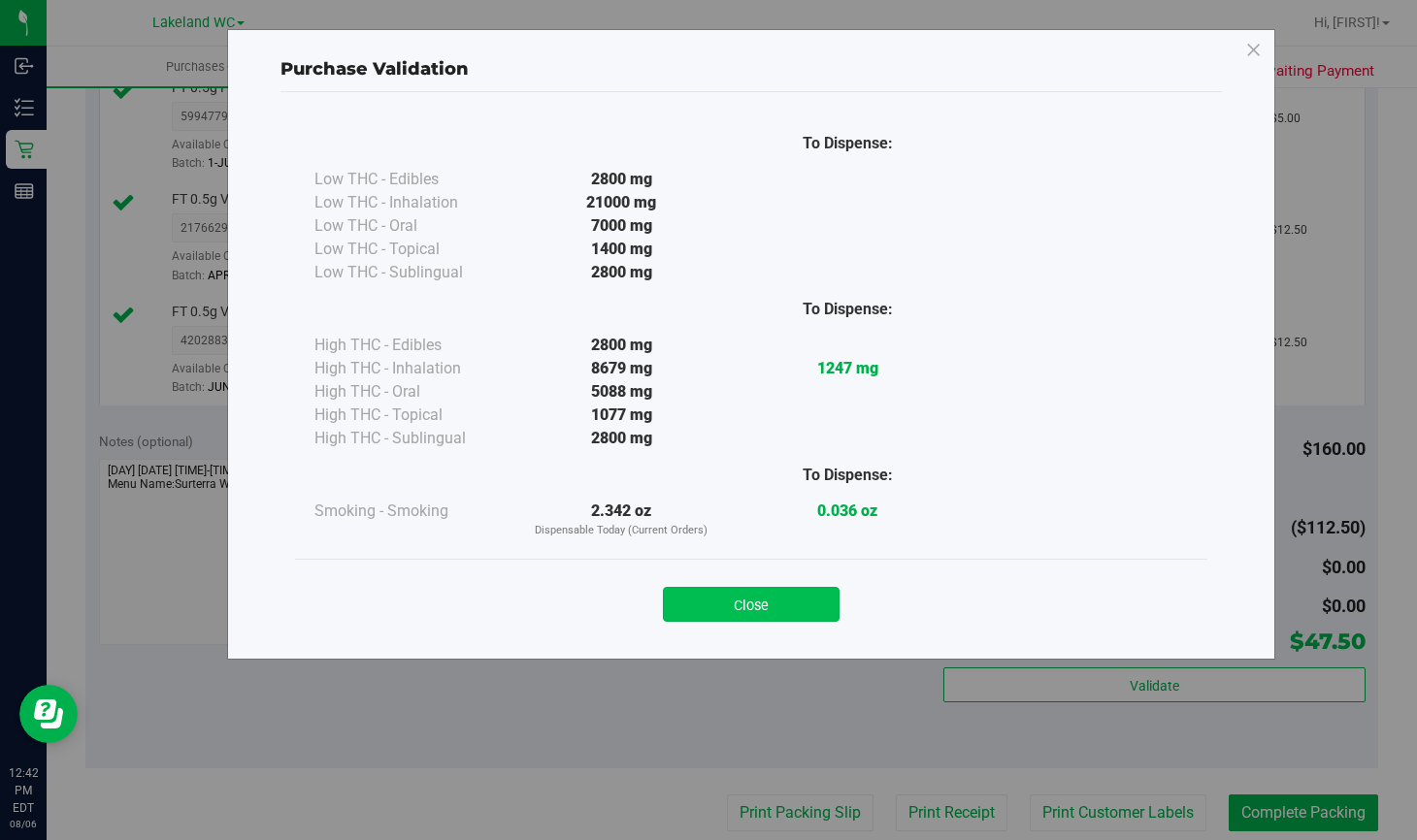 click on "Close" at bounding box center (751, 604) 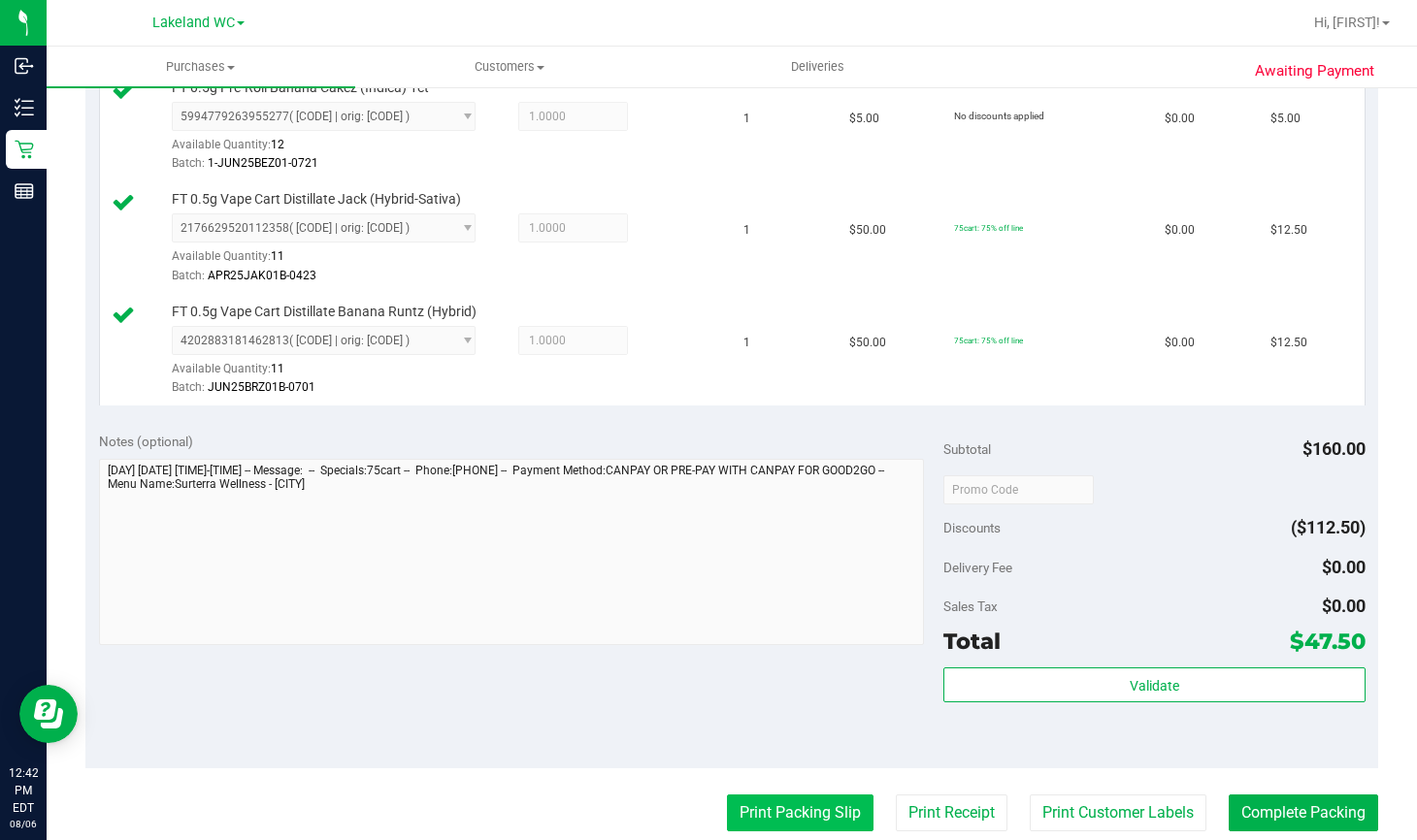 click on "Print Packing Slip" at bounding box center (800, 813) 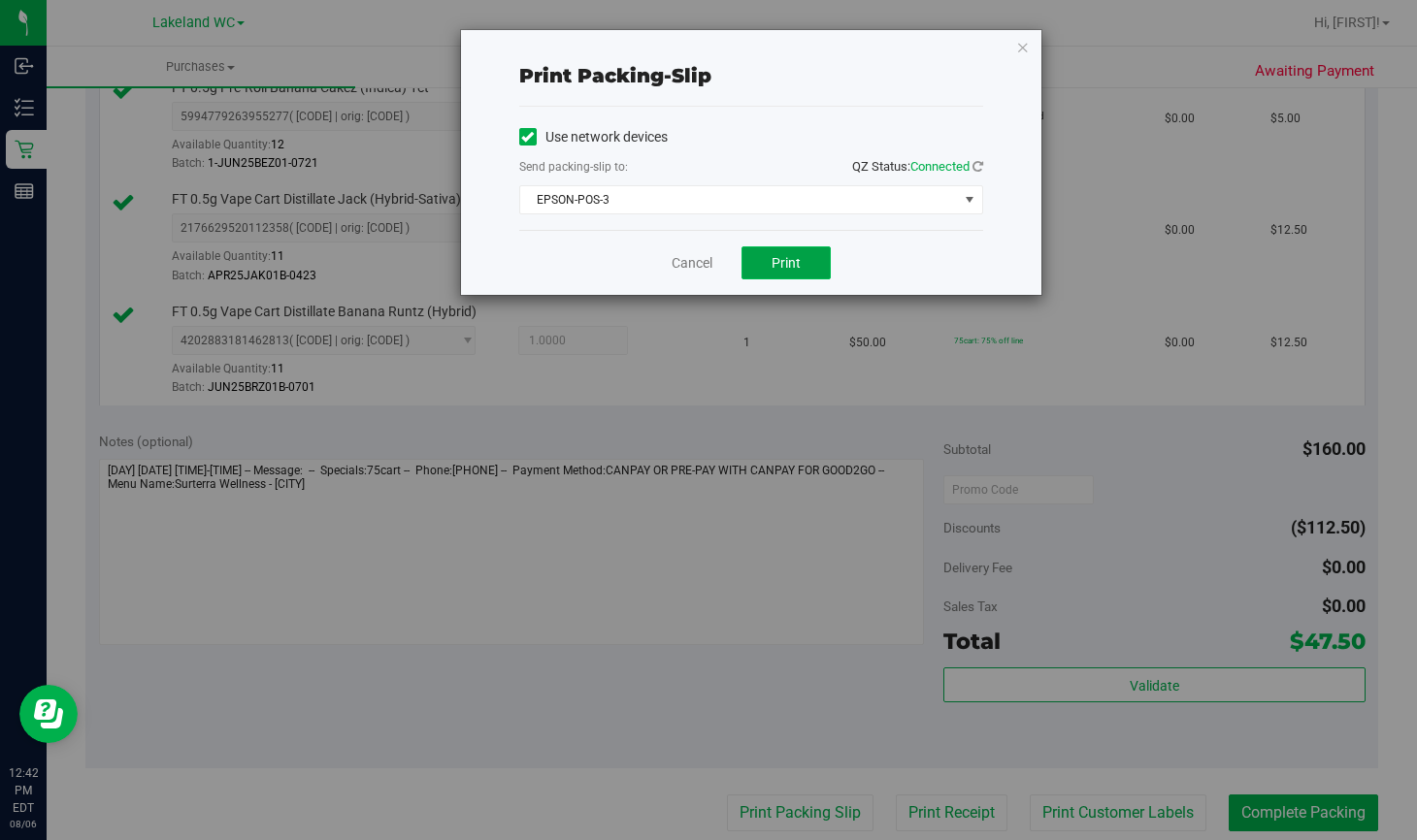click on "Print" at bounding box center [786, 263] 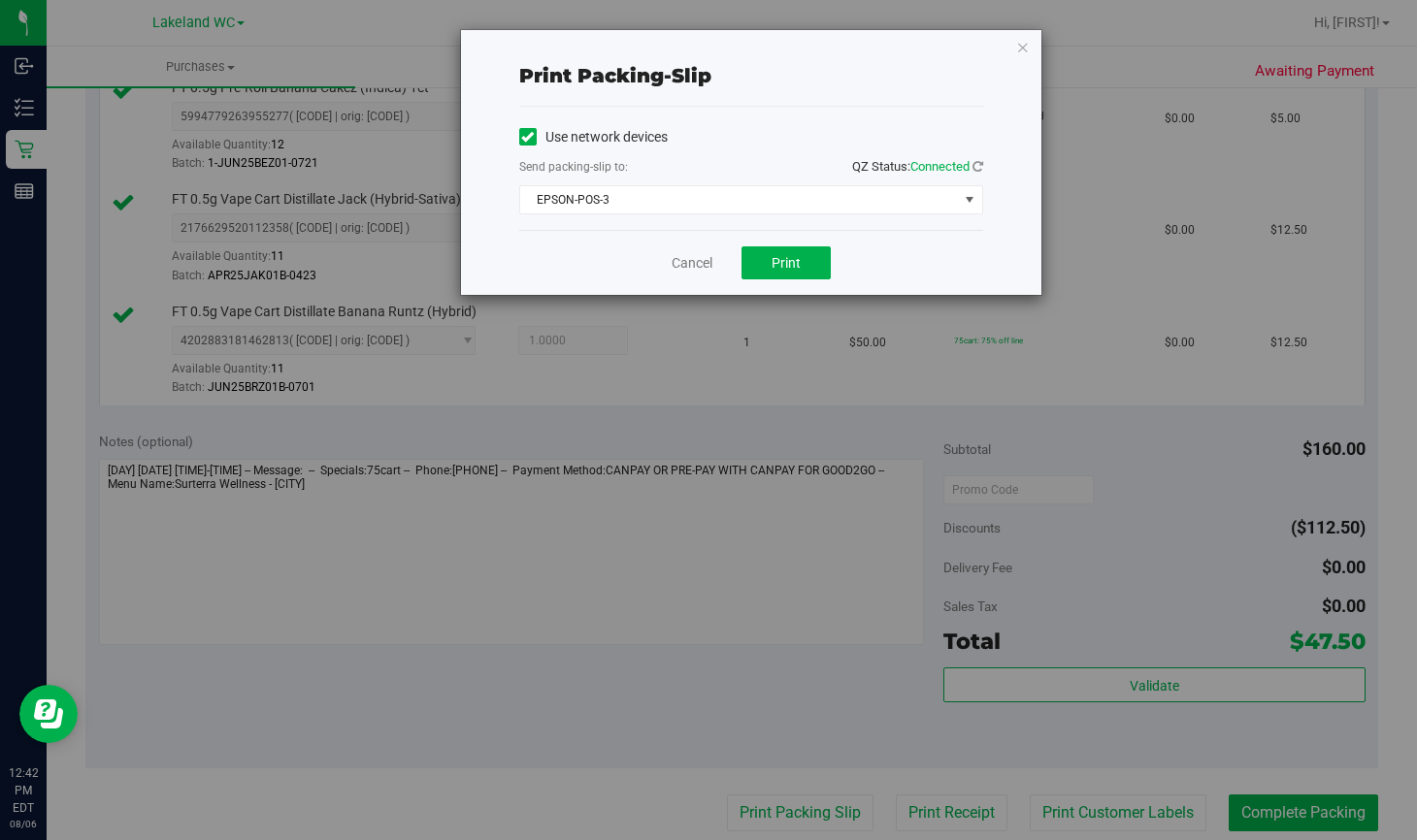 click on "Cancel
Print" at bounding box center [751, 262] 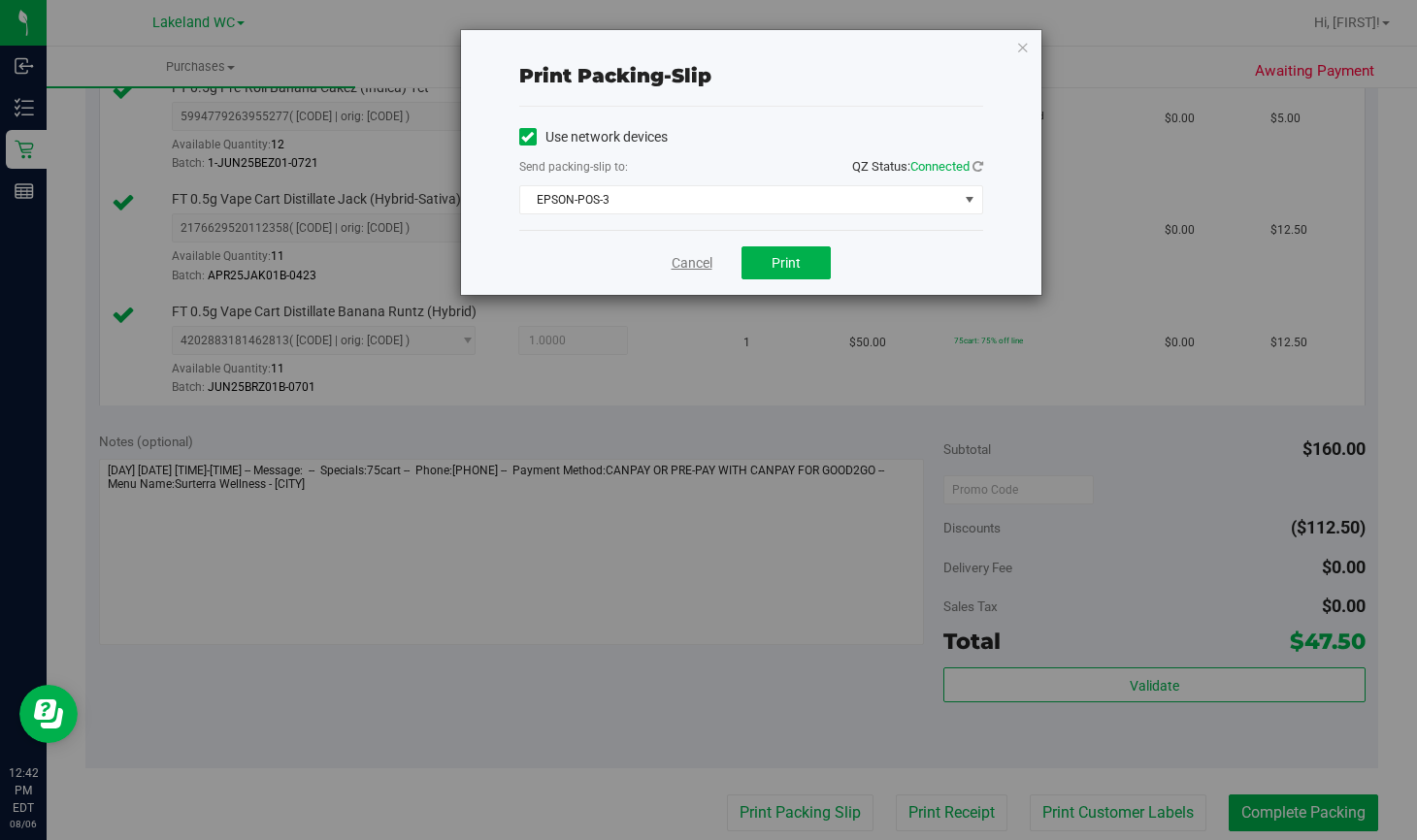 click on "Cancel" at bounding box center (692, 263) 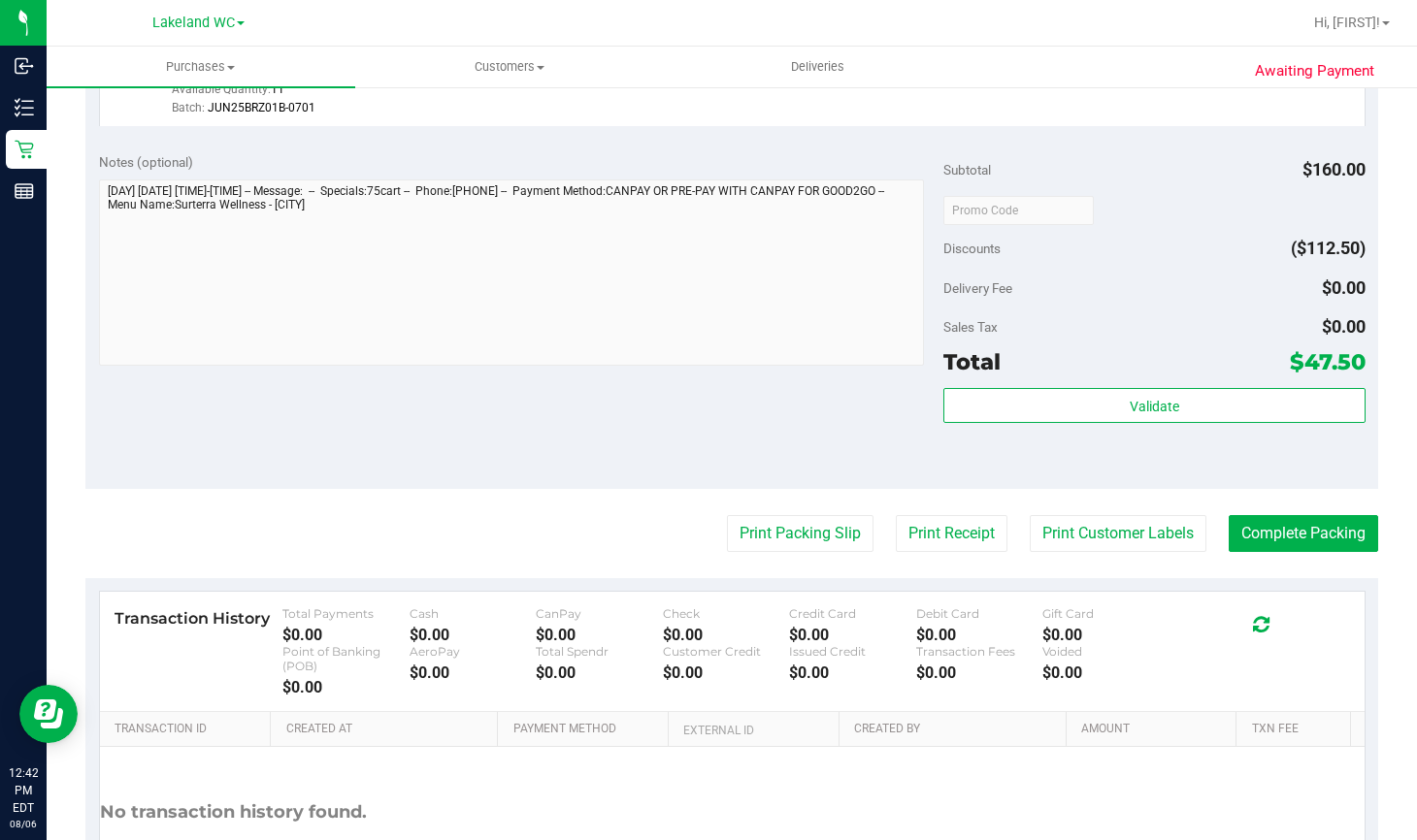 scroll, scrollTop: 1067, scrollLeft: 0, axis: vertical 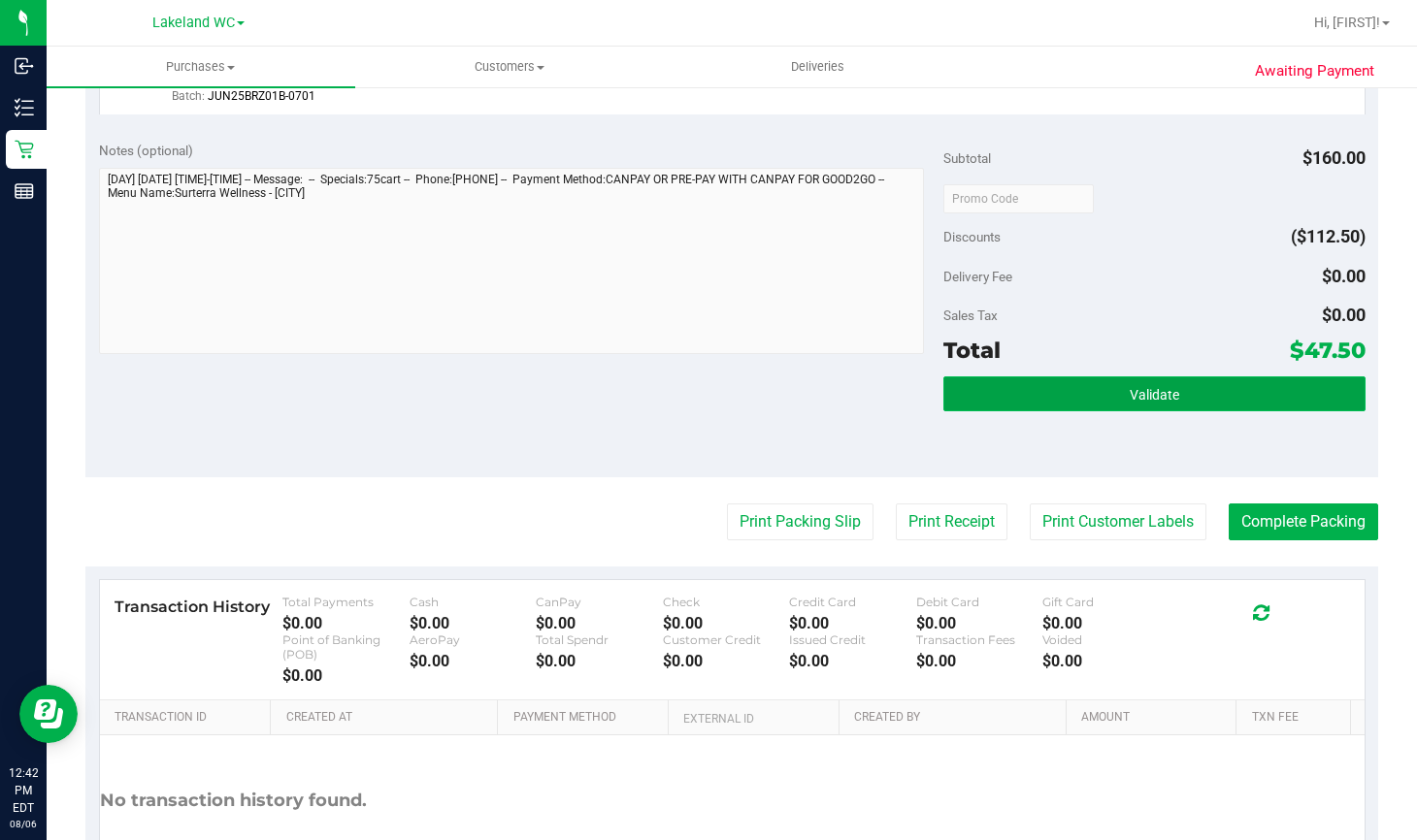 click on "Validate" at bounding box center (1154, 394) 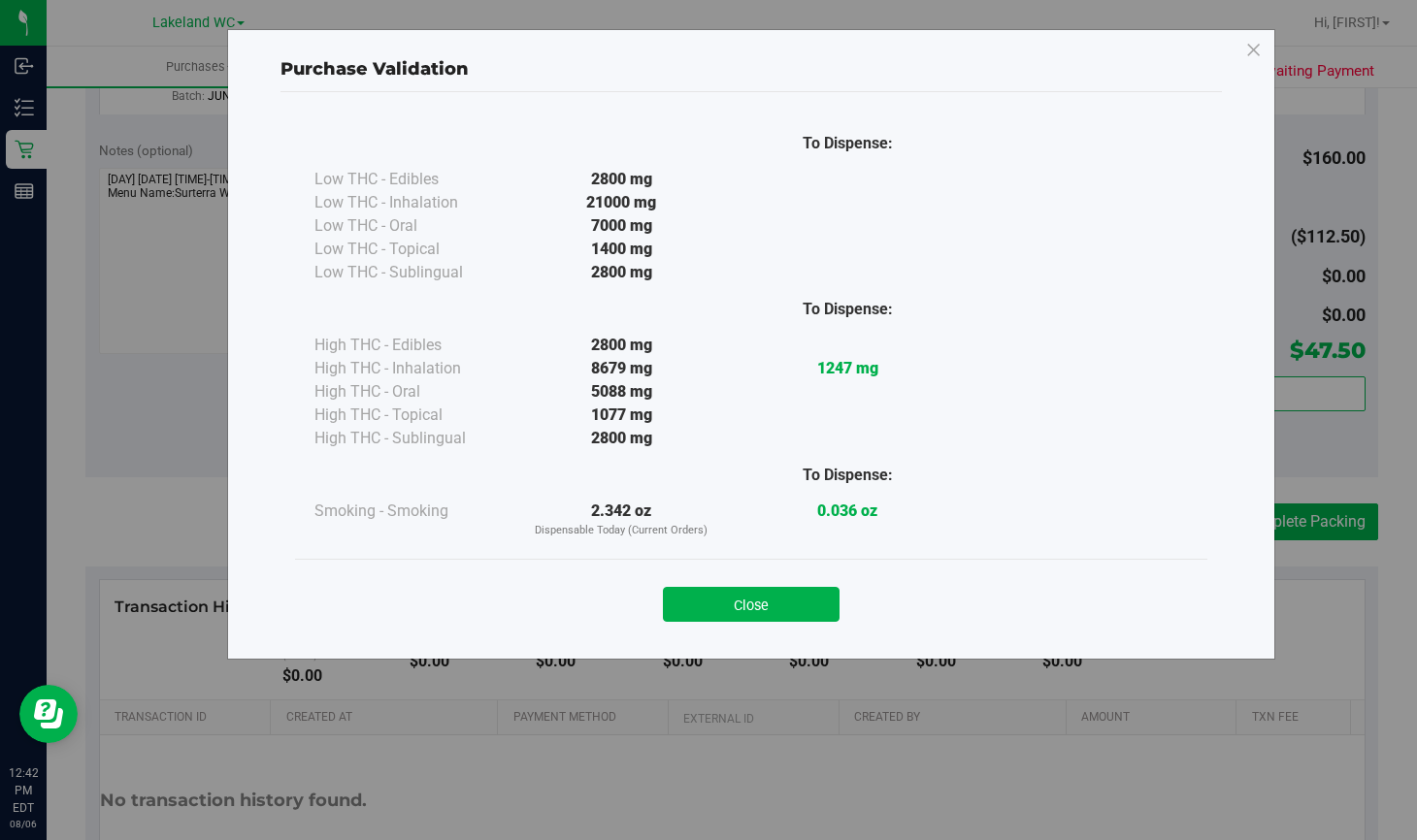 drag, startPoint x: 741, startPoint y: 609, endPoint x: 994, endPoint y: 561, distance: 257.51311 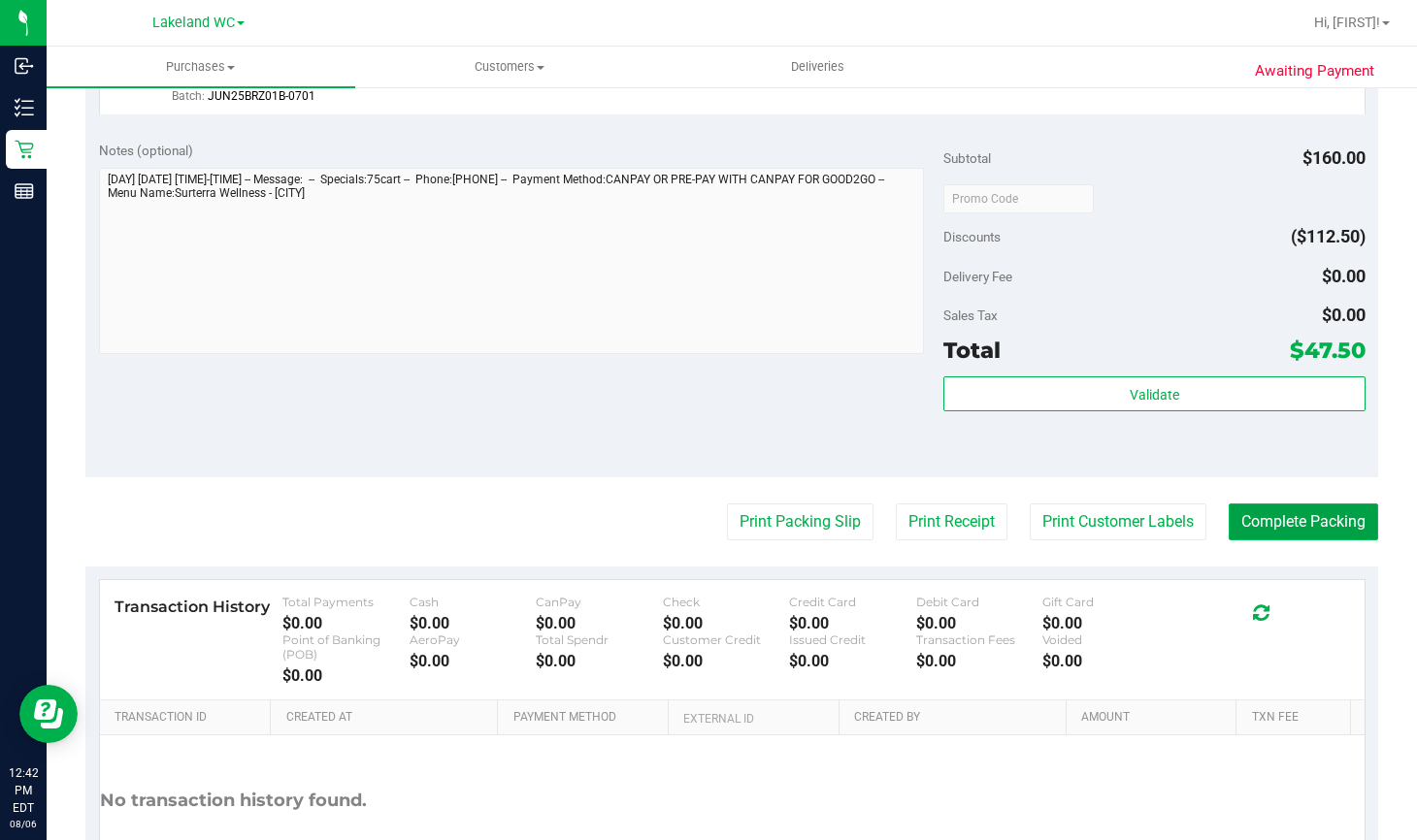 click on "Complete Packing" at bounding box center [1303, 522] 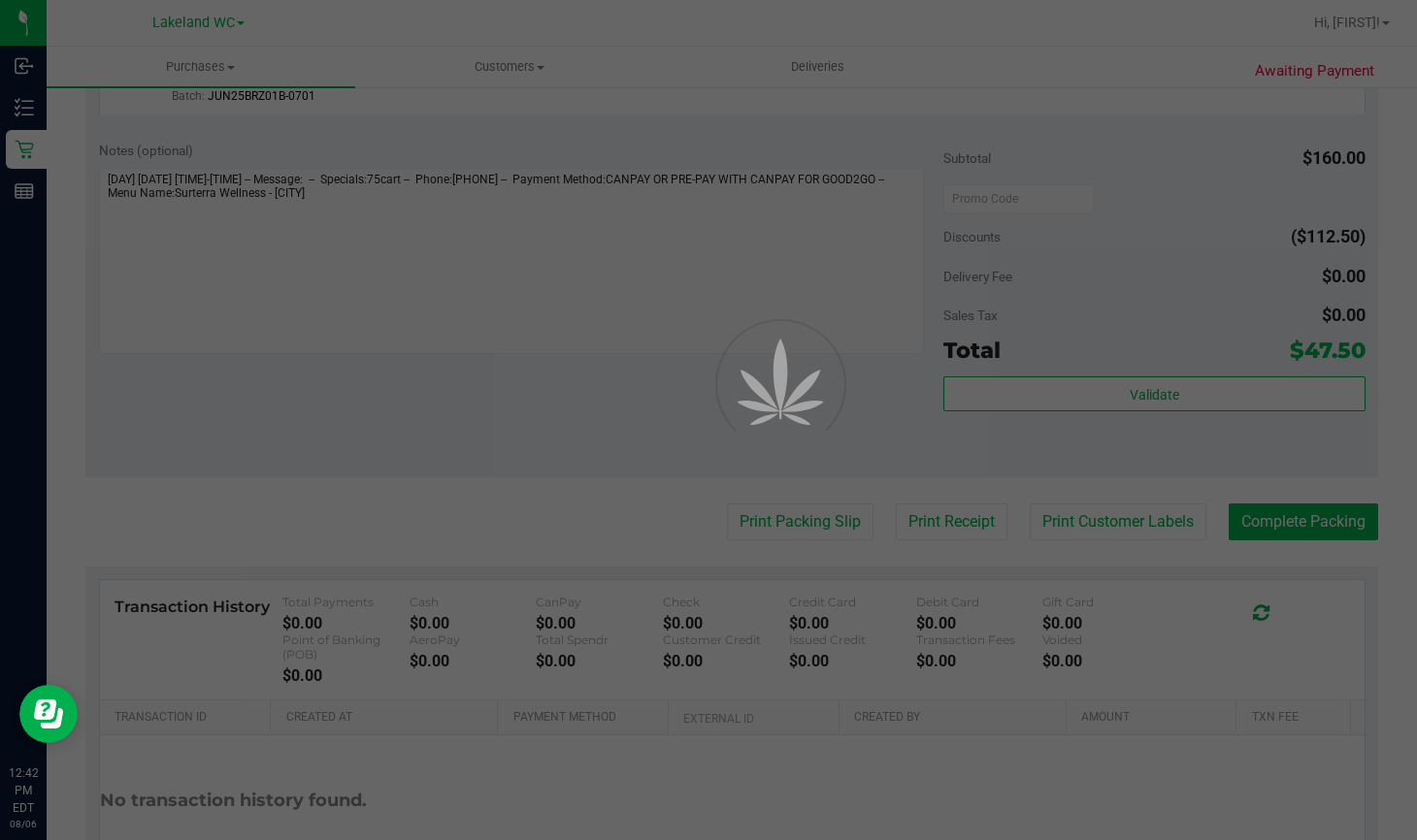 scroll, scrollTop: 0, scrollLeft: 0, axis: both 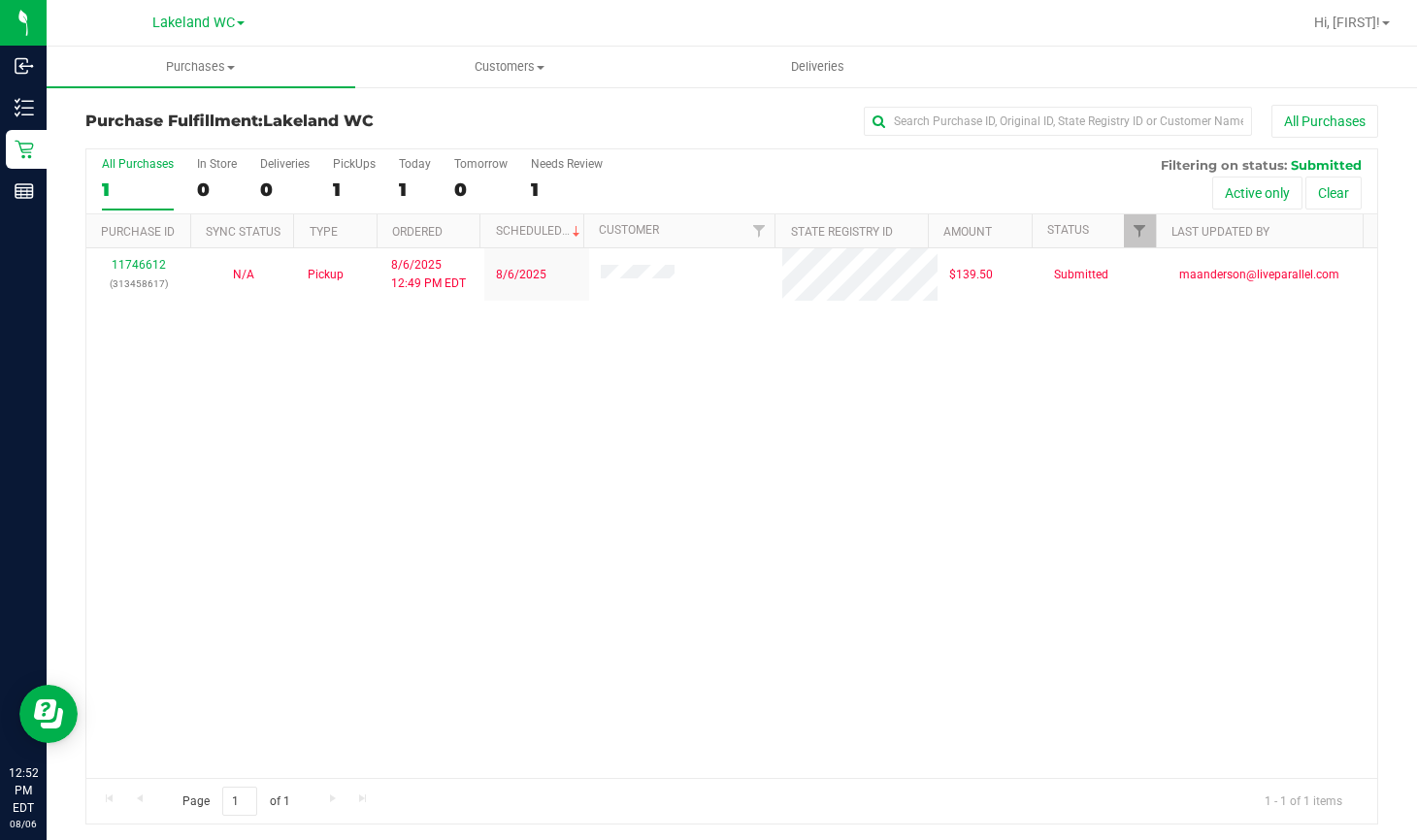 click on "11746612
(313458617)
N/A
Pickup 8/6/2025 12:49 PM EDT 8/6/2025
$139.50
Submitted maanderson@liveparallel.com" at bounding box center (732, 513) 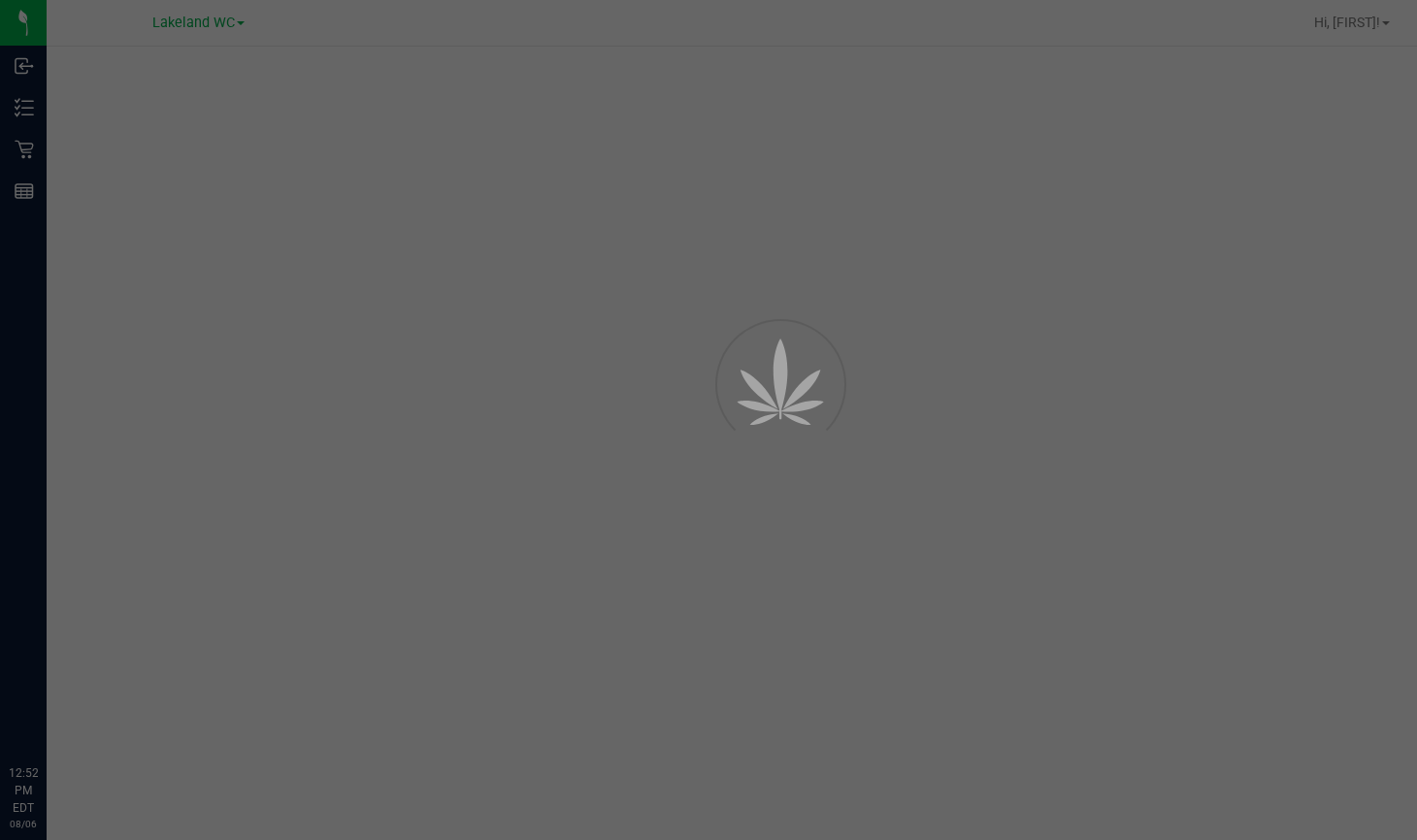 scroll, scrollTop: 0, scrollLeft: 0, axis: both 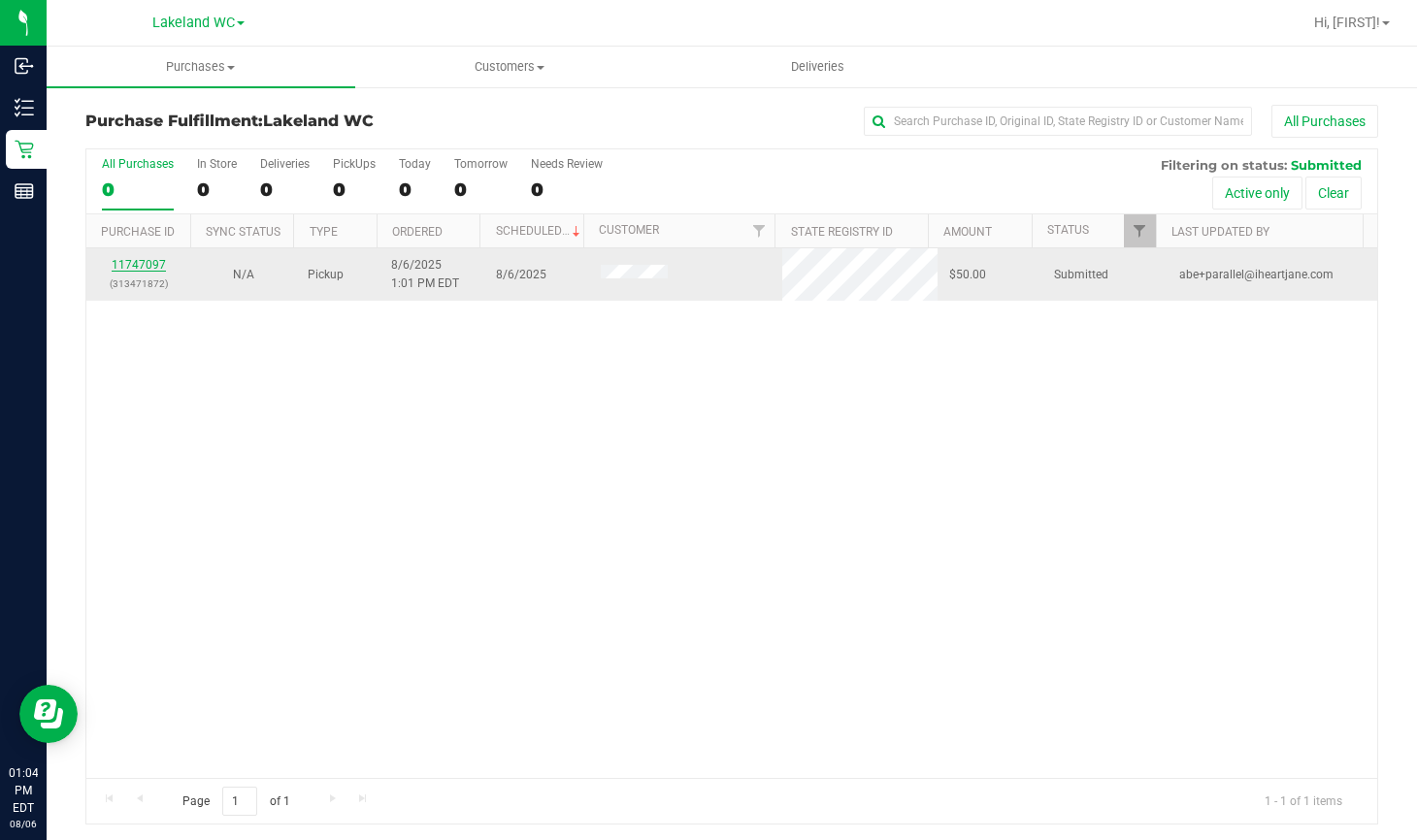 click on "11747097" at bounding box center (139, 265) 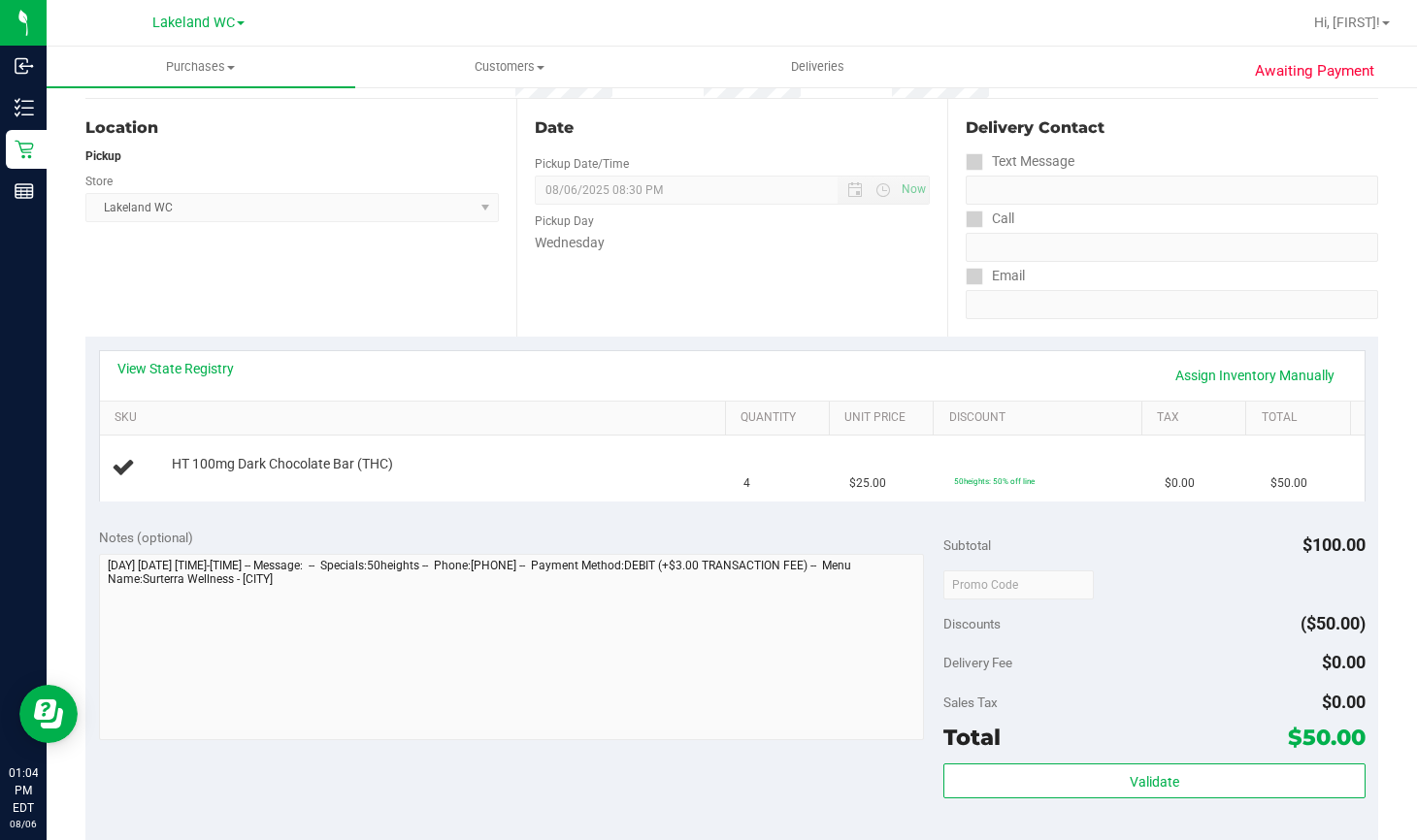 scroll, scrollTop: 194, scrollLeft: 0, axis: vertical 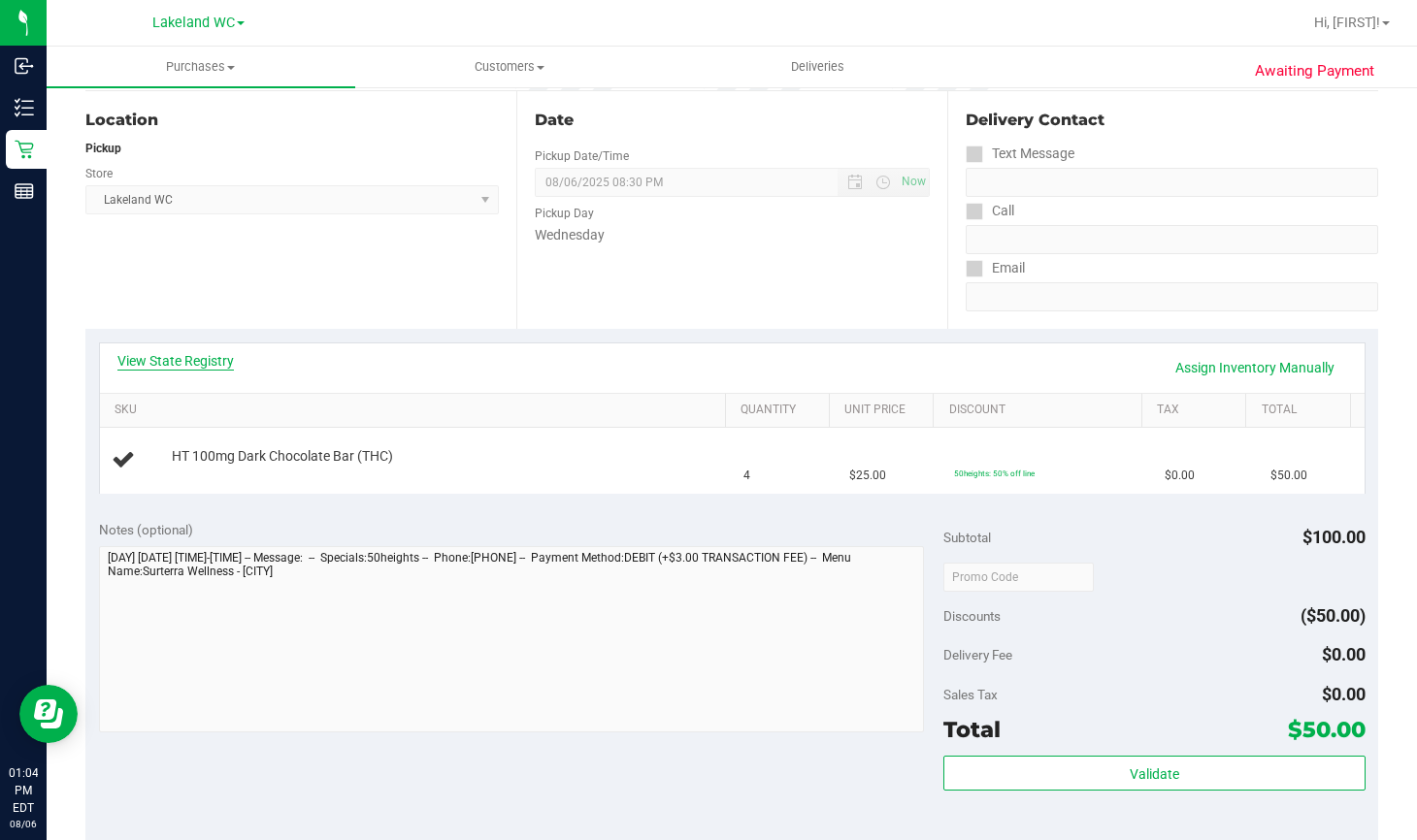 click on "View State Registry" at bounding box center [176, 361] 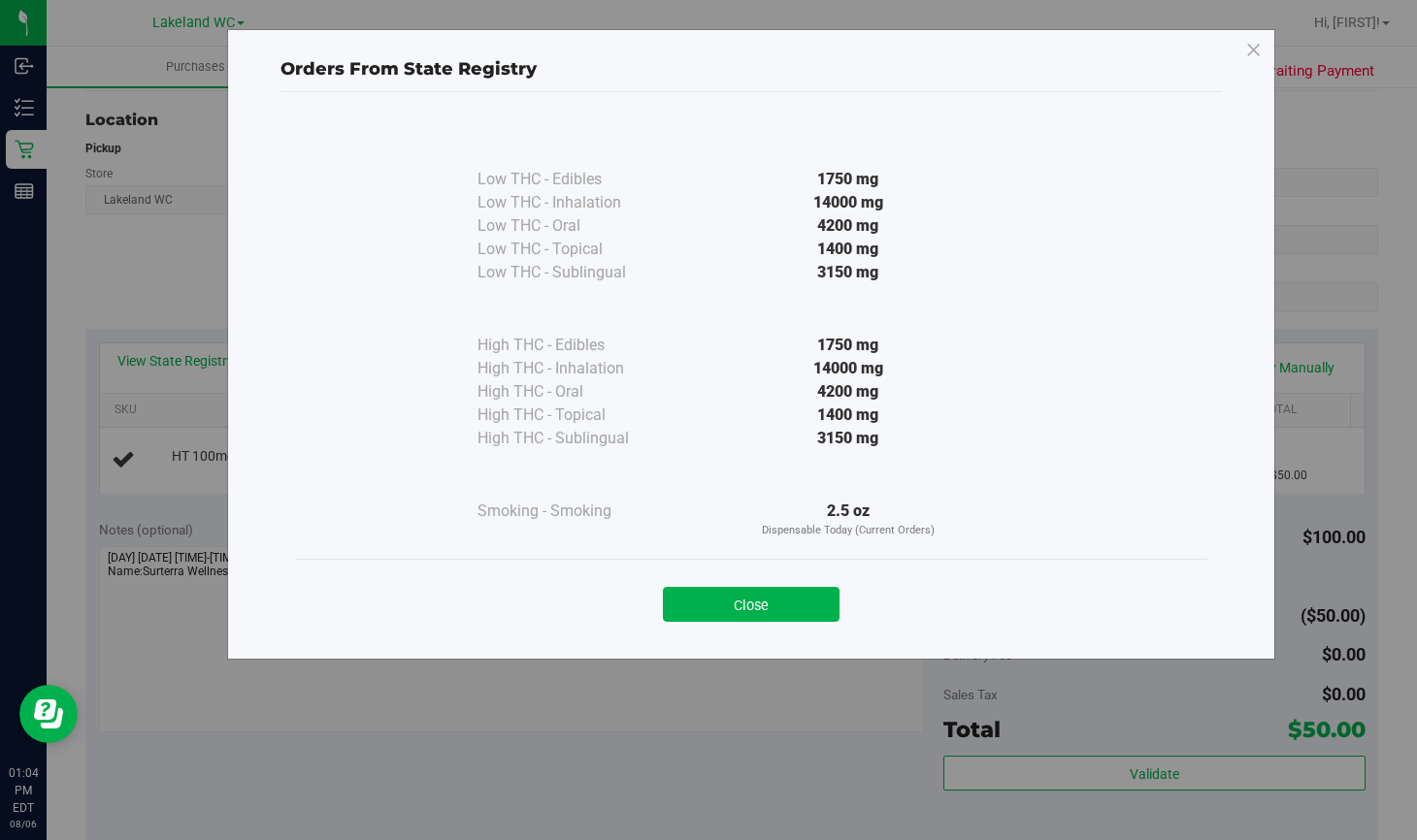 click on "Close" at bounding box center (751, 604) 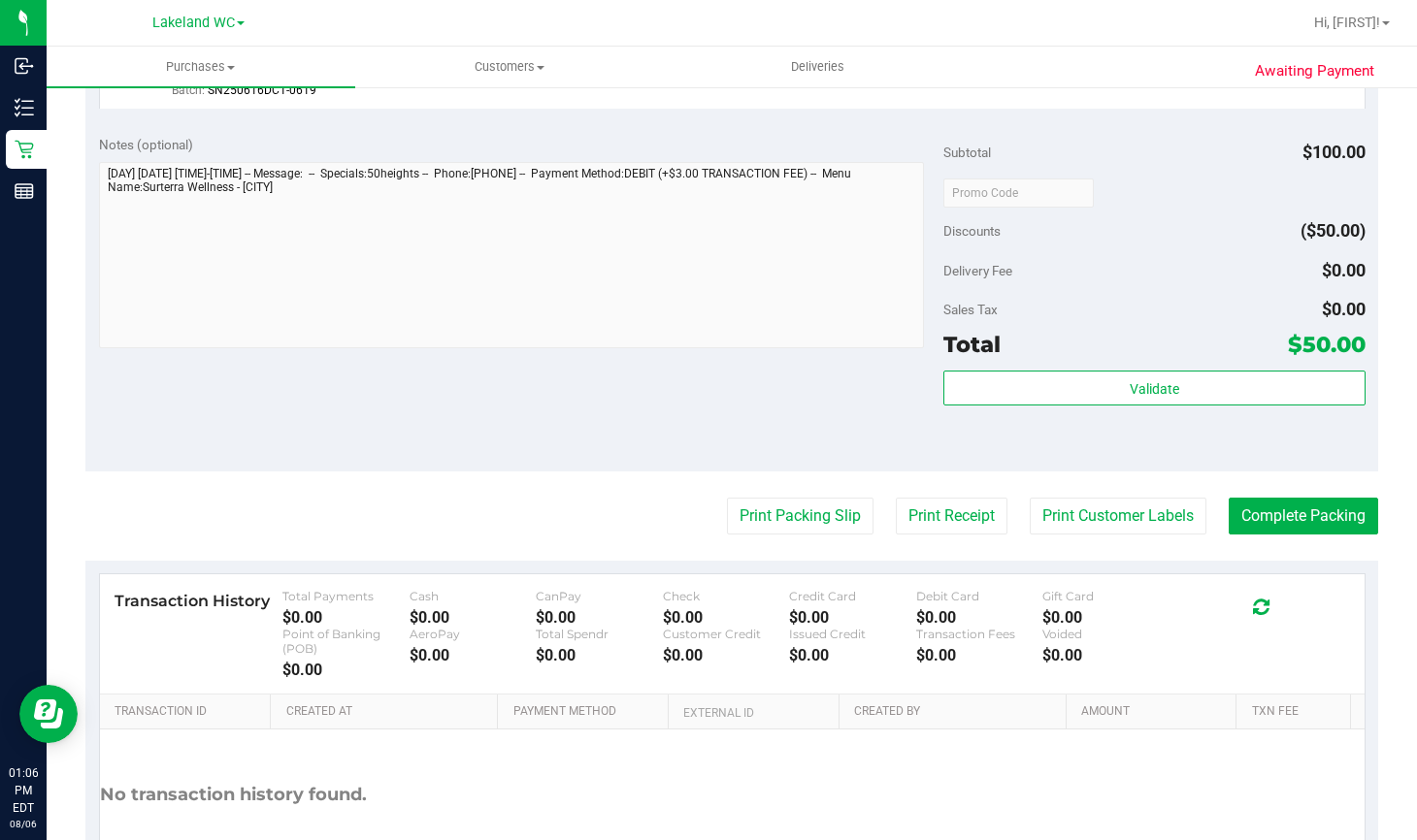 scroll, scrollTop: 837, scrollLeft: 0, axis: vertical 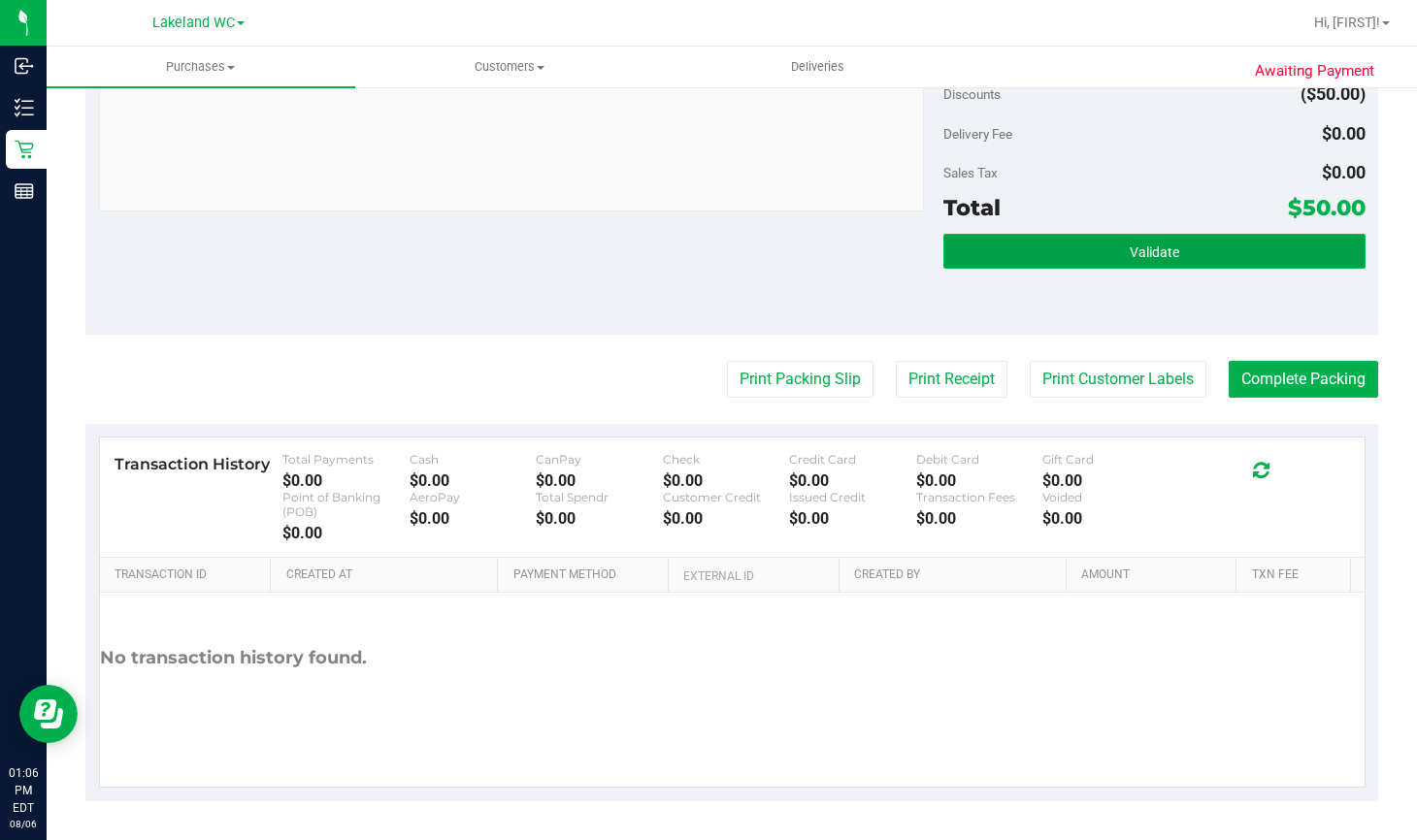click on "Validate" at bounding box center (1154, 251) 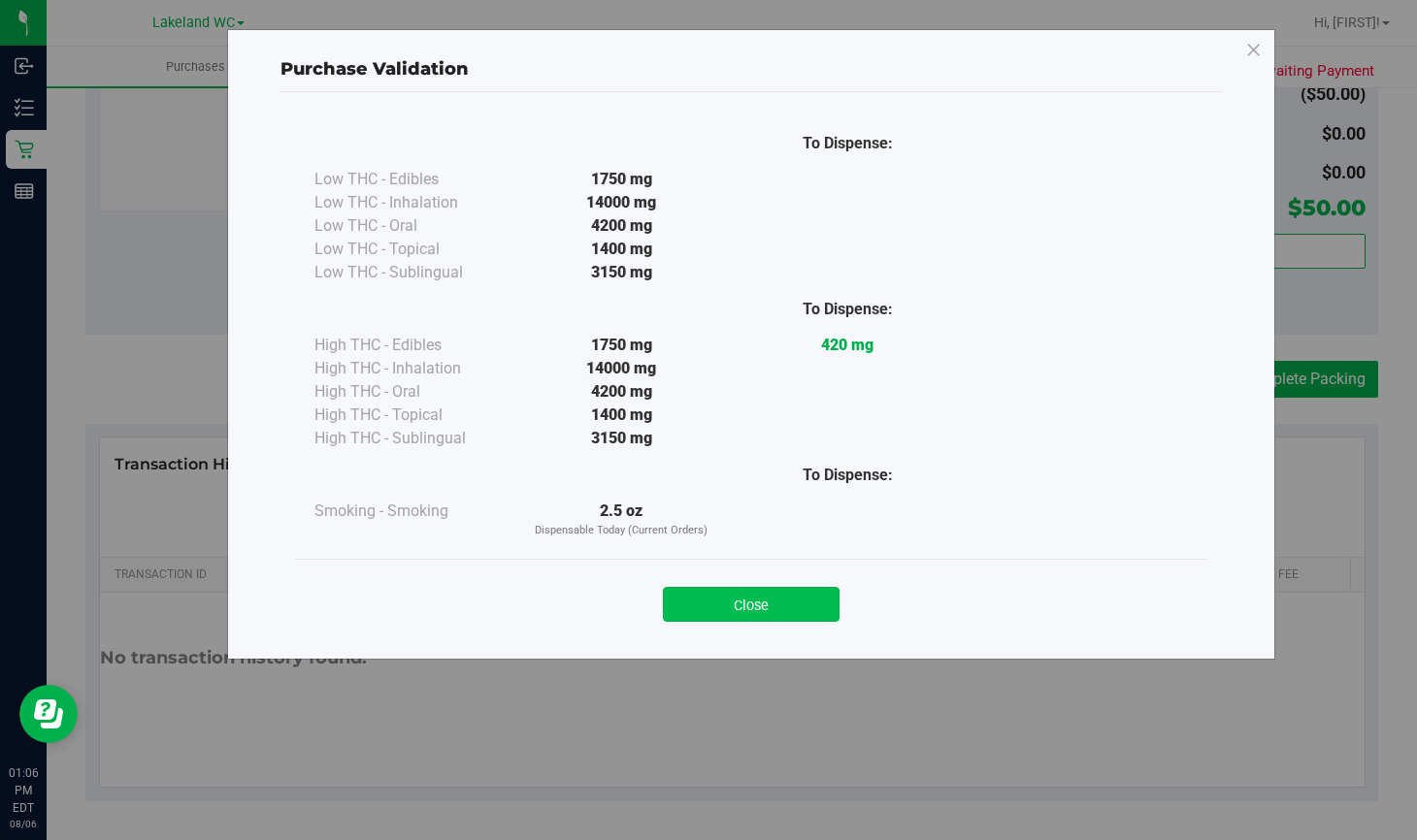 click on "Close" at bounding box center (751, 604) 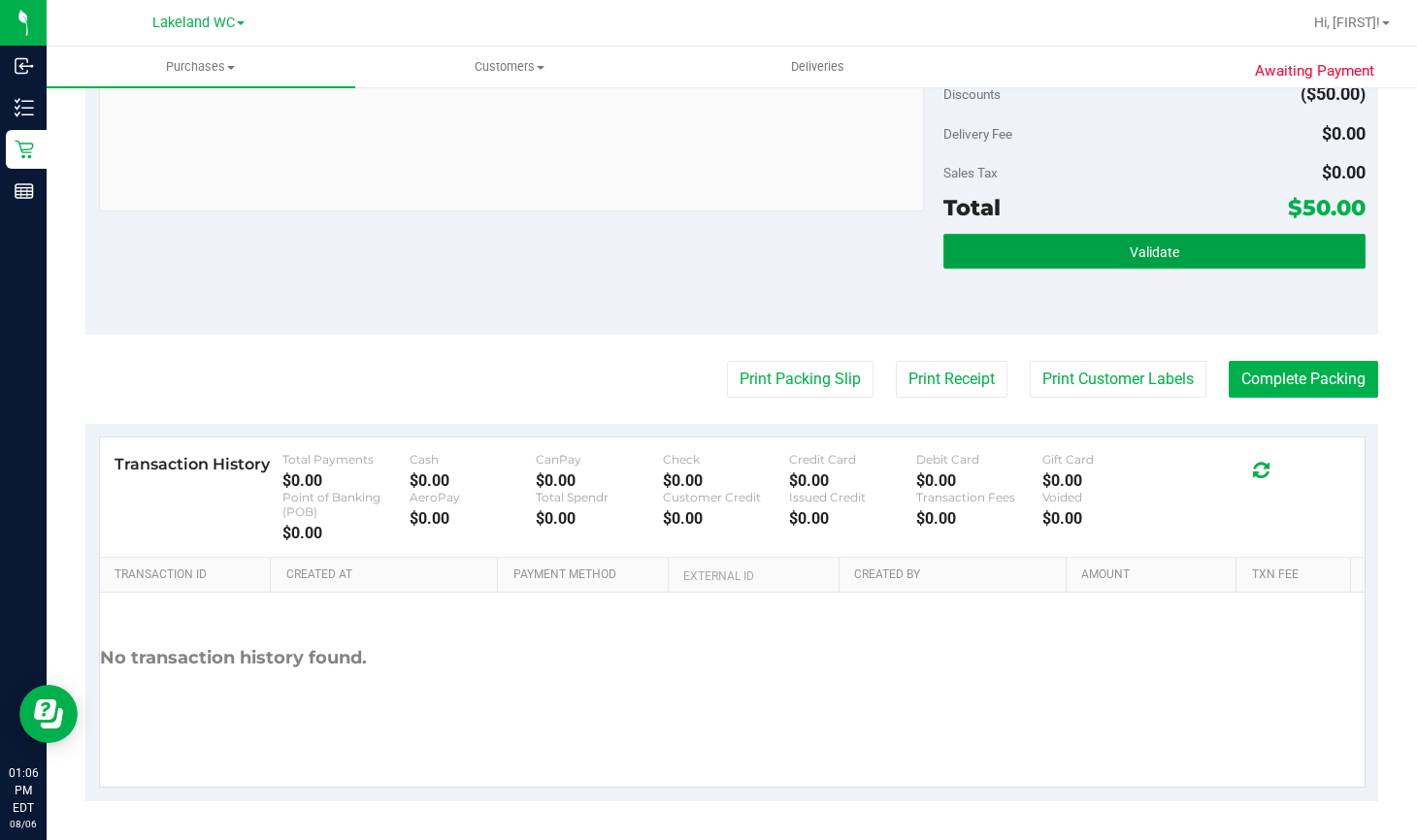 click on "Validate" at bounding box center (1154, 251) 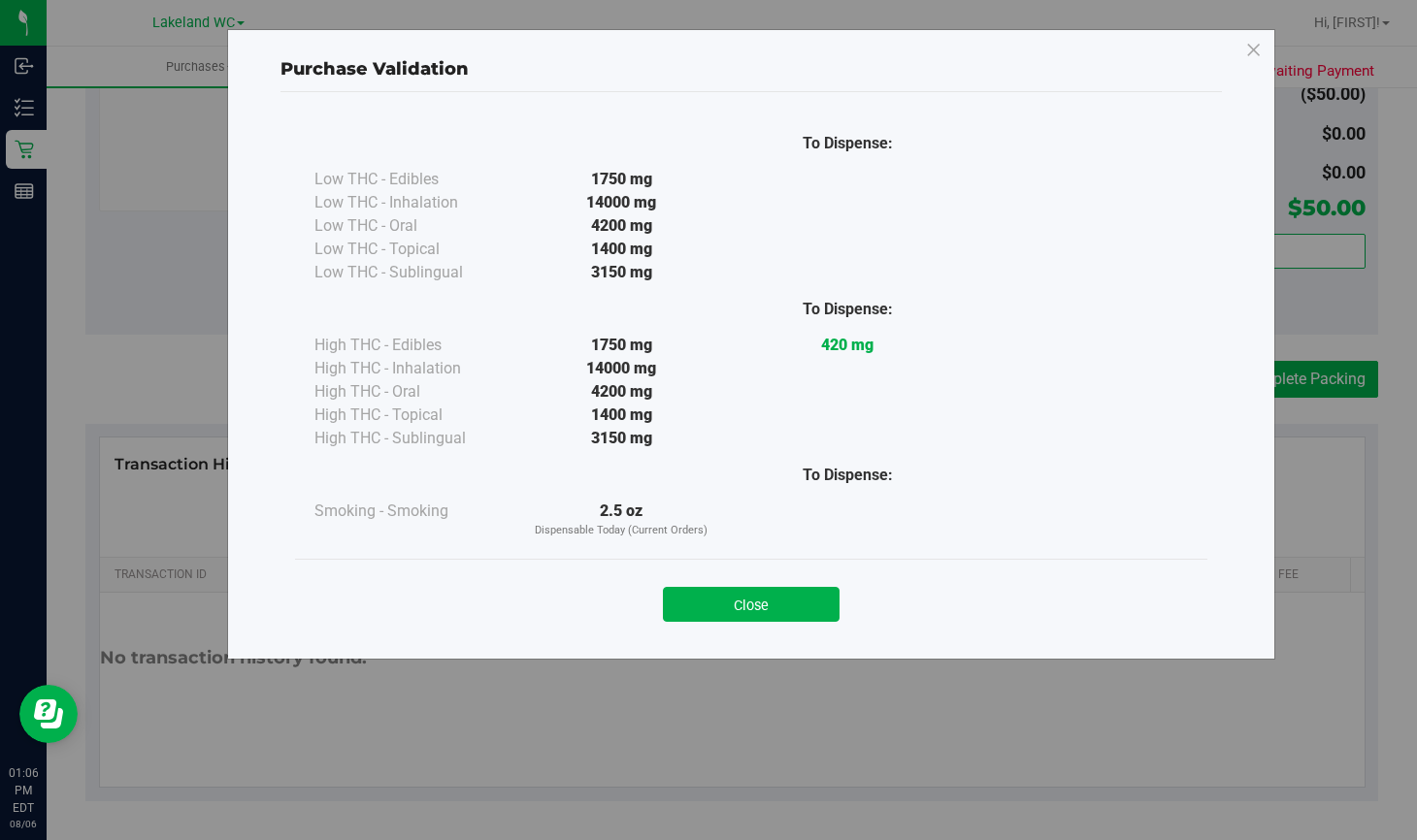 drag, startPoint x: 735, startPoint y: 599, endPoint x: 748, endPoint y: 572, distance: 29.966648 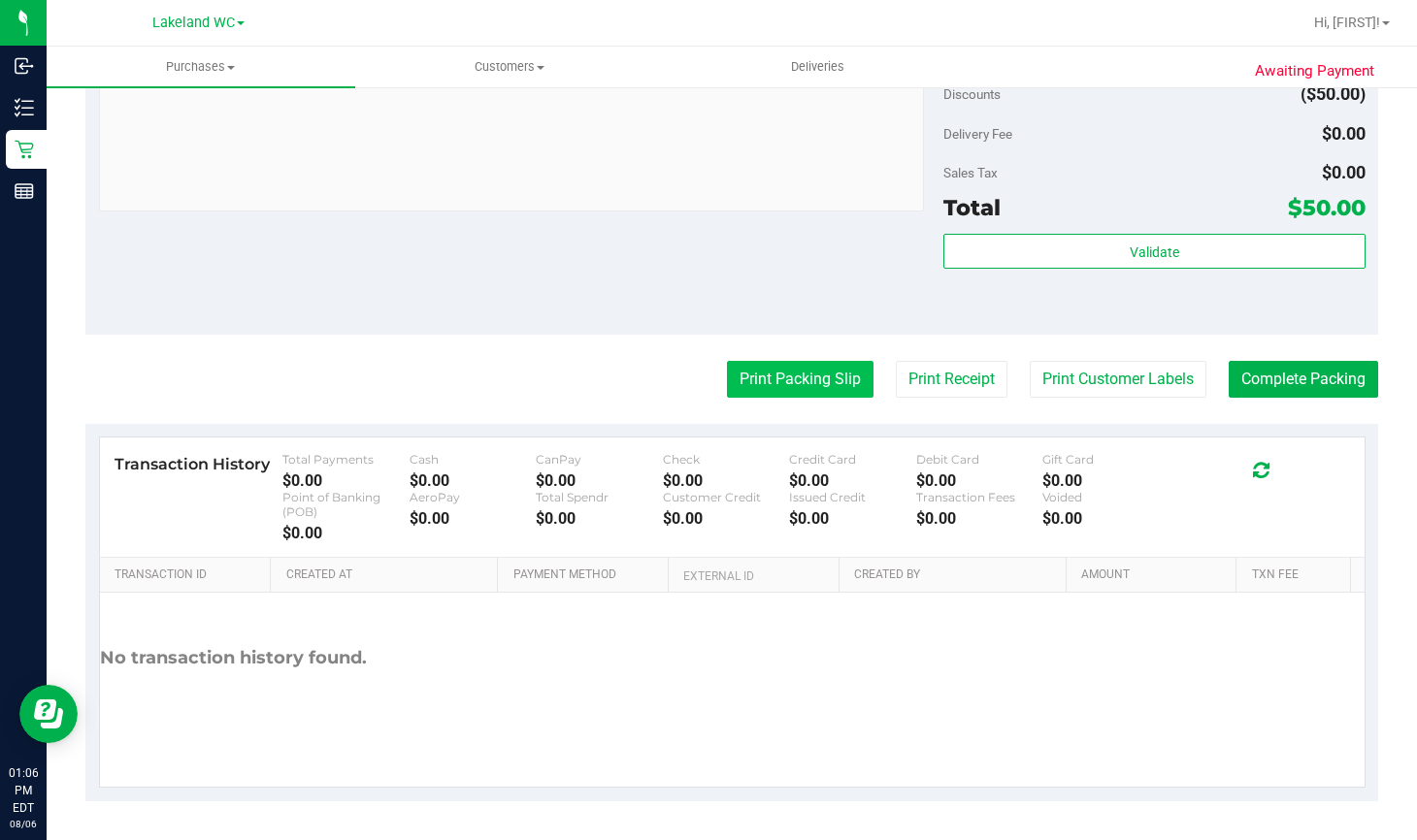 click on "Print Packing Slip" at bounding box center [800, 379] 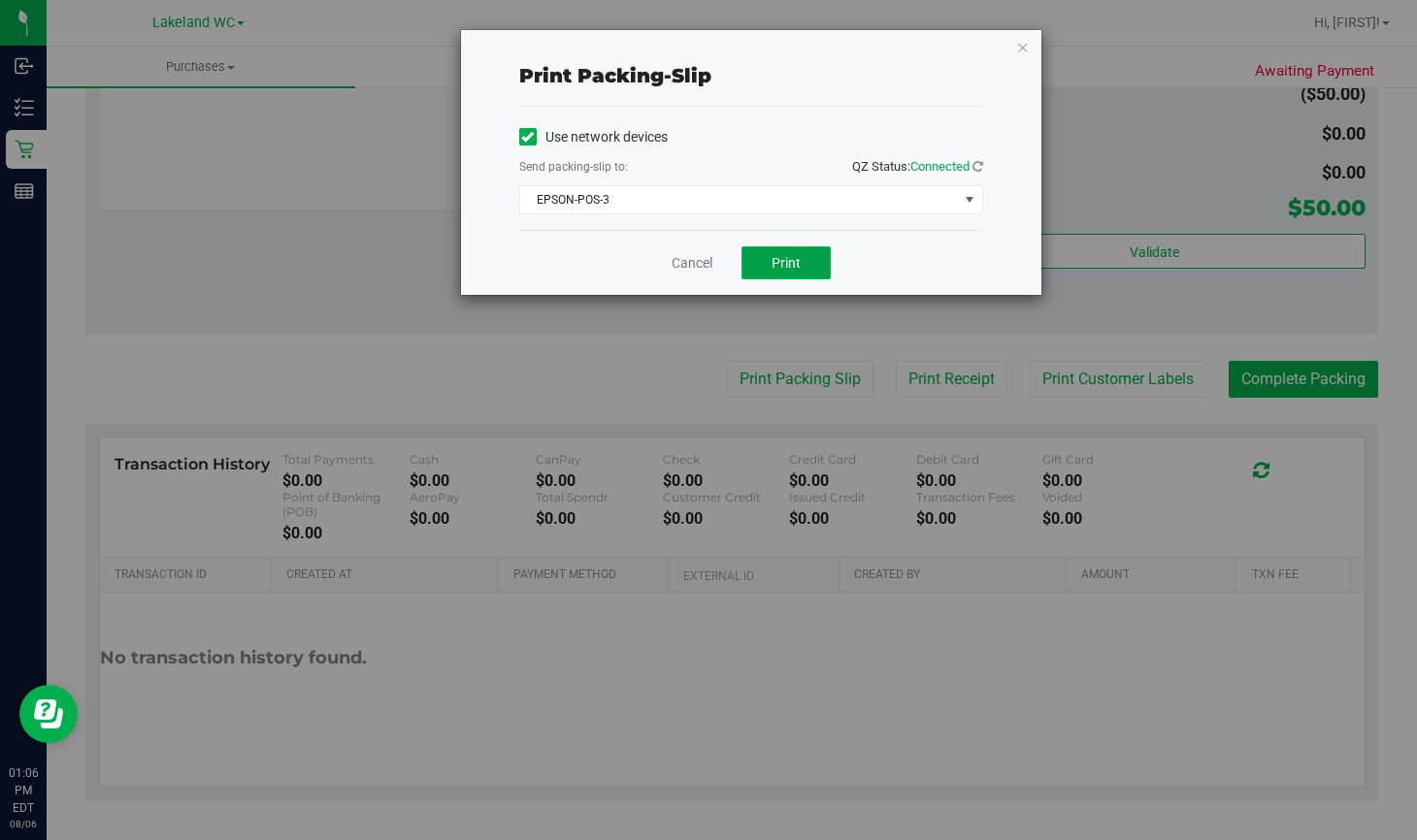 click on "Print" at bounding box center (786, 263) 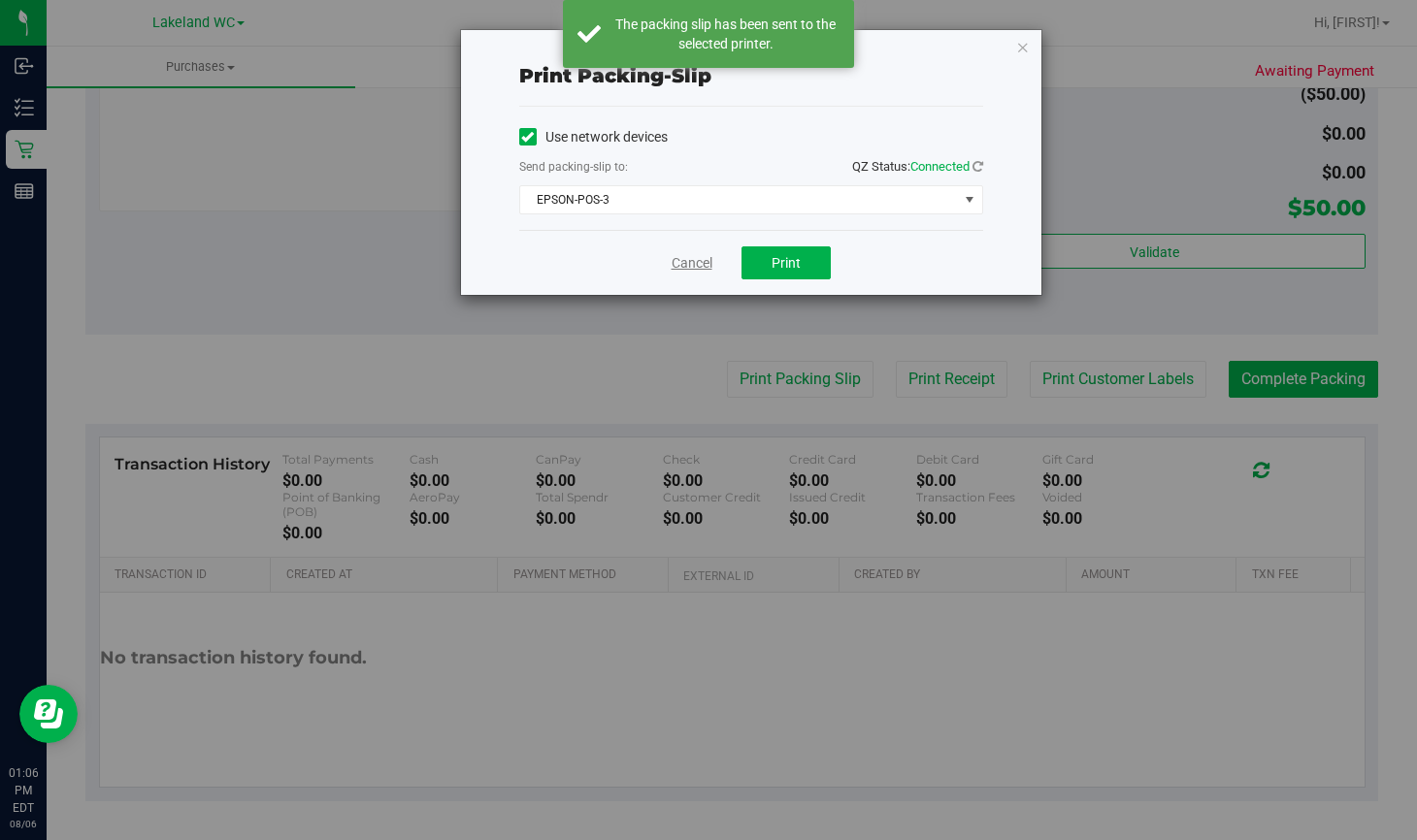 click on "Cancel" at bounding box center [692, 263] 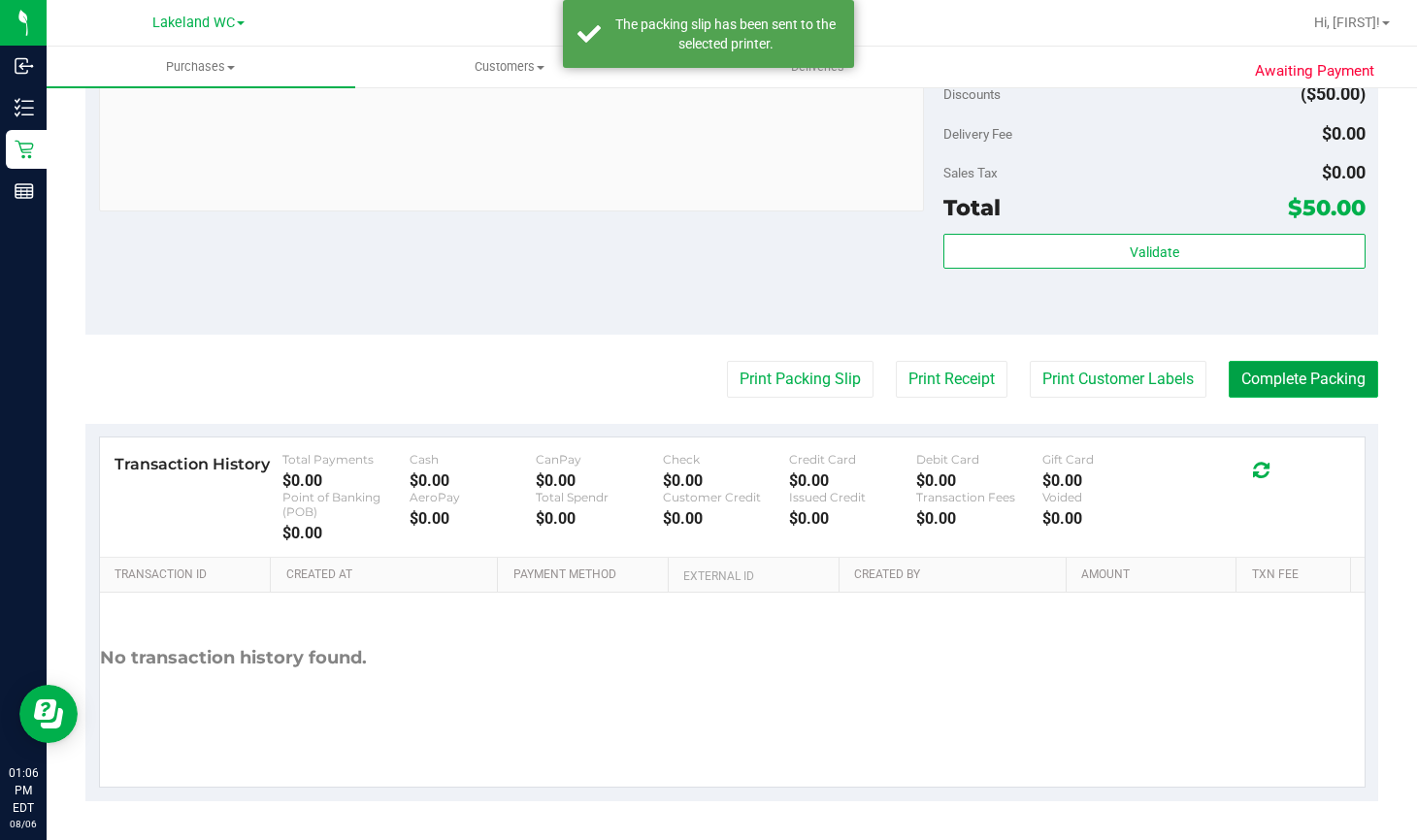 click on "Complete Packing" at bounding box center (1303, 379) 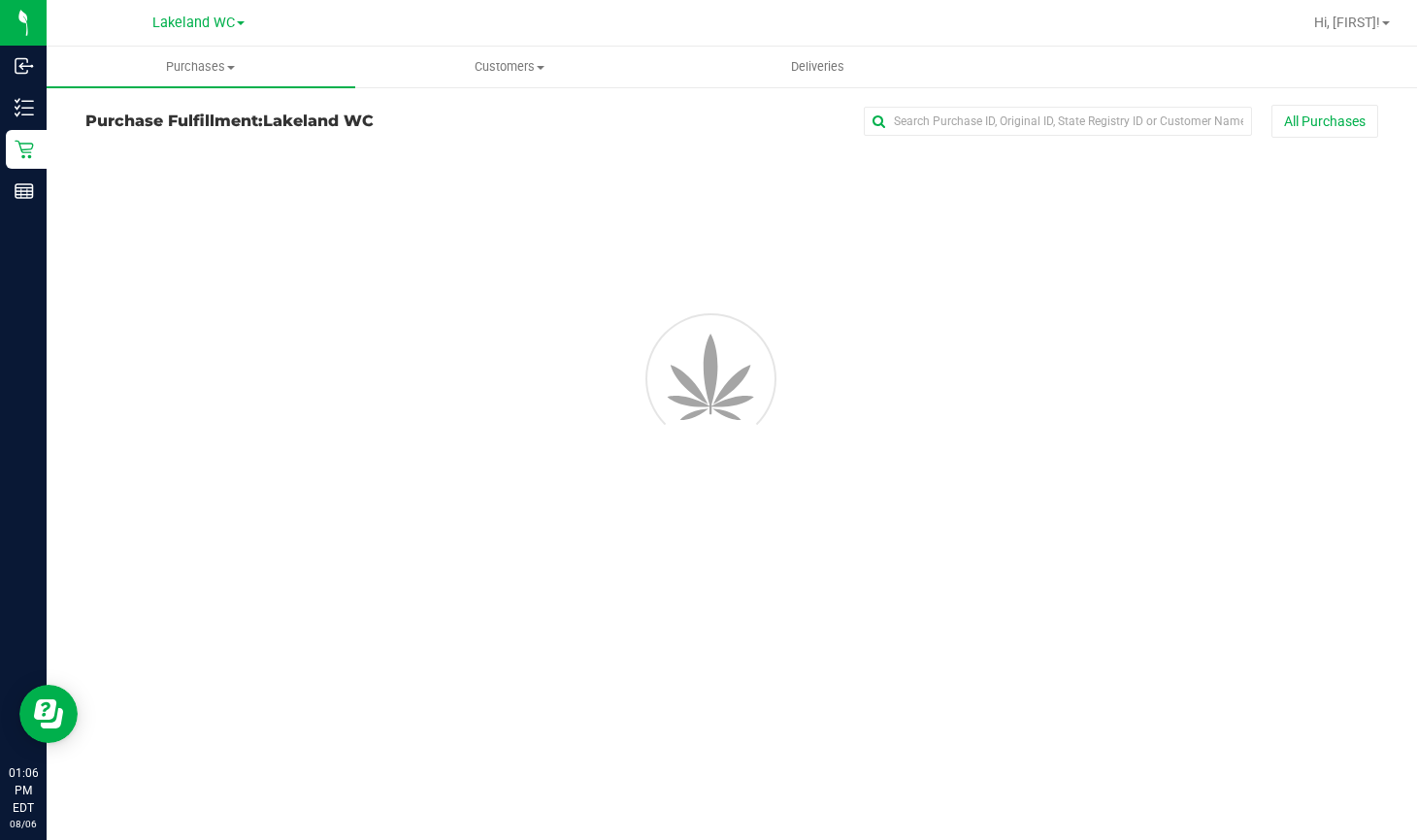 scroll, scrollTop: 0, scrollLeft: 0, axis: both 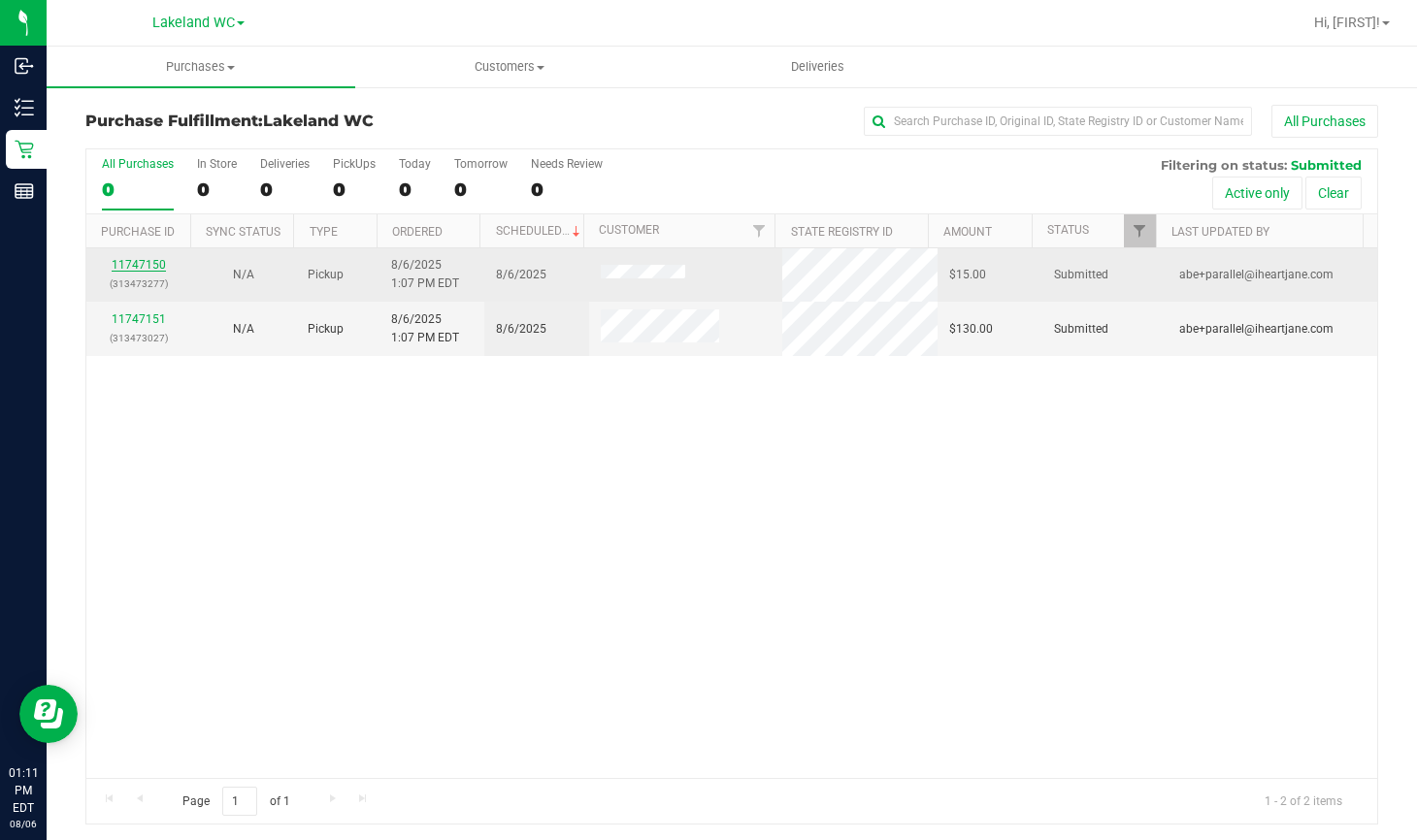 click on "11747150" at bounding box center (139, 265) 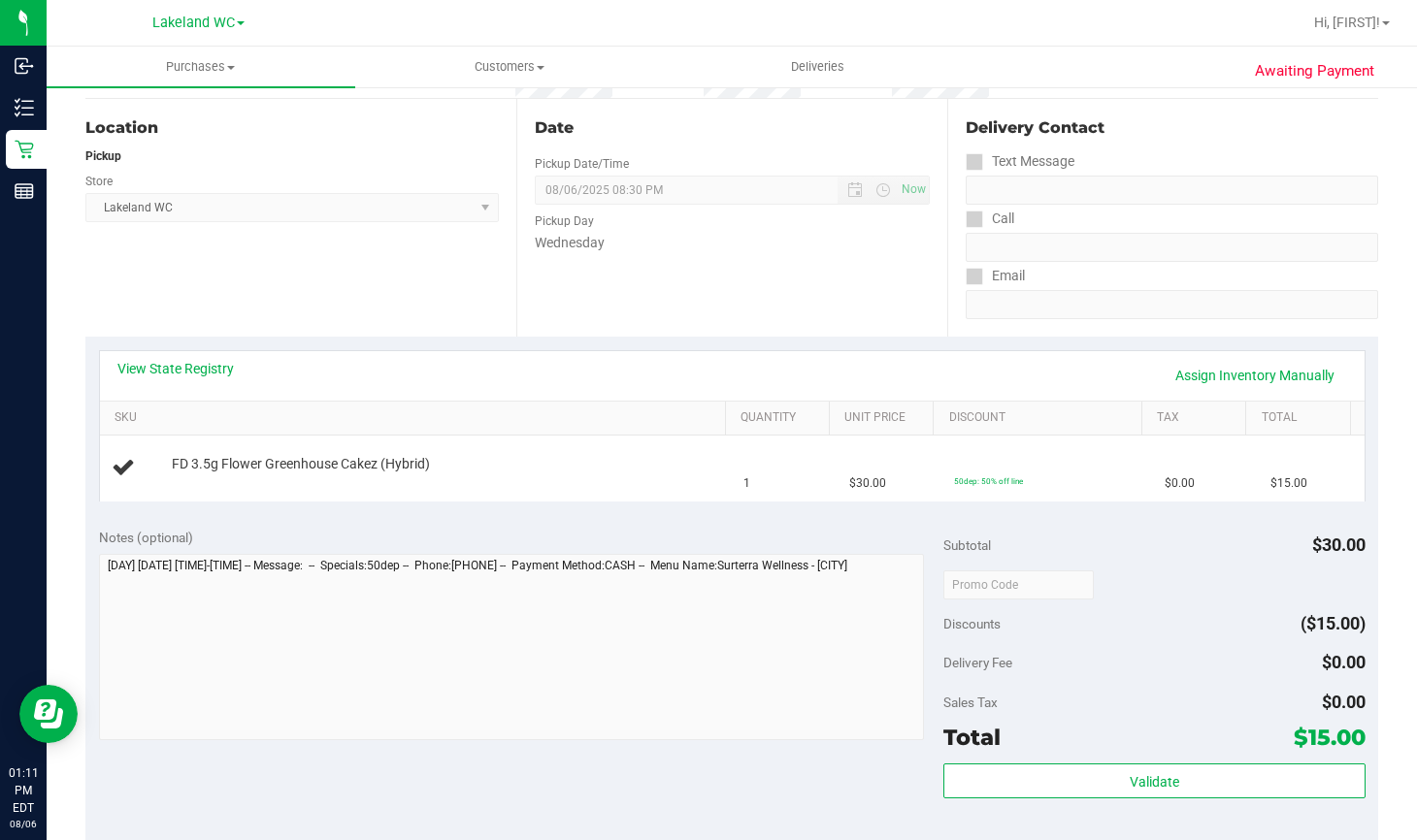 scroll, scrollTop: 194, scrollLeft: 0, axis: vertical 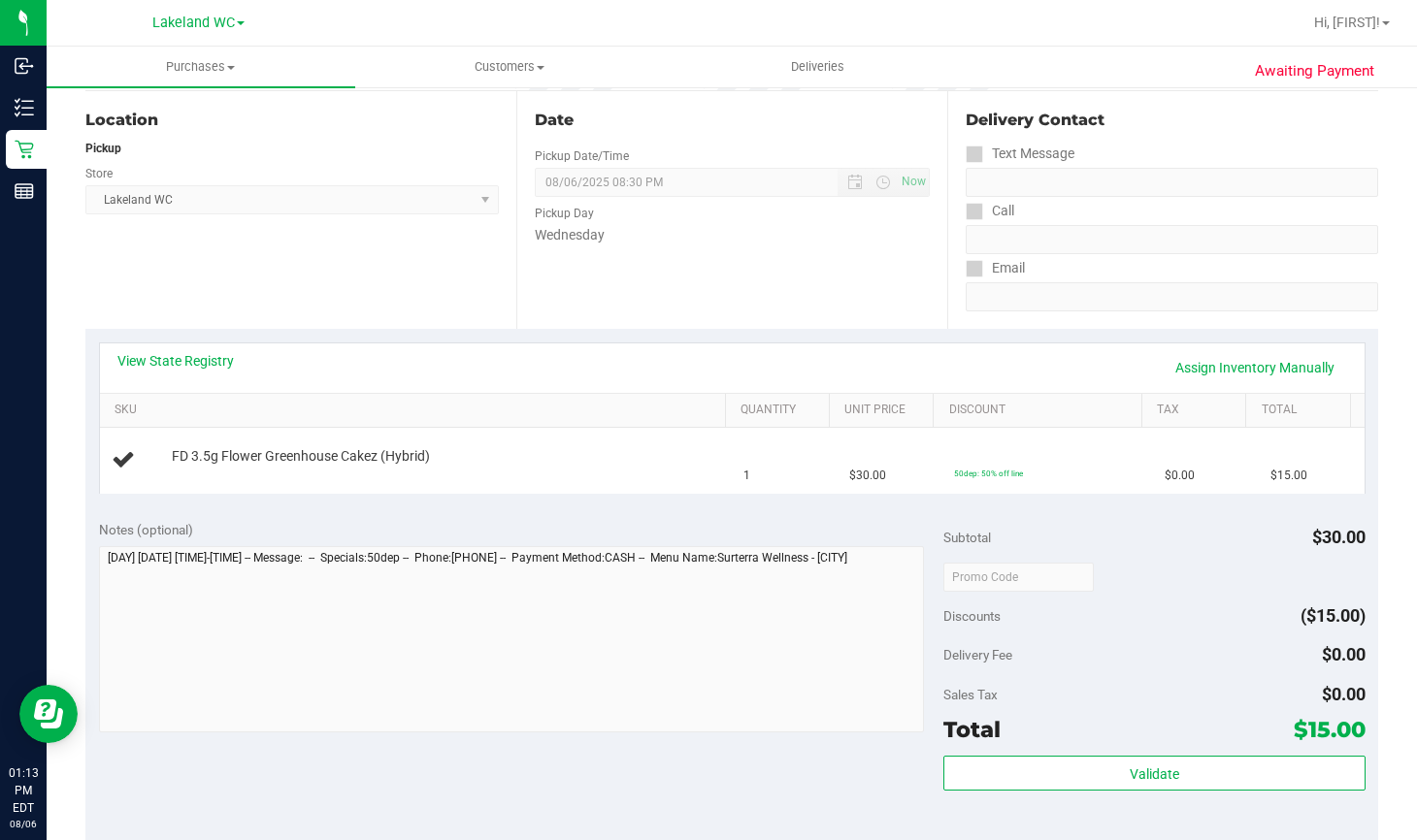 drag, startPoint x: 601, startPoint y: 351, endPoint x: 725, endPoint y: 209, distance: 188.52056 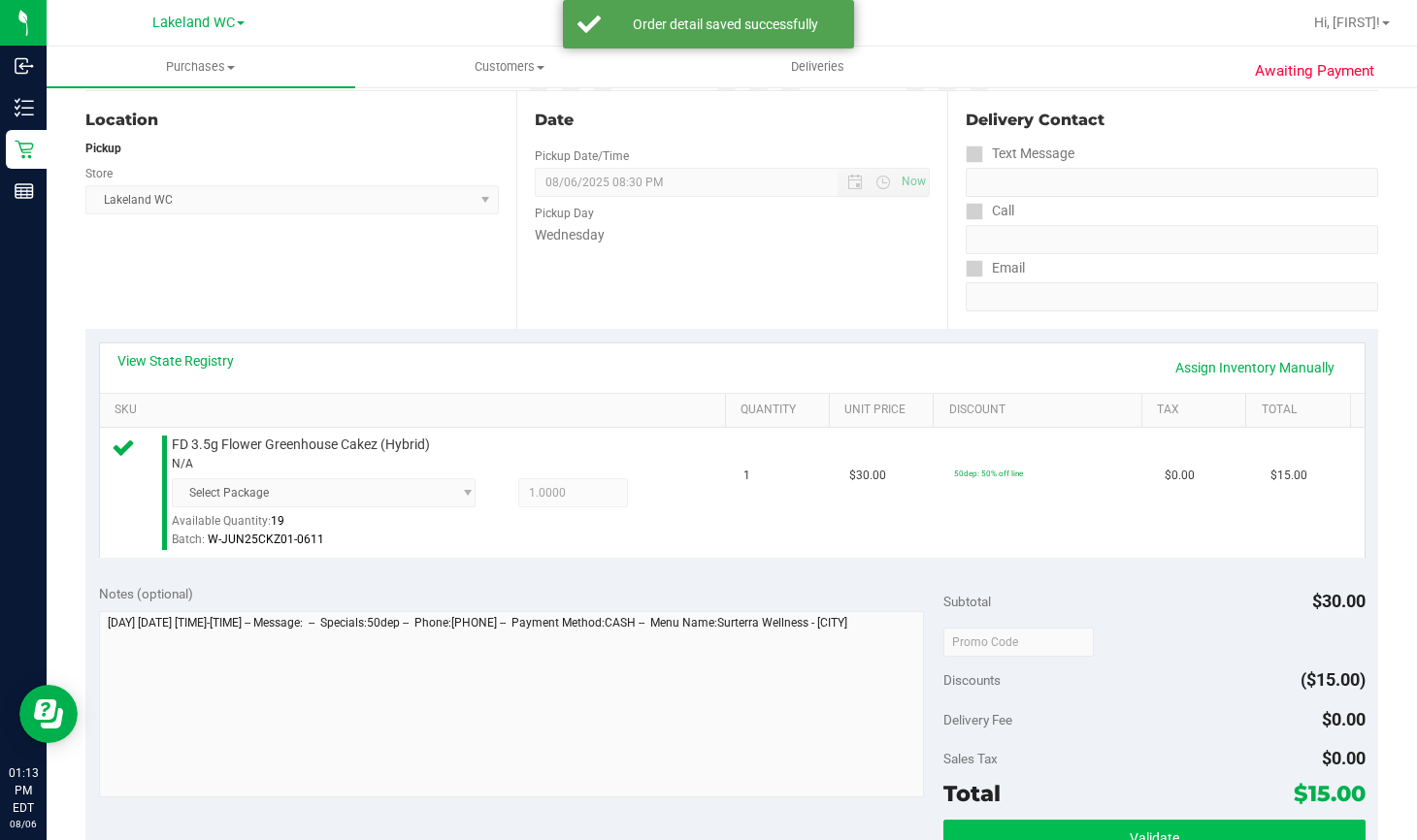 scroll, scrollTop: 291, scrollLeft: 0, axis: vertical 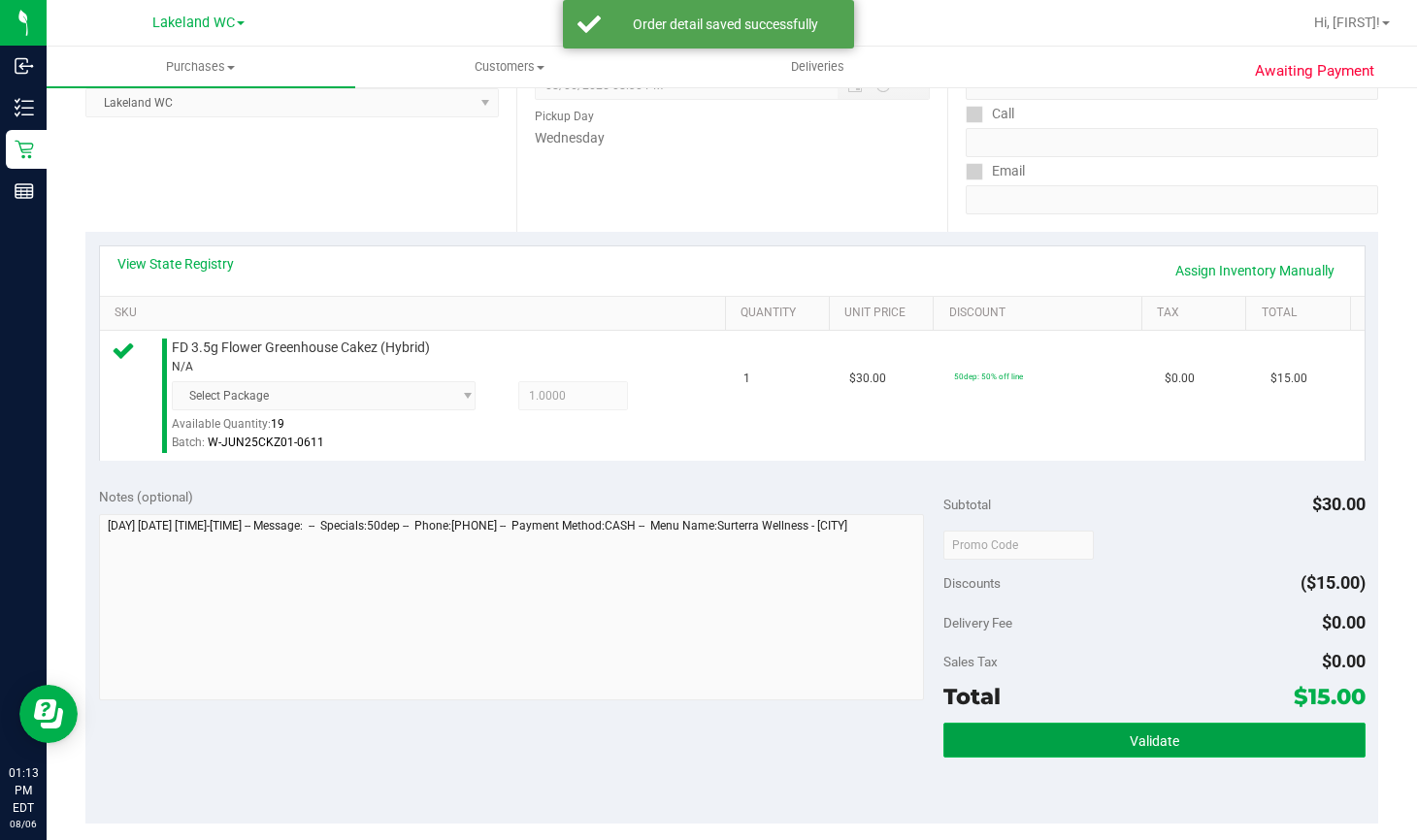 click on "Validate" at bounding box center [1154, 740] 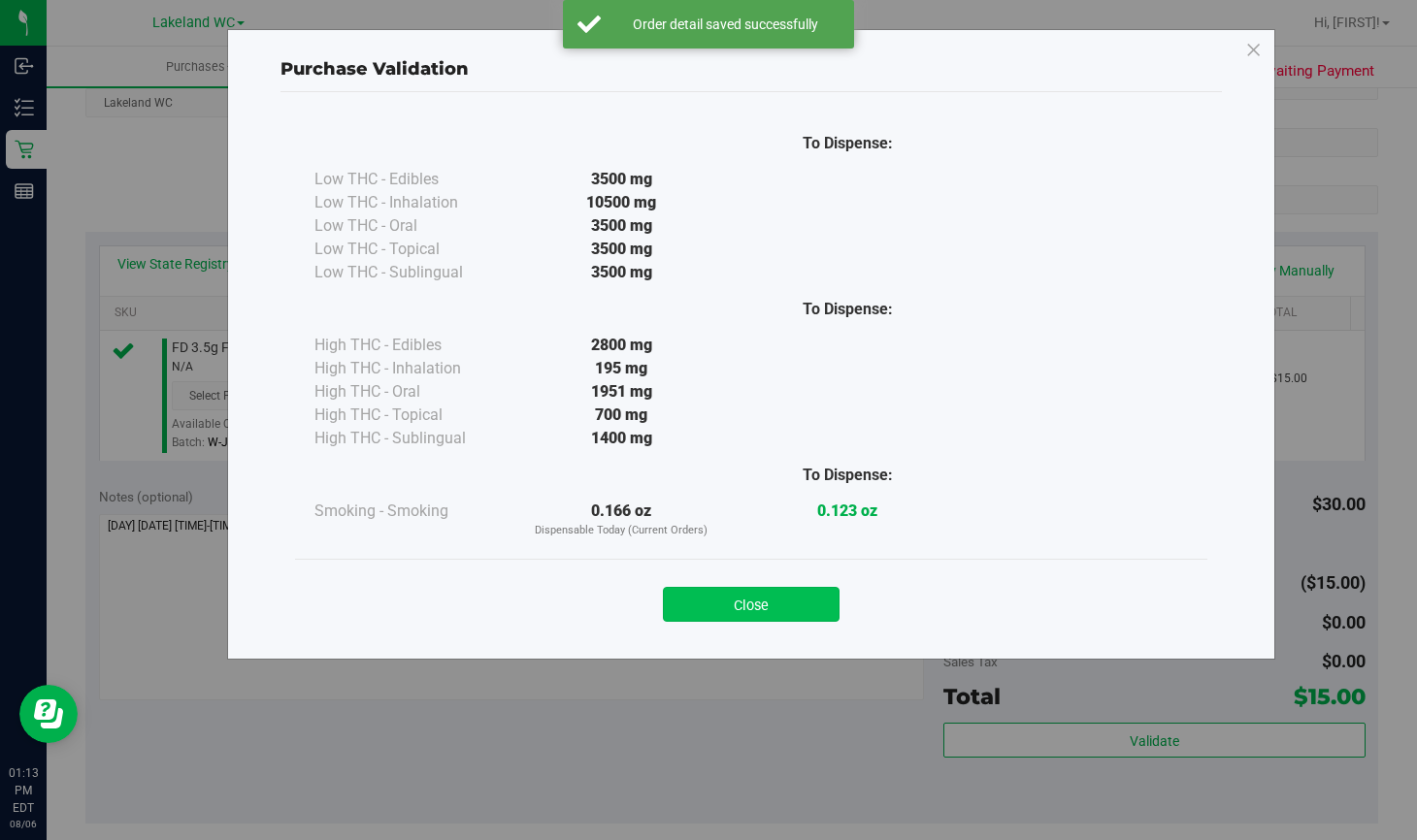 click on "Close" at bounding box center (751, 604) 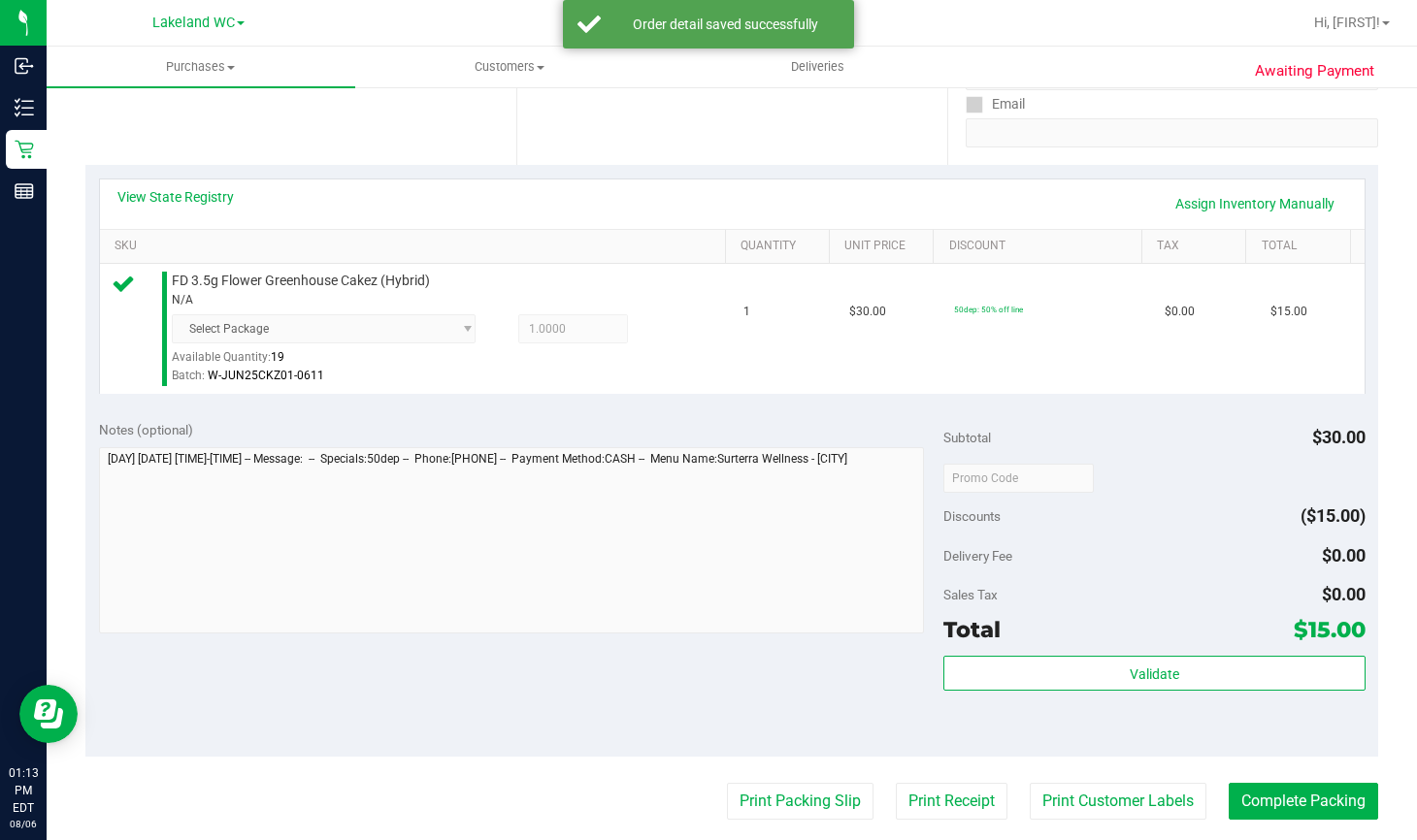 scroll, scrollTop: 388, scrollLeft: 0, axis: vertical 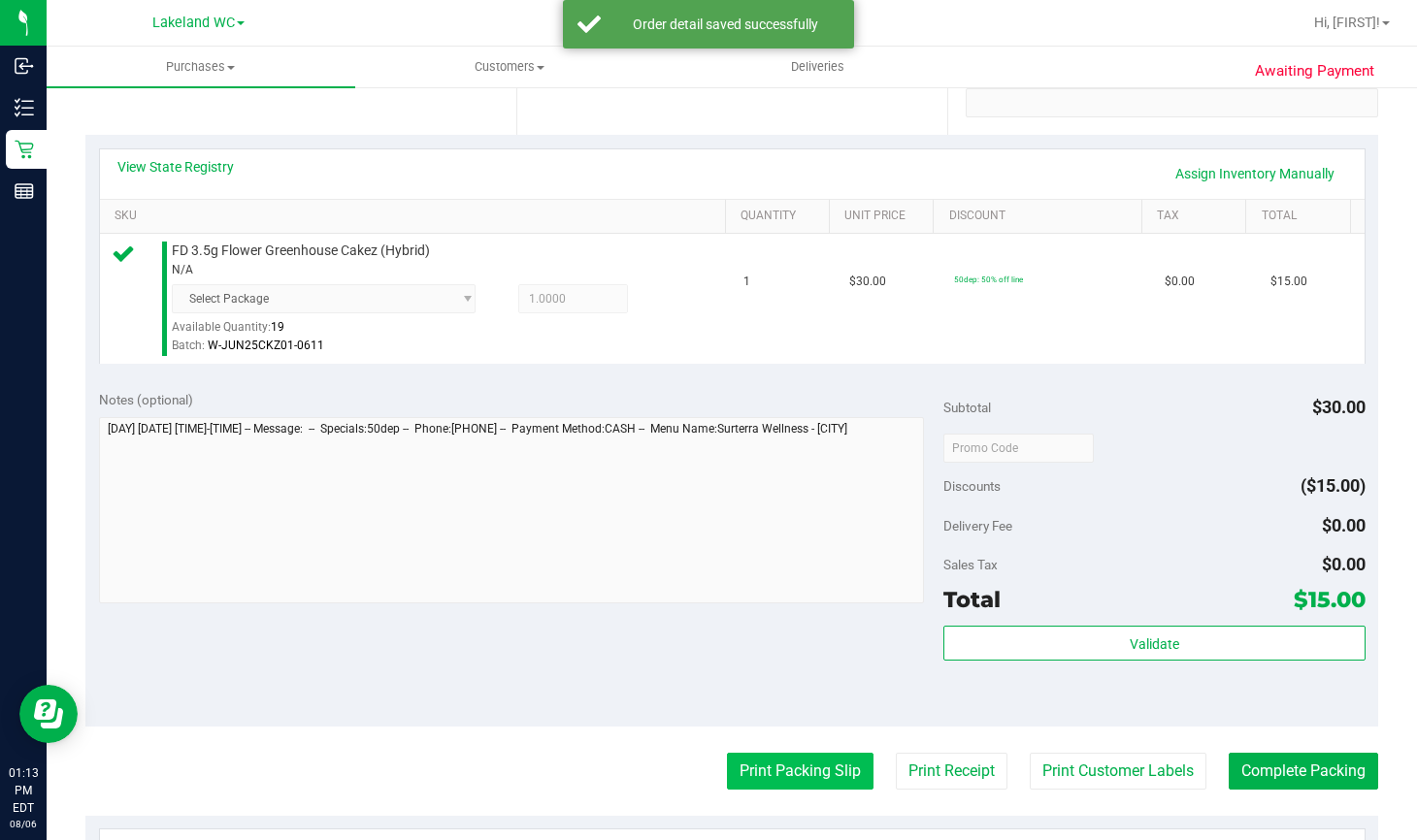 click on "Print Packing Slip" at bounding box center (800, 771) 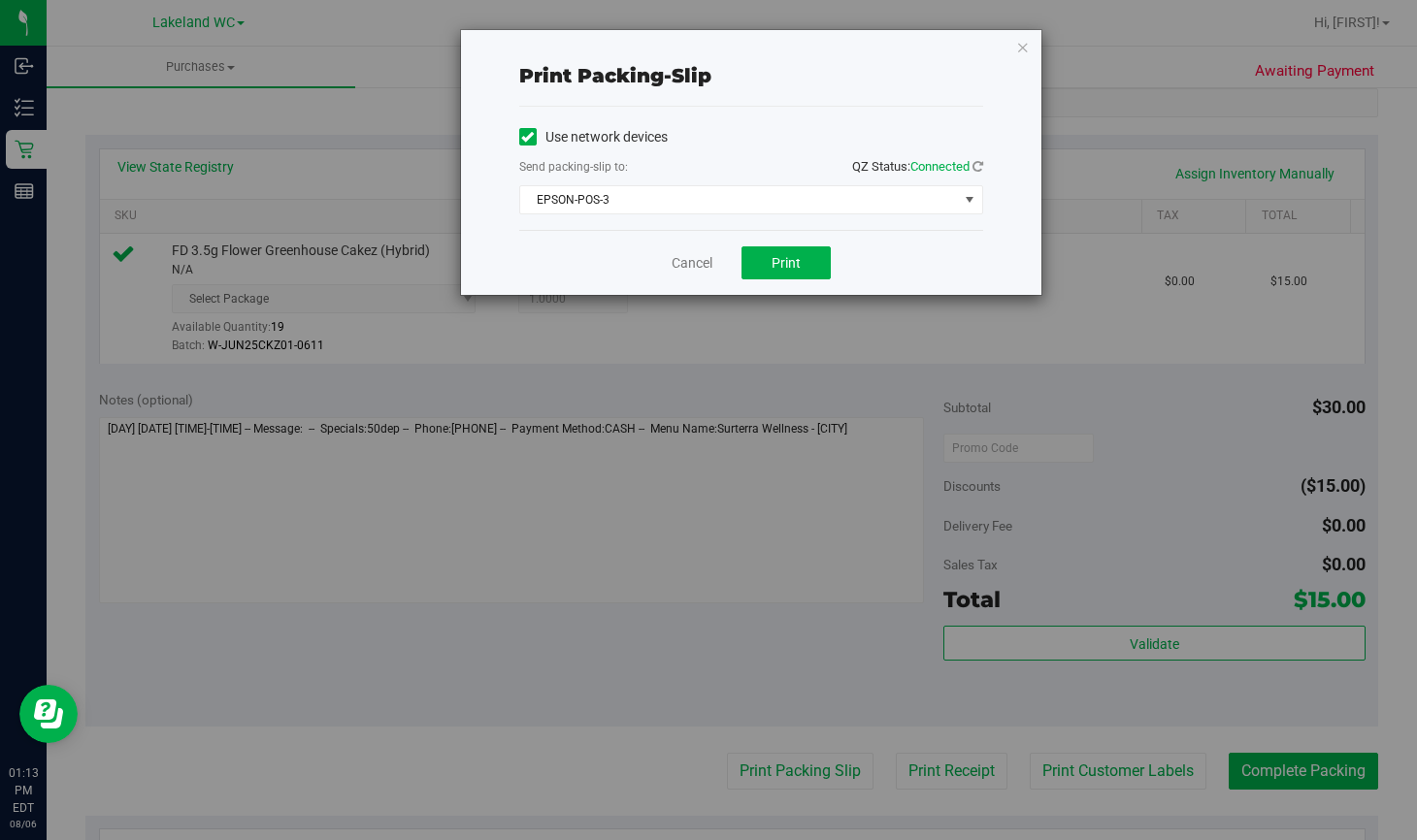 click on "Cancel
Print" at bounding box center (751, 262) 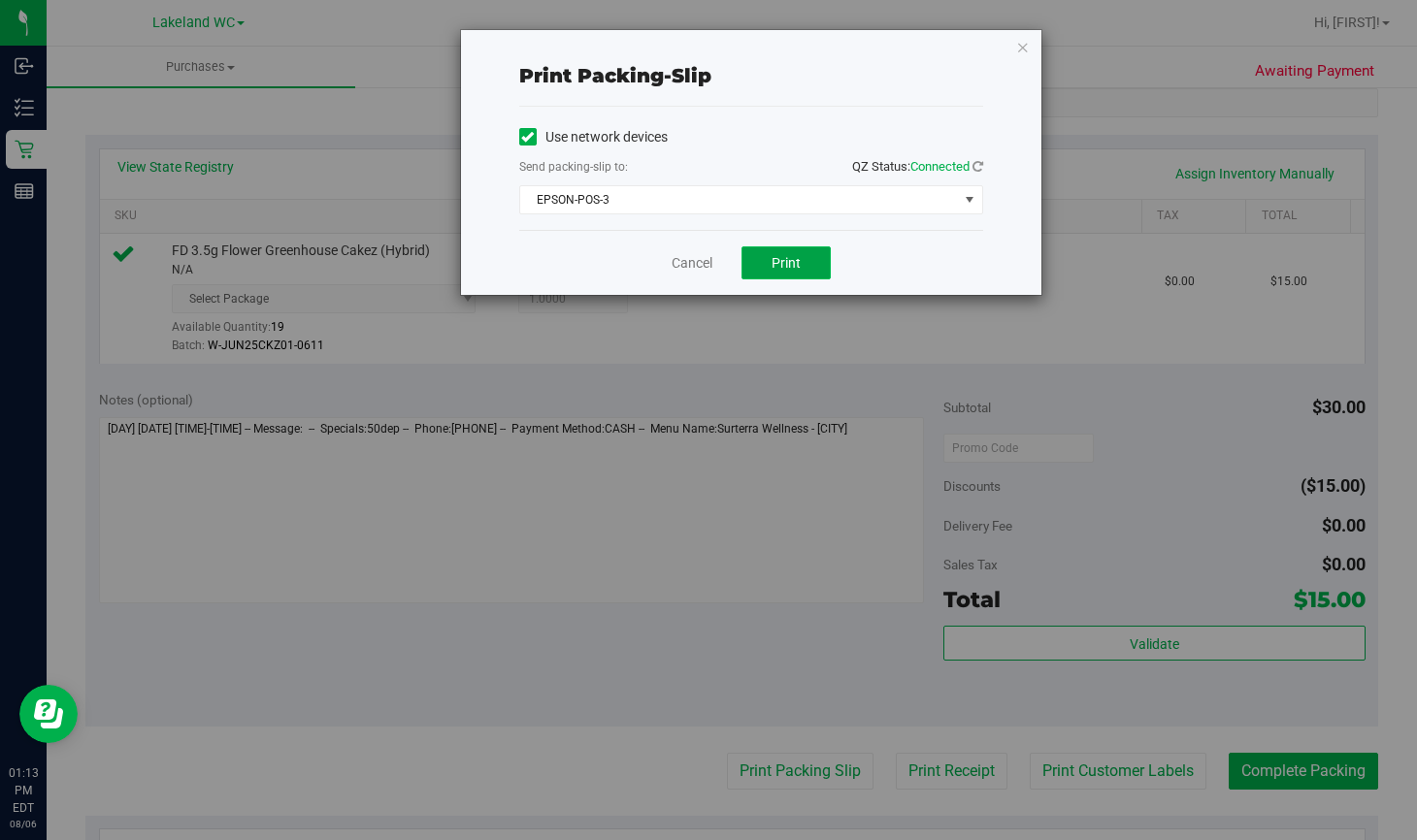 click on "Print" at bounding box center [786, 263] 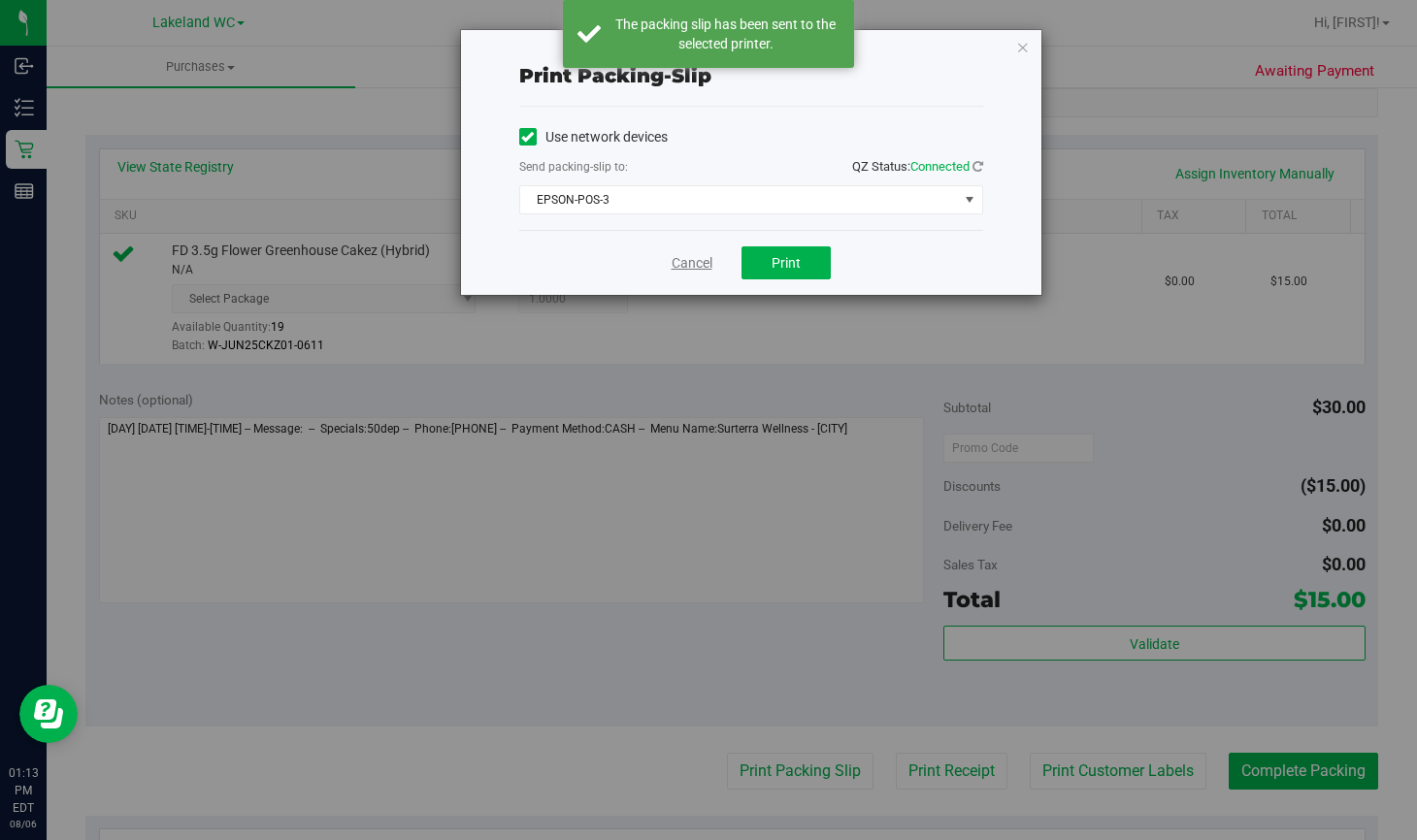 click on "Cancel" at bounding box center [692, 263] 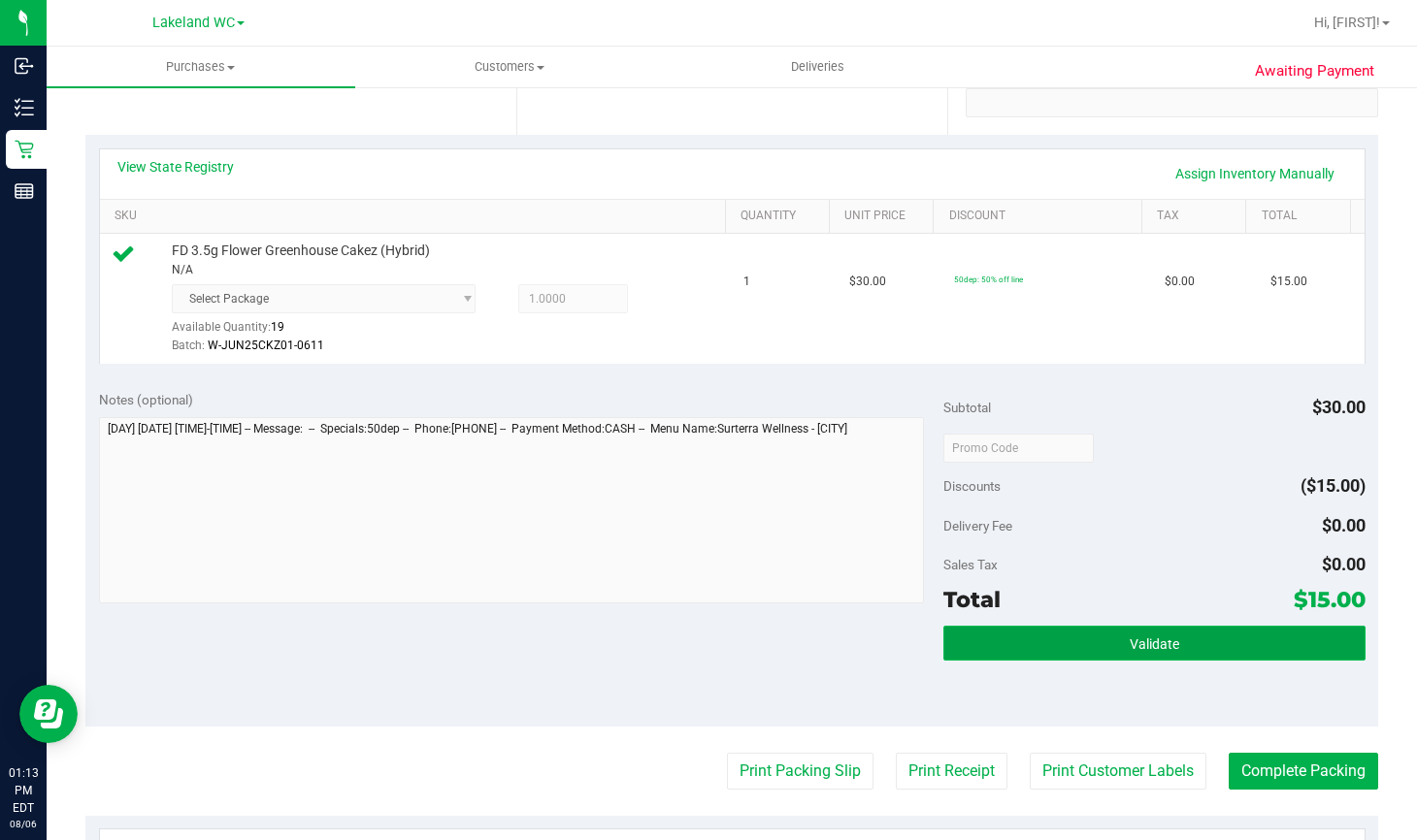 click on "Validate" at bounding box center (1154, 643) 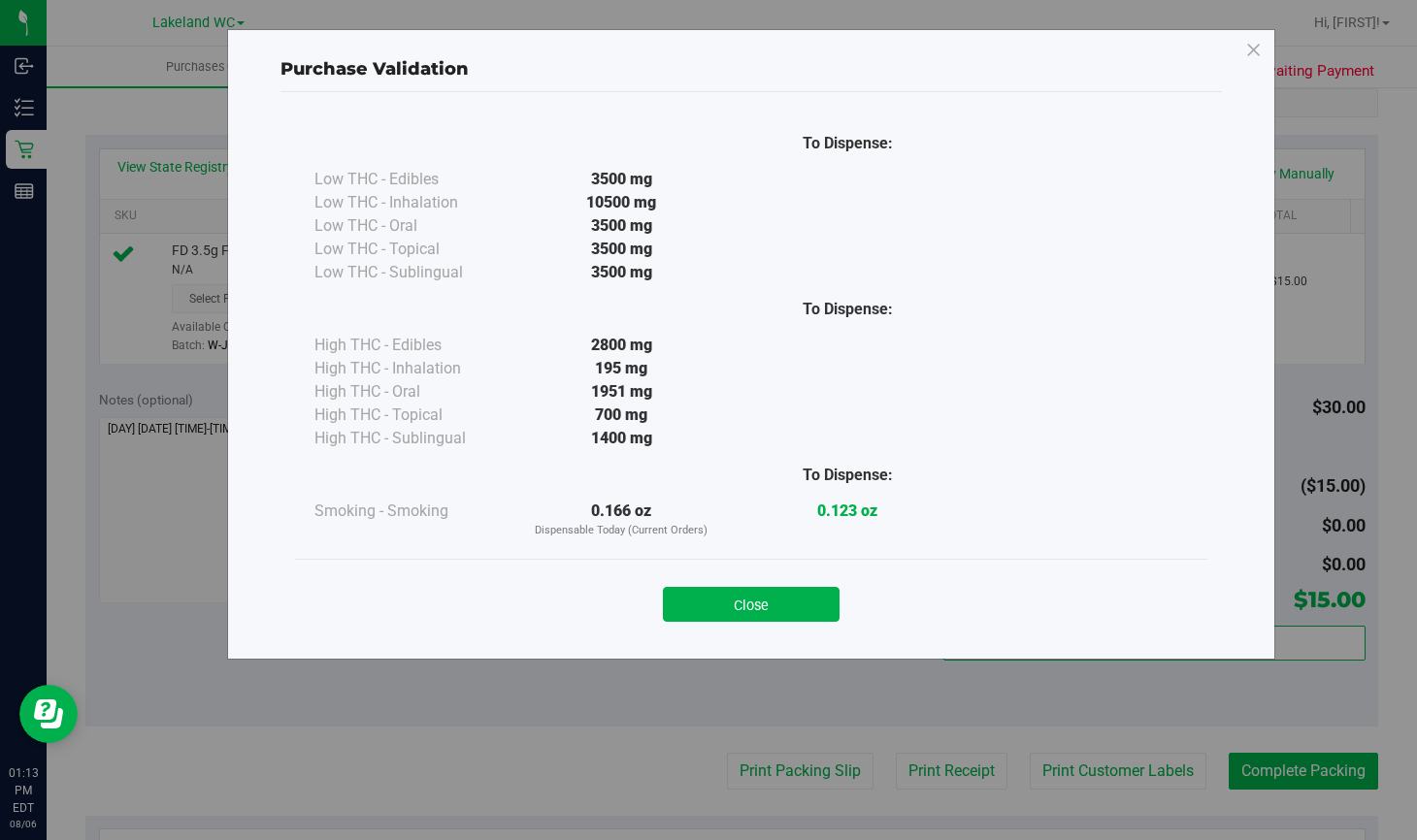 click on "Close" at bounding box center [751, 604] 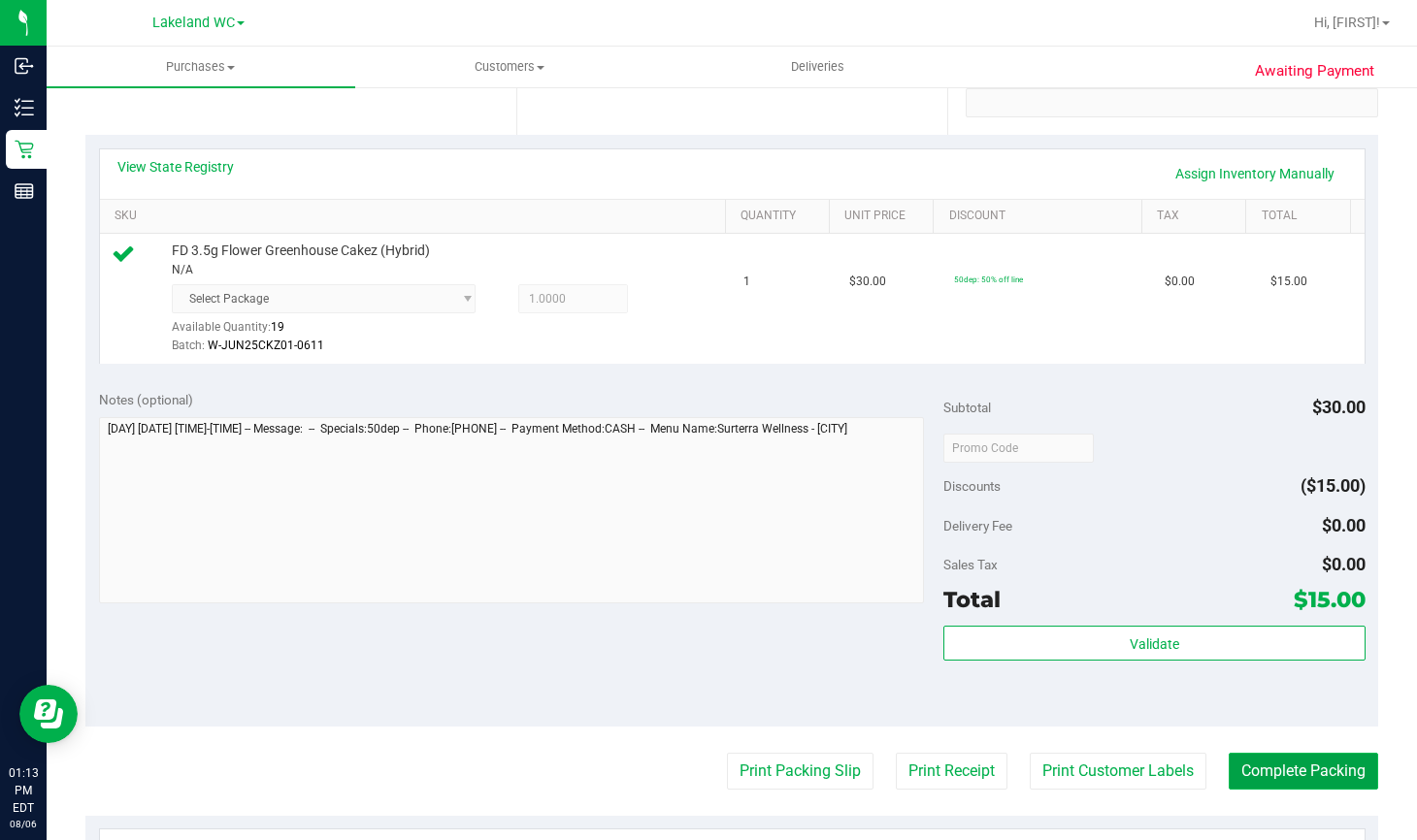 click on "Complete Packing" at bounding box center (1303, 771) 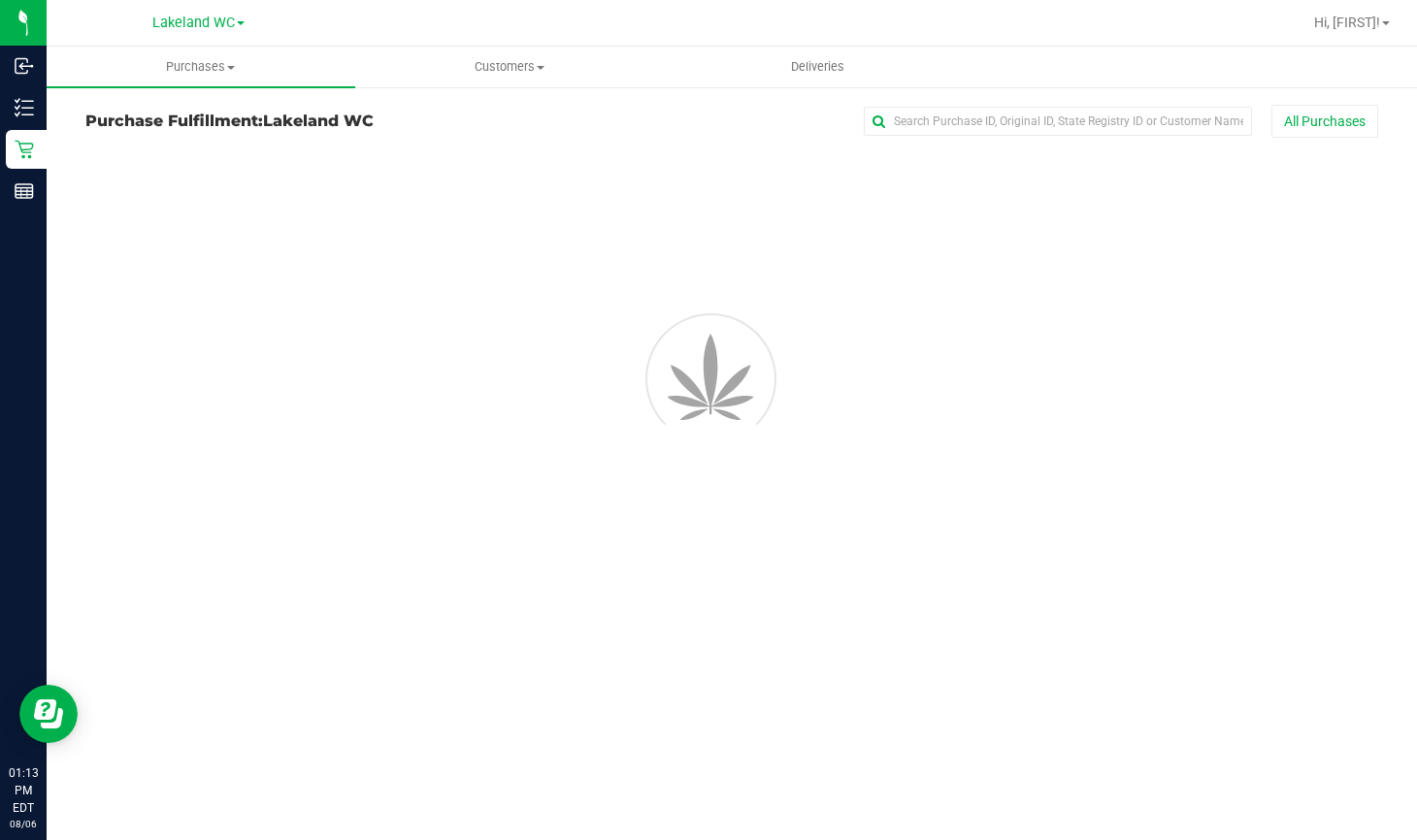 scroll, scrollTop: 0, scrollLeft: 0, axis: both 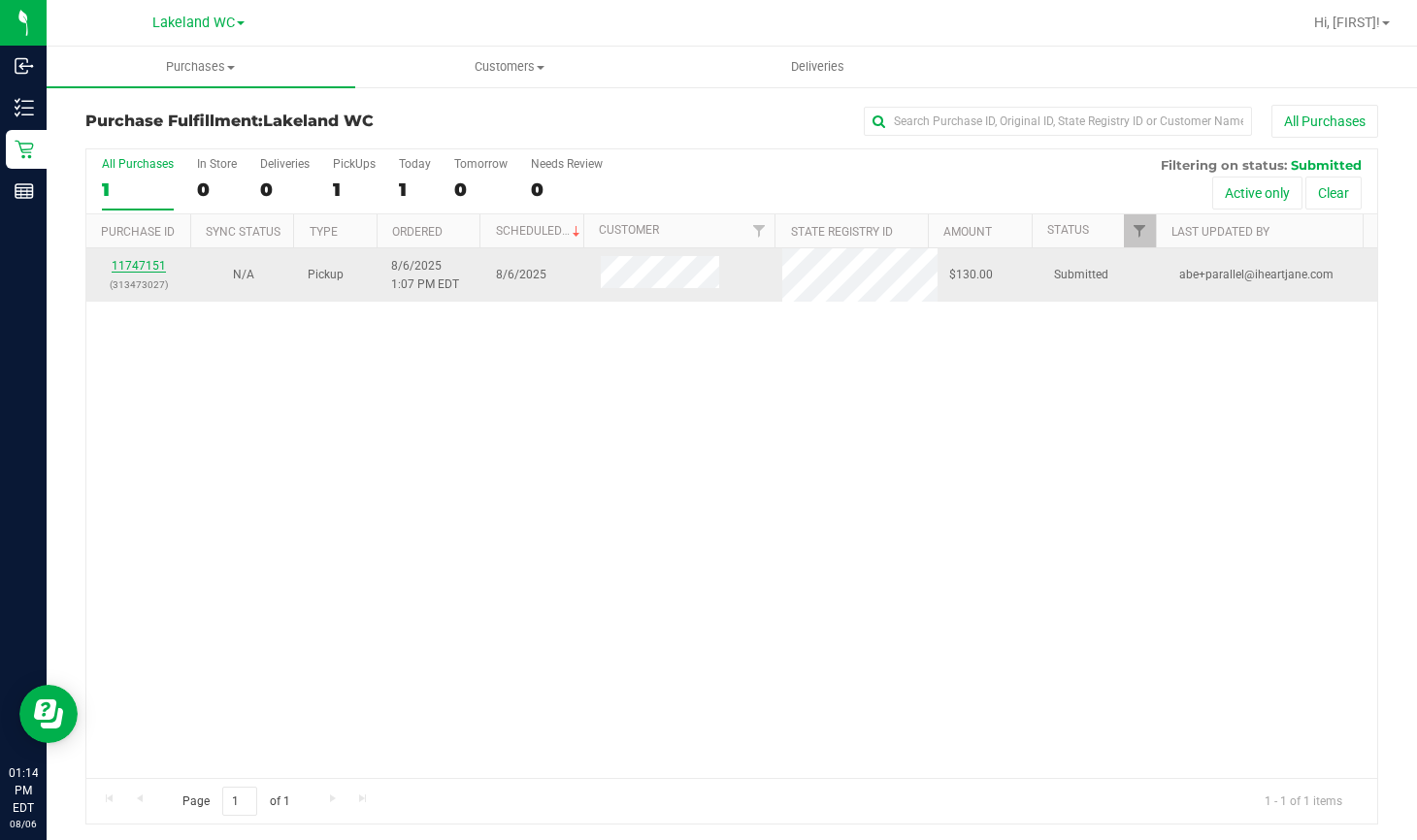 click on "11747151" at bounding box center (139, 266) 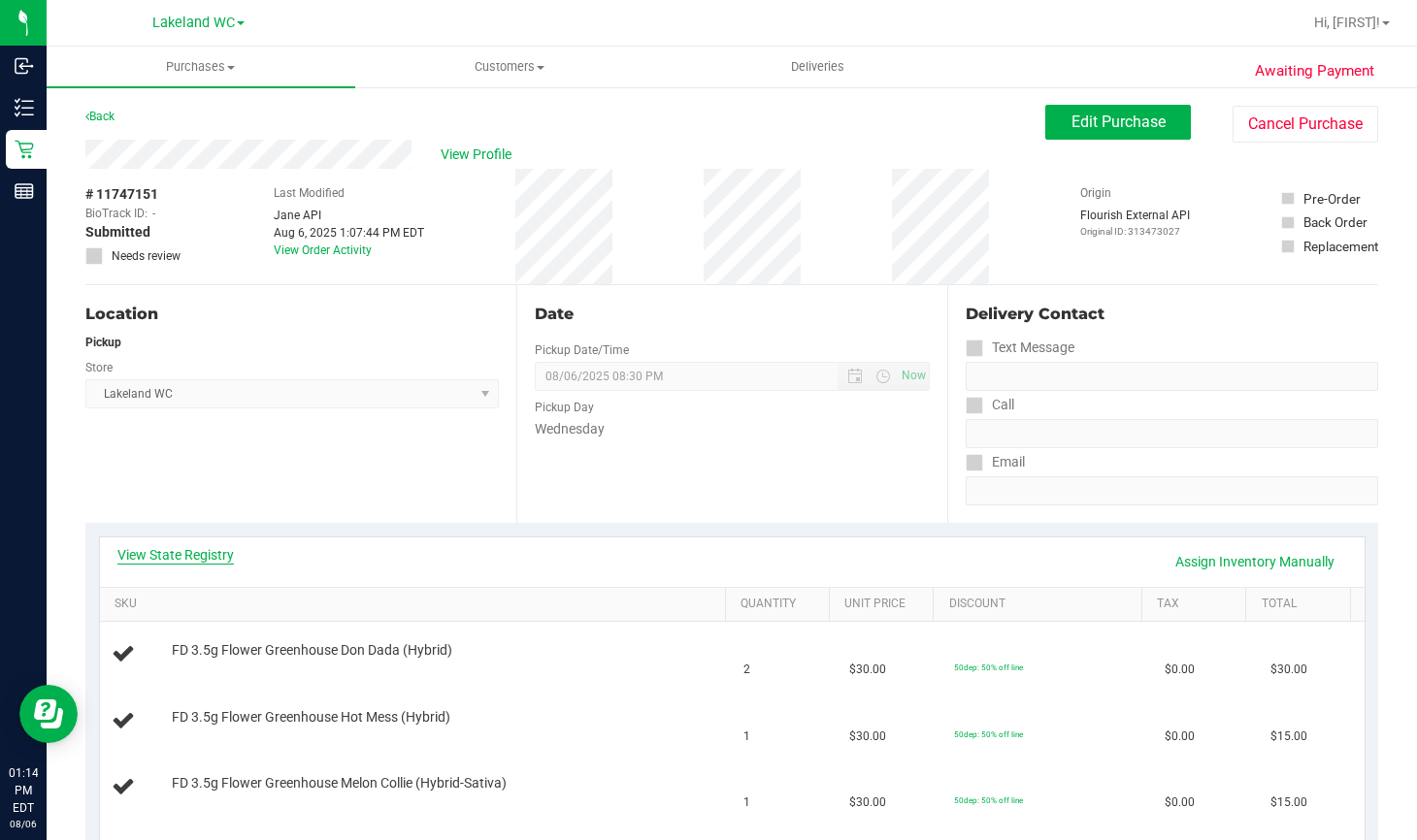 click on "View State Registry" at bounding box center [176, 555] 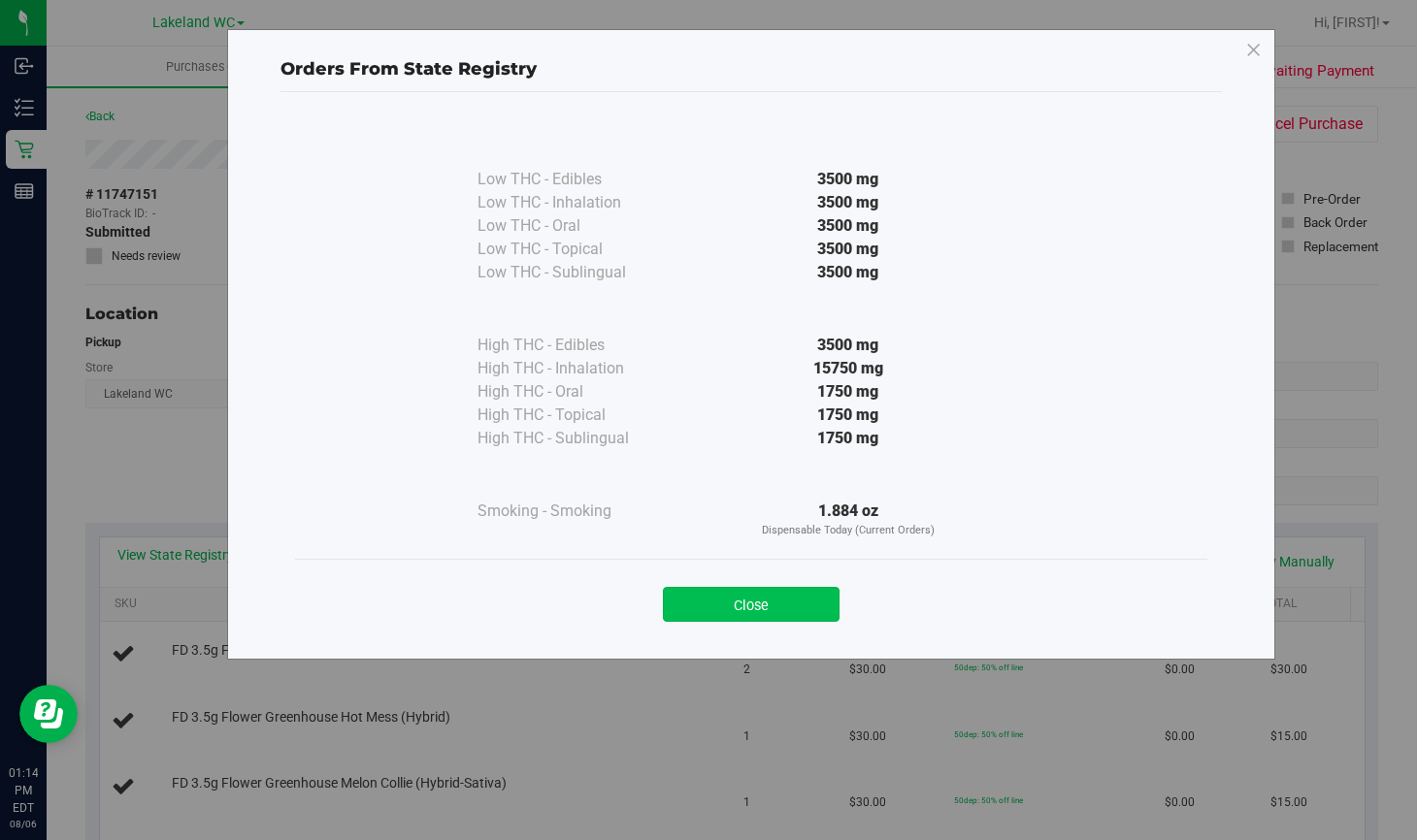 click on "Close" at bounding box center [751, 604] 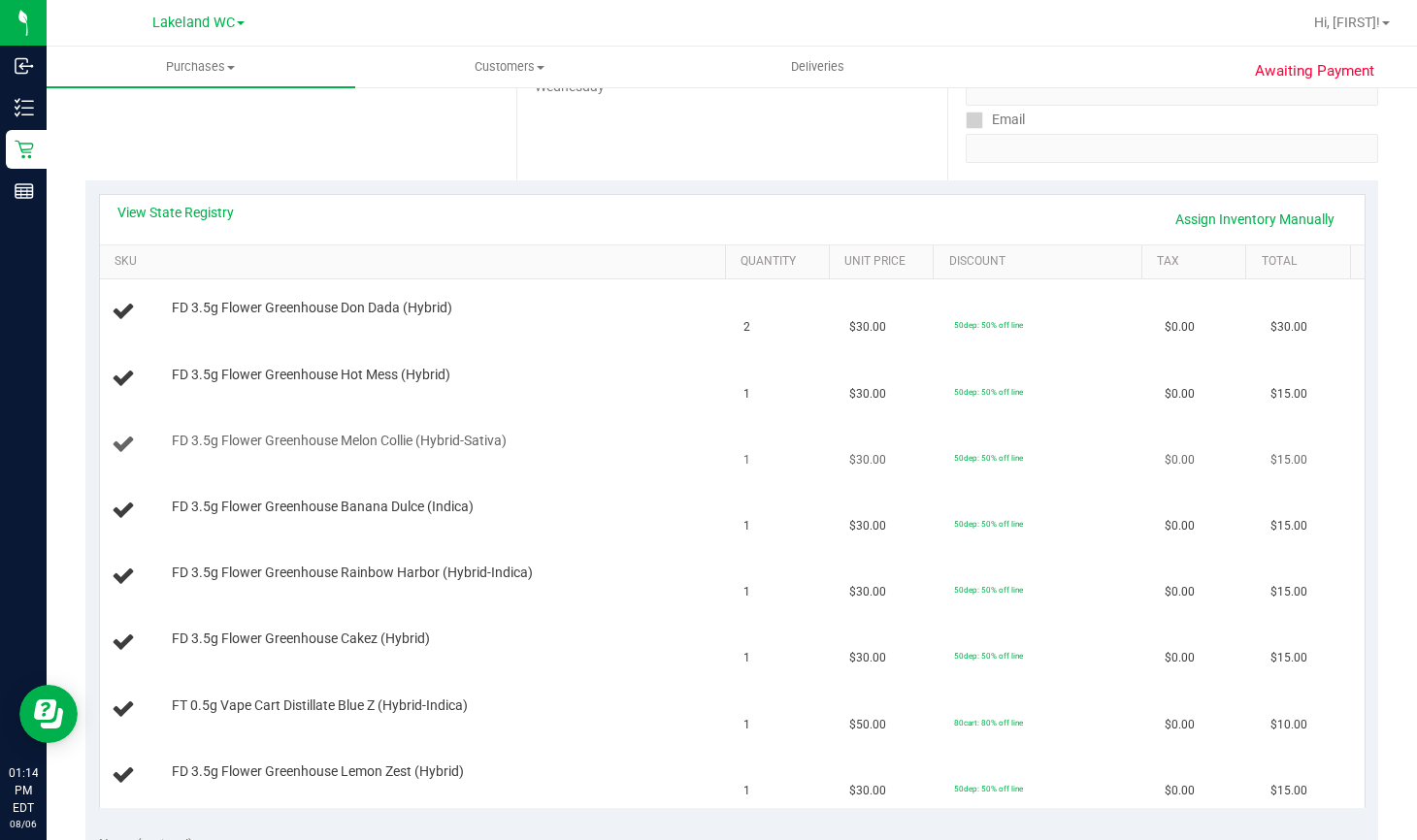 scroll, scrollTop: 388, scrollLeft: 0, axis: vertical 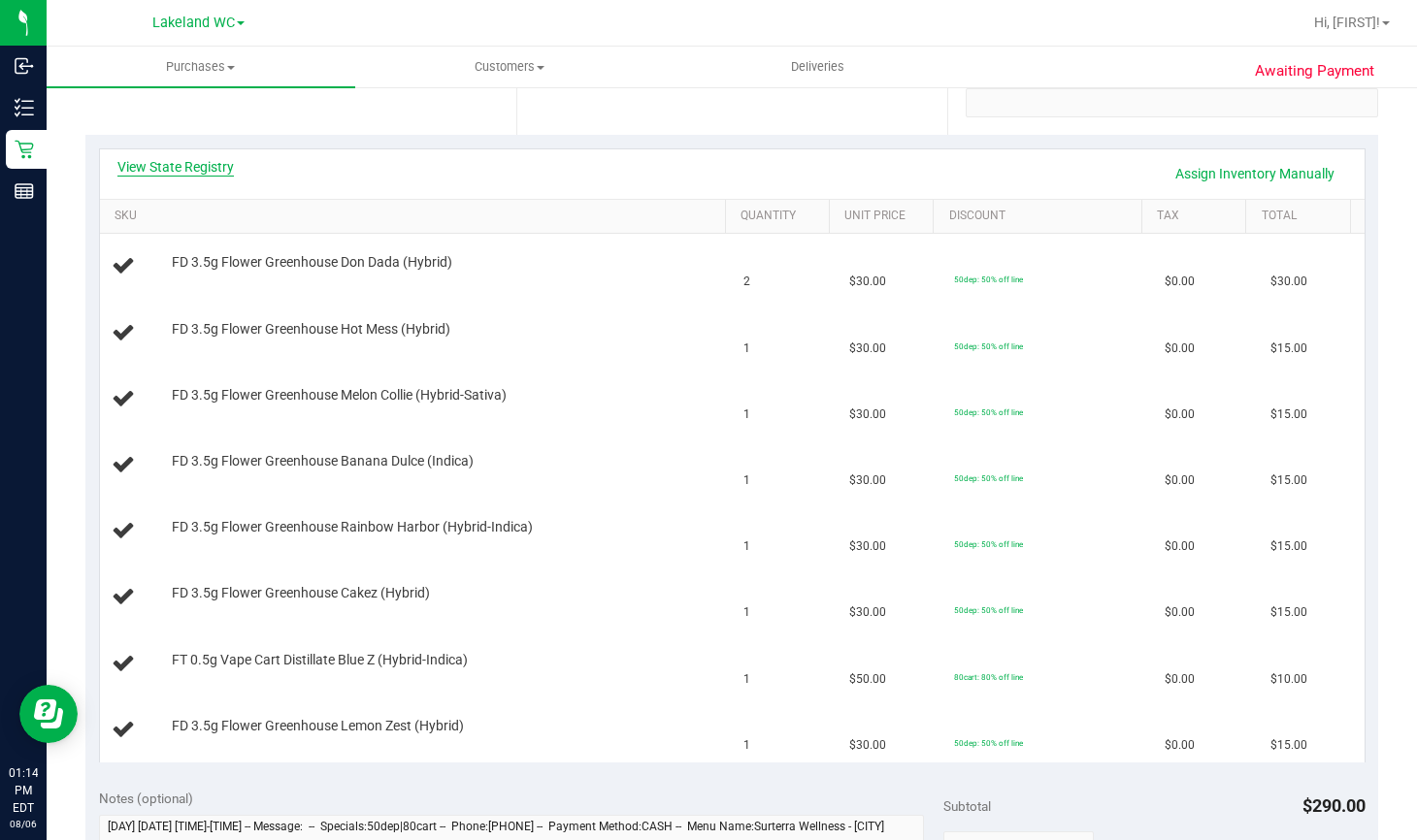 click on "View State Registry" at bounding box center [176, 167] 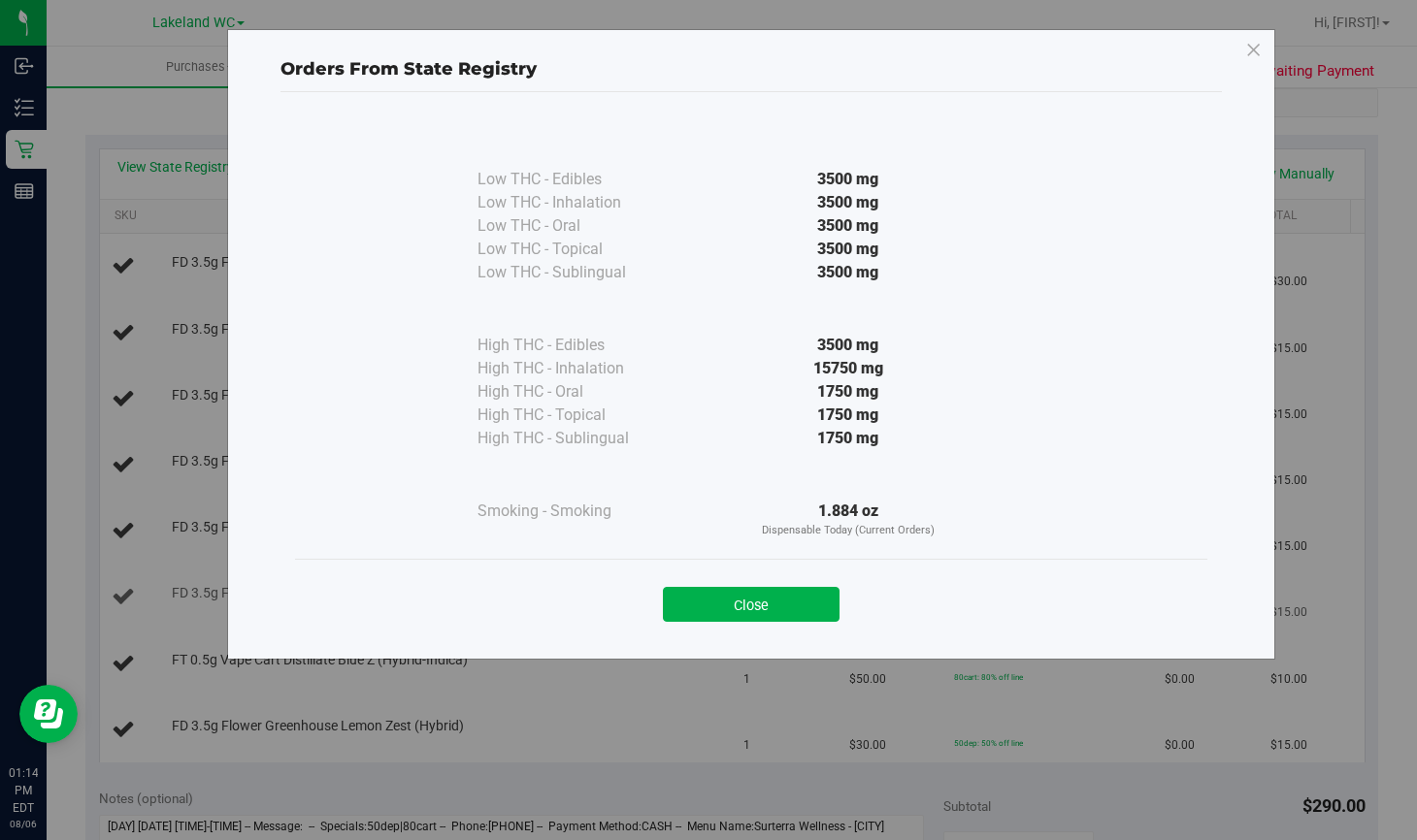 drag, startPoint x: 752, startPoint y: 596, endPoint x: 838, endPoint y: 604, distance: 86.37129 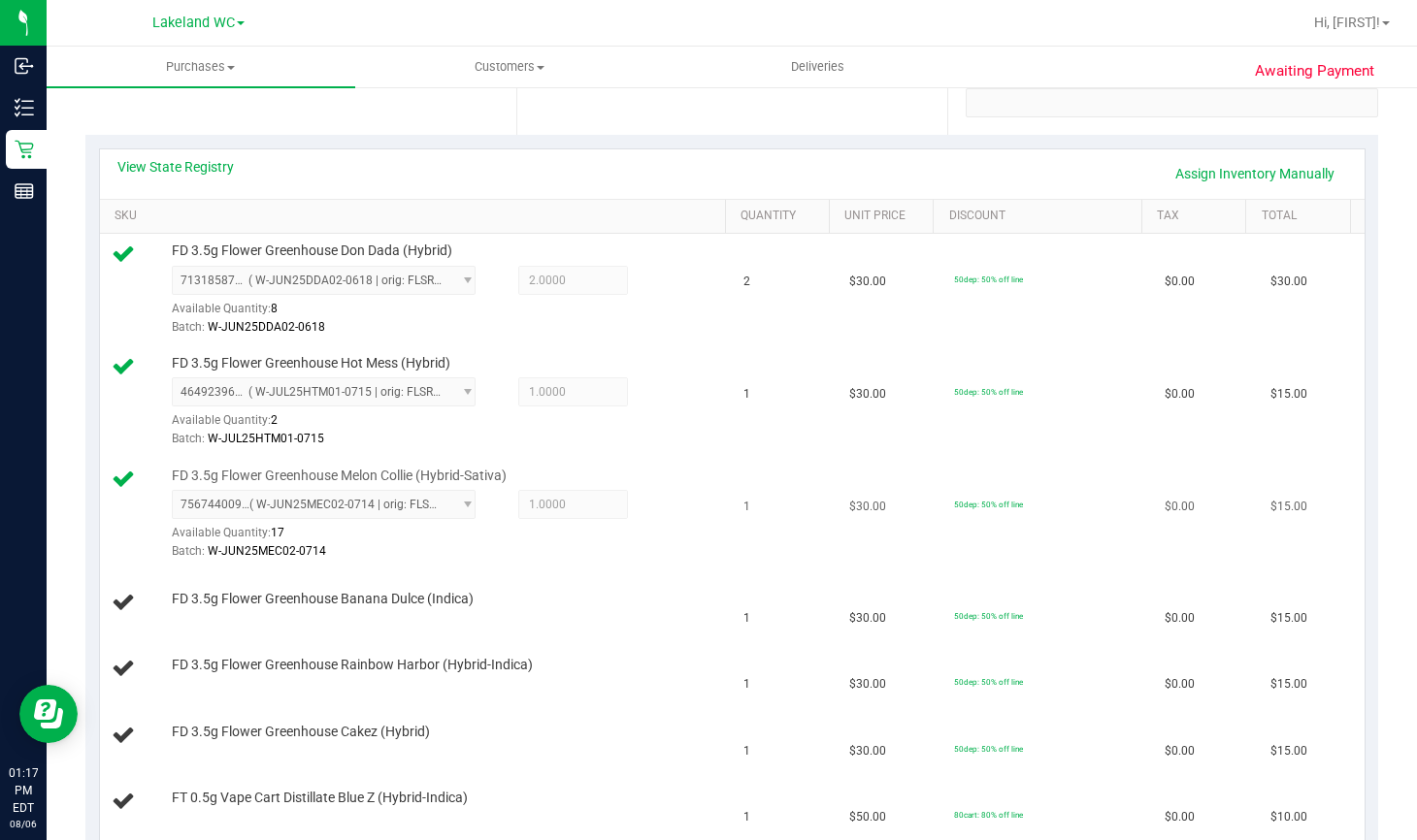 click on "FD 3.5g Flower Greenhouse Melon Collie (Hybrid-Sativa)
7567440099320853
(
W-JUN25MEC02-0714 | orig: FLSRWGM-20250721-622
)
7567440099320853
Available Quantity:  17
1.0000 1" at bounding box center [416, 515] 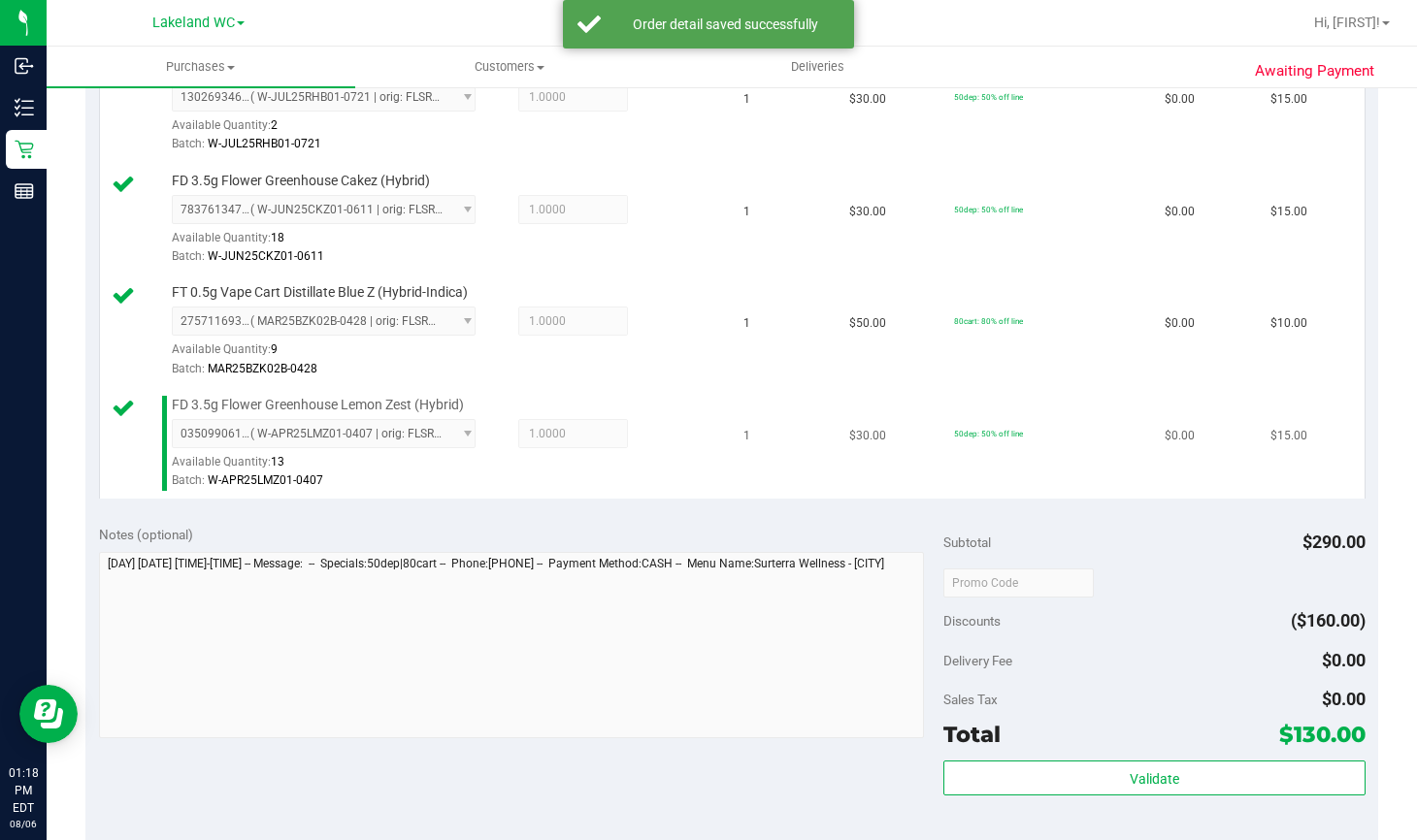 scroll, scrollTop: 1067, scrollLeft: 0, axis: vertical 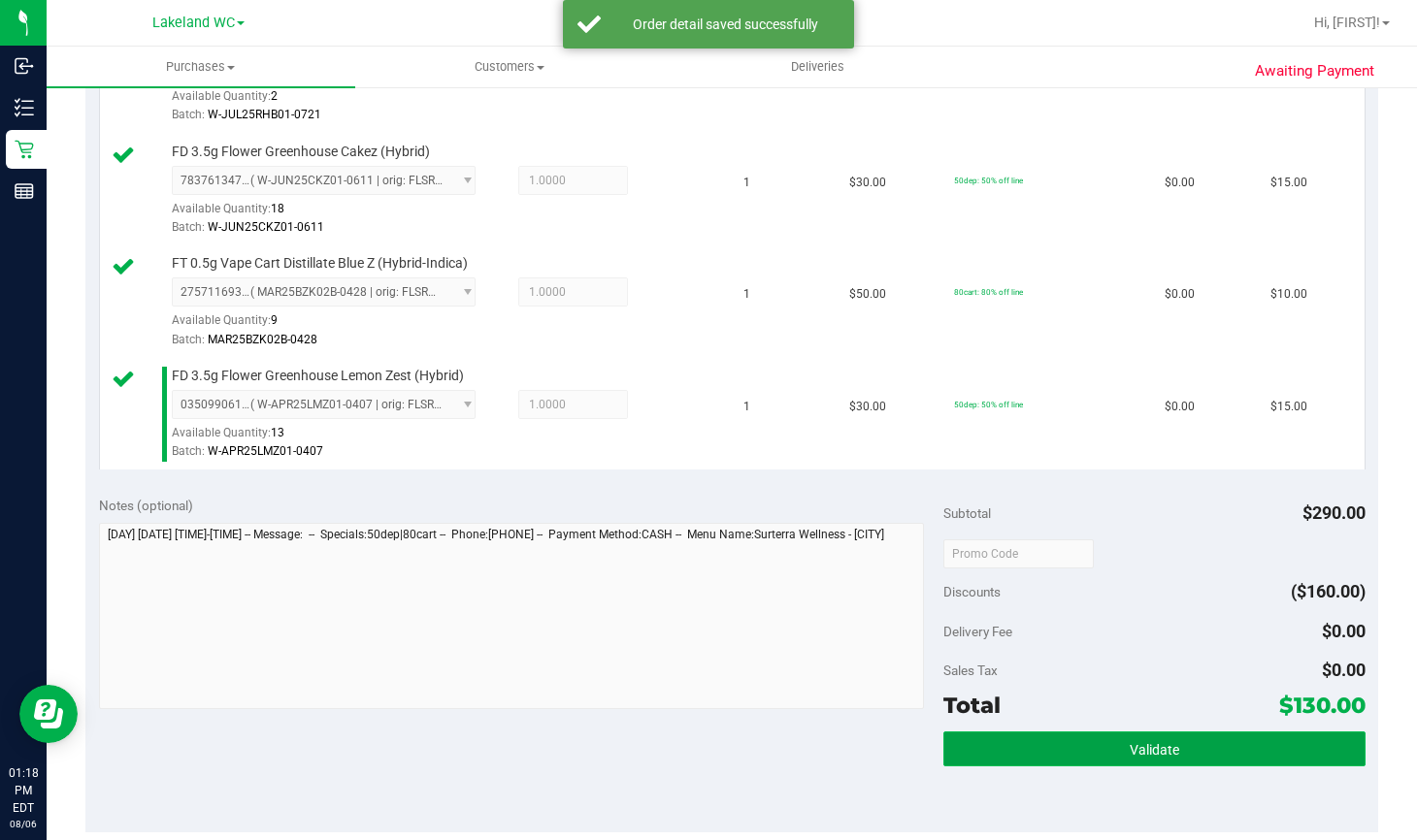 click on "Validate" at bounding box center (1154, 749) 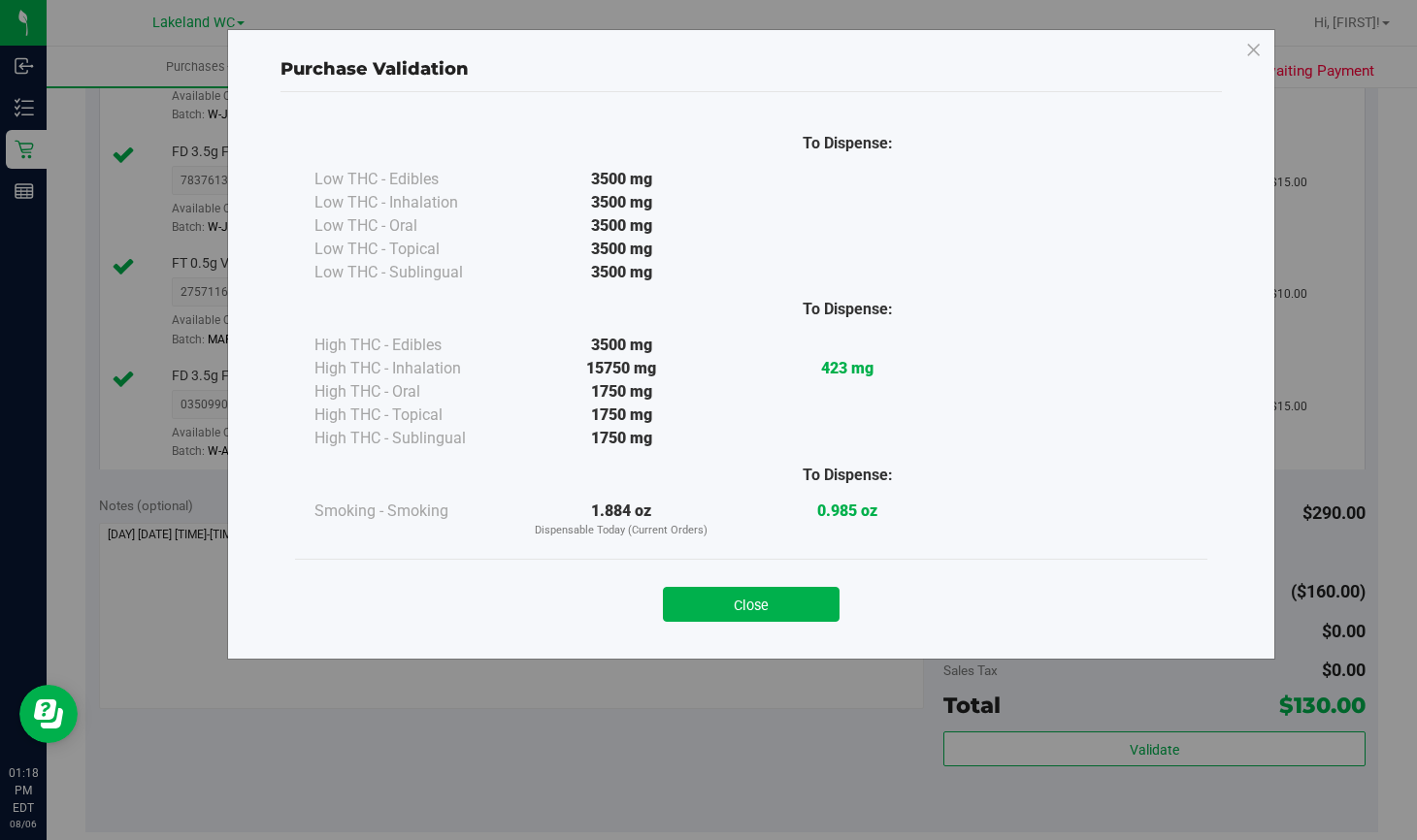drag, startPoint x: 725, startPoint y: 600, endPoint x: 859, endPoint y: 597, distance: 134.03358 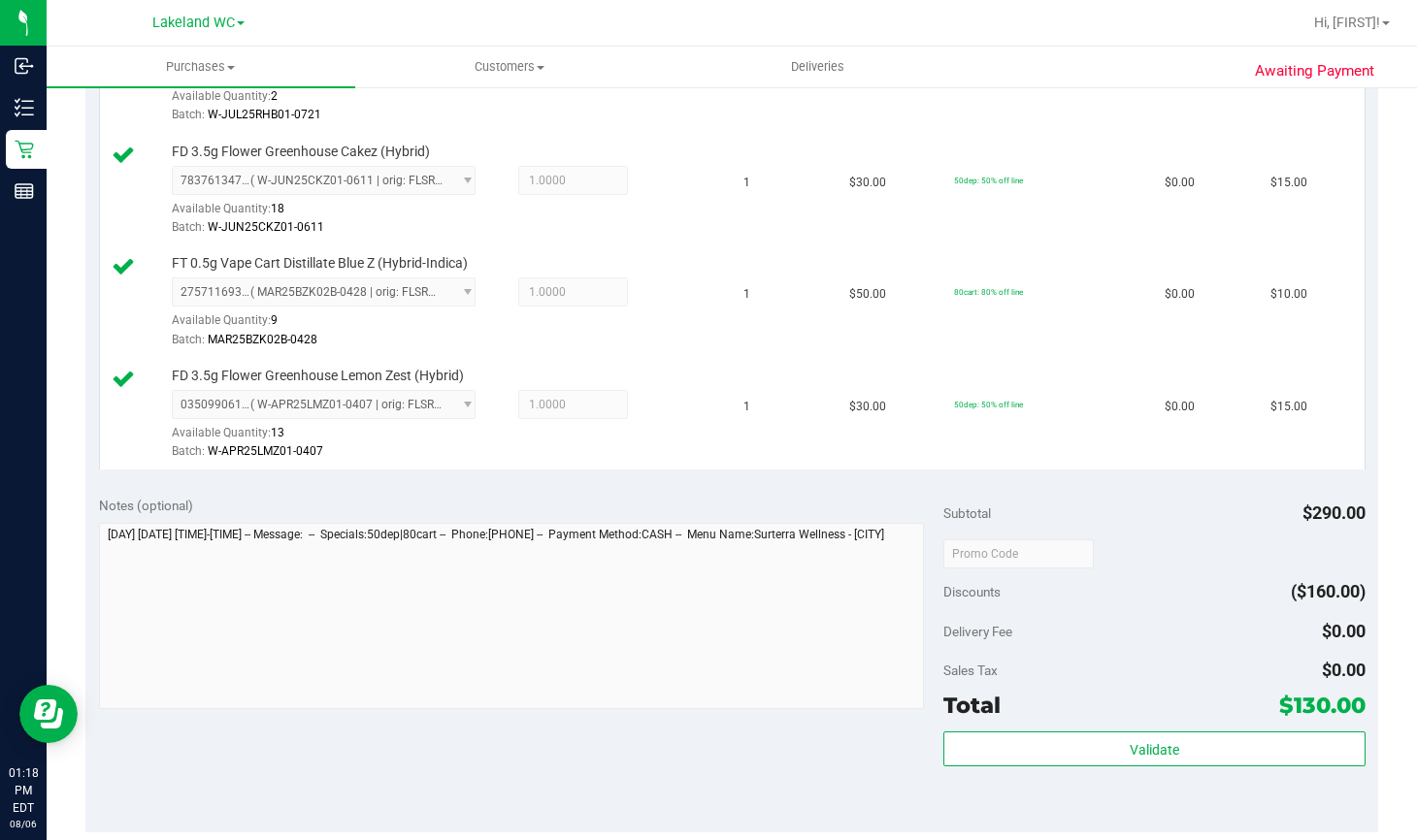 scroll, scrollTop: 1552, scrollLeft: 0, axis: vertical 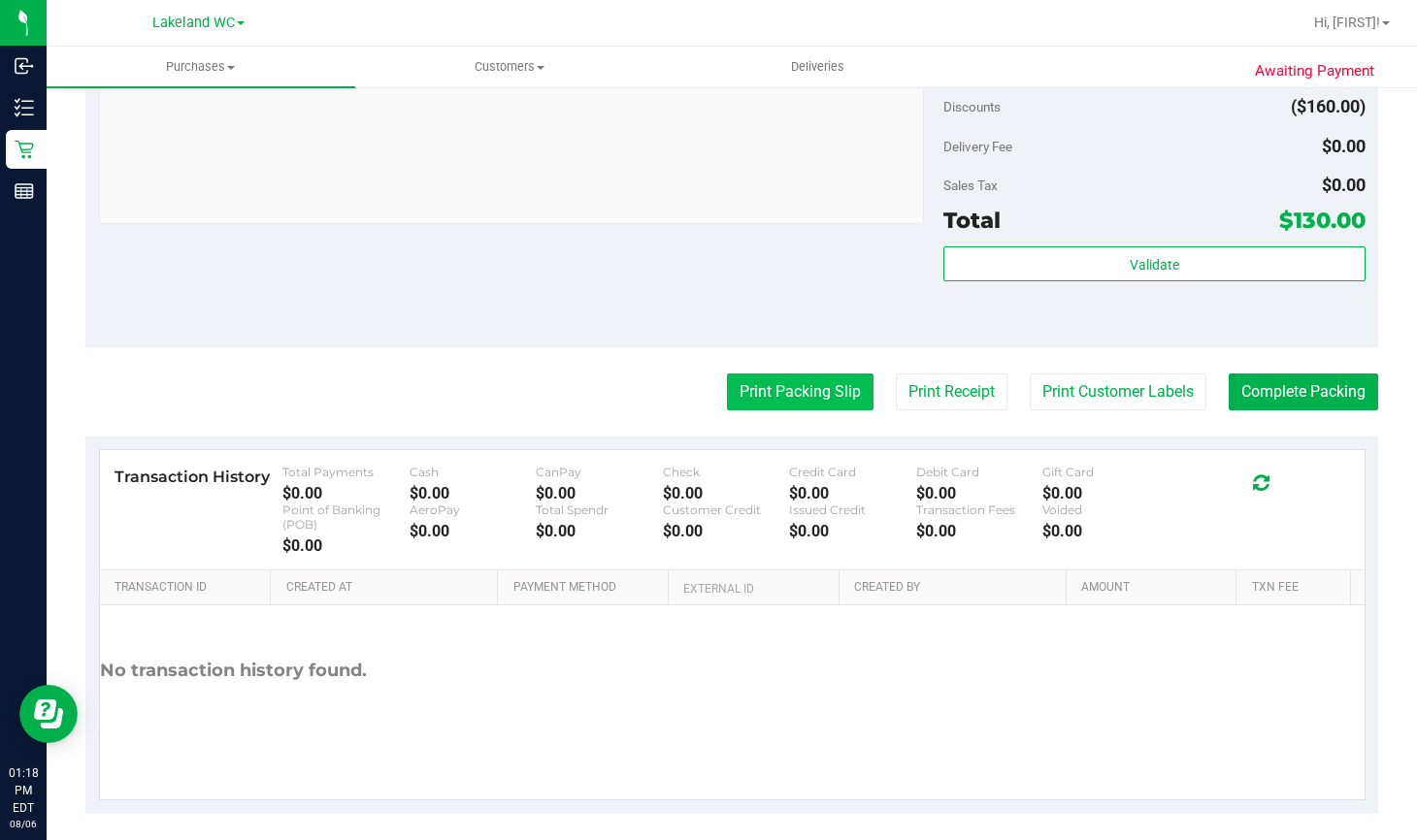 click on "Print Packing Slip" at bounding box center (800, 392) 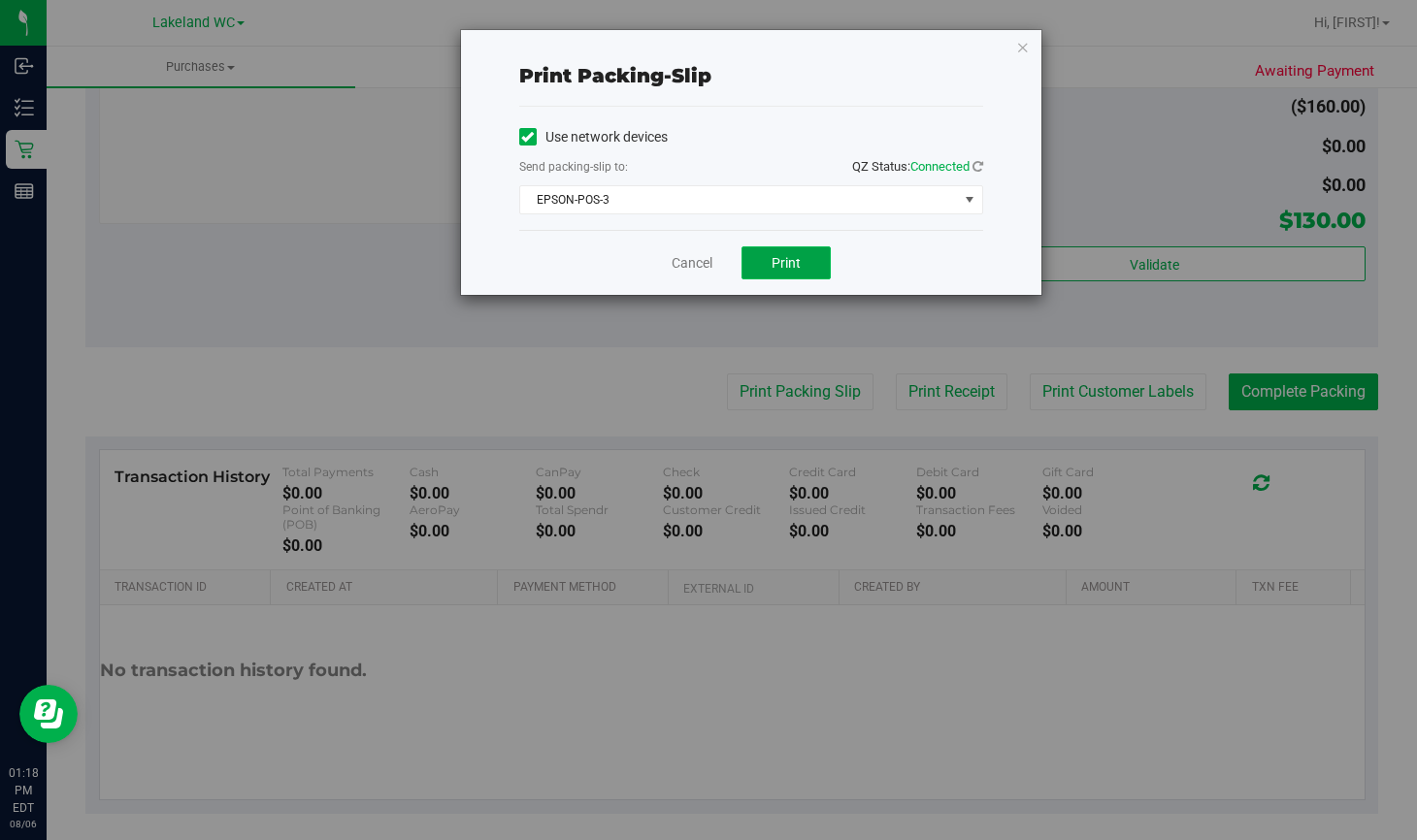 click on "Print" at bounding box center (786, 263) 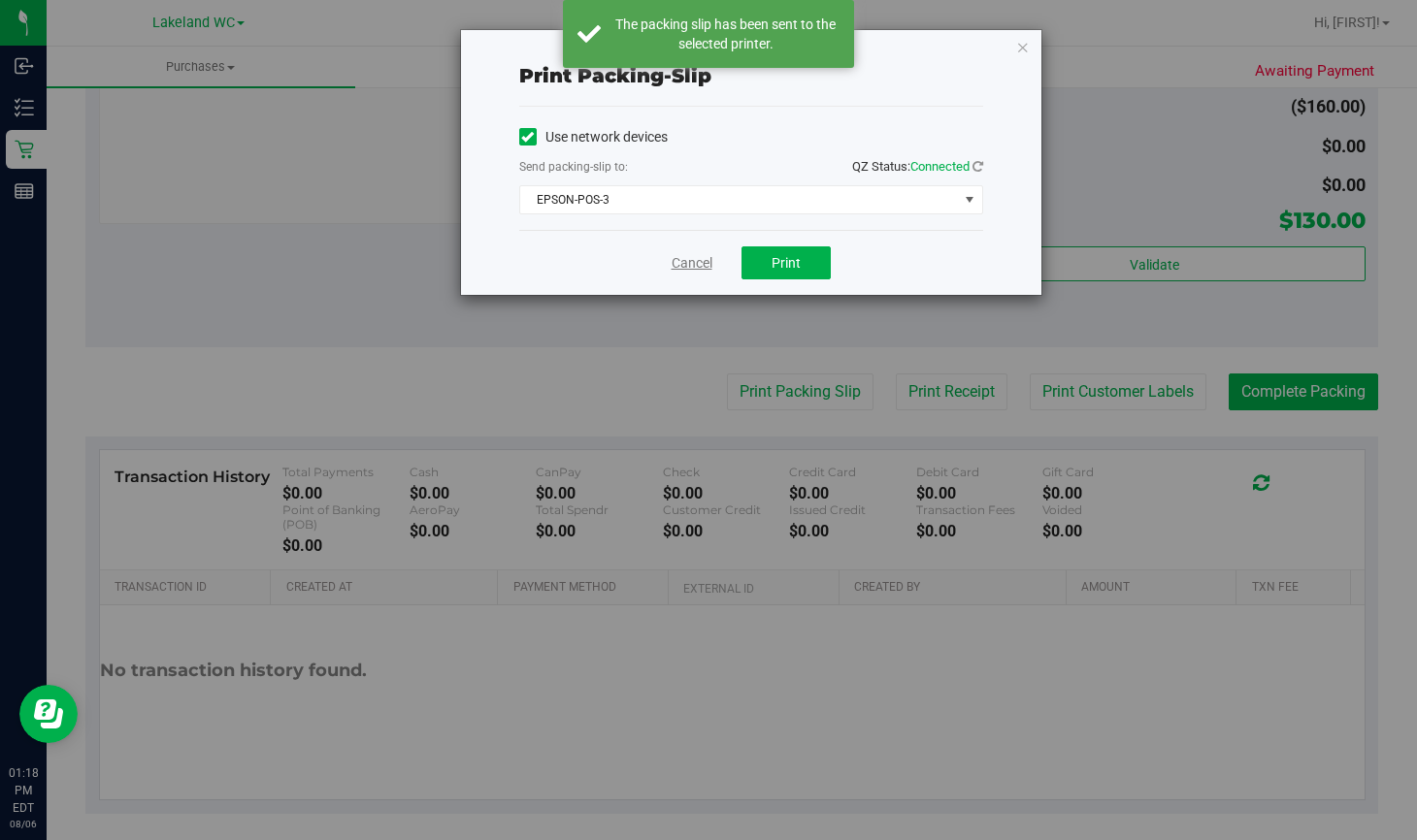 click on "Cancel" at bounding box center (692, 263) 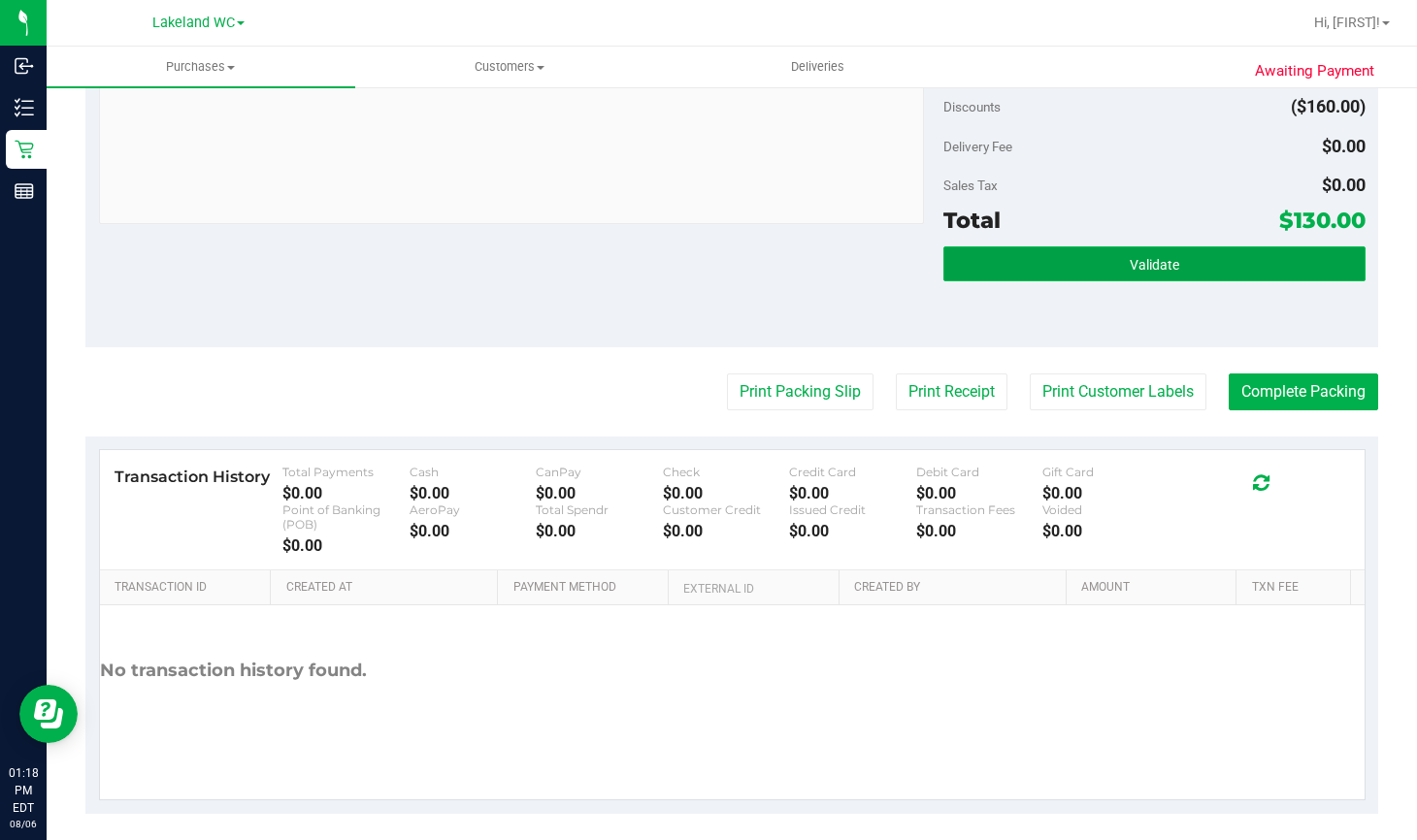 click on "Validate" at bounding box center [1154, 264] 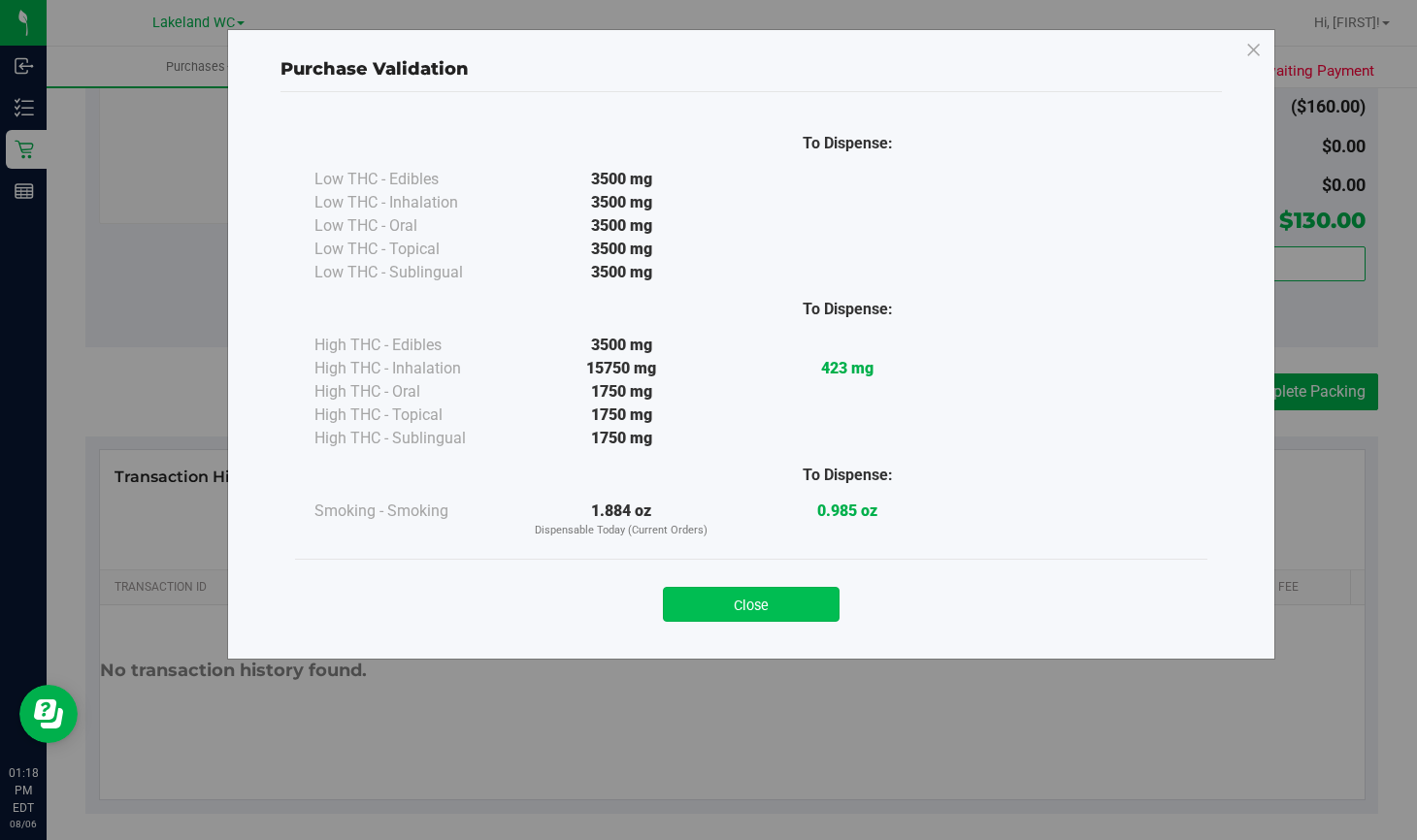 click on "Close" at bounding box center [751, 604] 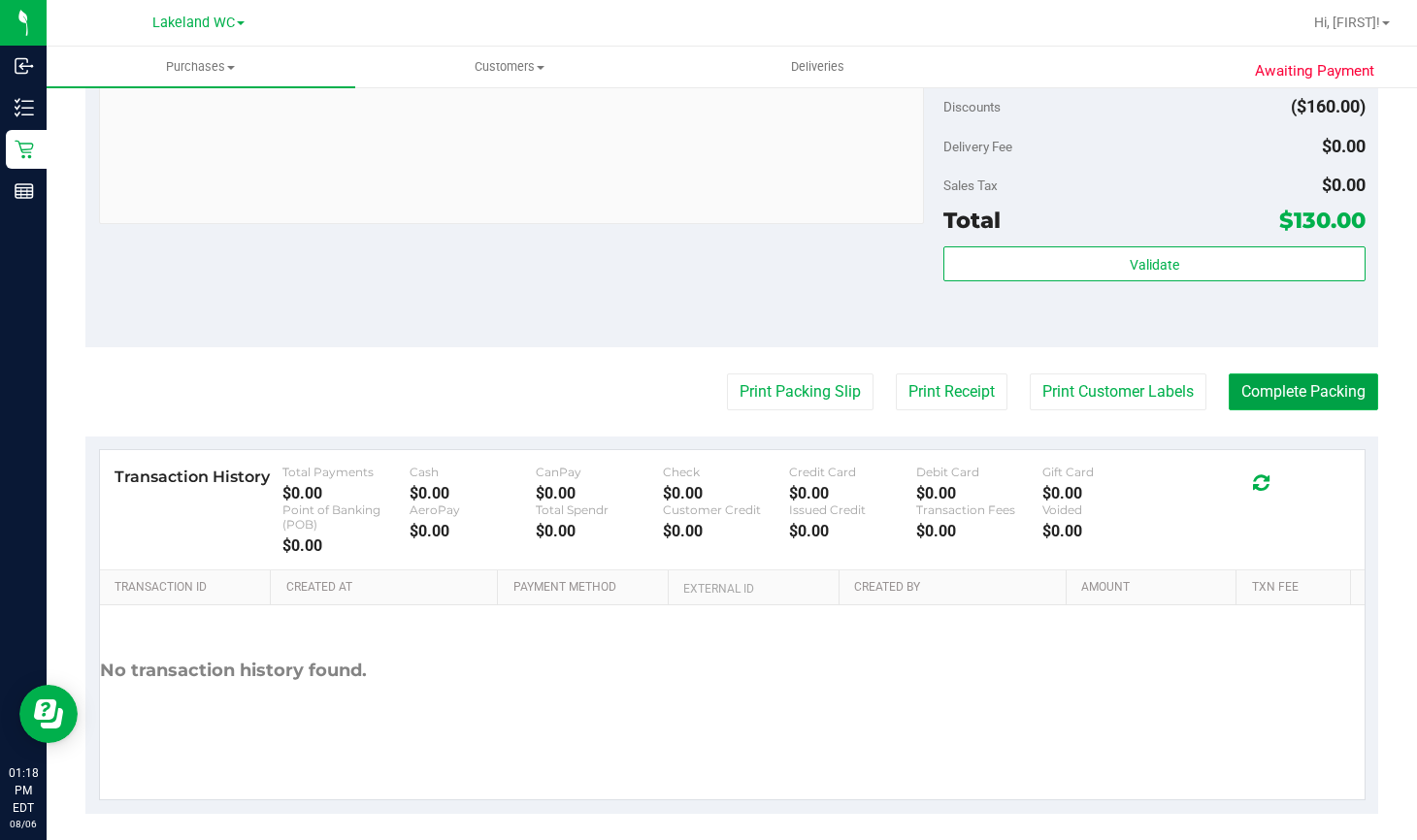 click on "Complete Packing" at bounding box center [1303, 392] 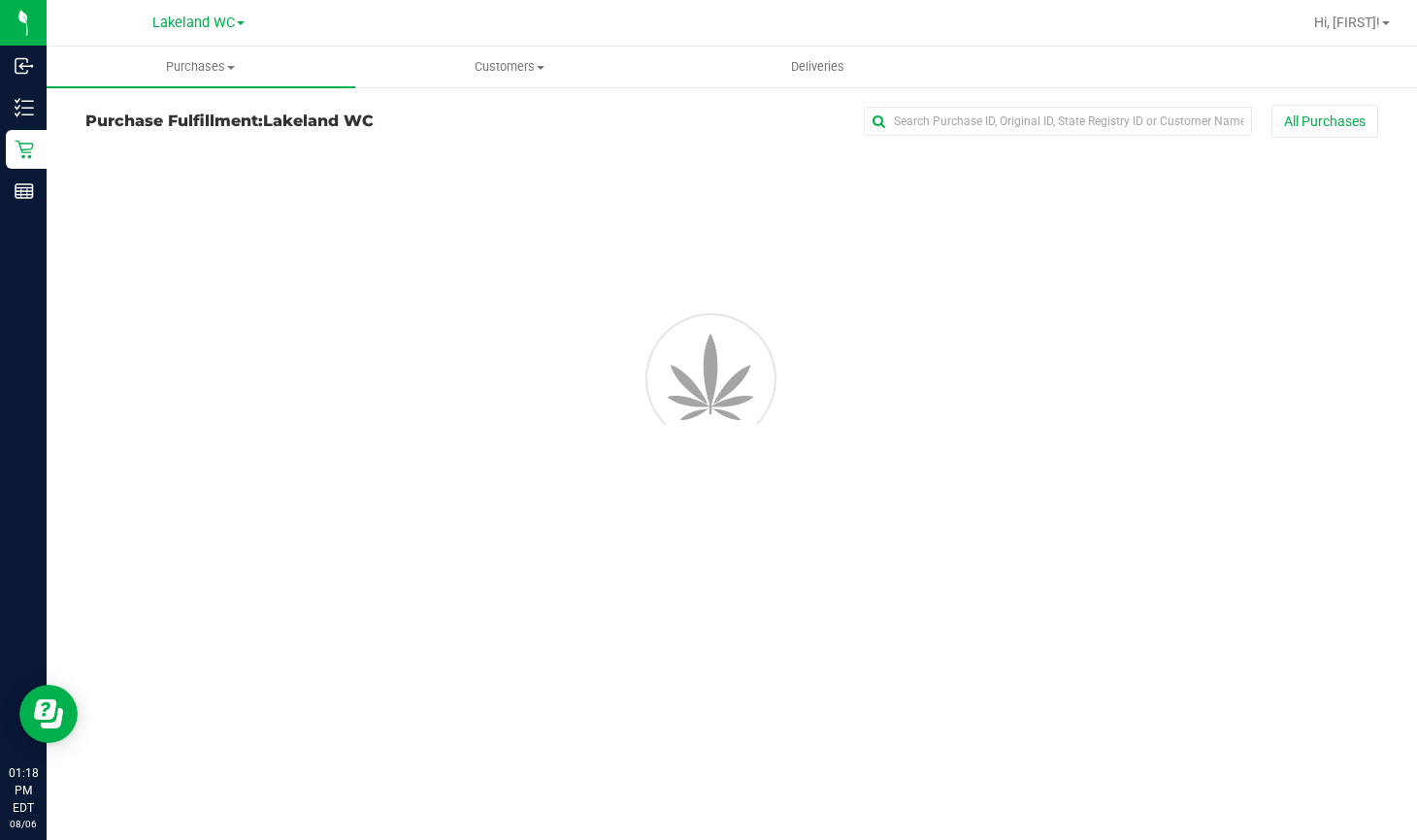 scroll, scrollTop: 0, scrollLeft: 0, axis: both 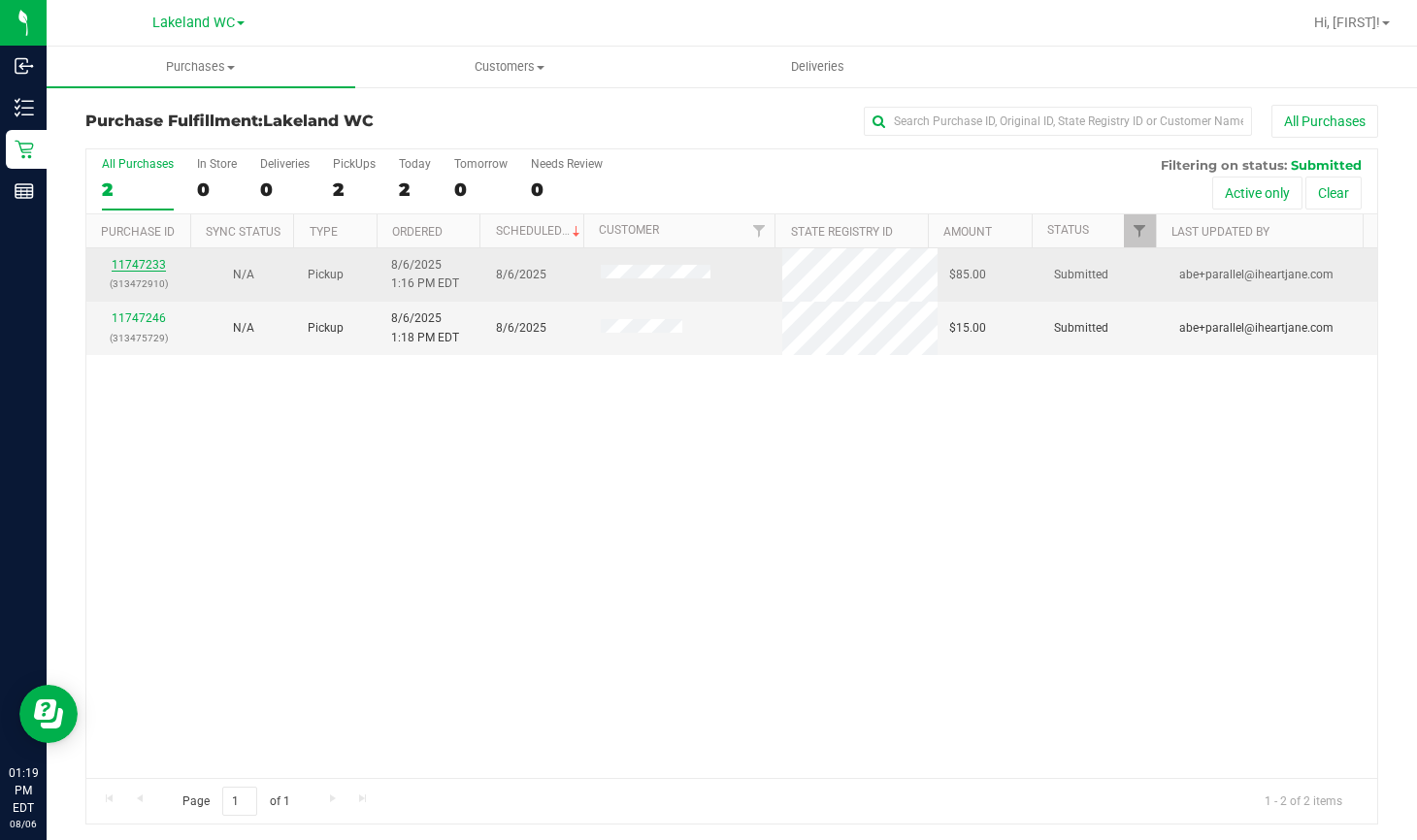 click on "11747233" at bounding box center (139, 265) 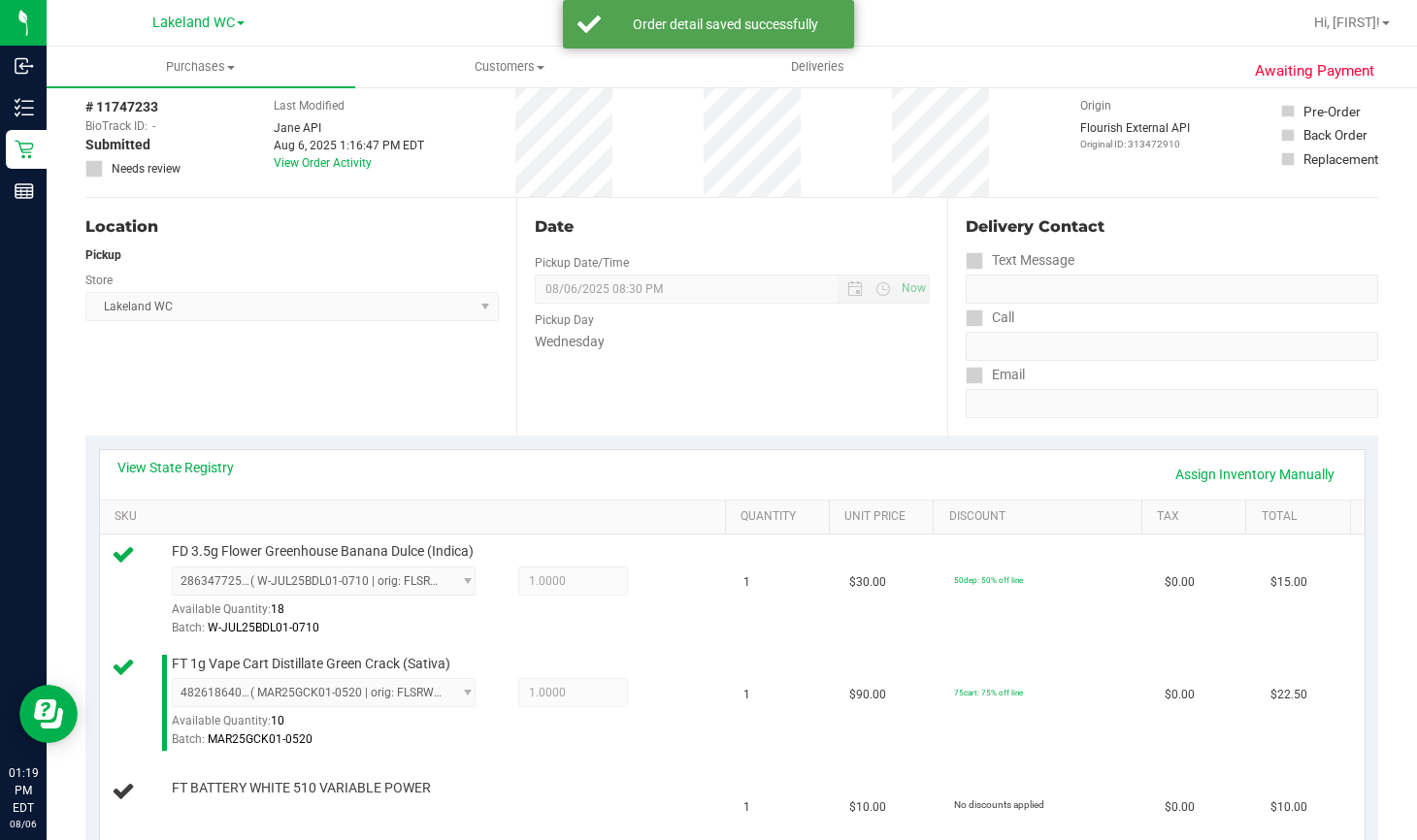scroll, scrollTop: 291, scrollLeft: 0, axis: vertical 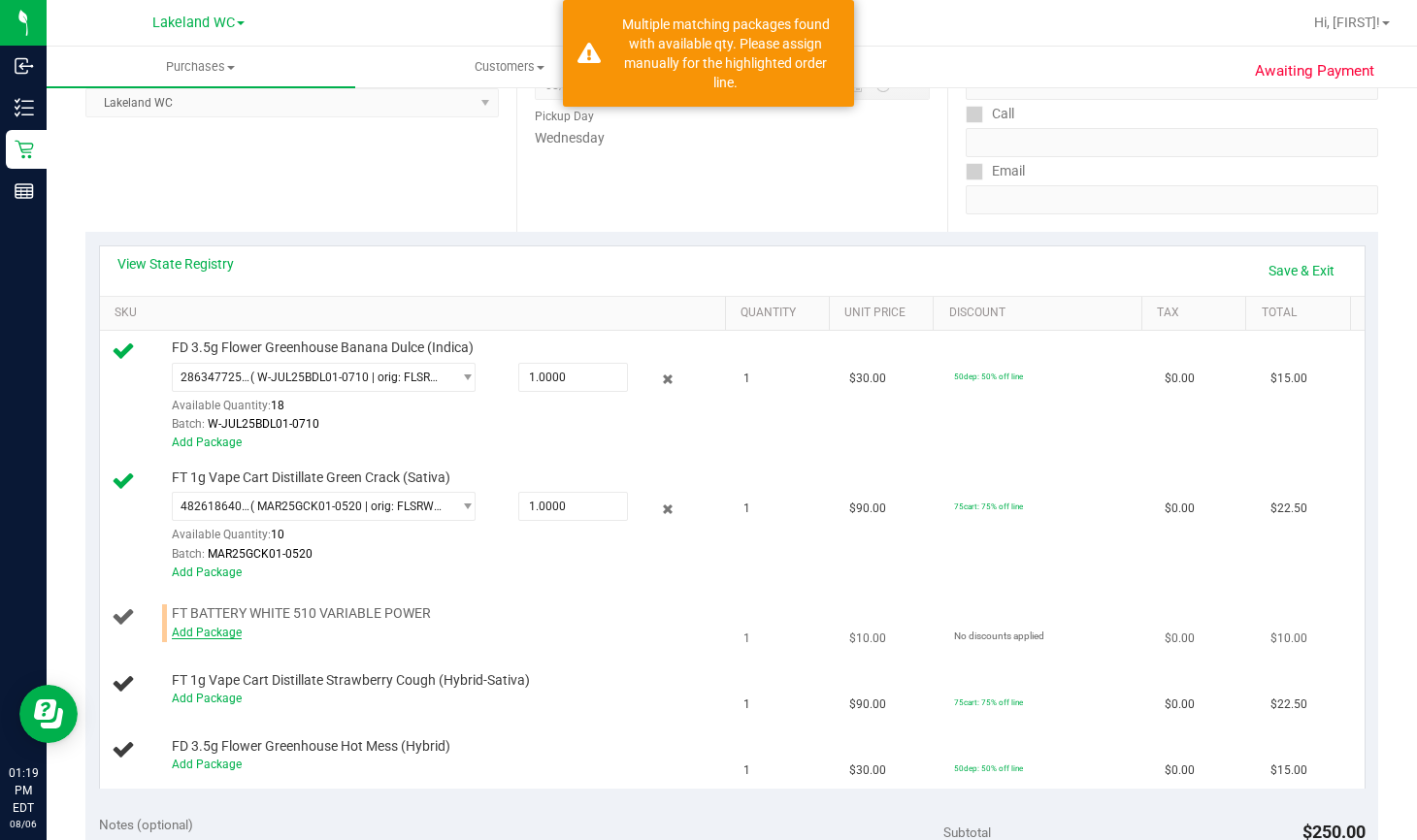 click on "Add Package" at bounding box center [207, 632] 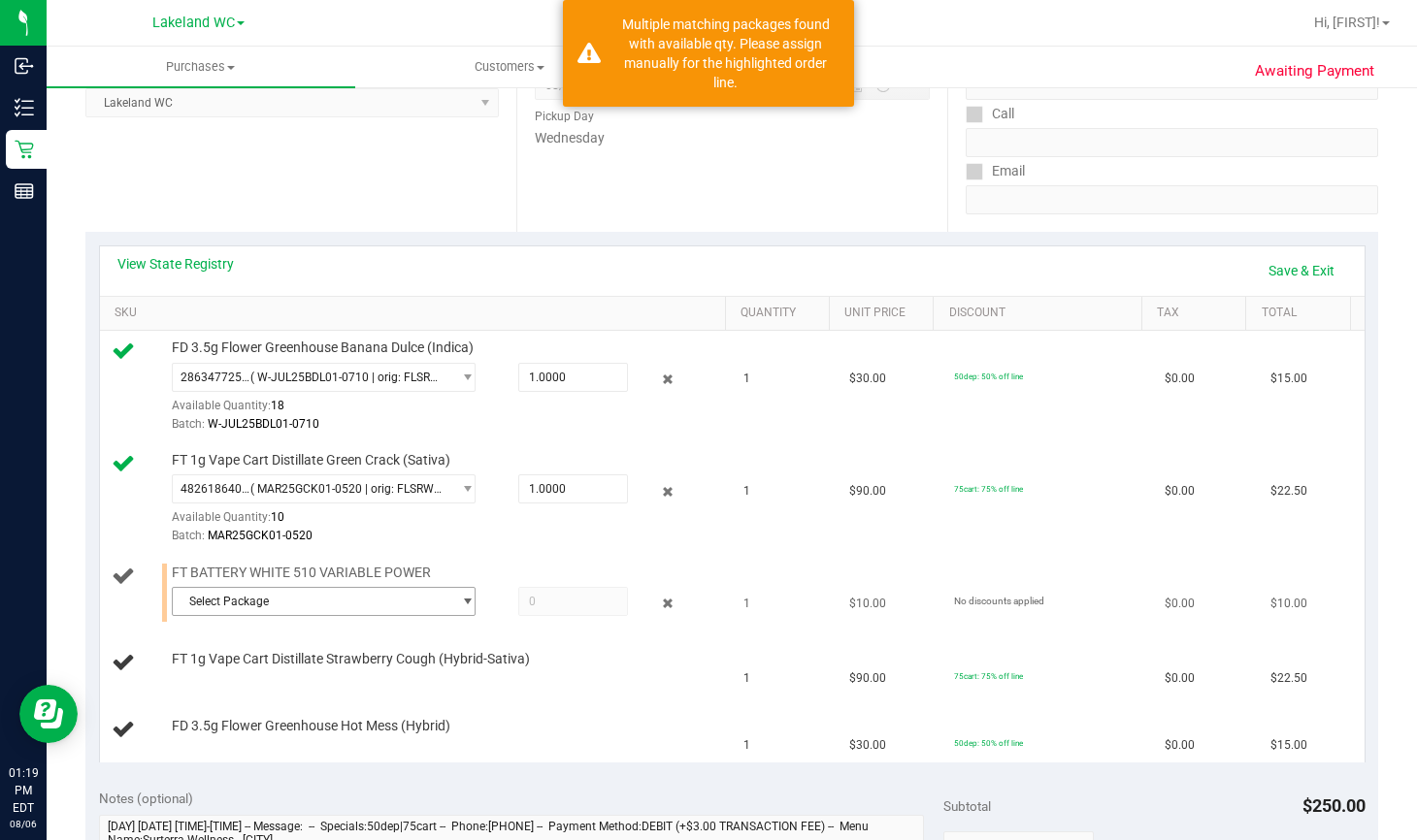 click on "Select Package" at bounding box center [312, 601] 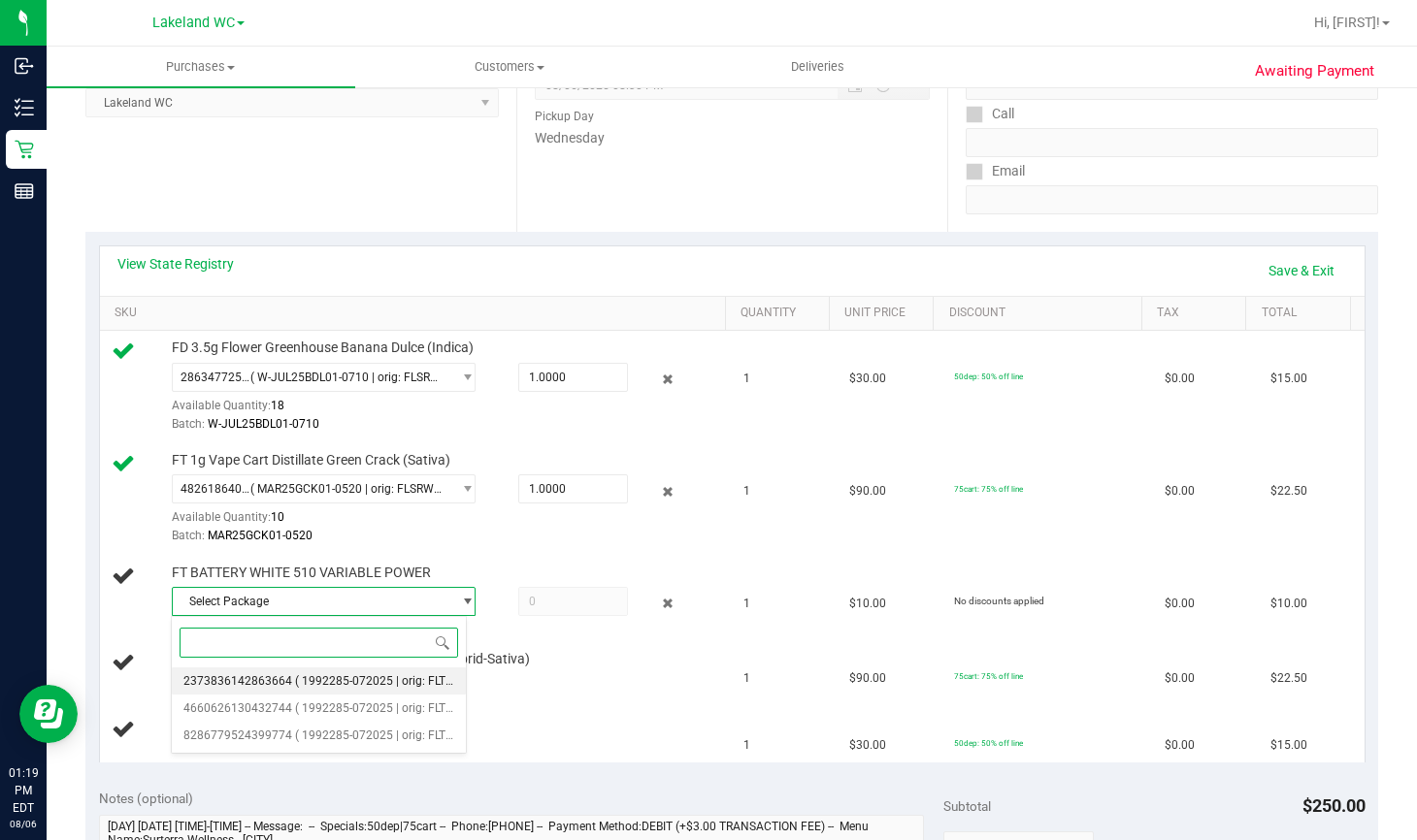 click on "2373836142863664
(
1992285-072025 | orig: FLTW-20250730-022
)" at bounding box center (318, 681) 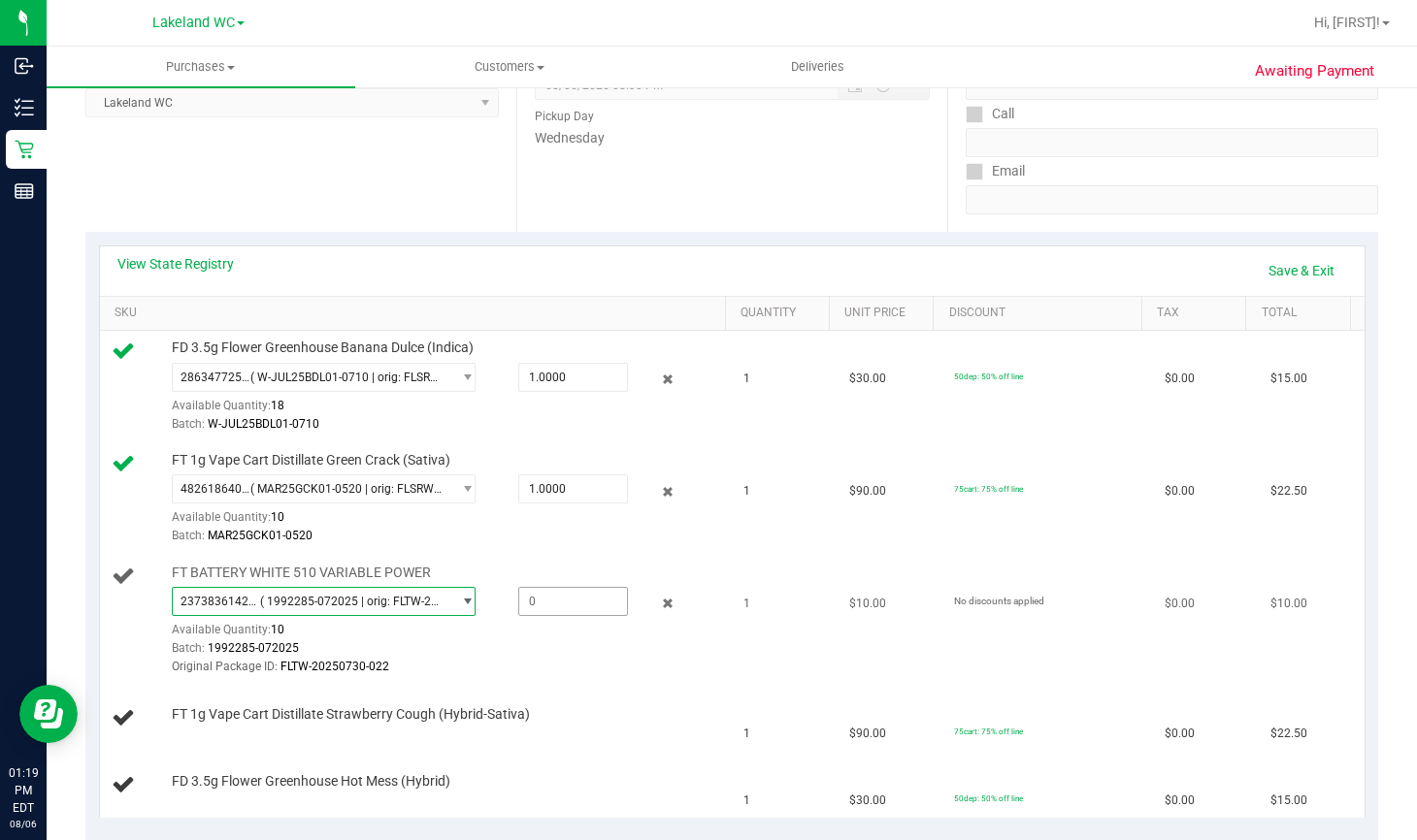 click at bounding box center (573, 601) 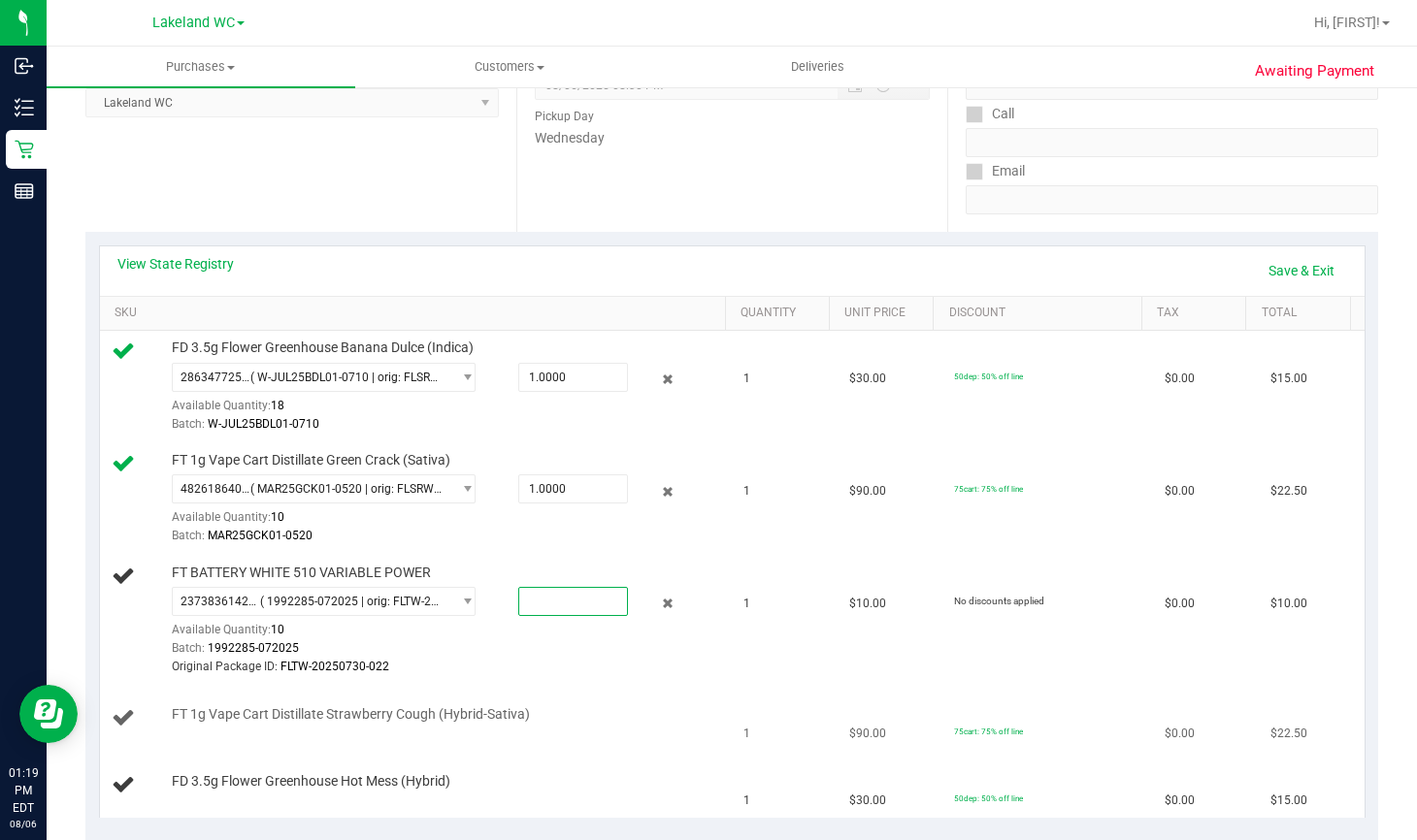 type on "1" 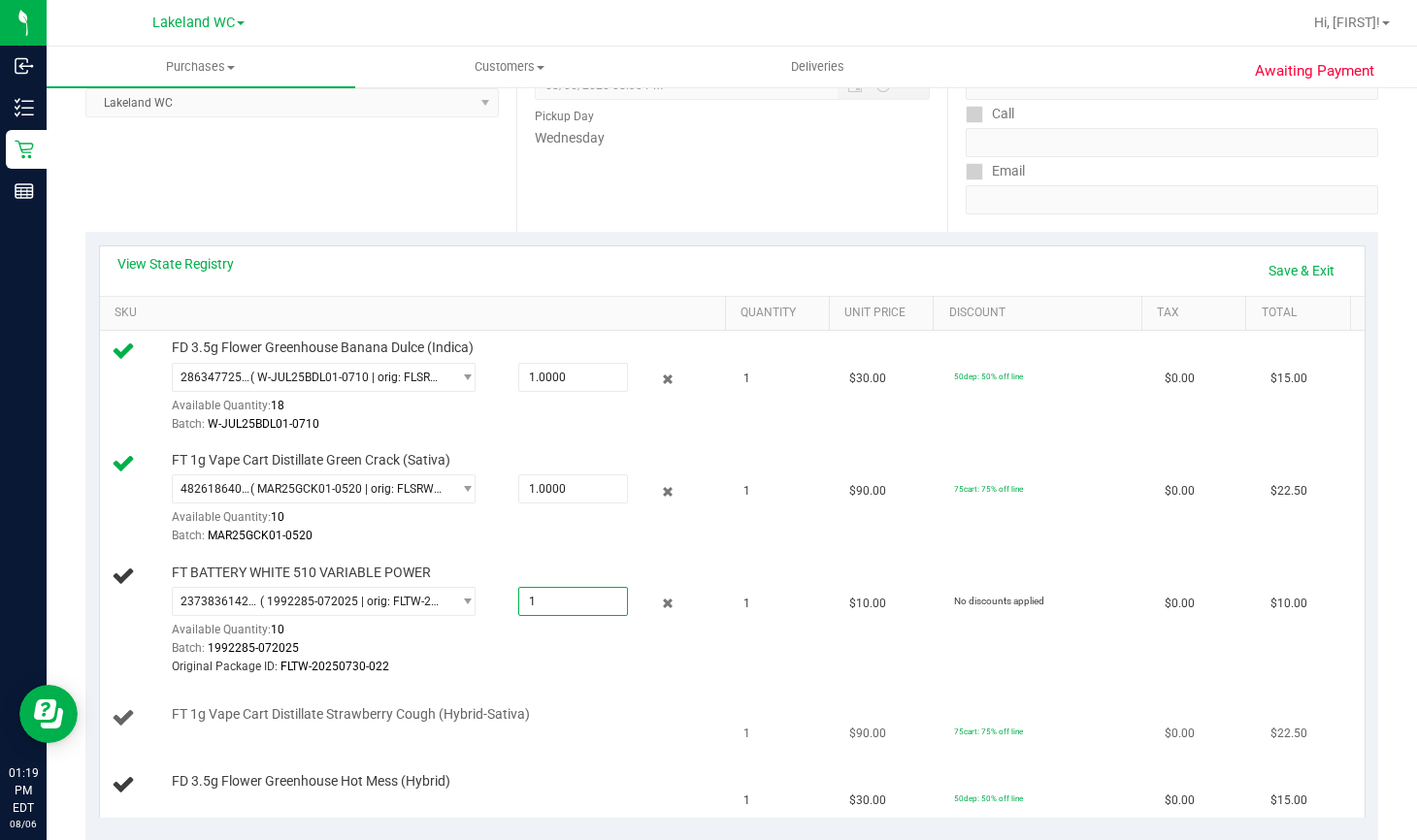 type on "1.0000" 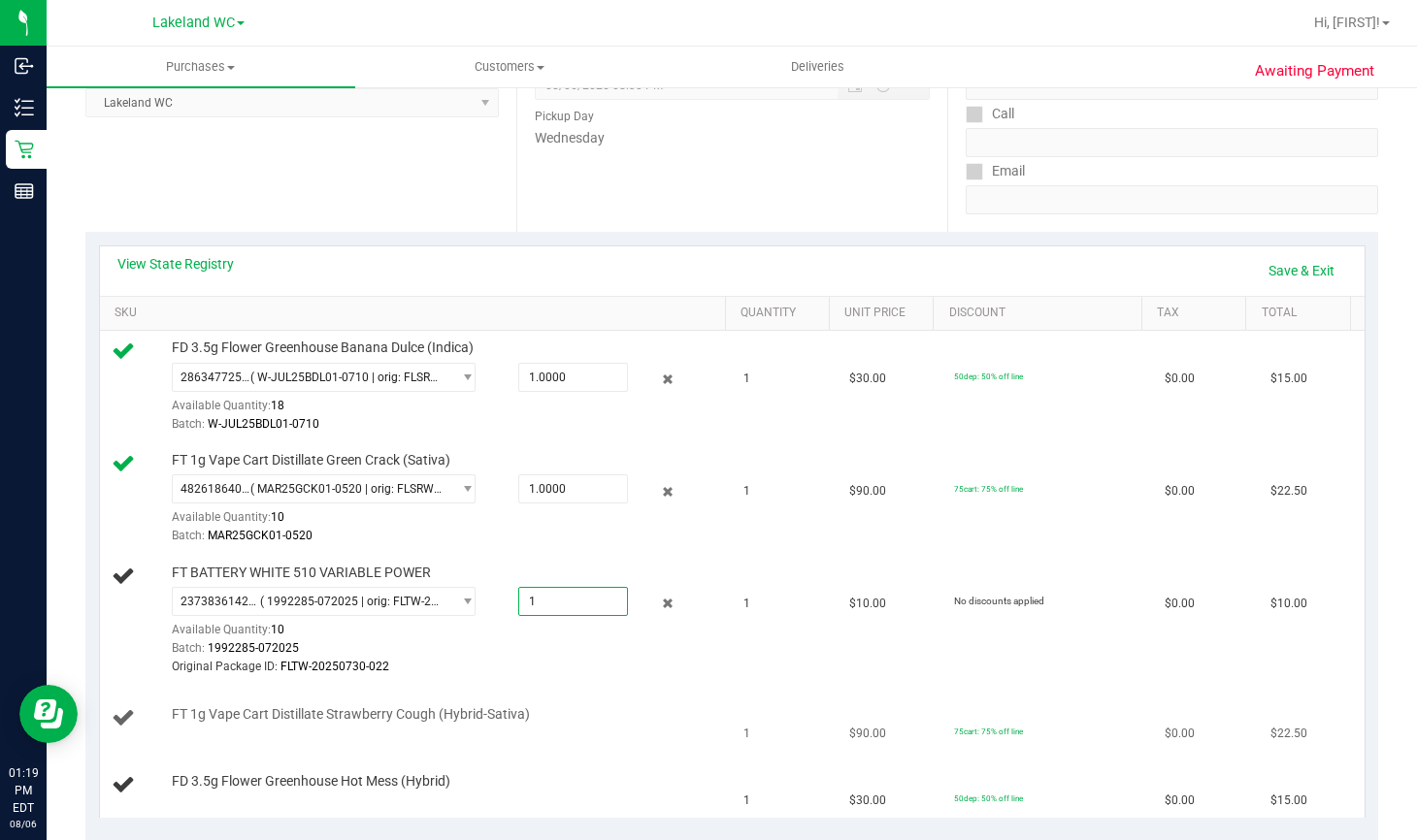type 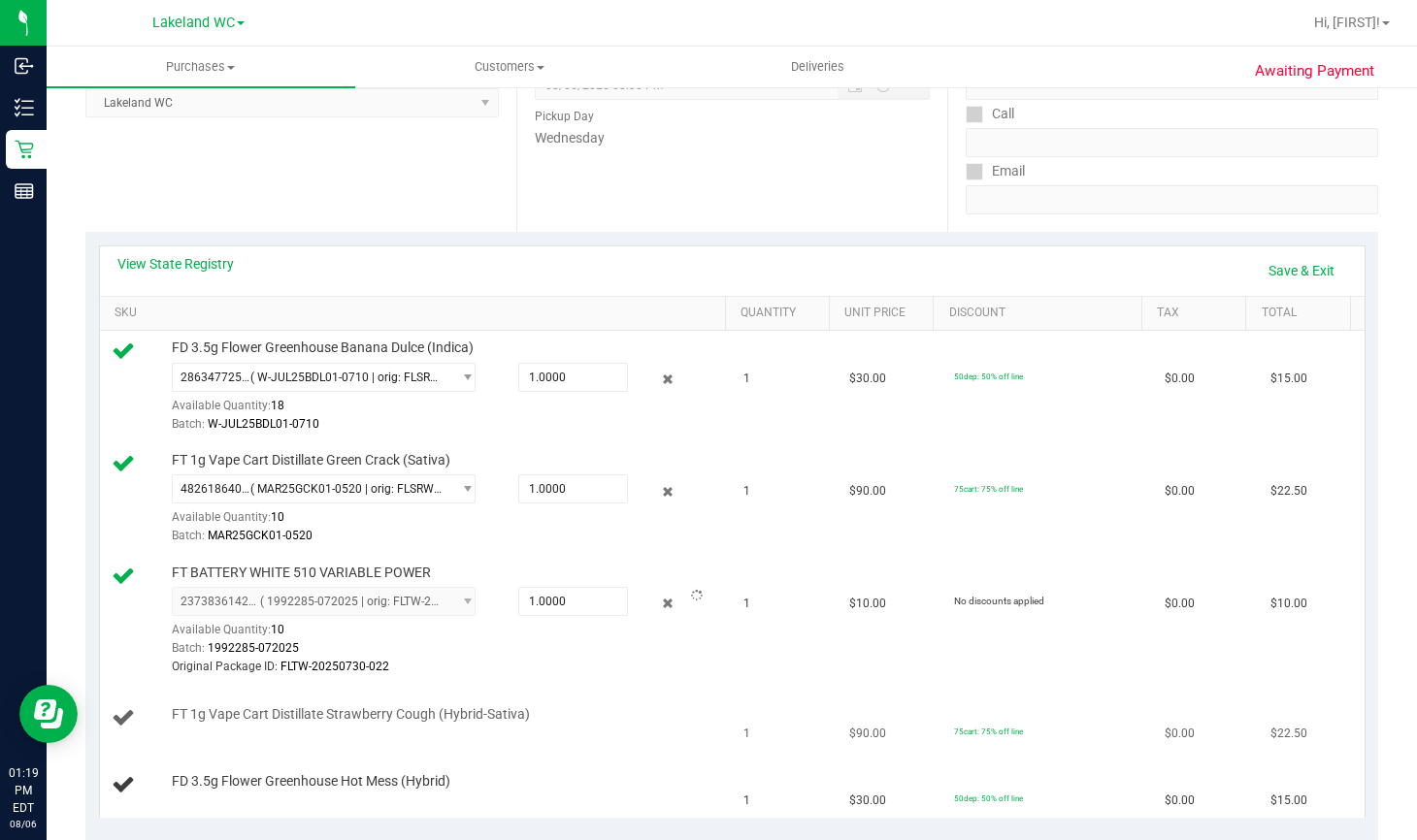 scroll, scrollTop: 945, scrollLeft: 0, axis: vertical 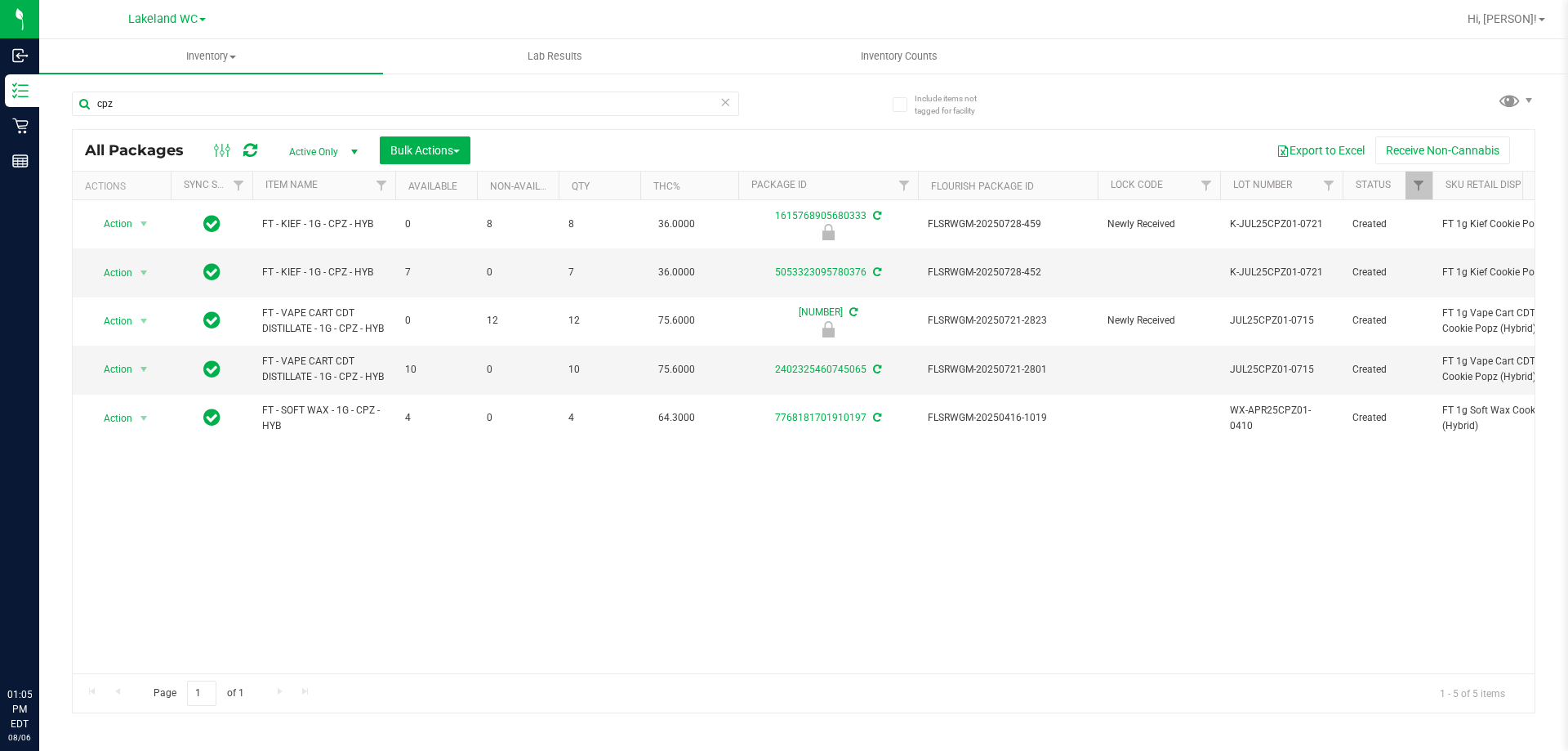click on "cpz" at bounding box center (405, 104) 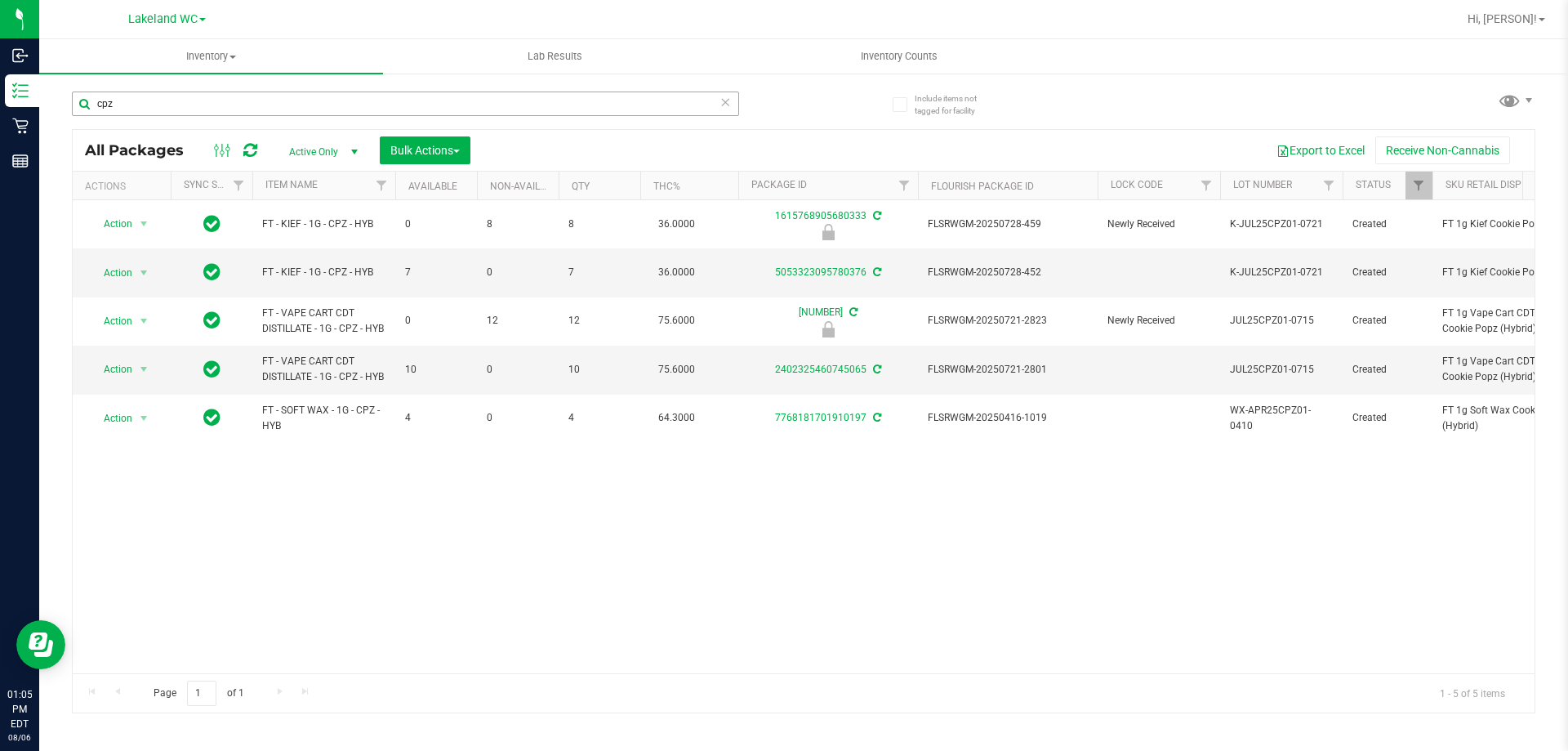 scroll, scrollTop: 0, scrollLeft: 0, axis: both 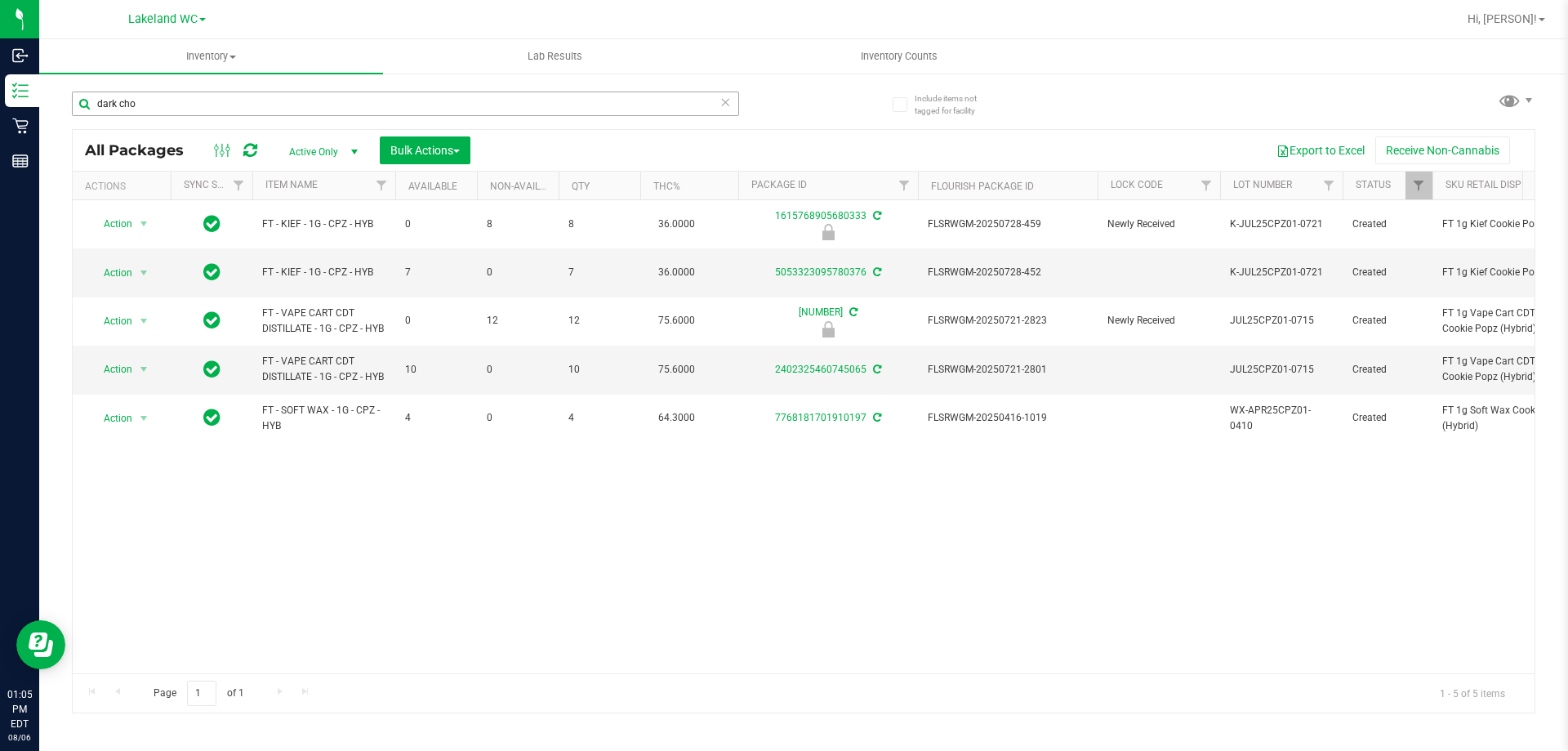 type on "dark choc" 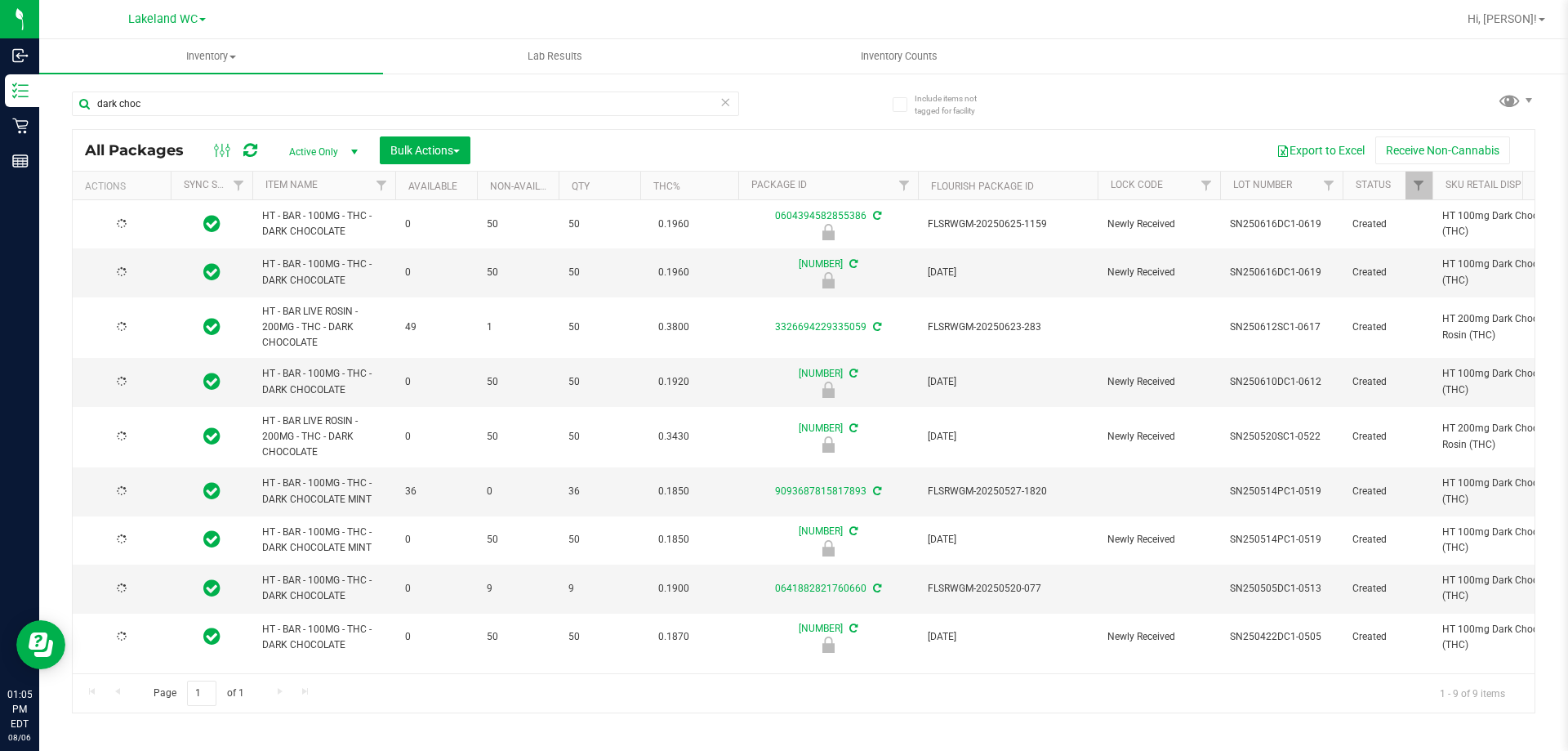 type on "2025-12-27" 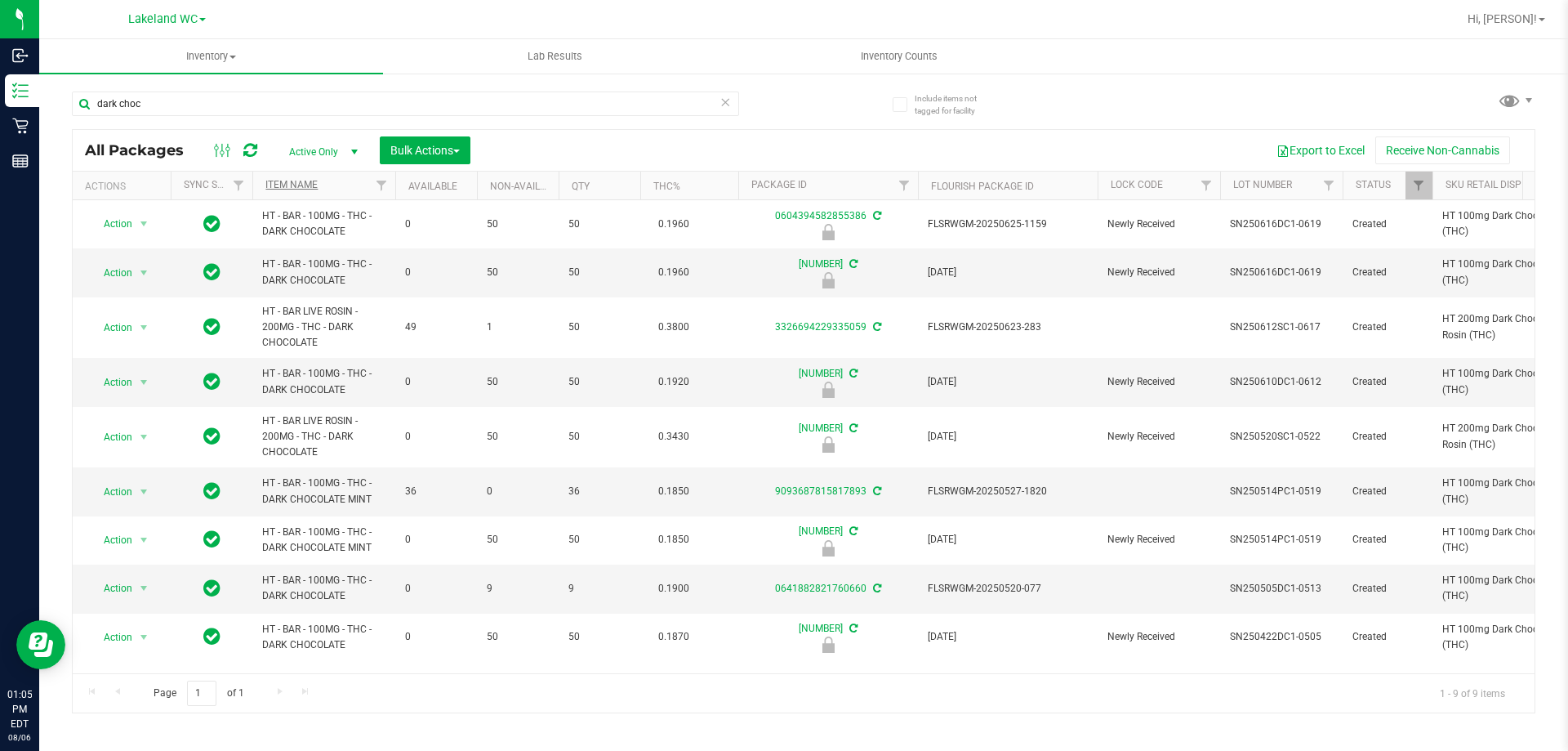 type on "dark choc" 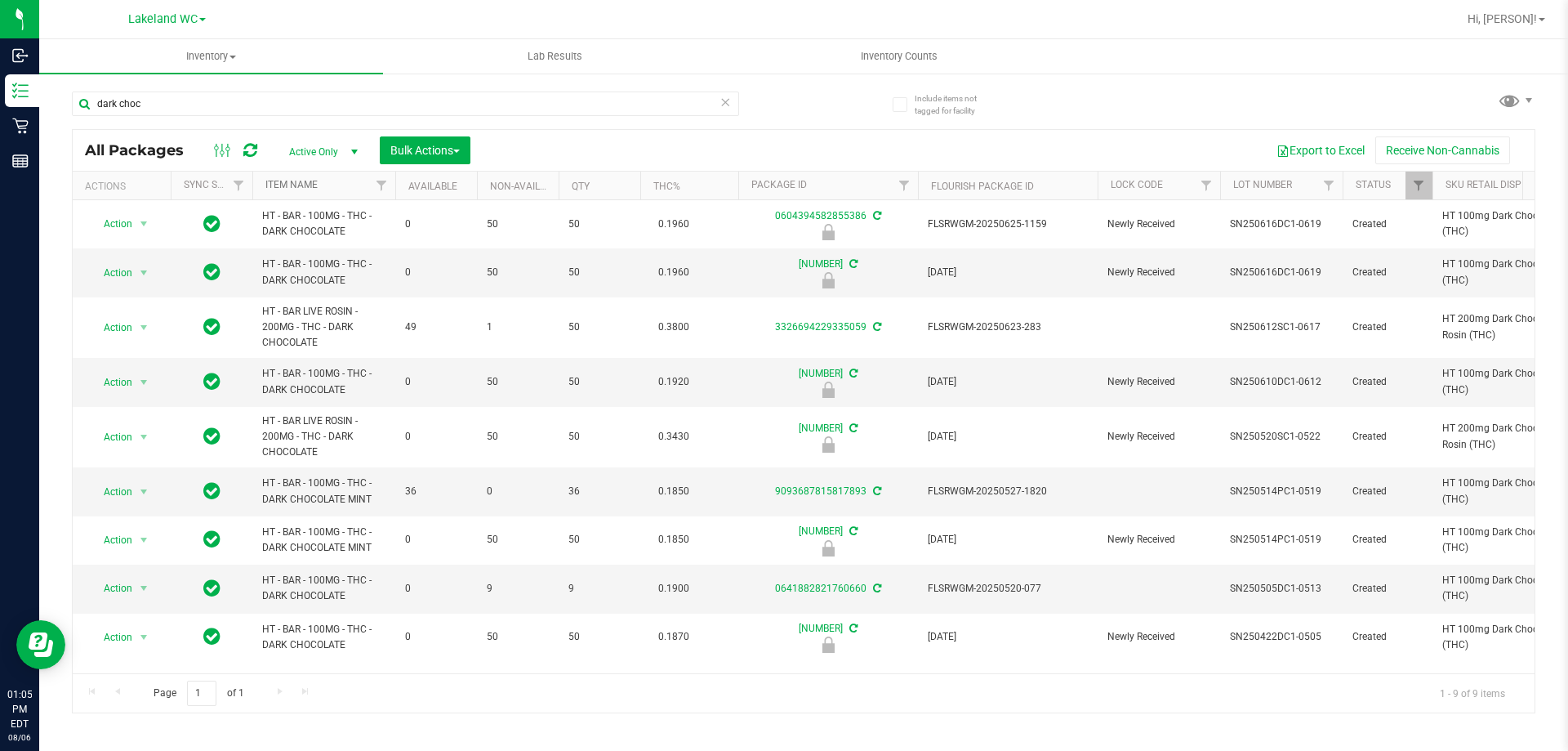 click on "Item Name" at bounding box center [292, 185] 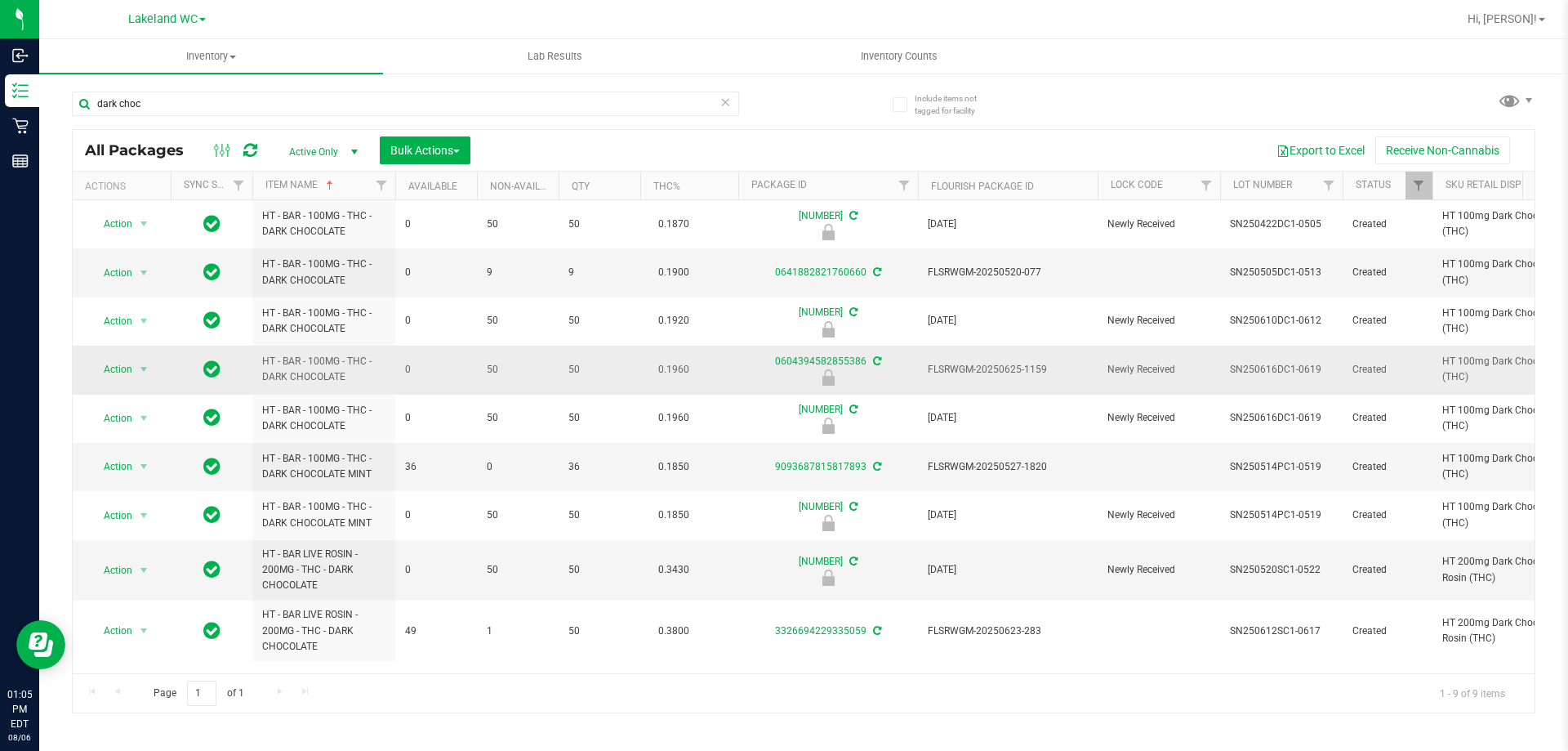 click on "FLSRWGM-20250625-1159" at bounding box center (1008, 369) 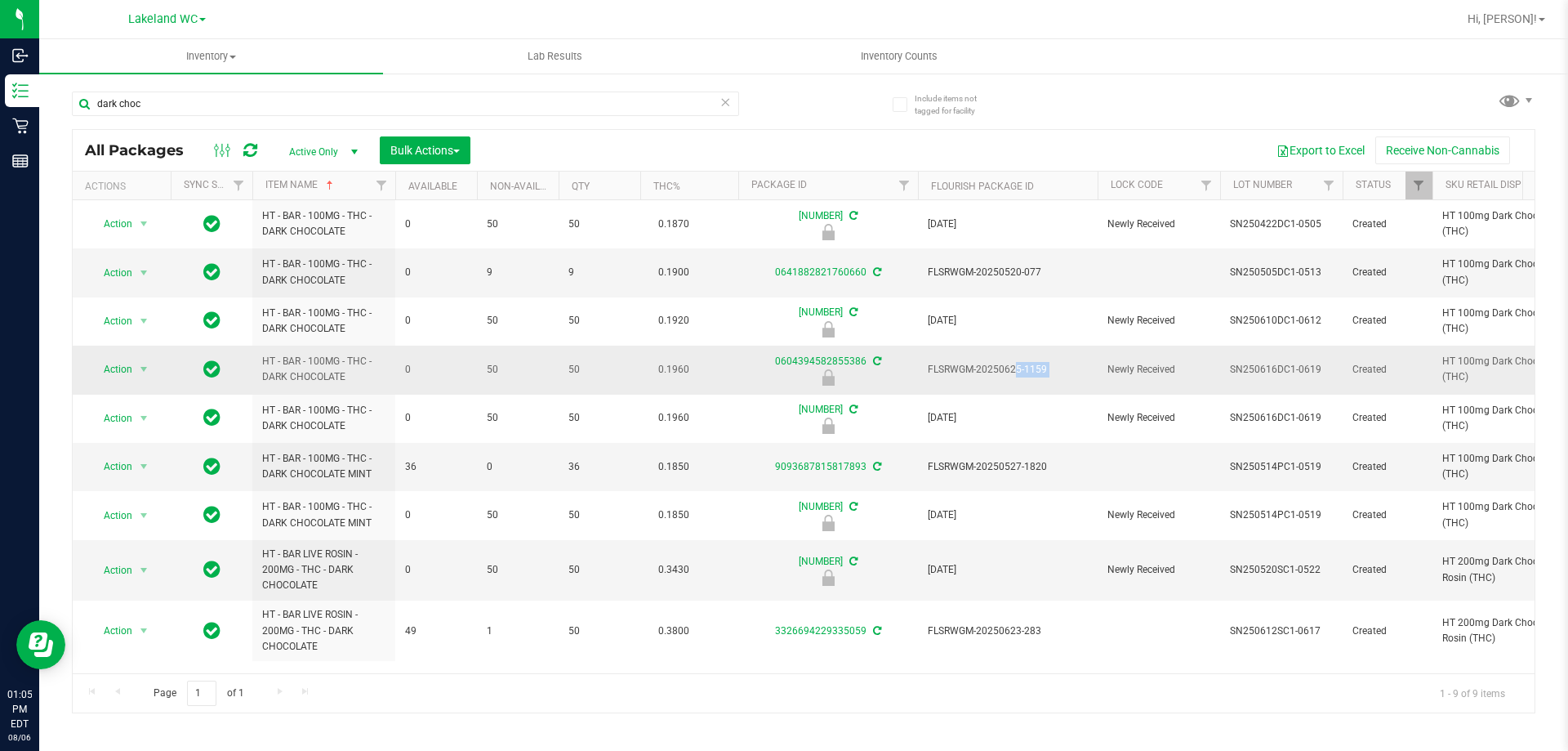 click on "FLSRWGM-20250625-1159" at bounding box center (1008, 369) 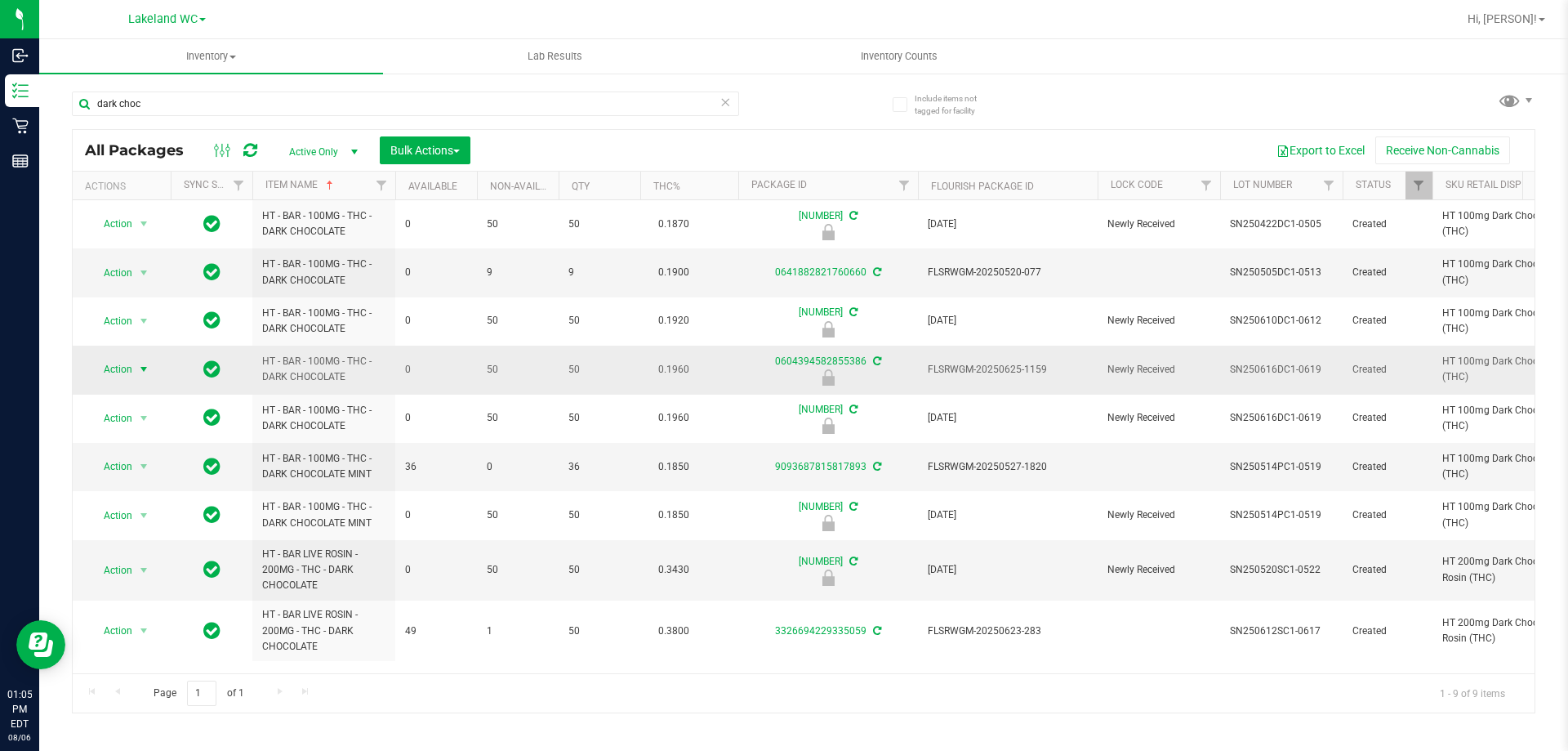 click on "Action" at bounding box center (111, 369) 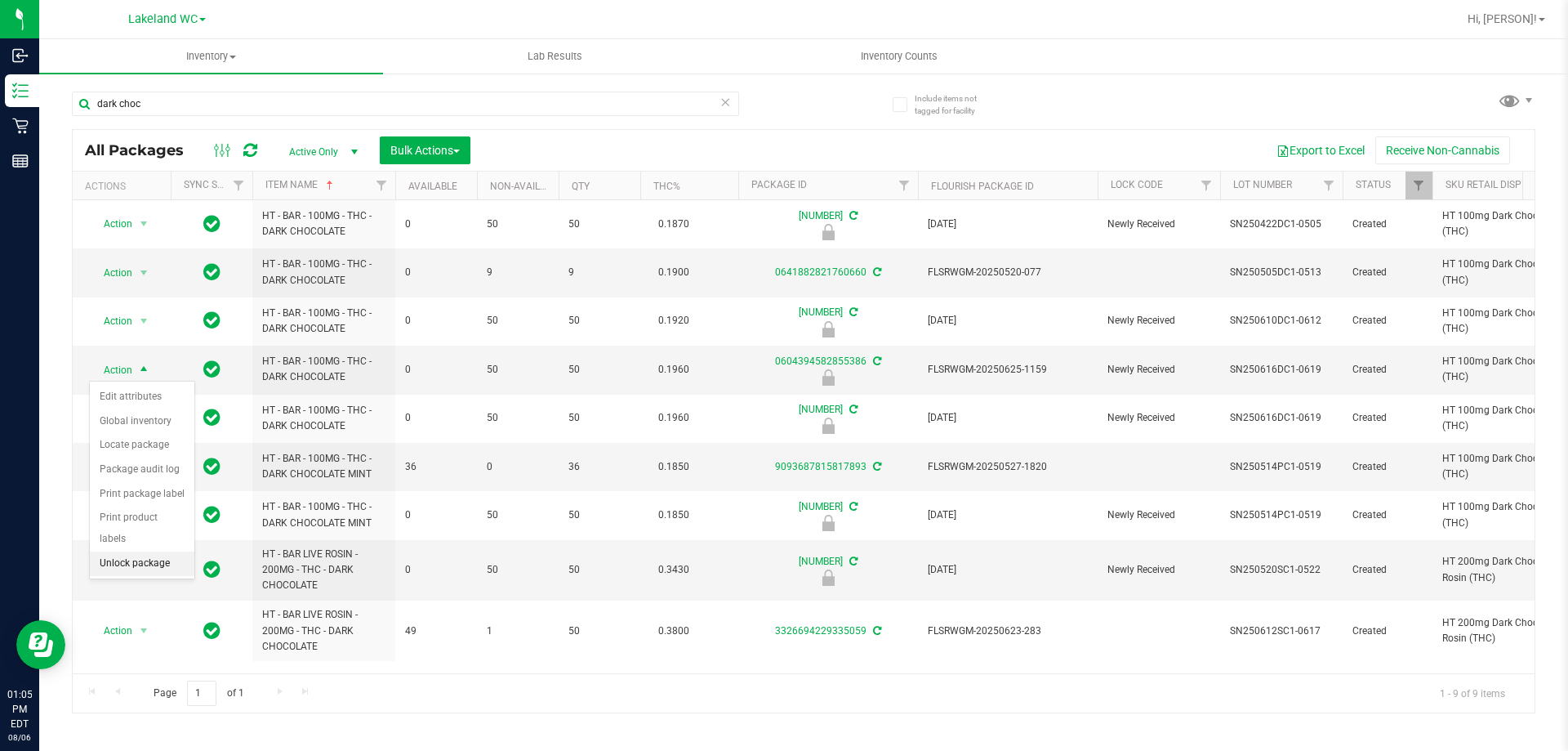 click on "Unlock package" at bounding box center (142, 564) 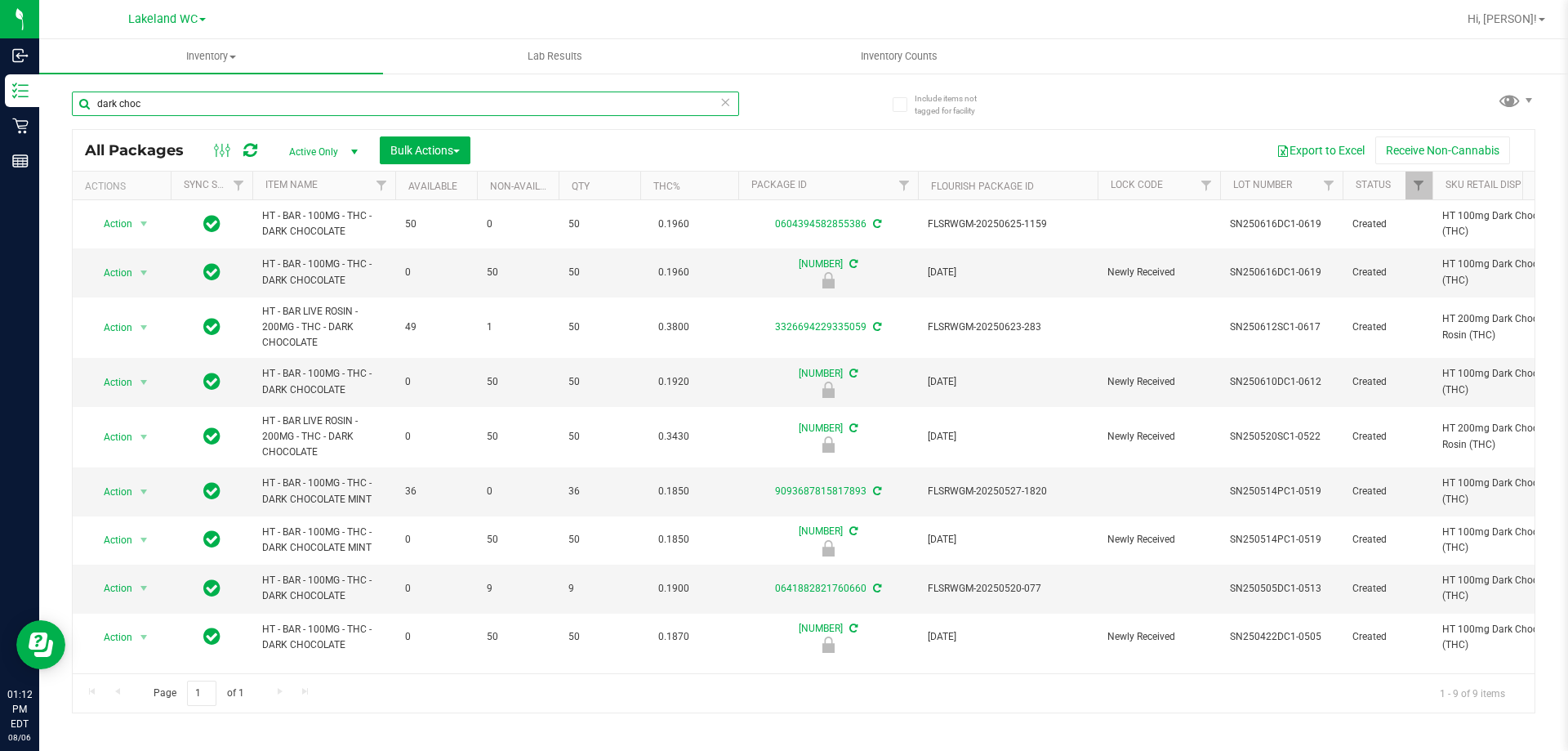 click on "dark choc" at bounding box center (405, 104) 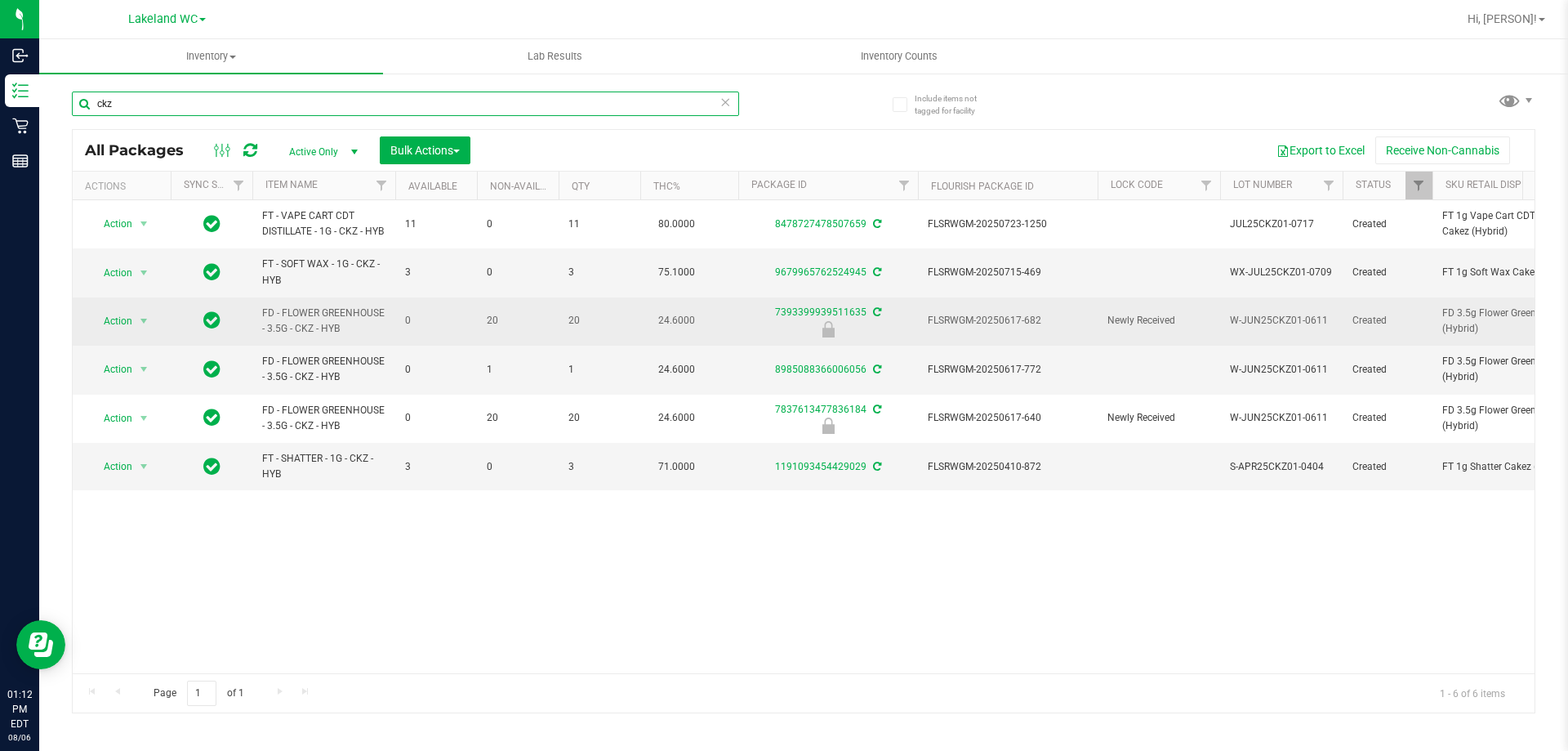 type on "ckz" 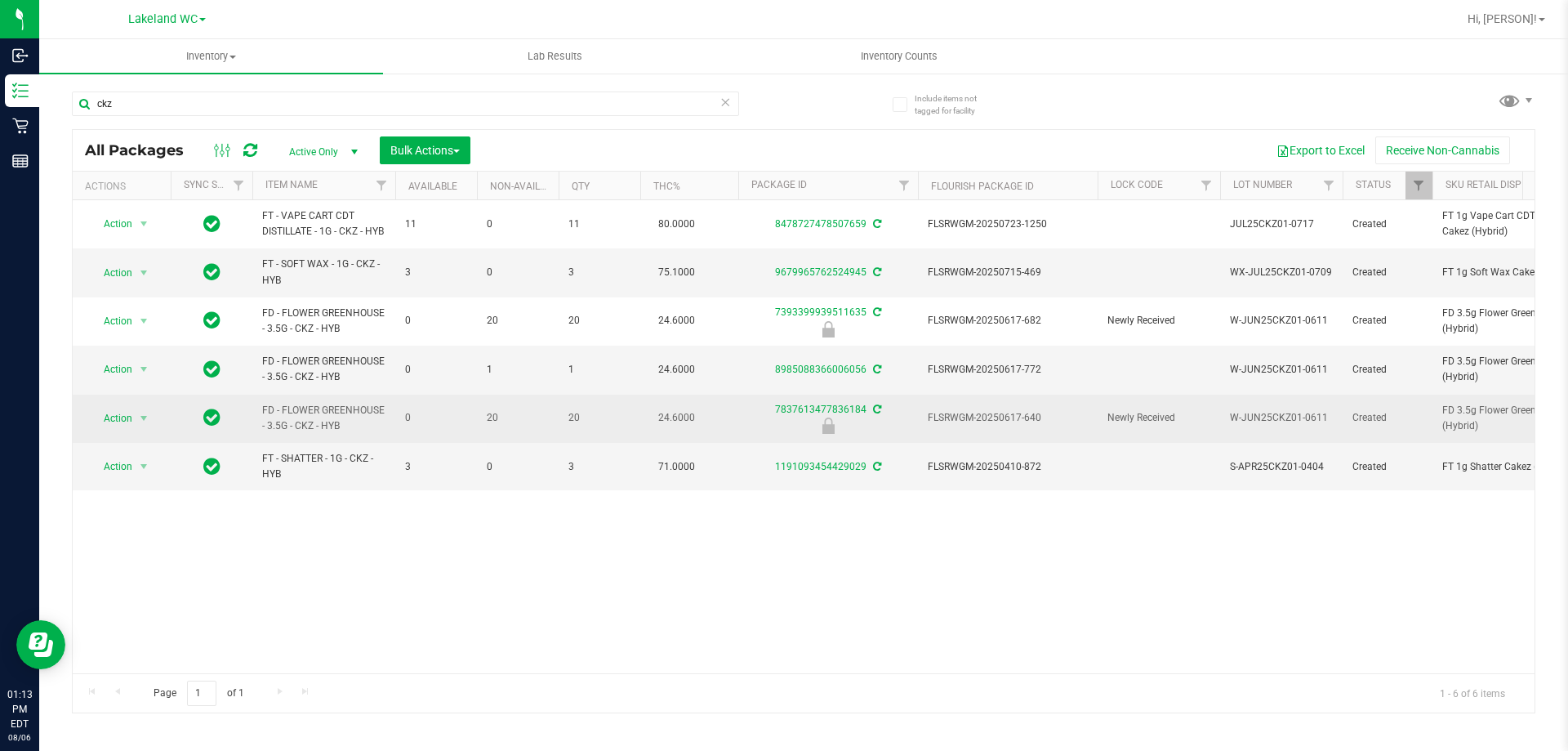 drag, startPoint x: 260, startPoint y: 325, endPoint x: 1058, endPoint y: 430, distance: 804.8783 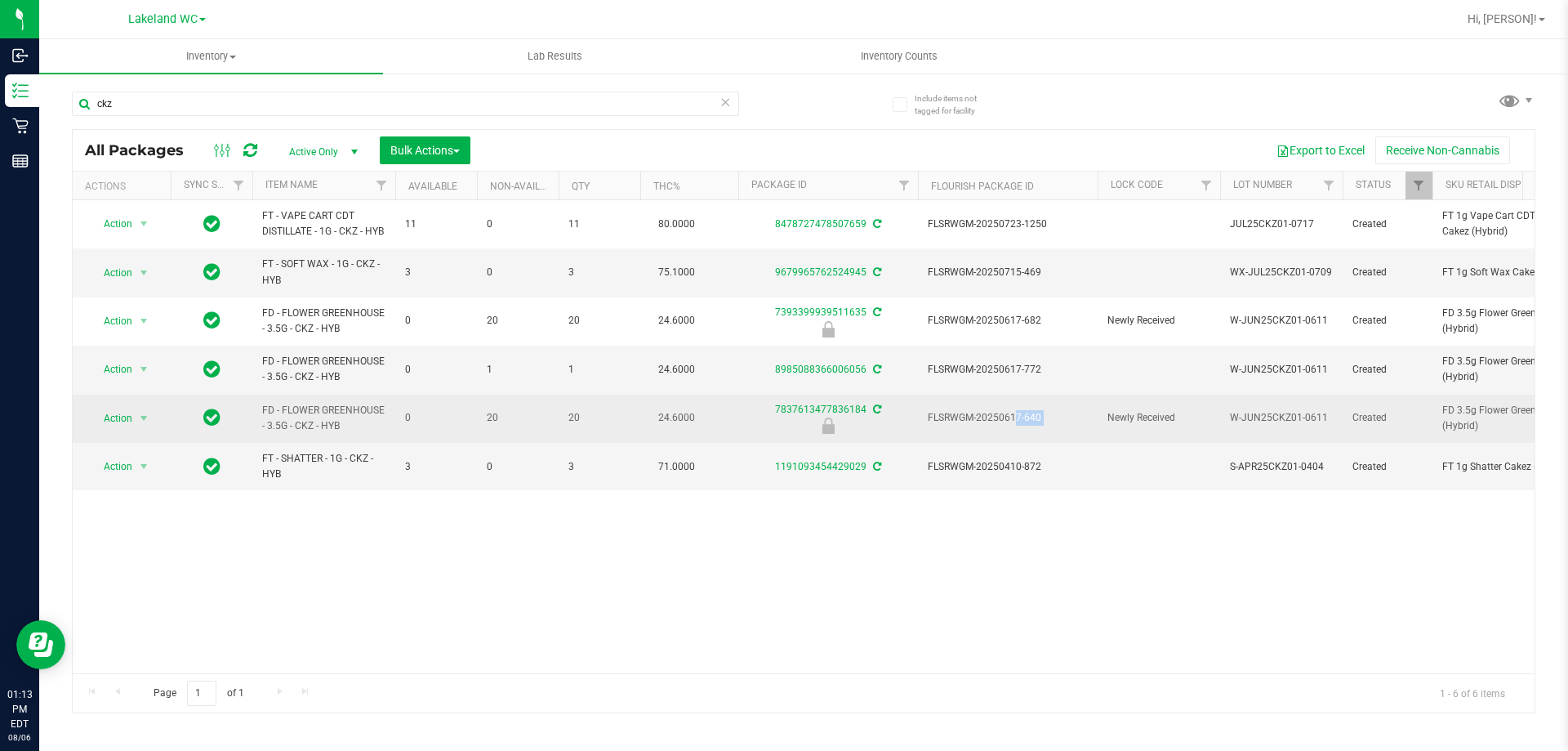 click on "FLSRWGM-20250617-640" at bounding box center (1008, 418) 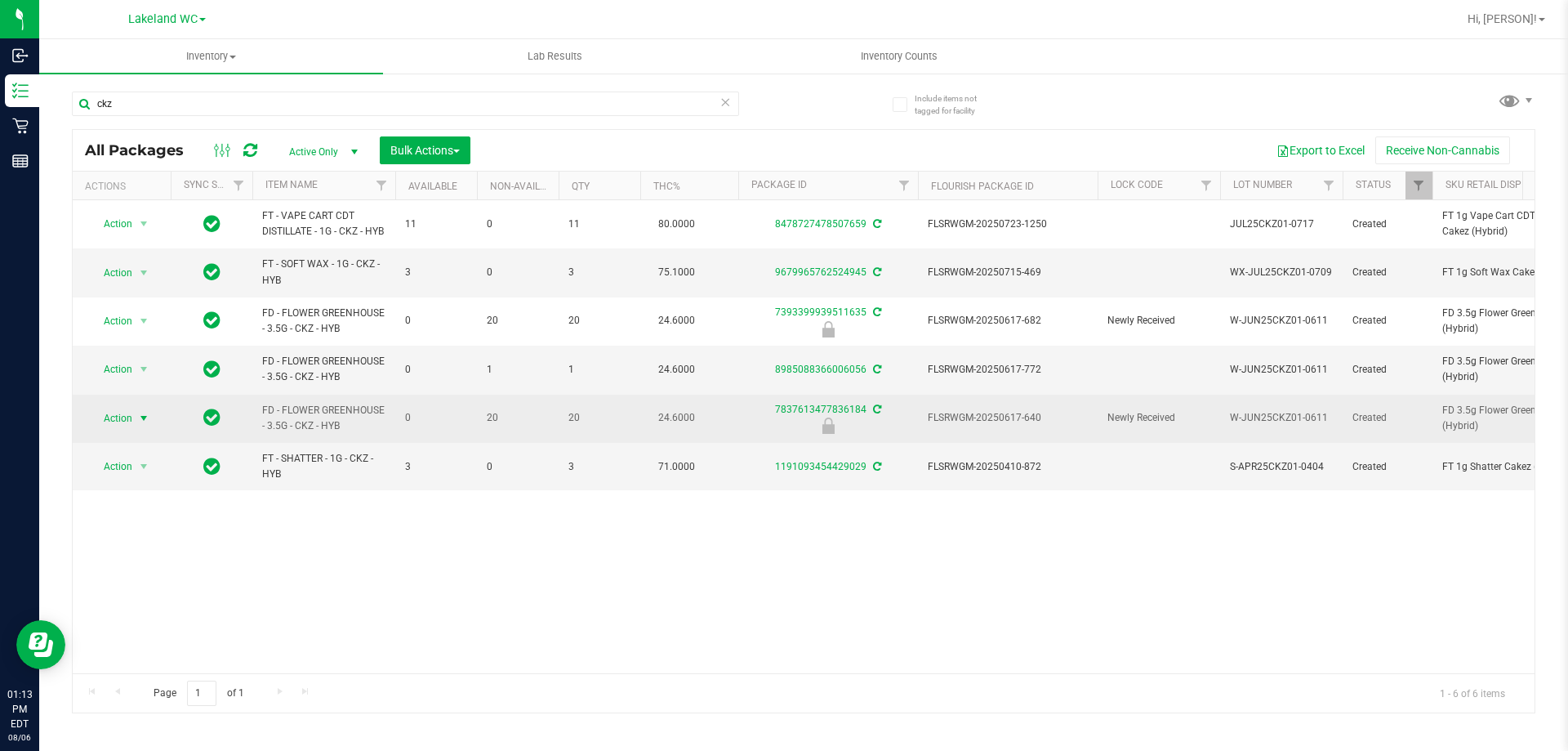 click on "Action" at bounding box center (111, 418) 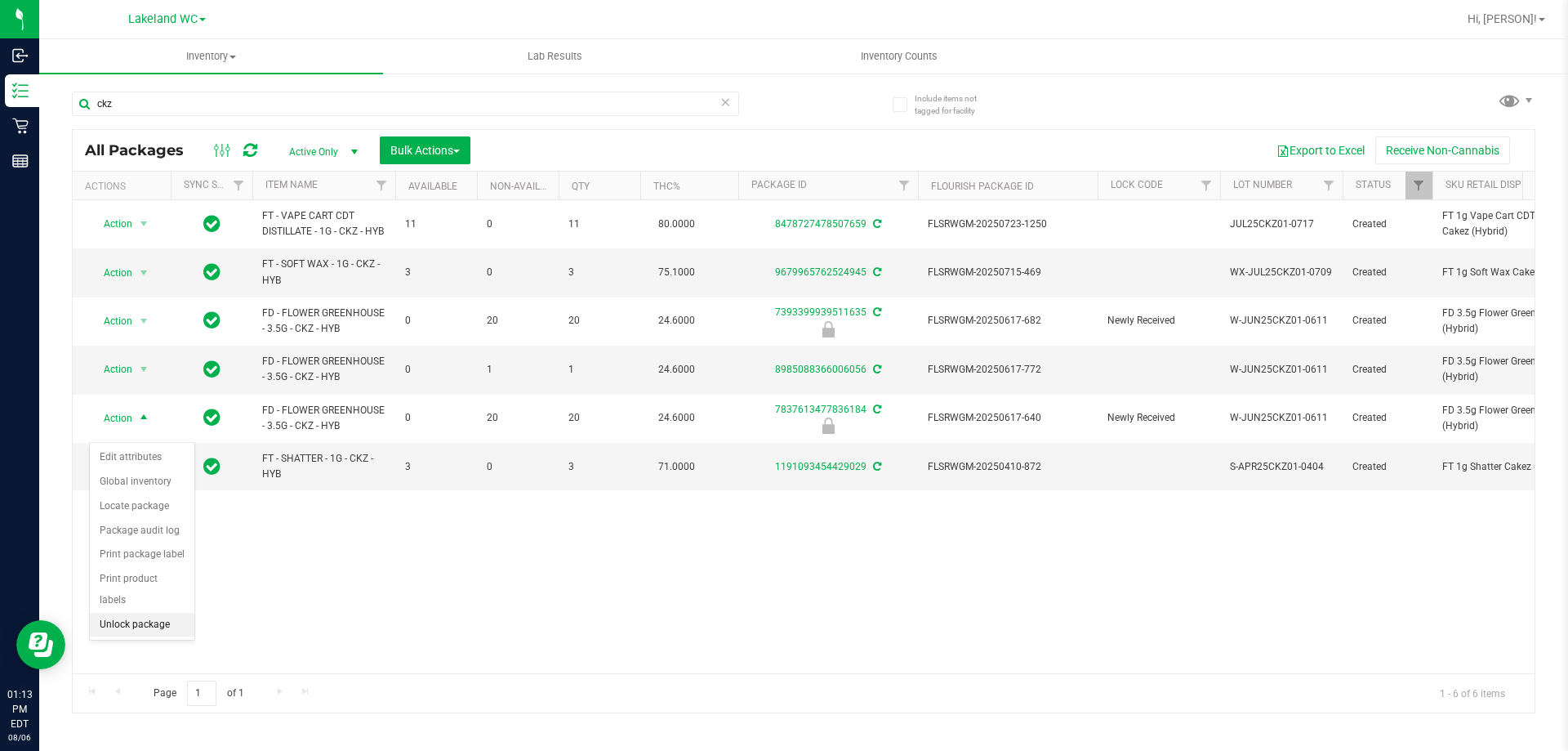 click on "Unlock package" at bounding box center (142, 625) 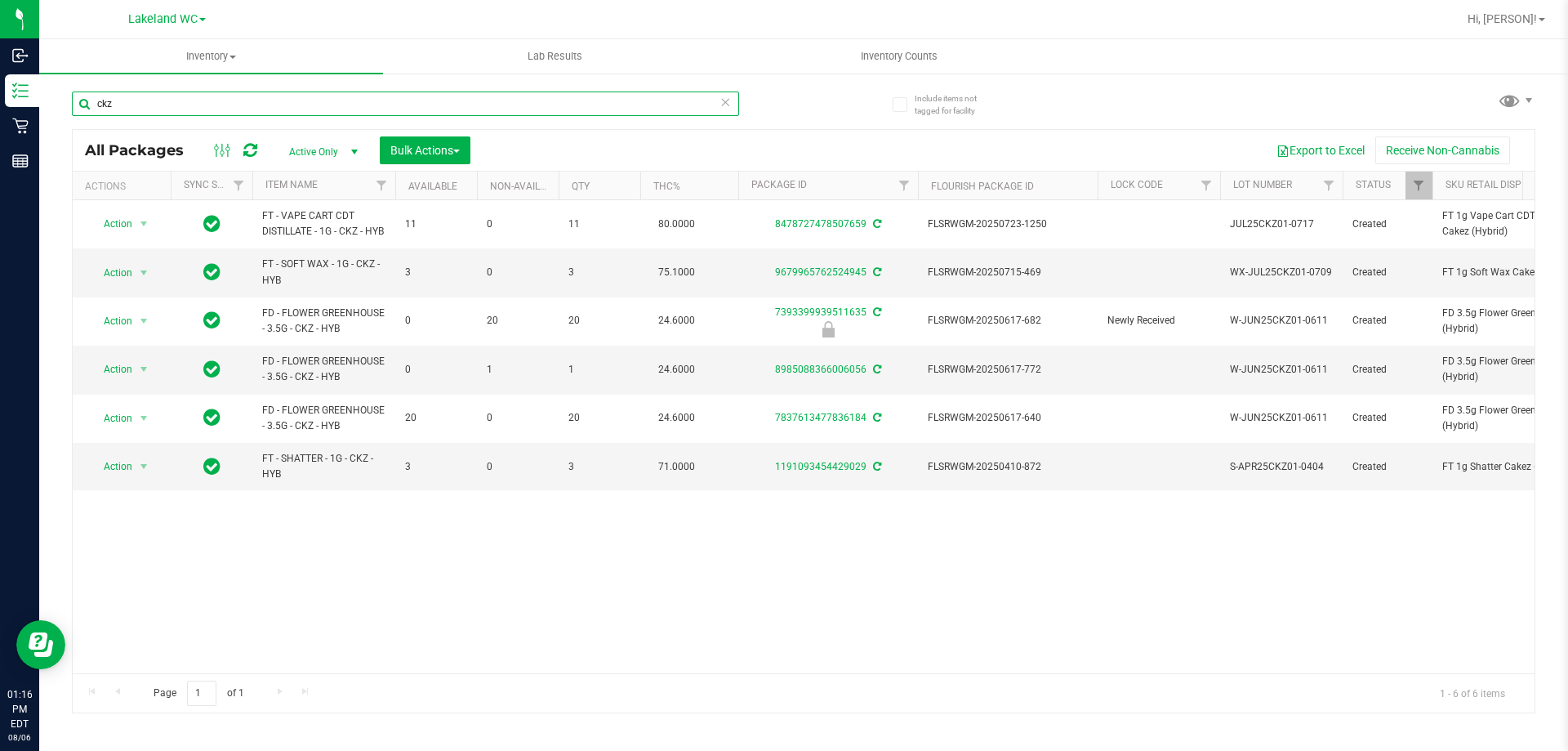 click on "ckz" at bounding box center [405, 104] 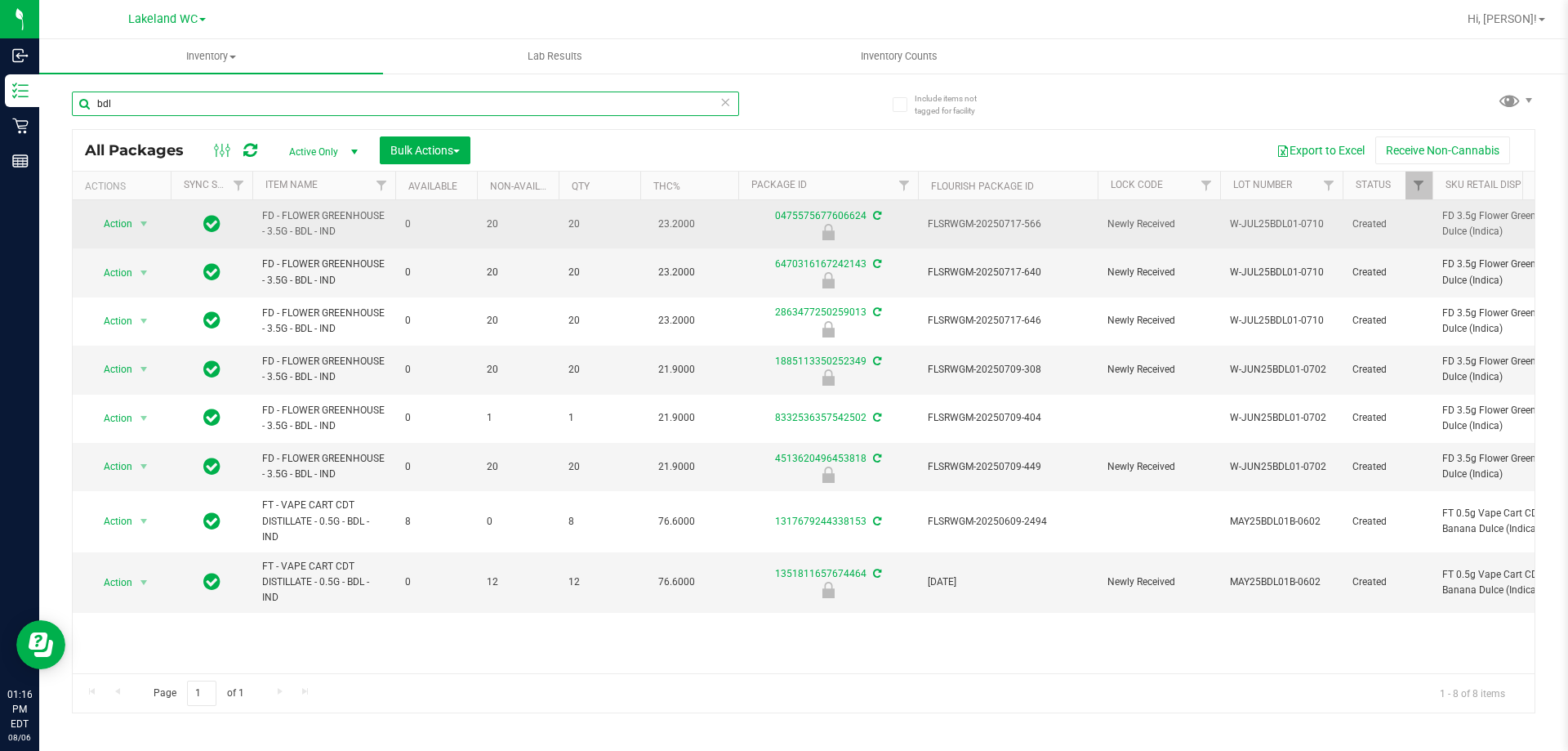 type on "bdl" 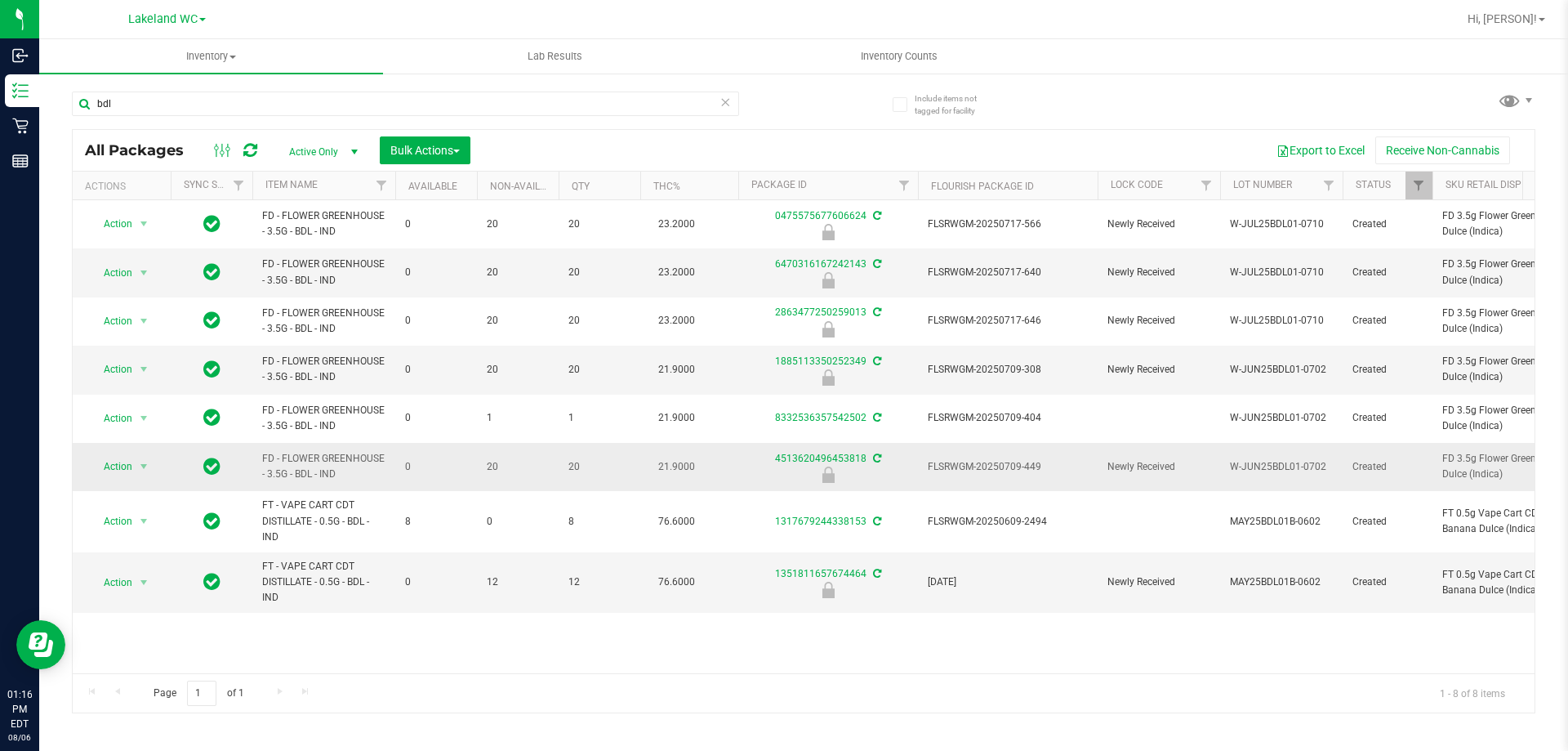 drag, startPoint x: 265, startPoint y: 217, endPoint x: 1147, endPoint y: 464, distance: 915.9329 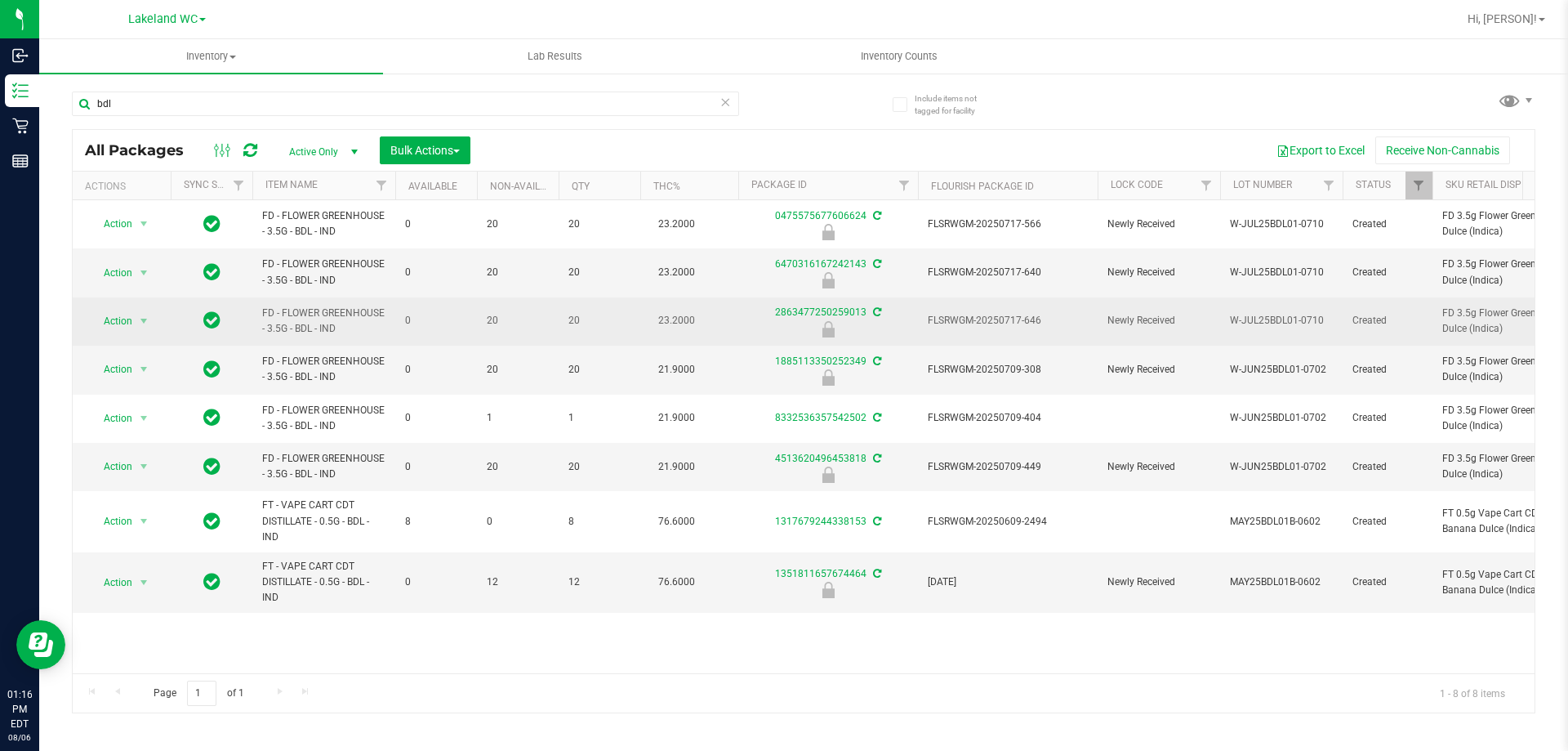 click on "FLSRWGM-20250717-646" at bounding box center (1008, 320) 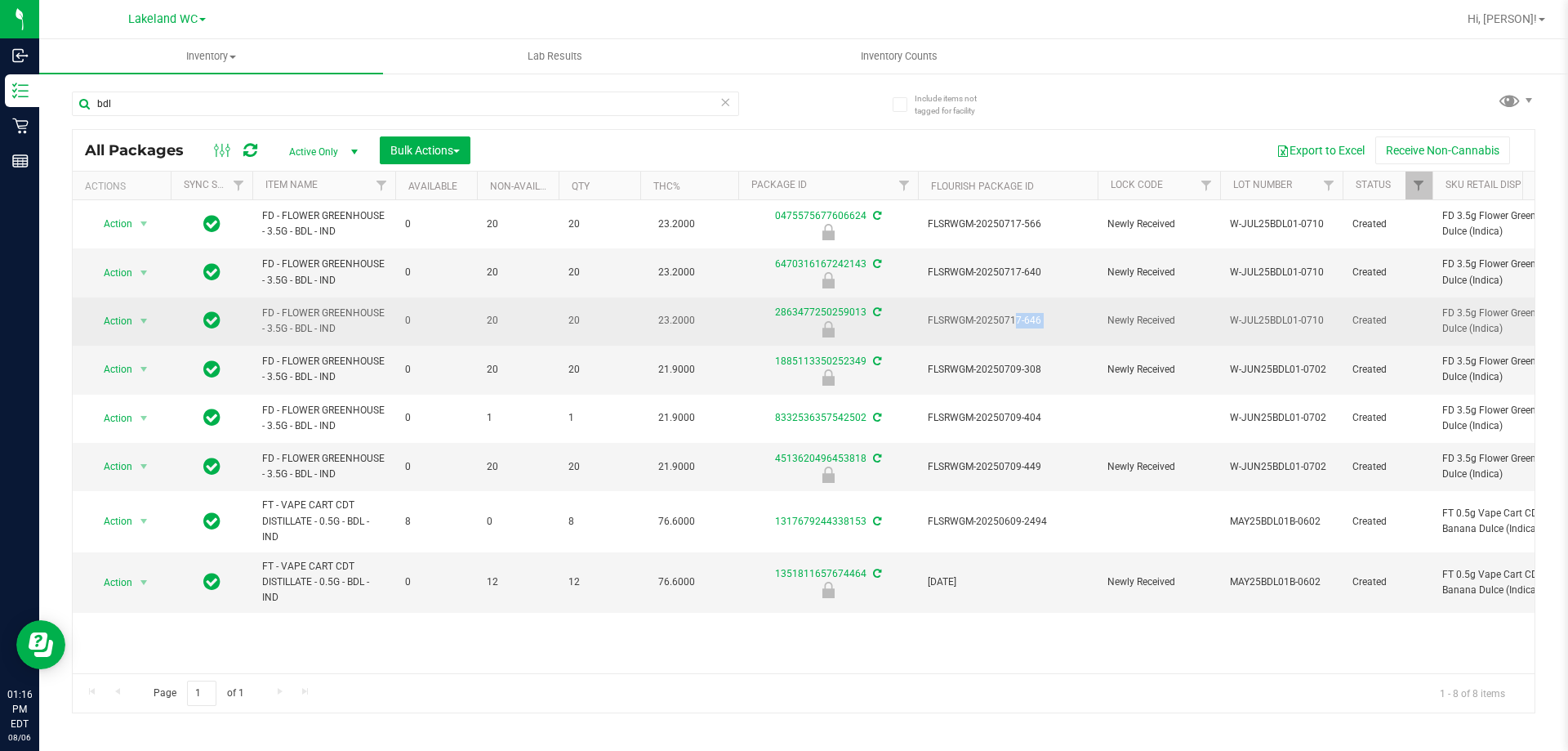 click on "FLSRWGM-20250717-646" at bounding box center (1008, 320) 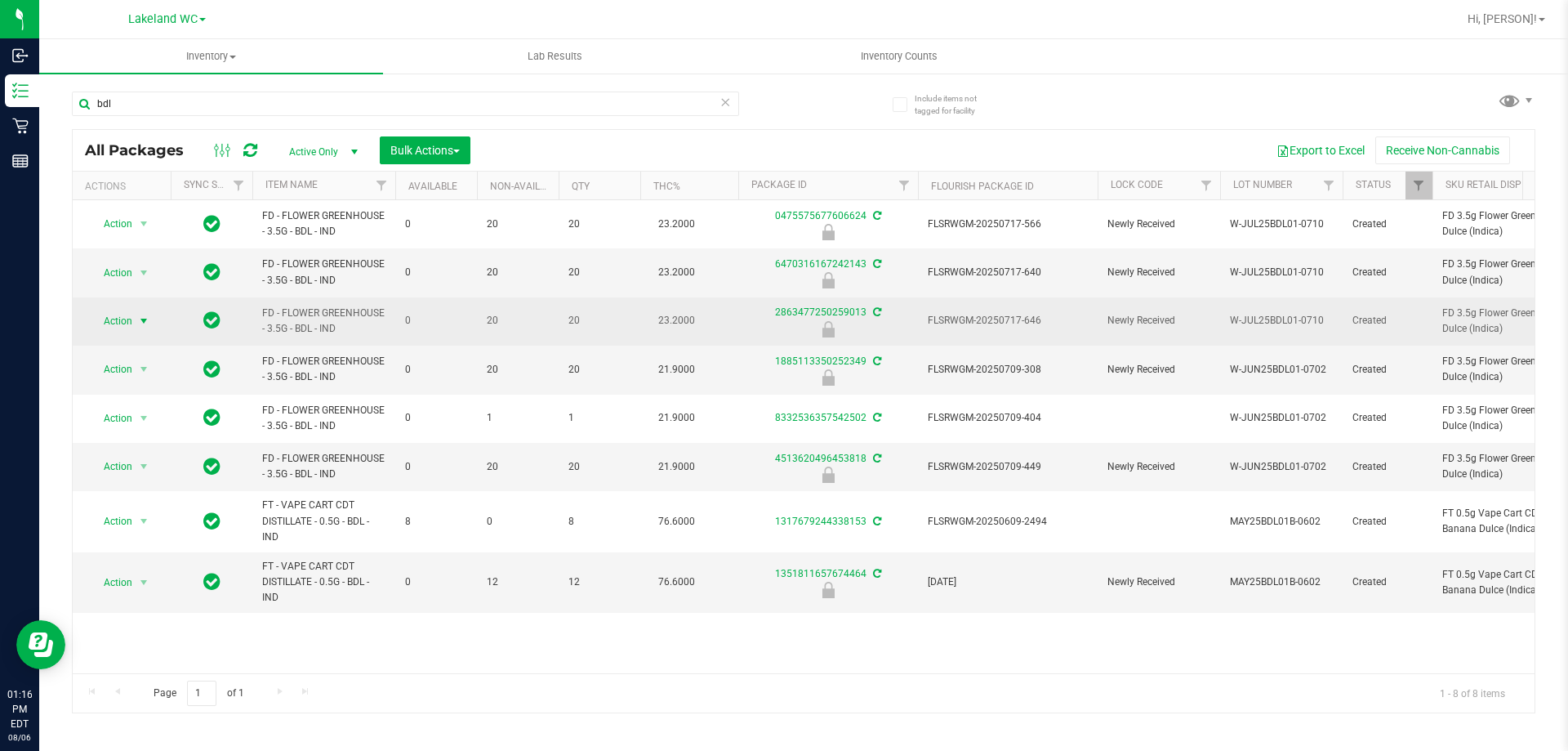 click on "Action" at bounding box center [111, 321] 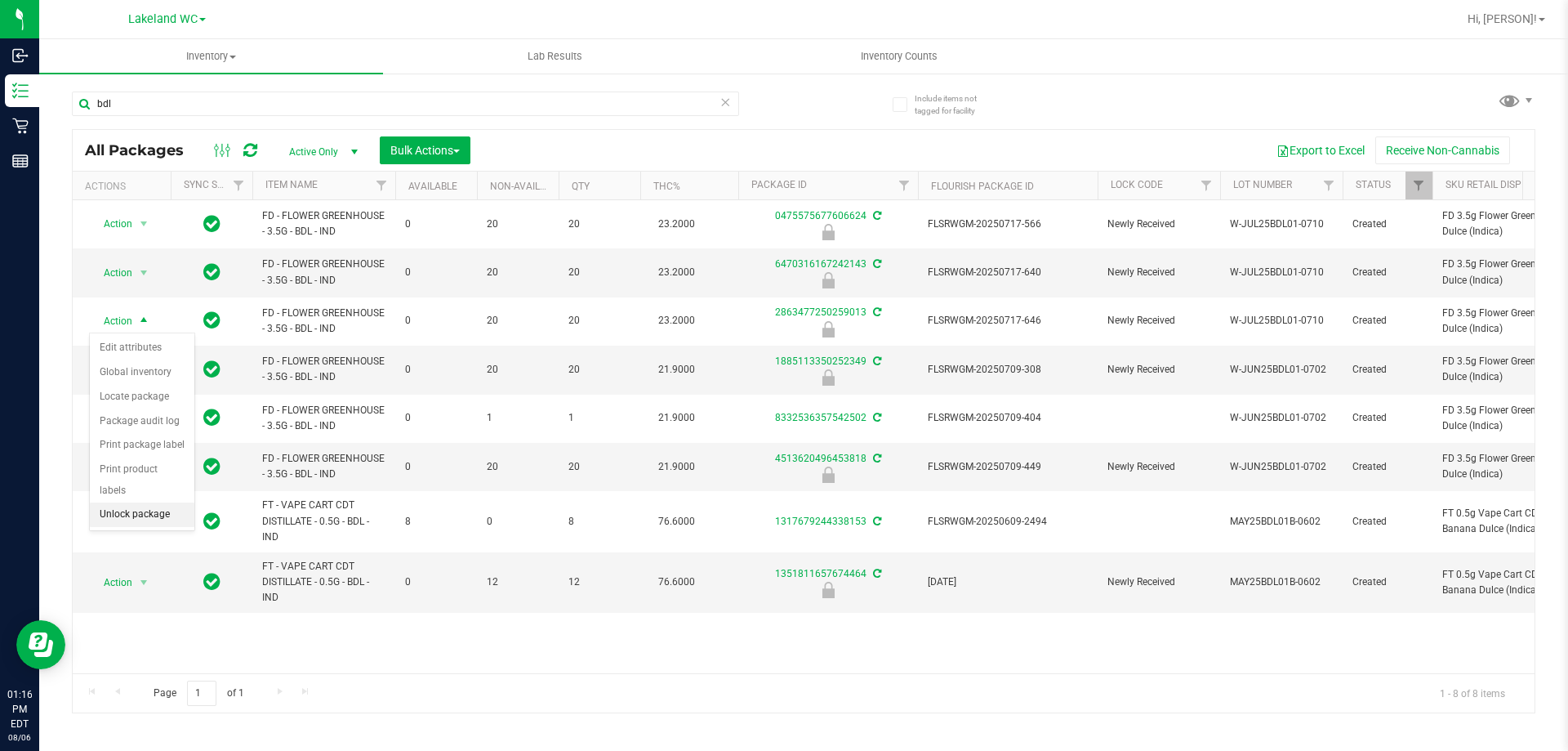 click on "Unlock package" at bounding box center [142, 515] 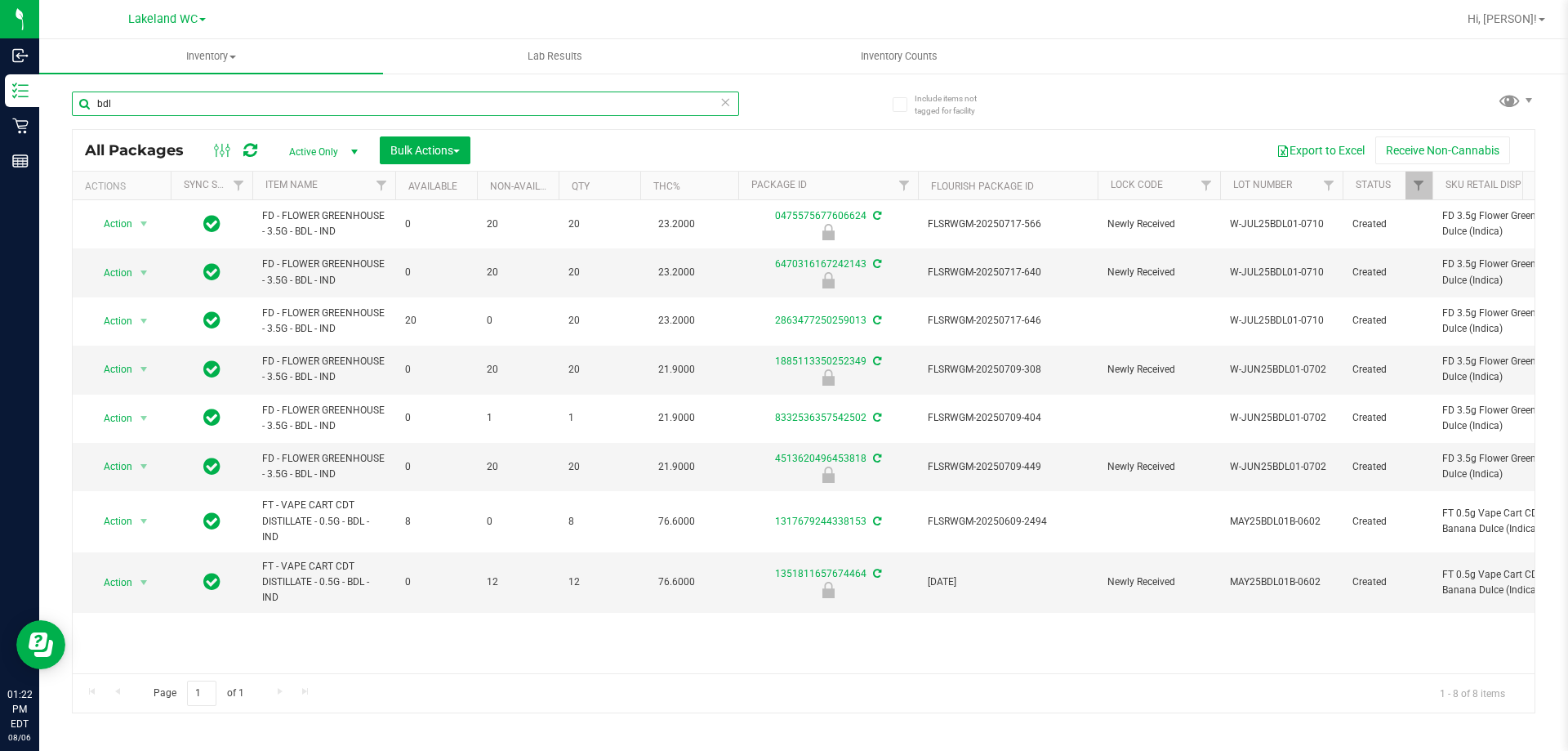 click on "bdl" at bounding box center [405, 104] 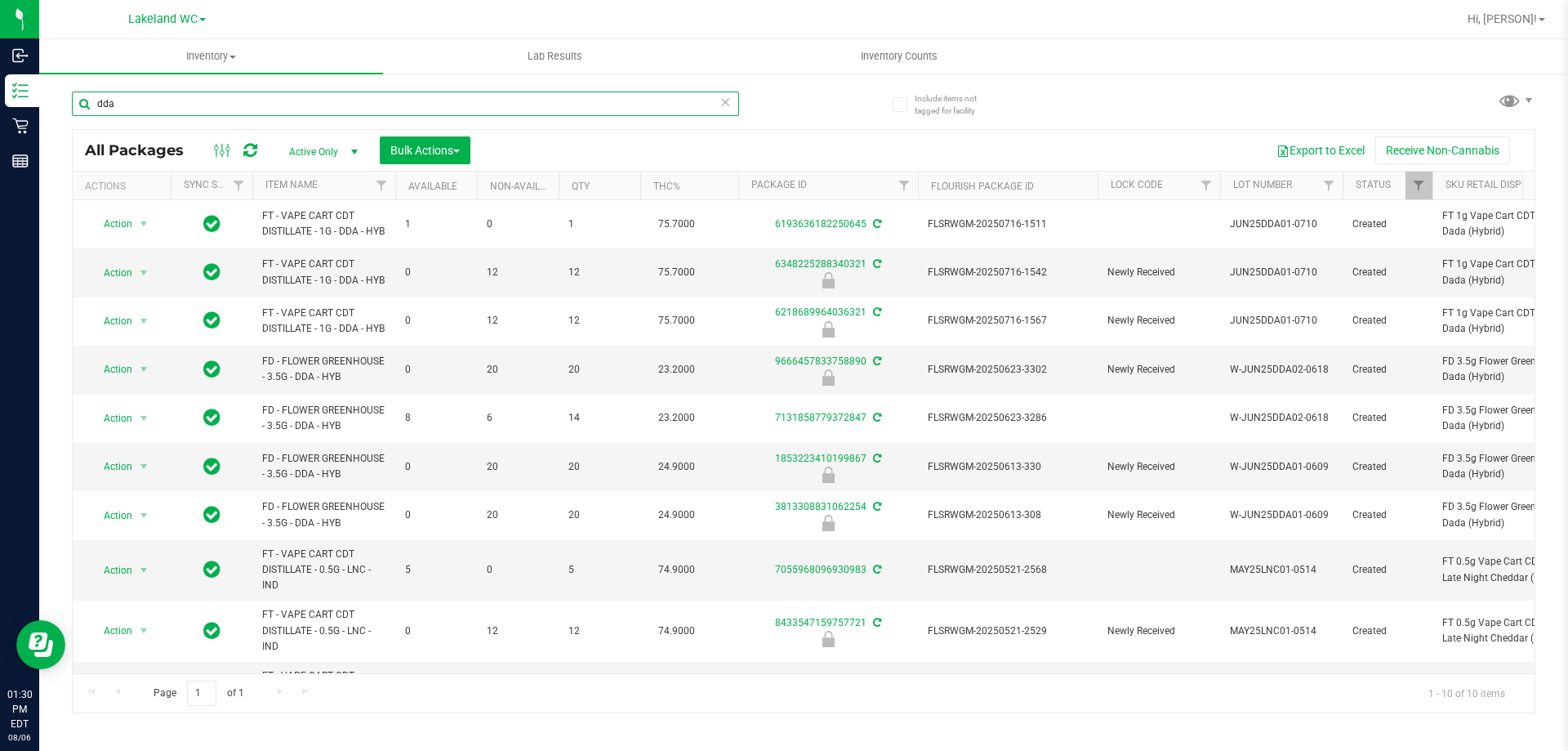 click on "dda" at bounding box center [405, 104] 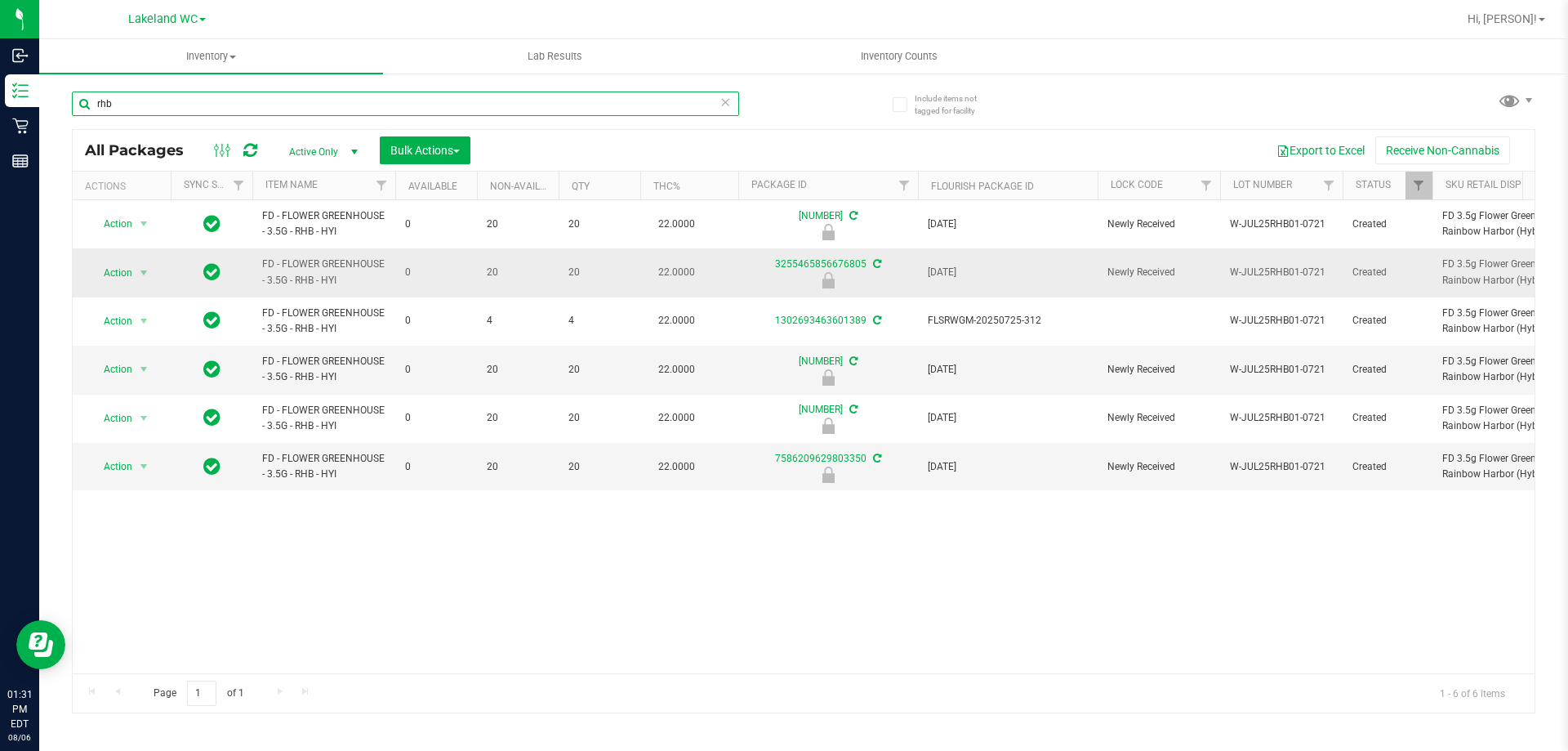 type on "rhb" 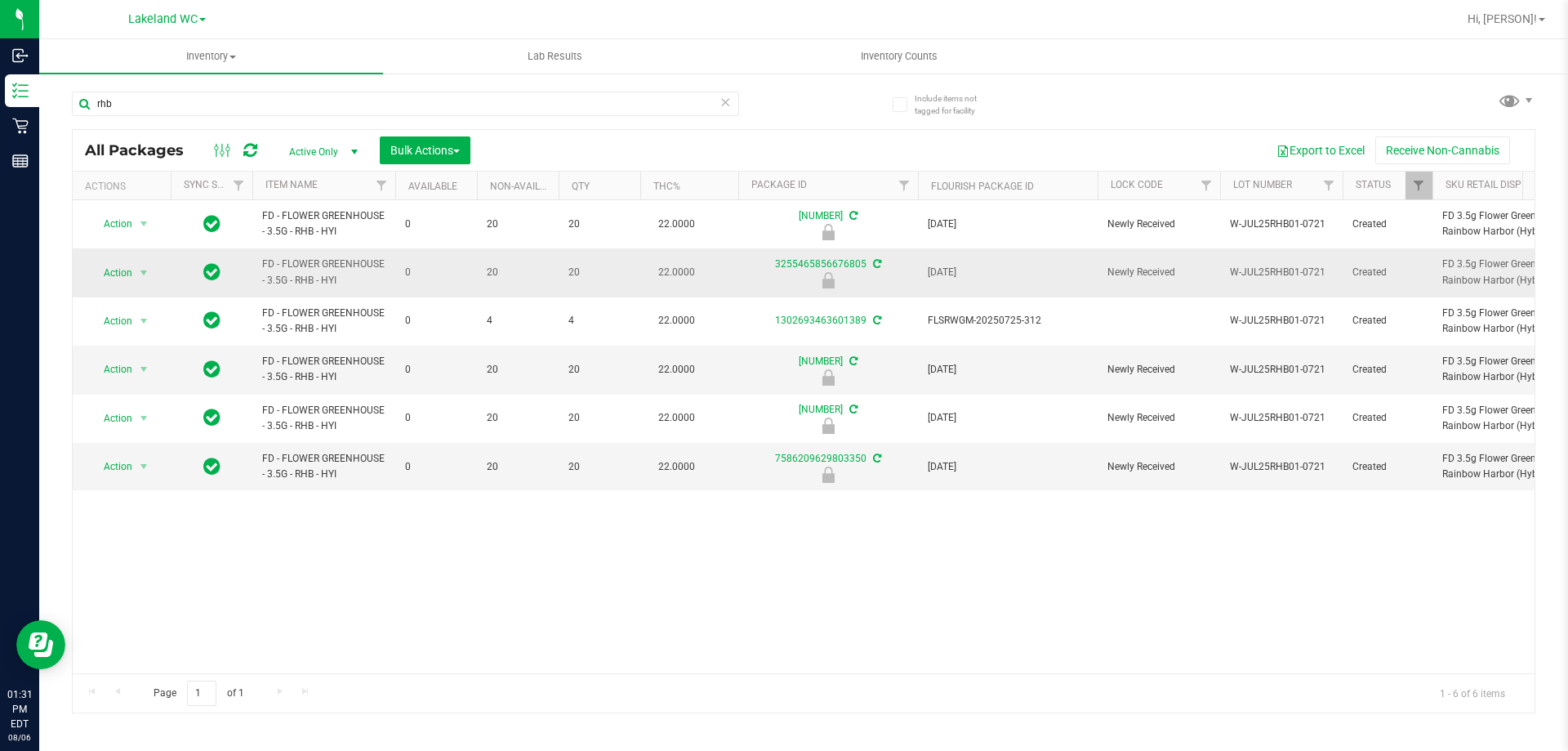 click on "FLSRWGM-20250725-325" at bounding box center [1008, 272] 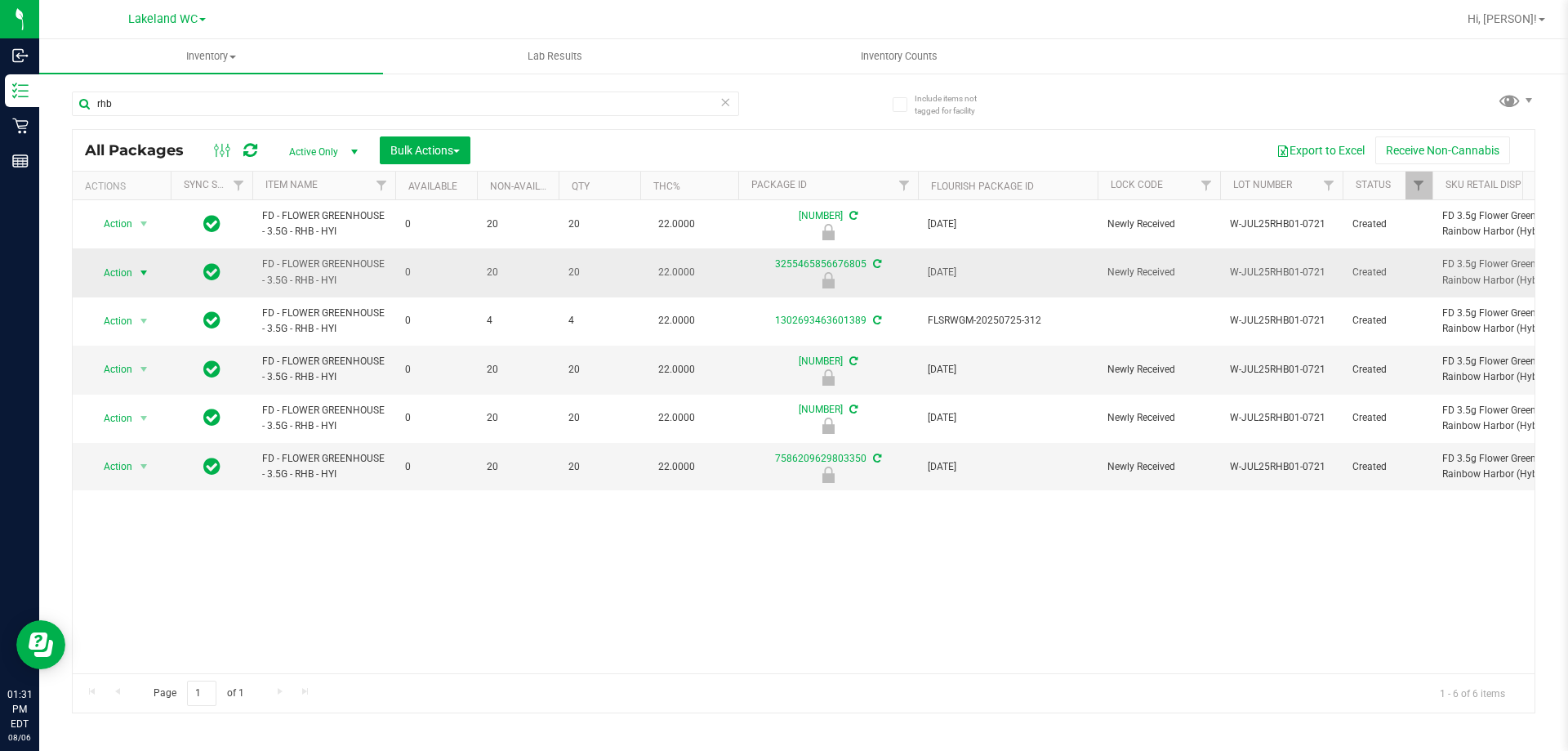 click on "Action" at bounding box center (111, 273) 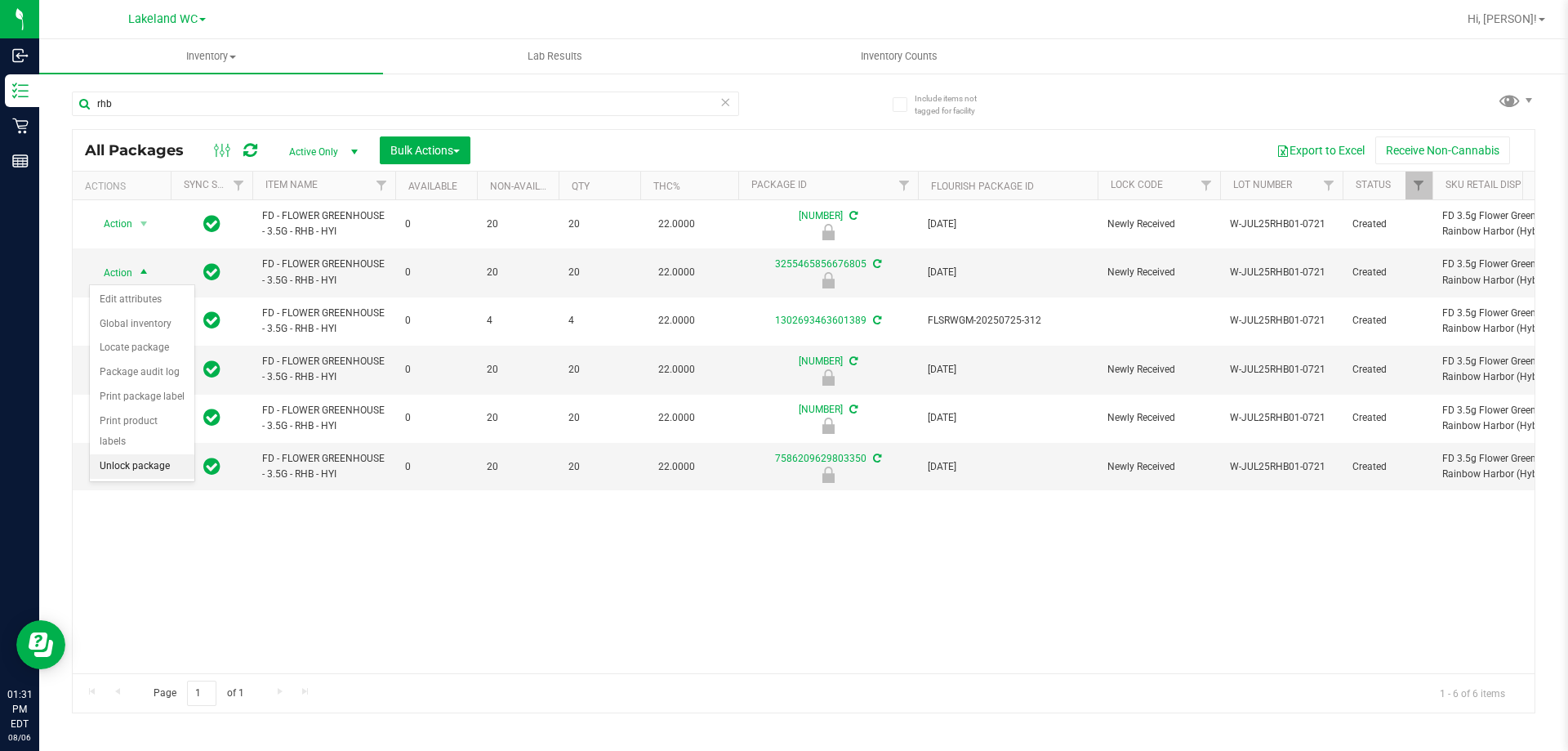 click on "Unlock package" at bounding box center [142, 467] 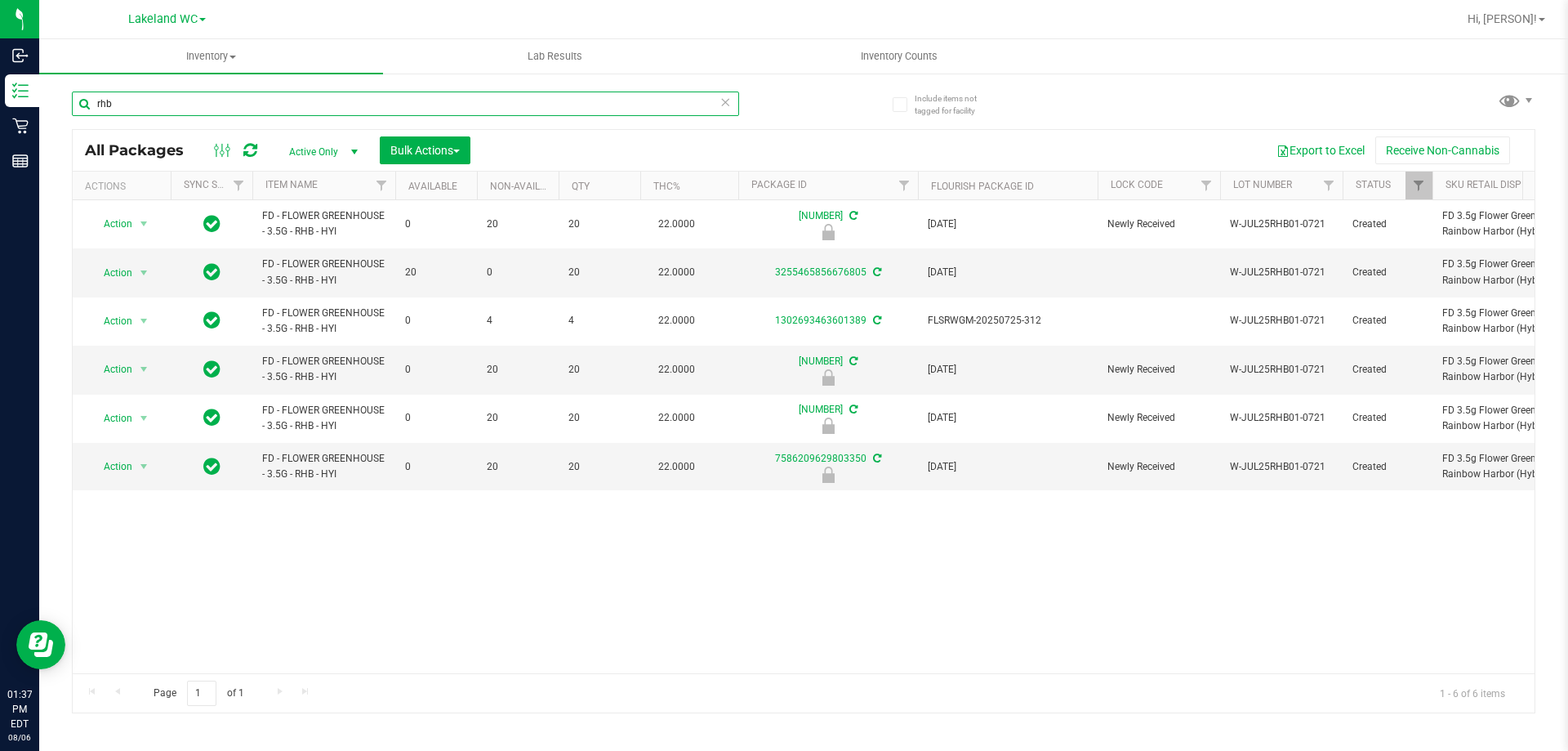 click on "rhb" at bounding box center [405, 104] 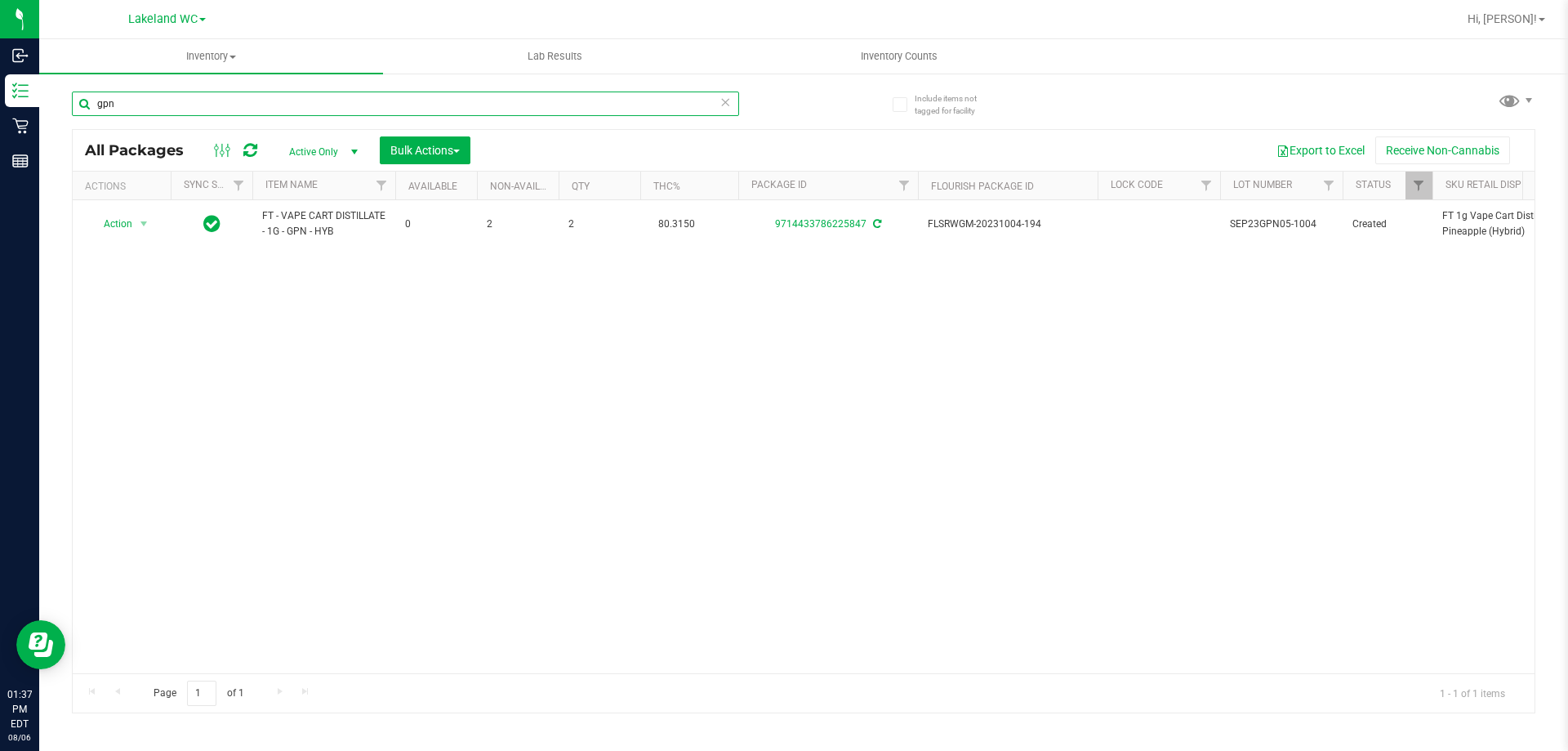 type on "gpn" 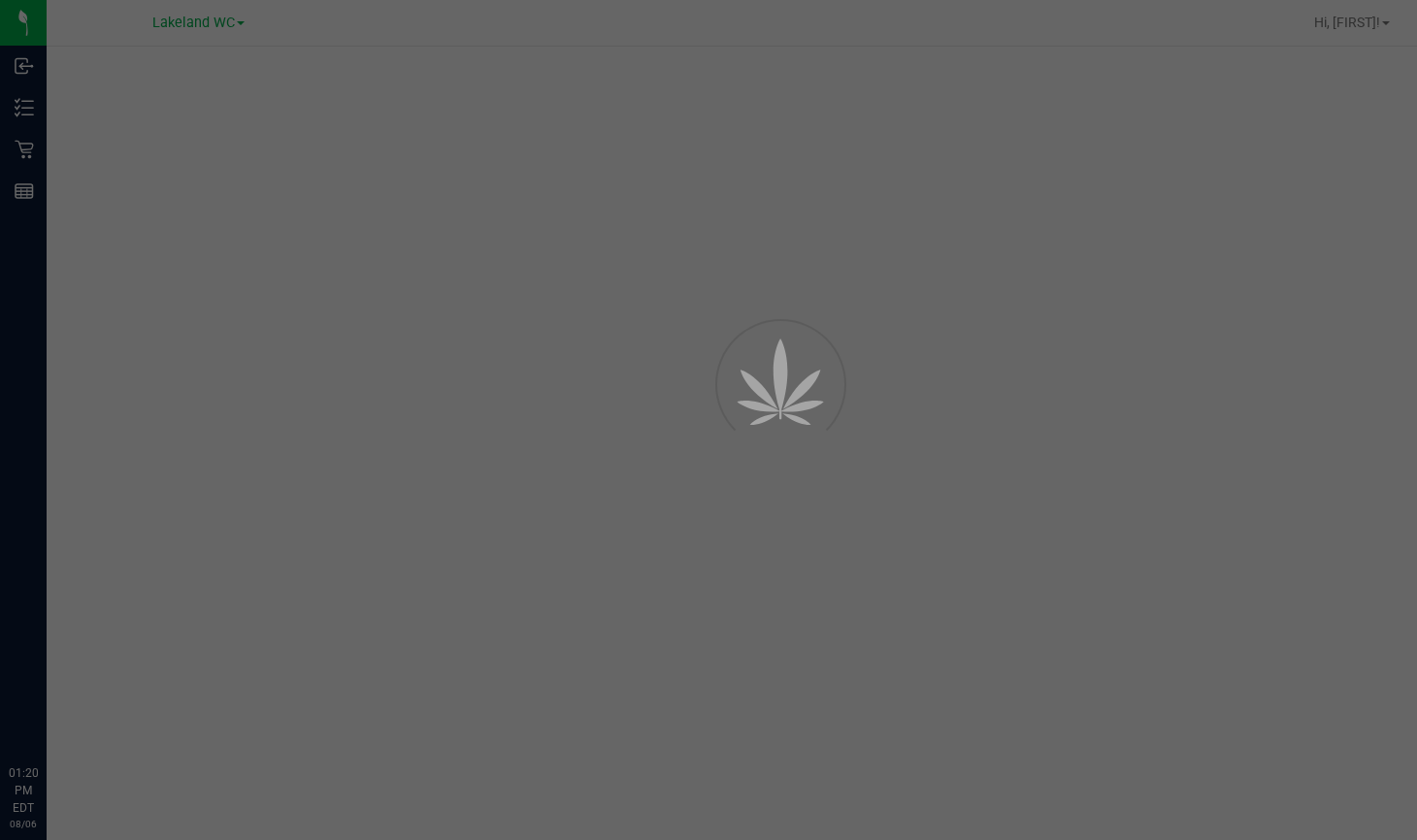 scroll, scrollTop: 0, scrollLeft: 0, axis: both 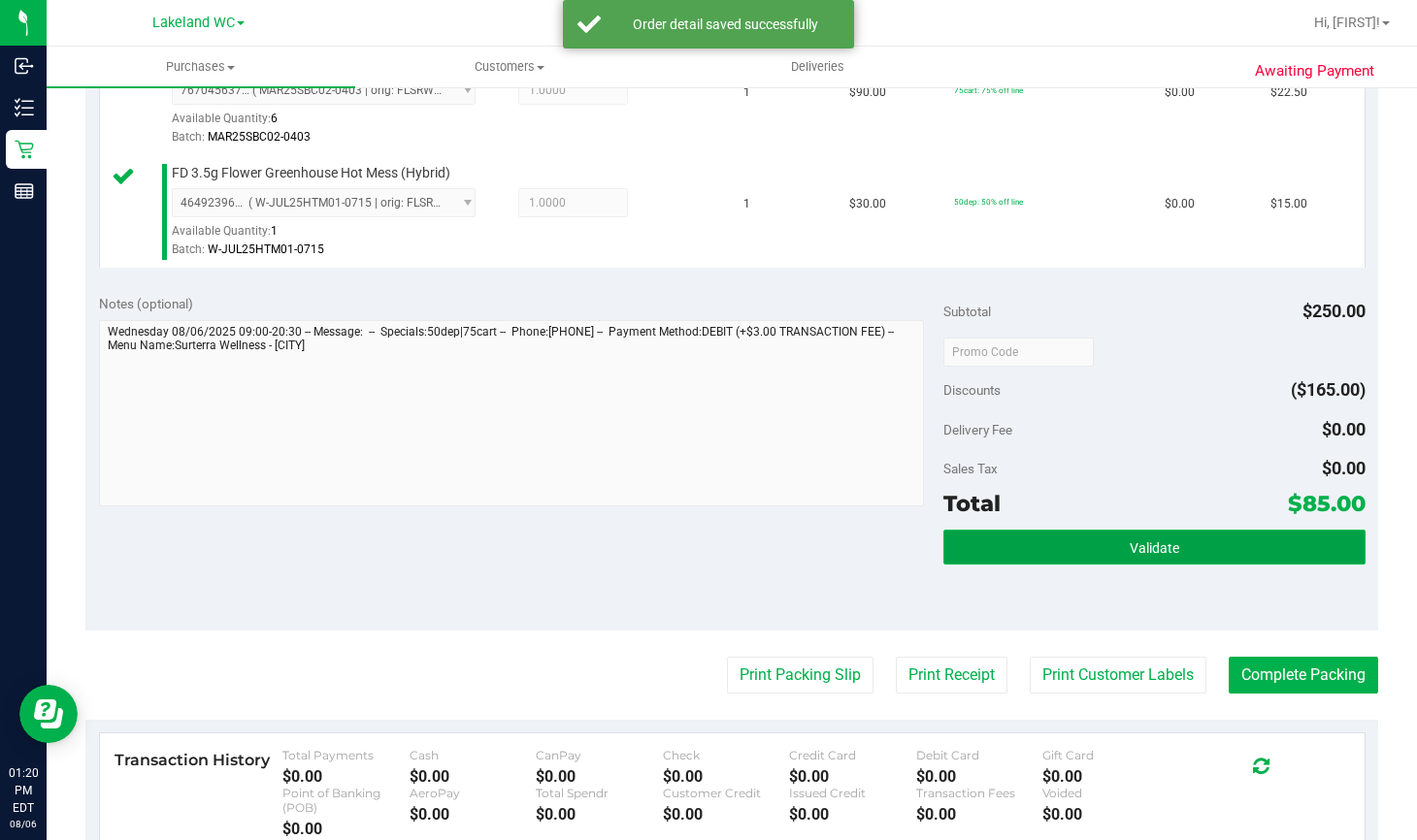 click on "Validate" at bounding box center [1154, 547] 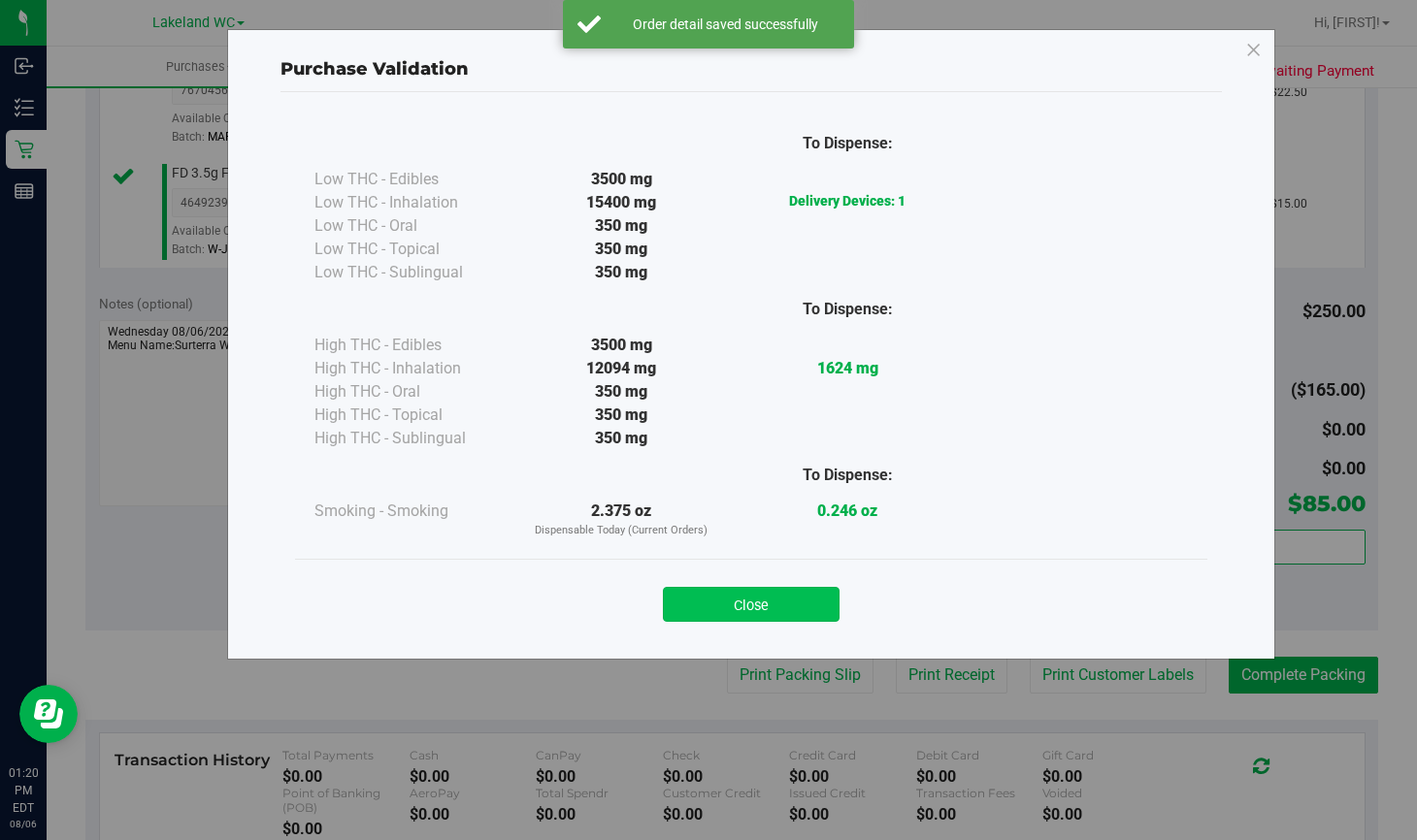 click on "Close" at bounding box center (751, 604) 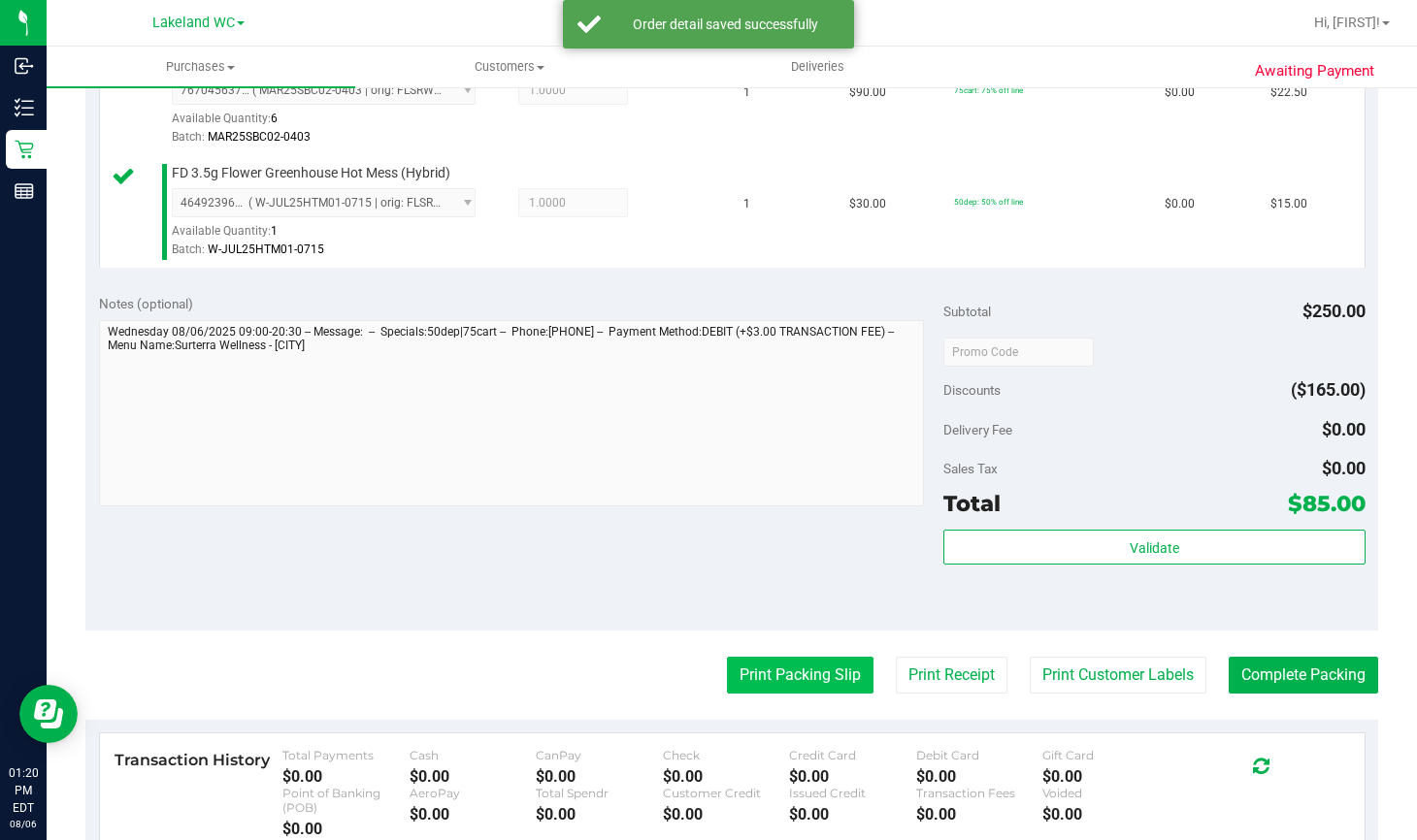 click on "Print Packing Slip" at bounding box center (800, 675) 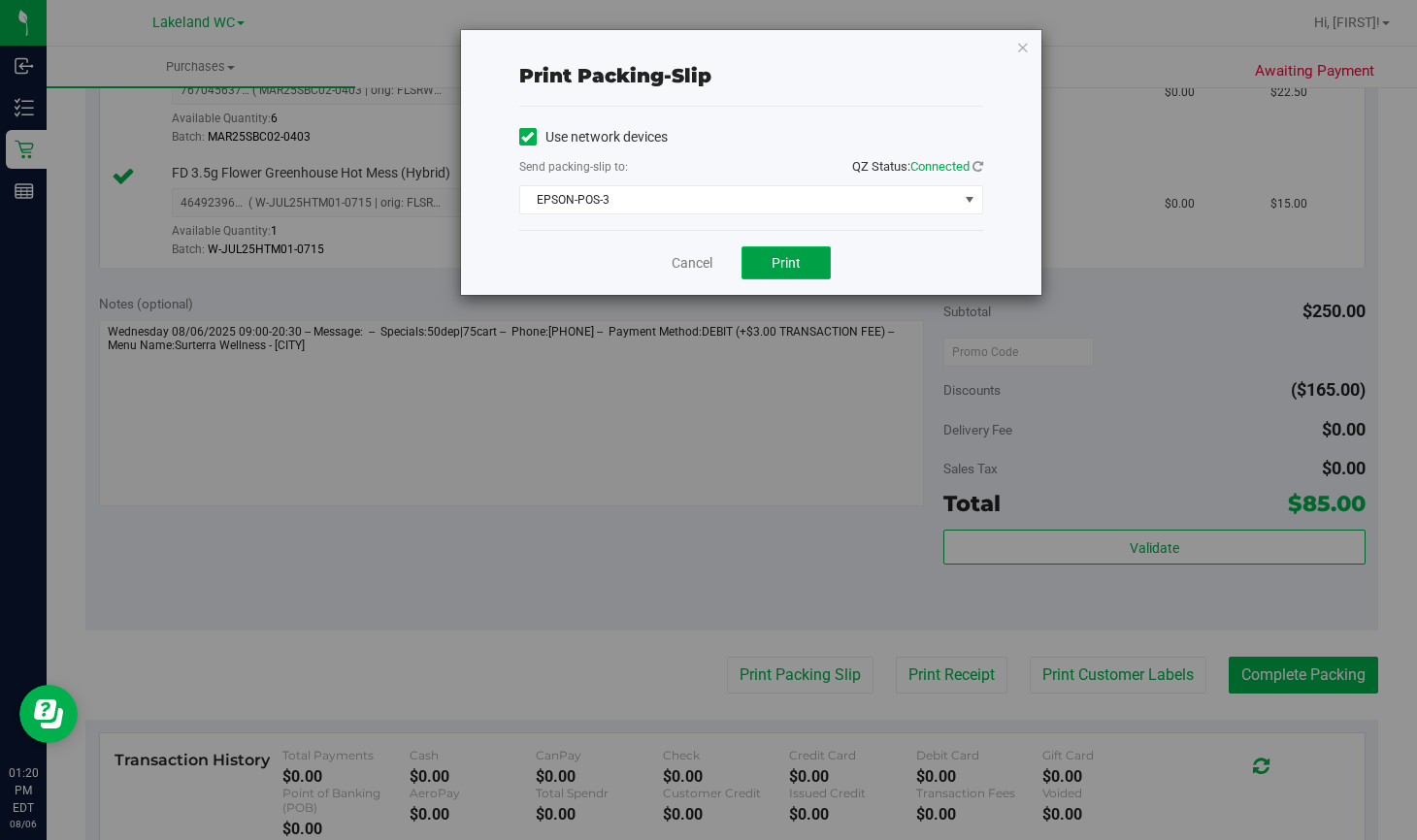 click on "Print" at bounding box center (786, 263) 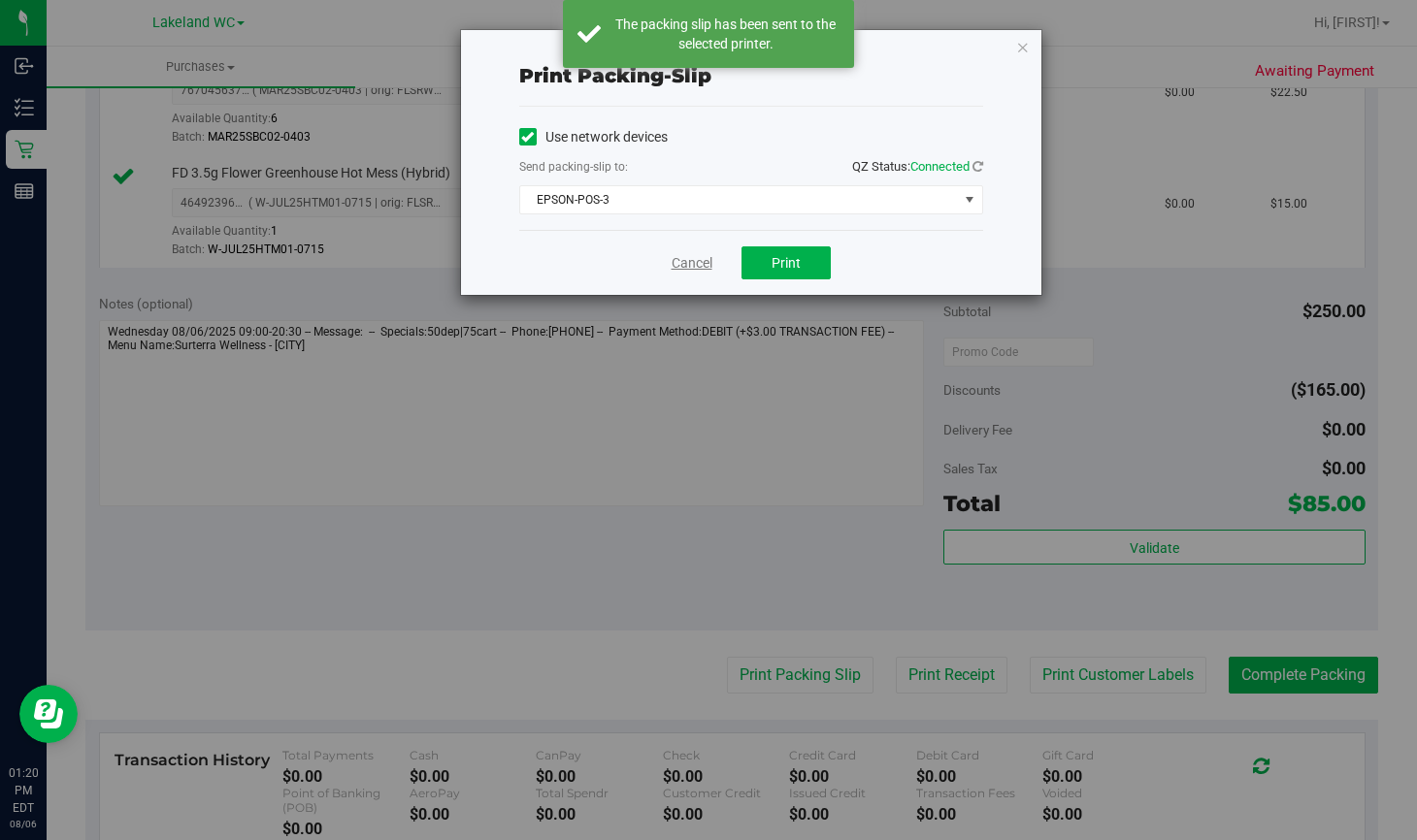 click on "Cancel" at bounding box center [692, 263] 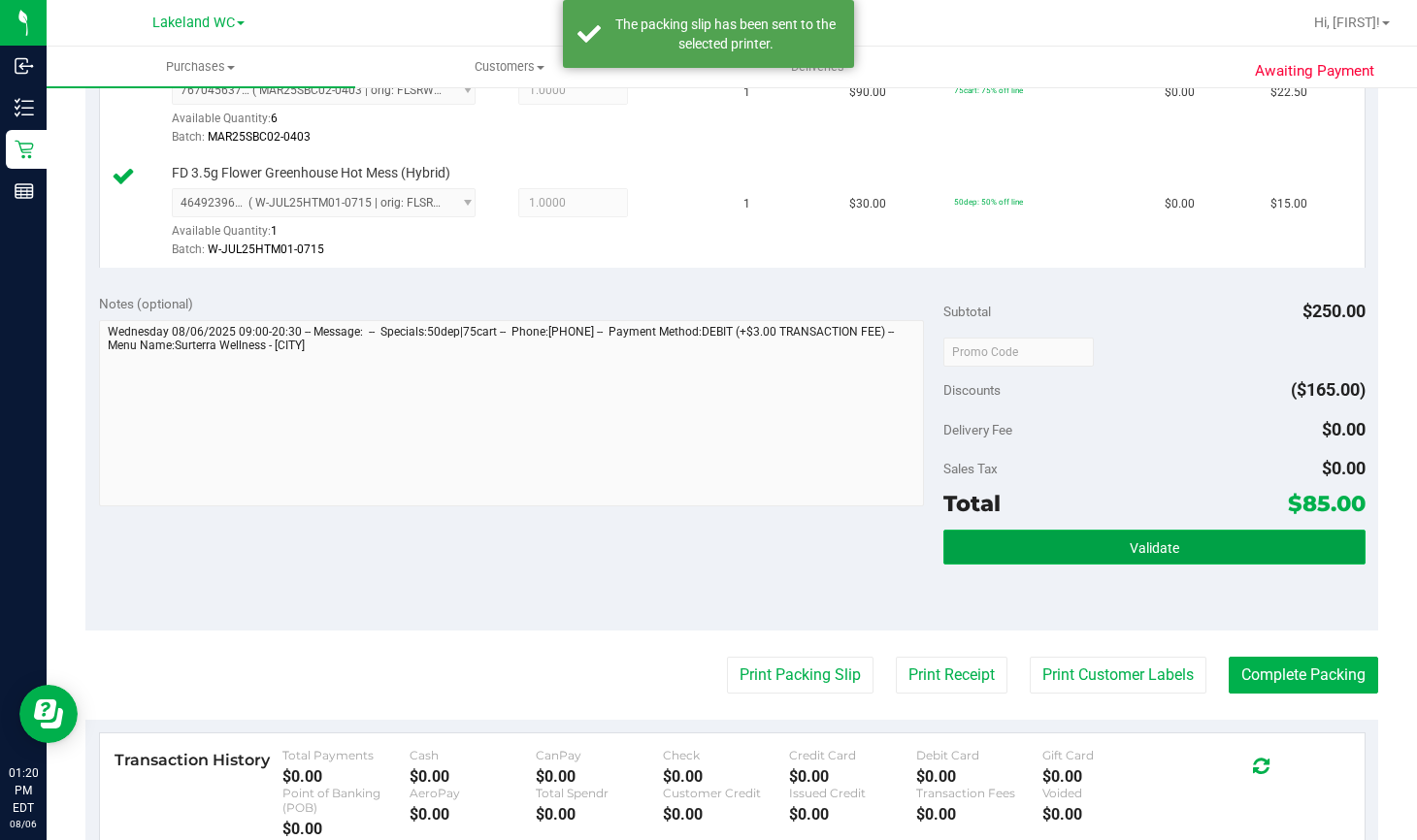 click on "Validate" at bounding box center (1154, 547) 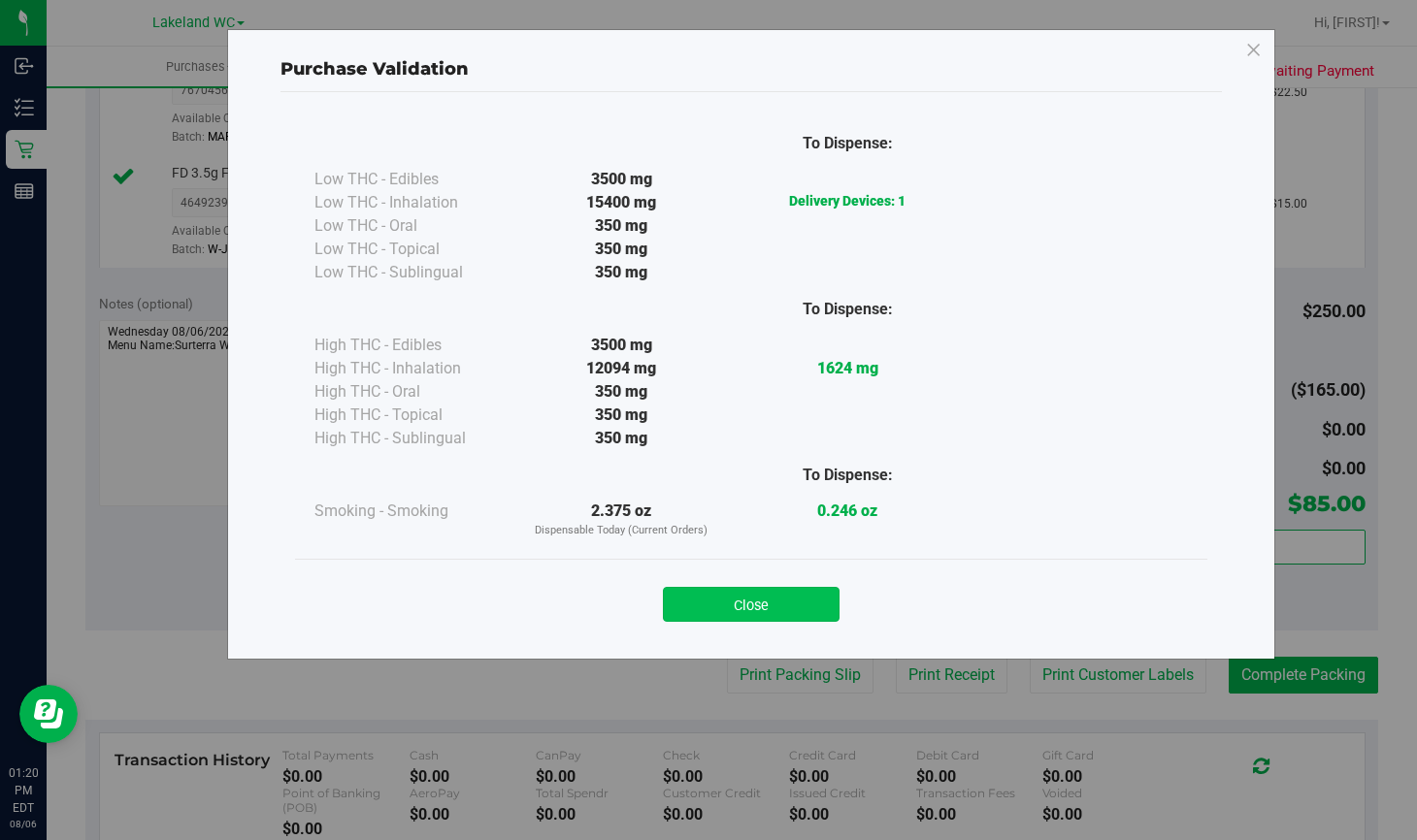 click on "Close" at bounding box center [751, 604] 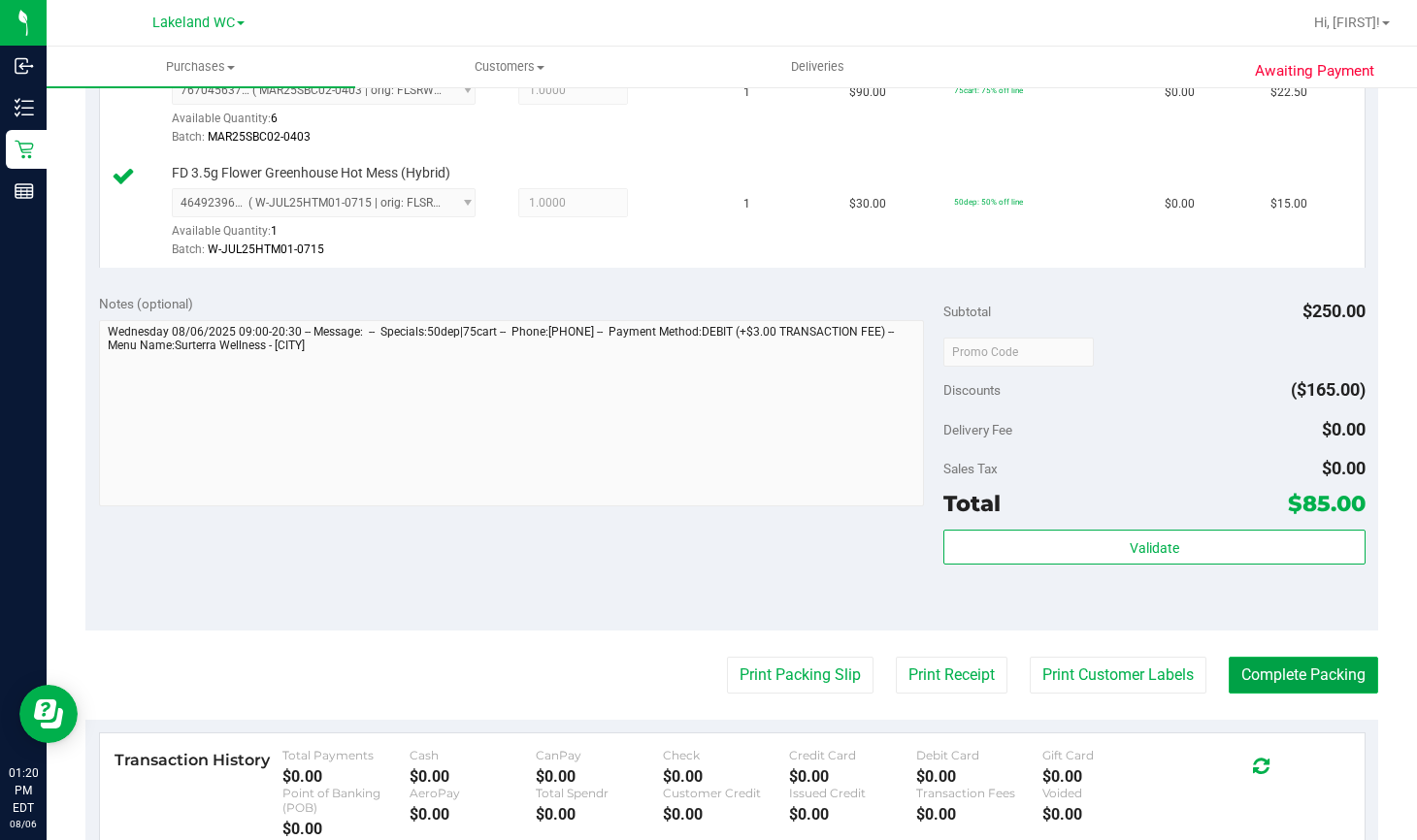drag, startPoint x: 1301, startPoint y: 668, endPoint x: 1325, endPoint y: 665, distance: 24.186773 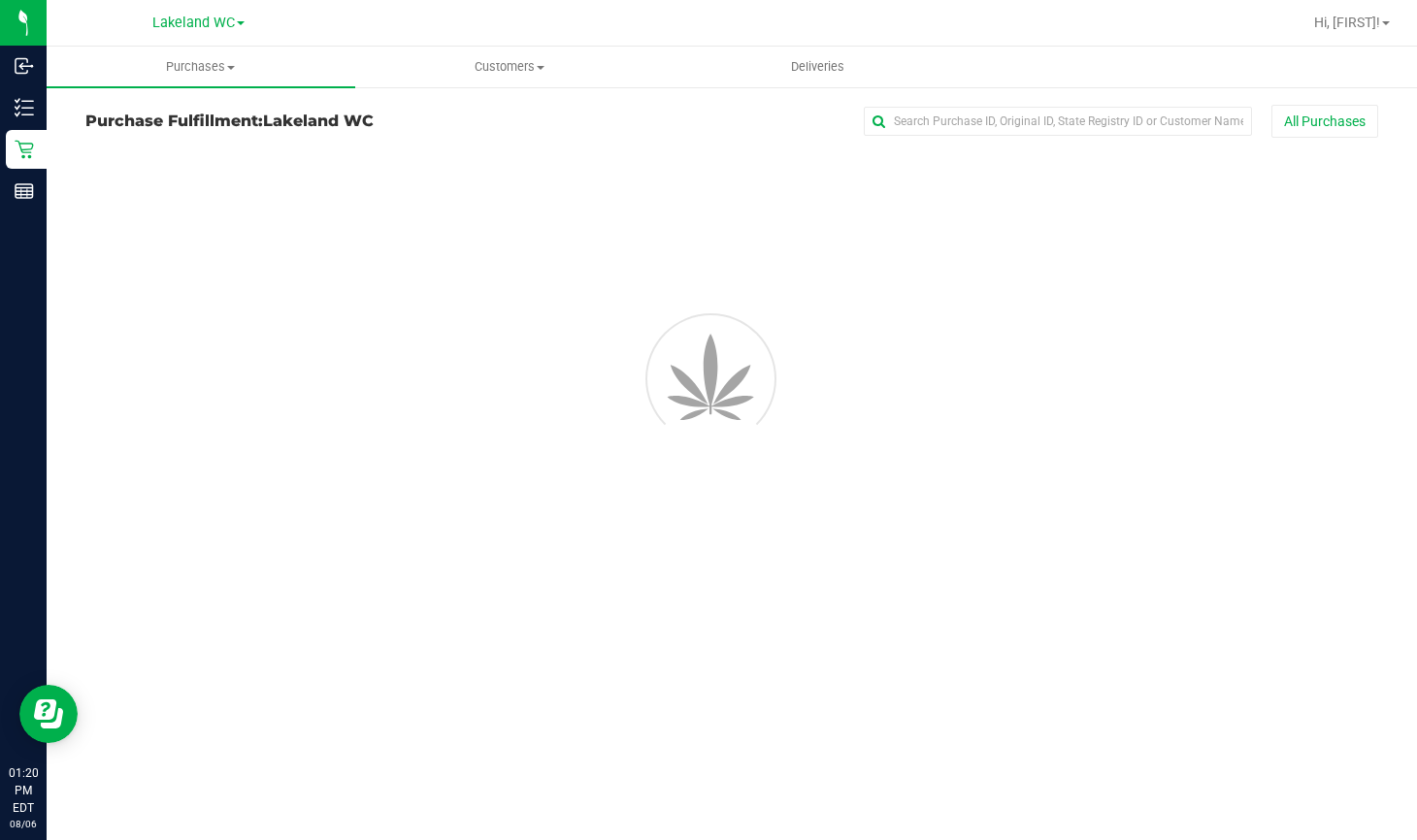 scroll, scrollTop: 0, scrollLeft: 0, axis: both 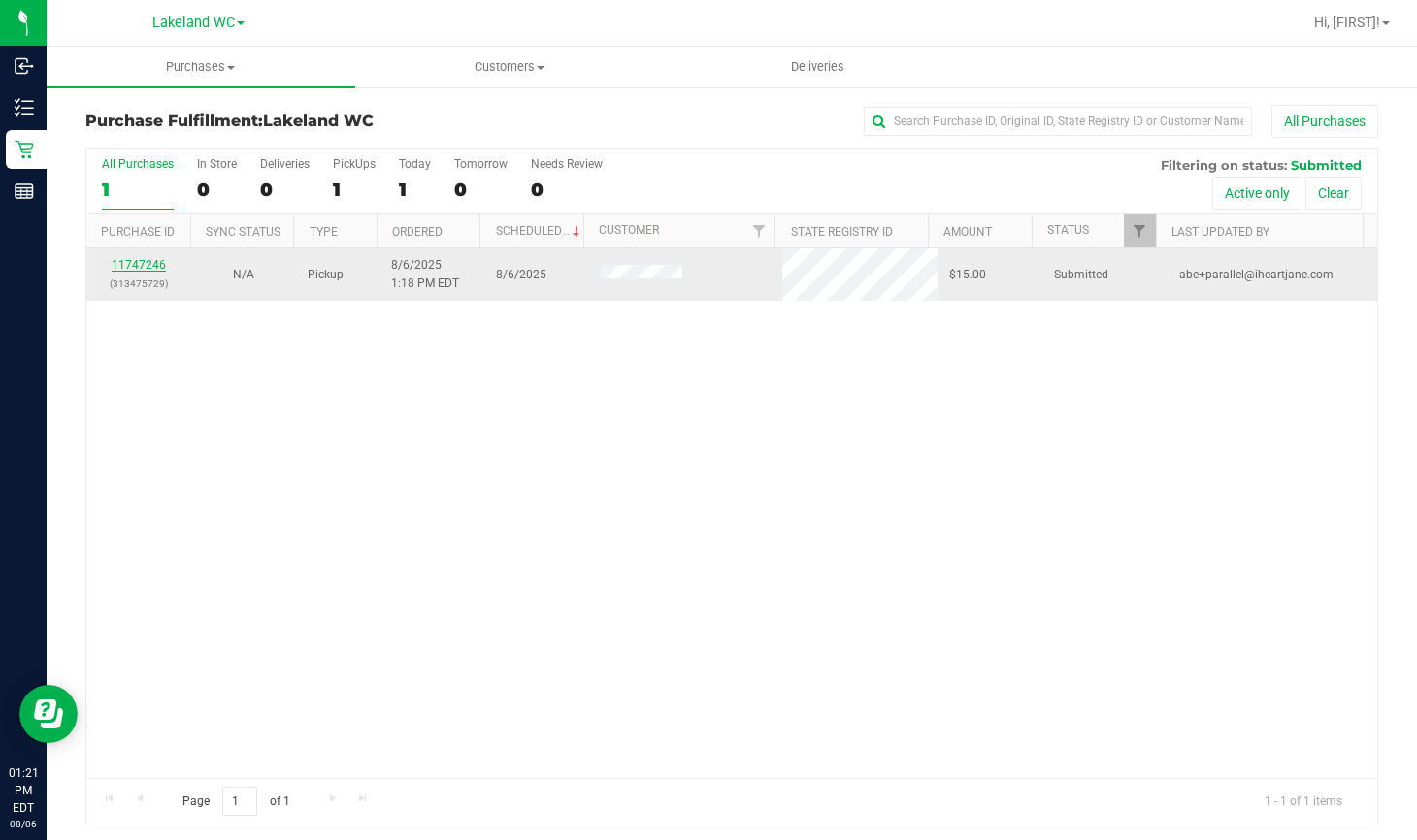 click on "11747246" at bounding box center [139, 265] 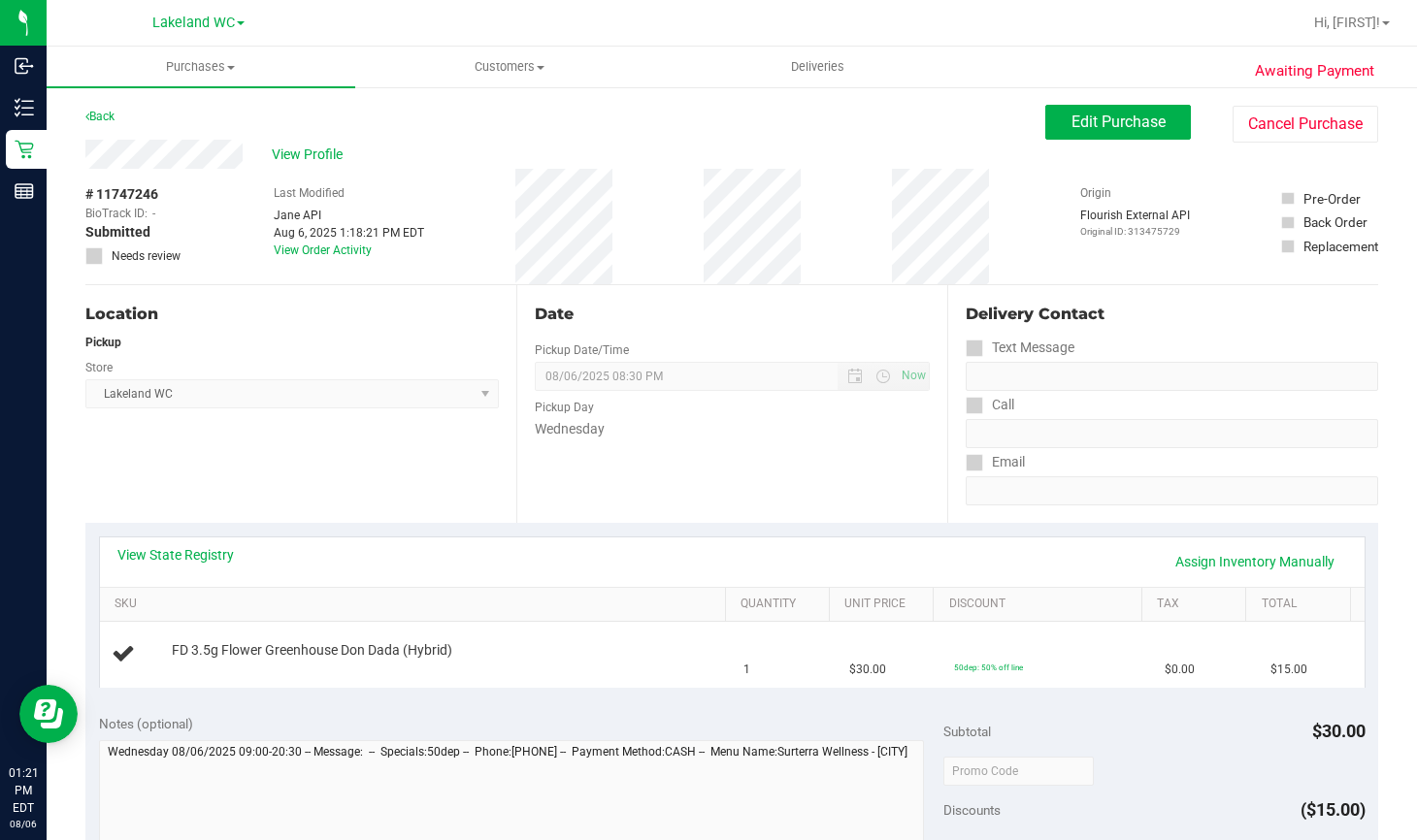 click on "View State Registry
Assign Inventory Manually" at bounding box center (732, 562) 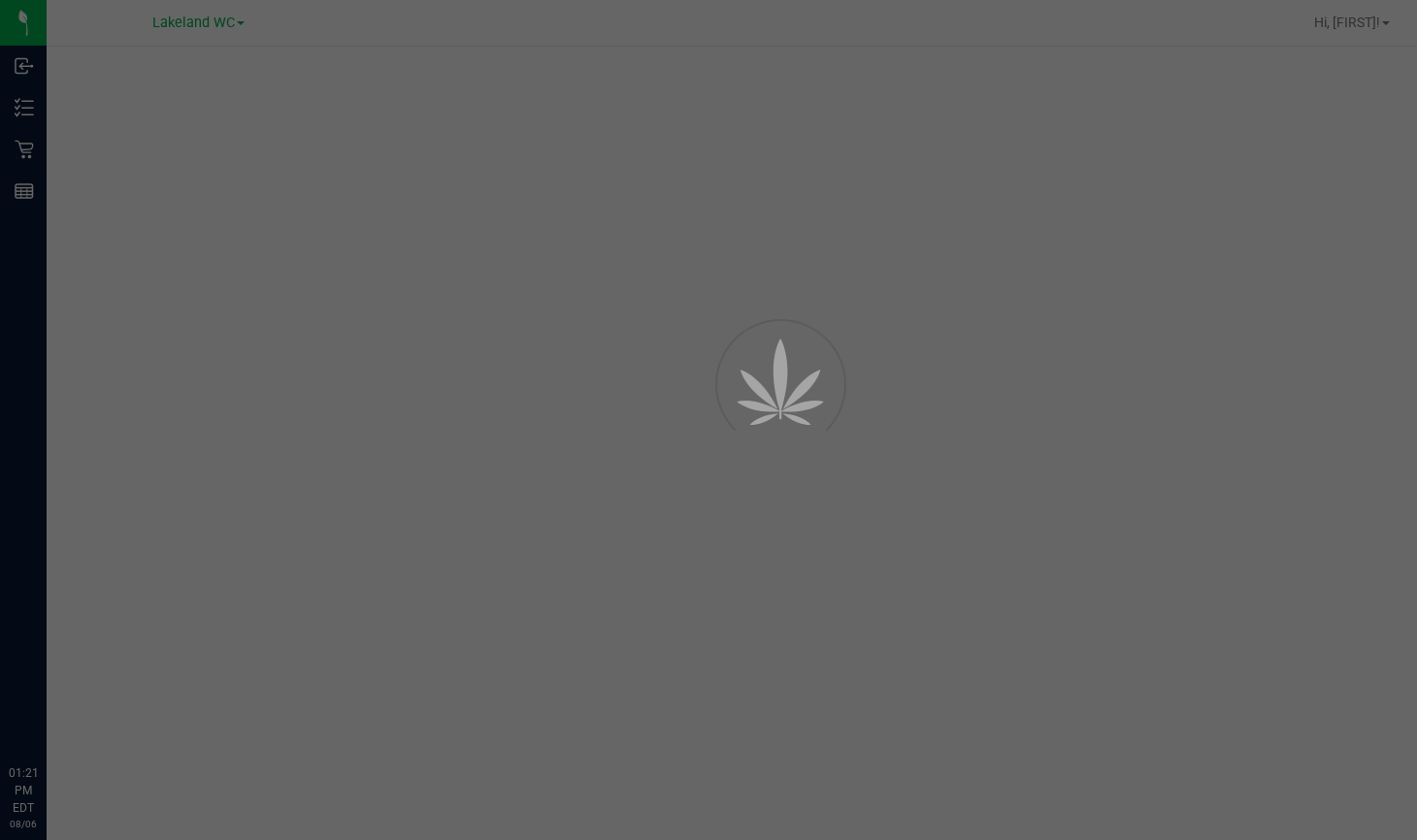 scroll, scrollTop: 0, scrollLeft: 0, axis: both 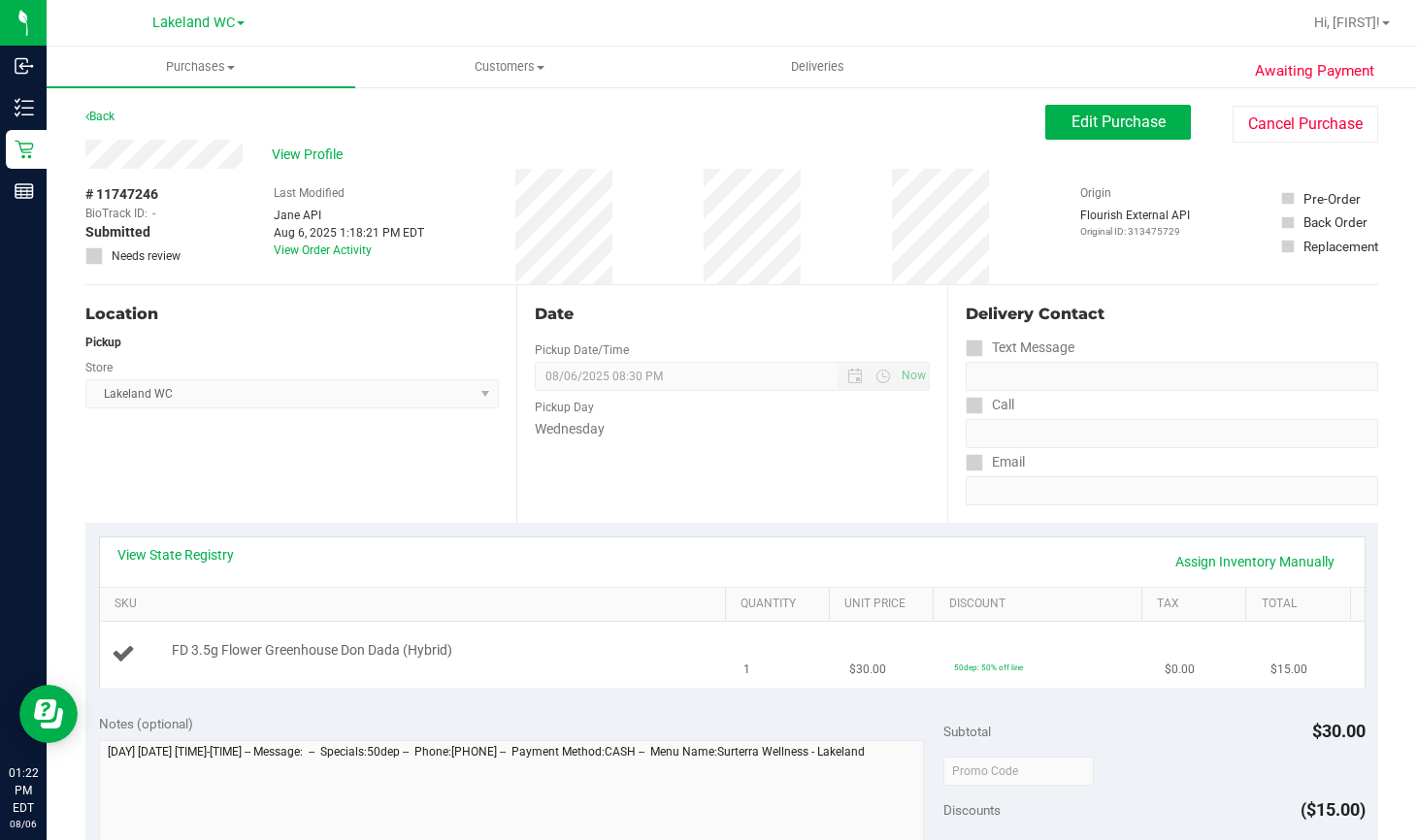 click on "FD 3.5g Flower Greenhouse Don Dada (Hybrid)" at bounding box center (416, 654) 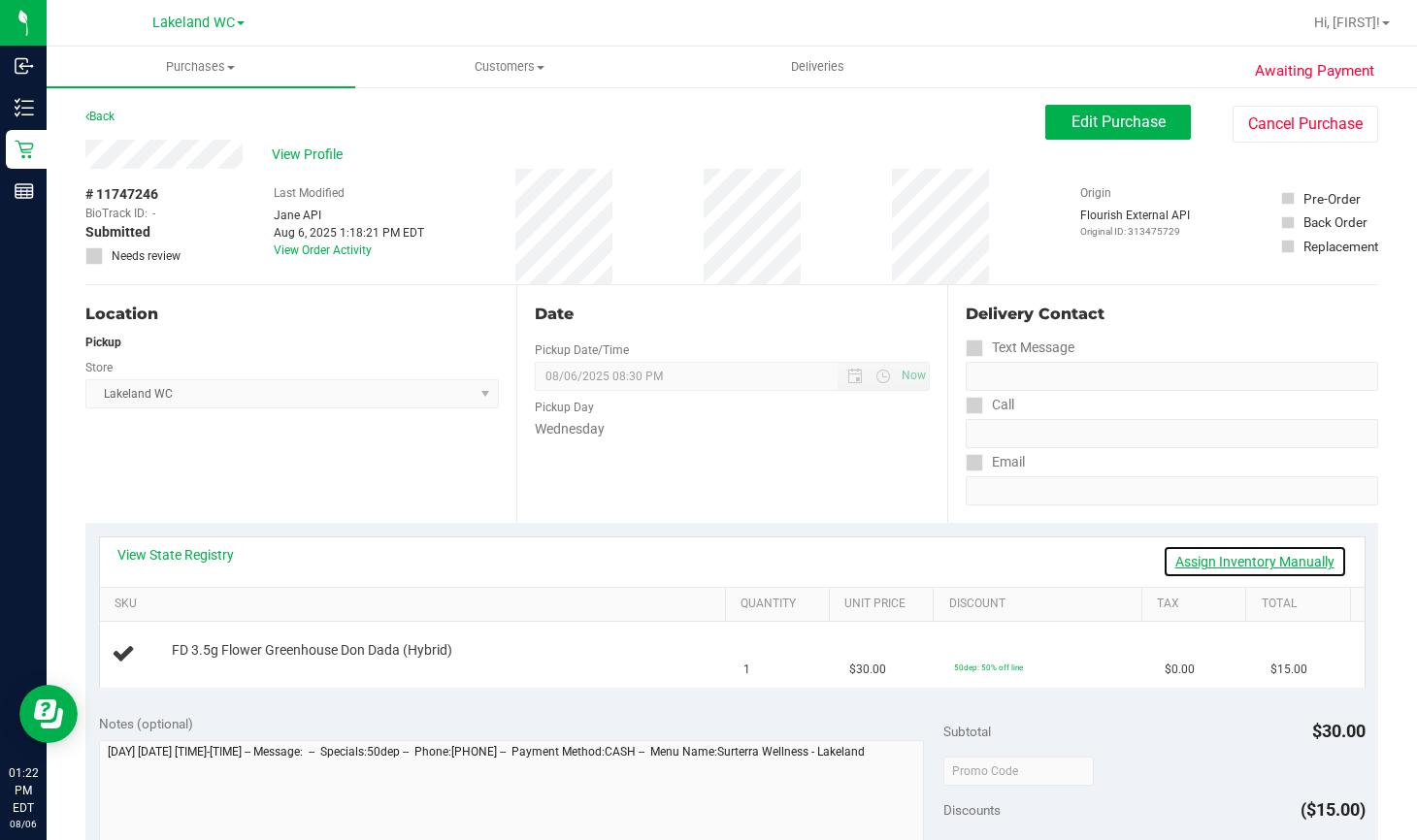 drag, startPoint x: 1179, startPoint y: 559, endPoint x: 1100, endPoint y: 550, distance: 79.511006 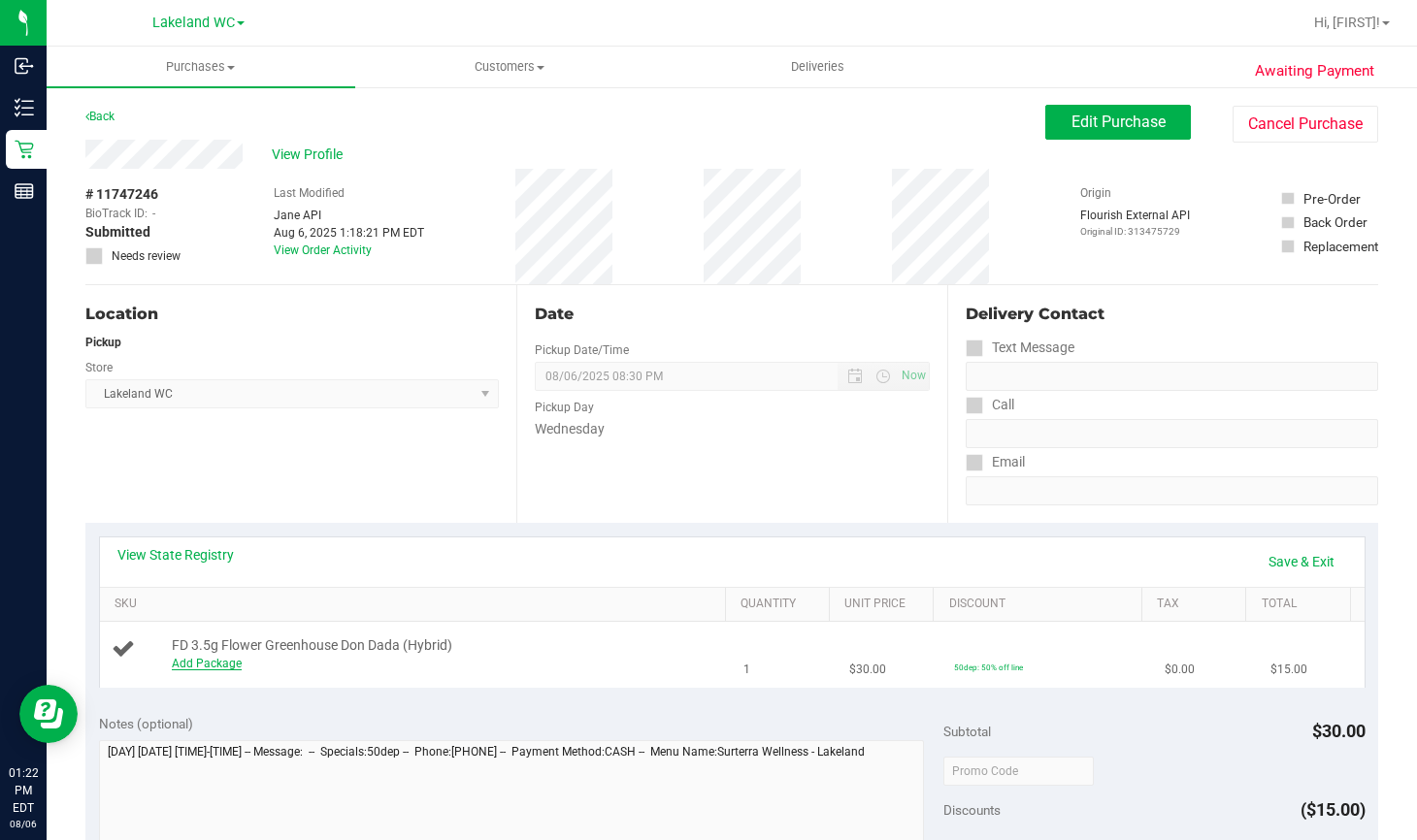 click on "Add Package" at bounding box center [207, 663] 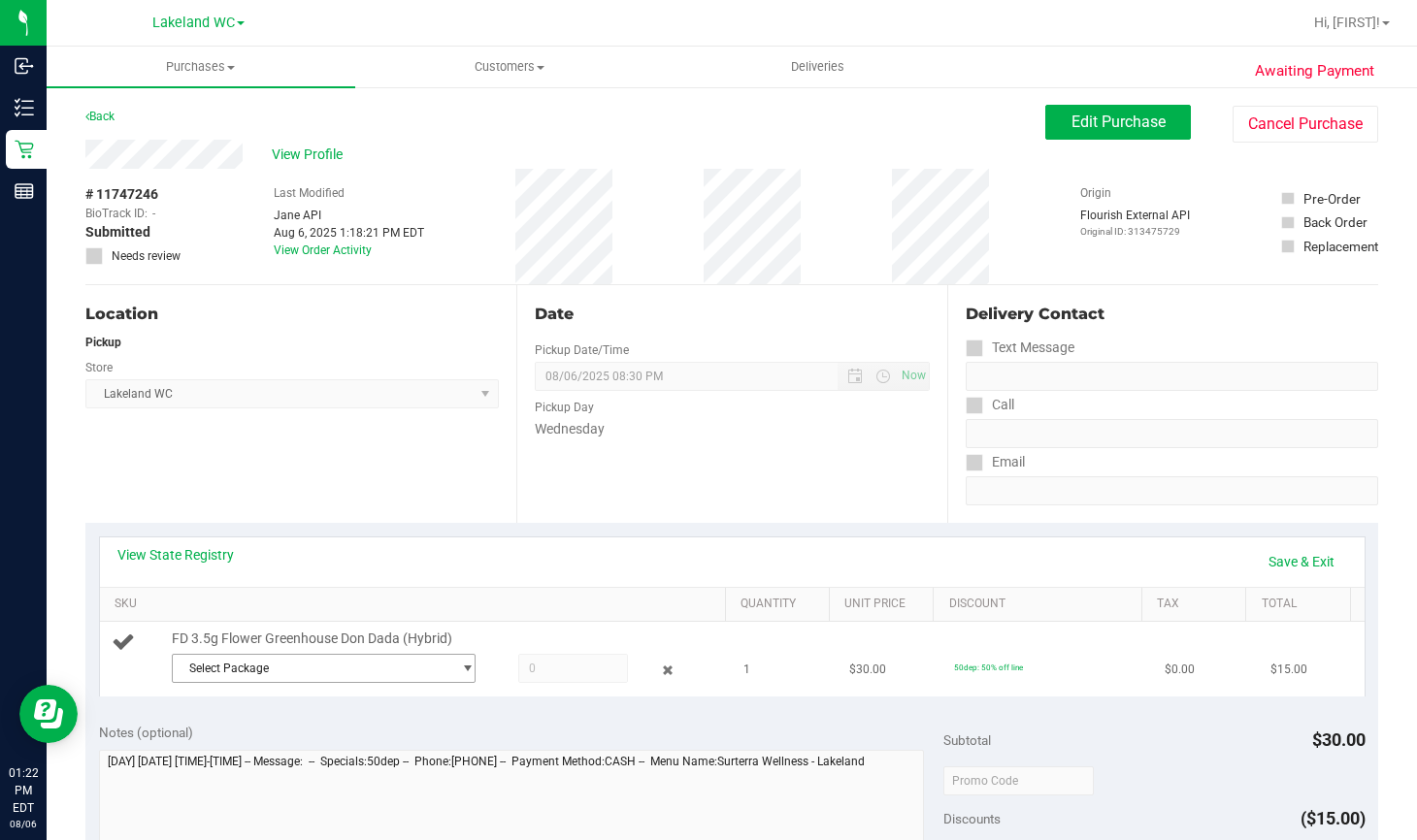 click on "Select Package" at bounding box center (312, 668) 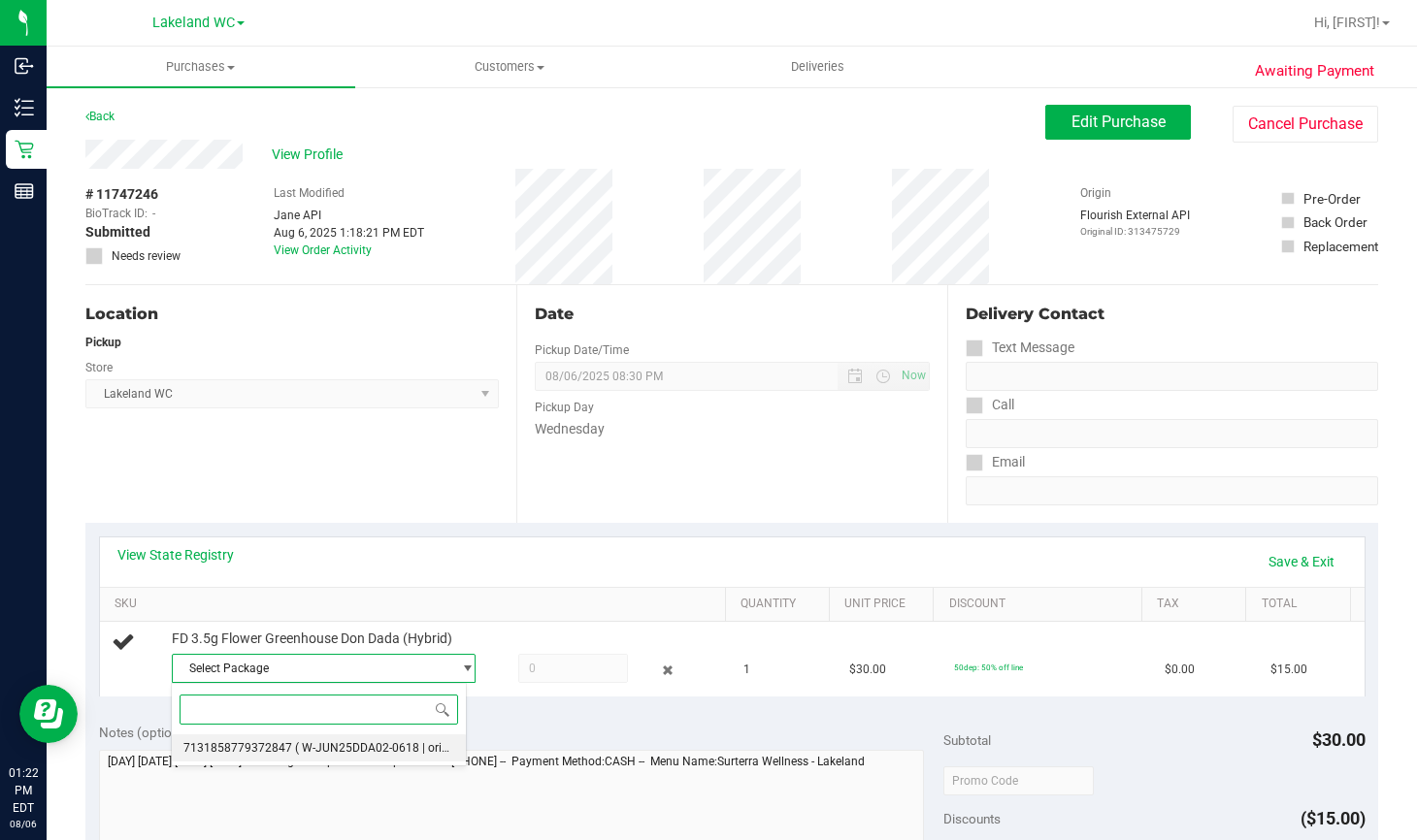 click on "(
W-JUN25DDA02-0618 | orig: FLSRWGM-20250623-3286
)" at bounding box center [448, 748] 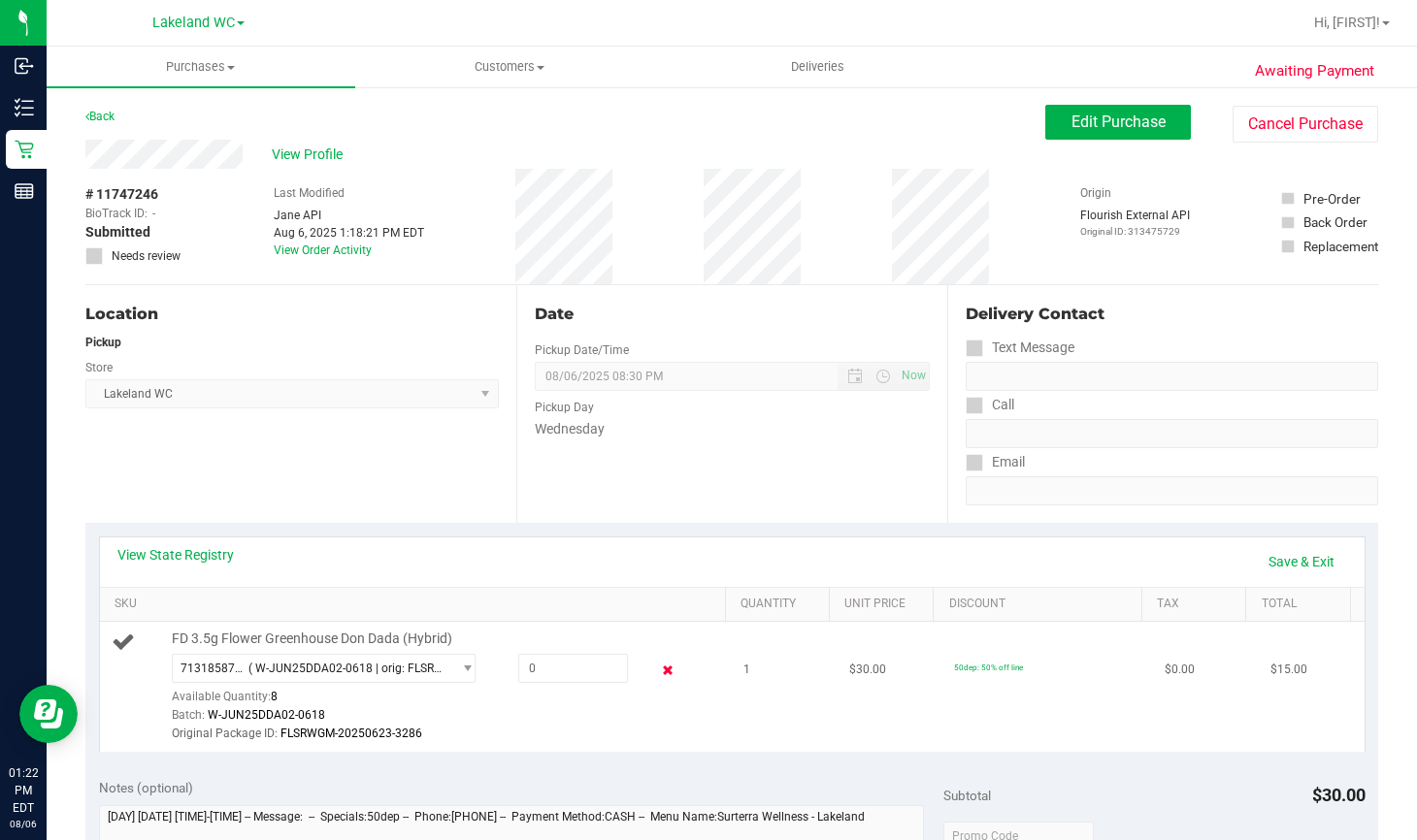 click at bounding box center [667, 670] 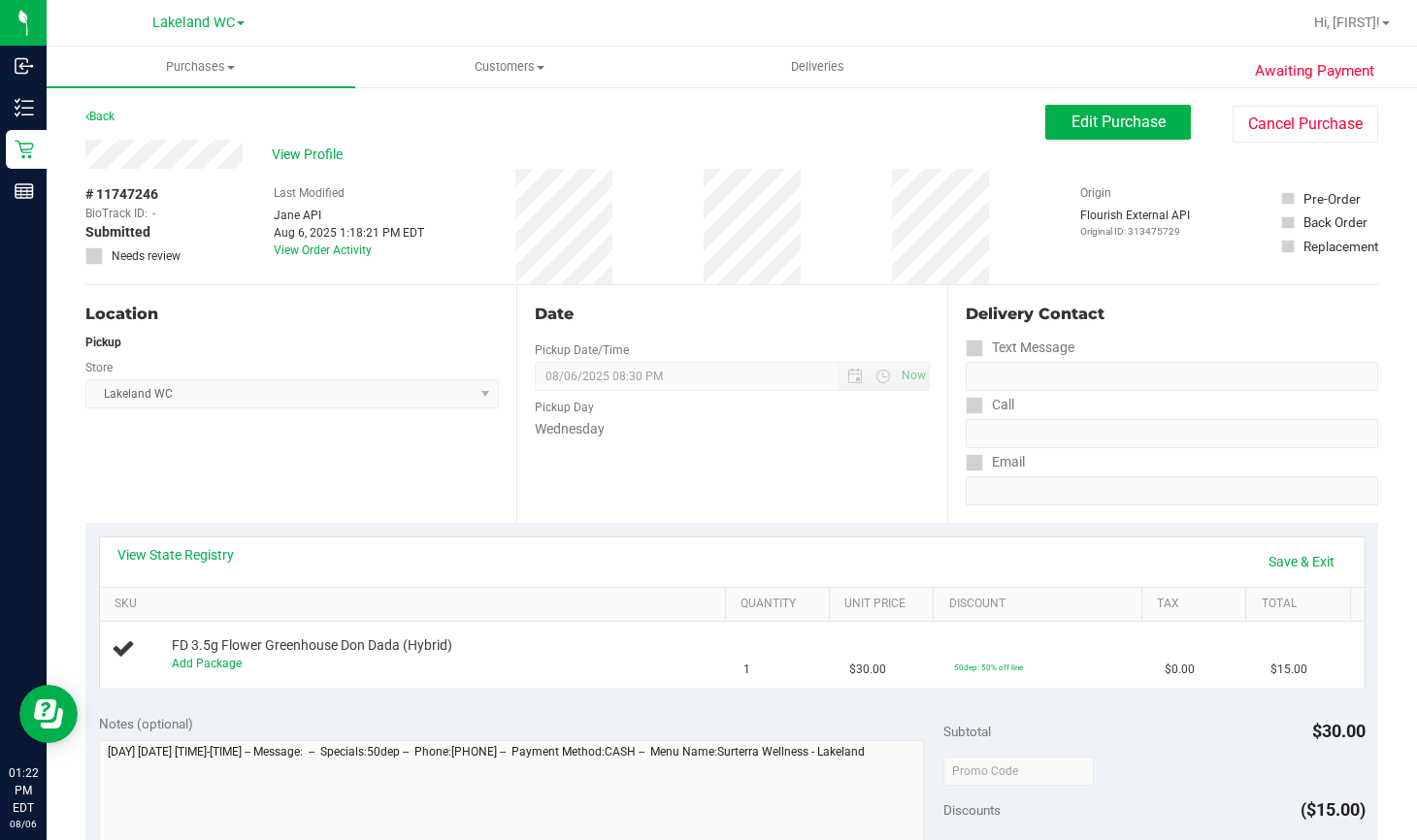 click on "View State Registry
Save & Exit
SKU Quantity Unit Price Discount Tax Total
FD 3.5g Flower Greenhouse Don Dada (Hybrid)
Add Package
1
$30.00
50dep:
50%
off
line
$0.00
$15.00" at bounding box center (732, 611) 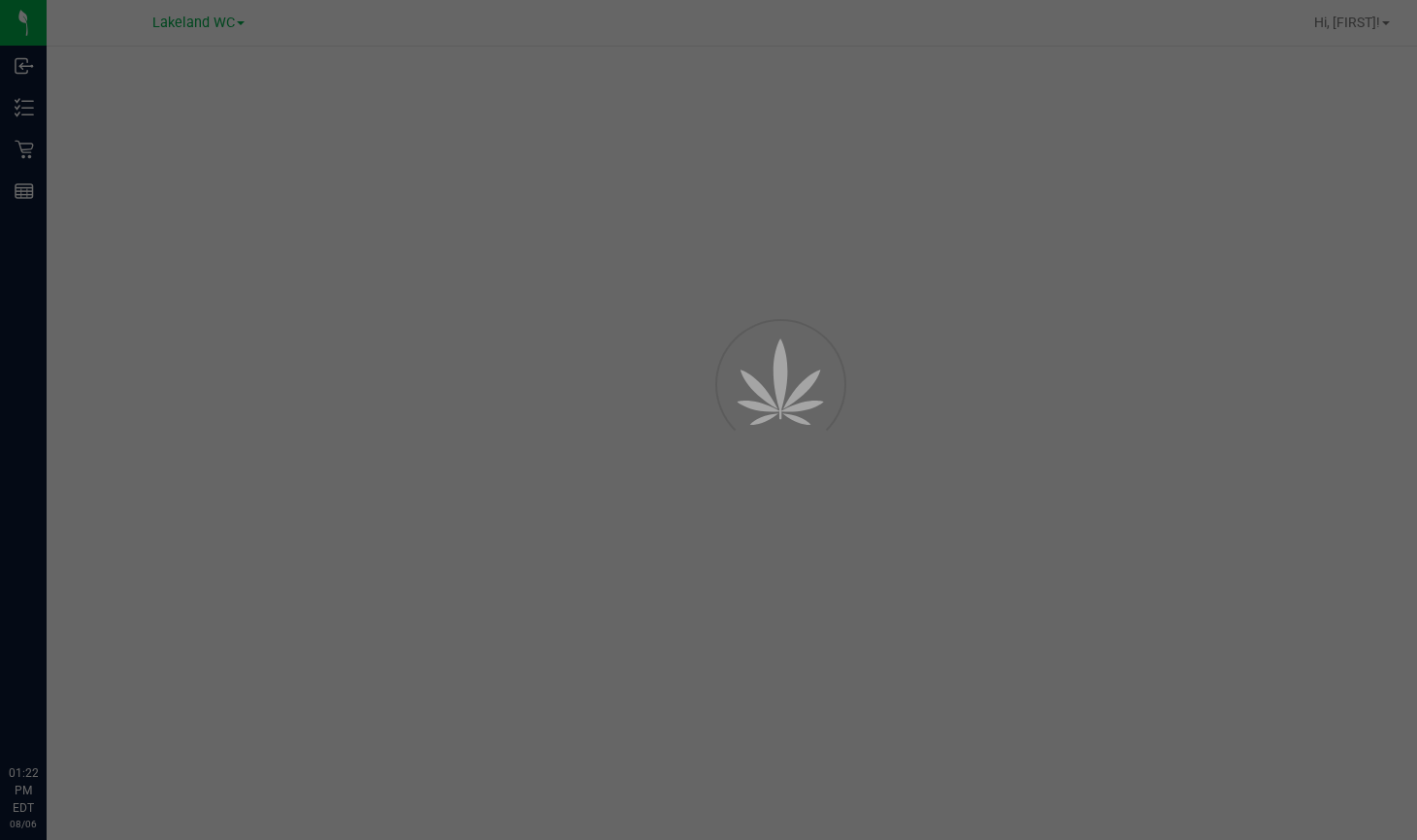 scroll, scrollTop: 0, scrollLeft: 0, axis: both 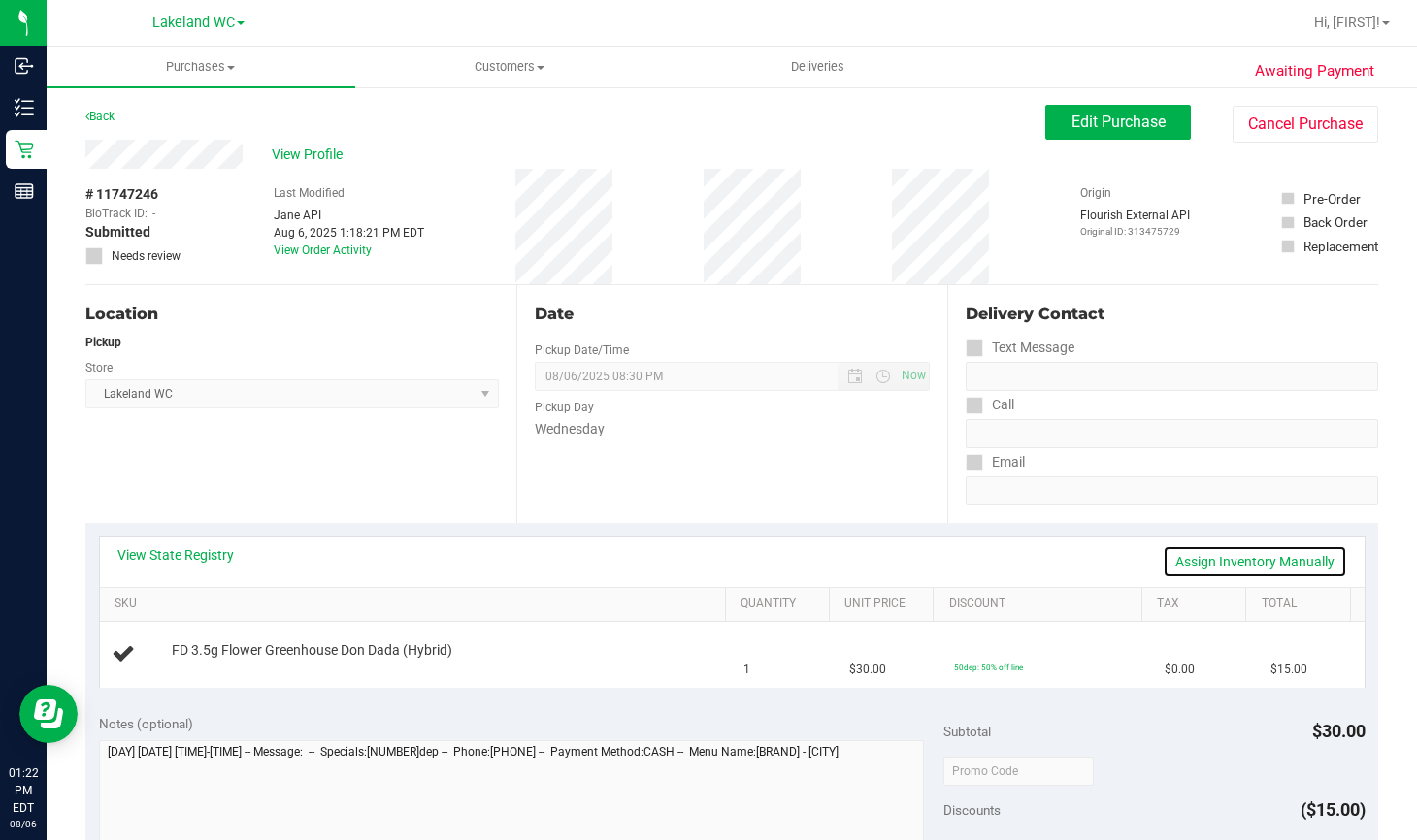 click on "Assign Inventory Manually" at bounding box center [1255, 562] 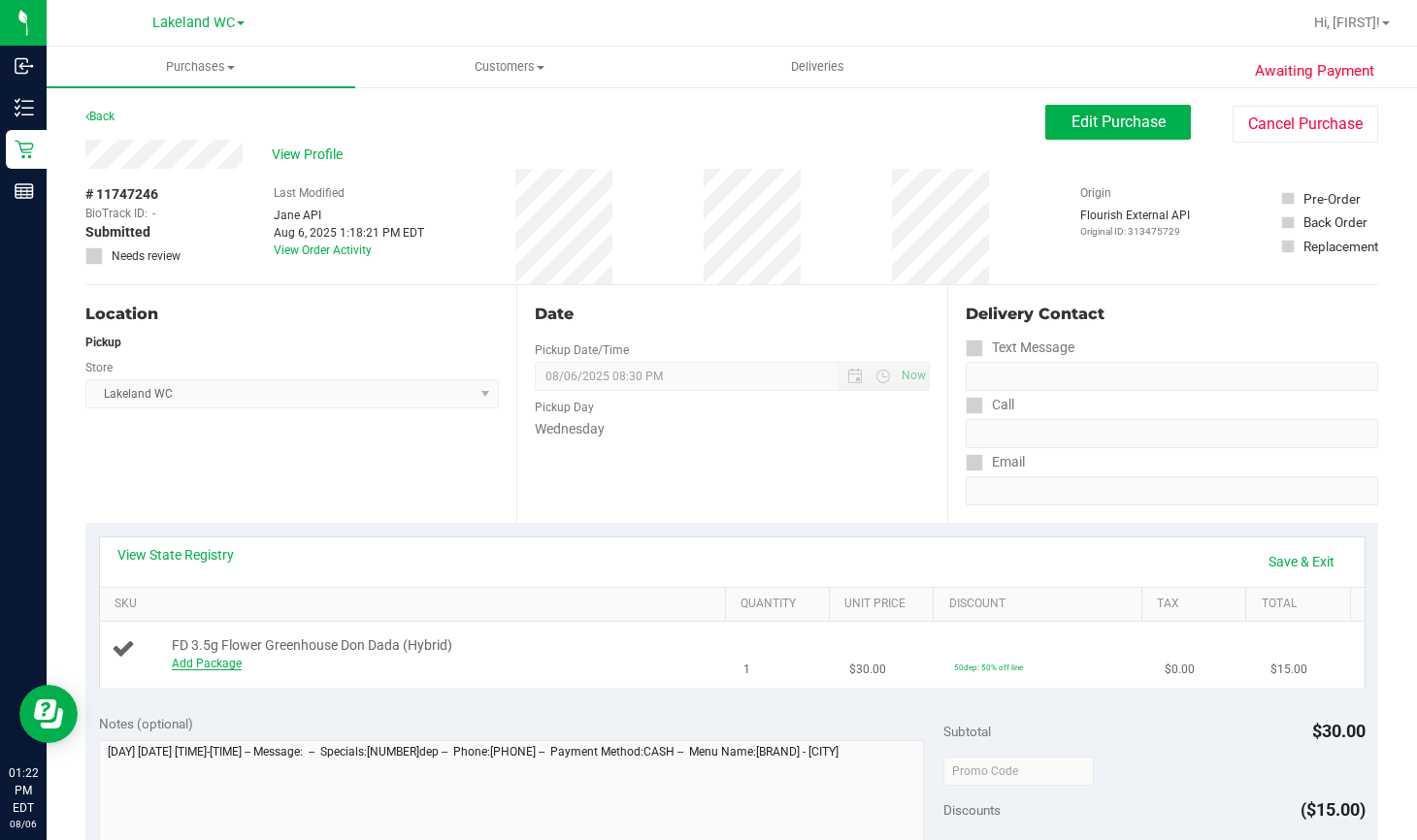 click on "Add Package" at bounding box center (207, 663) 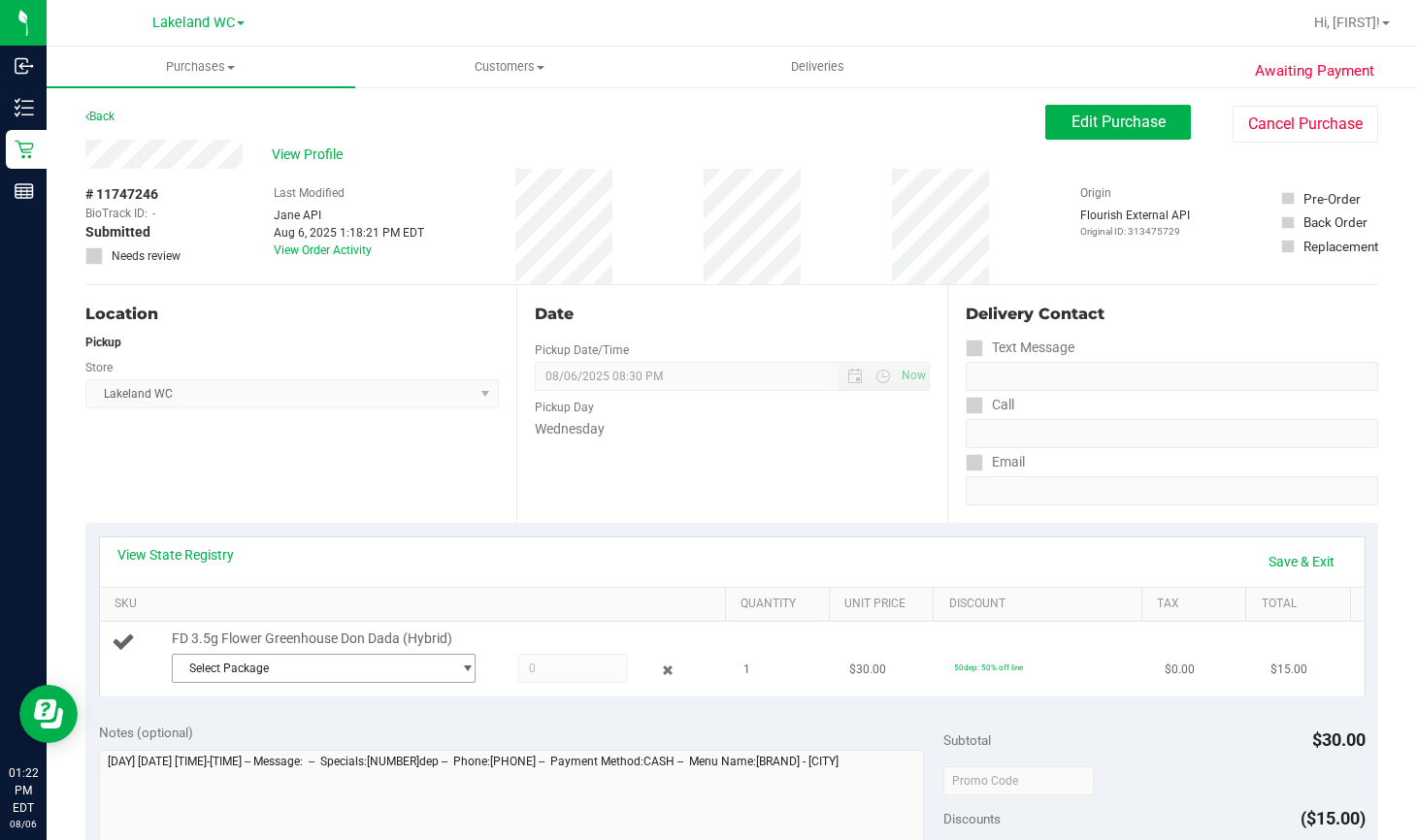 click on "Select Package" at bounding box center [312, 668] 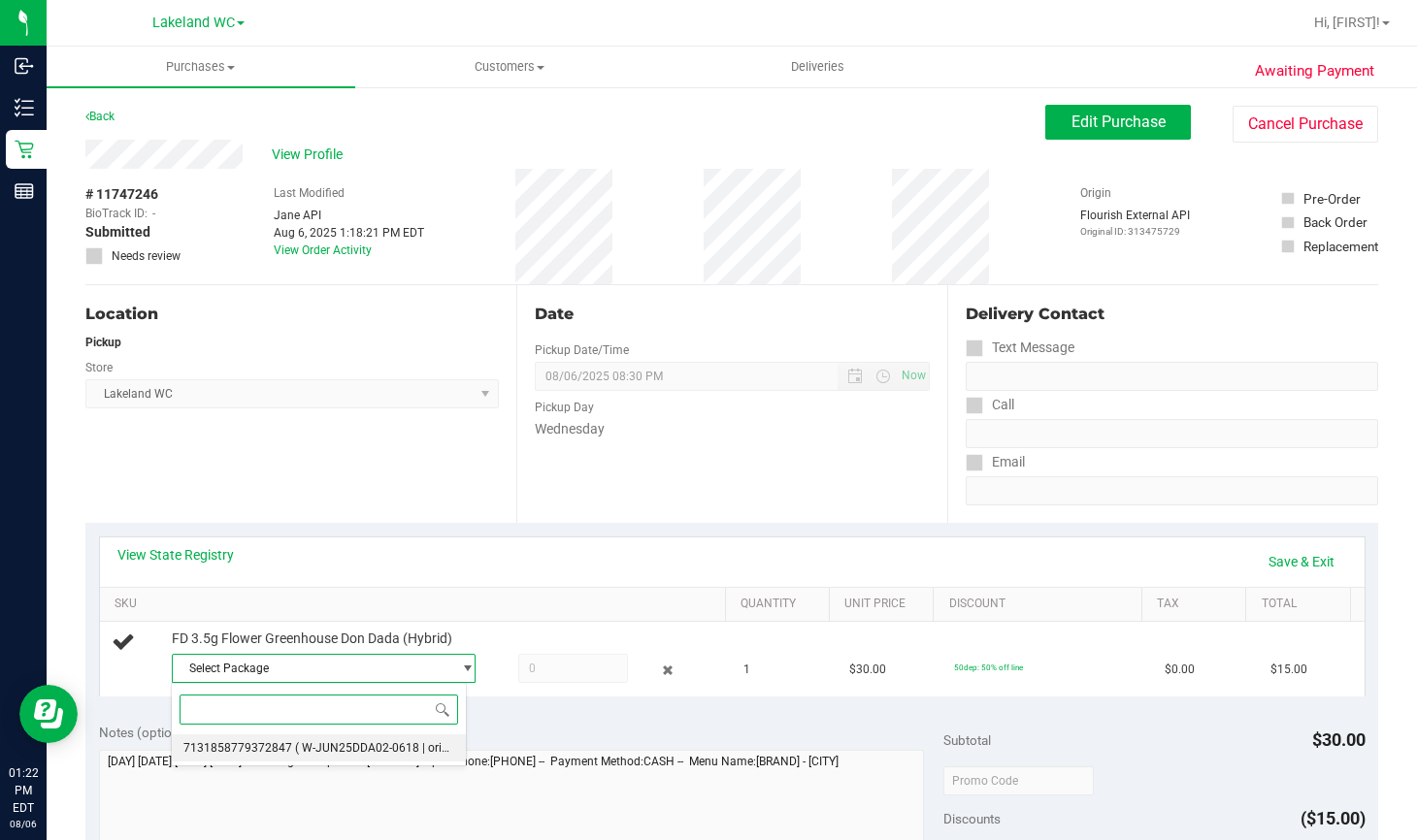 click on "(
W-JUN25DDA02-0618 | orig: FLSRWGM-20250623-3286
)" at bounding box center (448, 748) 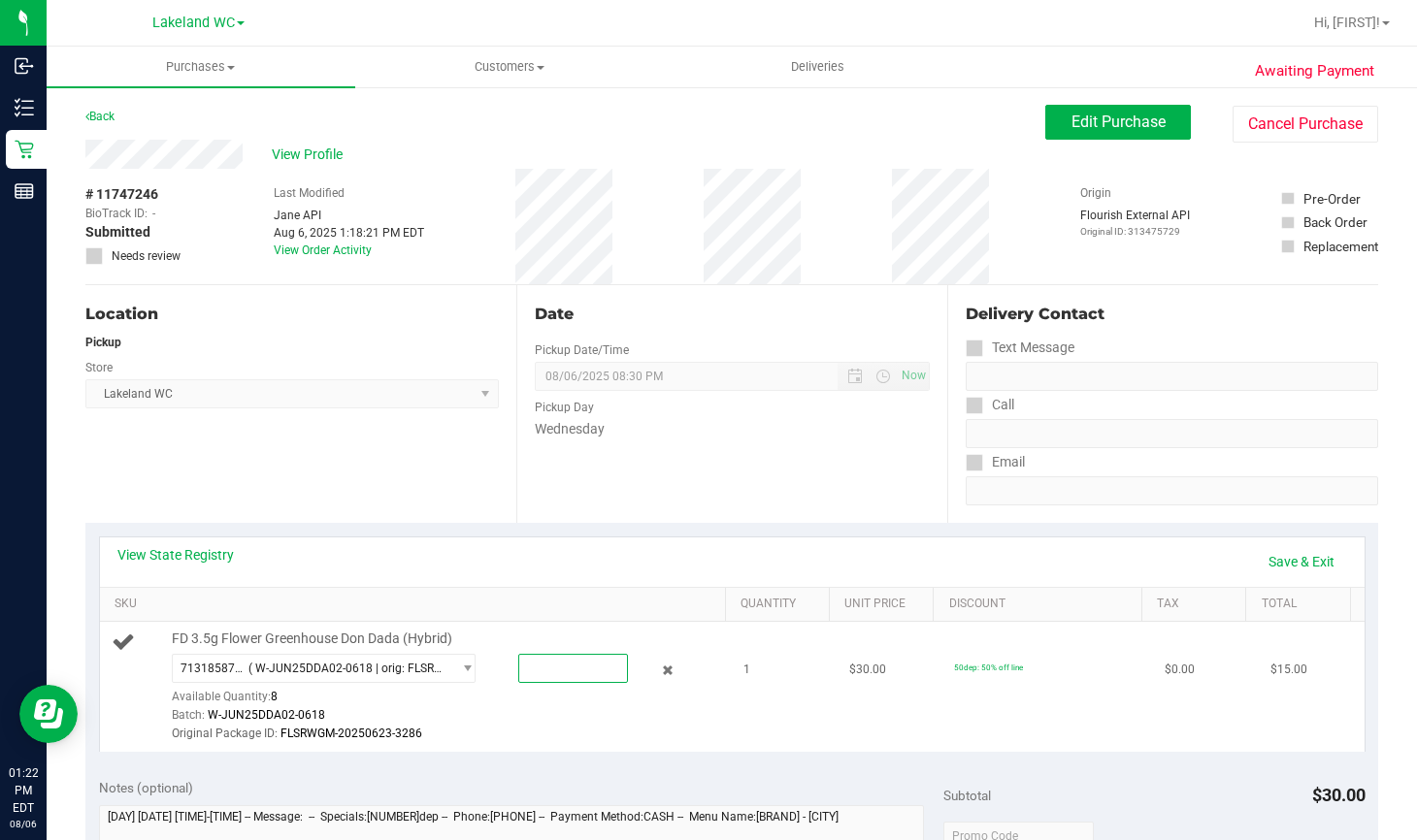 click at bounding box center [573, 668] 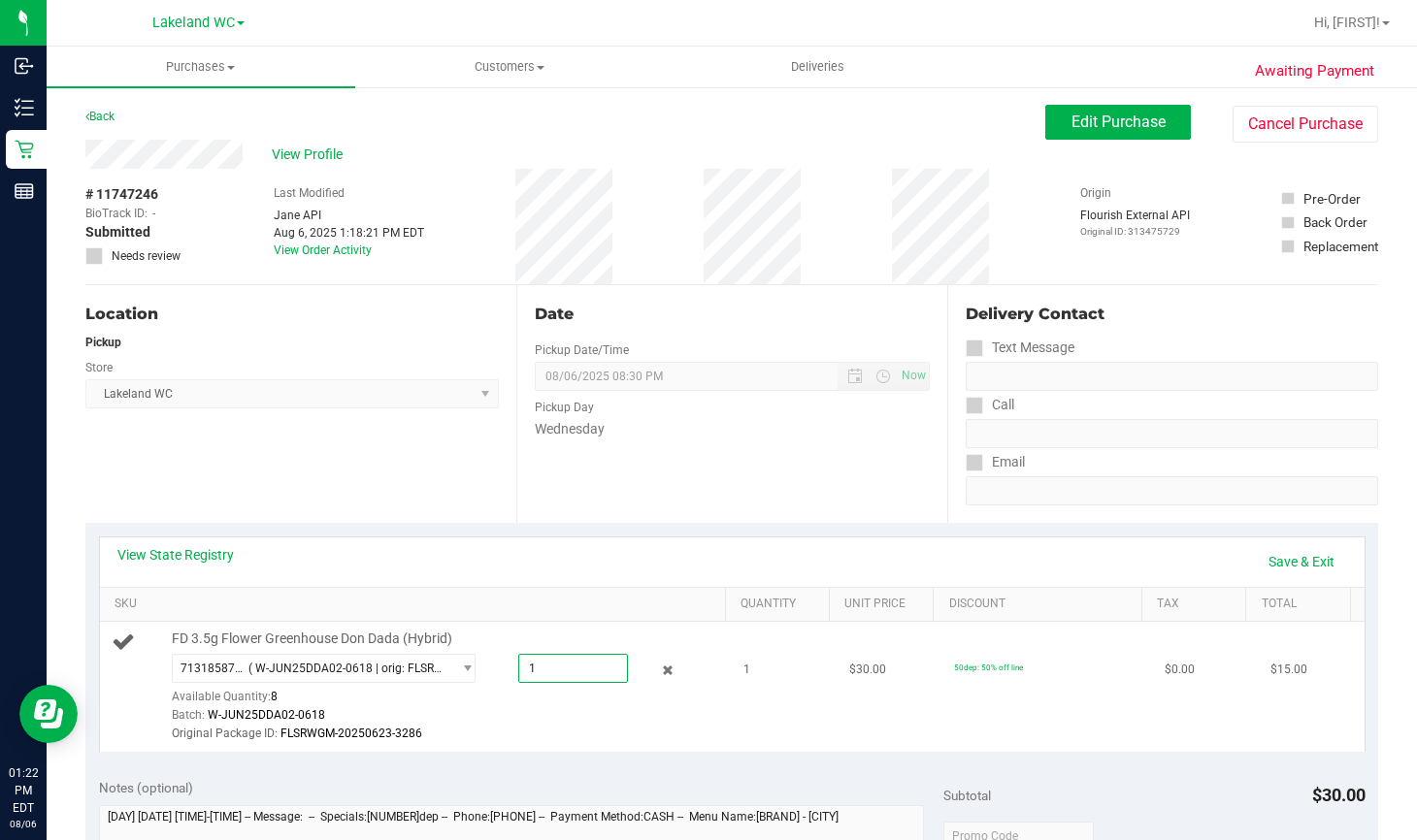 type on "1.0000" 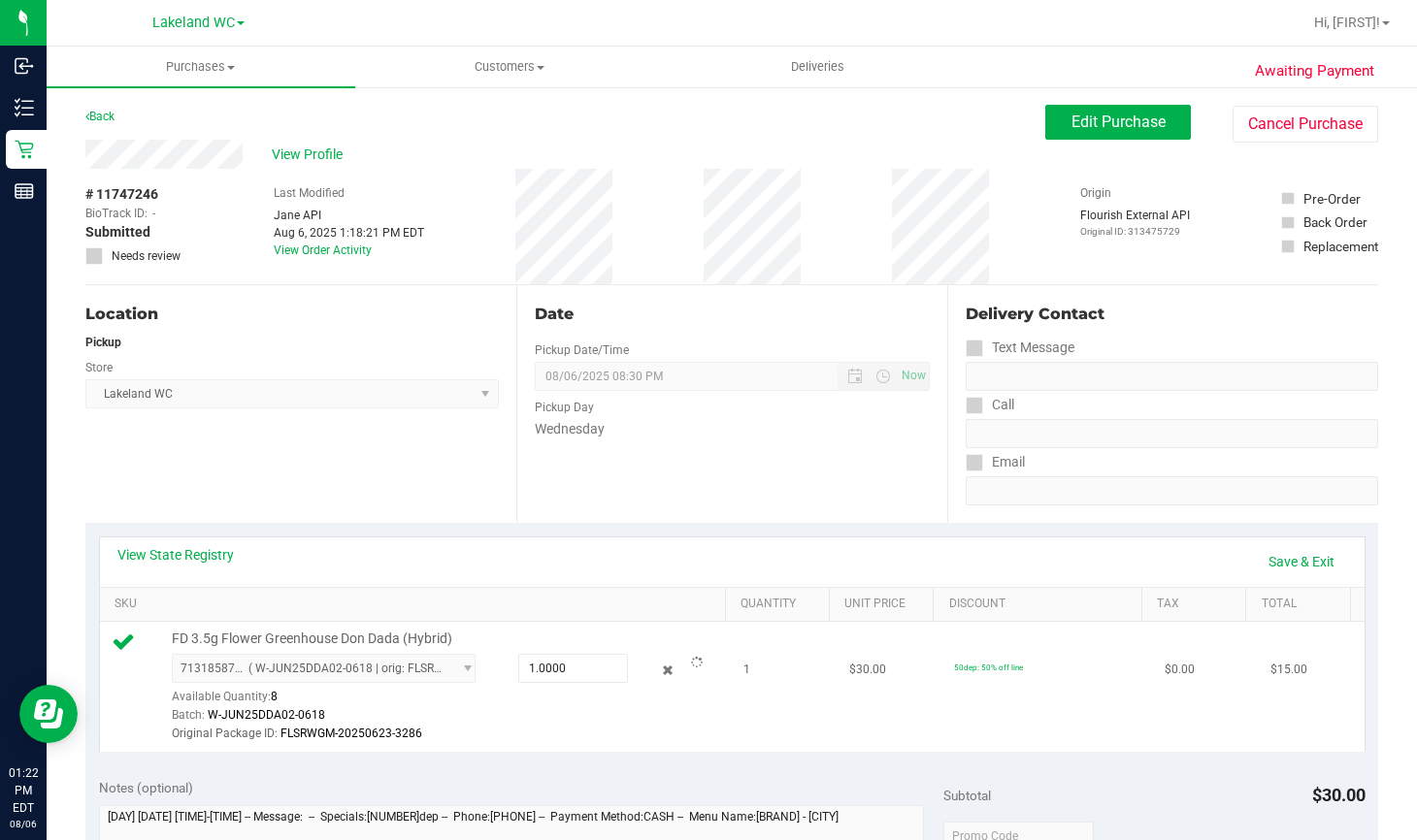 click on "Batch:
W-JUN25DDA02-0618" at bounding box center [445, 715] 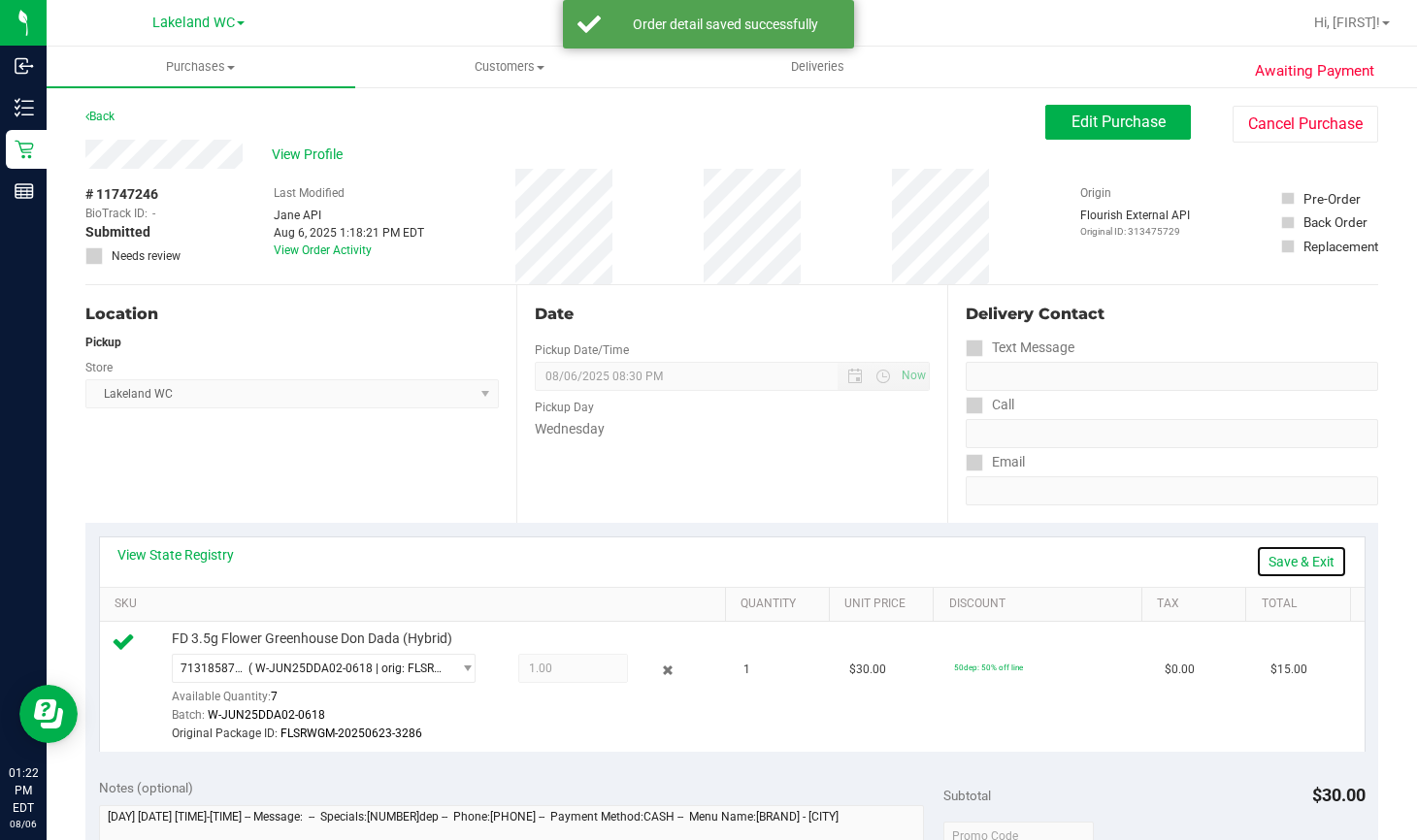 click on "Save & Exit" at bounding box center (1302, 562) 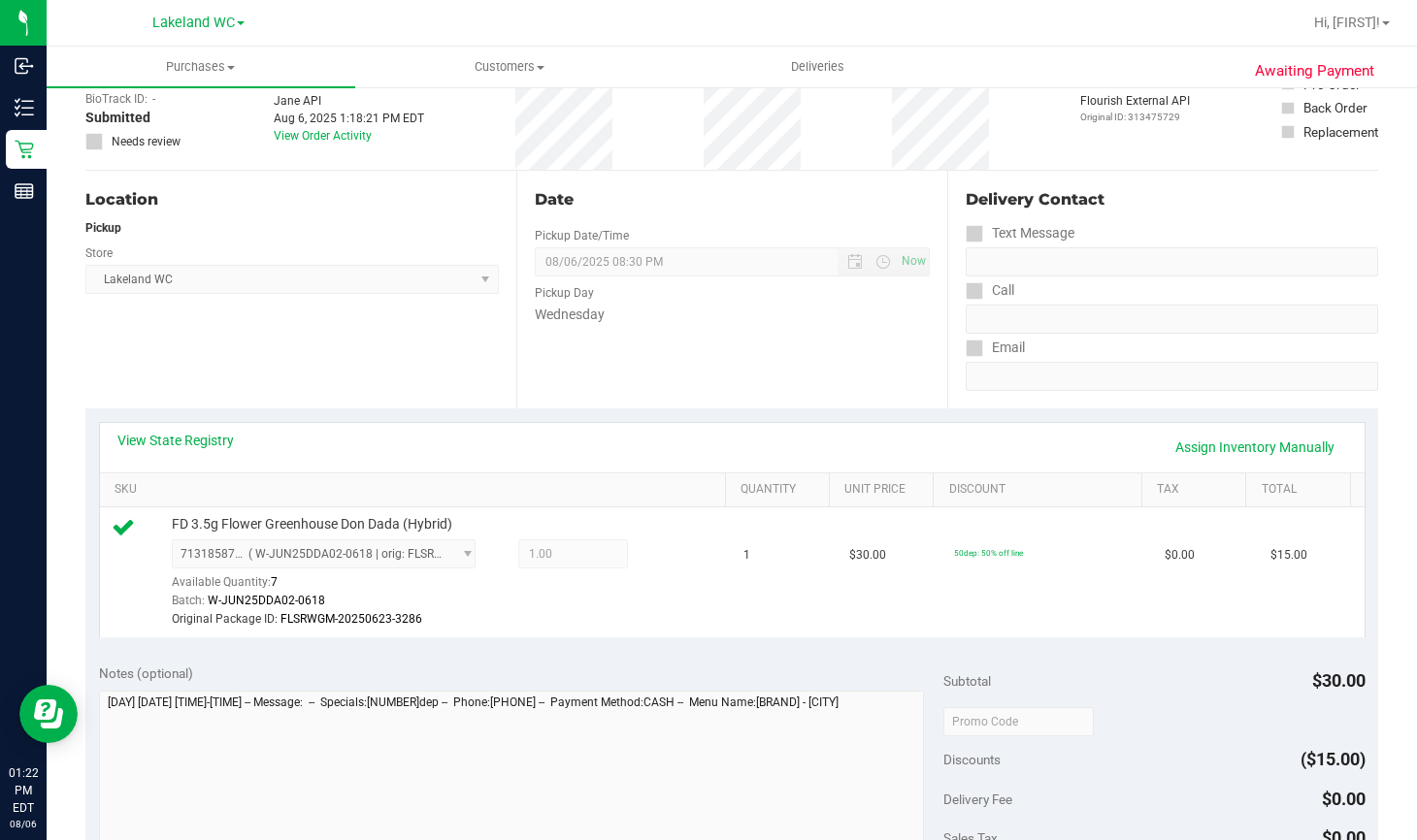 scroll, scrollTop: 291, scrollLeft: 0, axis: vertical 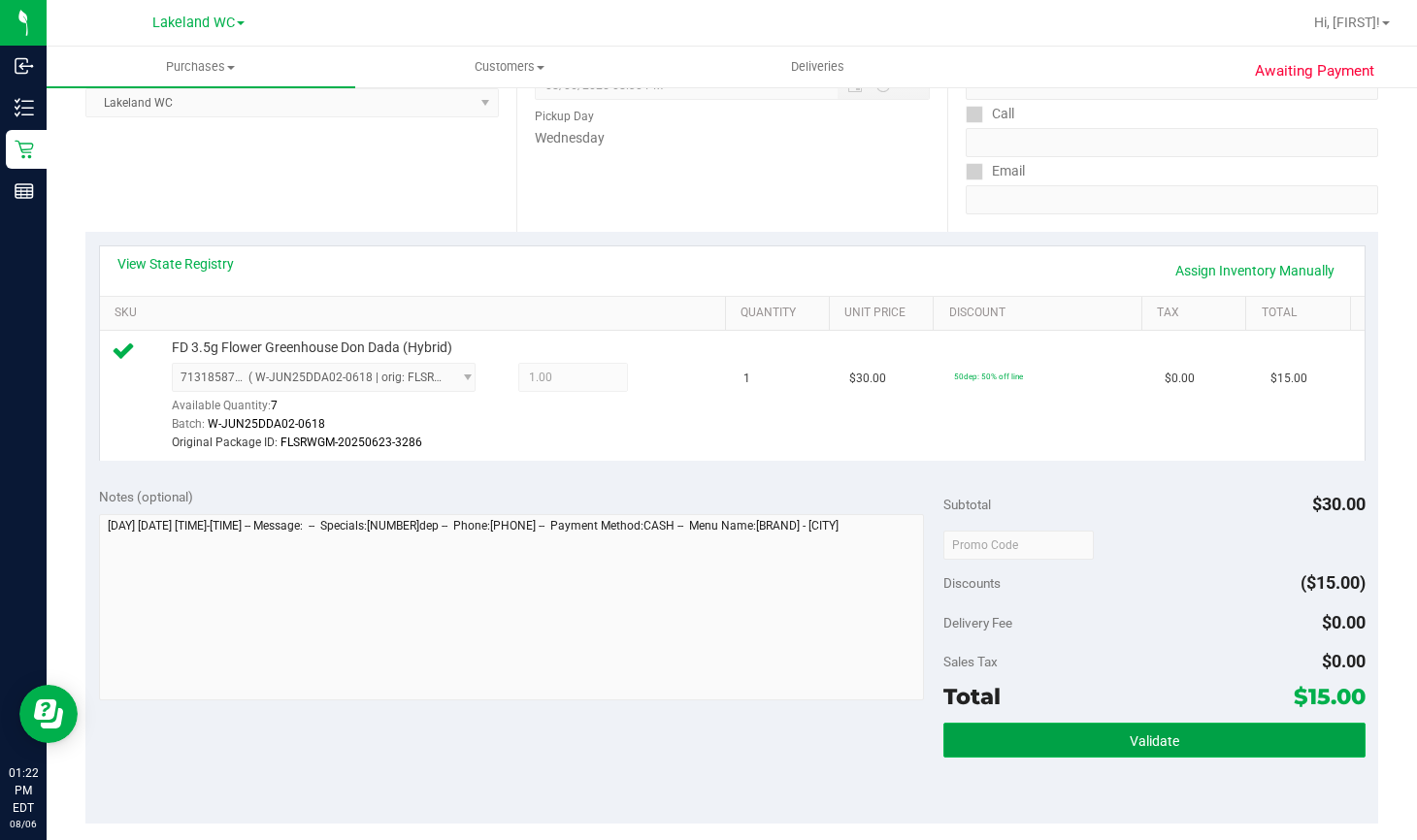 click on "Validate" at bounding box center [1154, 740] 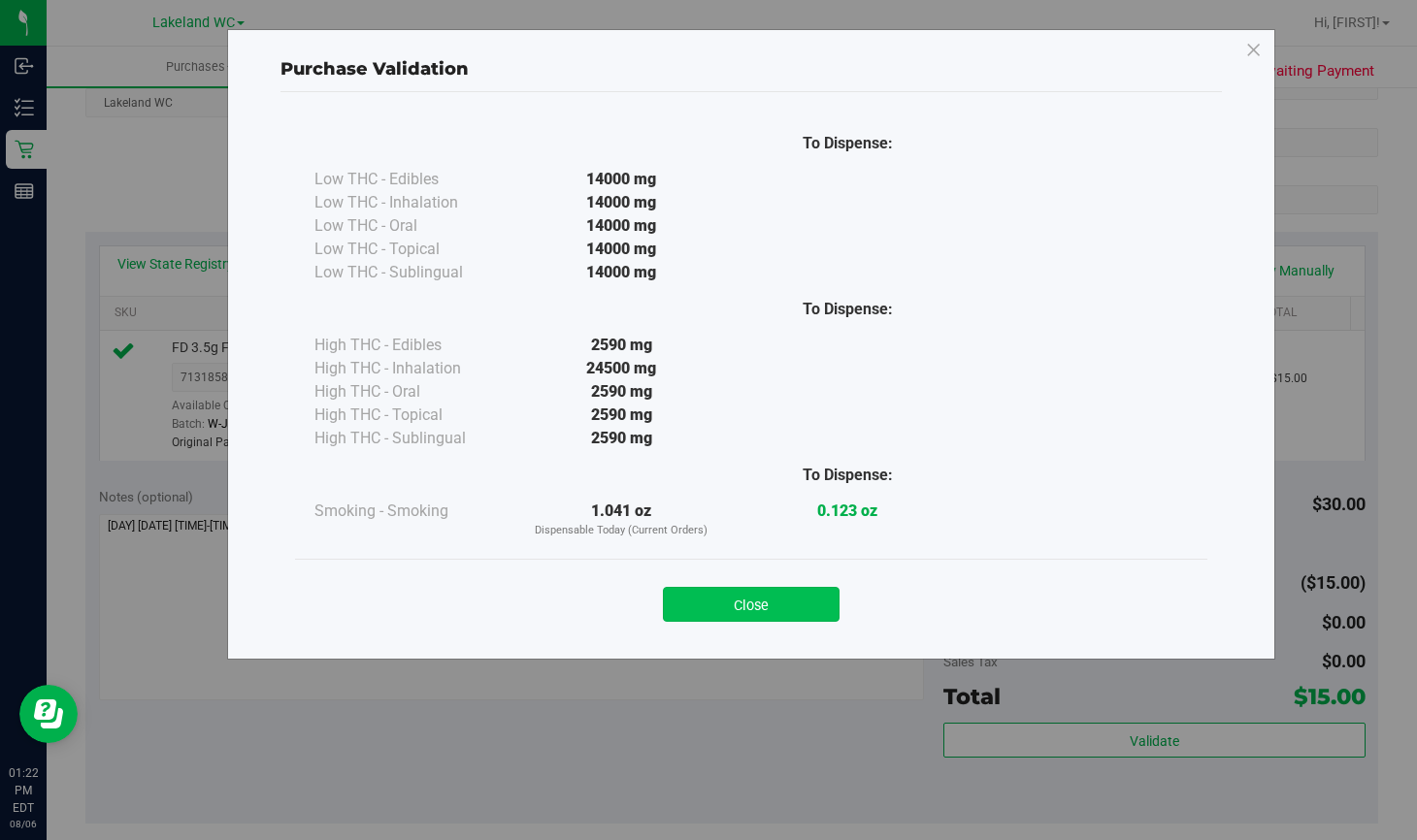 click on "Close" at bounding box center (751, 604) 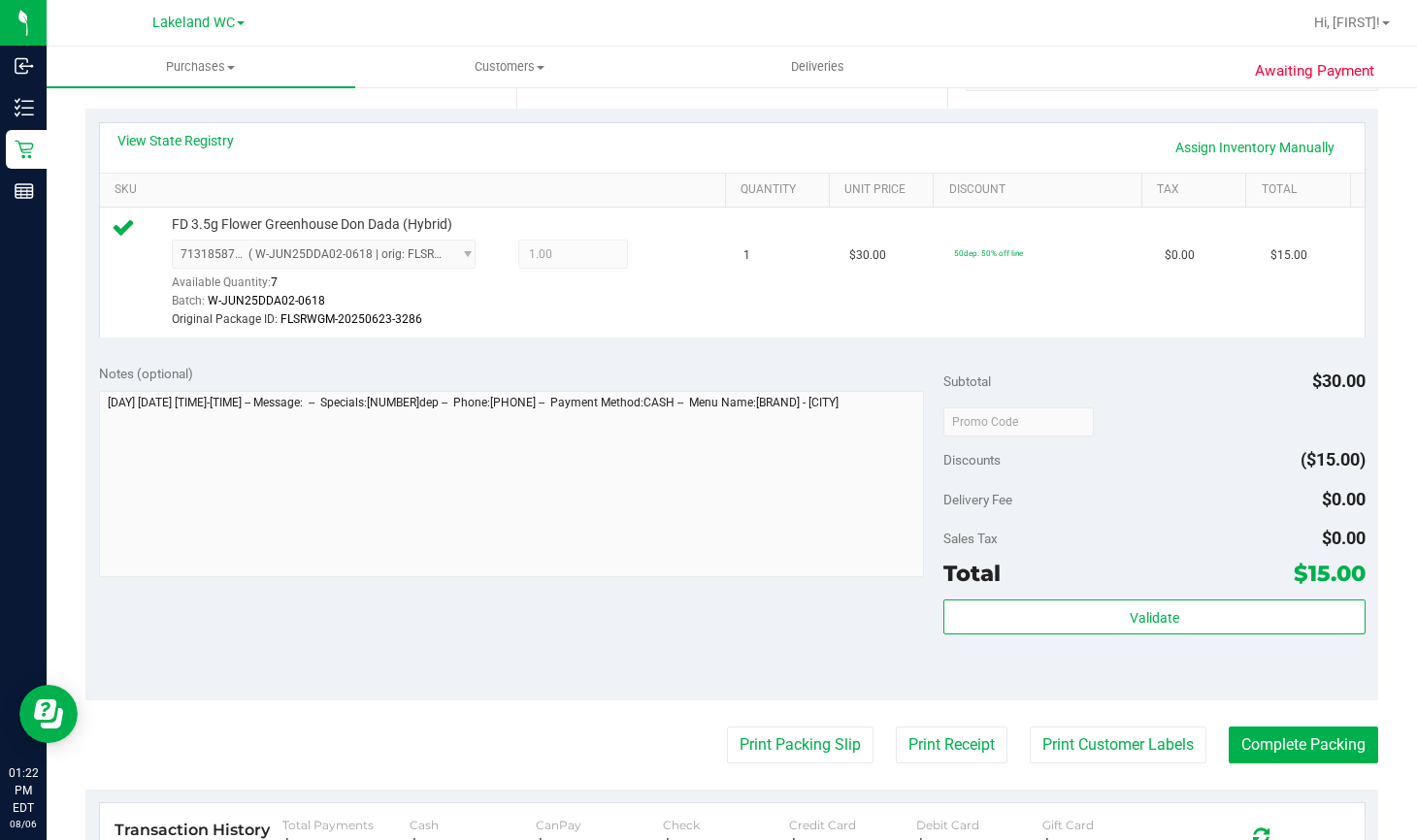 scroll, scrollTop: 582, scrollLeft: 0, axis: vertical 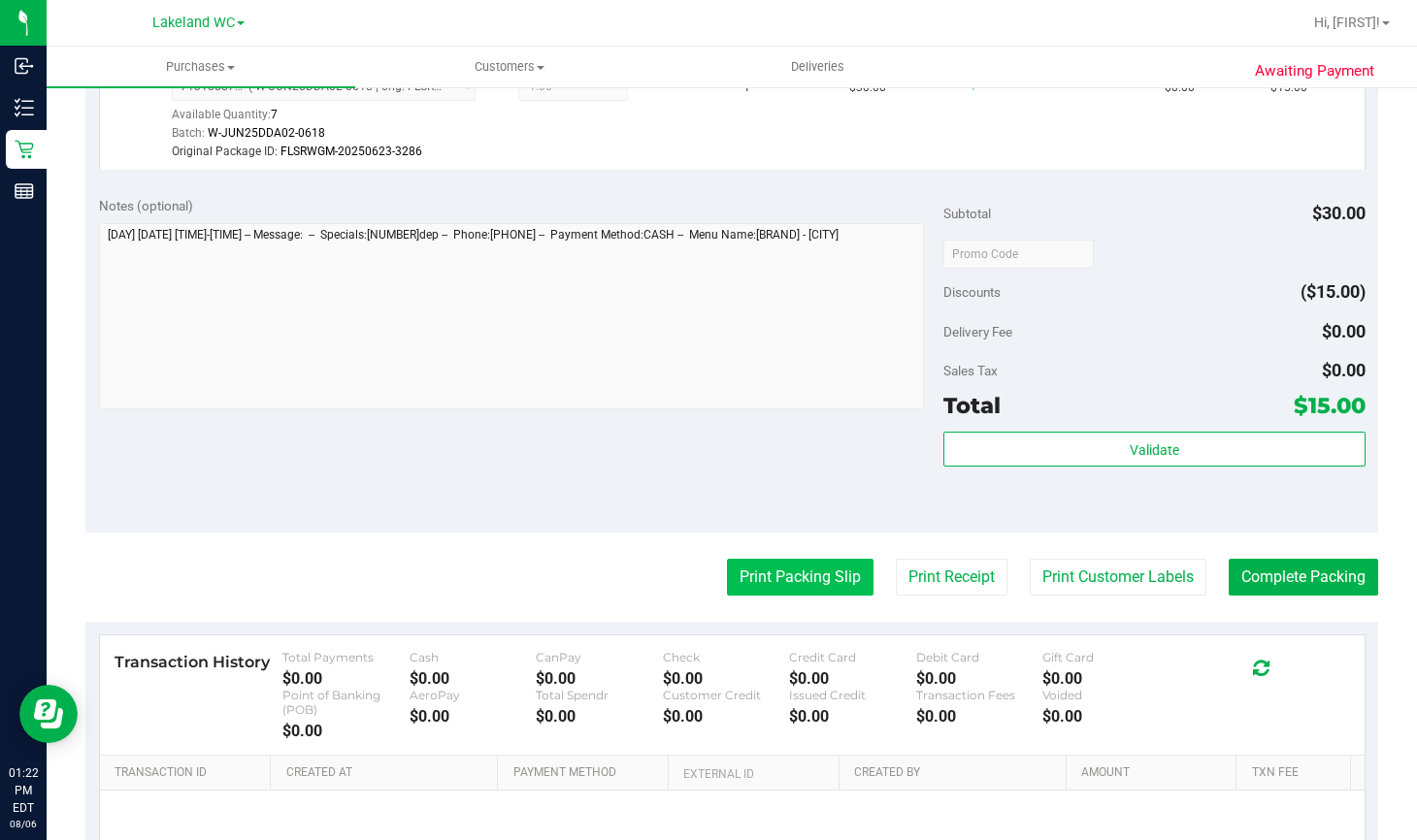click on "Print Packing Slip" at bounding box center (800, 577) 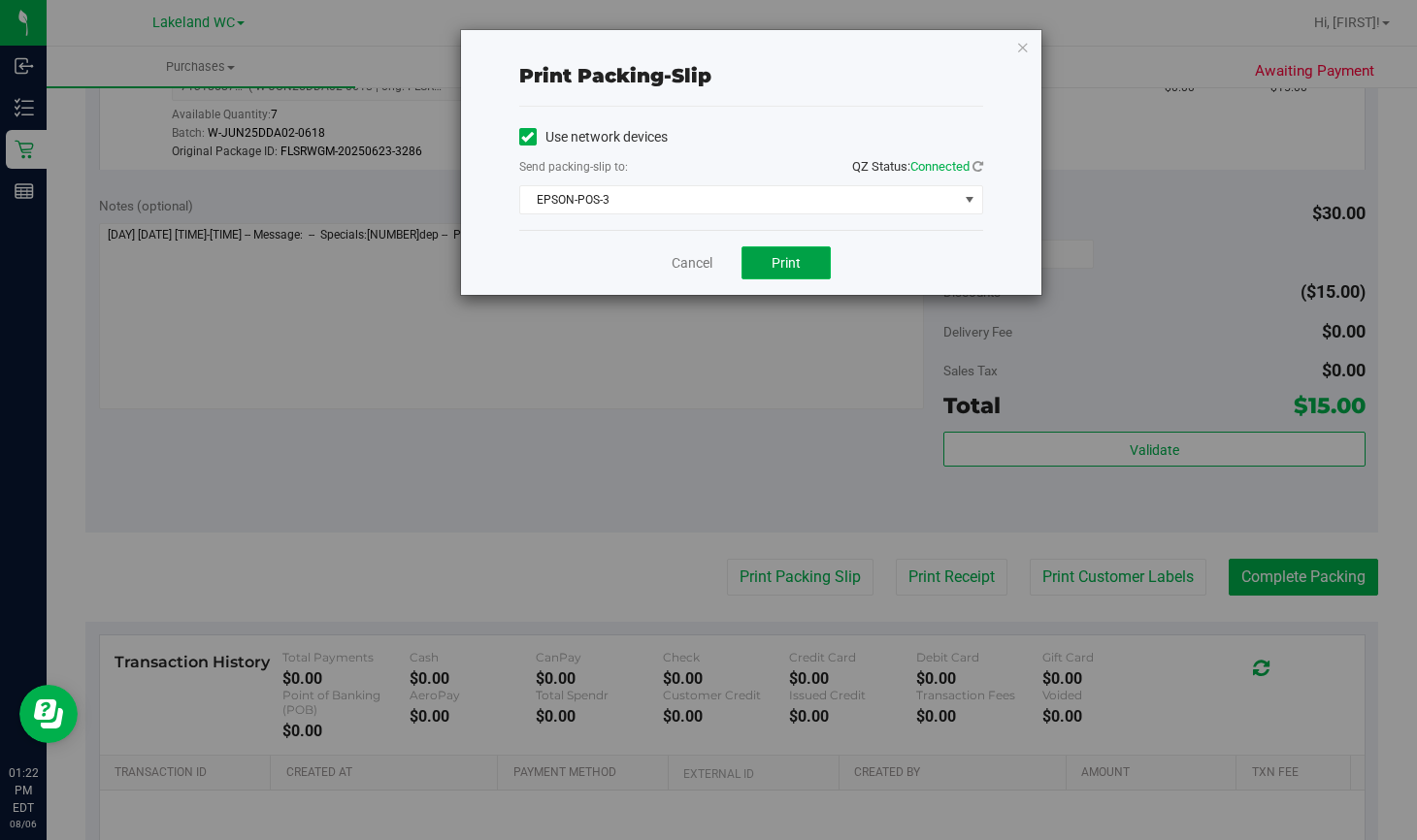 click on "Print" at bounding box center [786, 263] 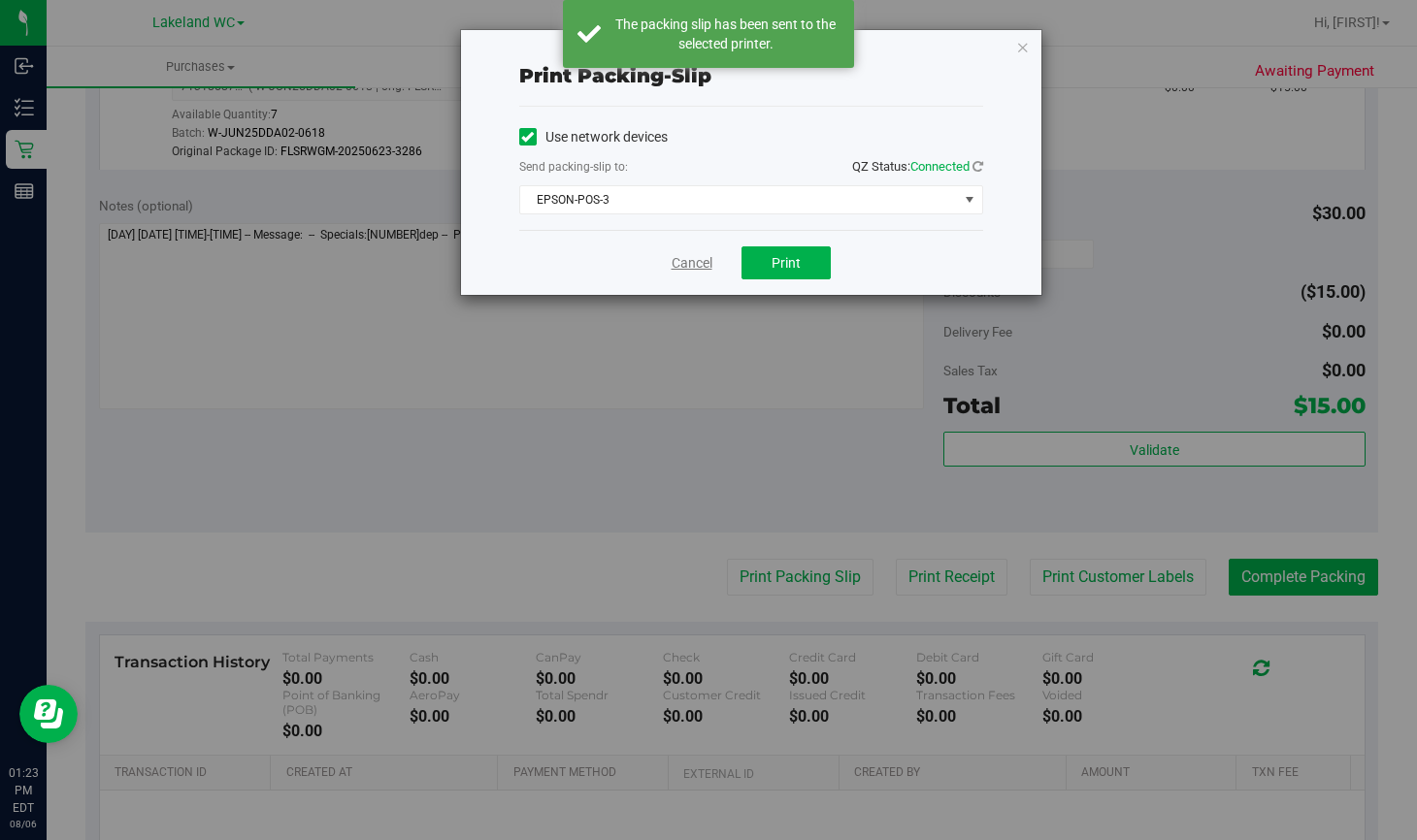 click on "Cancel" at bounding box center (692, 263) 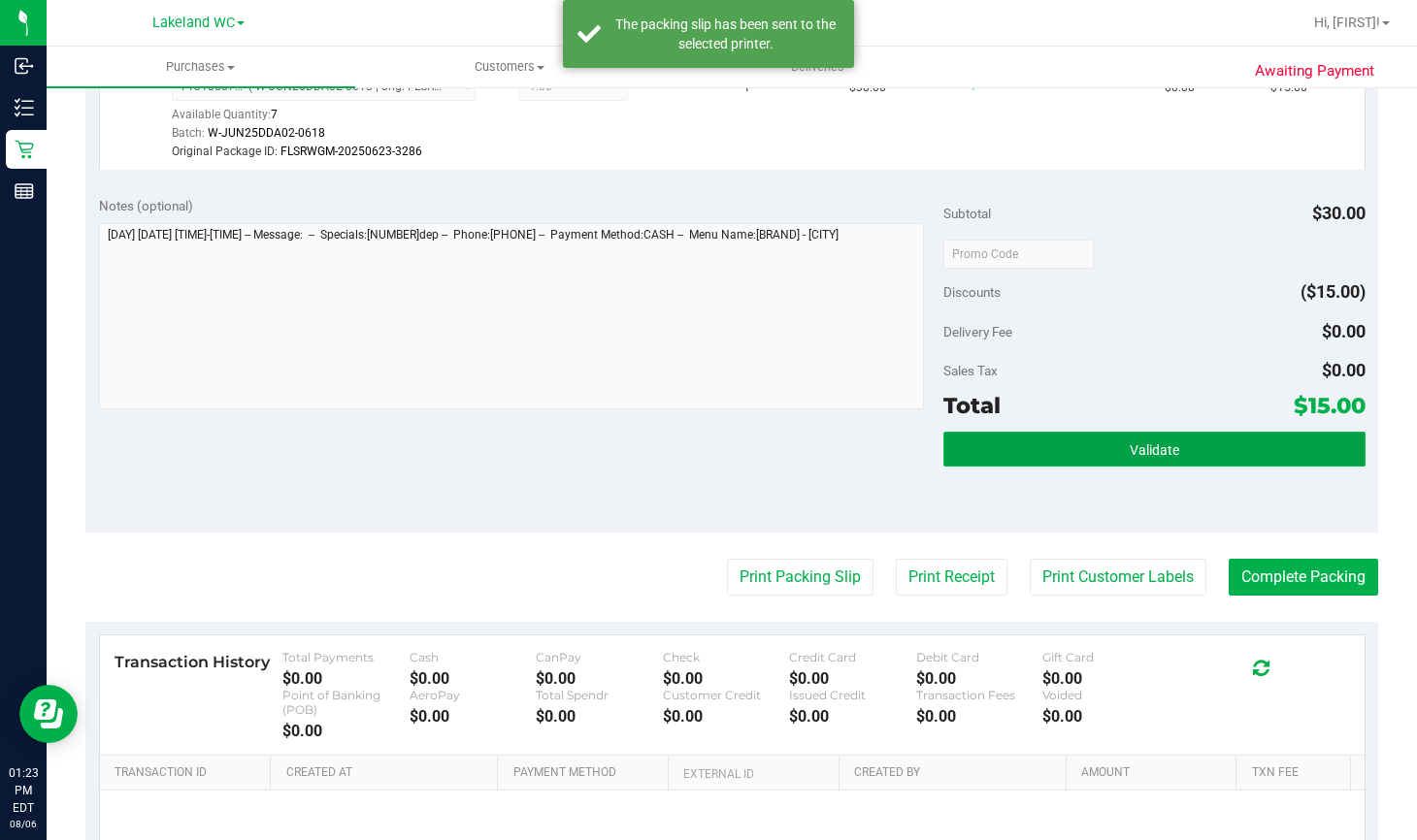 drag, startPoint x: 1094, startPoint y: 449, endPoint x: 1091, endPoint y: 426, distance: 23.194827 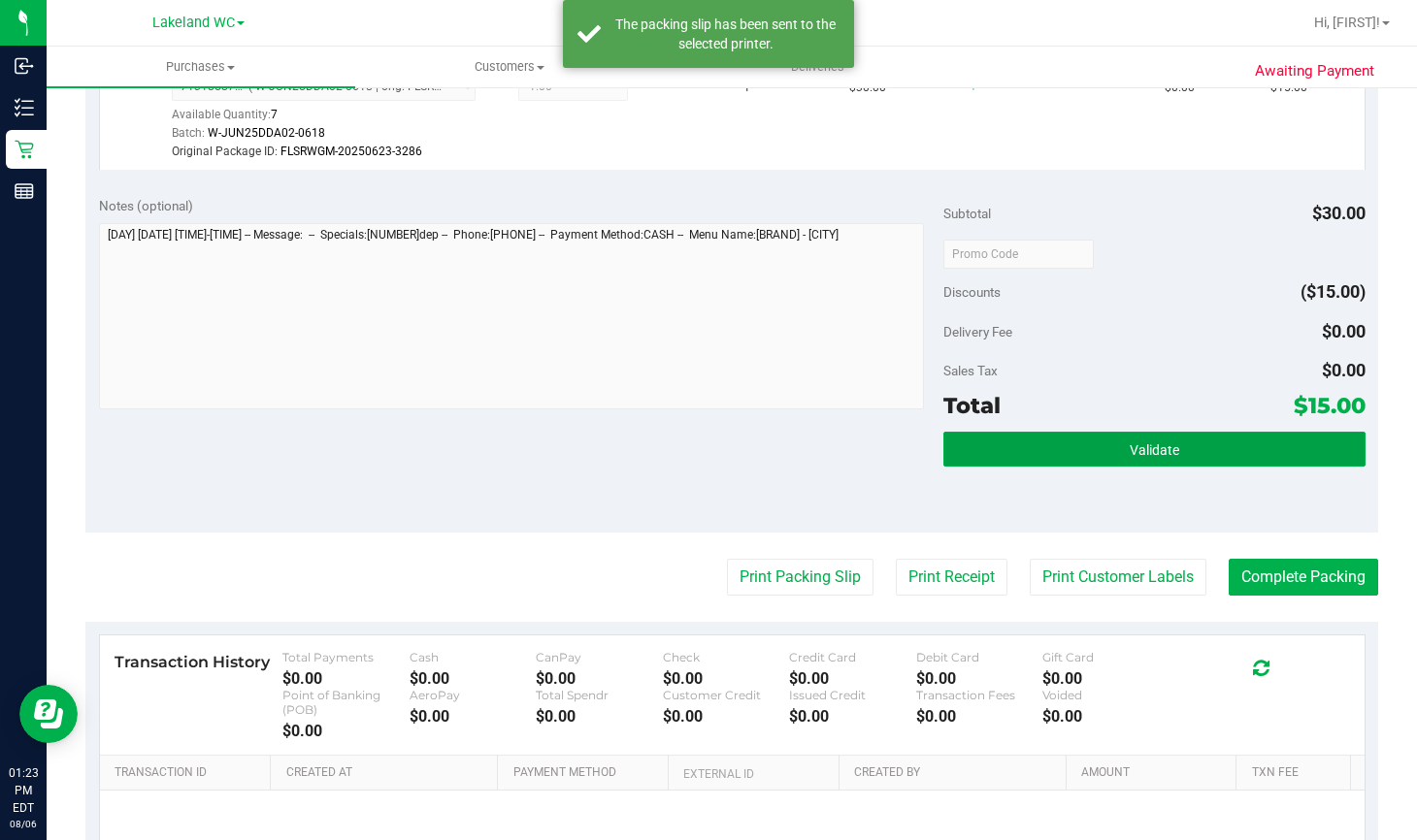 click on "Validate" at bounding box center (1154, 449) 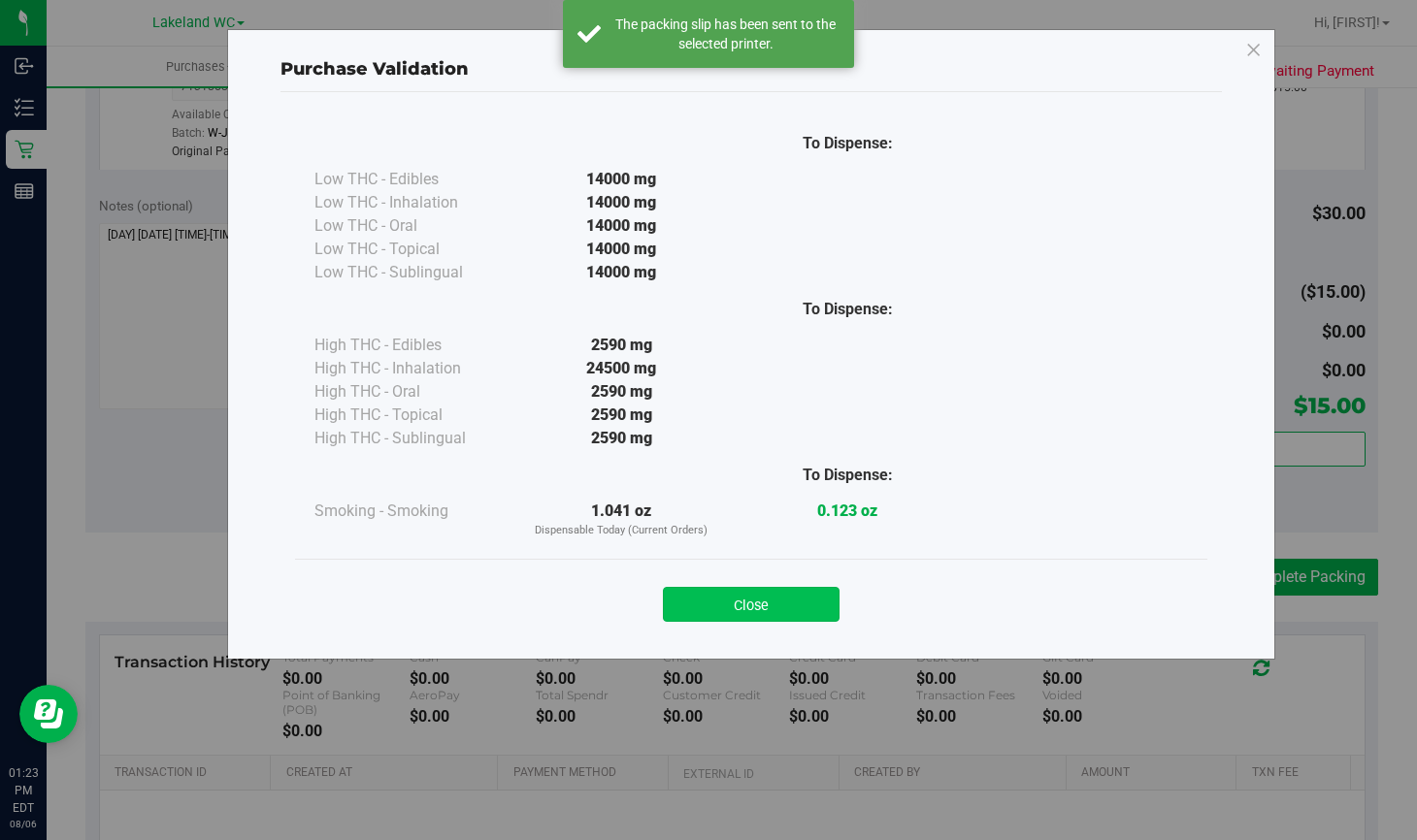 click on "Close" at bounding box center [751, 604] 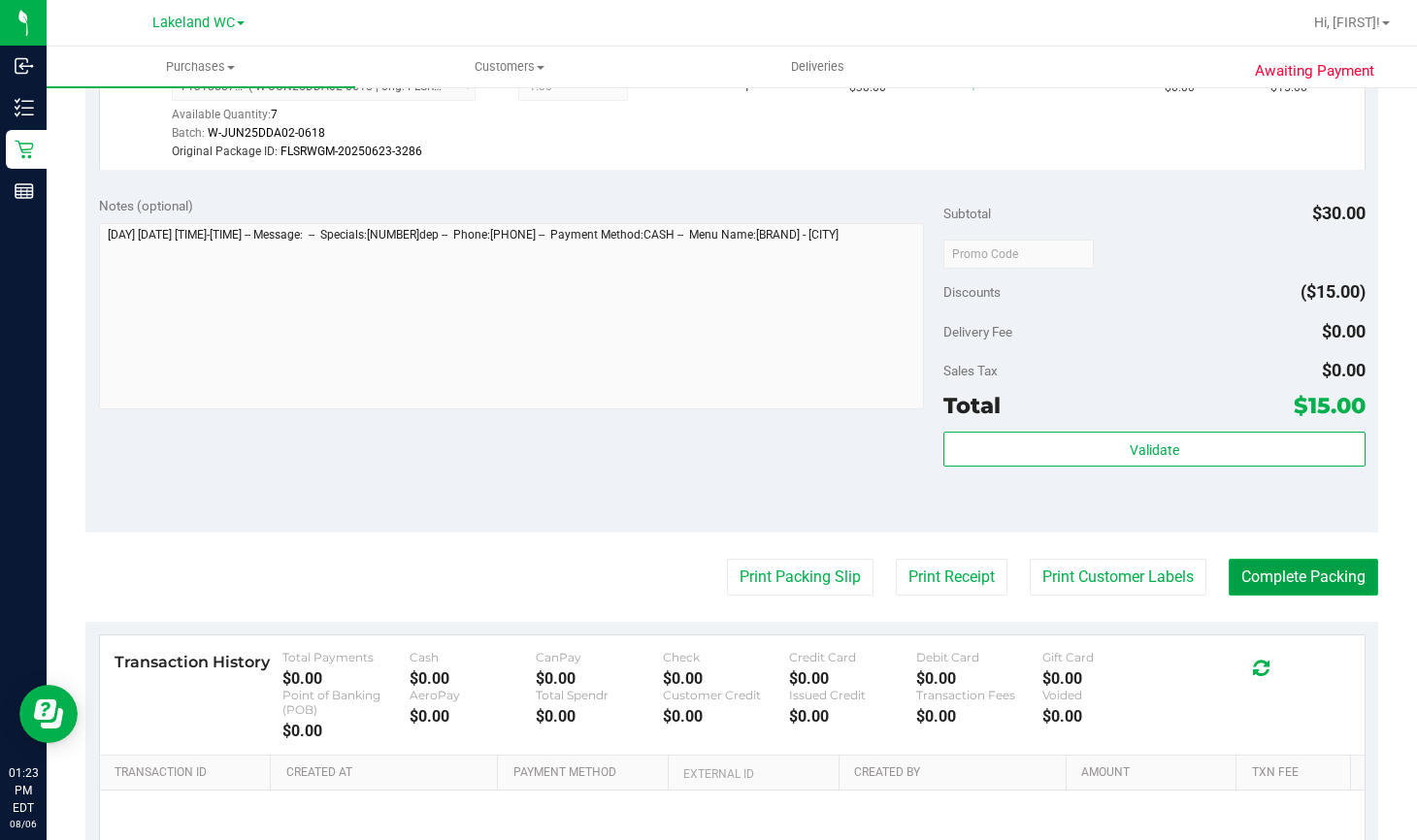click on "Complete Packing" at bounding box center (1303, 577) 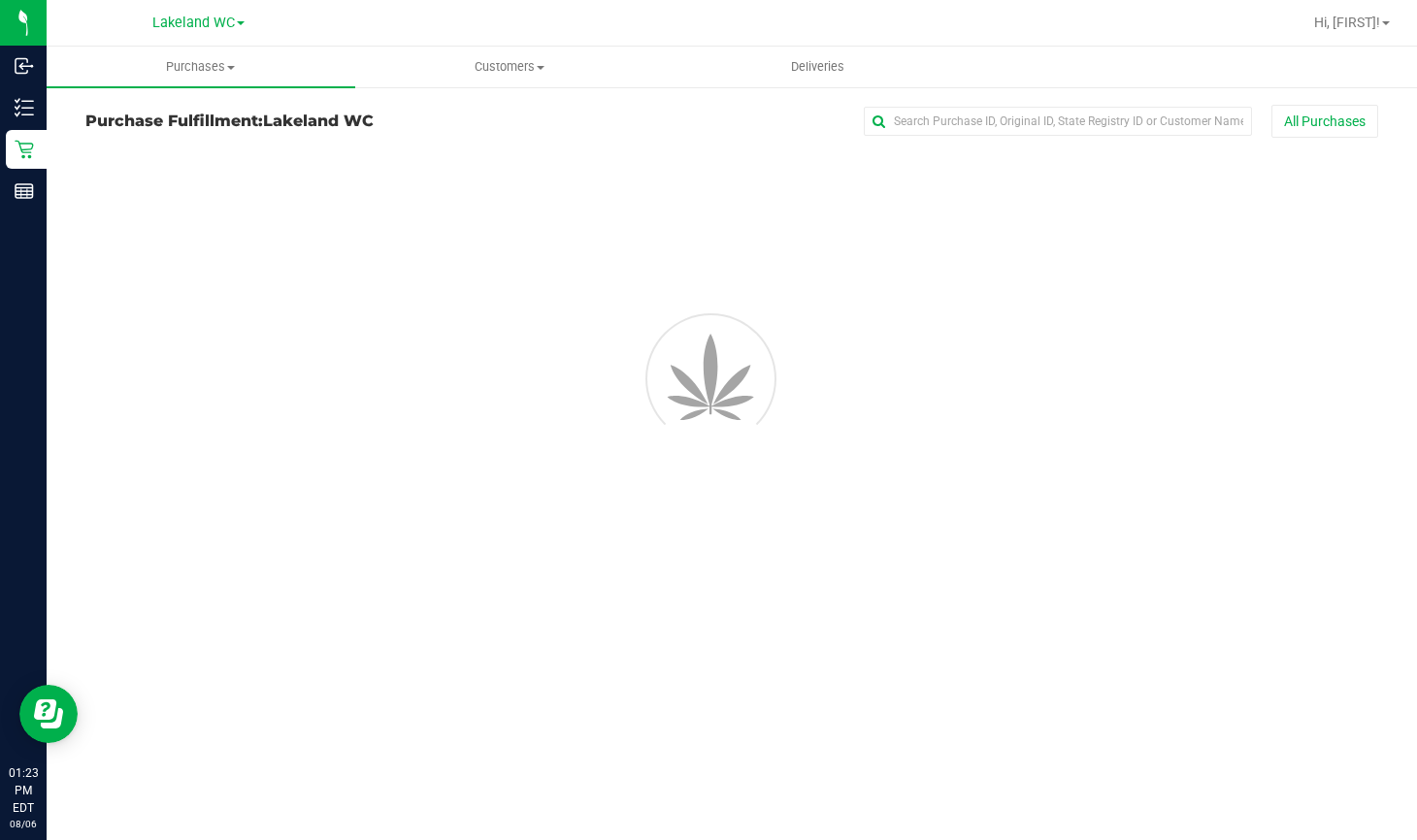 scroll, scrollTop: 0, scrollLeft: 0, axis: both 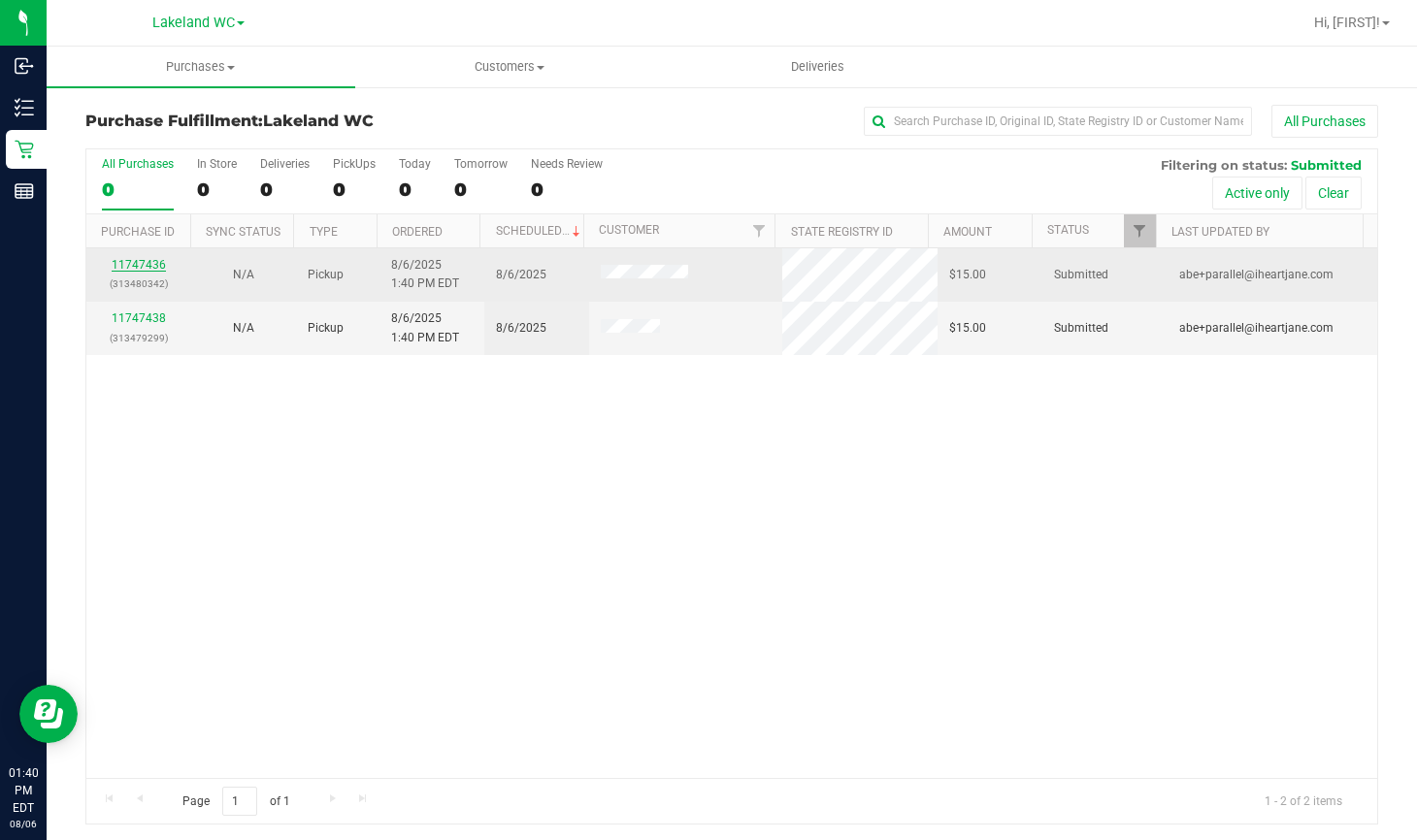 click on "11747436" at bounding box center (139, 265) 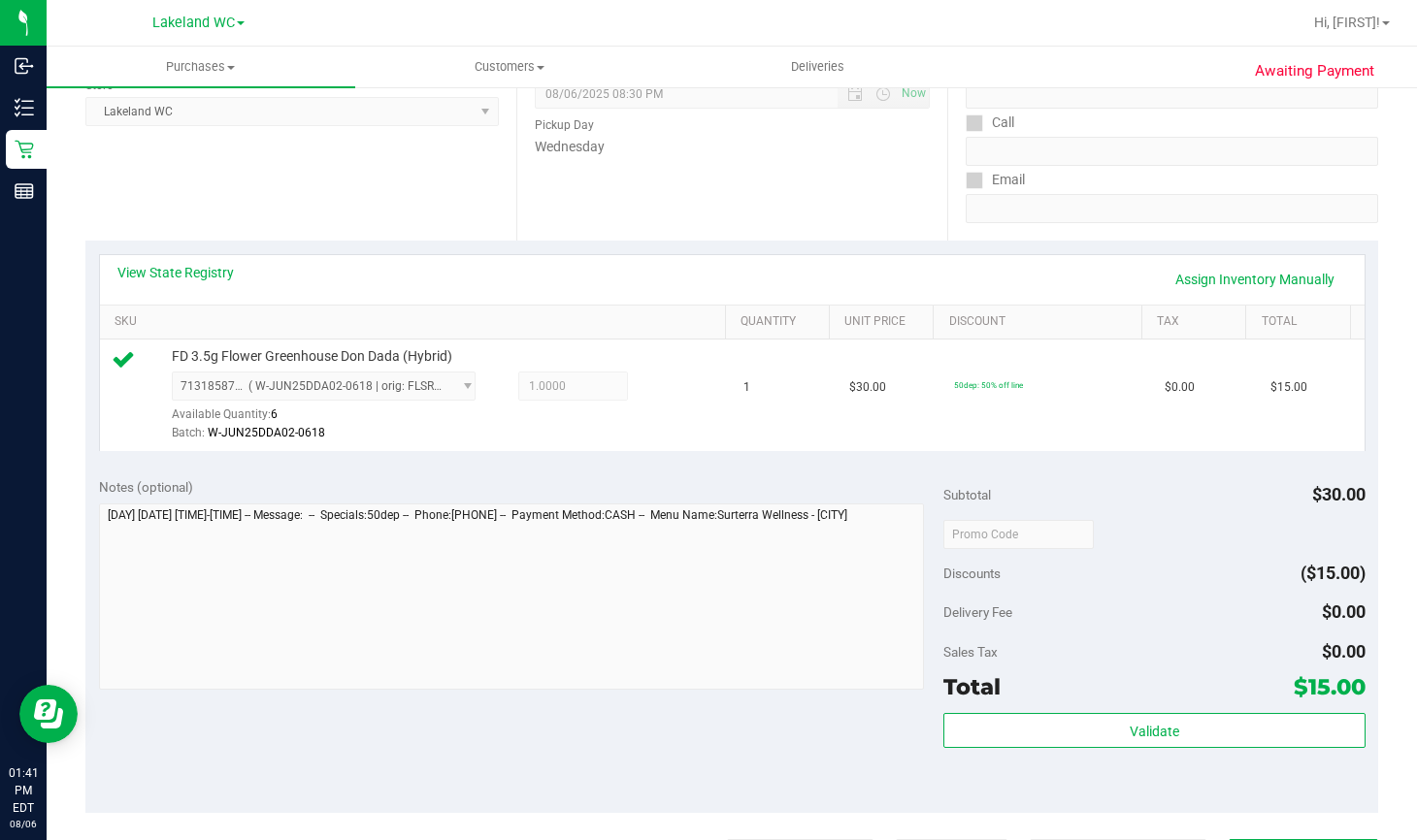 scroll, scrollTop: 291, scrollLeft: 0, axis: vertical 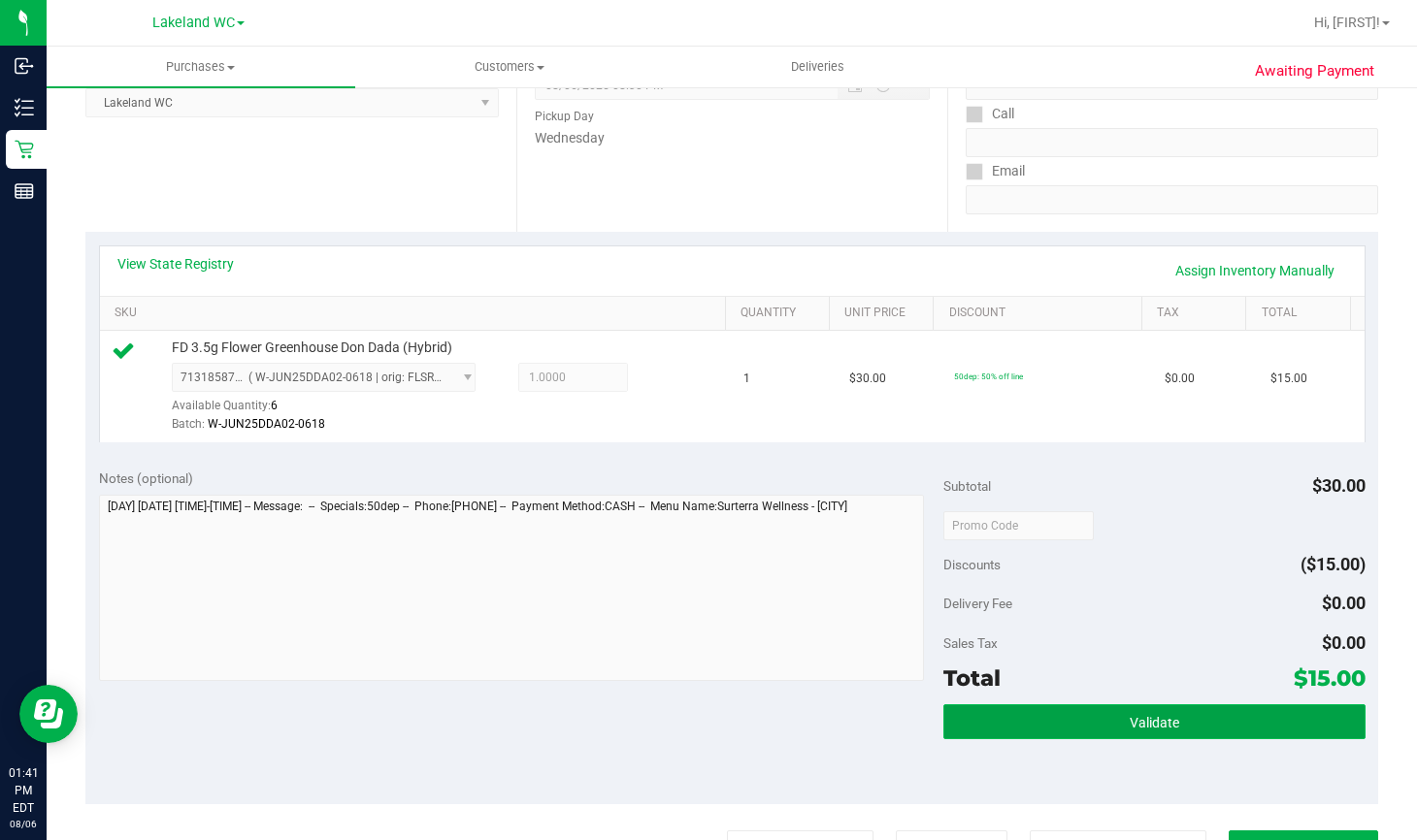 click on "Validate" at bounding box center (1154, 723) 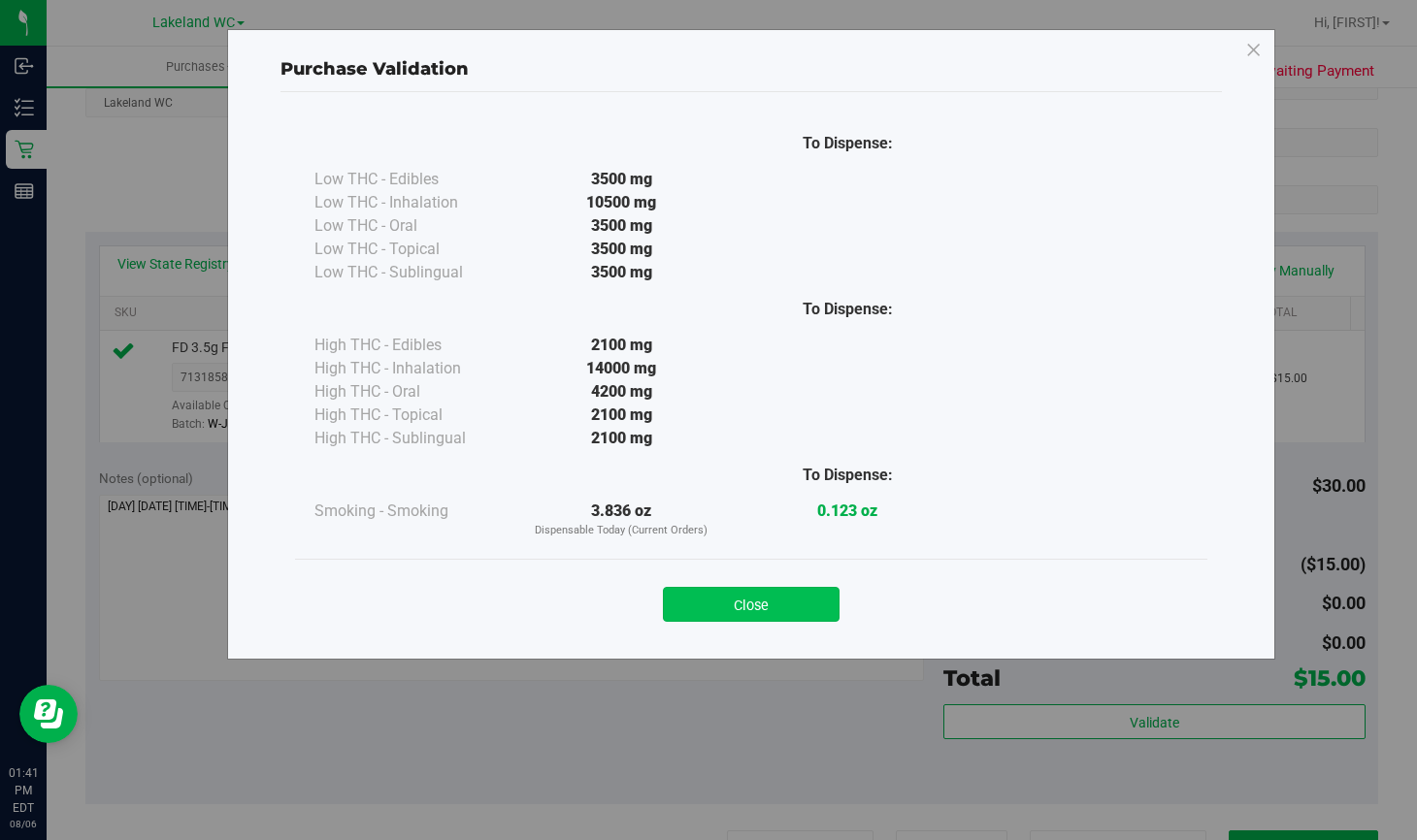 click on "Close" at bounding box center (751, 604) 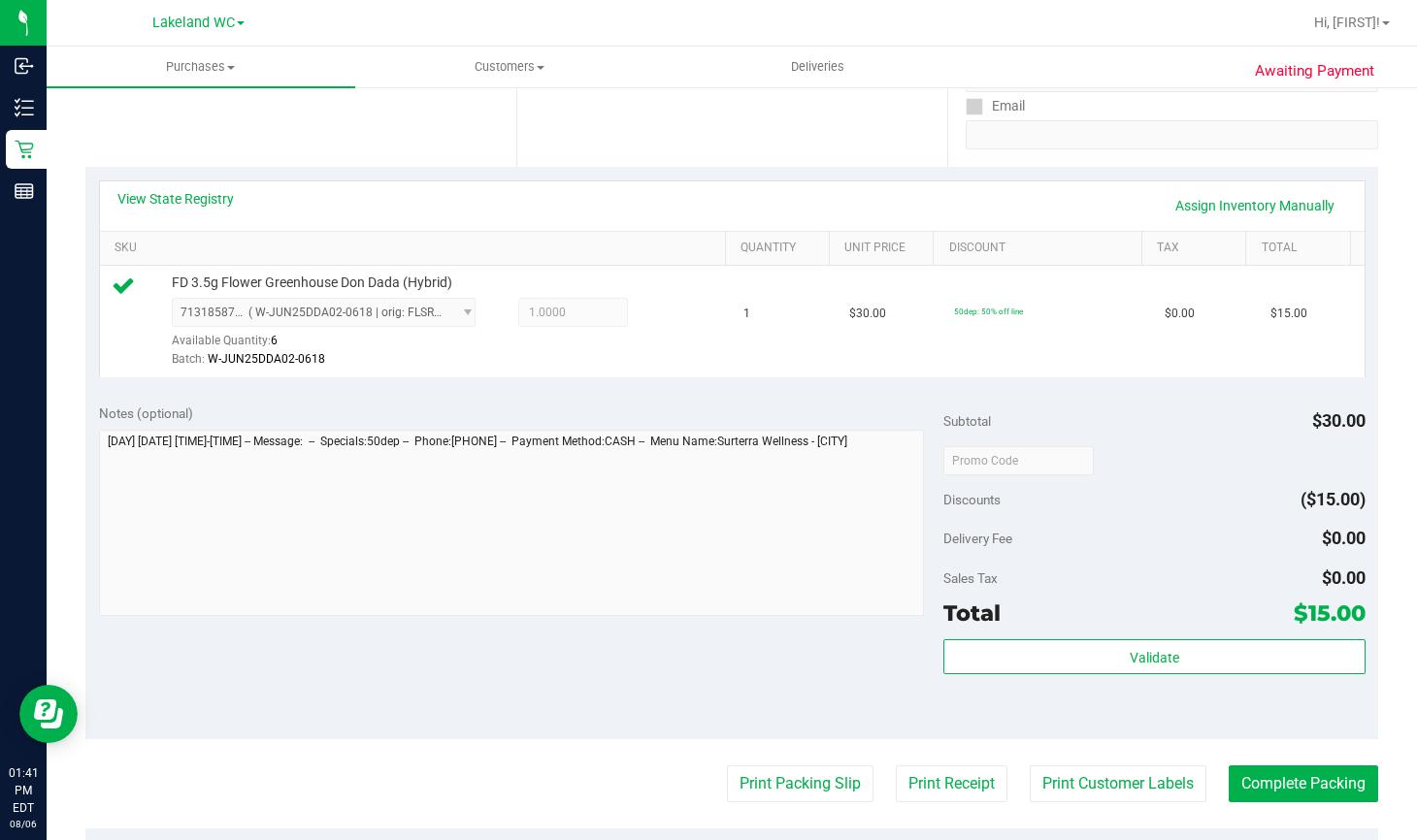 scroll, scrollTop: 388, scrollLeft: 0, axis: vertical 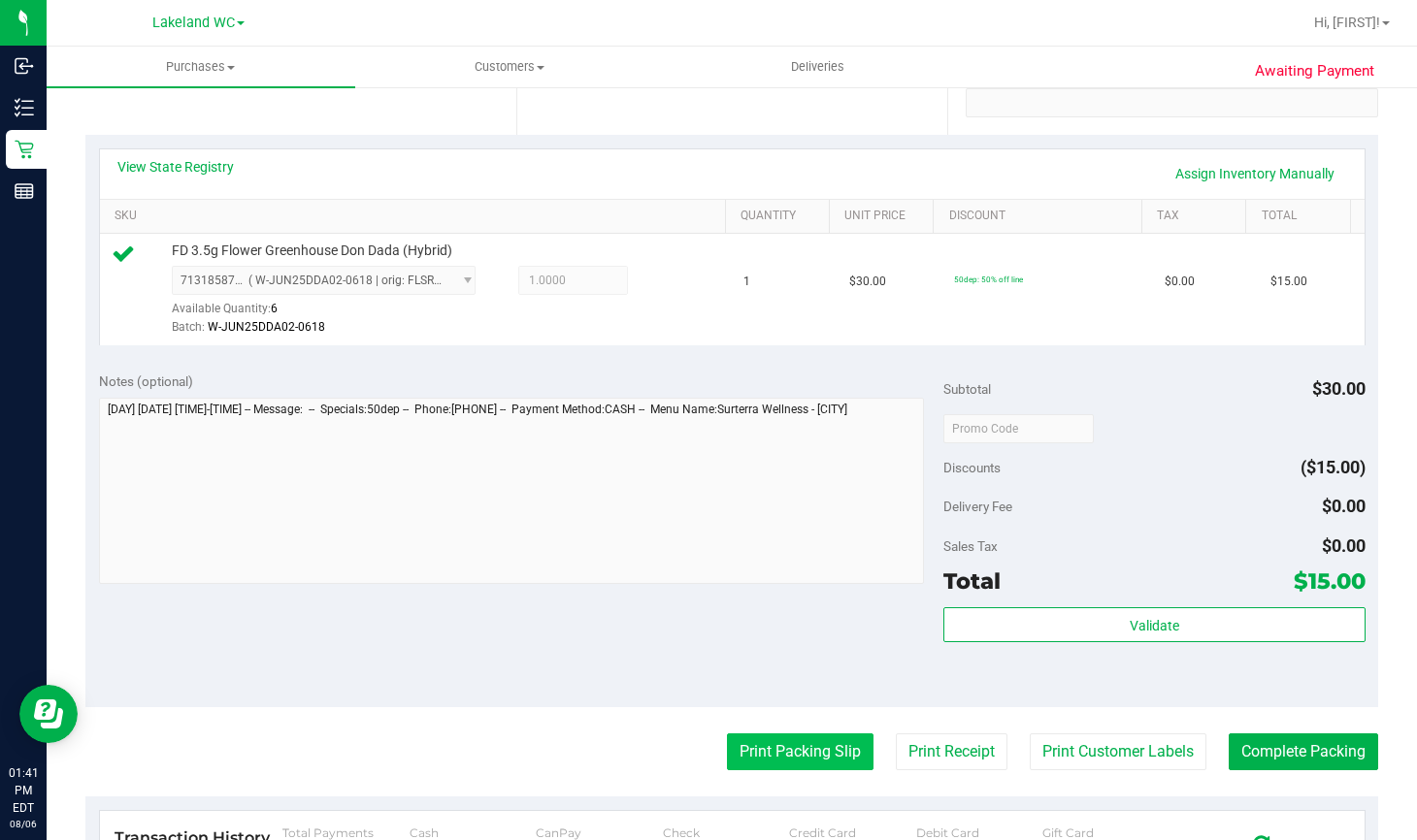 click on "Print Packing Slip" at bounding box center (800, 752) 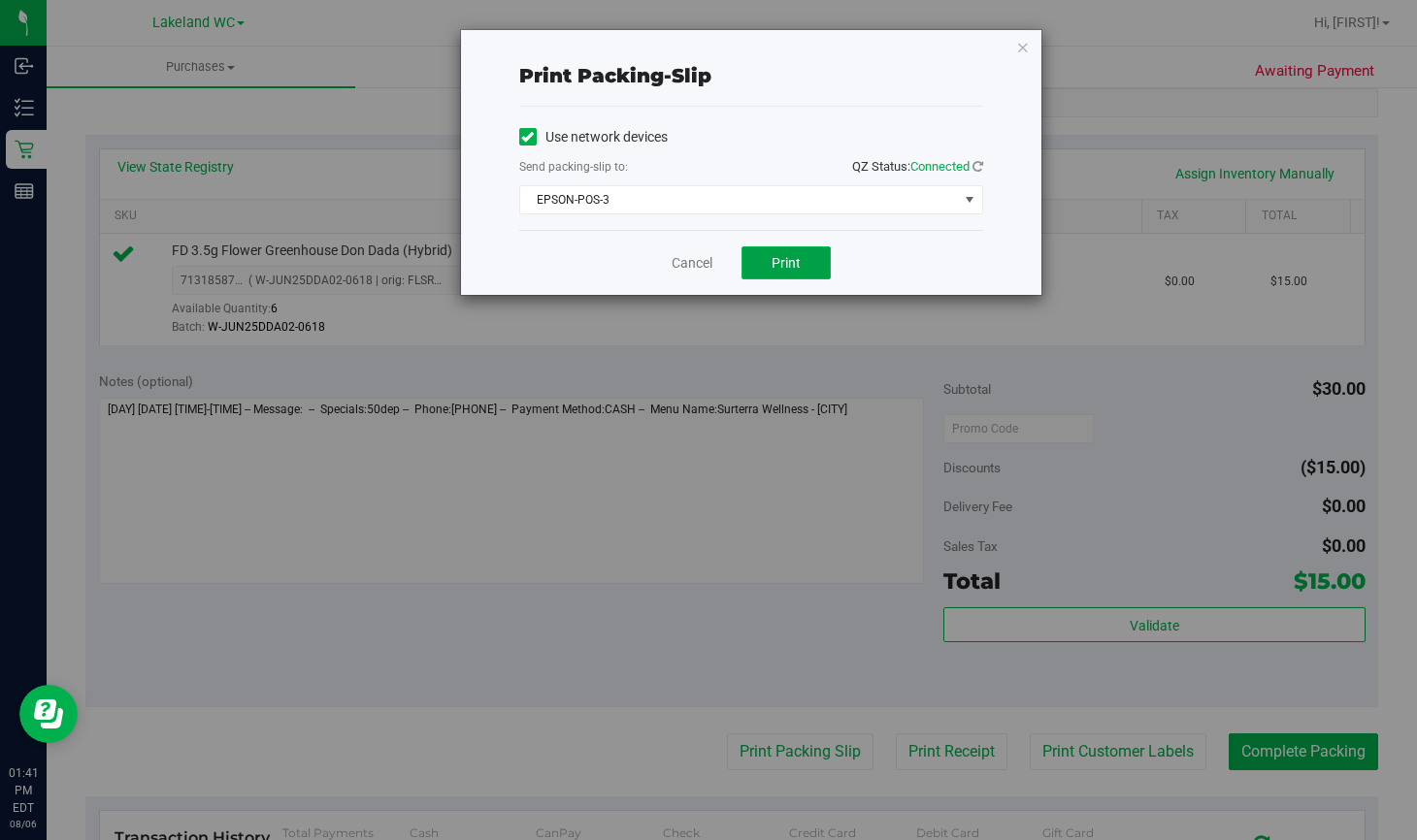 click on "Print" at bounding box center (786, 263) 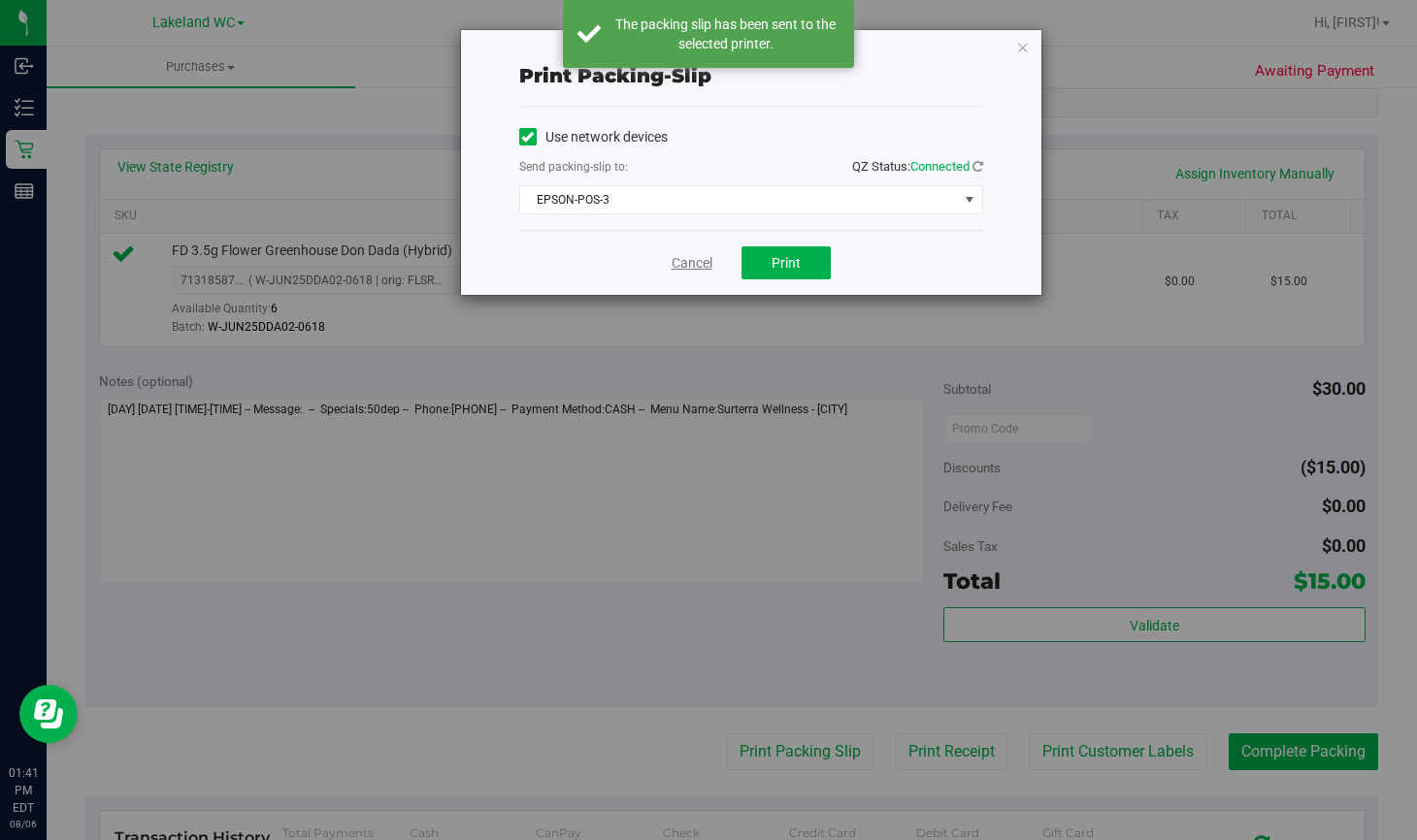 click on "Cancel" at bounding box center (692, 263) 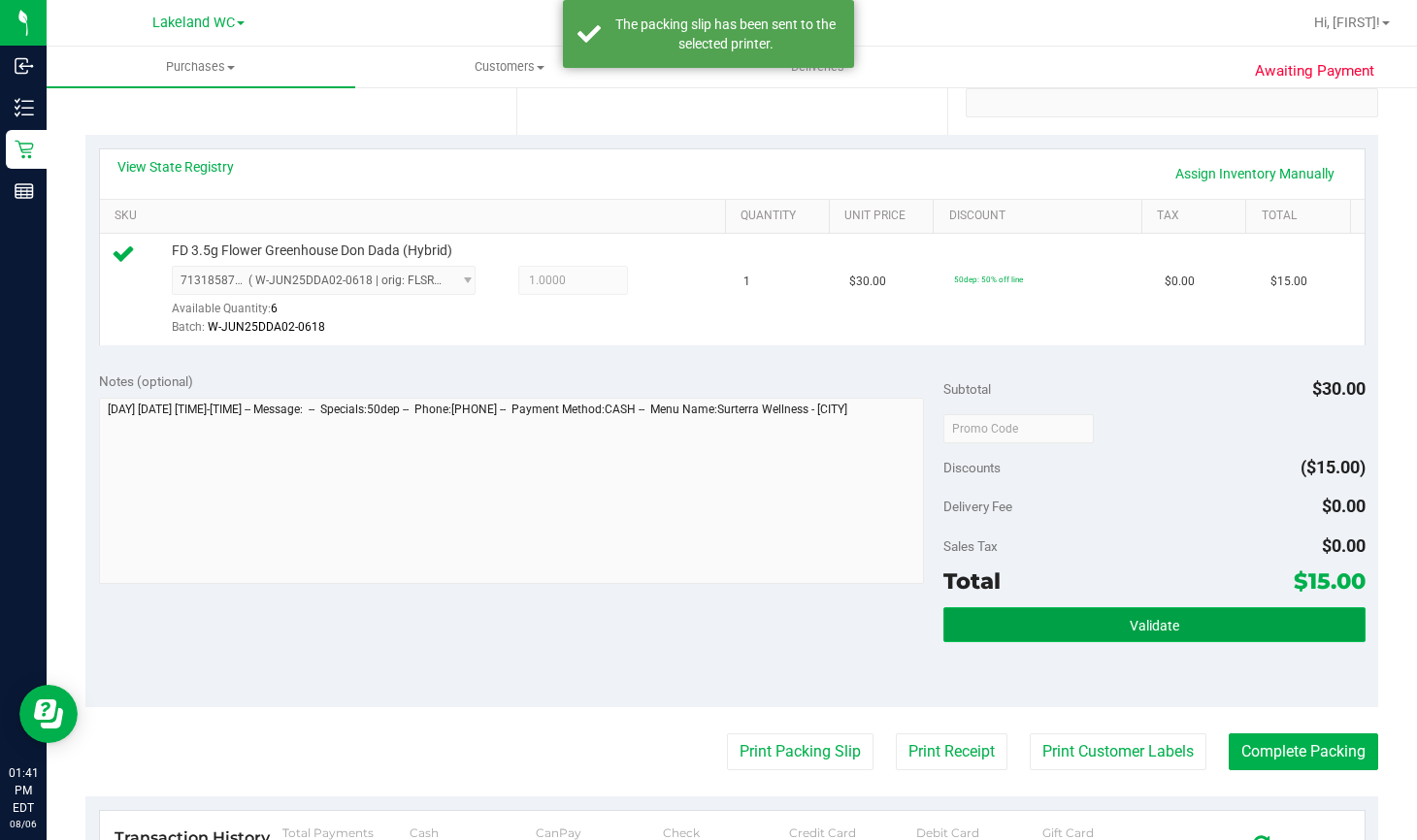 click on "Validate" at bounding box center [1154, 625] 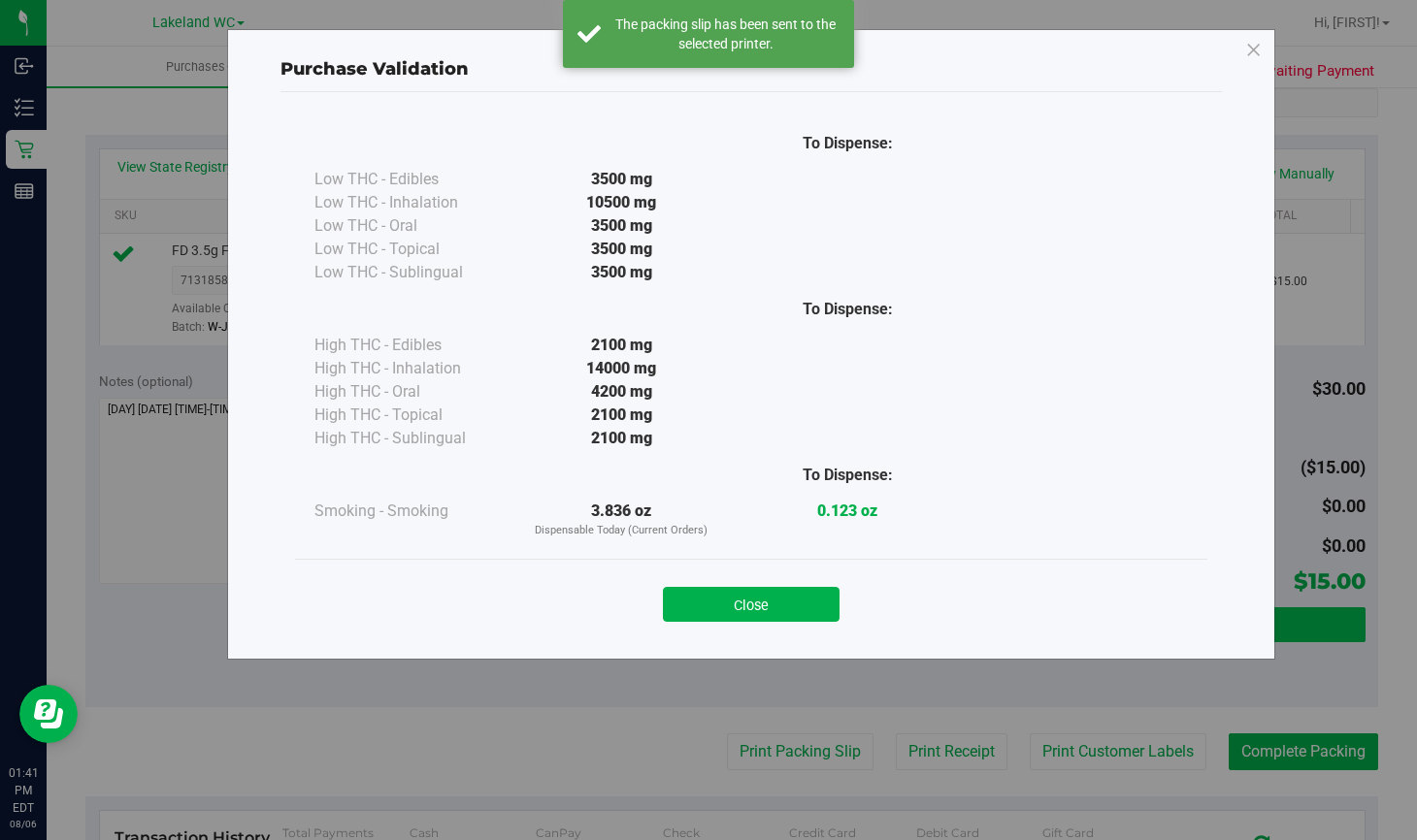 drag, startPoint x: 811, startPoint y: 603, endPoint x: 1015, endPoint y: 624, distance: 205.078 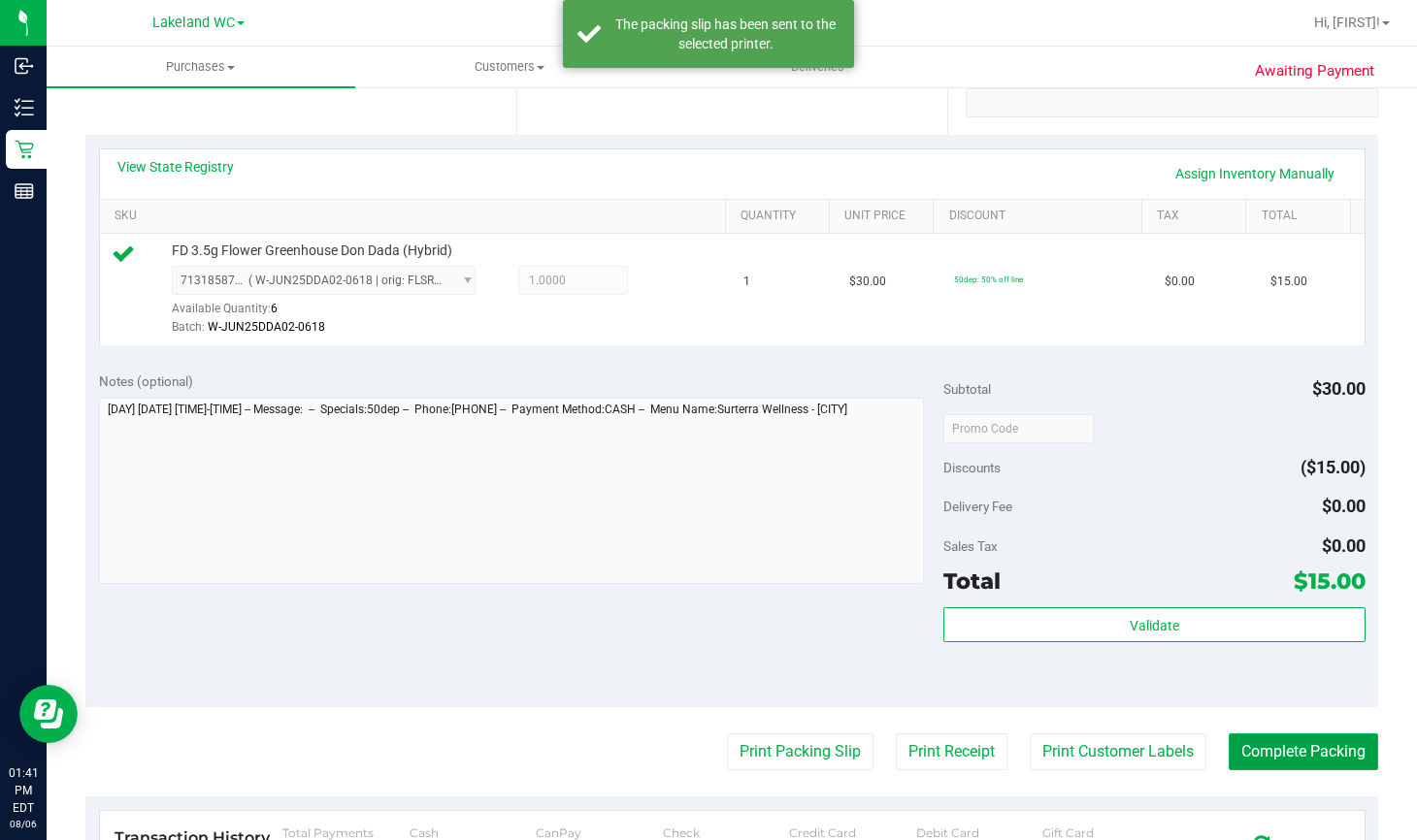 click on "Complete Packing" at bounding box center (1303, 752) 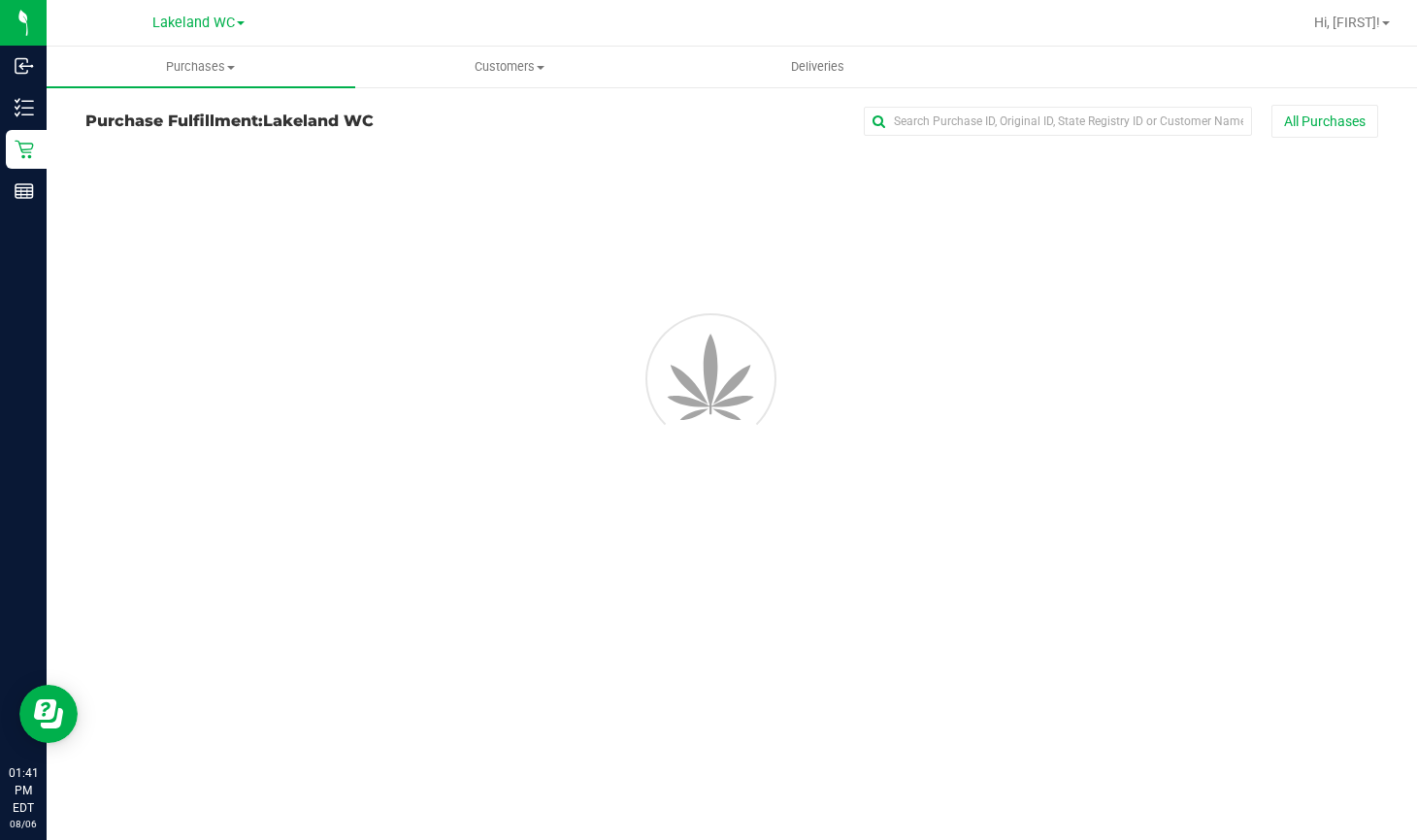 scroll, scrollTop: 0, scrollLeft: 0, axis: both 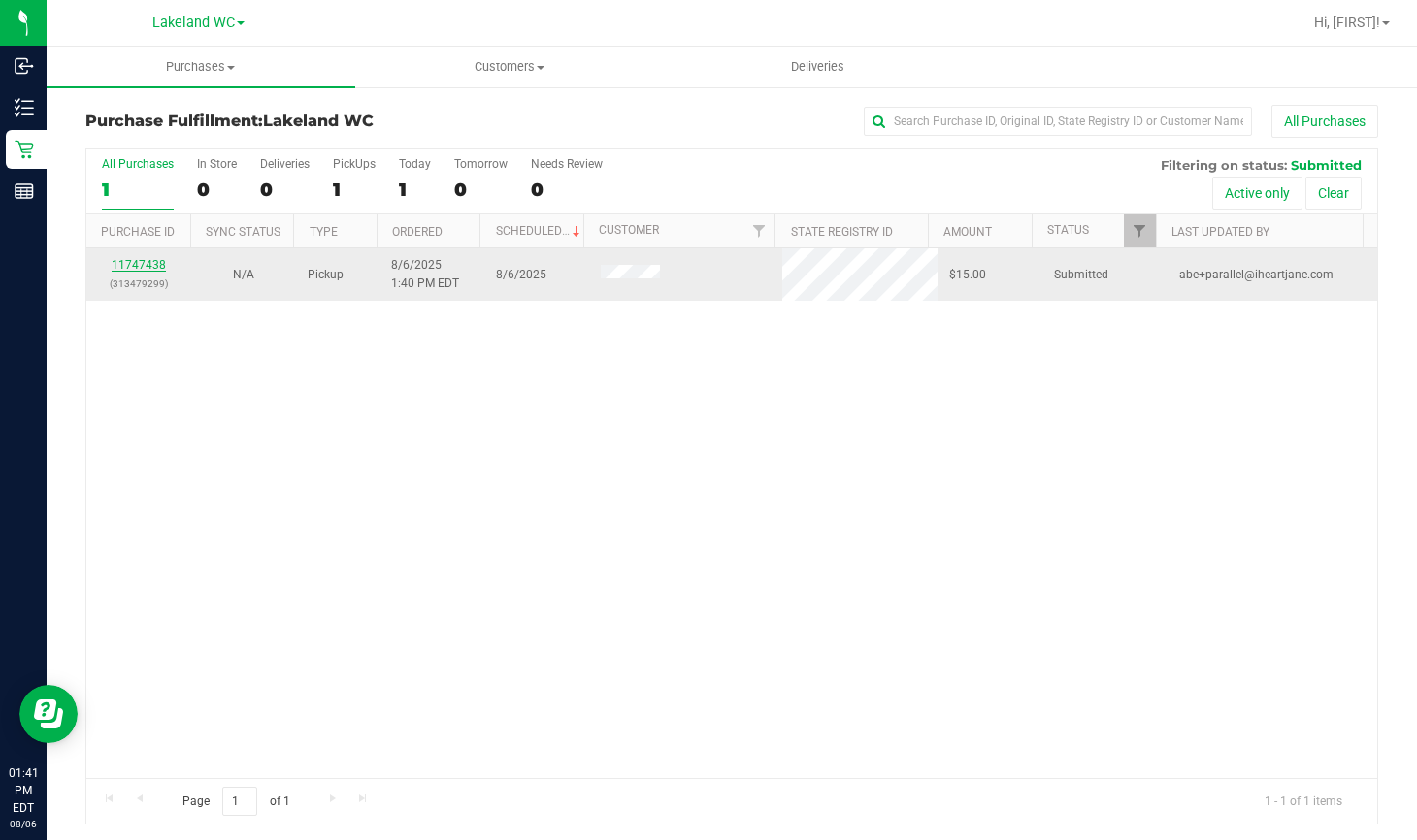 click on "11747438" at bounding box center (139, 265) 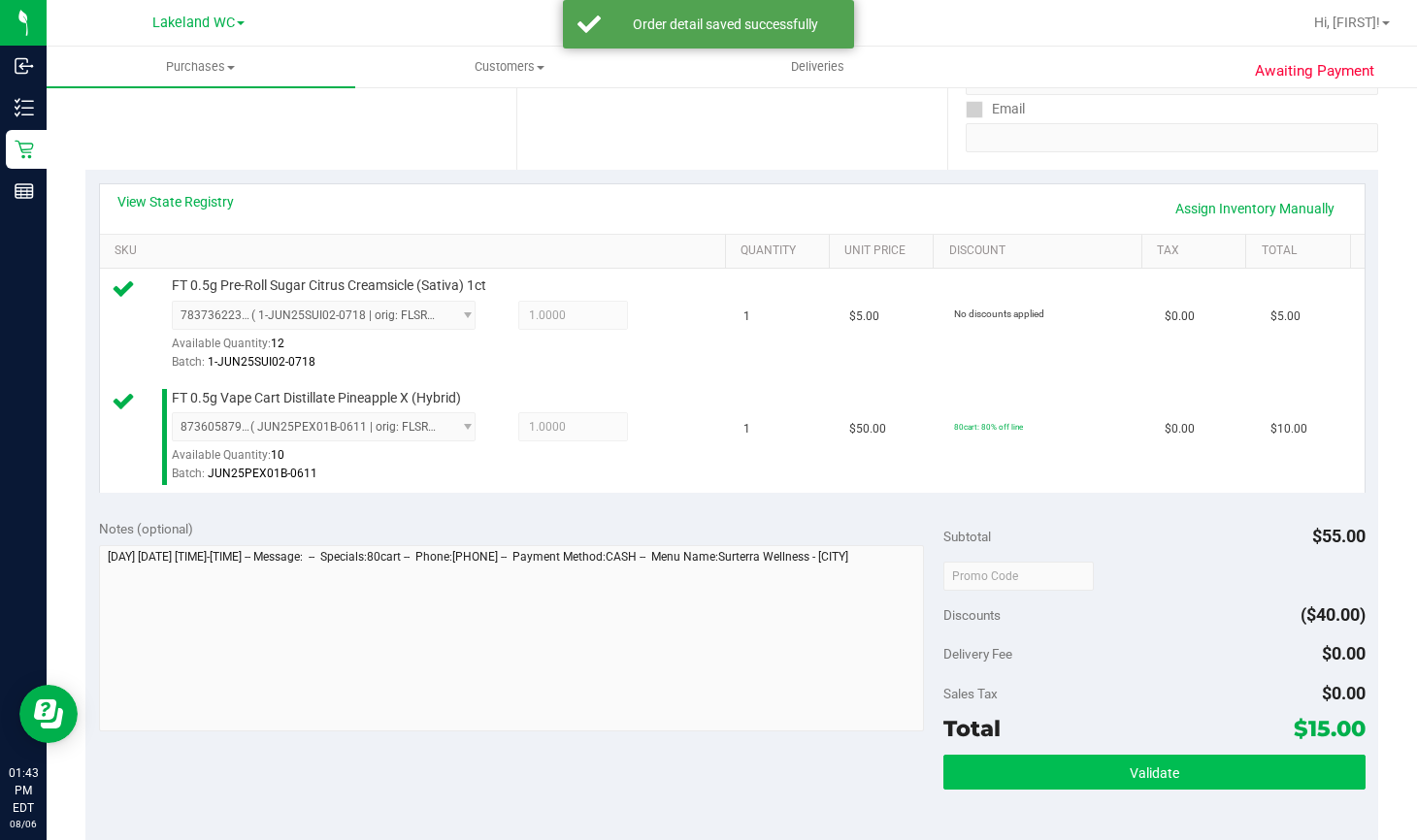 scroll, scrollTop: 388, scrollLeft: 0, axis: vertical 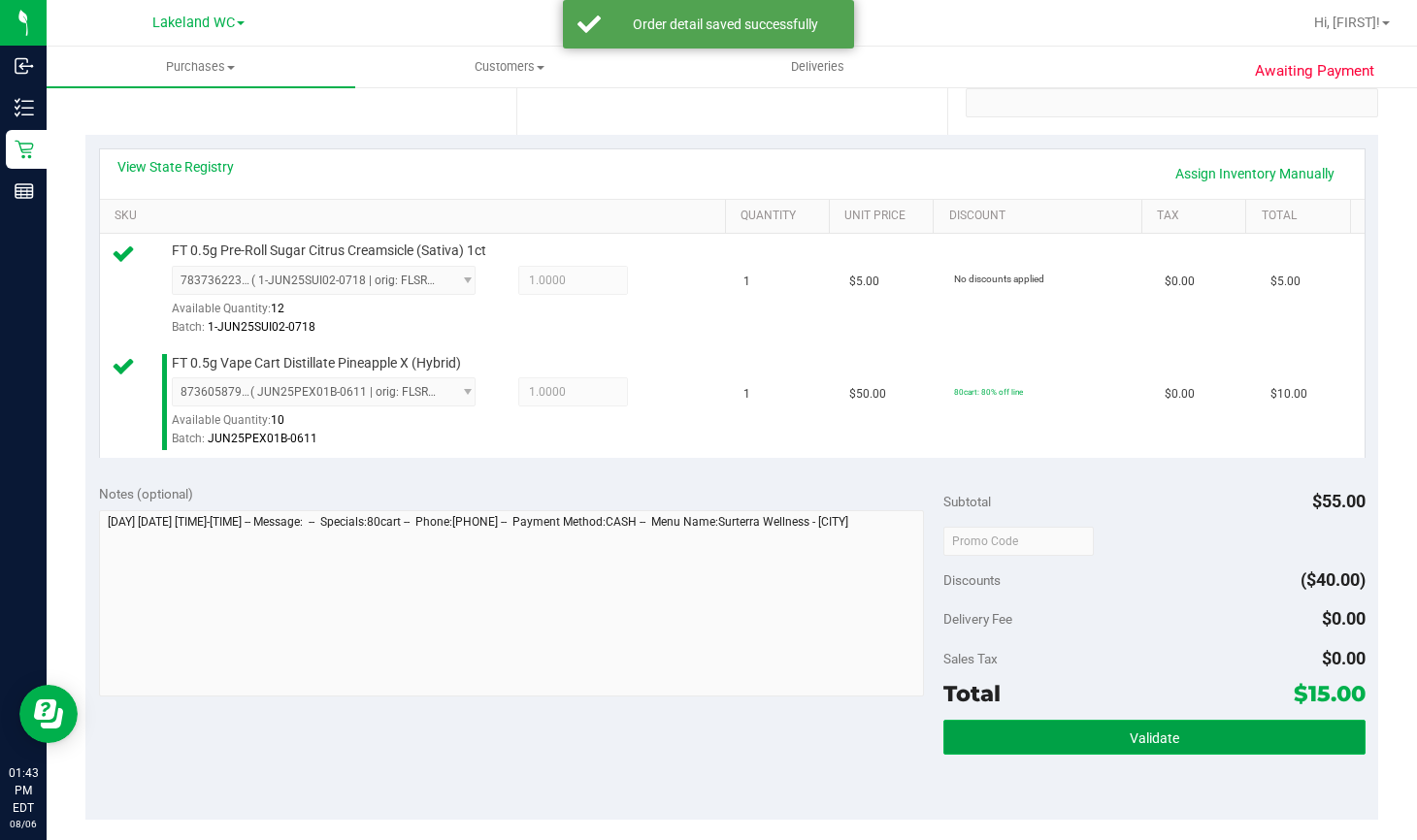 click on "Validate" at bounding box center (1154, 737) 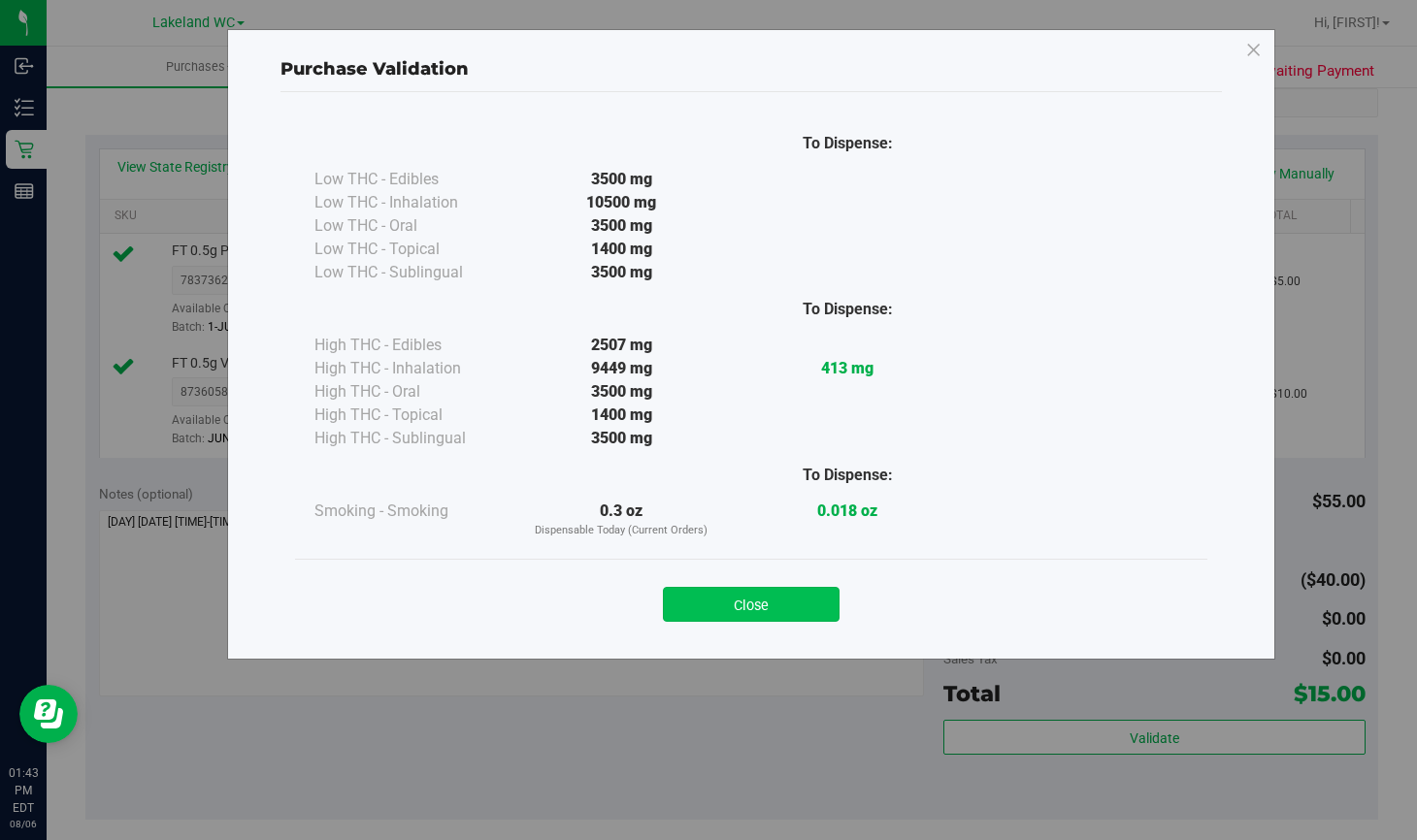 click on "Close" at bounding box center [751, 604] 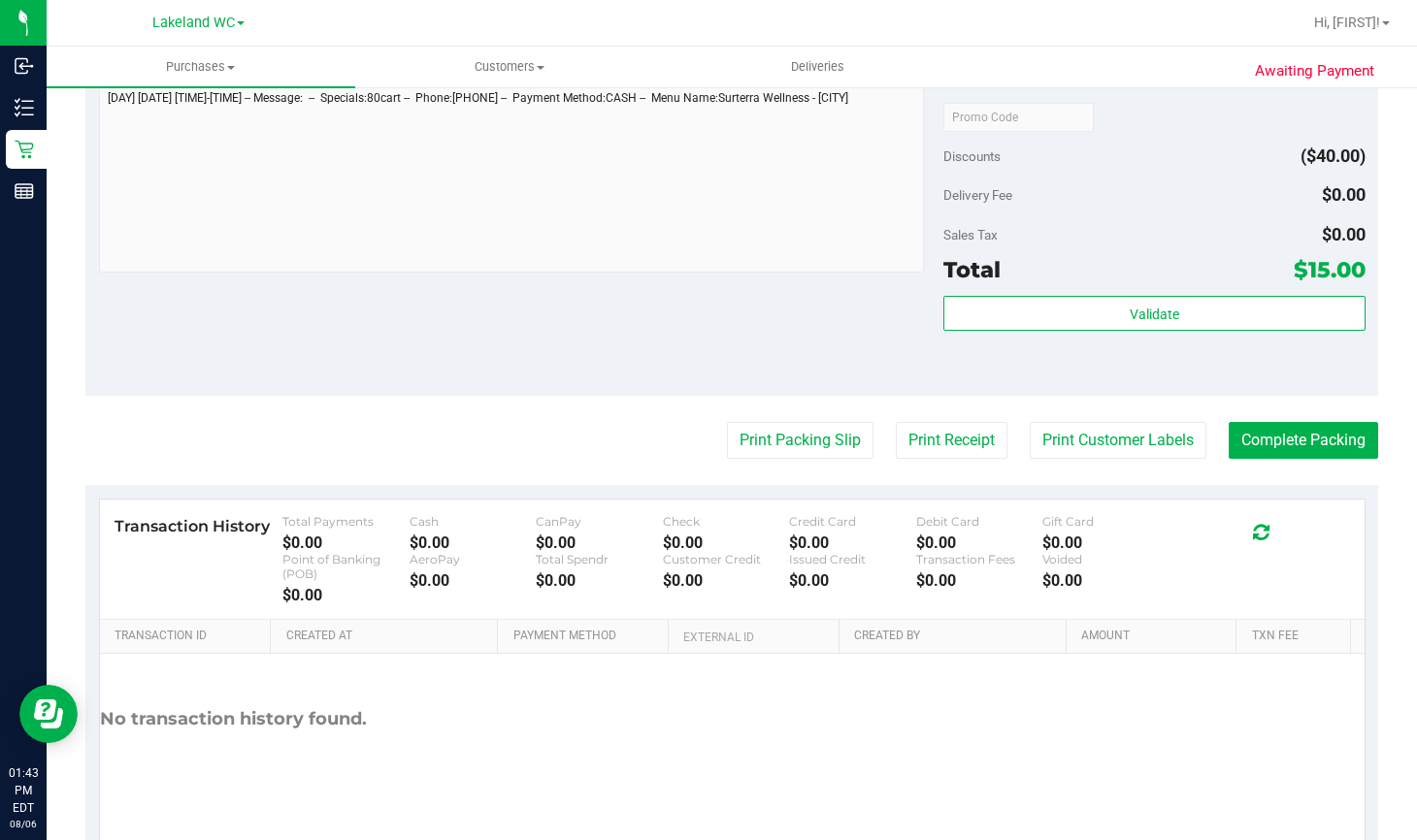 scroll, scrollTop: 873, scrollLeft: 0, axis: vertical 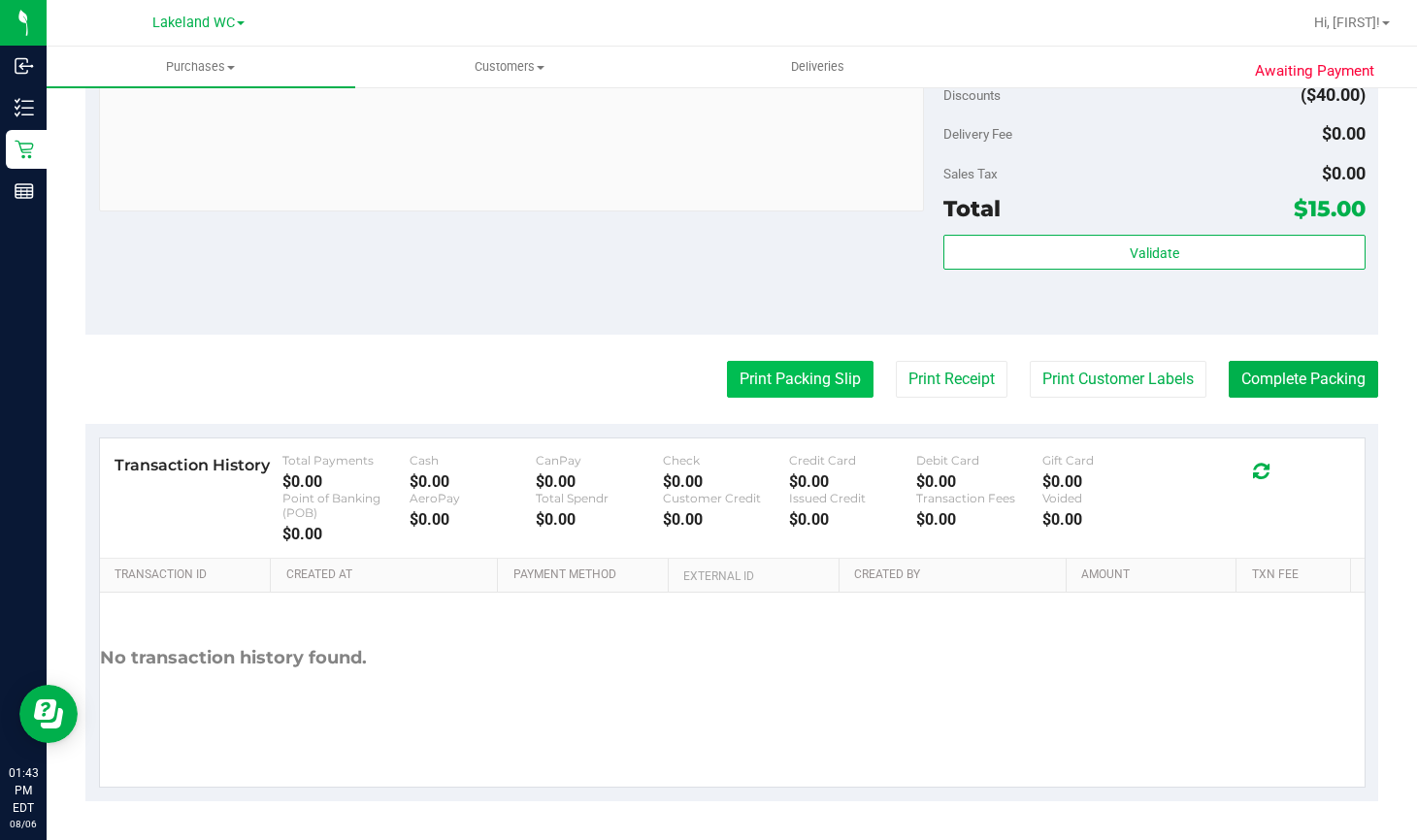 click on "Print Packing Slip" at bounding box center (800, 379) 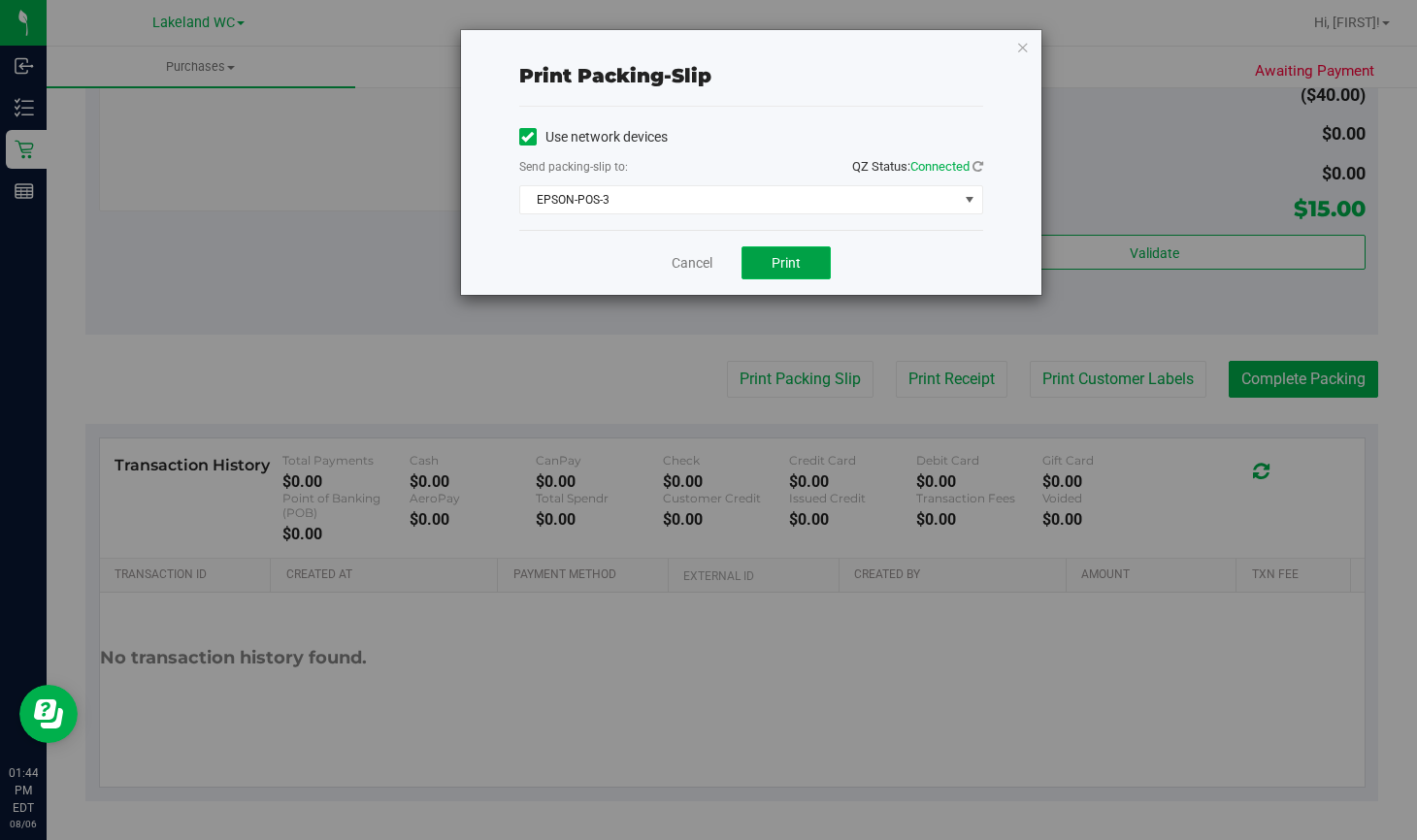 click on "Print" at bounding box center (786, 263) 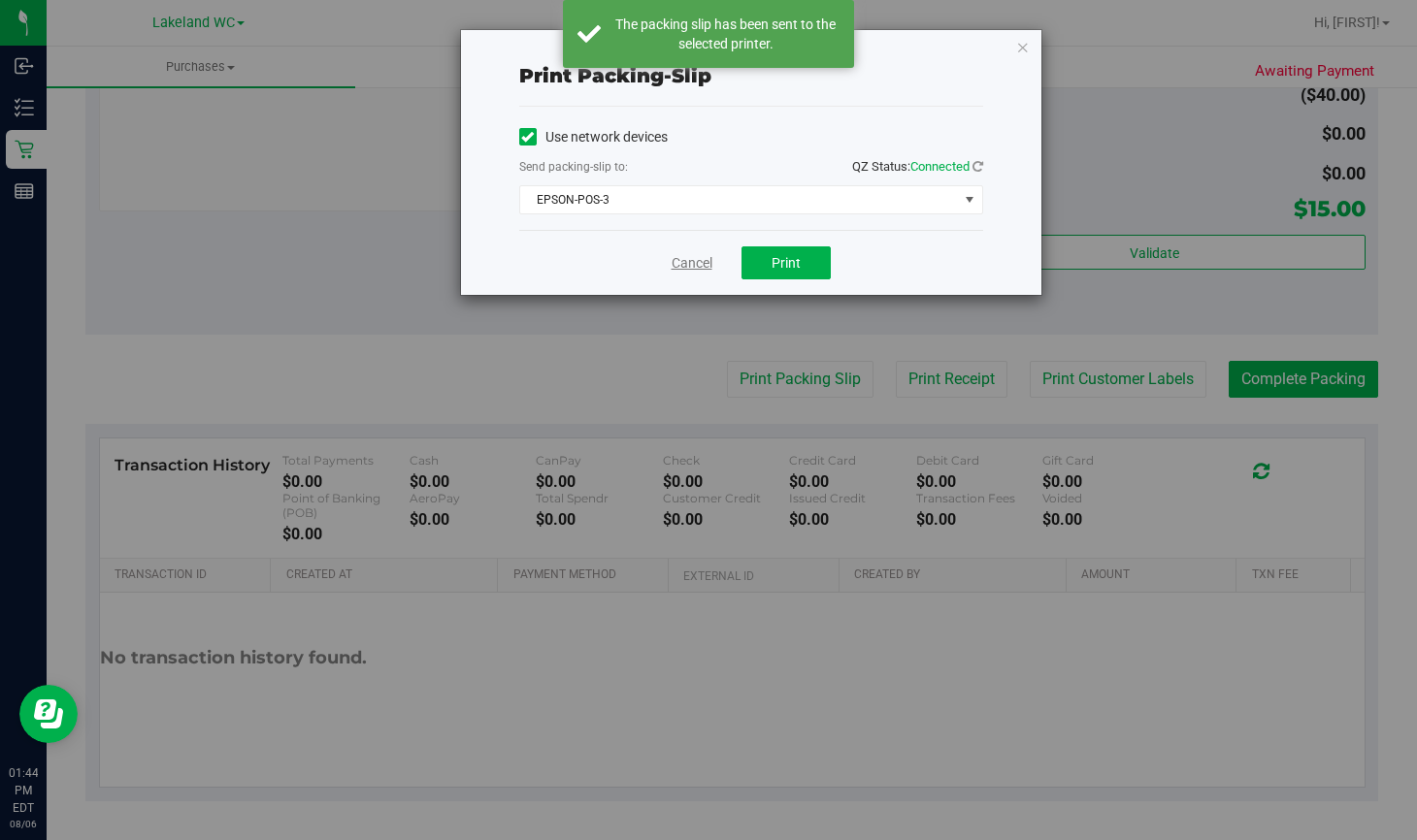 click on "Cancel" at bounding box center [692, 263] 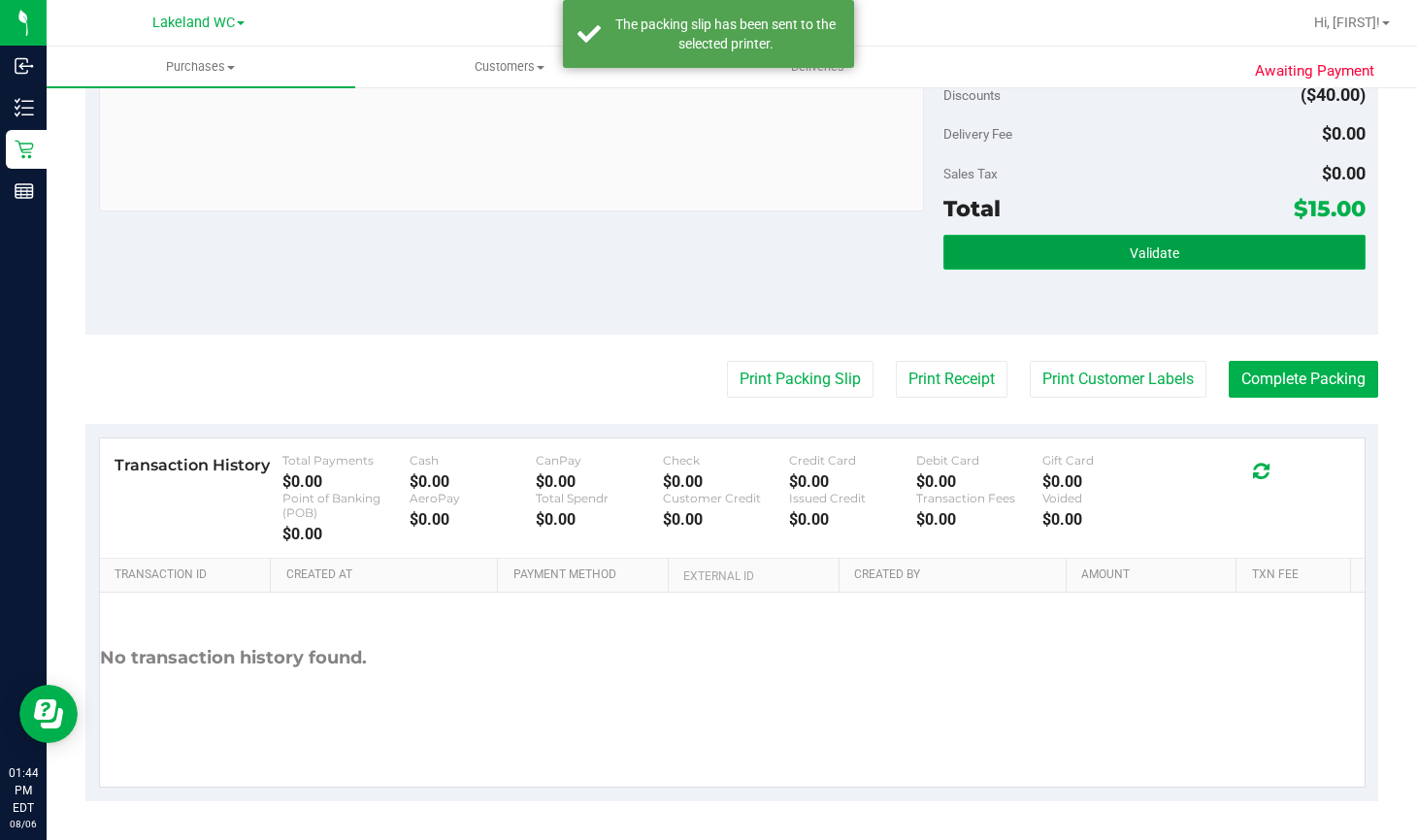click on "Validate" at bounding box center [1154, 252] 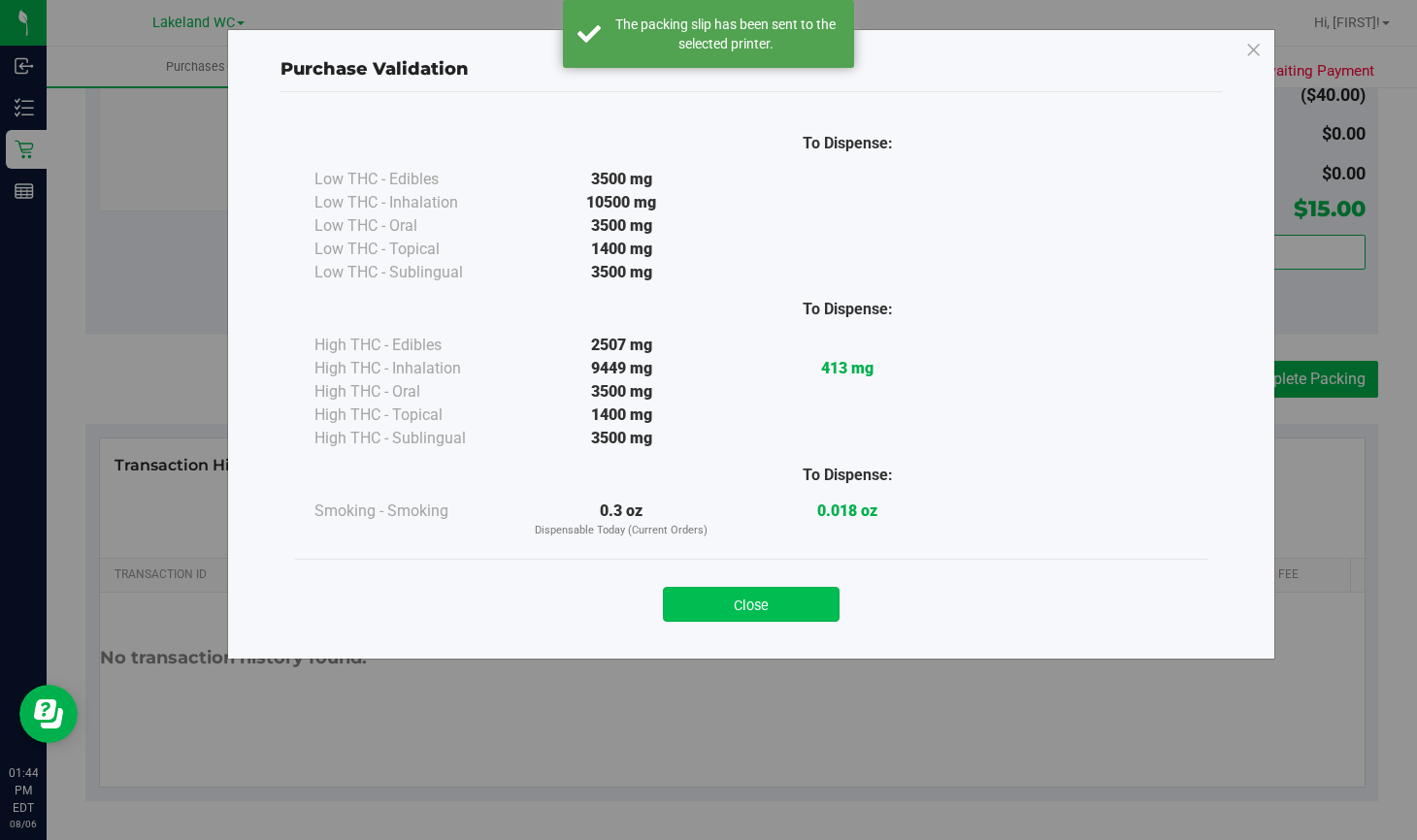 click on "Close" at bounding box center [751, 604] 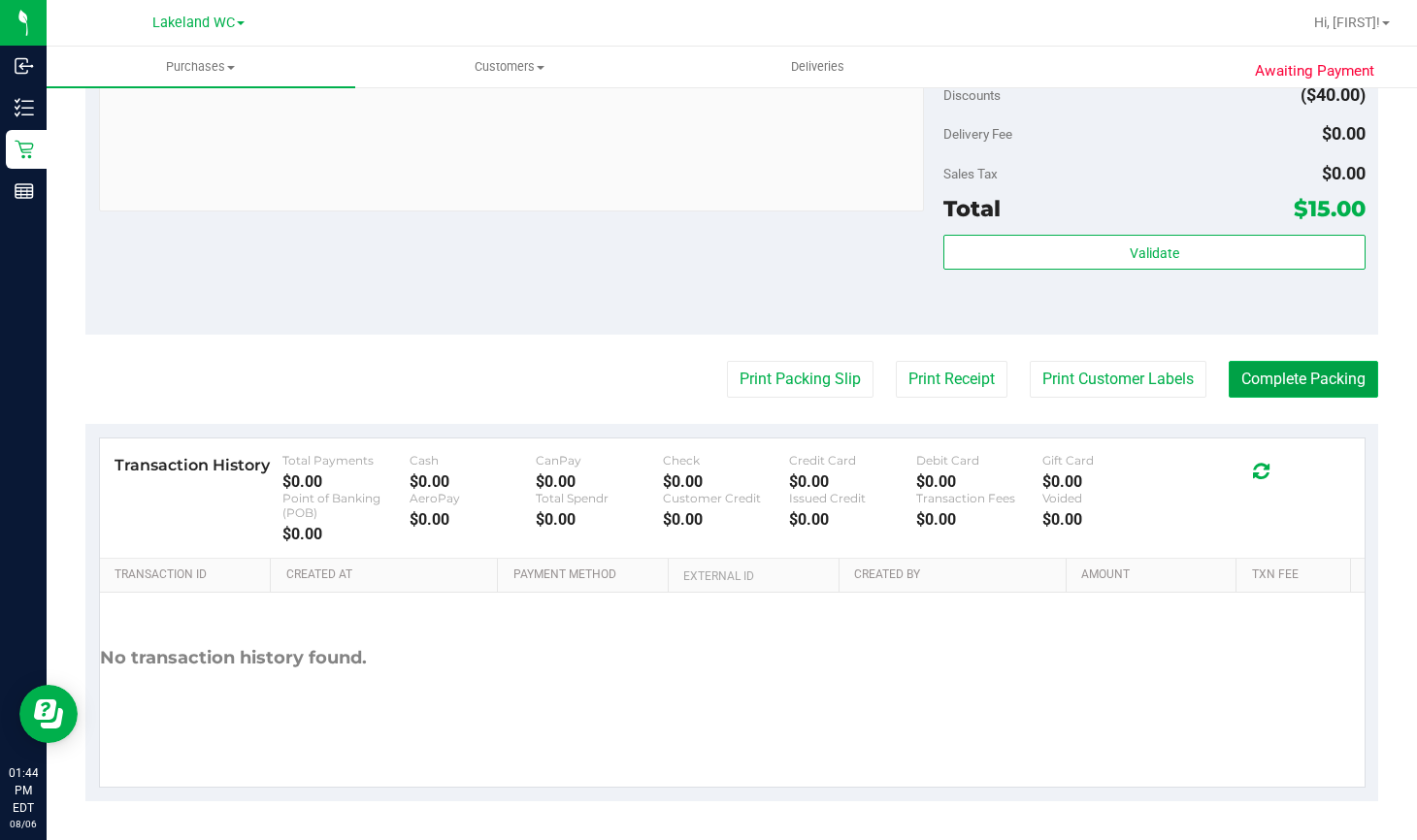 click on "Complete Packing" at bounding box center (1303, 379) 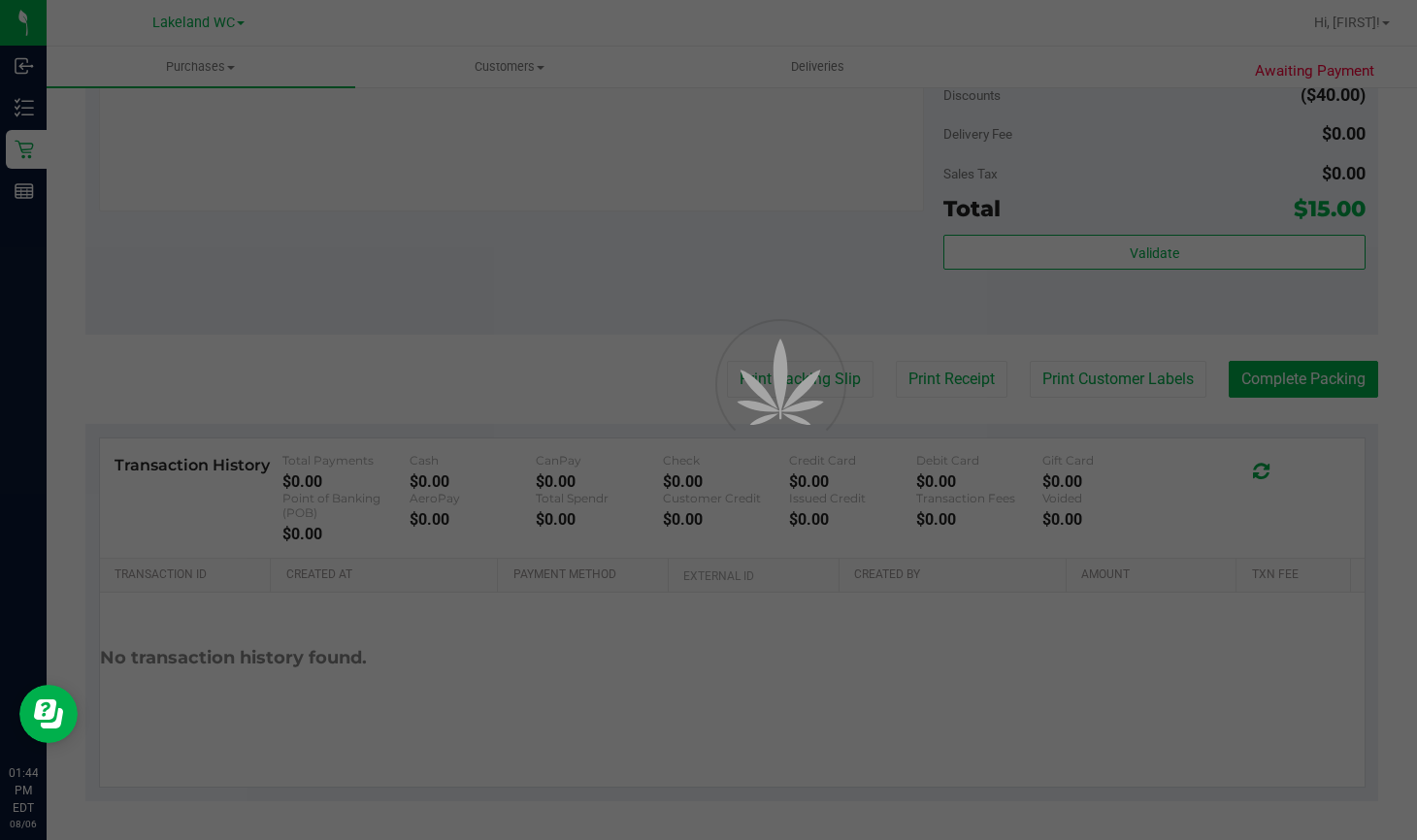 scroll, scrollTop: 0, scrollLeft: 0, axis: both 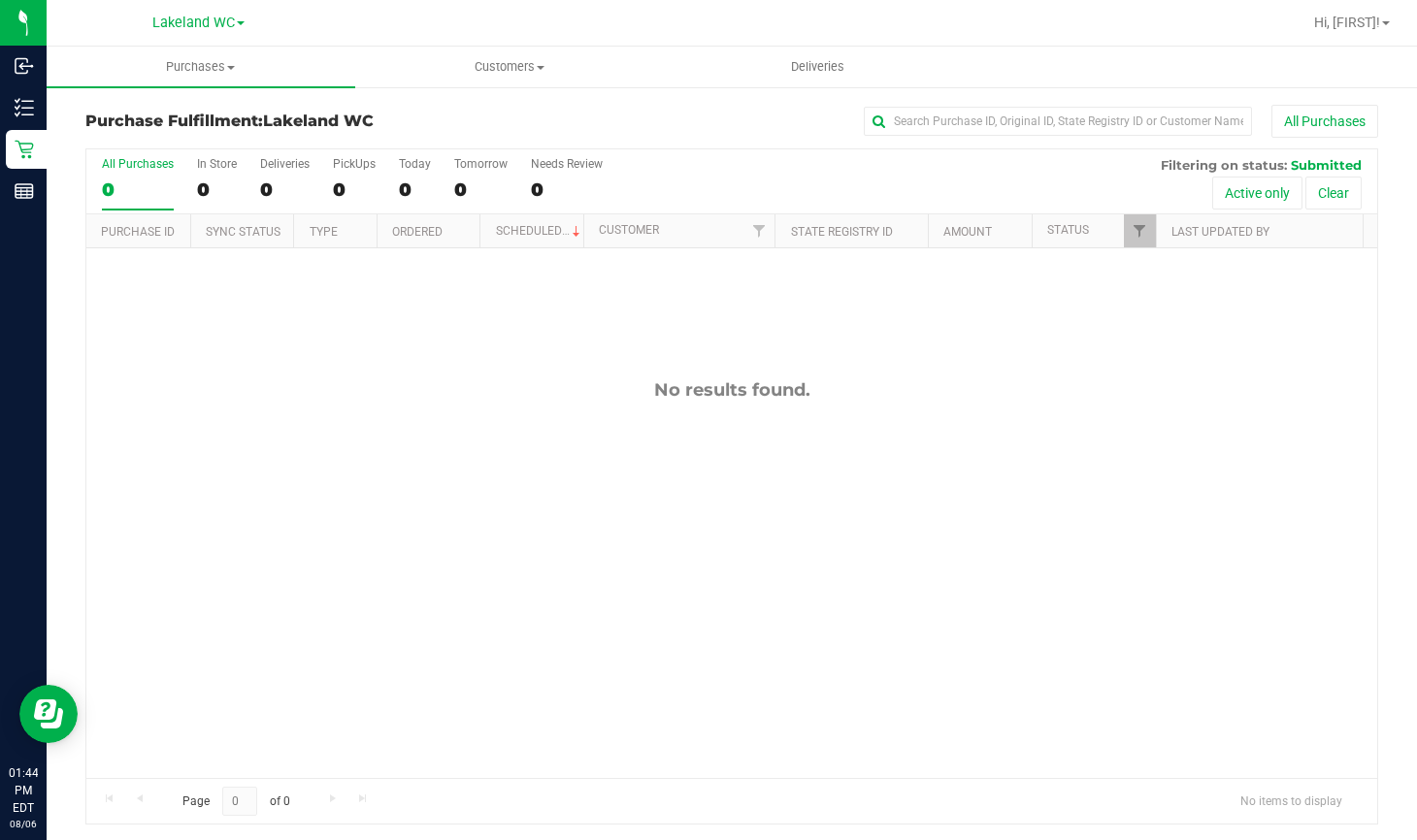 click on "No results found." at bounding box center (732, 578) 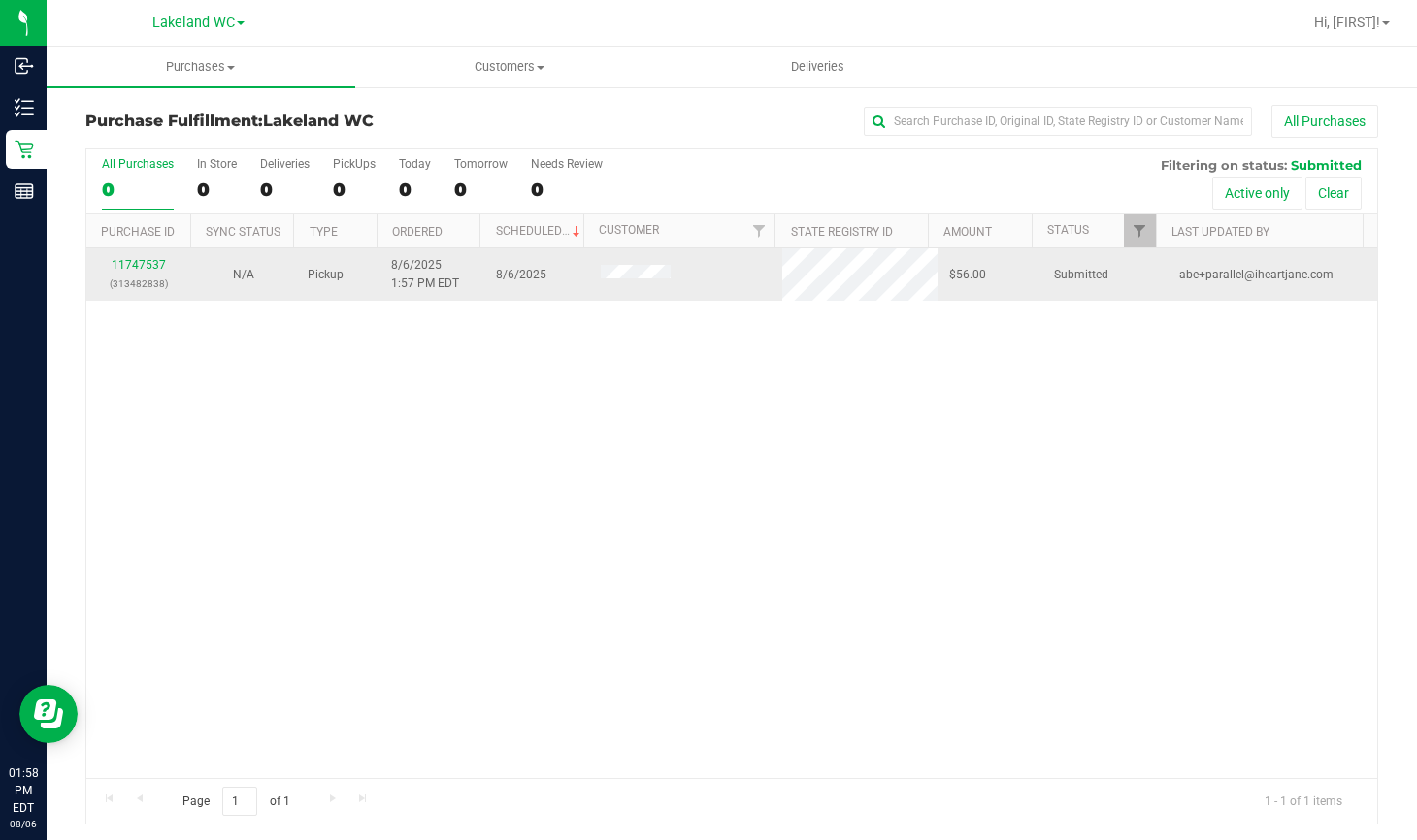 click on "11747537
(313482838)" at bounding box center [139, 275] 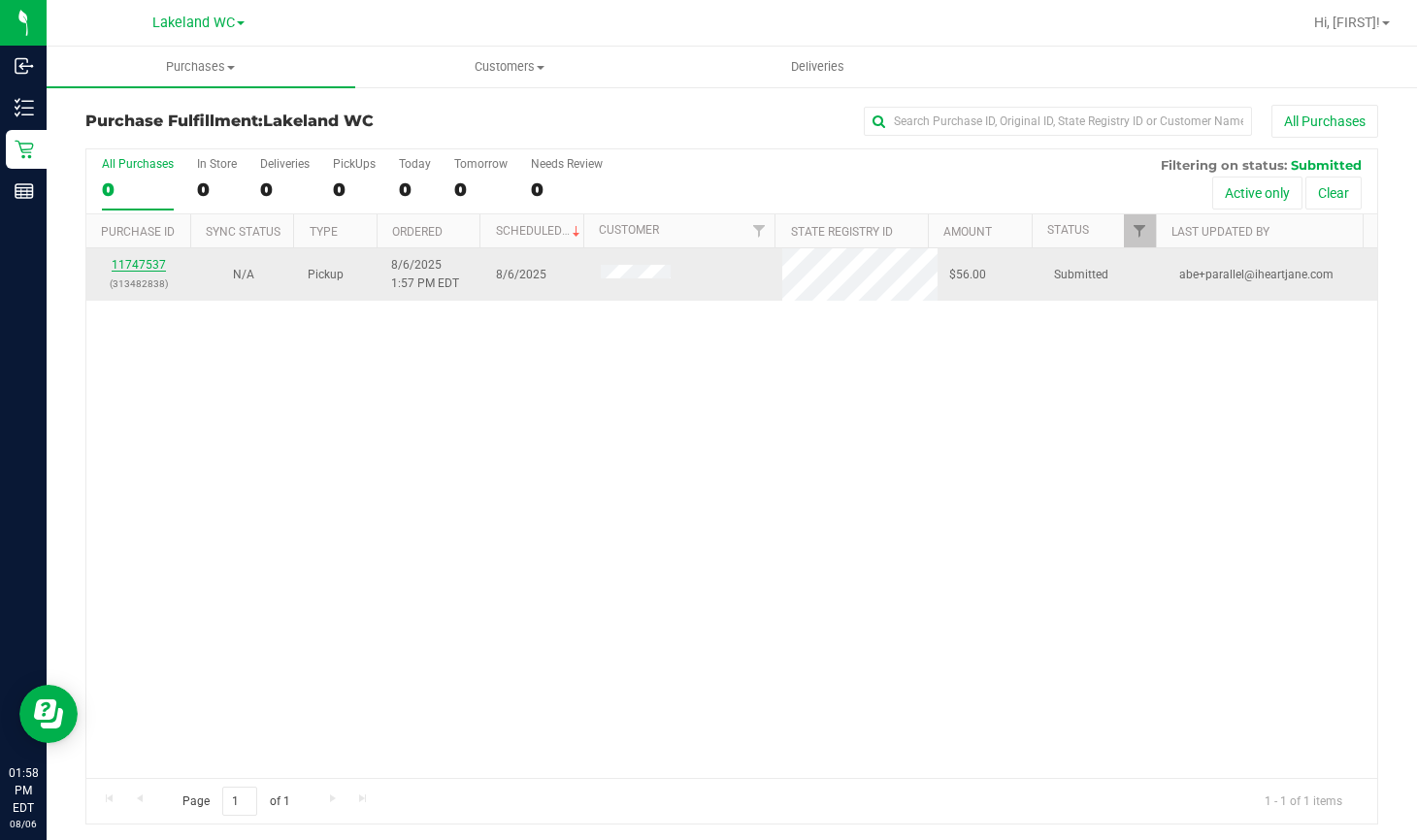 click on "11747537" at bounding box center (139, 265) 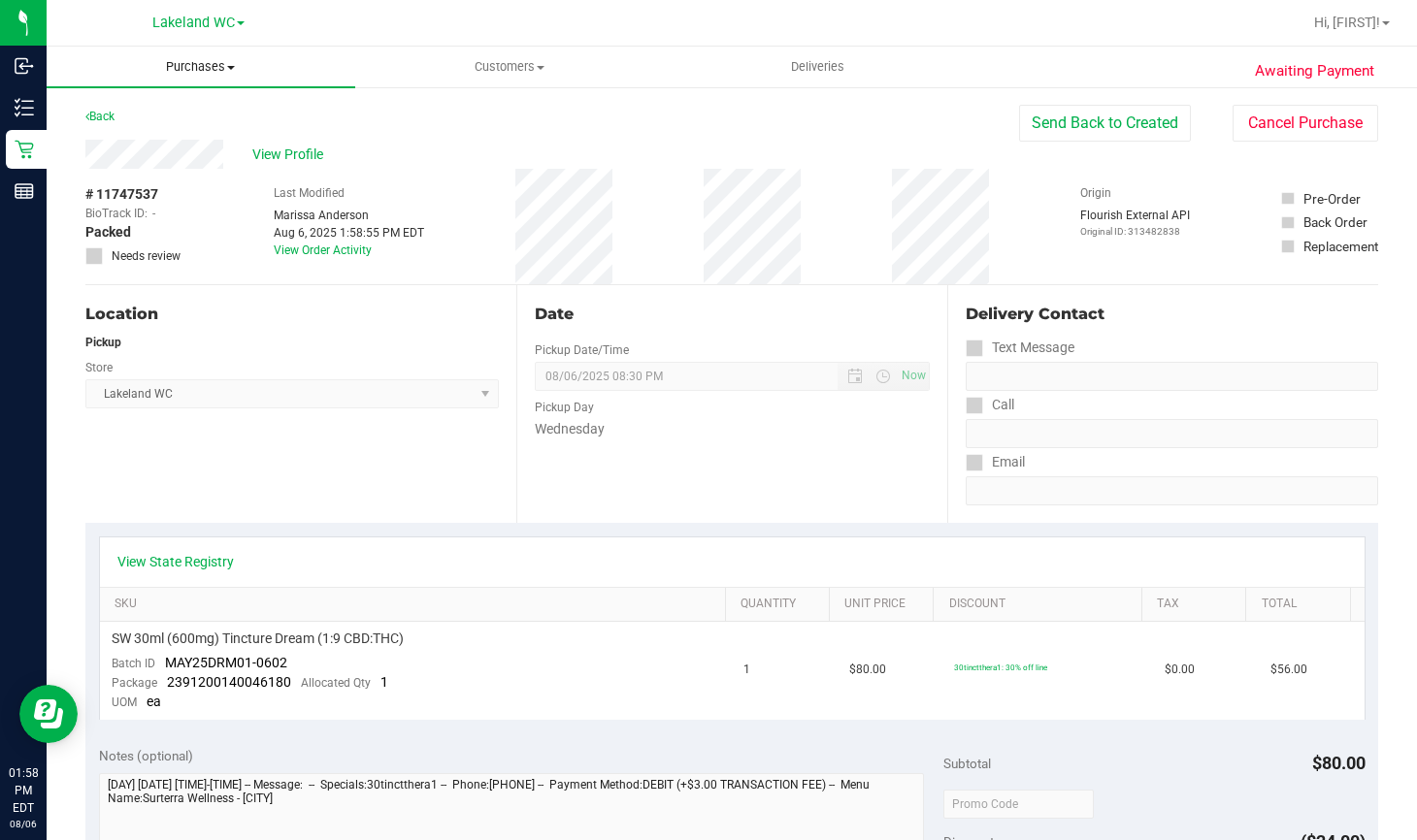 click on "Purchases" at bounding box center (201, 67) 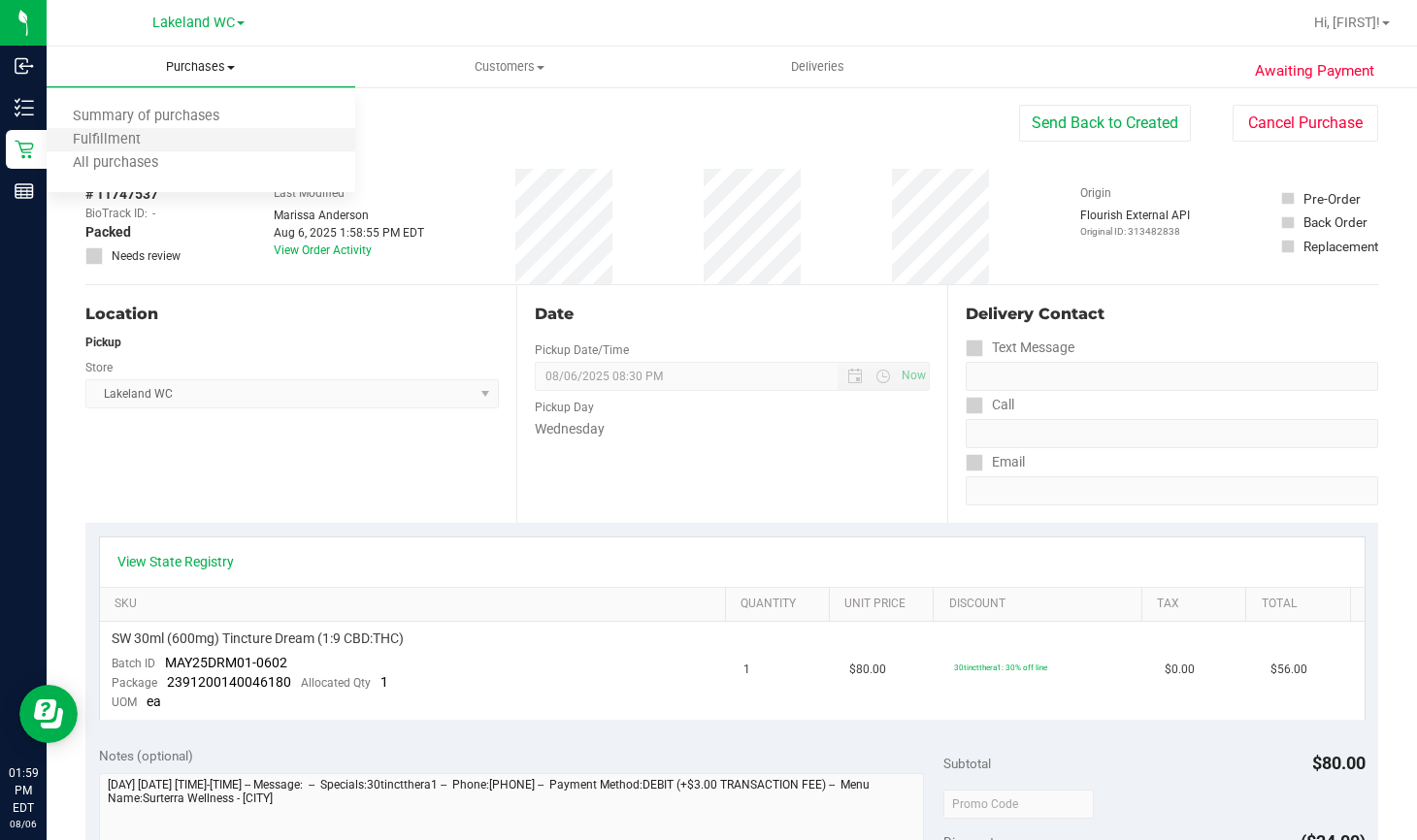 click on "Fulfillment" at bounding box center [201, 141] 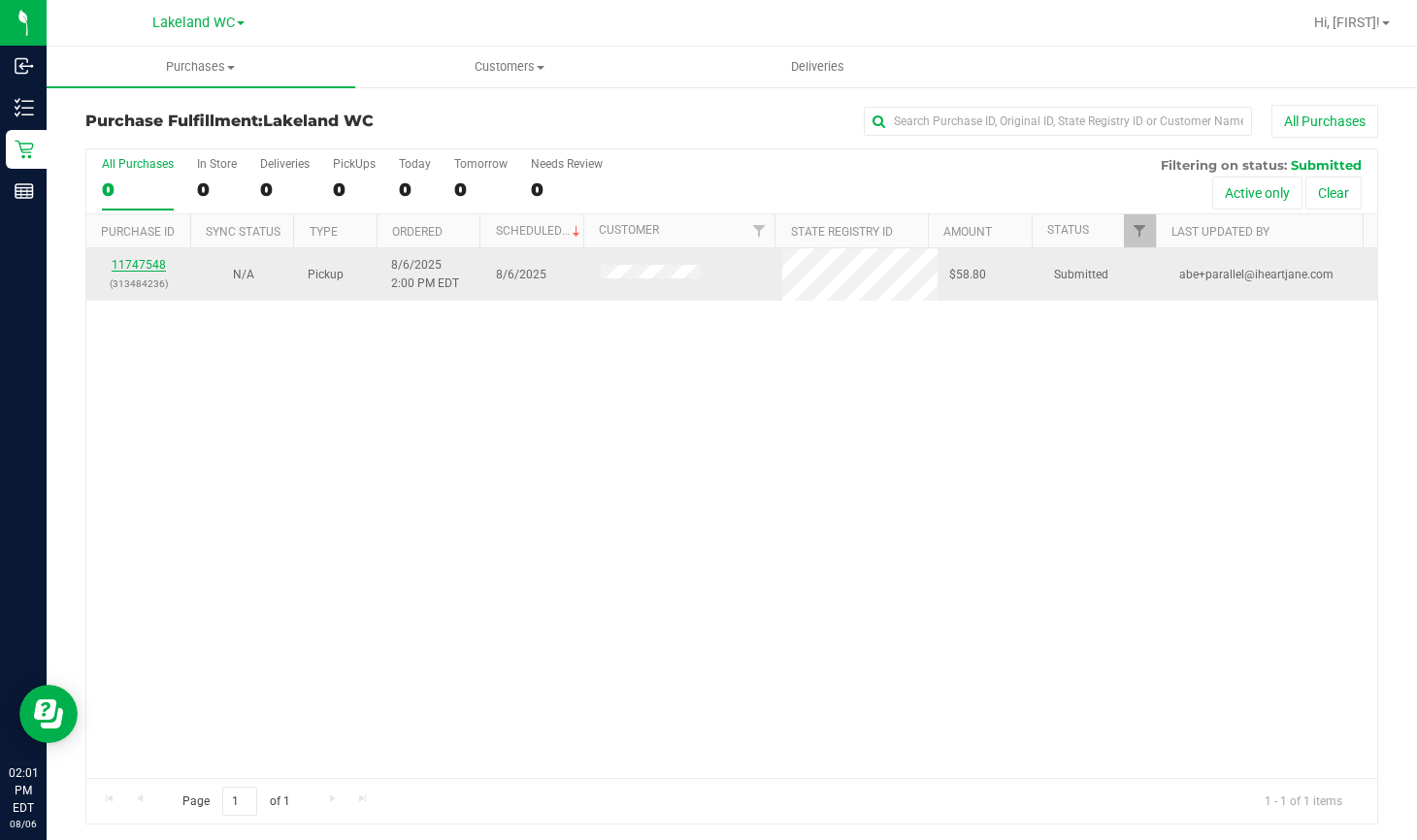 click on "11747548" at bounding box center (139, 265) 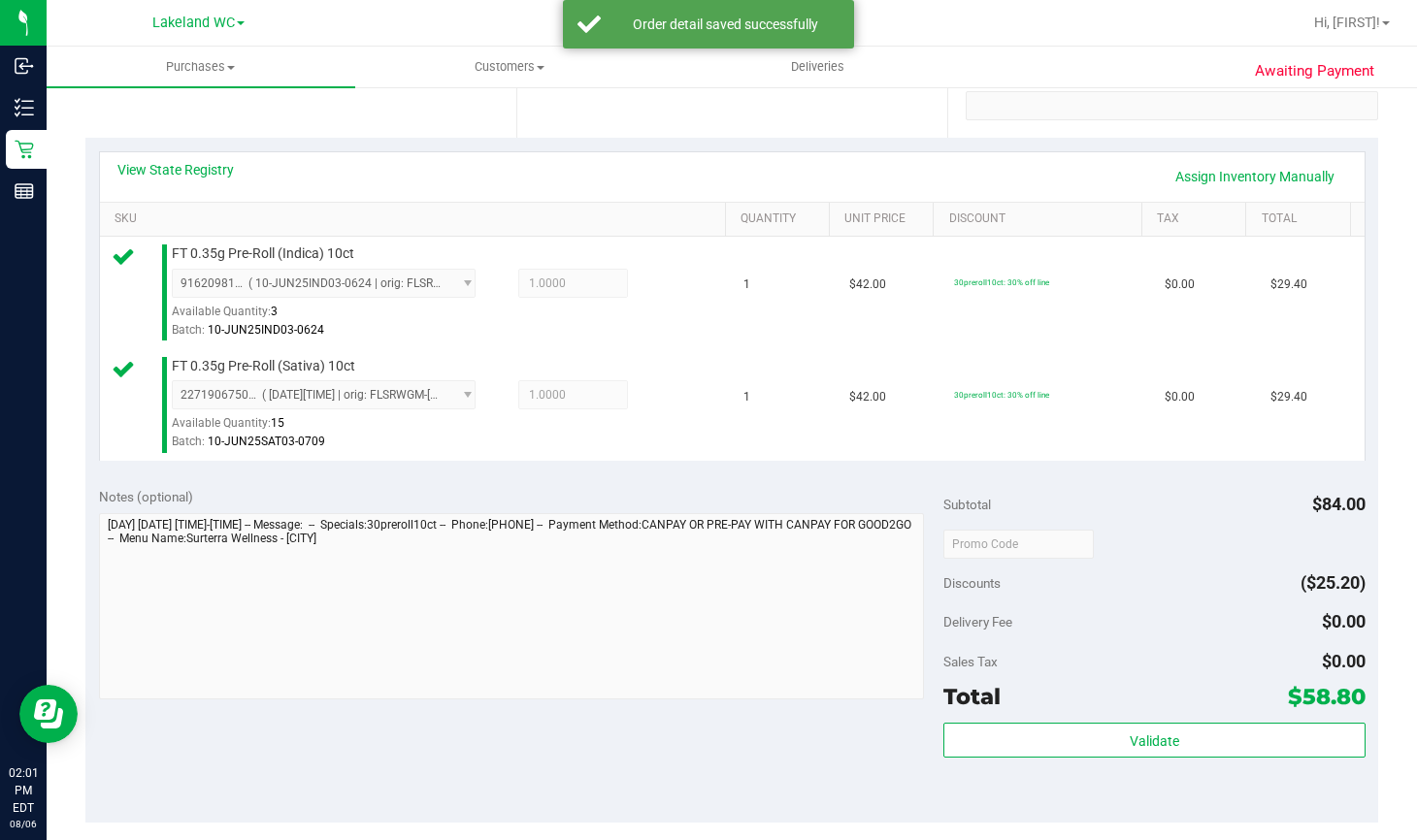 scroll, scrollTop: 388, scrollLeft: 0, axis: vertical 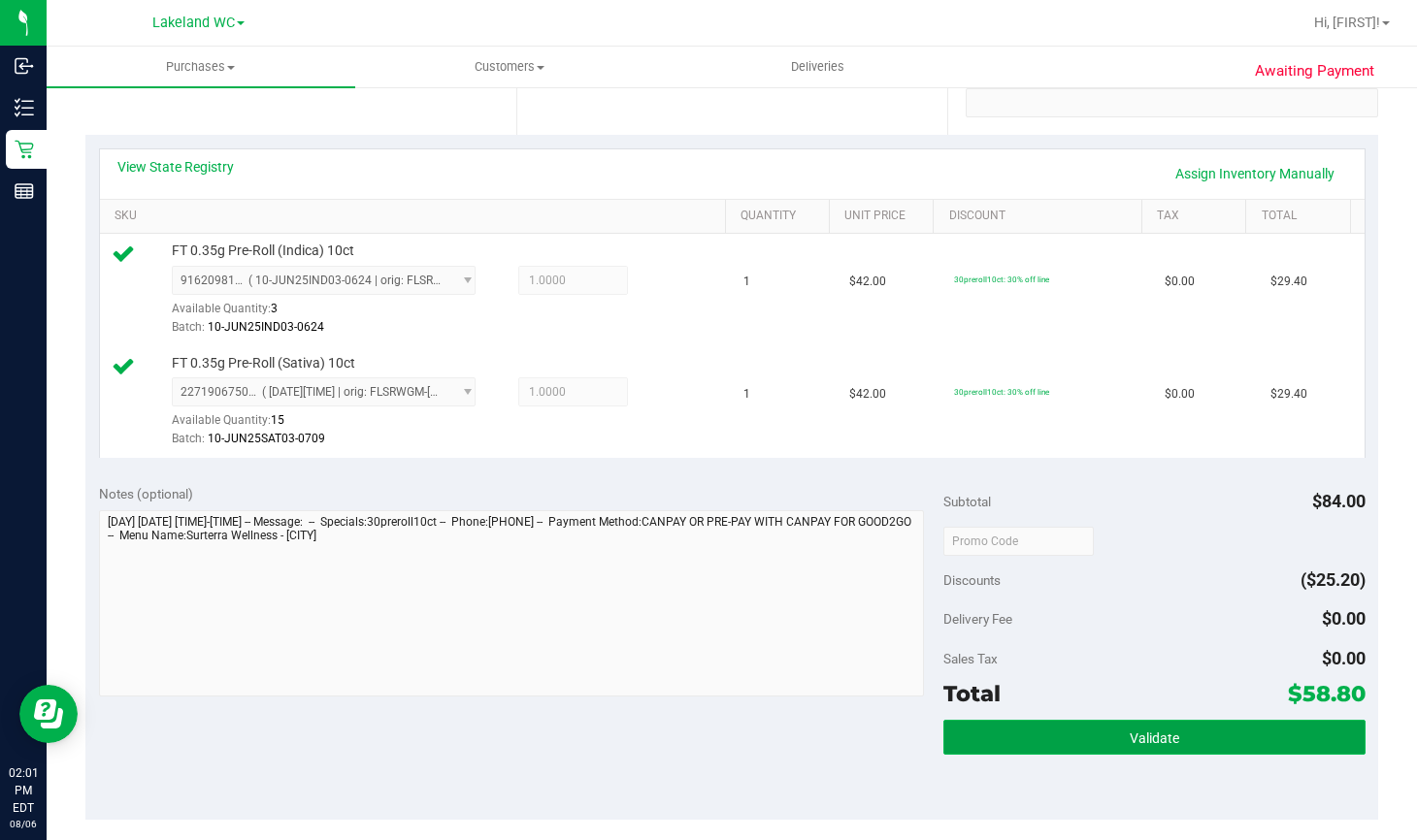 click on "Validate" at bounding box center (1154, 737) 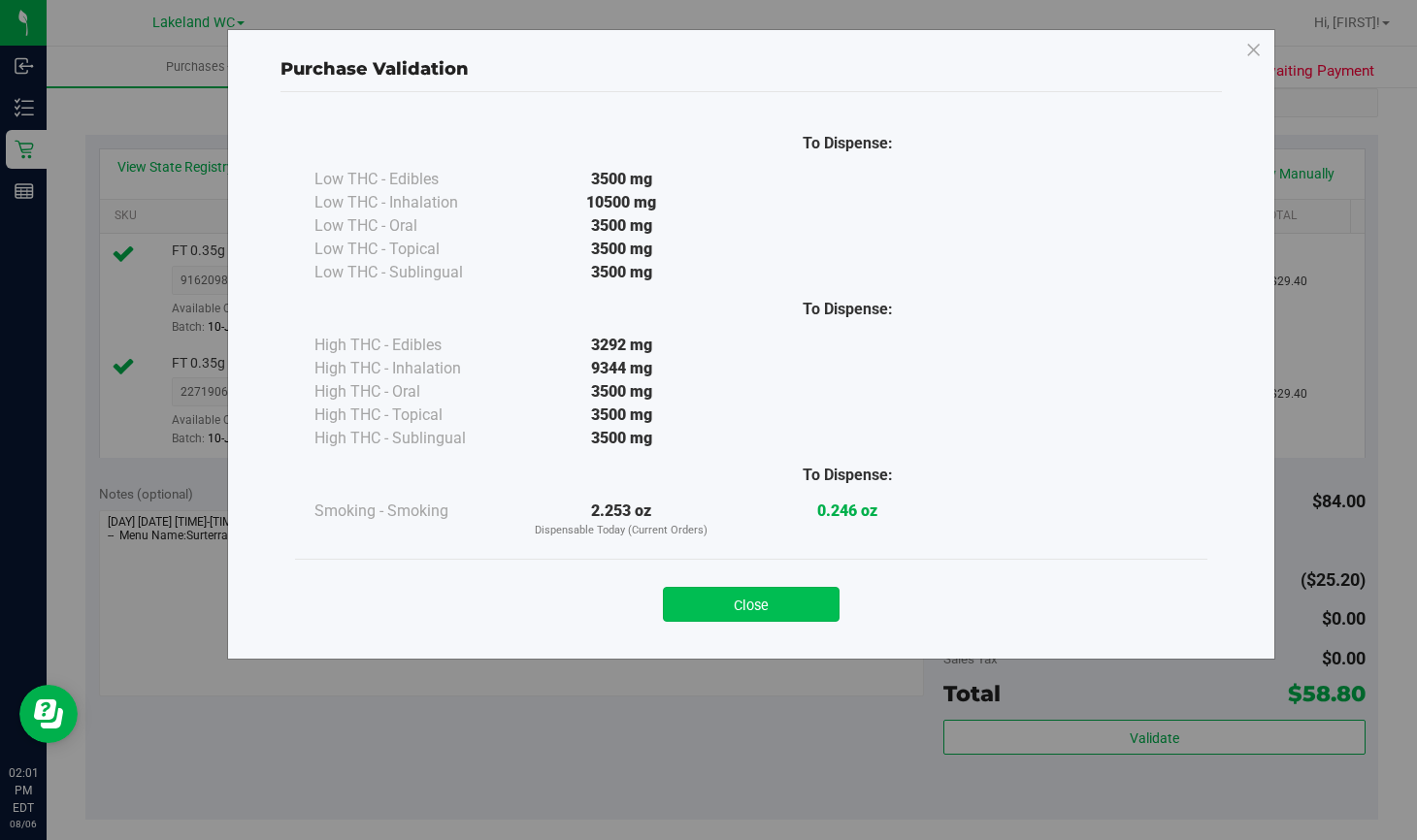 click on "Close" at bounding box center (751, 604) 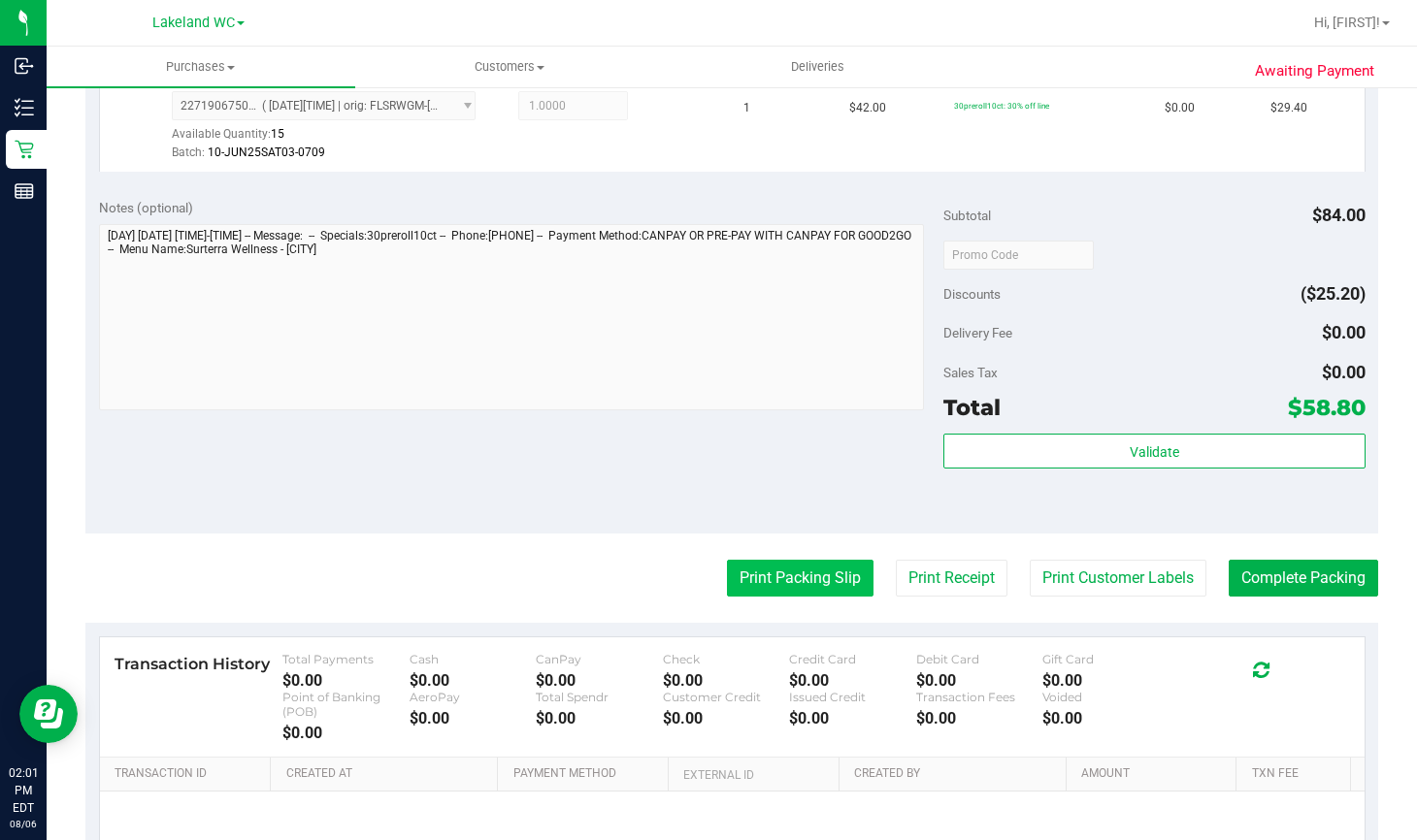 scroll, scrollTop: 679, scrollLeft: 0, axis: vertical 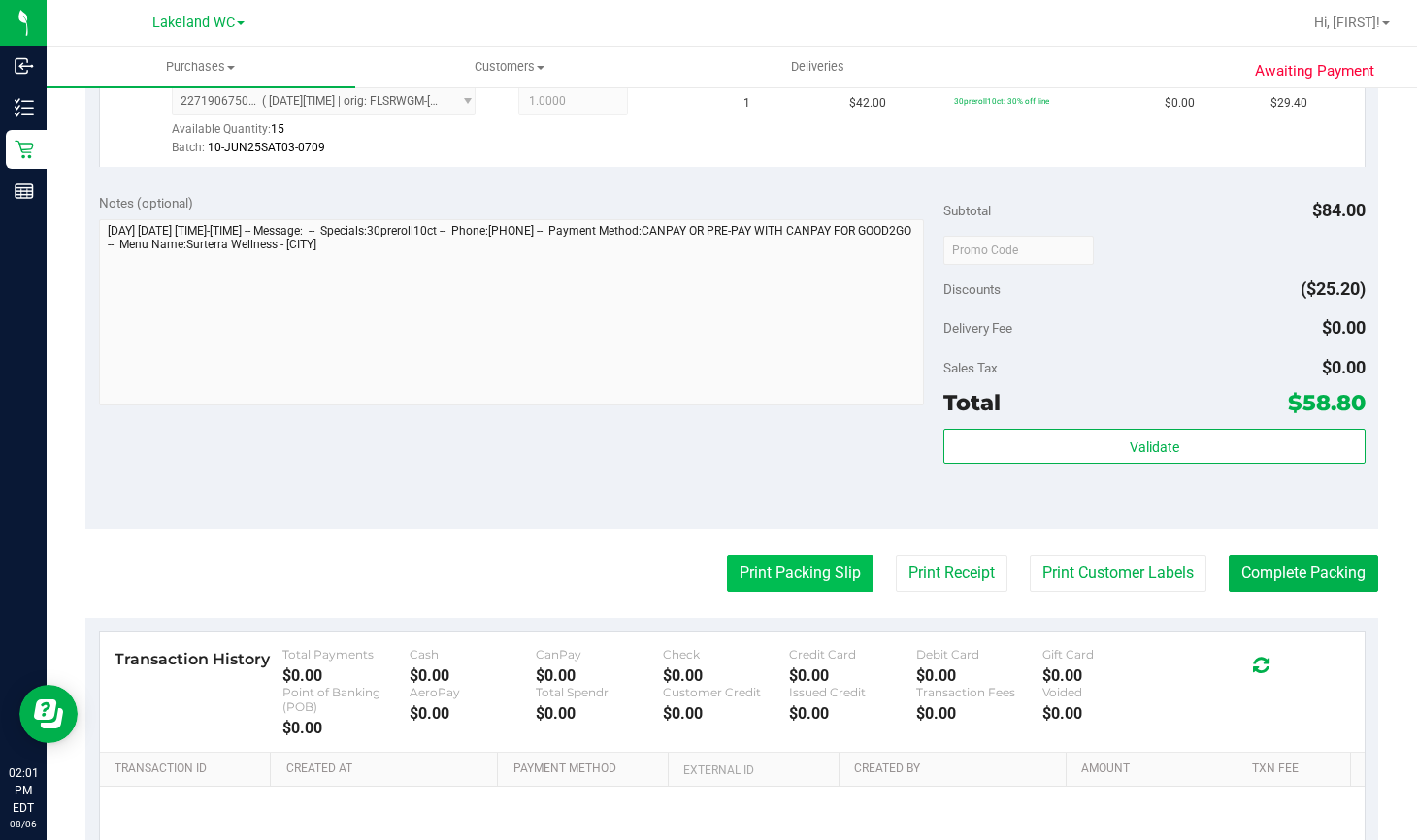 click on "Print Packing Slip" at bounding box center [800, 573] 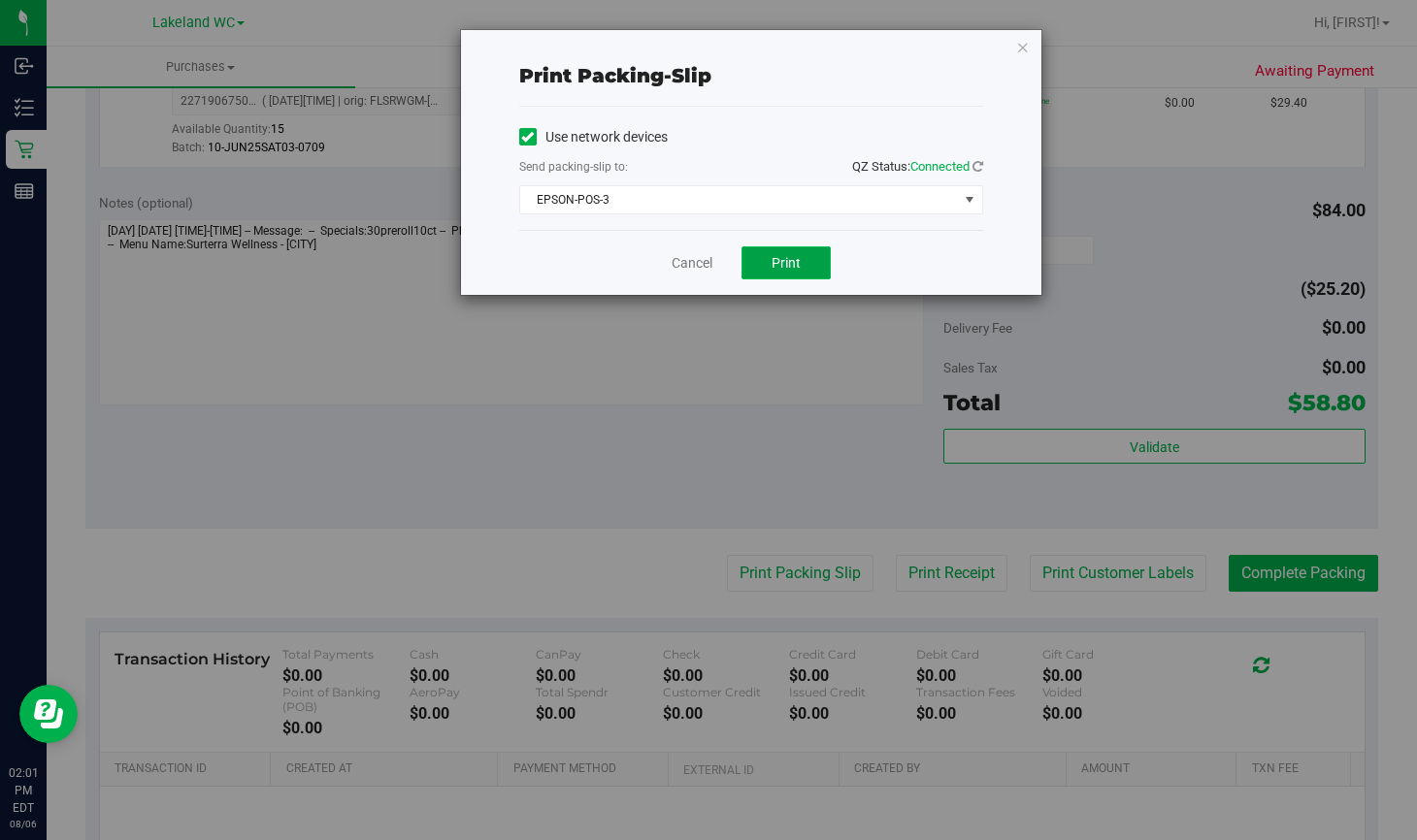 click on "Print" at bounding box center (786, 263) 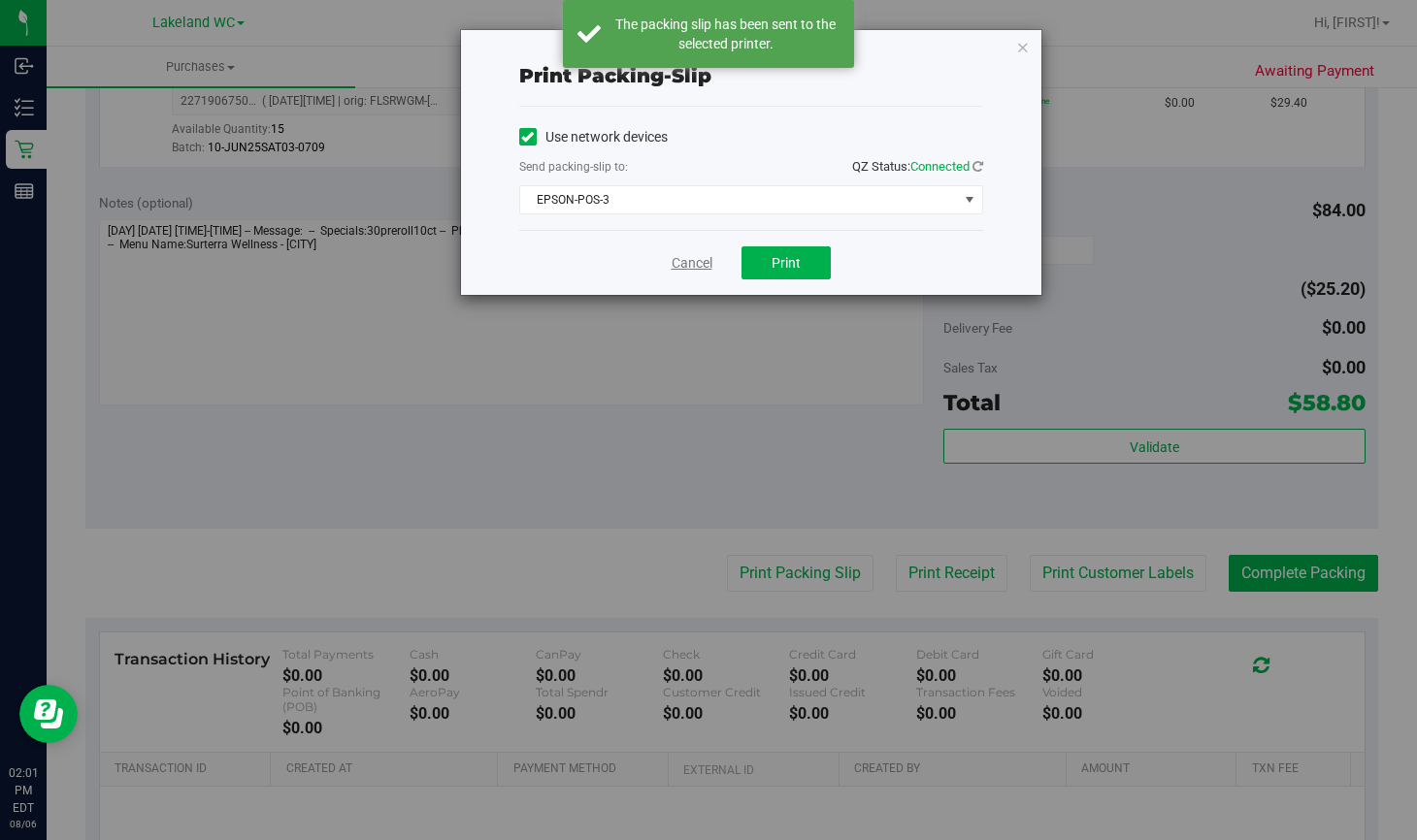 click on "Cancel" at bounding box center (692, 263) 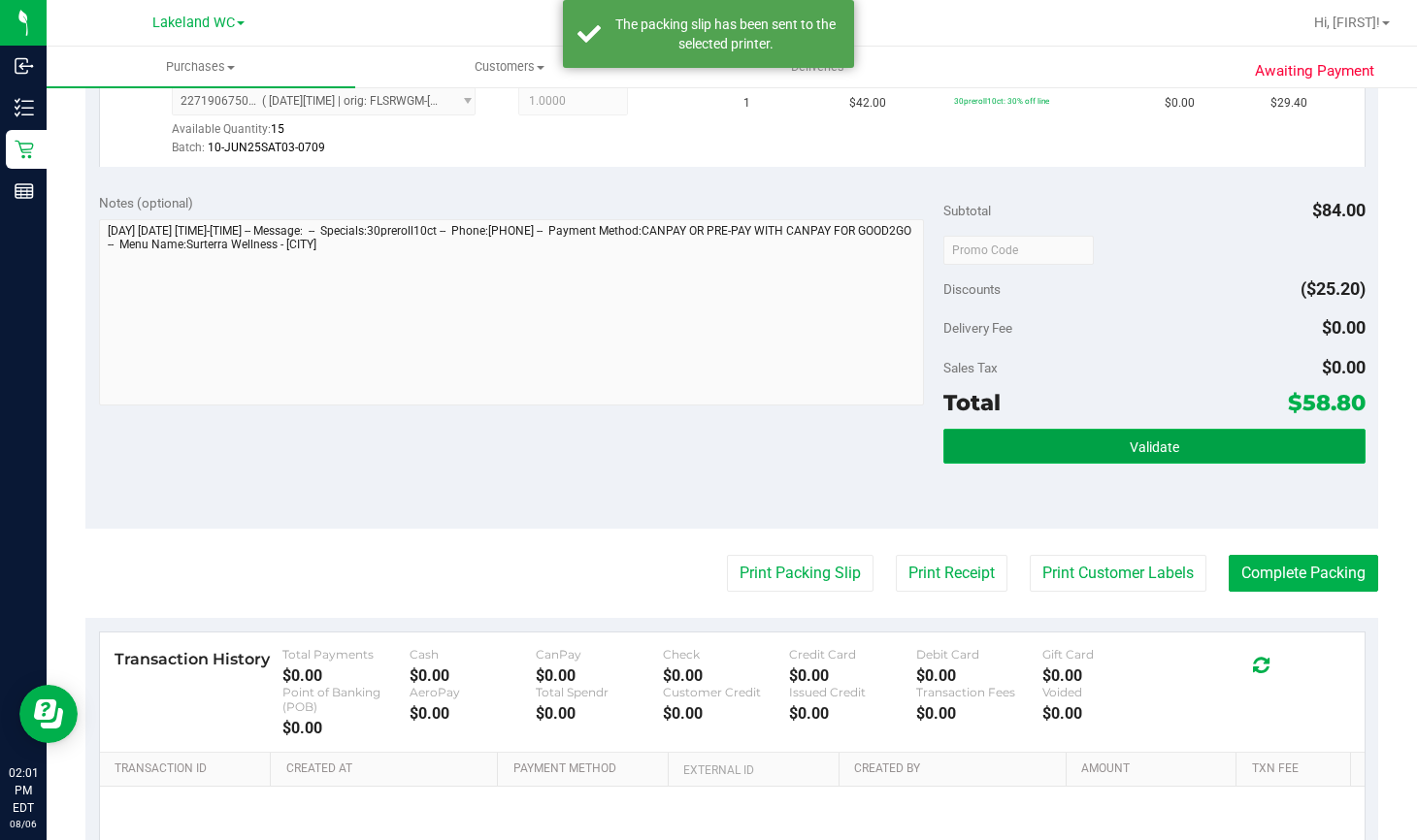 click on "Validate" at bounding box center (1154, 446) 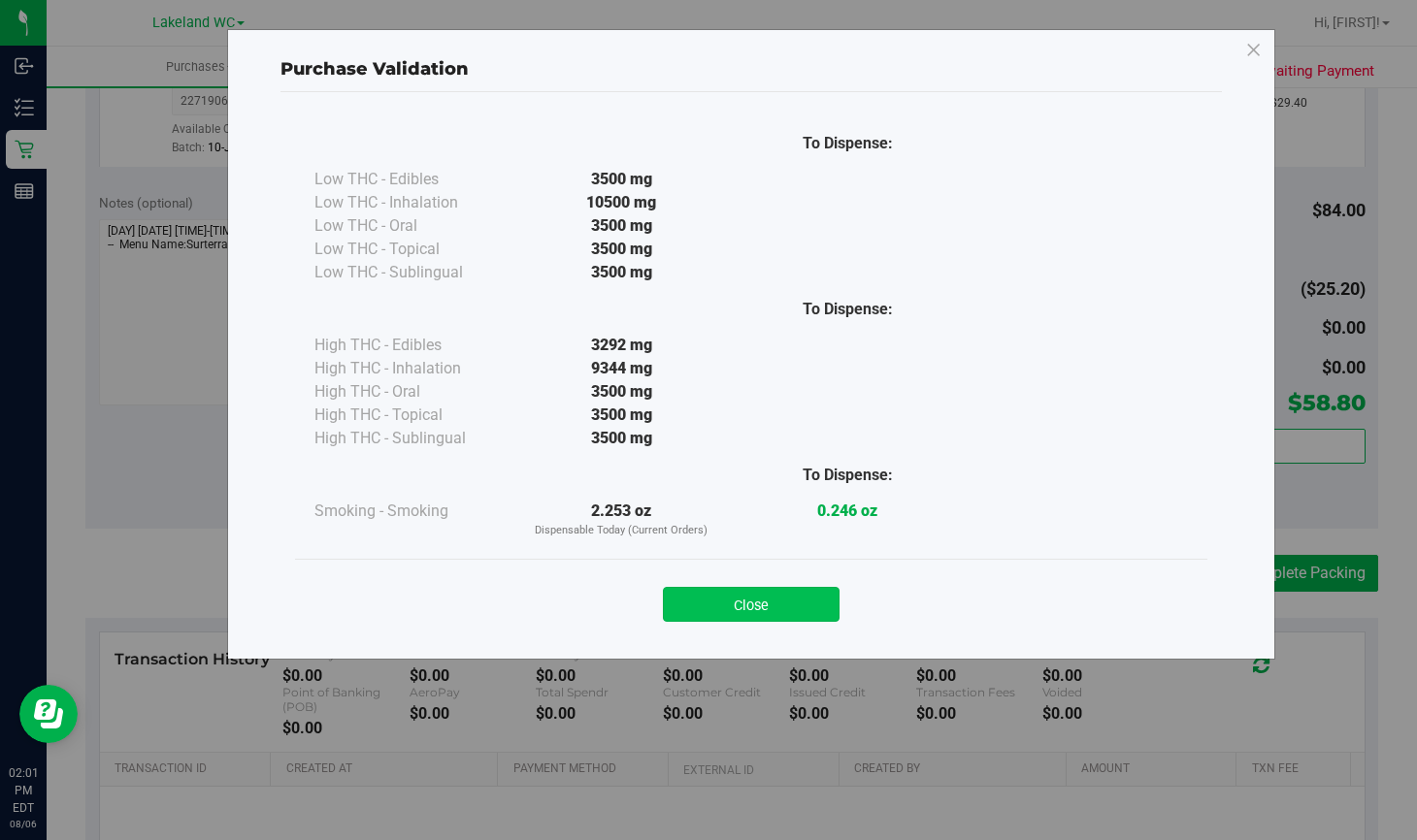click on "Close" at bounding box center [751, 604] 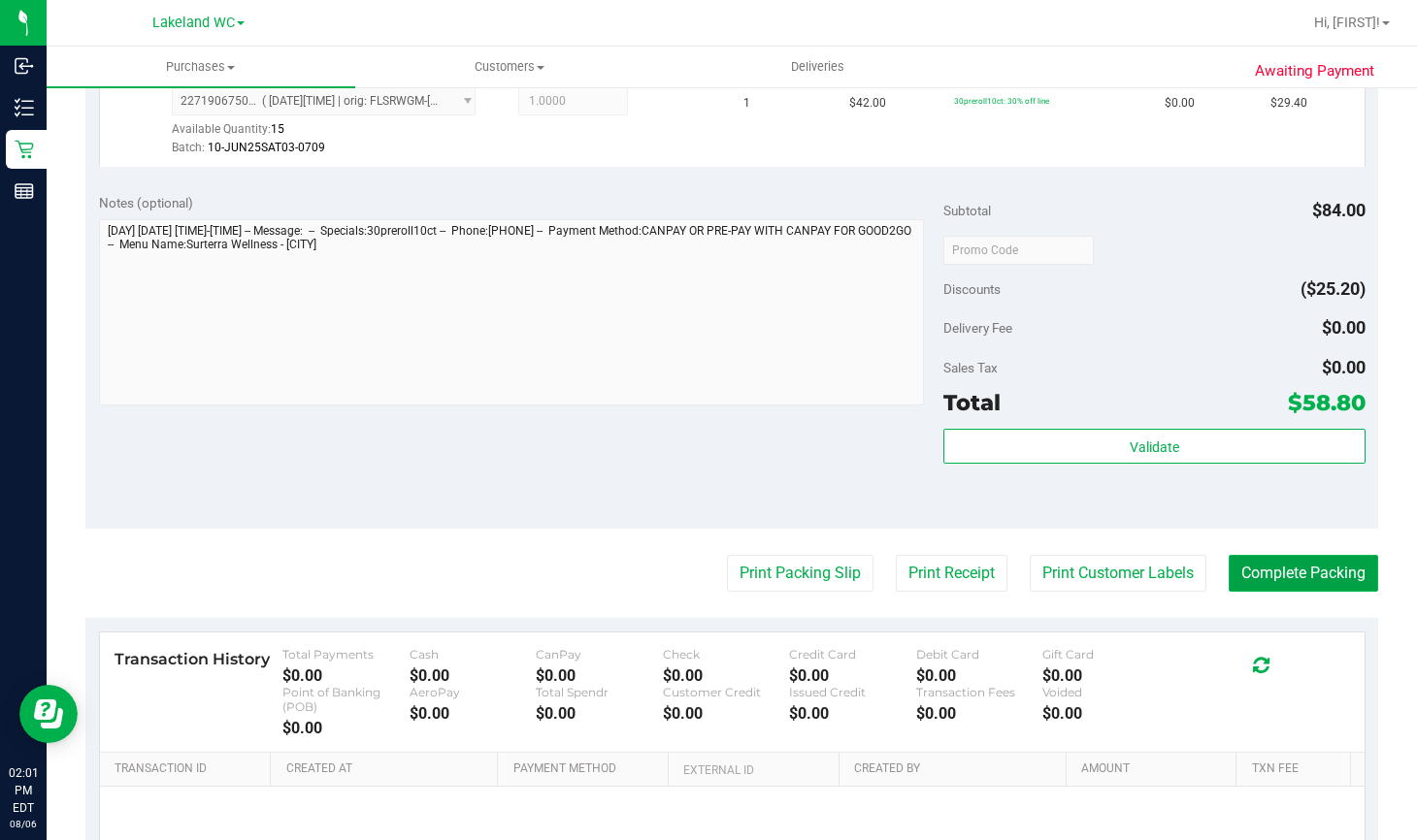 click on "Complete Packing" at bounding box center (1303, 573) 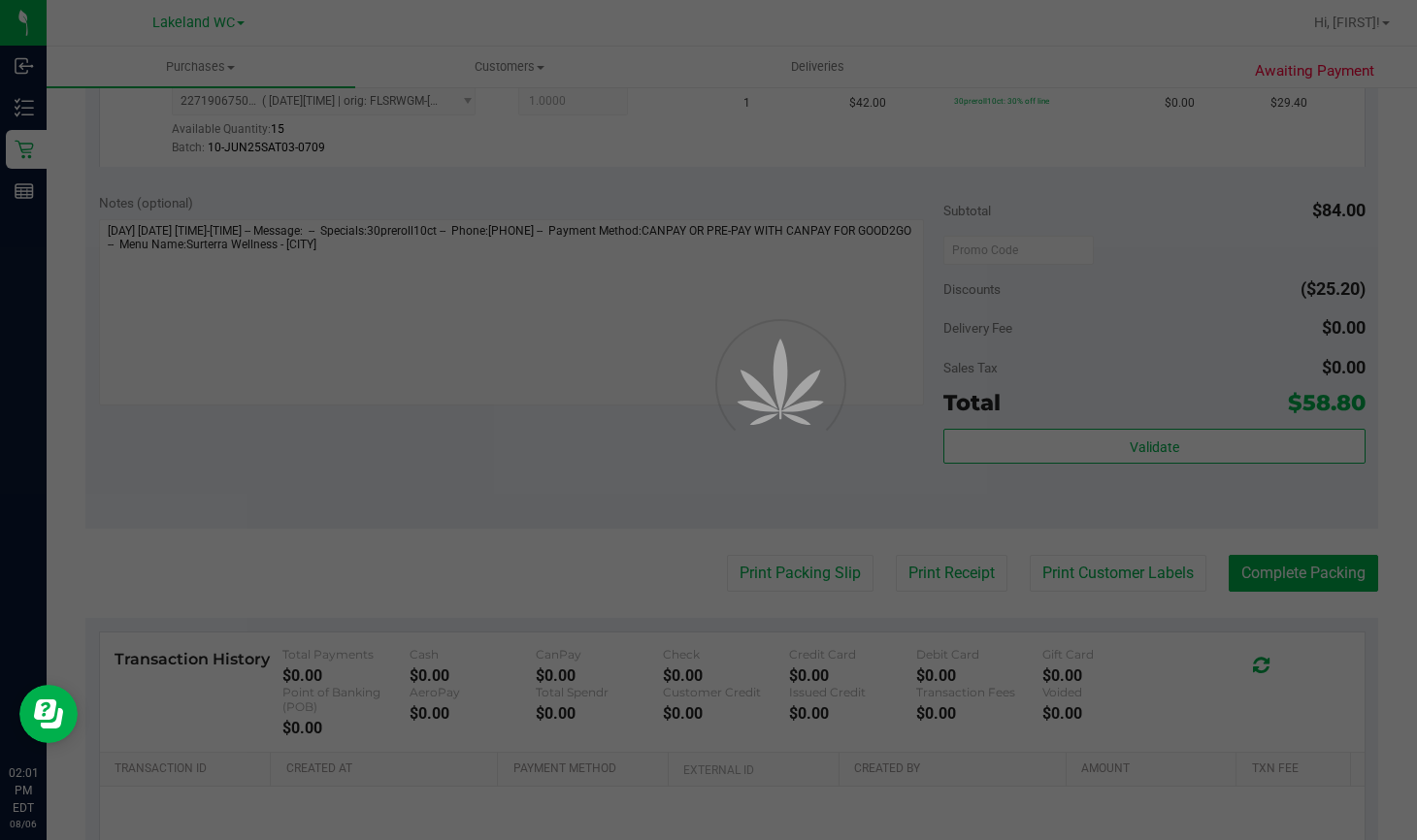 scroll, scrollTop: 0, scrollLeft: 0, axis: both 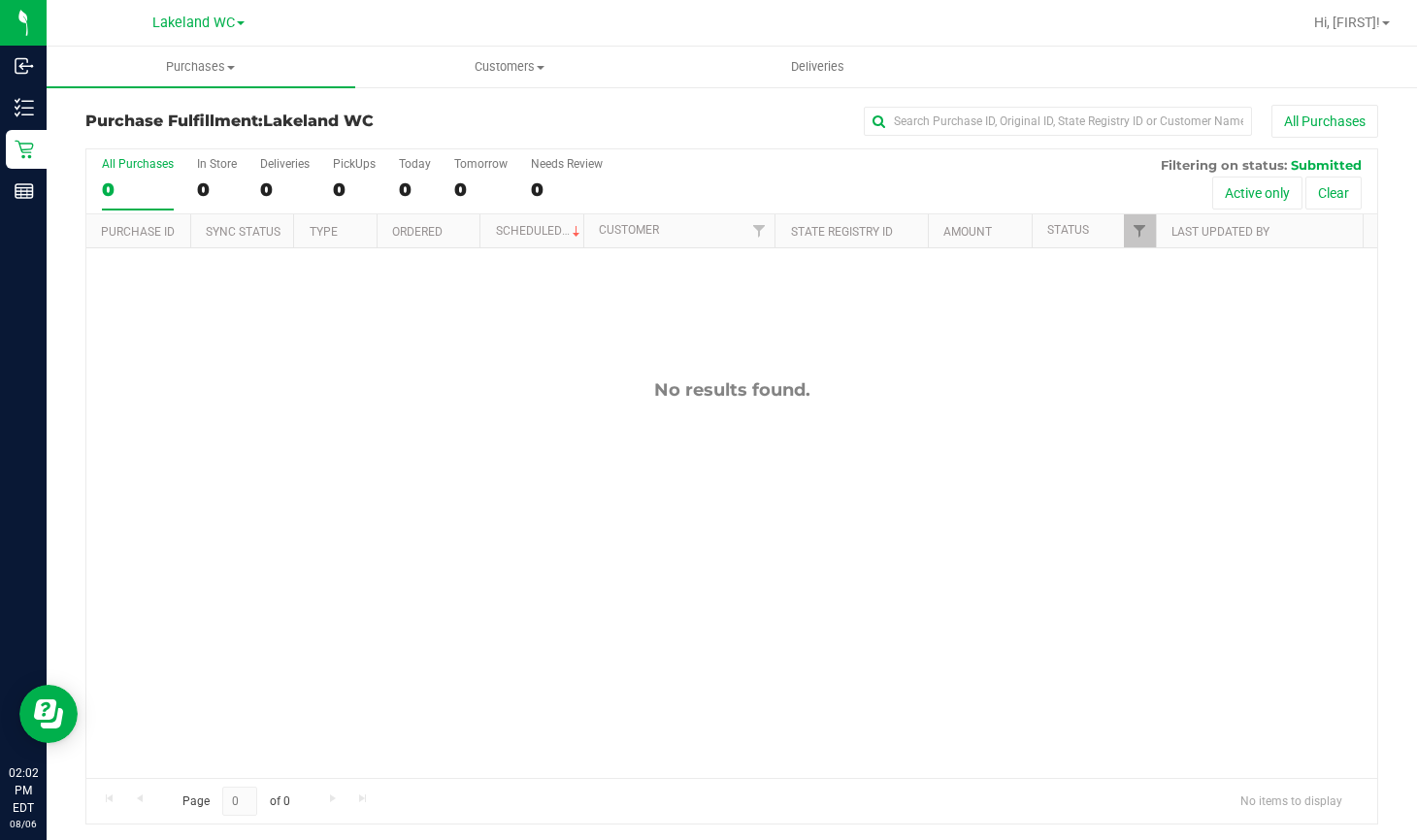 drag, startPoint x: 978, startPoint y: 617, endPoint x: 397, endPoint y: 286, distance: 668.6718 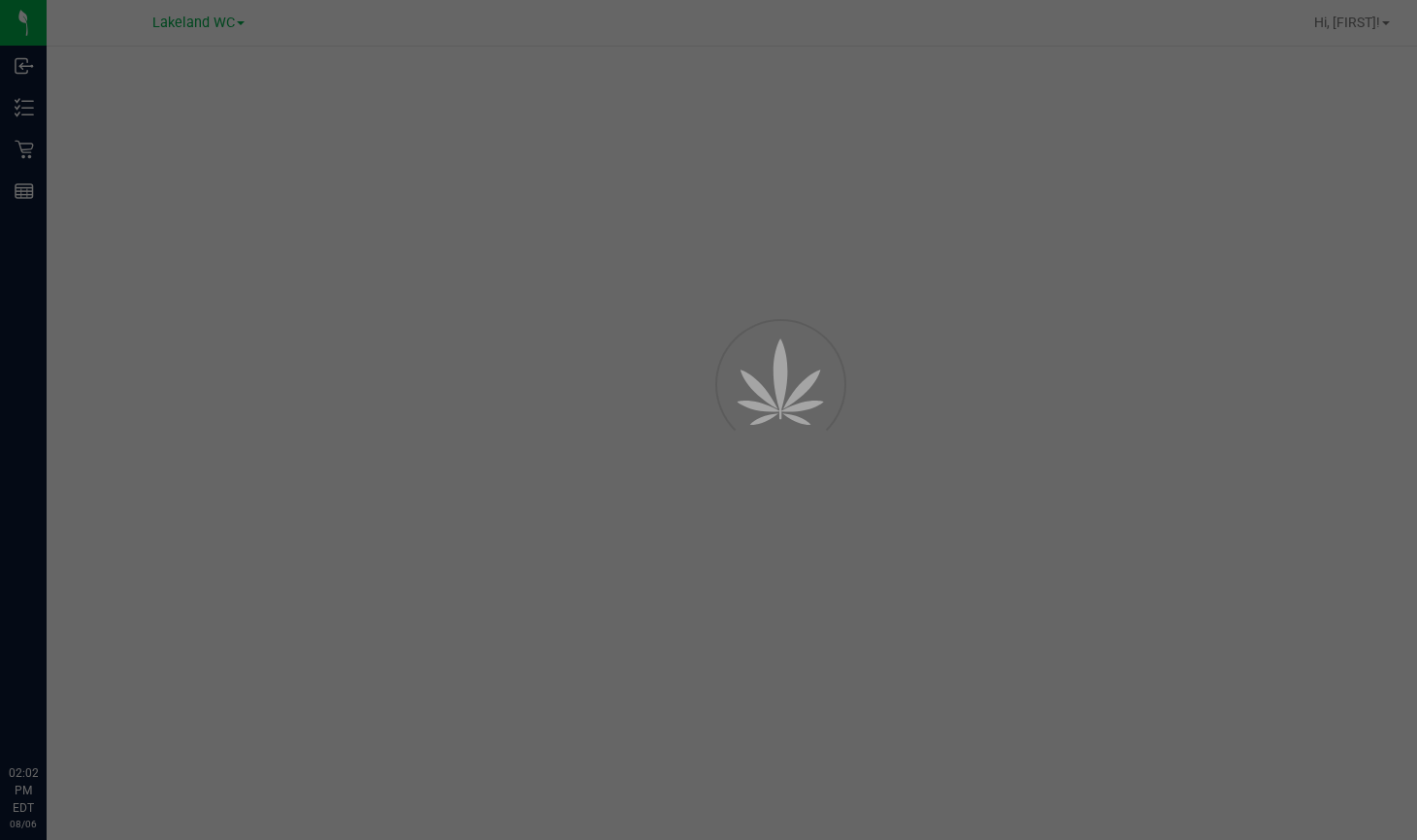 scroll, scrollTop: 0, scrollLeft: 0, axis: both 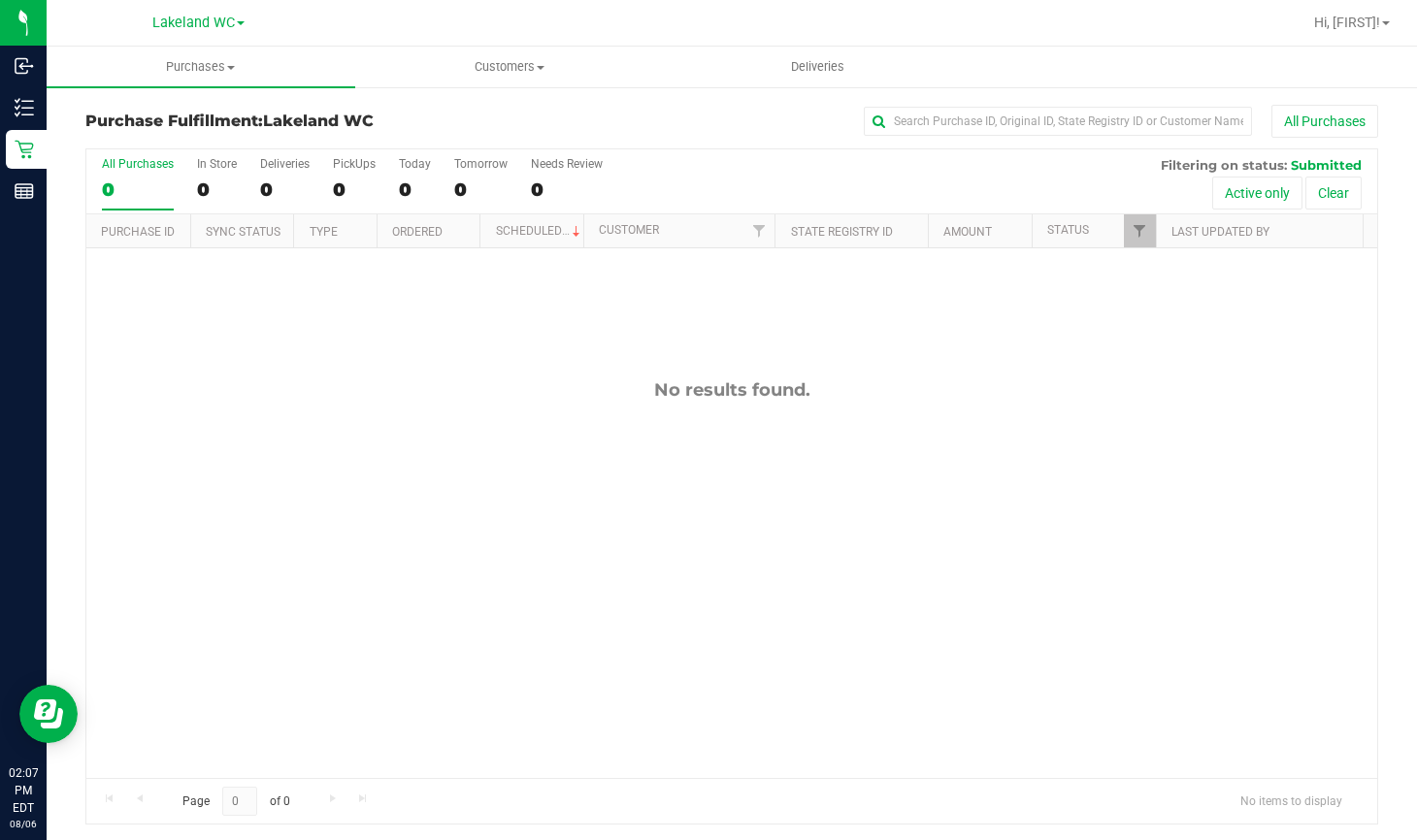 drag, startPoint x: 458, startPoint y: 367, endPoint x: 470, endPoint y: 357, distance: 15.6205 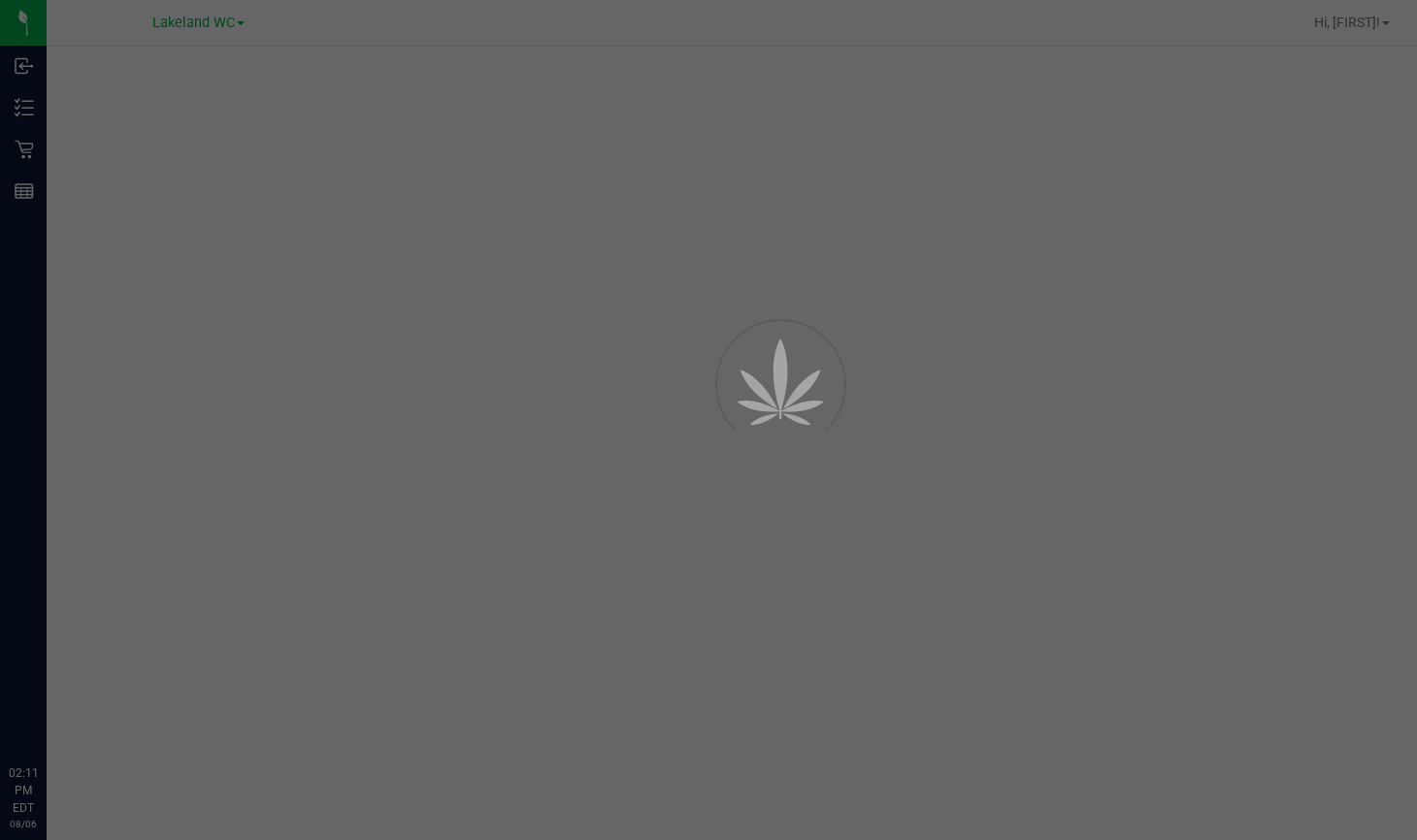 scroll, scrollTop: 0, scrollLeft: 0, axis: both 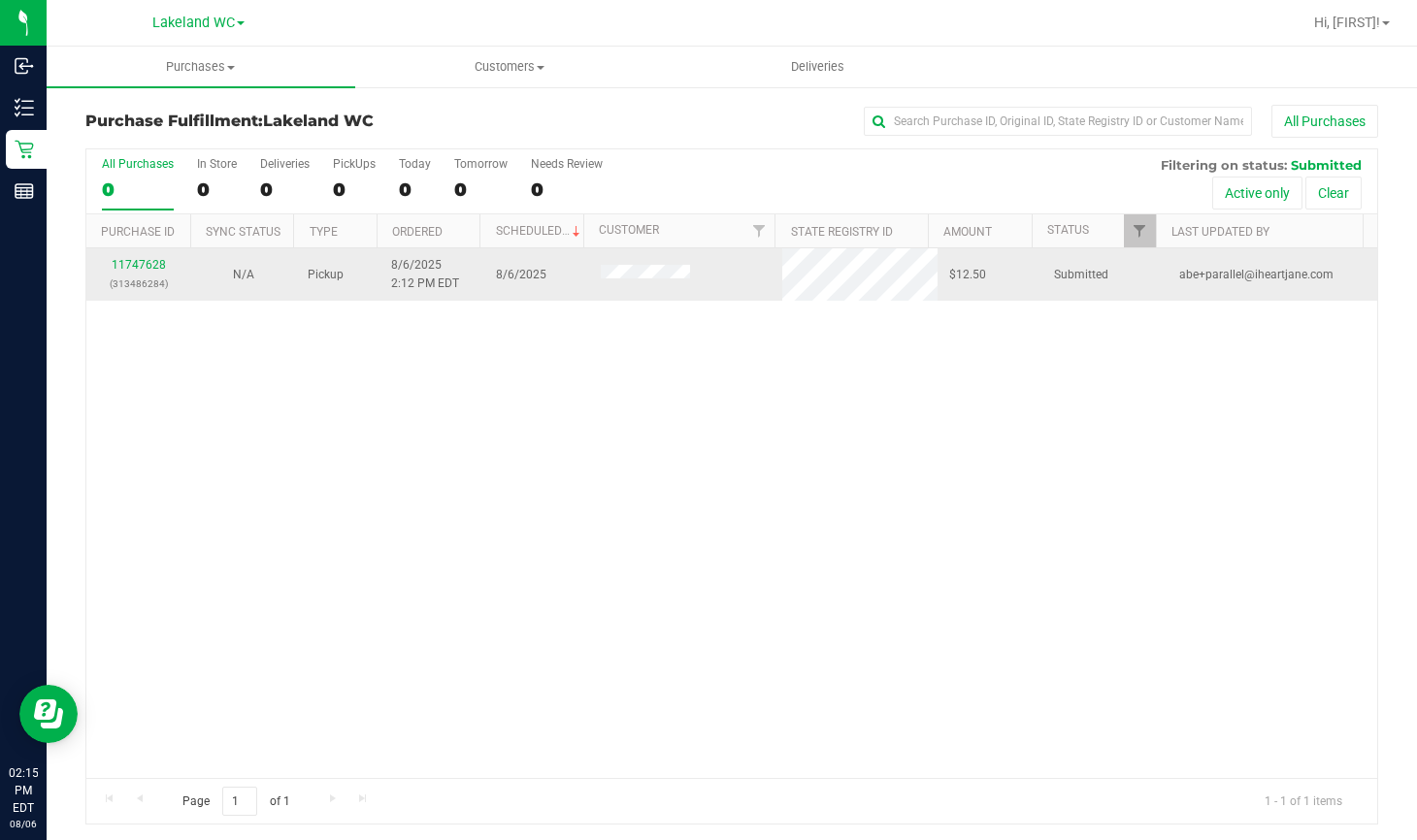 click on "11747628
(313486284)" at bounding box center [139, 275] 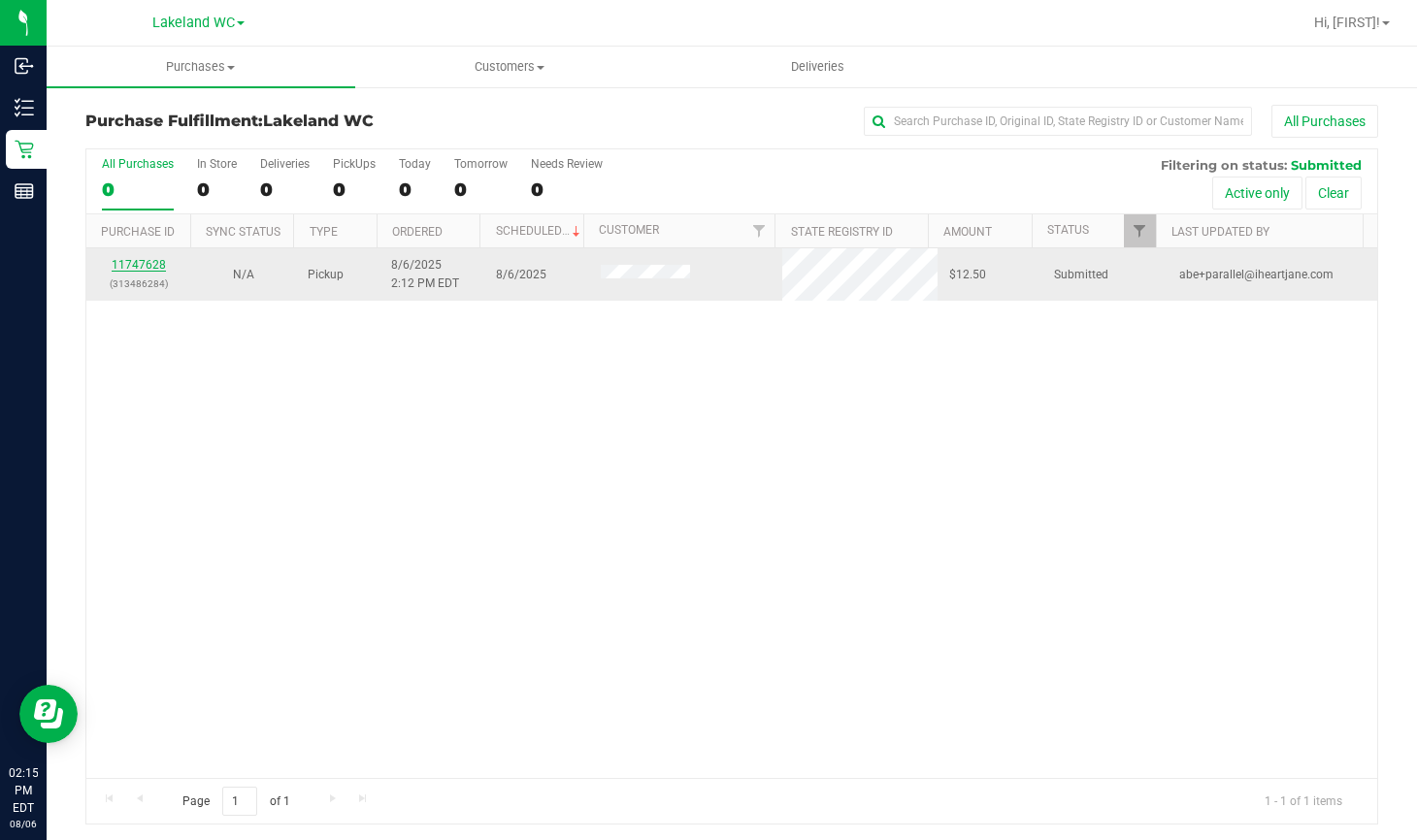 click on "11747628" at bounding box center (139, 265) 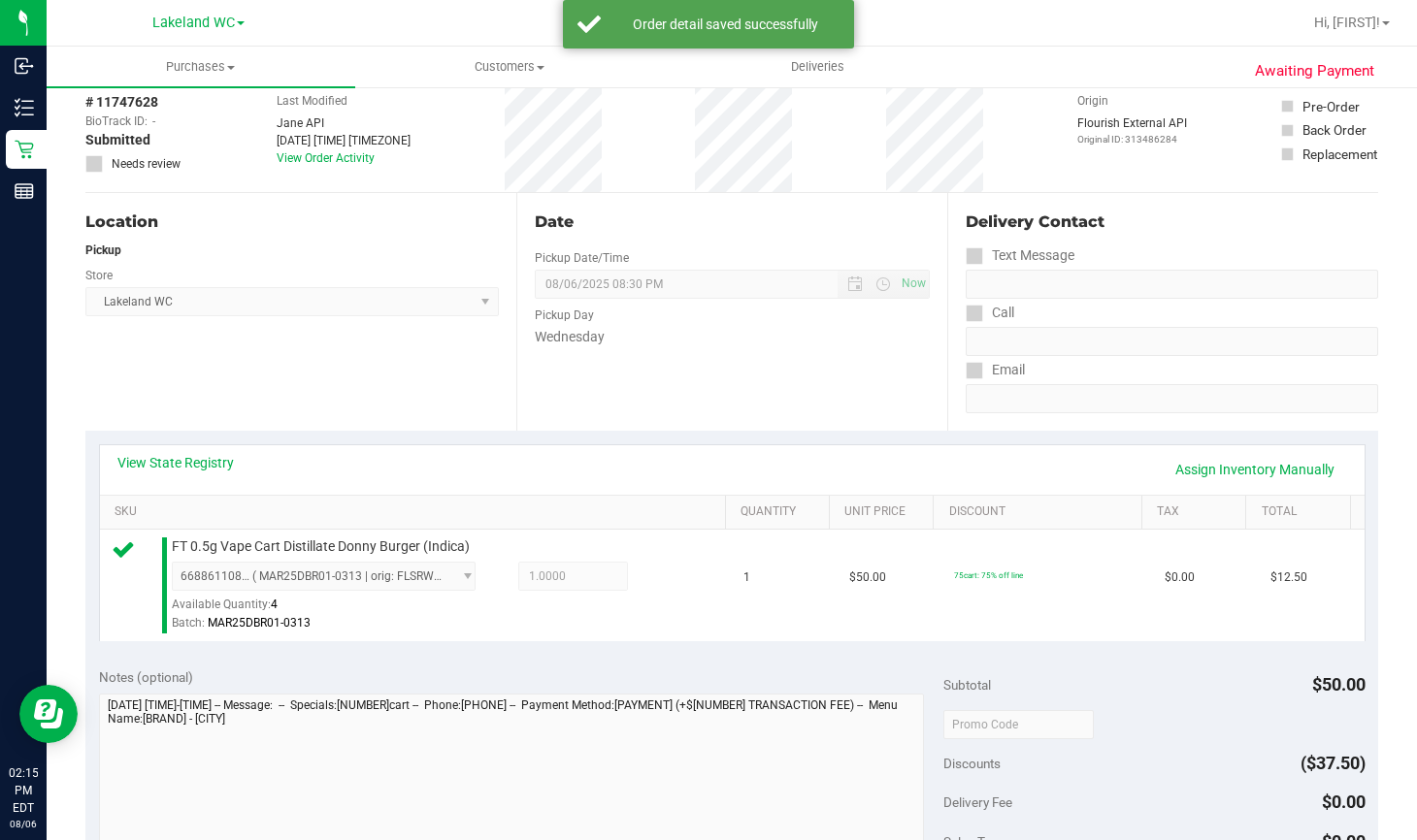scroll, scrollTop: 291, scrollLeft: 0, axis: vertical 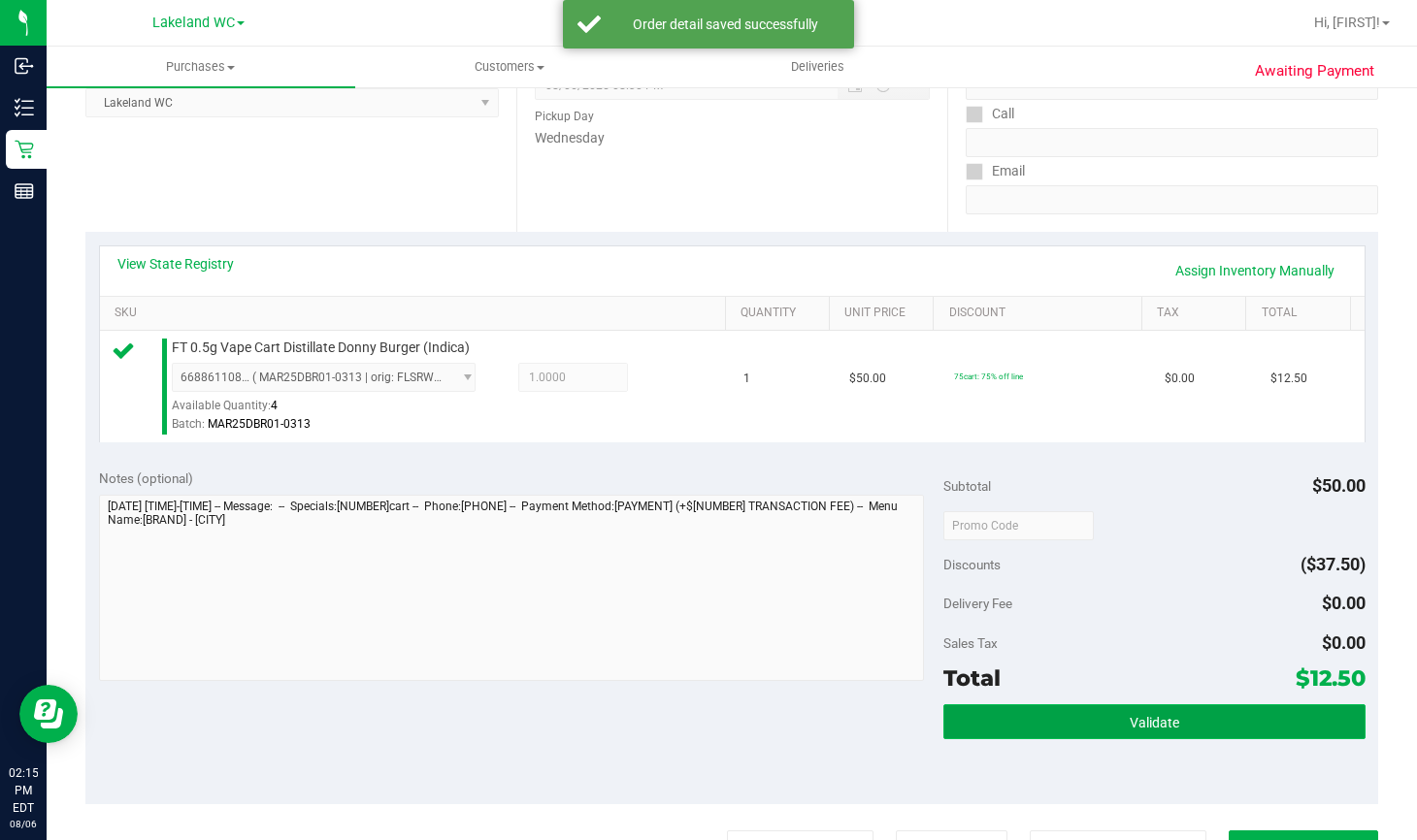 click on "Validate" at bounding box center (1154, 722) 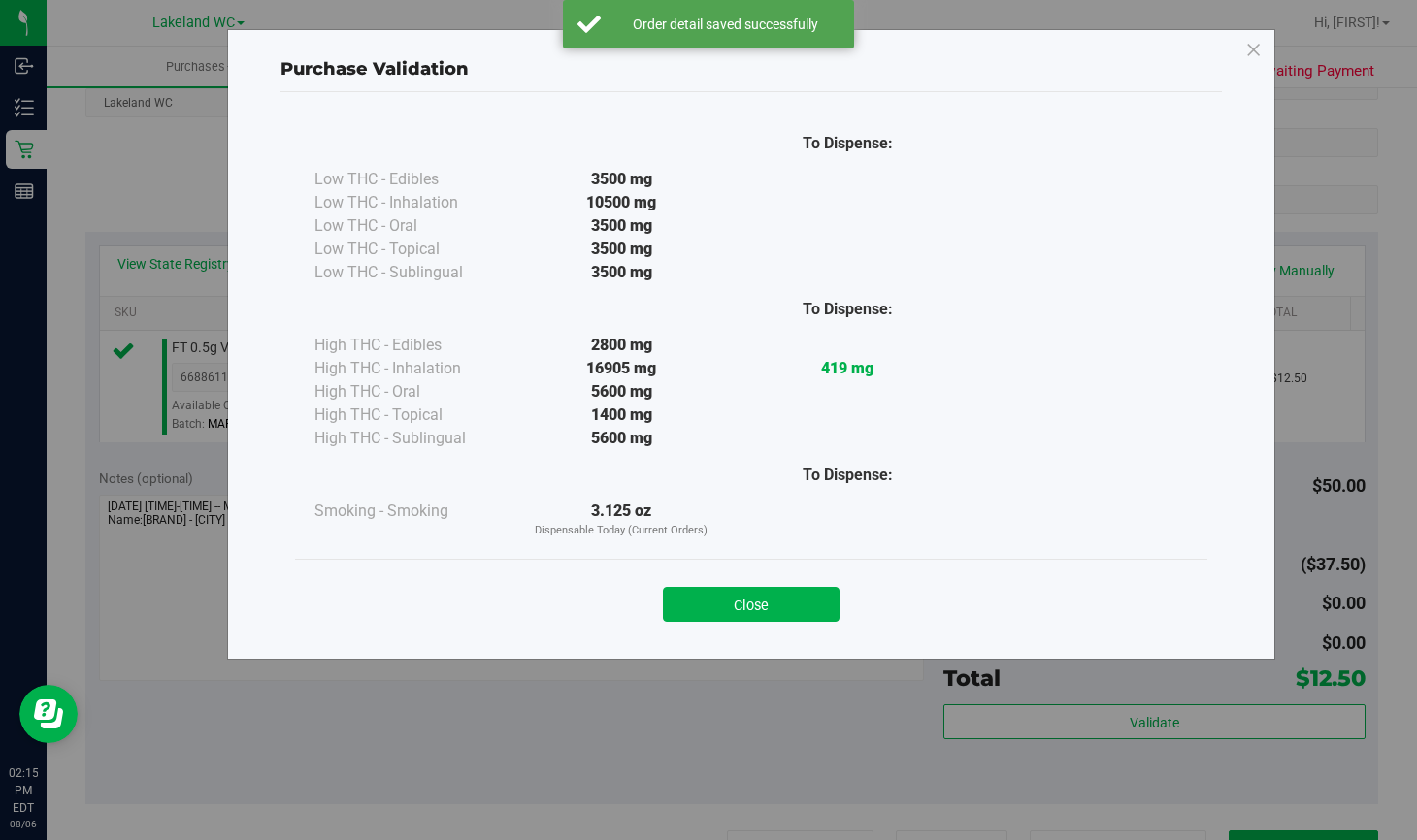 drag, startPoint x: 783, startPoint y: 612, endPoint x: 848, endPoint y: 581, distance: 72.01389 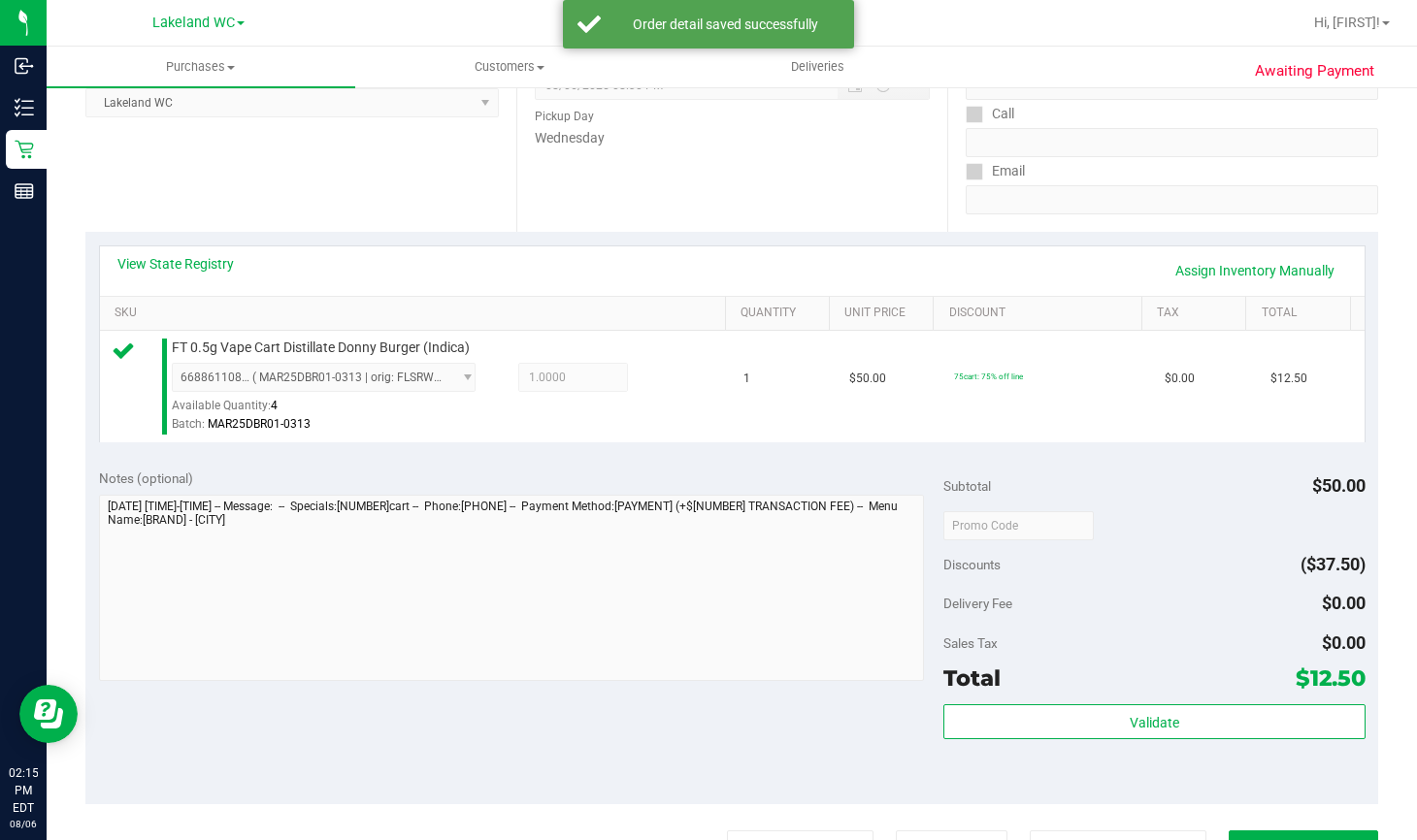 scroll, scrollTop: 582, scrollLeft: 0, axis: vertical 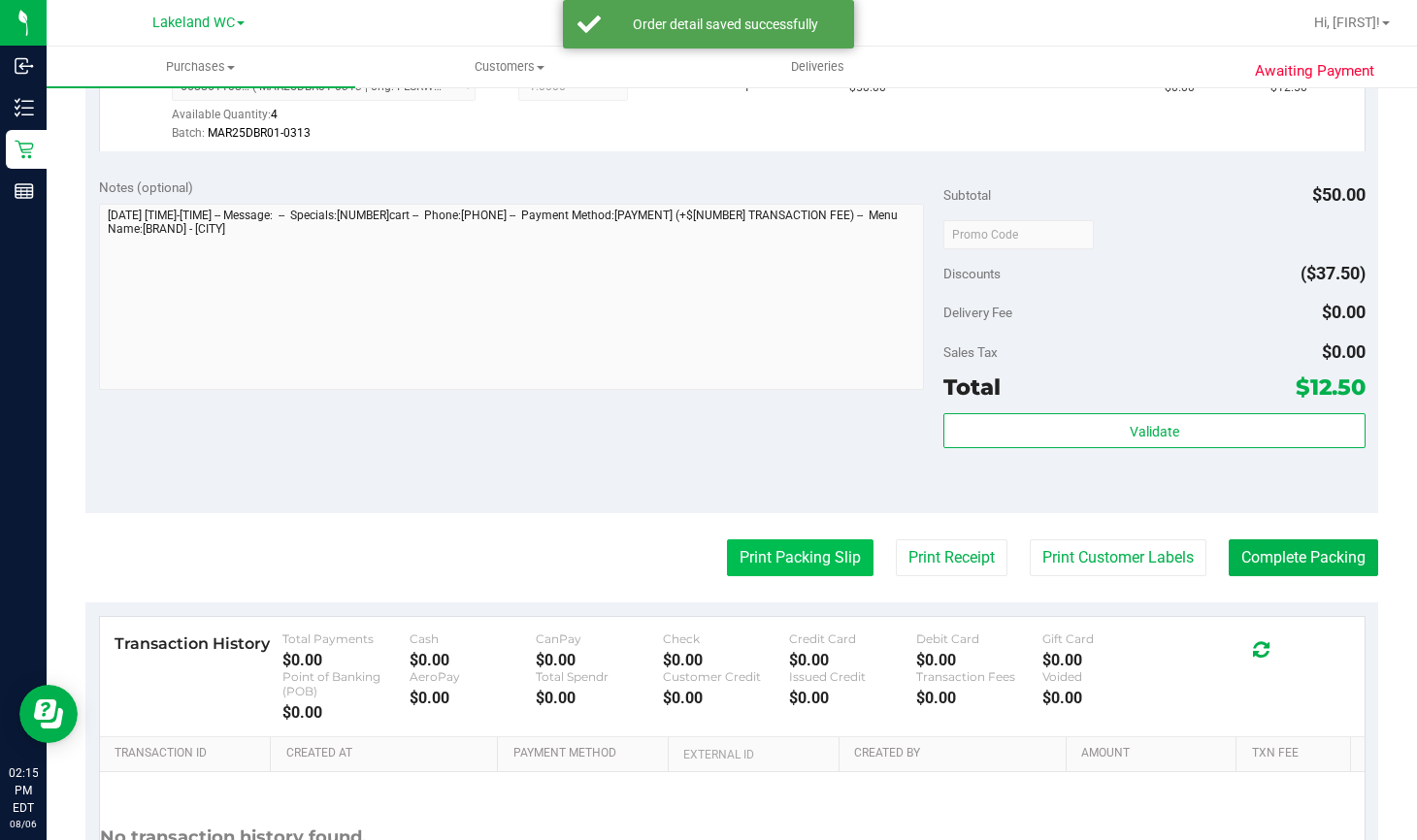 click on "Print Packing Slip" at bounding box center [800, 558] 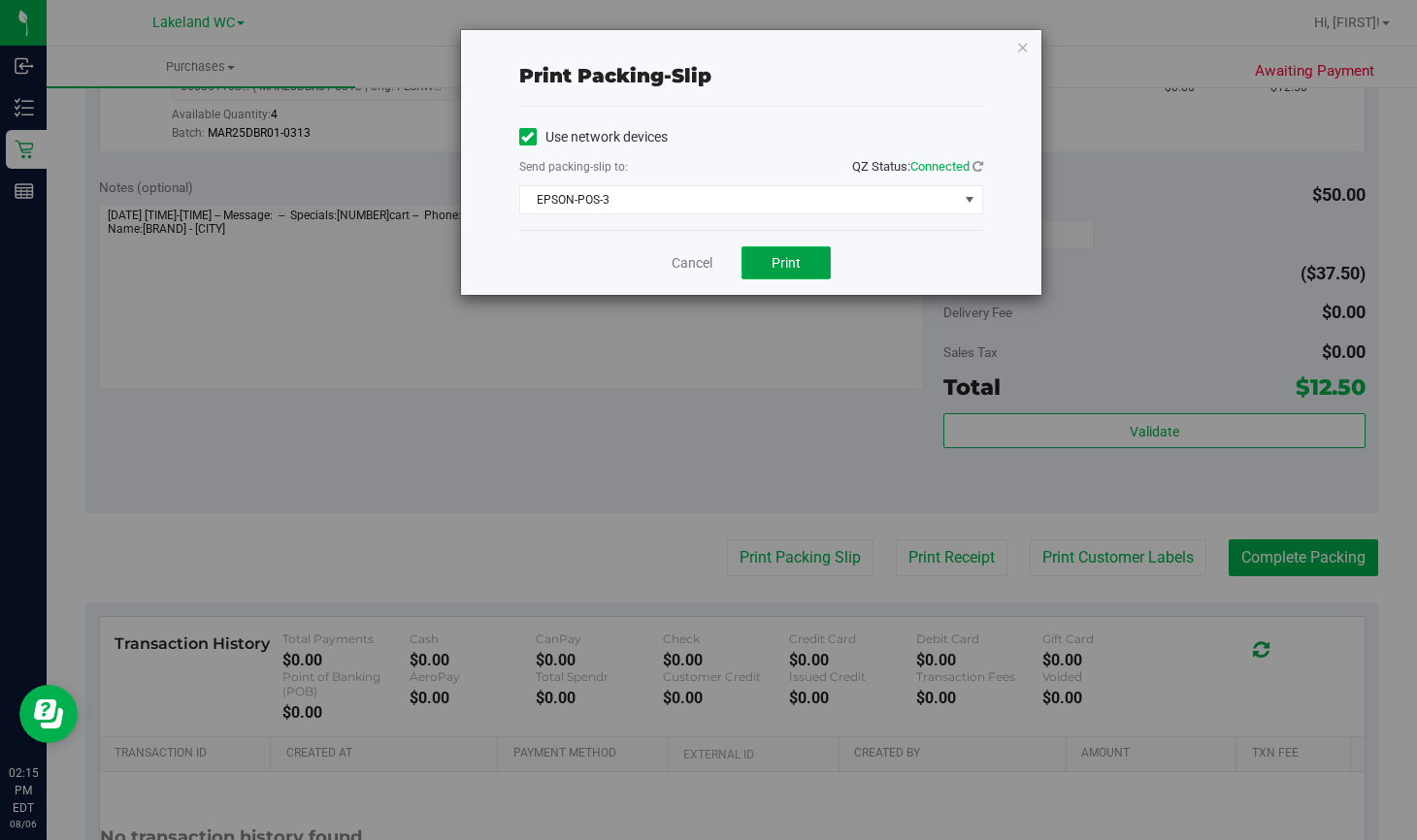 click on "Print" at bounding box center (786, 263) 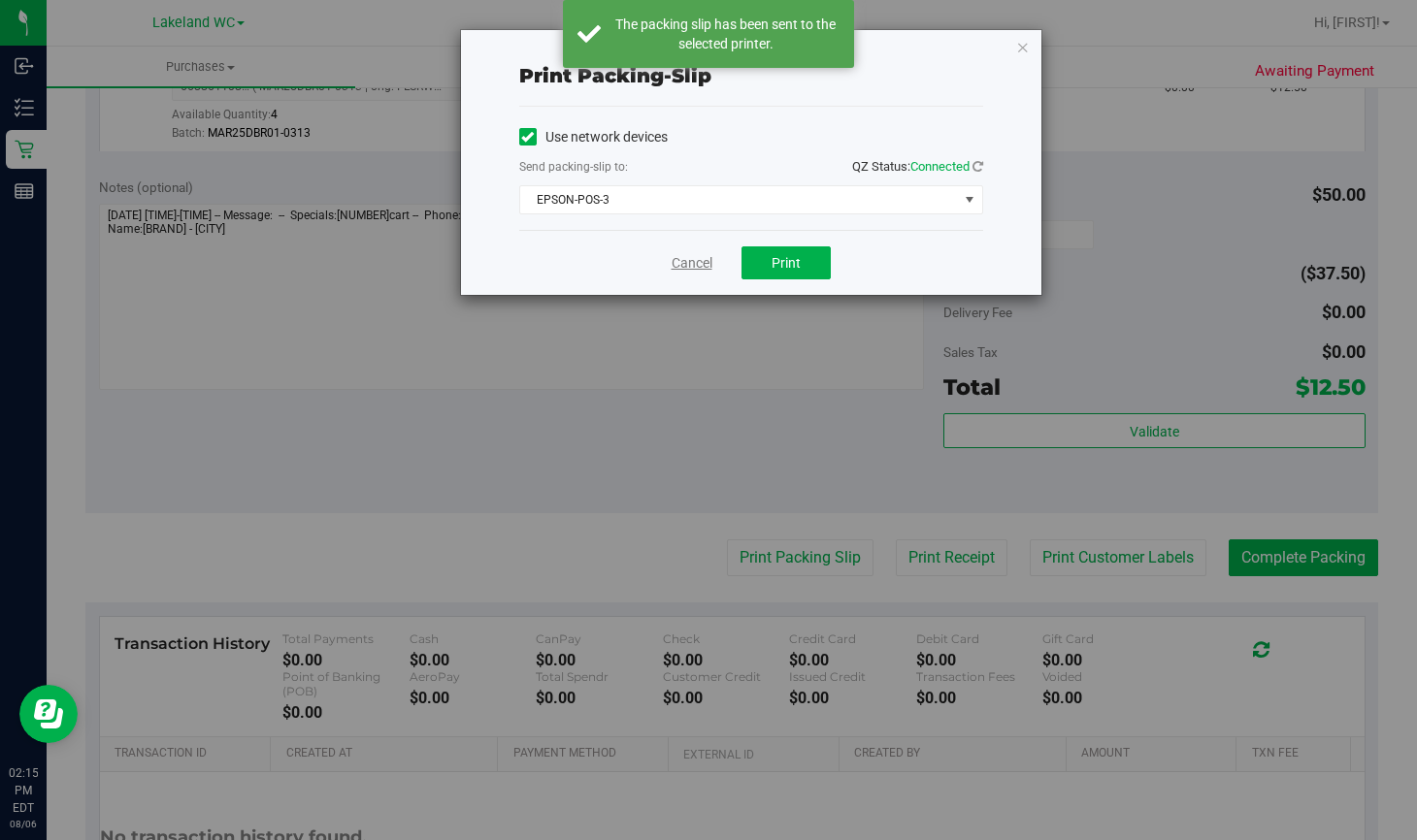 click on "Cancel" at bounding box center (692, 263) 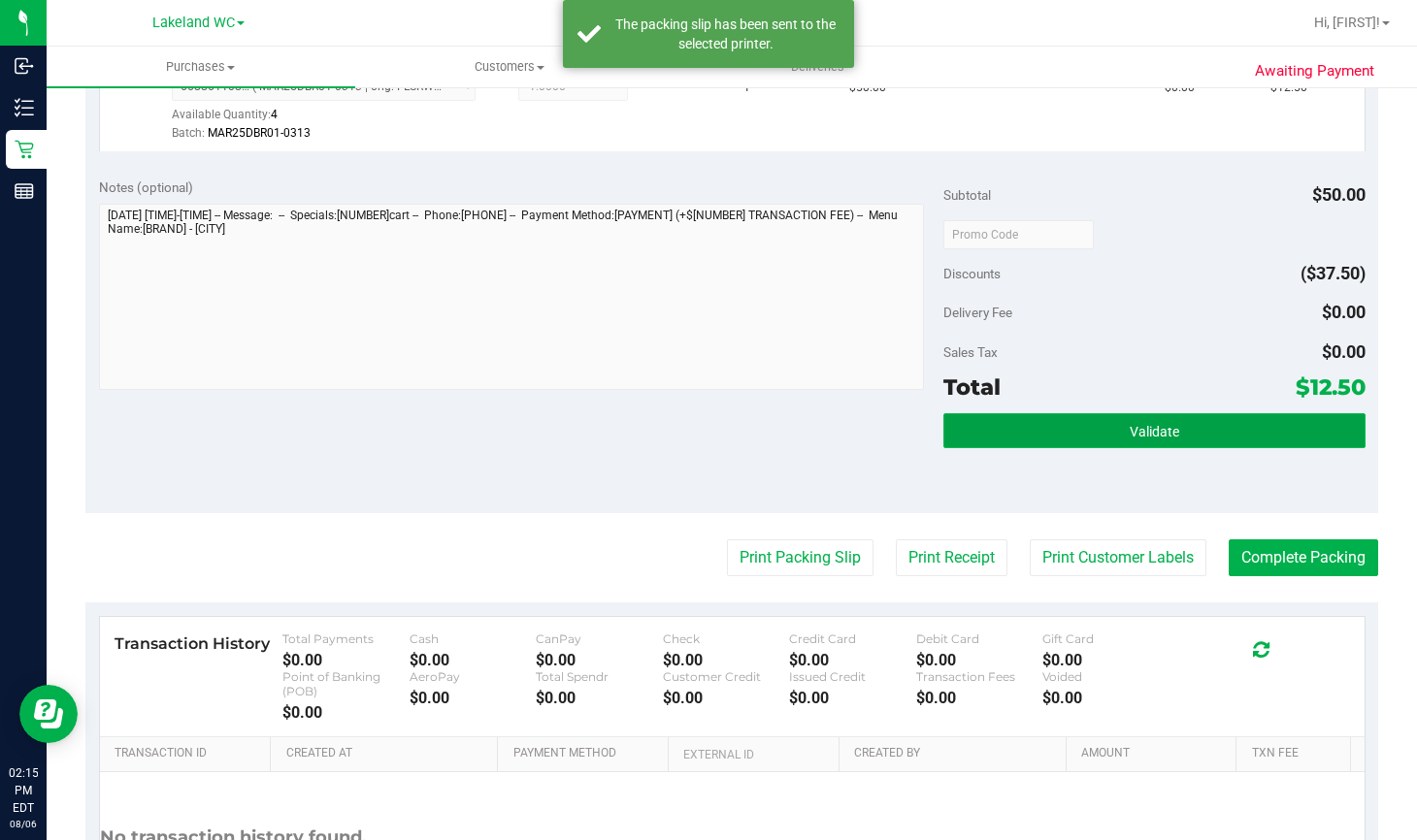 click on "Validate" at bounding box center (1154, 431) 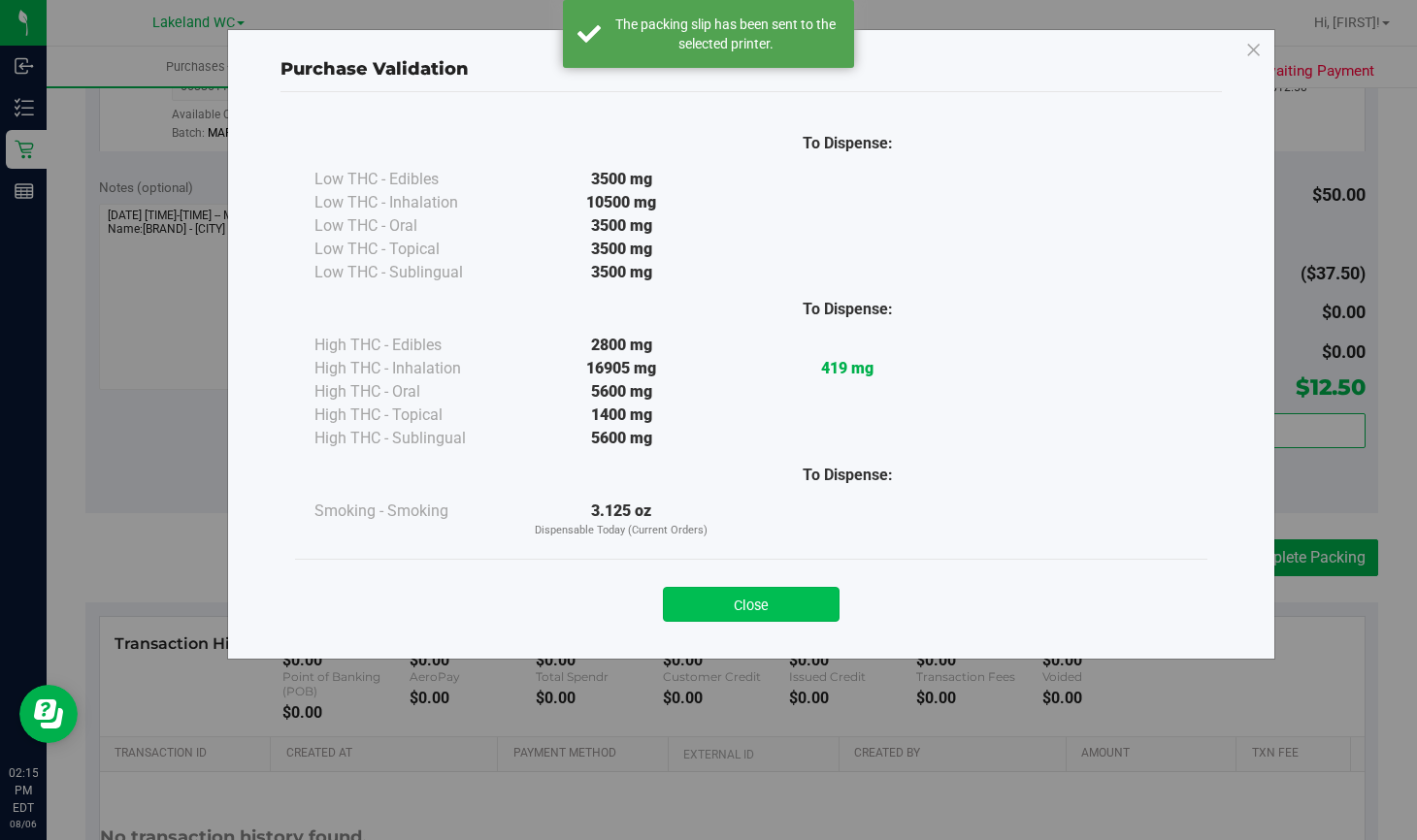 click on "Close" at bounding box center [751, 604] 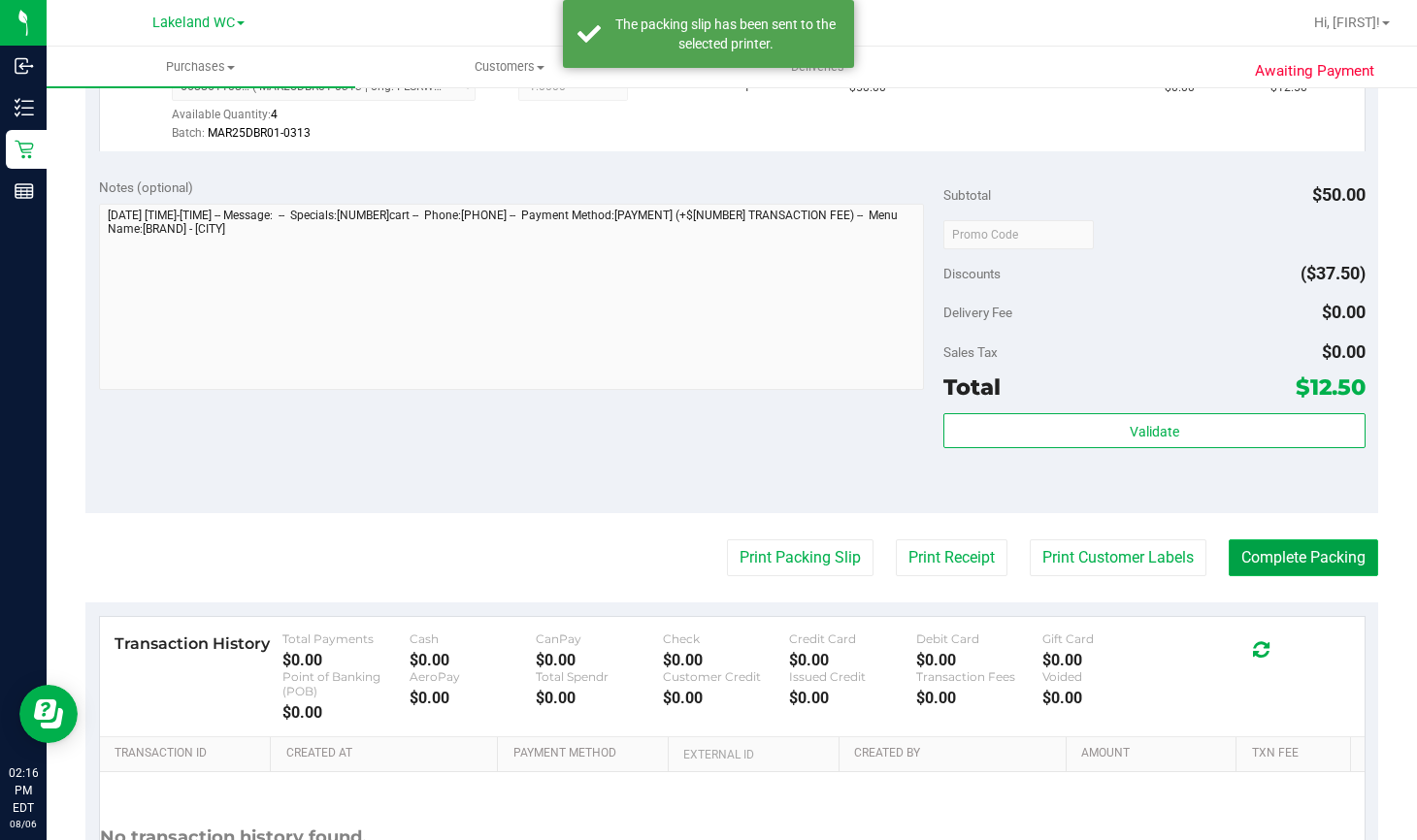 click on "Complete Packing" at bounding box center (1303, 558) 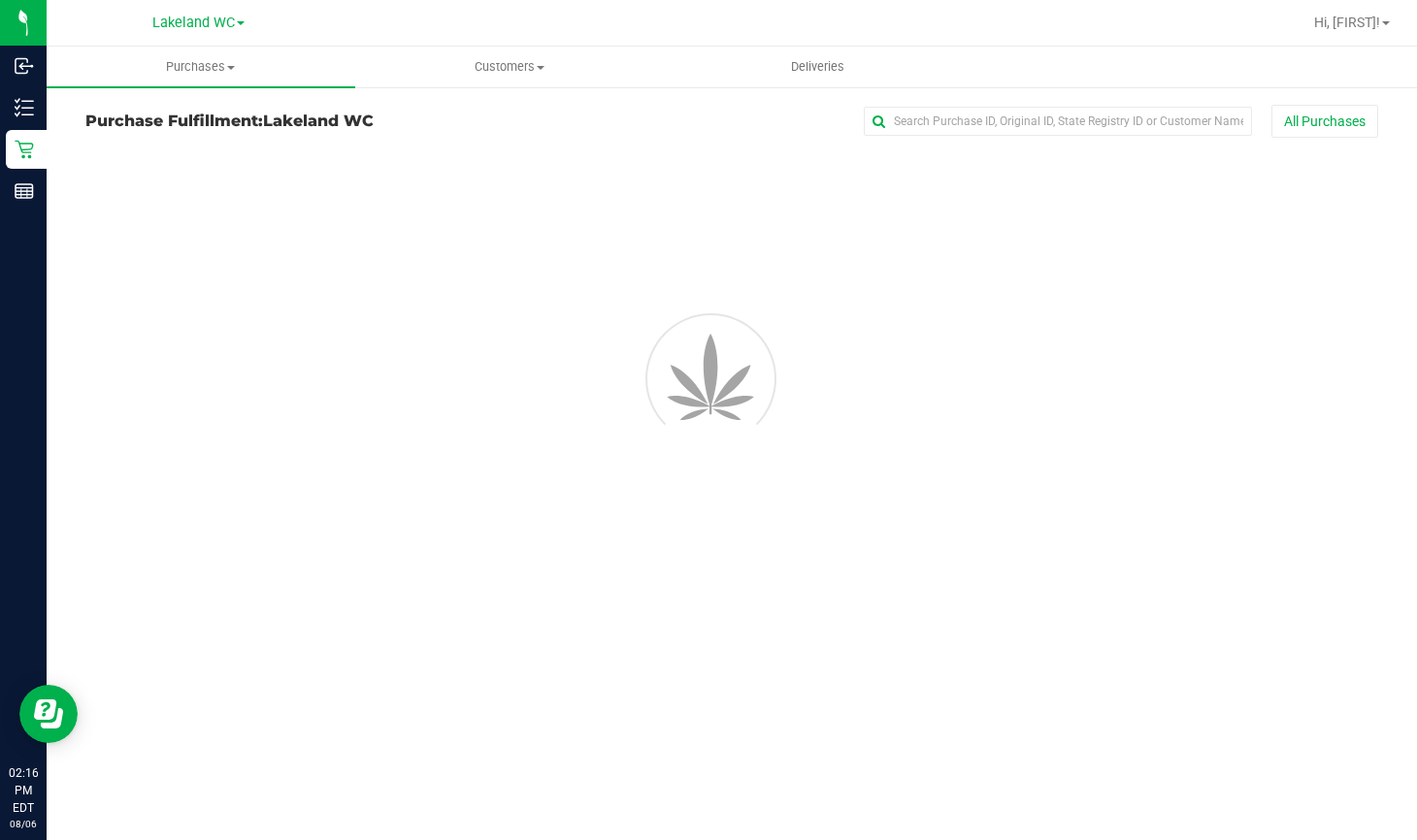 scroll, scrollTop: 0, scrollLeft: 0, axis: both 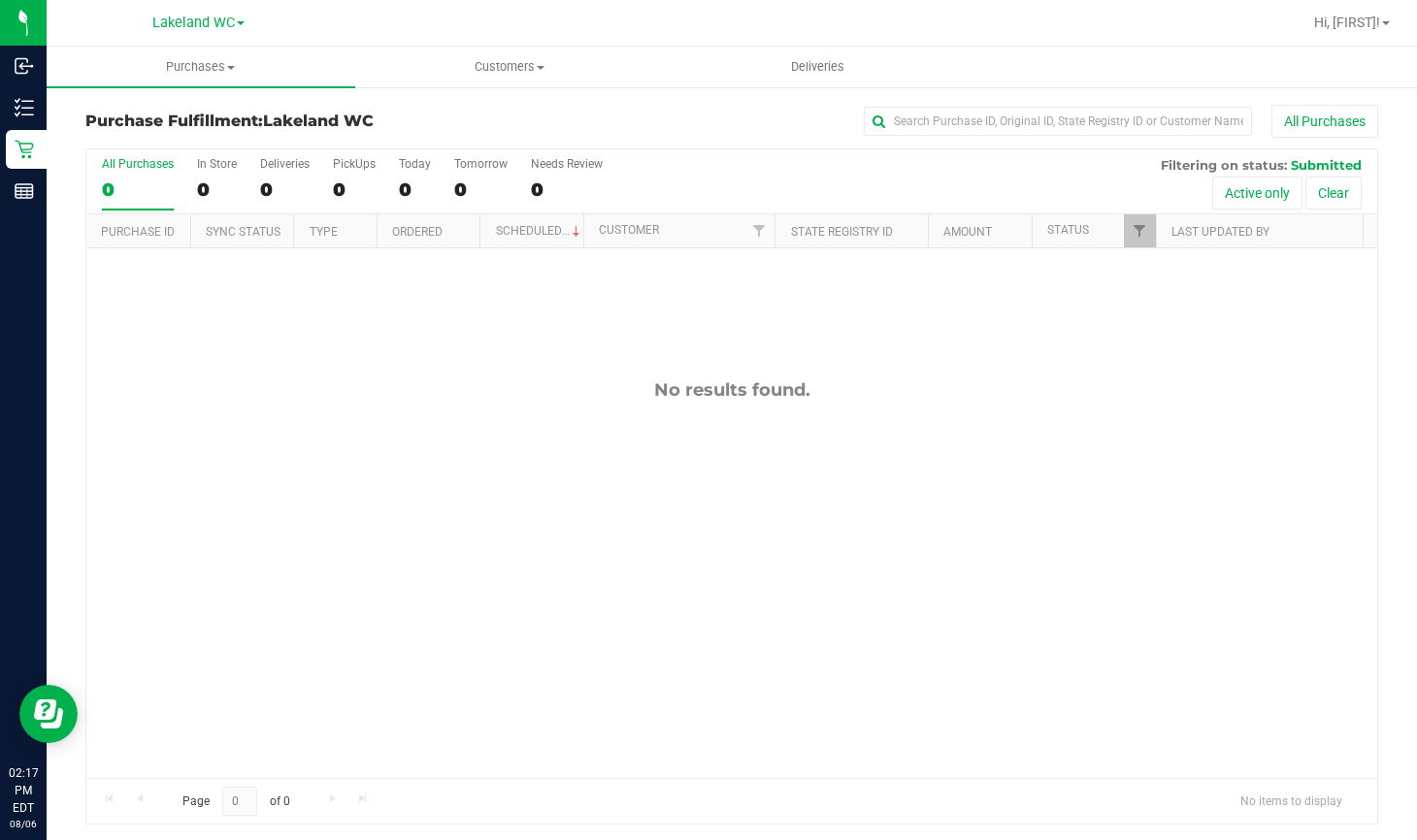 drag, startPoint x: 1166, startPoint y: 494, endPoint x: 1390, endPoint y: 484, distance: 224.2231 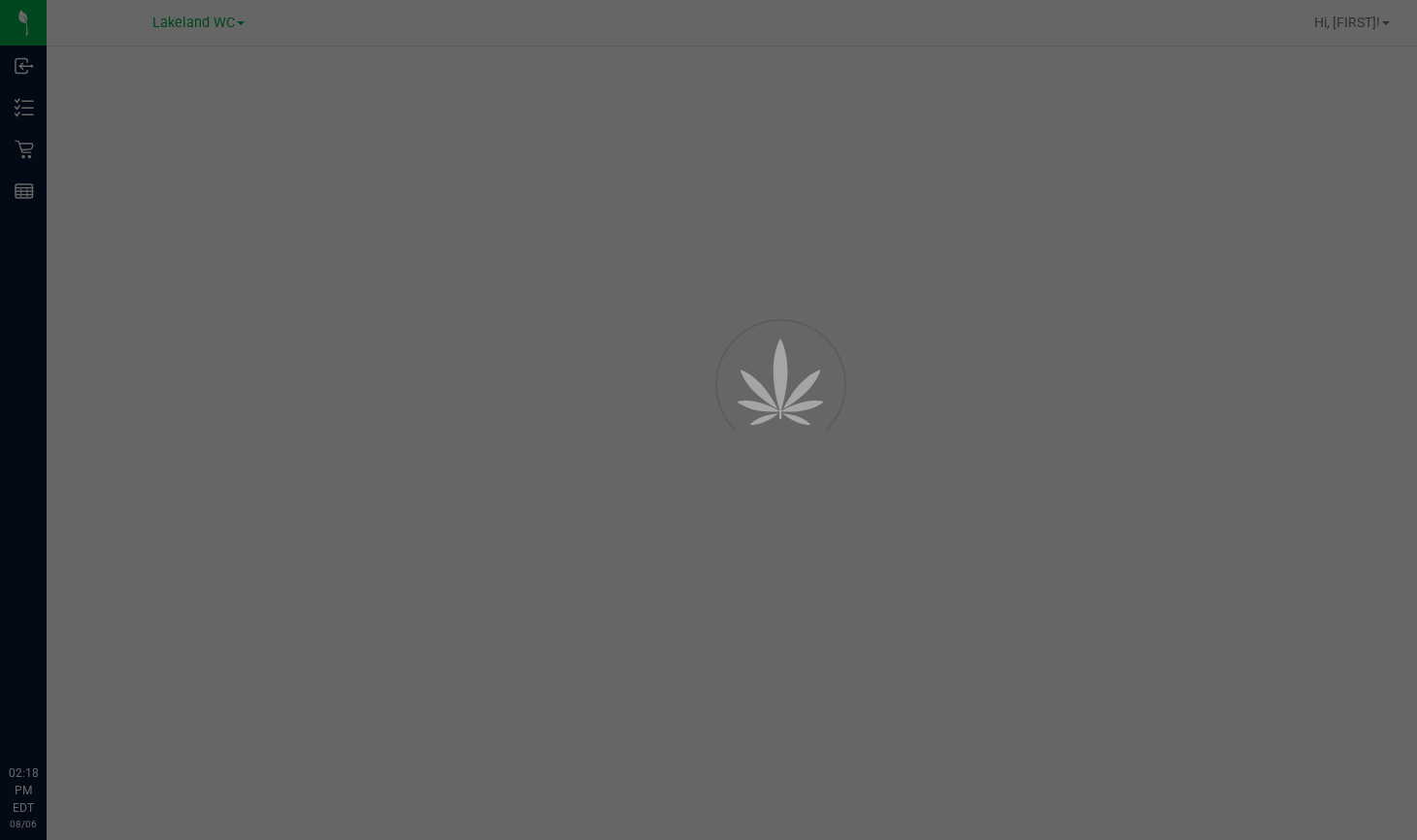 scroll, scrollTop: 0, scrollLeft: 0, axis: both 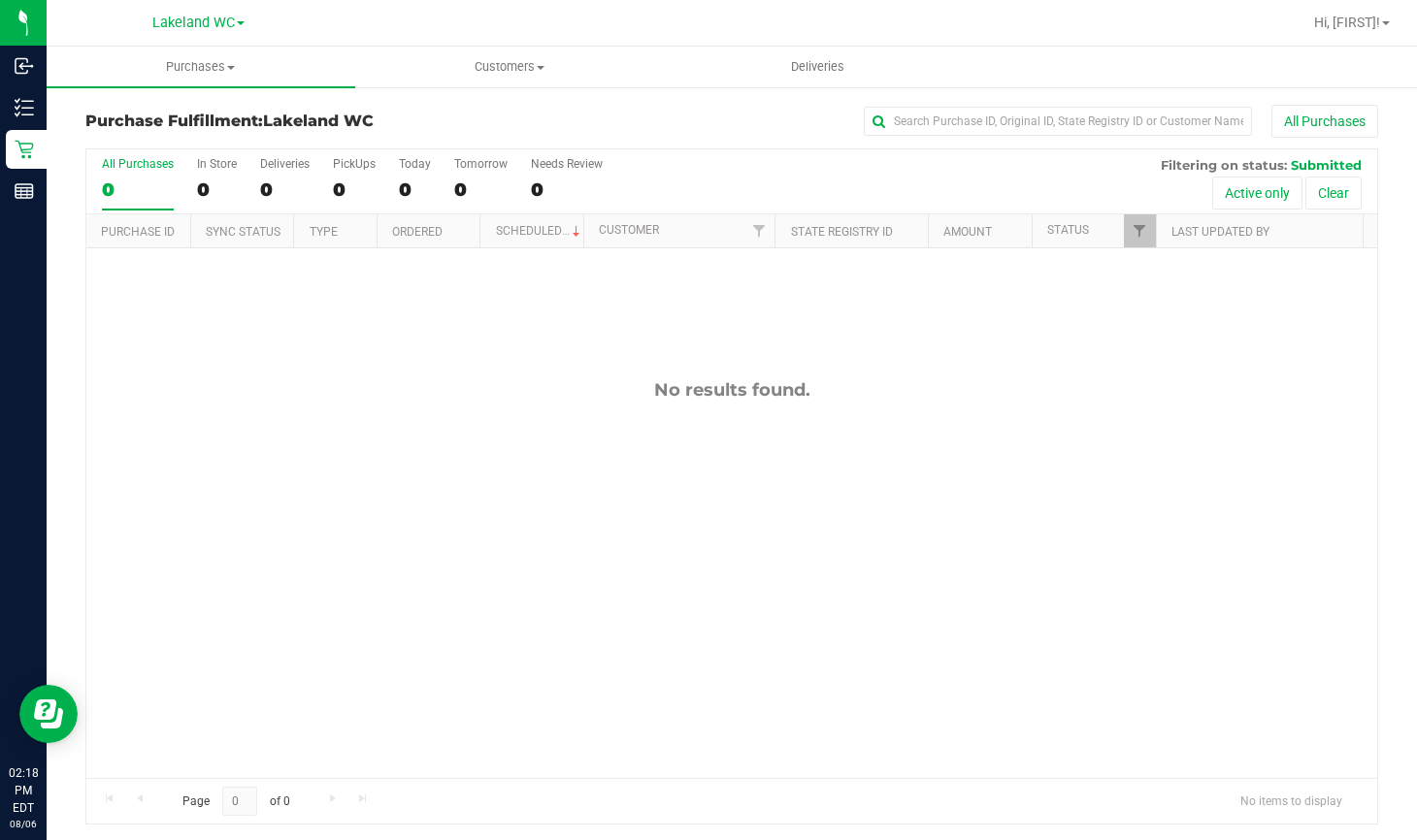 click on "No results found." at bounding box center [732, 578] 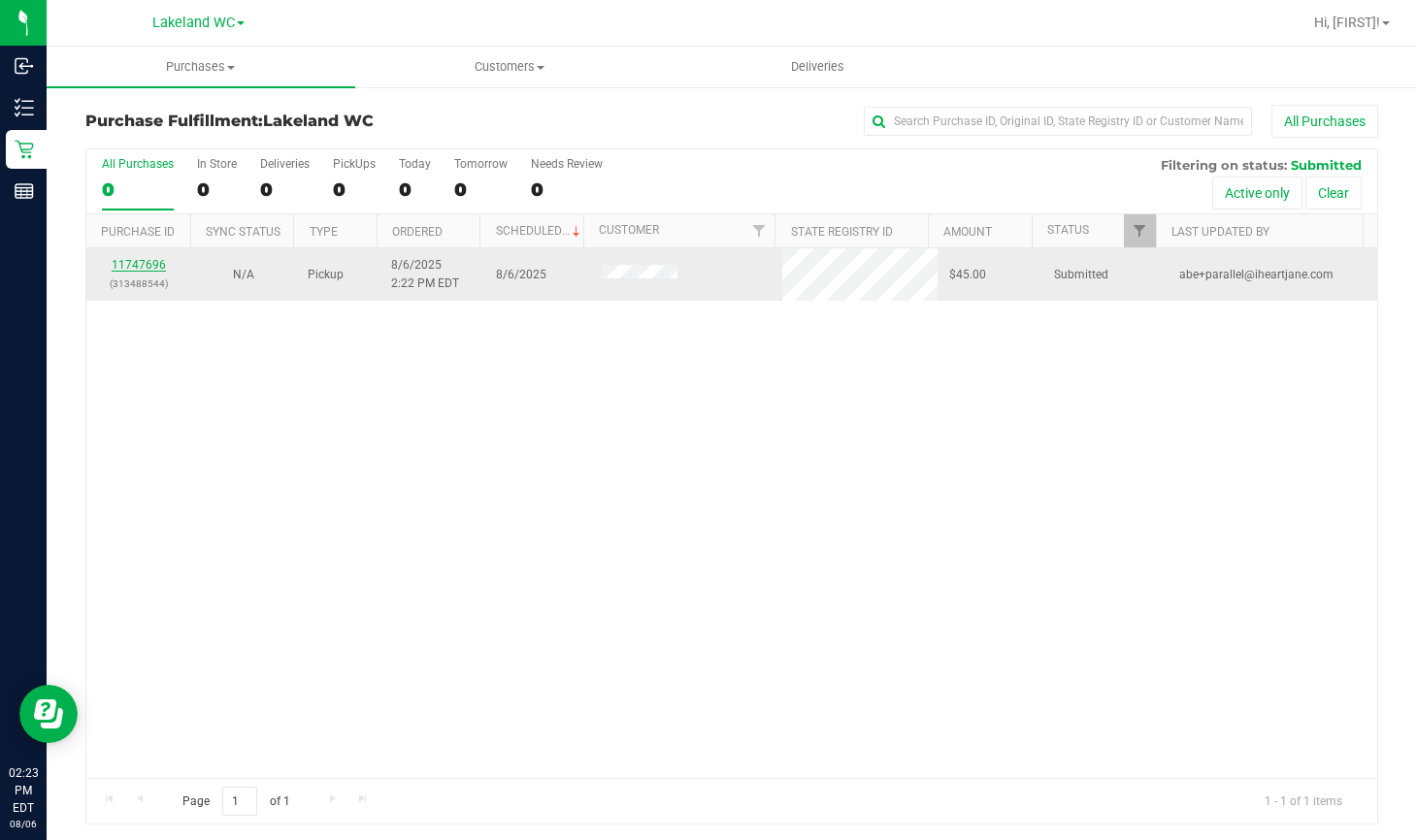 click on "11747696" at bounding box center (139, 265) 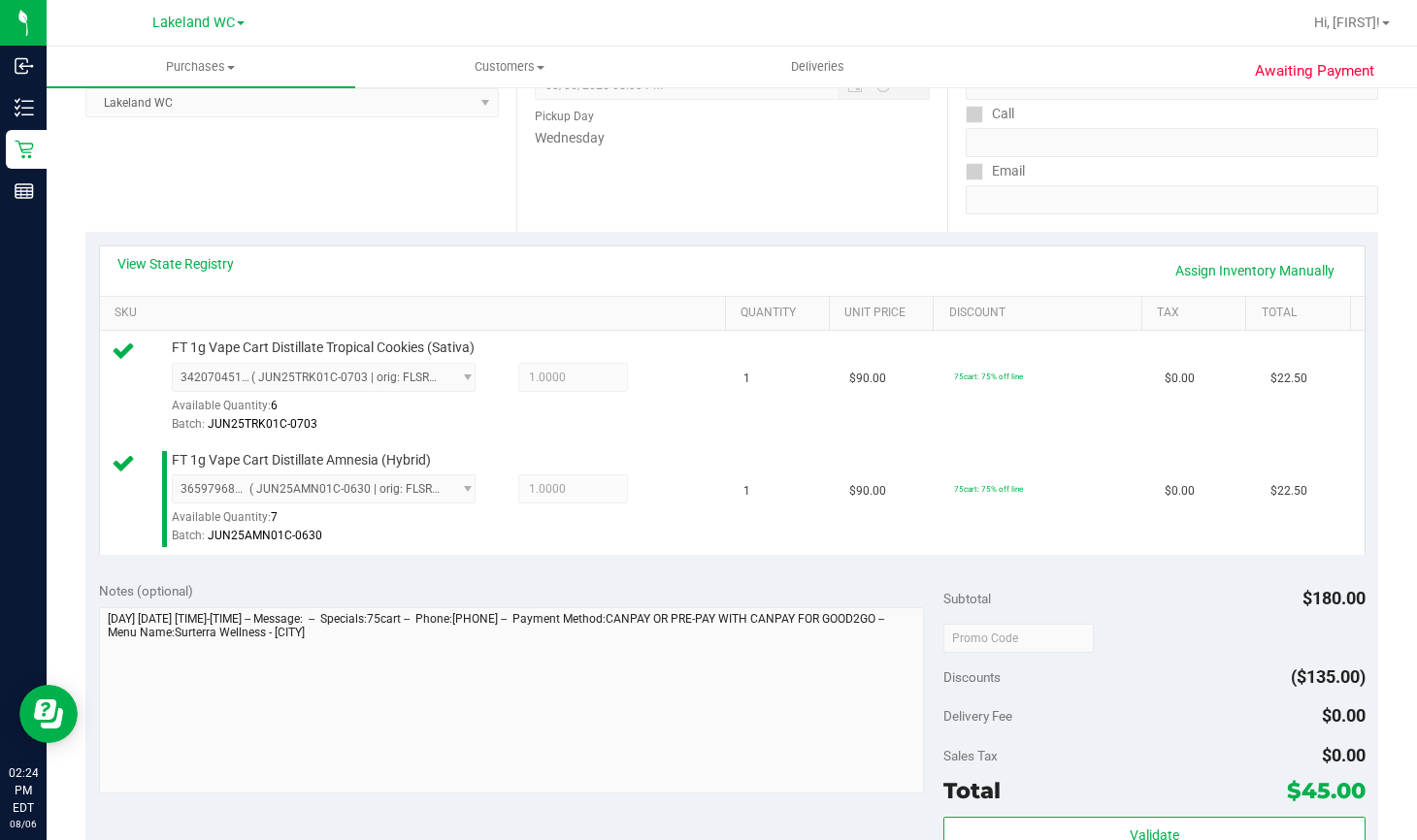 scroll, scrollTop: 485, scrollLeft: 0, axis: vertical 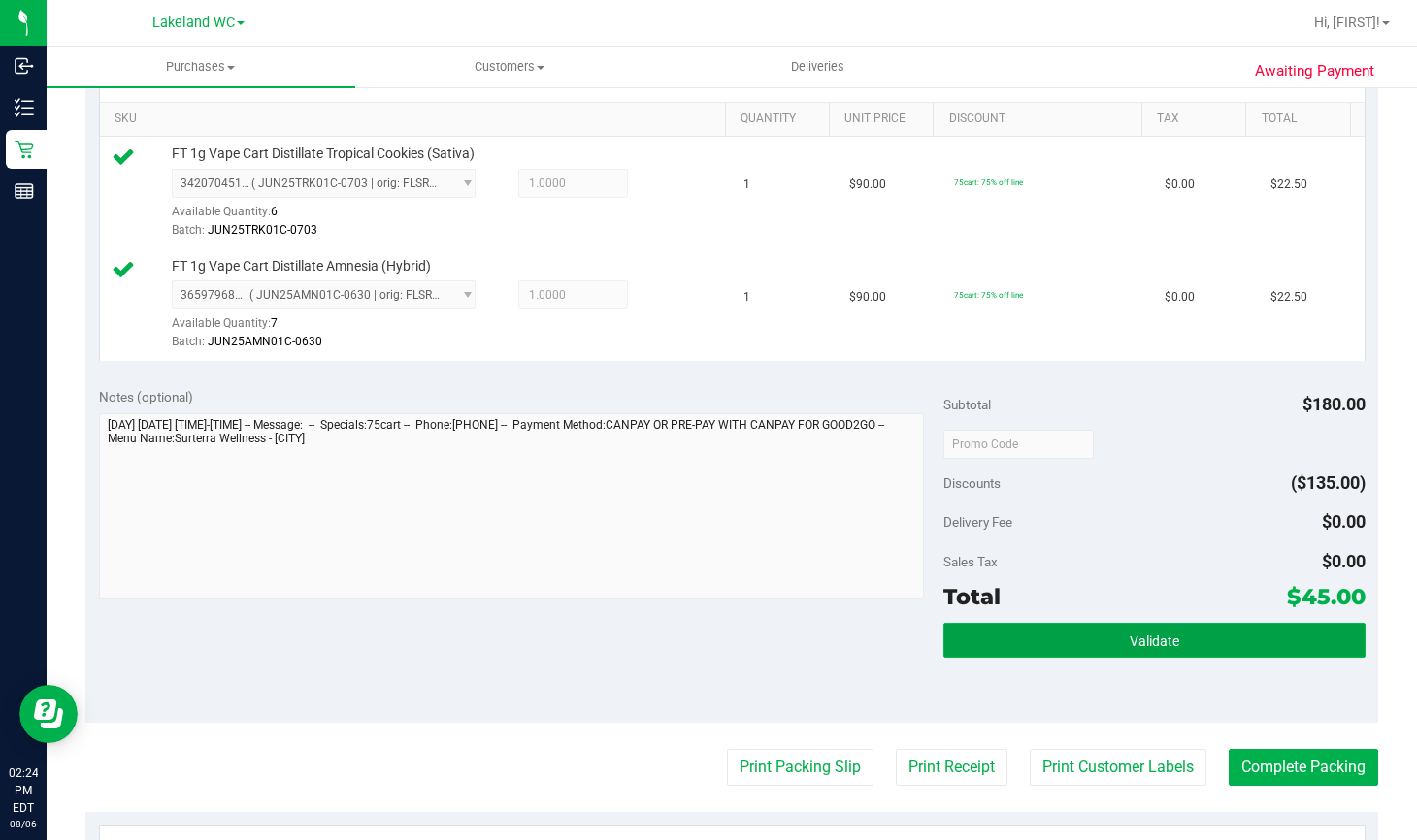 click on "Validate" at bounding box center (1154, 640) 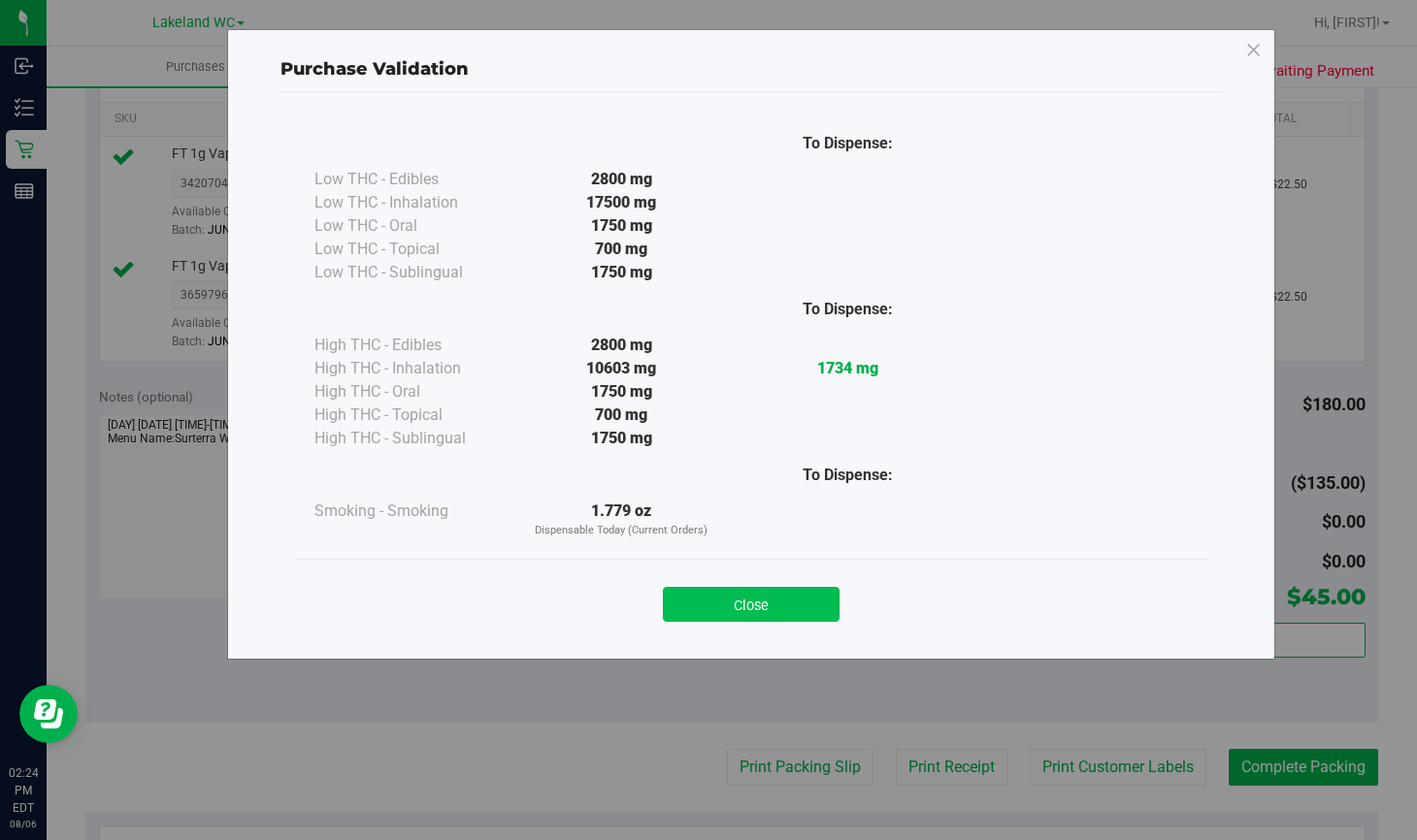 click on "Close" at bounding box center [751, 604] 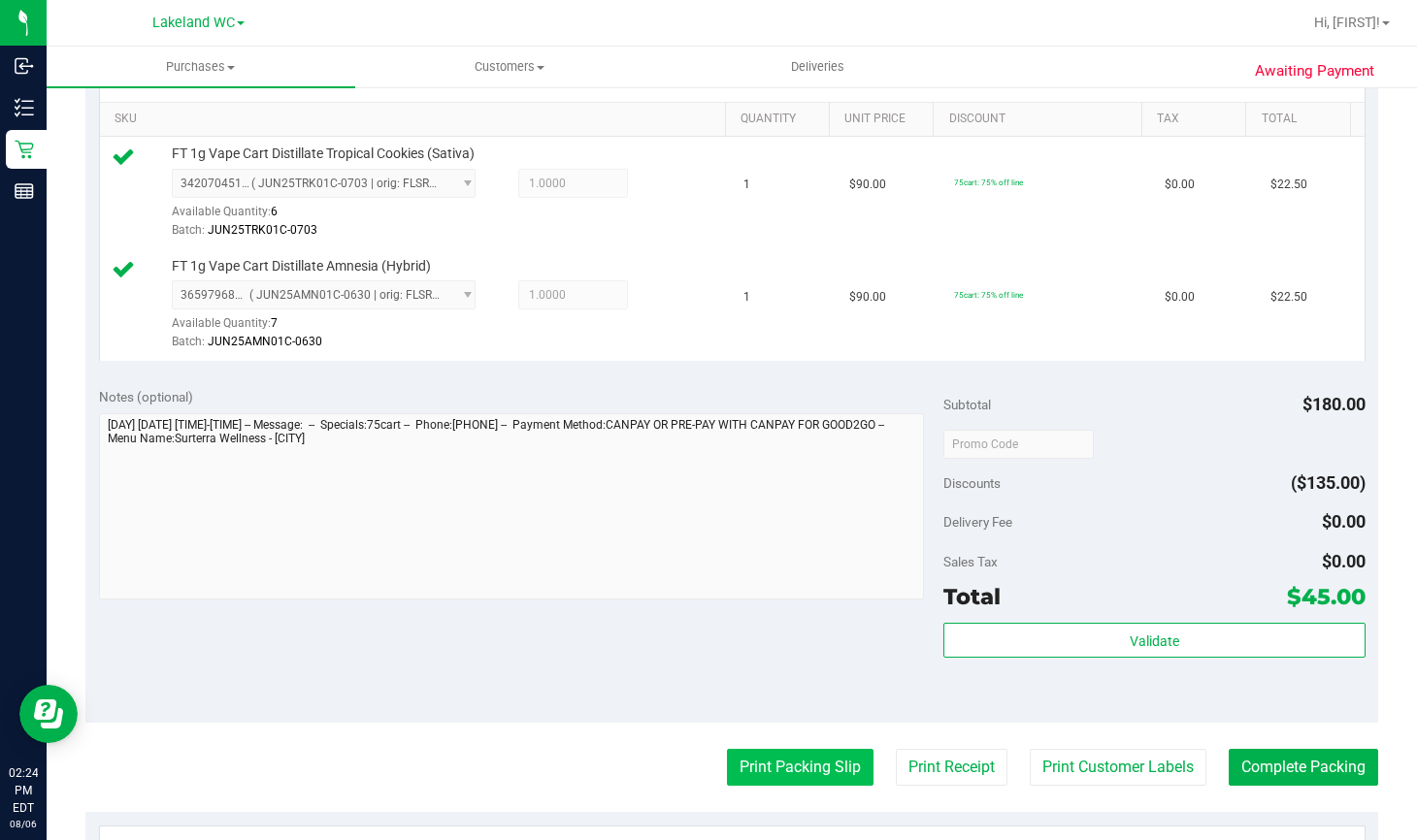 click on "Print Packing Slip" at bounding box center [800, 767] 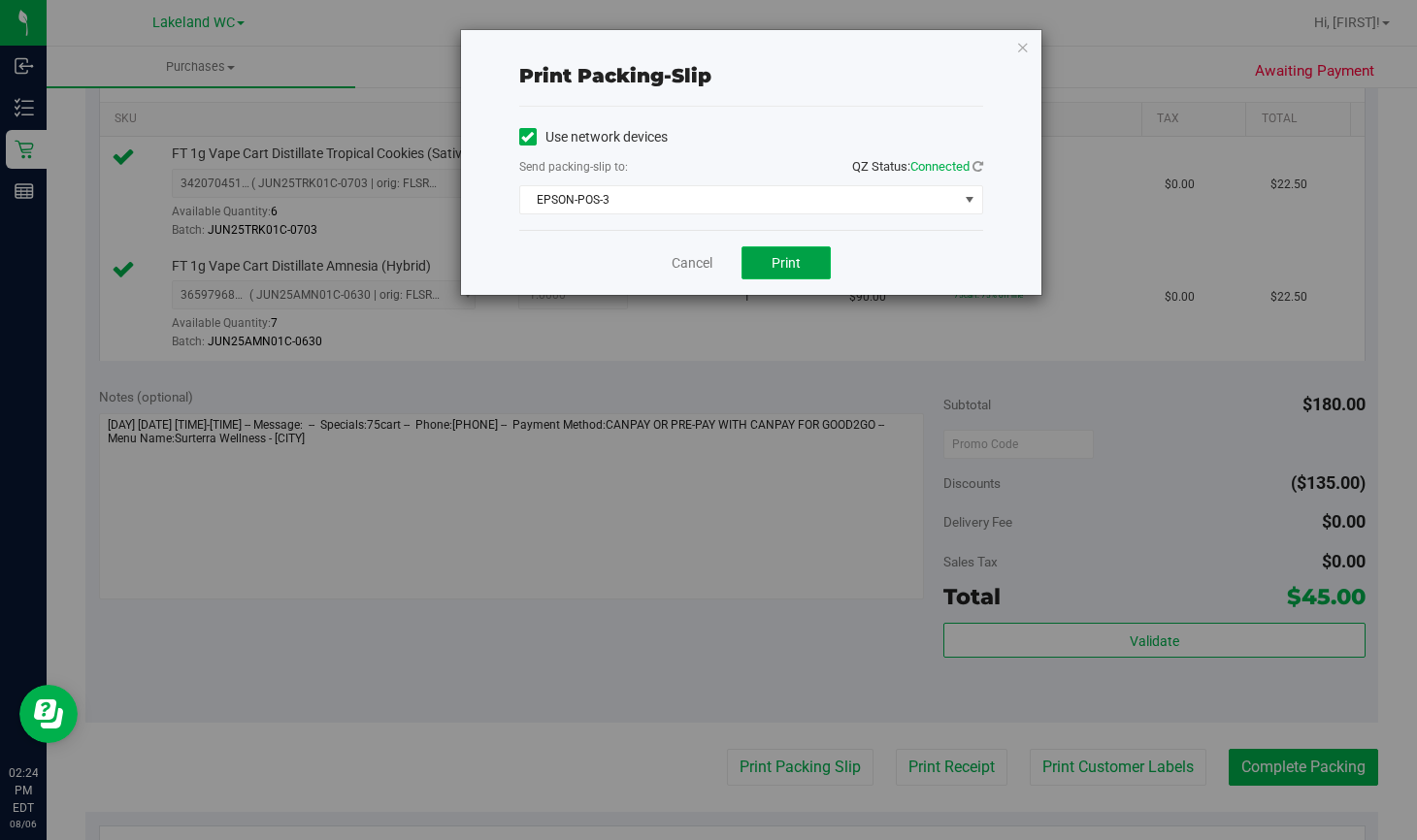 click on "Print" at bounding box center (786, 263) 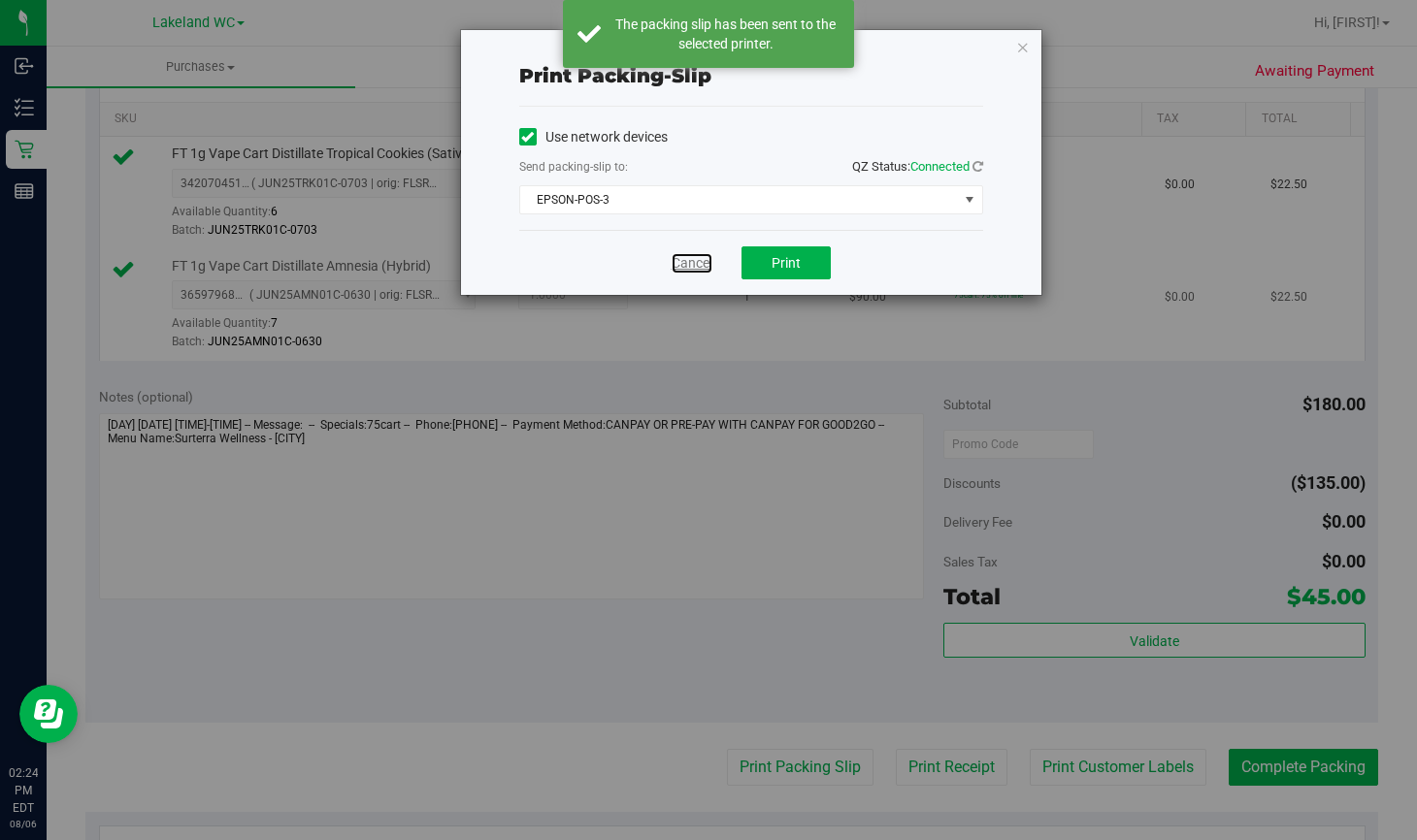 click on "Cancel" at bounding box center (692, 263) 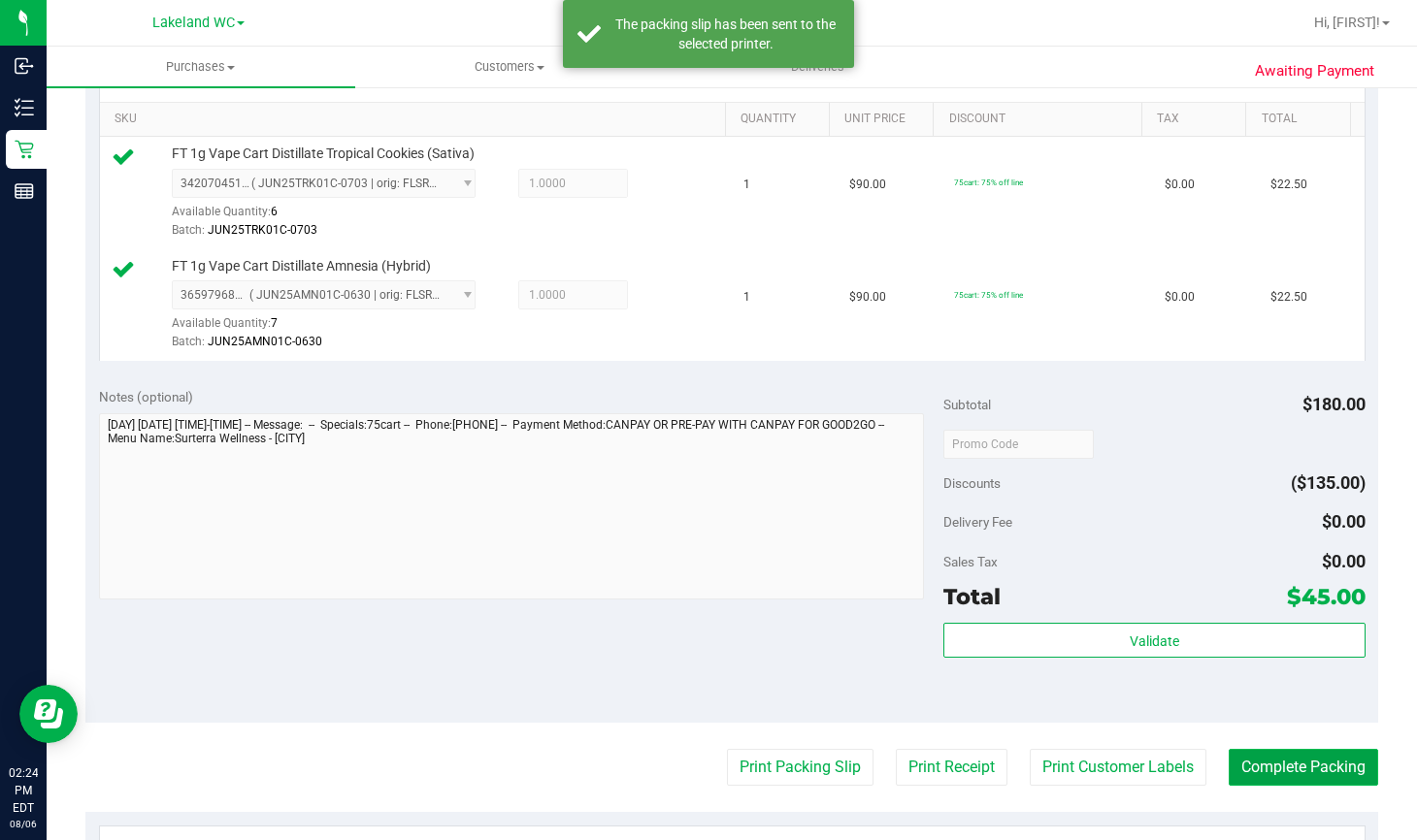 click on "Complete Packing" at bounding box center (1303, 767) 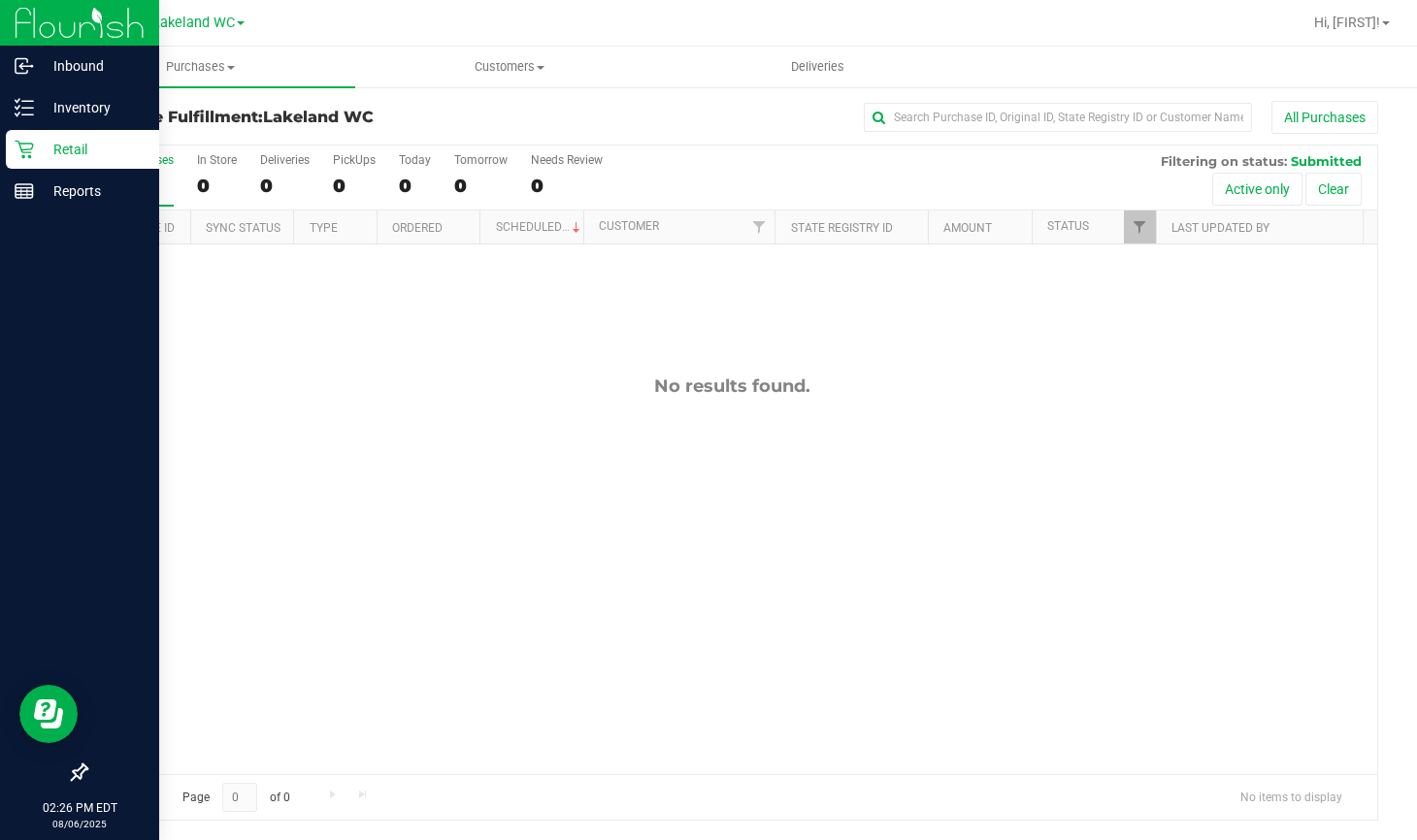 scroll, scrollTop: 0, scrollLeft: 0, axis: both 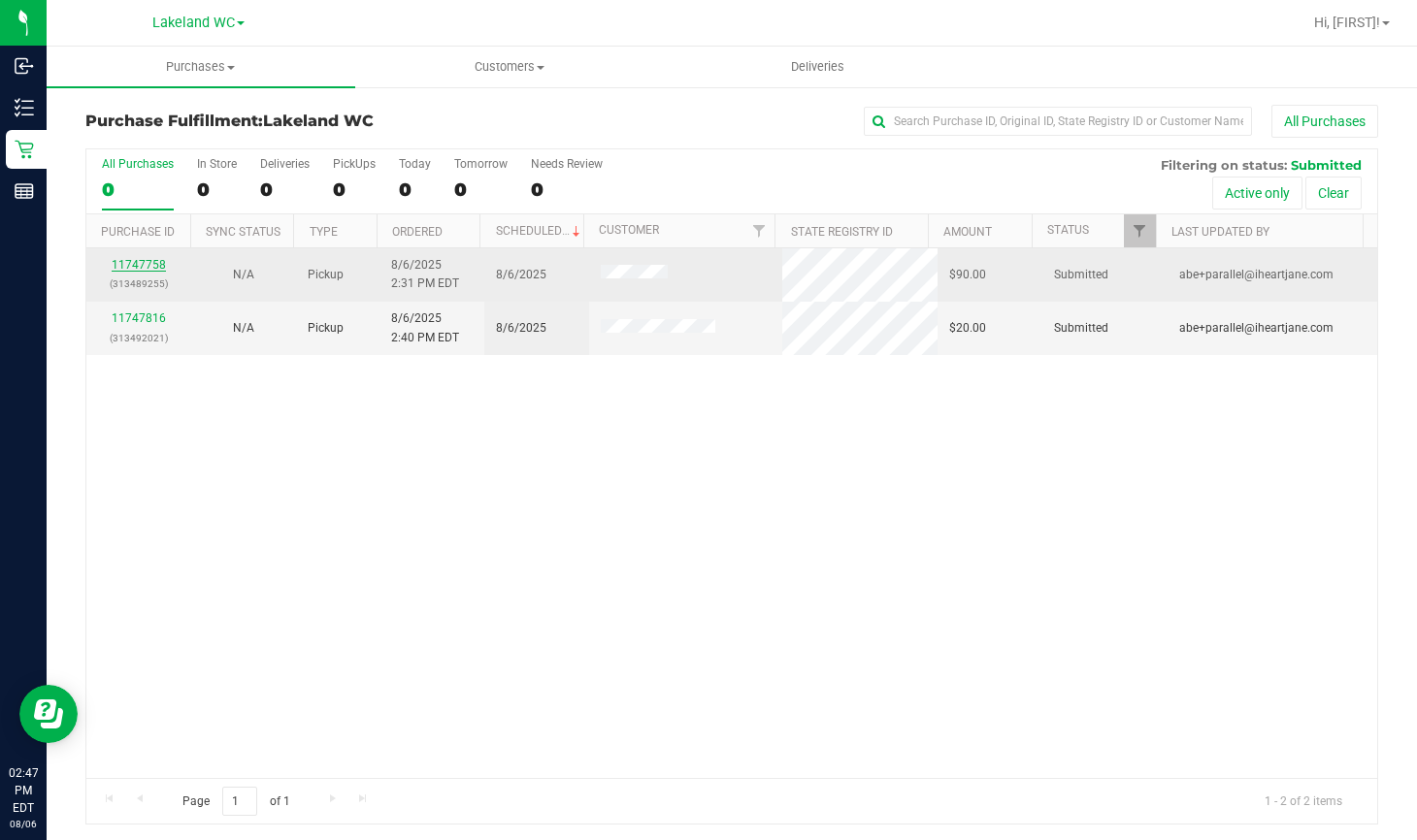 click on "11747758" at bounding box center [139, 265] 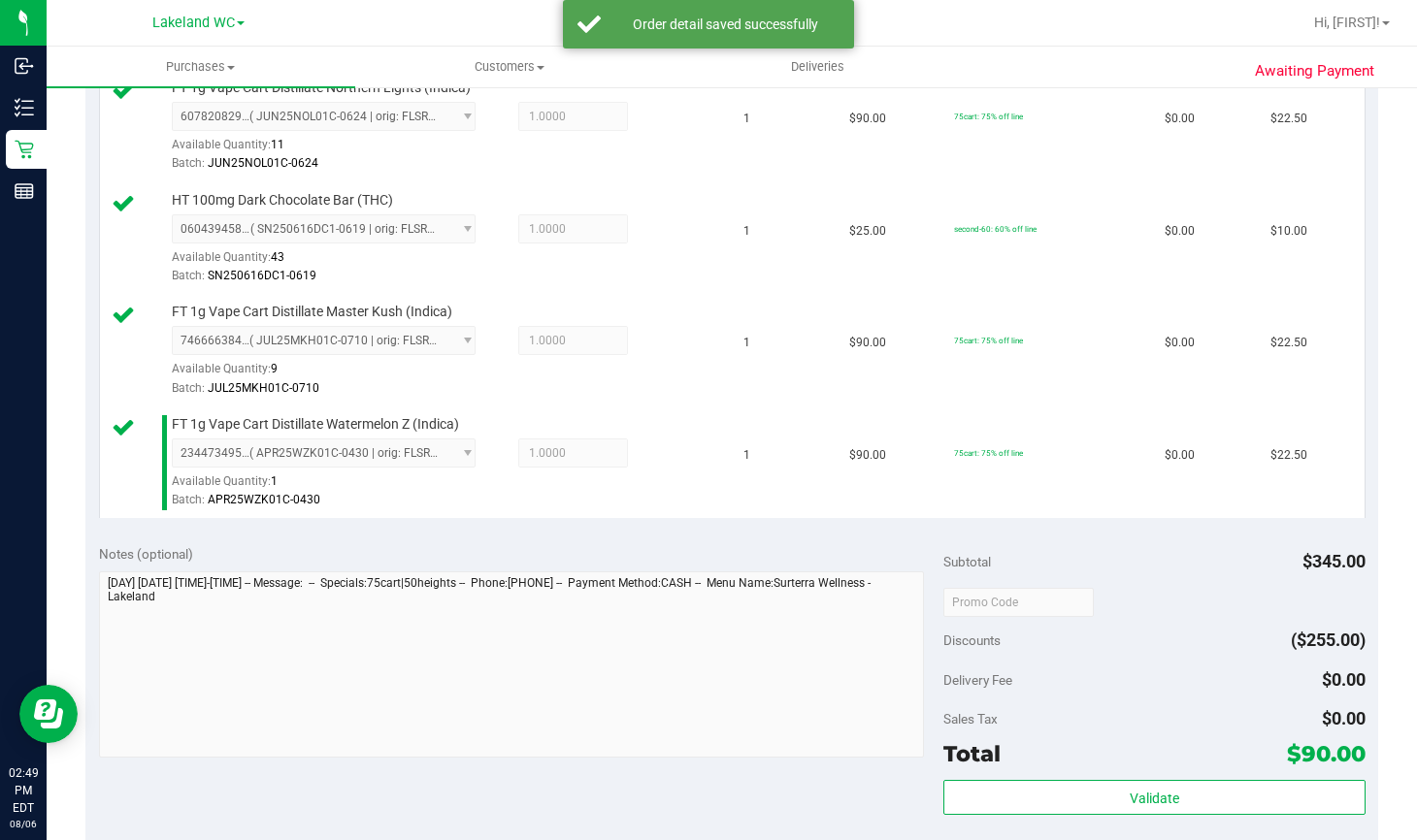 scroll, scrollTop: 776, scrollLeft: 0, axis: vertical 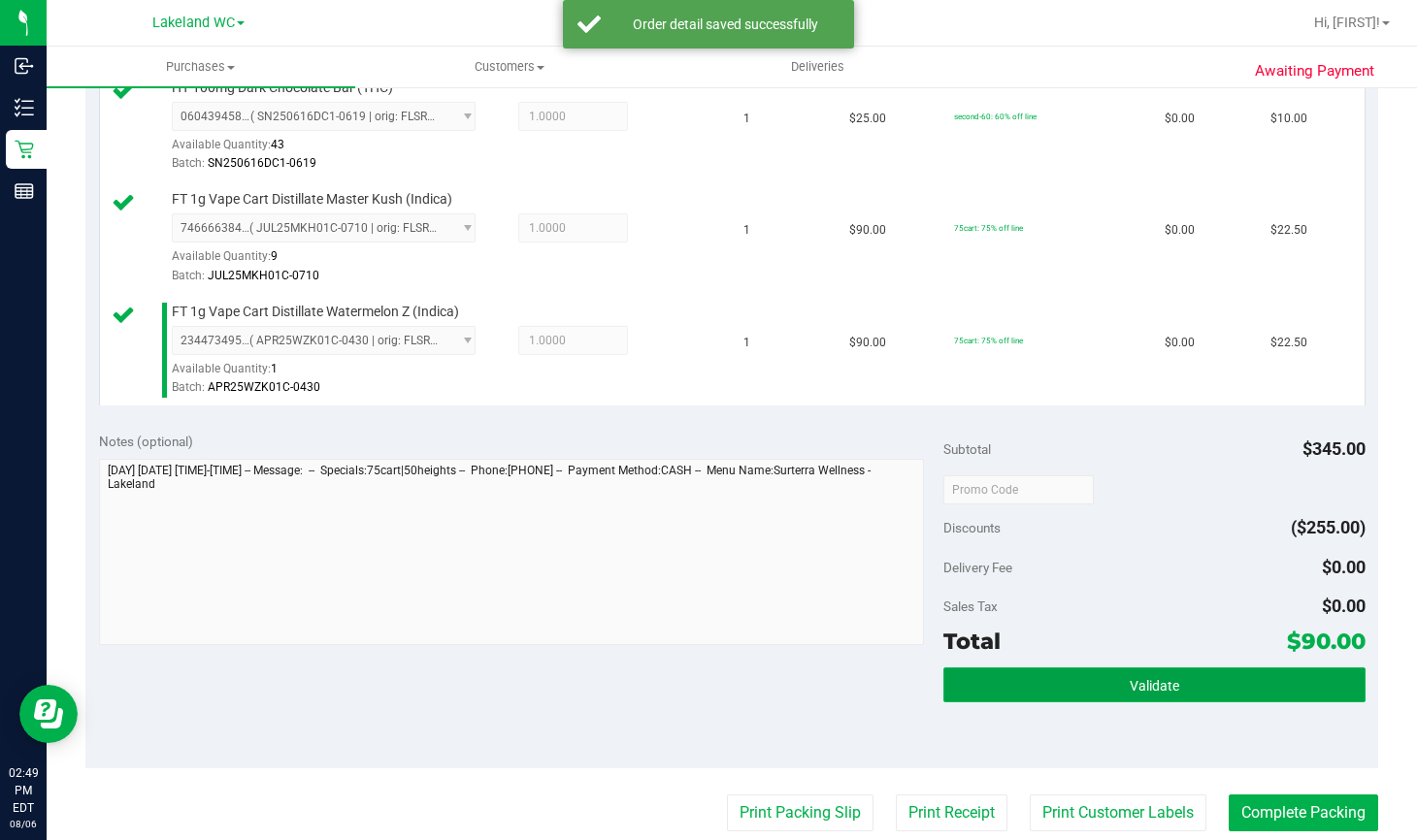 click on "Validate" at bounding box center [1154, 685] 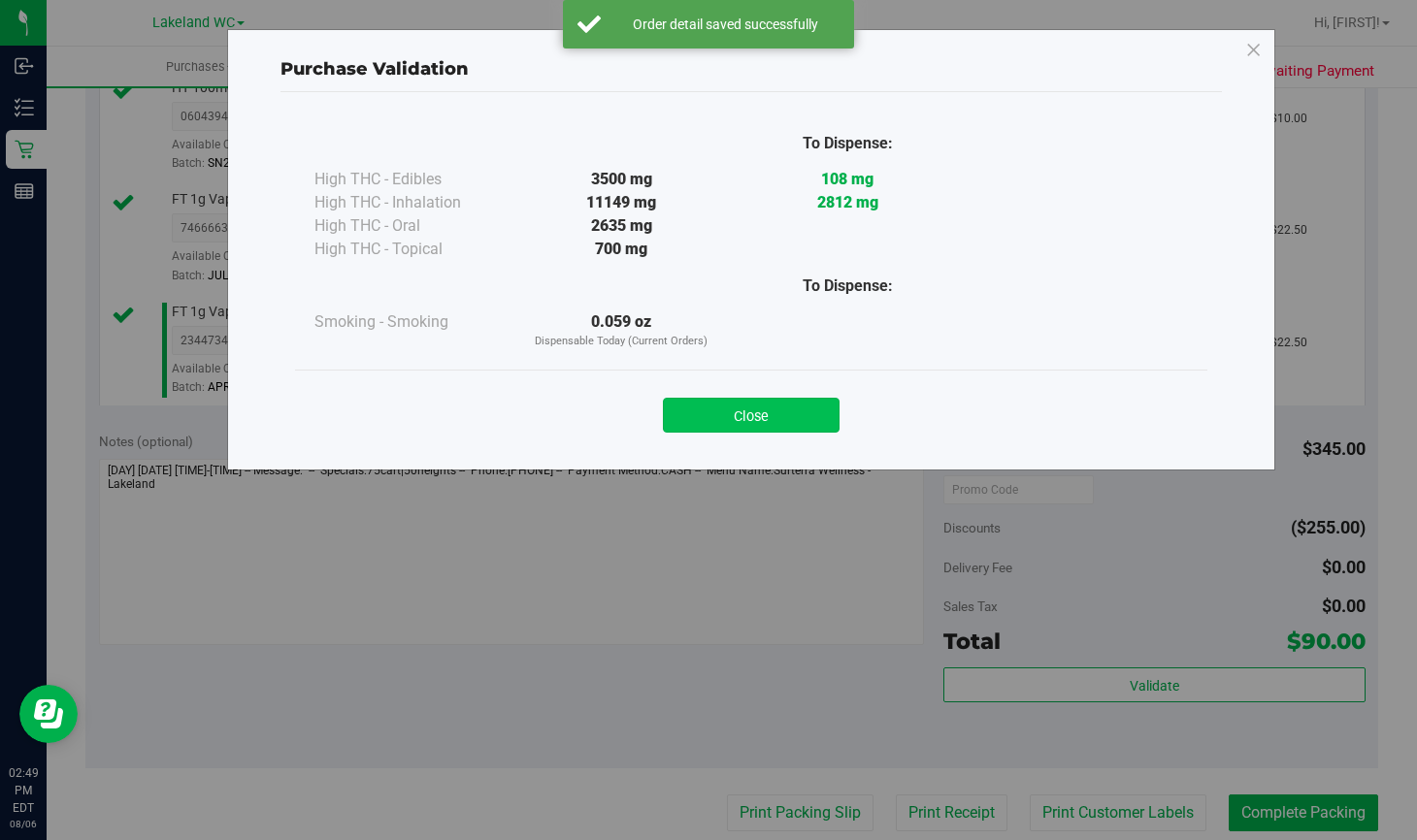 click on "Close" at bounding box center [751, 415] 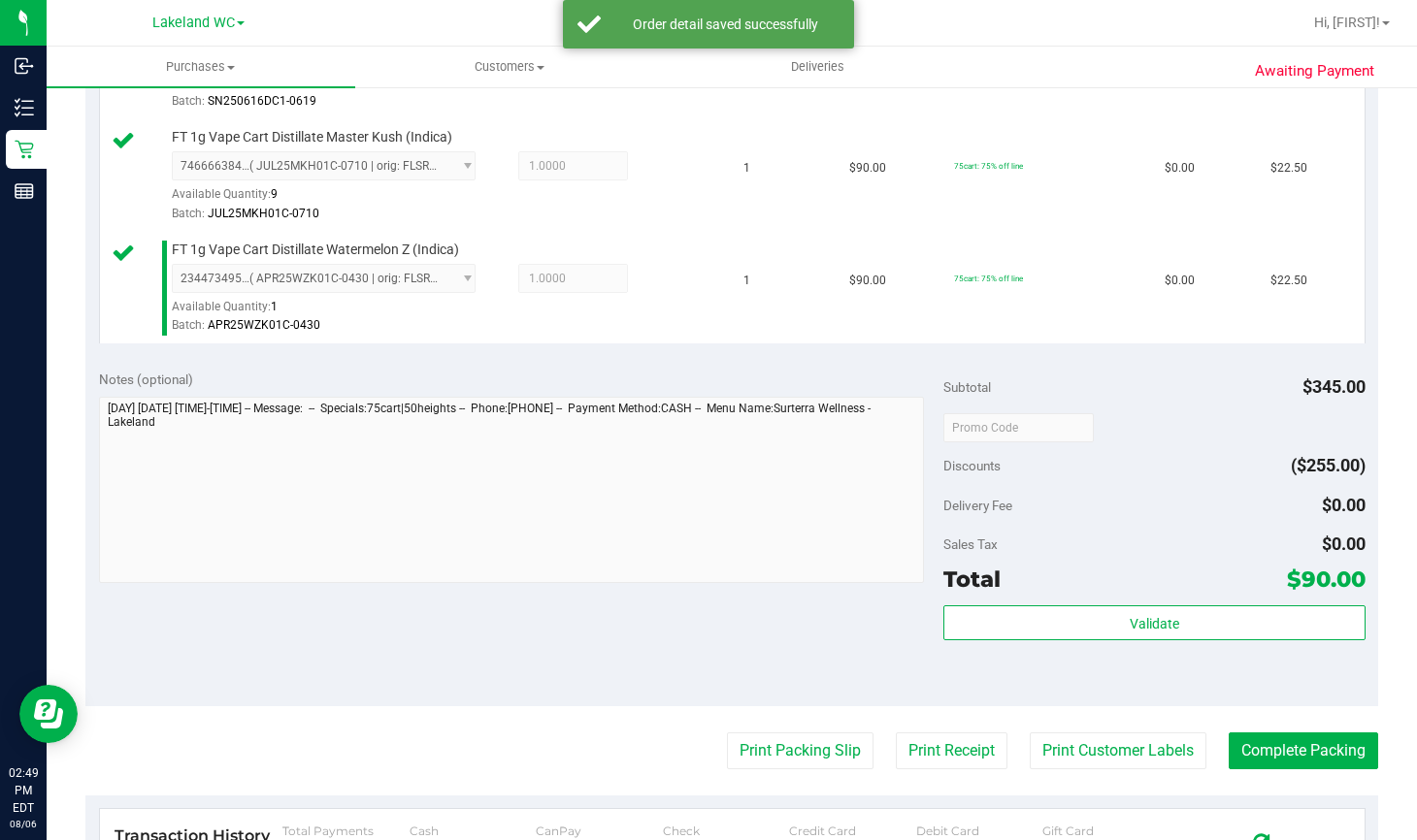 scroll, scrollTop: 873, scrollLeft: 0, axis: vertical 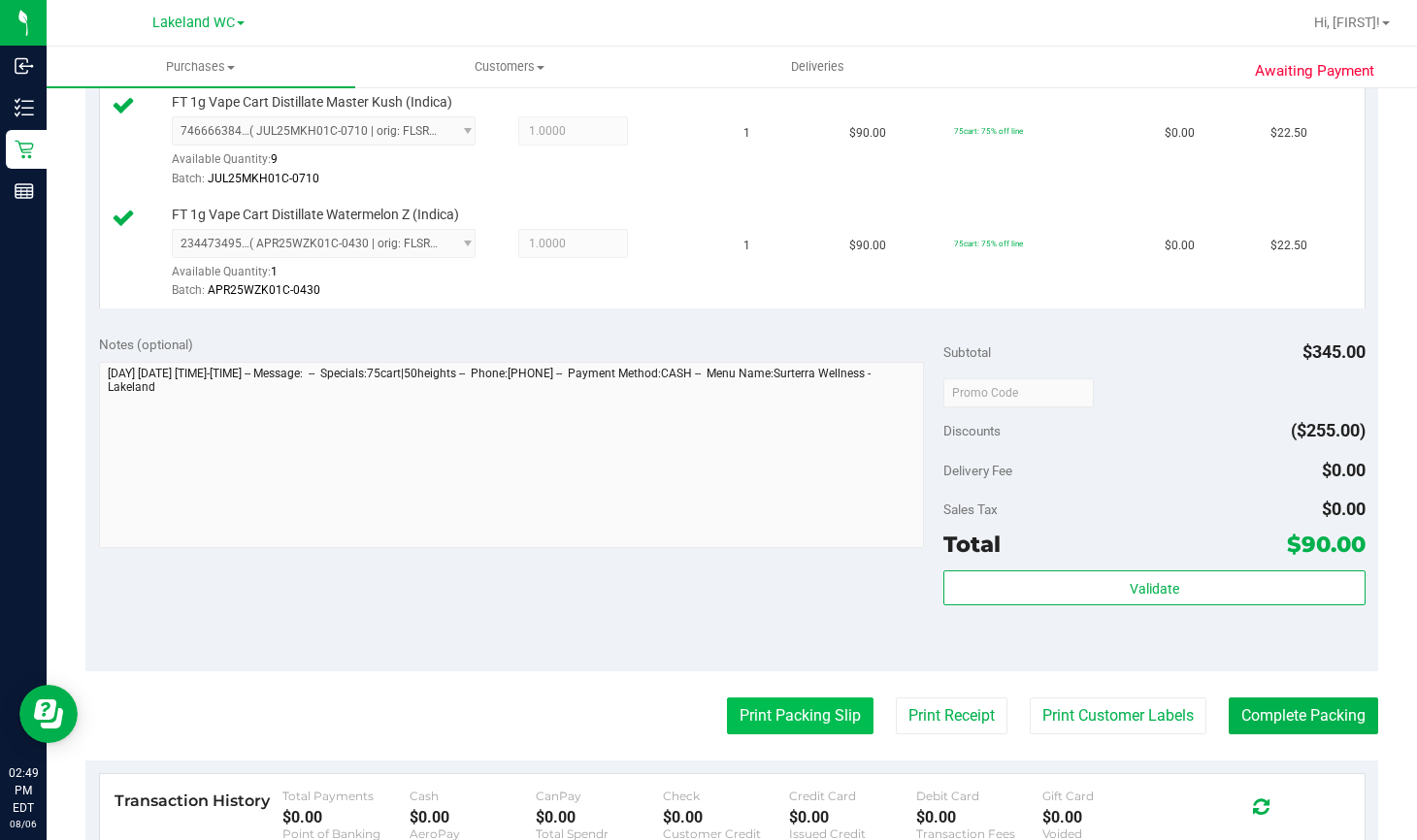 click on "Print Packing Slip" at bounding box center [800, 716] 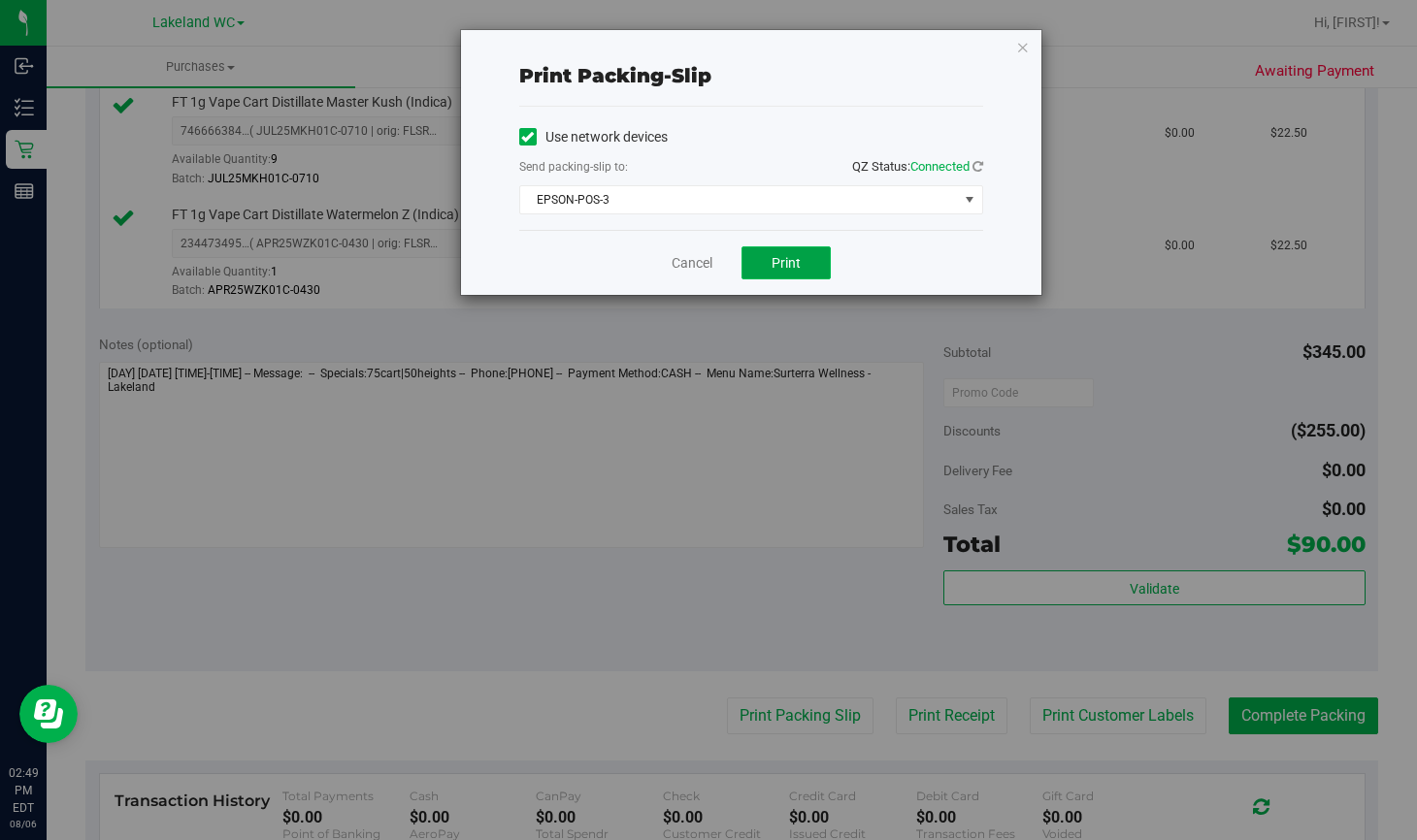 click on "Print" at bounding box center [786, 263] 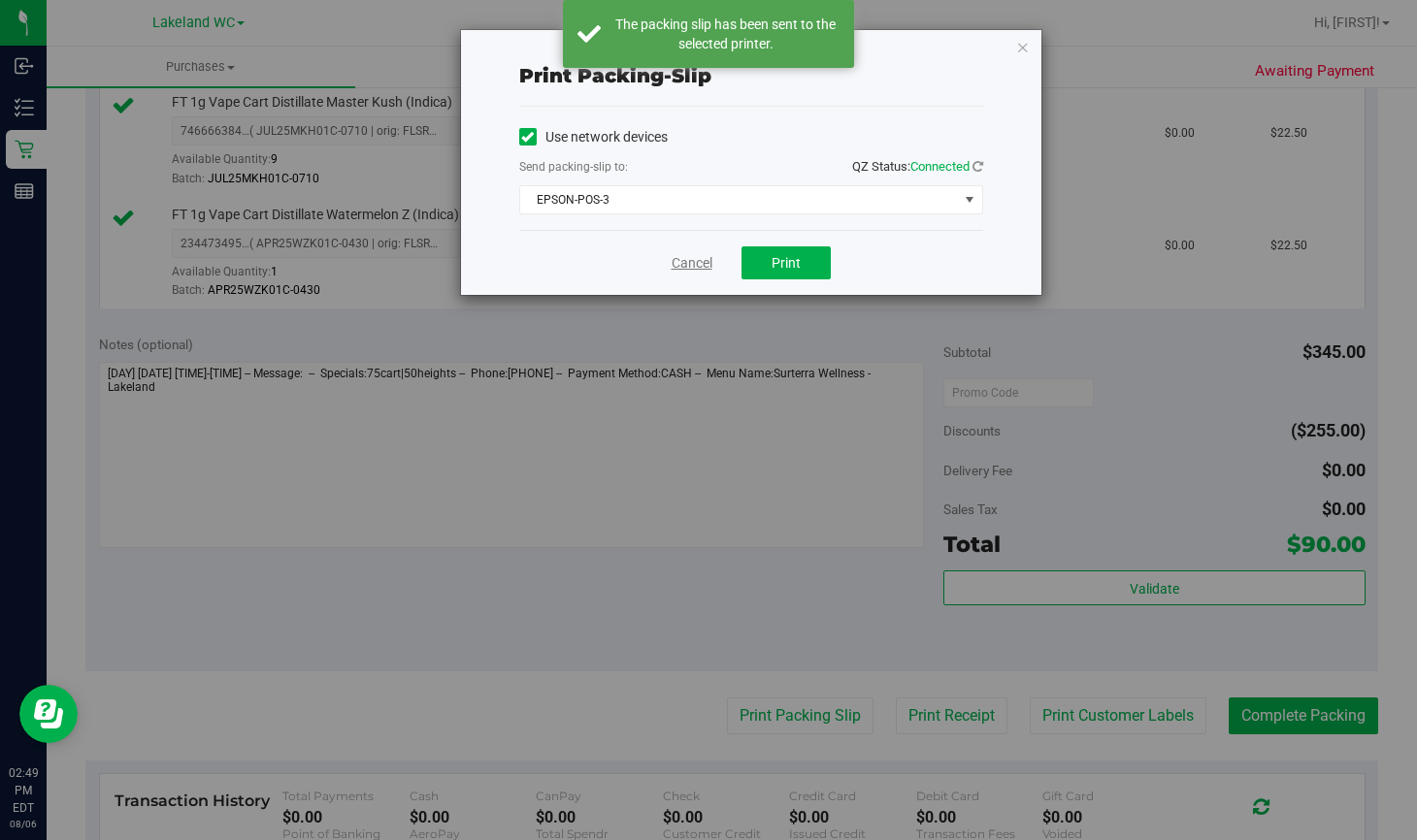 click on "Cancel" at bounding box center (692, 263) 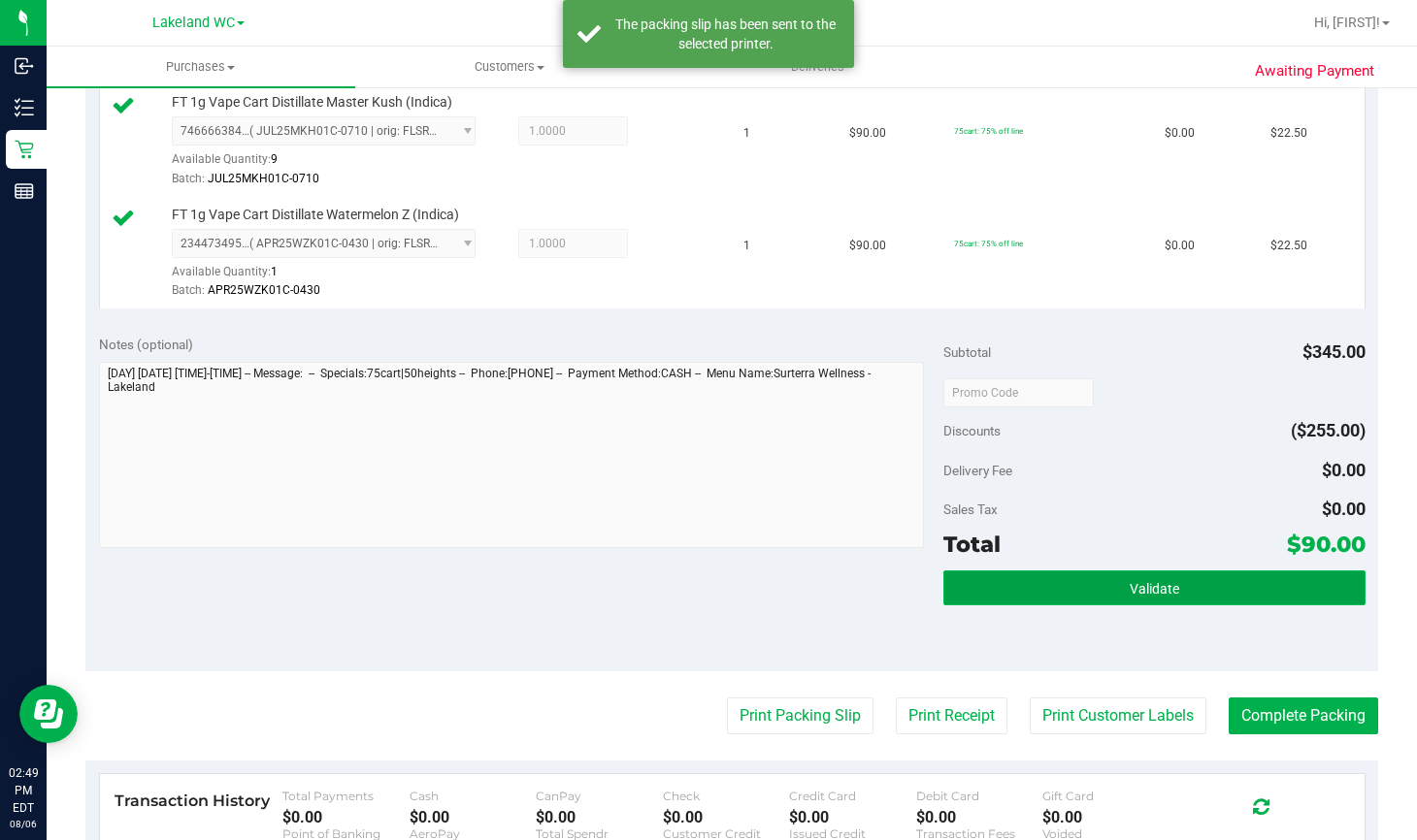 click on "Validate" at bounding box center (1154, 588) 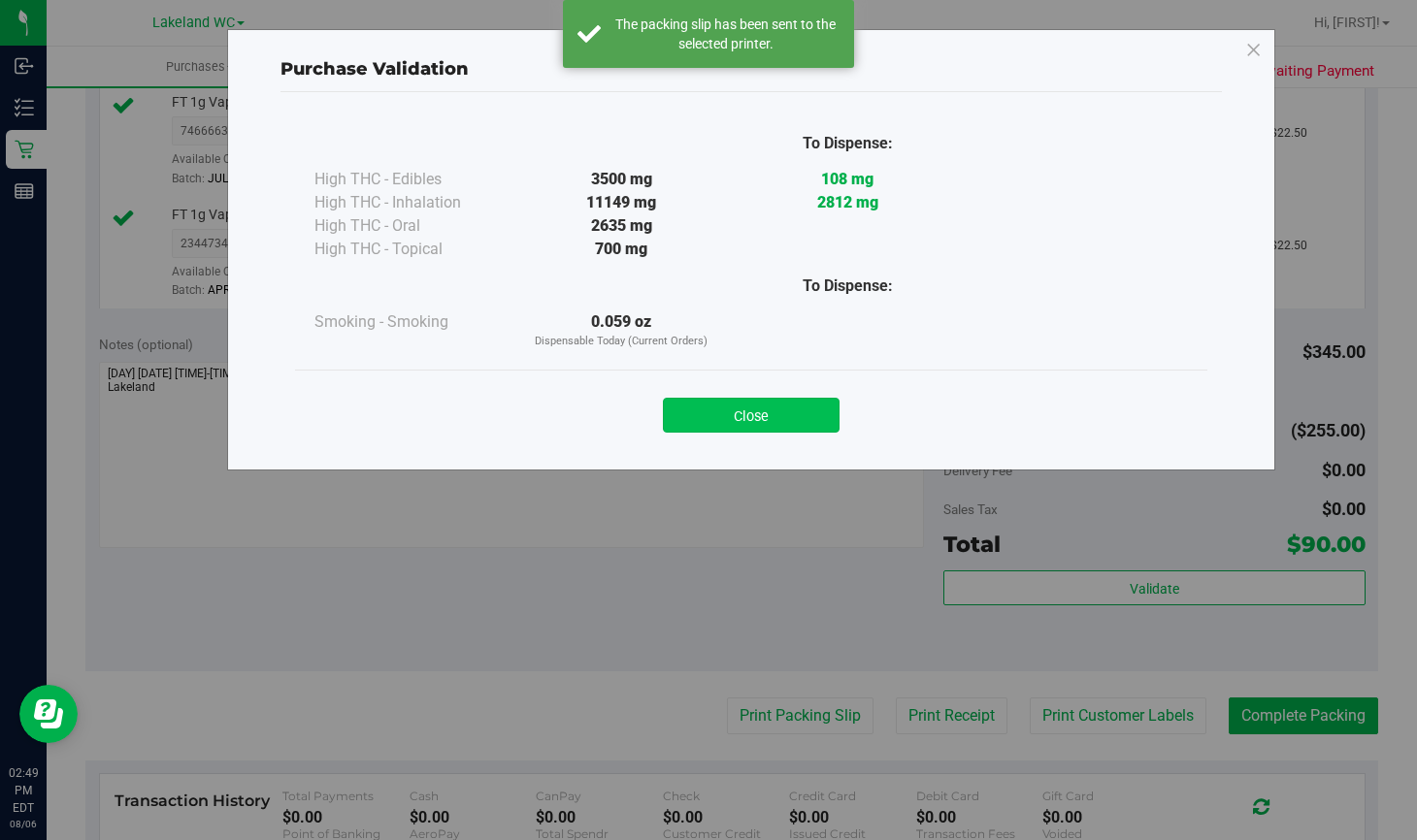 click on "Close" at bounding box center (751, 415) 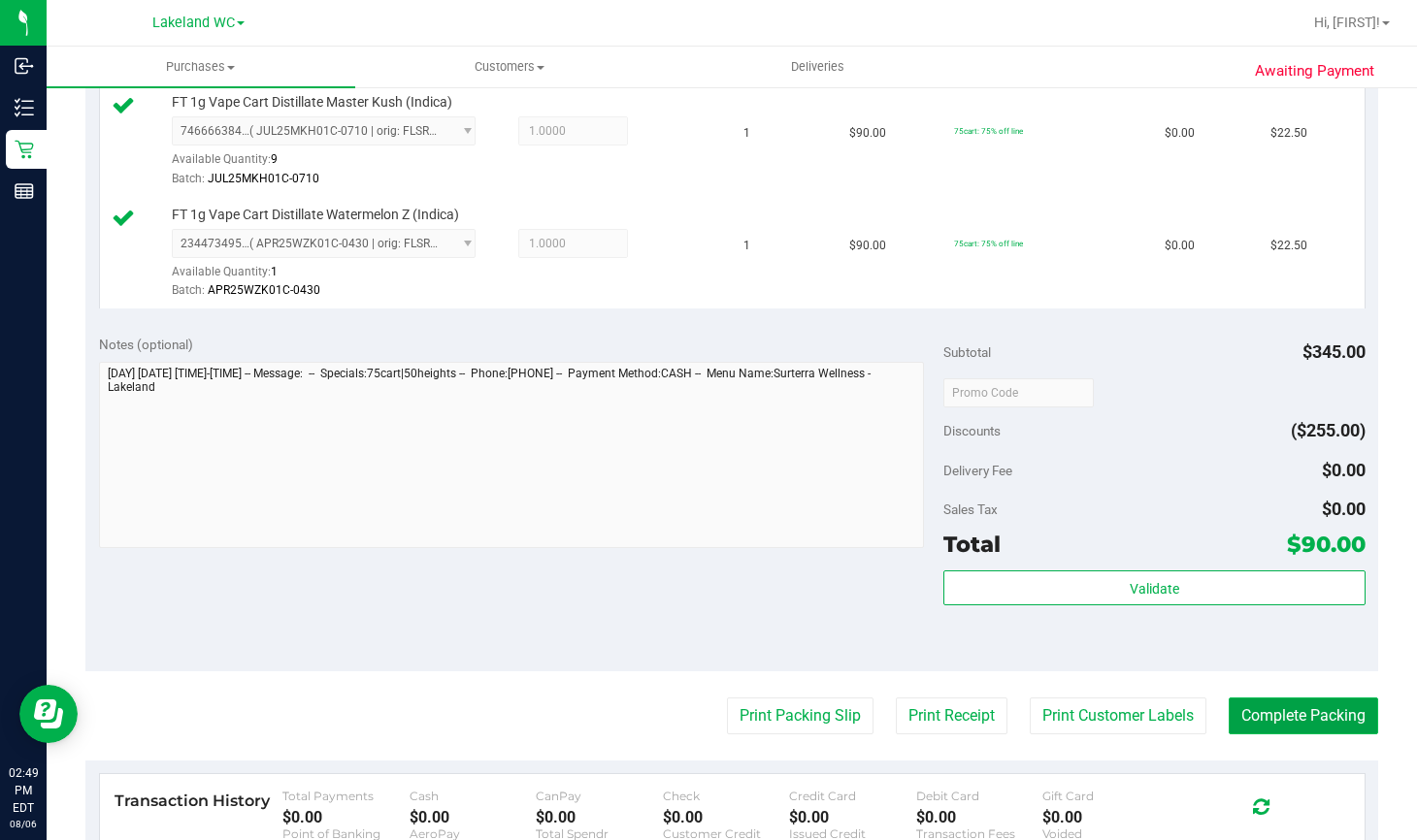 click on "Complete Packing" at bounding box center (1303, 716) 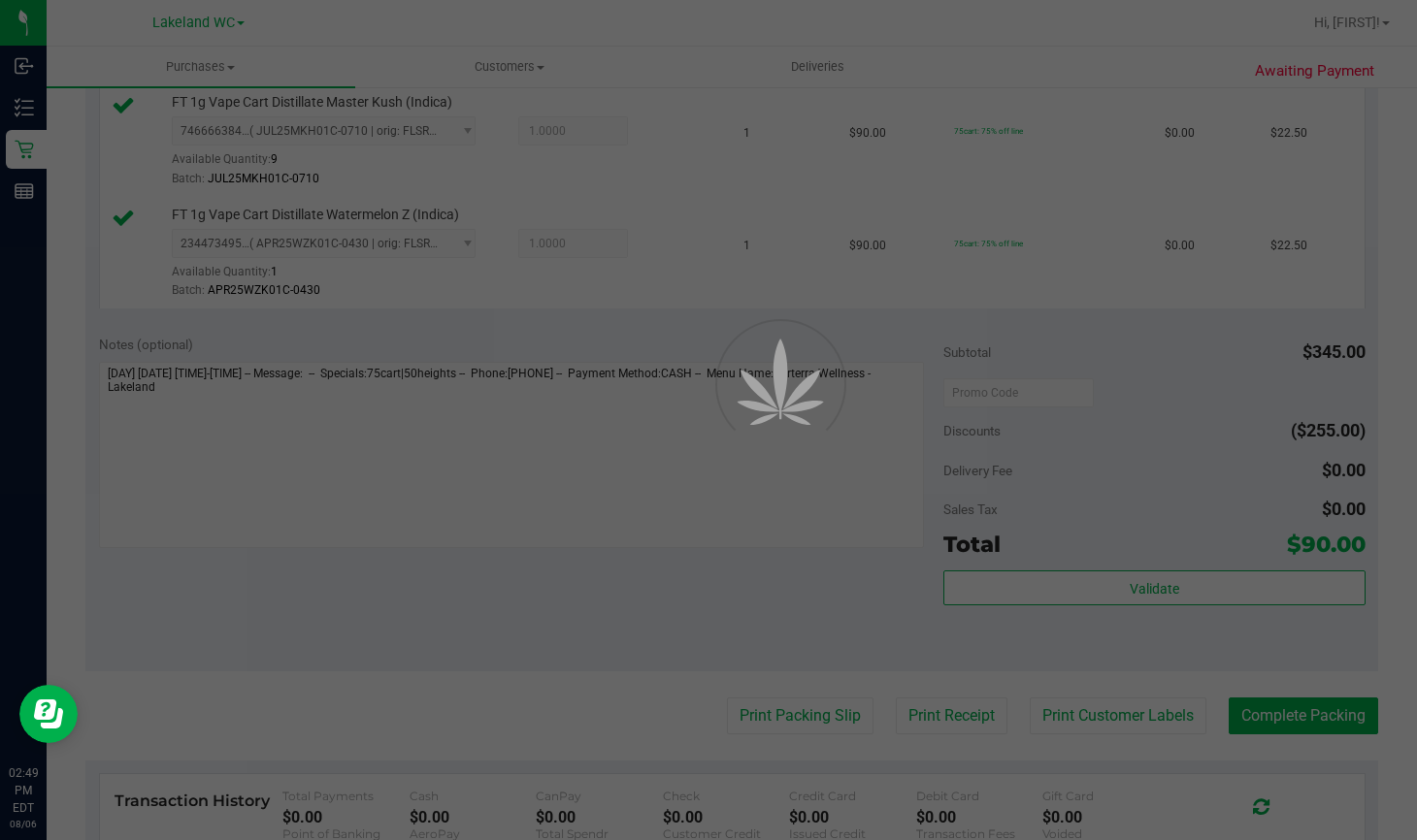 scroll, scrollTop: 0, scrollLeft: 0, axis: both 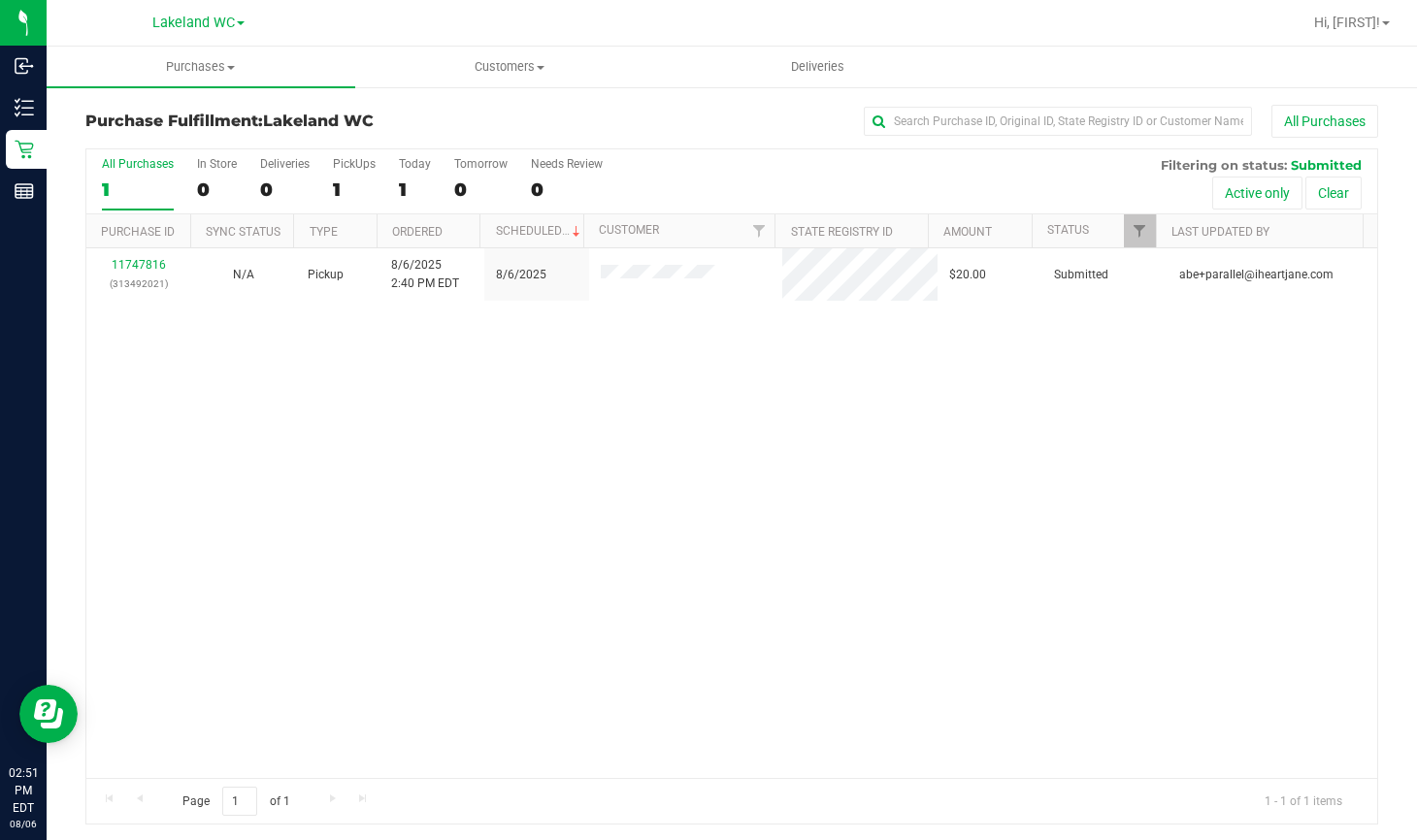 drag, startPoint x: 575, startPoint y: 476, endPoint x: 568, endPoint y: 436, distance: 40.60788 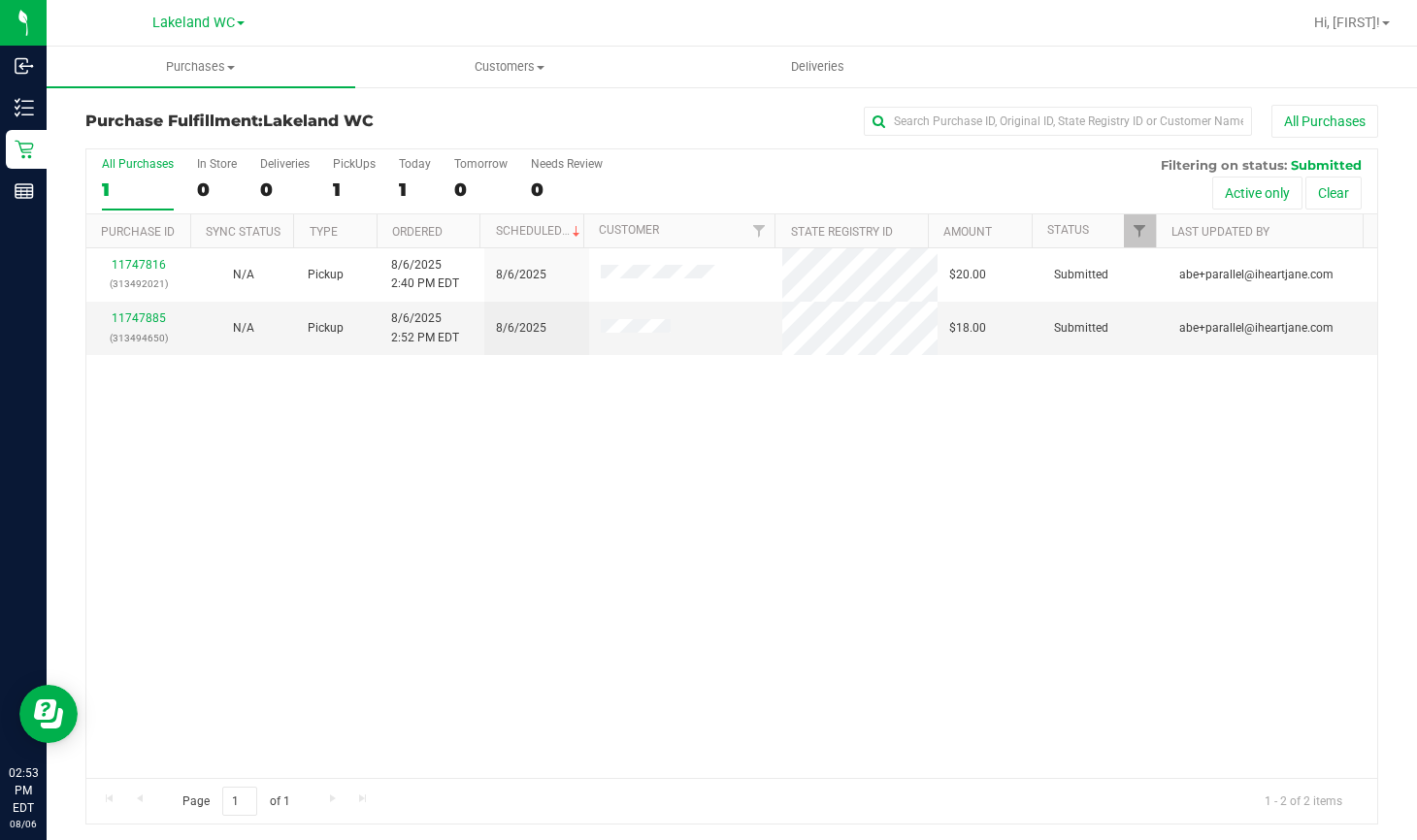 click on "11747816
(313492021)
N/A
Pickup 8/6/2025 2:40 PM EDT 8/6/2025
$20.00
Submitted abe+parallel@iheartjane.com
11747885
(313494650)
N/A
Pickup 8/6/2025 2:52 PM EDT 8/6/2025
$18.00
Submitted abe+parallel@iheartjane.com" at bounding box center [732, 513] 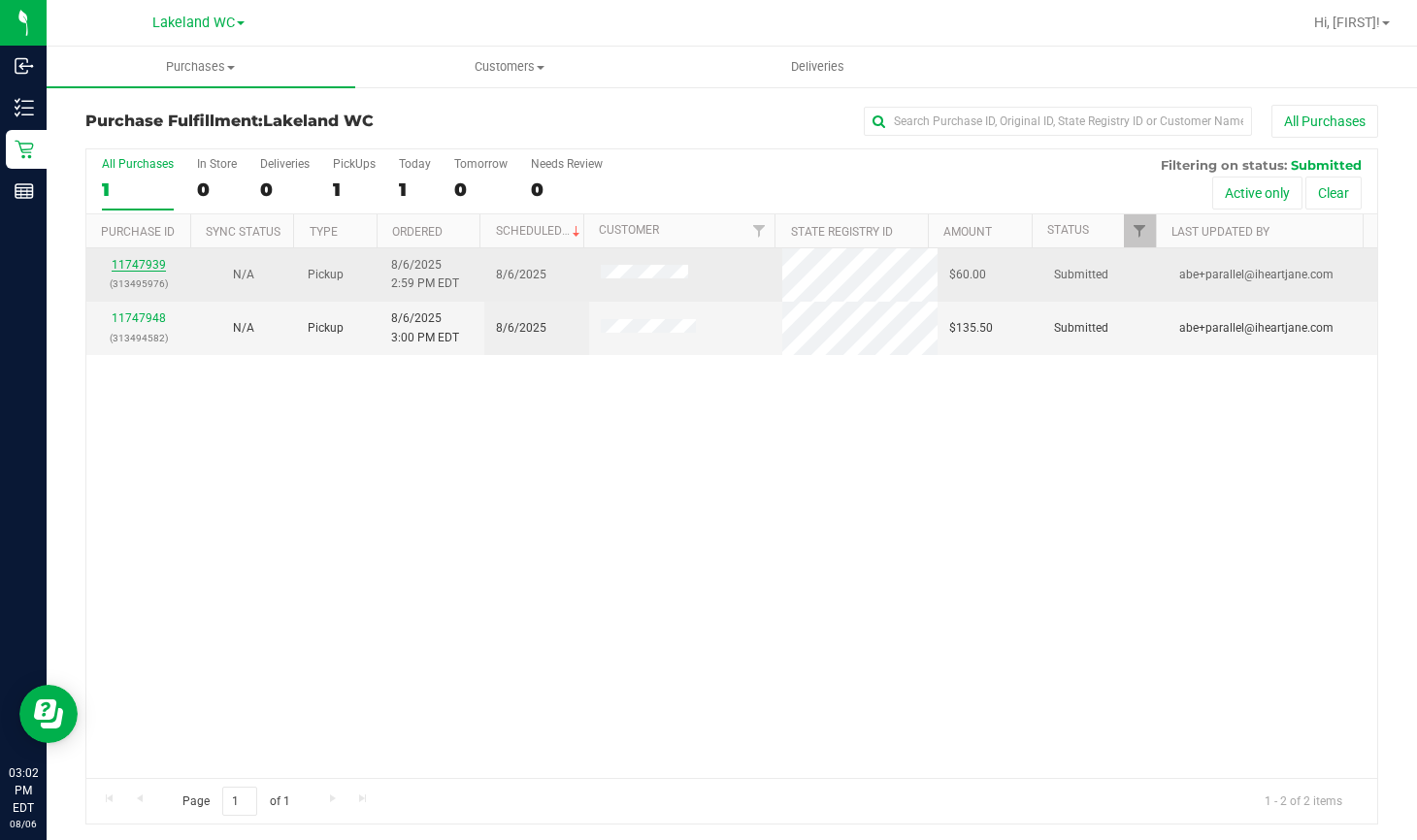 click on "11747939" at bounding box center [139, 265] 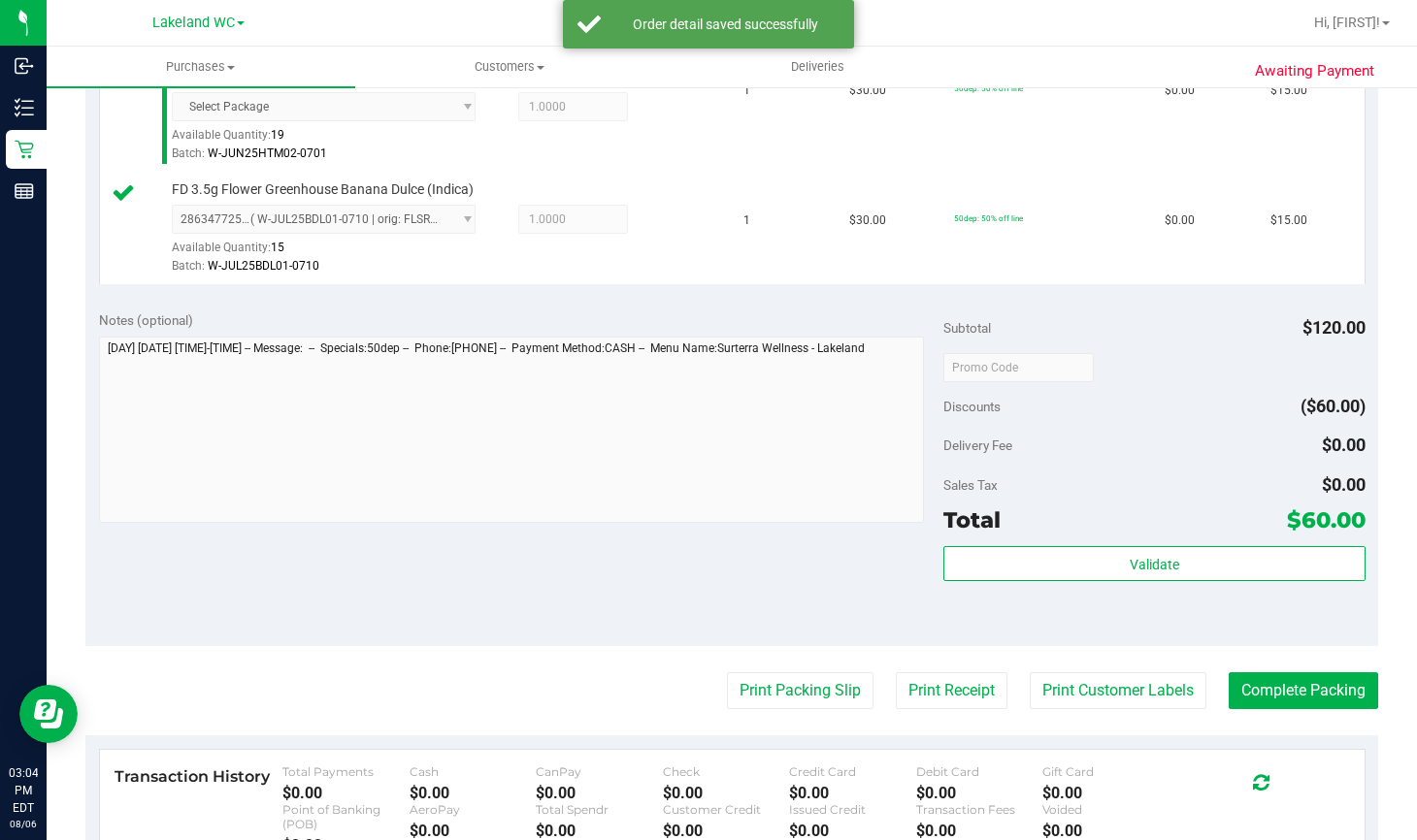 scroll, scrollTop: 1067, scrollLeft: 0, axis: vertical 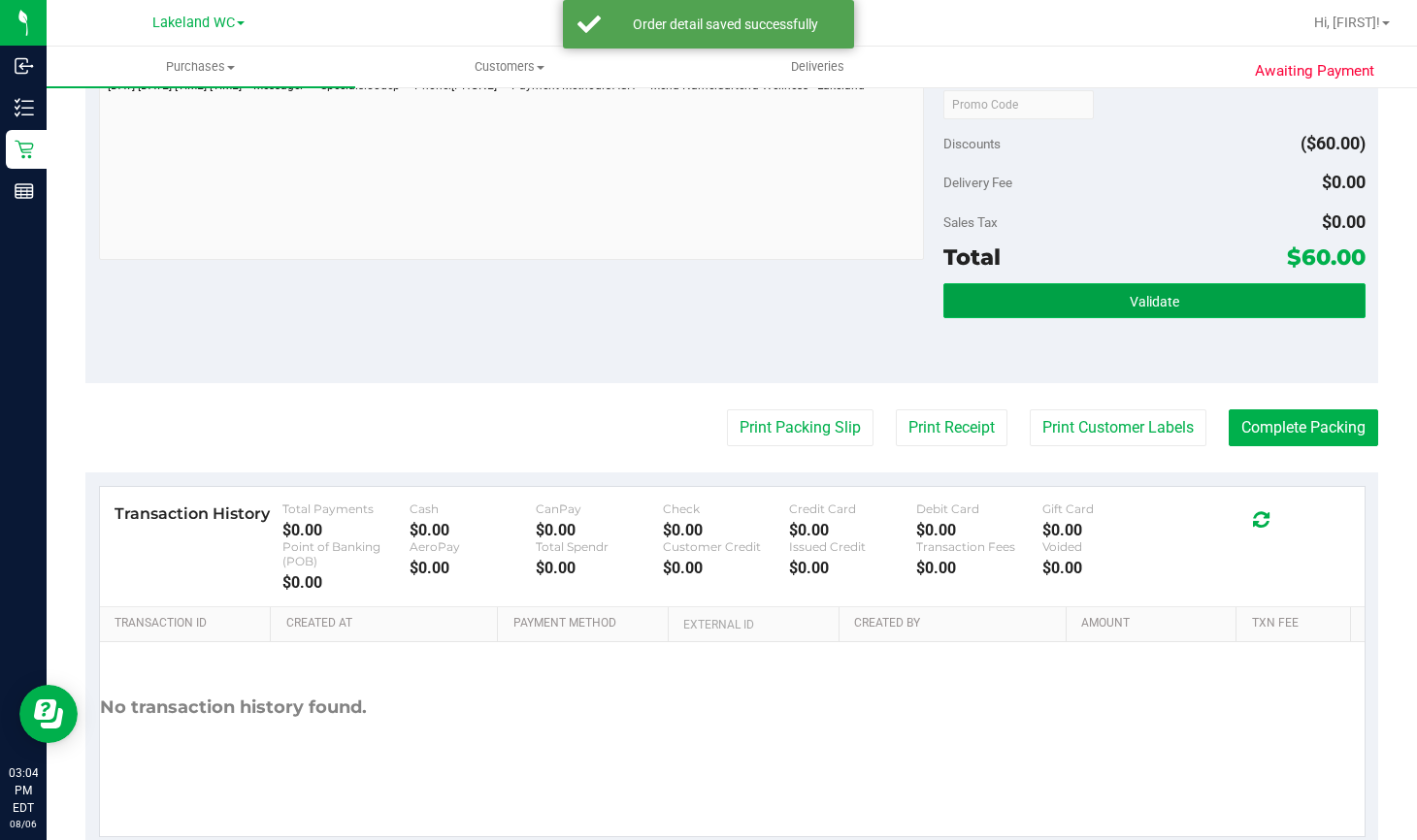 click on "Validate" at bounding box center (1154, 301) 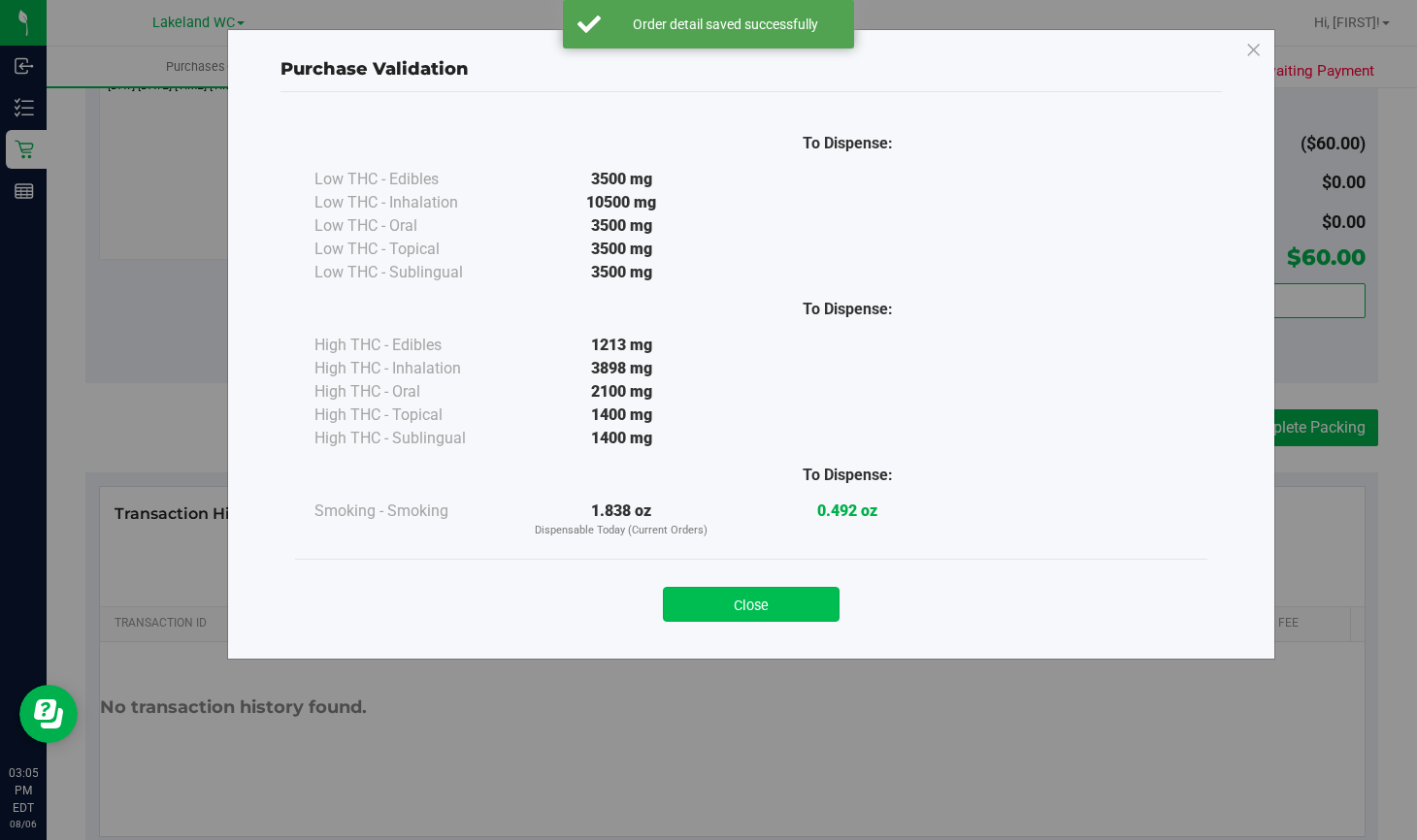 click on "Close" at bounding box center (751, 604) 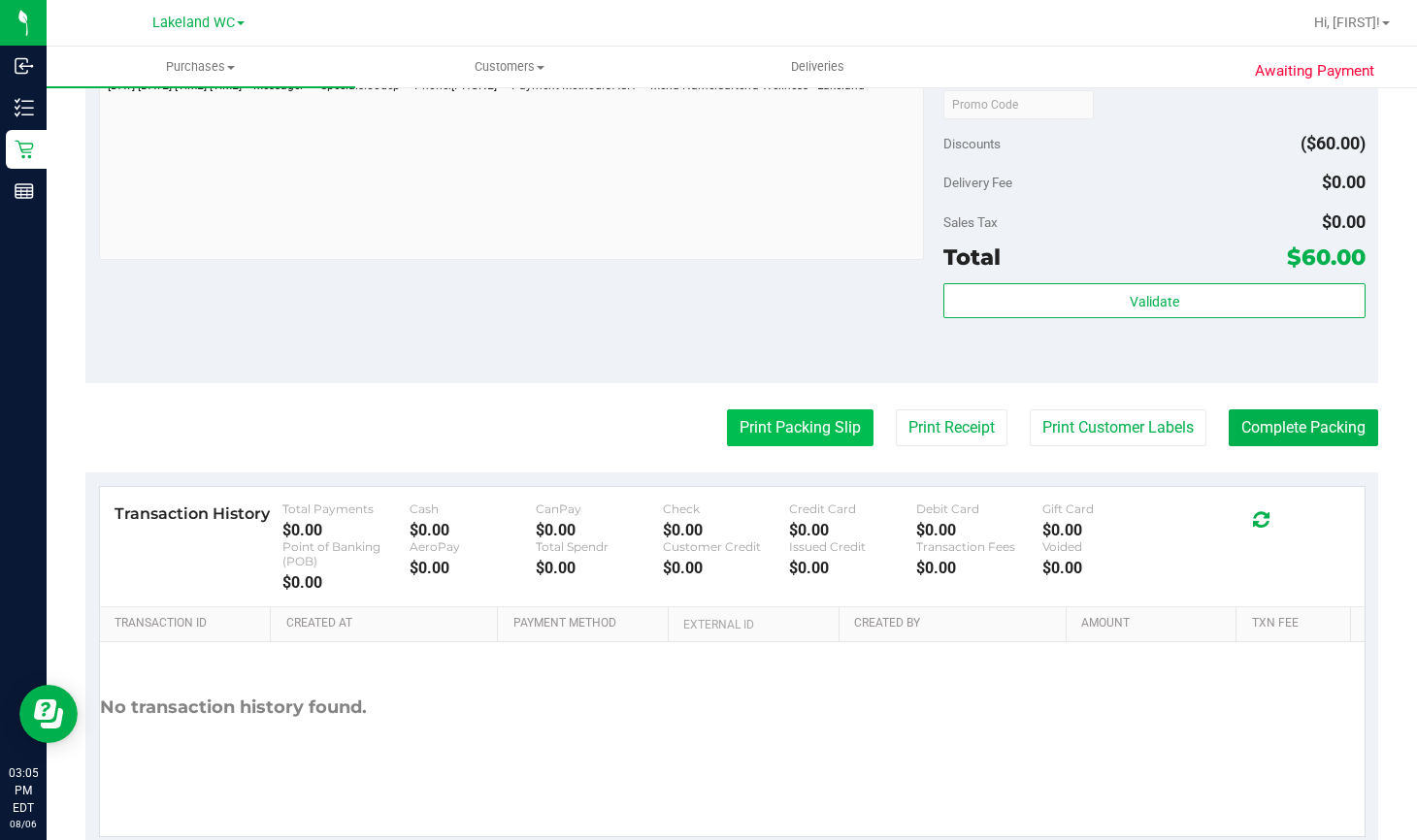 click on "Print Packing Slip" at bounding box center [800, 428] 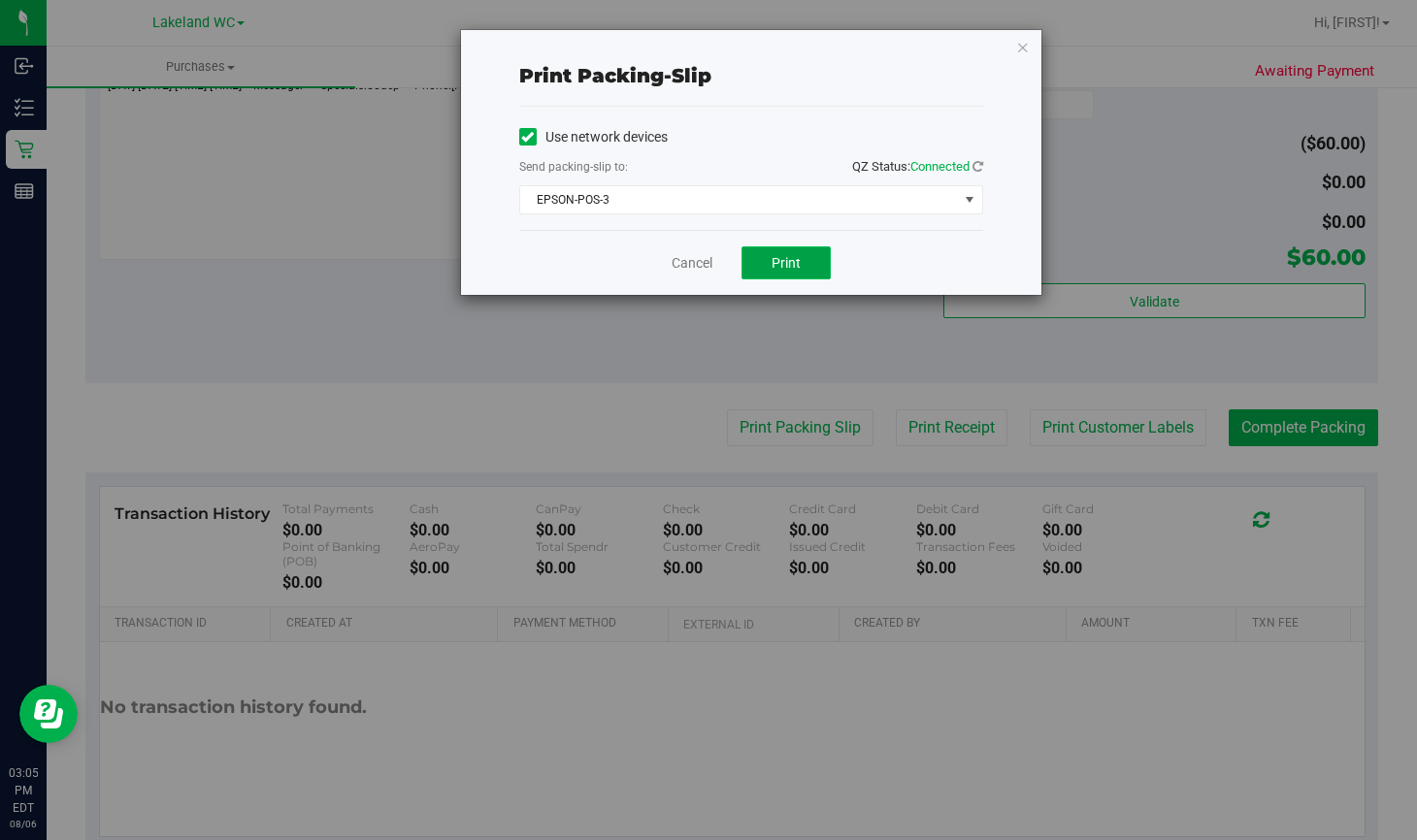 click on "Print" at bounding box center [786, 263] 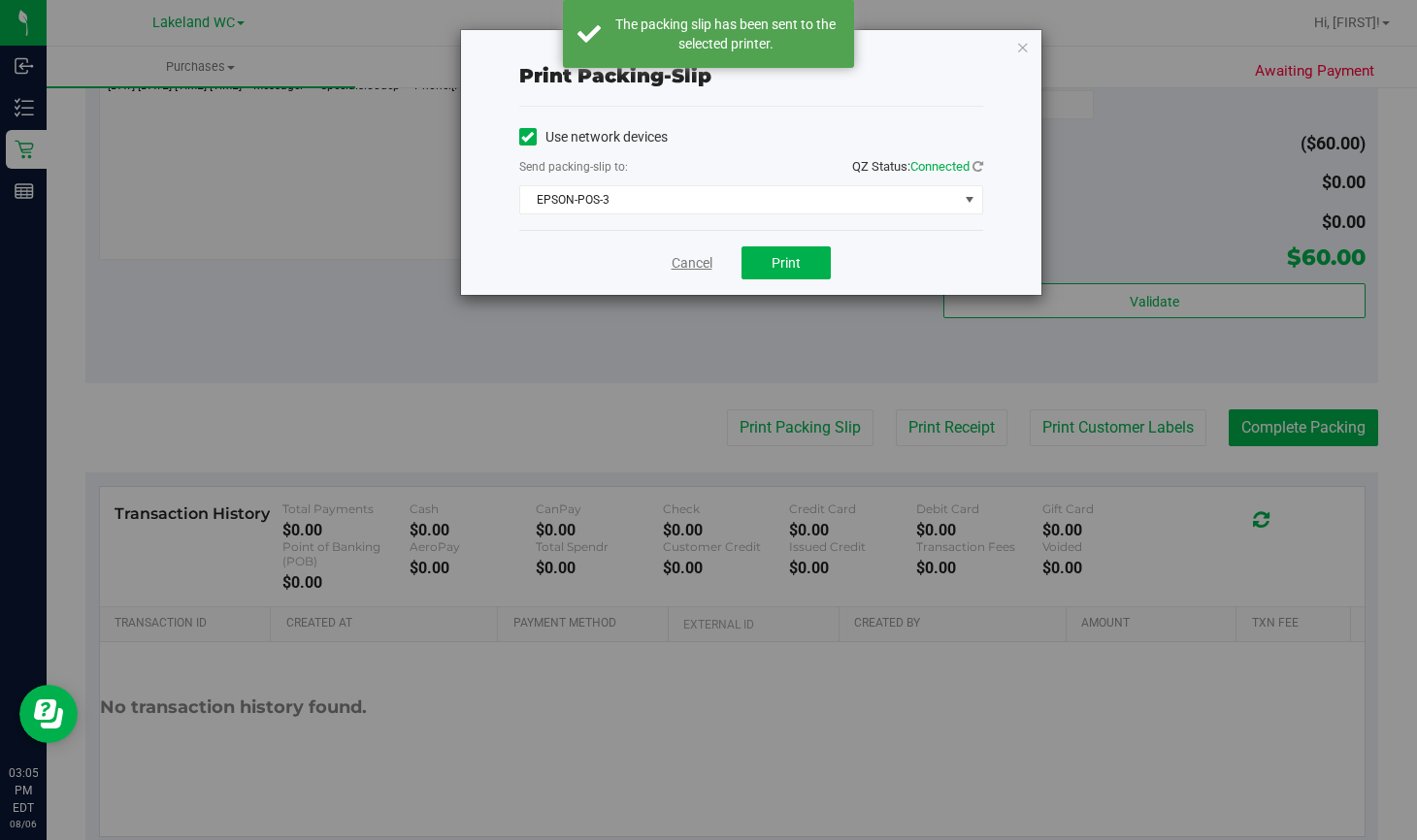 click on "Cancel" at bounding box center [692, 263] 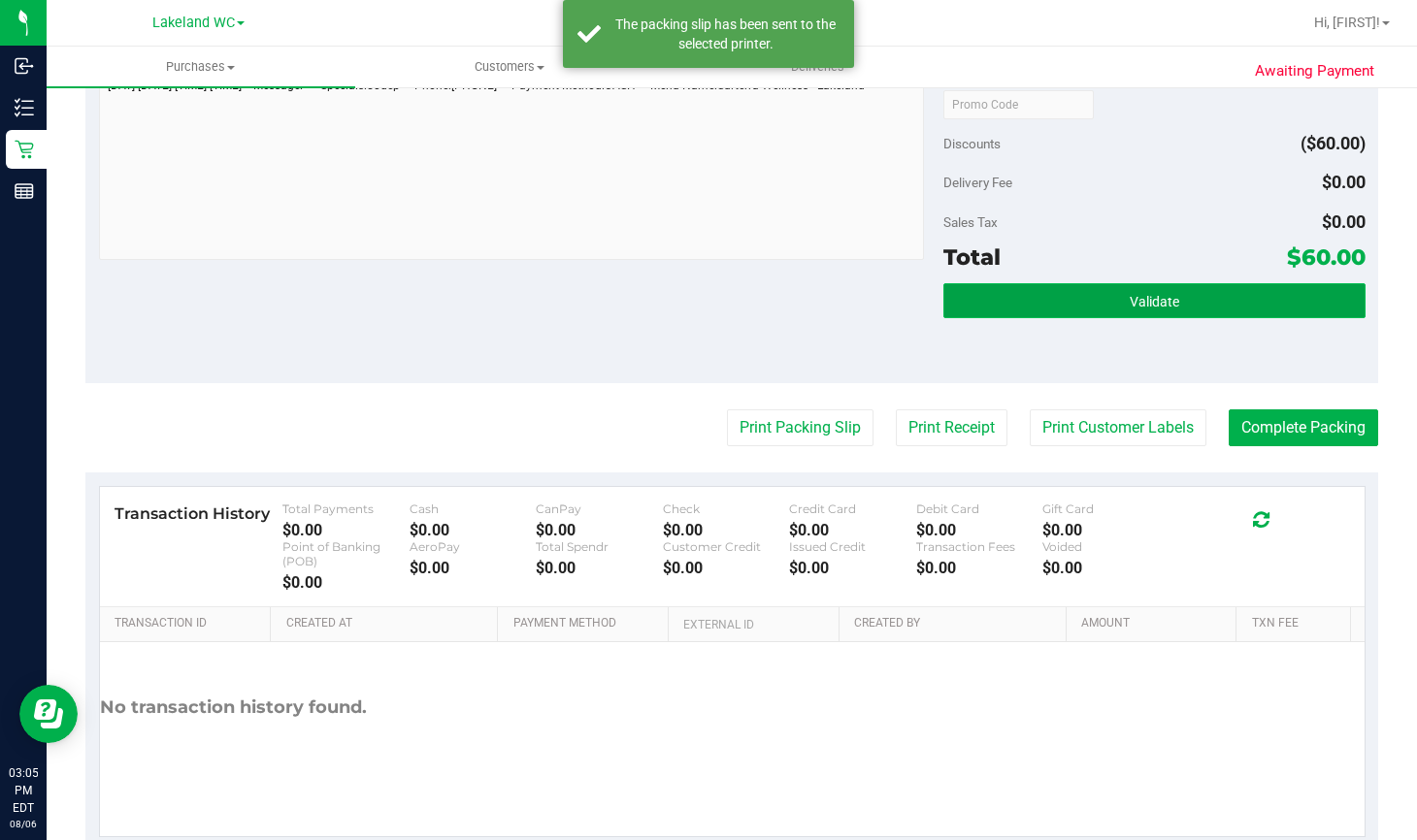 click on "Validate" at bounding box center (1154, 301) 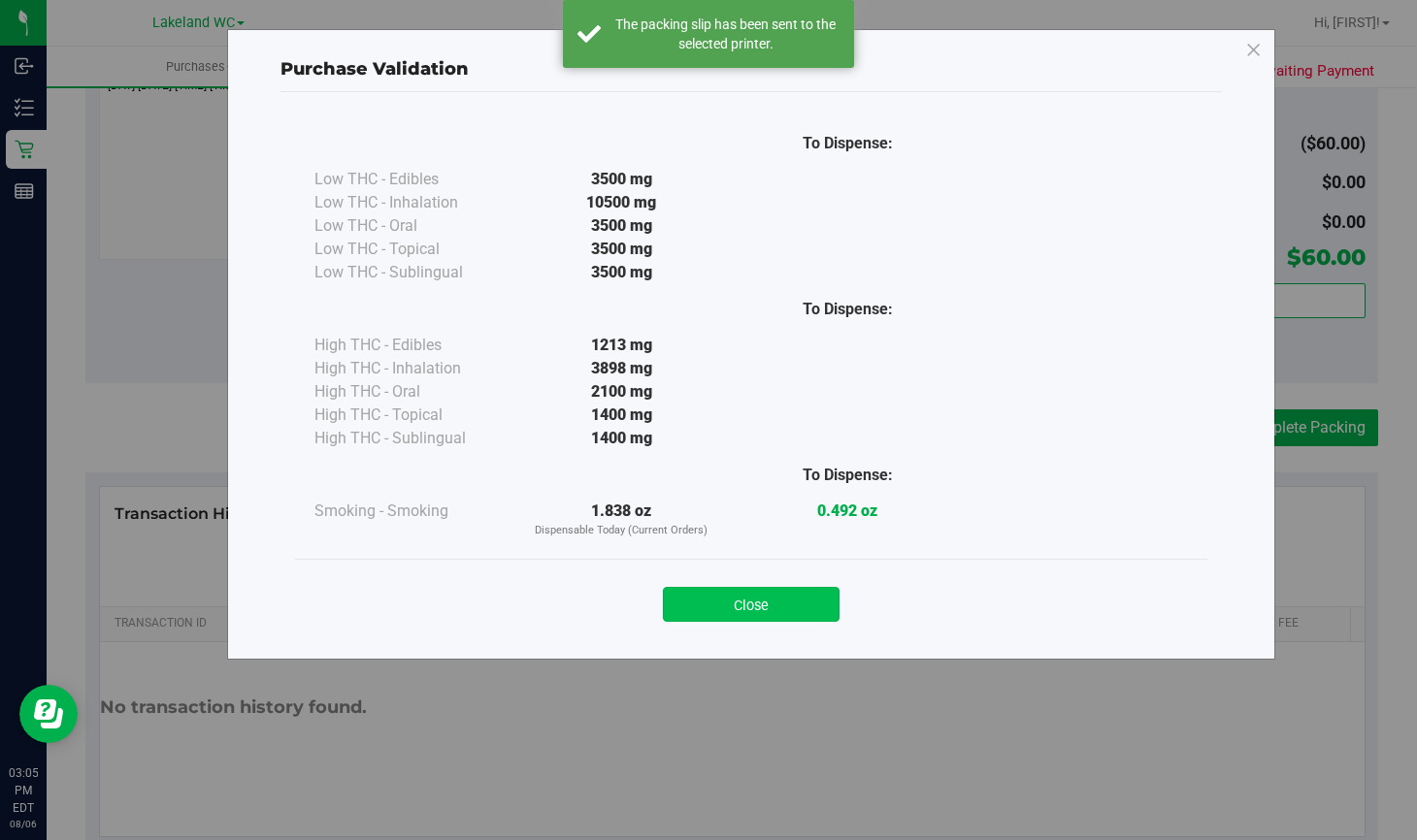 click on "Close" at bounding box center (751, 604) 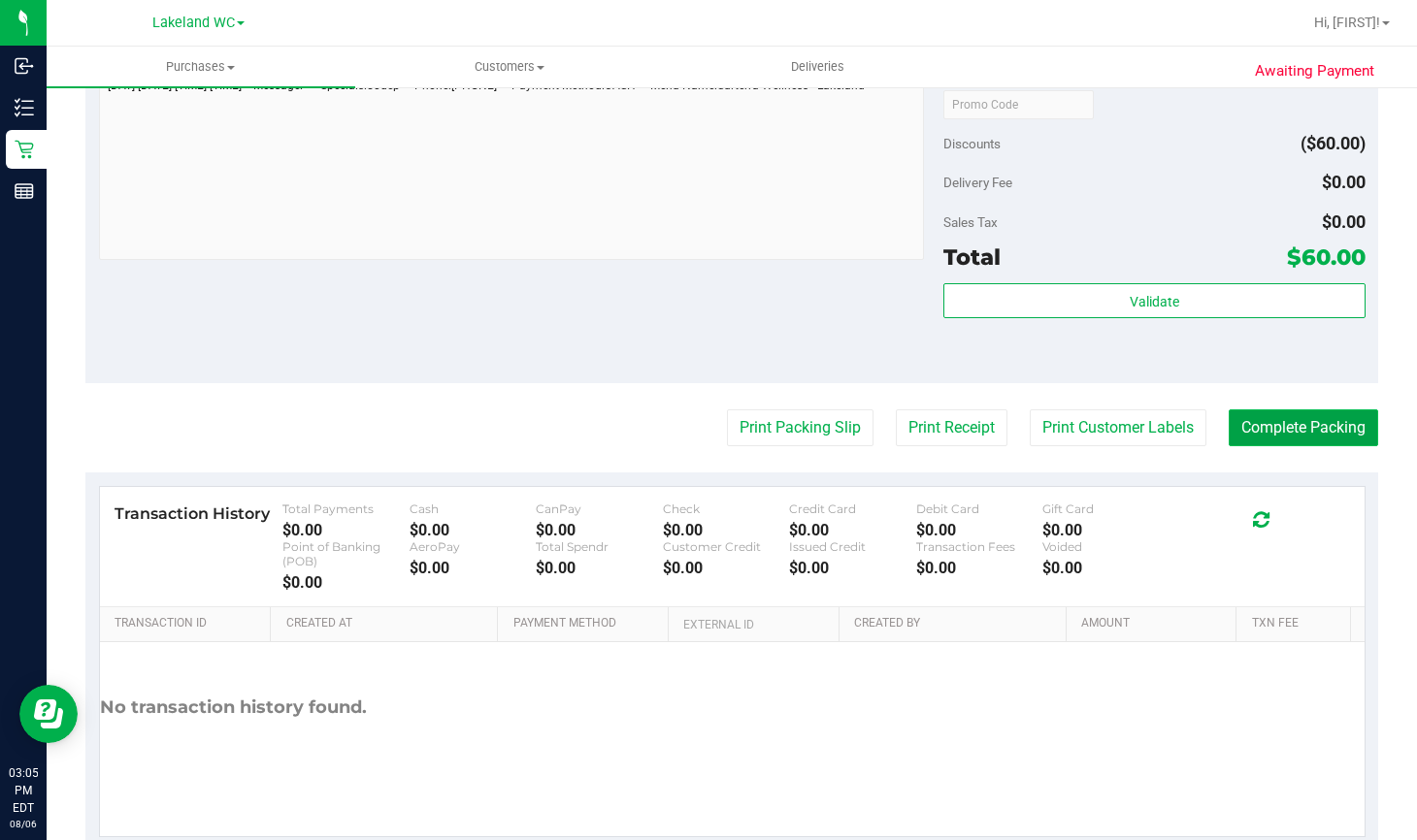 click on "Complete Packing" at bounding box center [1303, 428] 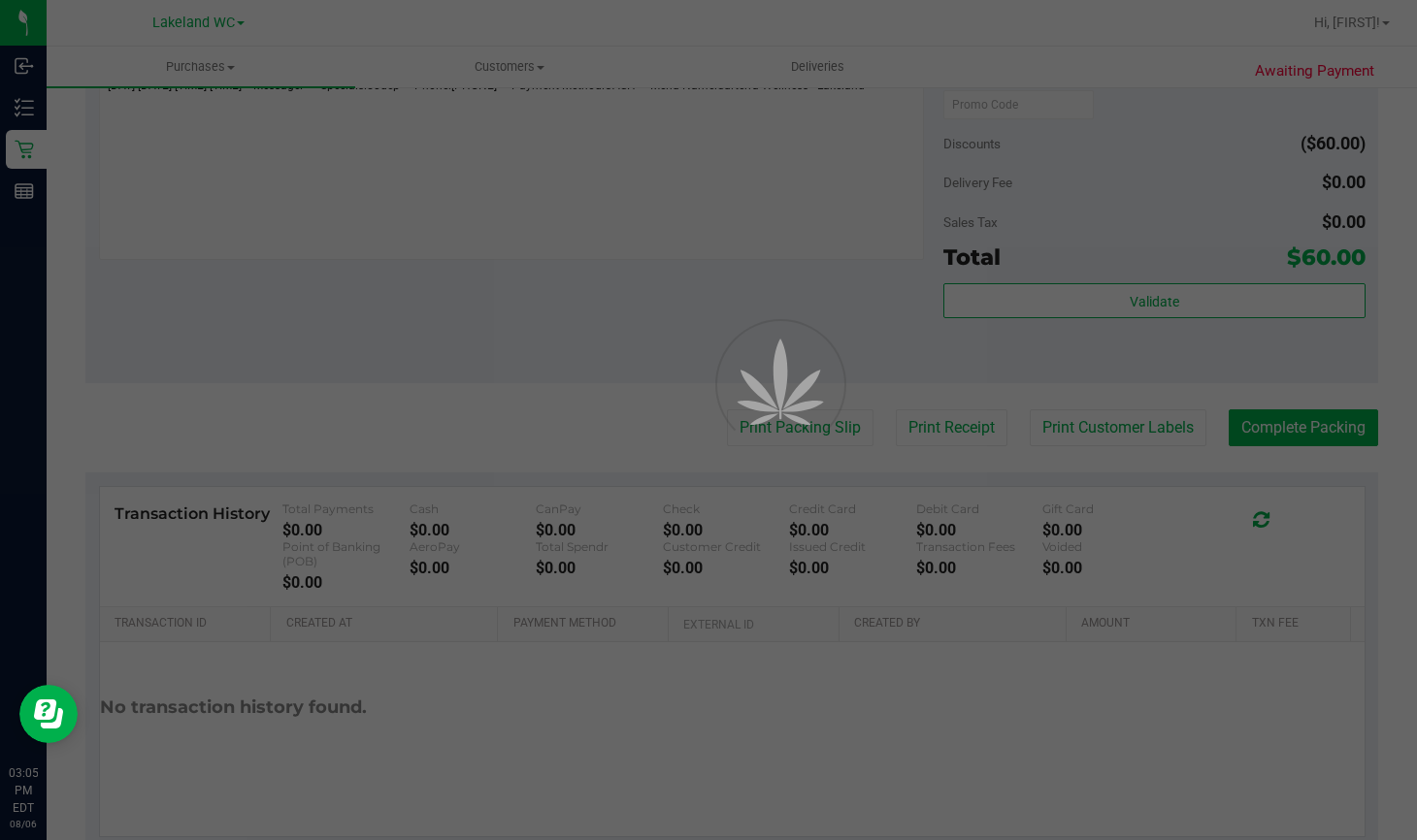 scroll, scrollTop: 0, scrollLeft: 0, axis: both 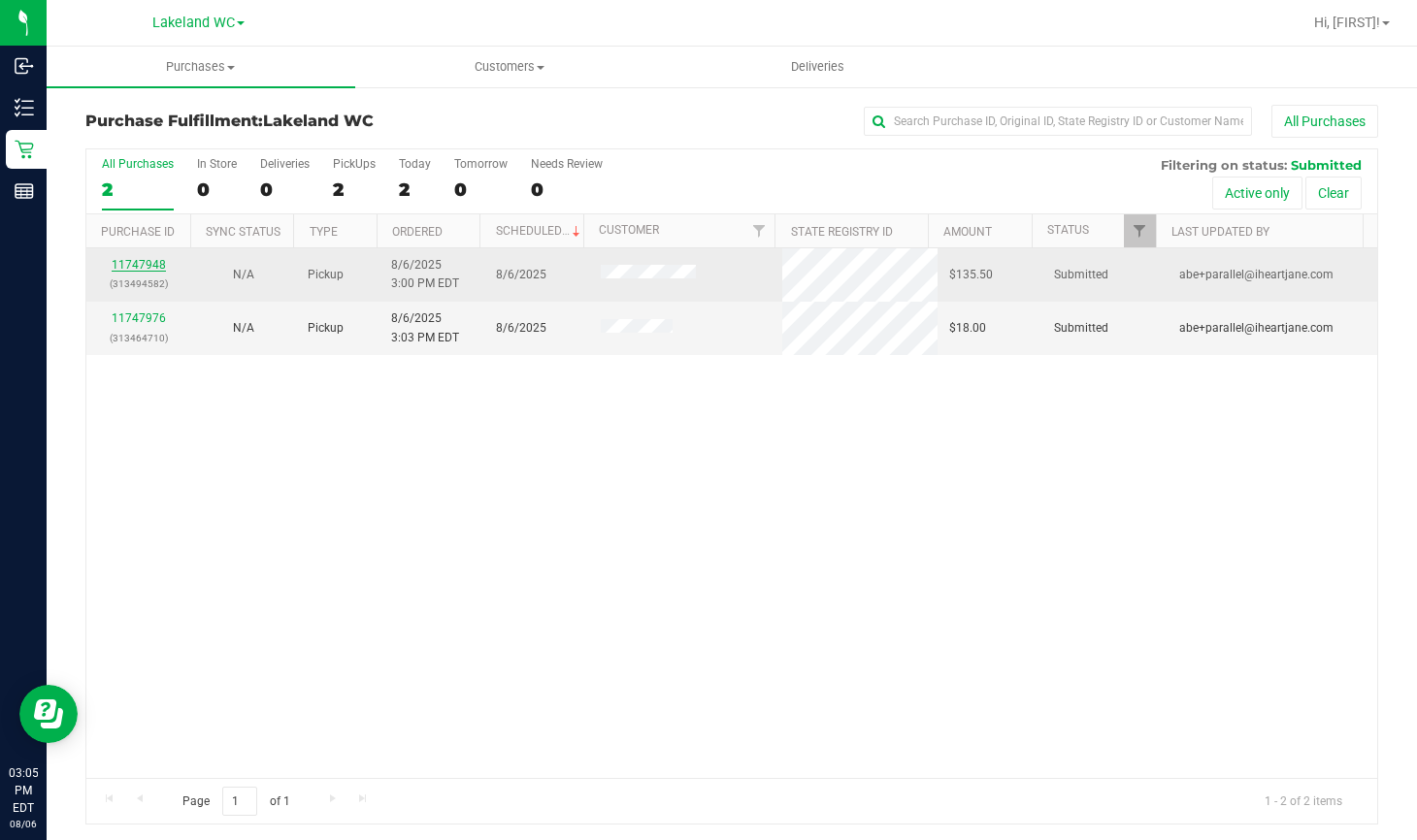 click on "11747948" at bounding box center [139, 265] 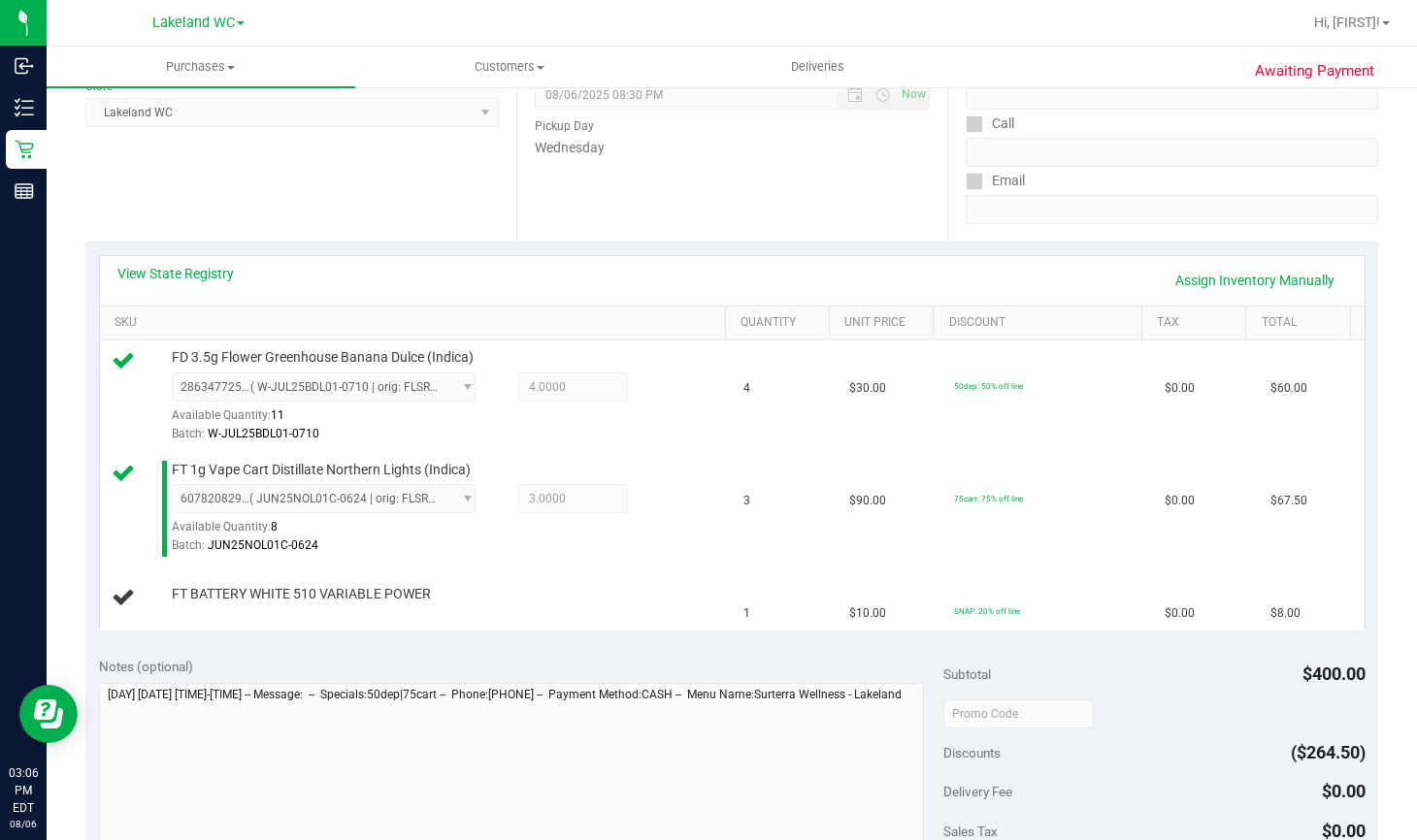 scroll, scrollTop: 291, scrollLeft: 0, axis: vertical 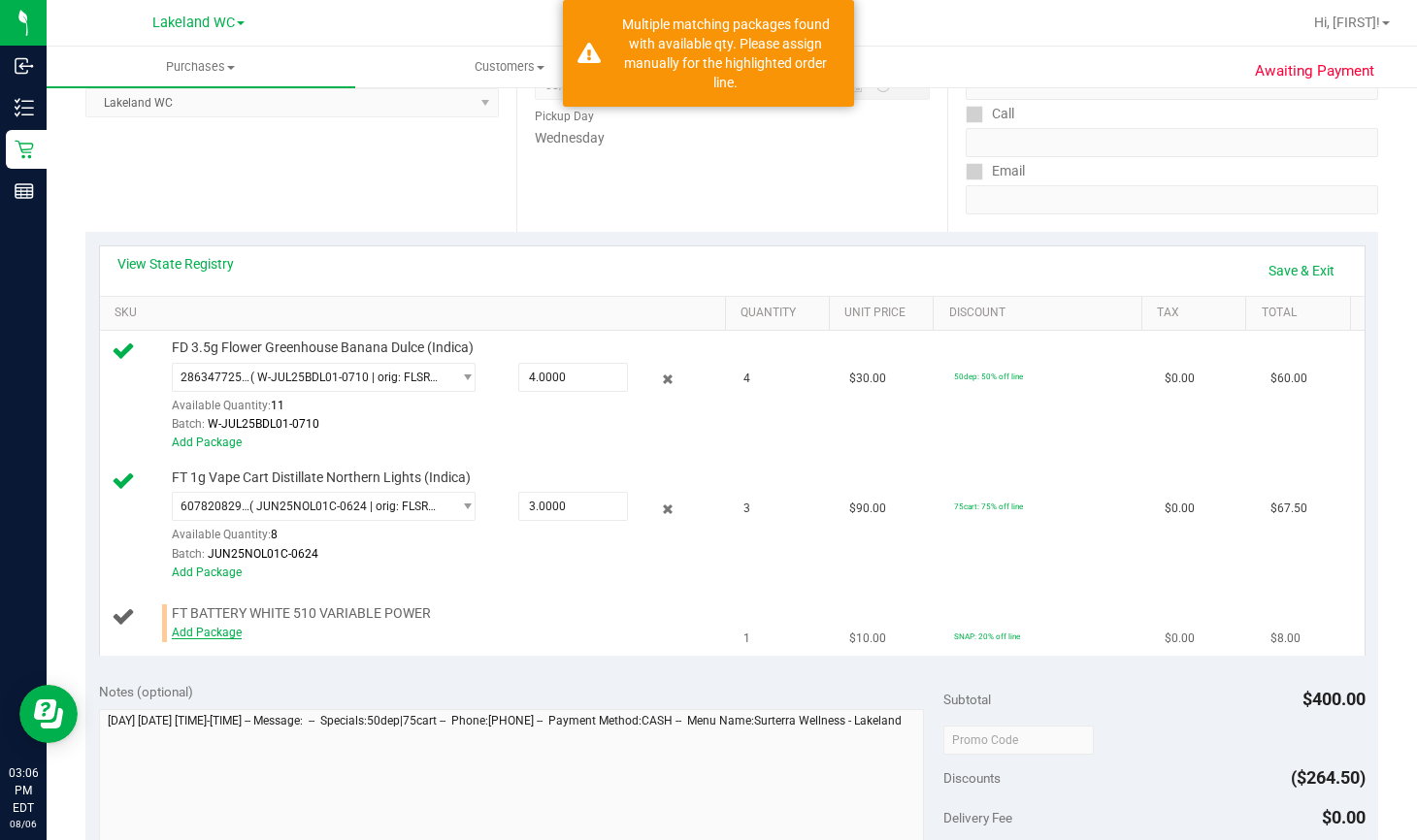 click on "Add Package" at bounding box center [207, 632] 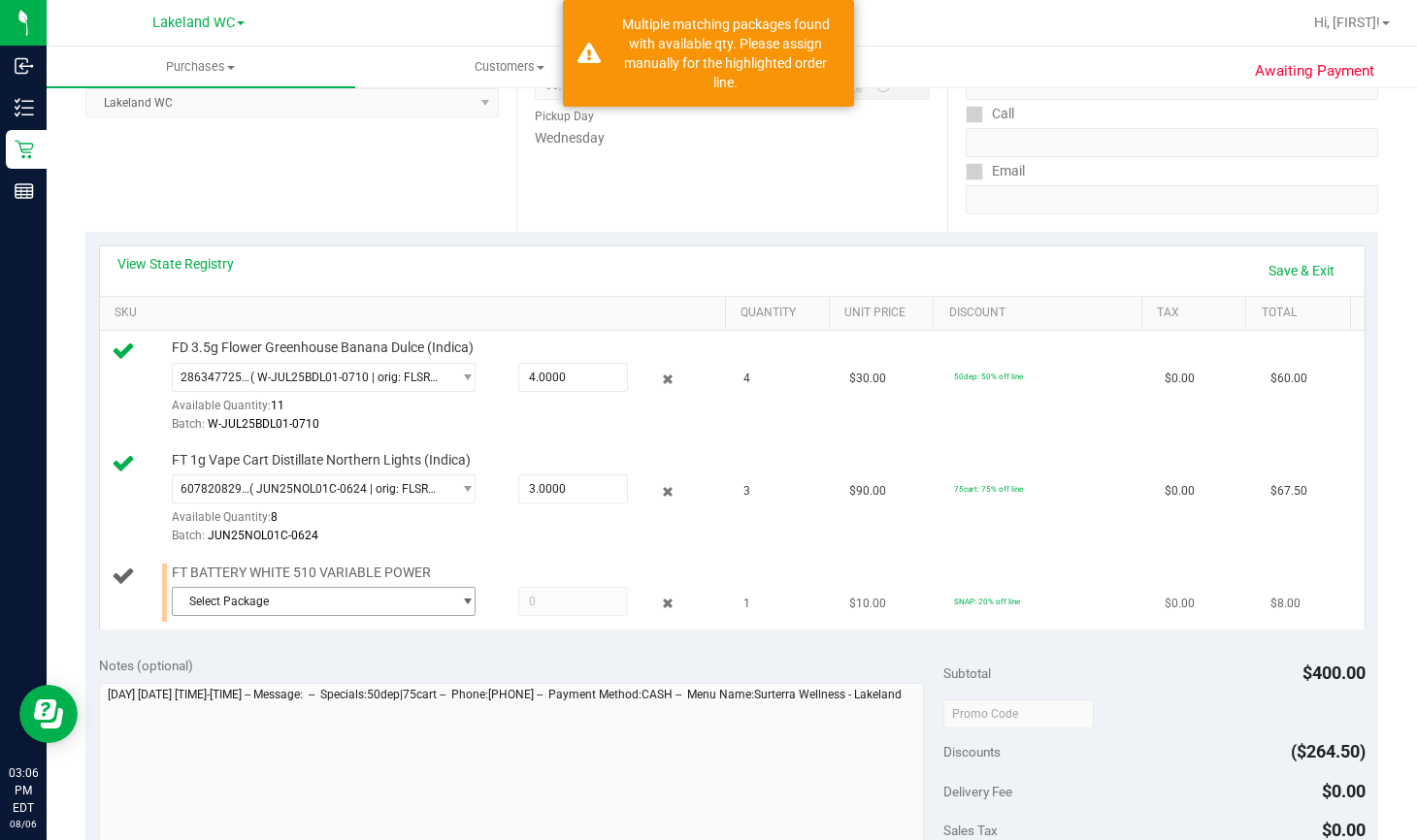 click on "Select Package" at bounding box center [312, 601] 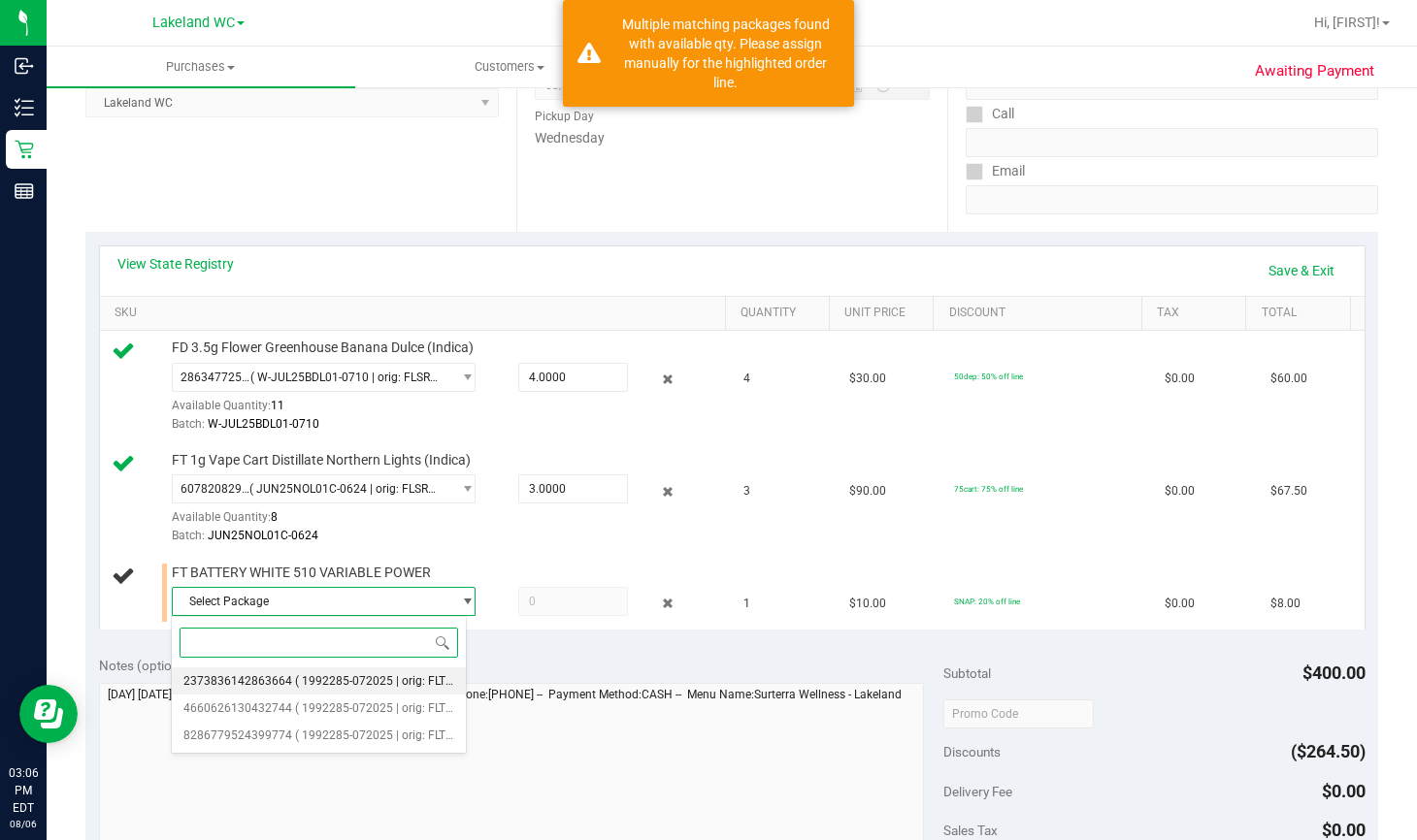 click on "(
1992285-072025 | orig: FLTW-20250730-022
)" at bounding box center (419, 681) 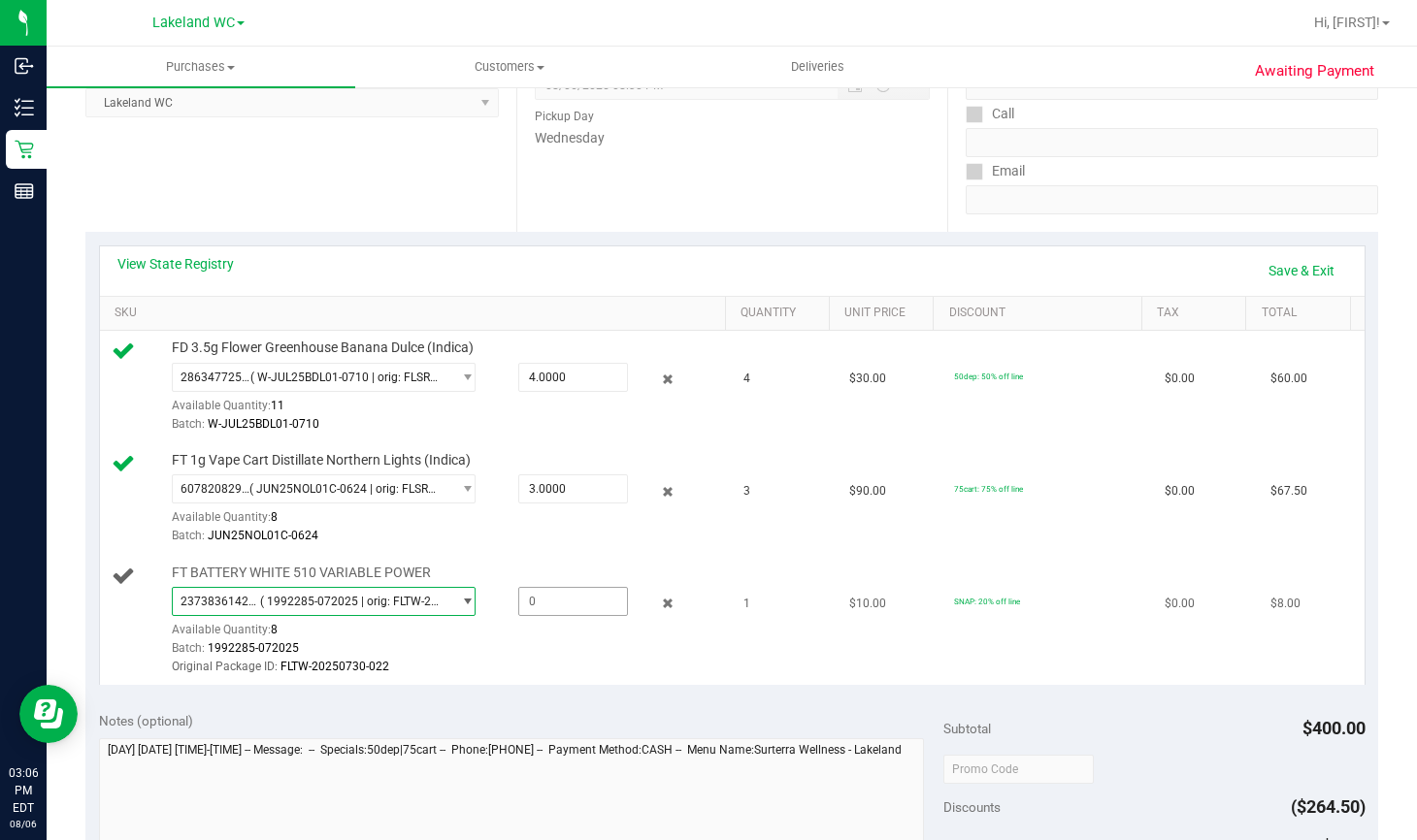 click at bounding box center [573, 601] 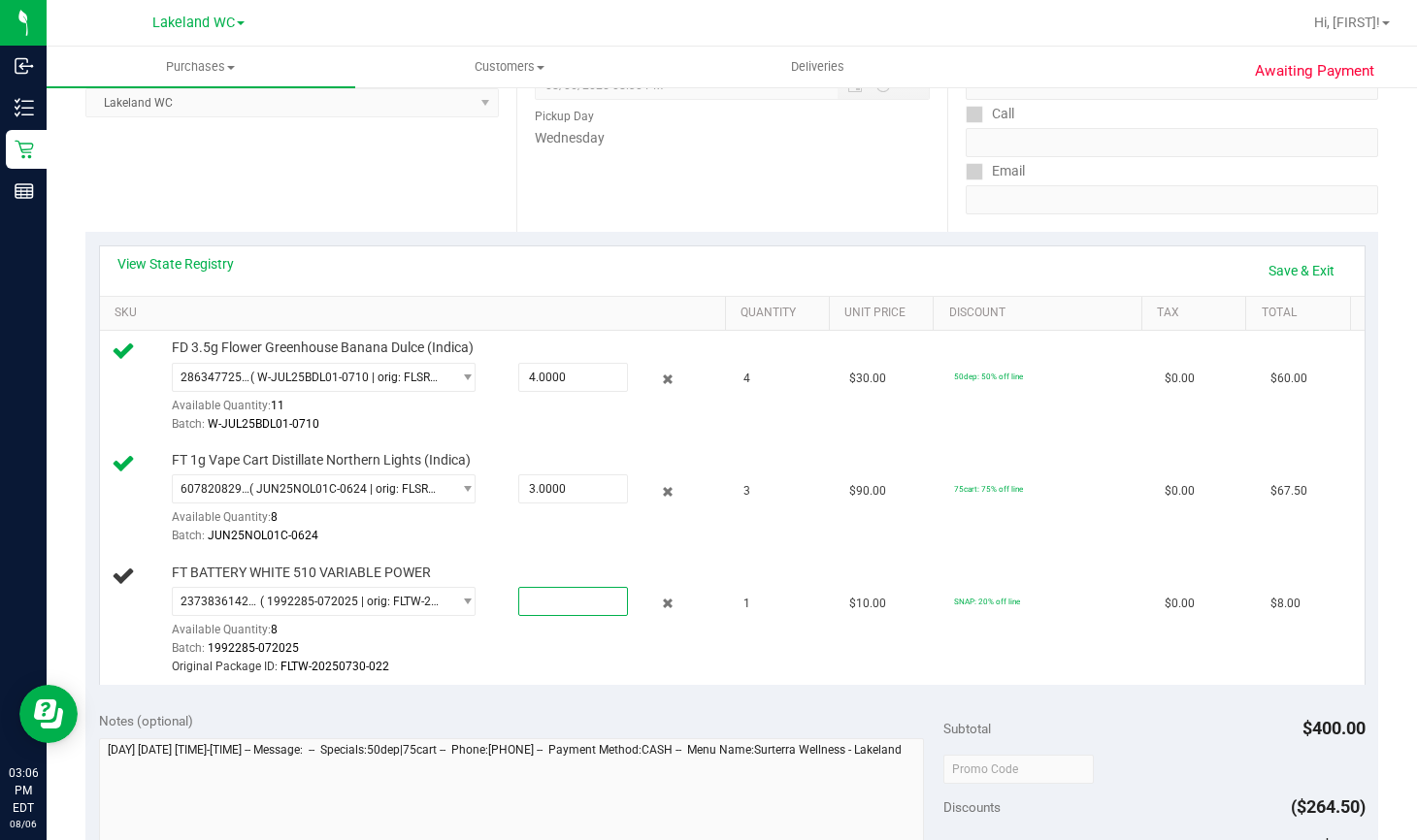 type on "1" 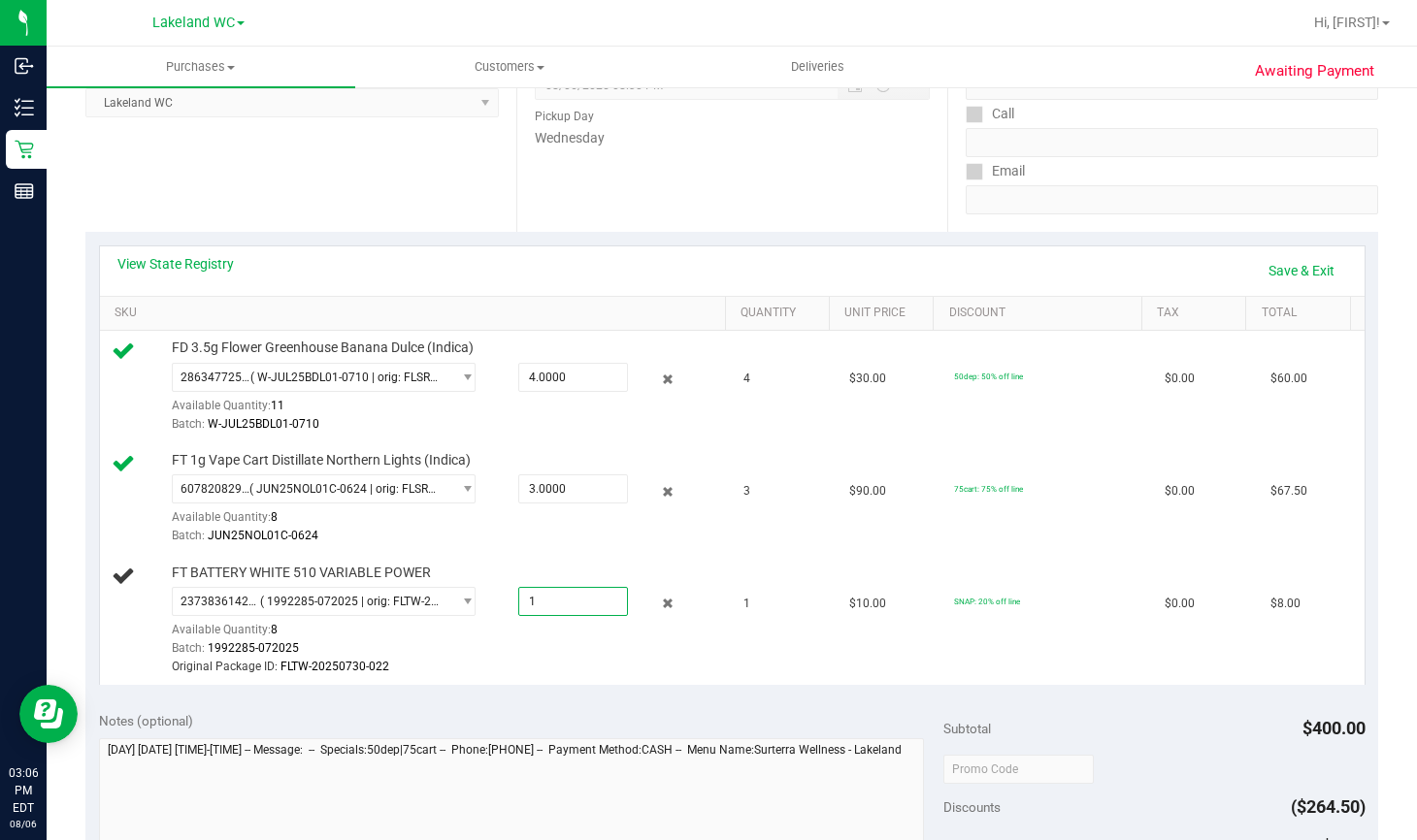 type on "1.0000" 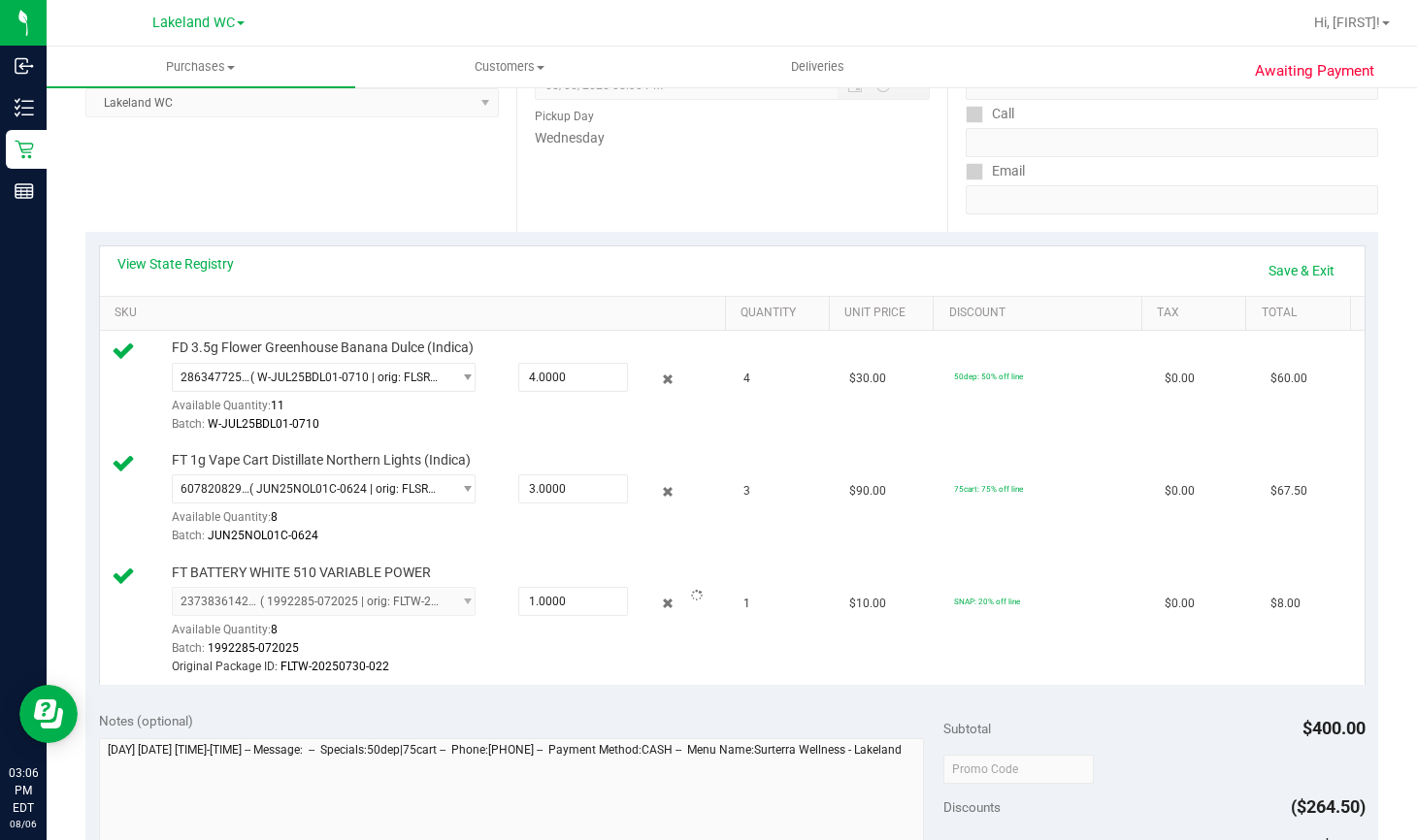 type 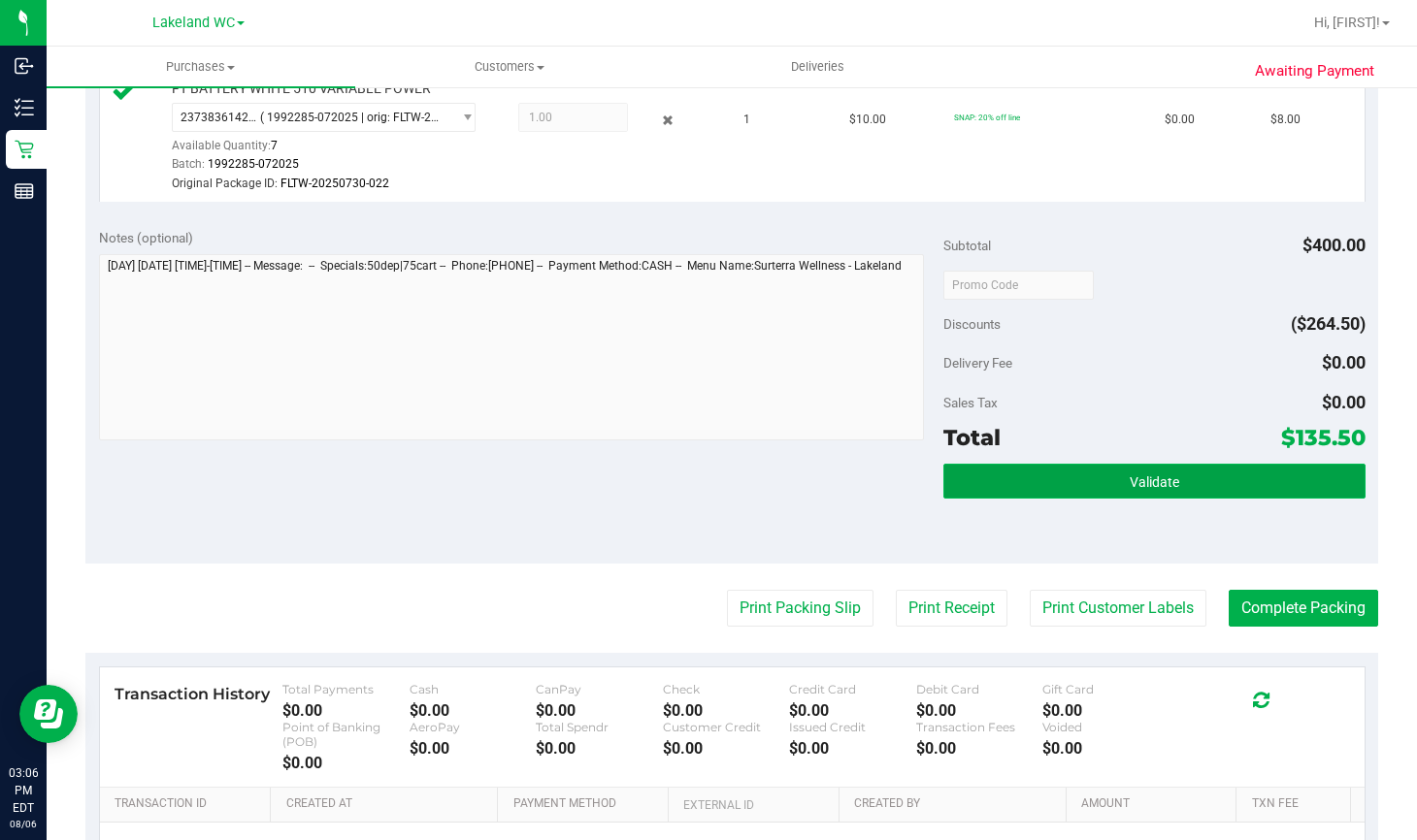 click on "Validate" at bounding box center (1154, 481) 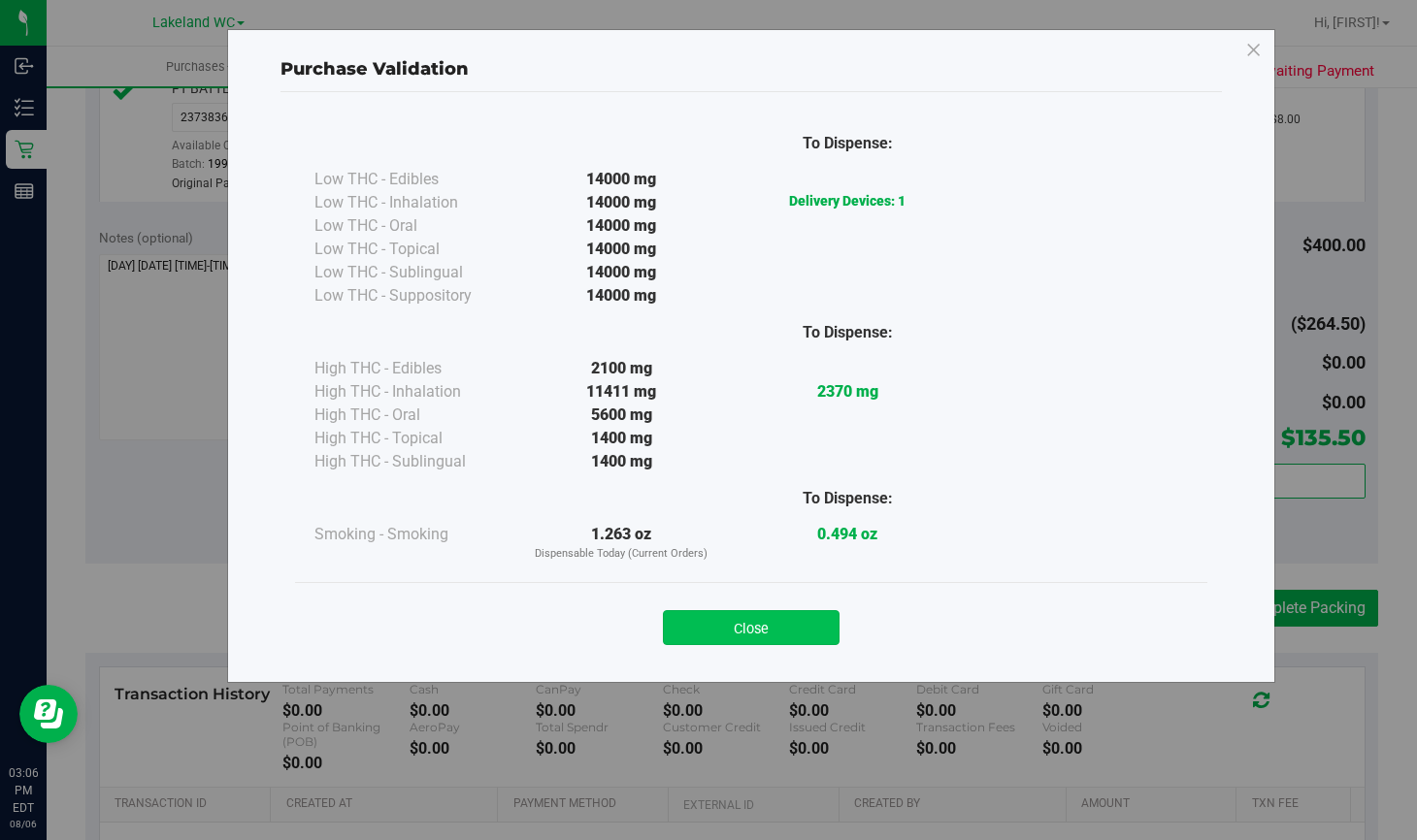 click on "Close" at bounding box center [751, 628] 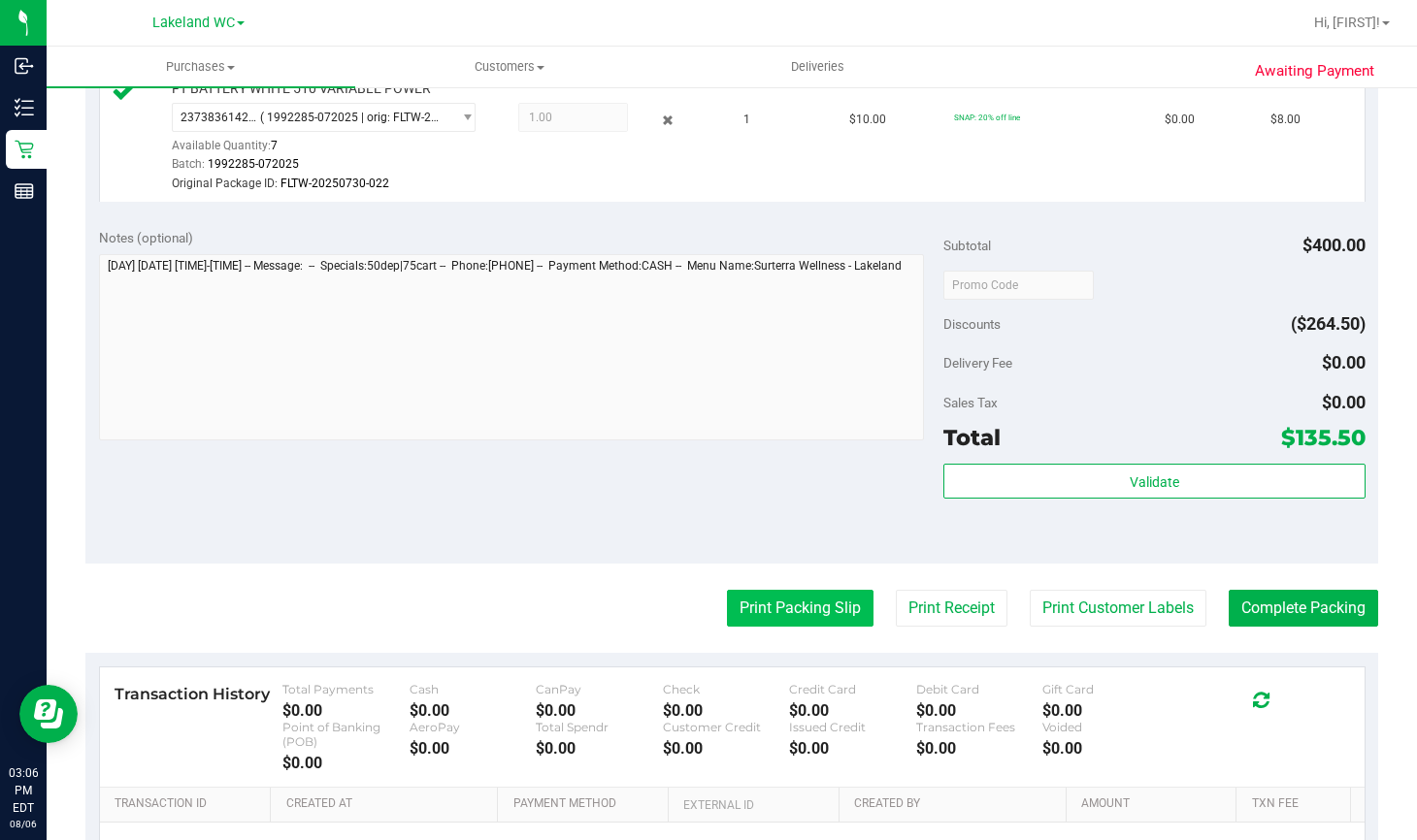 click on "Print Packing Slip" at bounding box center [800, 608] 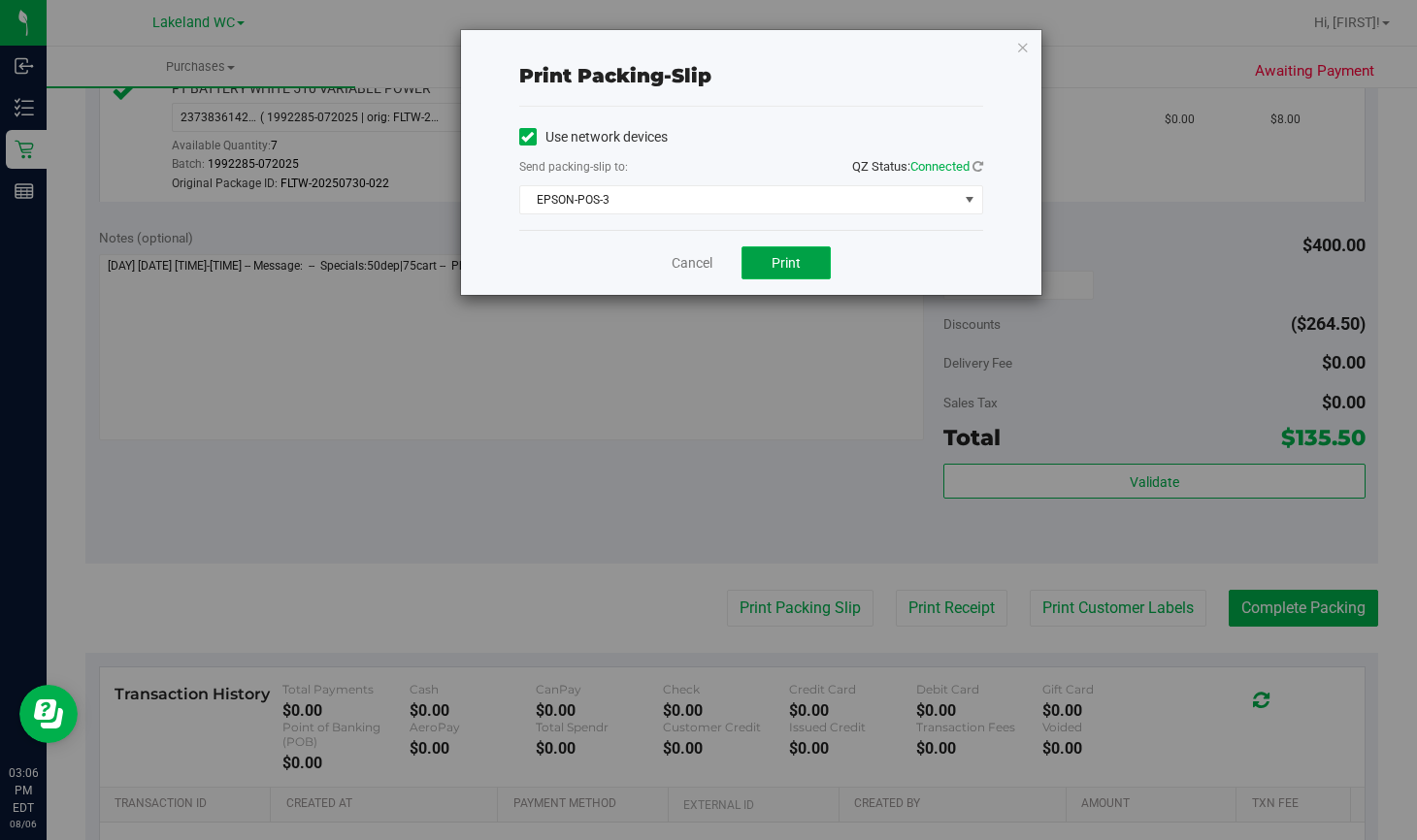 click on "Print" at bounding box center [786, 263] 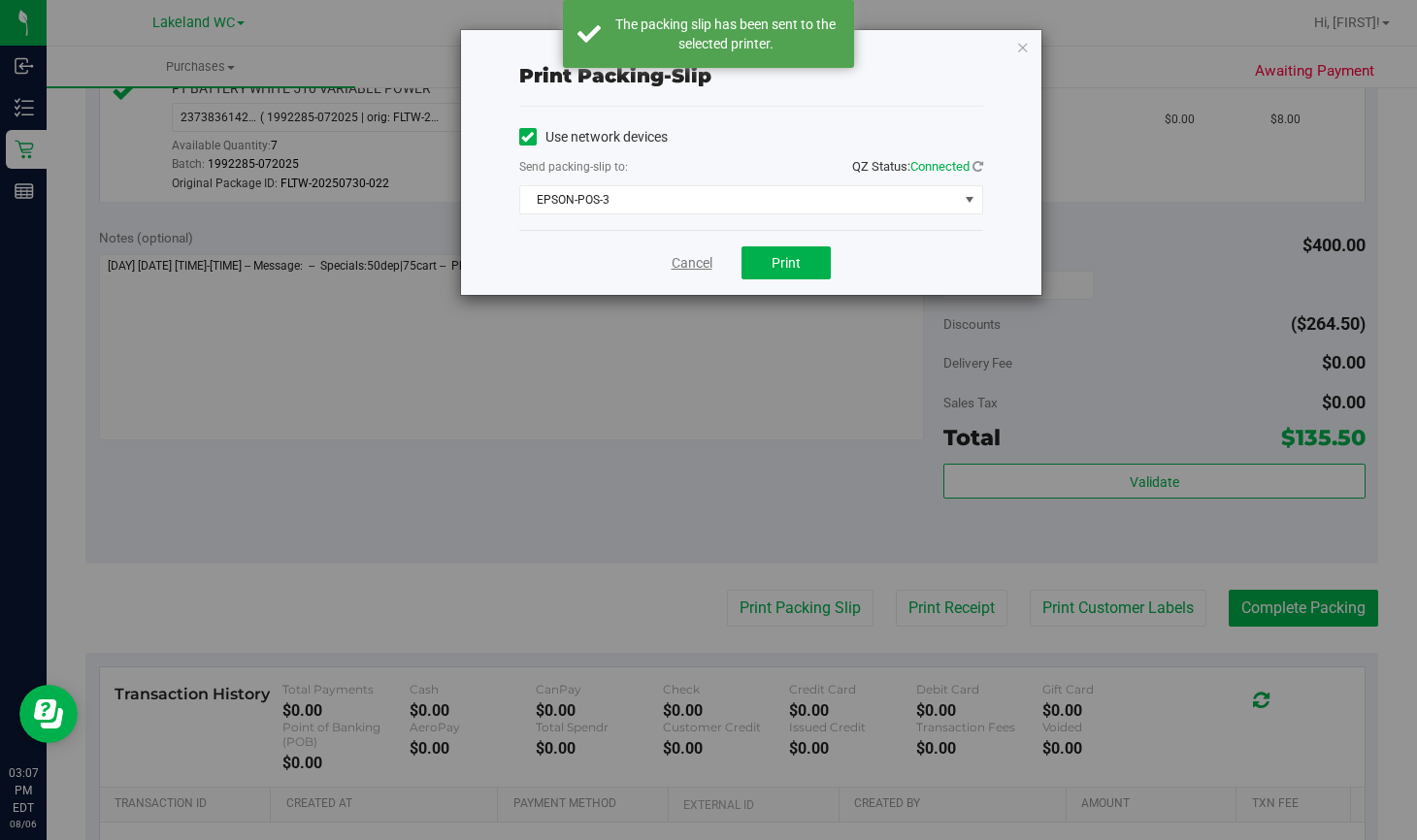 click on "Cancel" at bounding box center (692, 263) 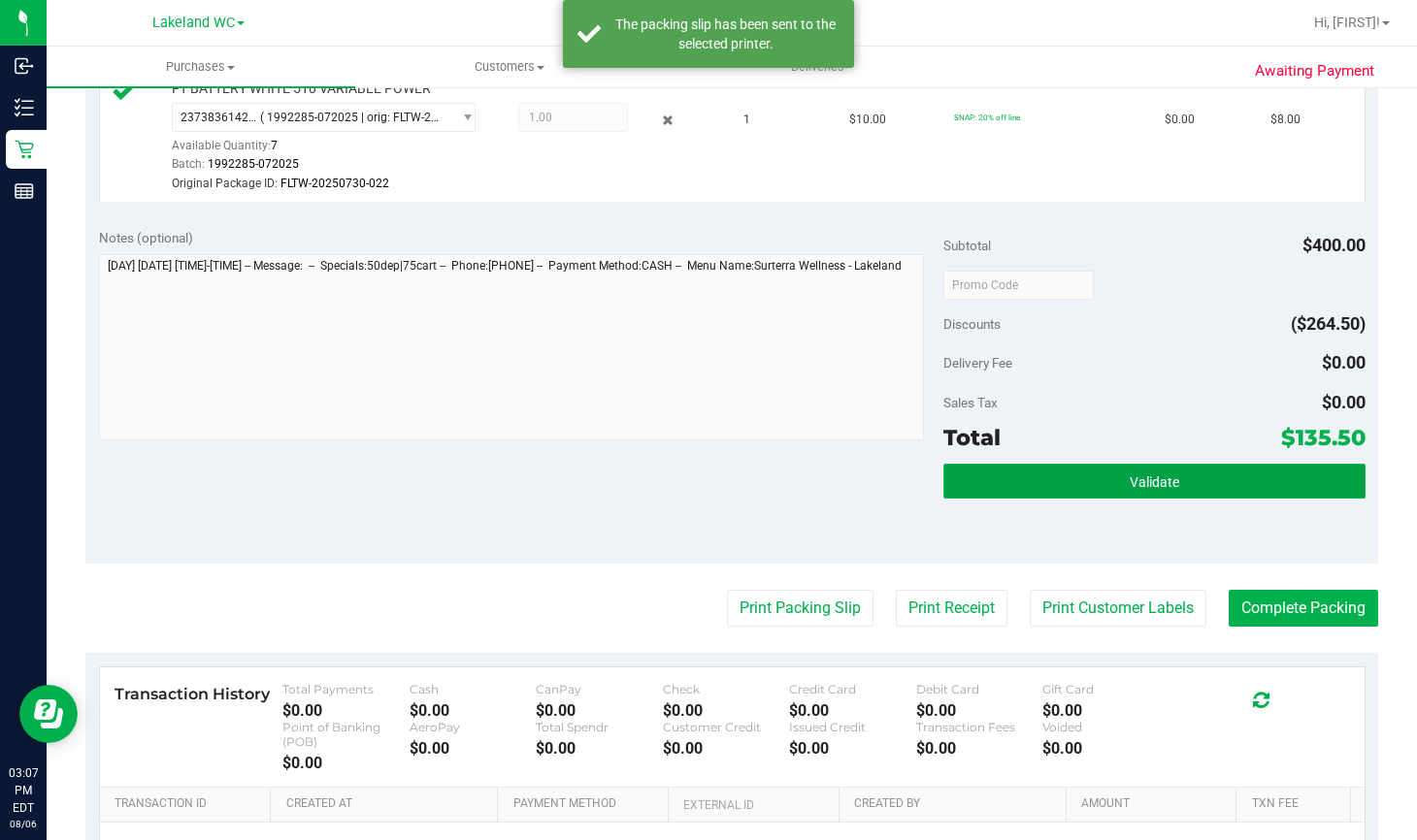 click on "Validate" at bounding box center (1154, 481) 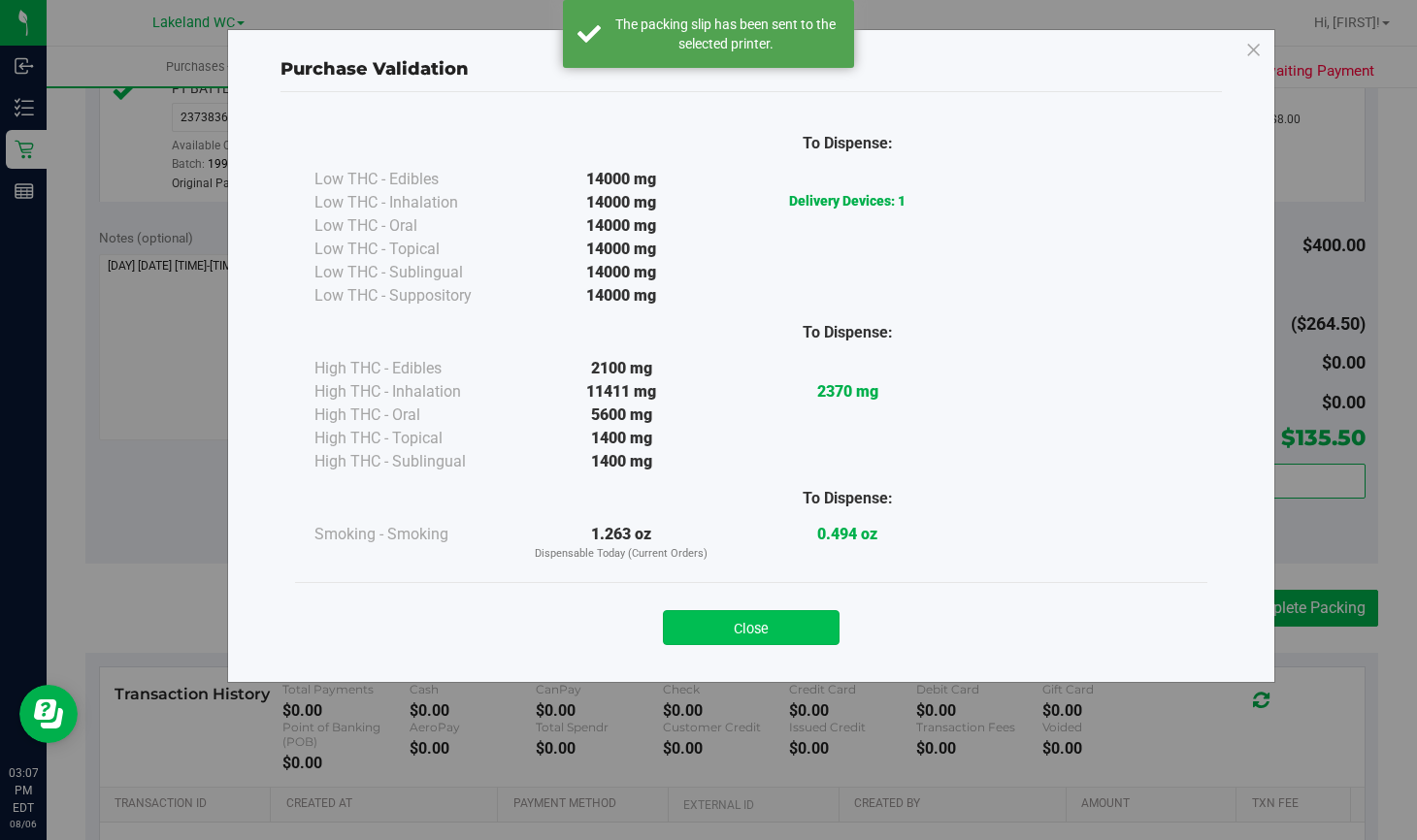 click on "Close" at bounding box center (751, 628) 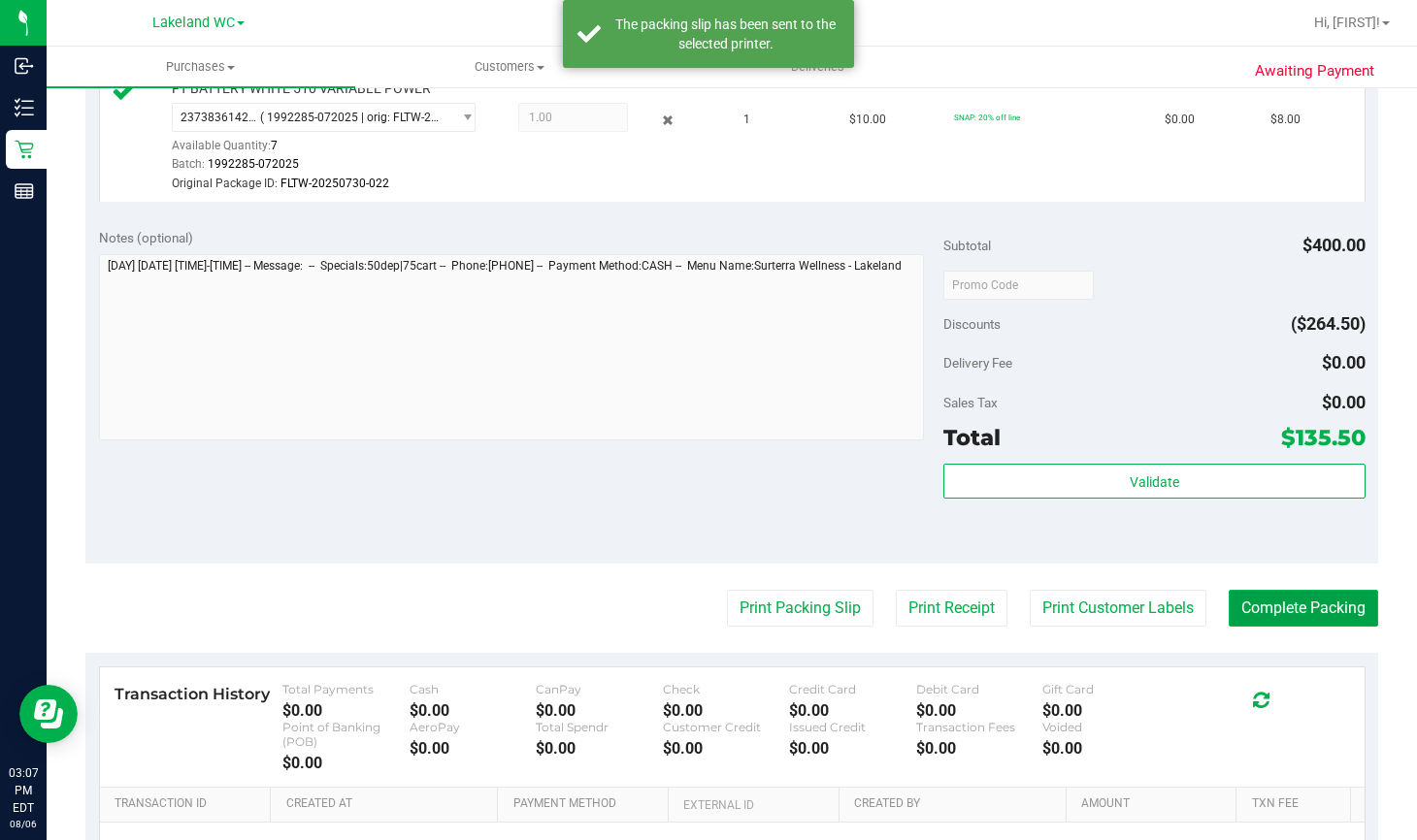 click on "Complete Packing" at bounding box center (1303, 608) 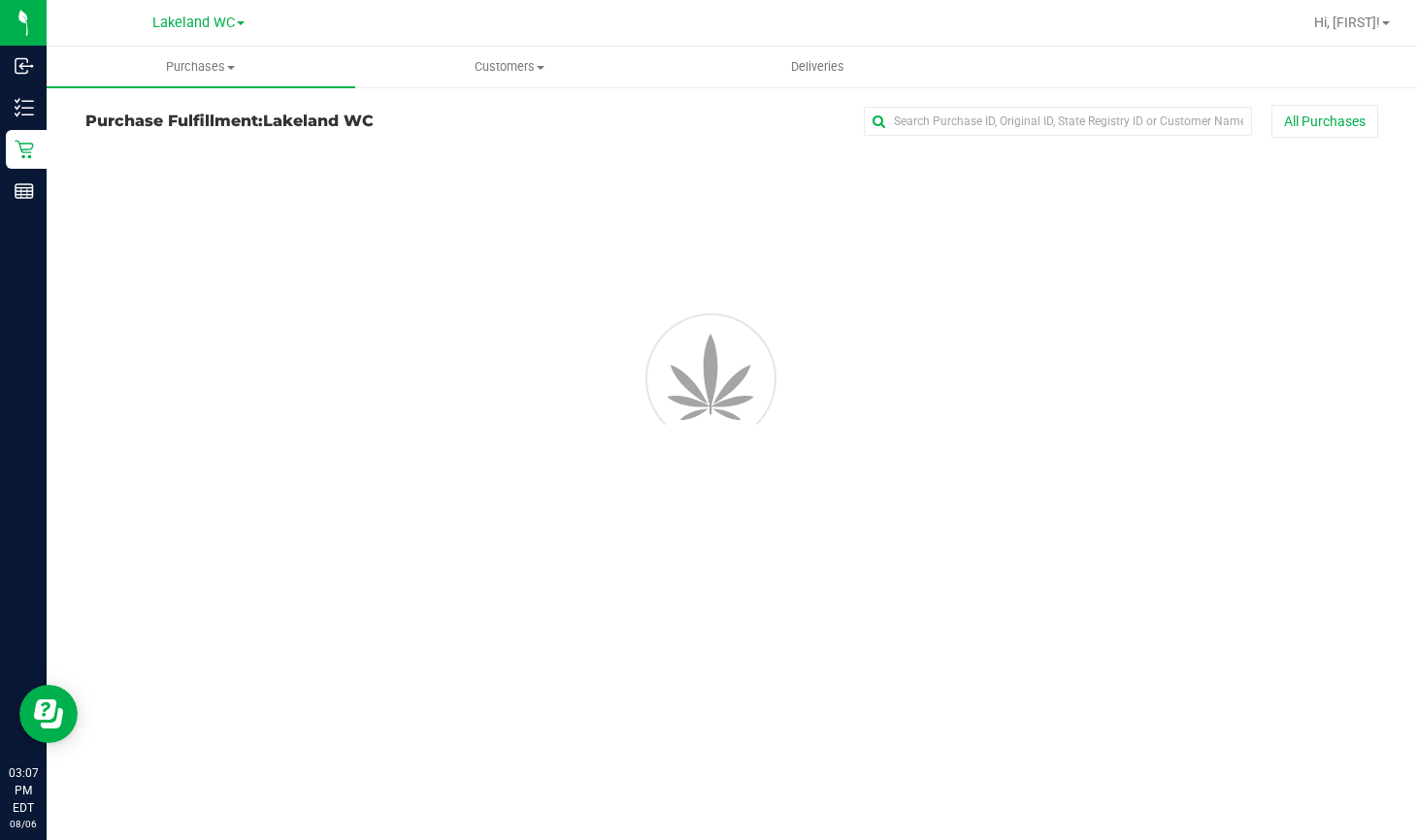 scroll, scrollTop: 0, scrollLeft: 0, axis: both 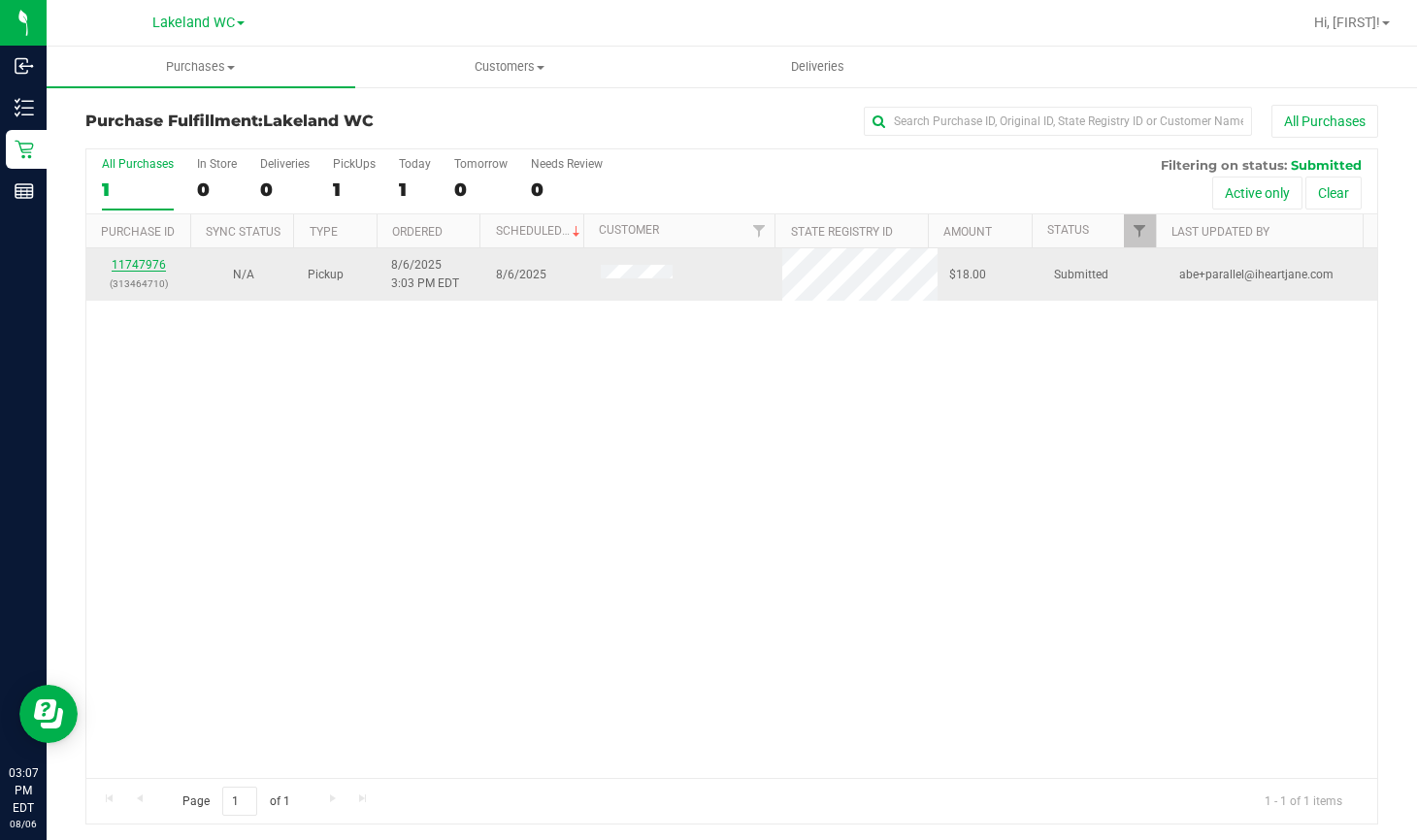 click on "11747976" at bounding box center [139, 265] 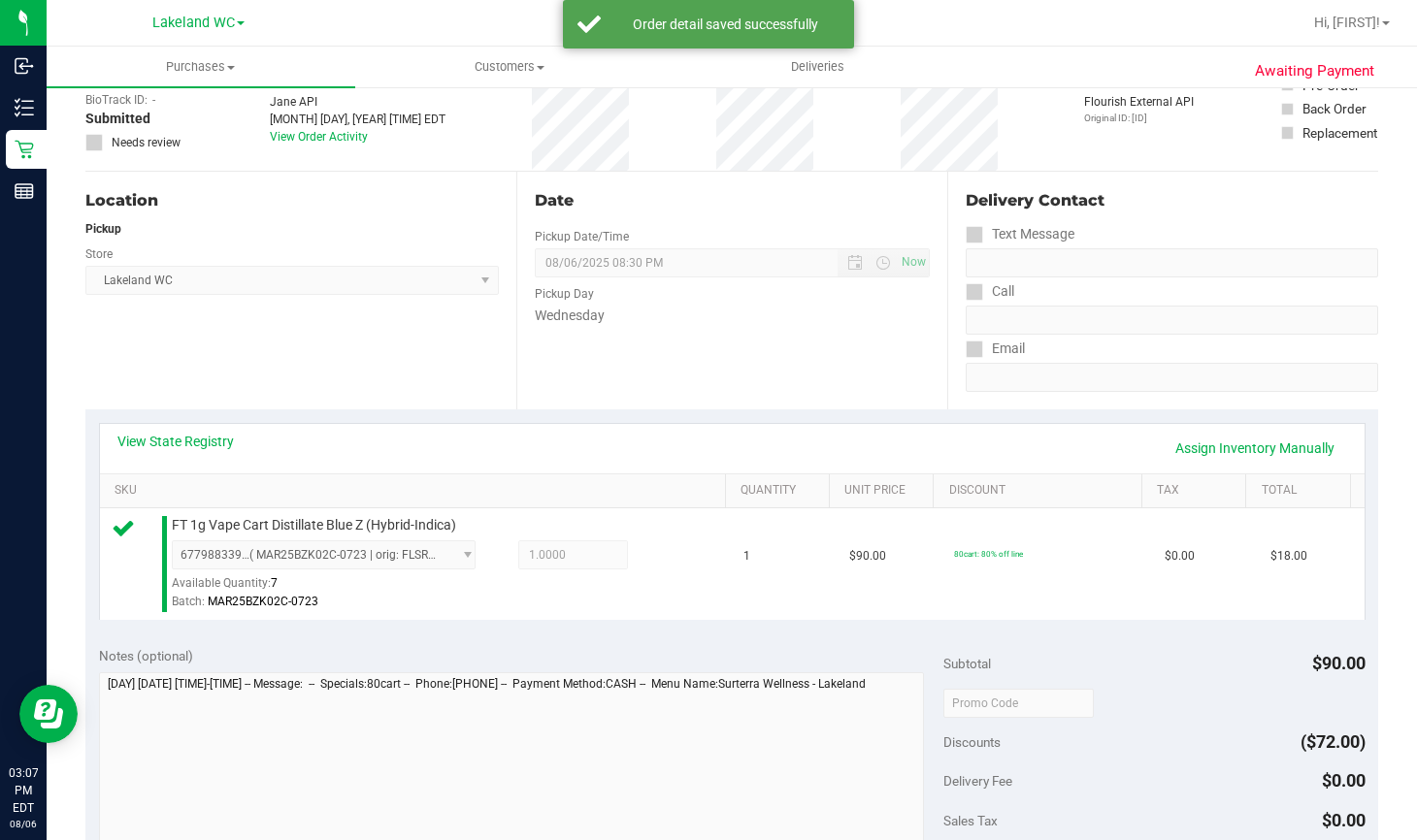 scroll, scrollTop: 388, scrollLeft: 0, axis: vertical 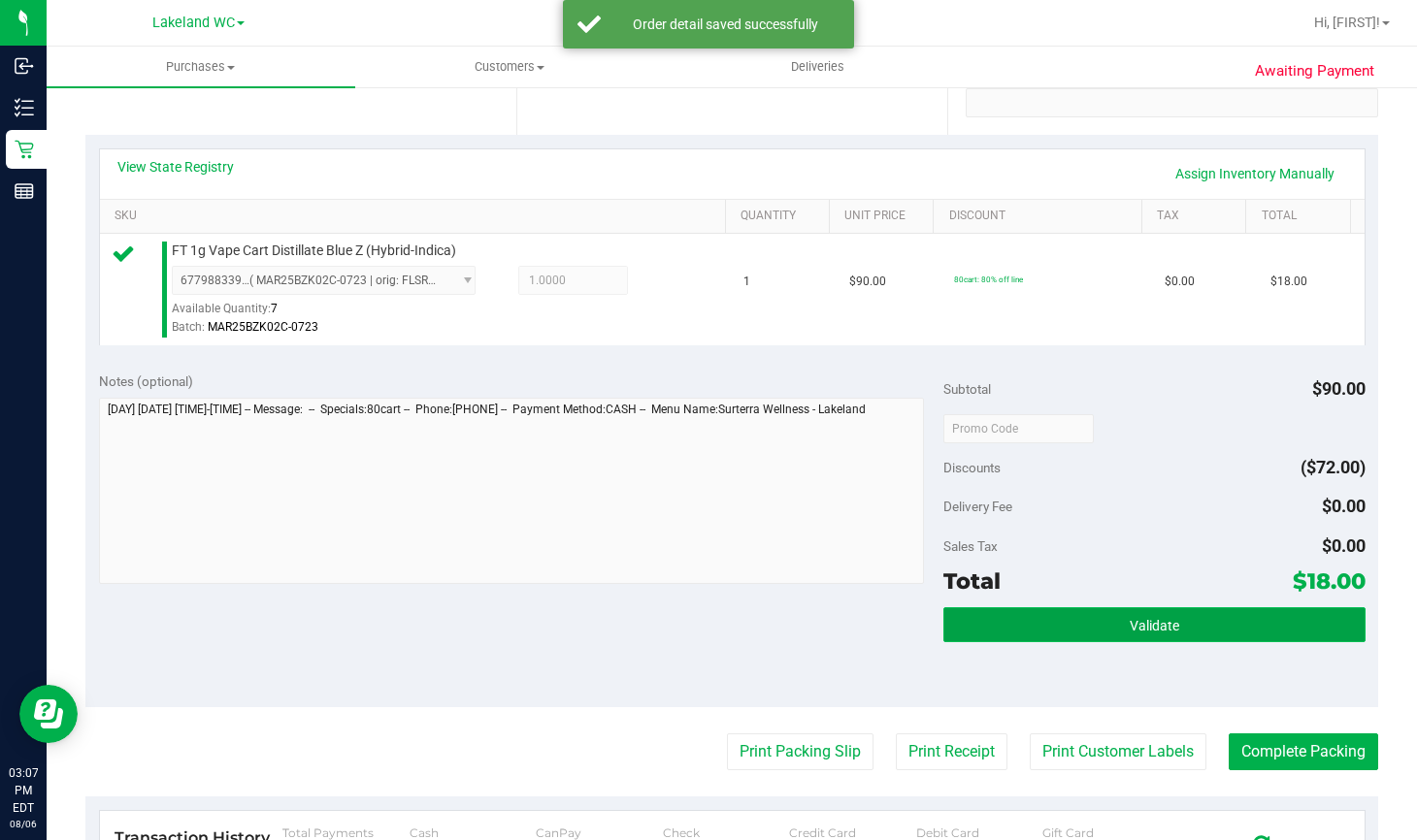 click on "Validate" at bounding box center [1154, 625] 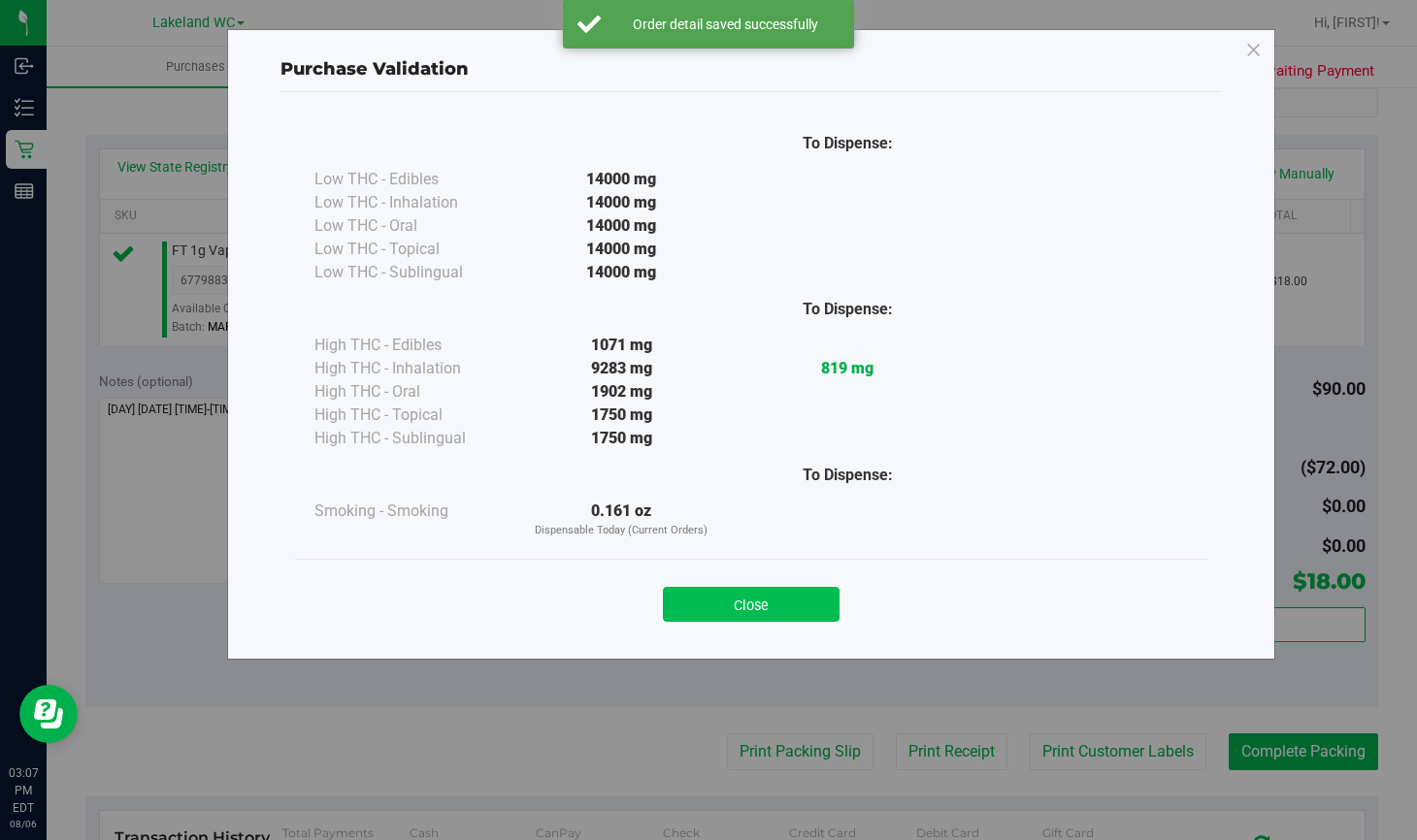 click on "Close" at bounding box center (751, 604) 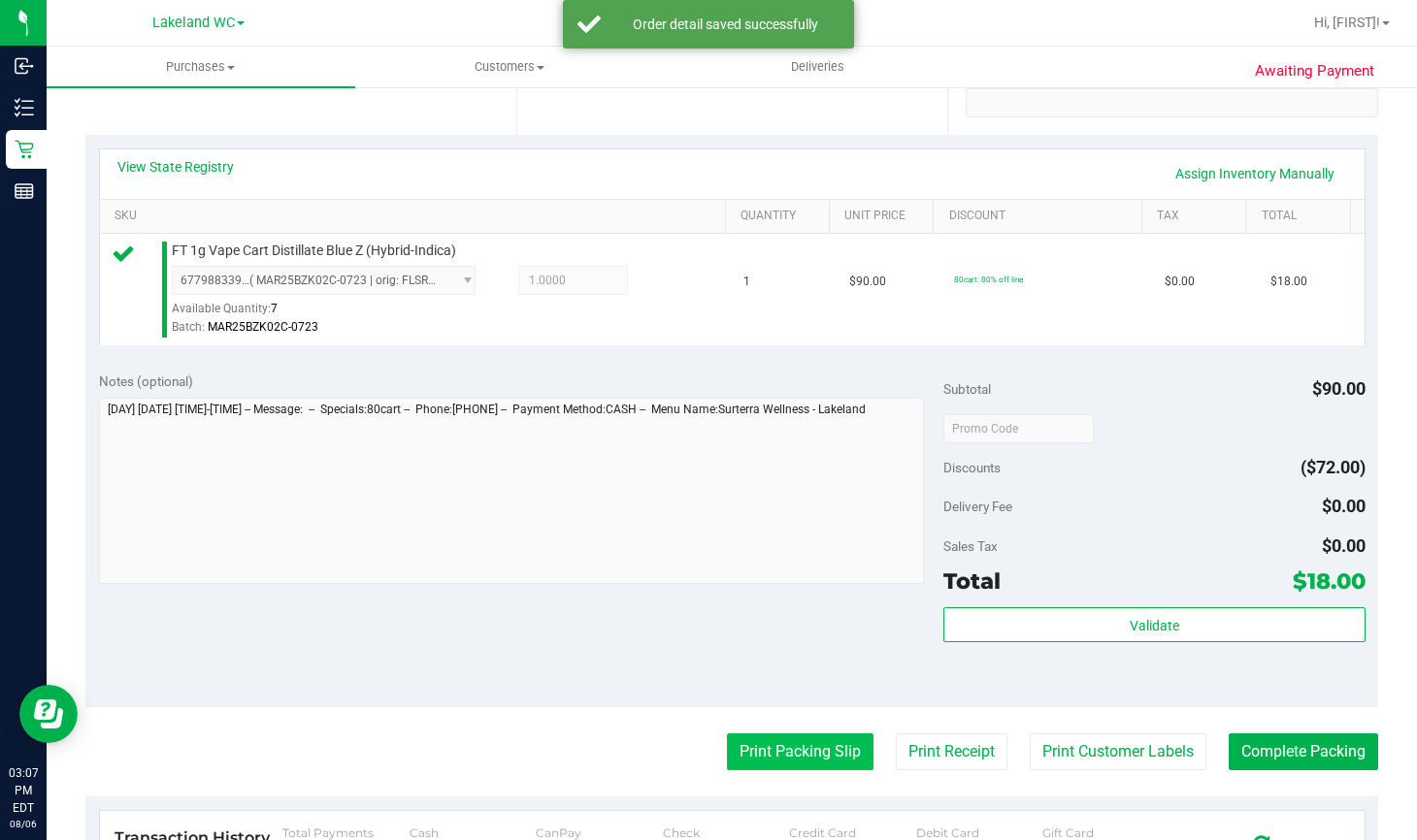 click on "Print Packing Slip" at bounding box center (800, 752) 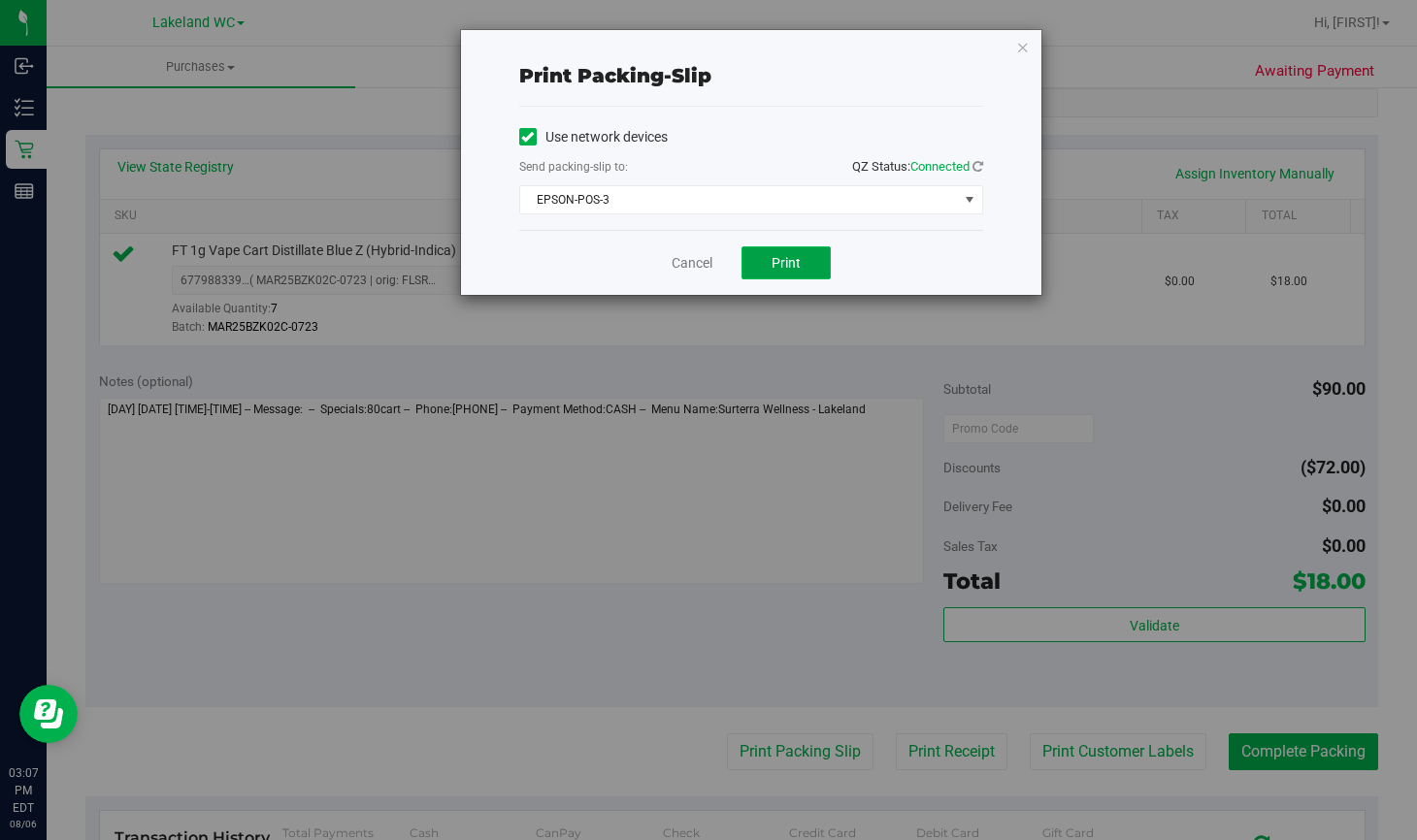 click on "Print" at bounding box center (786, 263) 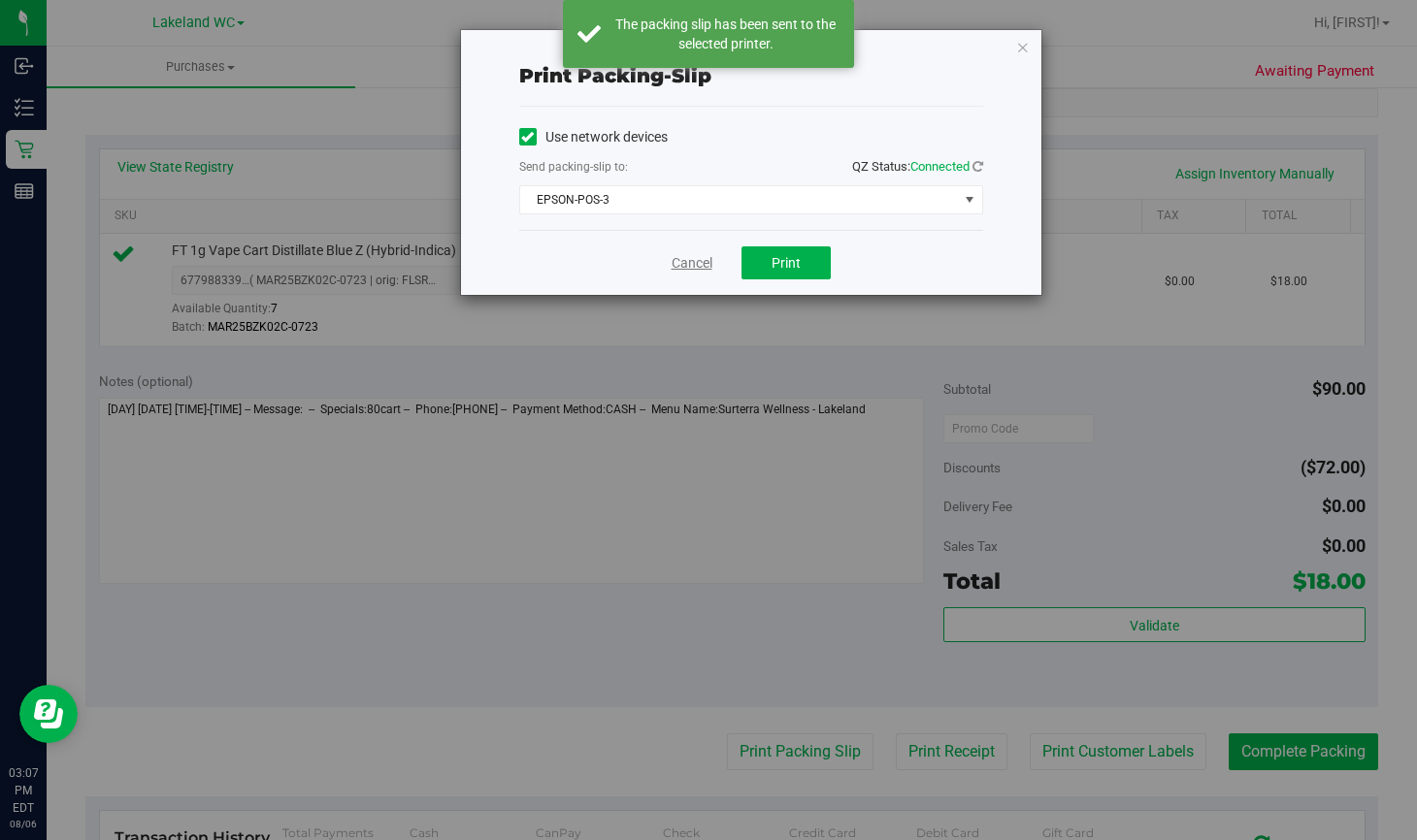 click on "Cancel" at bounding box center (692, 263) 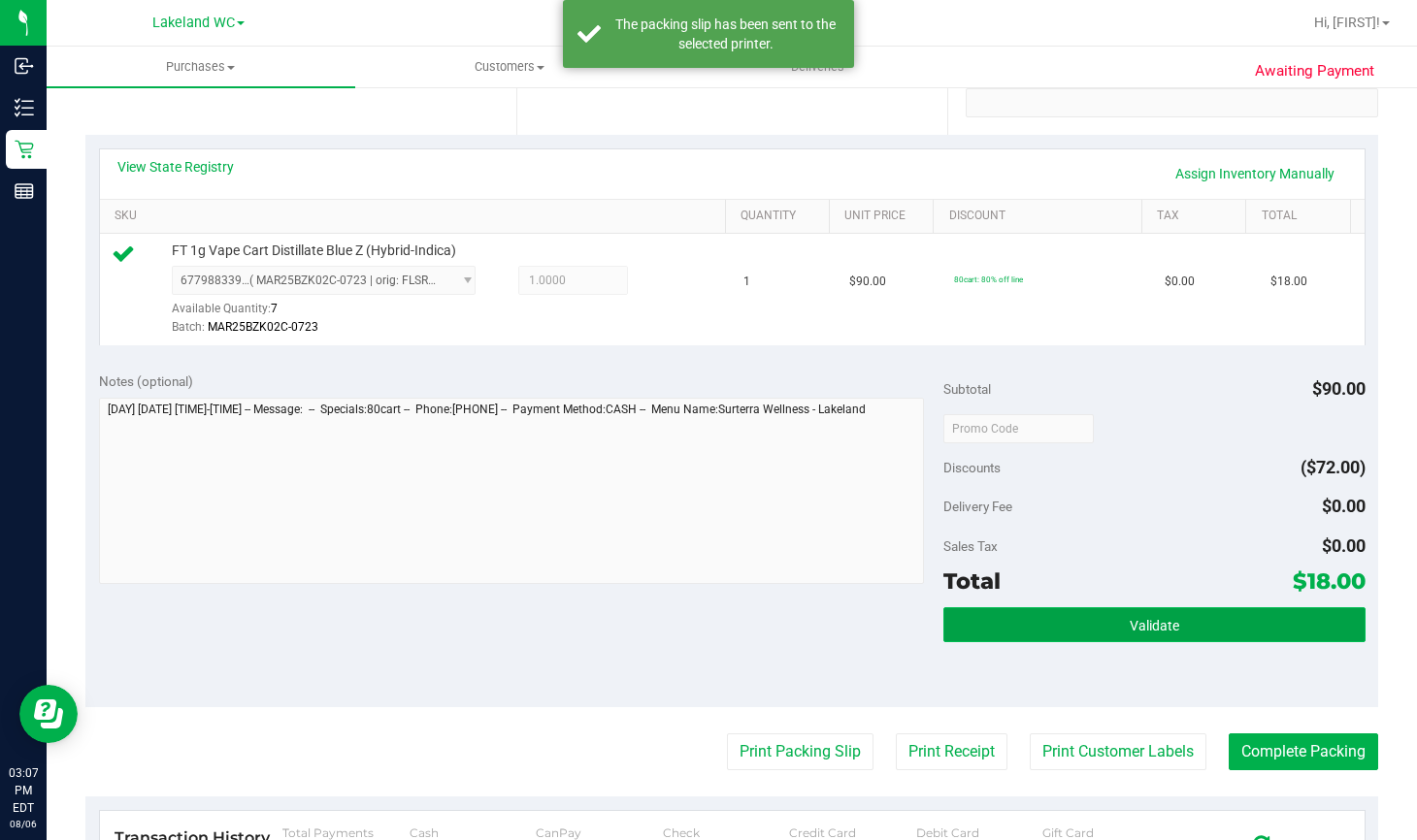 click on "Validate" at bounding box center (1154, 625) 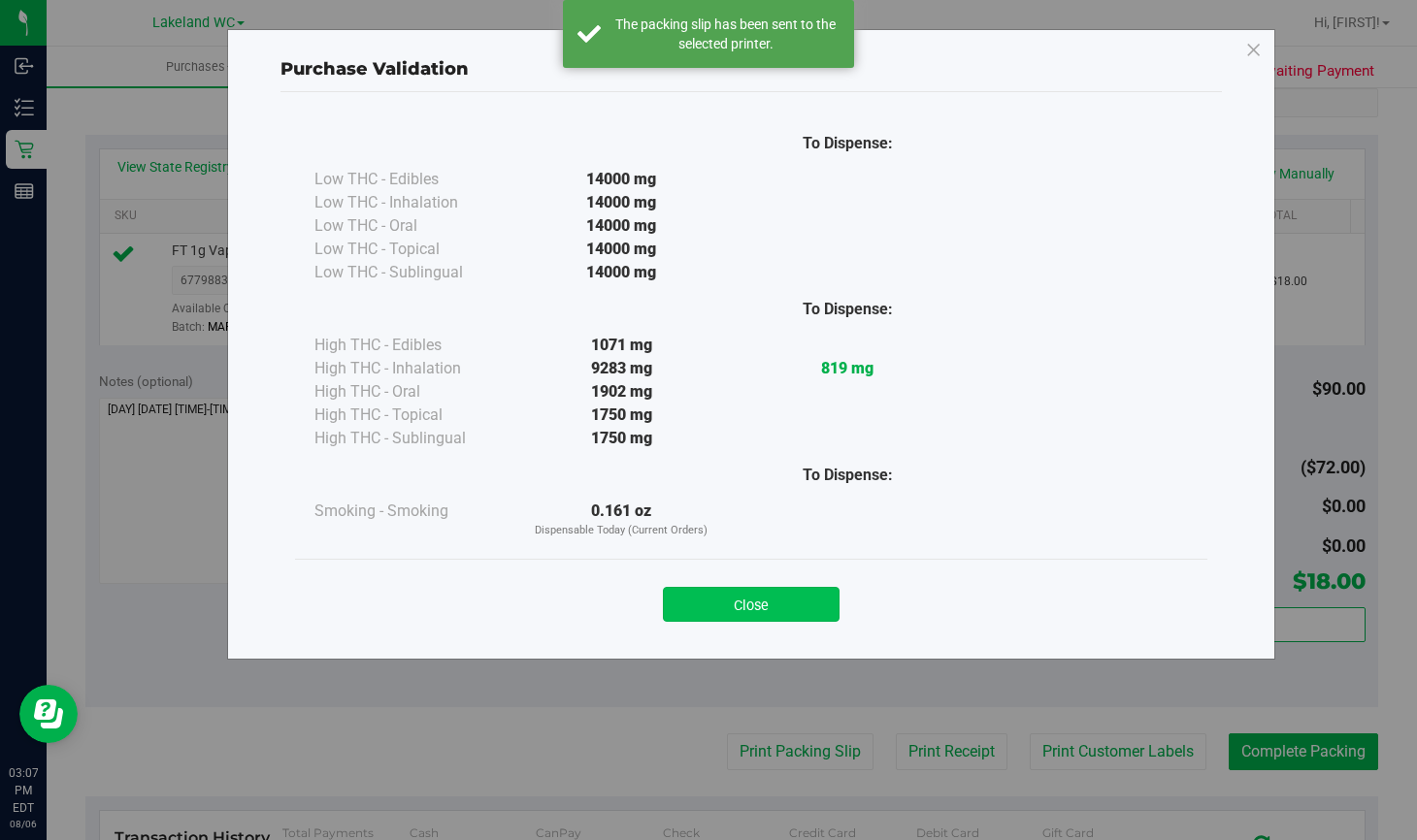 click on "Close" at bounding box center [751, 604] 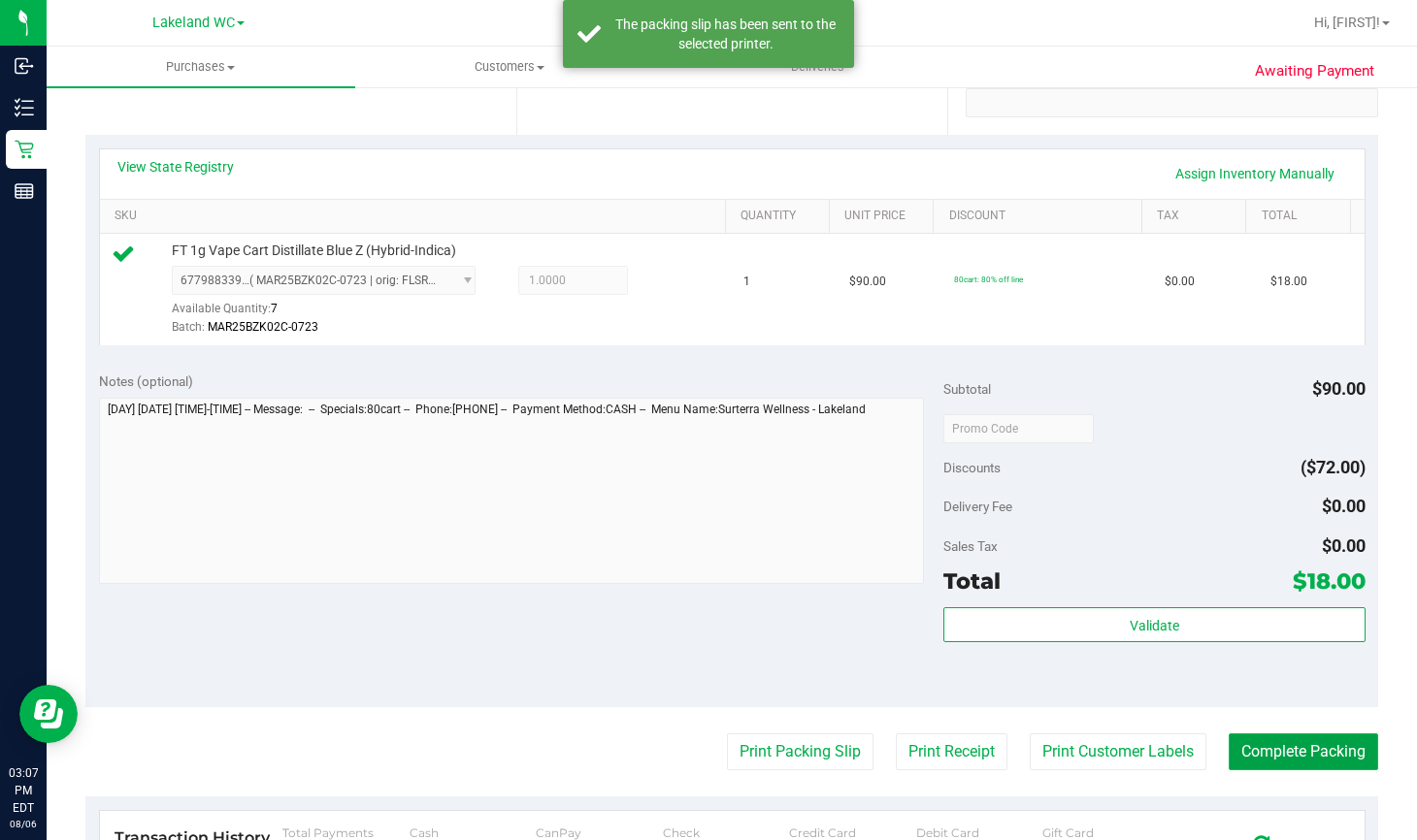 click on "Complete Packing" at bounding box center (1303, 752) 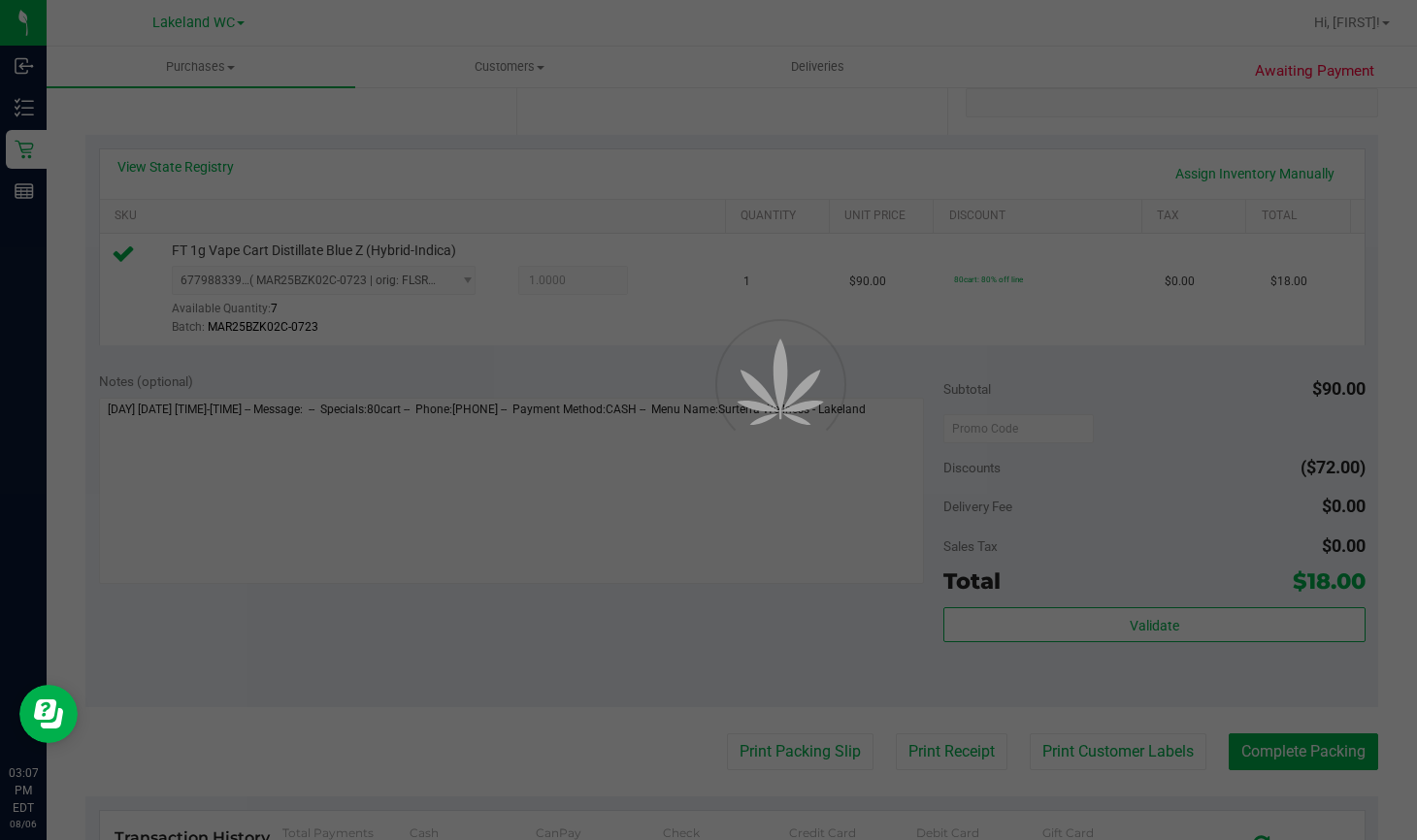 scroll, scrollTop: 0, scrollLeft: 0, axis: both 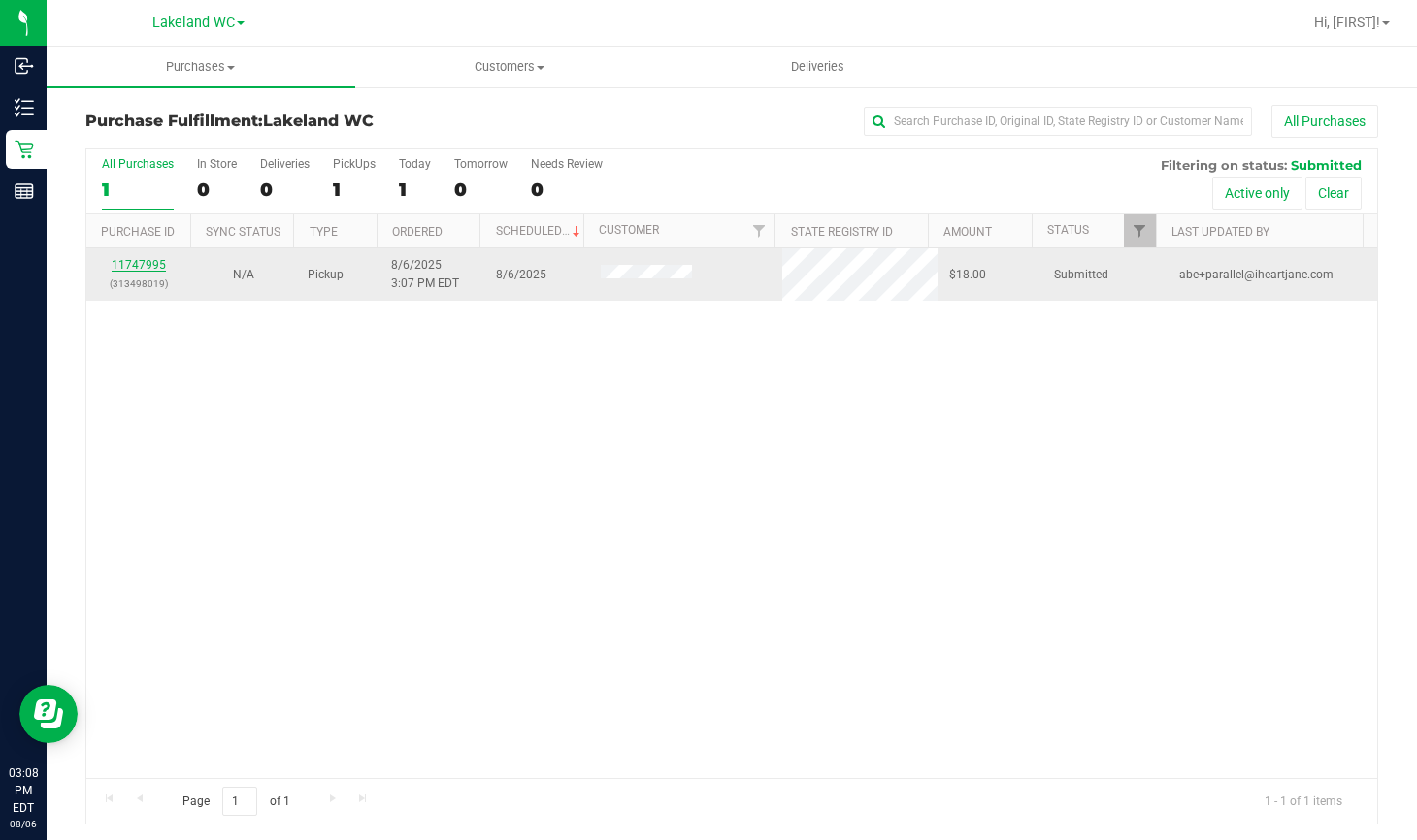 click on "11747995" at bounding box center [139, 265] 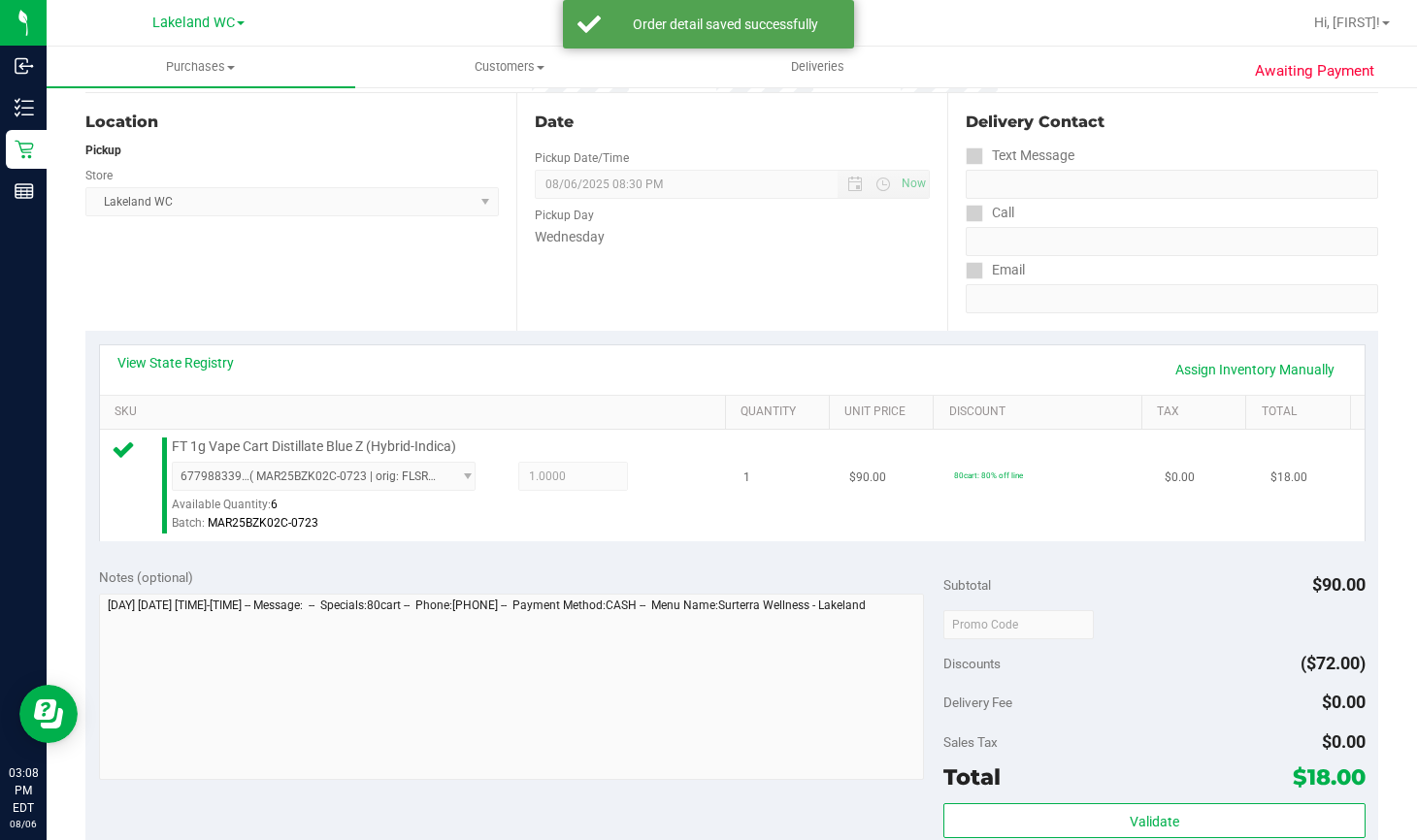 scroll, scrollTop: 194, scrollLeft: 0, axis: vertical 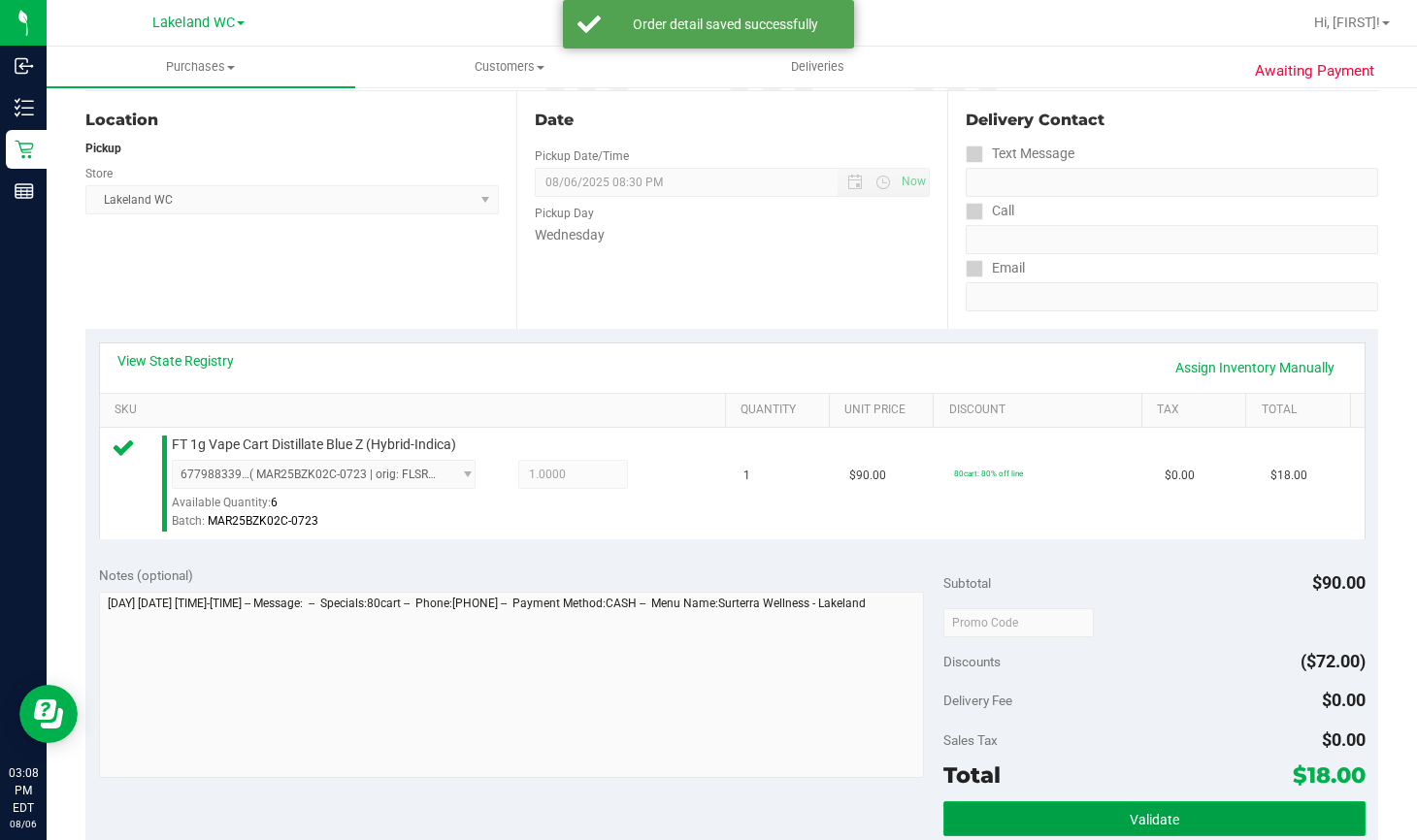 click on "Validate" at bounding box center (1154, 819) 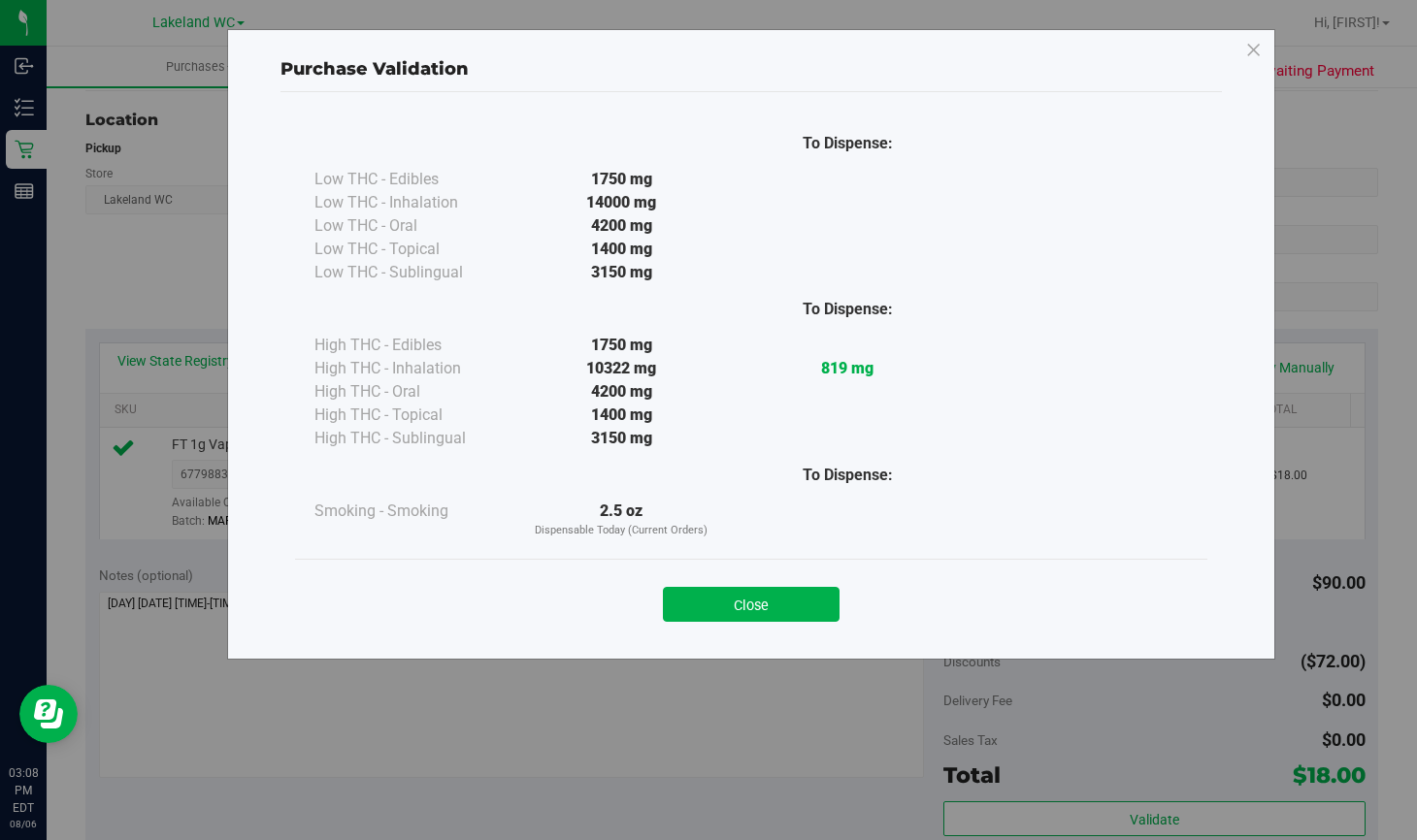 click on "Close" at bounding box center (751, 604) 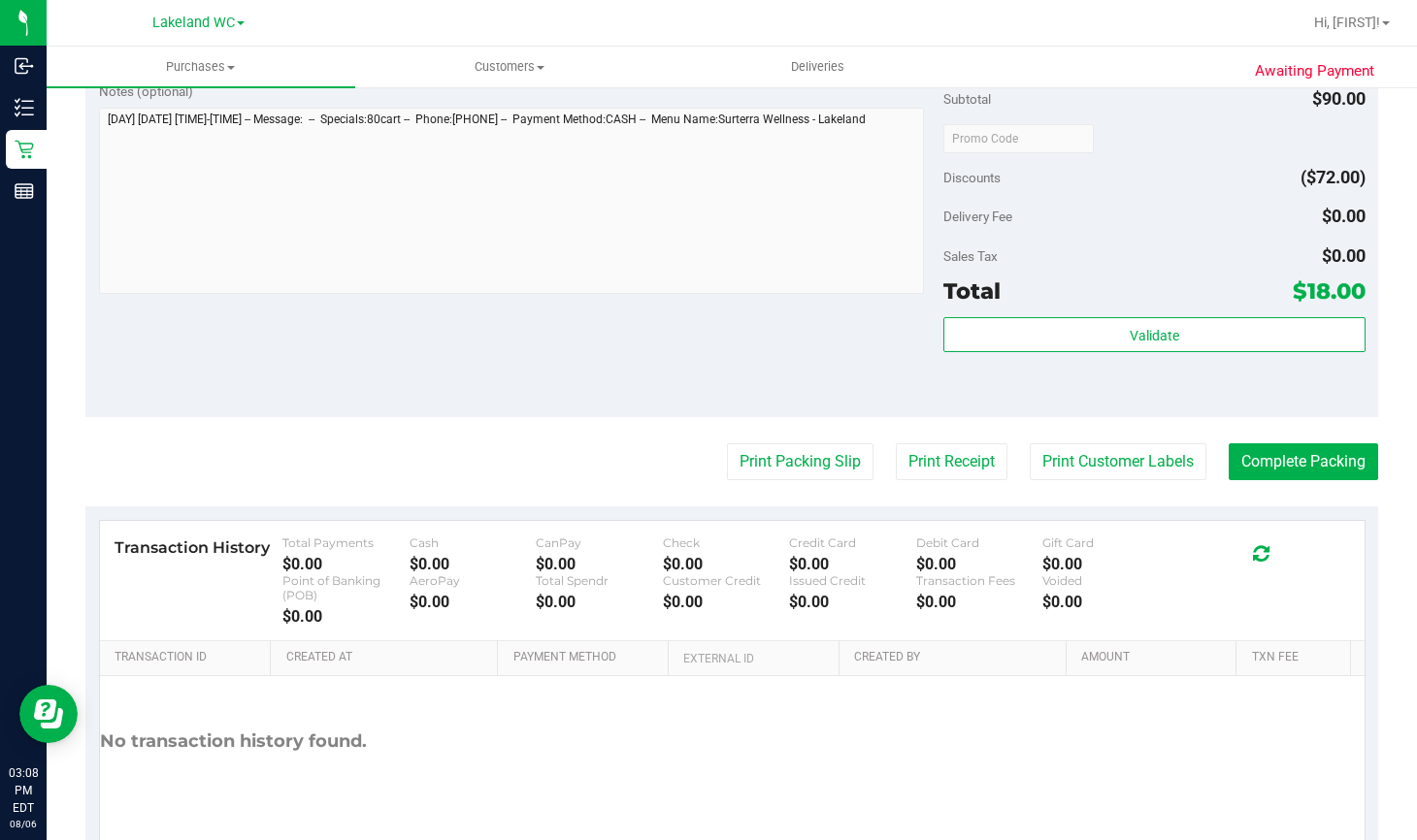 scroll, scrollTop: 679, scrollLeft: 0, axis: vertical 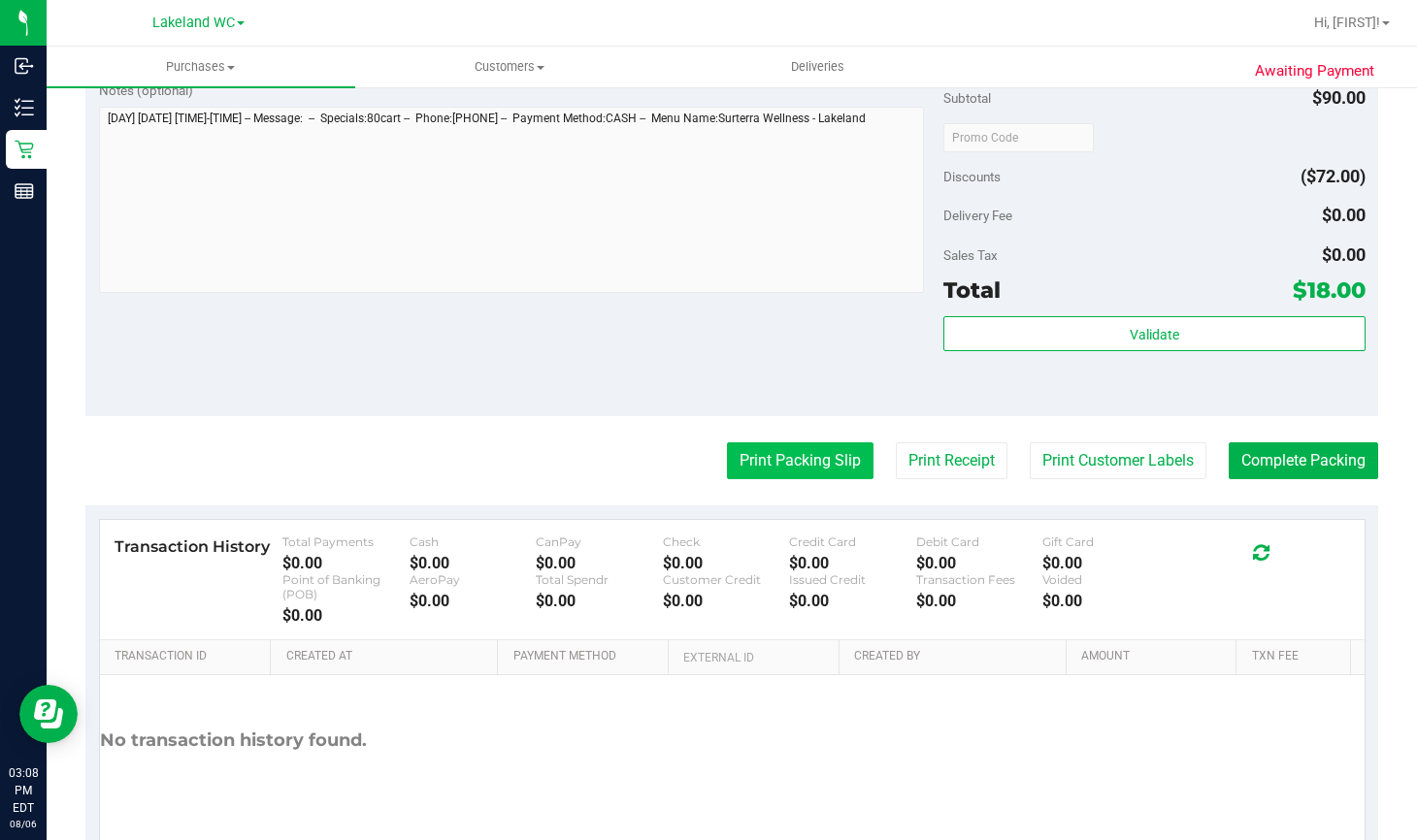 click on "Print Packing Slip" at bounding box center [800, 461] 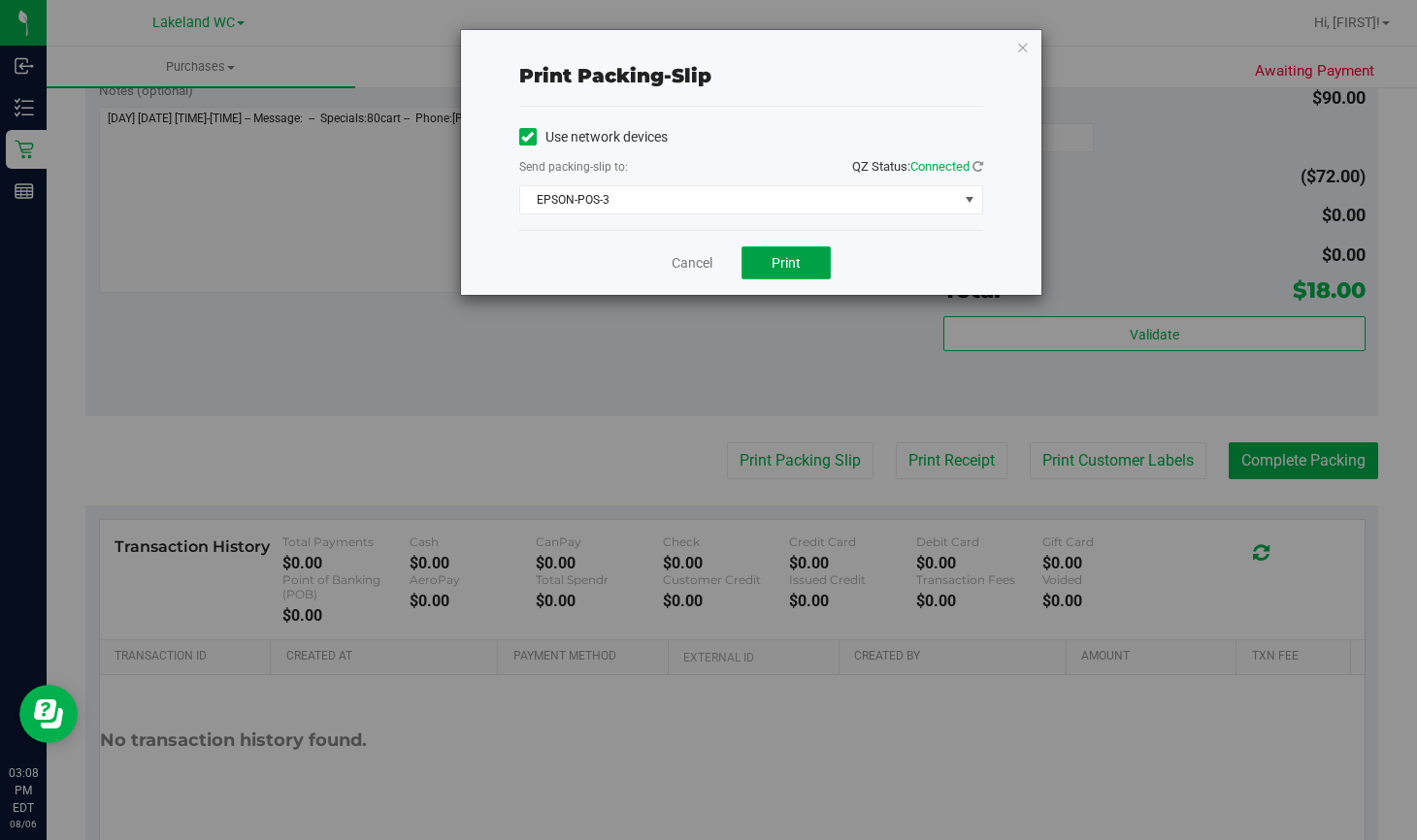click on "Print" at bounding box center (786, 263) 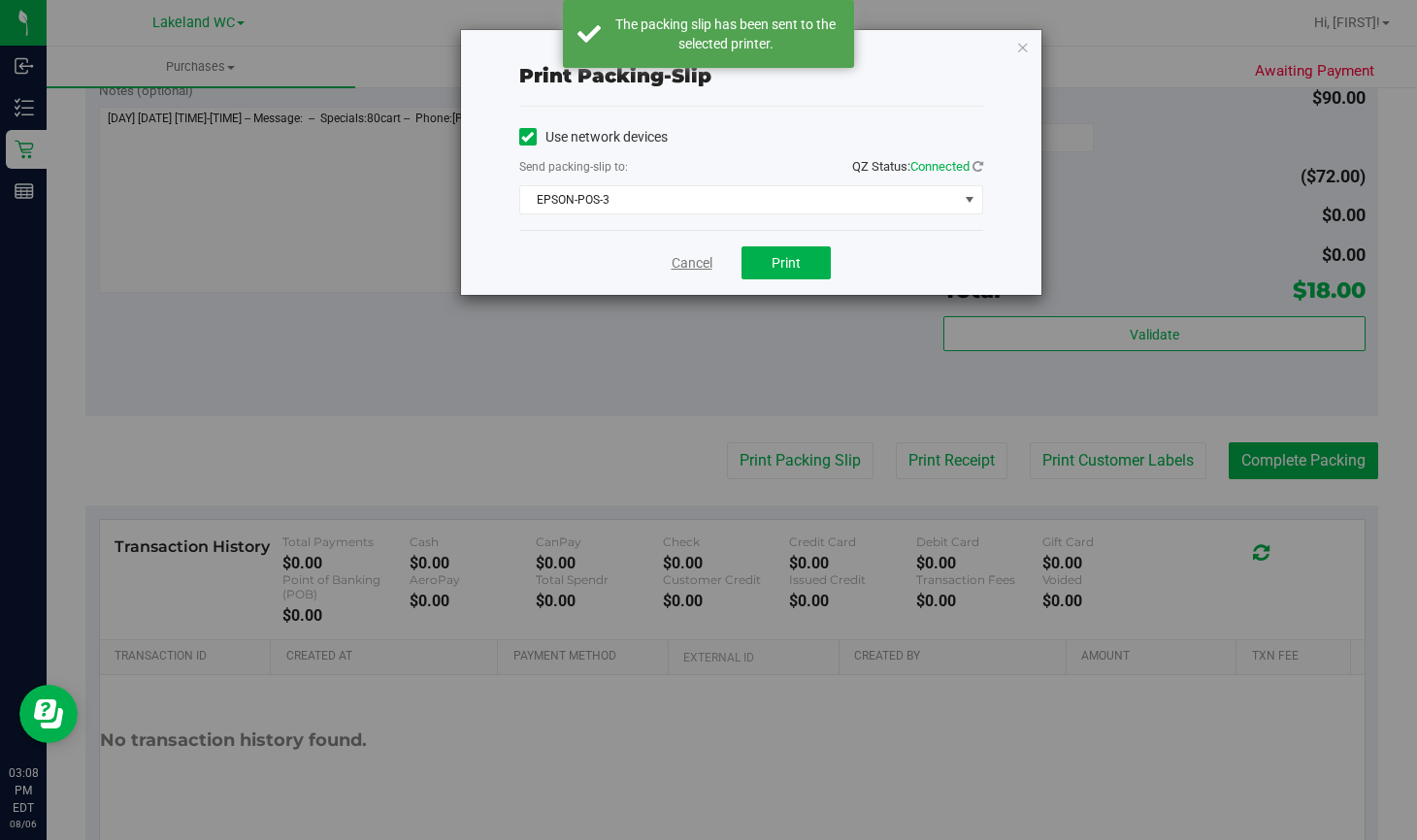 click on "Cancel" at bounding box center [692, 263] 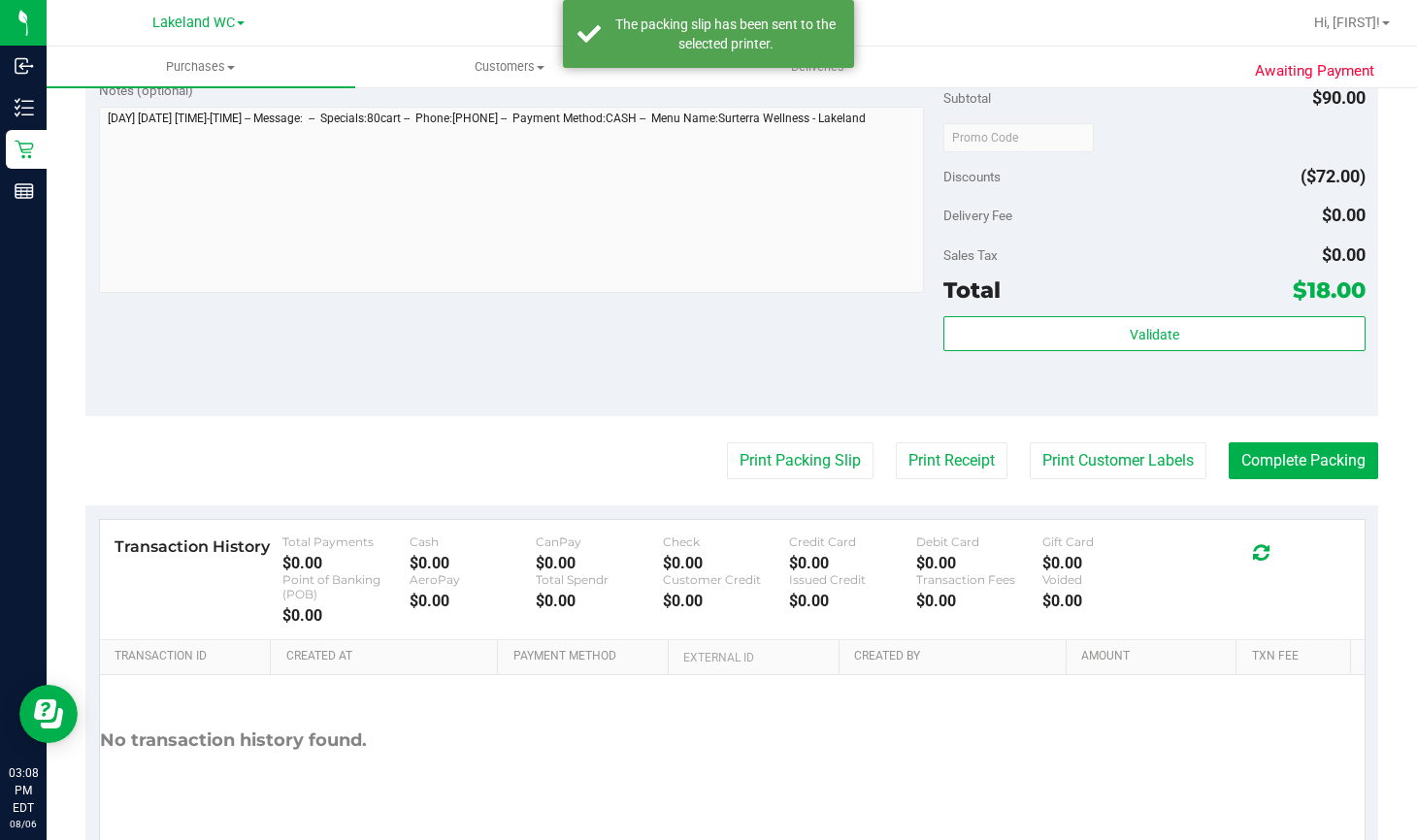 click on "Validate" at bounding box center [1154, 360] 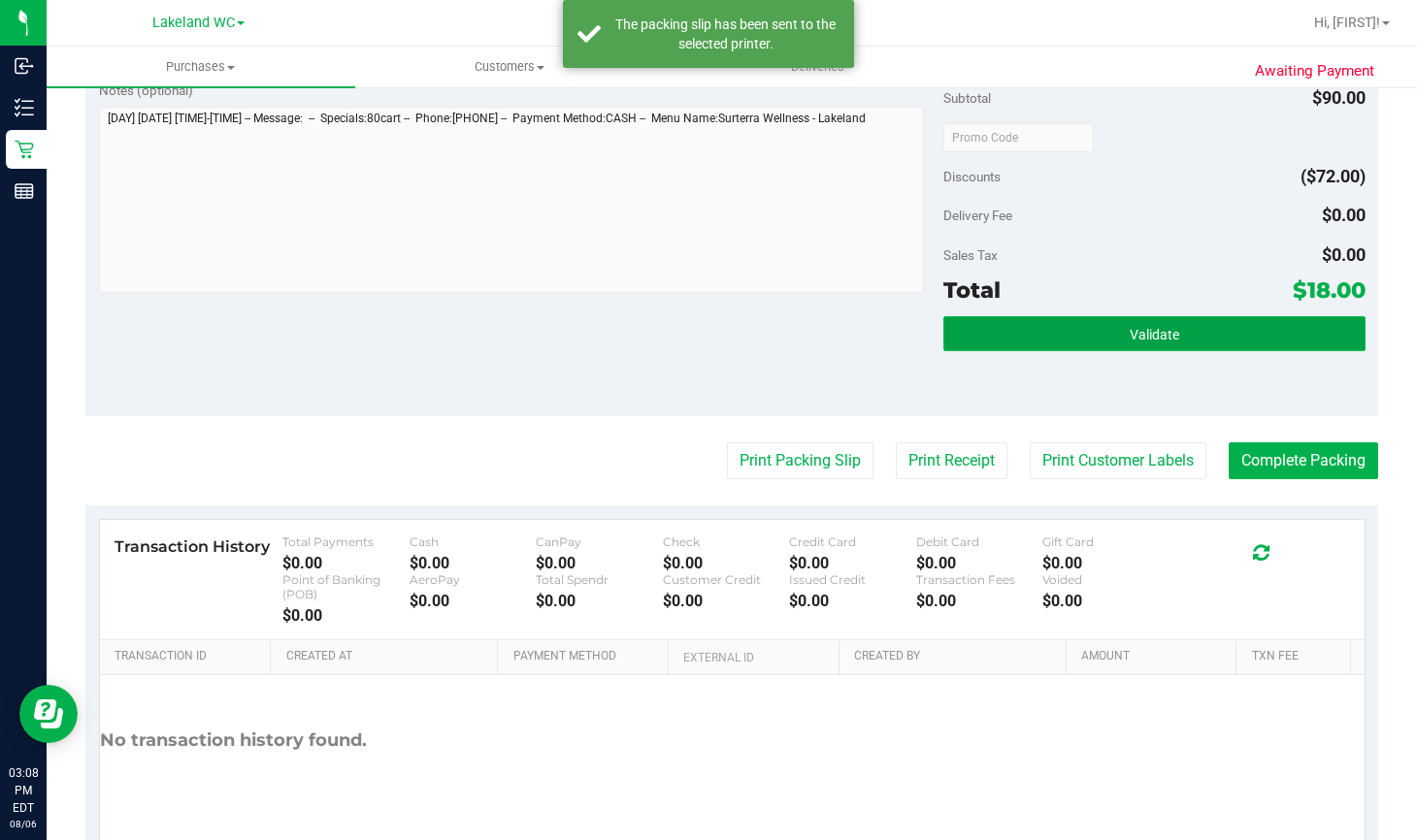 click on "Validate" at bounding box center (1154, 335) 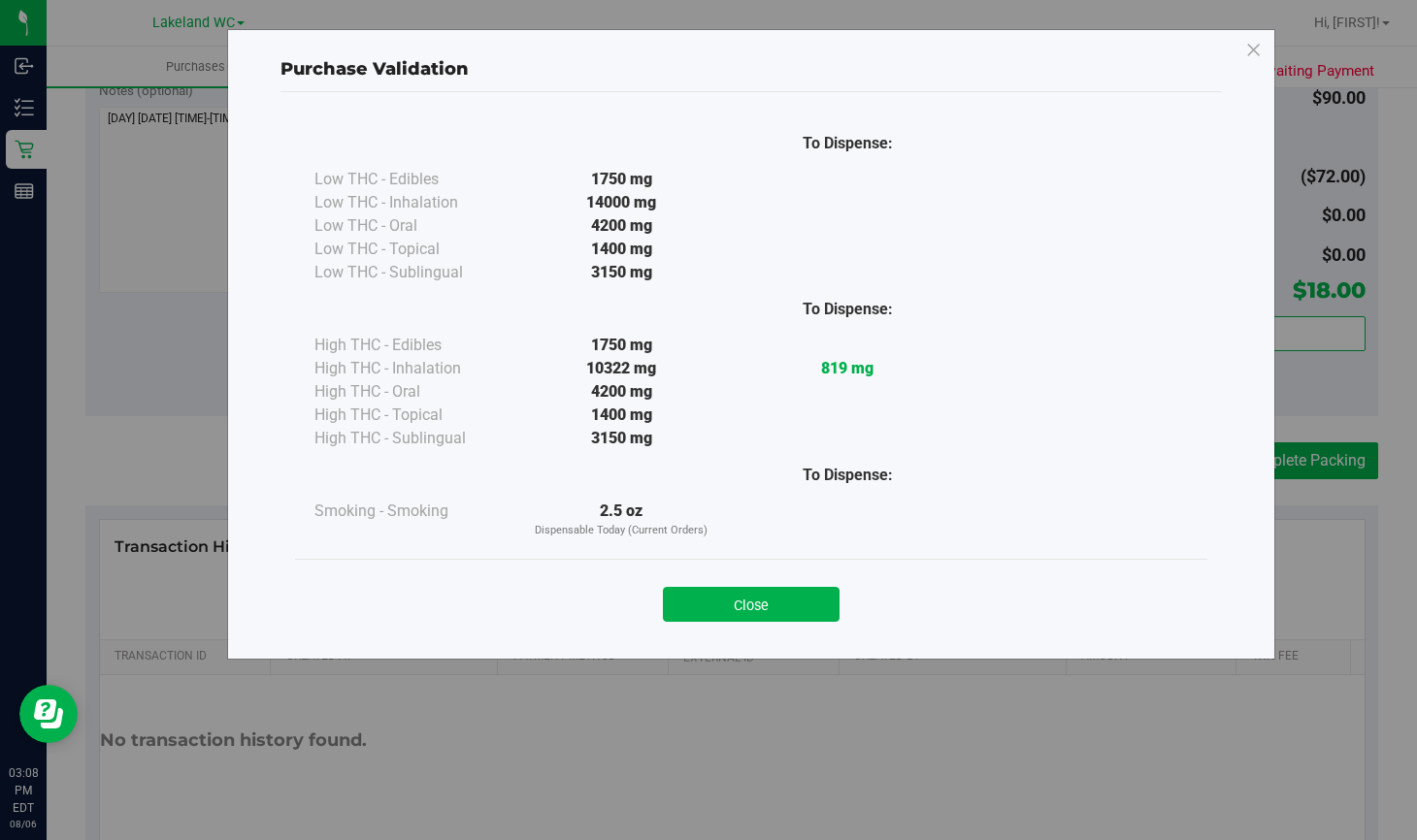 drag, startPoint x: 705, startPoint y: 598, endPoint x: 852, endPoint y: 488, distance: 183.60011 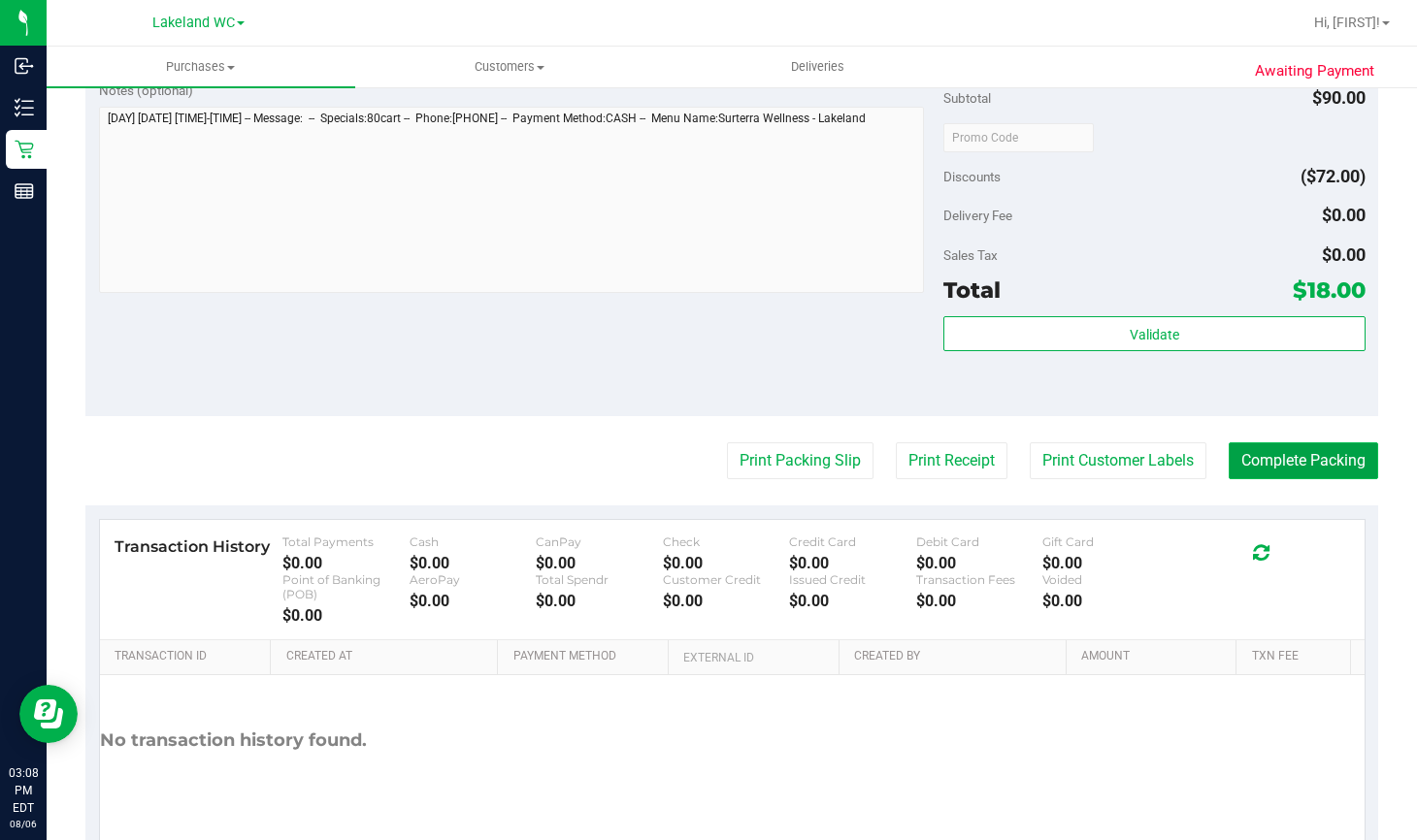 click on "Complete Packing" at bounding box center [1303, 461] 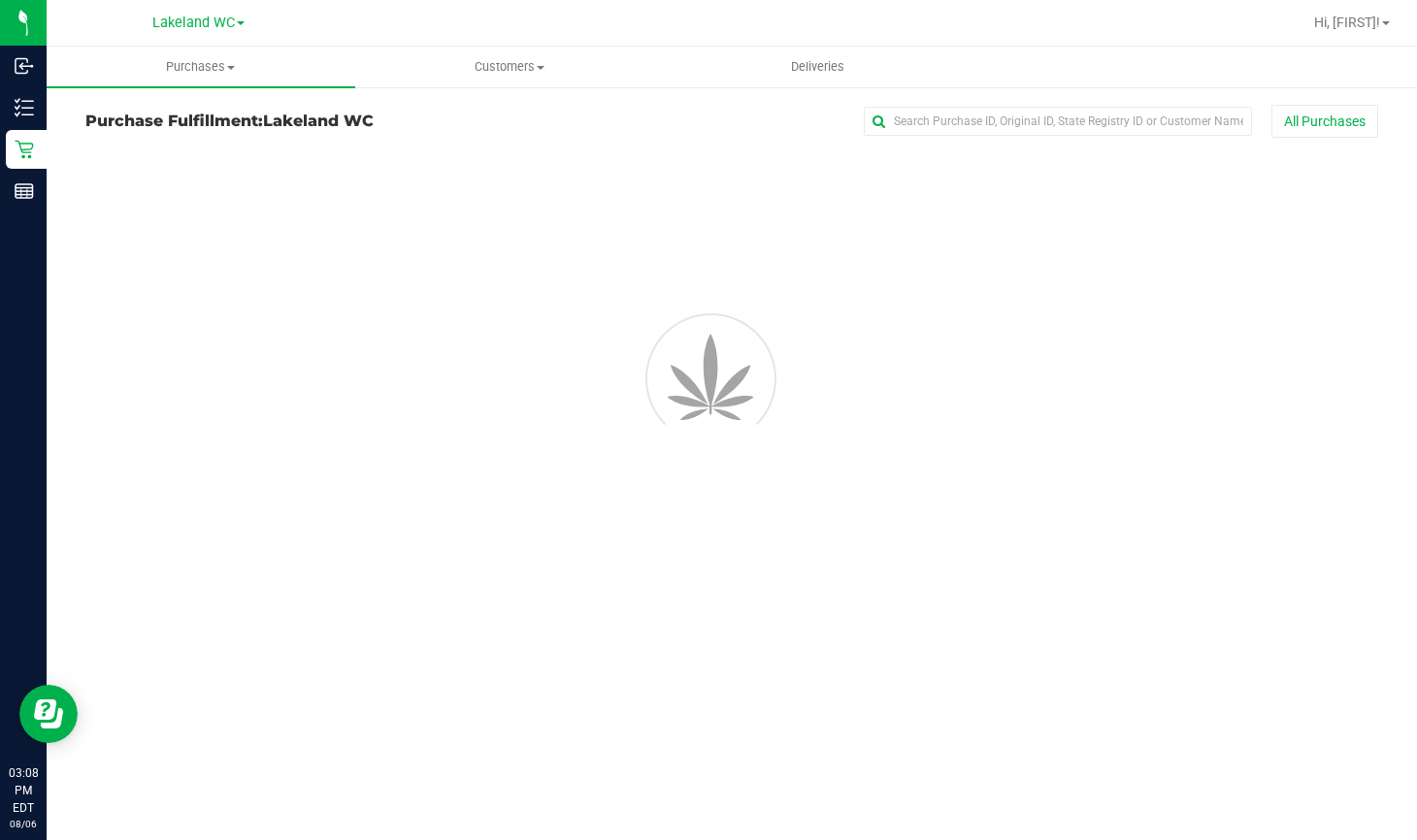 scroll, scrollTop: 0, scrollLeft: 0, axis: both 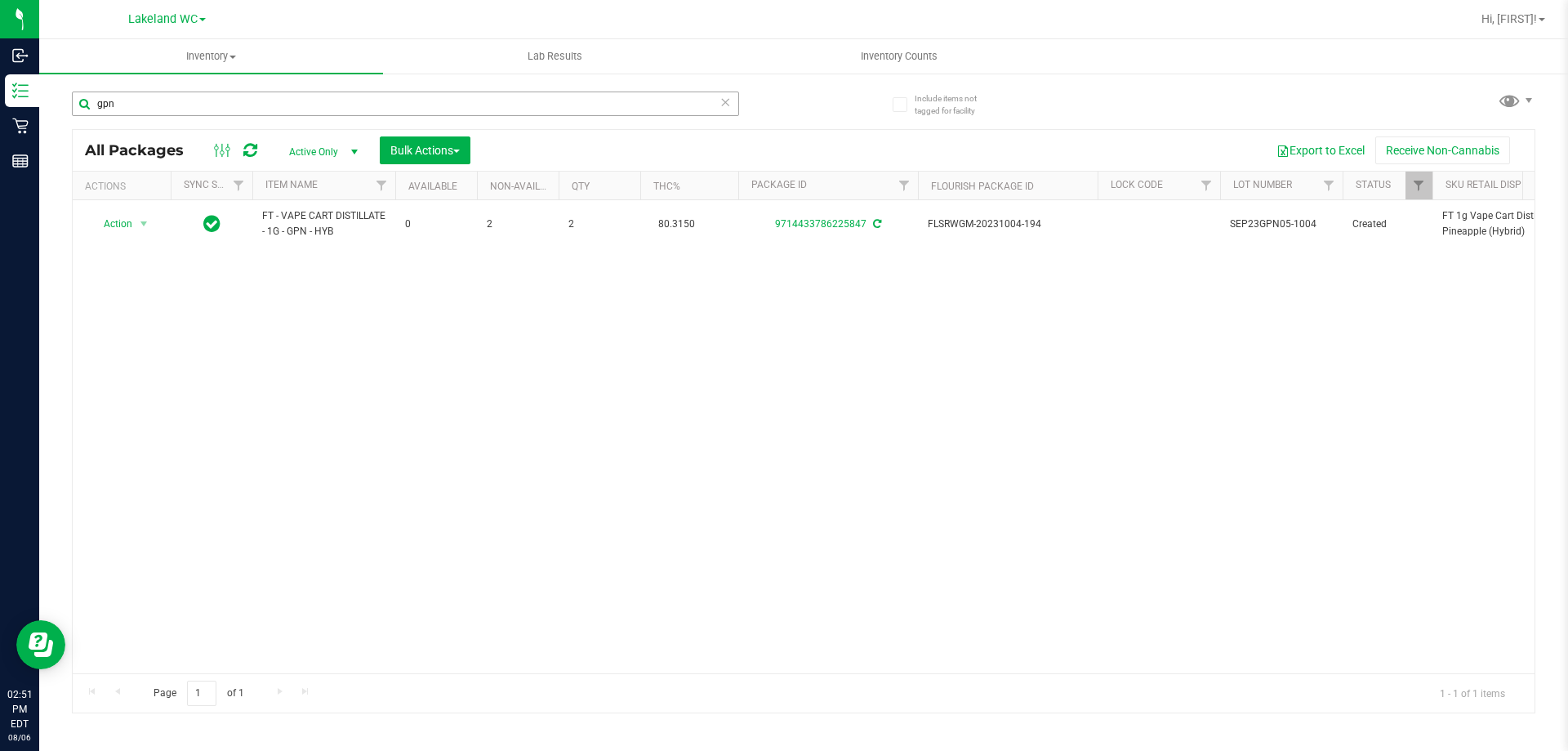 click on "gpn" at bounding box center [405, 104] 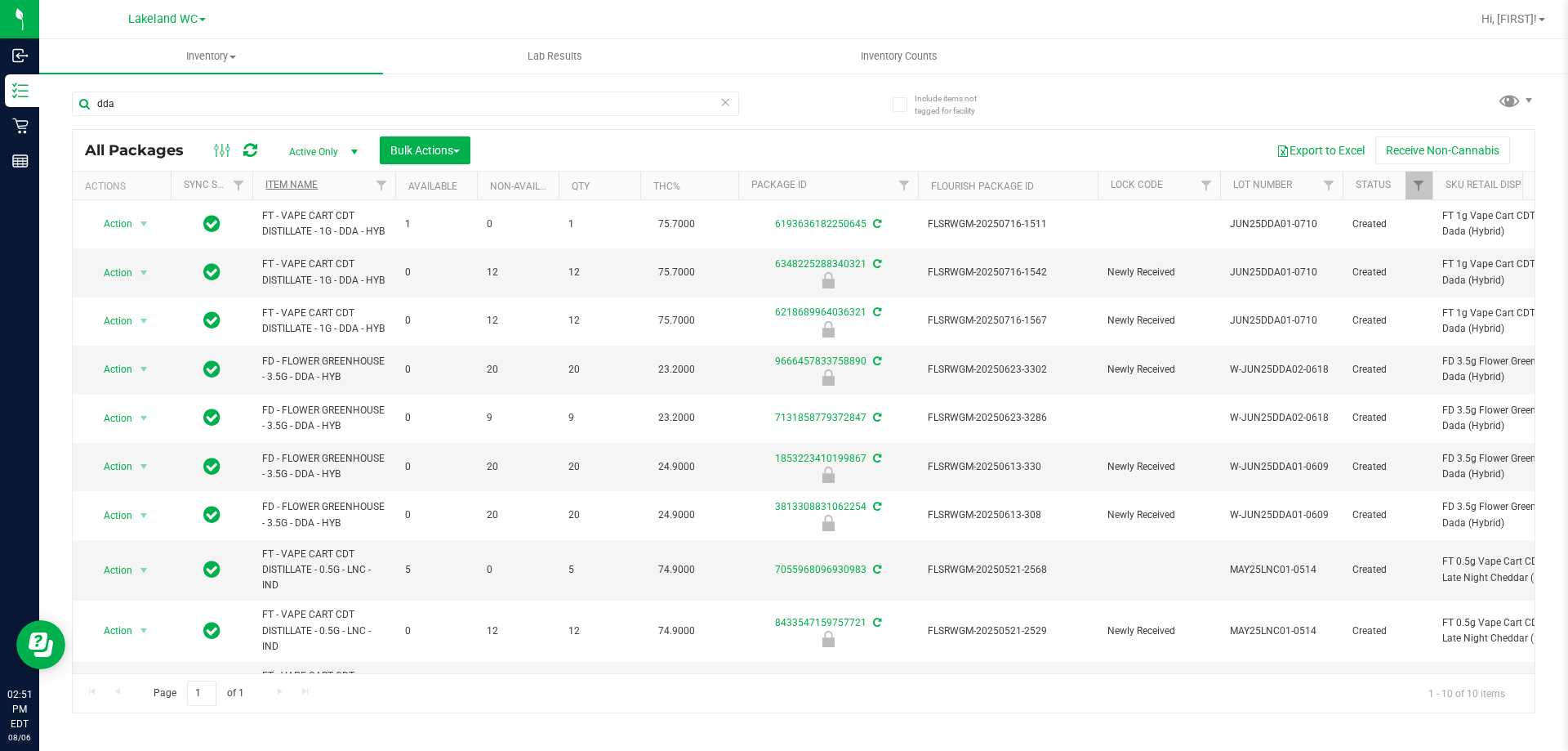 type on "dda" 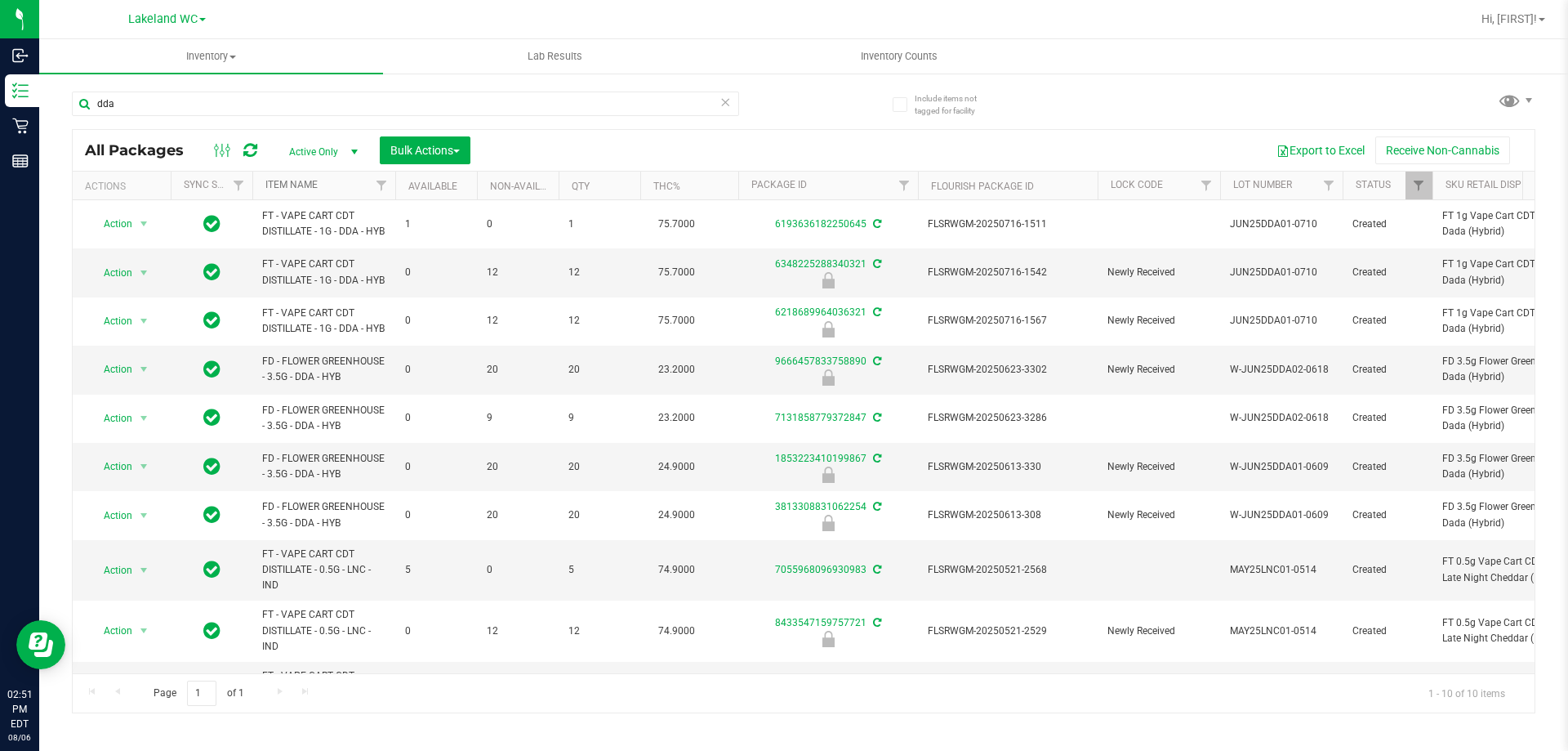 click on "Item Name" at bounding box center (292, 185) 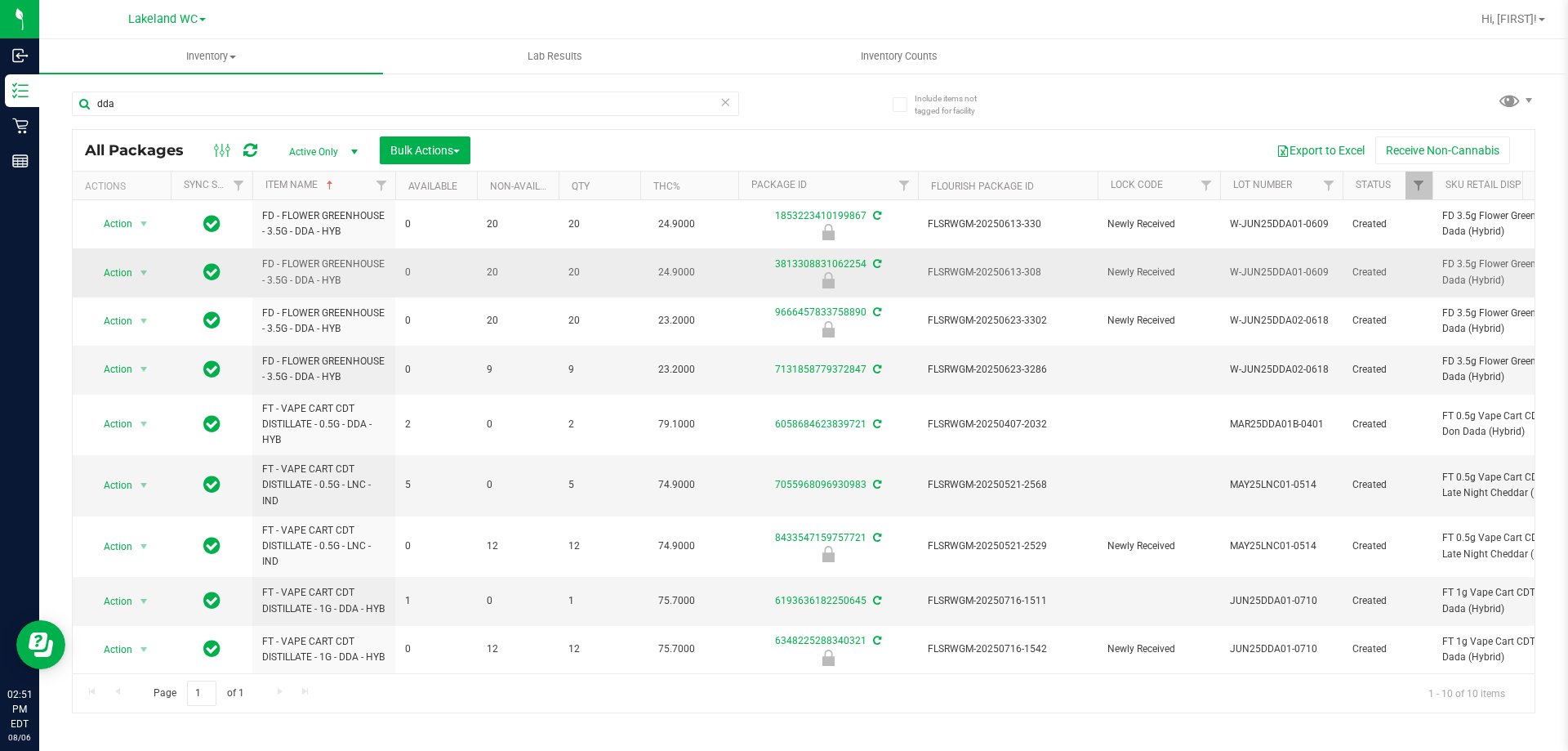 click on "FLSRWGM-20250613-308" at bounding box center (1008, 272) 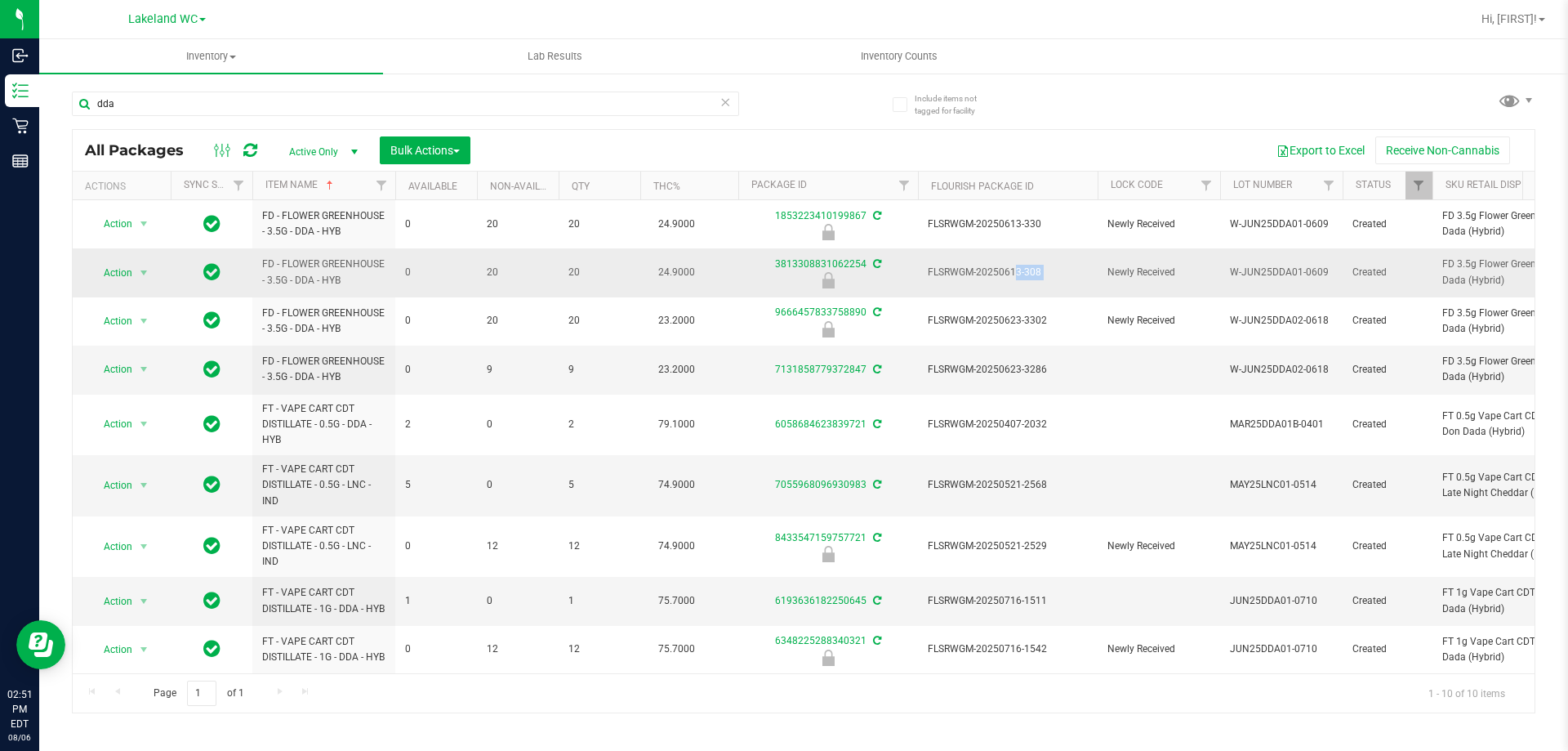 click on "FLSRWGM-20250613-308" at bounding box center (1008, 272) 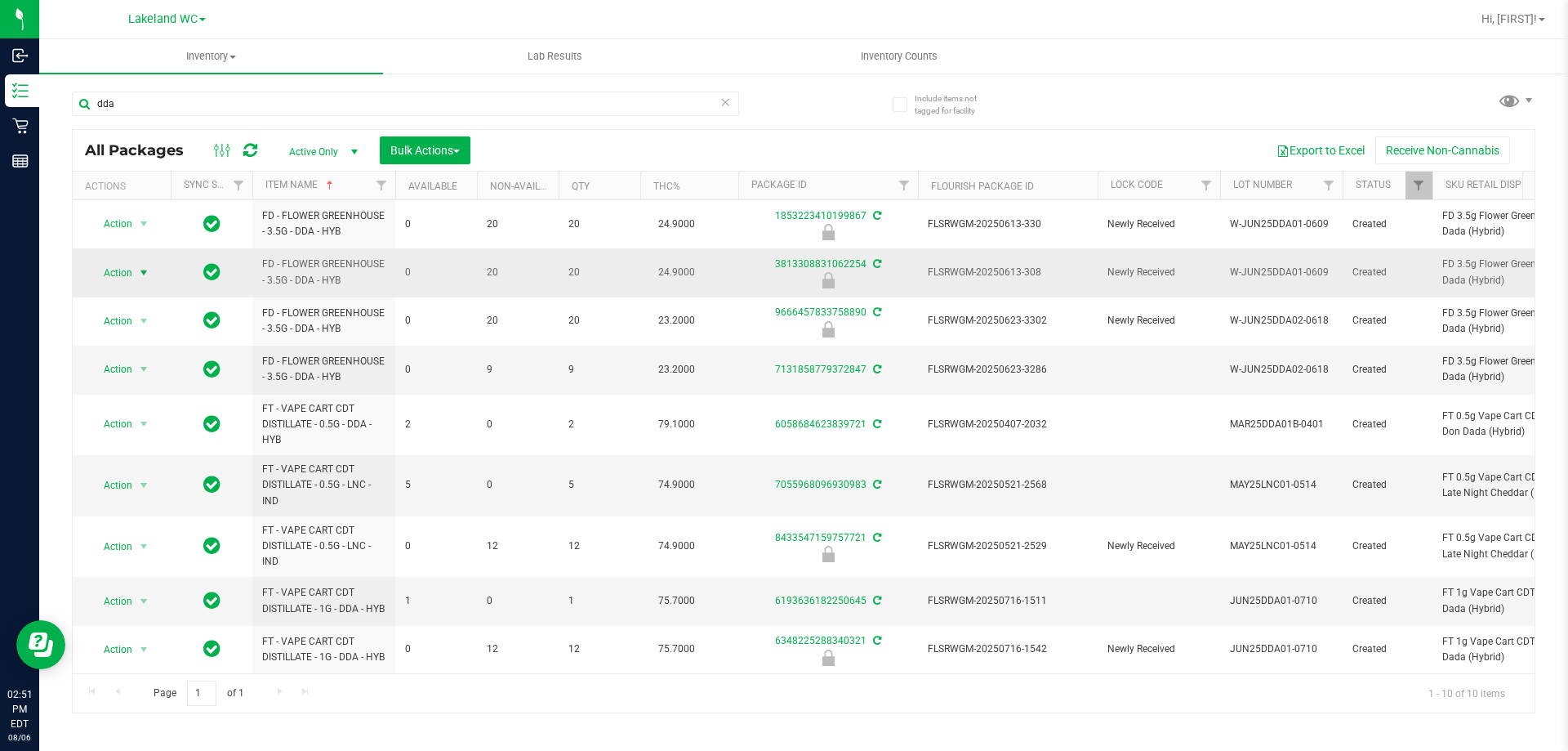 click on "Action" at bounding box center [111, 273] 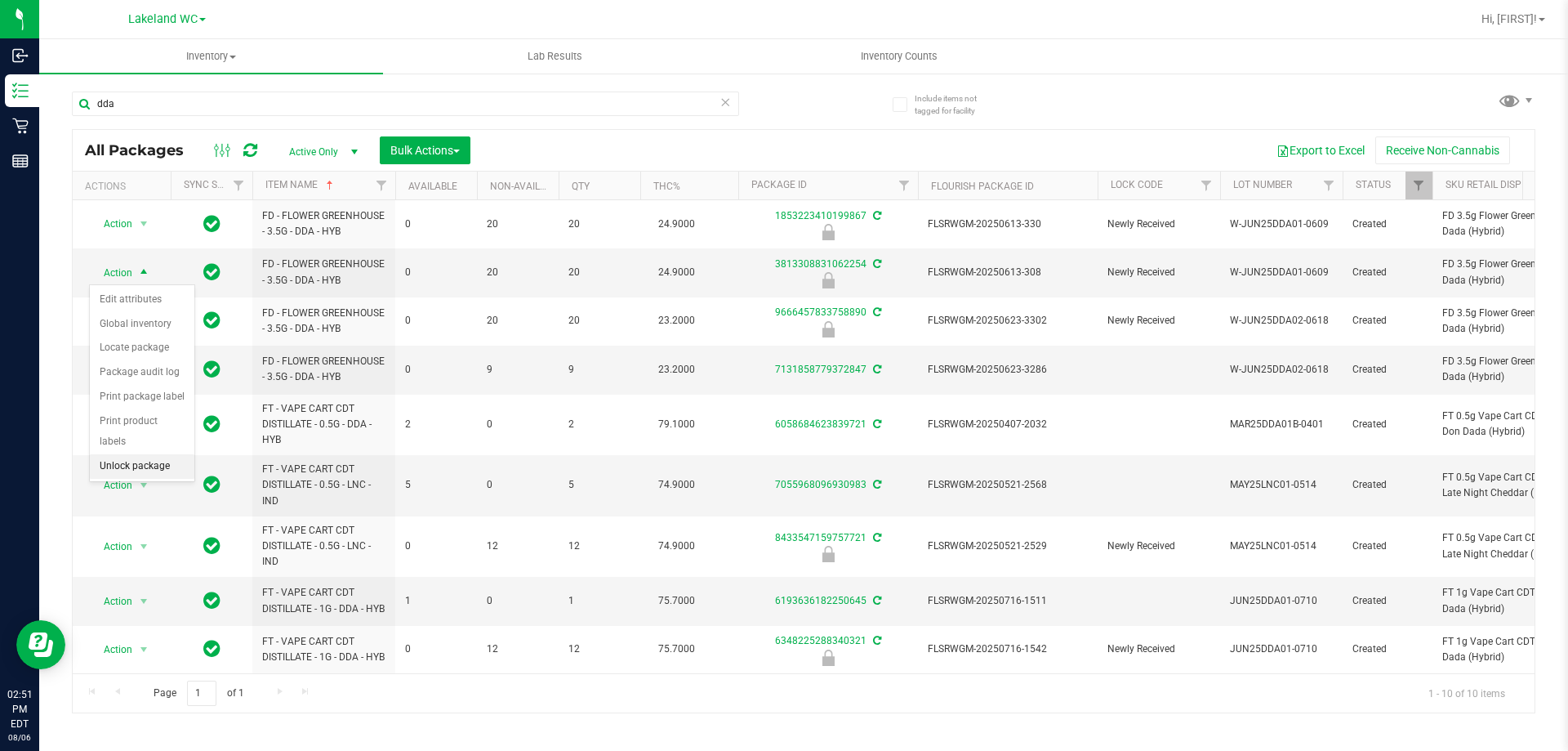 click on "Unlock package" at bounding box center (142, 467) 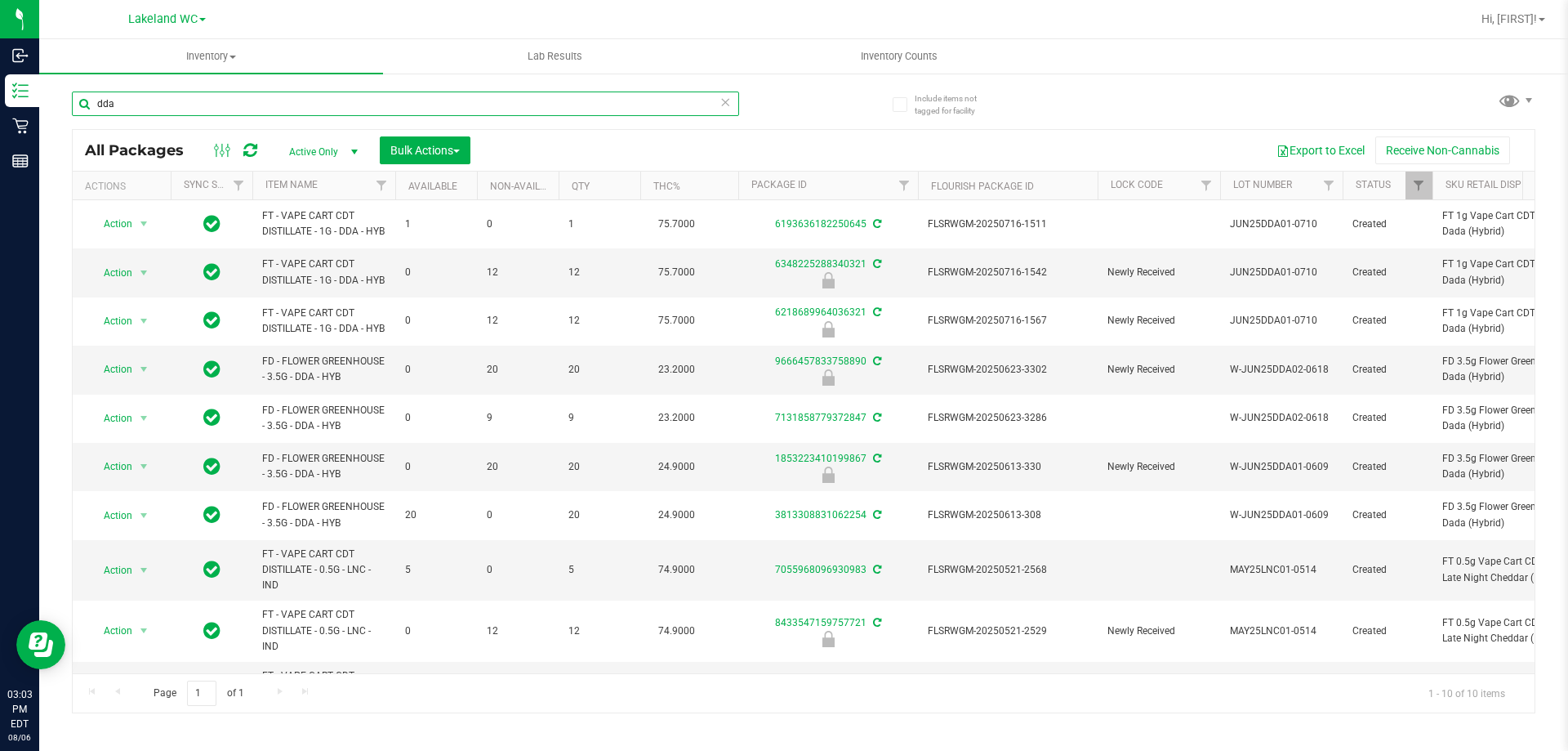 click on "dda" at bounding box center [405, 104] 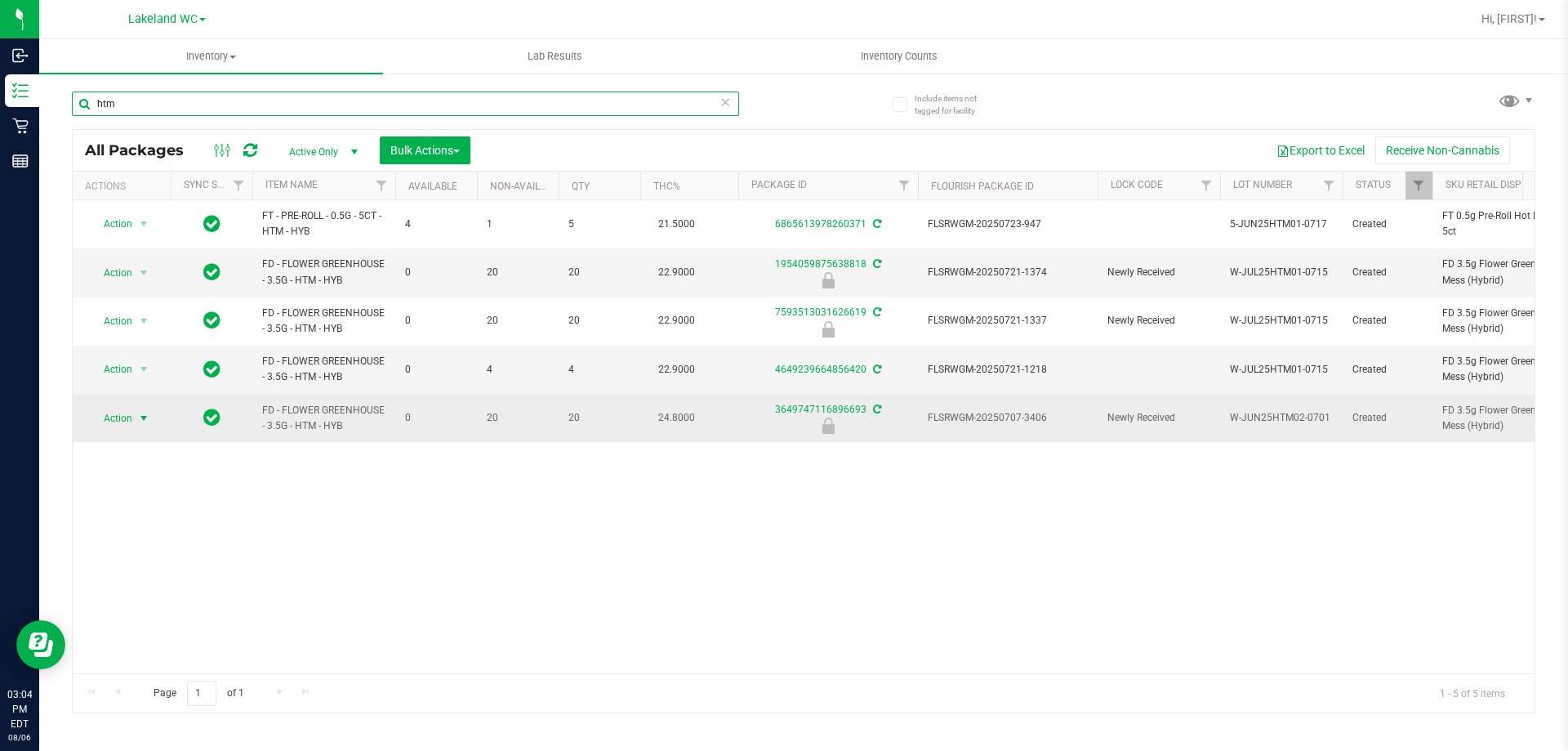 type on "htm" 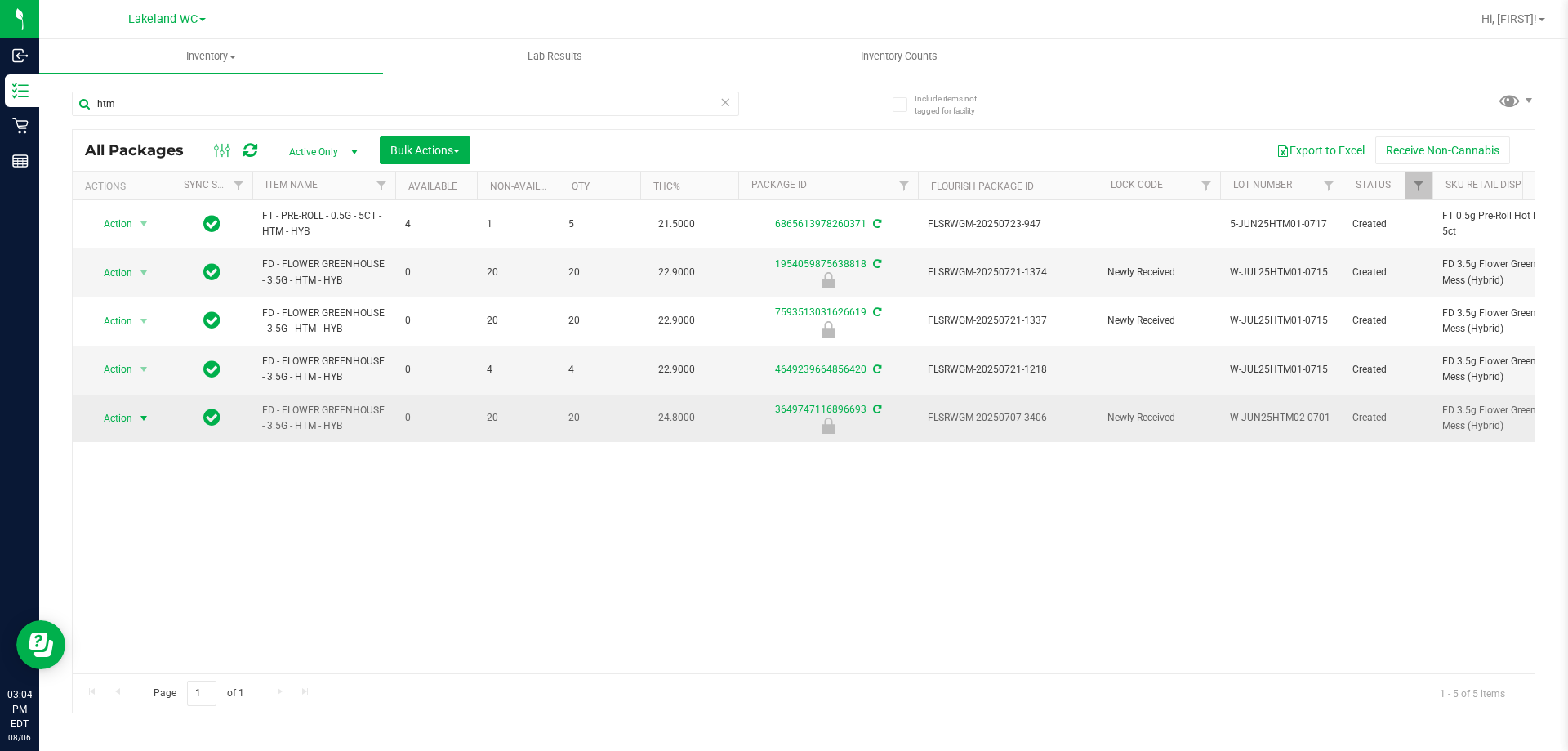 click on "Action" at bounding box center [111, 418] 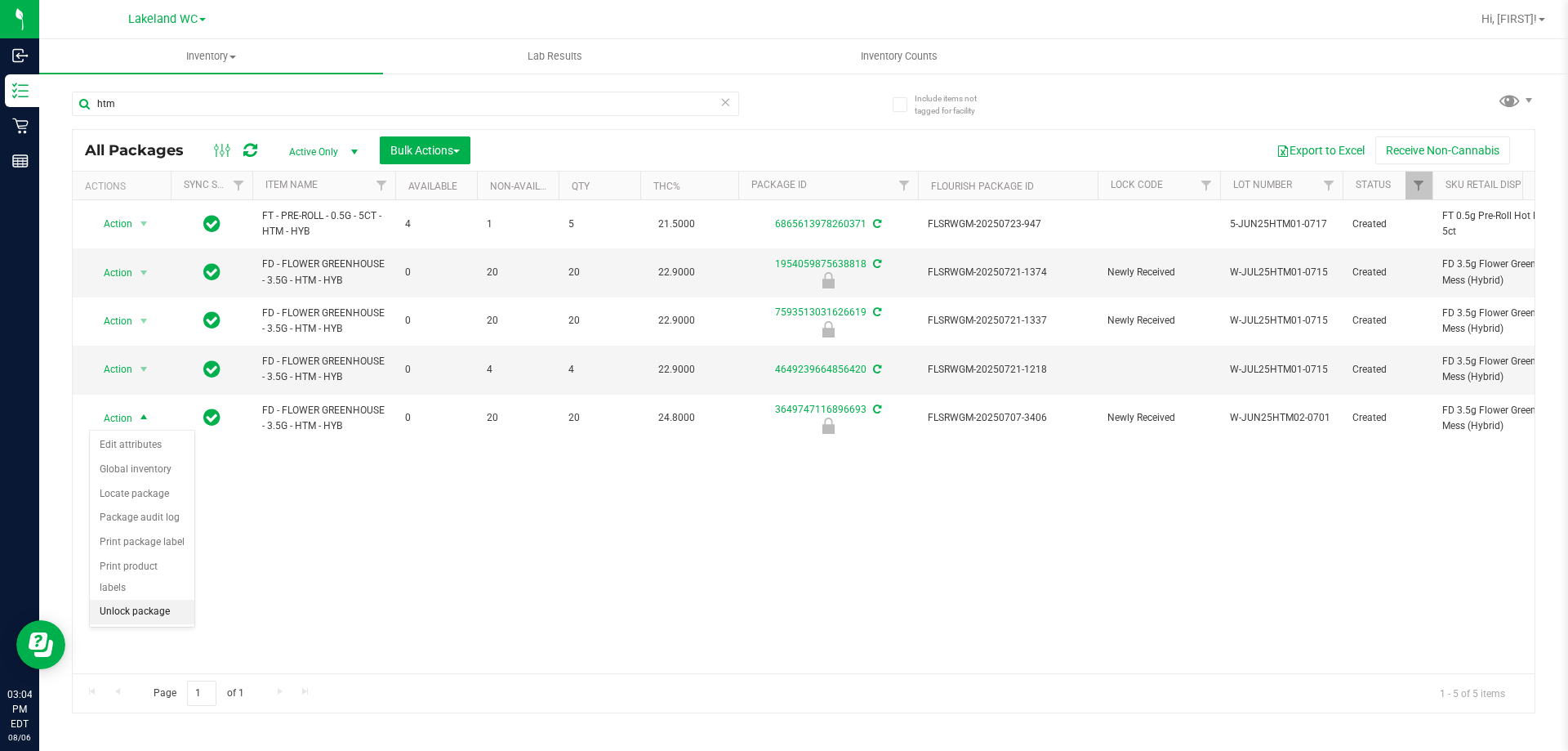 click on "Unlock package" at bounding box center [142, 612] 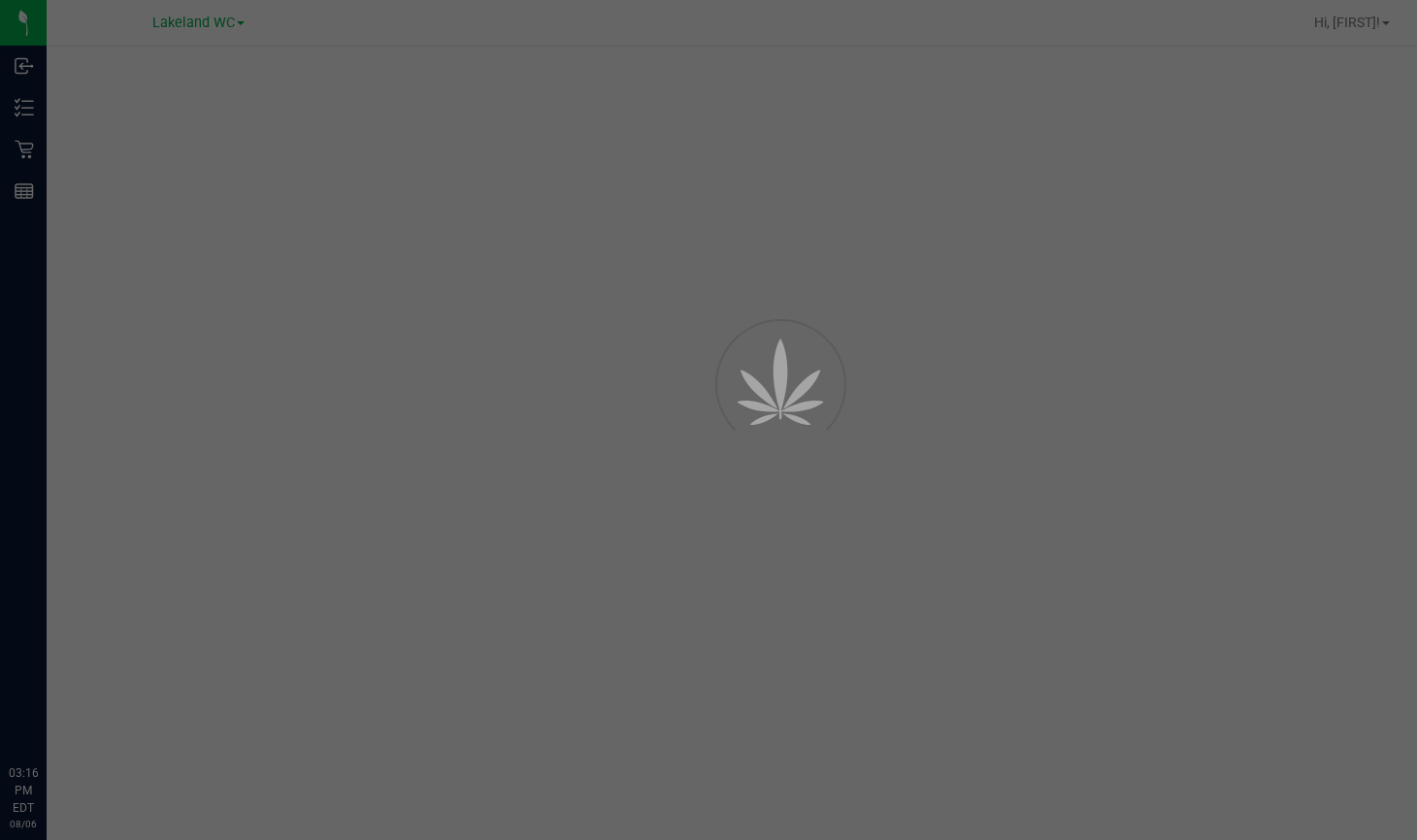 scroll, scrollTop: 0, scrollLeft: 0, axis: both 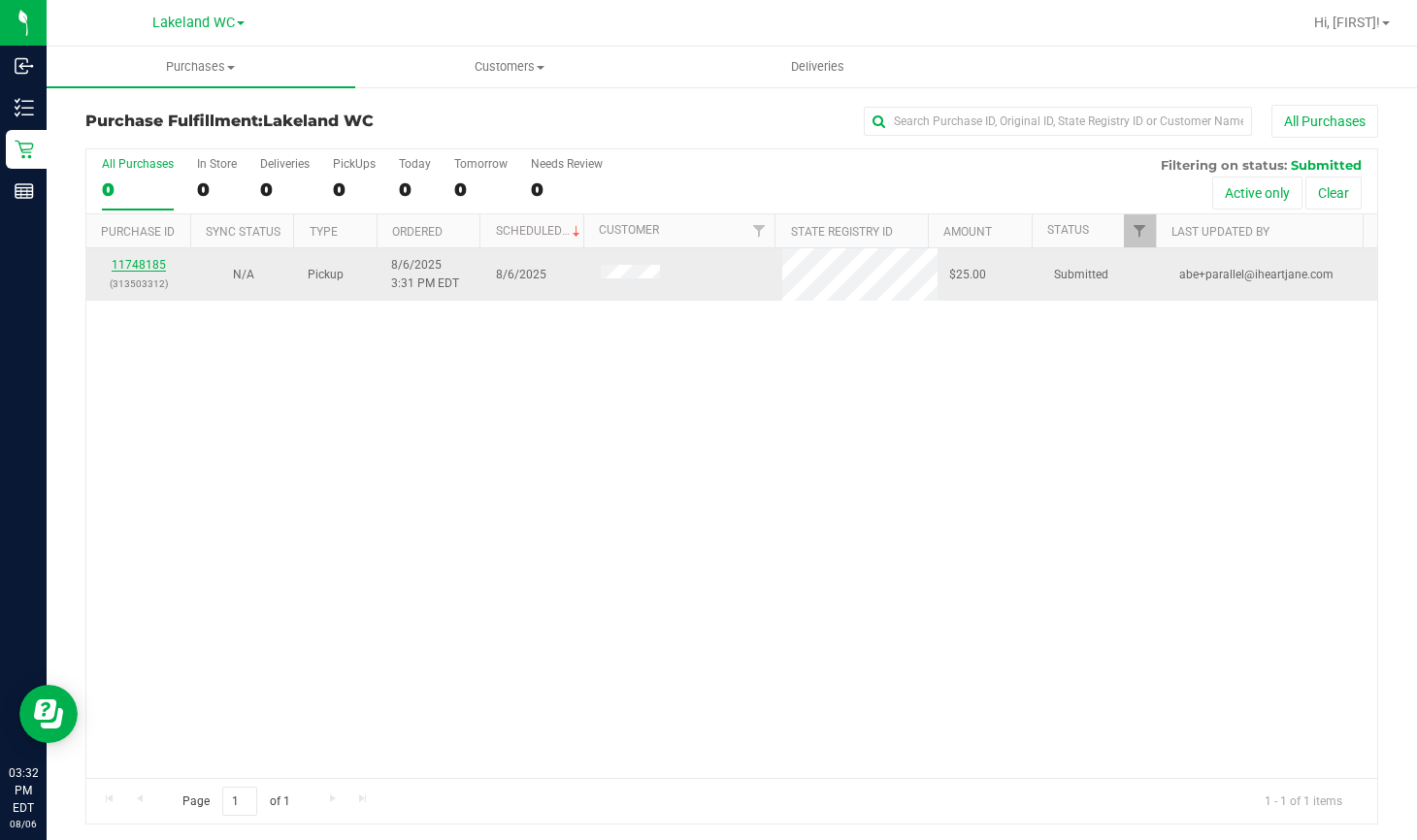 click on "11748185" at bounding box center (139, 265) 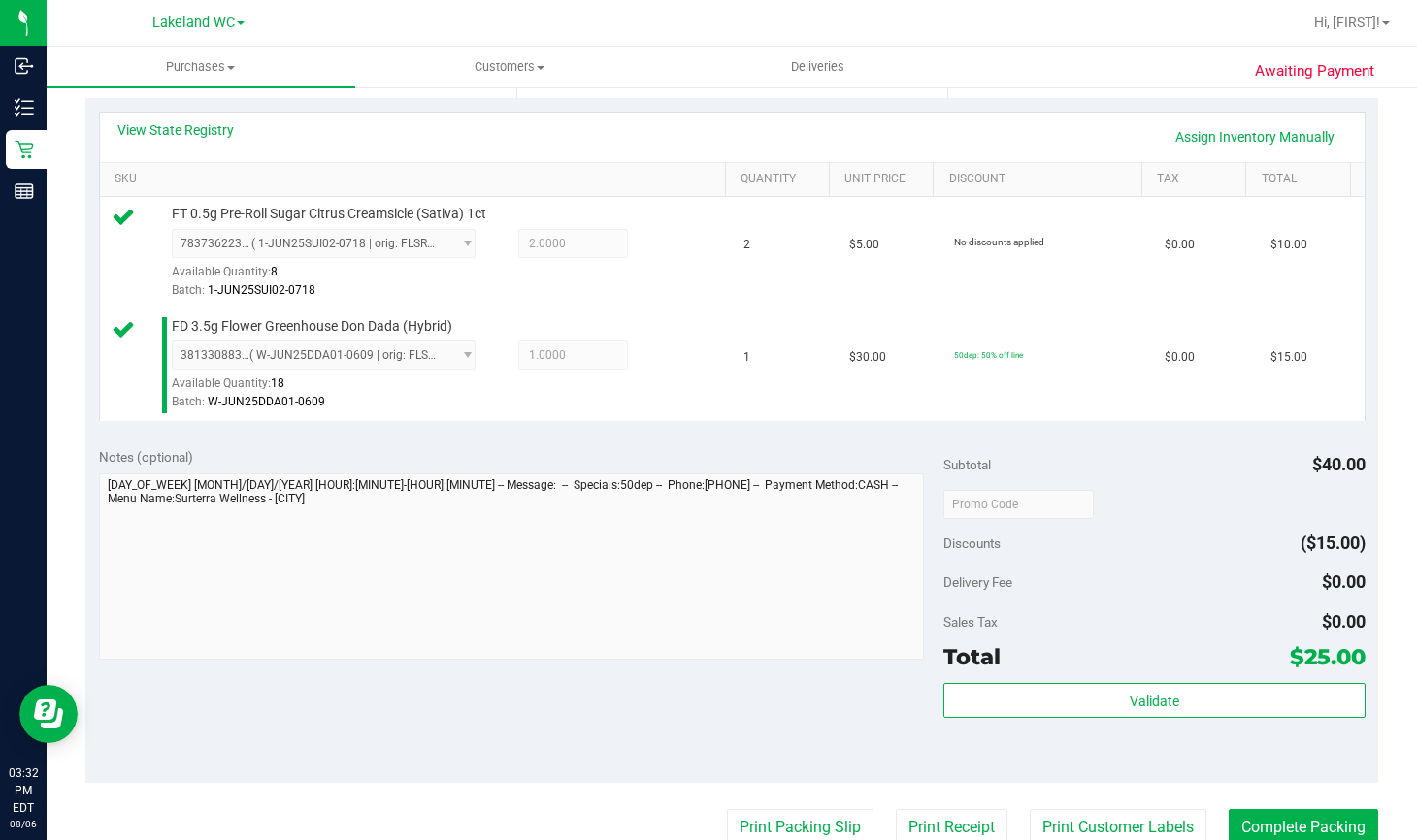scroll, scrollTop: 485, scrollLeft: 0, axis: vertical 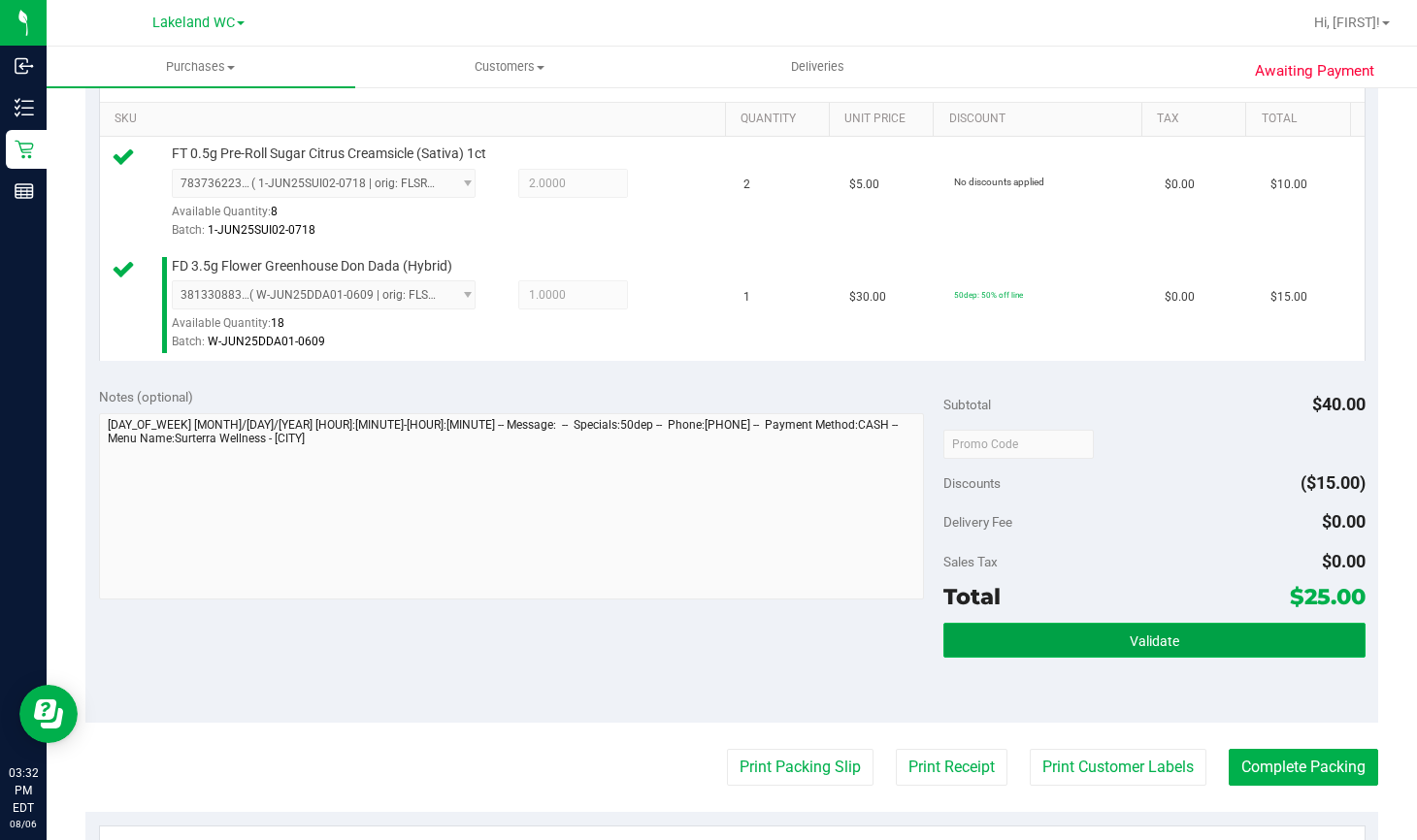 click on "Validate" at bounding box center [1154, 641] 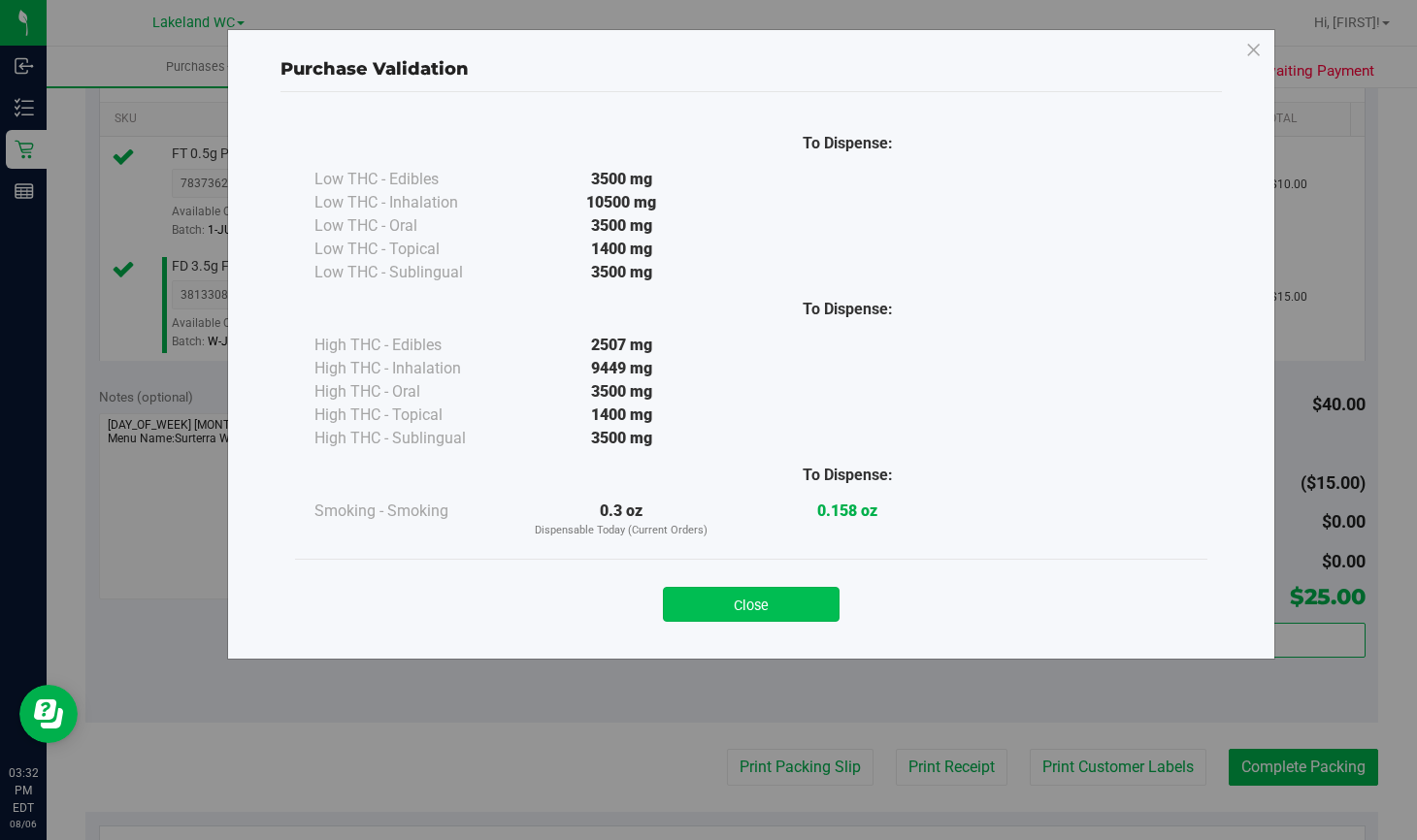 click on "Close" at bounding box center (751, 604) 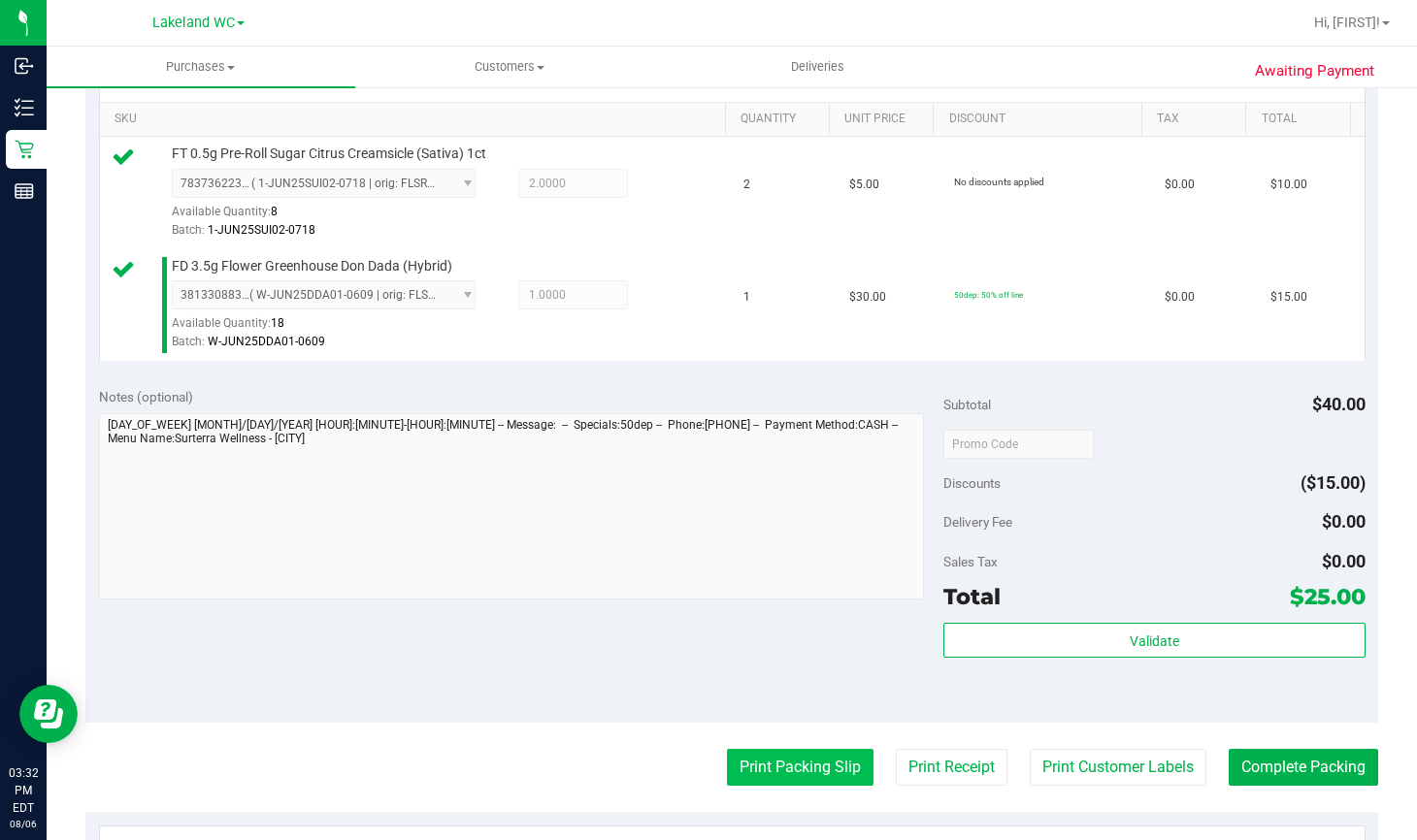 click on "Print Packing Slip" at bounding box center (800, 767) 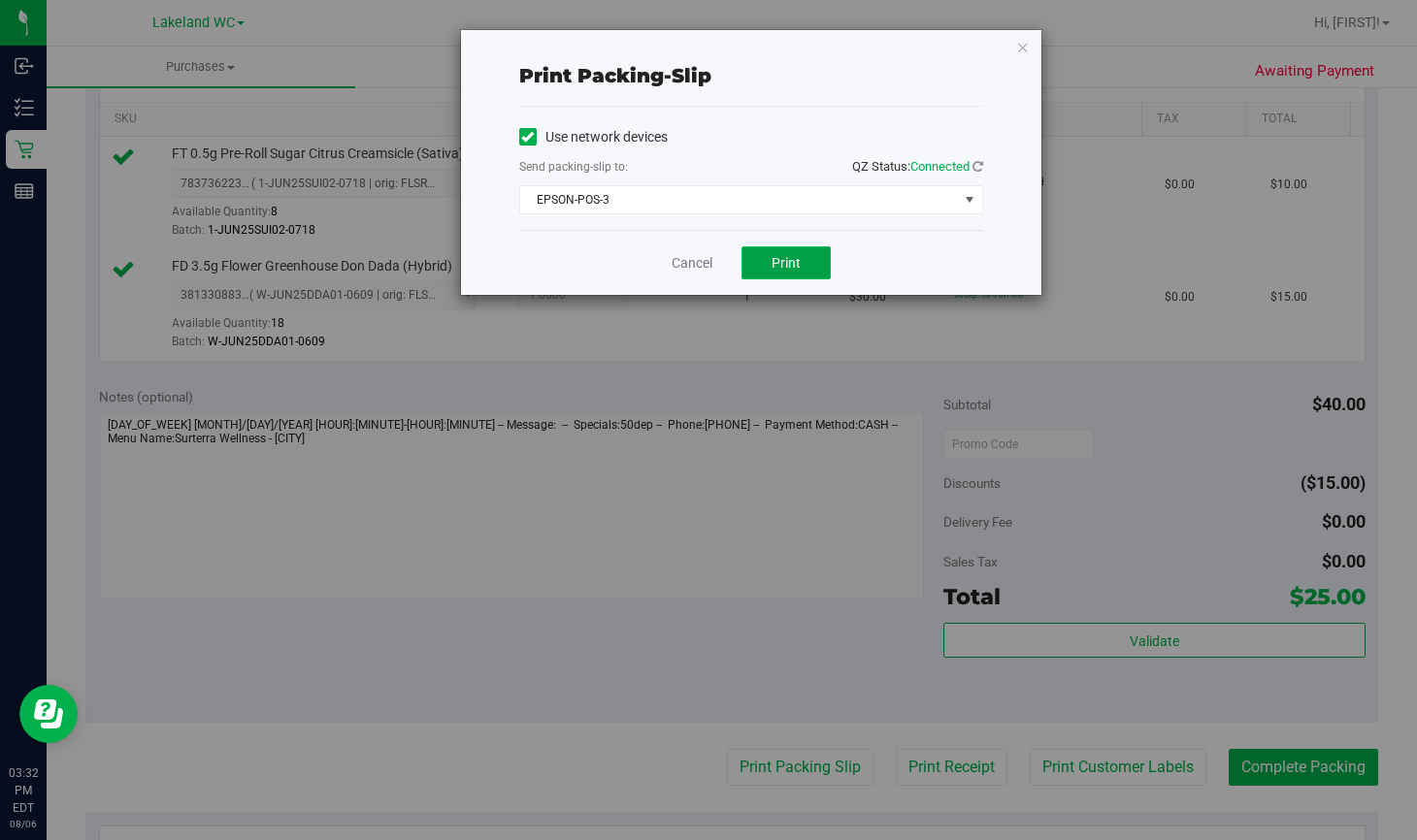 click on "Print" at bounding box center [786, 263] 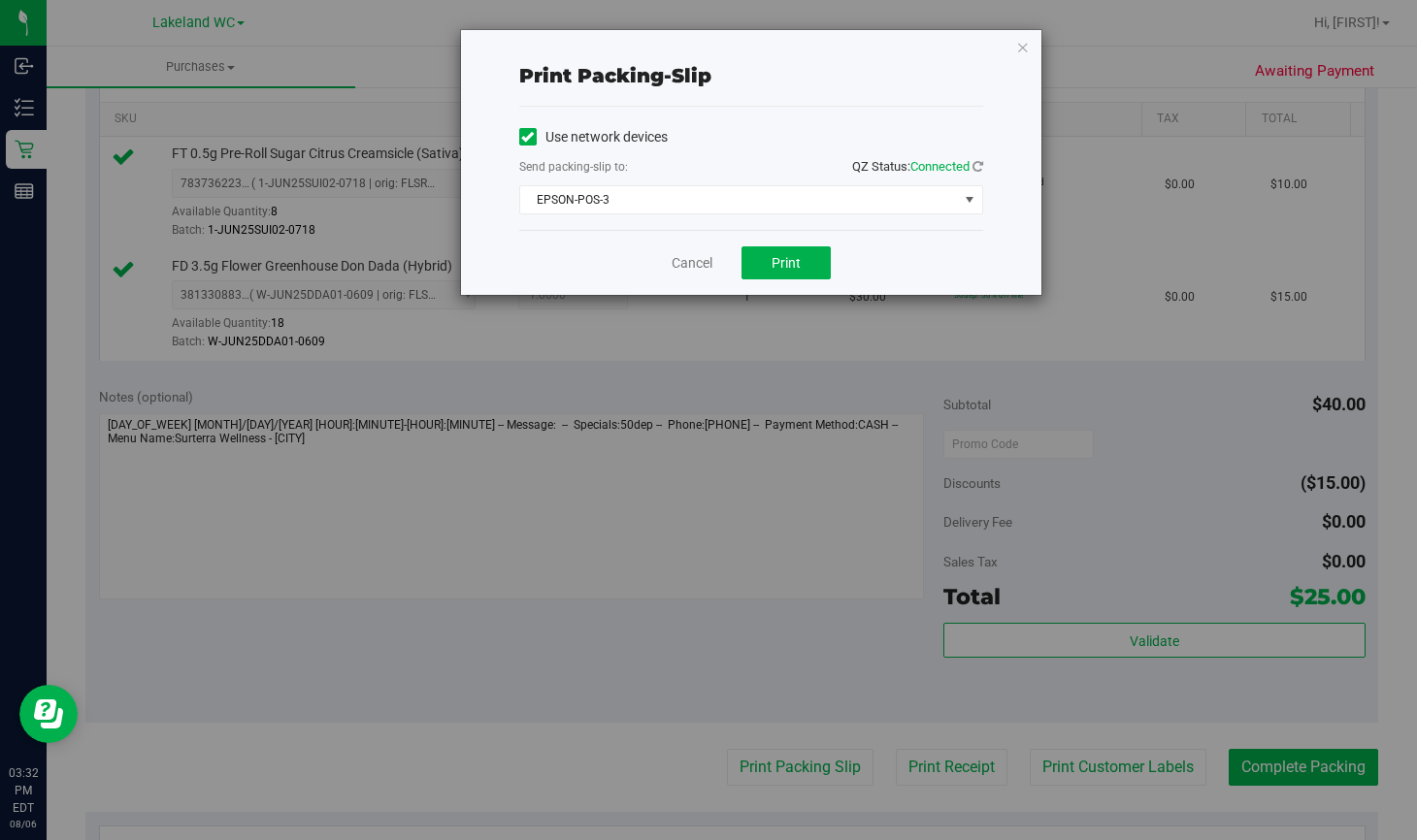 click on "Cancel
Print" at bounding box center (751, 262) 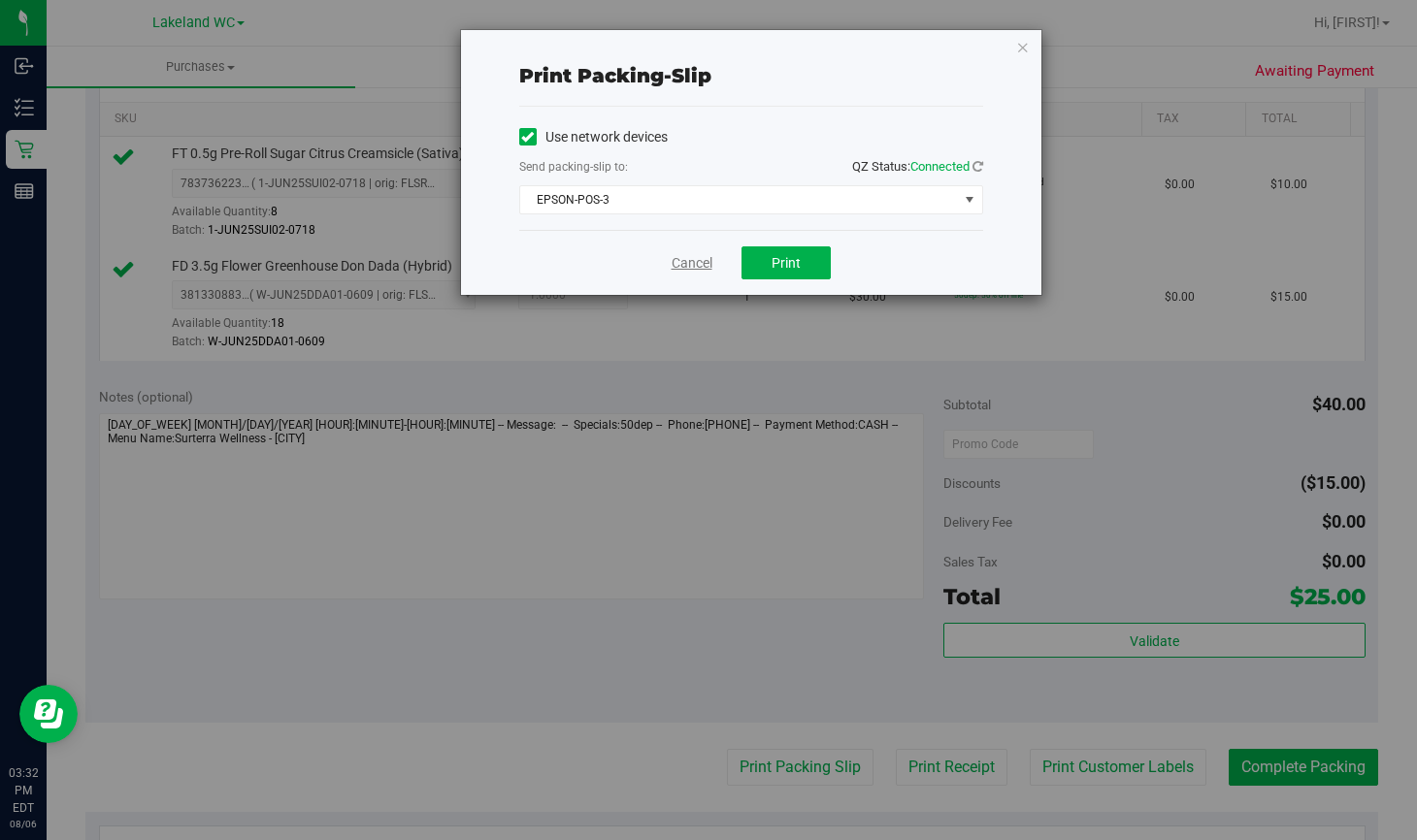 click on "Cancel" at bounding box center (692, 263) 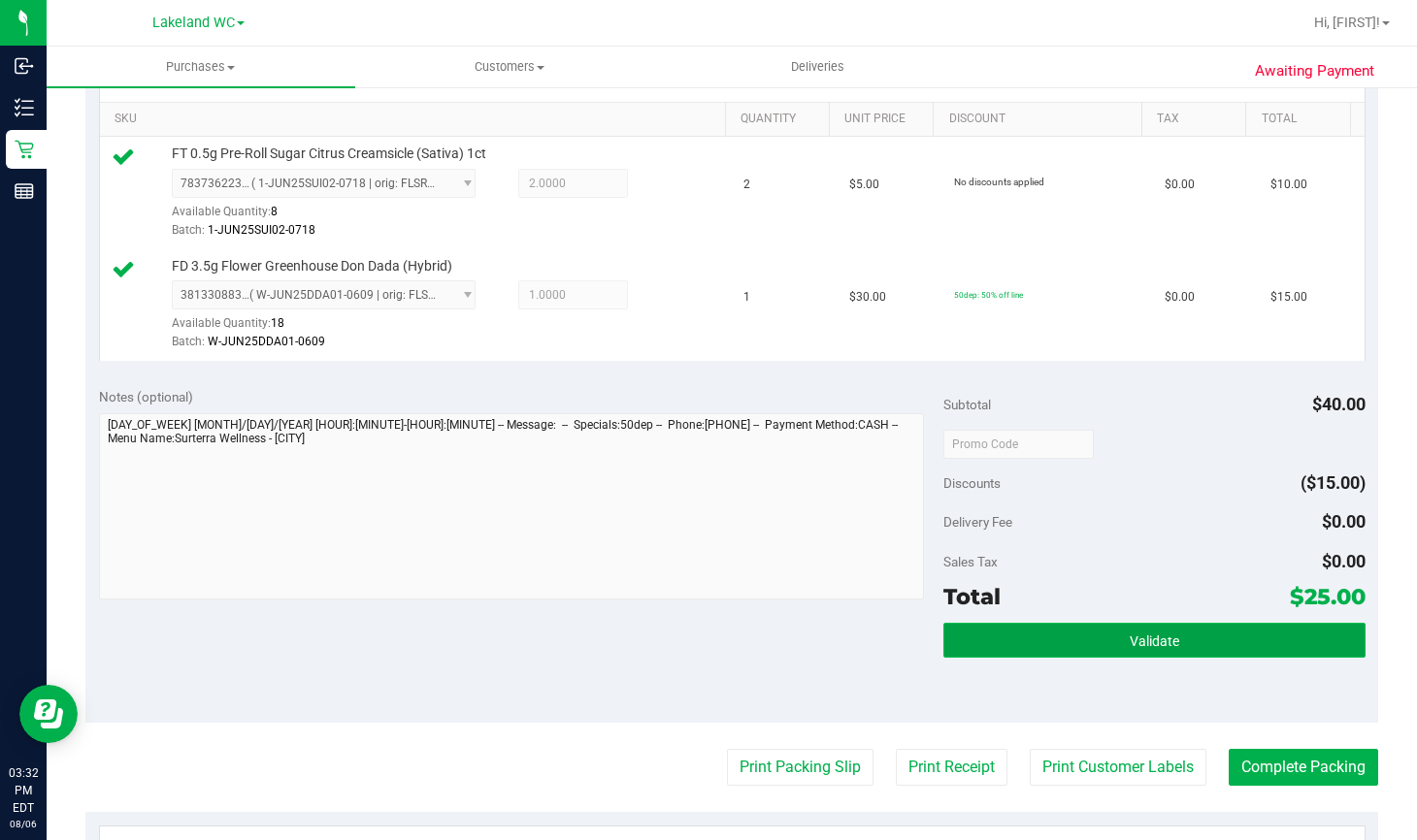 click on "Validate" at bounding box center [1154, 641] 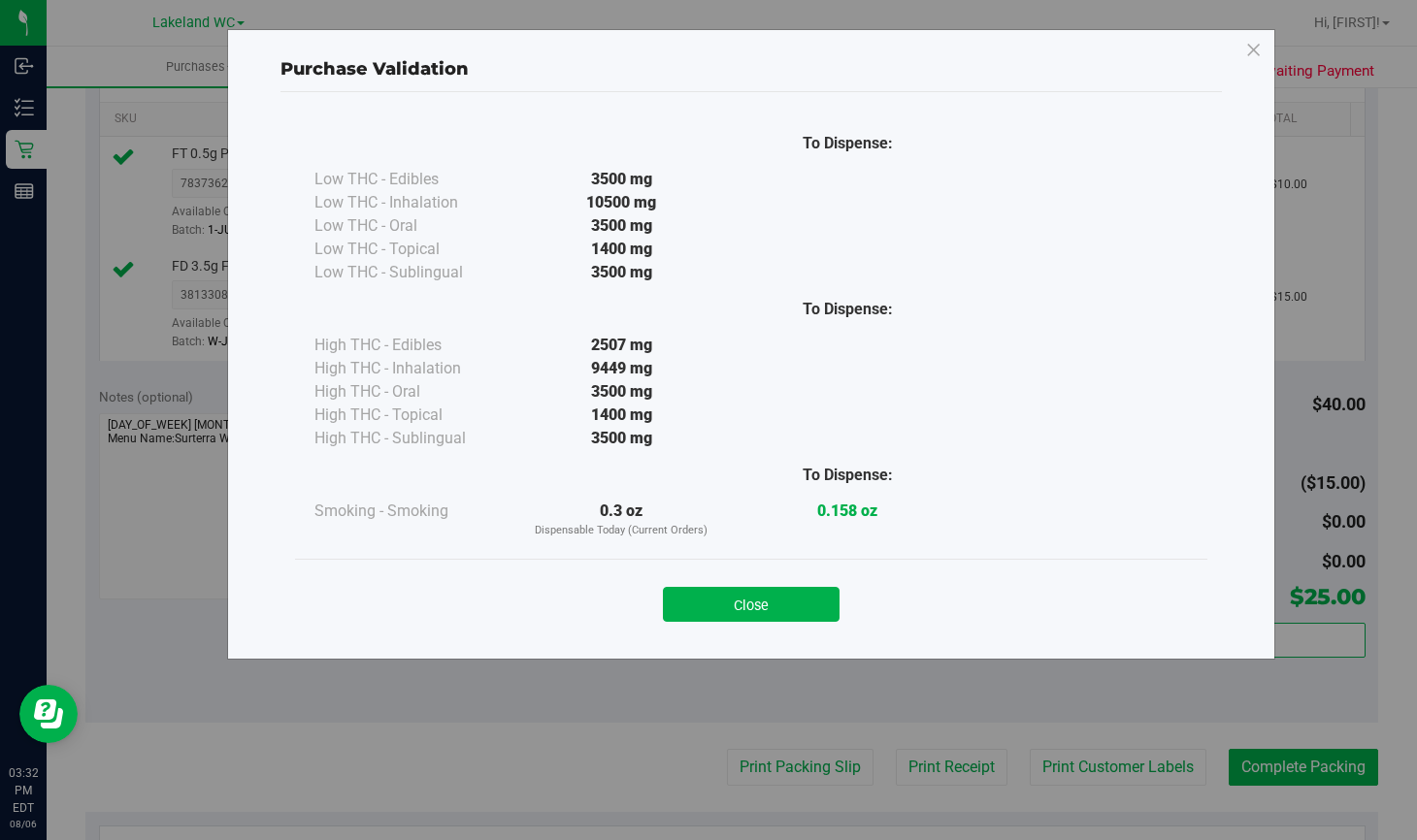click on "Close" at bounding box center (751, 604) 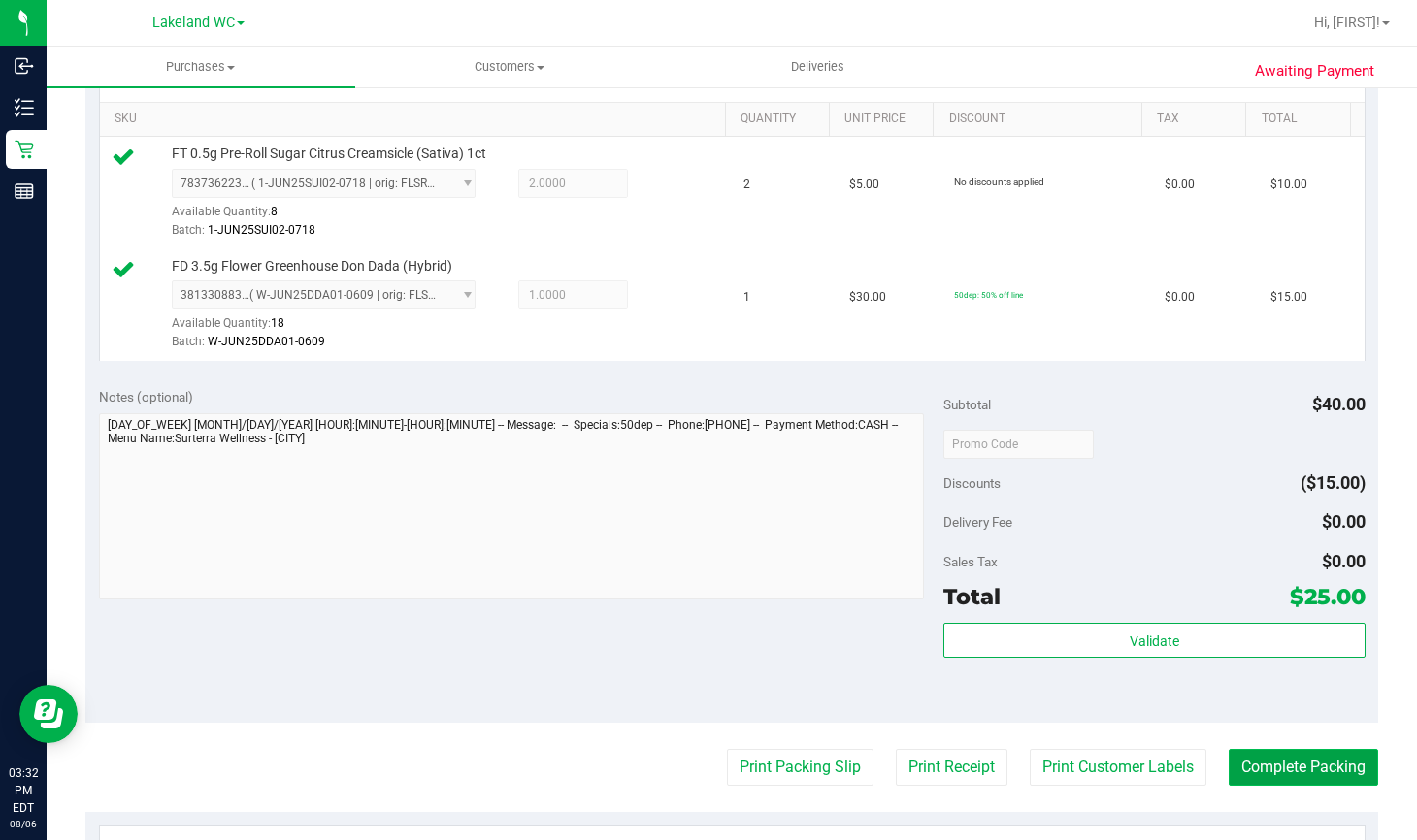 click on "Complete Packing" at bounding box center [1303, 767] 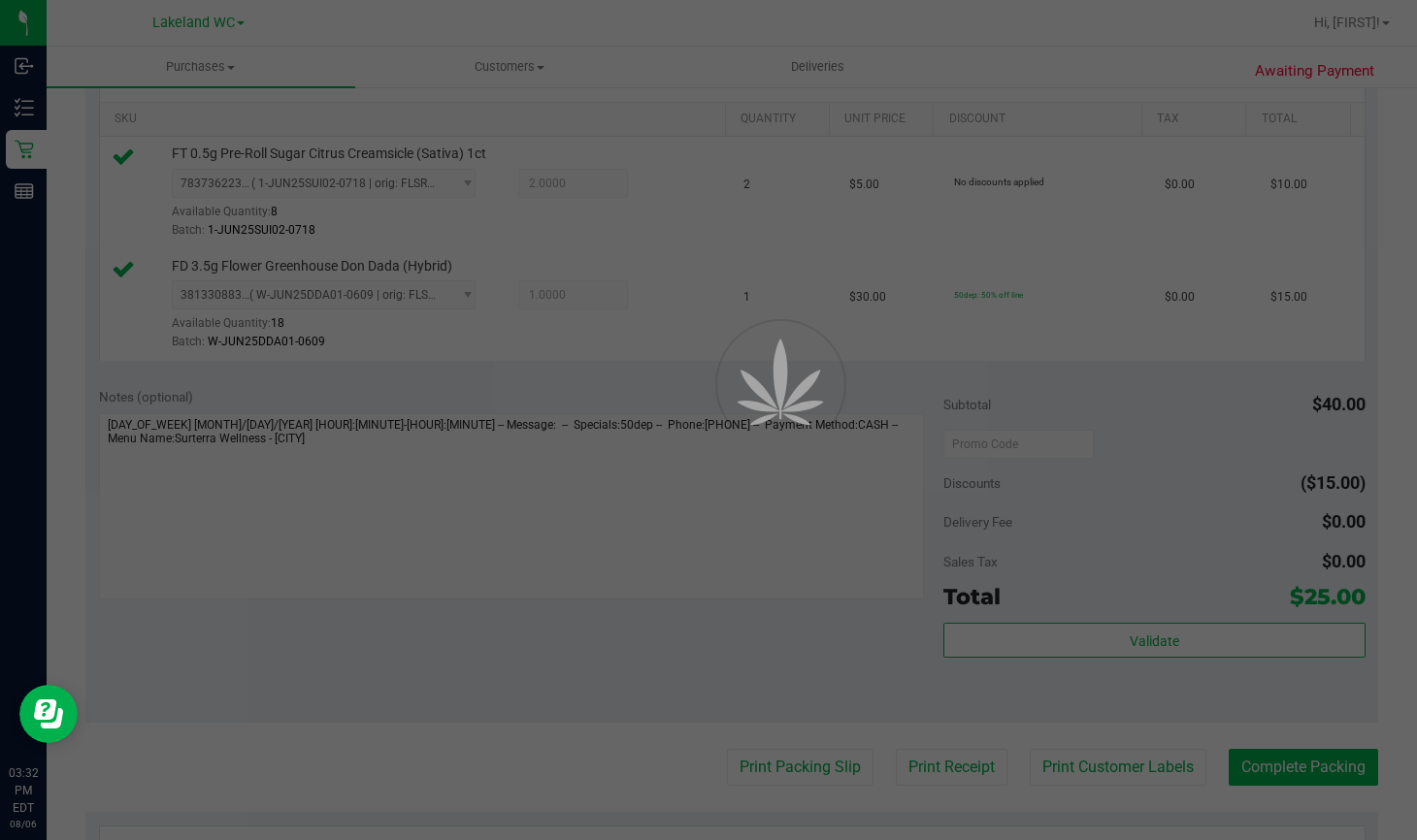 scroll, scrollTop: 0, scrollLeft: 0, axis: both 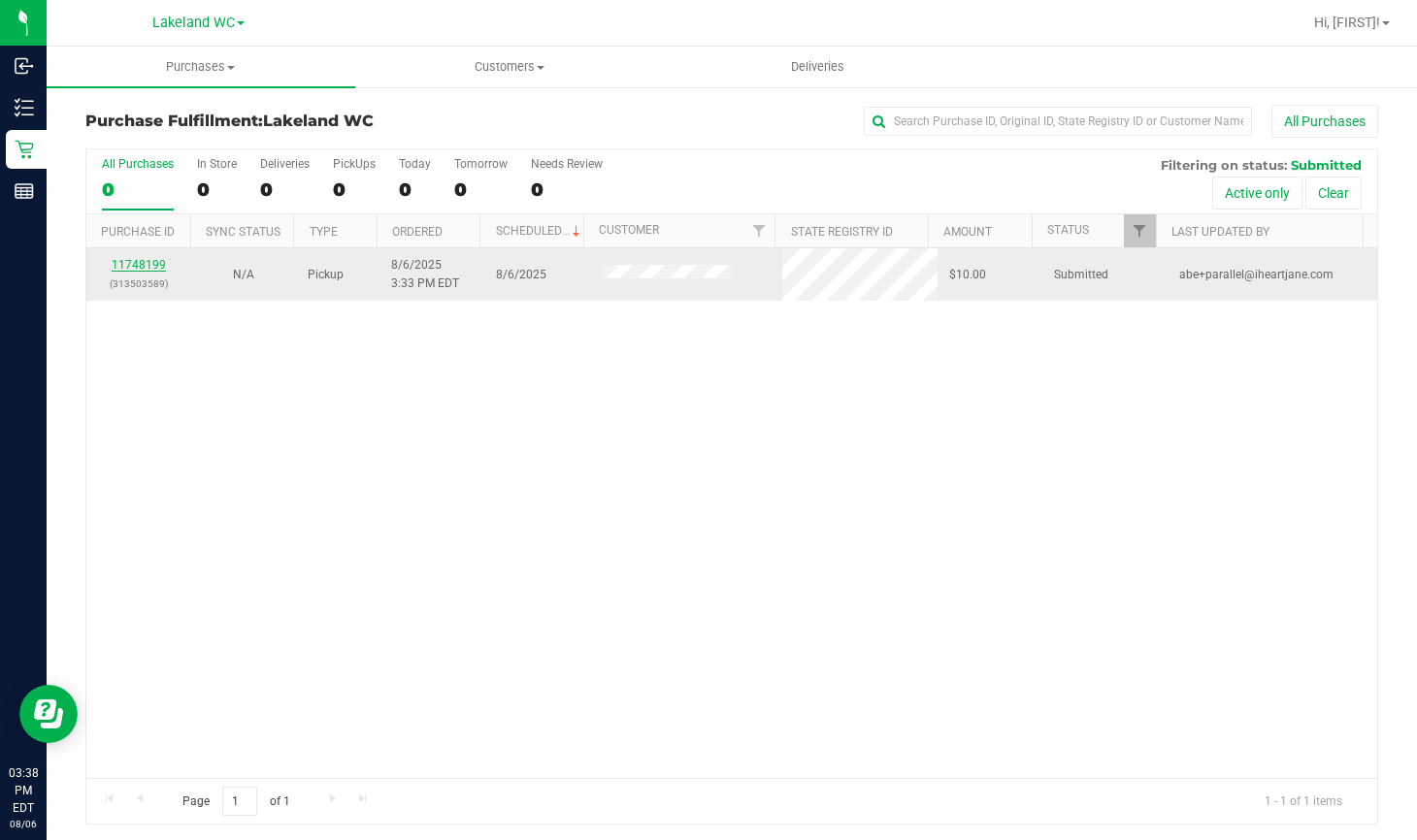 click on "11748199" at bounding box center (139, 265) 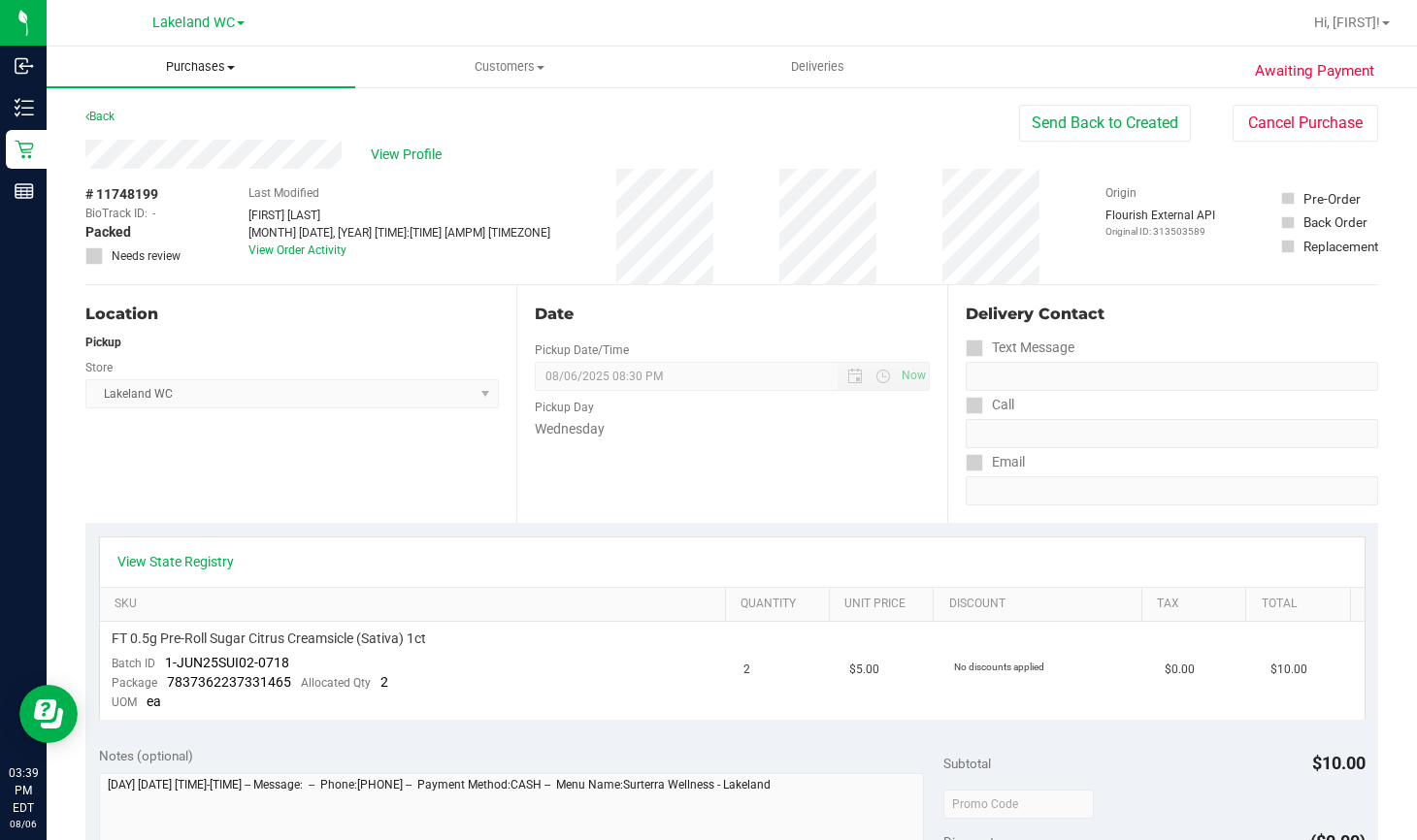 click on "Purchases" at bounding box center (201, 67) 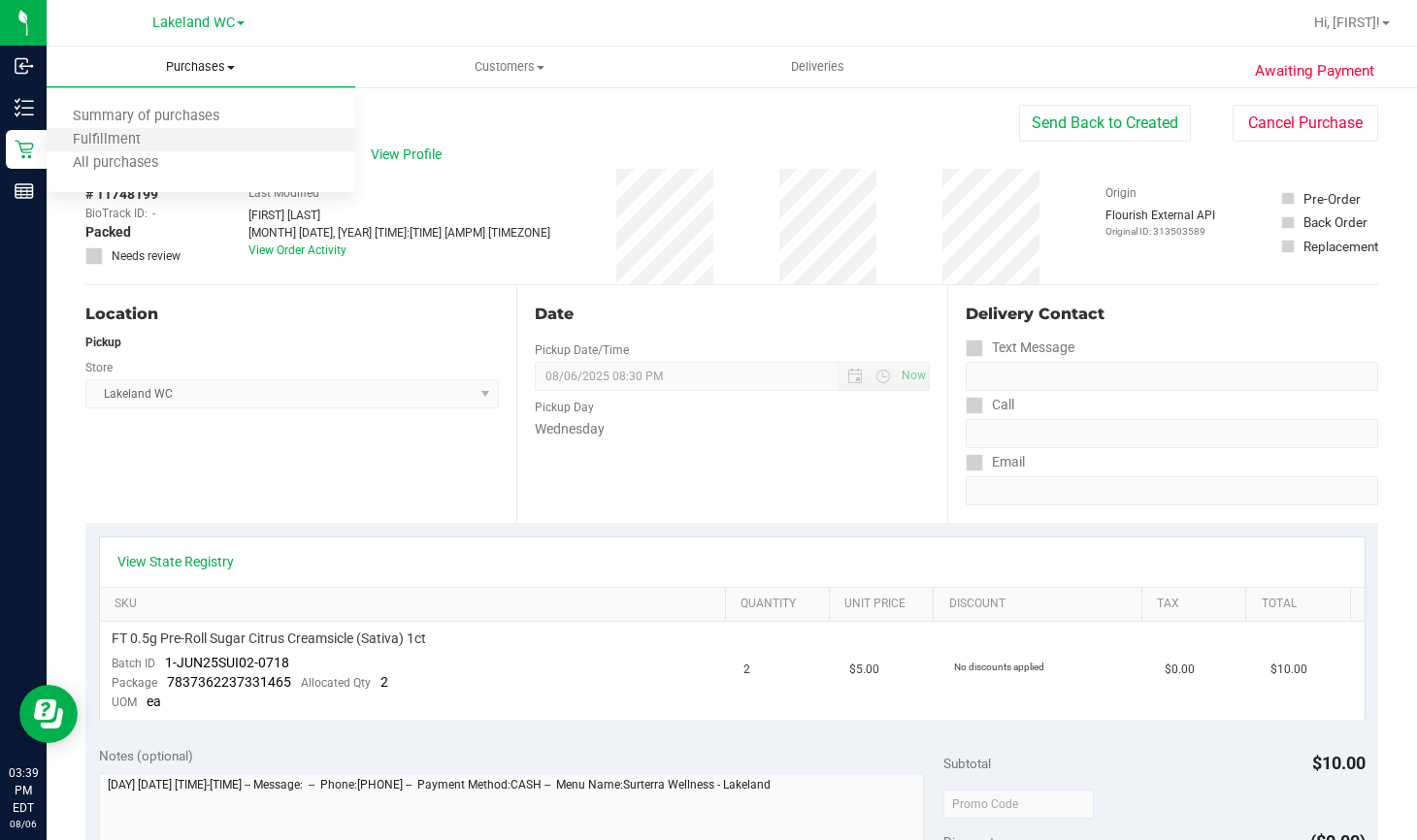 click on "Fulfillment" at bounding box center (201, 141) 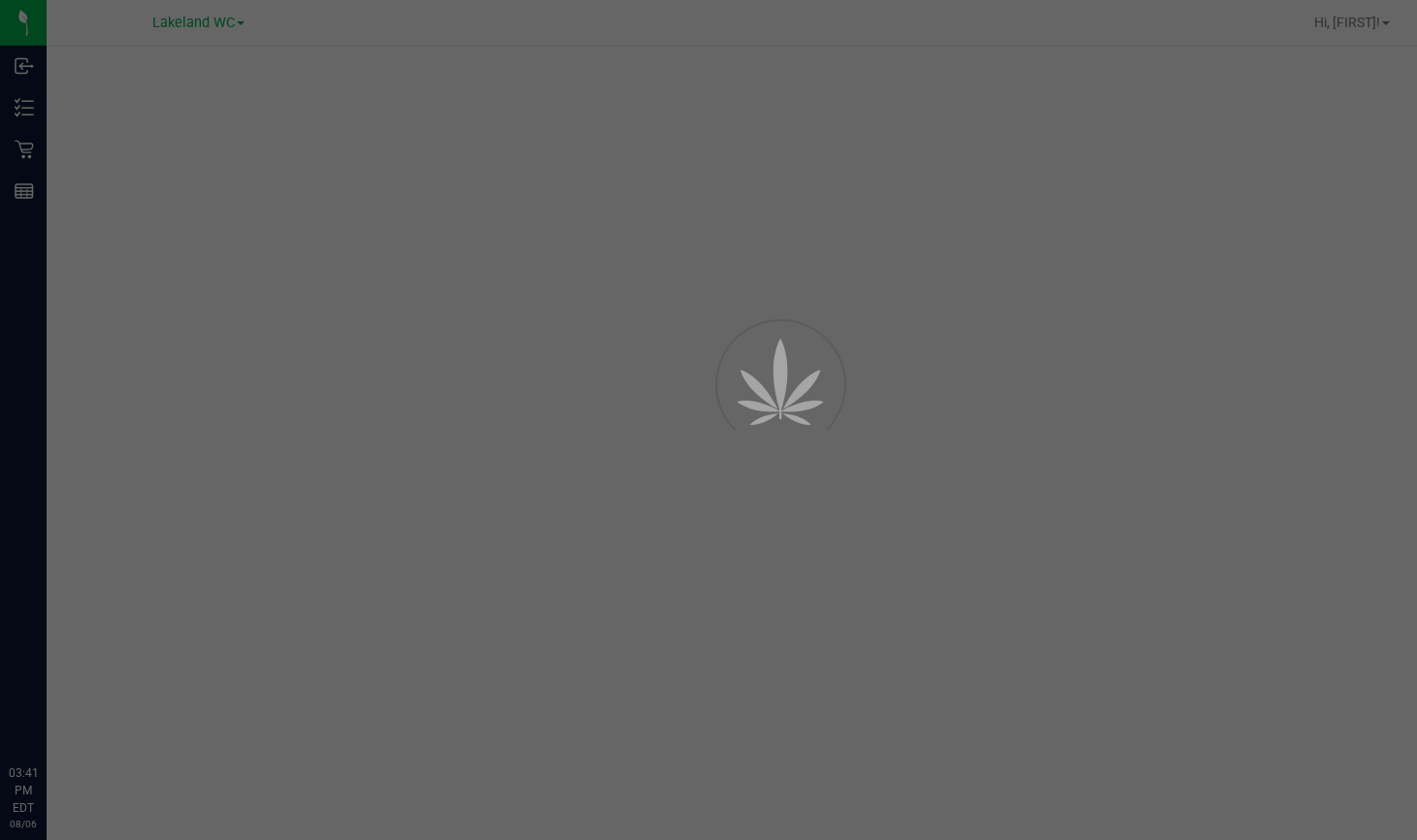scroll, scrollTop: 0, scrollLeft: 0, axis: both 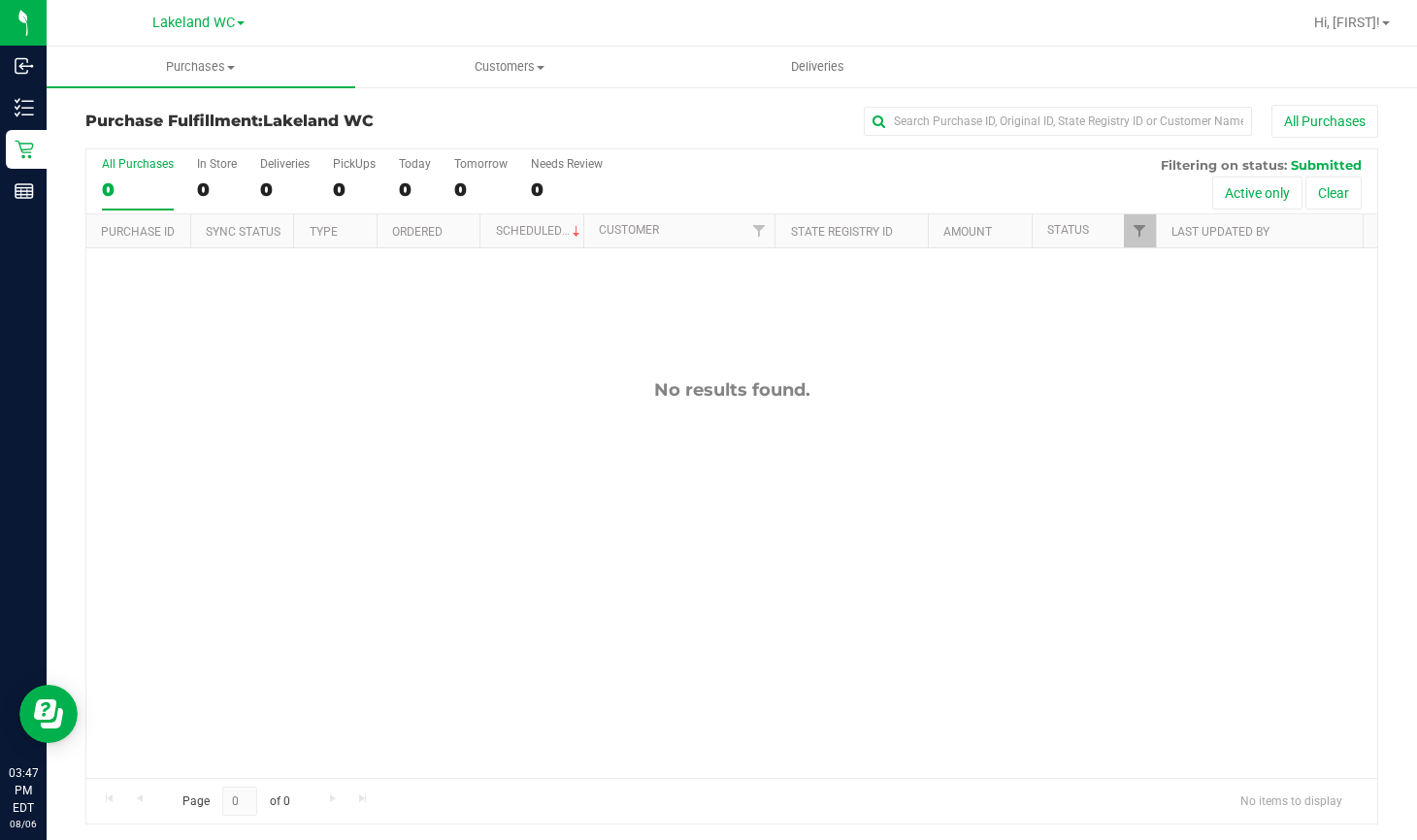 click on "No results found." at bounding box center [732, 578] 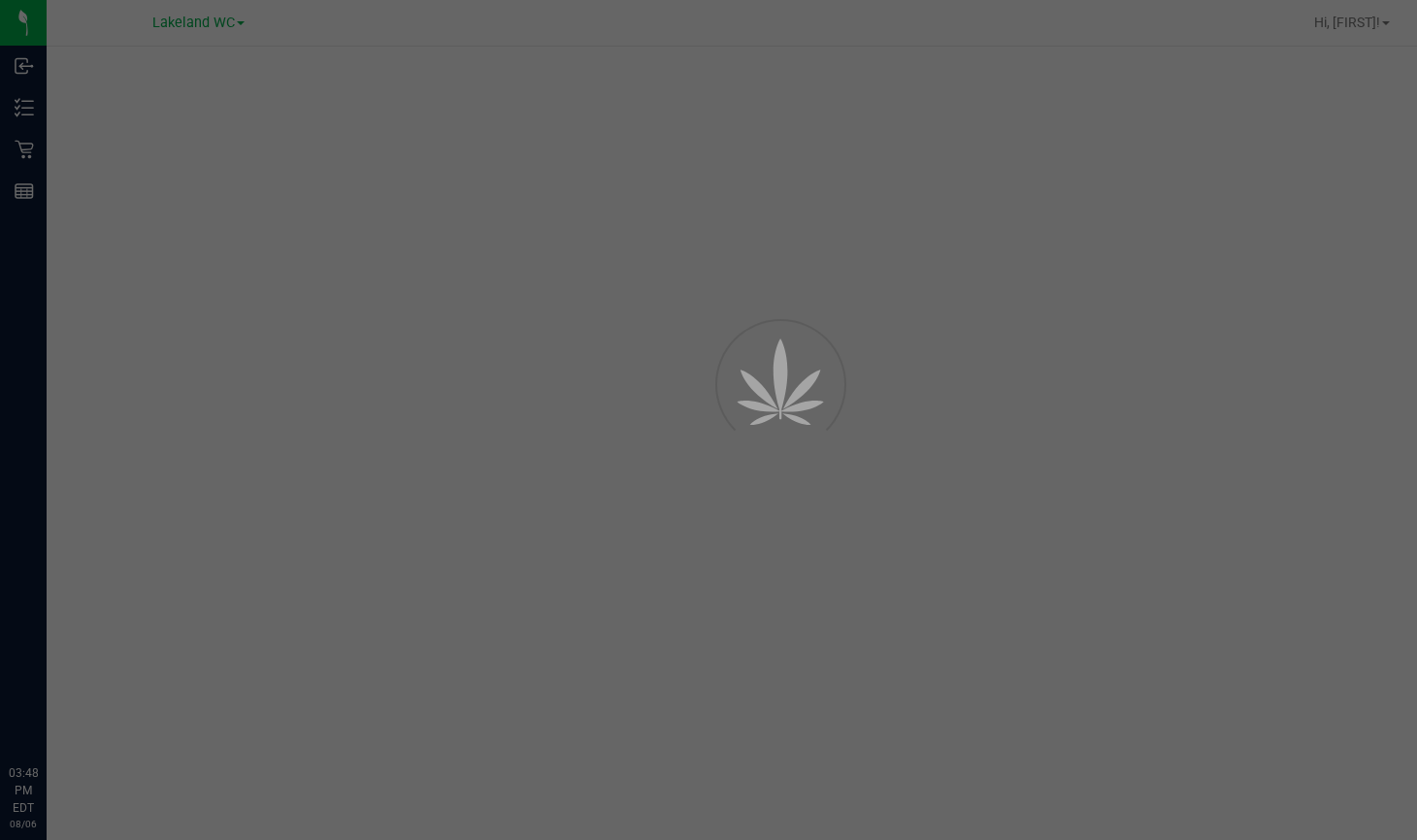 scroll, scrollTop: 0, scrollLeft: 0, axis: both 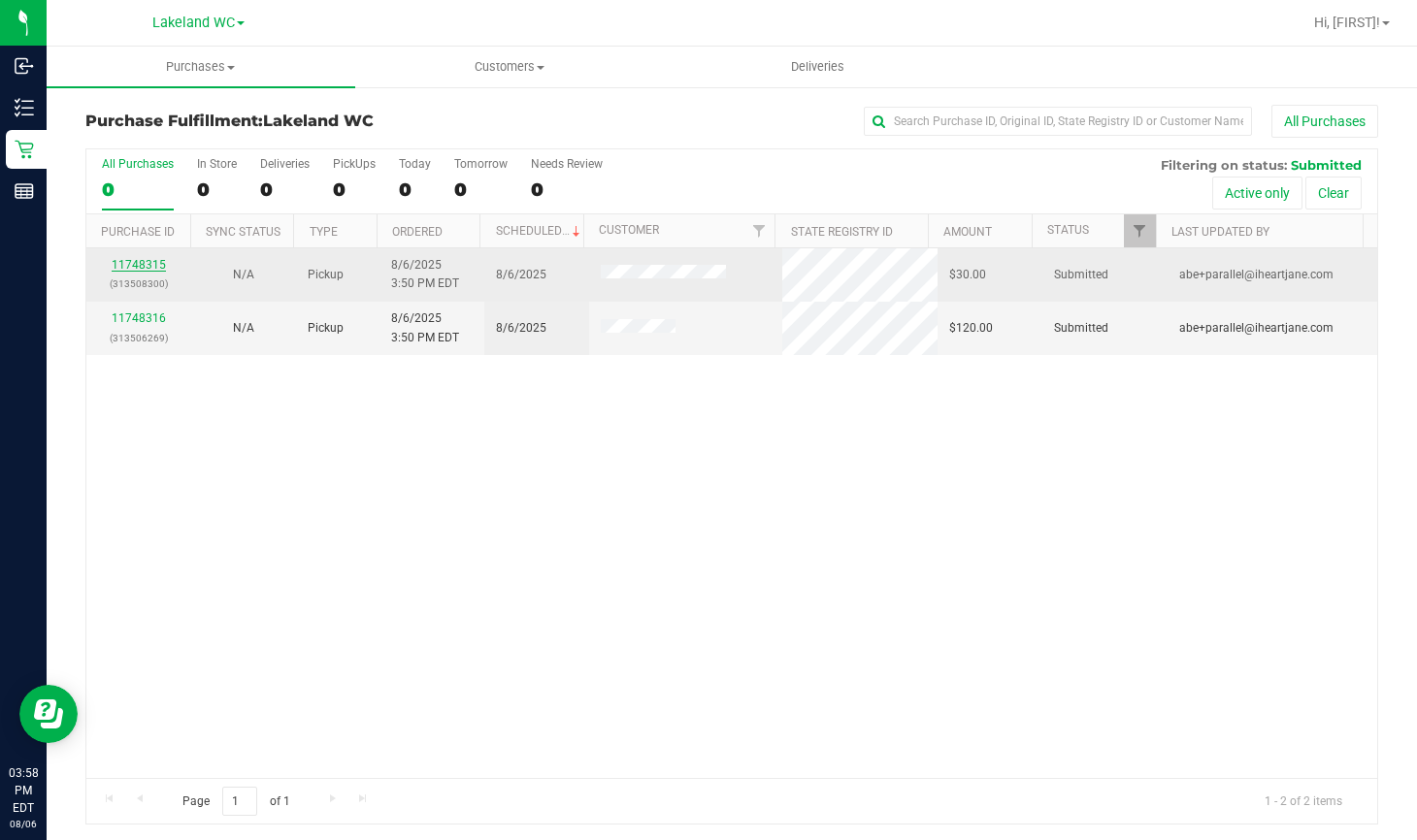 click on "11748315" at bounding box center [139, 265] 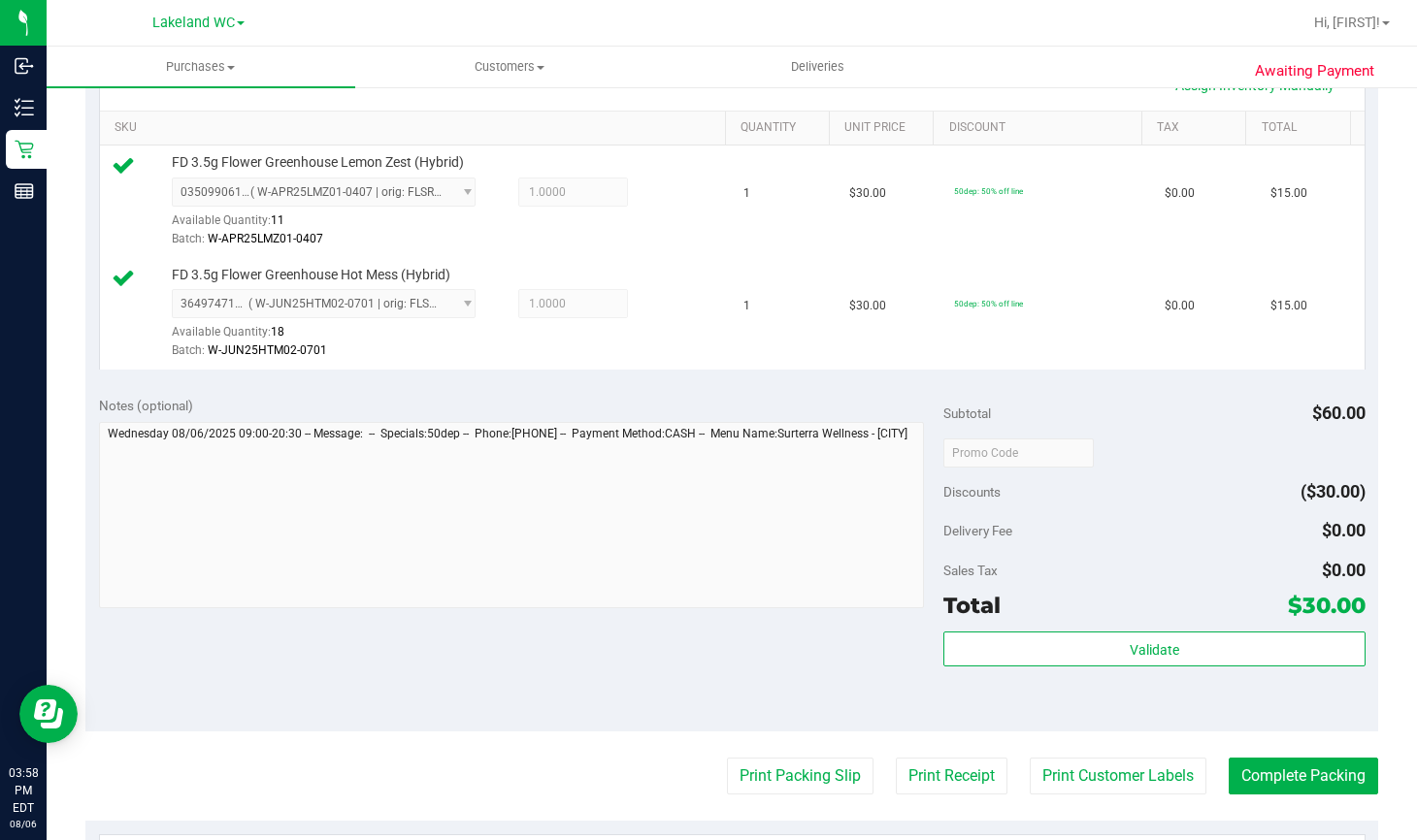 scroll, scrollTop: 485, scrollLeft: 0, axis: vertical 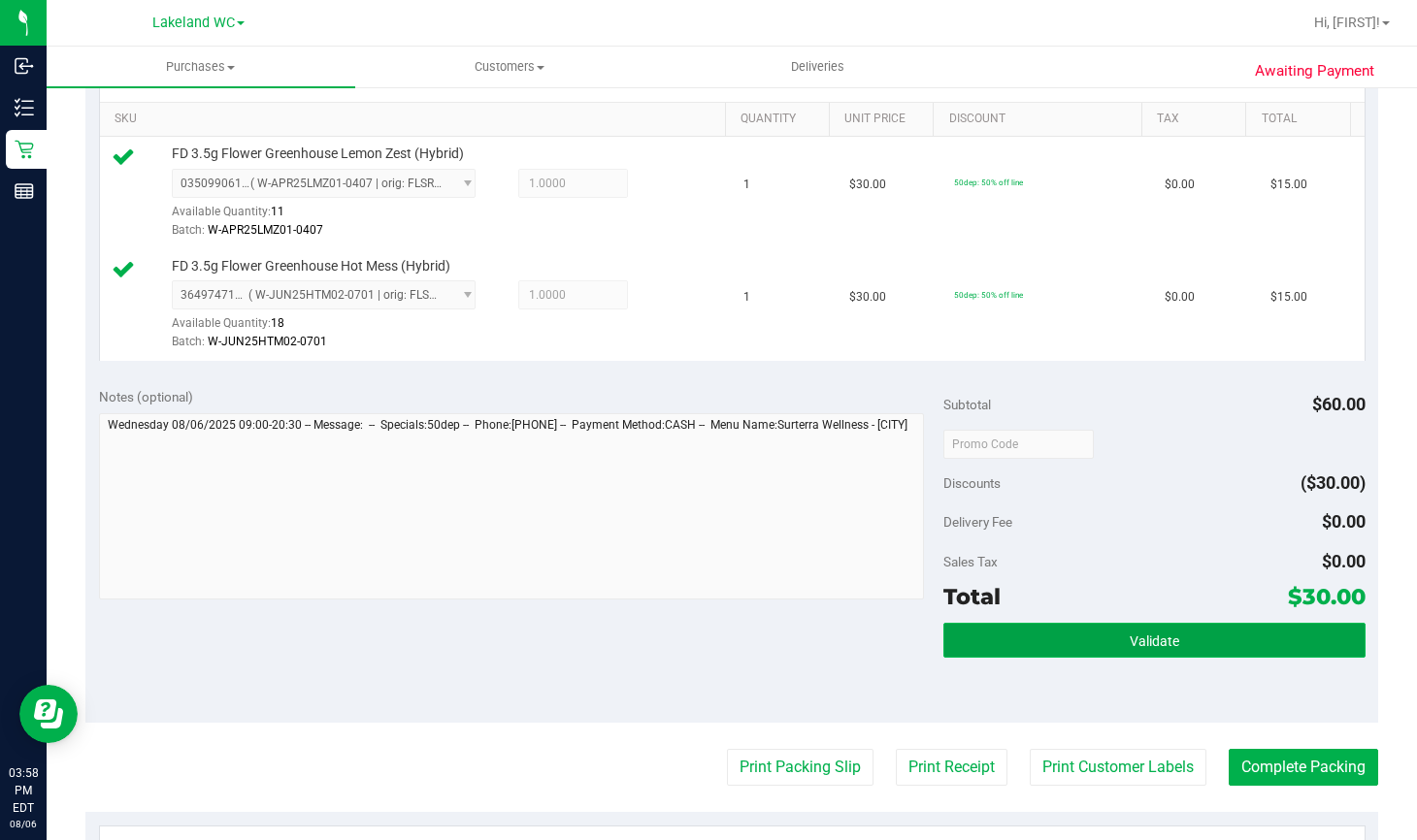 click on "Validate" at bounding box center [1154, 640] 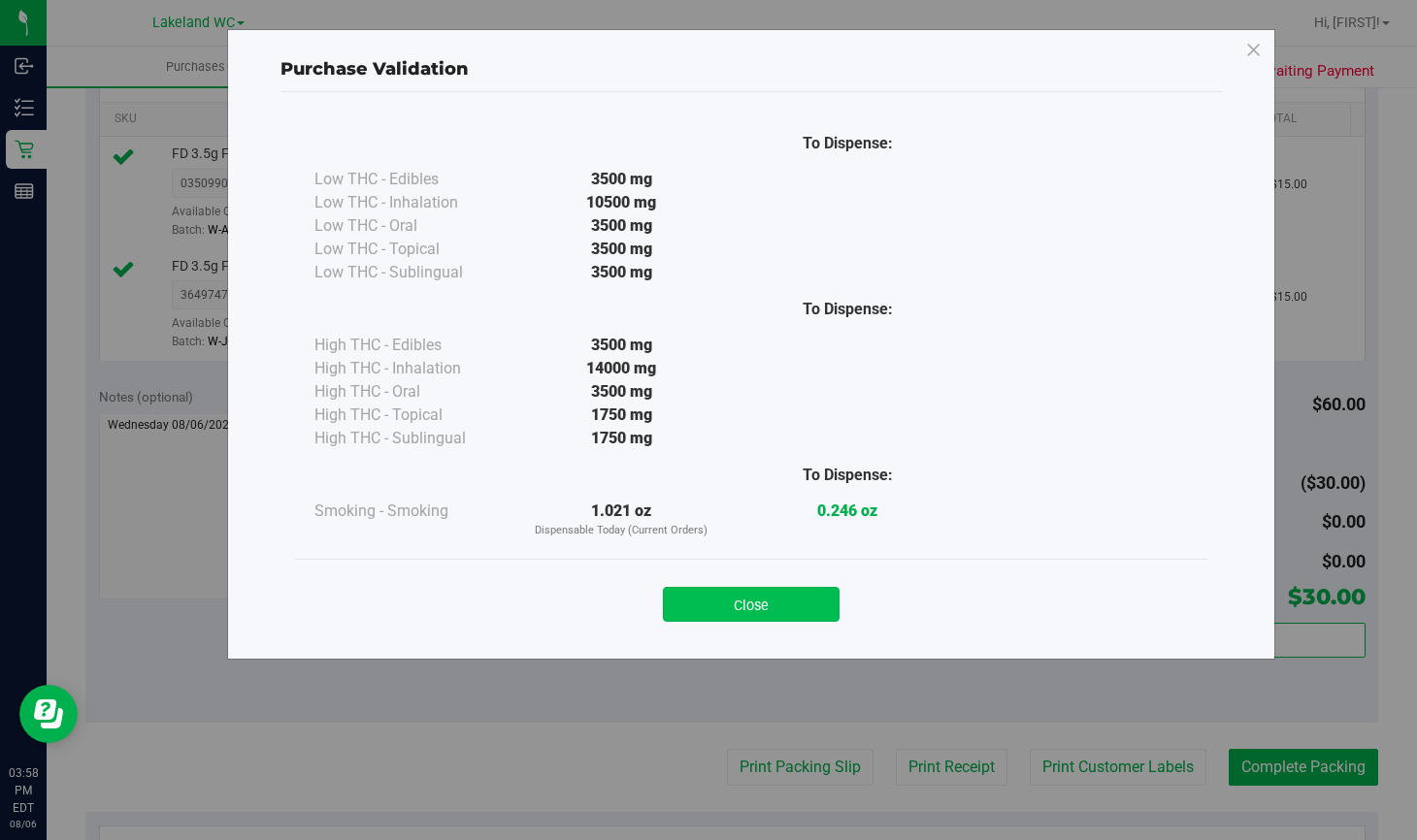 click on "Close" at bounding box center (751, 604) 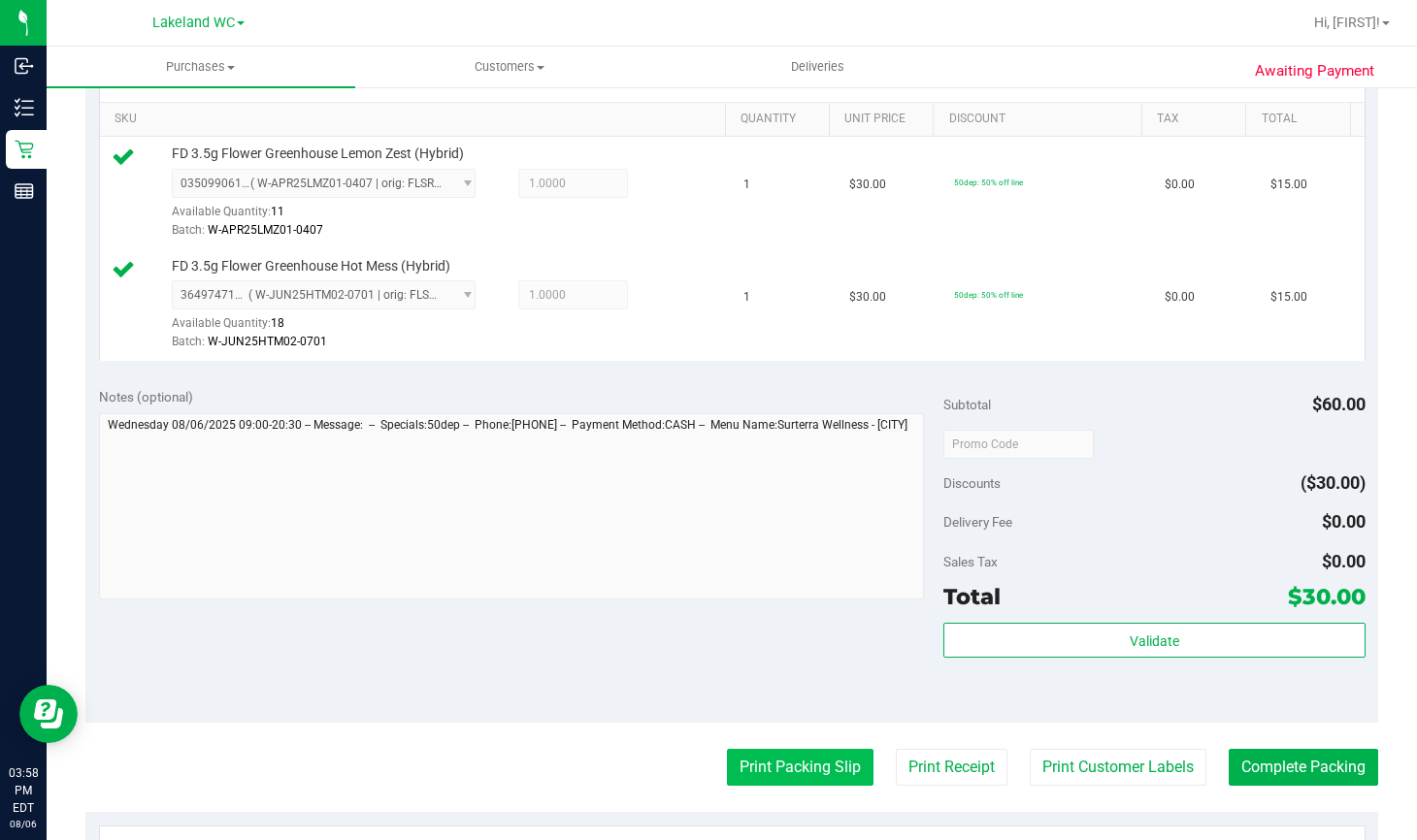 click on "Print Packing Slip" at bounding box center (800, 767) 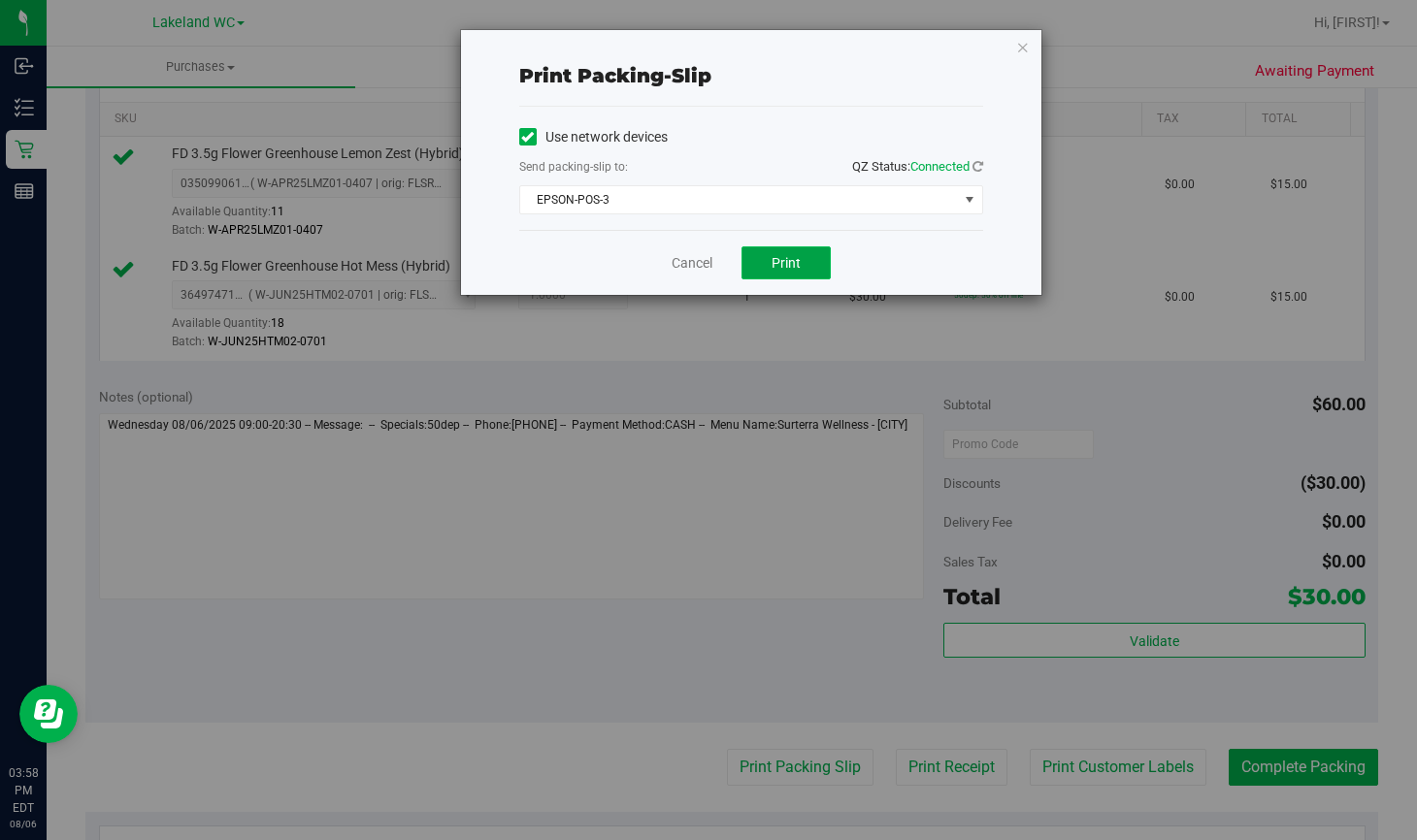 click on "Print" at bounding box center (786, 263) 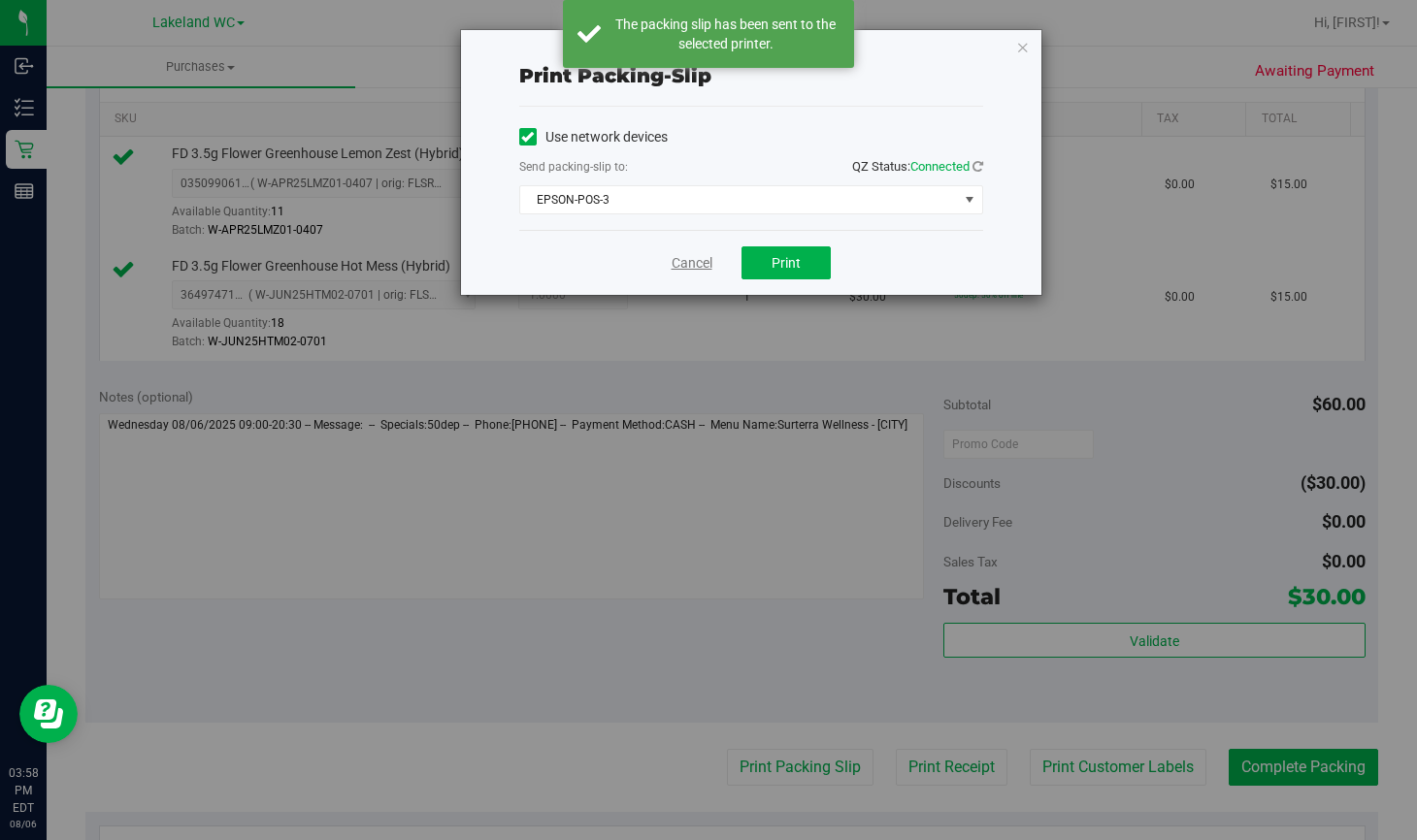 click on "Cancel" at bounding box center (692, 263) 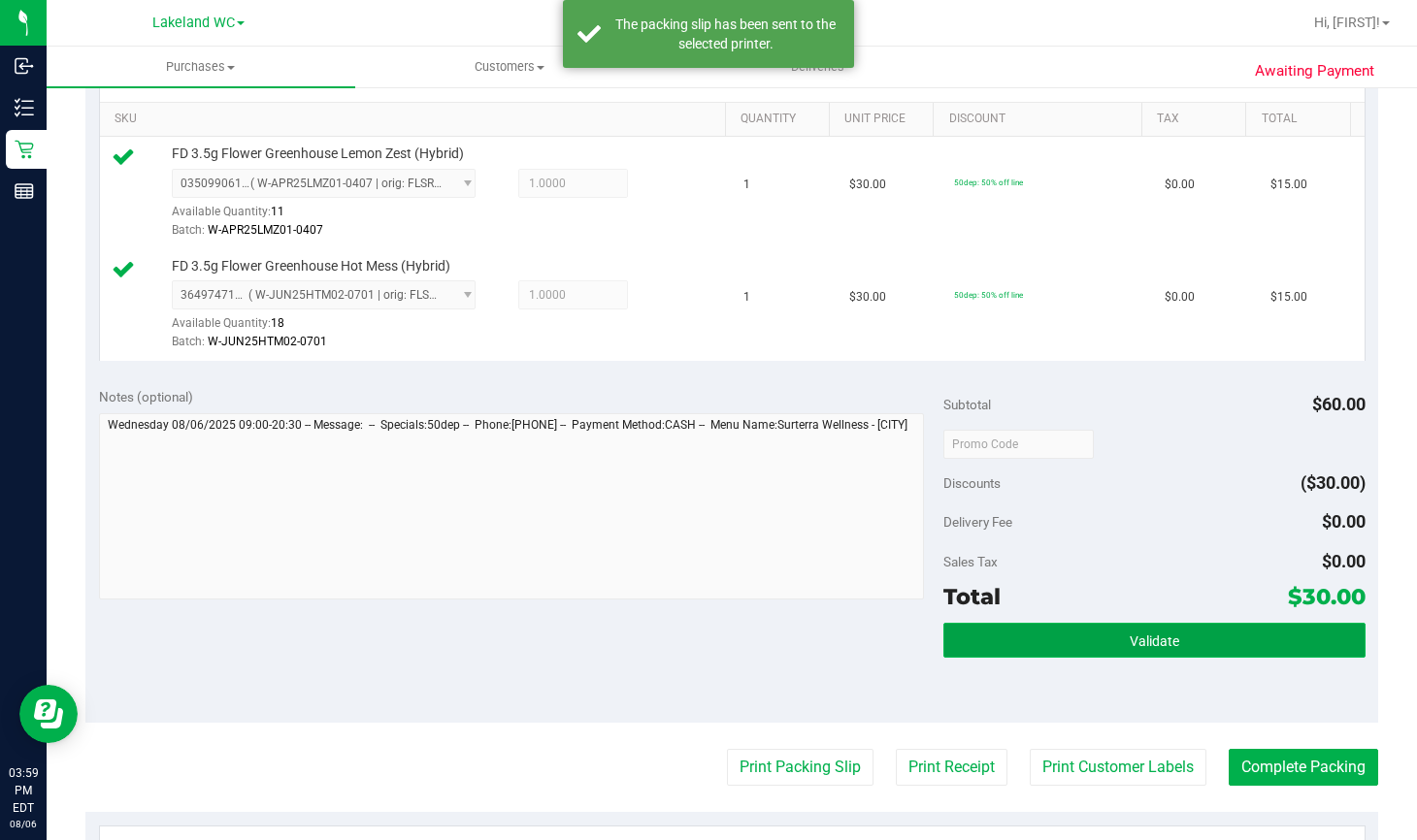 click on "Validate" at bounding box center (1154, 640) 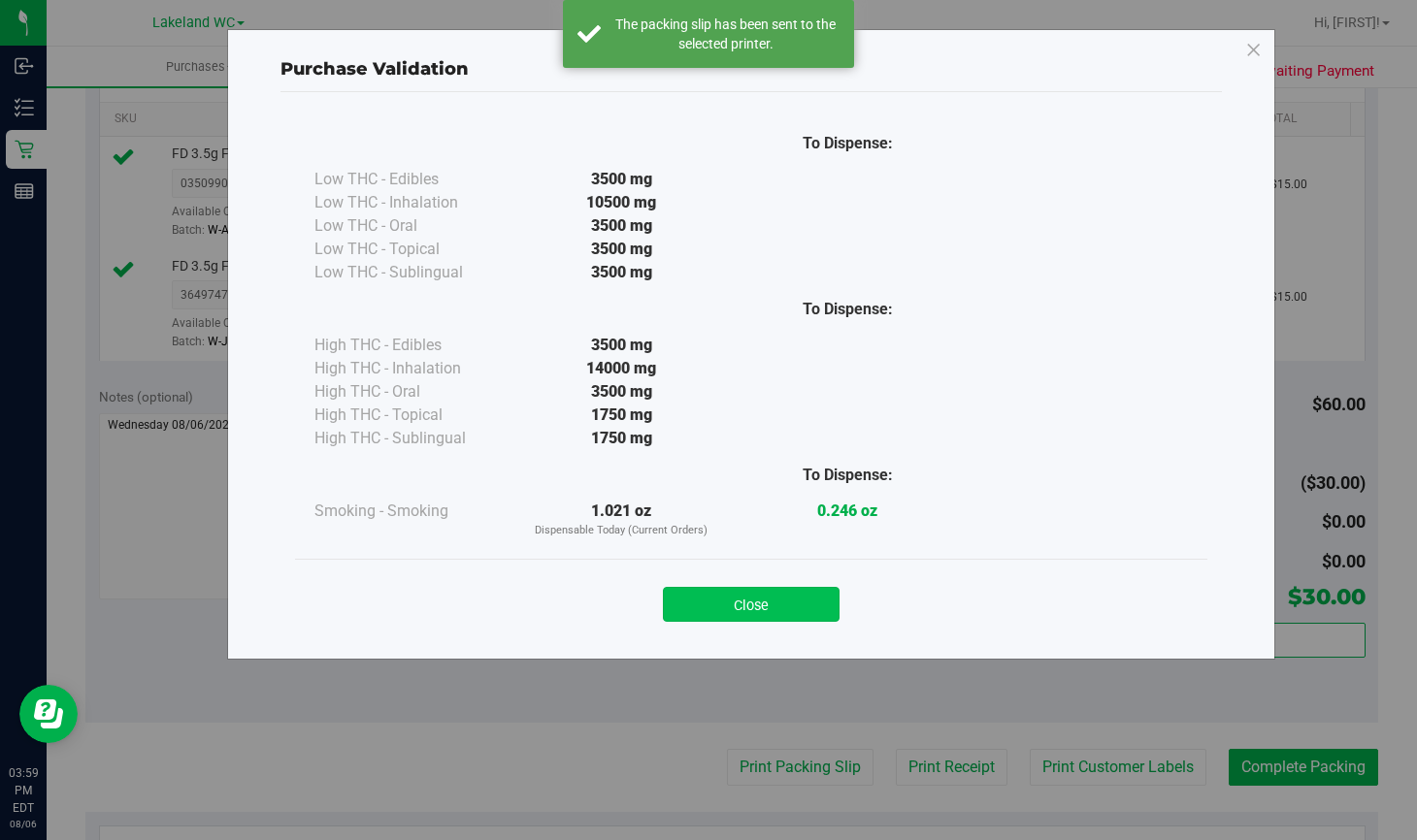 click on "Close" at bounding box center (751, 604) 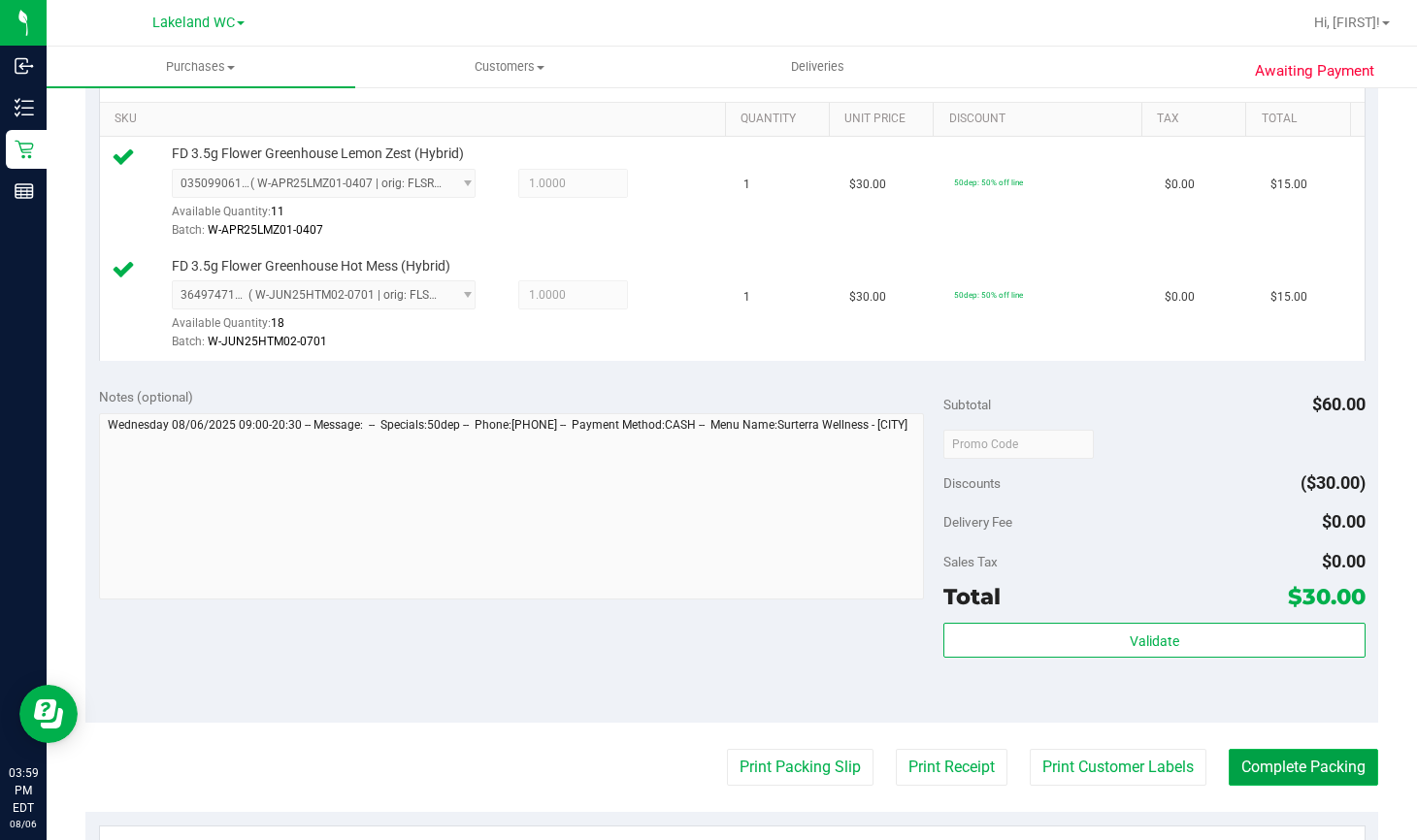 click on "Complete Packing" at bounding box center (1303, 767) 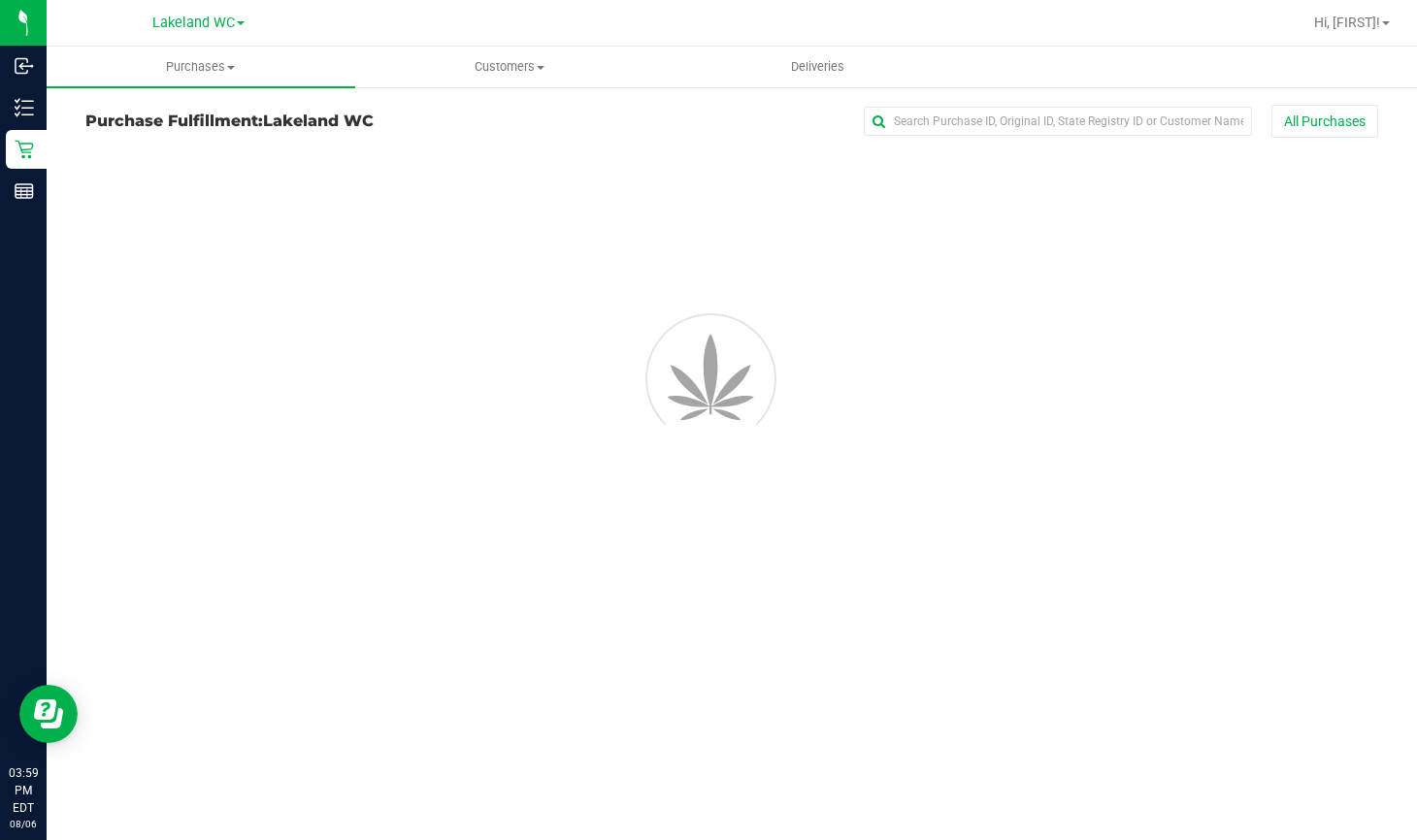 scroll, scrollTop: 0, scrollLeft: 0, axis: both 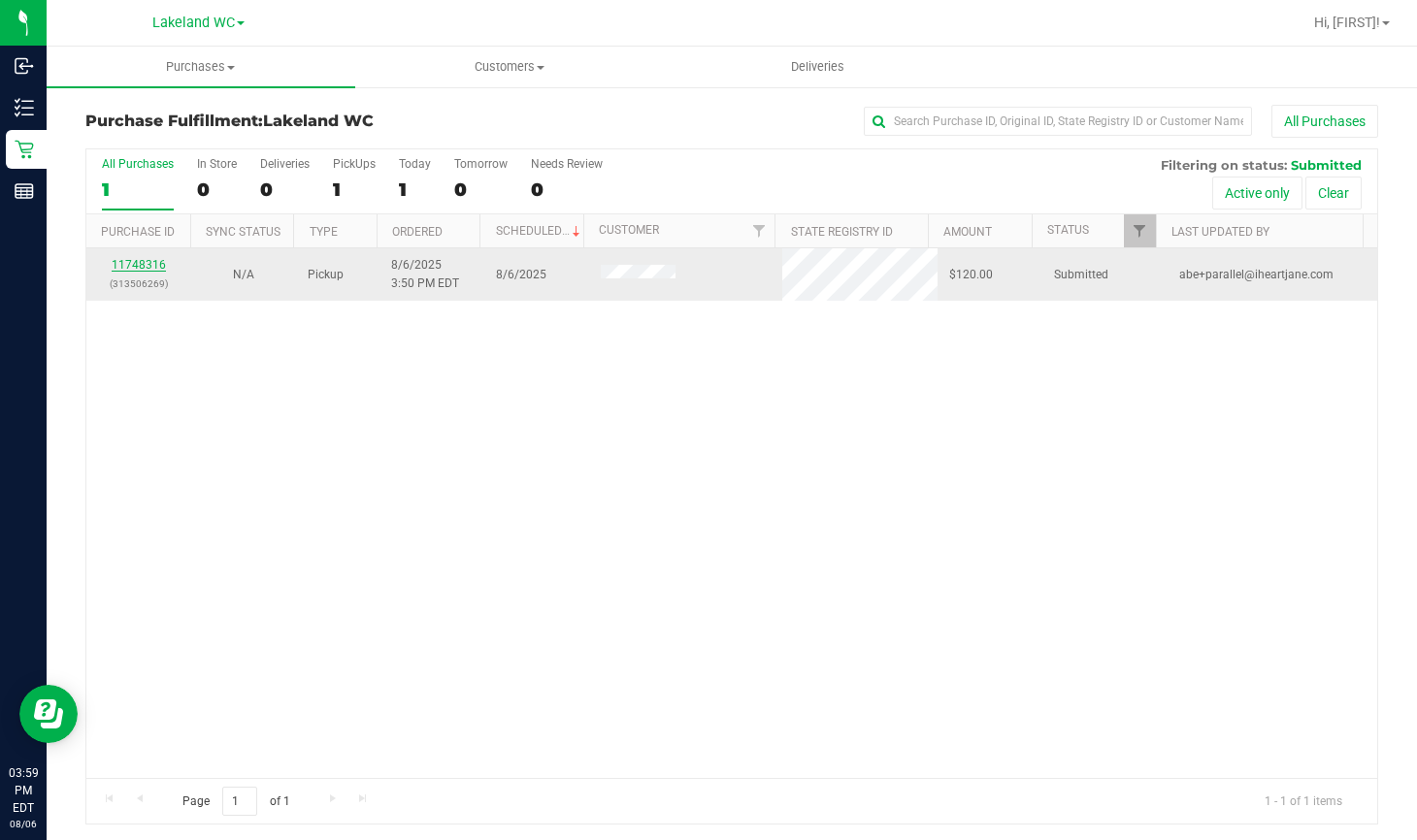 click on "11748316" at bounding box center [139, 265] 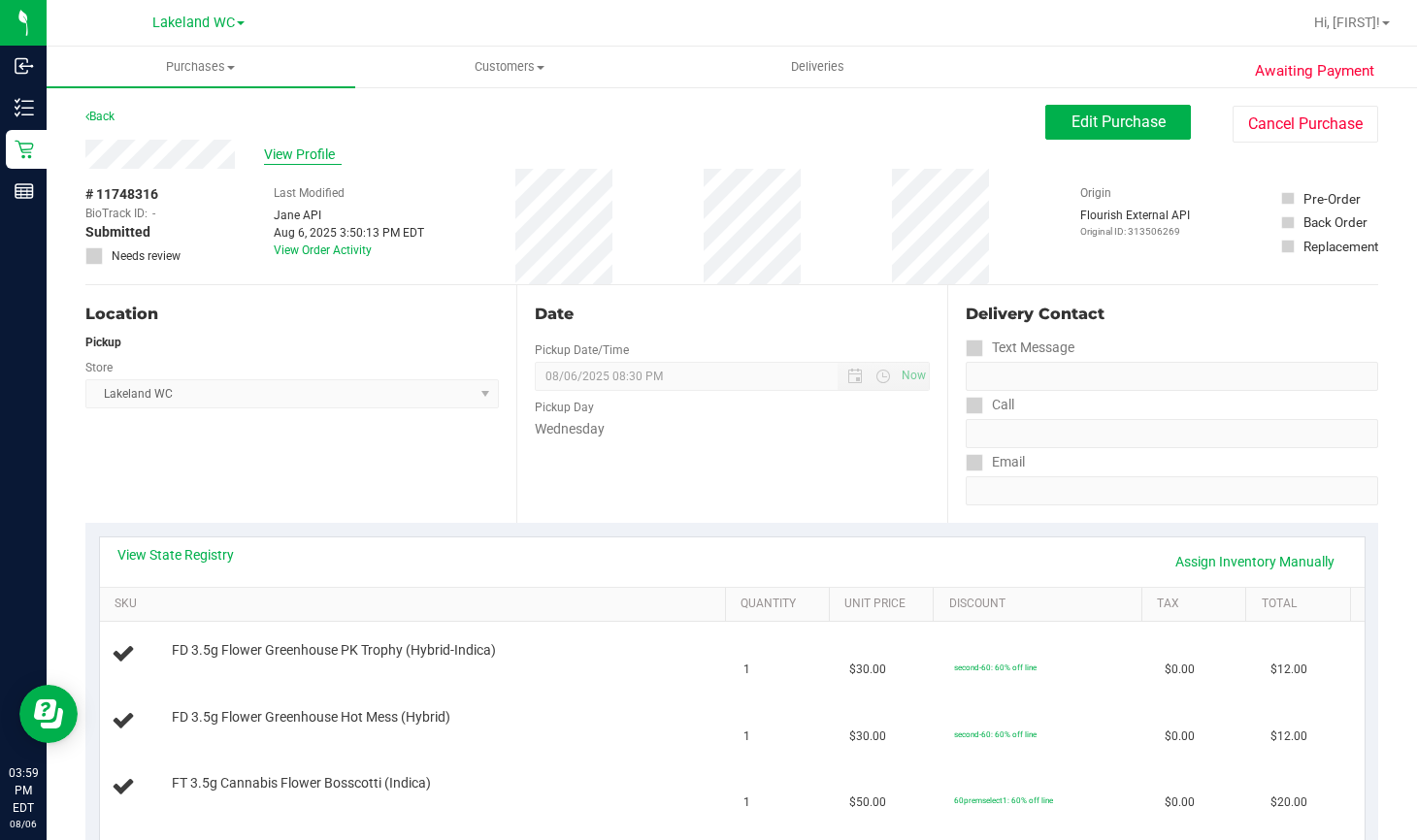 click on "View Profile" at bounding box center (303, 154) 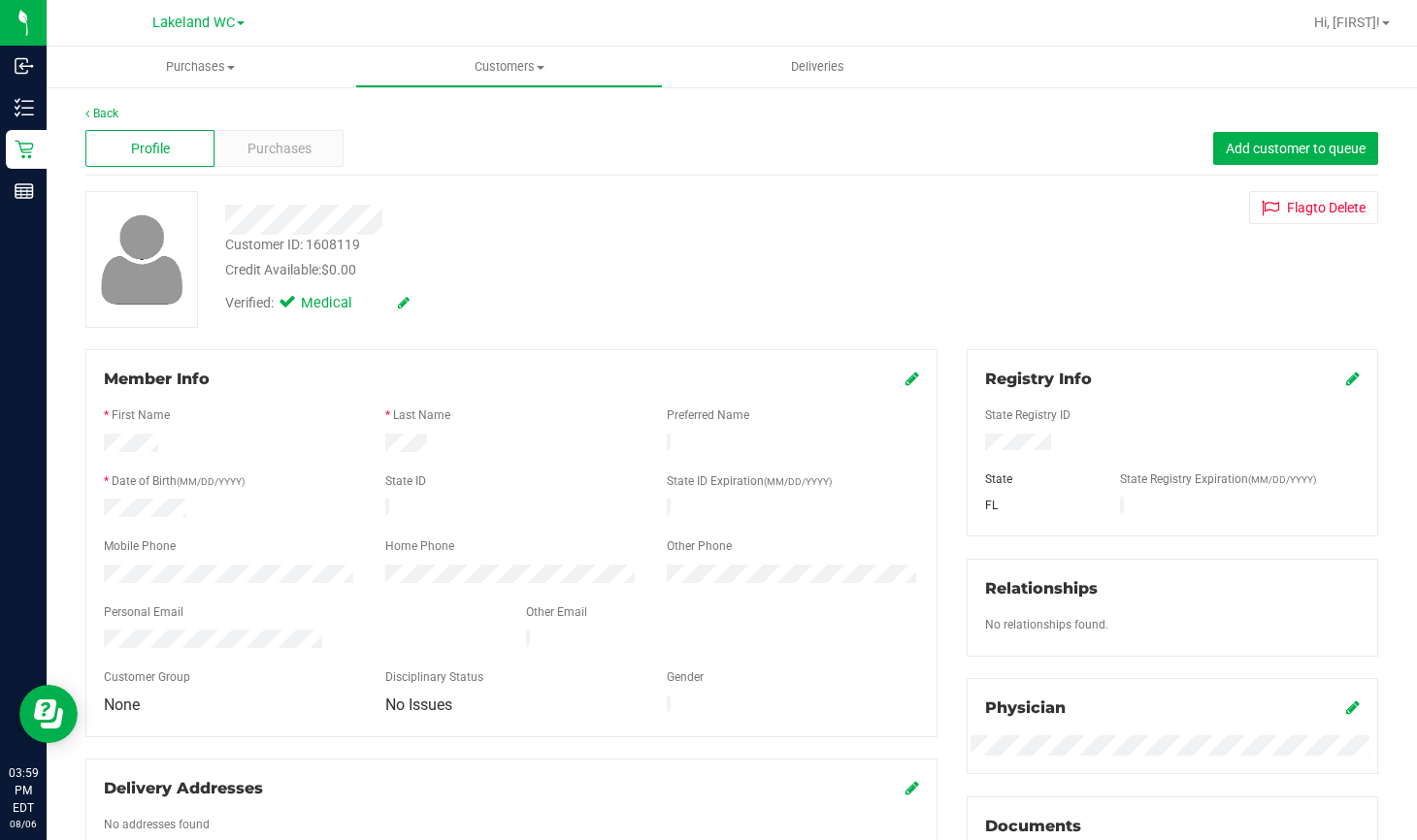 click at bounding box center (912, 378) 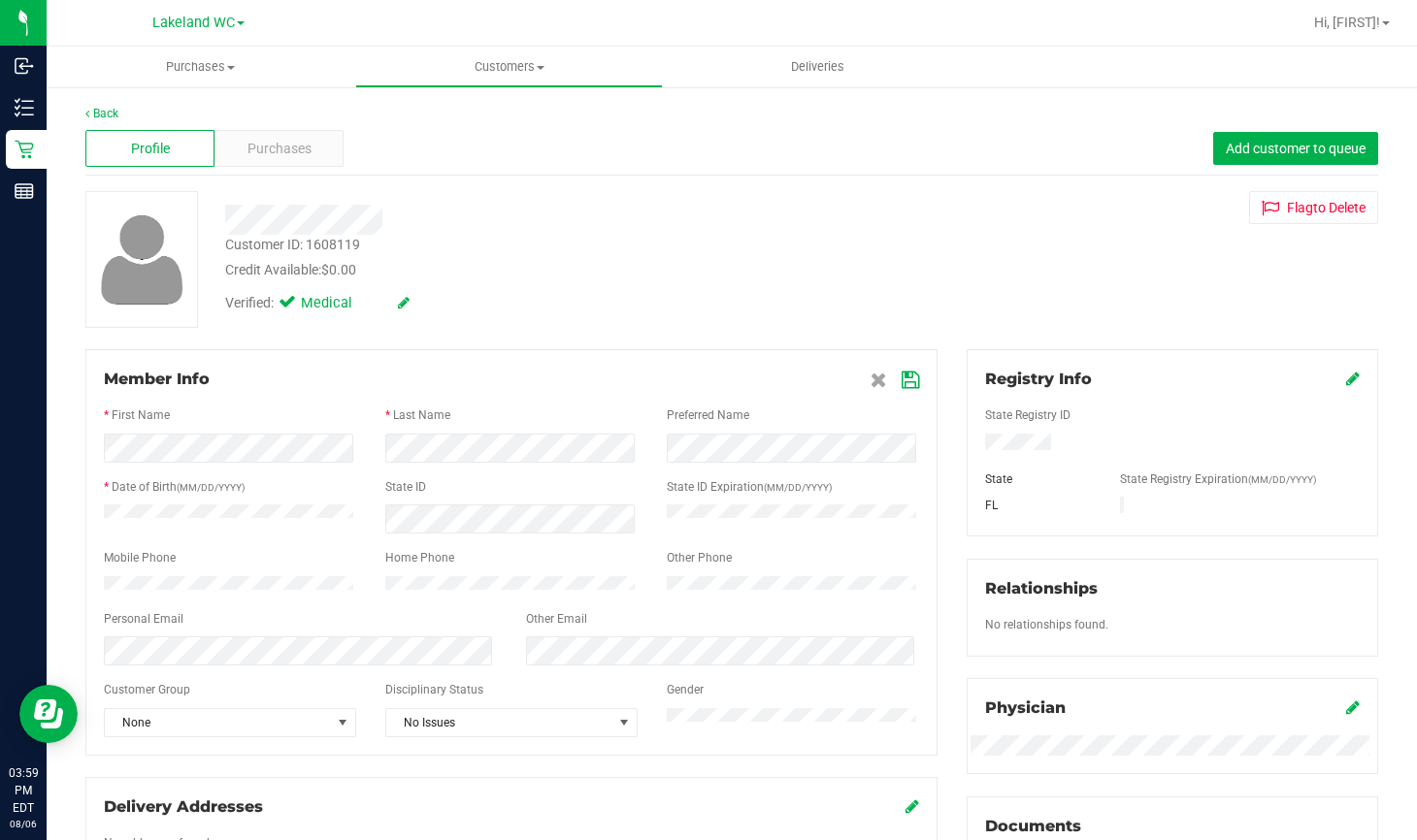 click at bounding box center [910, 380] 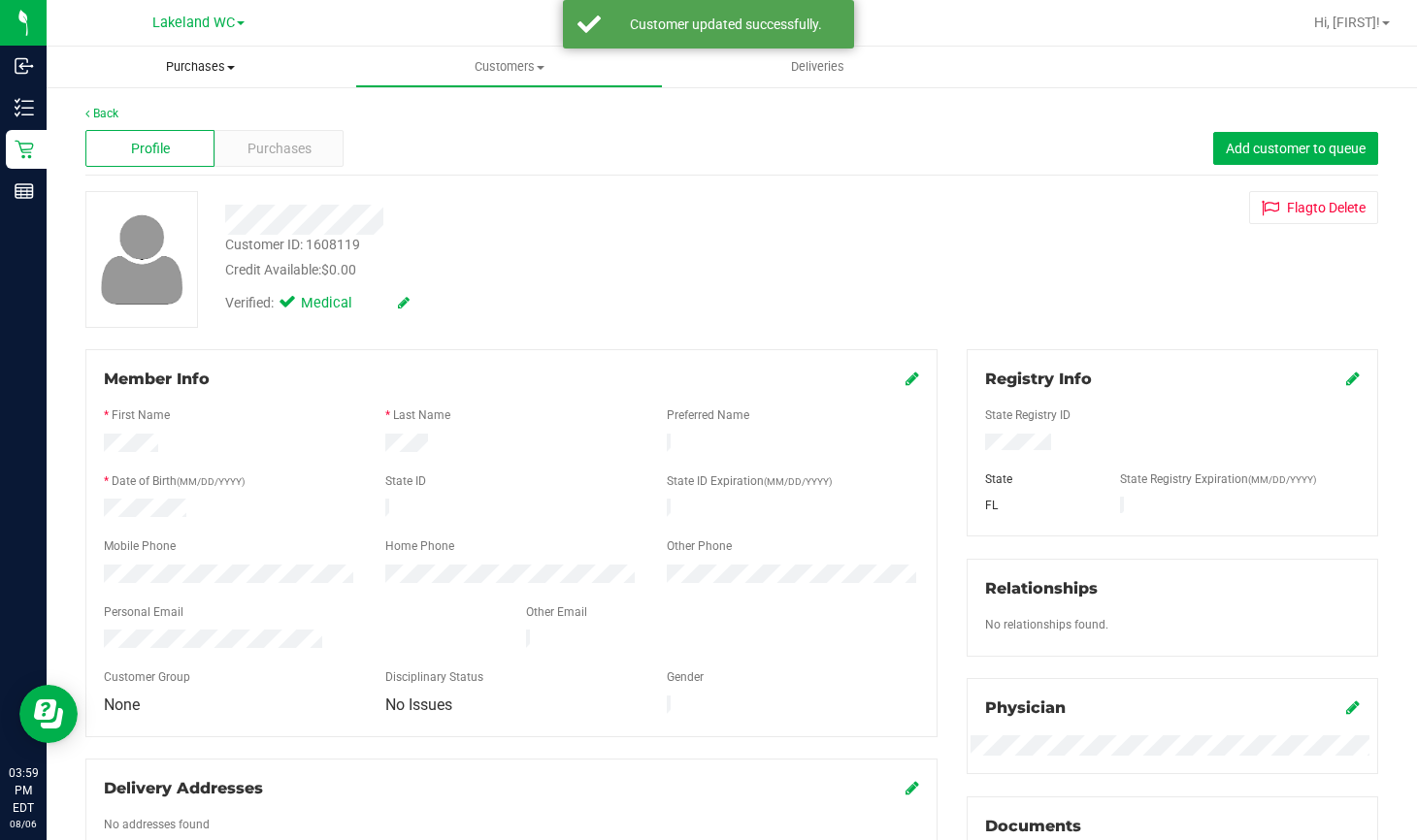 click on "Purchases" at bounding box center [201, 67] 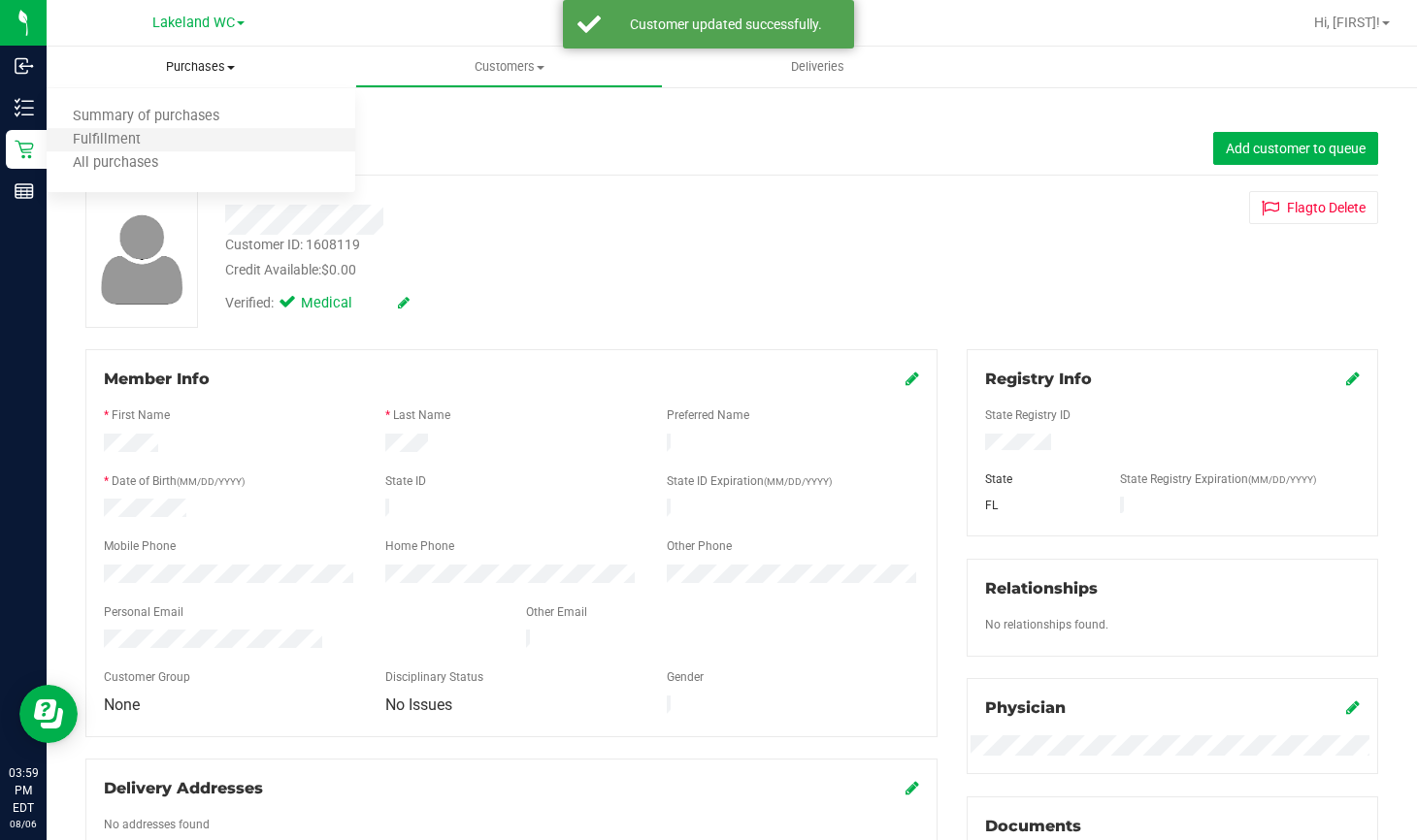 click on "Fulfillment" at bounding box center [201, 141] 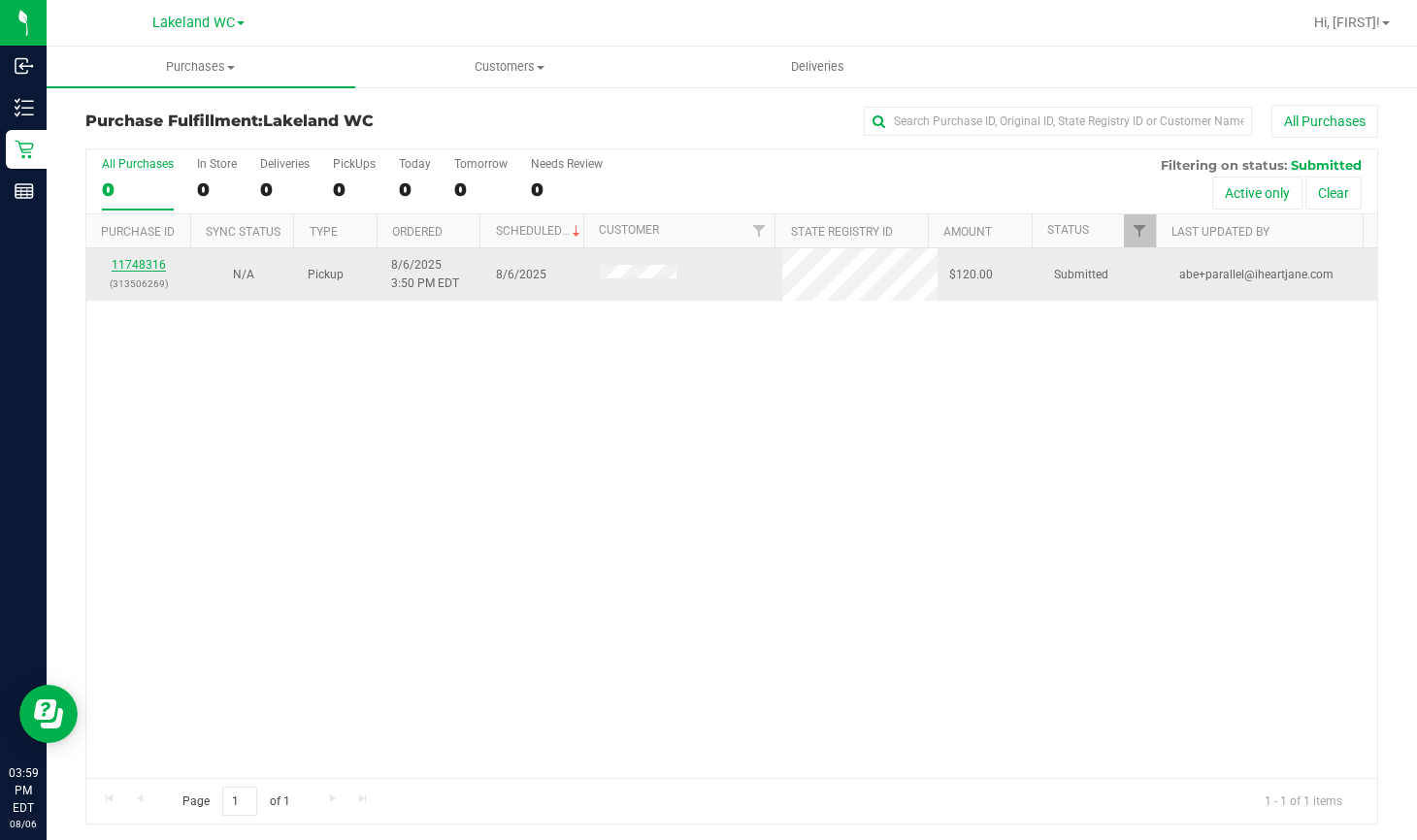click on "11748316" at bounding box center (139, 265) 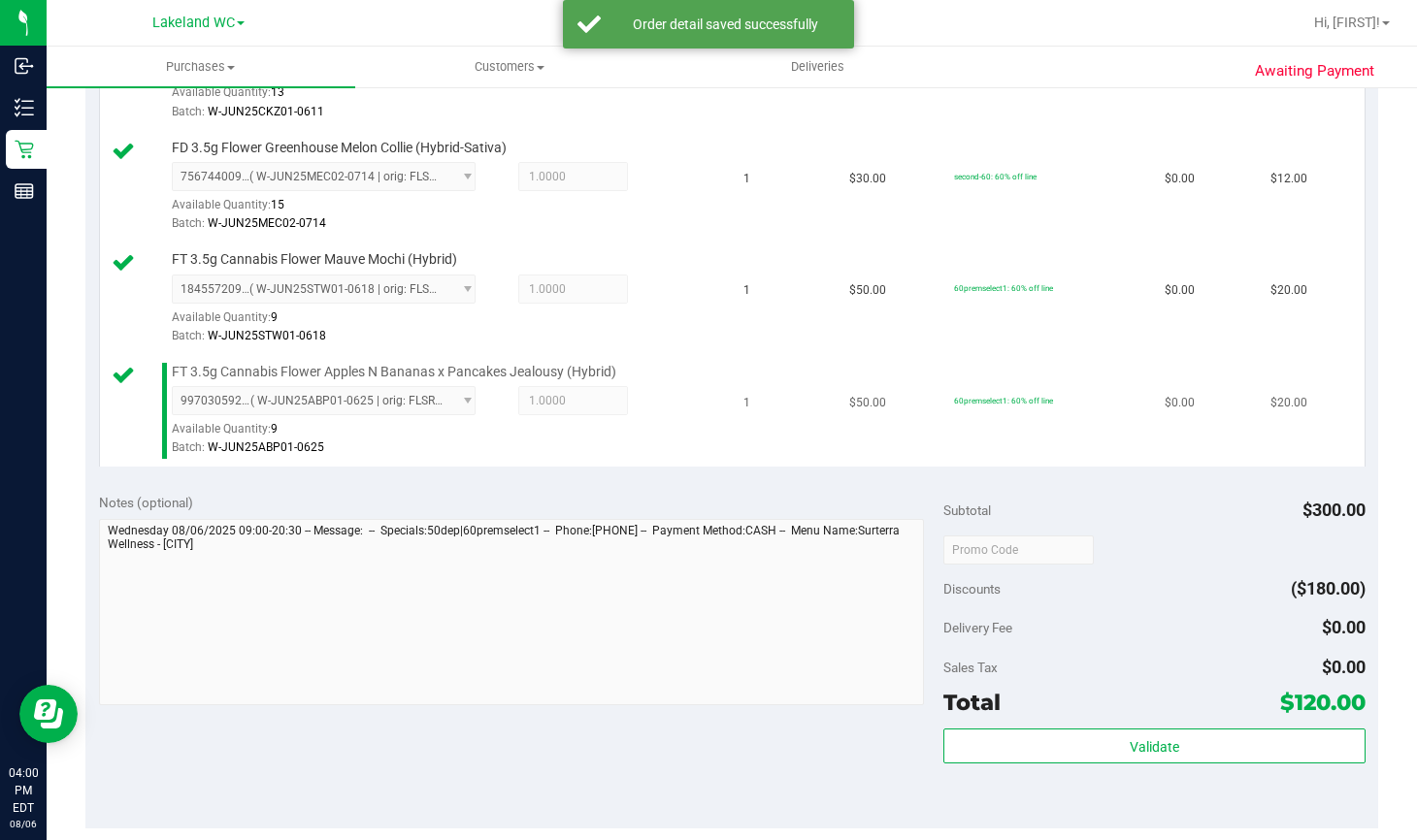 scroll, scrollTop: 1067, scrollLeft: 0, axis: vertical 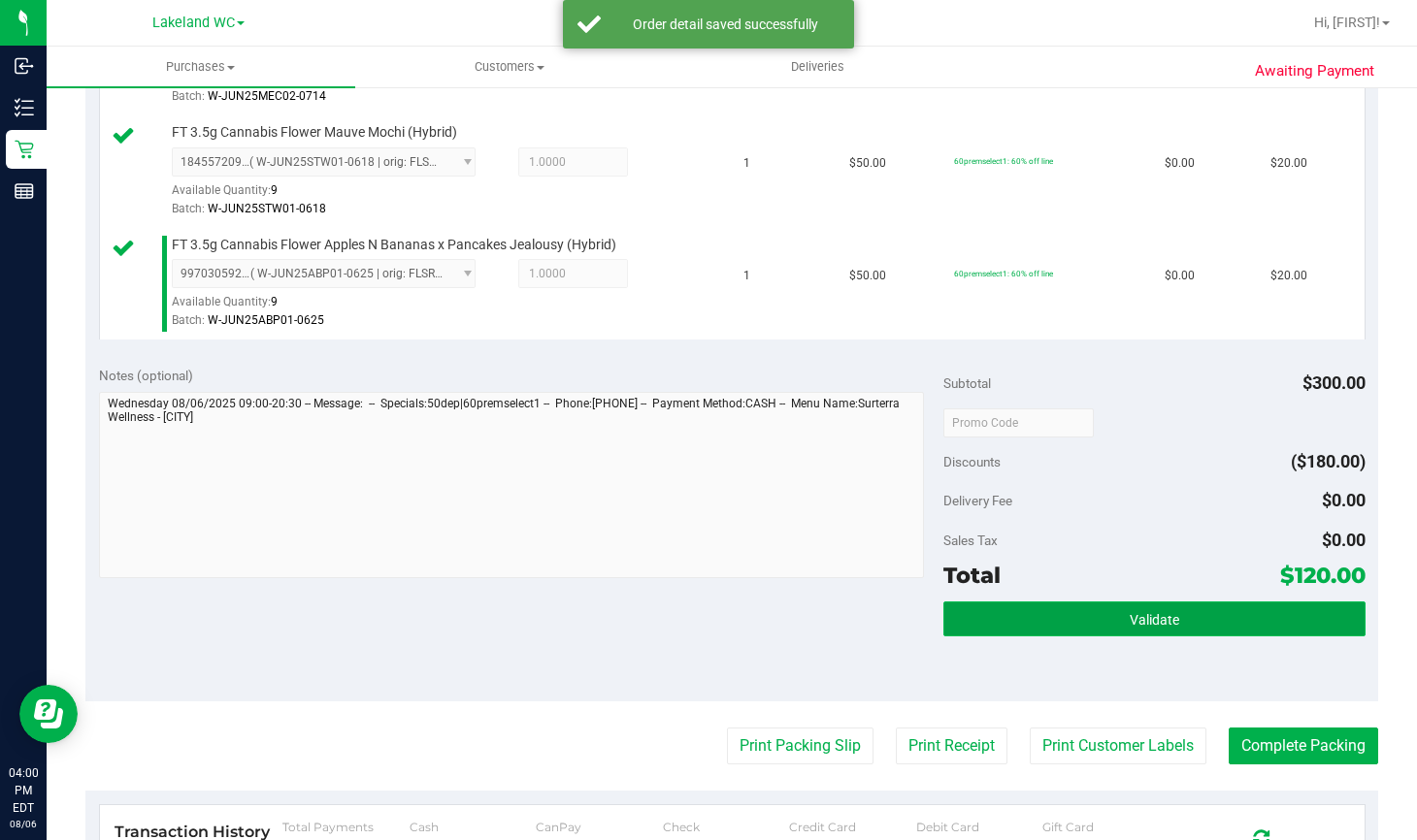 click on "Validate" at bounding box center [1154, 619] 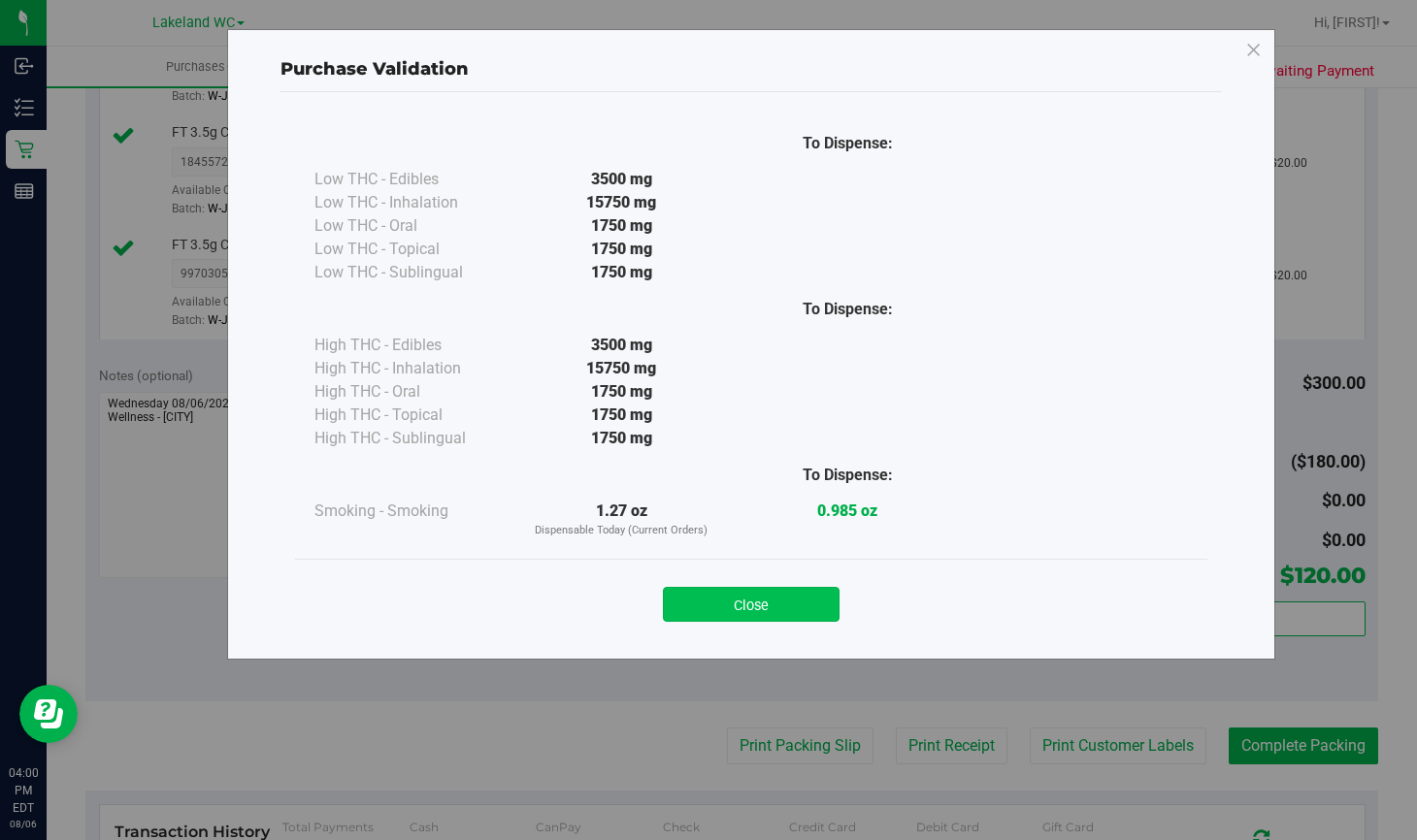click on "Close" at bounding box center [751, 604] 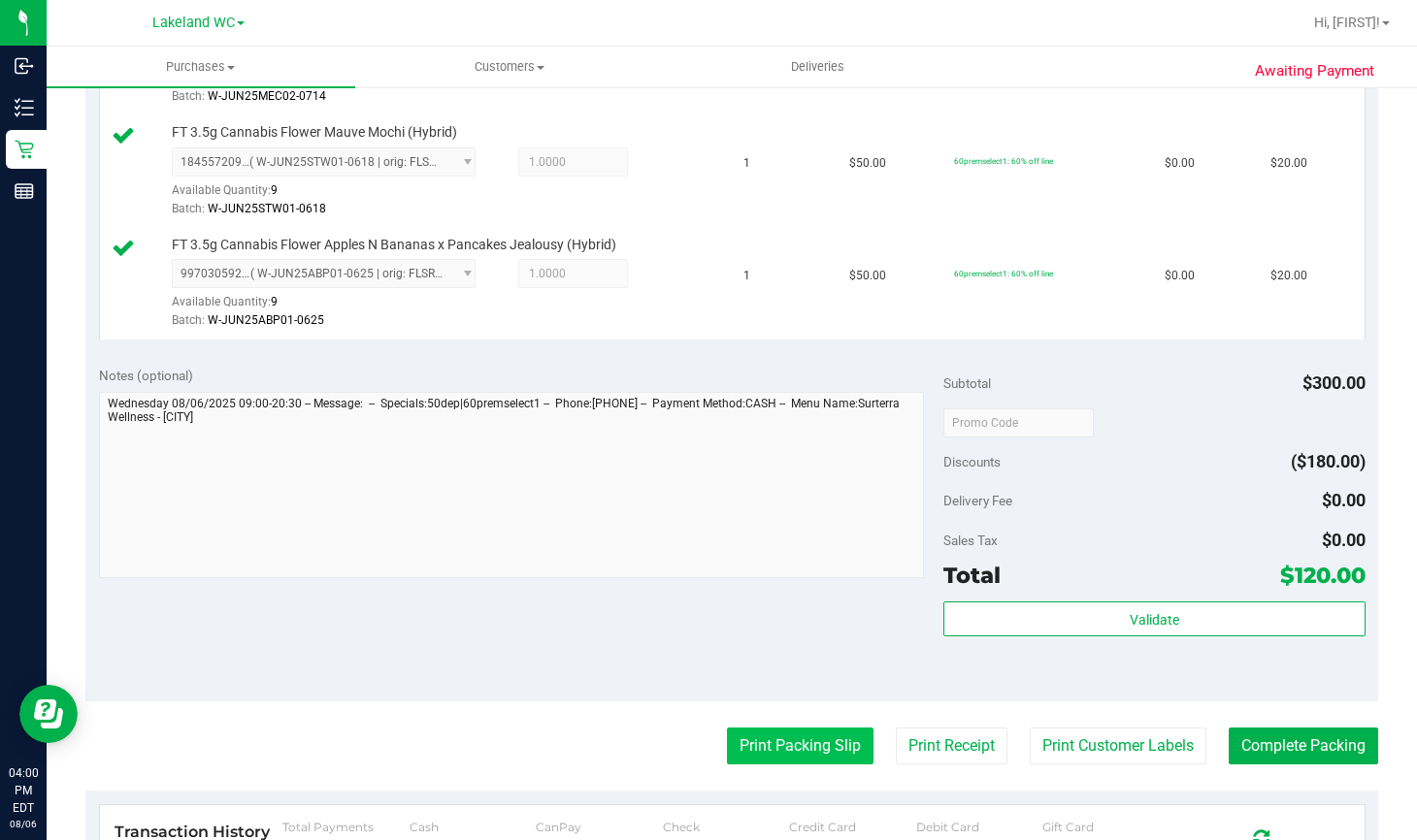 click on "Print Packing Slip" at bounding box center [800, 746] 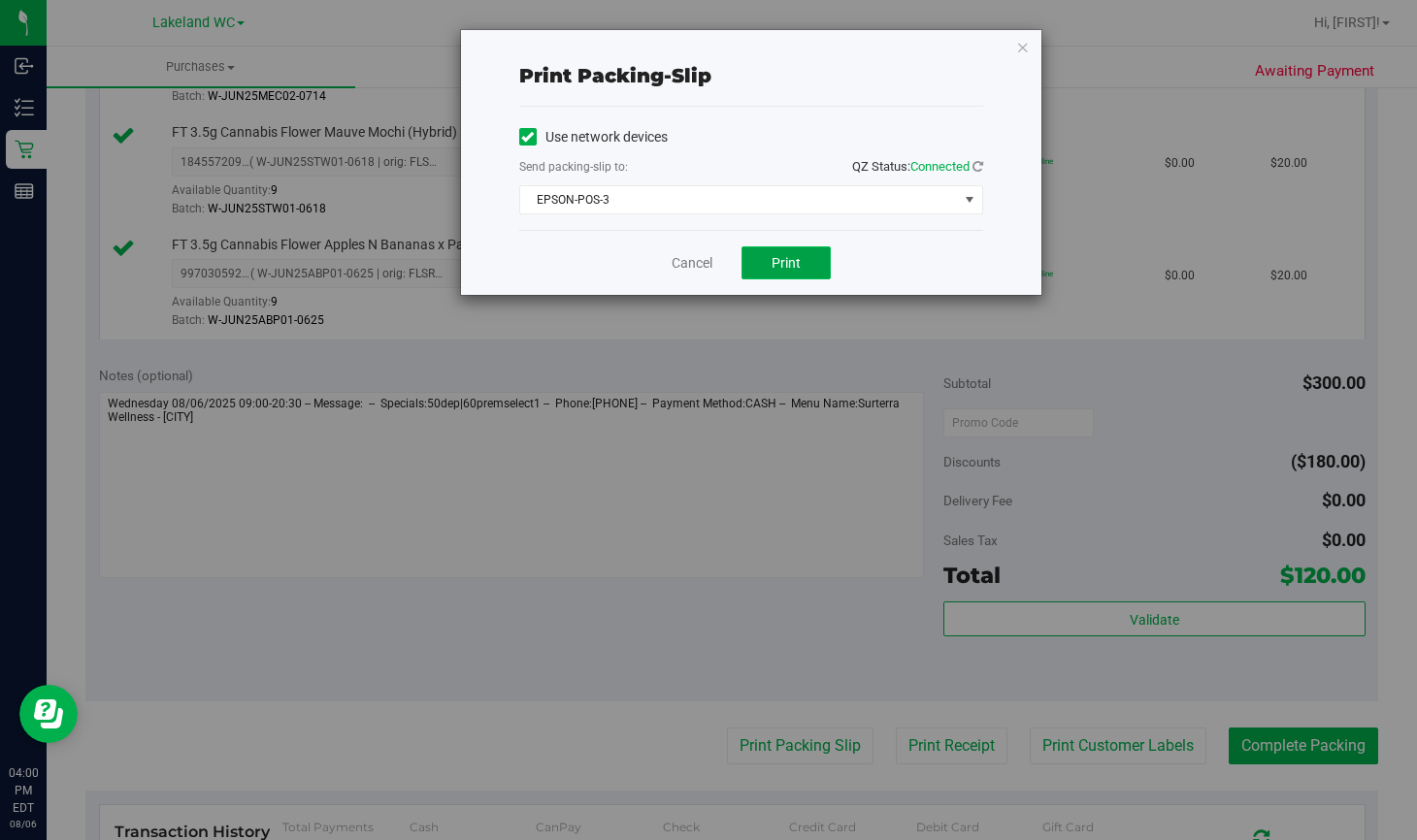 click on "Print" at bounding box center (786, 263) 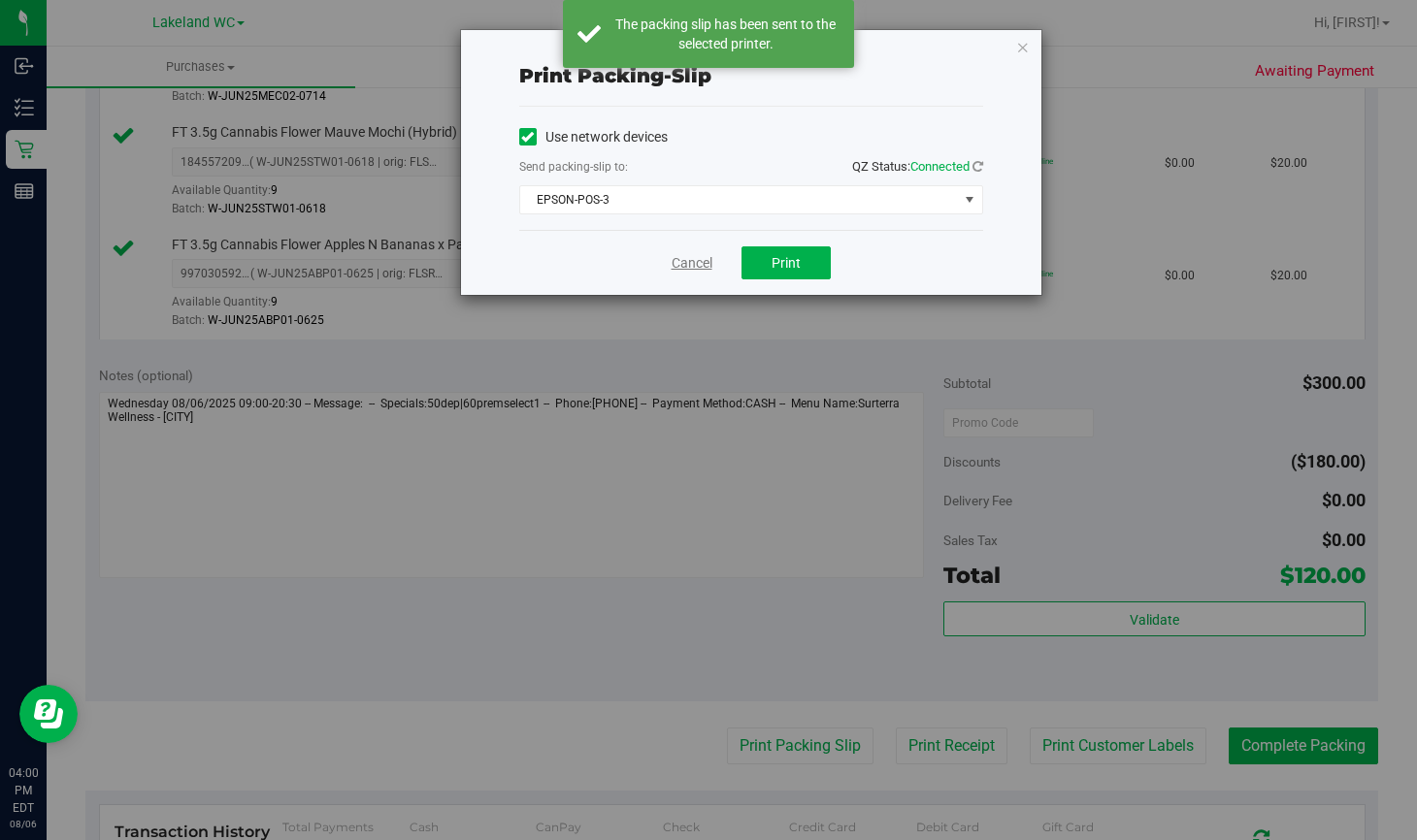 click on "Cancel" at bounding box center (692, 263) 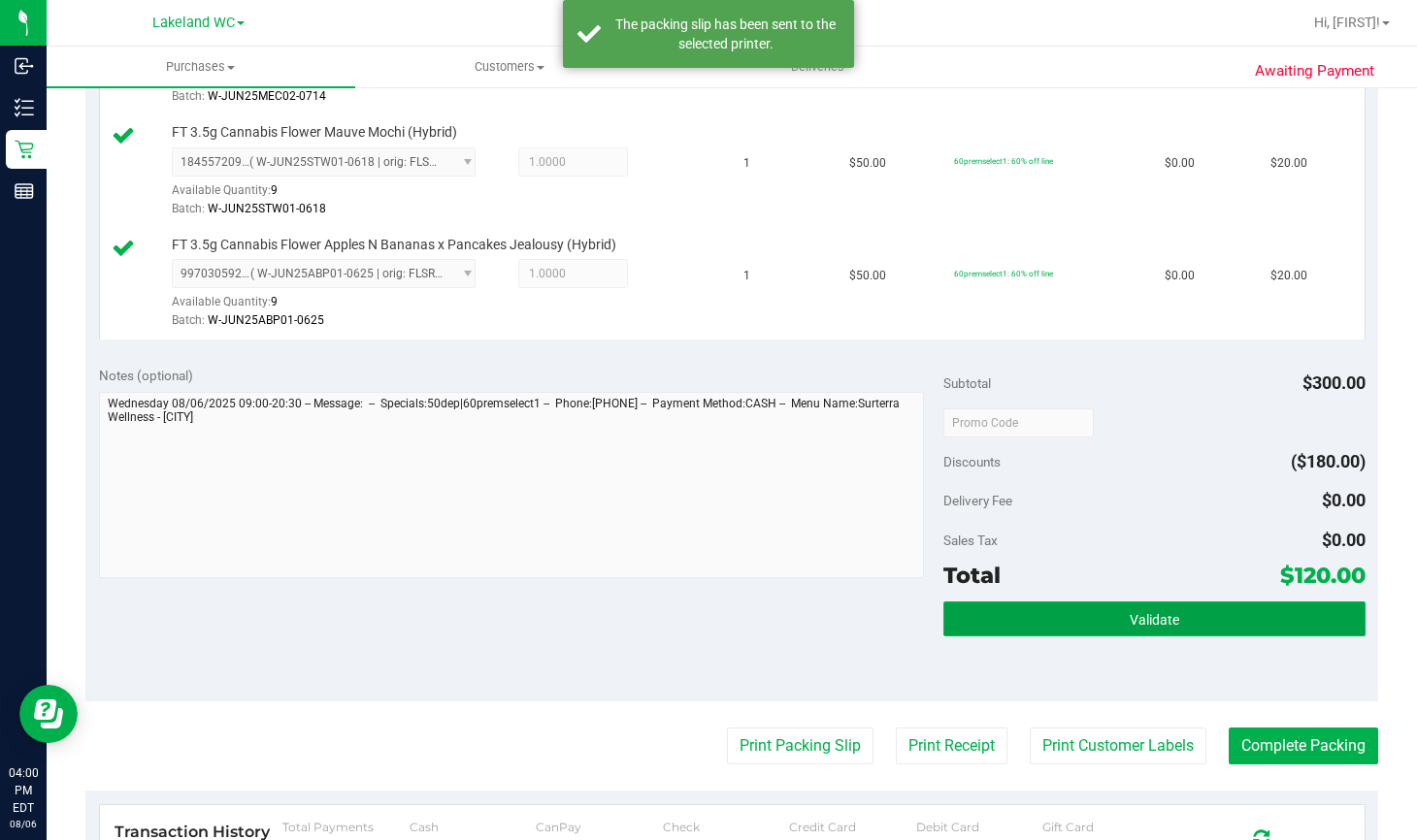 click on "Validate" at bounding box center (1154, 619) 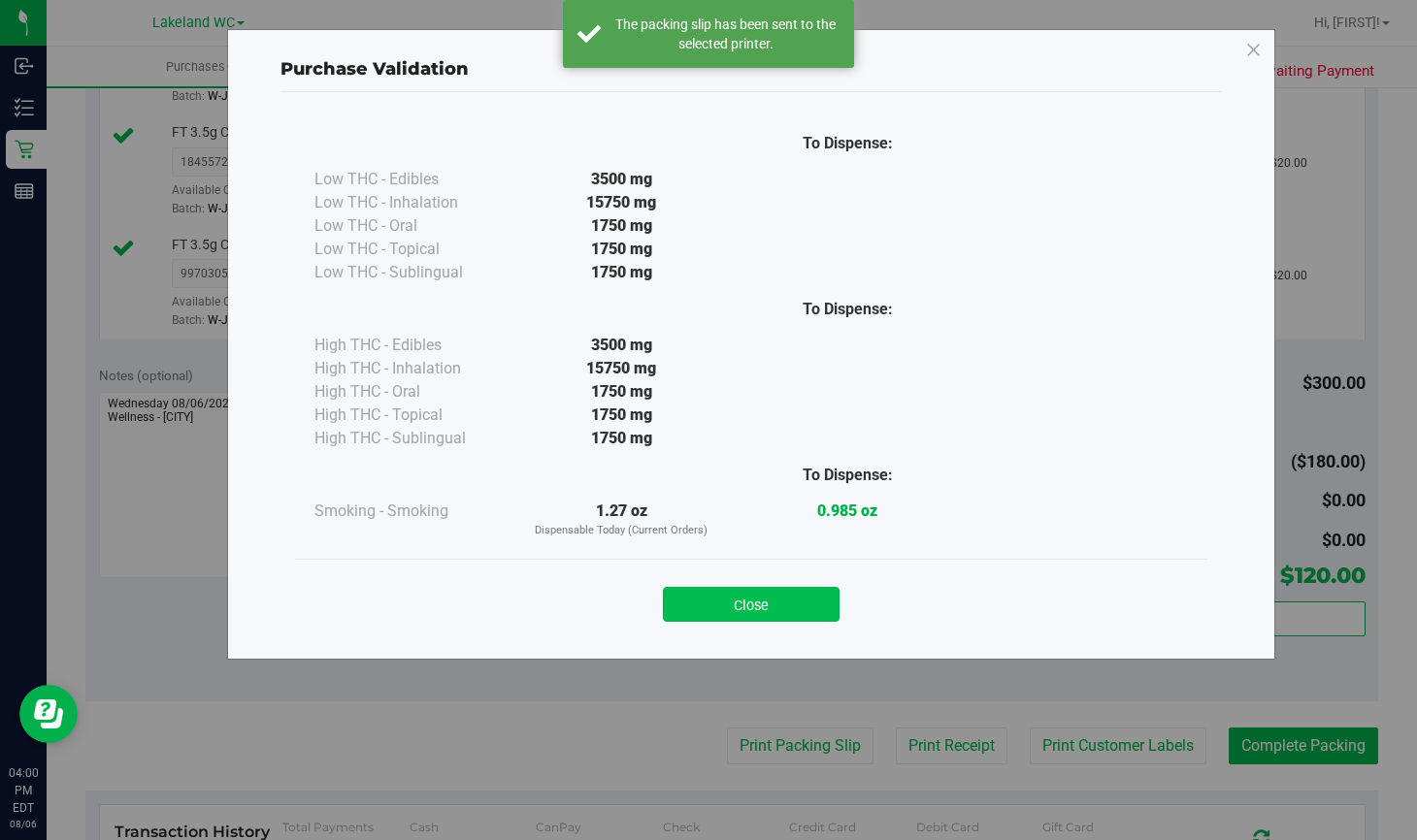 click on "Close" at bounding box center (751, 604) 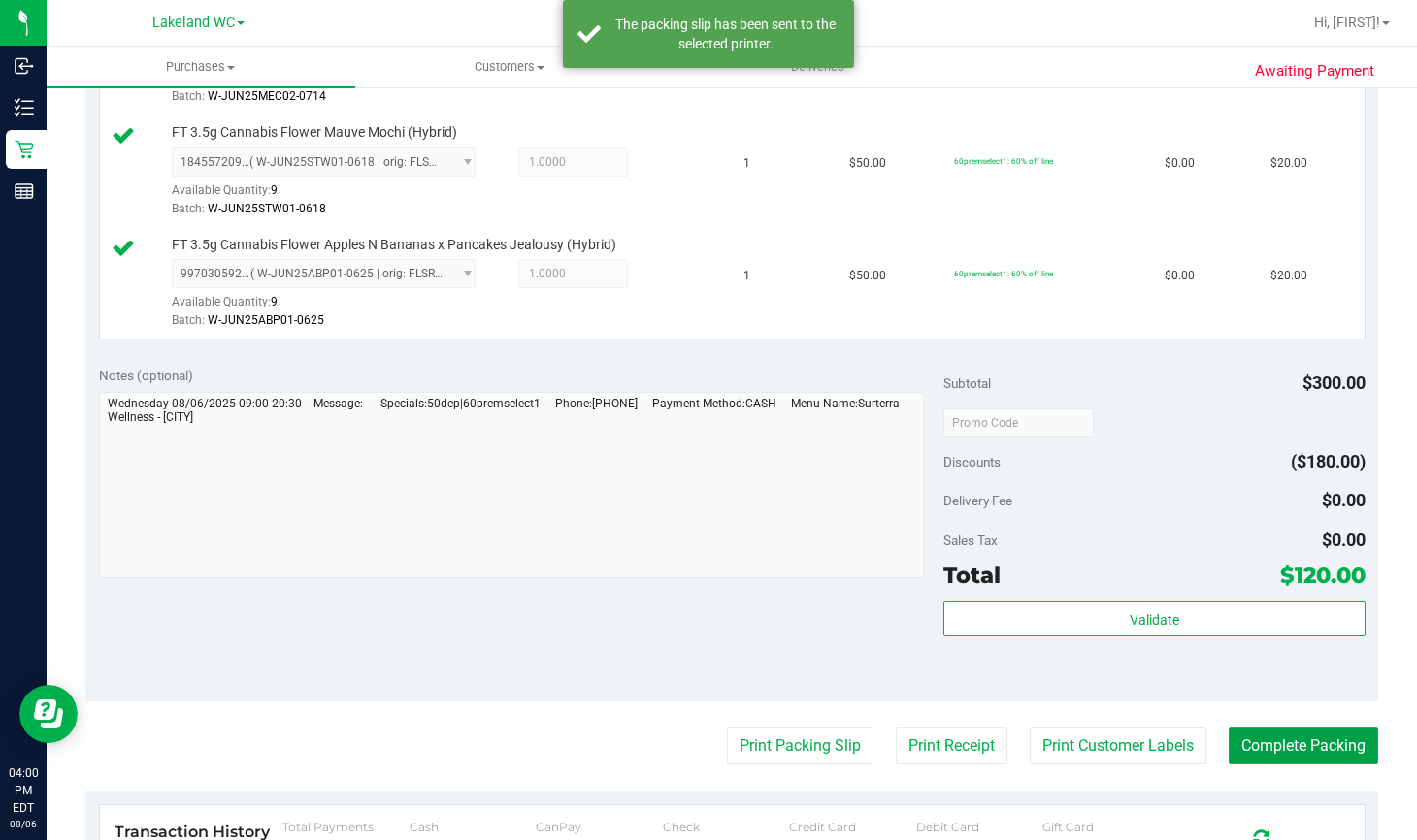 click on "Complete Packing" at bounding box center (1303, 746) 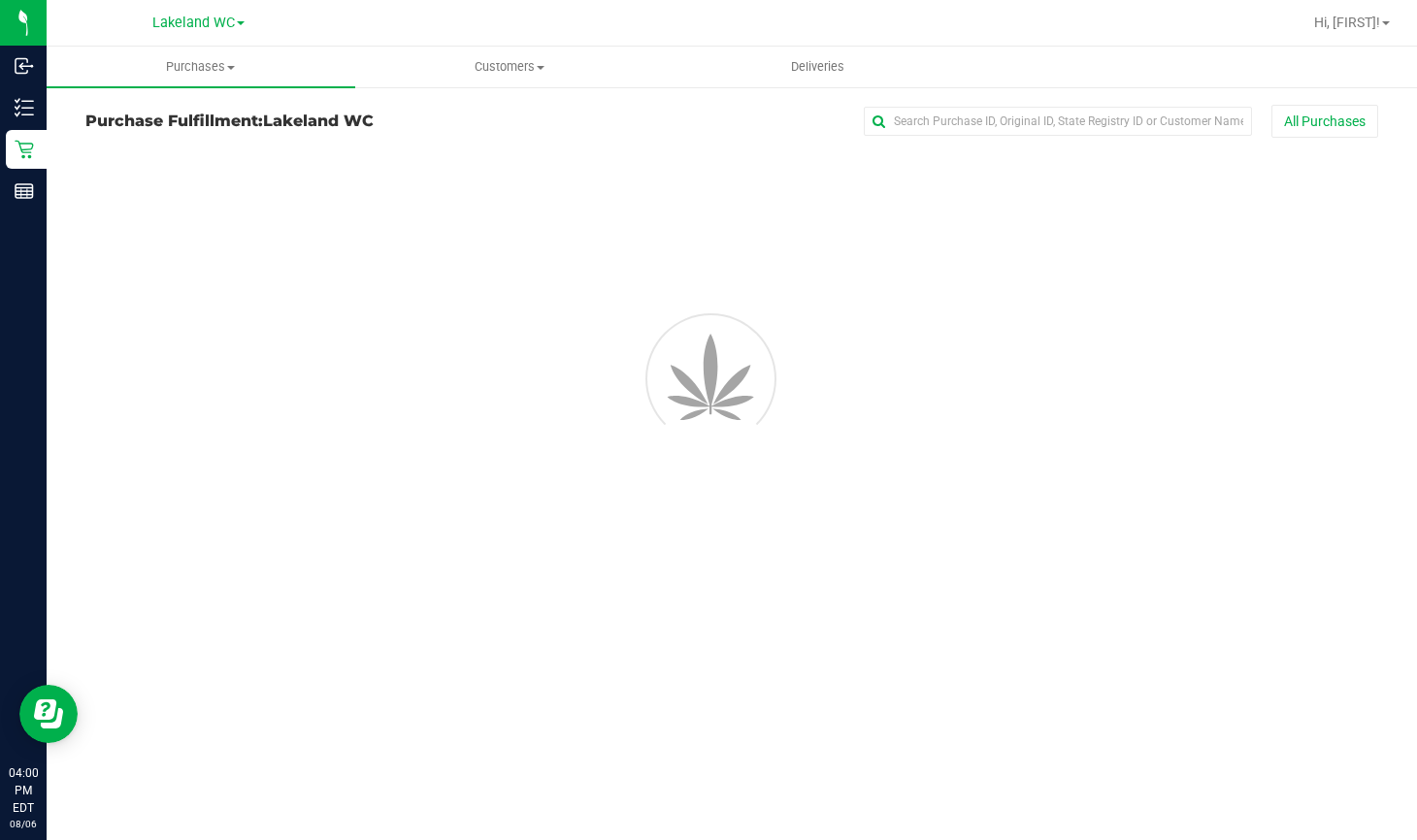 scroll, scrollTop: 0, scrollLeft: 0, axis: both 